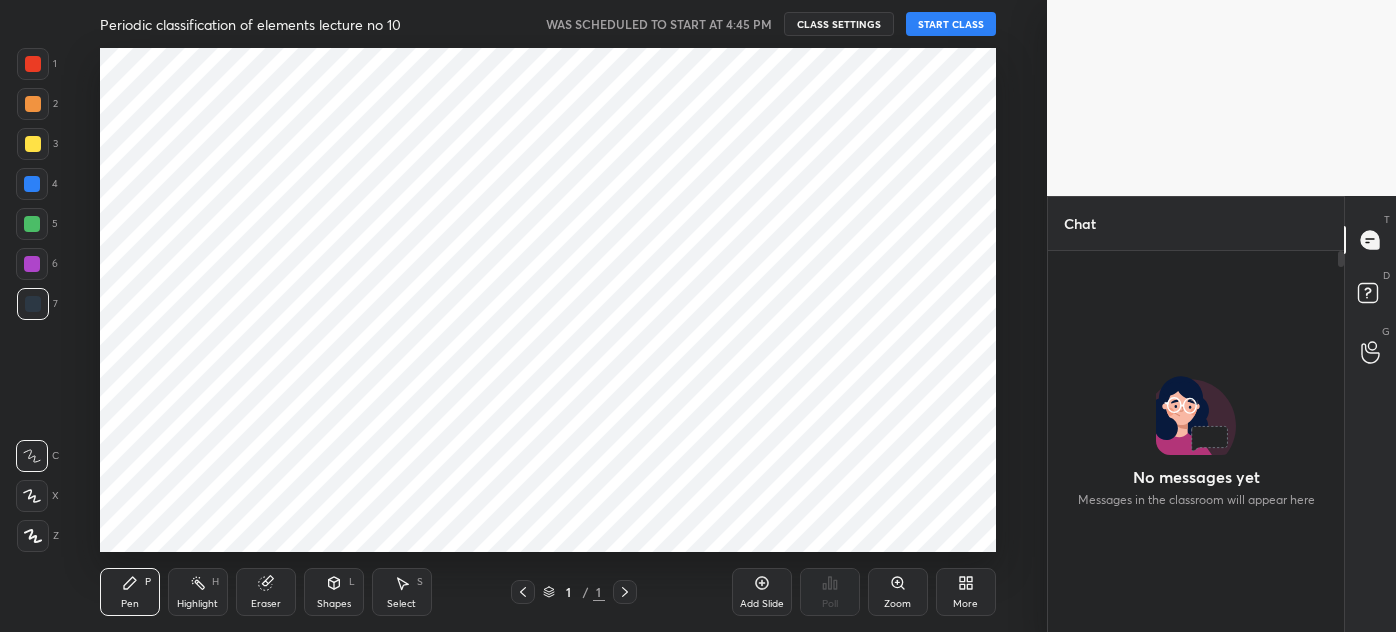 scroll, scrollTop: 0, scrollLeft: 0, axis: both 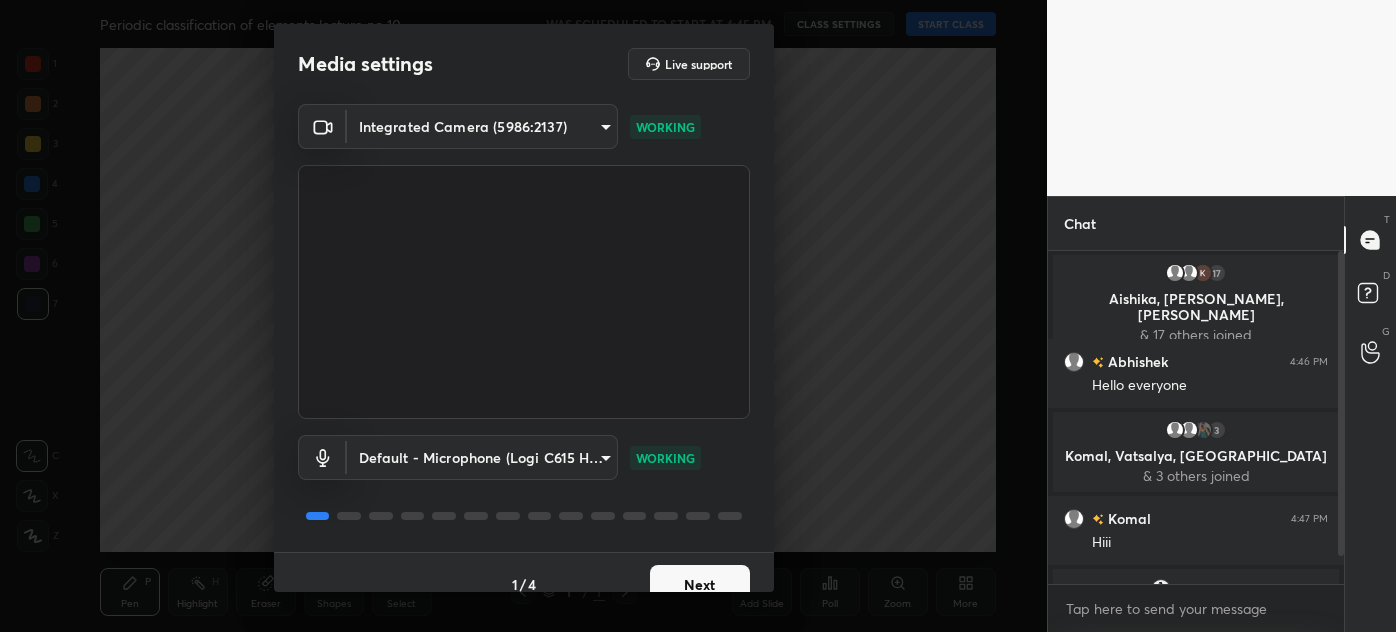 click on "1 2 3 4 5 6 7 C X Z C X Z E E Erase all   H H Periodic classification of elements lecture no 10 WAS SCHEDULED TO START AT  4:45 PM CLASS SETTINGS START CLASS Setting up your live class Back Periodic classification of elements lecture no 10 • L10 of Complete course on periodic classification of elements [PERSON_NAME] Pen P Highlight H Eraser Shapes L Select S 1 / 1 Add Slide Poll Zoom More Chat 17 Aishika, [PERSON_NAME], [PERSON_NAME] &  17 others  joined Abhishek 4:46 PM Hello everyone 3 [PERSON_NAME], [PERSON_NAME], [PERSON_NAME] &  3 others  joined [PERSON_NAME] 4:47 PM [PERSON_NAME] You  joined 1 NEW MESSAGE Enable hand raising Enable raise hand to speak to learners. Once enabled, chat will be turned off temporarily. Enable x   Doubts asked by learners will show up here Raise hand disabled You have disabled Raise hand currently. Enable it to invite learners to speak Enable Can't raise hand Looks like educator just invited you to speak. Please wait before you can raise your hand again. Got it T Messages (T) D Doubts (D) G Raise Hand (G) Report an issue" at bounding box center (698, 316) 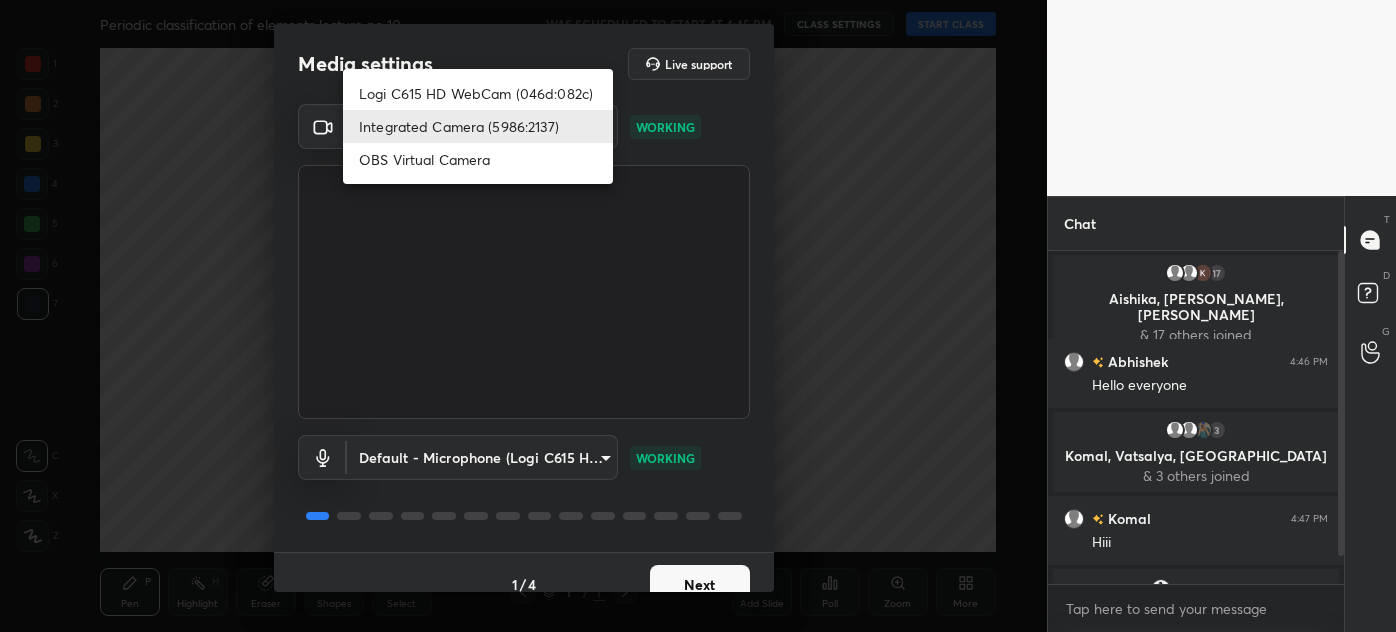 click on "Logi C615 HD WebCam (046d:082c)" at bounding box center [478, 93] 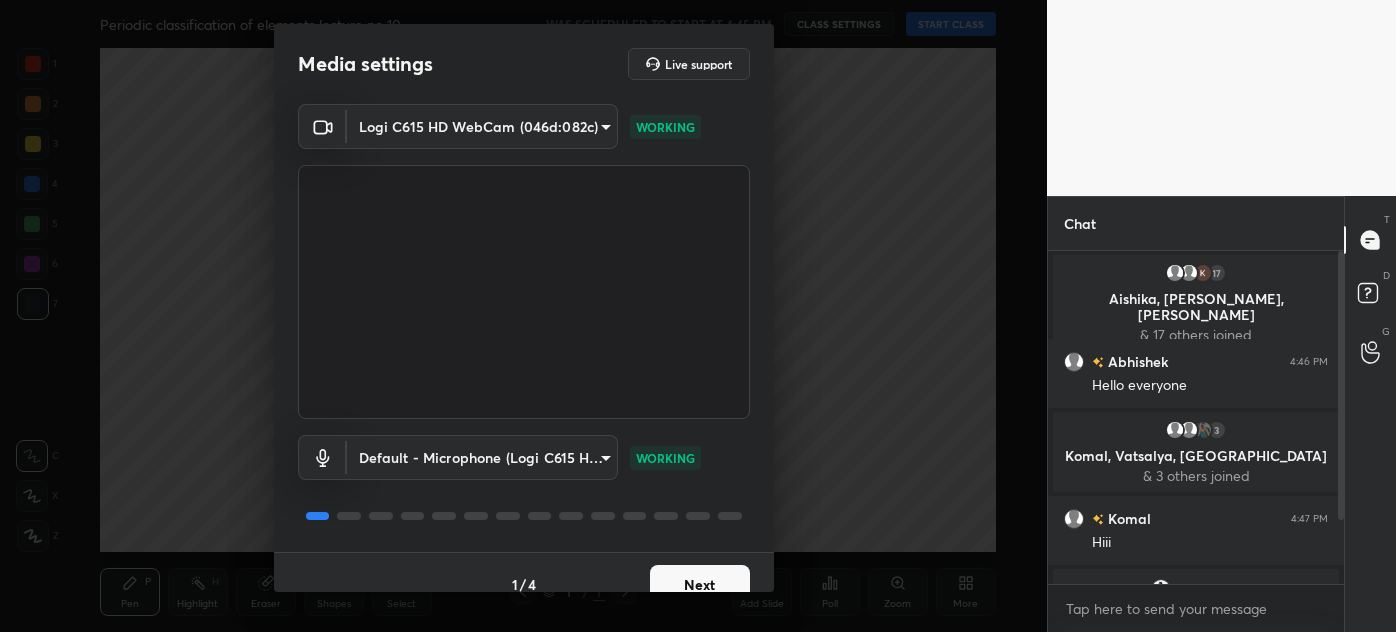 click on "Next" at bounding box center (700, 585) 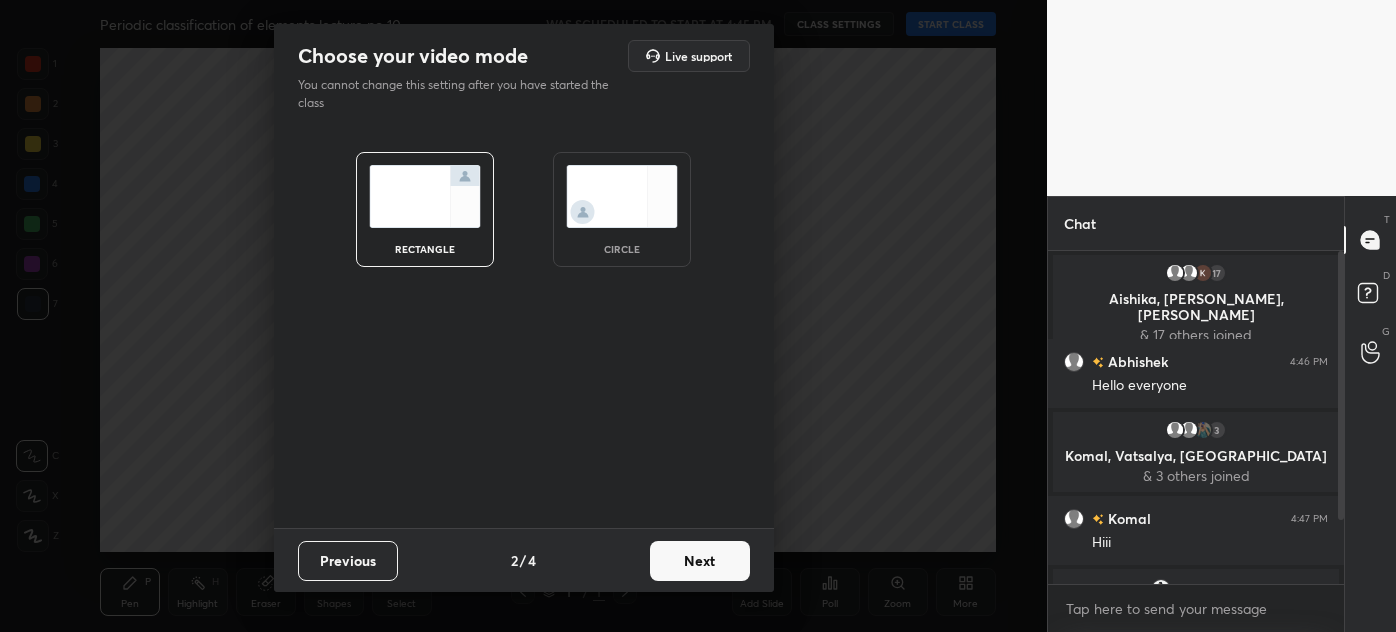click at bounding box center [622, 196] 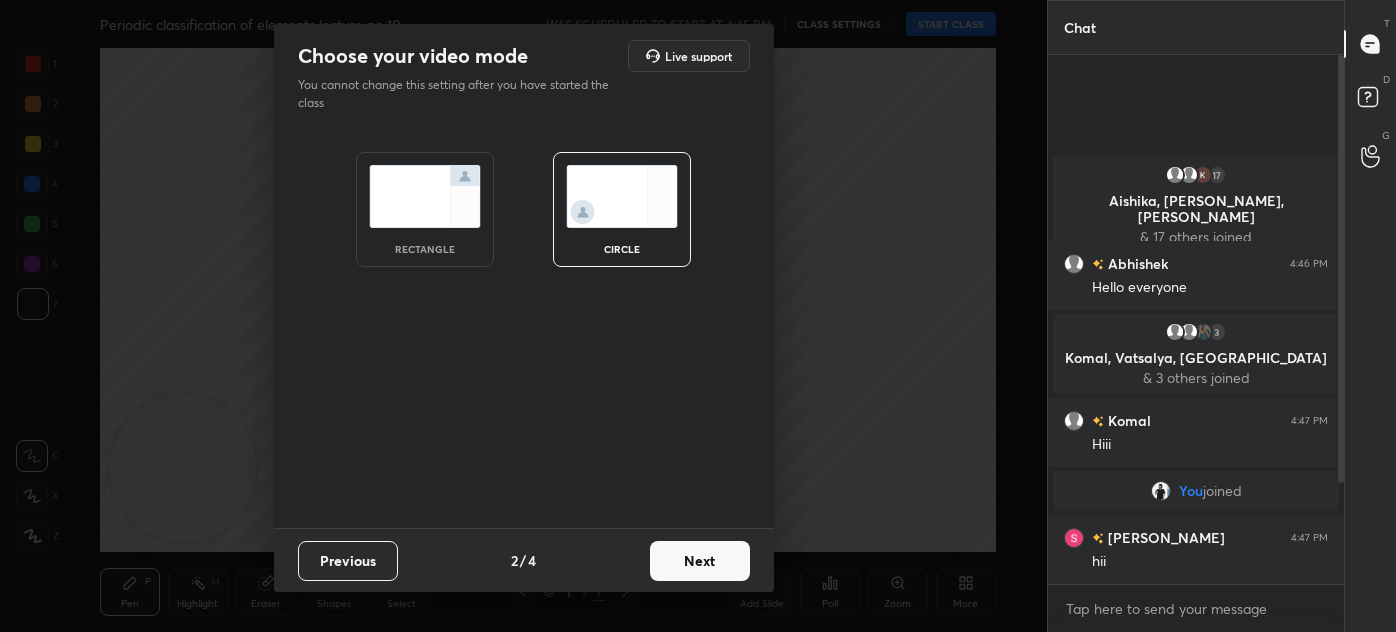 scroll, scrollTop: 6, scrollLeft: 5, axis: both 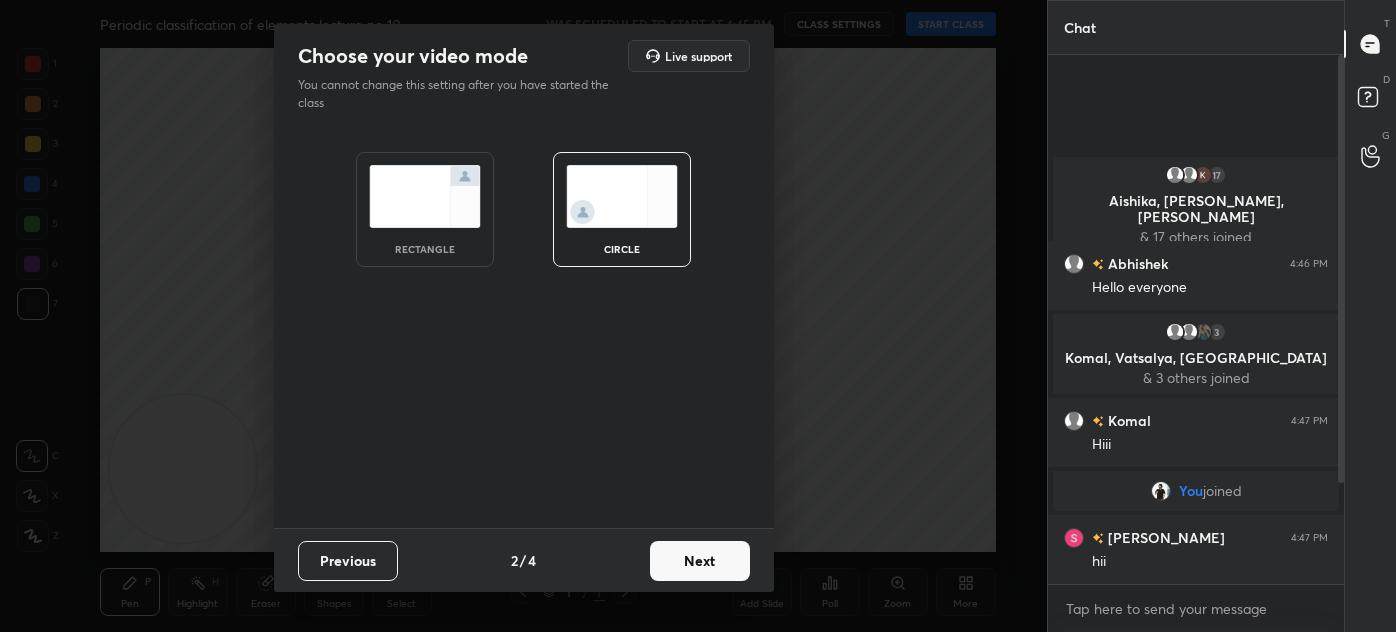 click on "Next" at bounding box center [700, 561] 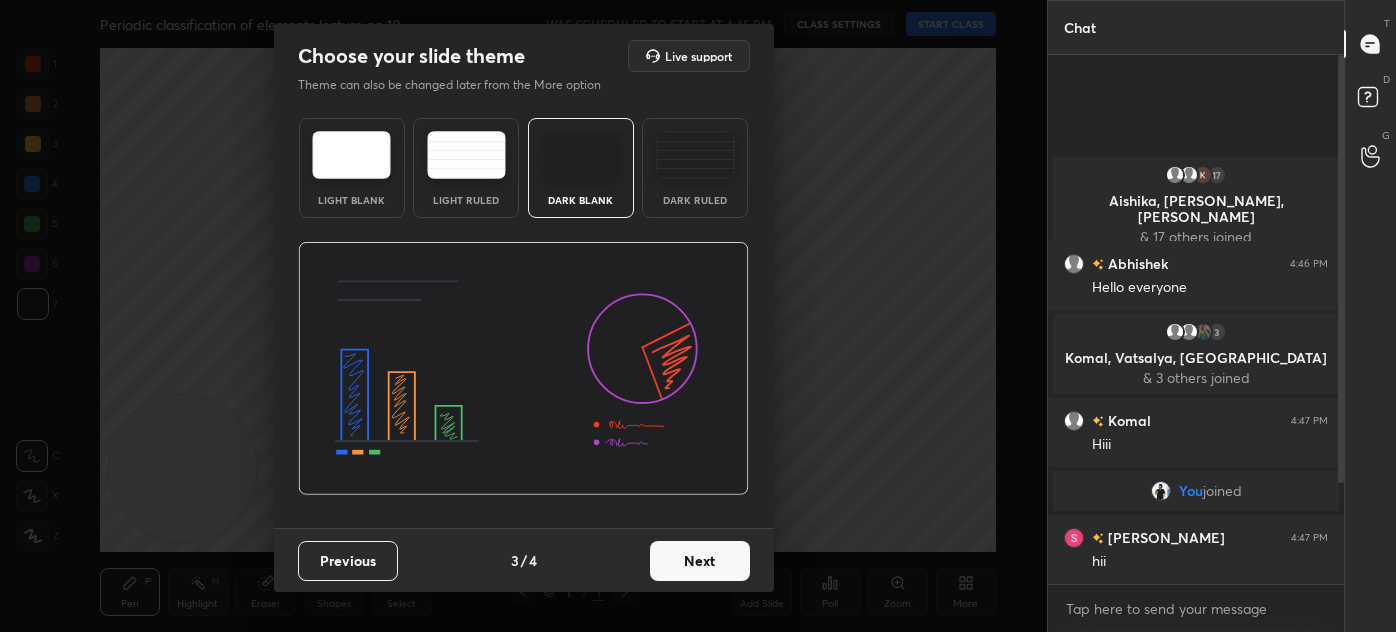click on "Dark Ruled" at bounding box center [695, 168] 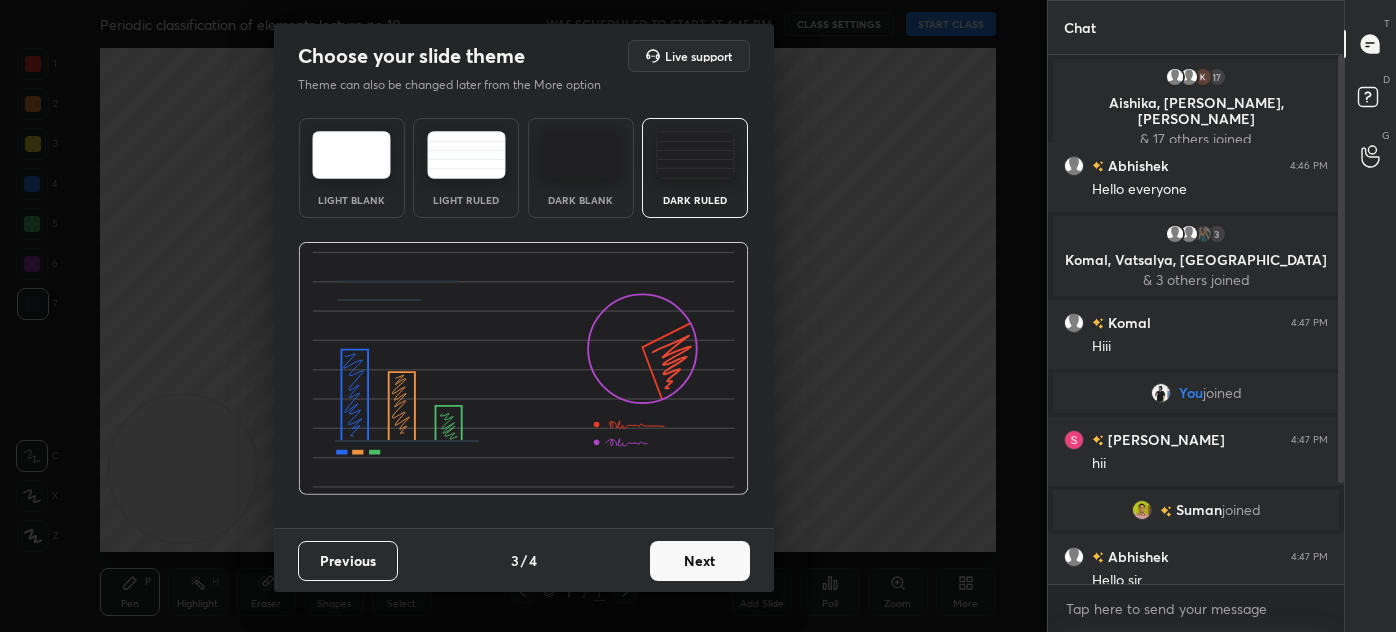 click on "Next" at bounding box center (700, 561) 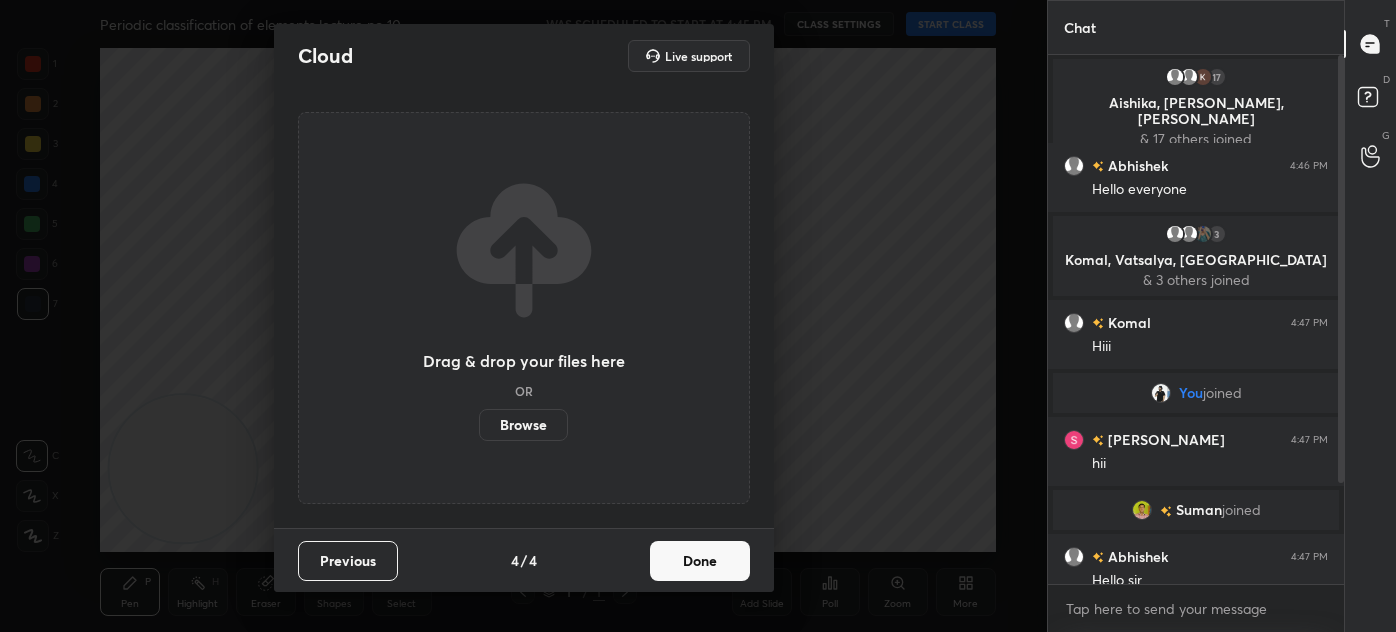 click on "Done" at bounding box center (700, 561) 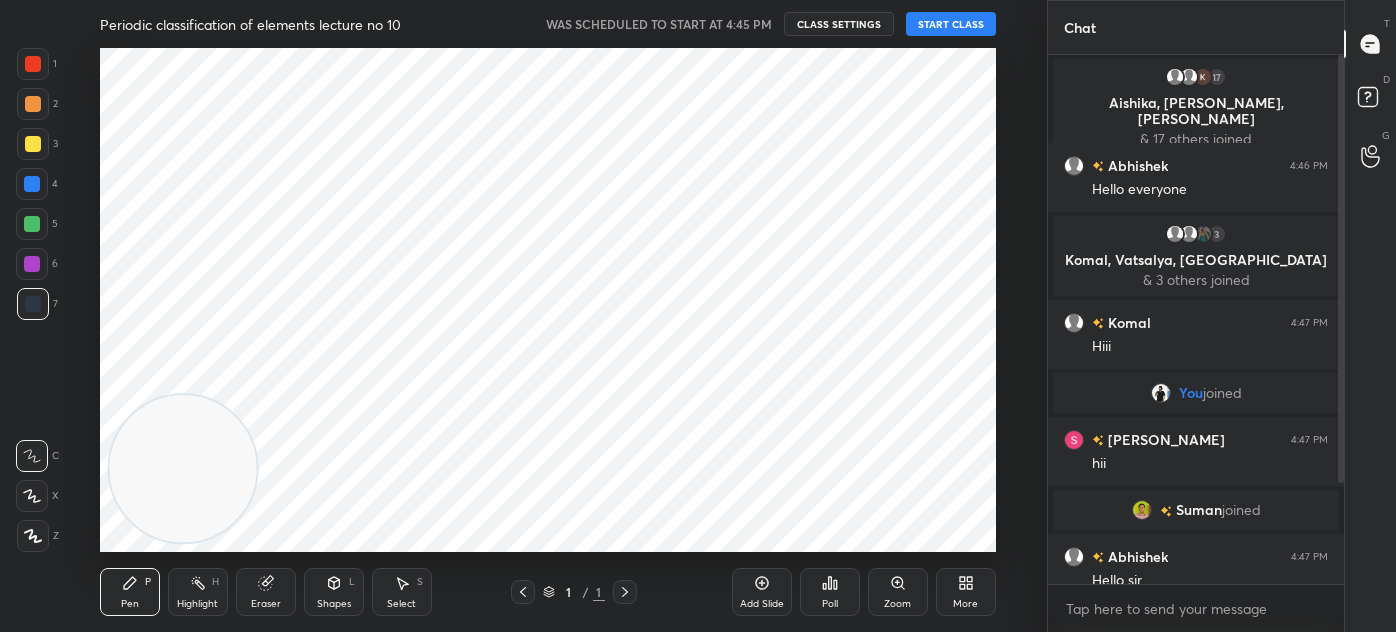 click on "Add Slide" at bounding box center (762, 592) 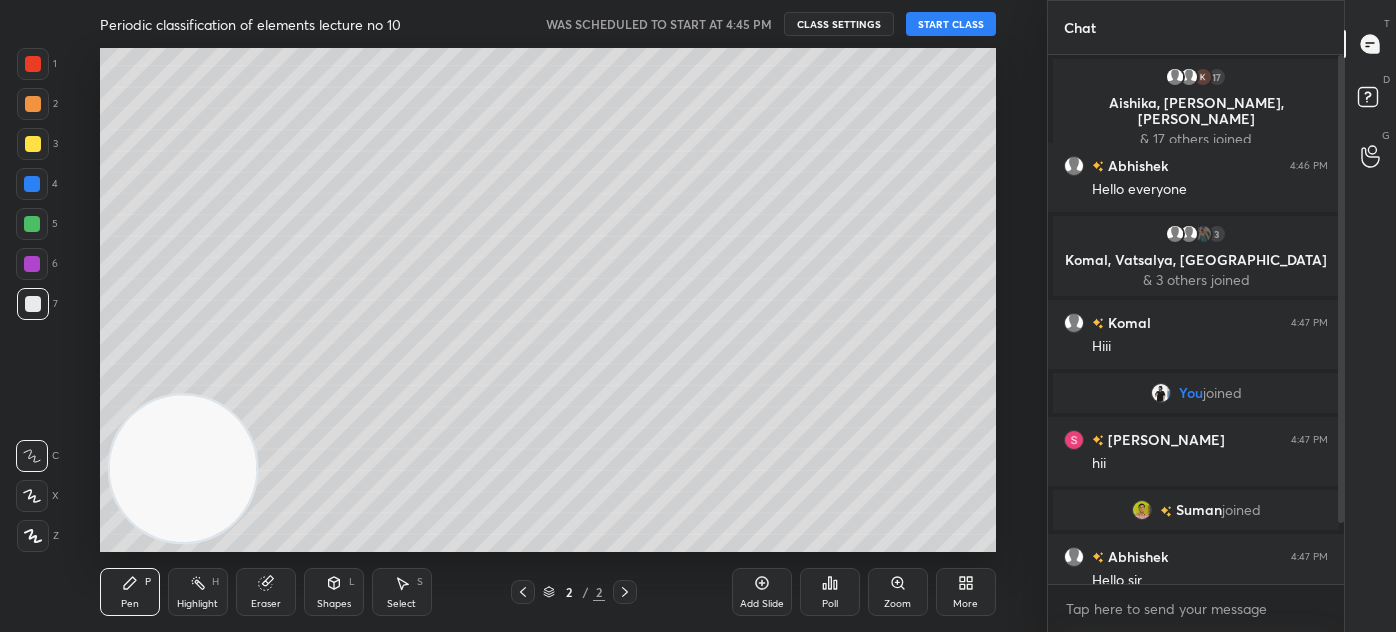 click on "START CLASS" at bounding box center [951, 24] 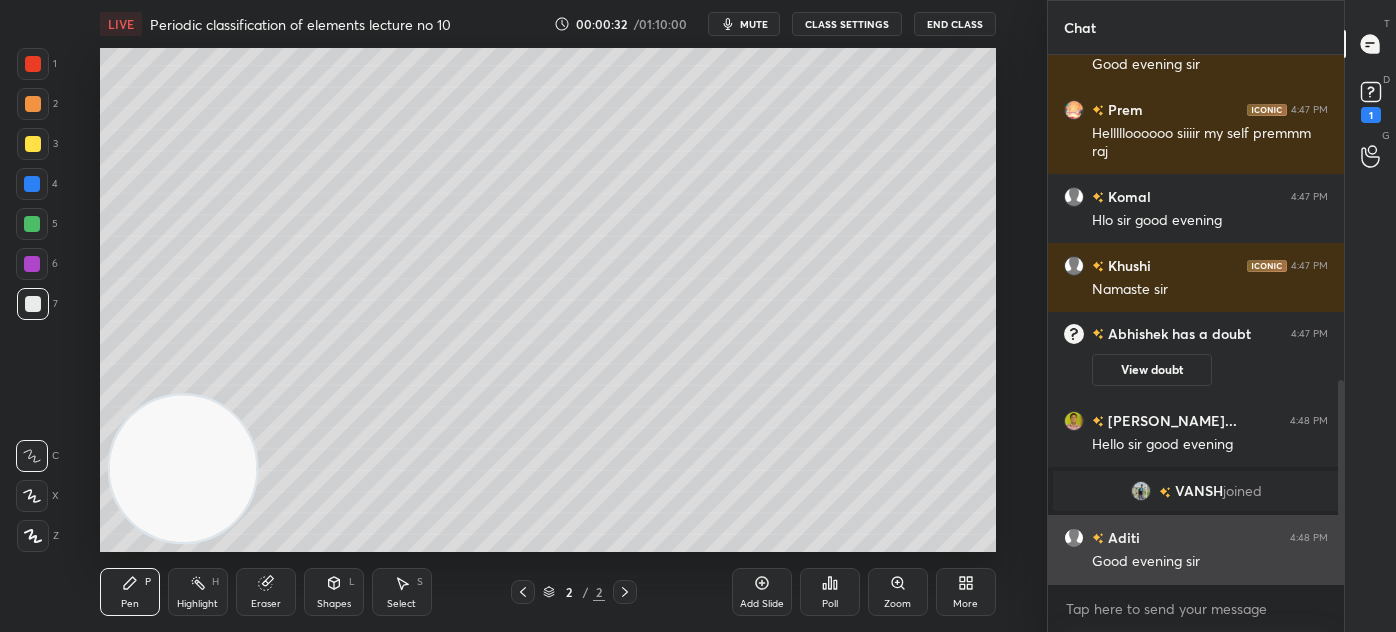 drag, startPoint x: 1340, startPoint y: 156, endPoint x: 1302, endPoint y: 524, distance: 369.95676 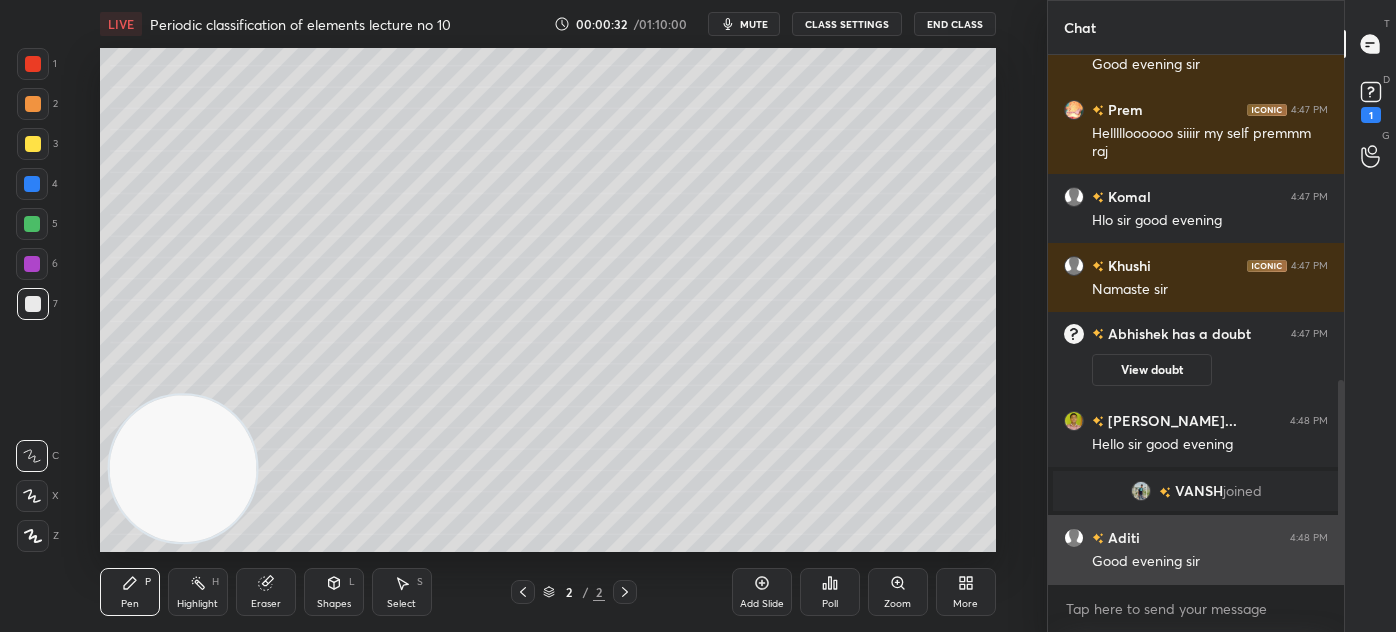 click on "Ananya 4:47 PM Hlo sir Muskan 4:47 PM Good evening sir Prem 4:47 PM Hellllloooooo siiiir my self premmm raj Komal 4:47 PM Hlo sir good evening Khushi 4:47 PM Namaste sir Abhishek   has a doubt 4:47 PM View doubt Suman Kuma... 4:48 PM Hello sir good evening VANSH  joined Aditi 4:48 PM Good evening sir JUMP TO LATEST" at bounding box center (1196, 319) 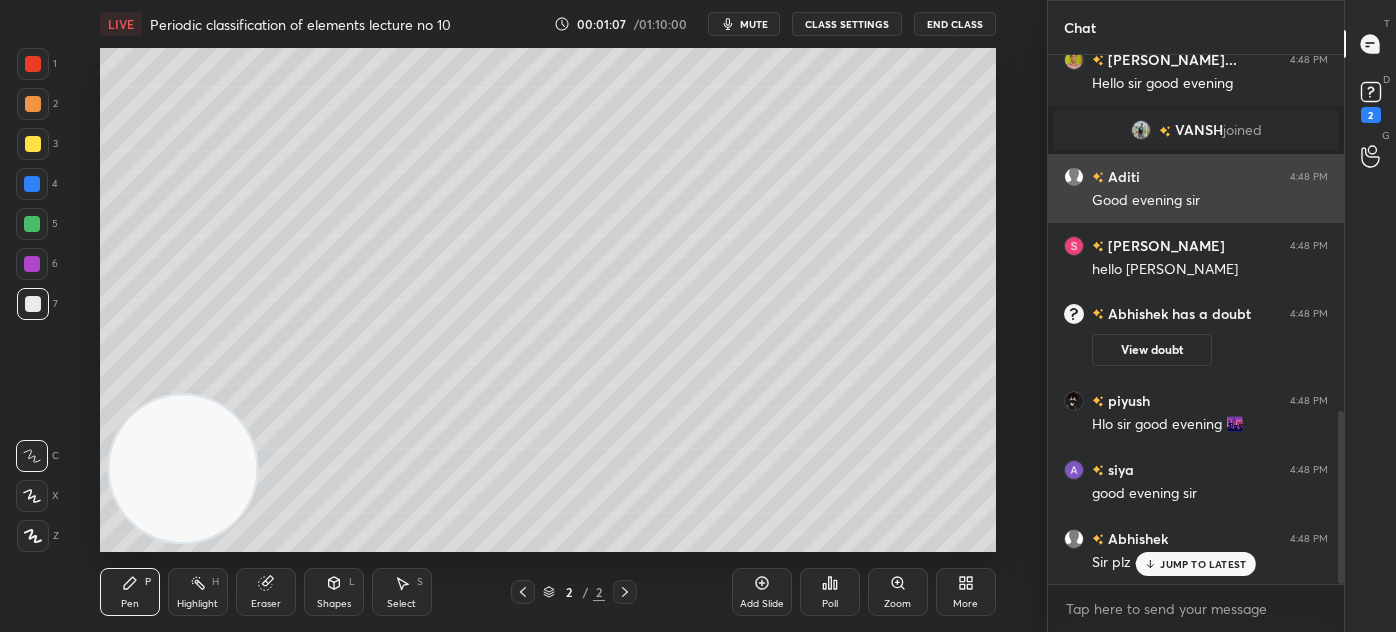 scroll, scrollTop: 1138, scrollLeft: 0, axis: vertical 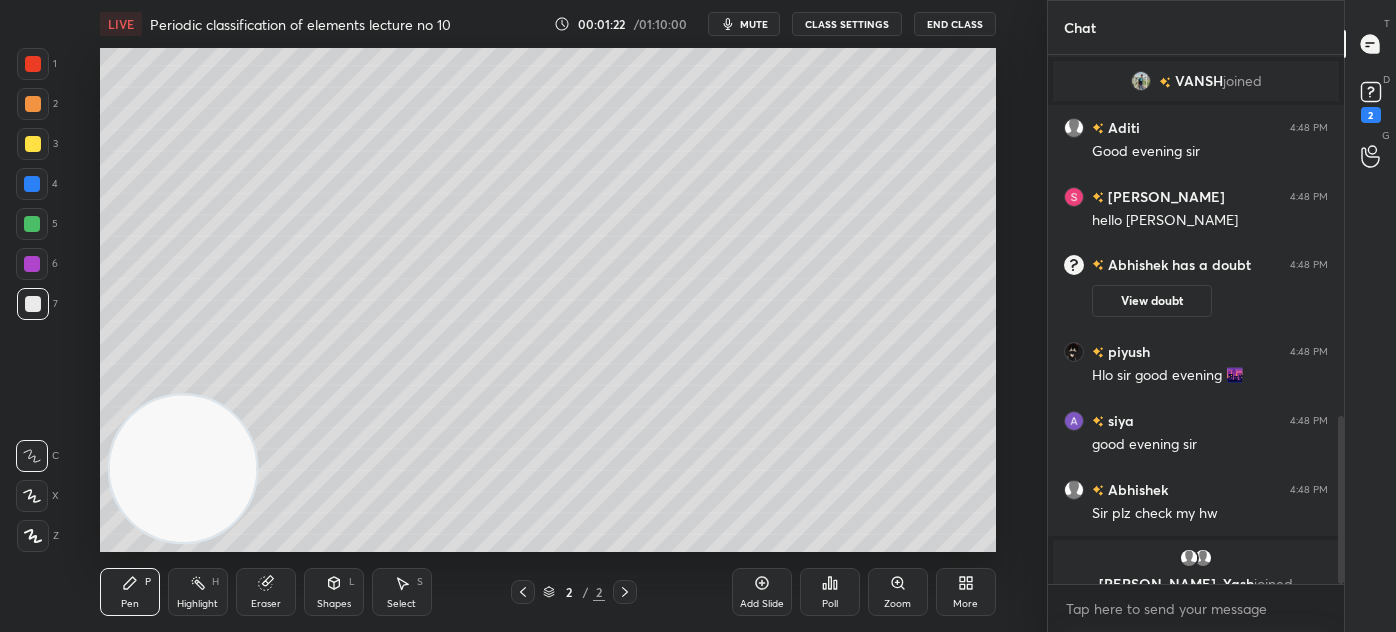 drag, startPoint x: 1338, startPoint y: 502, endPoint x: 1328, endPoint y: 564, distance: 62.801273 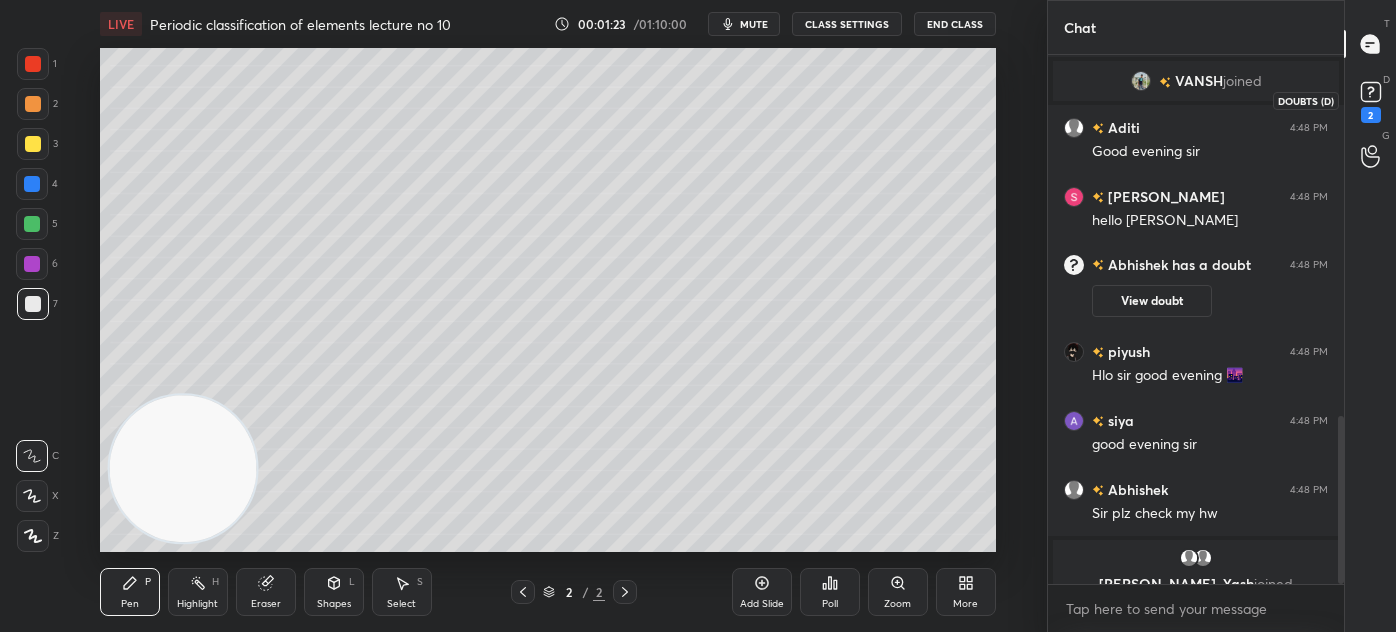 click on "2" at bounding box center (1371, 115) 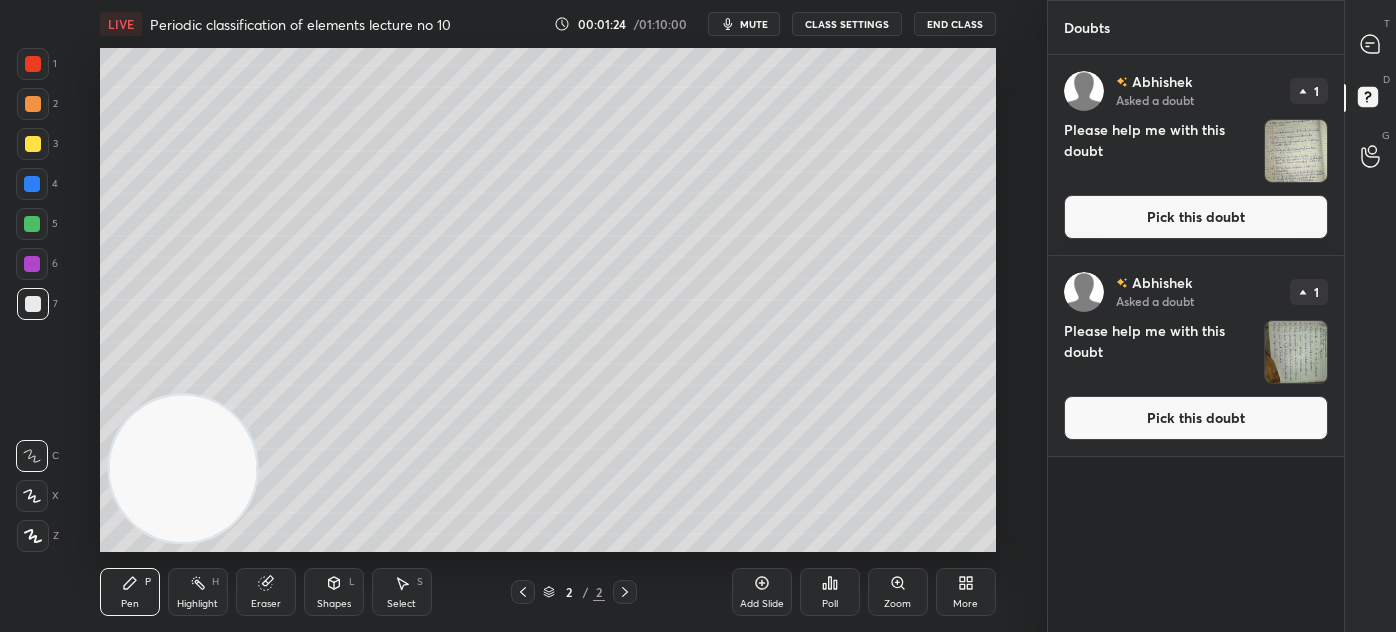 click at bounding box center (1296, 151) 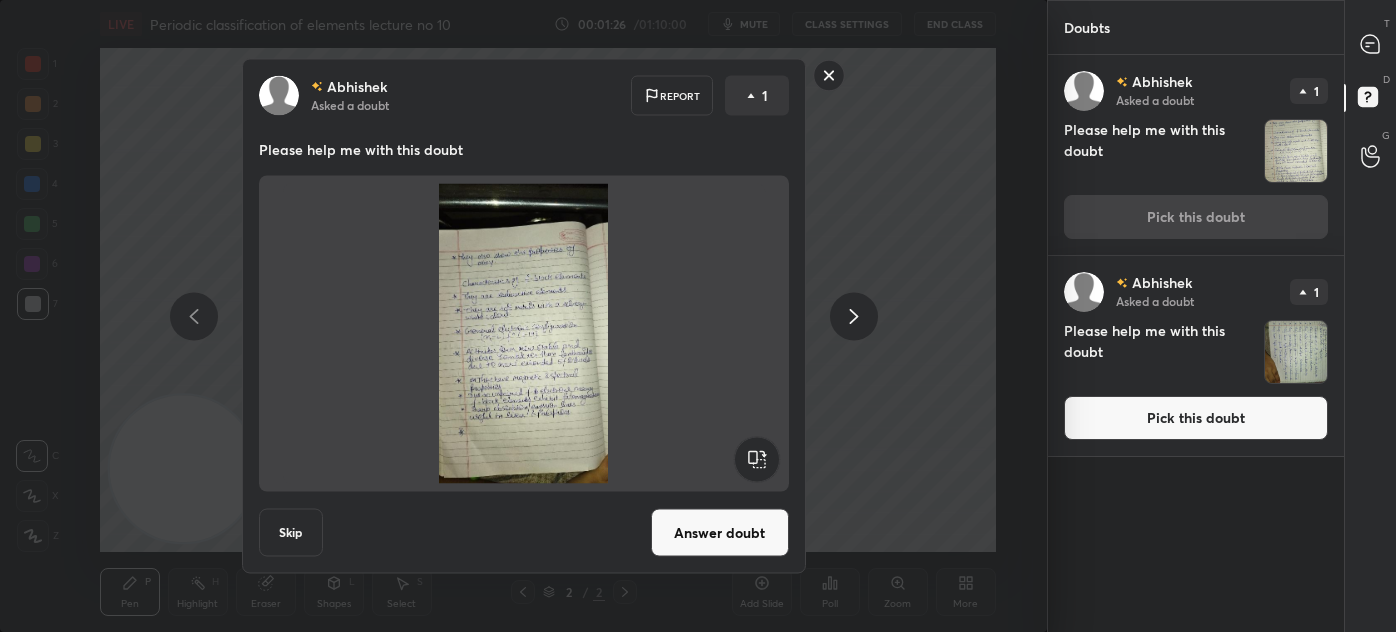 click 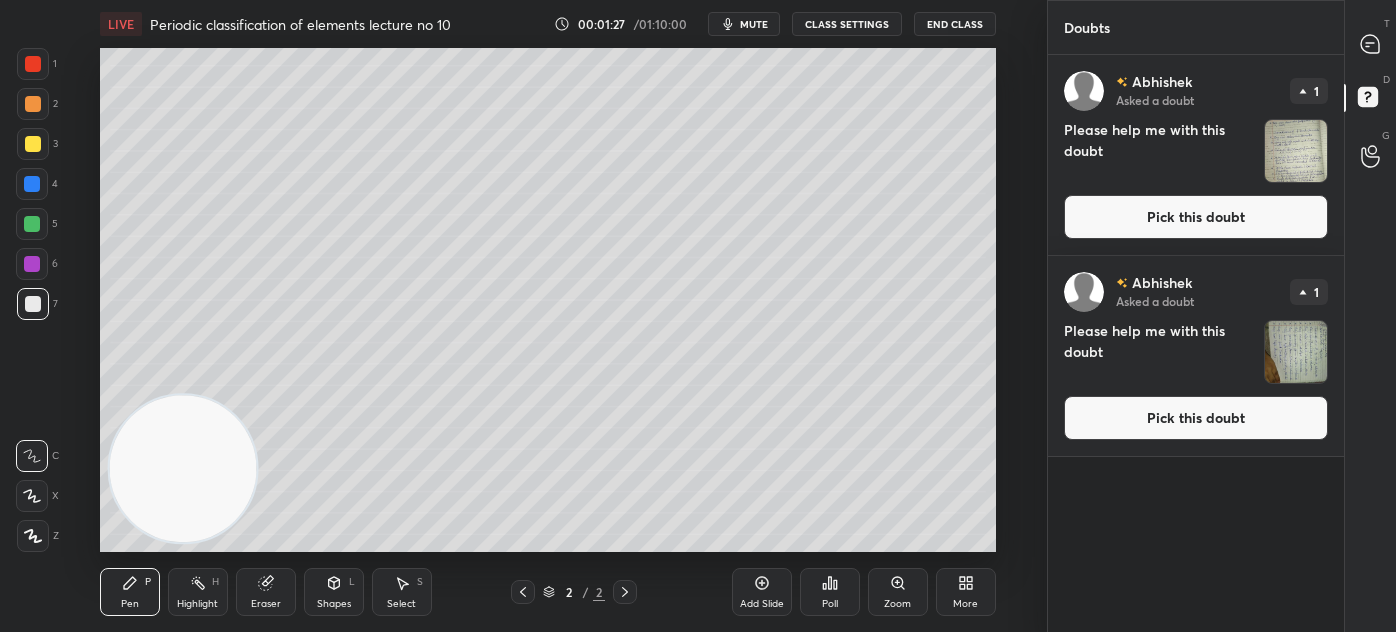 click at bounding box center [1296, 352] 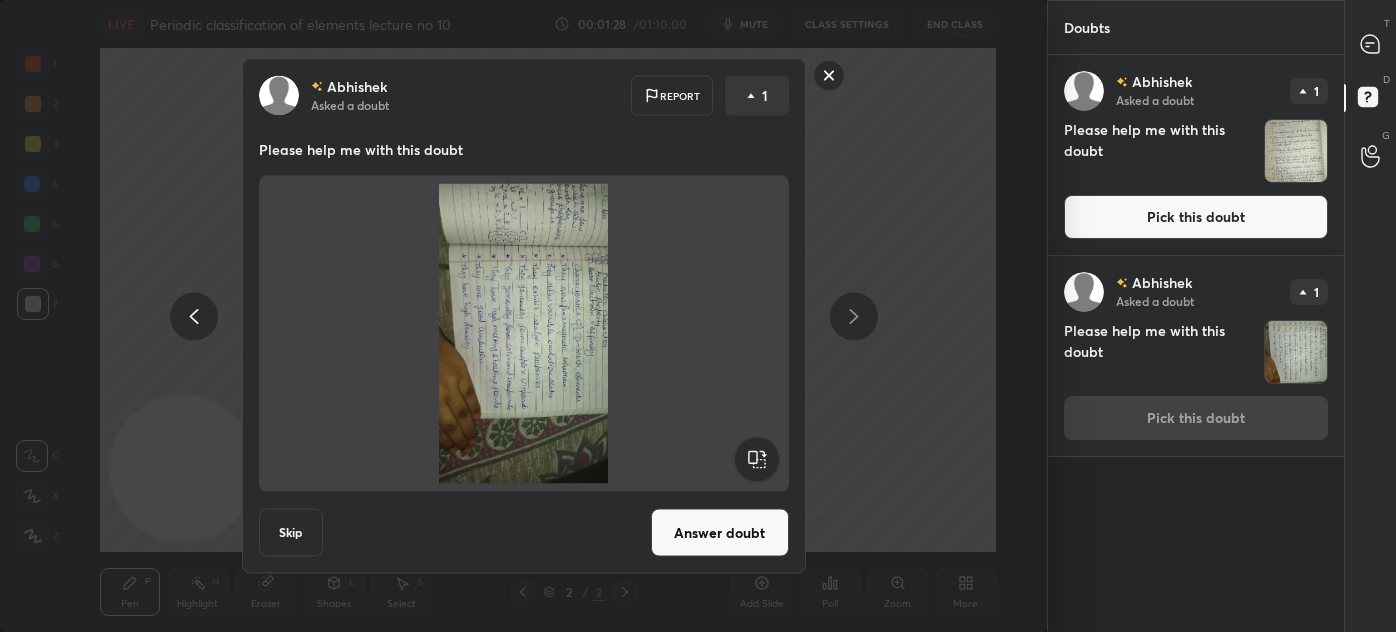 click 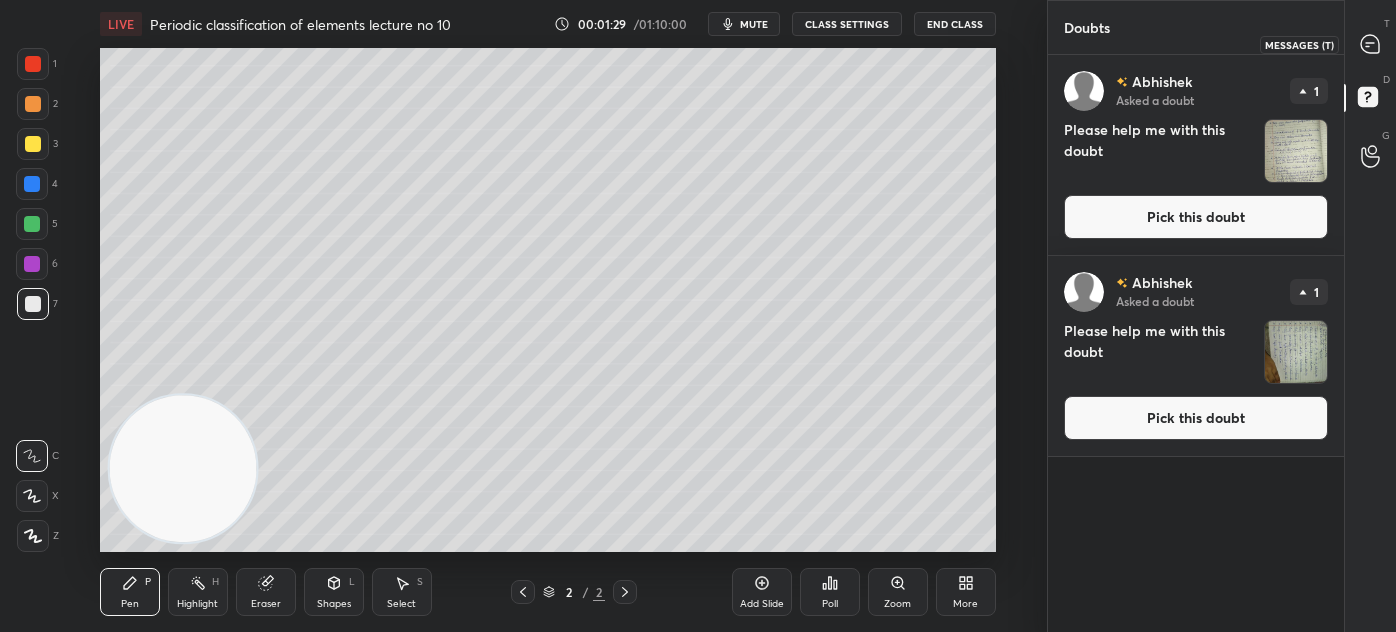click 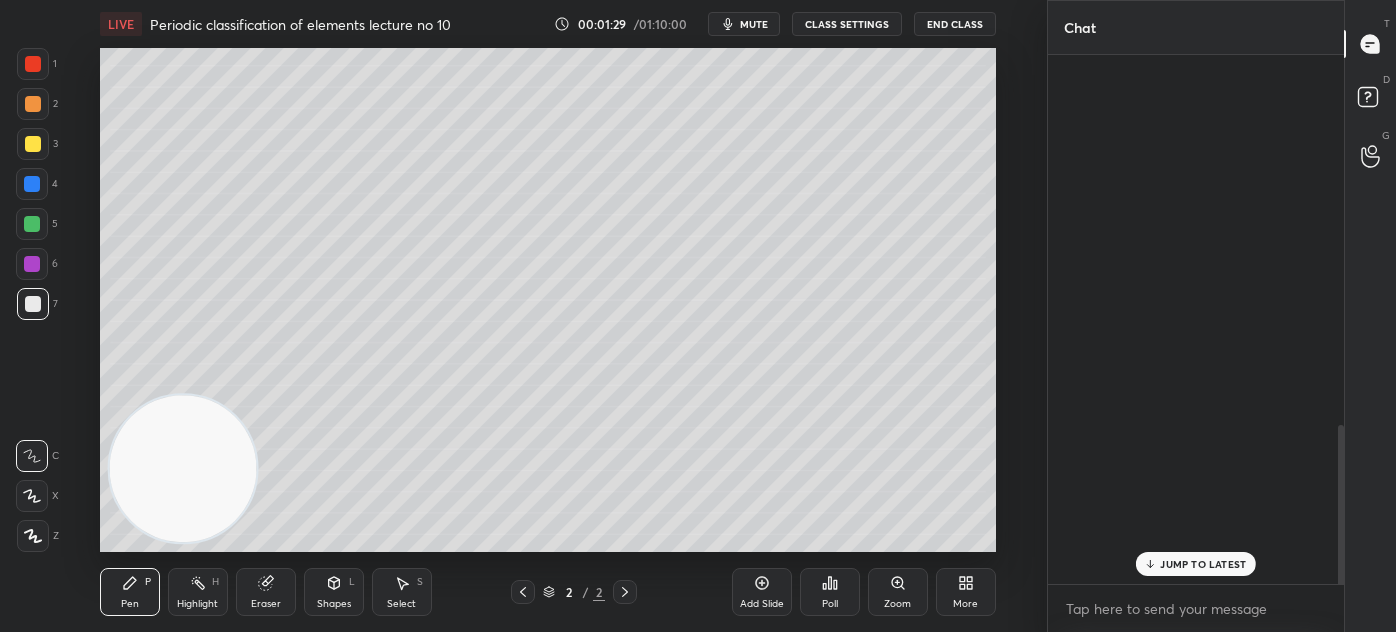 scroll, scrollTop: 1402, scrollLeft: 0, axis: vertical 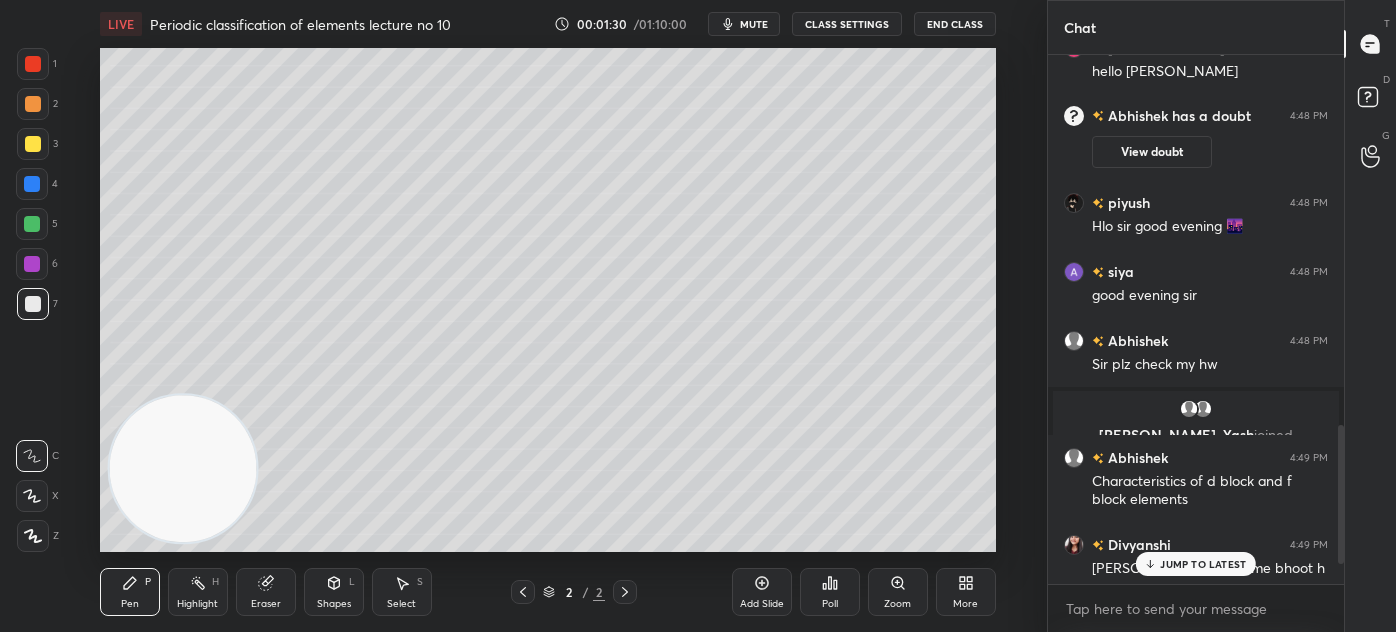 drag, startPoint x: 1201, startPoint y: 561, endPoint x: 1205, endPoint y: 572, distance: 11.7046995 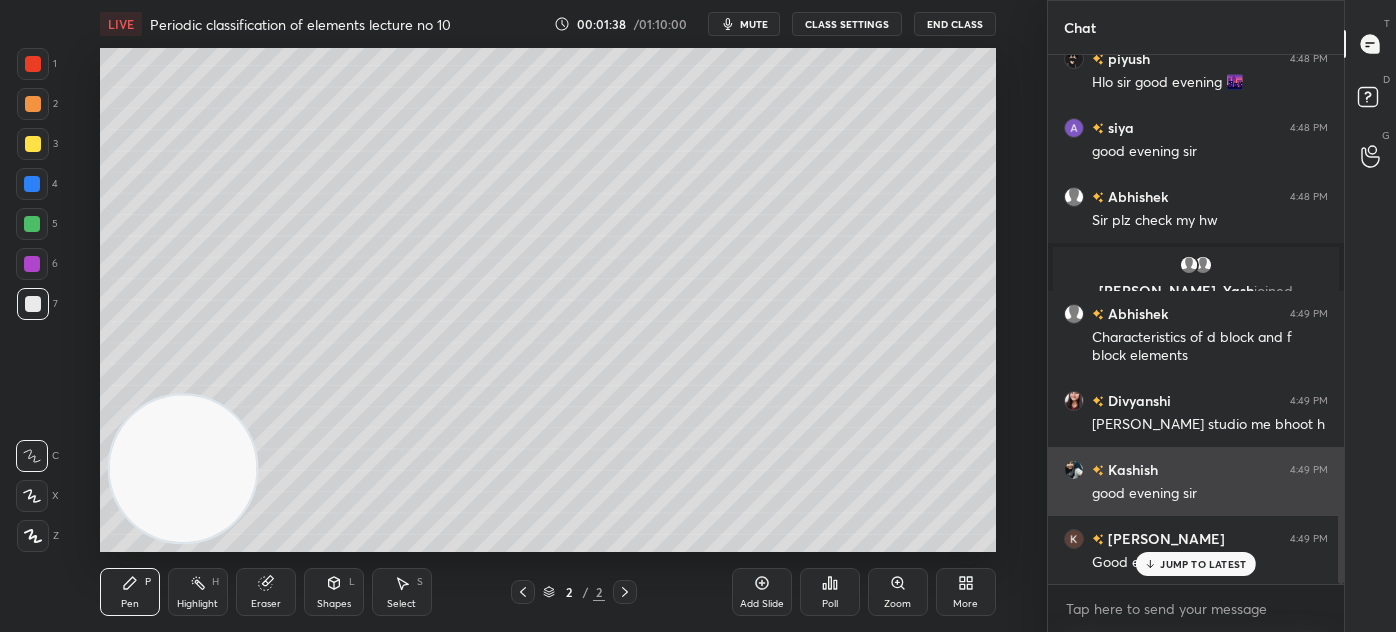scroll, scrollTop: 1594, scrollLeft: 0, axis: vertical 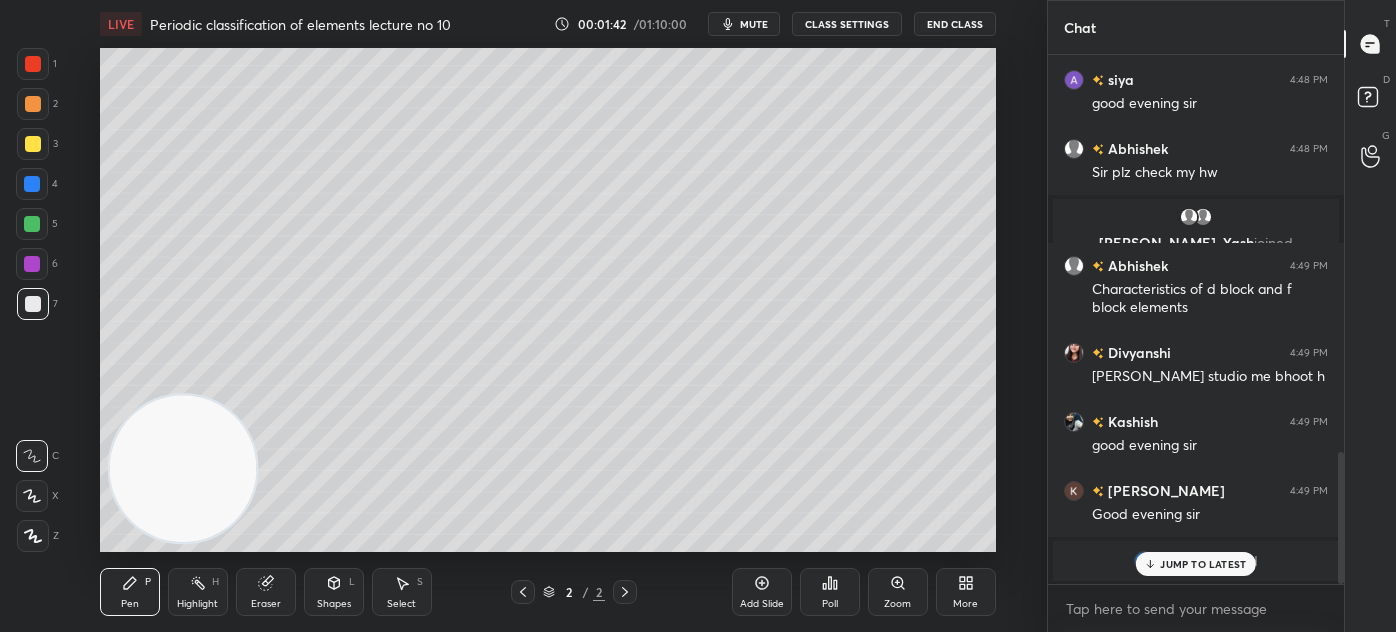 click on "JUMP TO LATEST" at bounding box center [1203, 564] 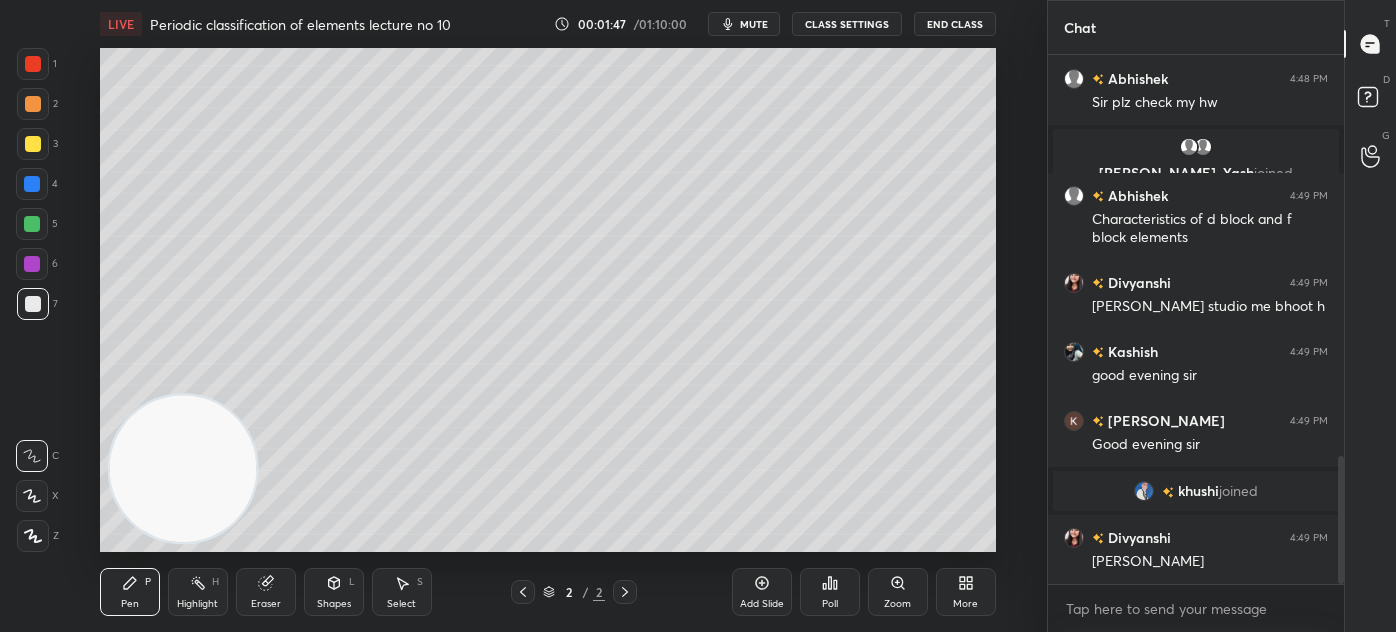 scroll, scrollTop: 1733, scrollLeft: 0, axis: vertical 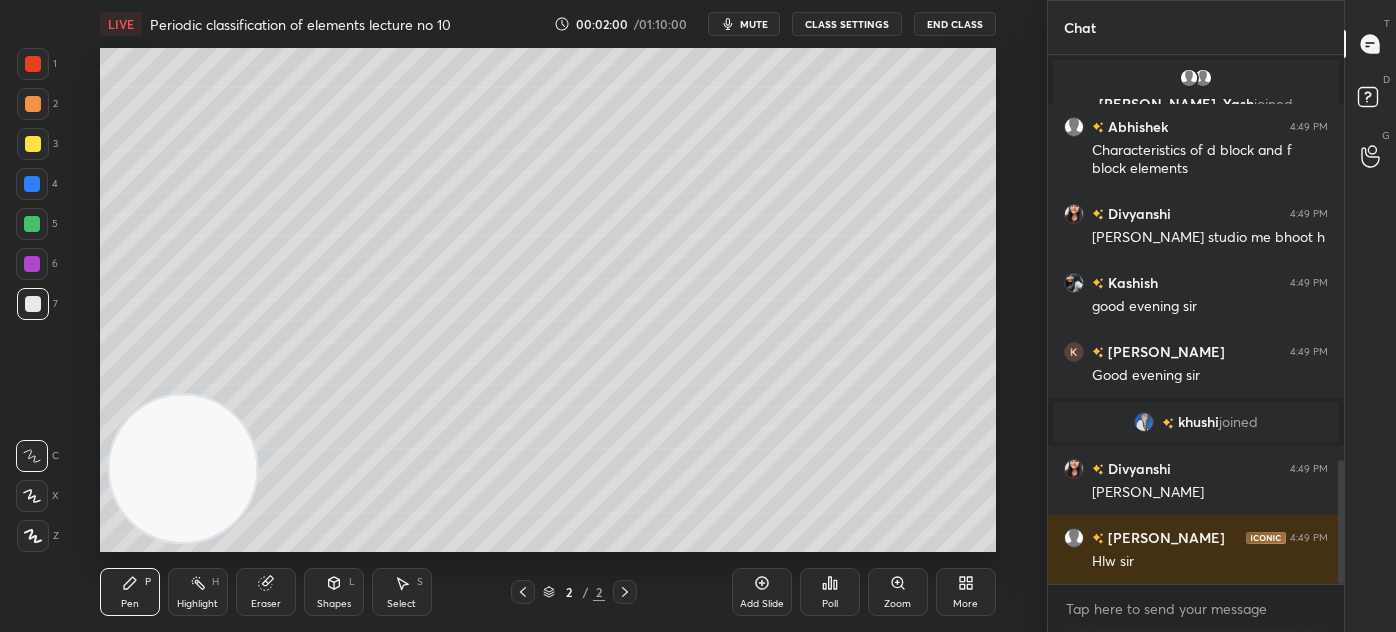 click at bounding box center [33, 144] 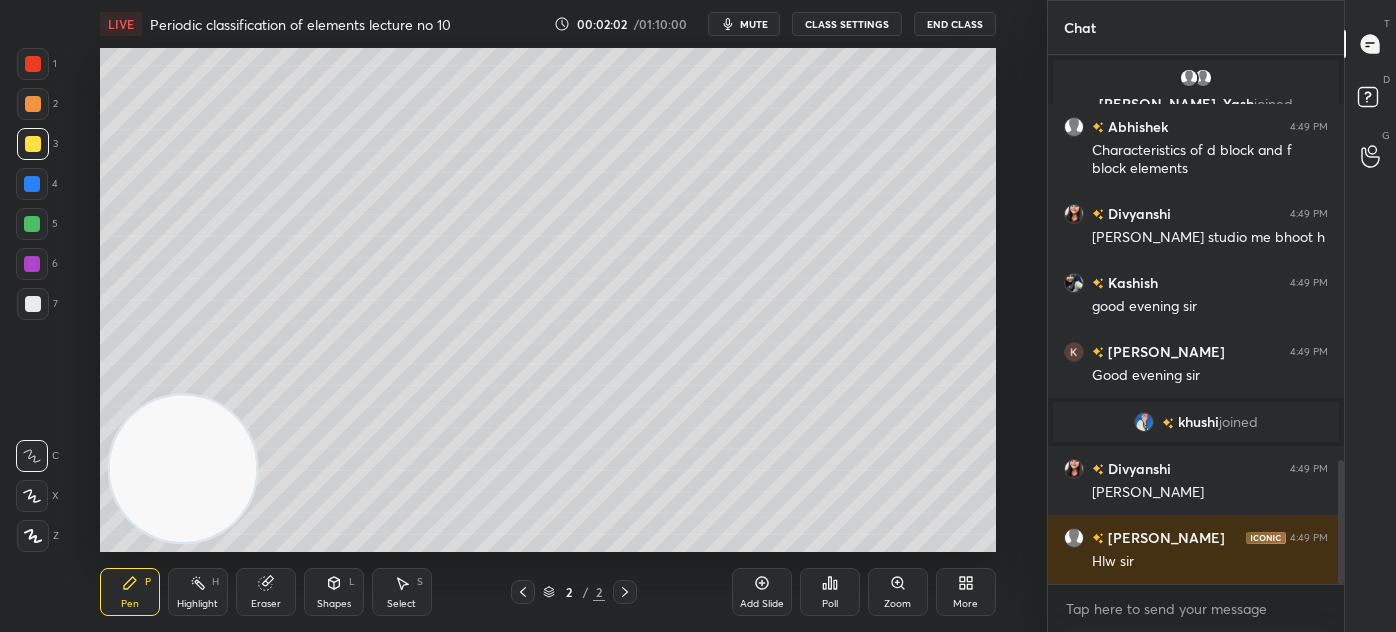 click at bounding box center (32, 496) 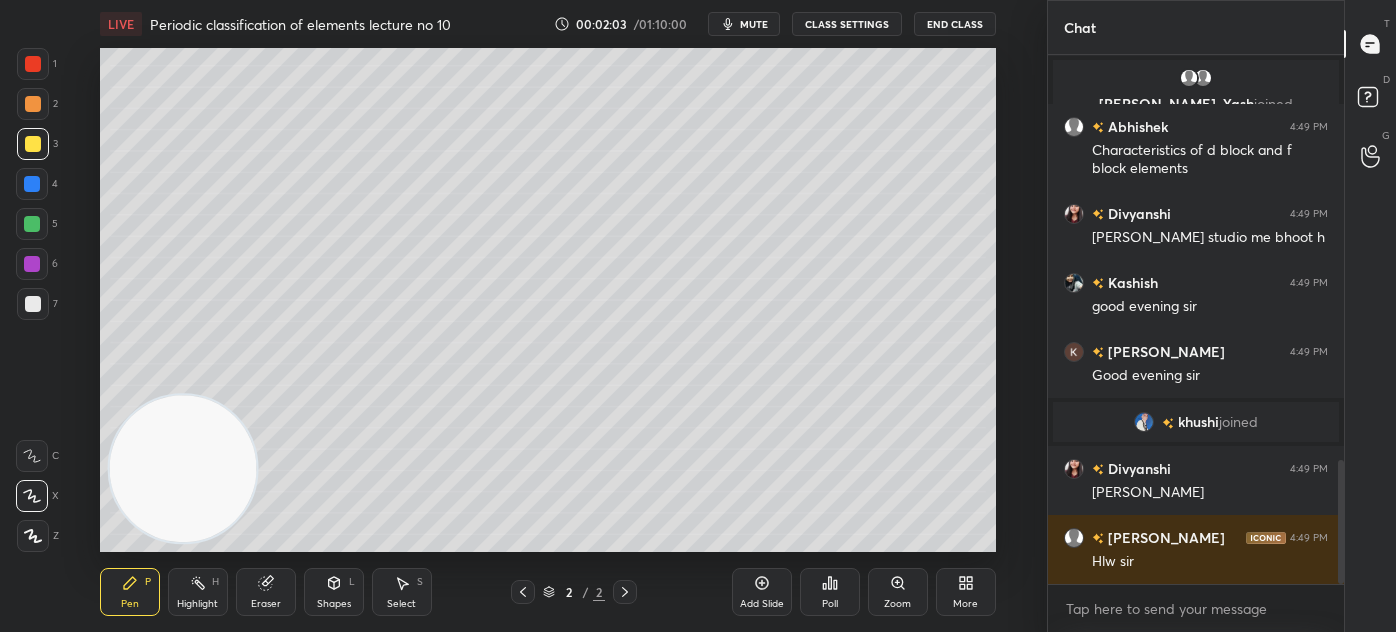 drag, startPoint x: 333, startPoint y: 599, endPoint x: 337, endPoint y: 582, distance: 17.464249 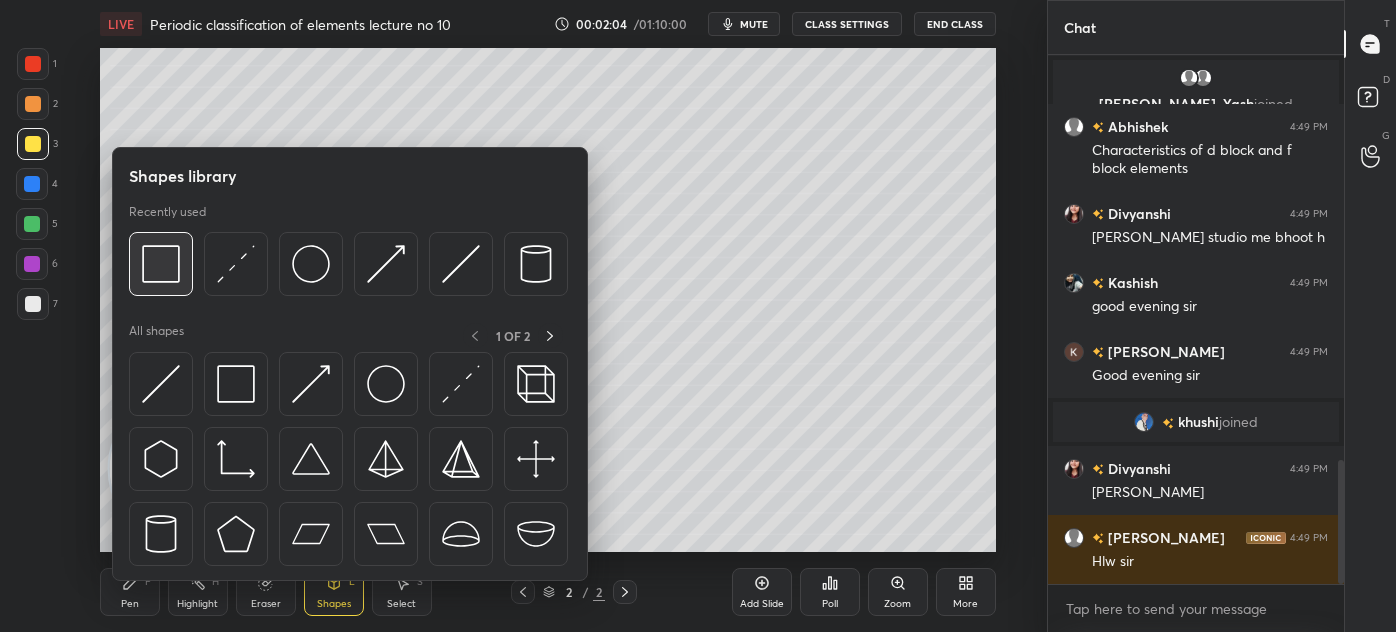 click at bounding box center (161, 264) 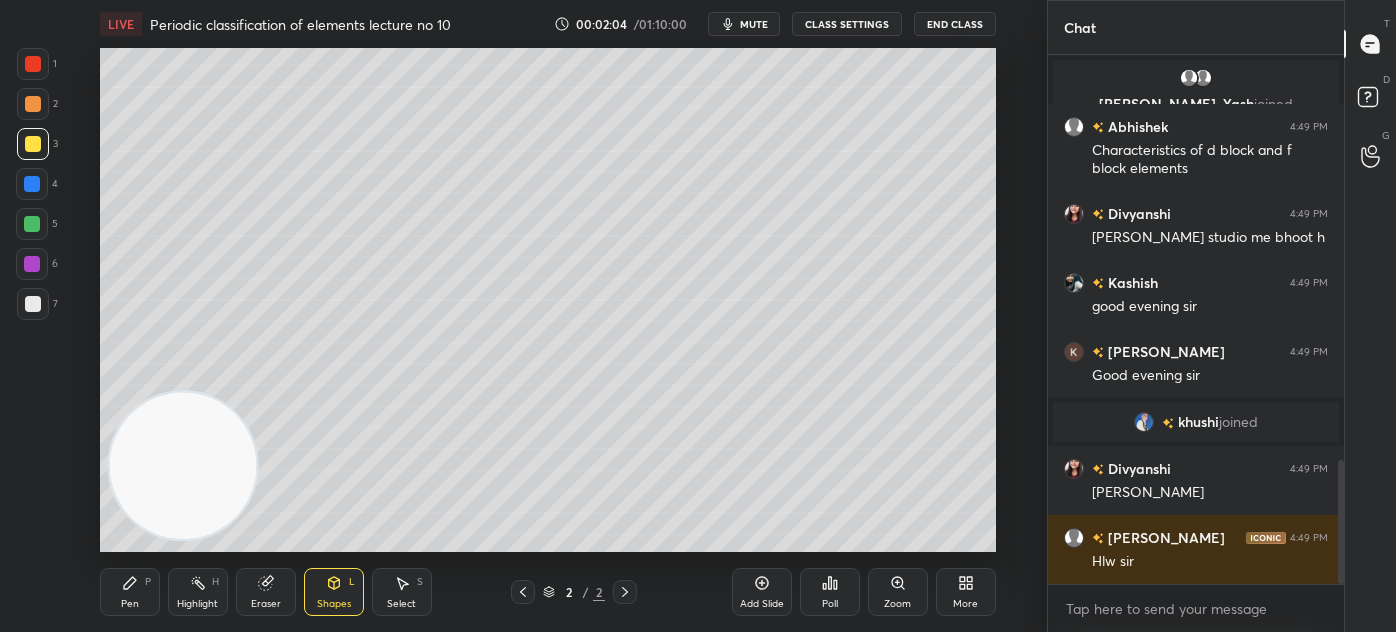 drag, startPoint x: 213, startPoint y: 490, endPoint x: 248, endPoint y: 367, distance: 127.88276 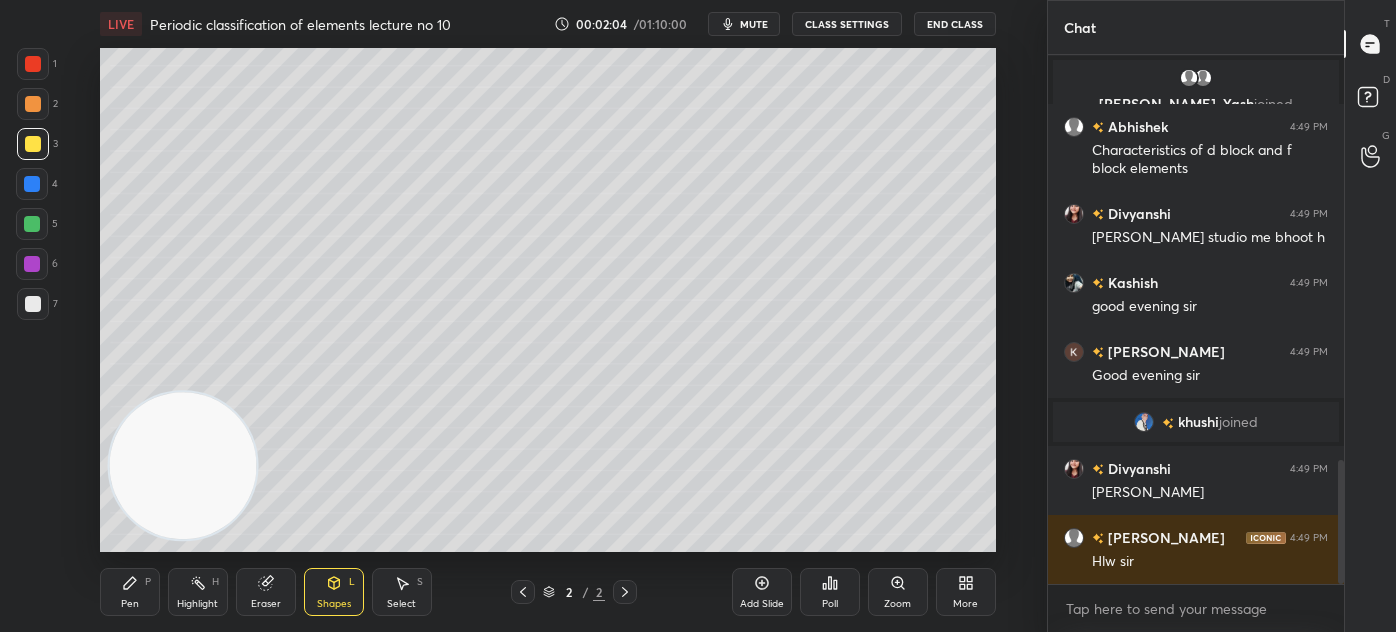 click at bounding box center [182, 465] 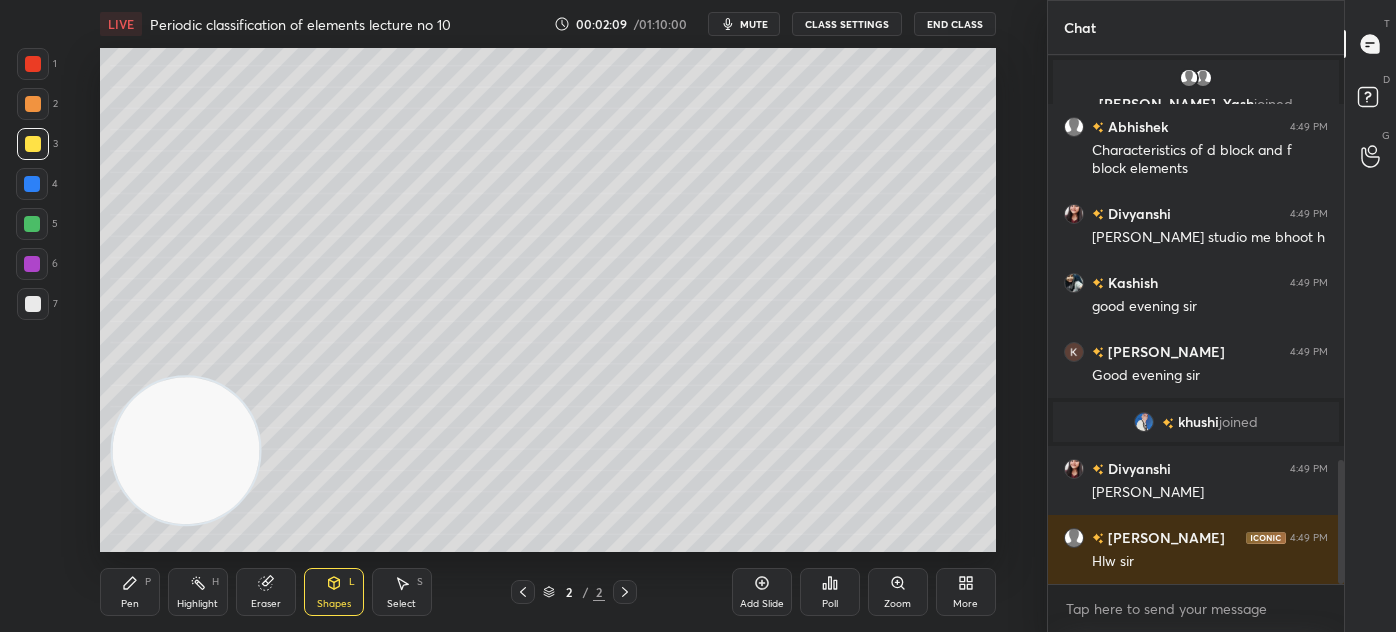 drag, startPoint x: 332, startPoint y: 439, endPoint x: 224, endPoint y: 449, distance: 108.461975 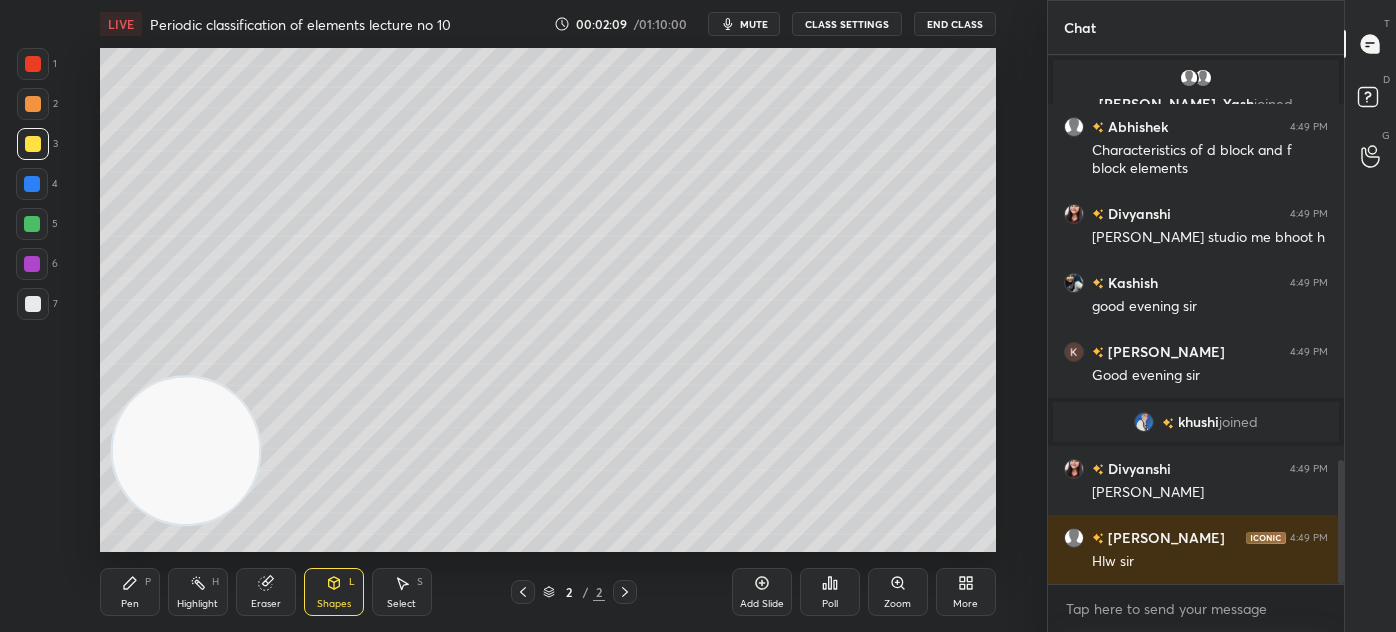 click at bounding box center (185, 450) 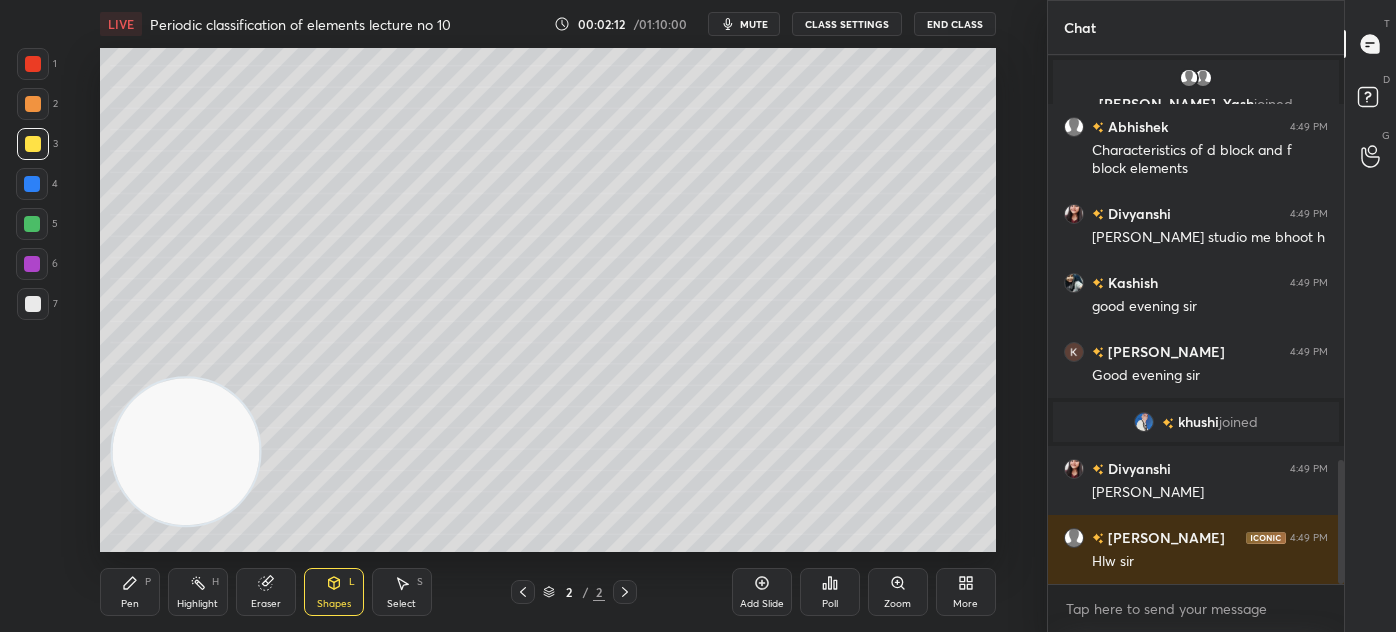 scroll, scrollTop: 1802, scrollLeft: 0, axis: vertical 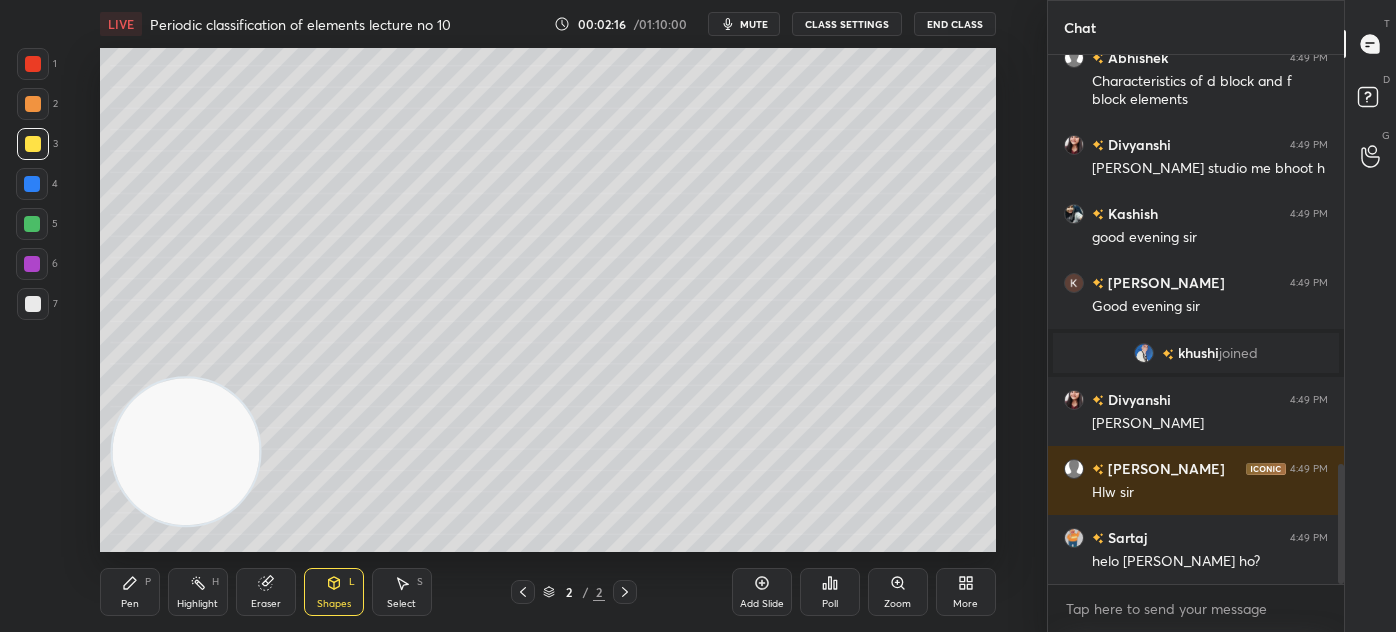 click on "Pen P" at bounding box center (130, 592) 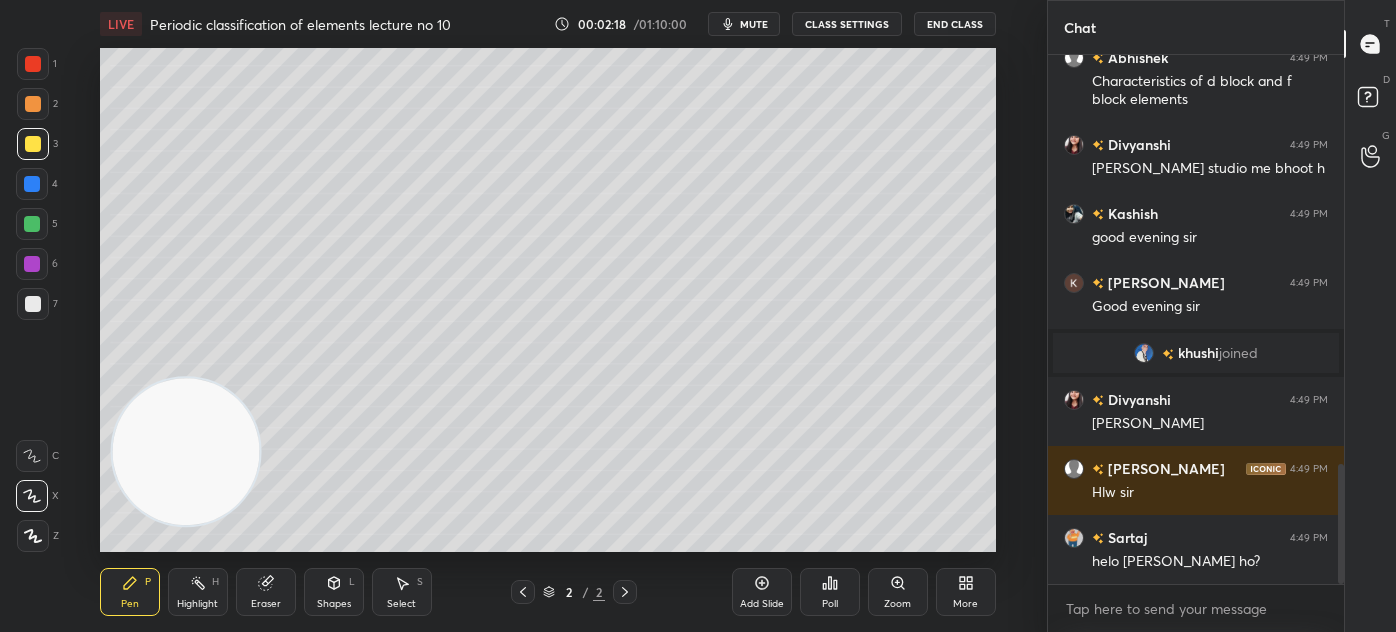 click at bounding box center [33, 144] 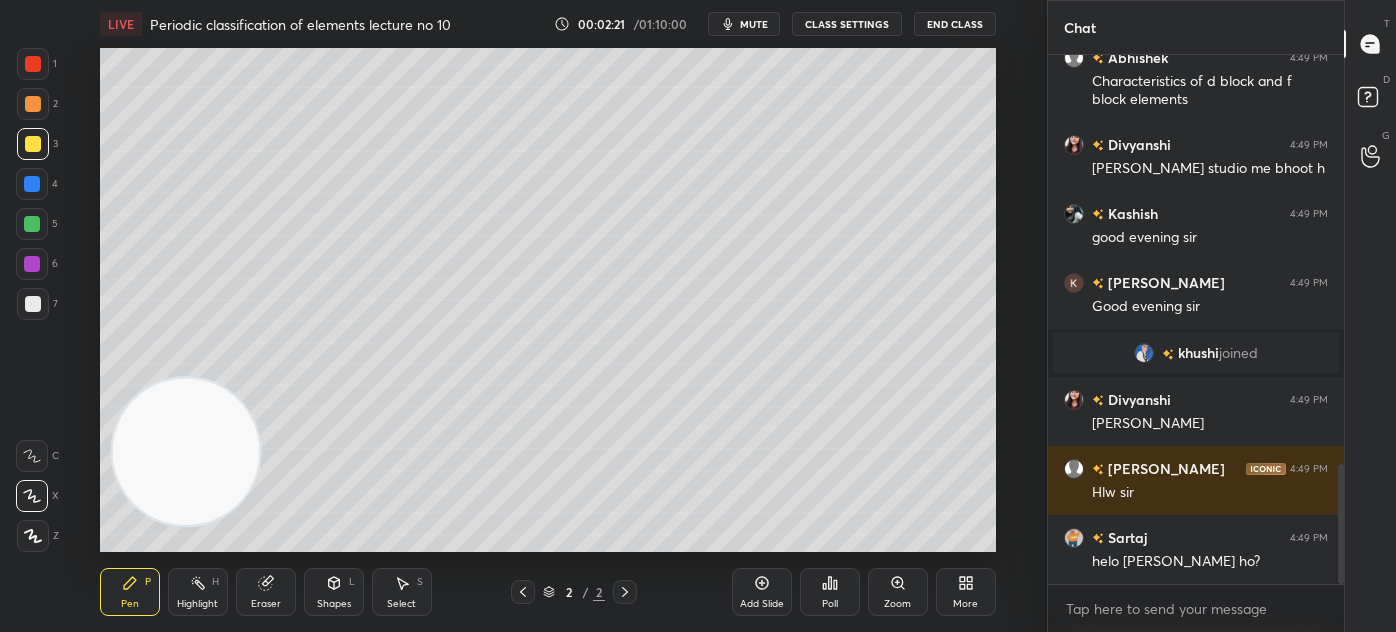 click on "Eraser" at bounding box center (266, 592) 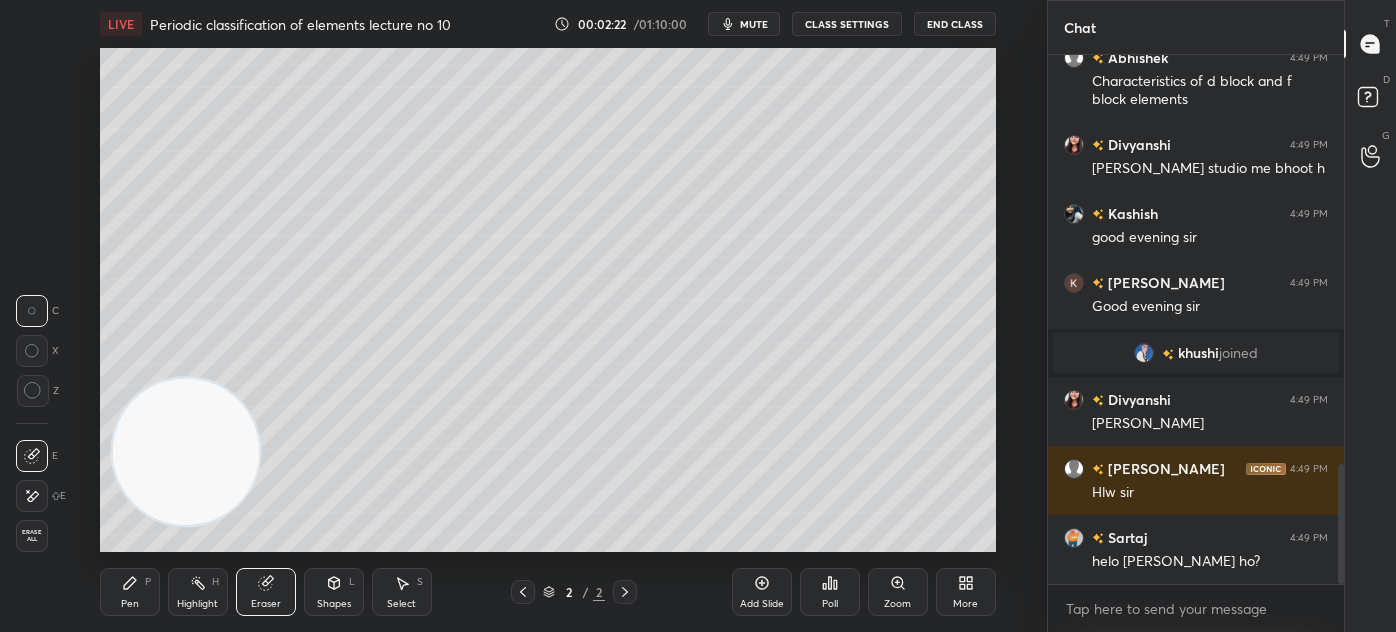 click 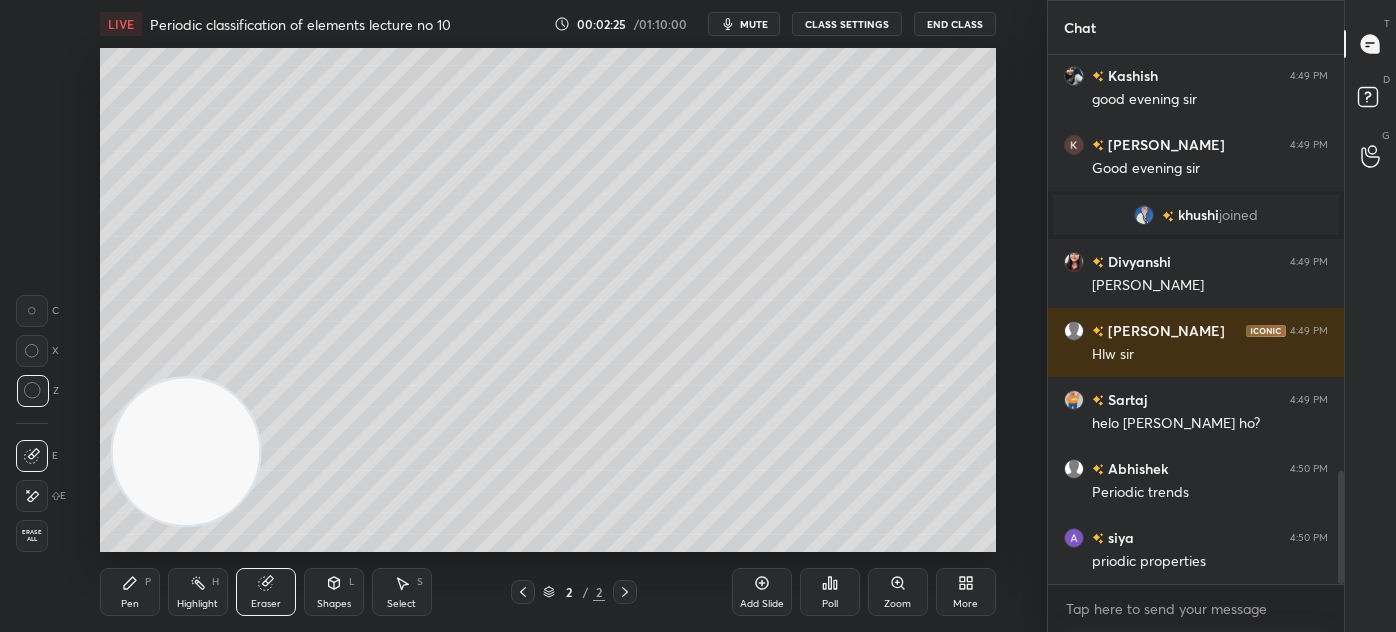 click on "Pen" at bounding box center (130, 604) 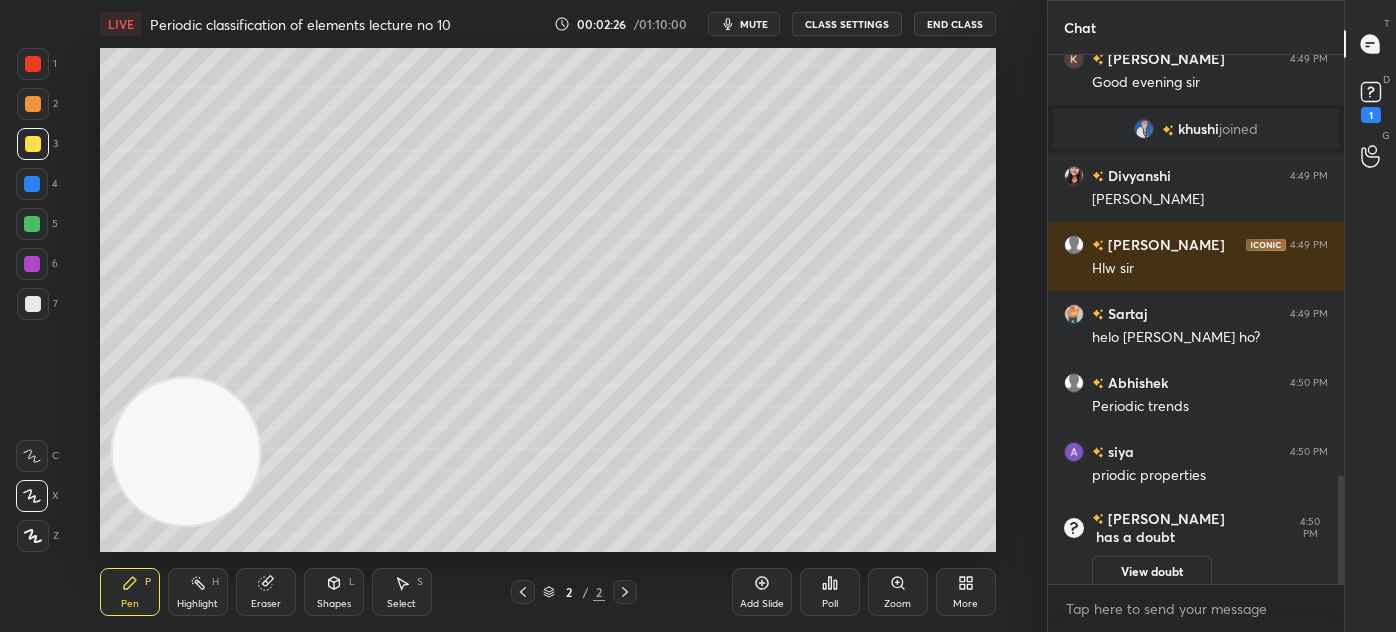scroll, scrollTop: 0, scrollLeft: 0, axis: both 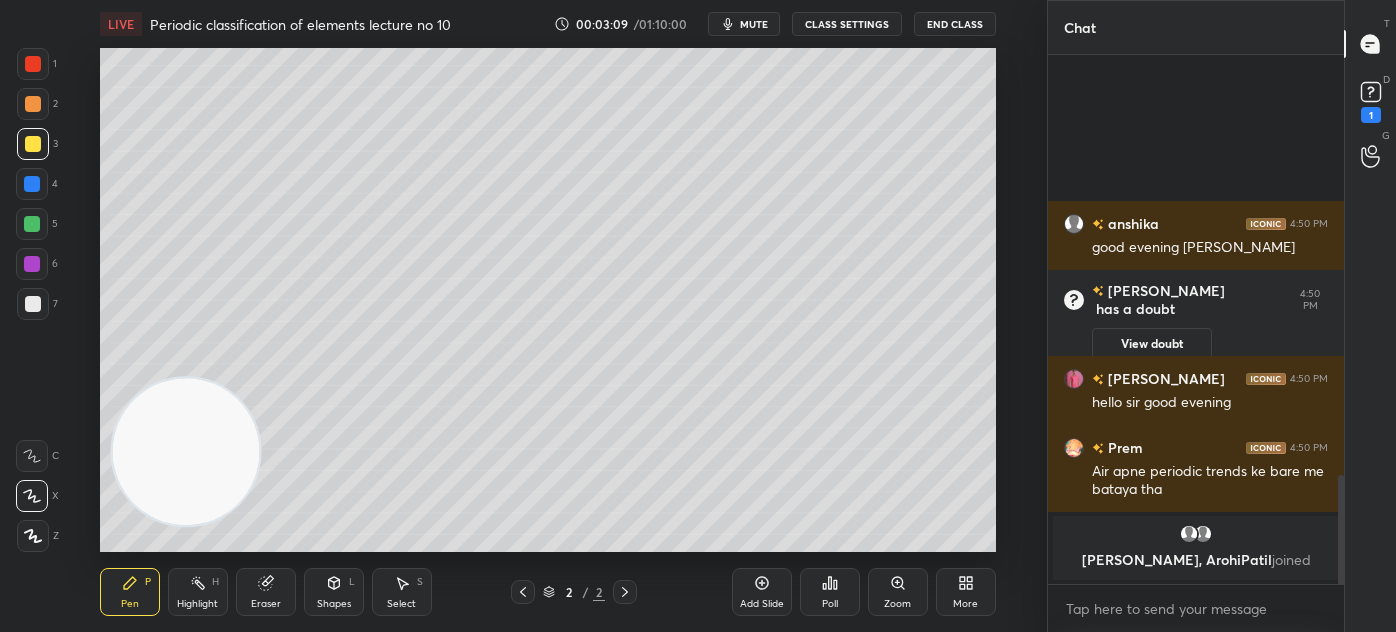 click at bounding box center [33, 304] 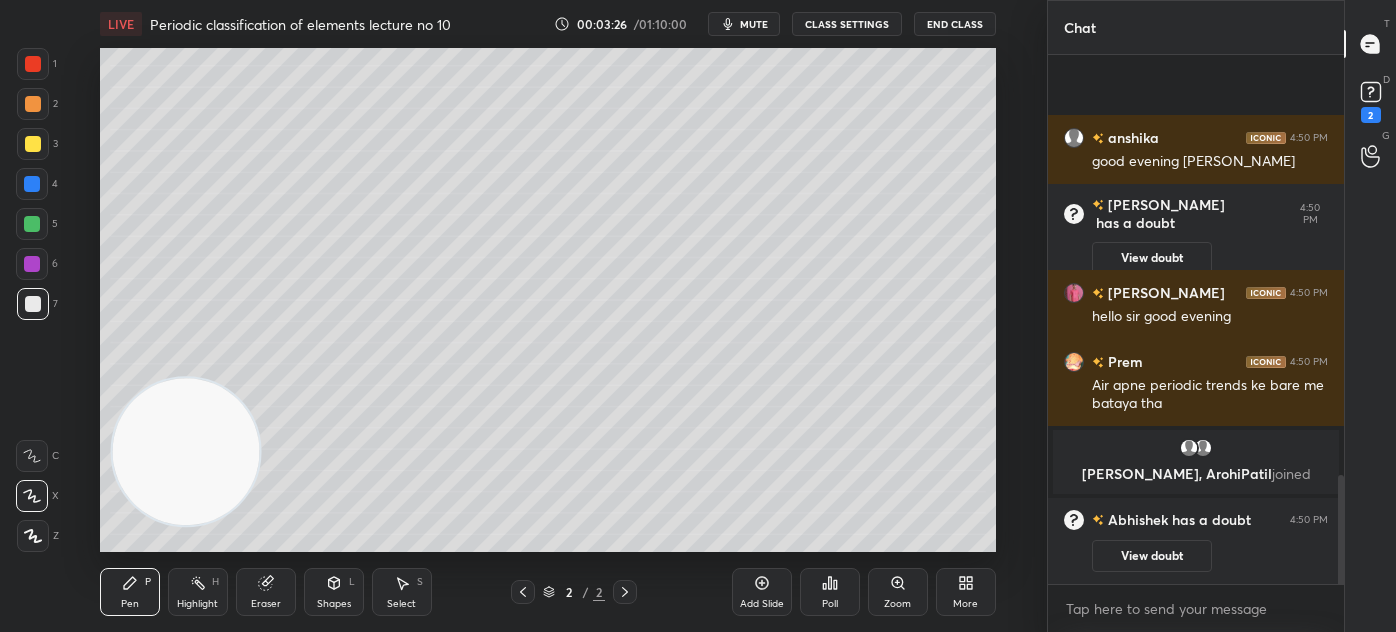 scroll, scrollTop: 8, scrollLeft: 0, axis: vertical 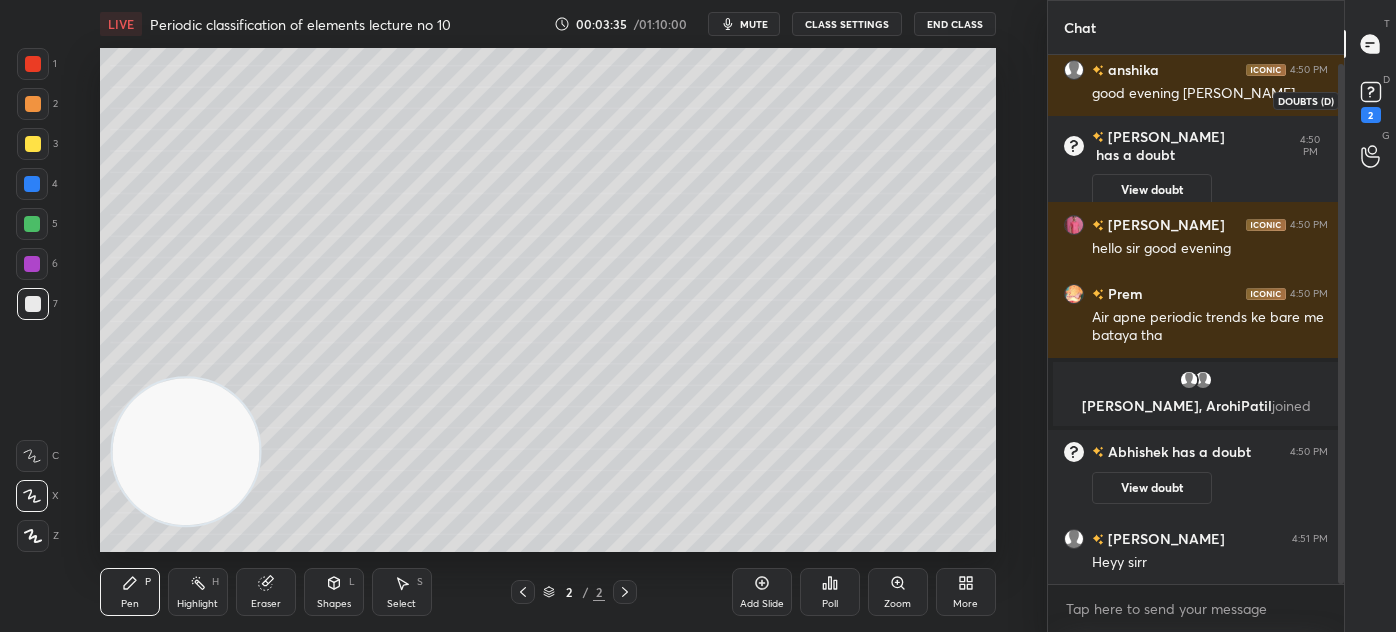 click on "2" at bounding box center [1371, 115] 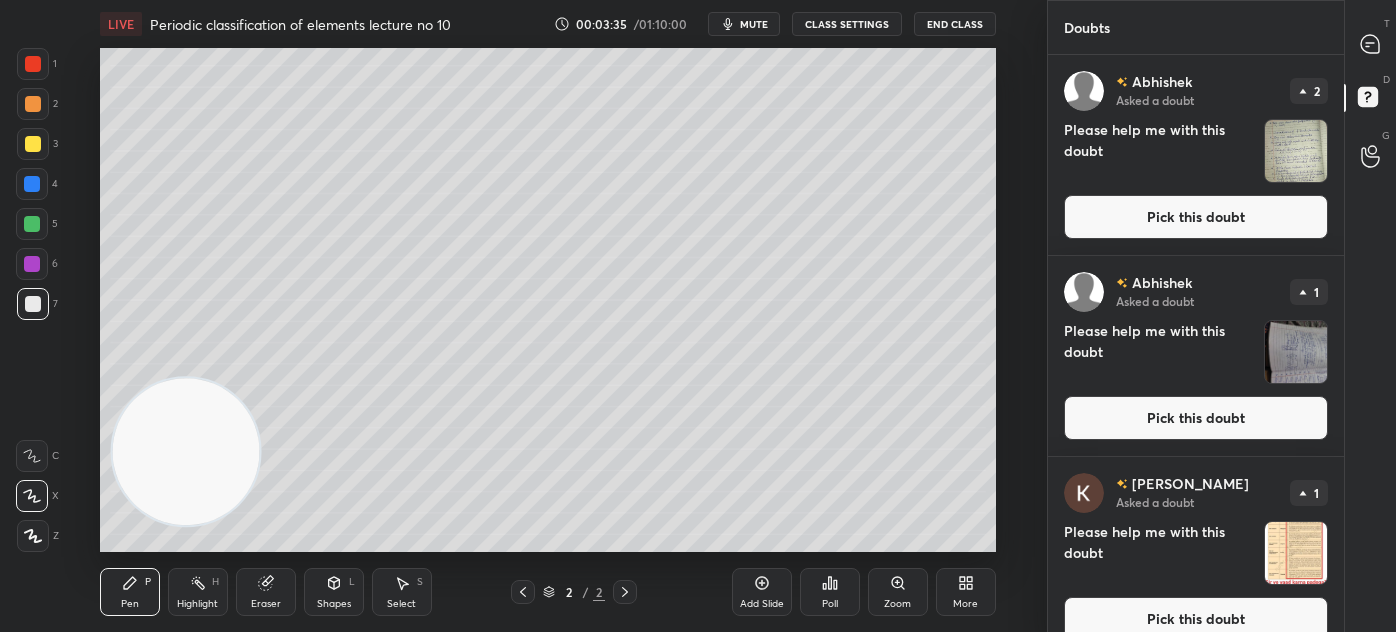 click at bounding box center [1296, 151] 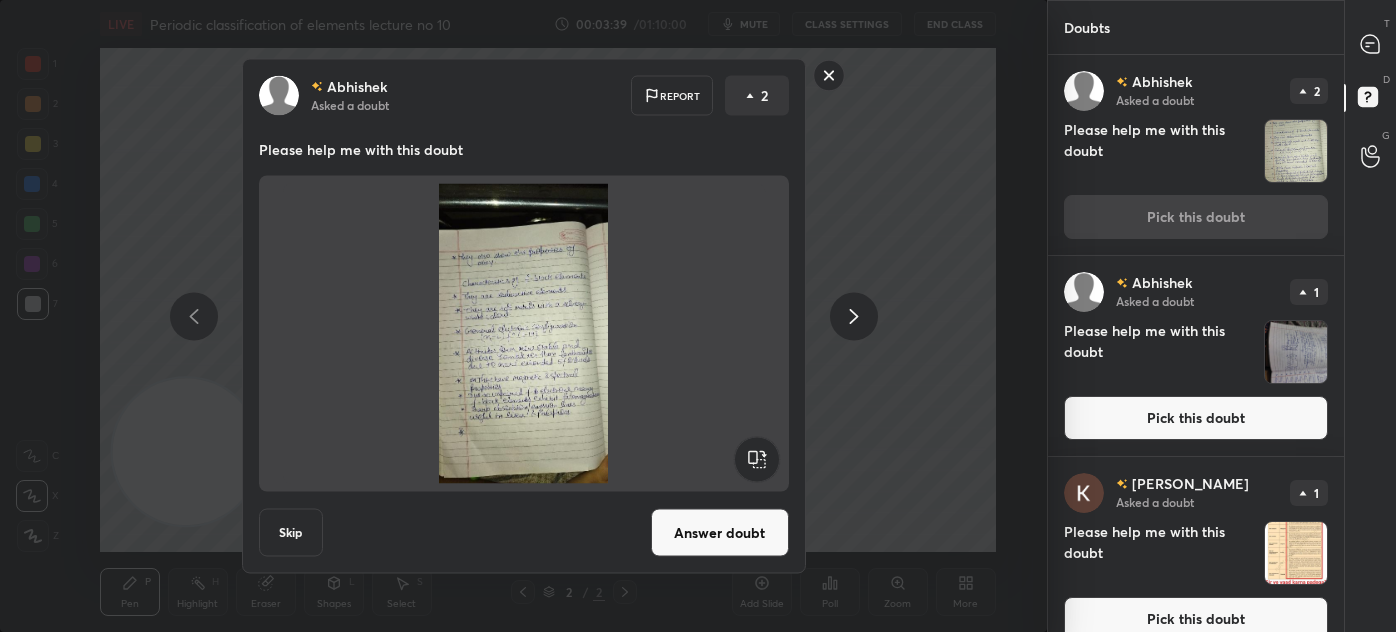 click at bounding box center [1296, 553] 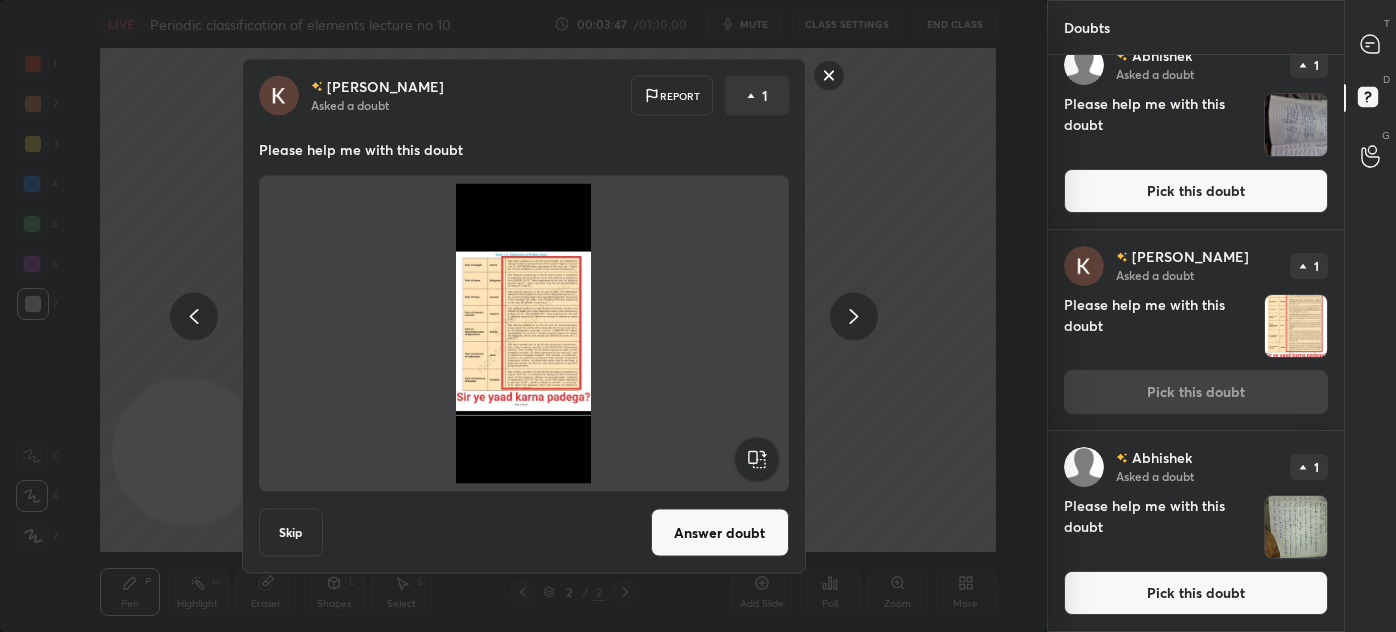 click at bounding box center (1296, 527) 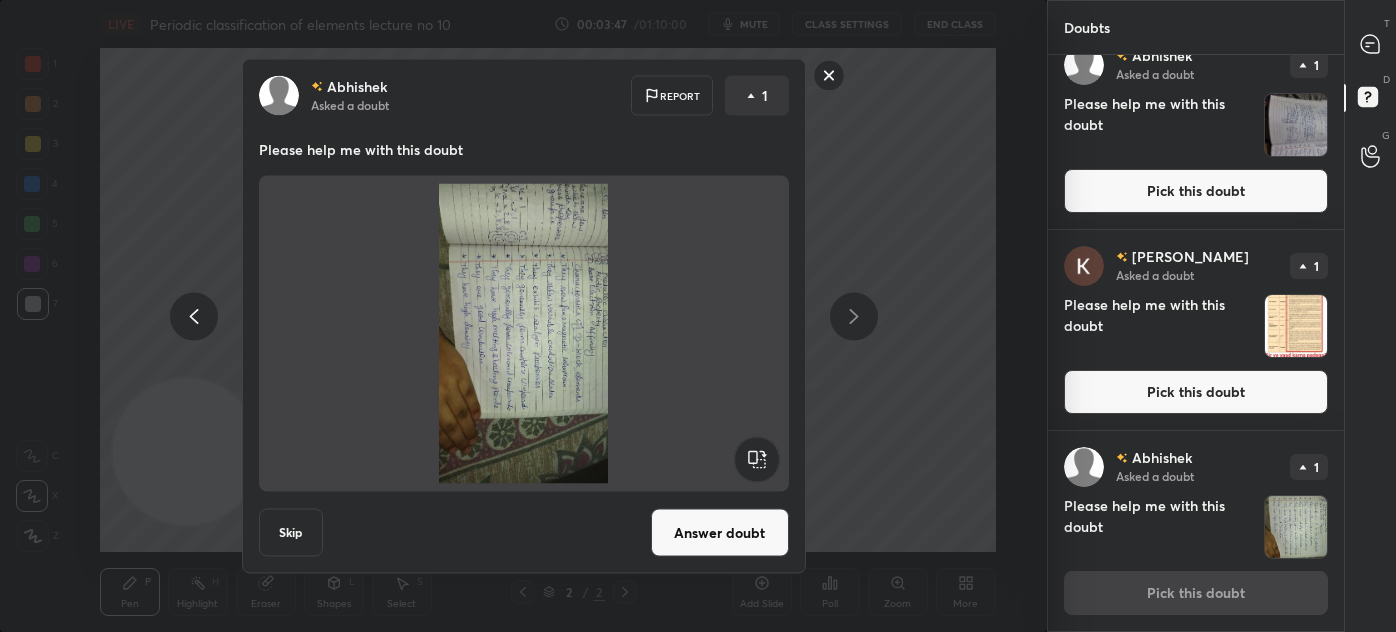 scroll, scrollTop: 226, scrollLeft: 0, axis: vertical 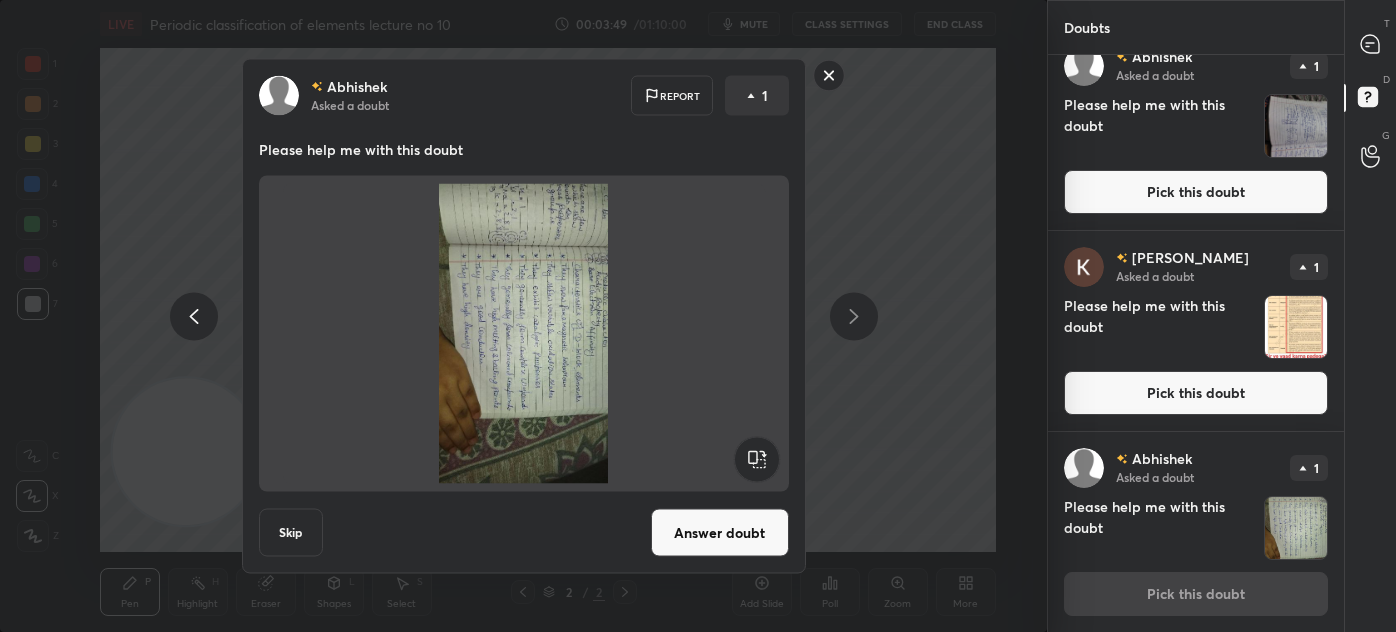 click 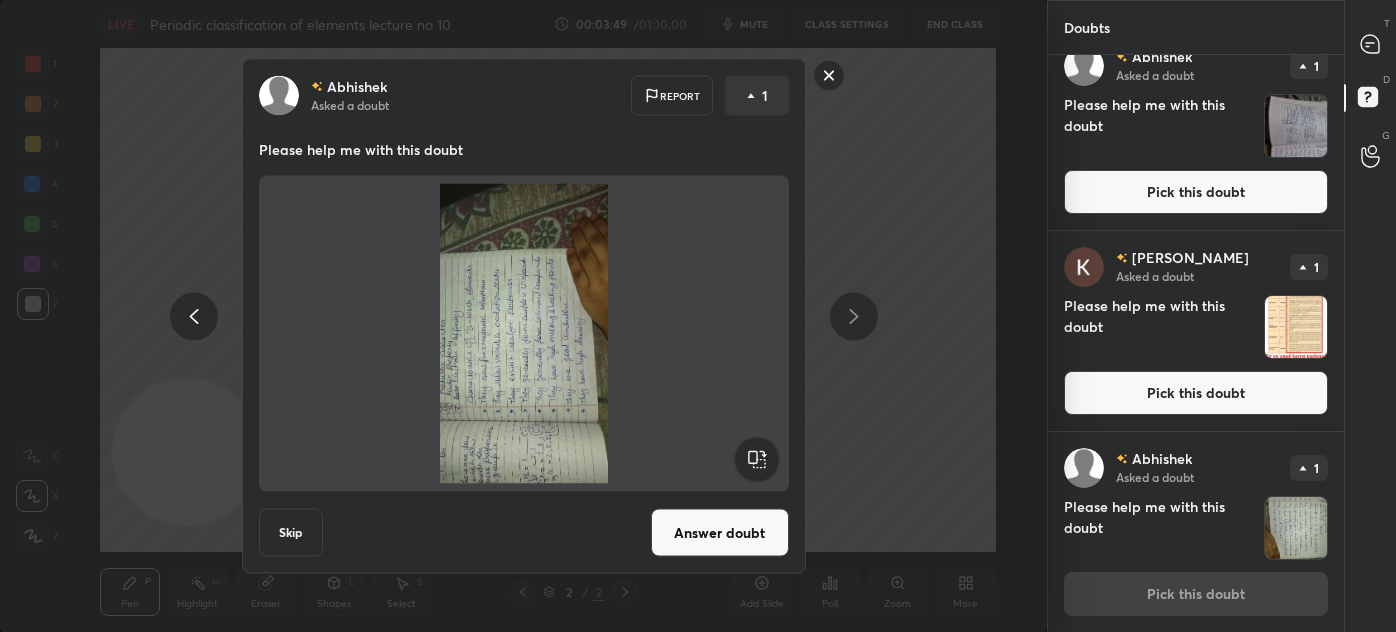 click 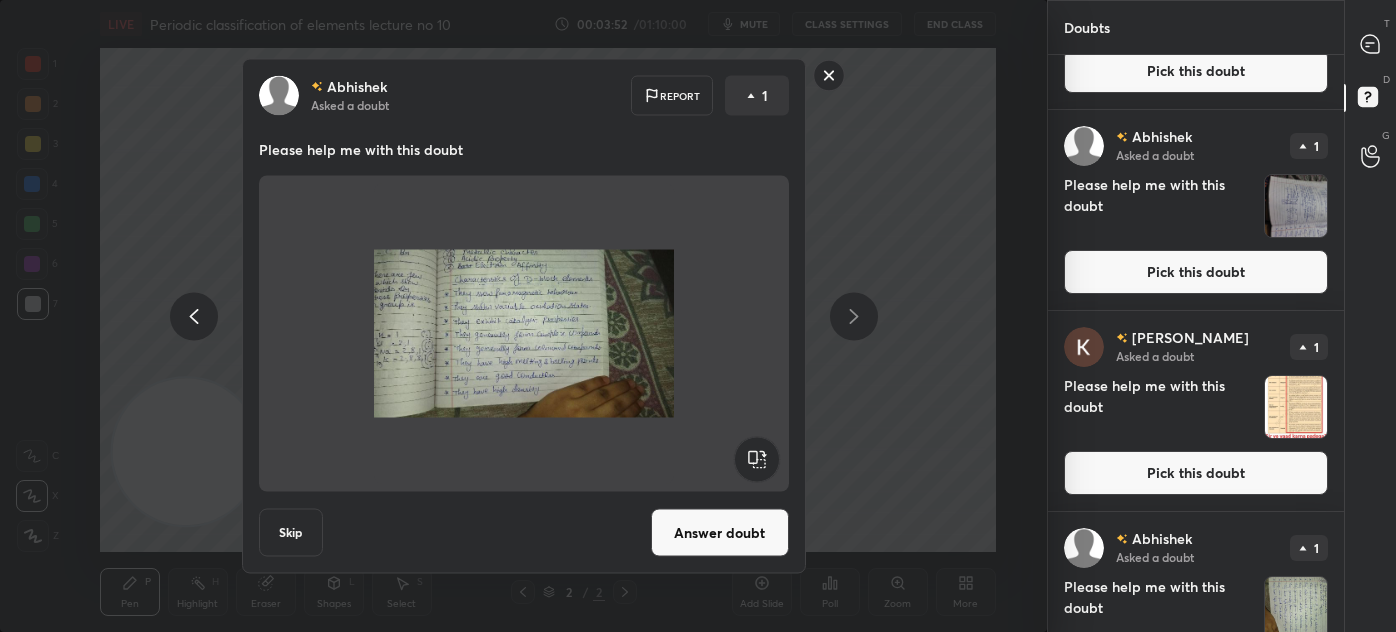 scroll, scrollTop: 123, scrollLeft: 0, axis: vertical 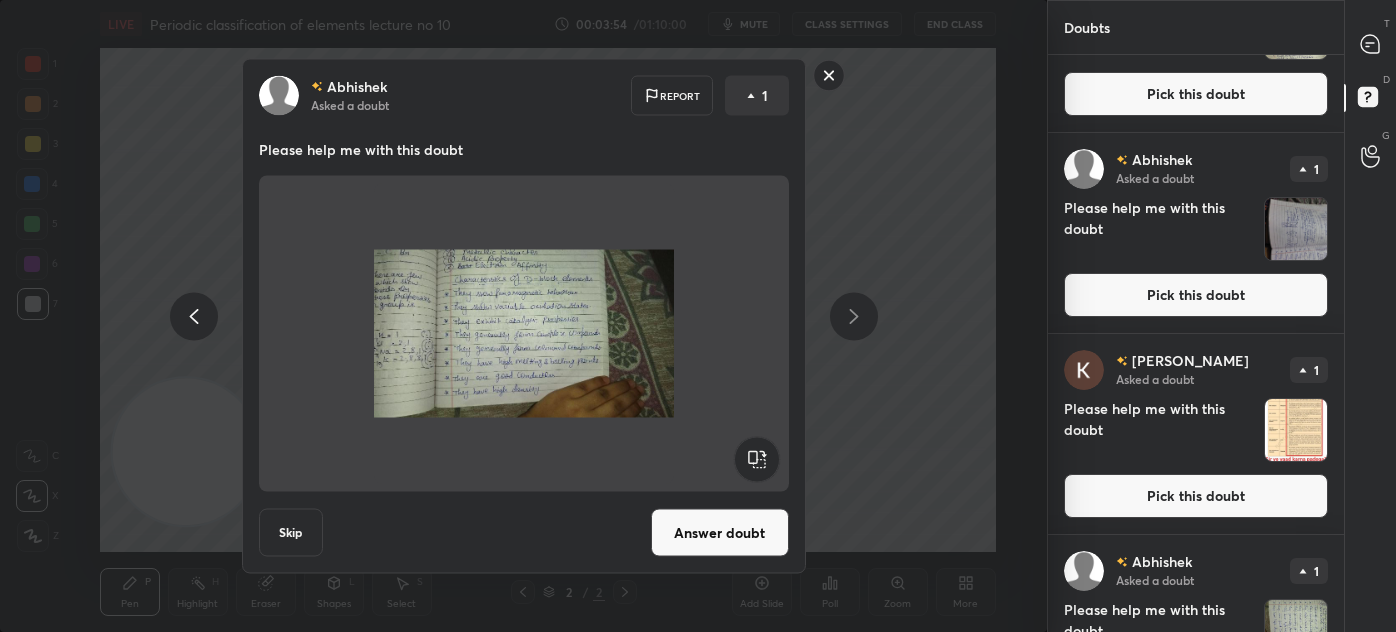 drag, startPoint x: 1344, startPoint y: 199, endPoint x: 1341, endPoint y: 236, distance: 37.12142 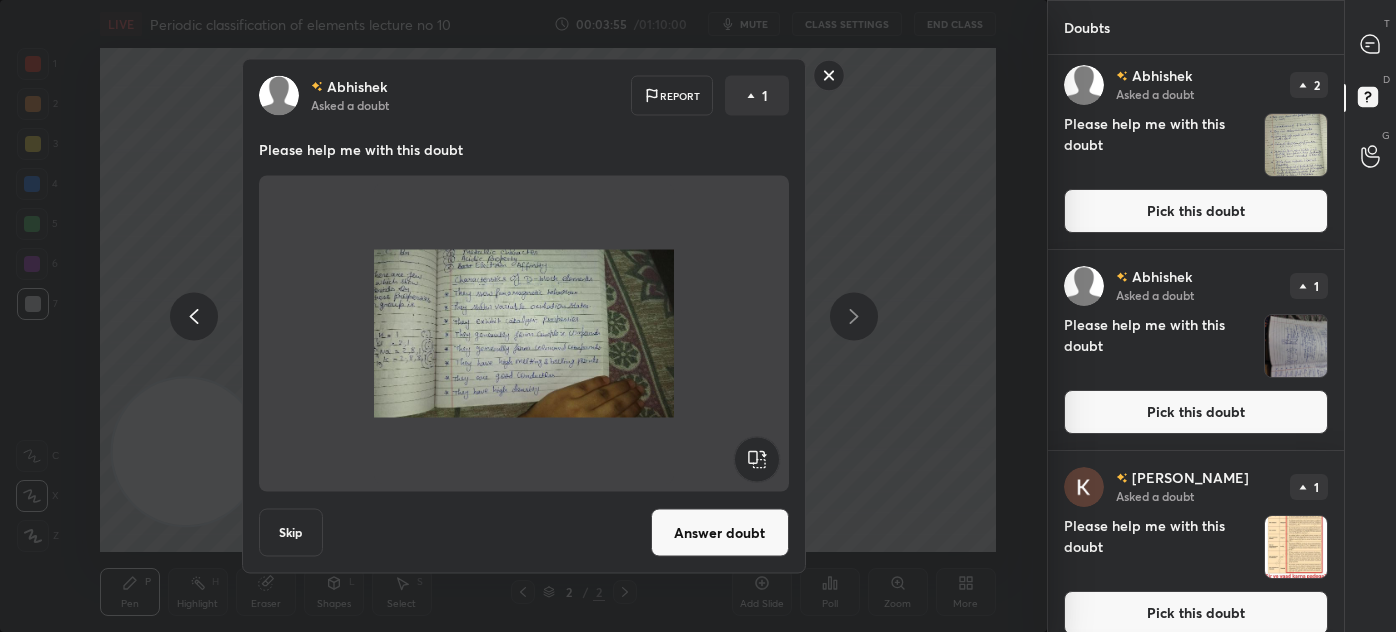 scroll, scrollTop: 0, scrollLeft: 0, axis: both 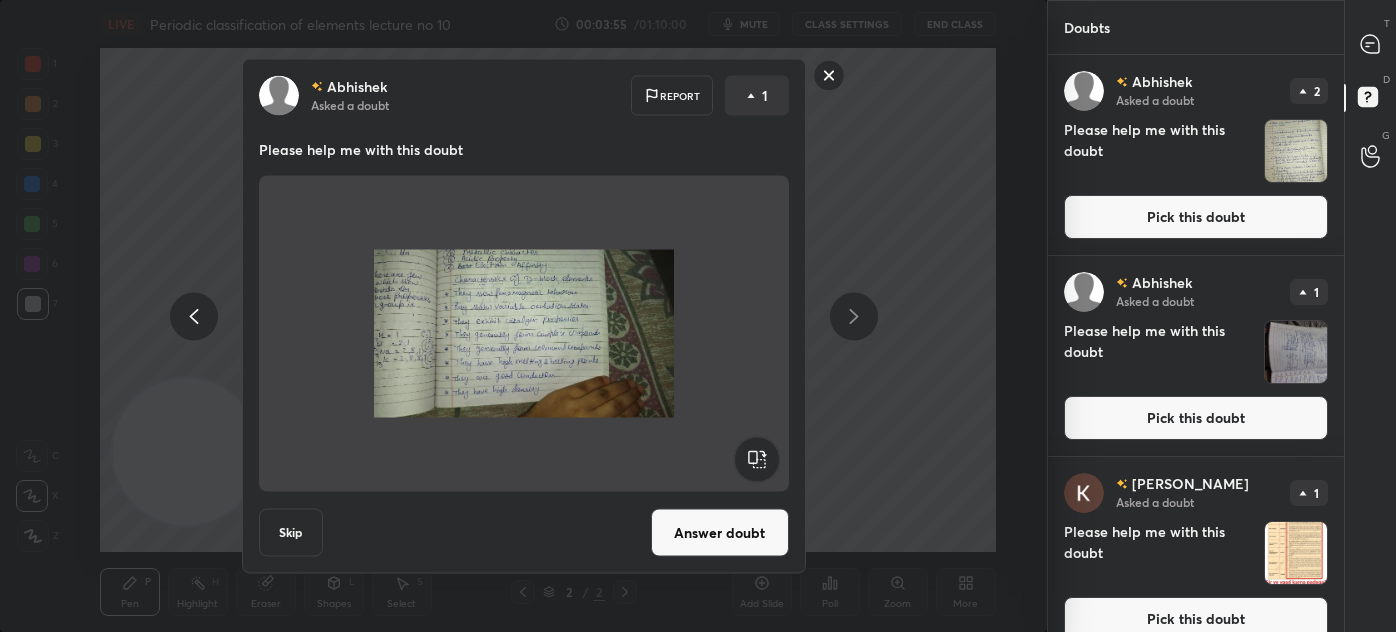 click at bounding box center (1296, 151) 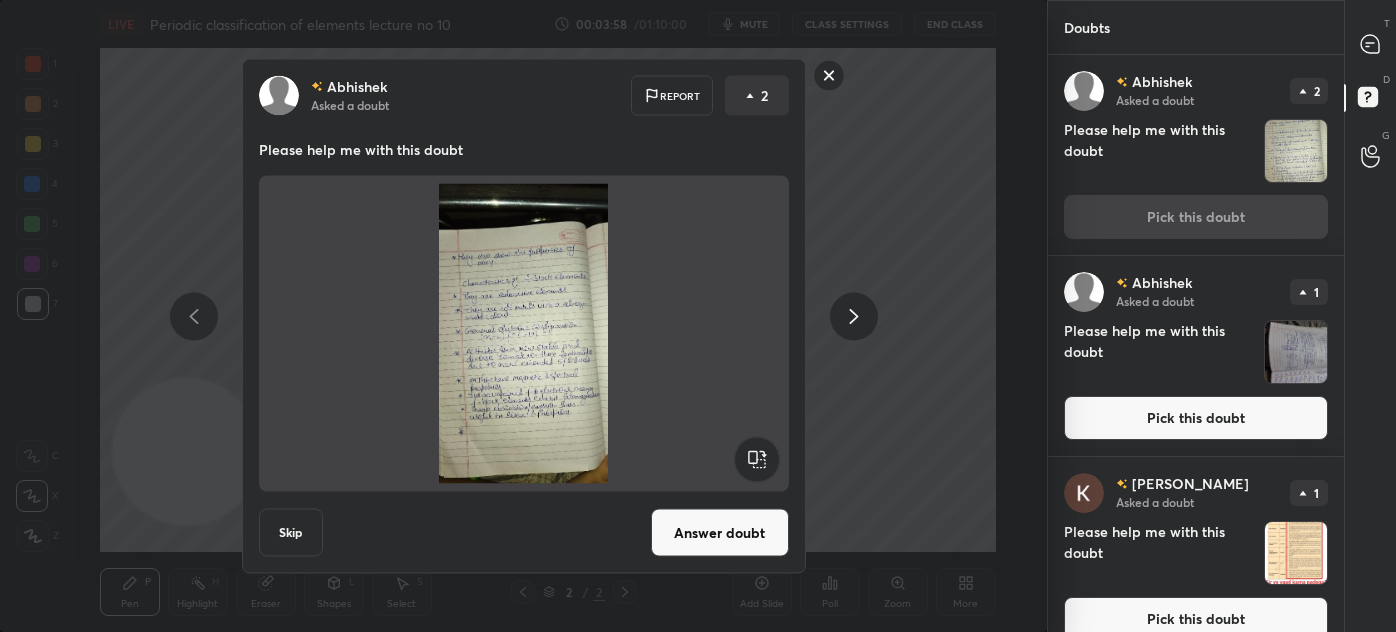 click 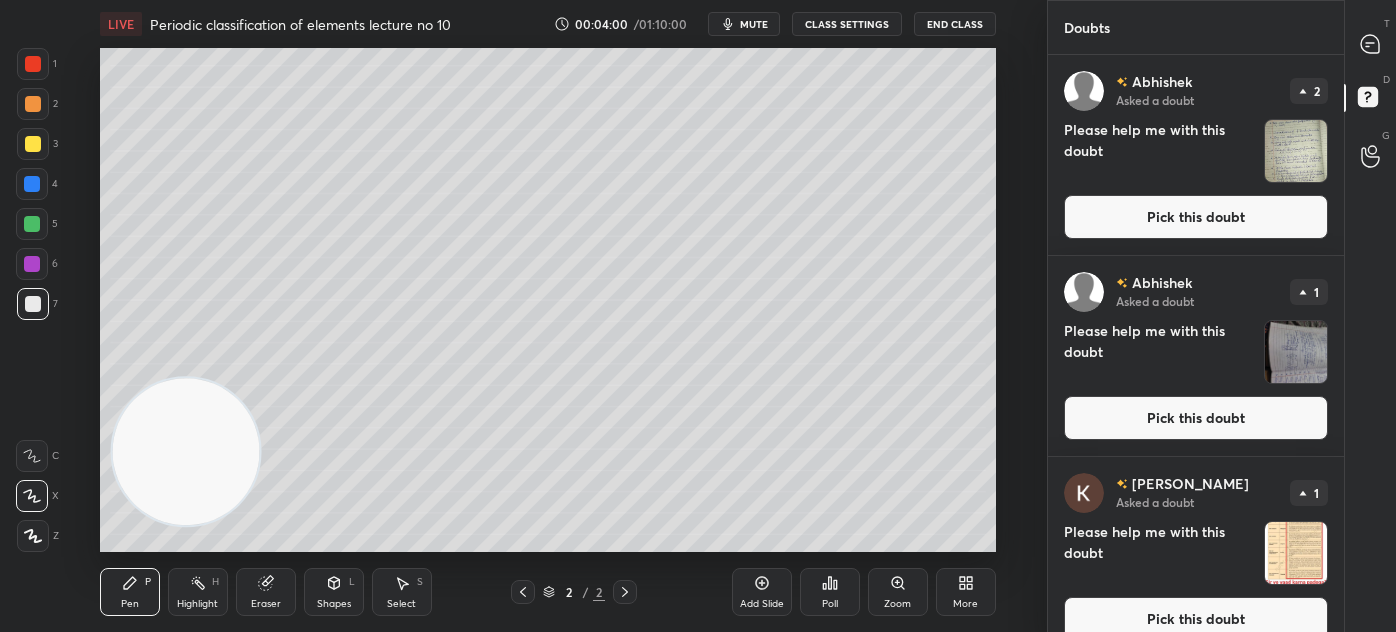 click at bounding box center [33, 104] 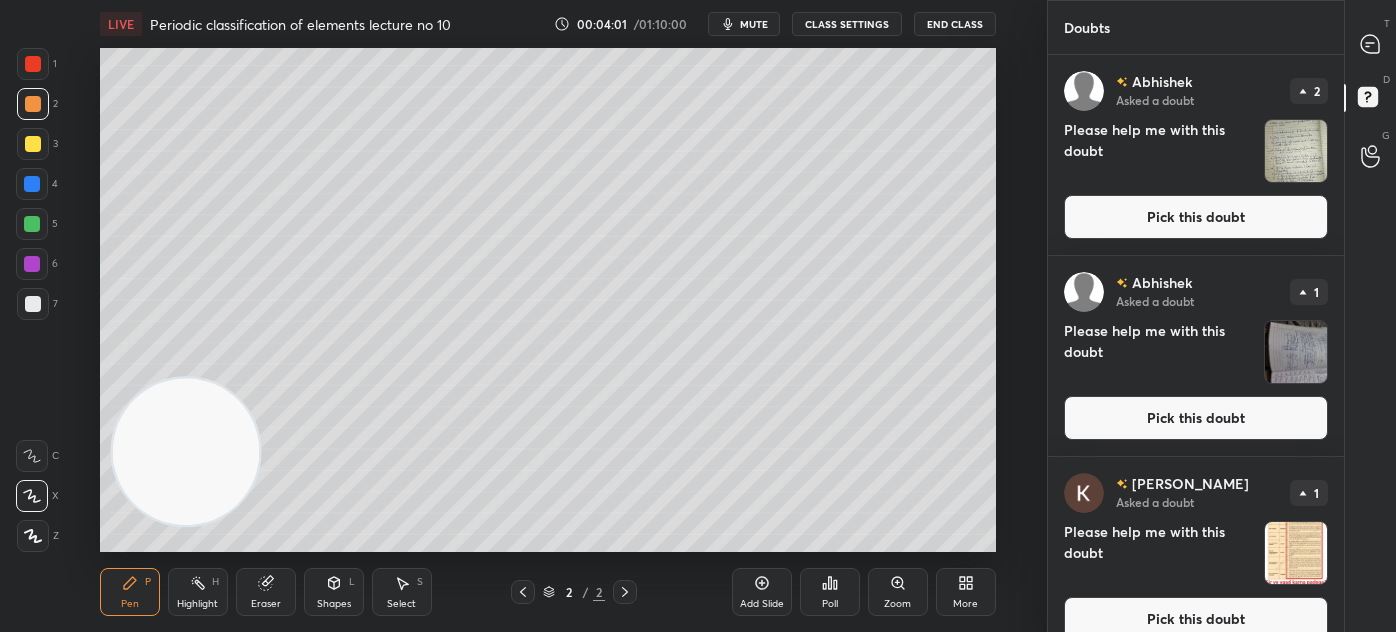 click at bounding box center [33, 144] 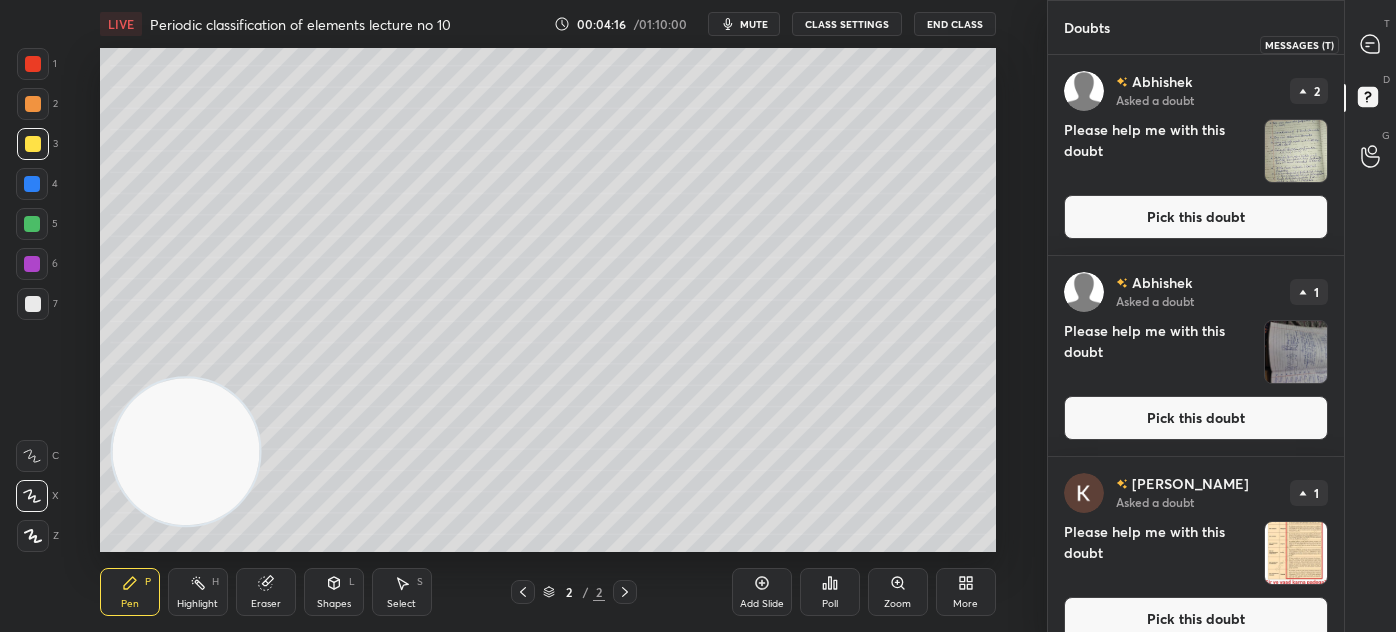 click 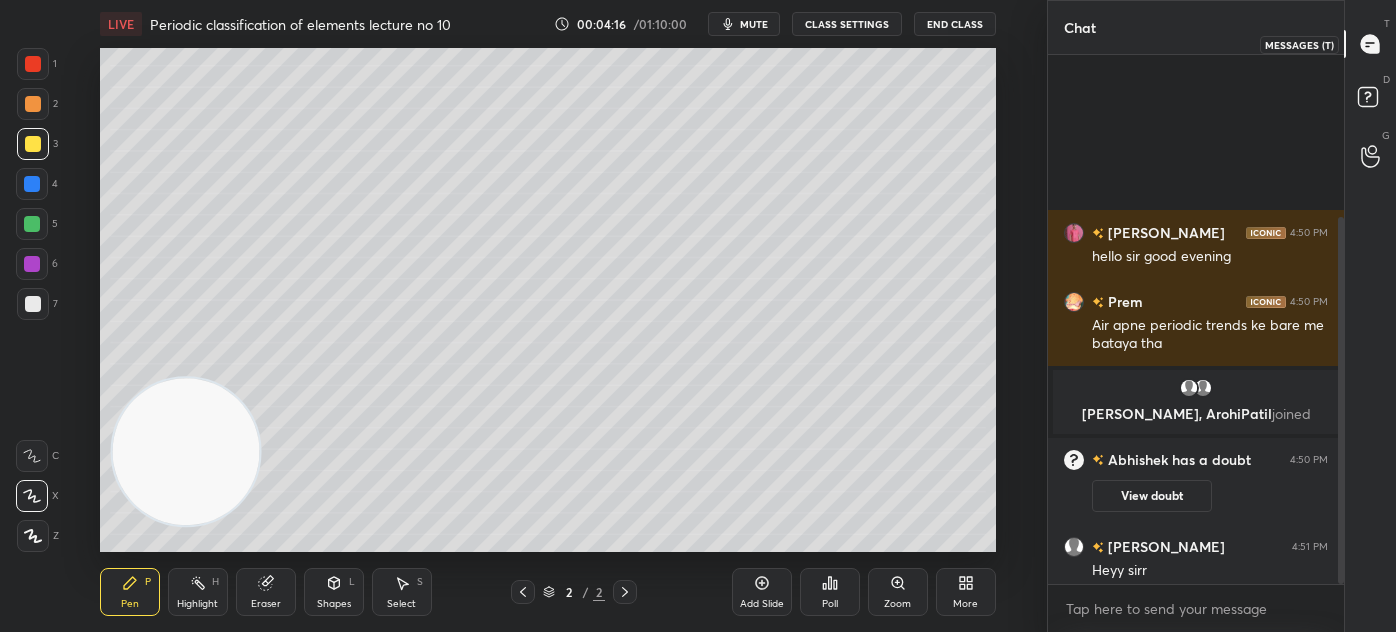 scroll, scrollTop: 234, scrollLeft: 0, axis: vertical 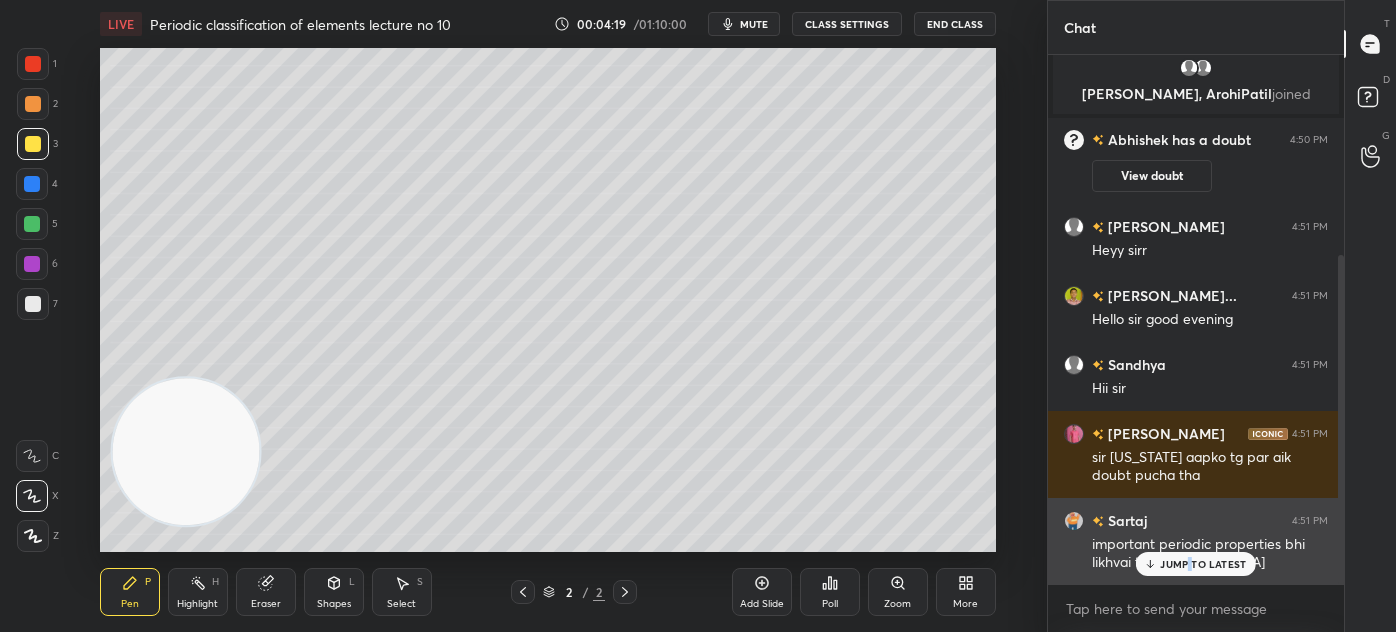 click on "JUMP TO LATEST" at bounding box center [1203, 564] 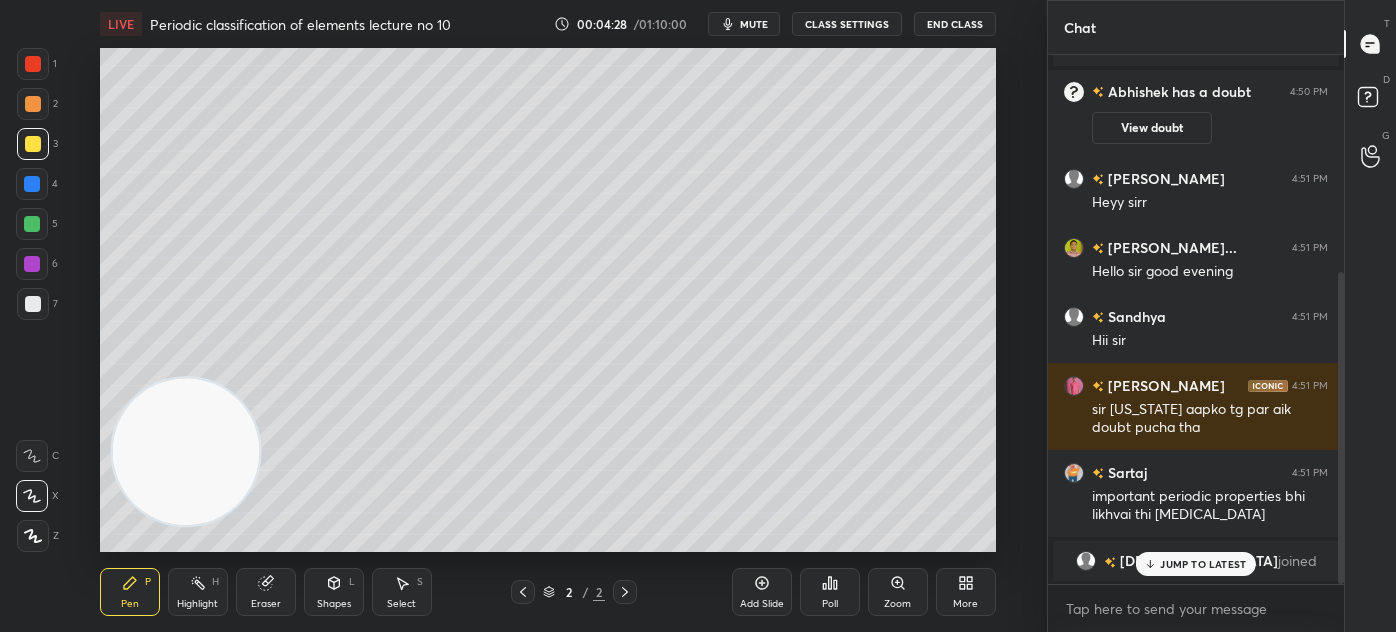 scroll, scrollTop: 437, scrollLeft: 0, axis: vertical 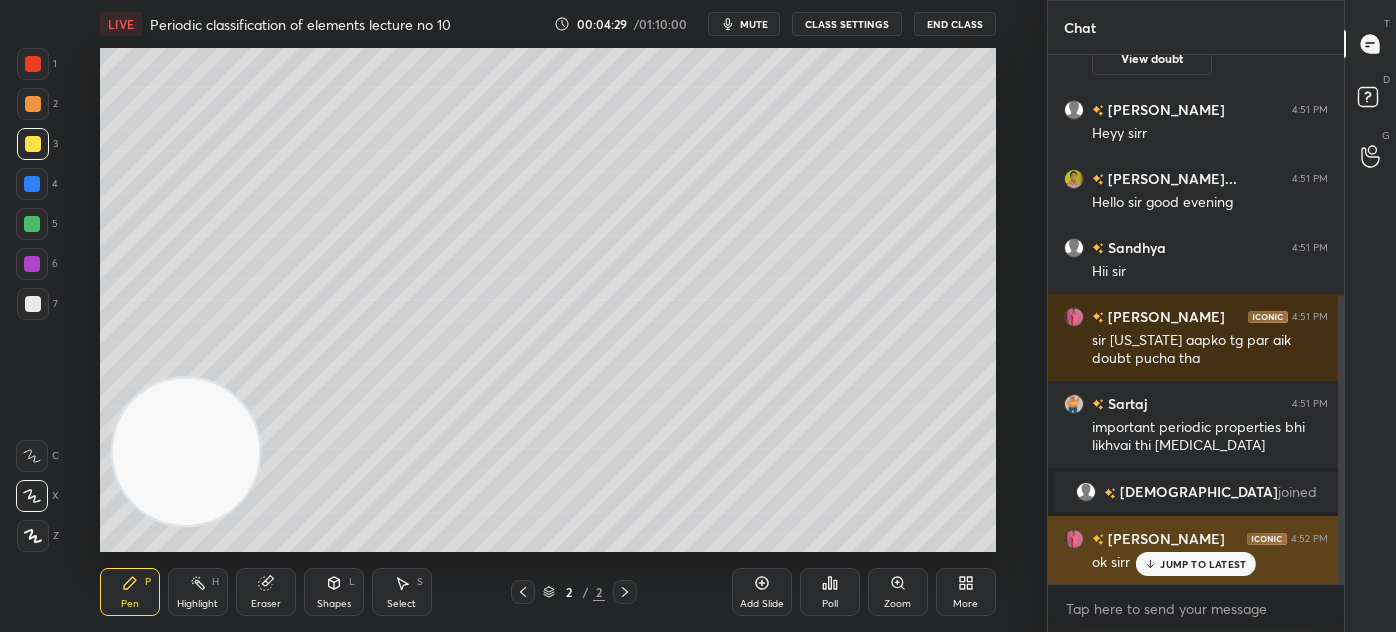 click on "ok sirr" at bounding box center (1210, 561) 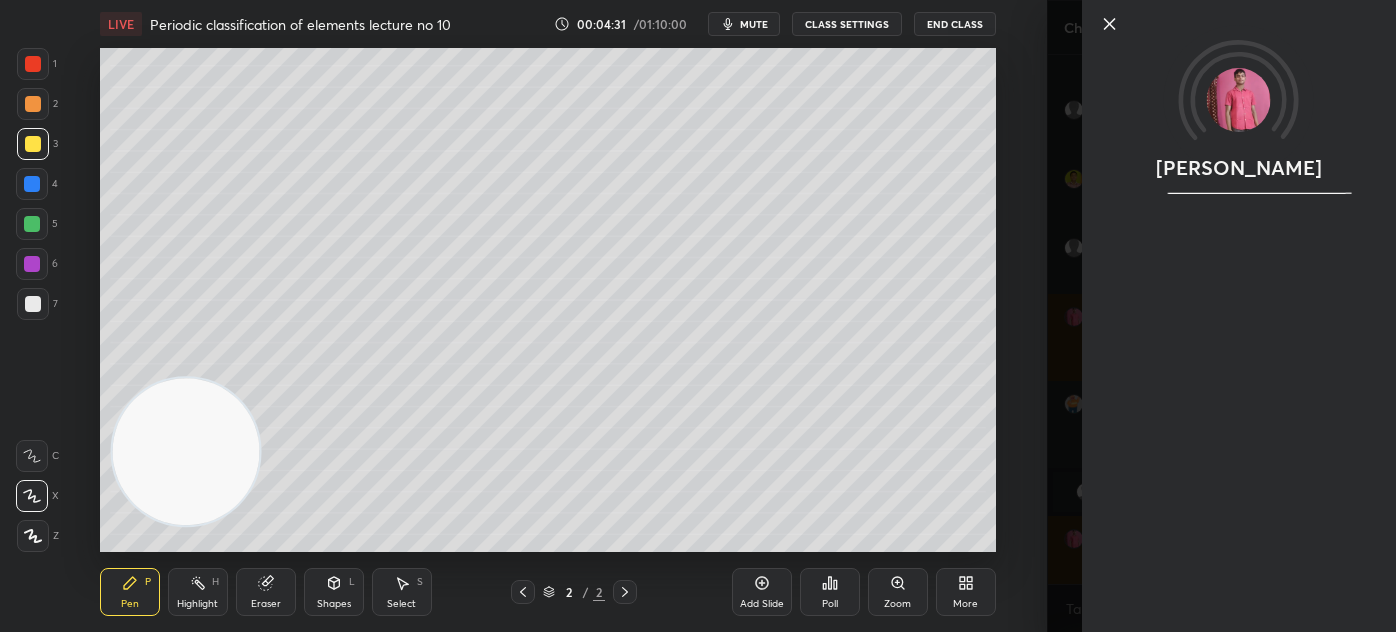drag, startPoint x: 1080, startPoint y: 518, endPoint x: 1096, endPoint y: 529, distance: 19.416489 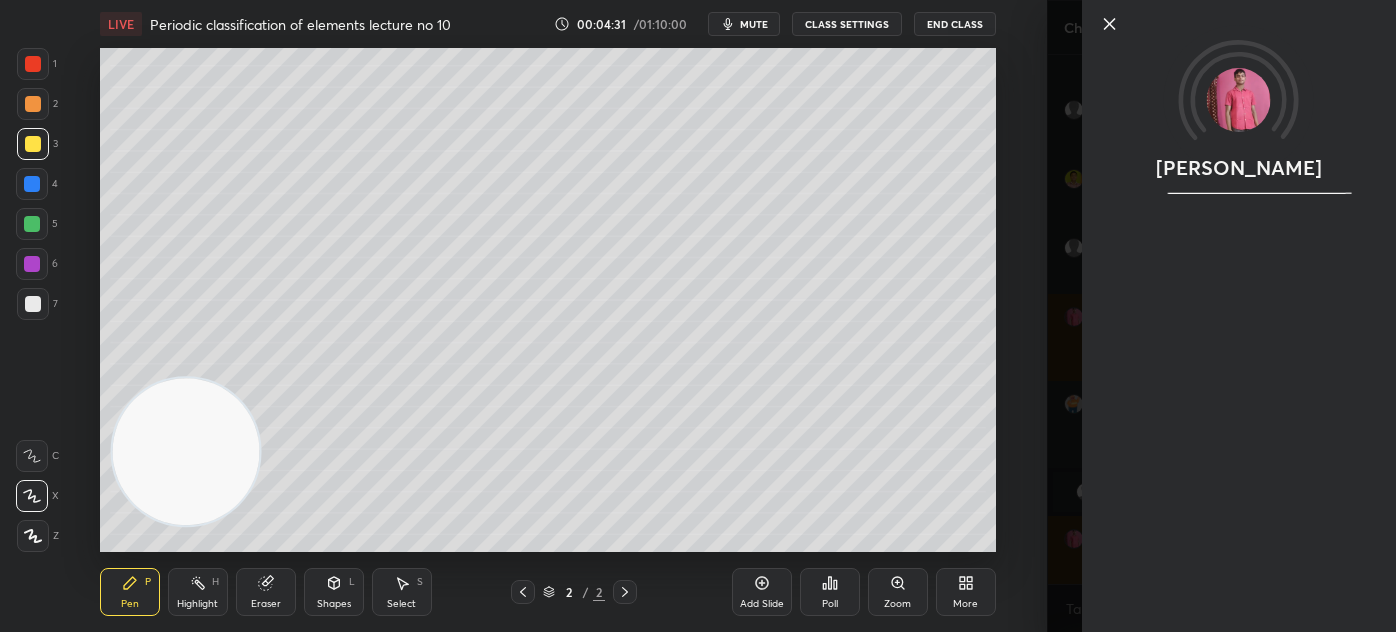 click on "Swarn" at bounding box center (1221, 316) 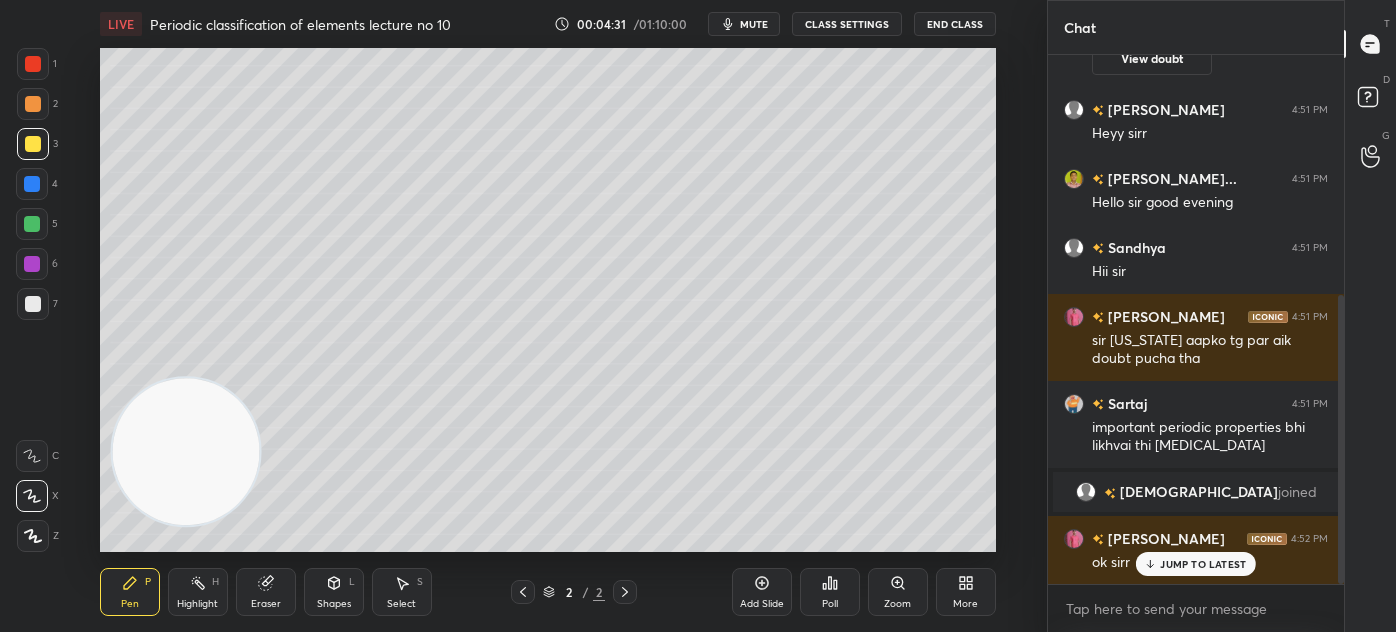 click on "JUMP TO LATEST" at bounding box center (1203, 564) 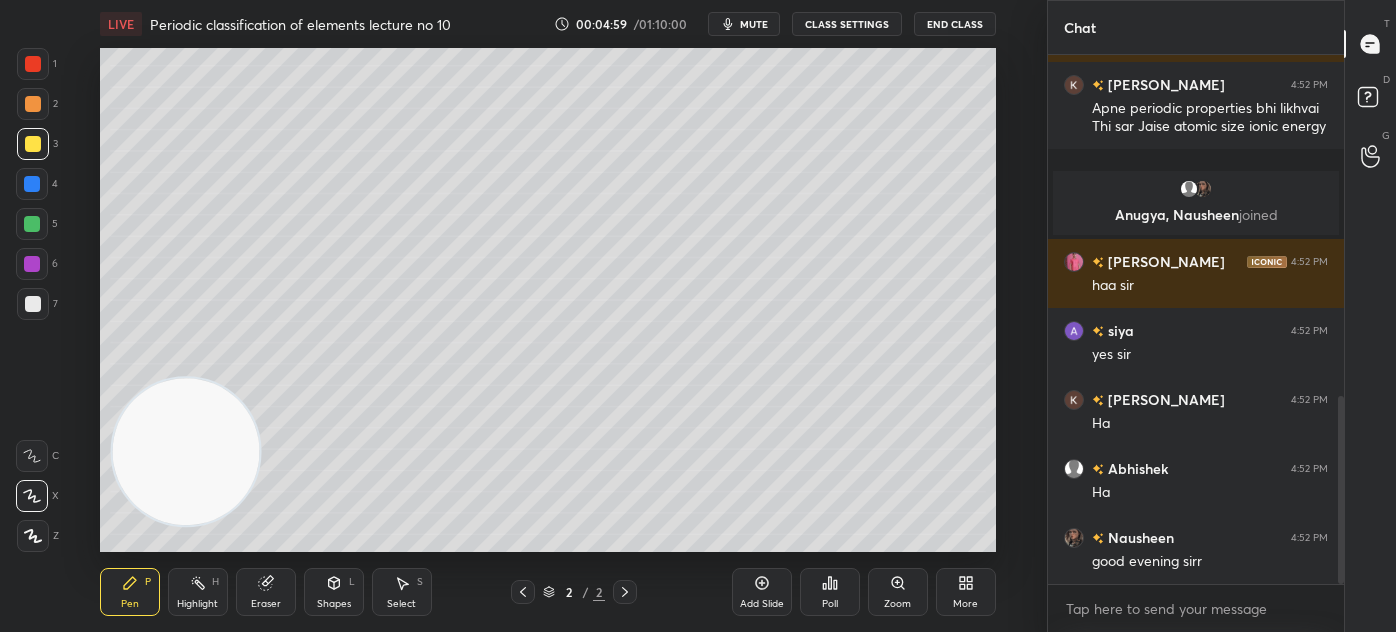 scroll, scrollTop: 1047, scrollLeft: 0, axis: vertical 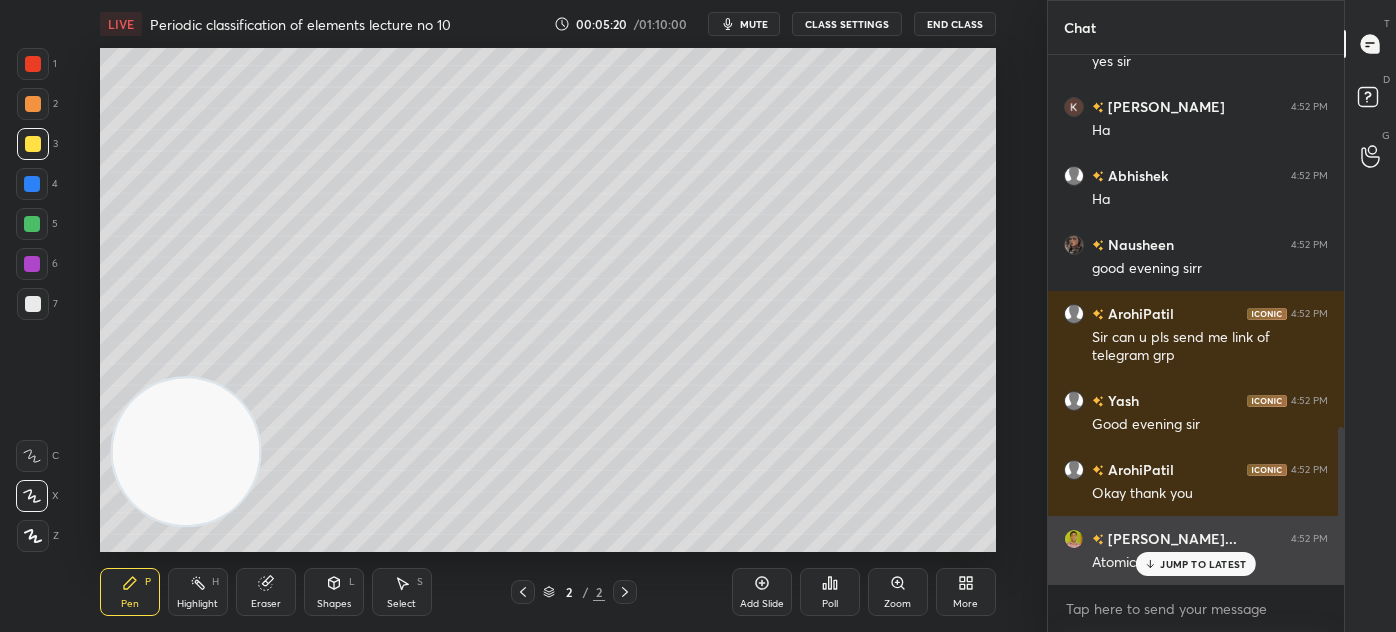 click on "JUMP TO LATEST" at bounding box center (1203, 564) 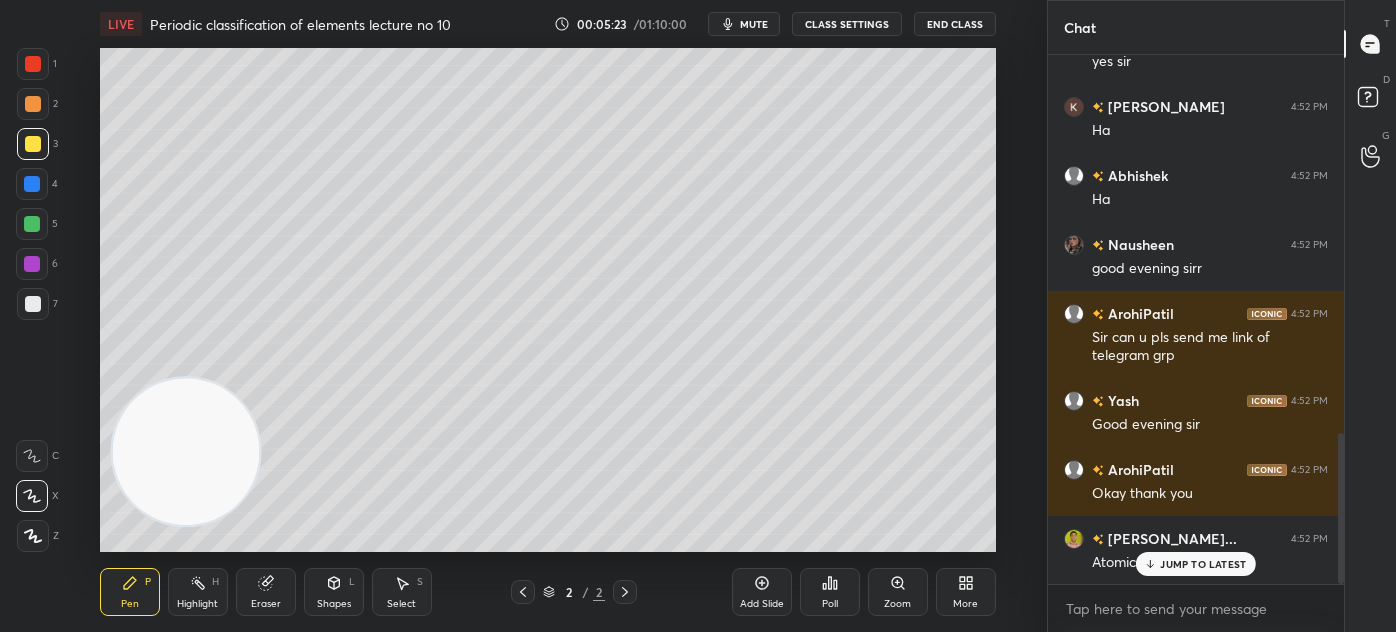 scroll, scrollTop: 1322, scrollLeft: 0, axis: vertical 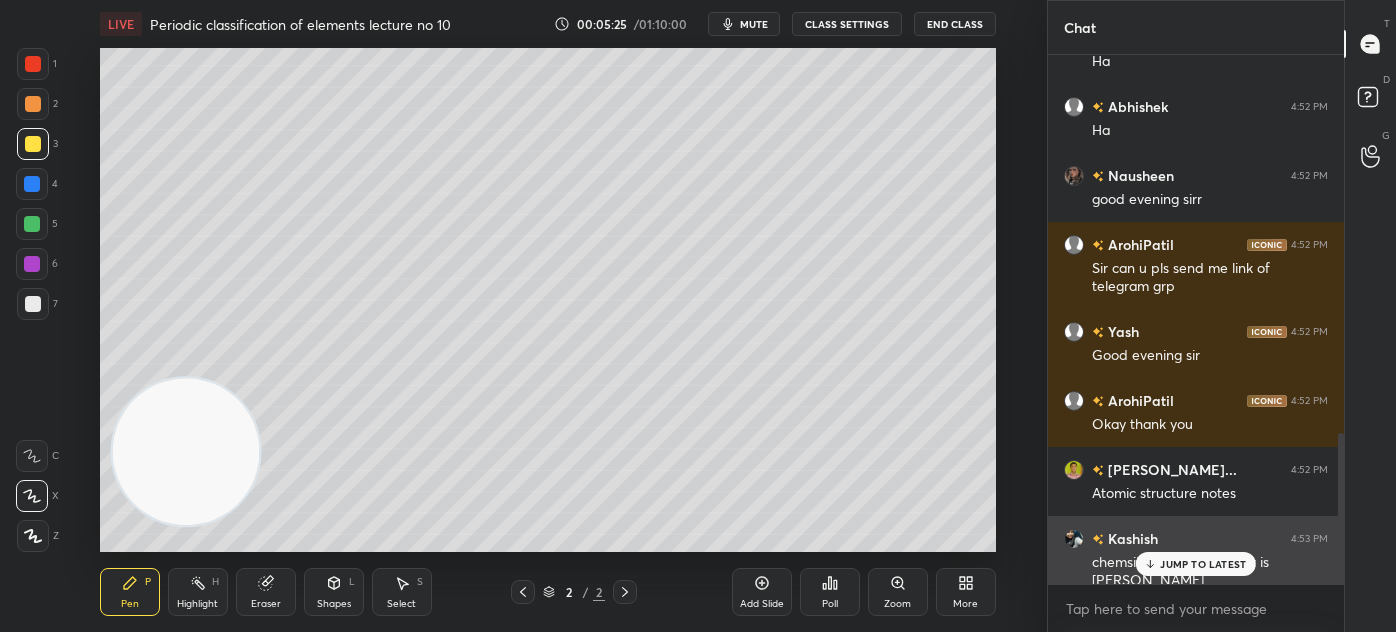 click on "JUMP TO LATEST" at bounding box center [1203, 564] 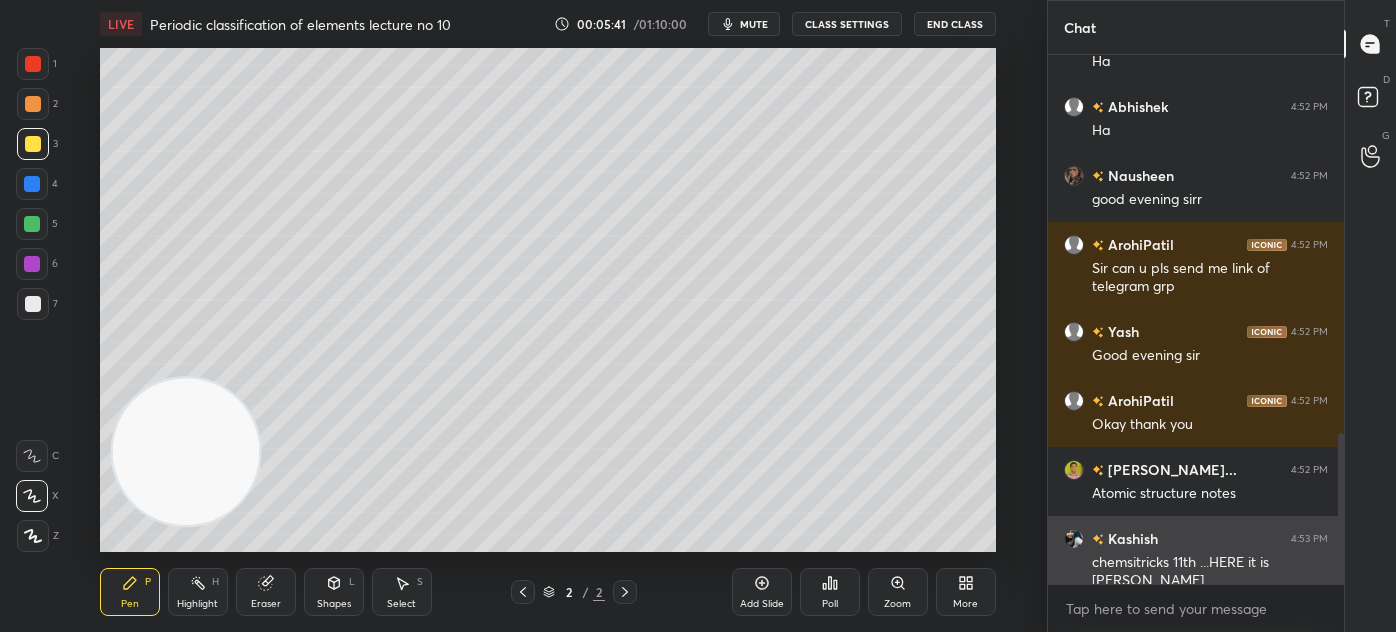 scroll, scrollTop: 1392, scrollLeft: 0, axis: vertical 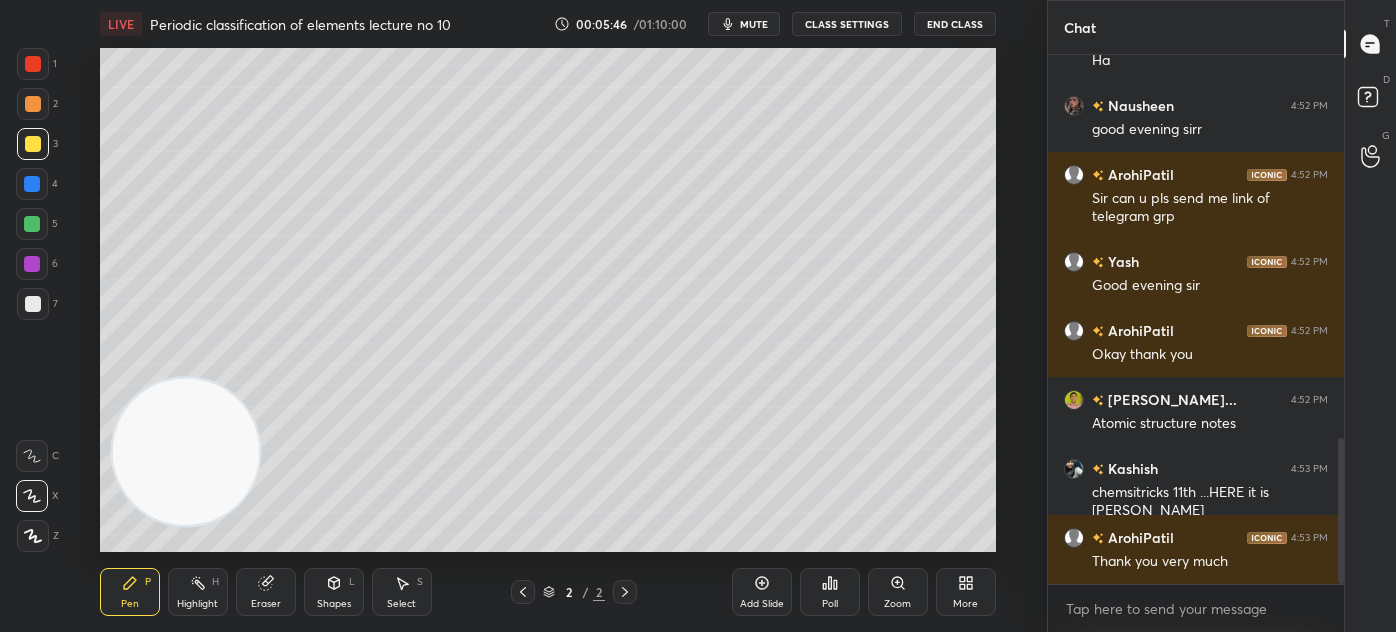 click at bounding box center [33, 304] 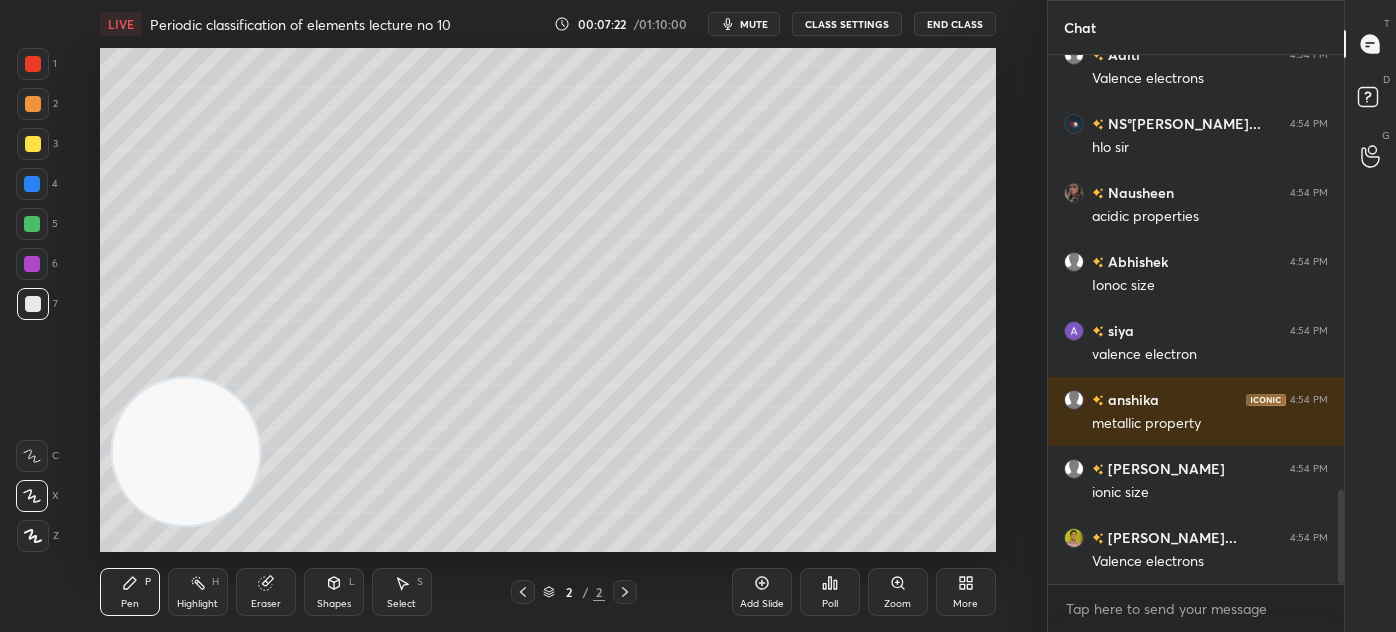 scroll, scrollTop: 2524, scrollLeft: 0, axis: vertical 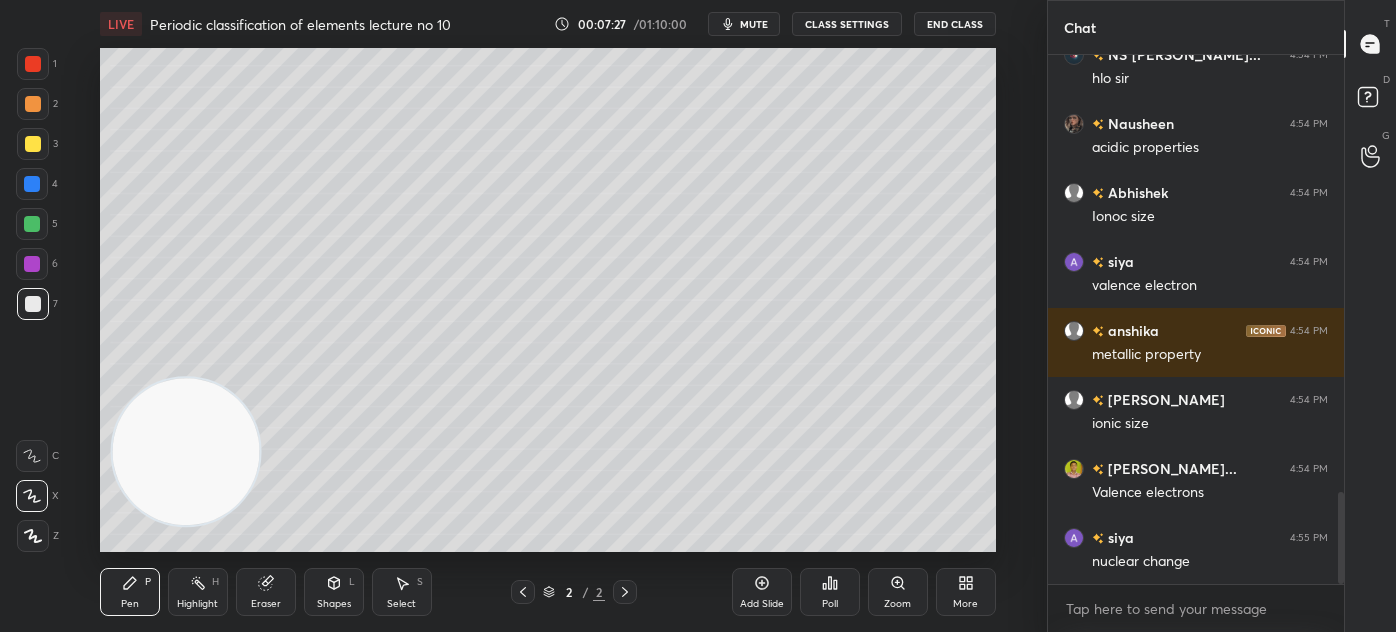 click on "Eraser" at bounding box center [266, 604] 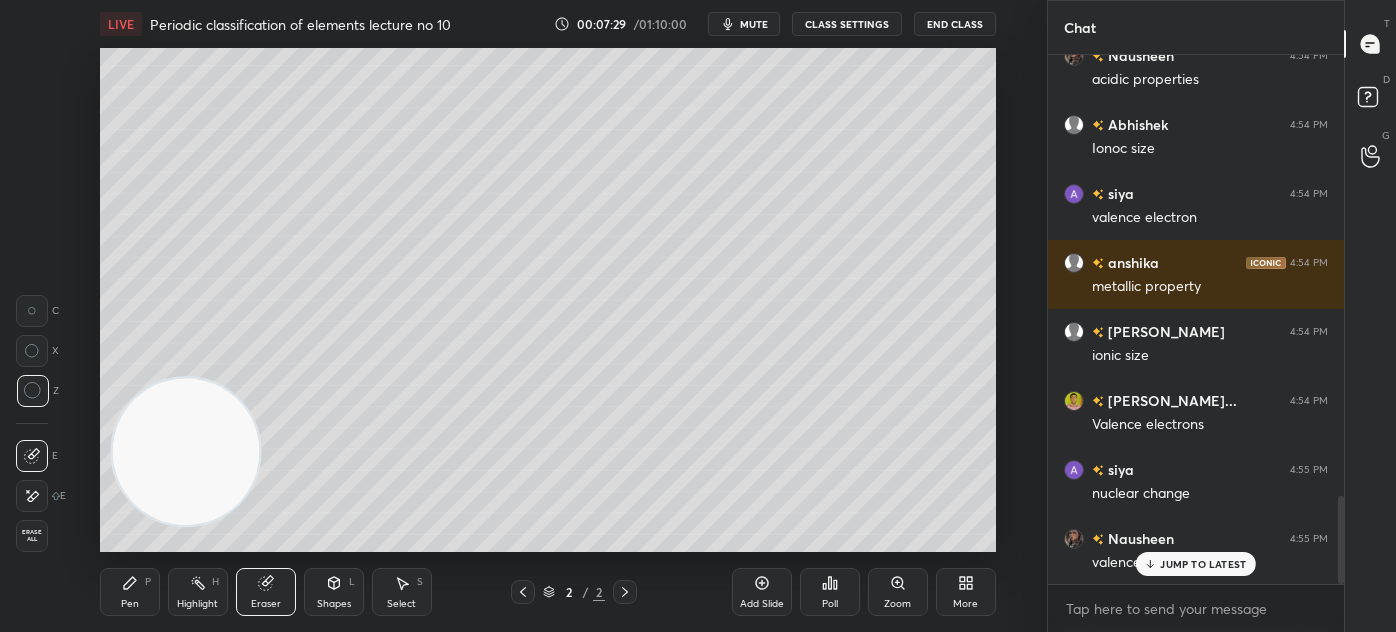 scroll, scrollTop: 2661, scrollLeft: 0, axis: vertical 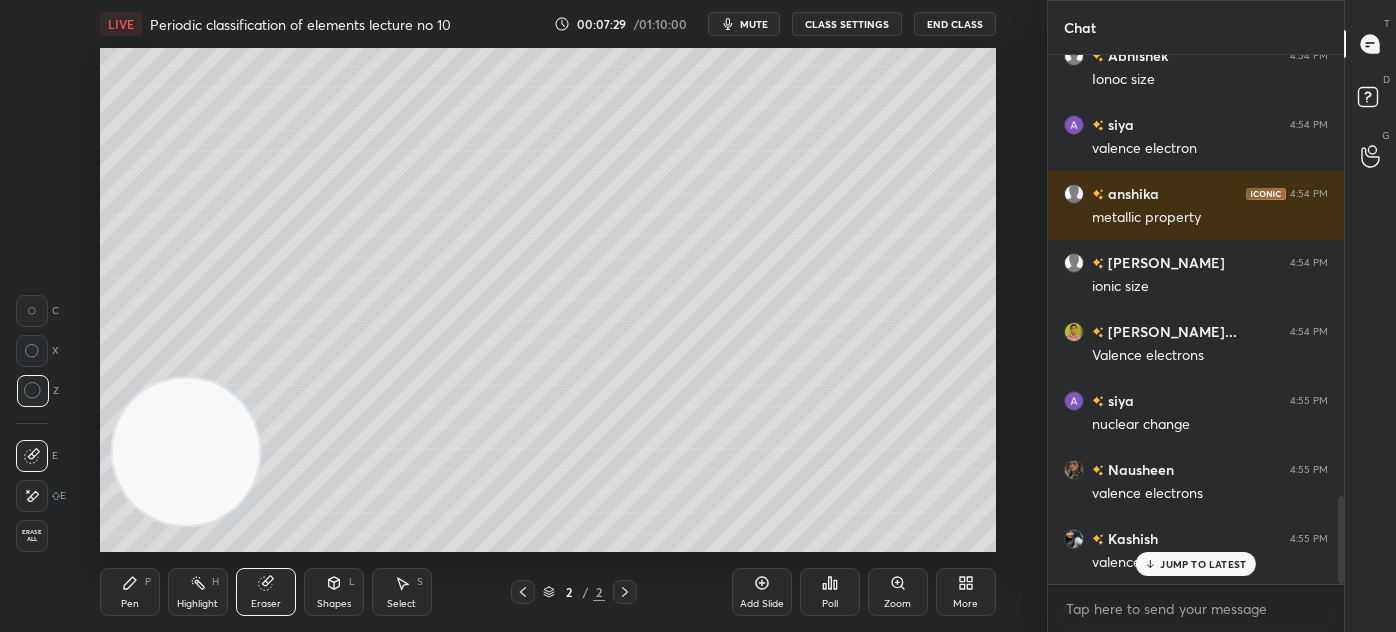 click on "Pen" at bounding box center (130, 604) 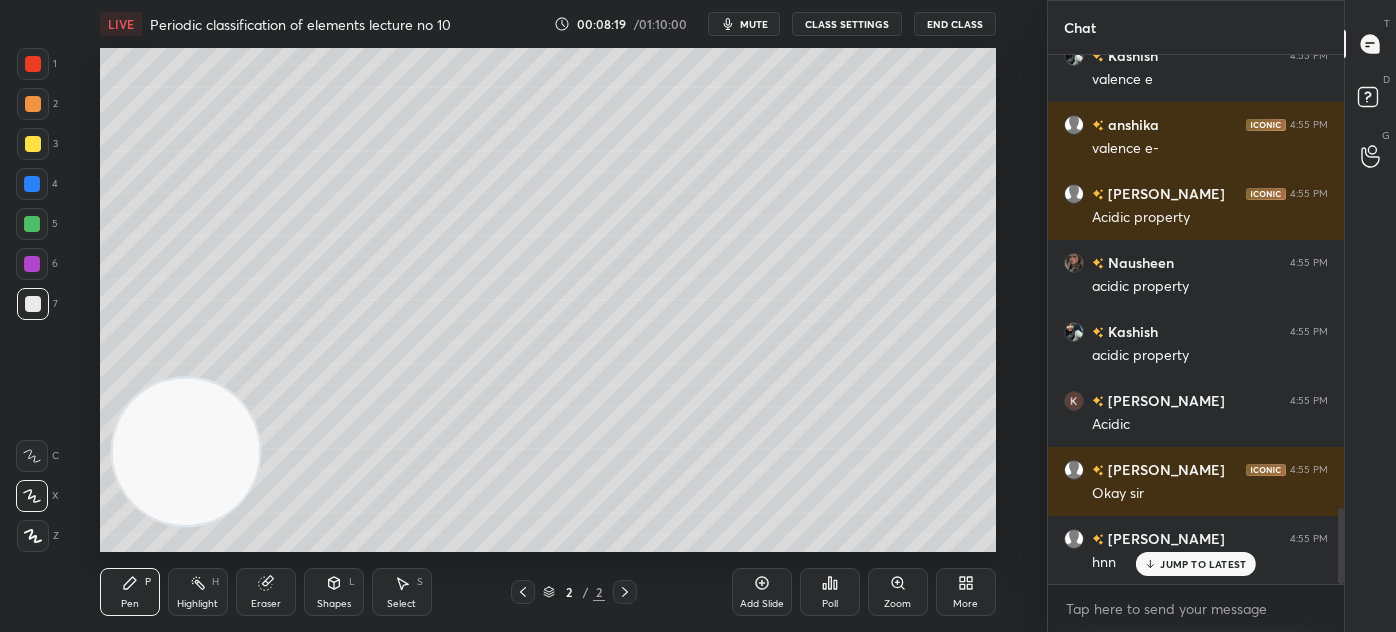 scroll, scrollTop: 3213, scrollLeft: 0, axis: vertical 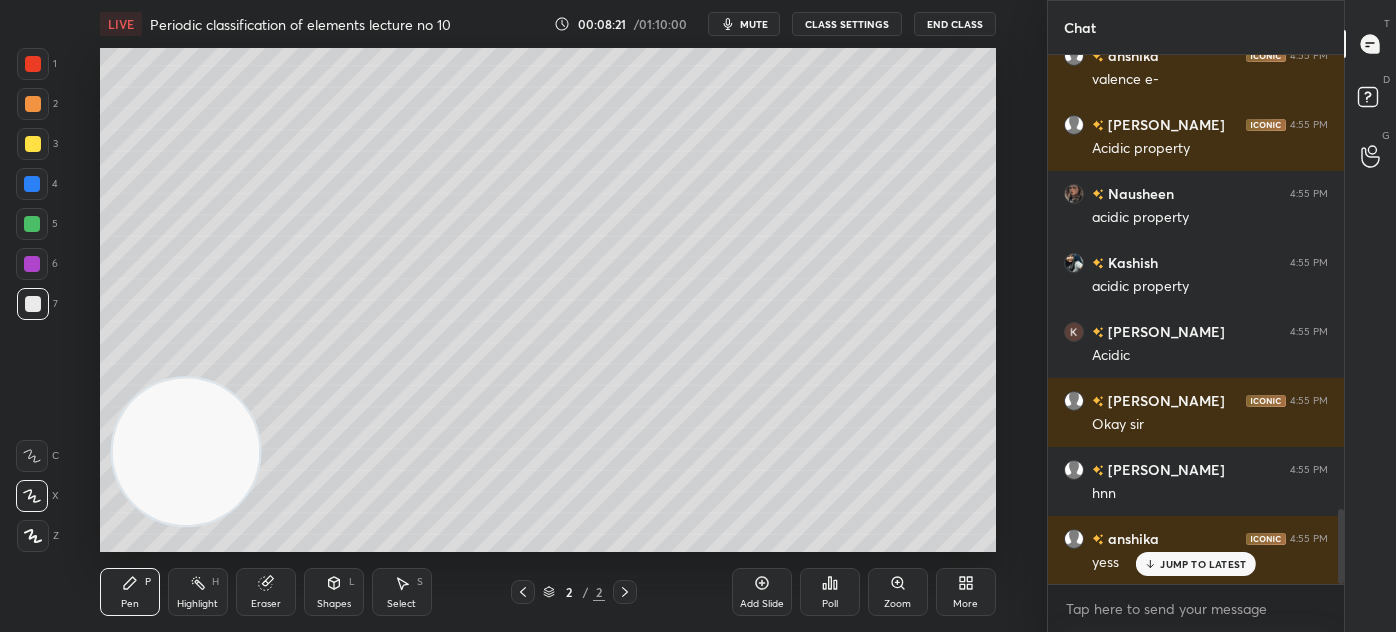 click on "Add Slide" at bounding box center [762, 592] 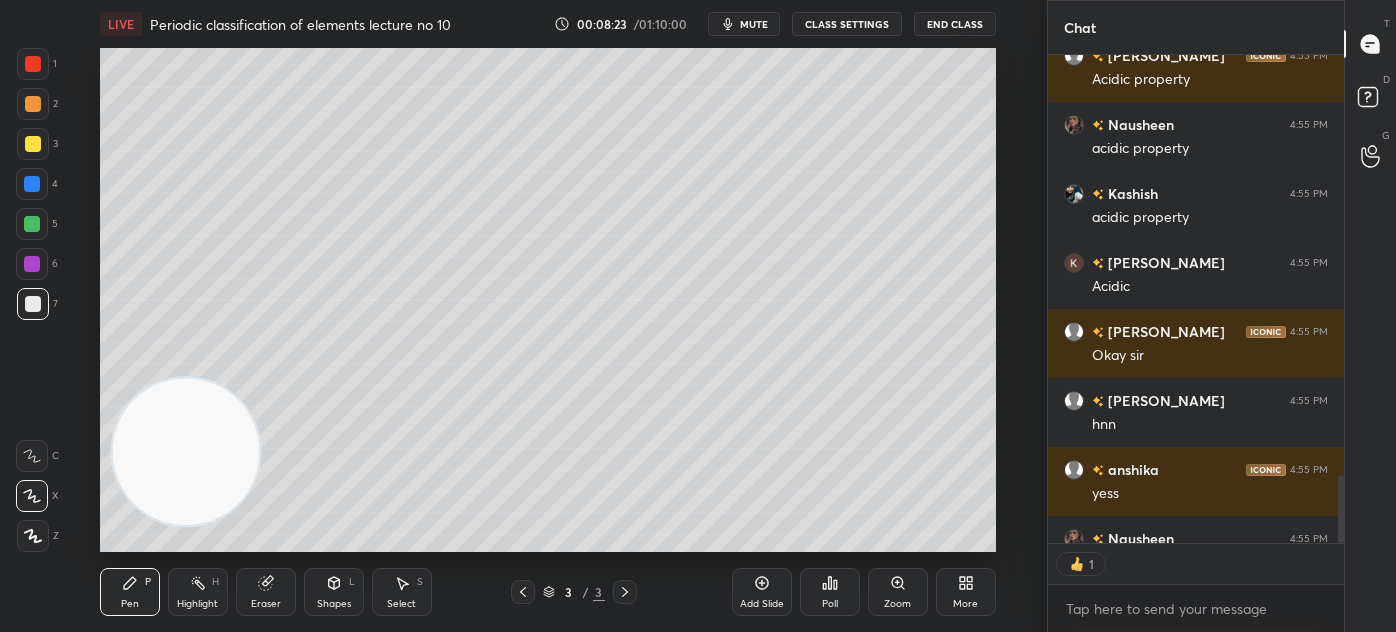 scroll, scrollTop: 482, scrollLeft: 290, axis: both 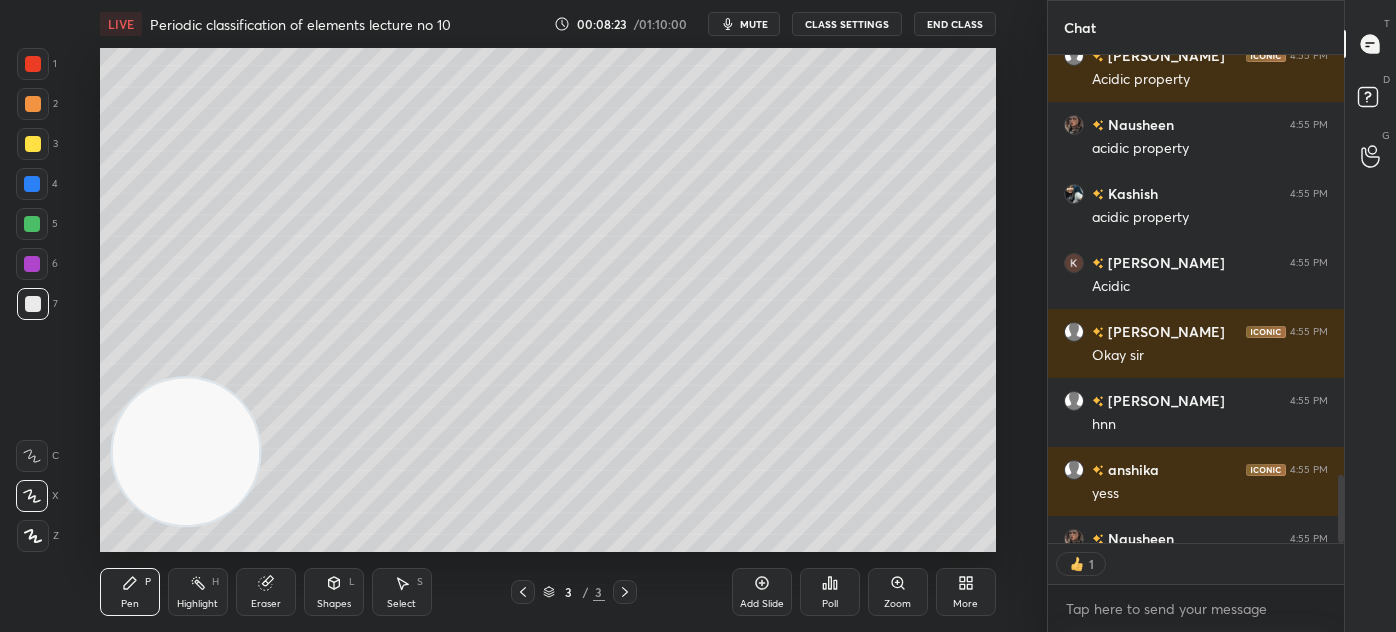 click at bounding box center (33, 144) 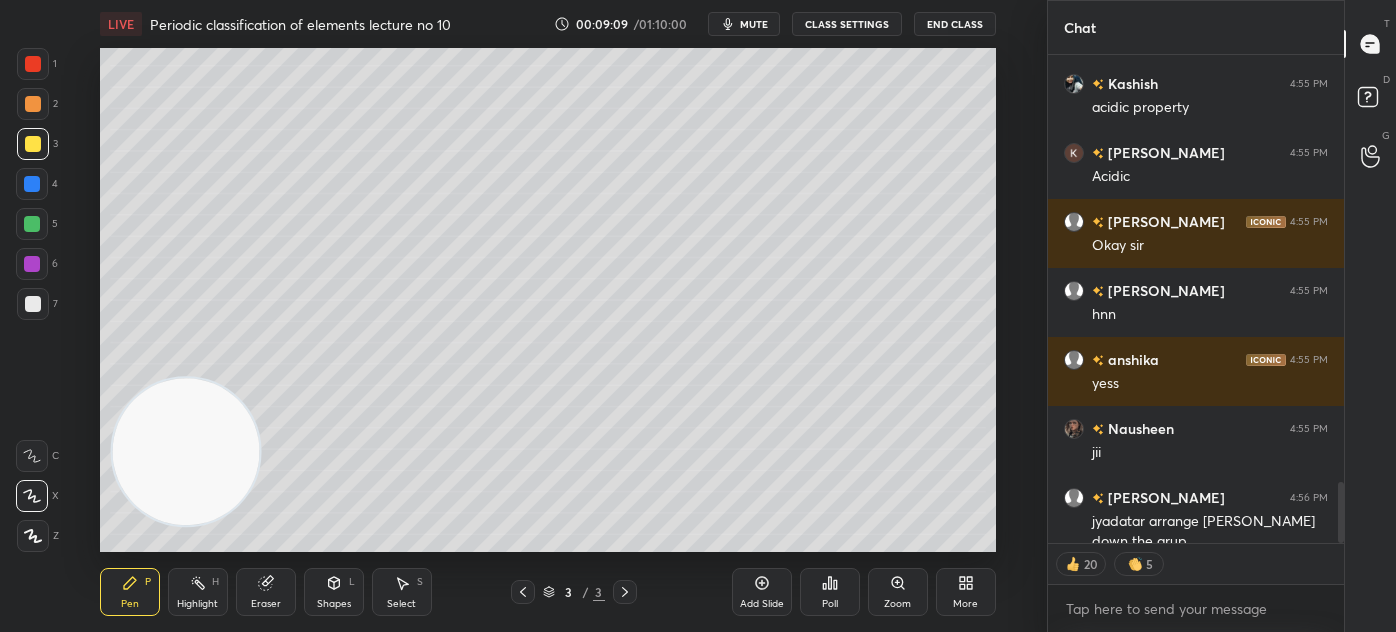 scroll, scrollTop: 3413, scrollLeft: 0, axis: vertical 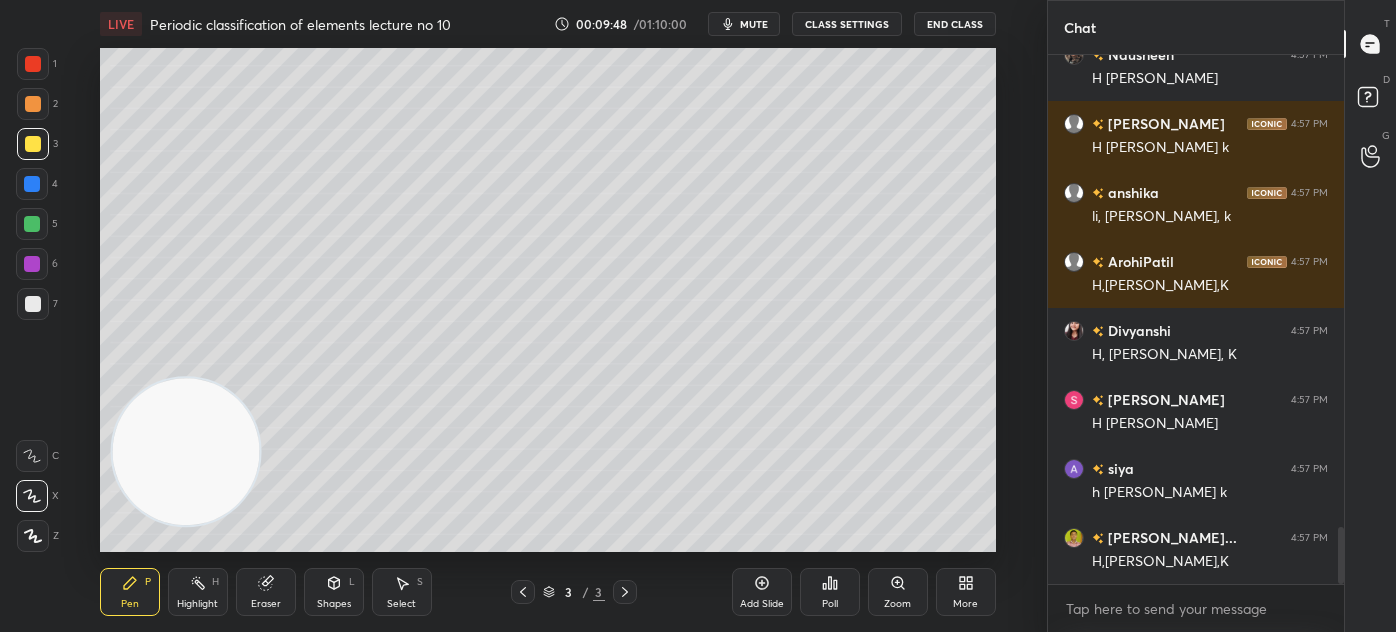 click on "Shapes" at bounding box center [334, 604] 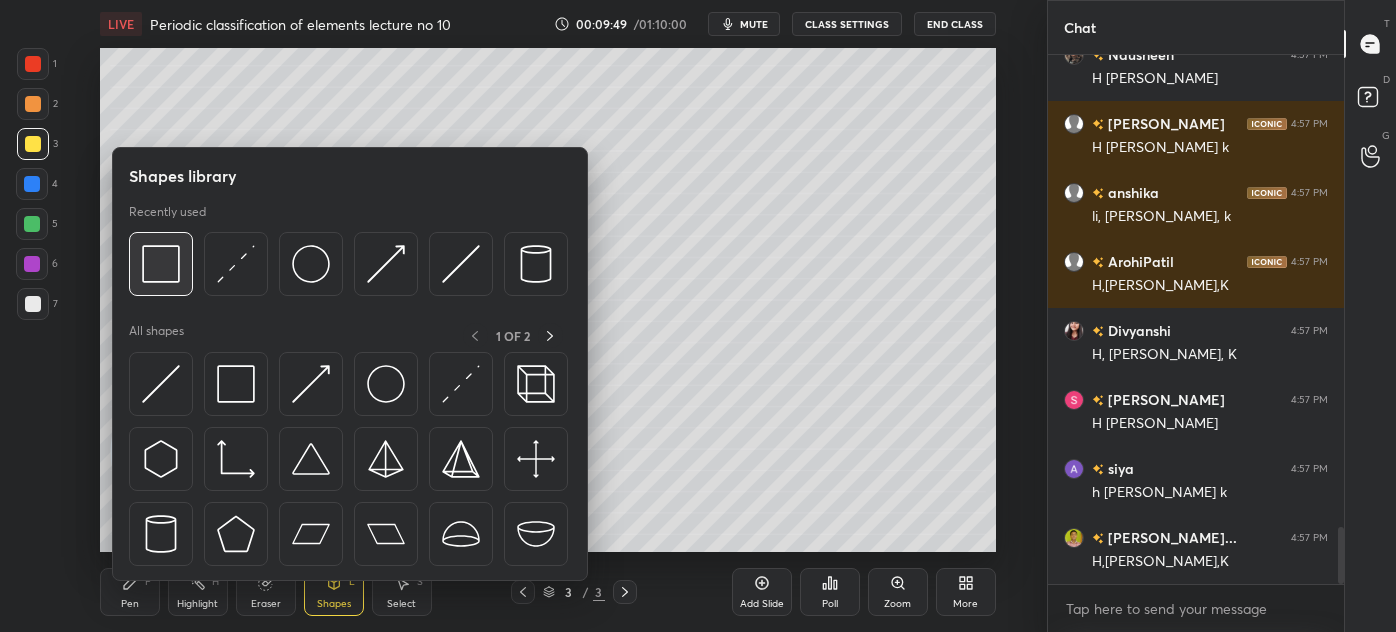 click at bounding box center [161, 264] 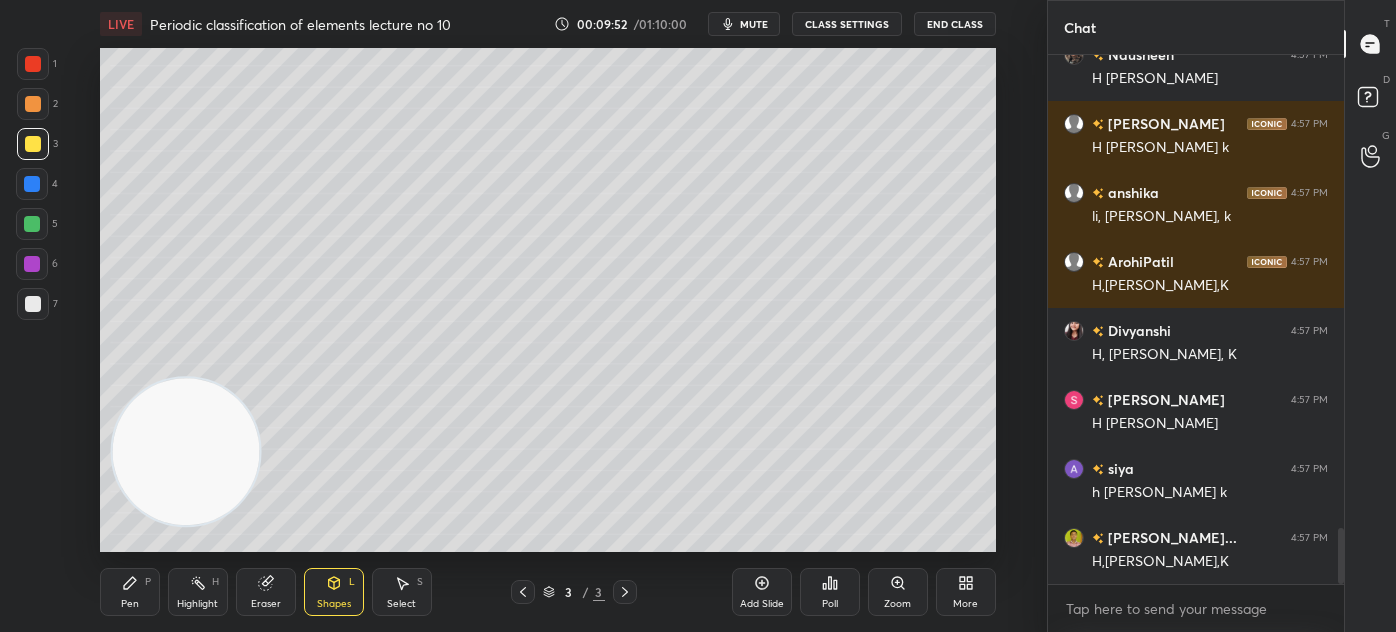 scroll, scrollTop: 4461, scrollLeft: 0, axis: vertical 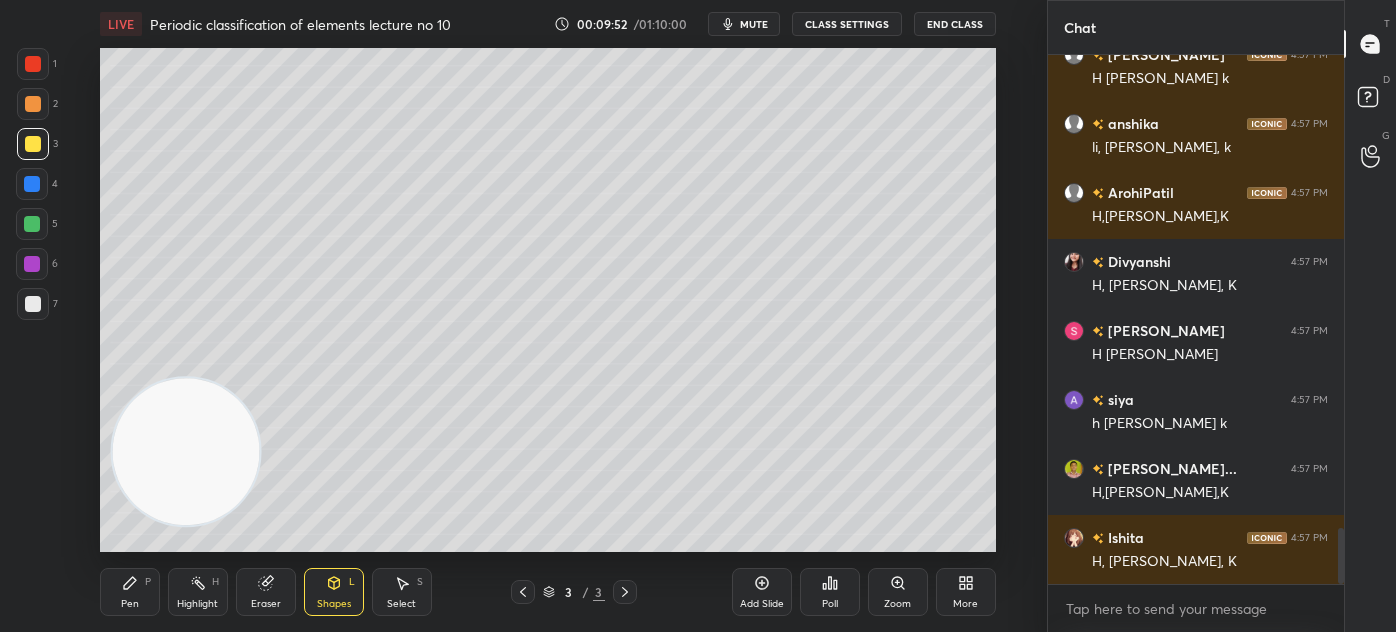 click on "LIVE Periodic classification of elements lecture no 10 00:09:52 /  01:10:00 mute CLASS SETTINGS End Class Setting up your live class Poll for   secs No correct answer Start poll Back Periodic classification of elements lecture no 10 • L10 of Complete course on periodic classification of elements Akash Rahangdale Pen P Highlight H Eraser Shapes L Select S 3 / 3 Add Slide Poll Zoom More" at bounding box center [547, 316] 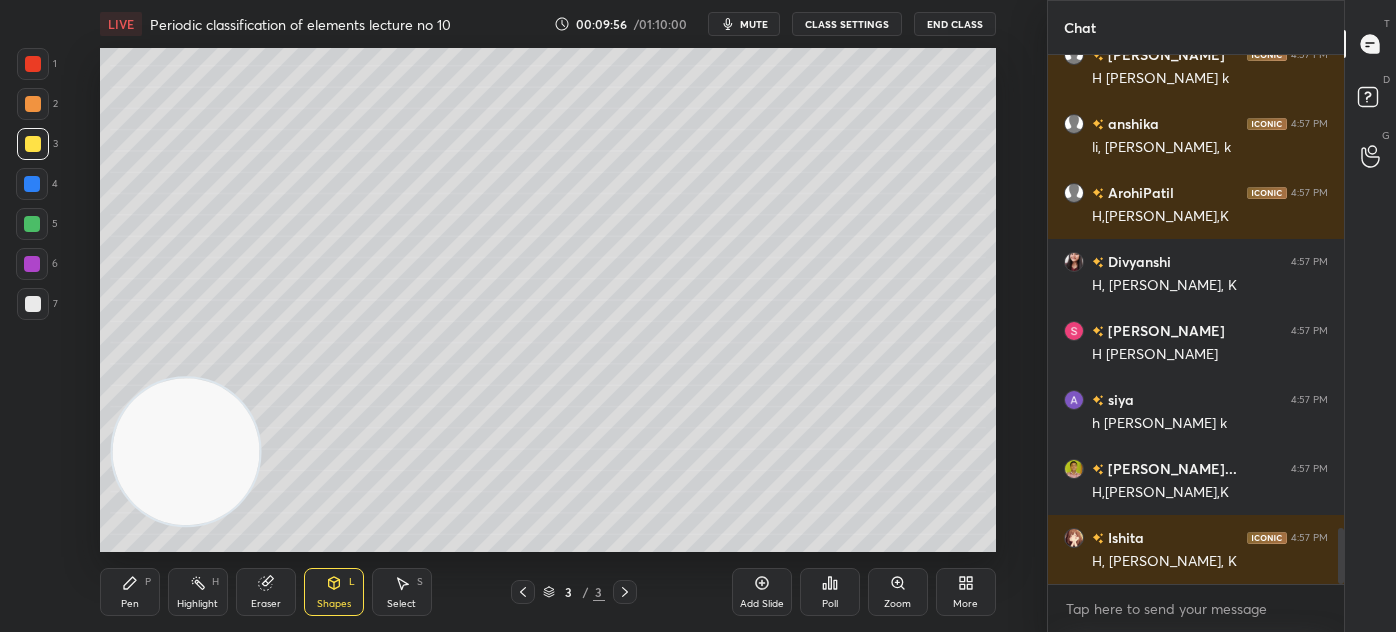 click on "Pen" at bounding box center [130, 604] 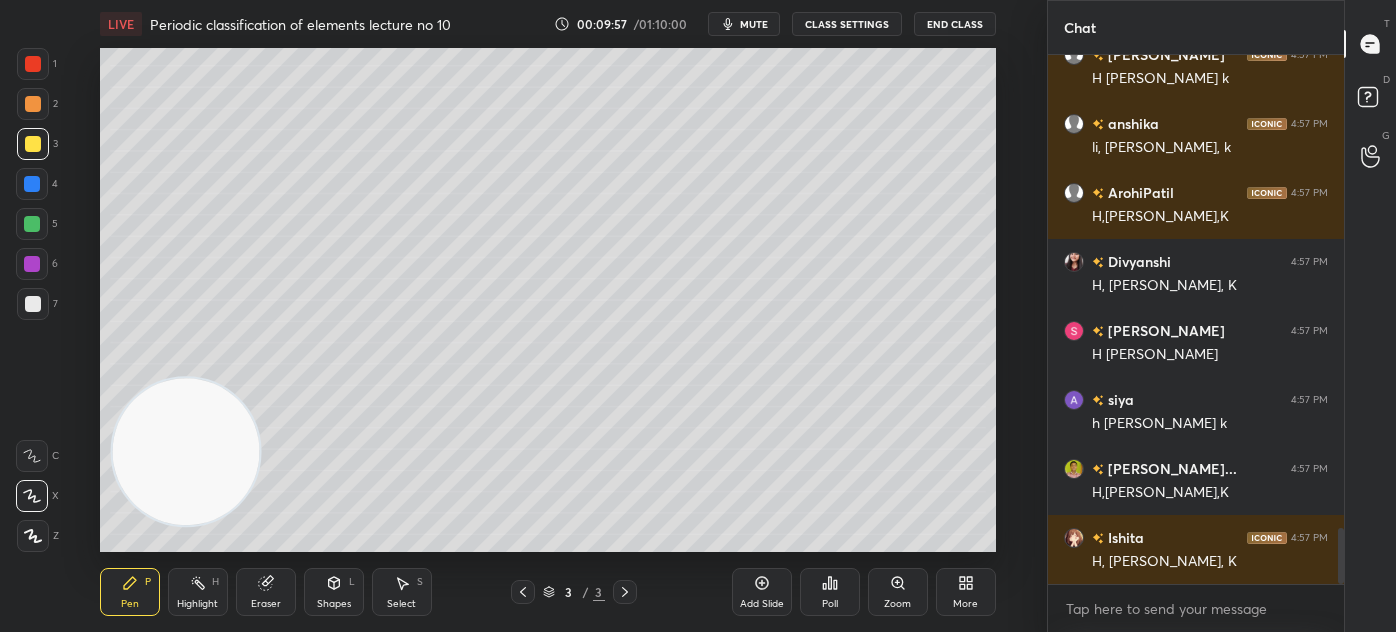 click at bounding box center (33, 304) 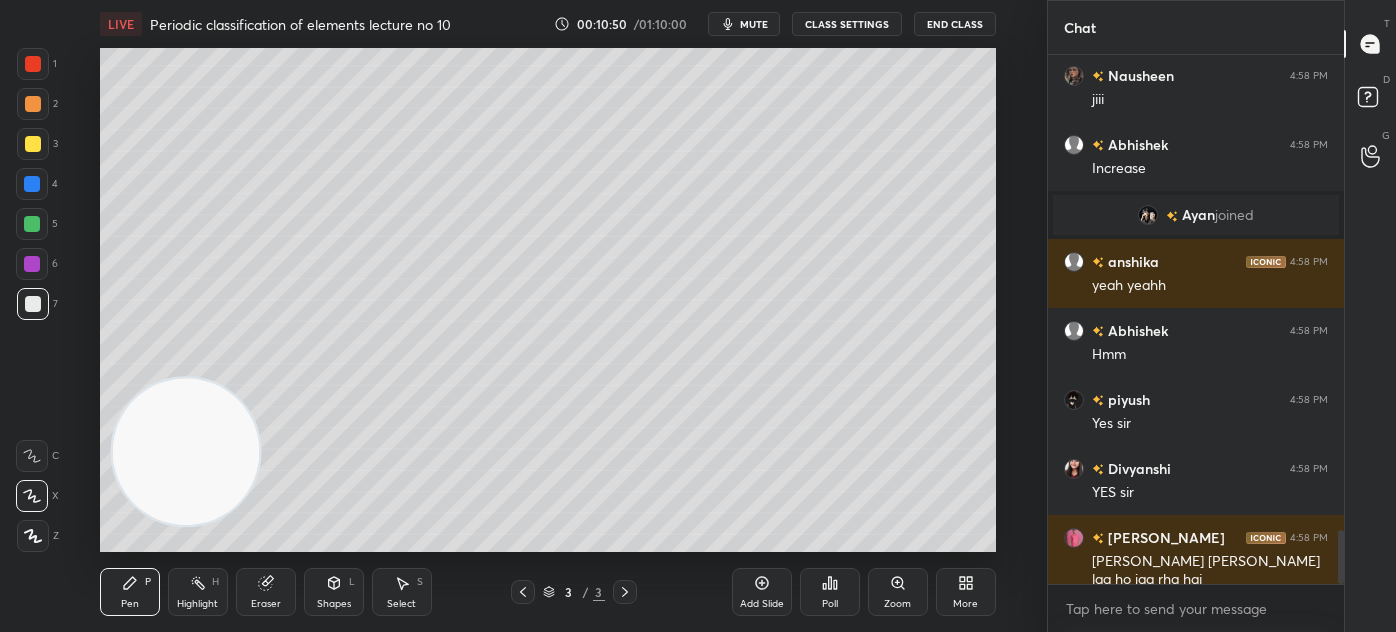 scroll, scrollTop: 4736, scrollLeft: 0, axis: vertical 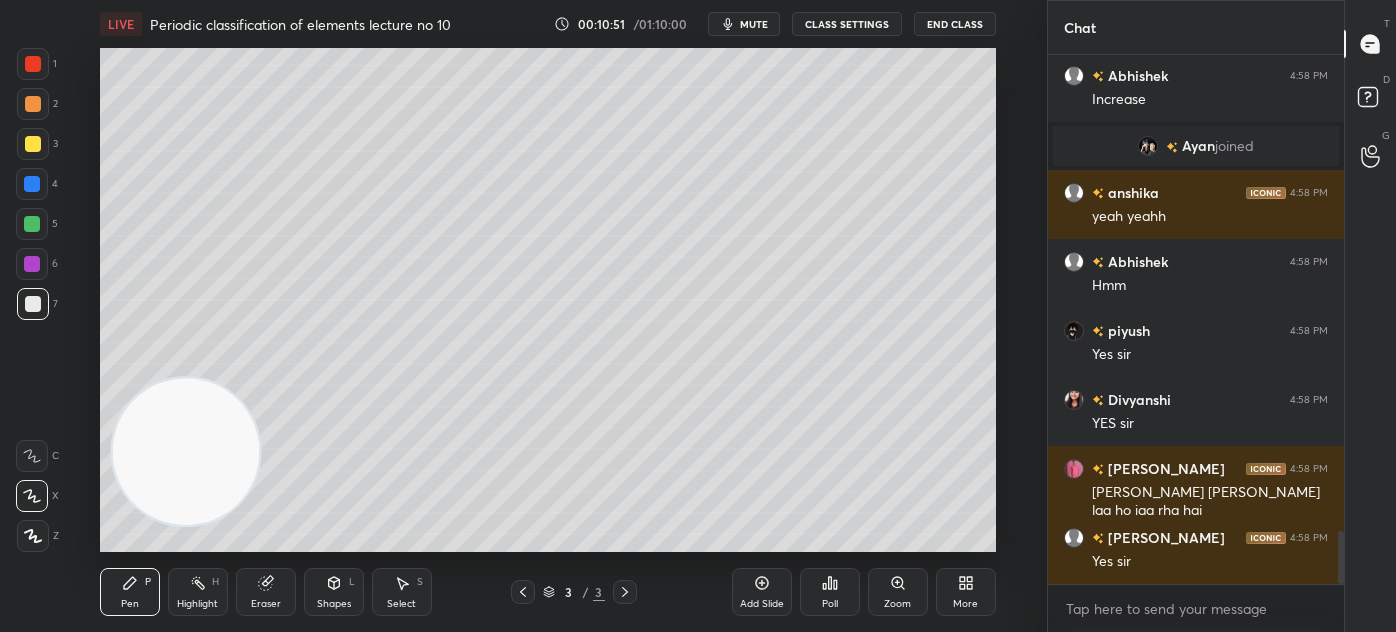 click on "Eraser" at bounding box center [266, 604] 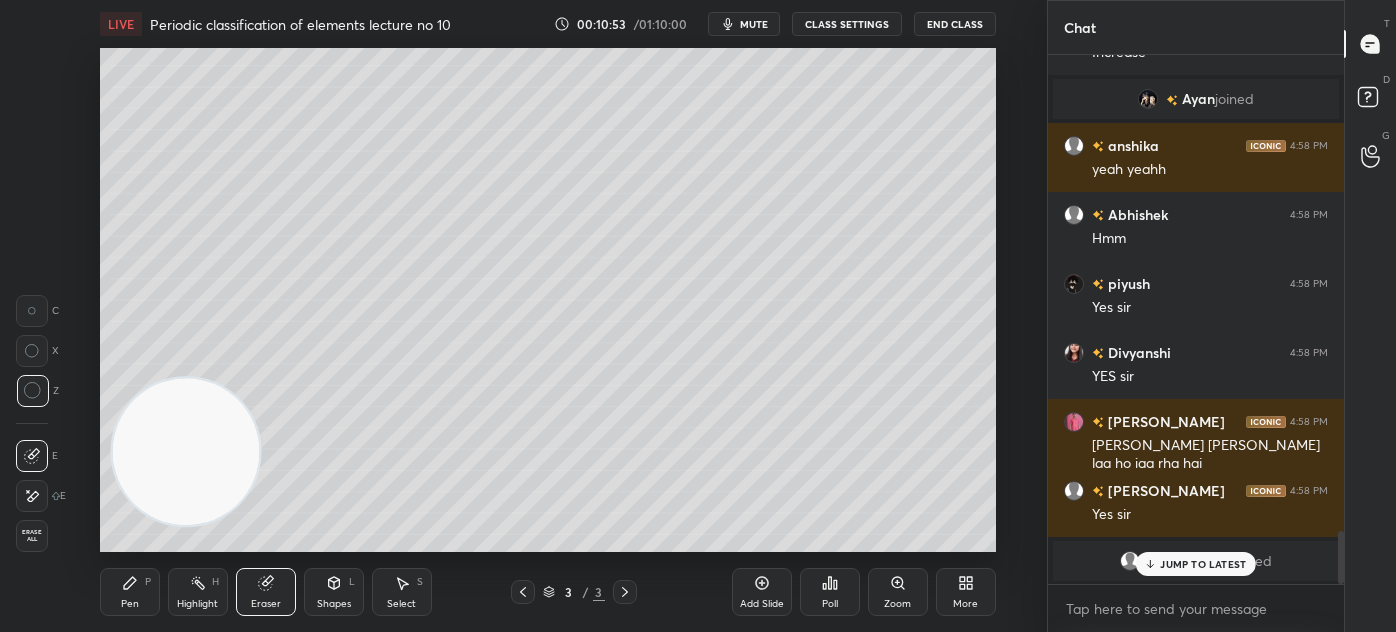 click on "Pen" at bounding box center [130, 604] 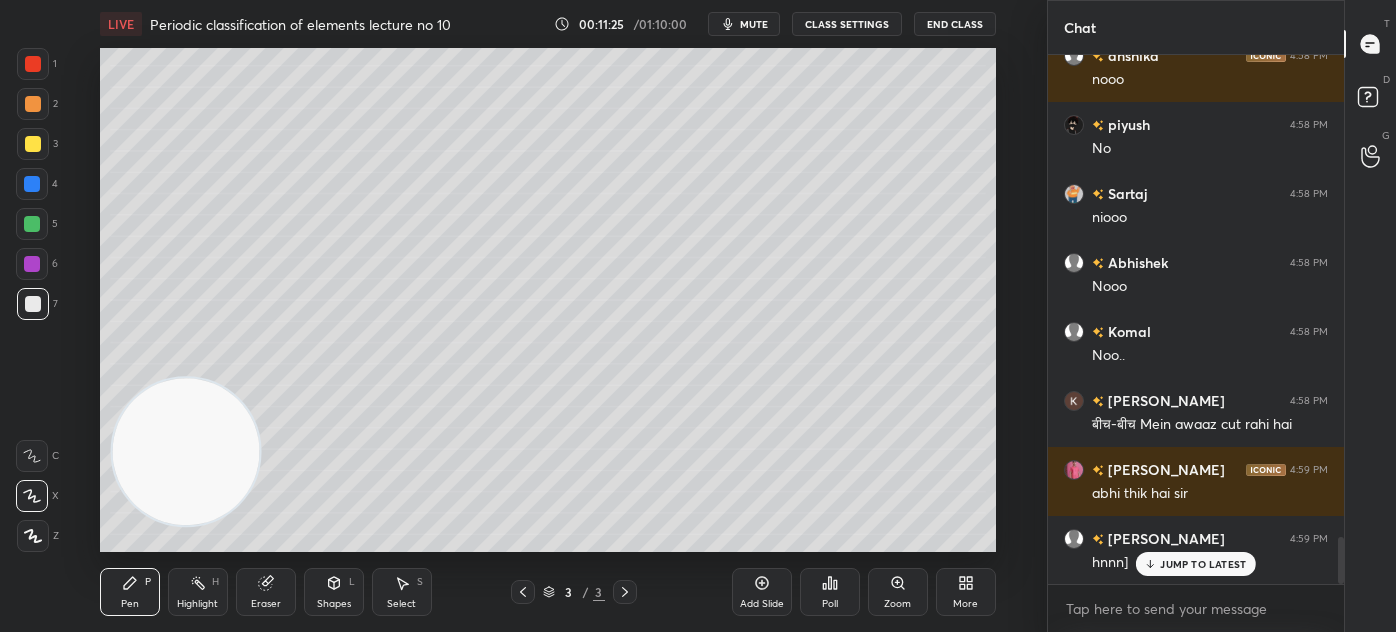 scroll, scrollTop: 5541, scrollLeft: 0, axis: vertical 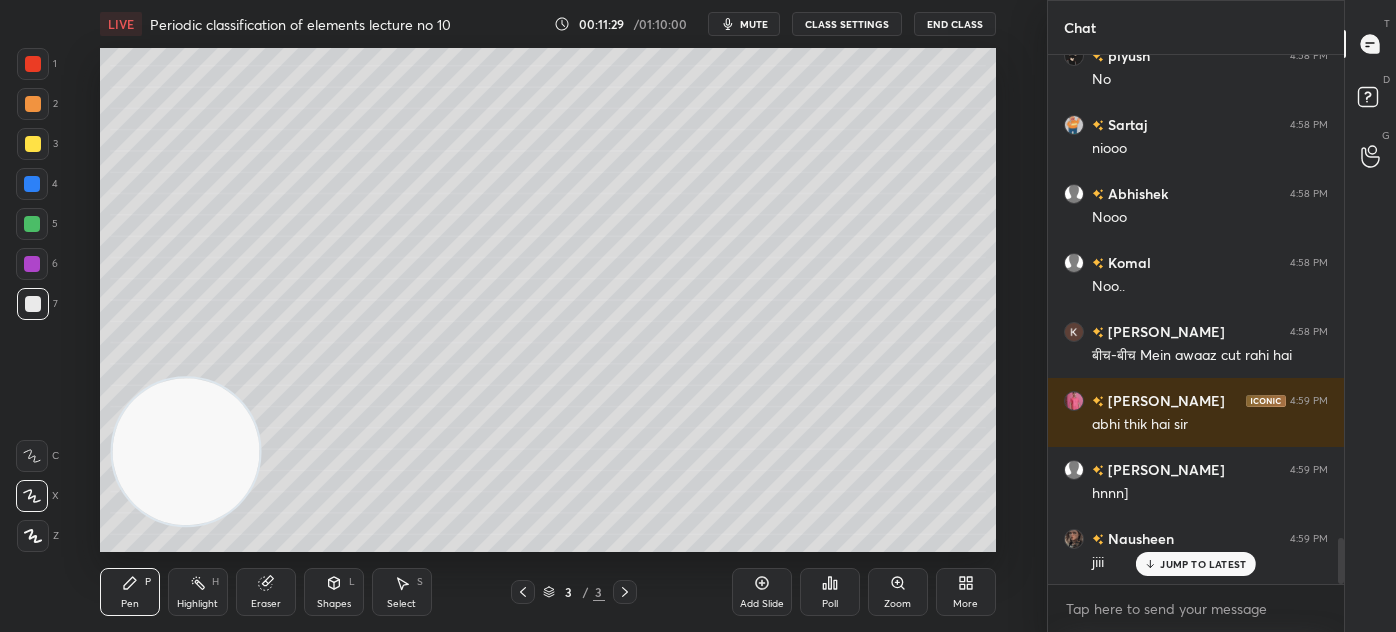 drag, startPoint x: 269, startPoint y: 589, endPoint x: 282, endPoint y: 560, distance: 31.780497 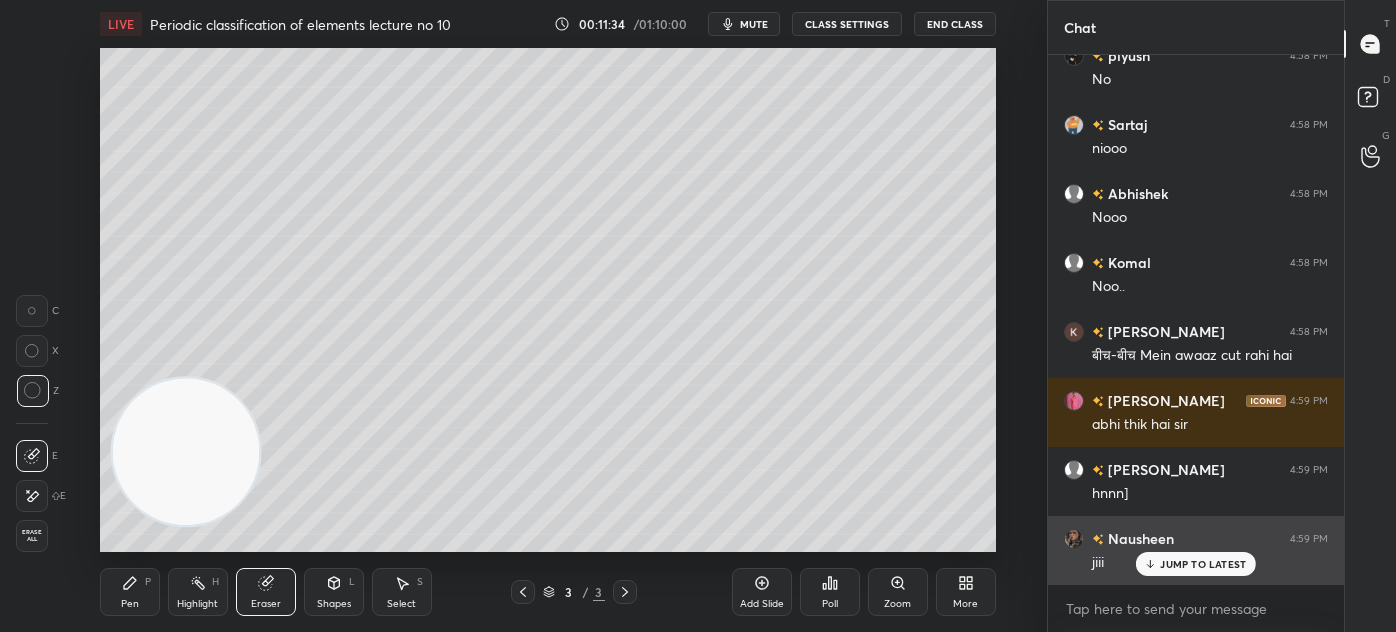 click on "JUMP TO LATEST" at bounding box center [1203, 564] 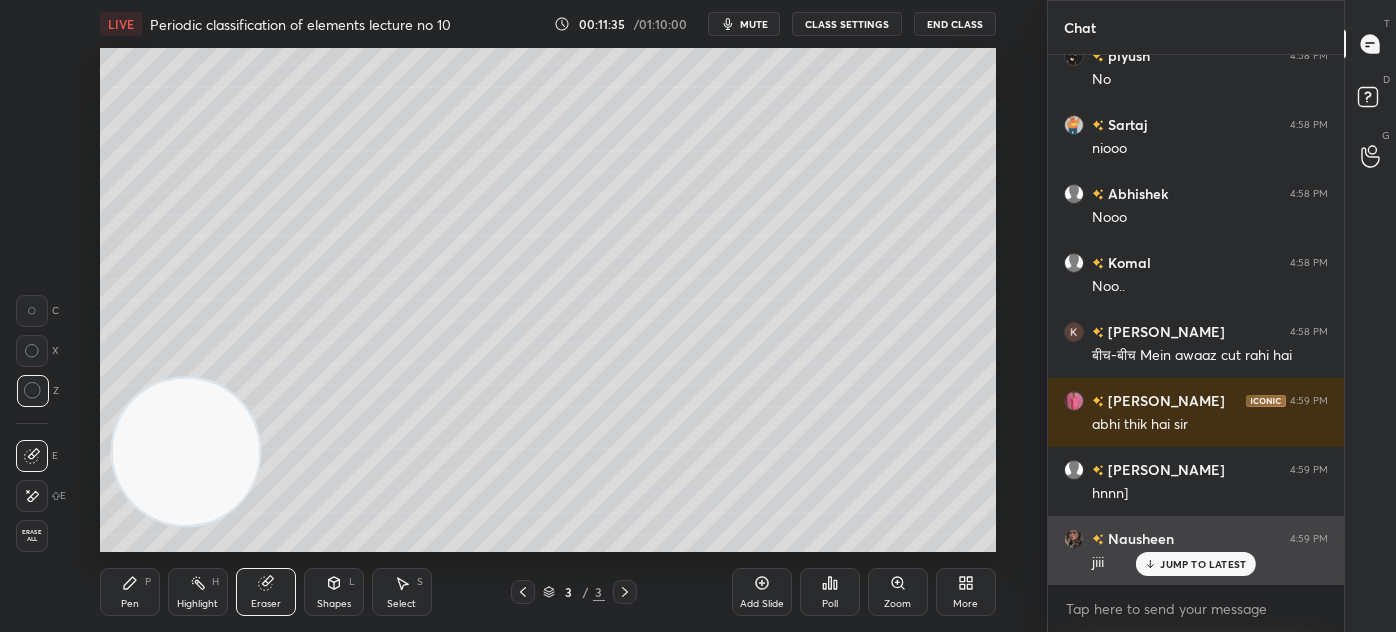 scroll, scrollTop: 5610, scrollLeft: 0, axis: vertical 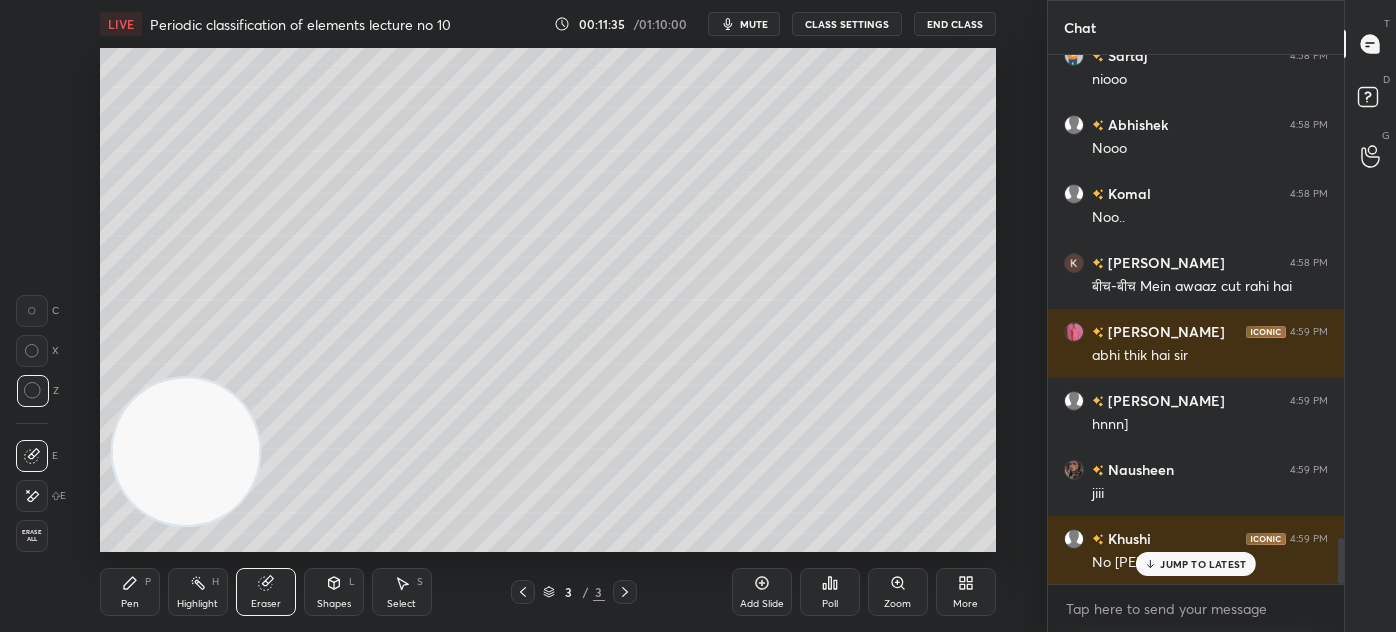 click on "Pen P" at bounding box center (130, 592) 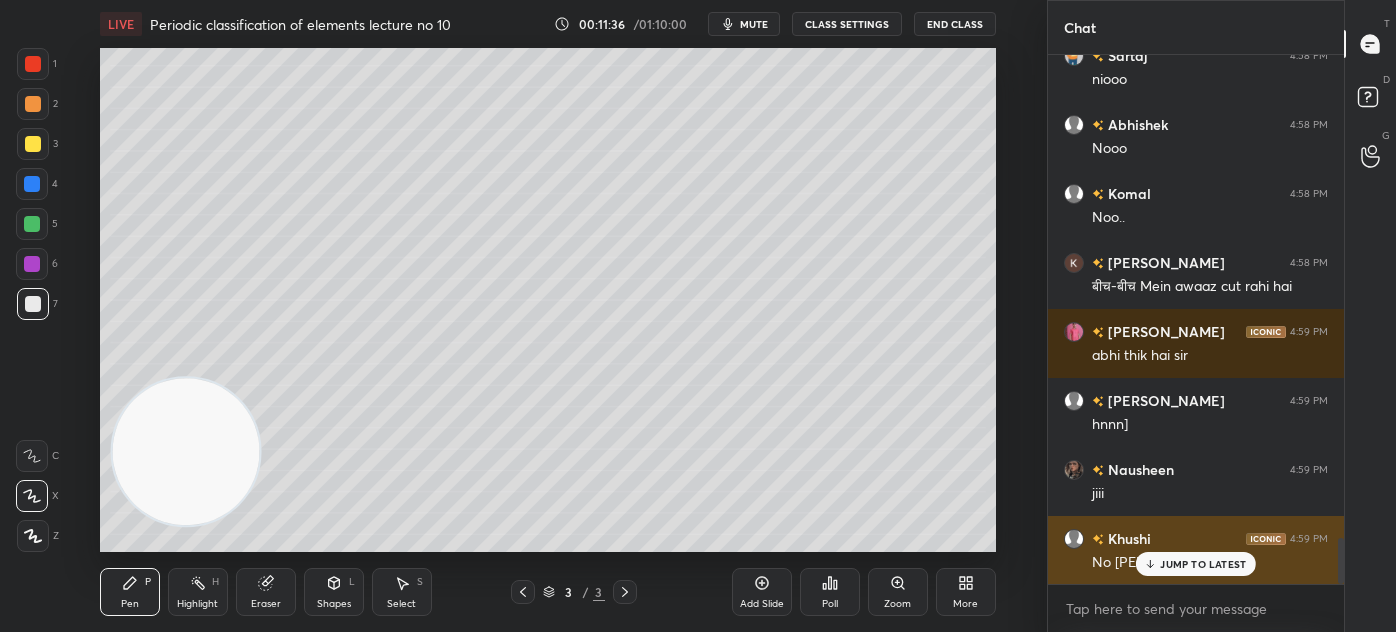 click on "JUMP TO LATEST" at bounding box center (1203, 564) 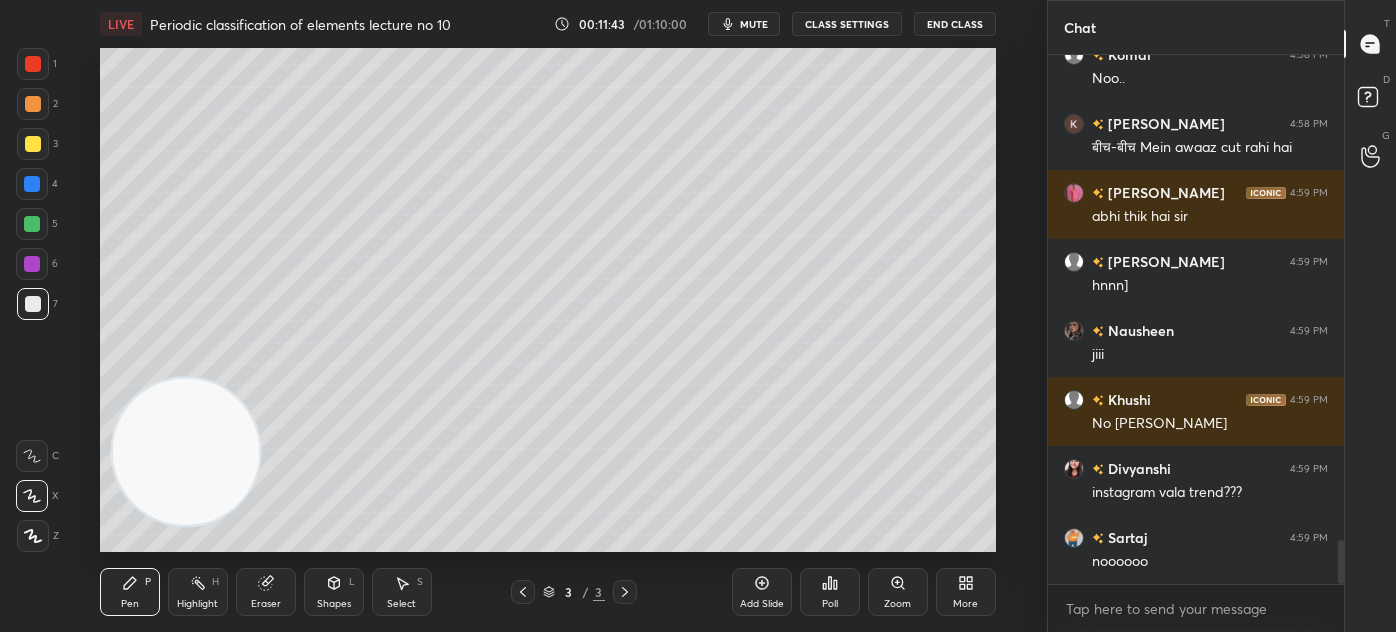scroll, scrollTop: 5818, scrollLeft: 0, axis: vertical 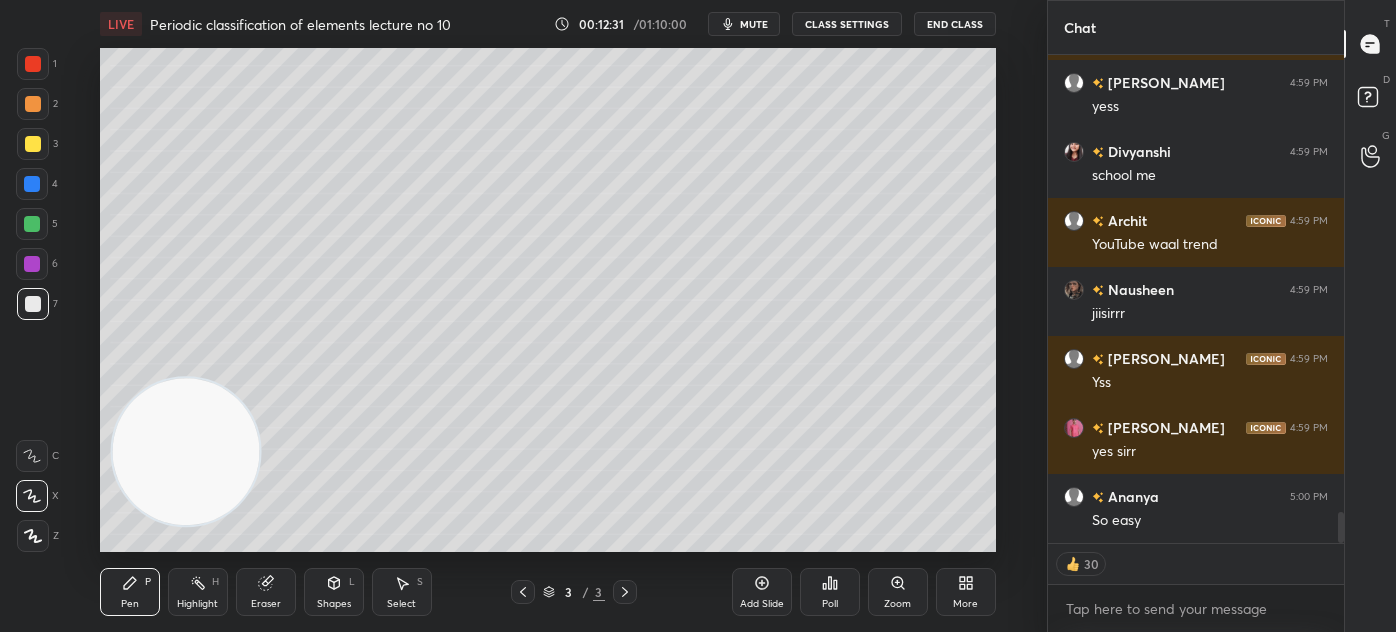 click on "Add Slide" at bounding box center [762, 592] 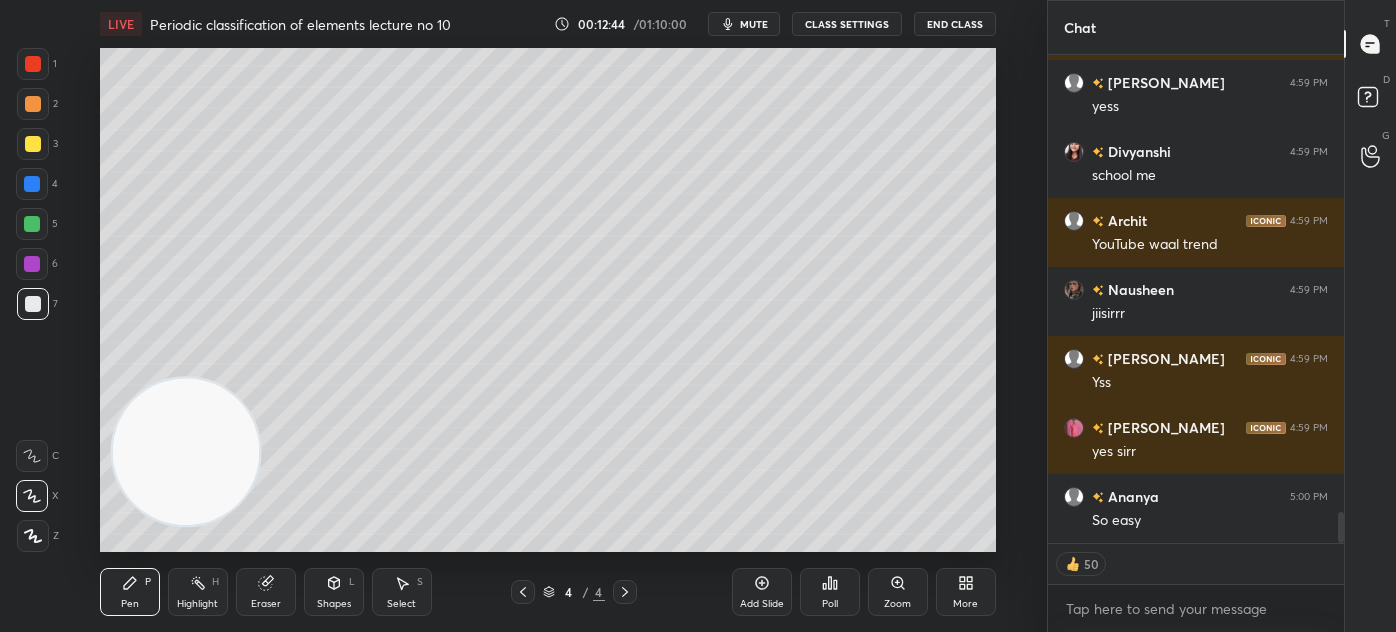 type on "x" 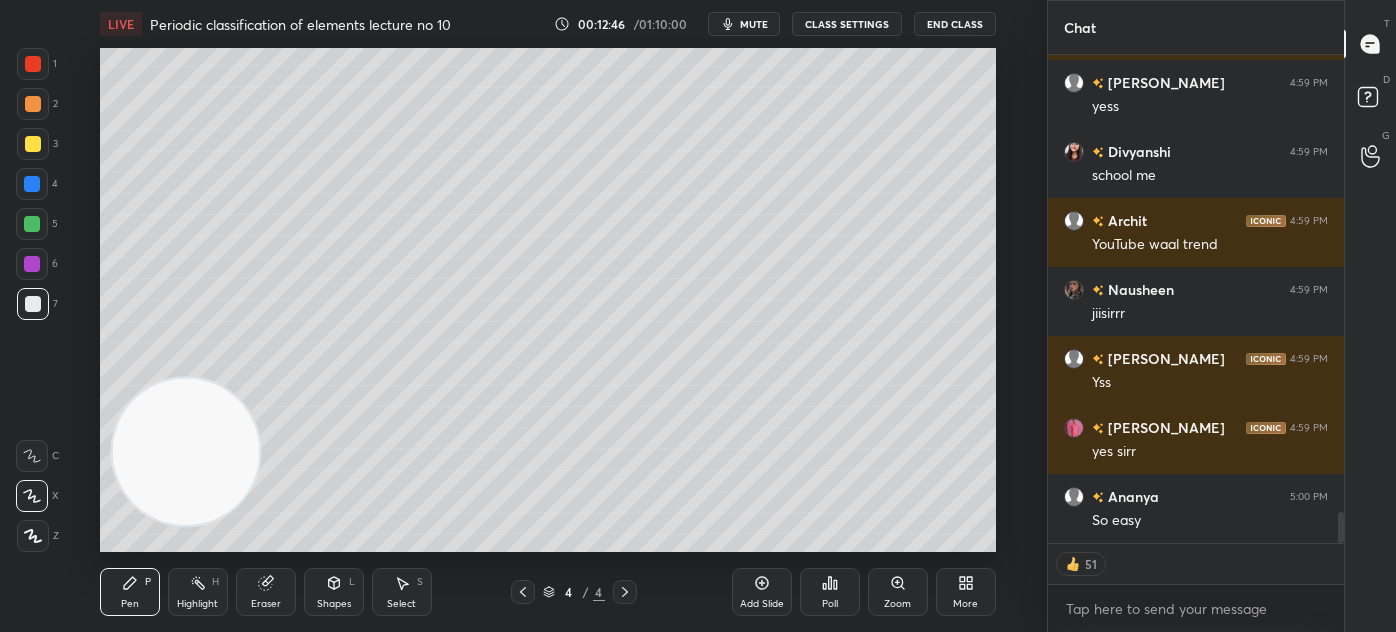 click on "Eraser" at bounding box center (266, 604) 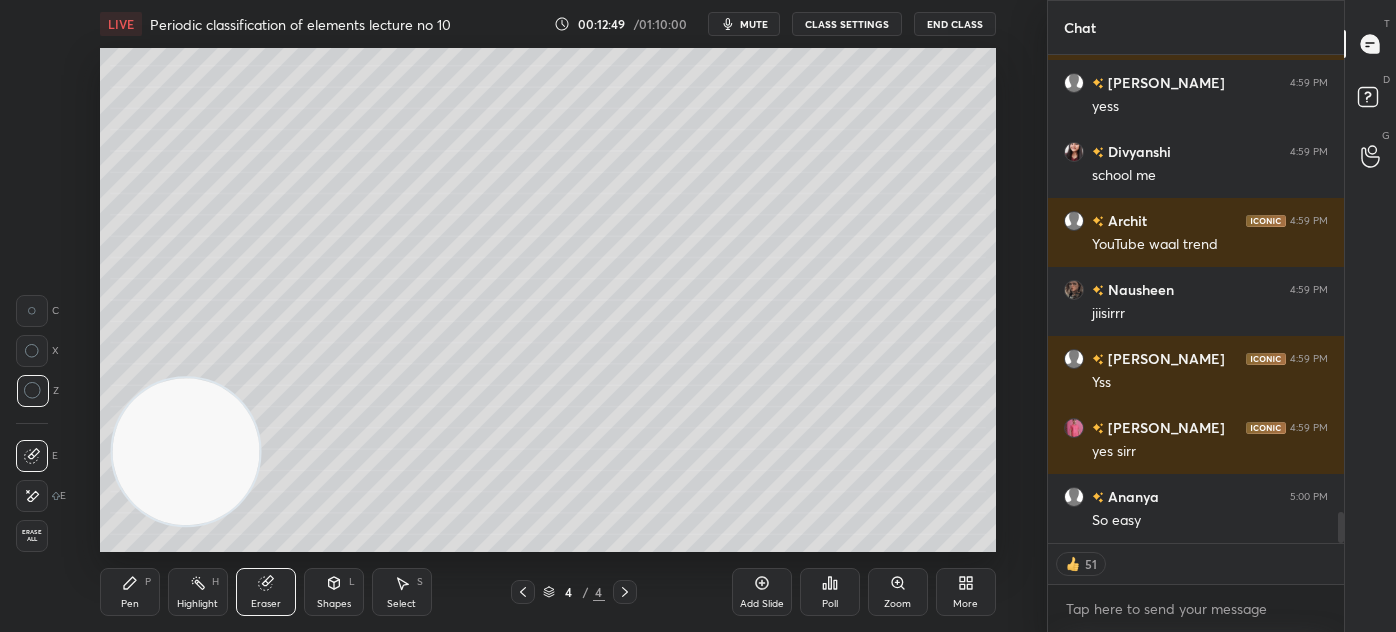 click on "CLASS SETTINGS" at bounding box center (847, 24) 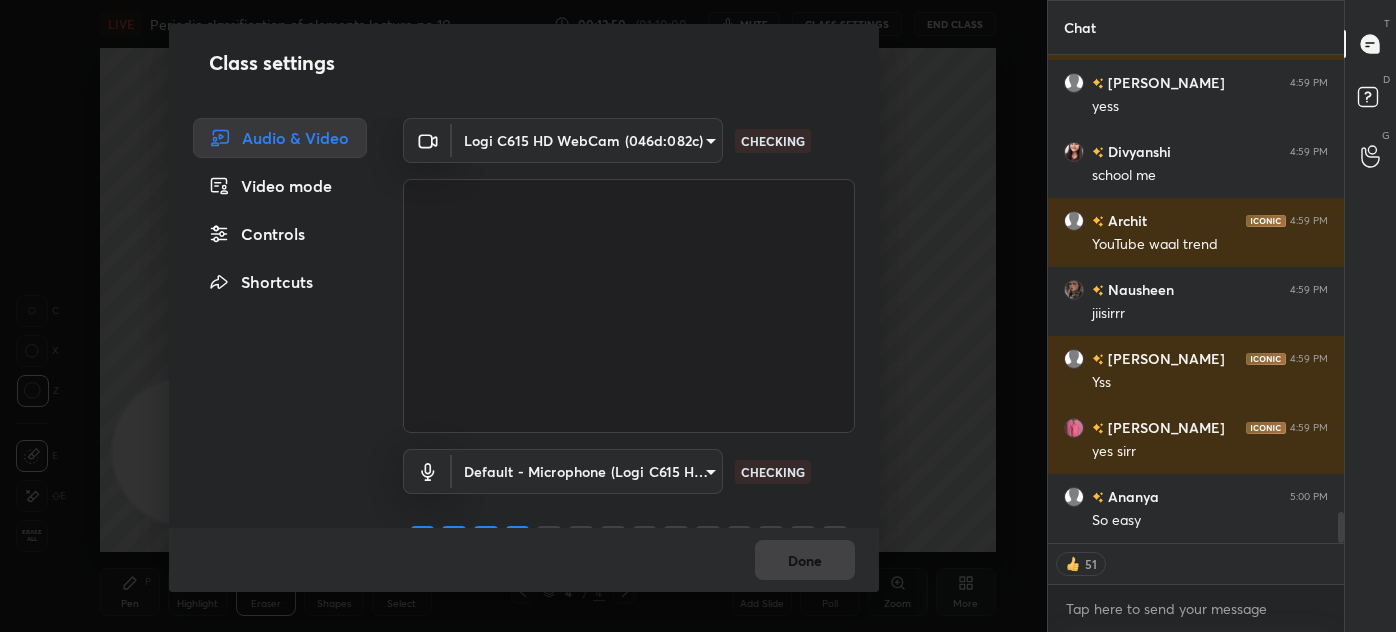click on "Controls" at bounding box center [280, 234] 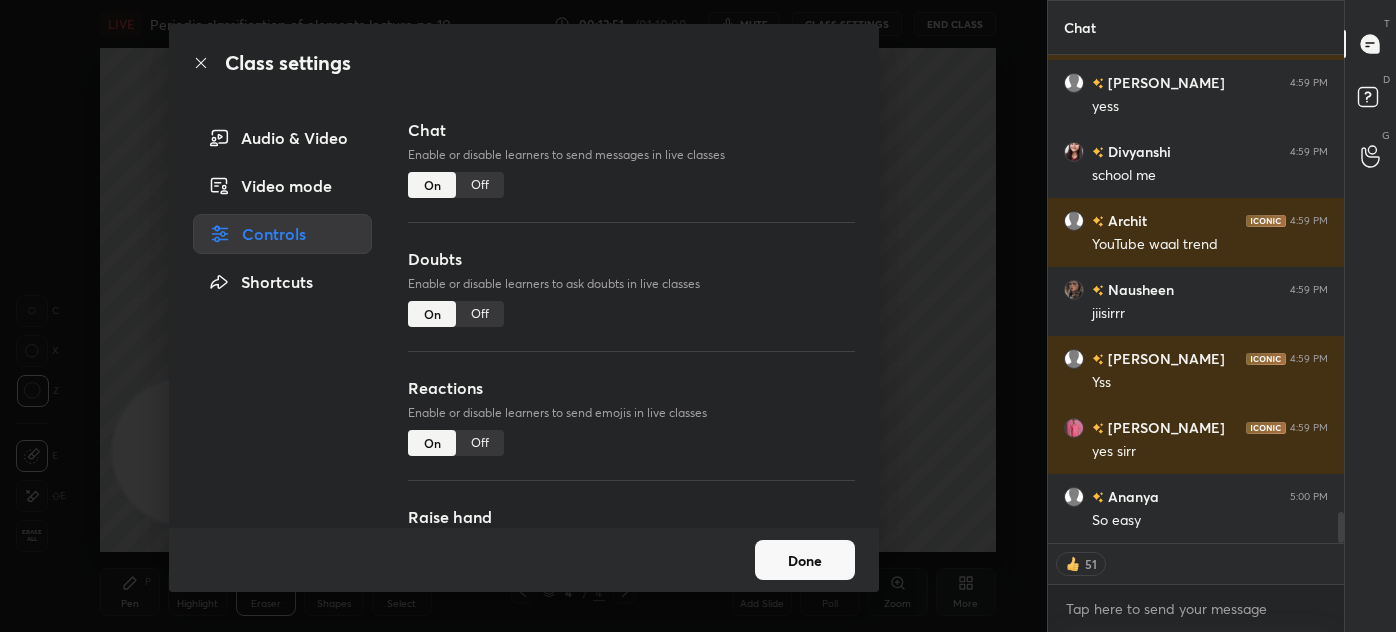 click on "Off" at bounding box center (480, 185) 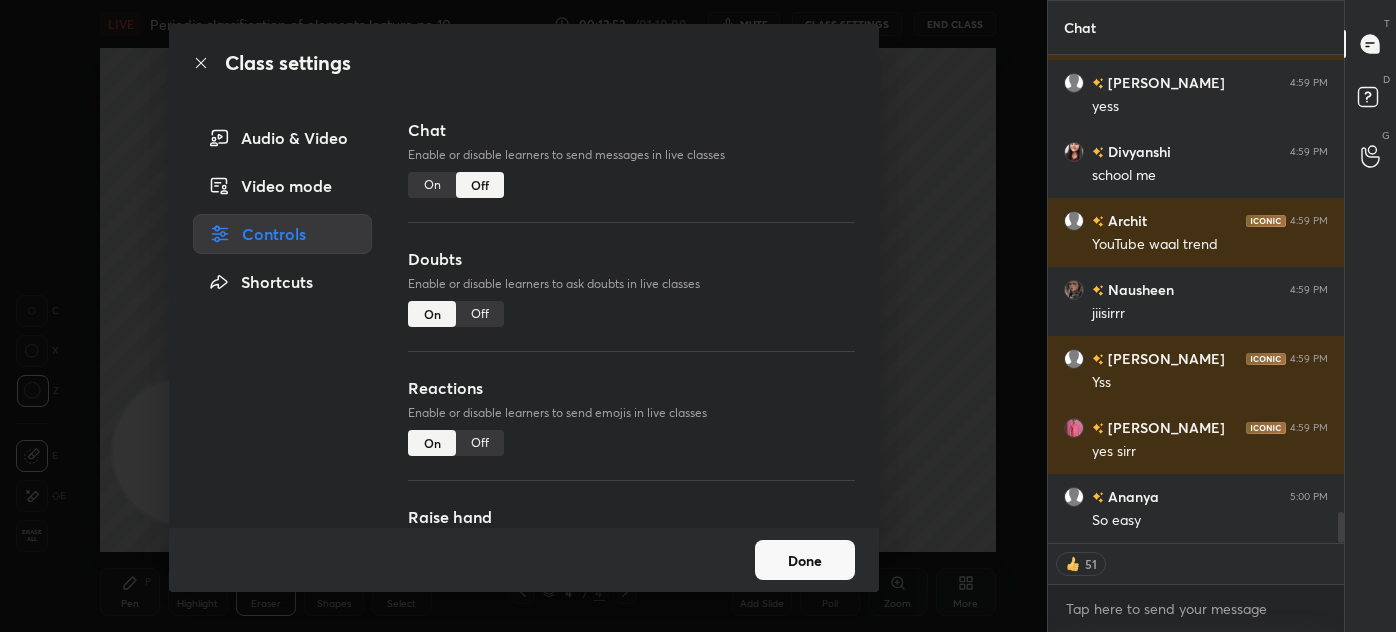 scroll, scrollTop: 6162, scrollLeft: 0, axis: vertical 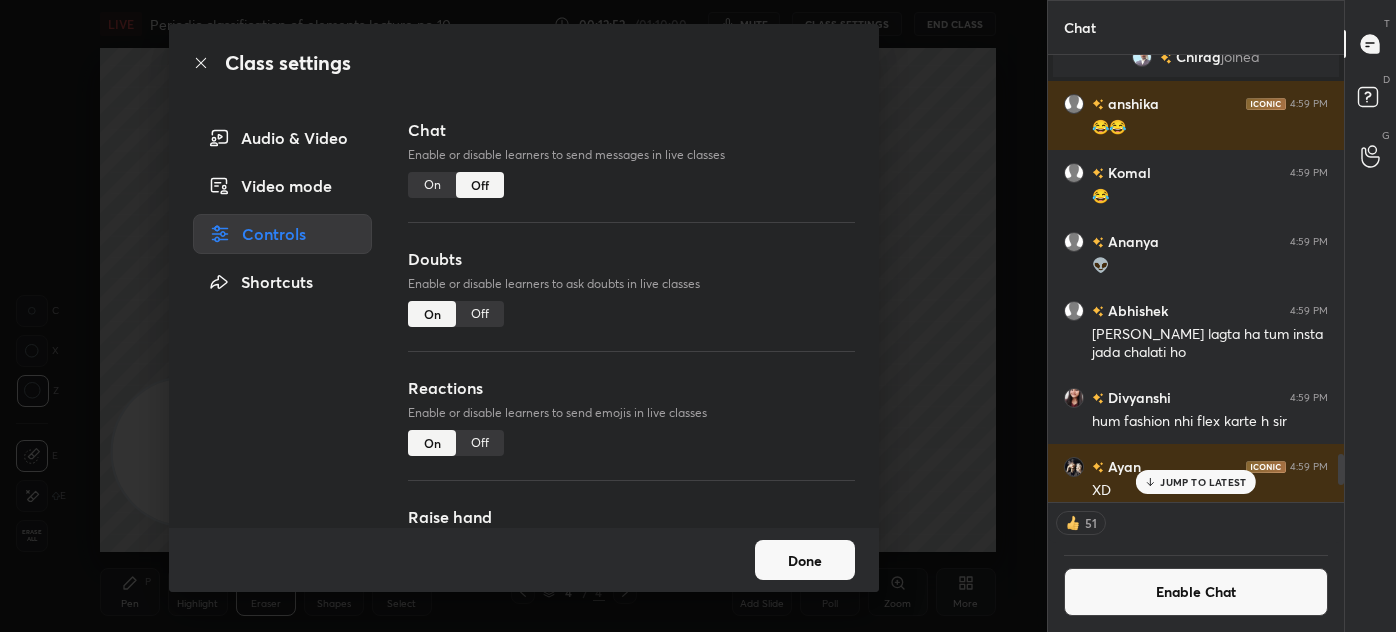 drag, startPoint x: 465, startPoint y: 453, endPoint x: 506, endPoint y: 428, distance: 48.02083 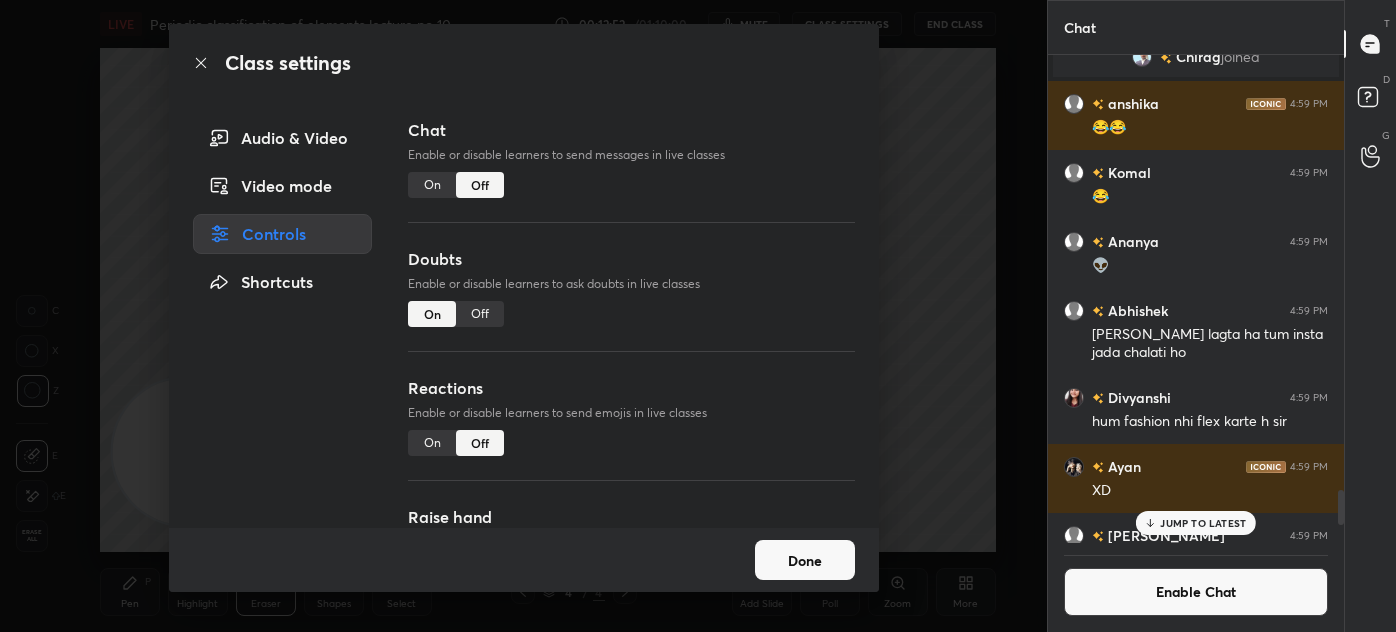 scroll, scrollTop: 6, scrollLeft: 5, axis: both 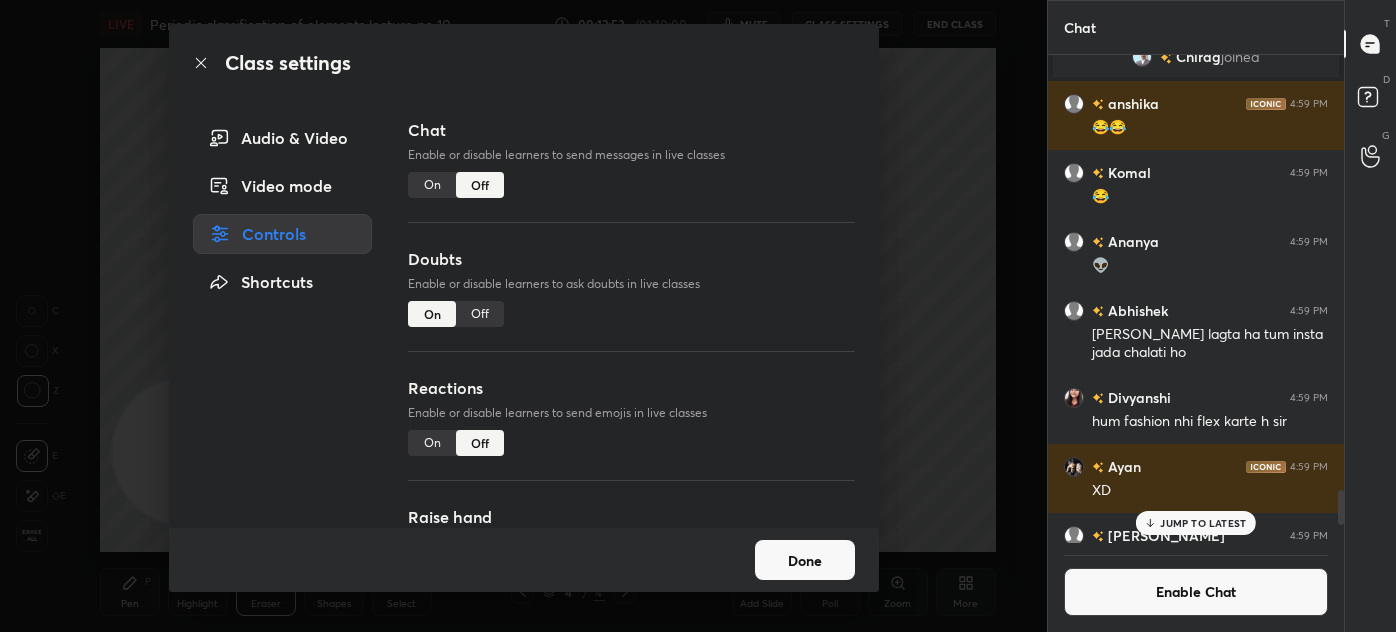 click on "Class settings Audio & Video Video mode Controls Shortcuts Chat Enable or disable learners to send messages in live classes On Off Doubts Enable or disable learners to ask doubts in live classes On Off Reactions Enable or disable learners to send emojis in live classes On Off Raise hand Learners will not be able to raise hand, if turned off On Off Poll Prediction Enable or disable poll prediction in case of a question on the slide On Off Done" at bounding box center [523, 316] 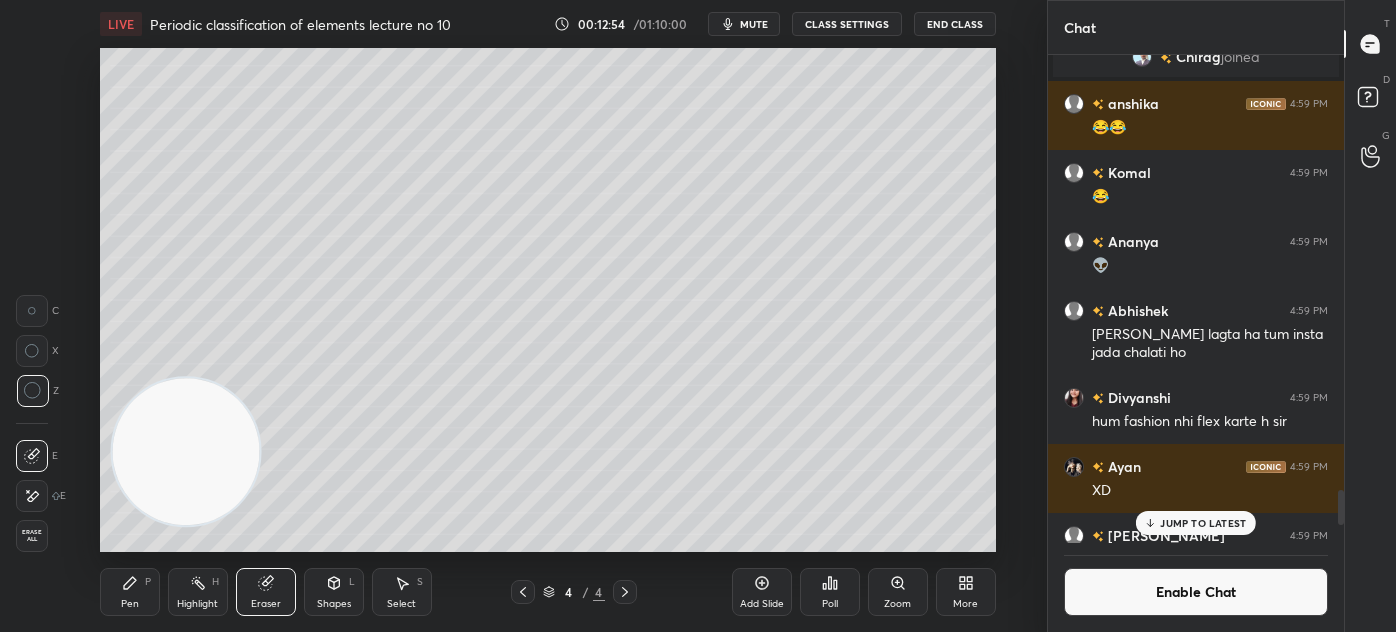 click on "Pen" at bounding box center (130, 604) 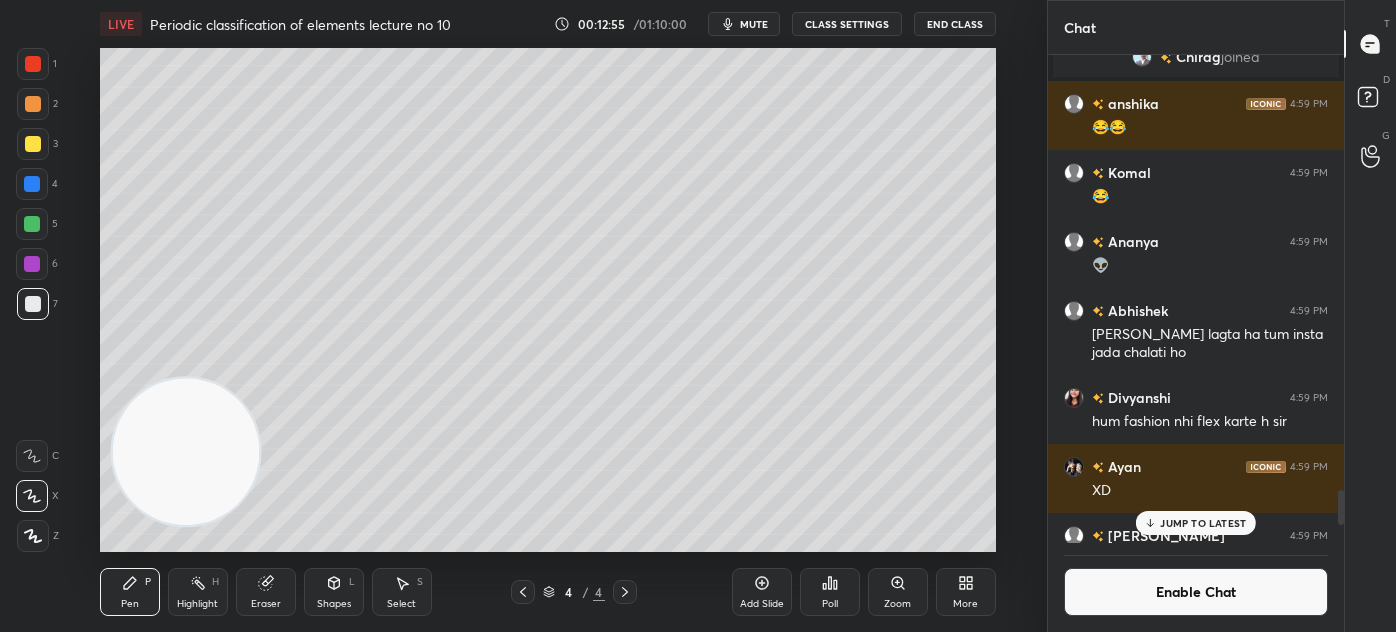 click at bounding box center [33, 144] 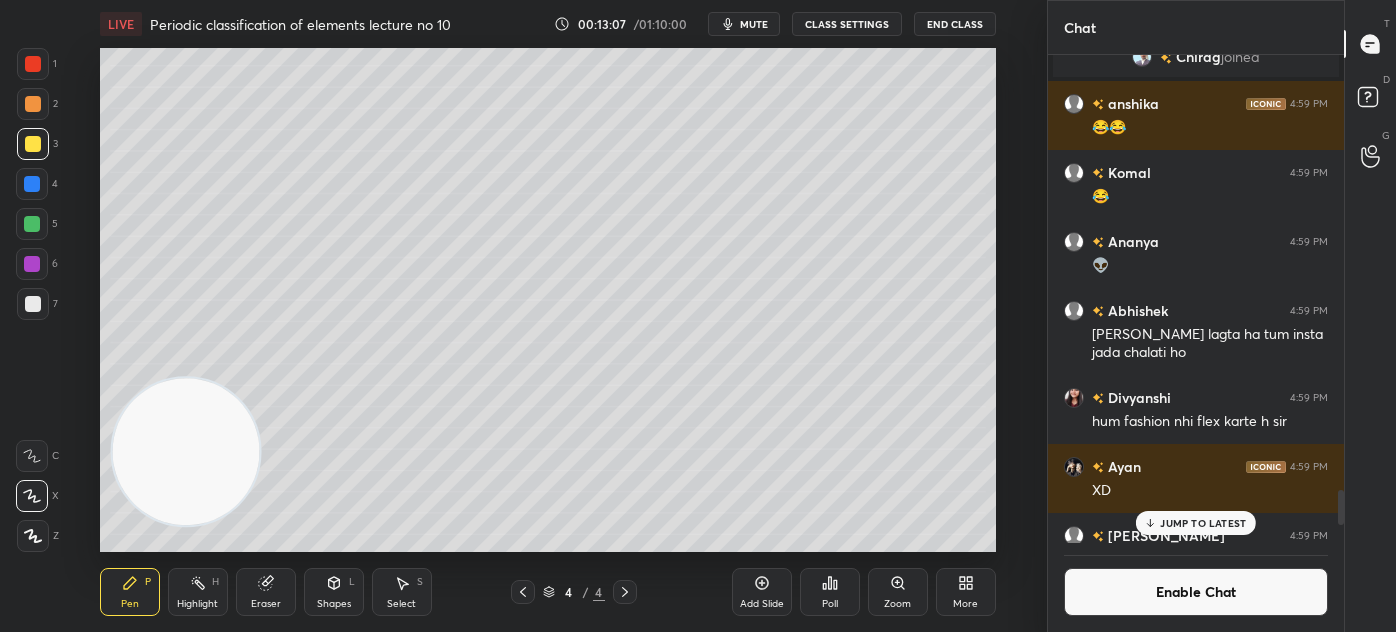 click on "Shapes" at bounding box center [334, 604] 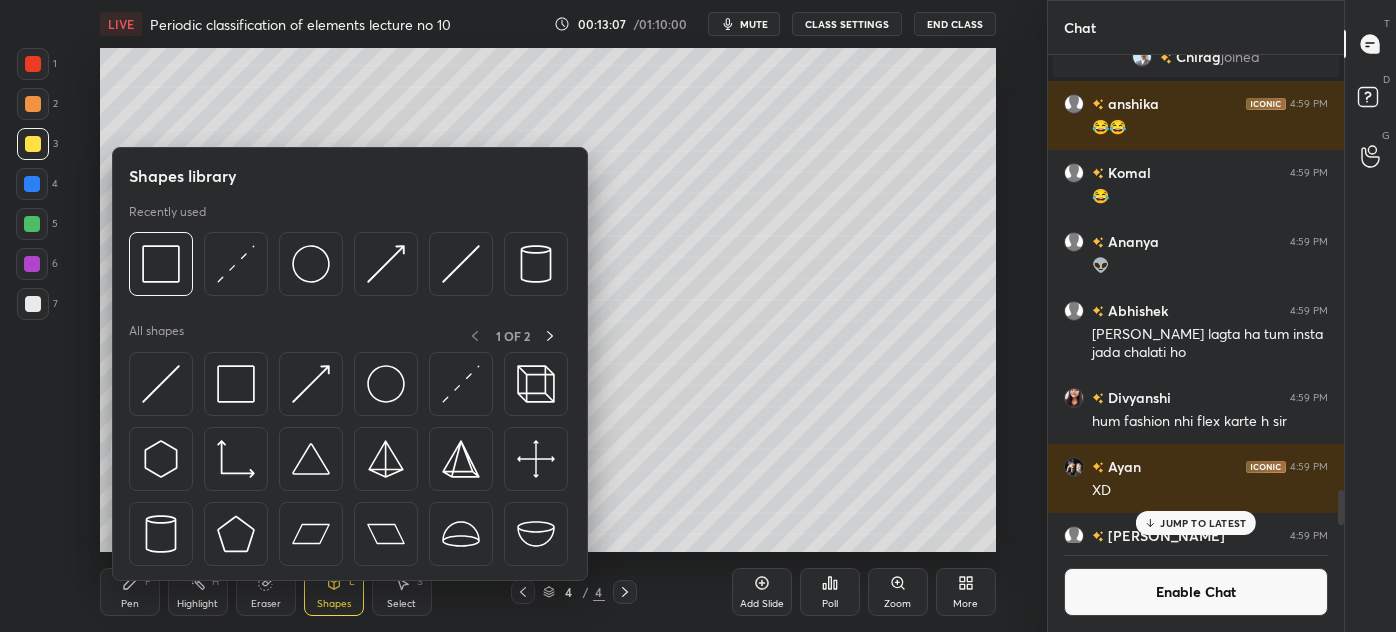 click on "Select" at bounding box center [401, 604] 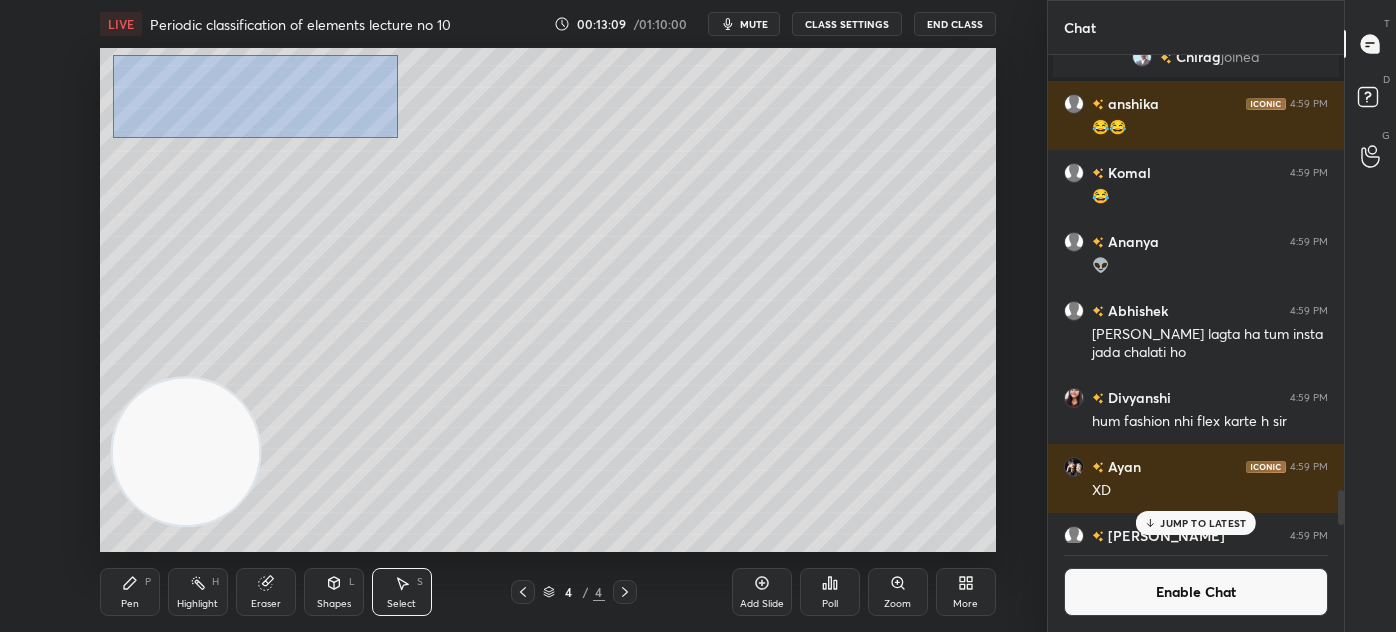 drag, startPoint x: 114, startPoint y: 53, endPoint x: 394, endPoint y: 134, distance: 291.4807 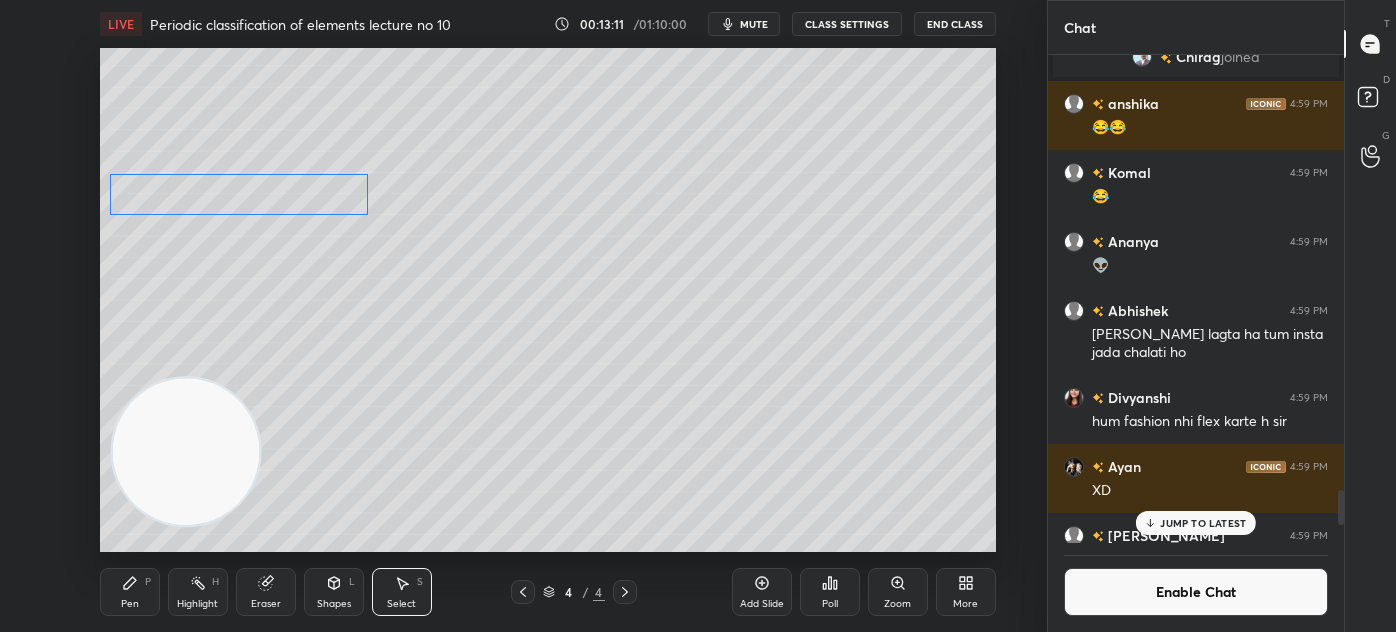 drag, startPoint x: 257, startPoint y: 123, endPoint x: 255, endPoint y: 201, distance: 78.025635 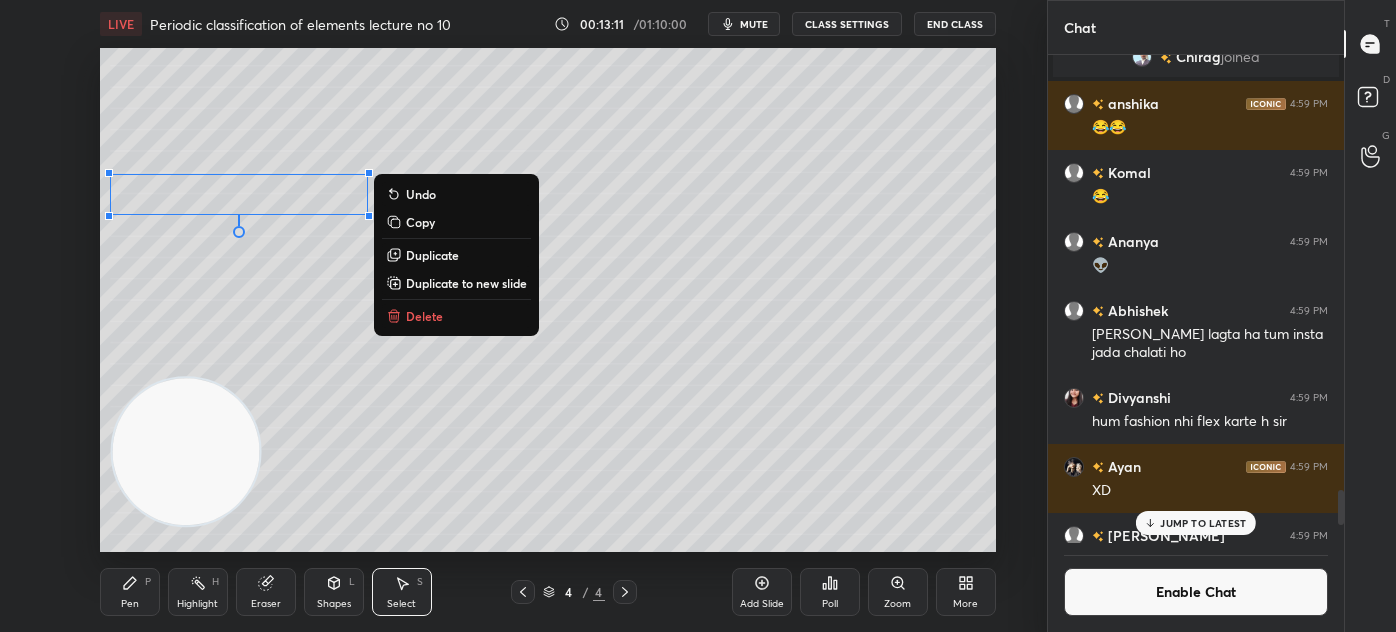 click on "0 ° Undo Copy Duplicate Duplicate to new slide Delete" at bounding box center (548, 300) 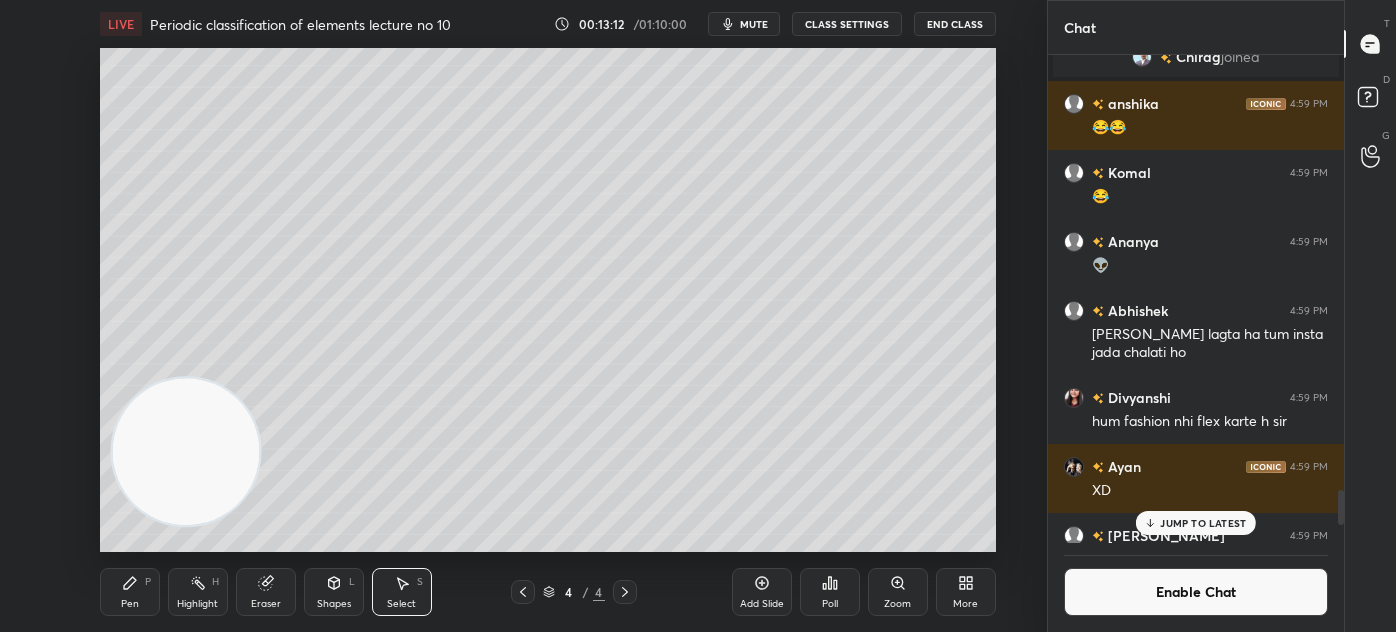 click on "Pen P" at bounding box center (130, 592) 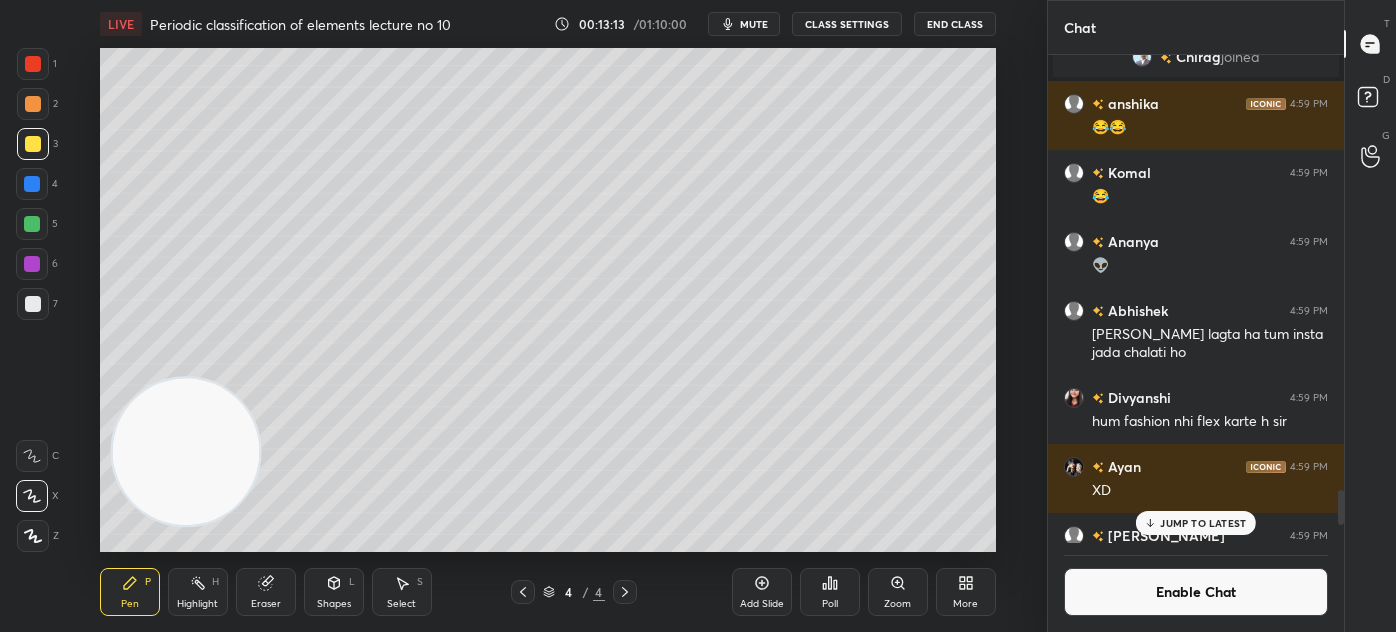drag, startPoint x: 37, startPoint y: 306, endPoint x: 57, endPoint y: 276, distance: 36.05551 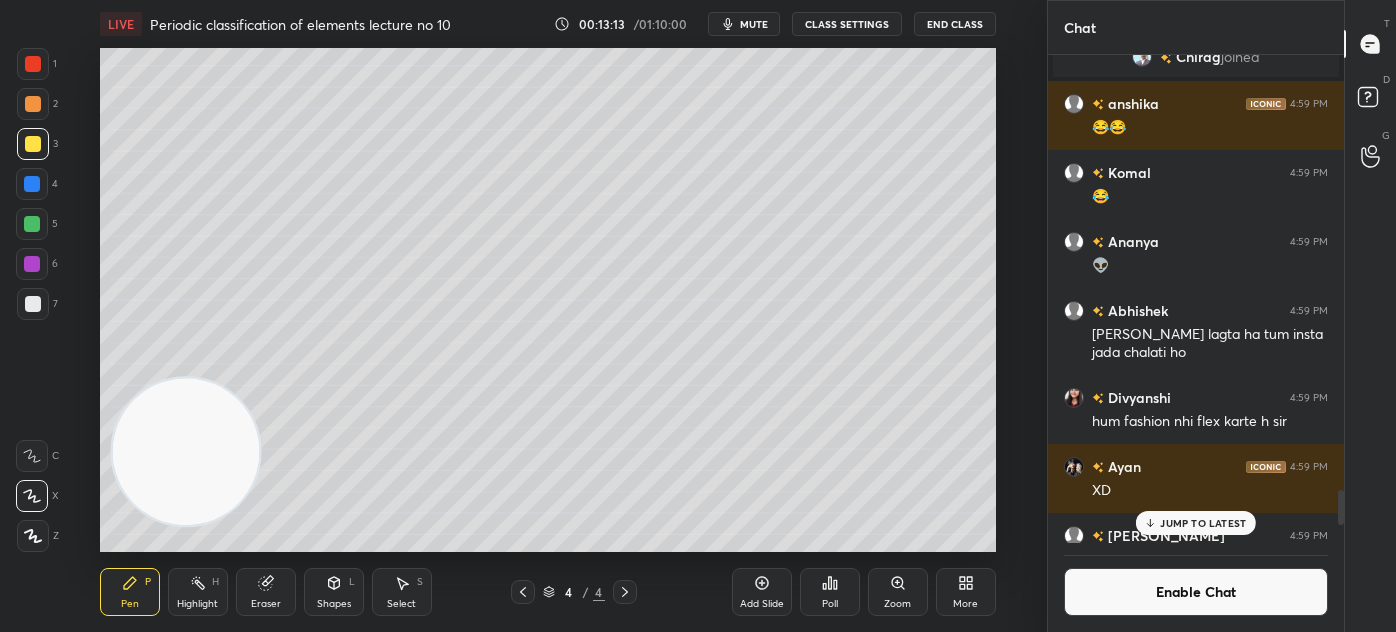 click at bounding box center [33, 304] 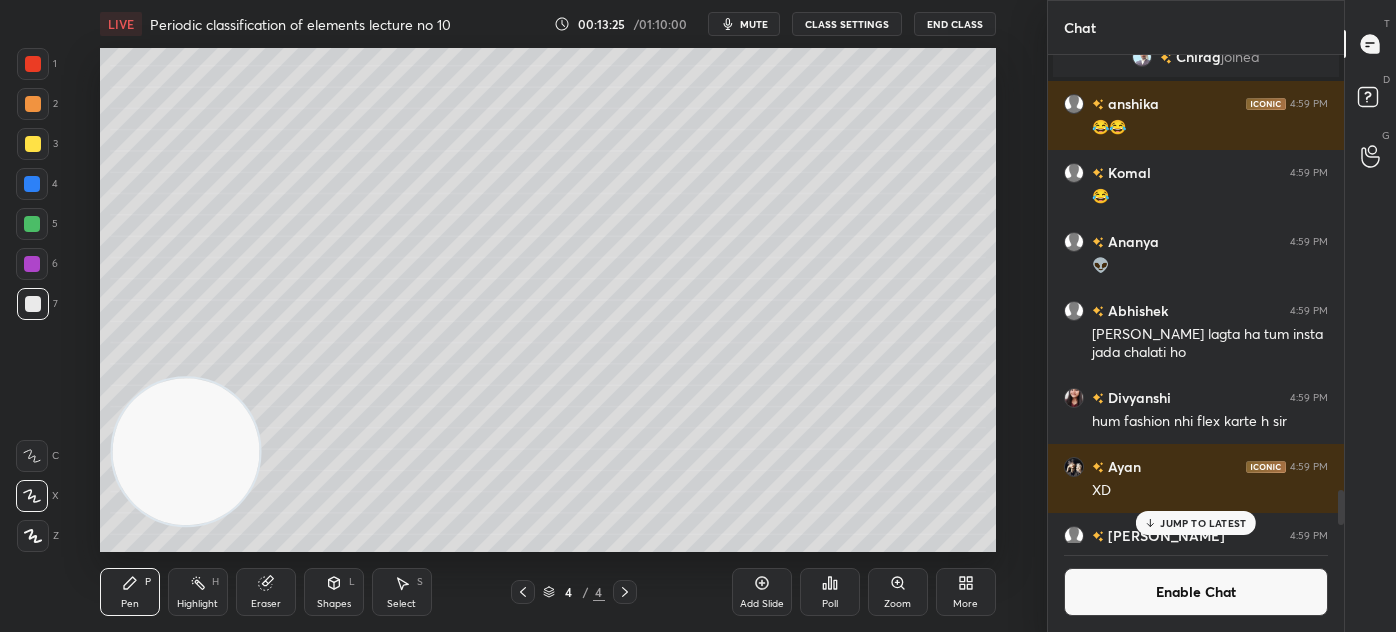 click on "Eraser" at bounding box center [266, 592] 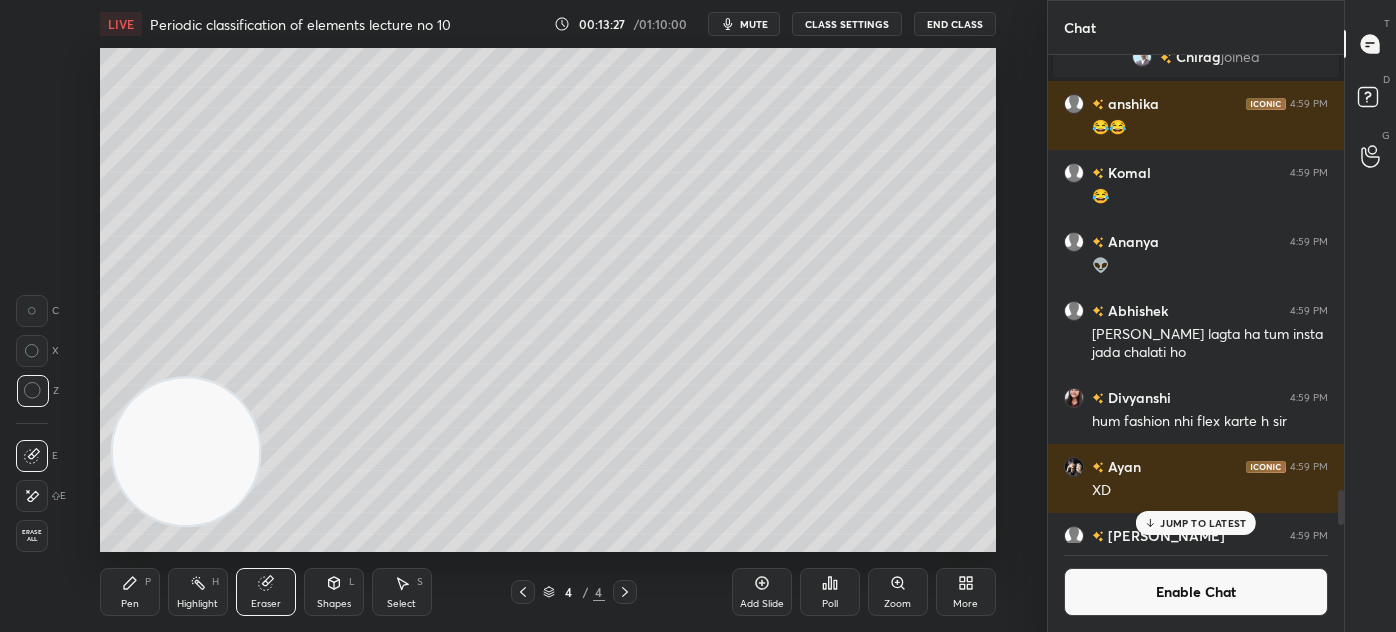 click on "Pen P" at bounding box center (130, 592) 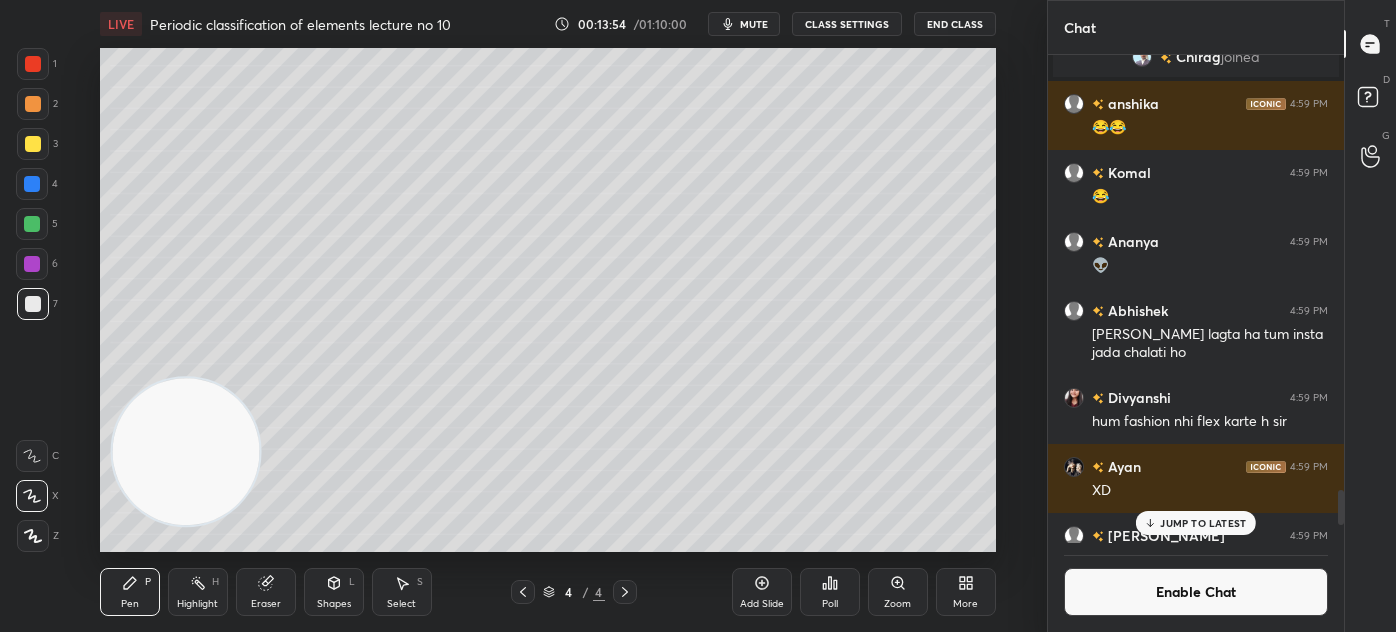 click on "Enable Chat" at bounding box center [1196, 592] 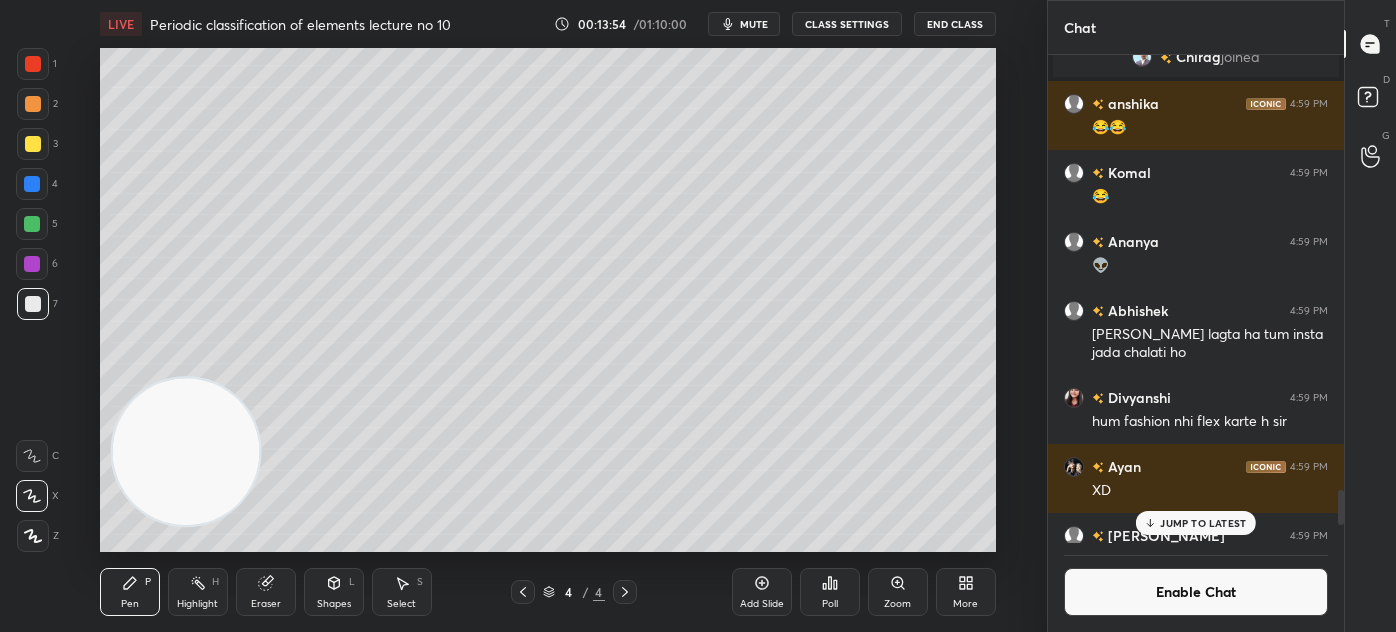 scroll, scrollTop: 6, scrollLeft: 5, axis: both 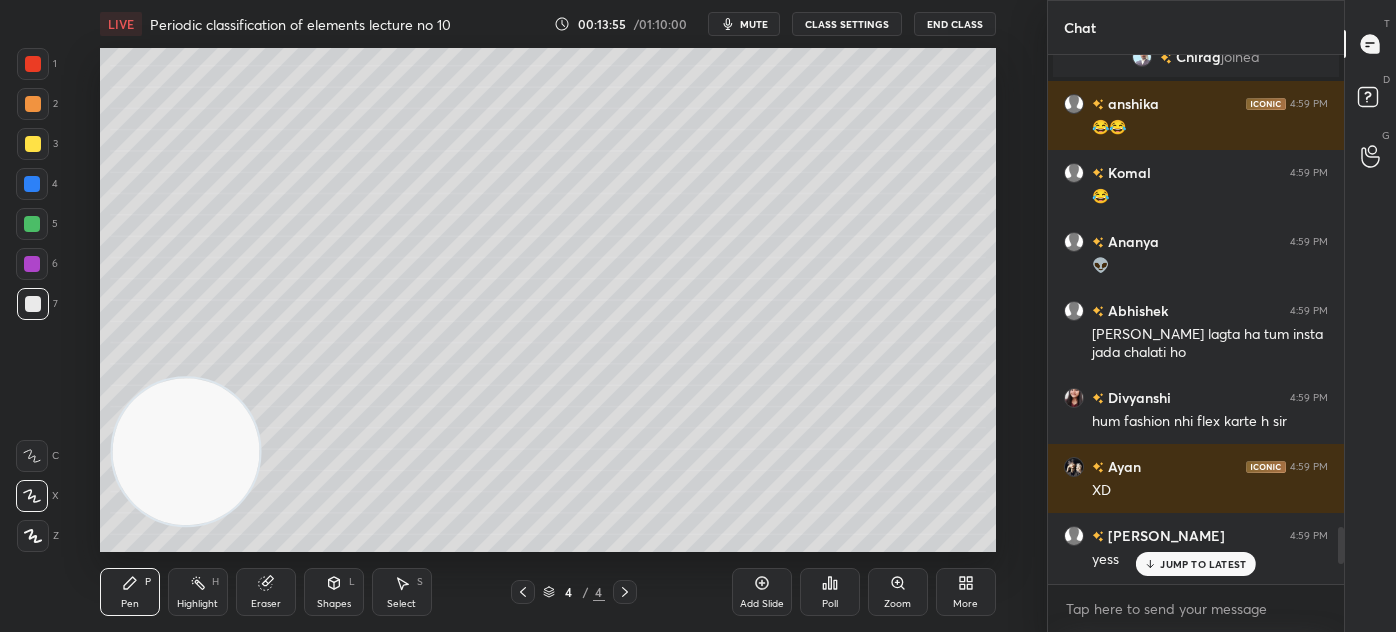 click on "JUMP TO LATEST" at bounding box center [1203, 564] 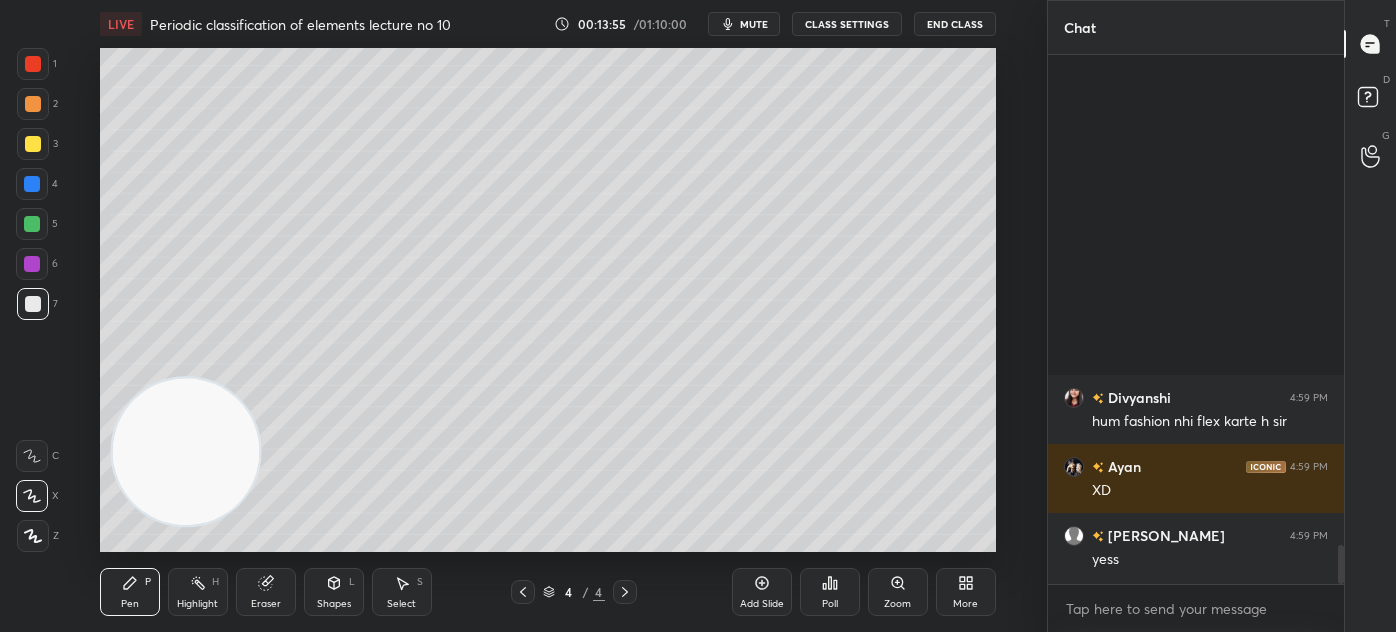 scroll, scrollTop: 6573, scrollLeft: 0, axis: vertical 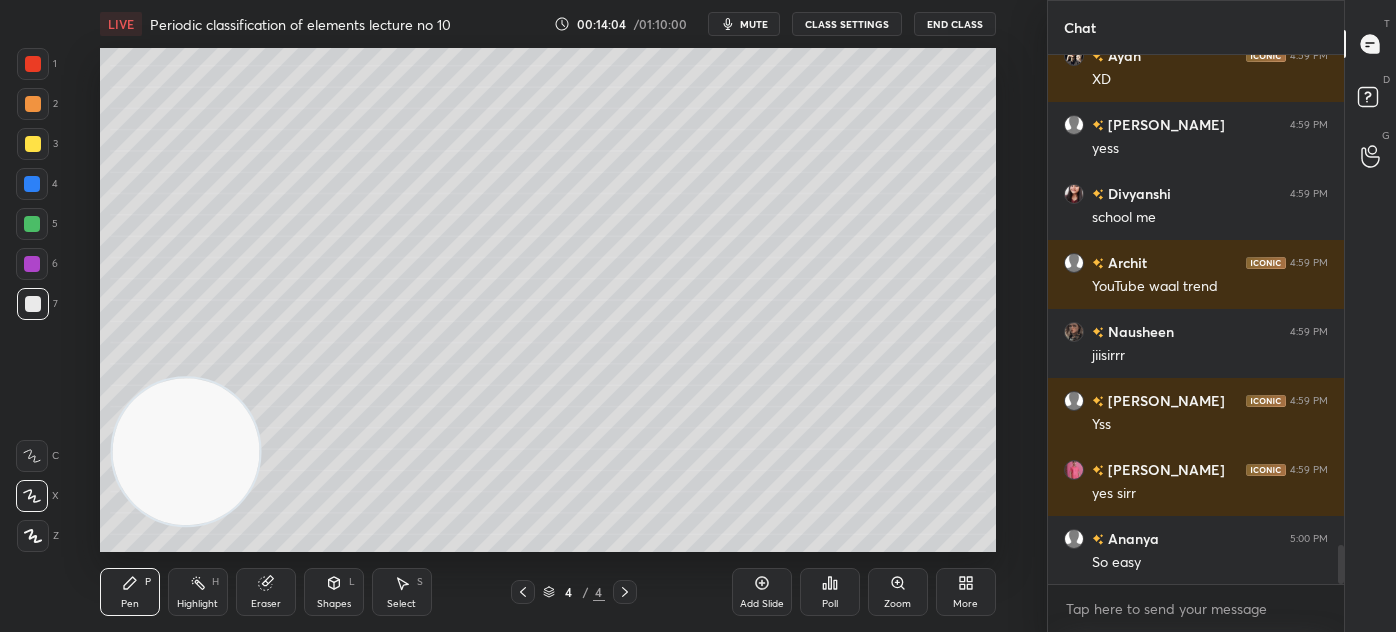 click on "Select S" at bounding box center (402, 592) 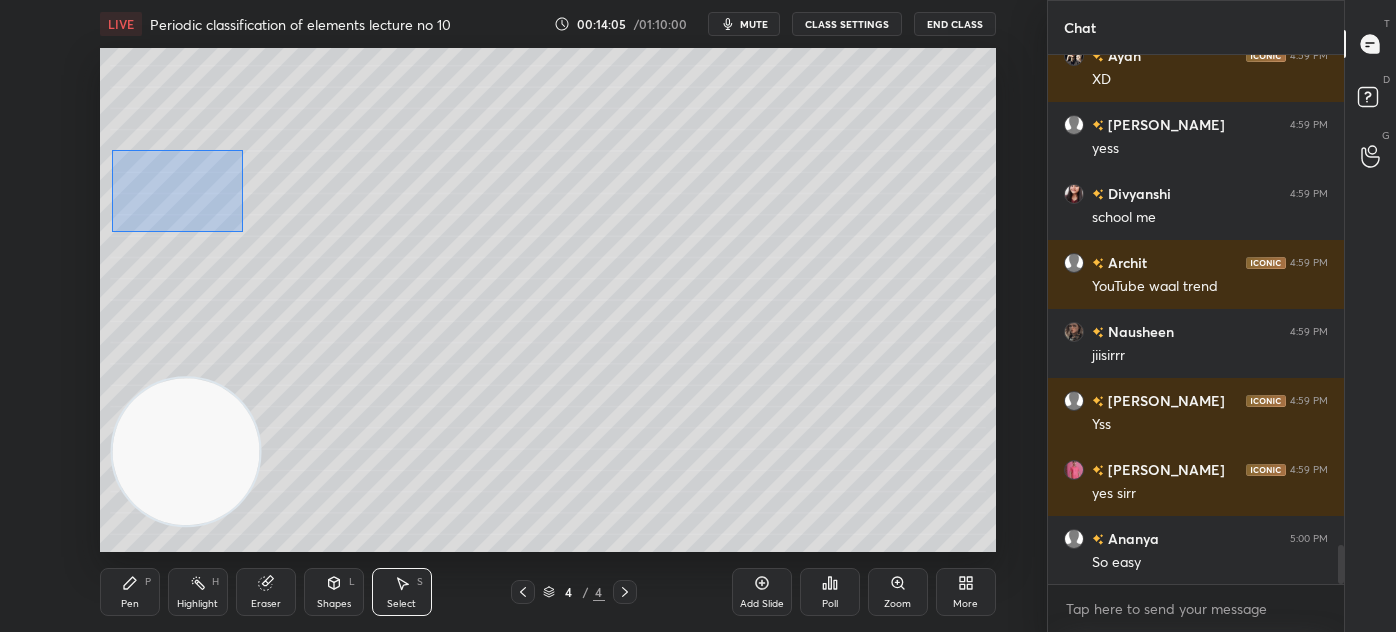 drag, startPoint x: 109, startPoint y: 161, endPoint x: 347, endPoint y: 219, distance: 244.9653 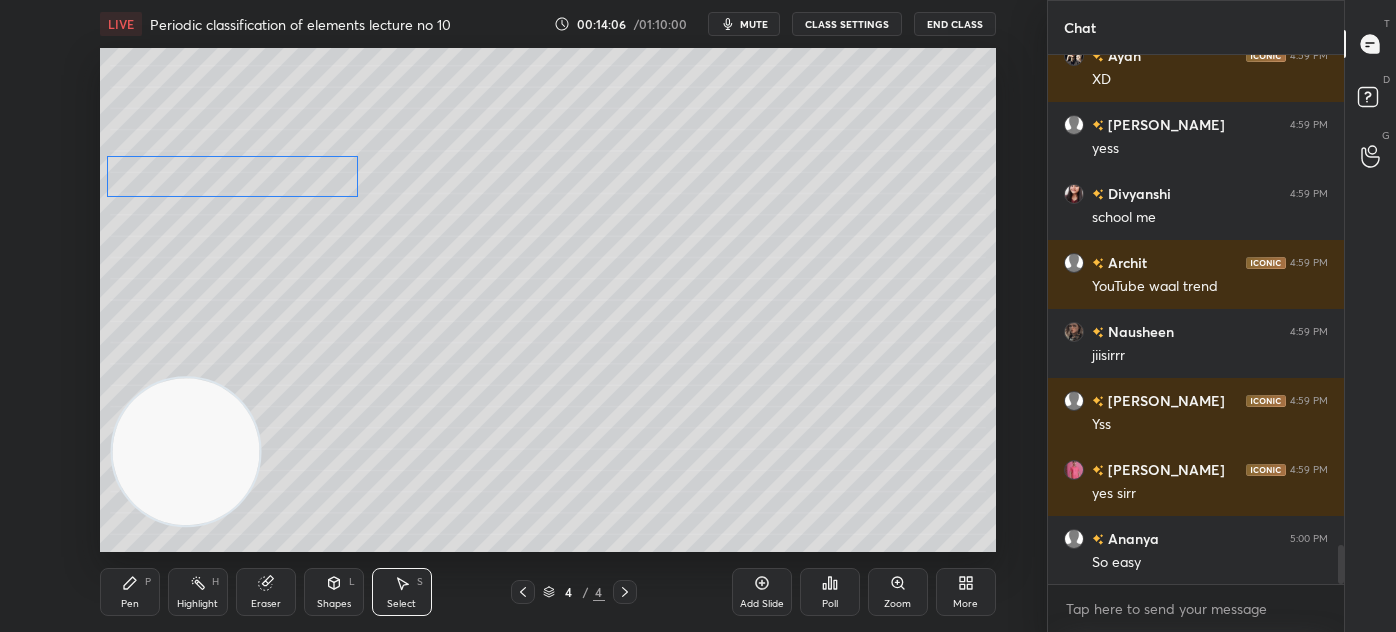 drag, startPoint x: 261, startPoint y: 189, endPoint x: 269, endPoint y: 245, distance: 56.568542 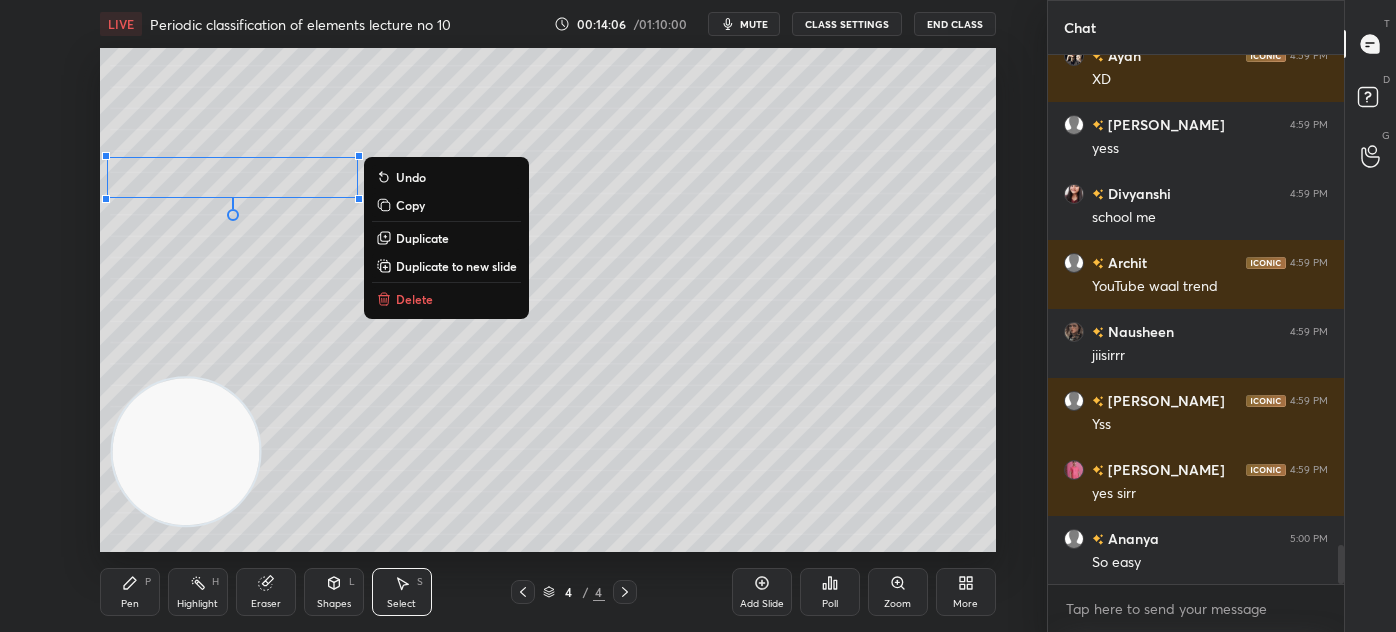 drag, startPoint x: 268, startPoint y: 279, endPoint x: 264, endPoint y: 317, distance: 38.209946 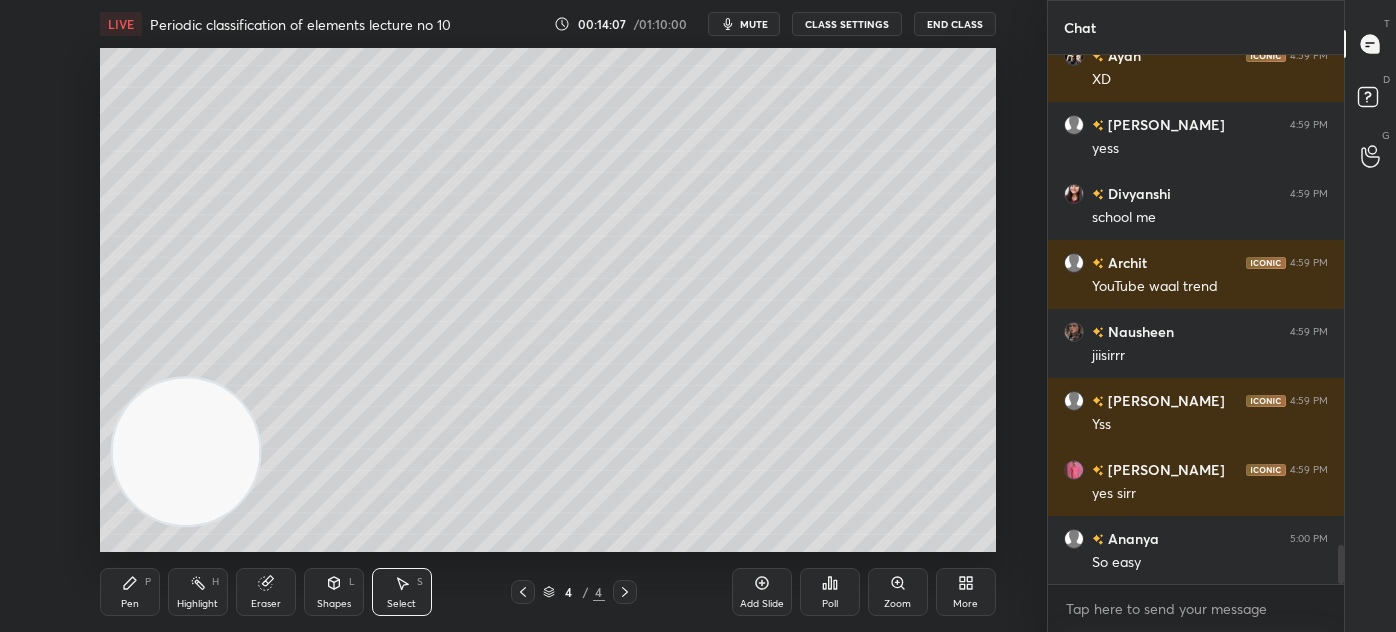 drag, startPoint x: 137, startPoint y: 606, endPoint x: 136, endPoint y: 596, distance: 10.049875 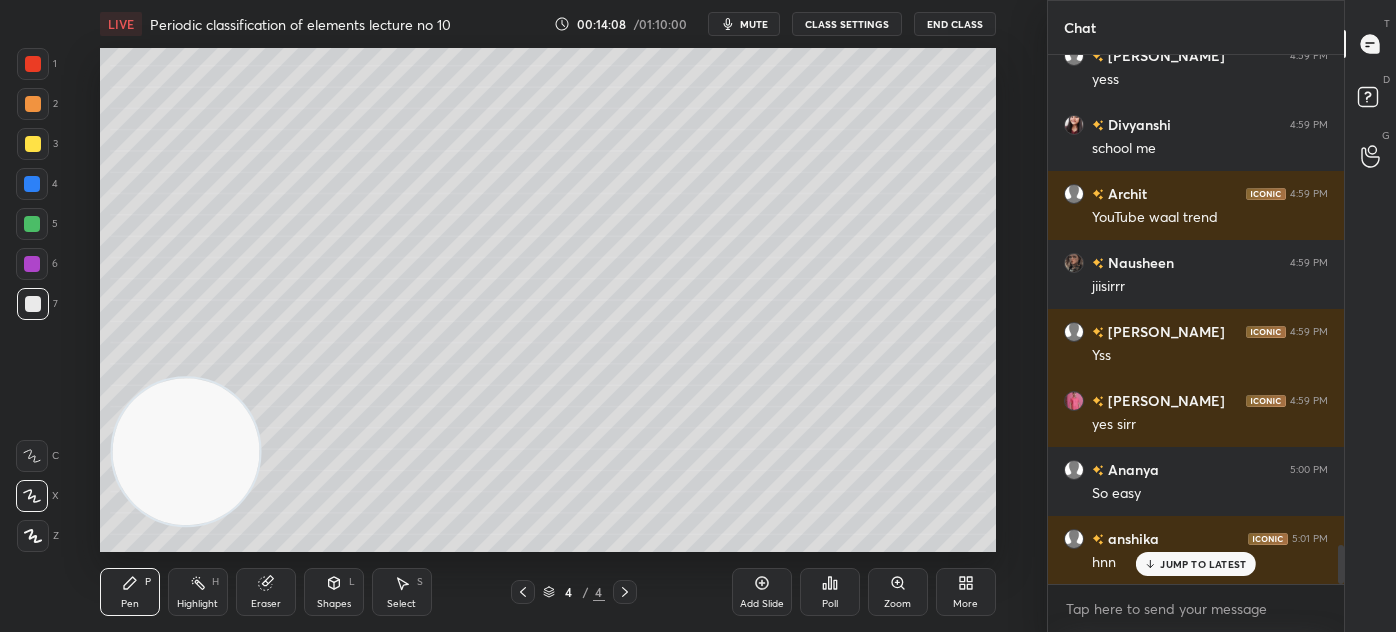 scroll, scrollTop: 6748, scrollLeft: 0, axis: vertical 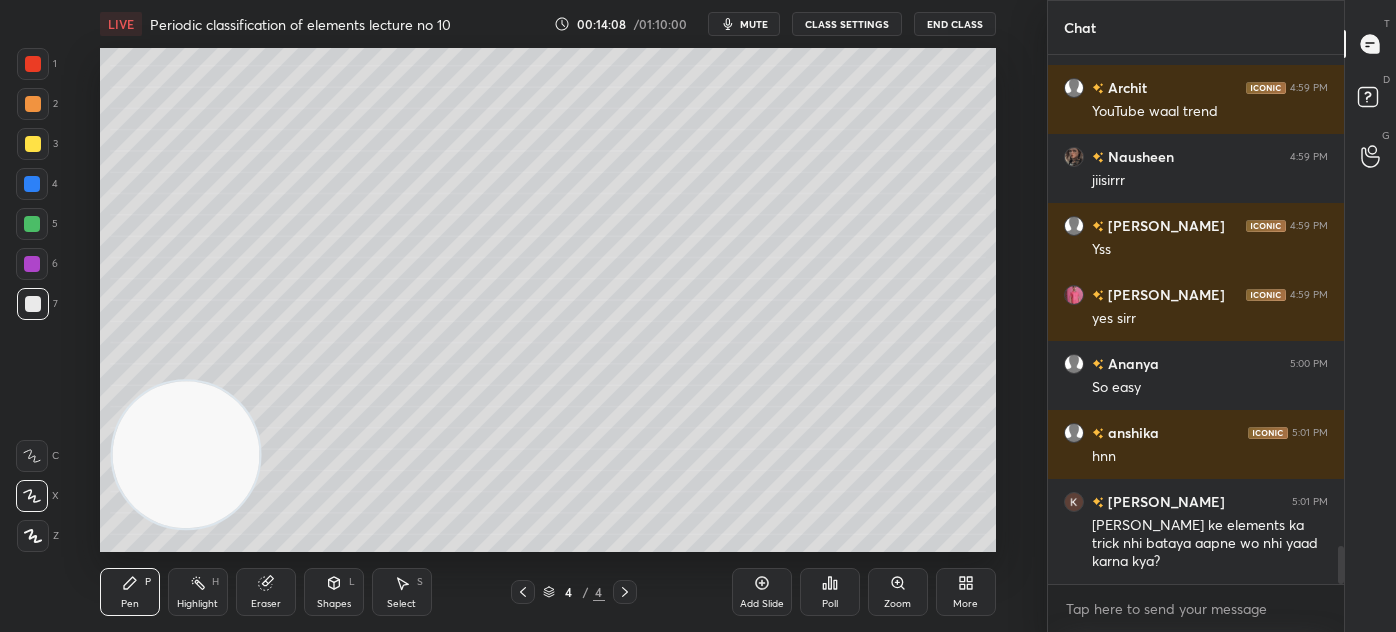 drag, startPoint x: 187, startPoint y: 442, endPoint x: 152, endPoint y: 510, distance: 76.47875 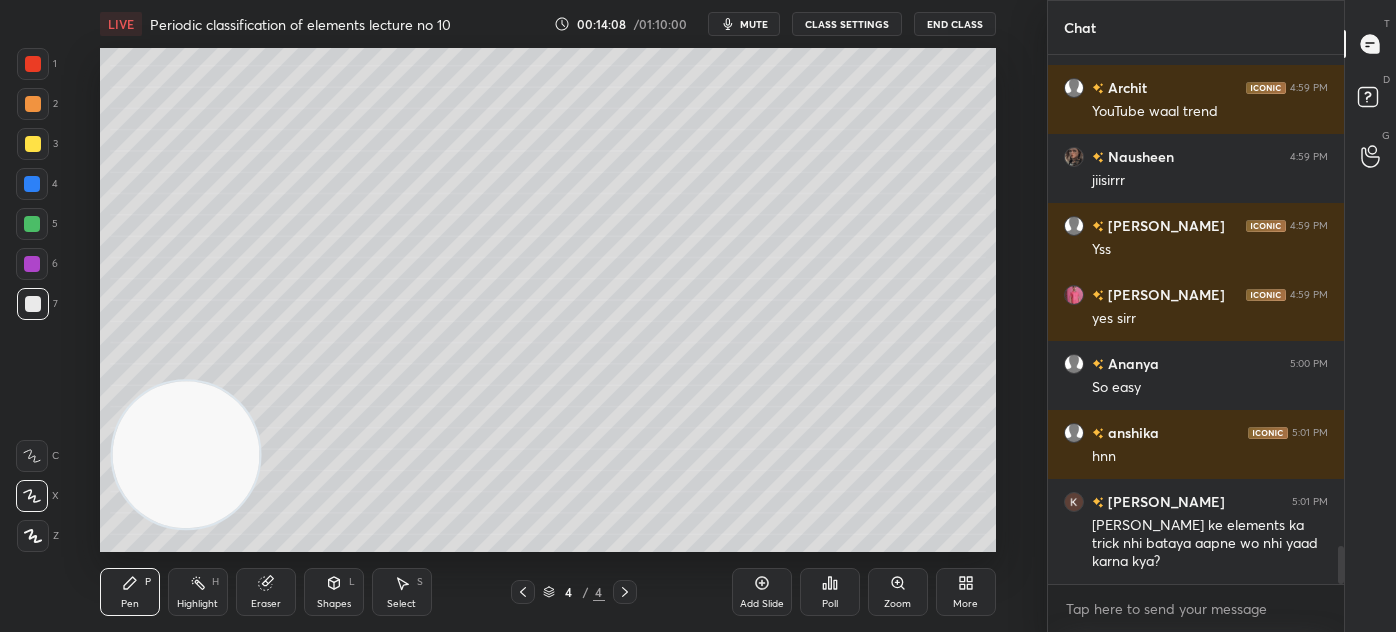 click at bounding box center (185, 454) 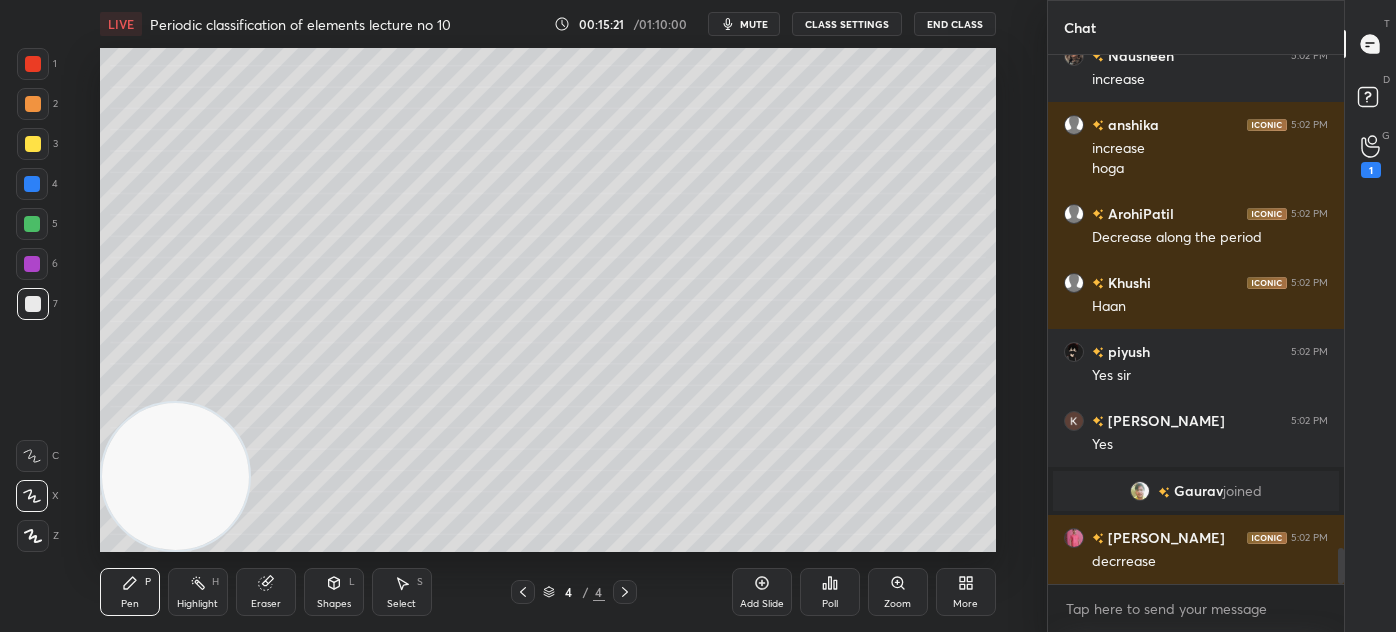 scroll, scrollTop: 7274, scrollLeft: 0, axis: vertical 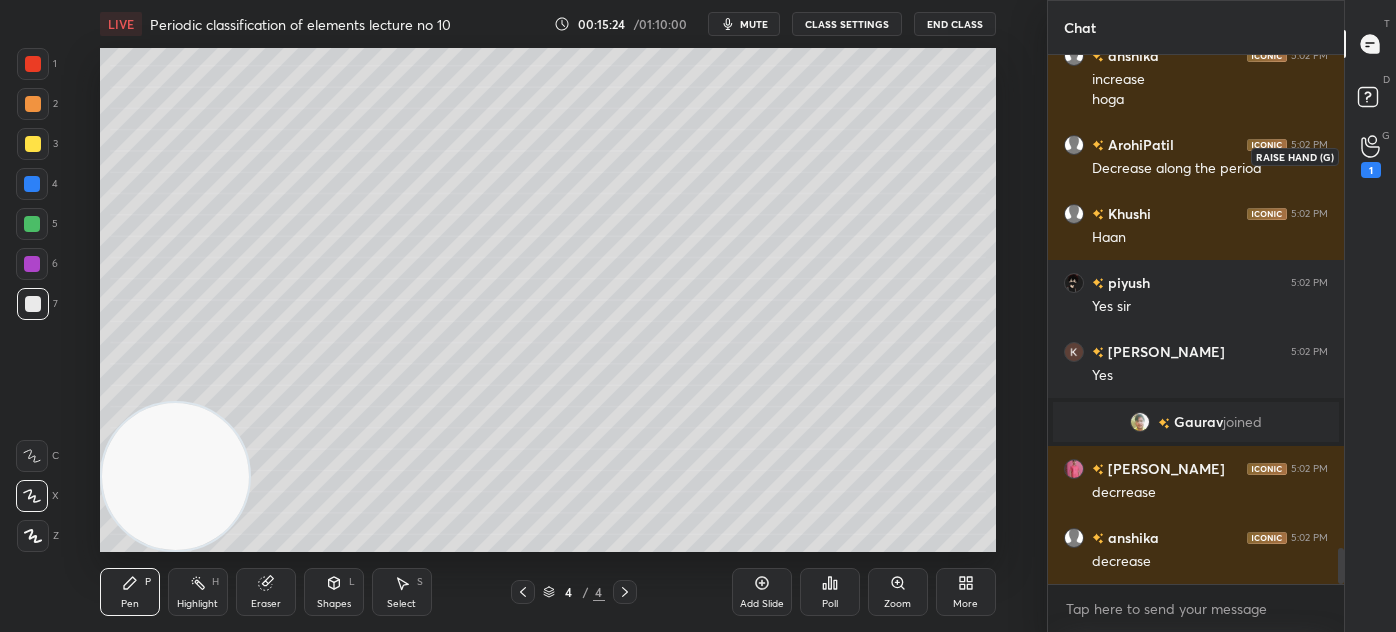 click on "1" at bounding box center (1371, 156) 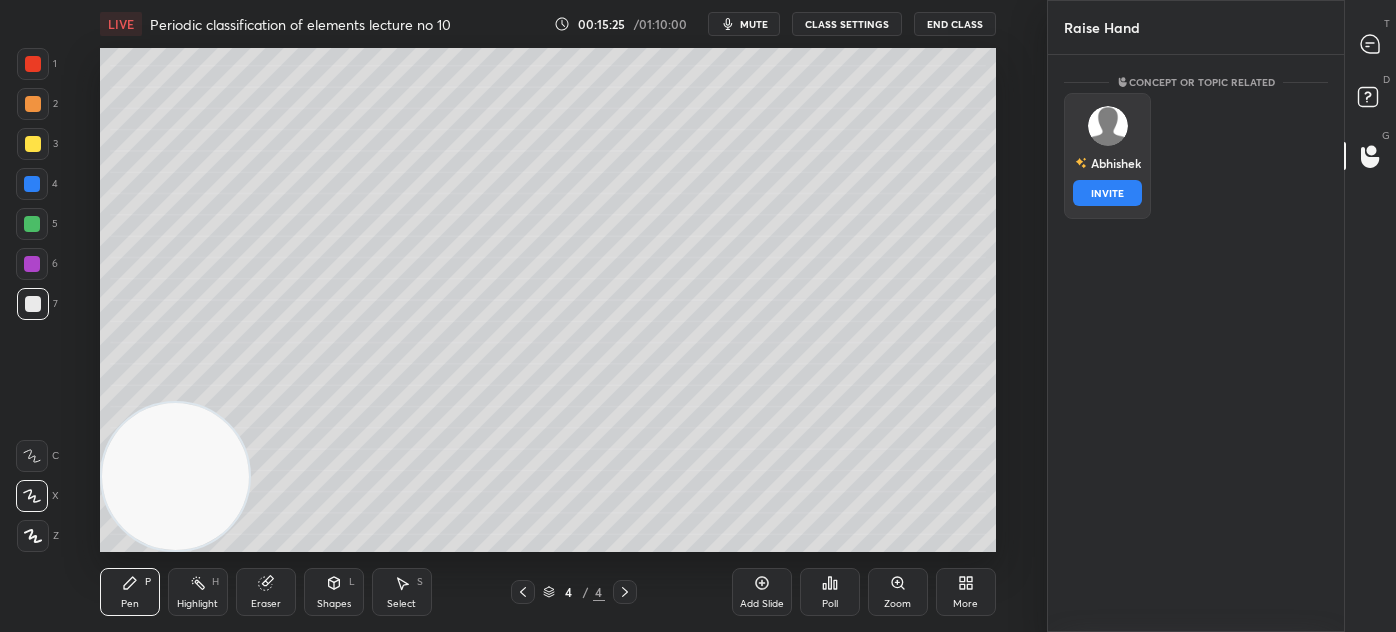 click on "Abhishek INVITE" at bounding box center [1107, 156] 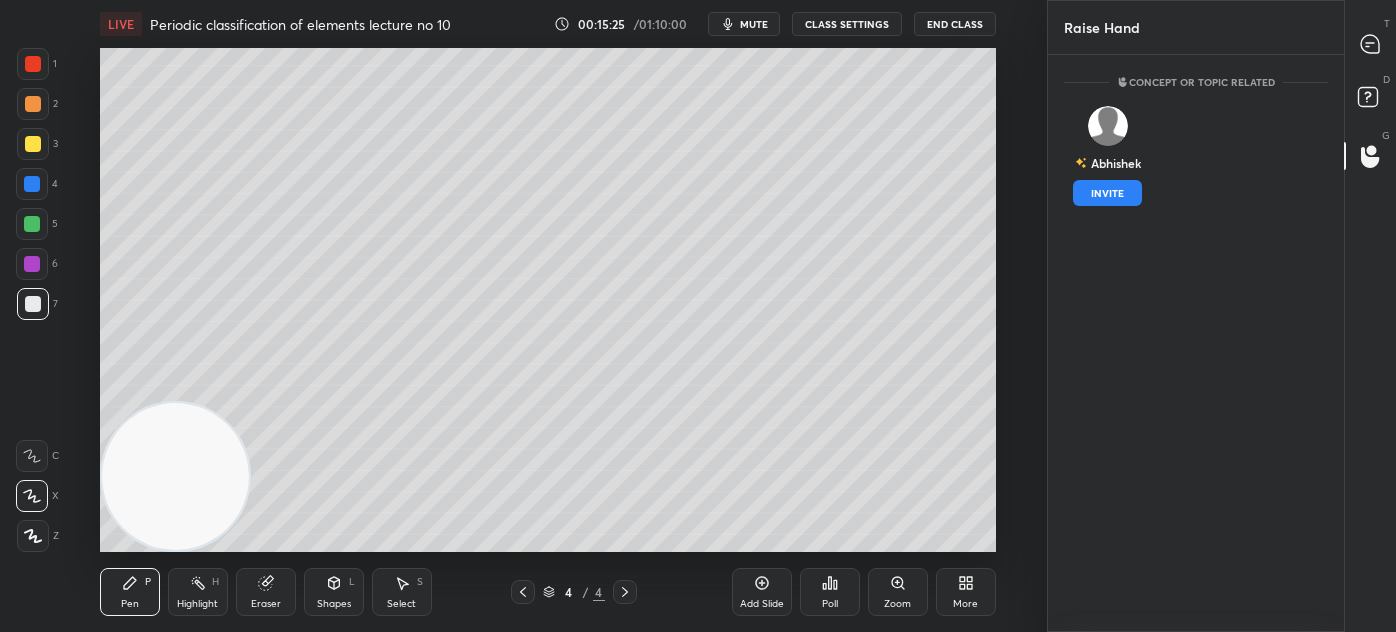 click on "INVITE" at bounding box center [1107, 193] 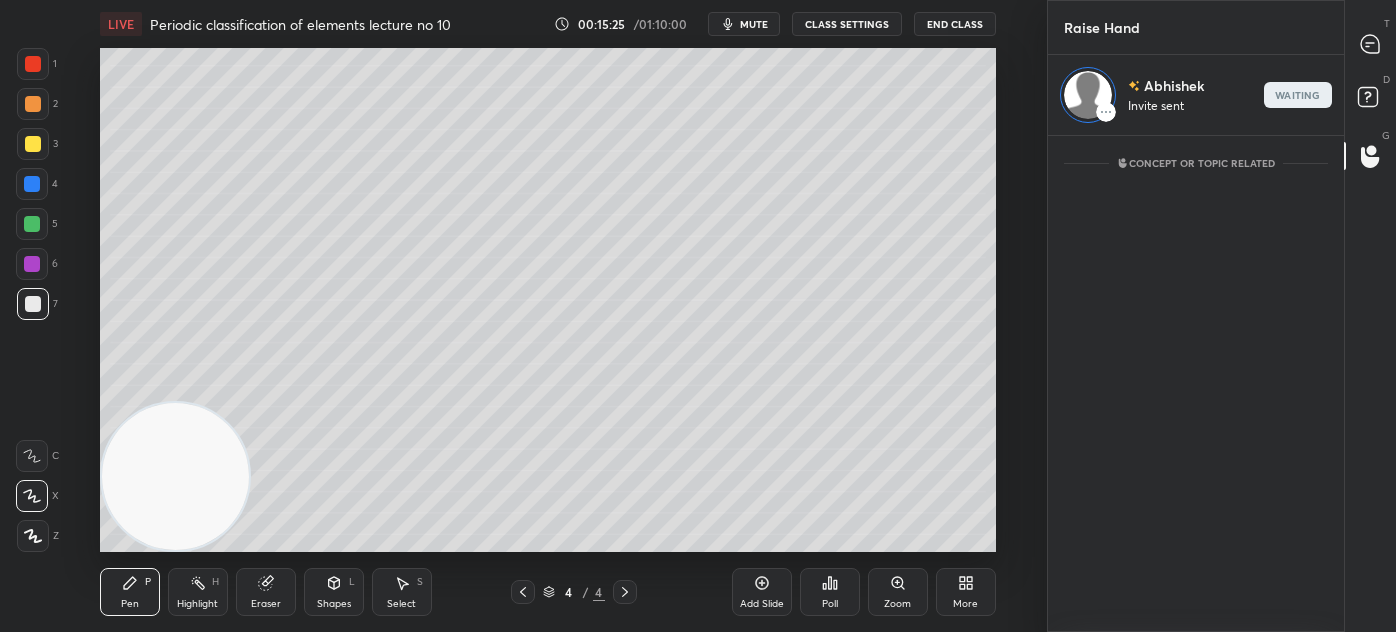 scroll, scrollTop: 490, scrollLeft: 290, axis: both 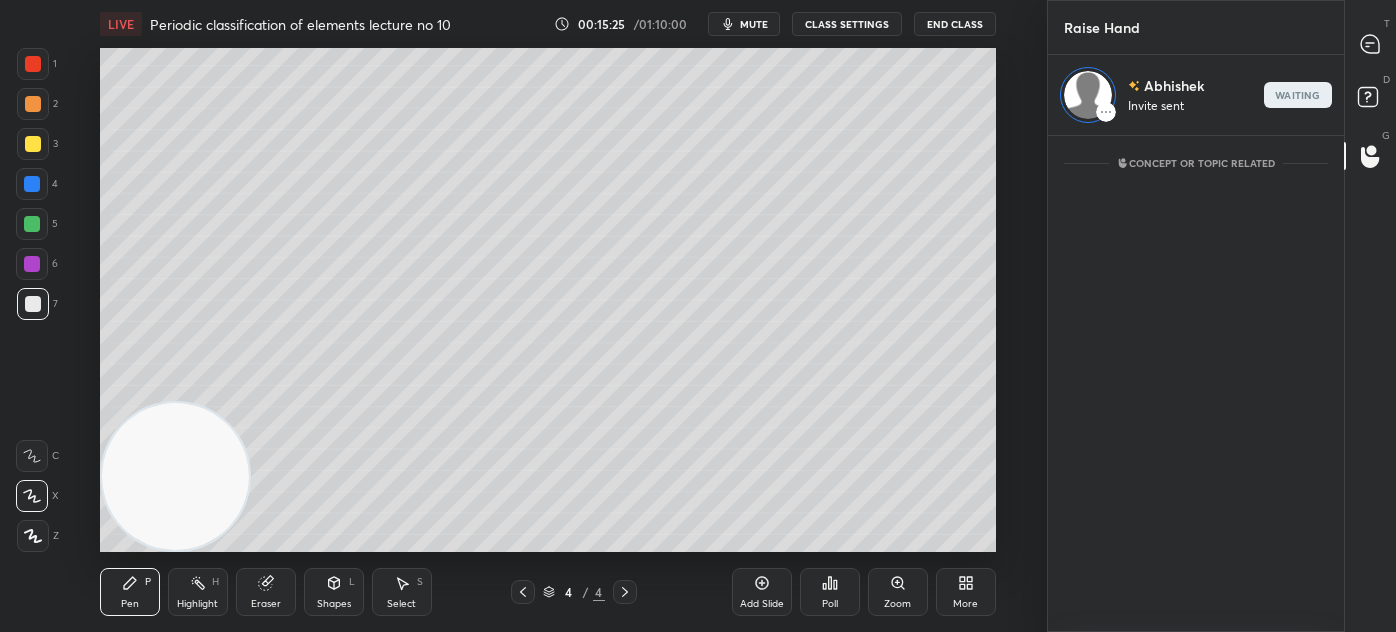 click at bounding box center (1371, 44) 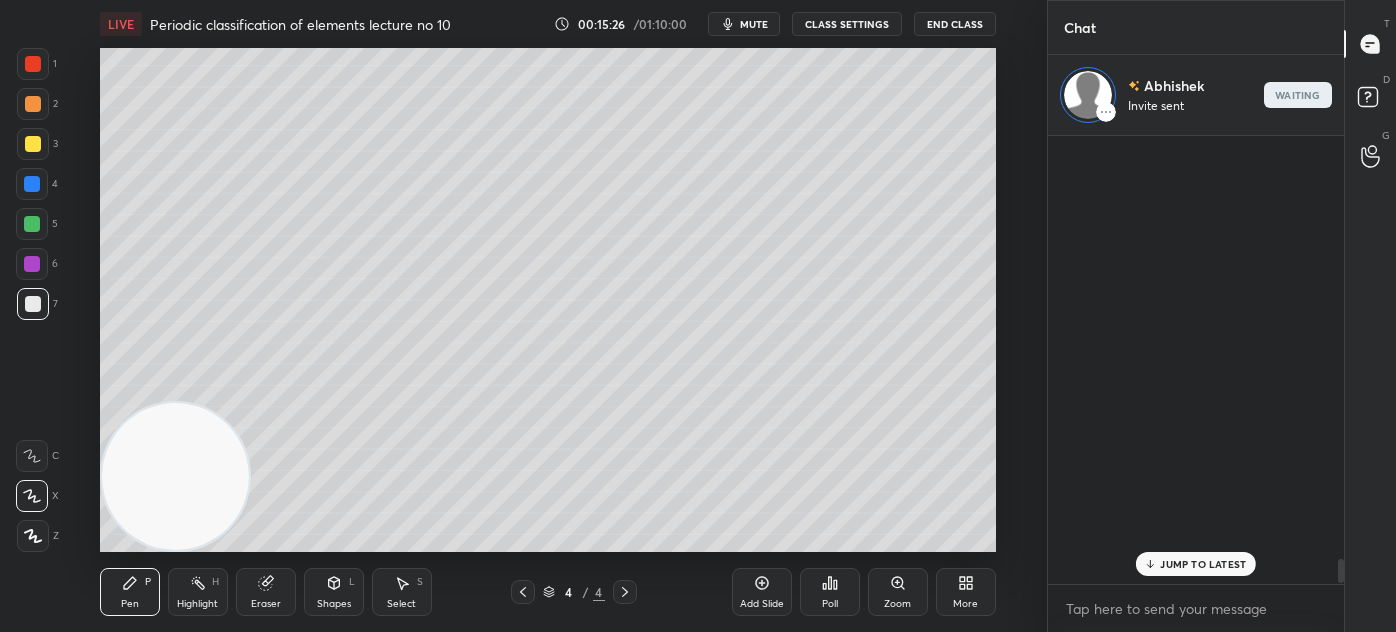 scroll, scrollTop: 490, scrollLeft: 290, axis: both 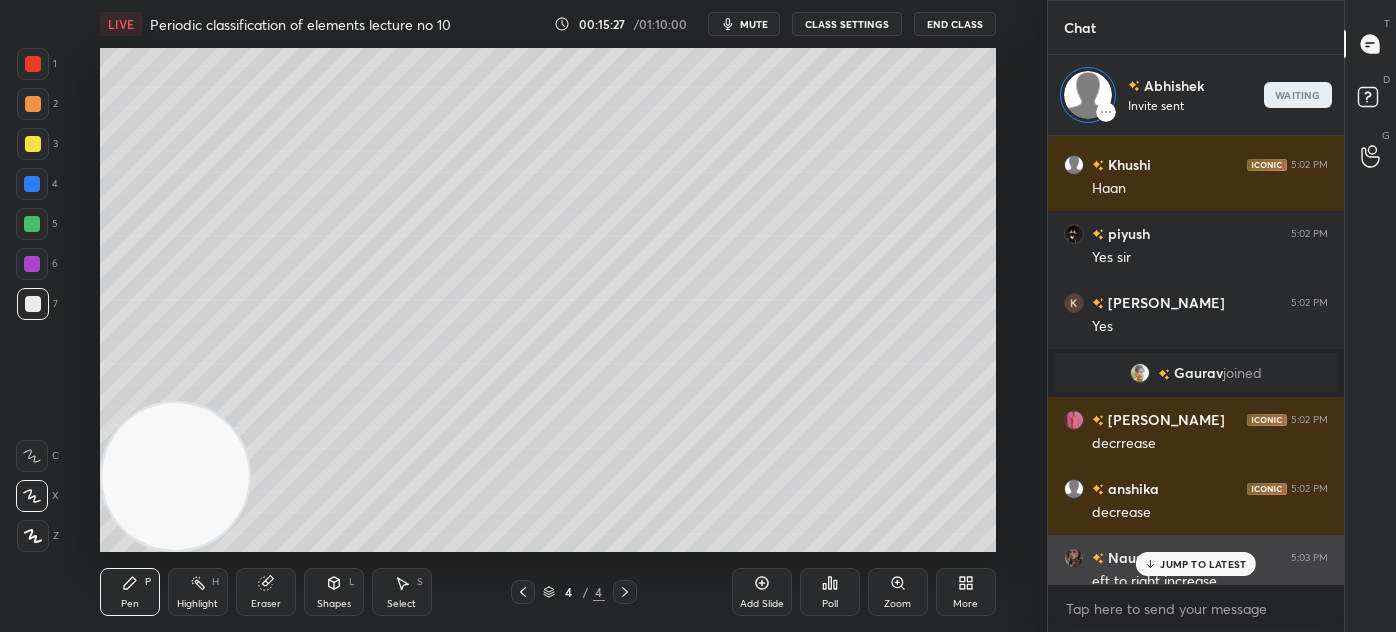 click on "JUMP TO LATEST" at bounding box center (1196, 564) 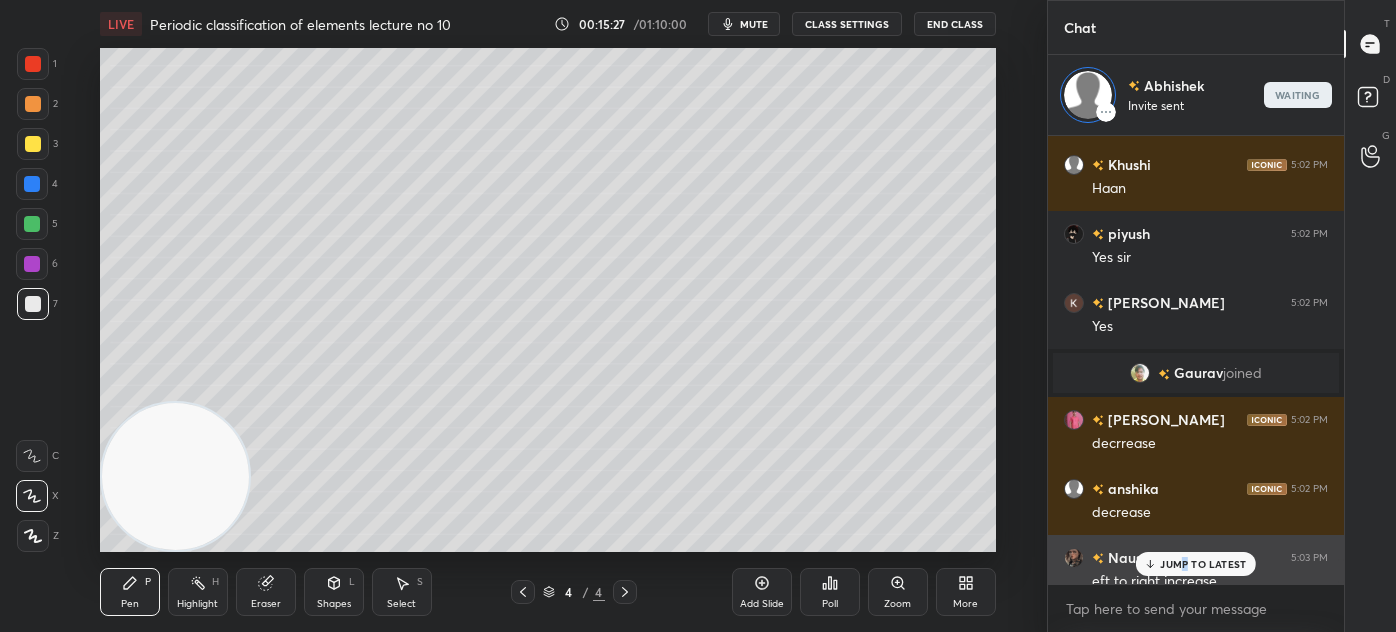 scroll, scrollTop: 7893, scrollLeft: 0, axis: vertical 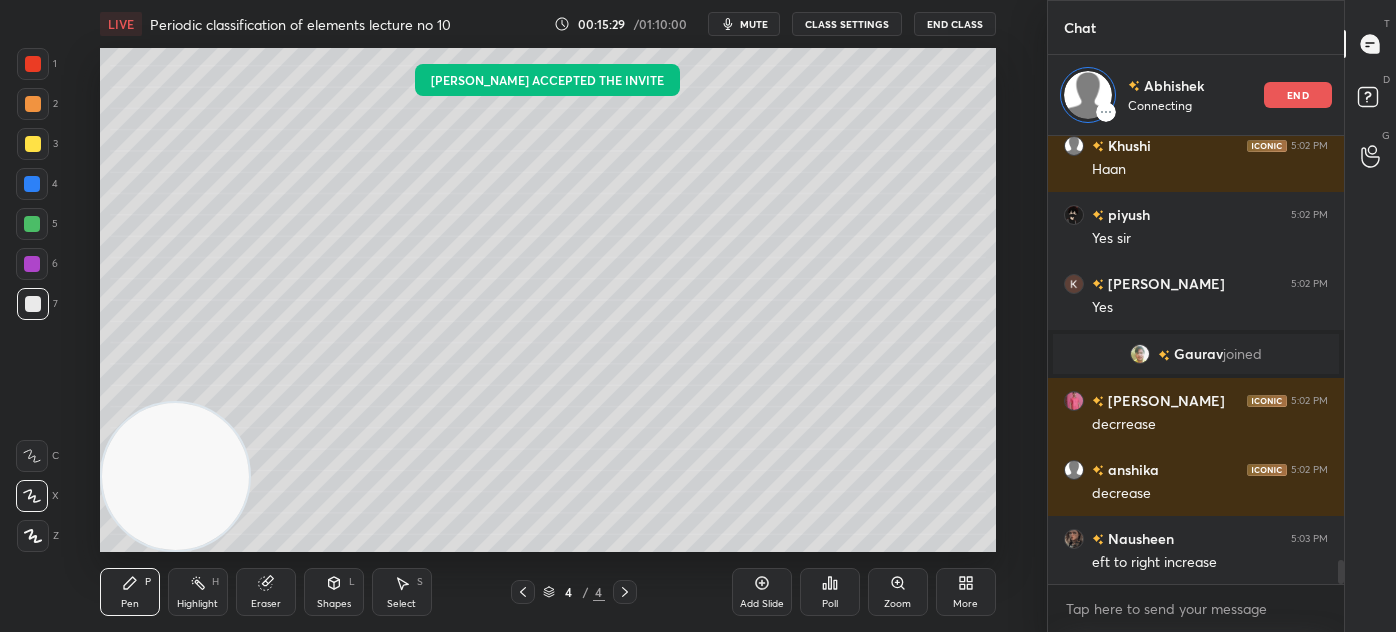 click at bounding box center (33, 144) 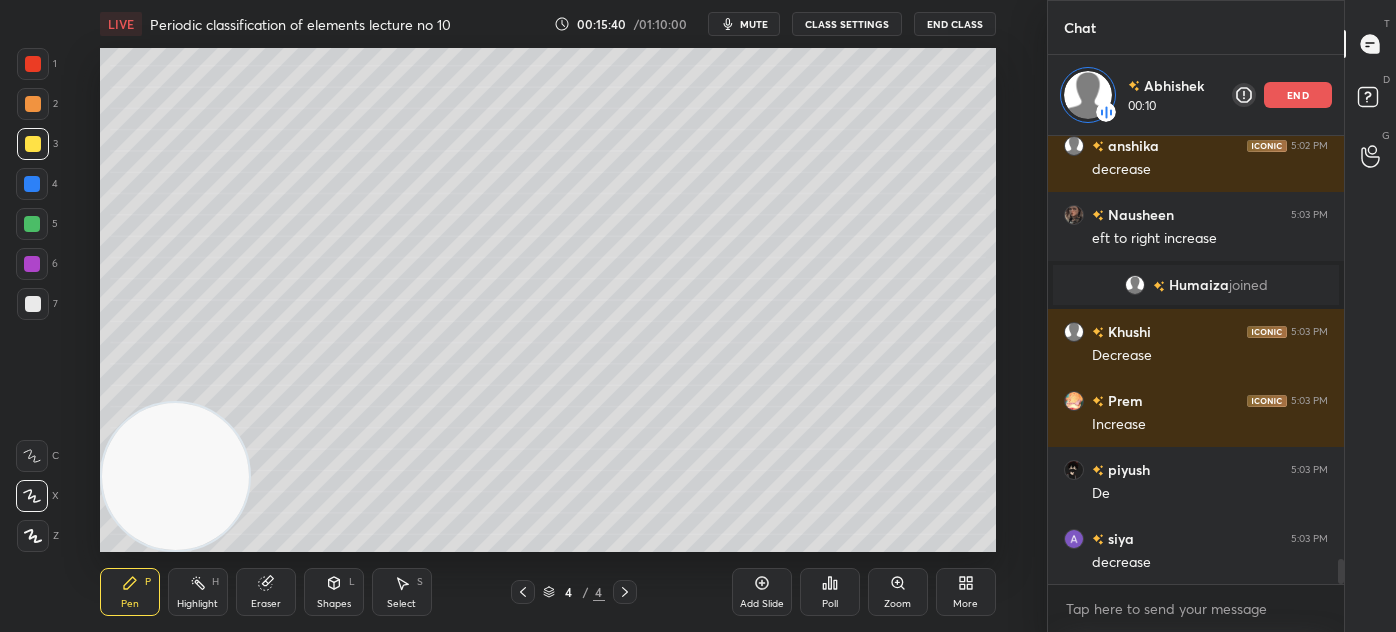 scroll, scrollTop: 7740, scrollLeft: 0, axis: vertical 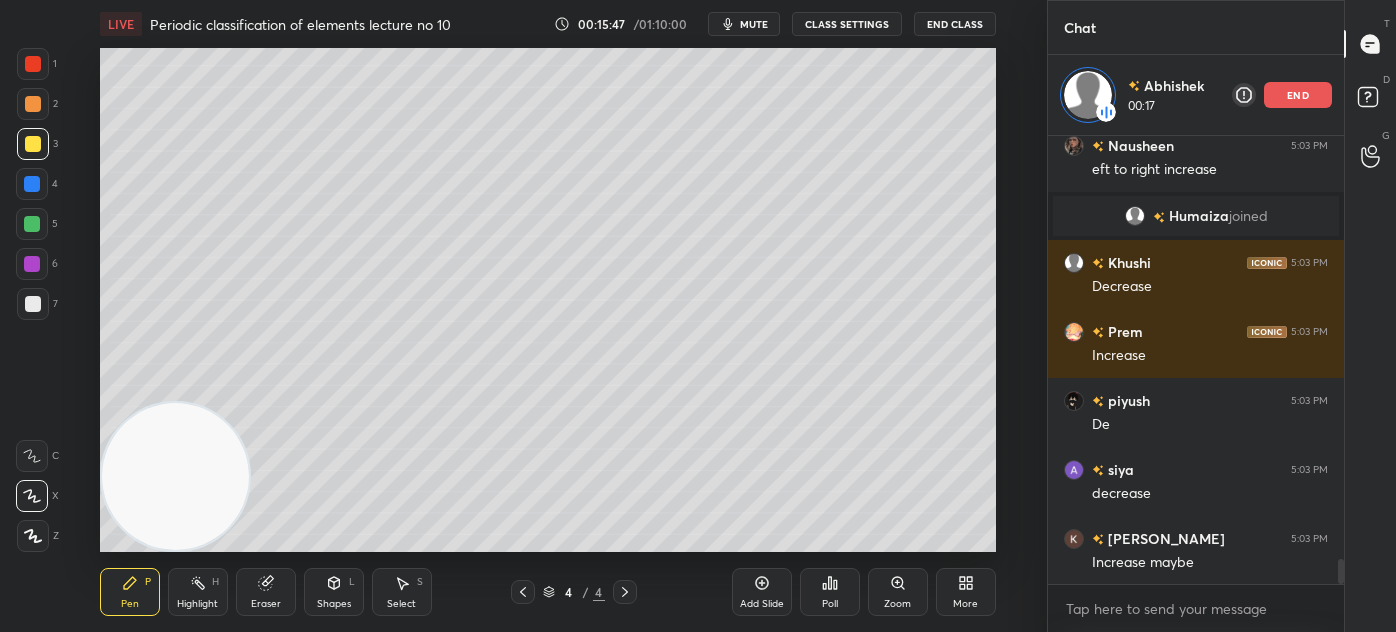click on "7" at bounding box center (37, 308) 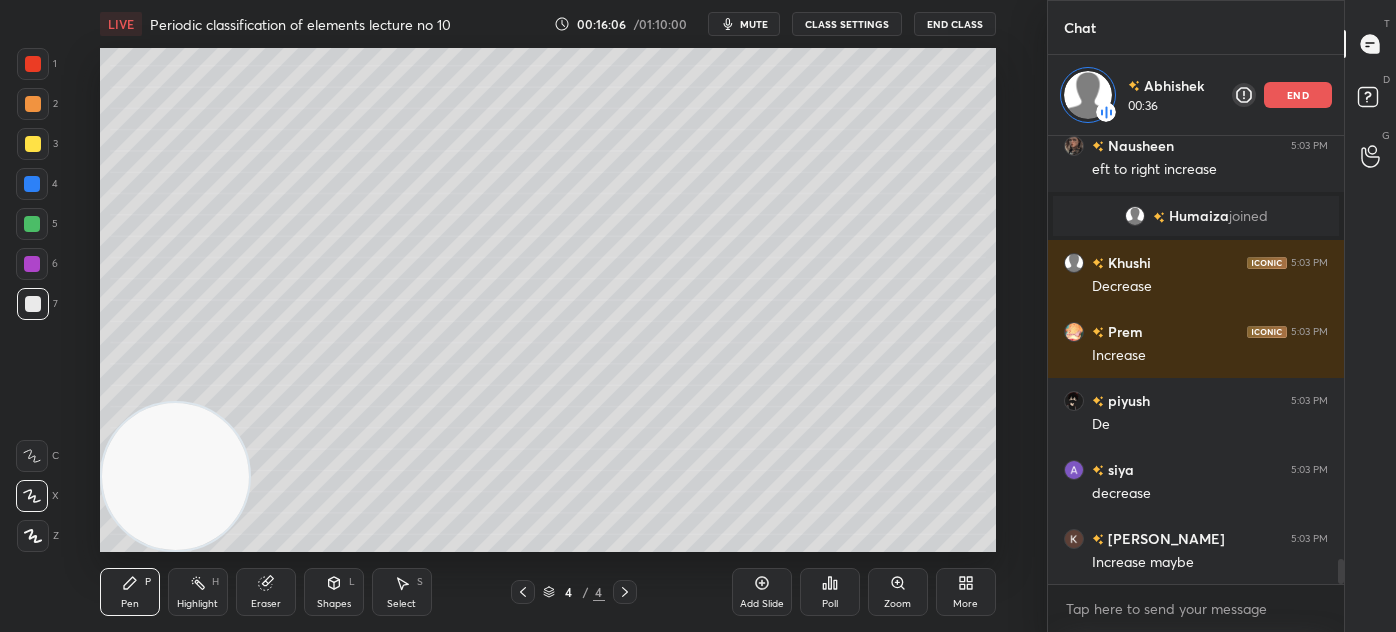 click on "Eraser" at bounding box center [266, 592] 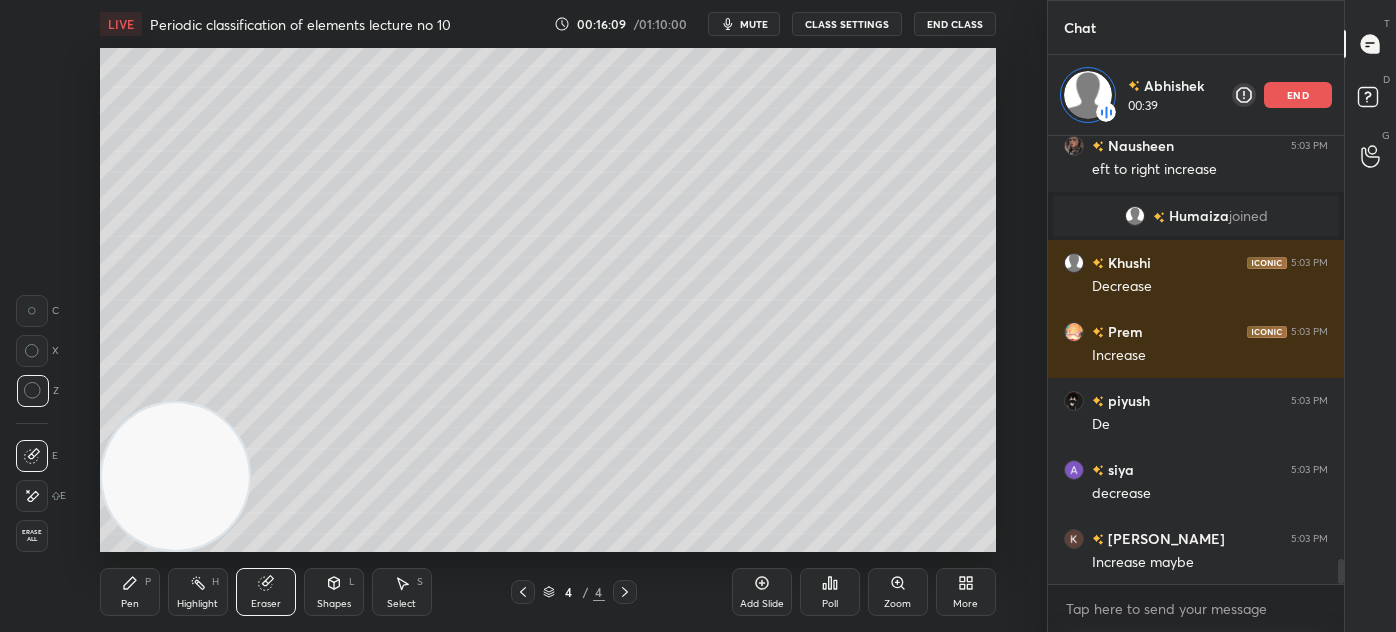 click on "Pen P" at bounding box center (130, 592) 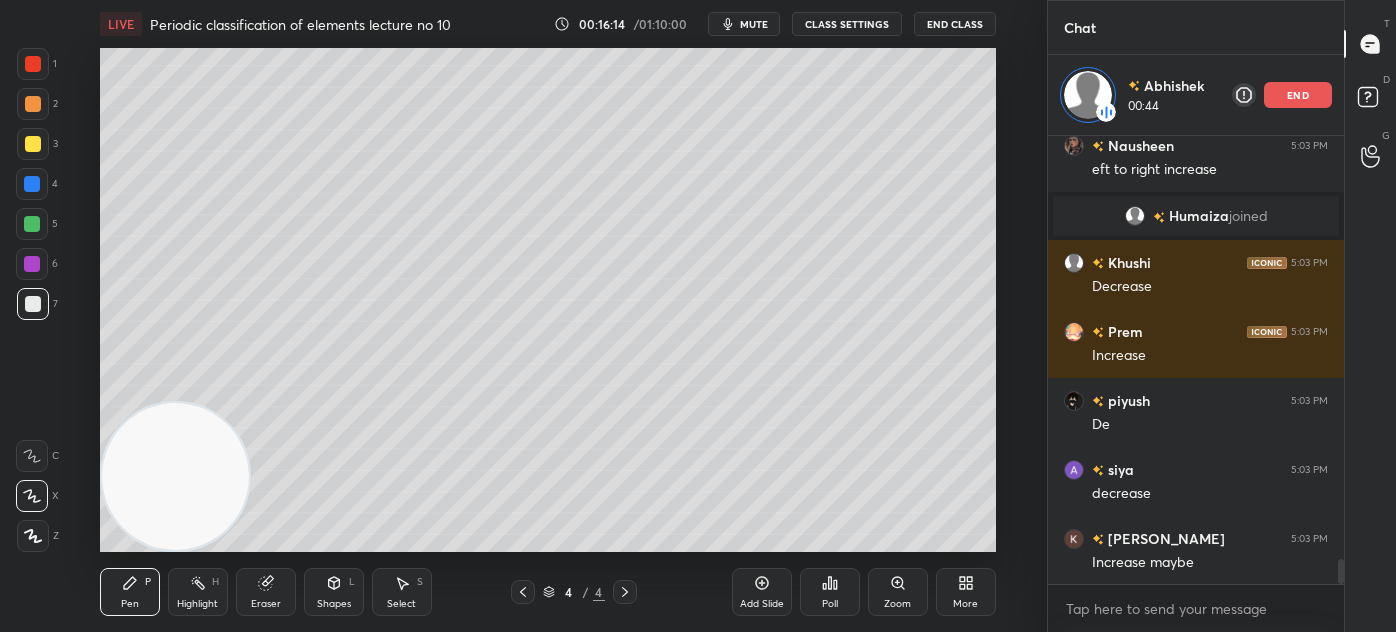 drag, startPoint x: 265, startPoint y: 602, endPoint x: 272, endPoint y: 594, distance: 10.630146 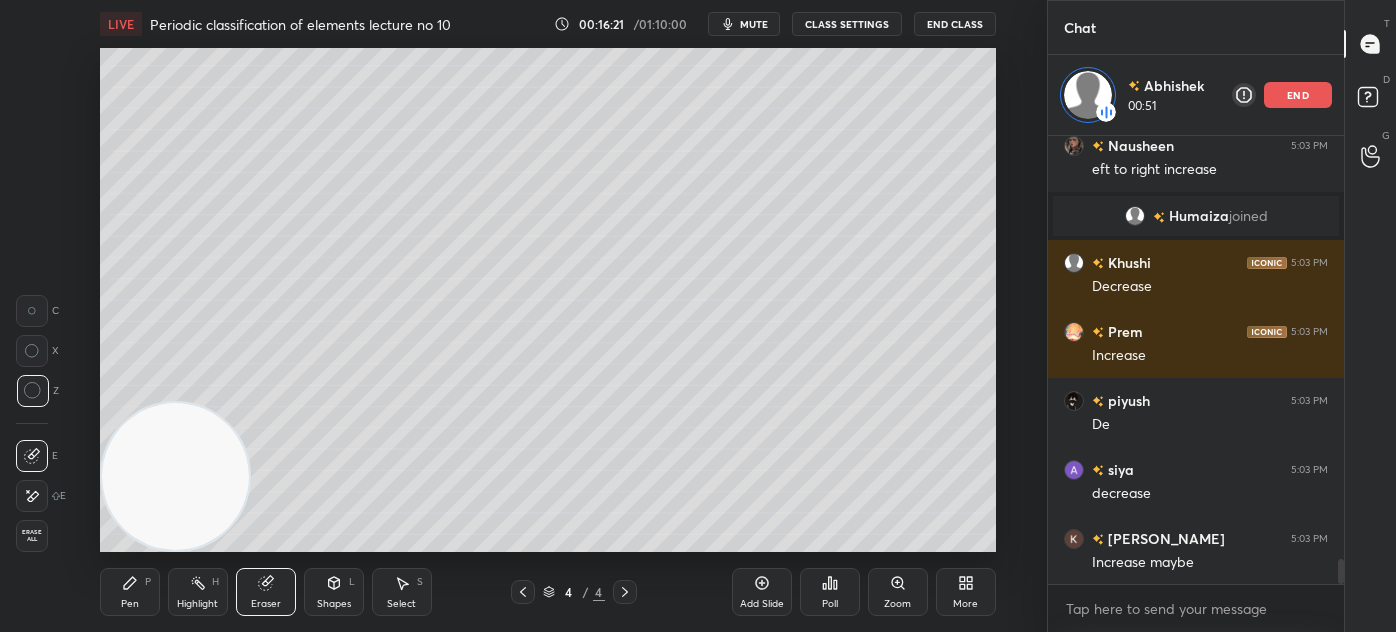 click on "Pen" at bounding box center [130, 604] 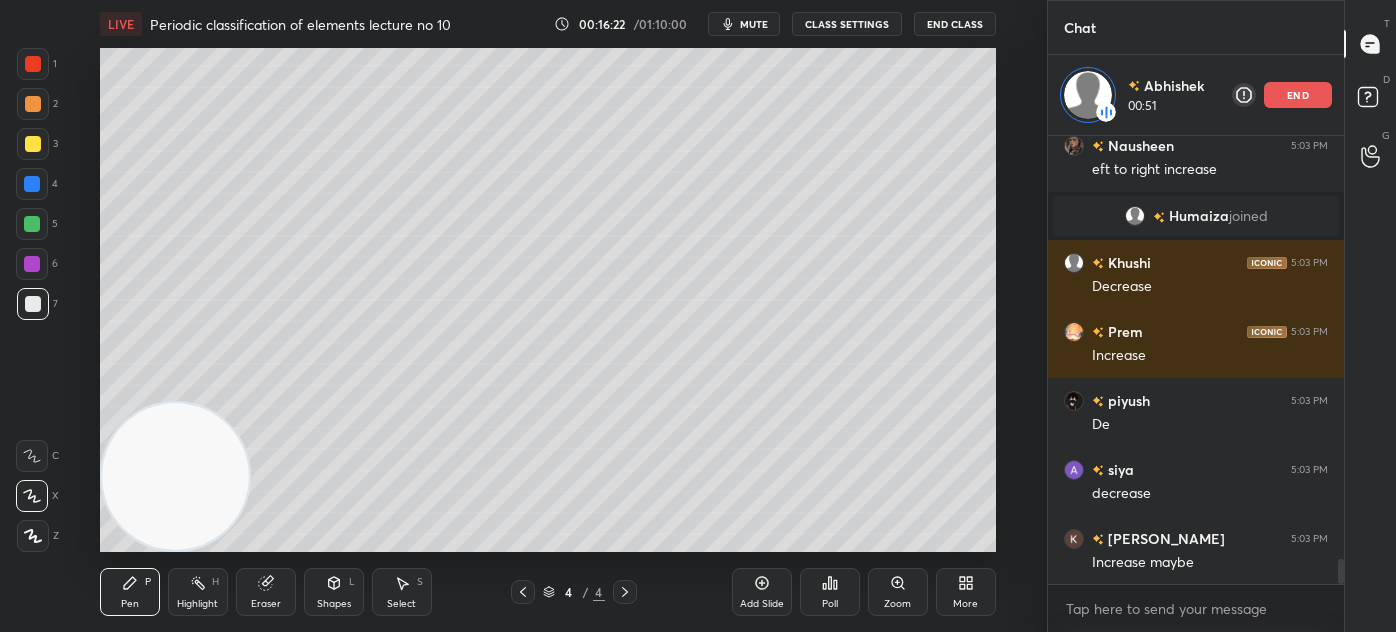 click on "Setting up your live class Poll for   secs No correct answer Start poll" at bounding box center [548, 300] 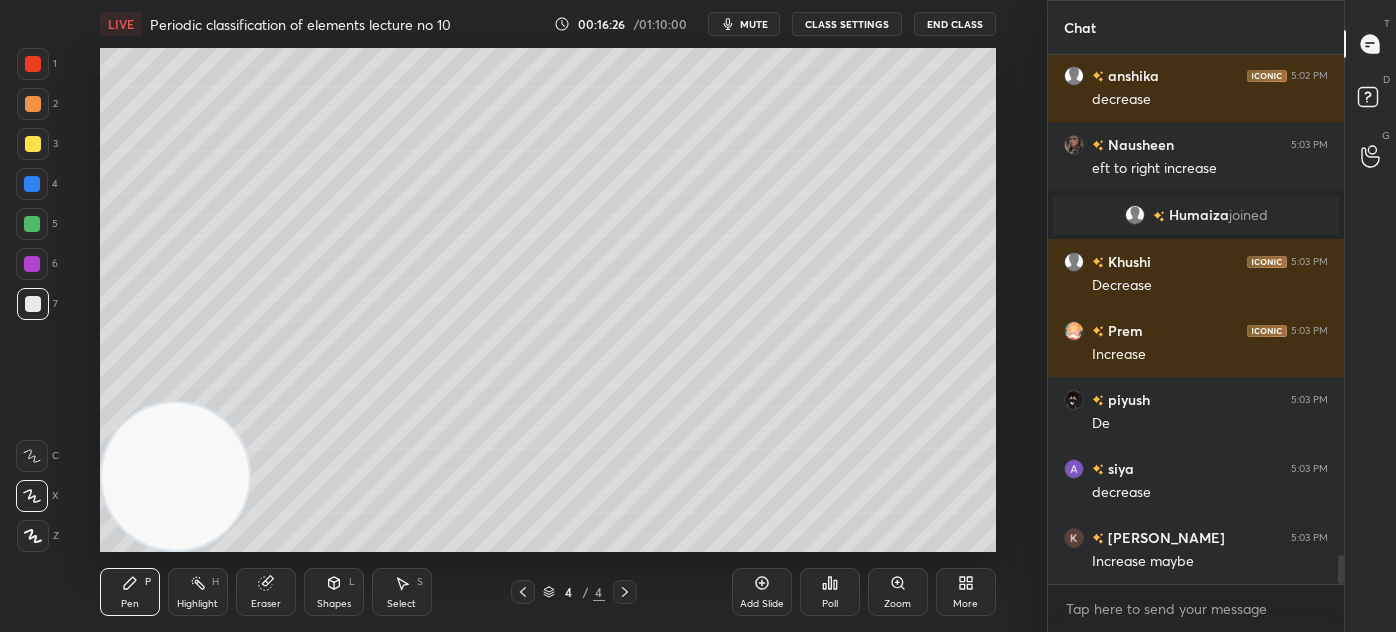 scroll, scrollTop: 6, scrollLeft: 5, axis: both 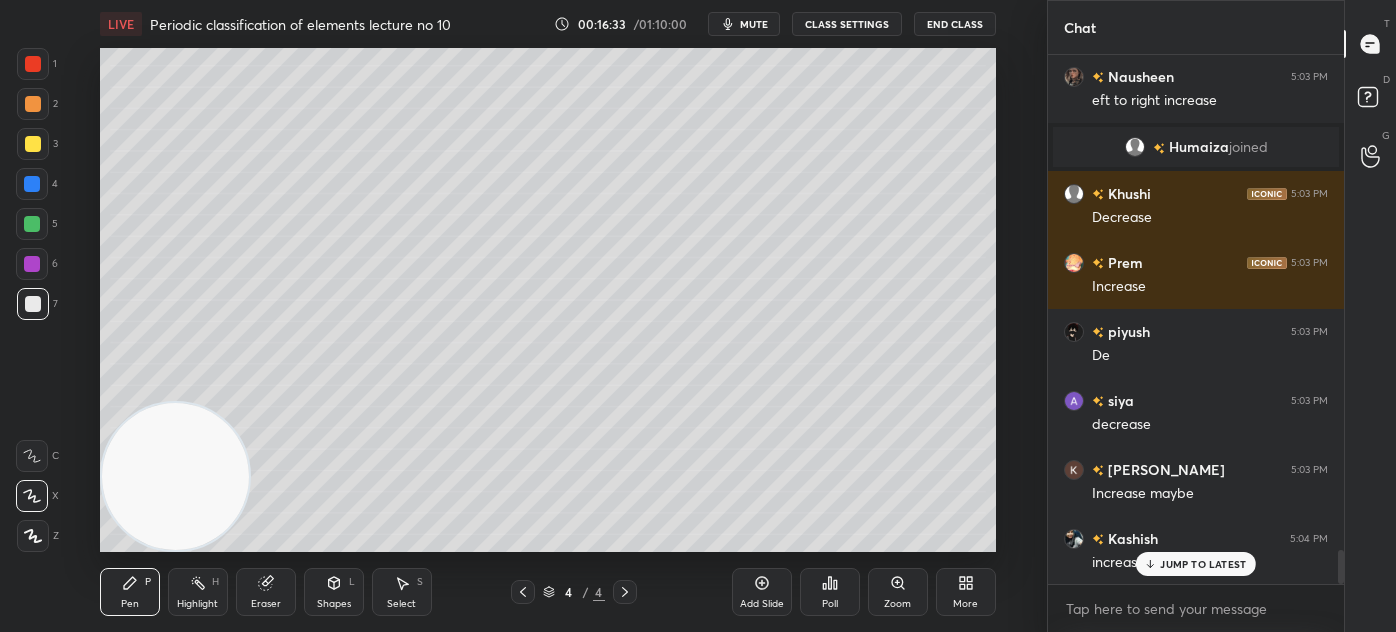 click at bounding box center (33, 144) 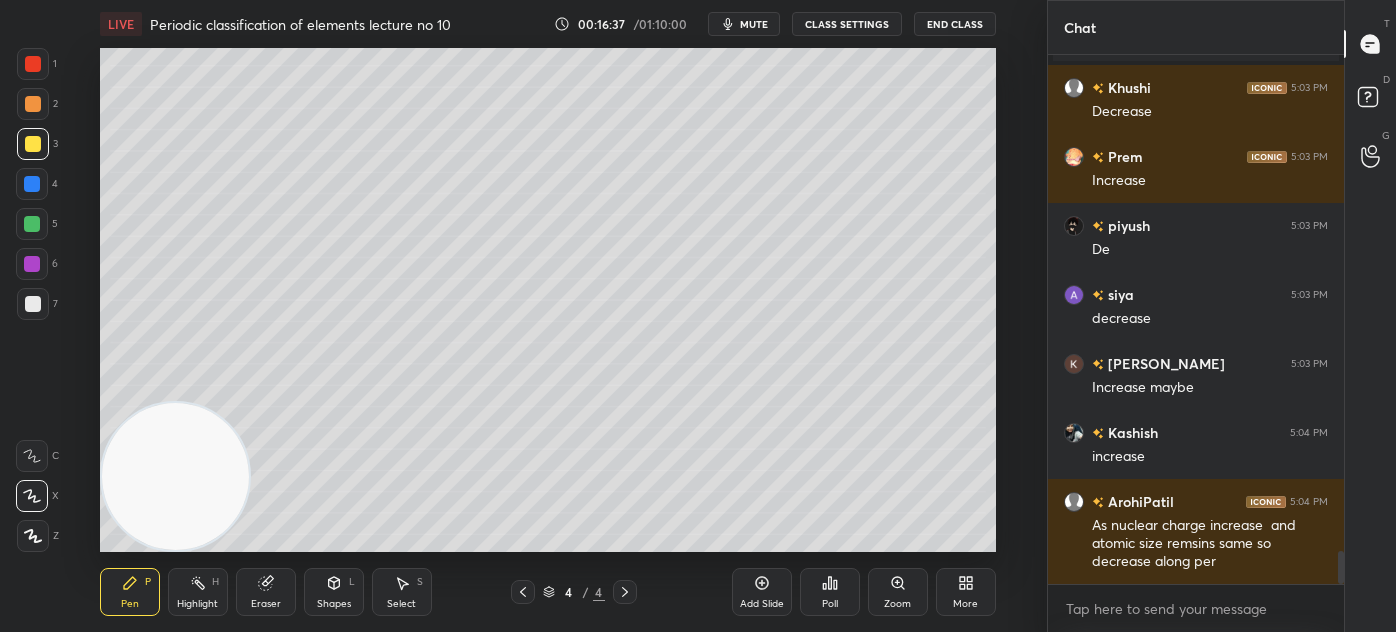 scroll, scrollTop: 7882, scrollLeft: 0, axis: vertical 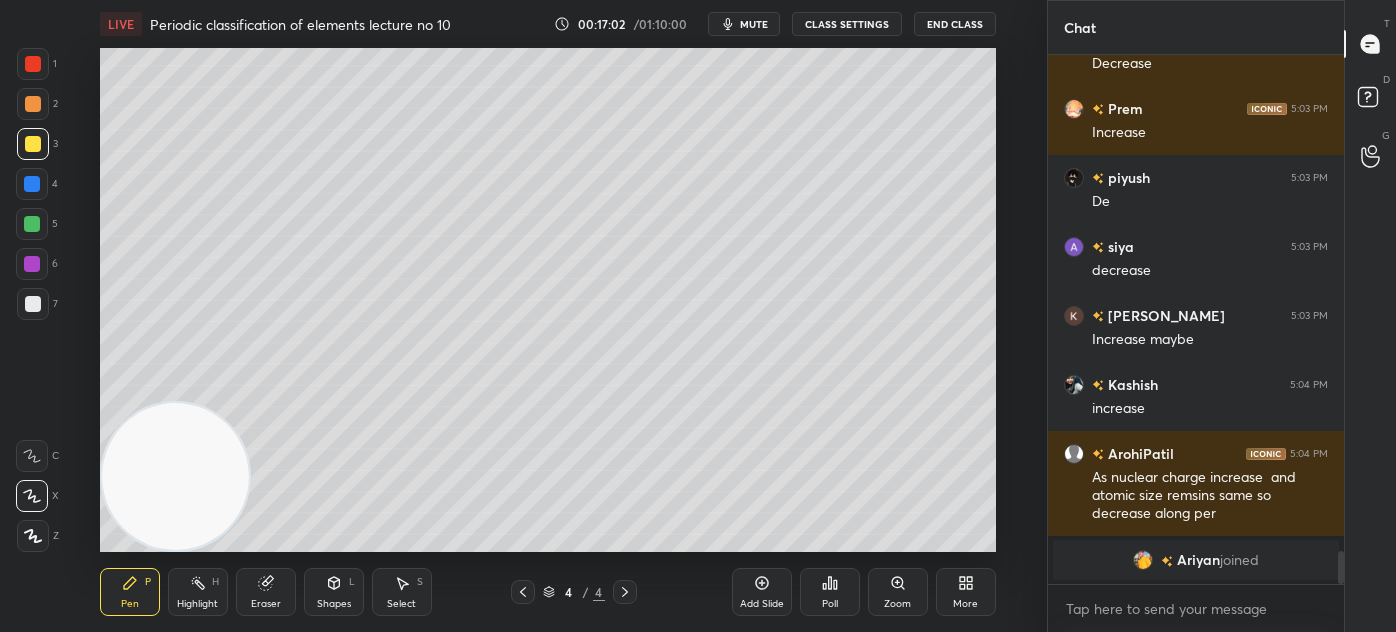 click on "Eraser" at bounding box center [266, 592] 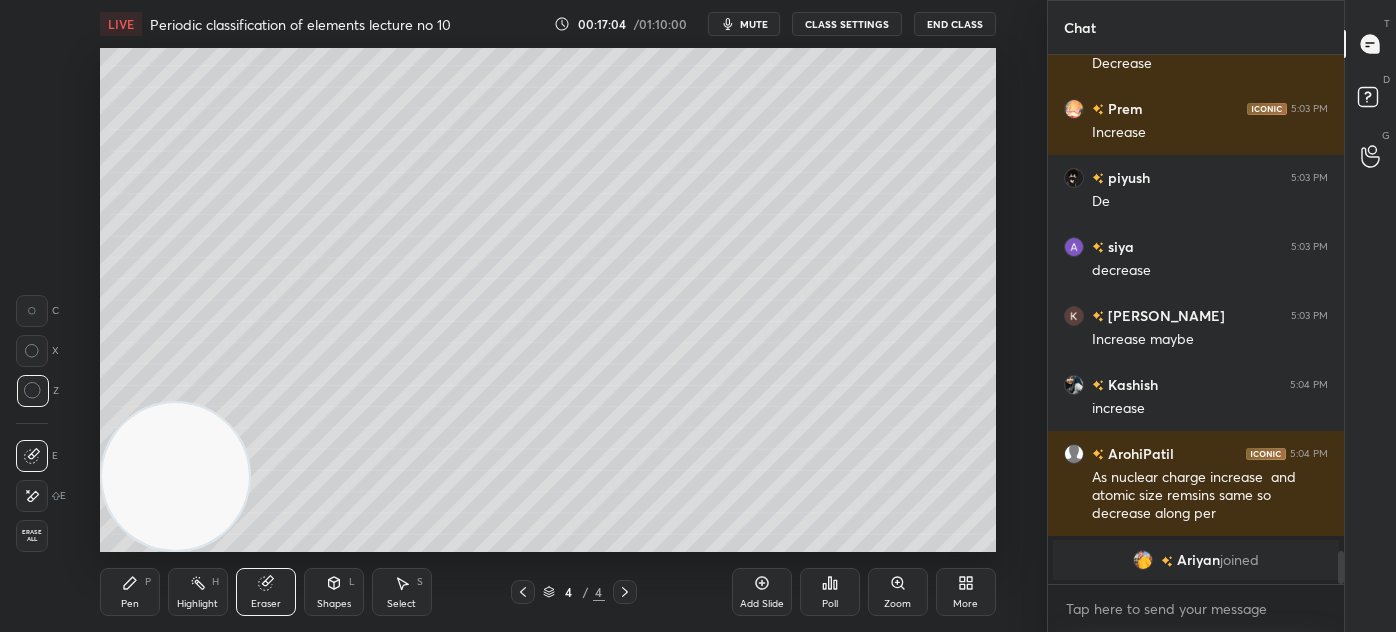 click on "Pen P" at bounding box center [130, 592] 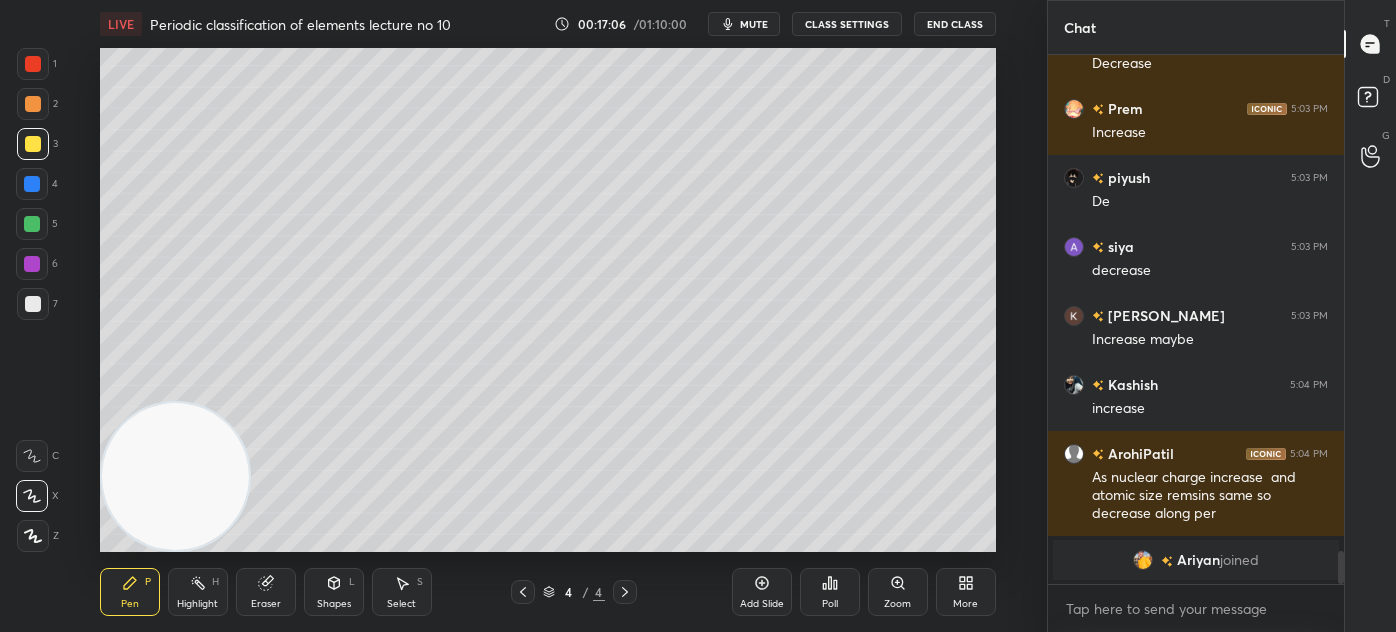 click at bounding box center (33, 64) 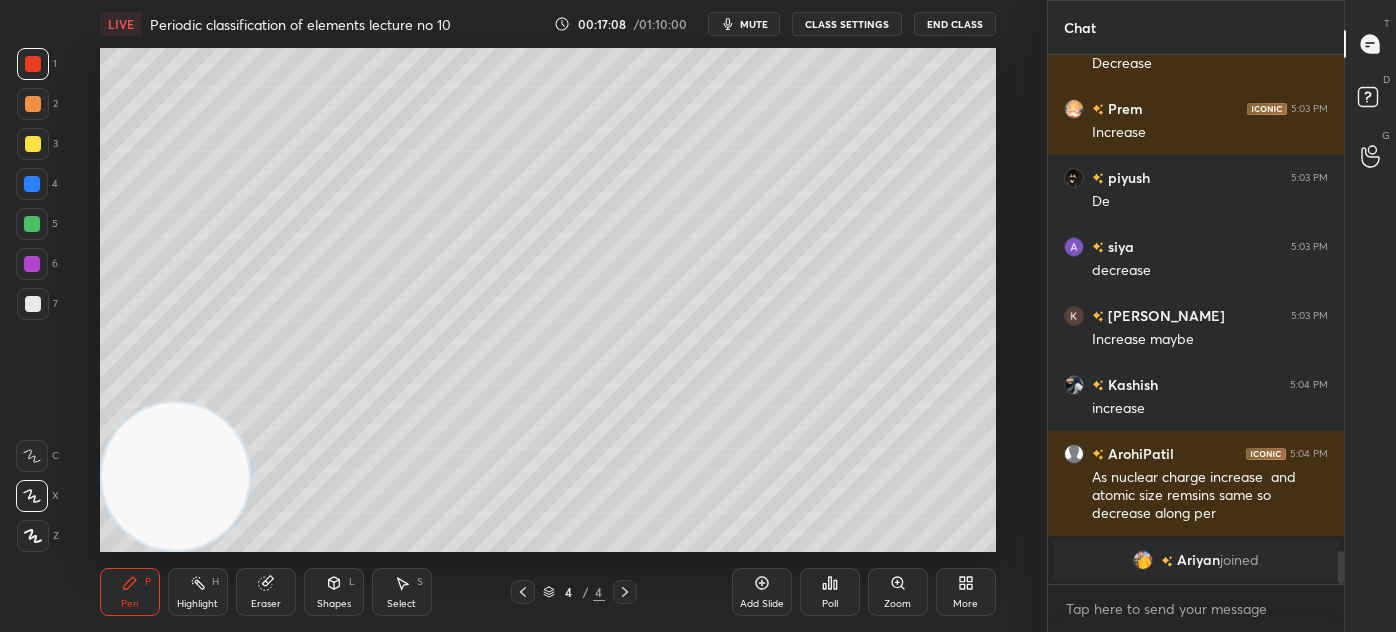 click at bounding box center (33, 144) 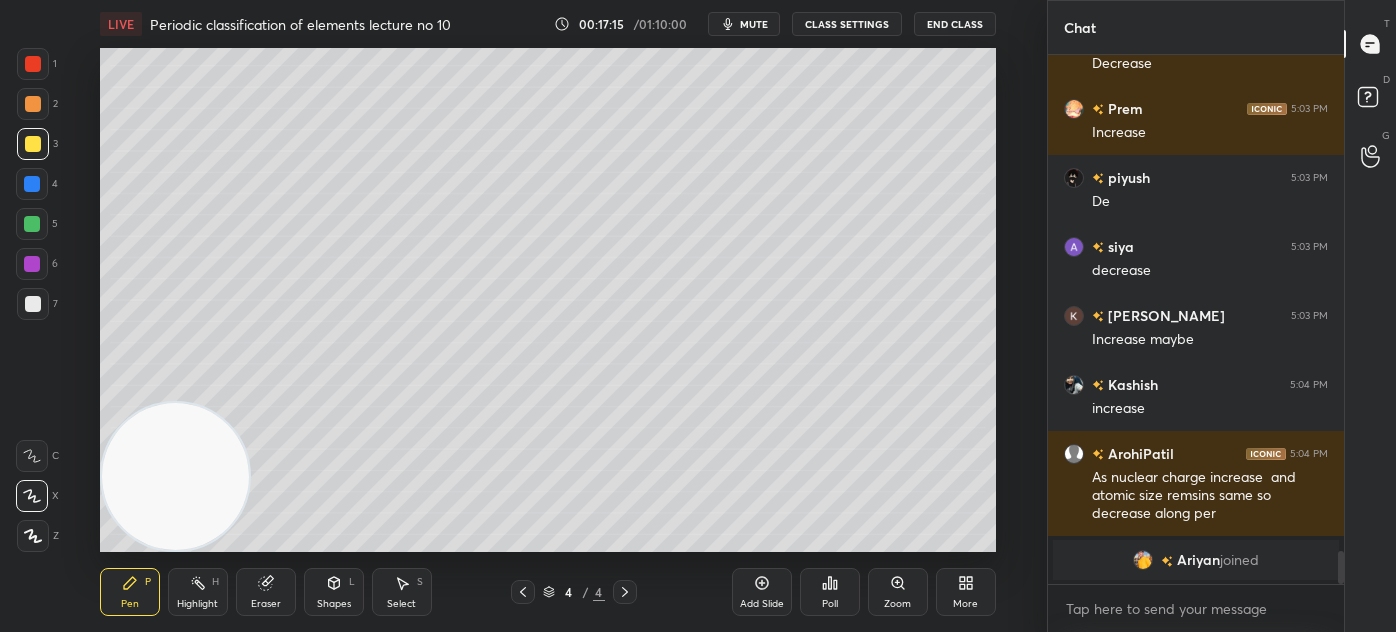 click on "Eraser" at bounding box center (266, 592) 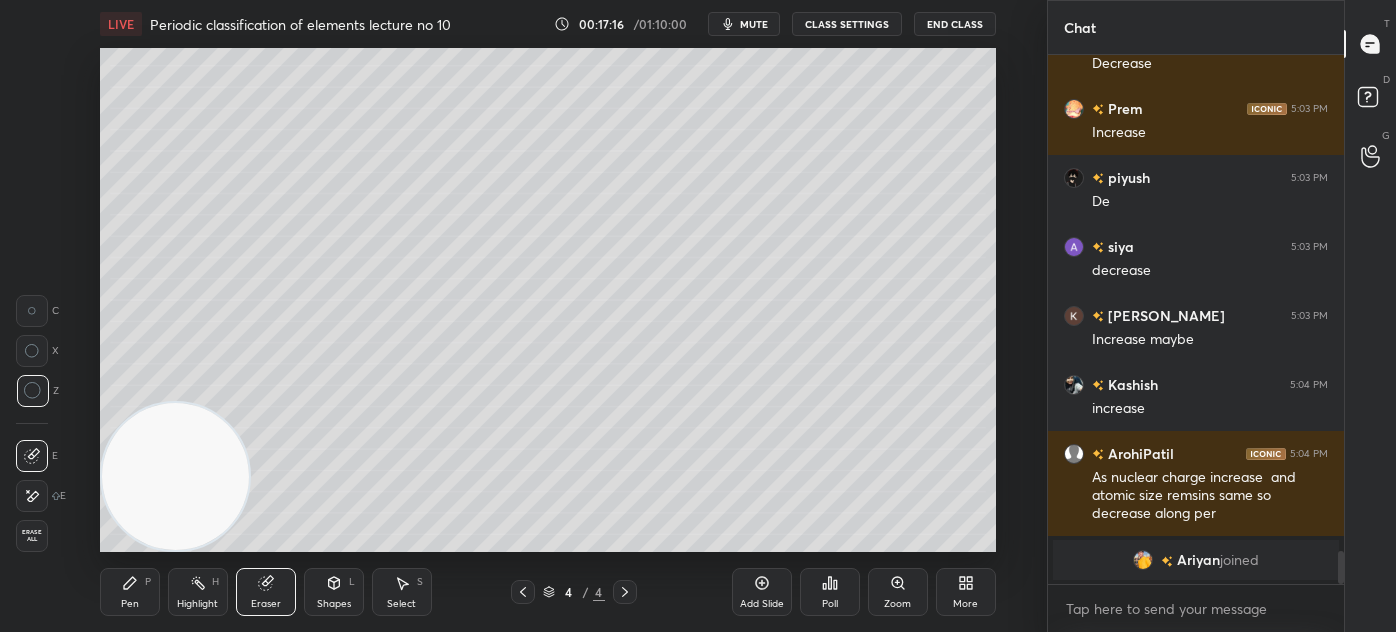 click on "Pen P" at bounding box center [130, 592] 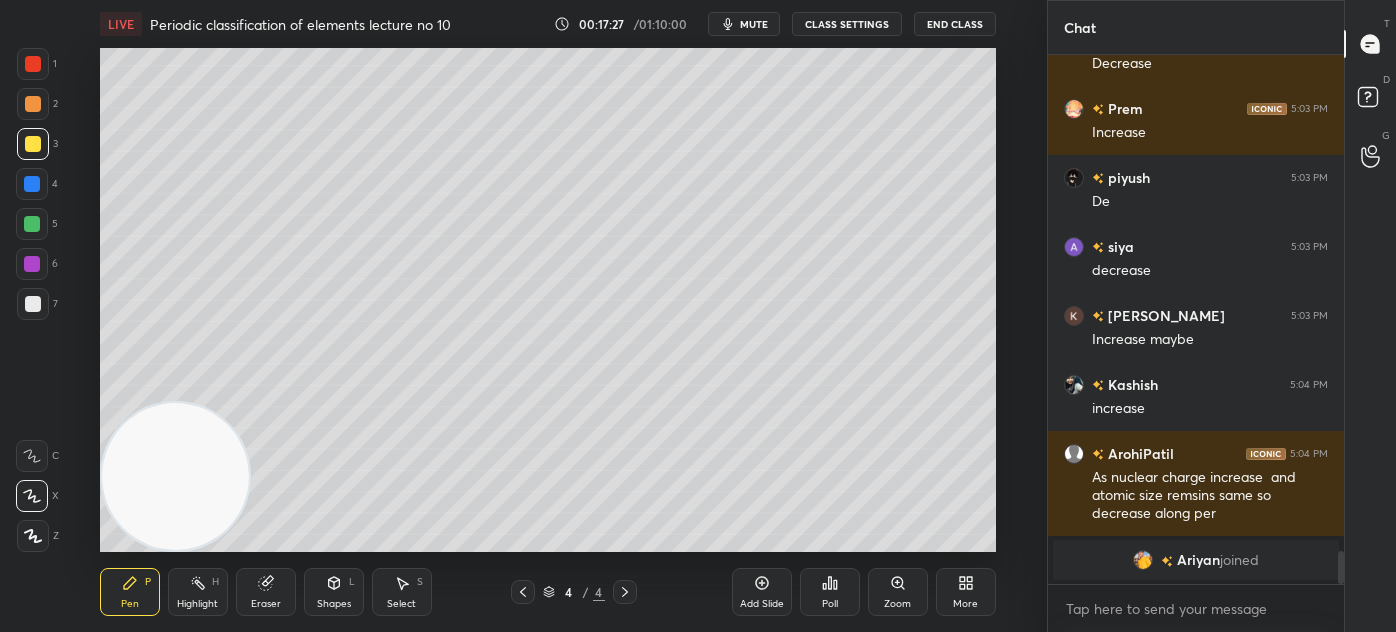 scroll, scrollTop: 7744, scrollLeft: 0, axis: vertical 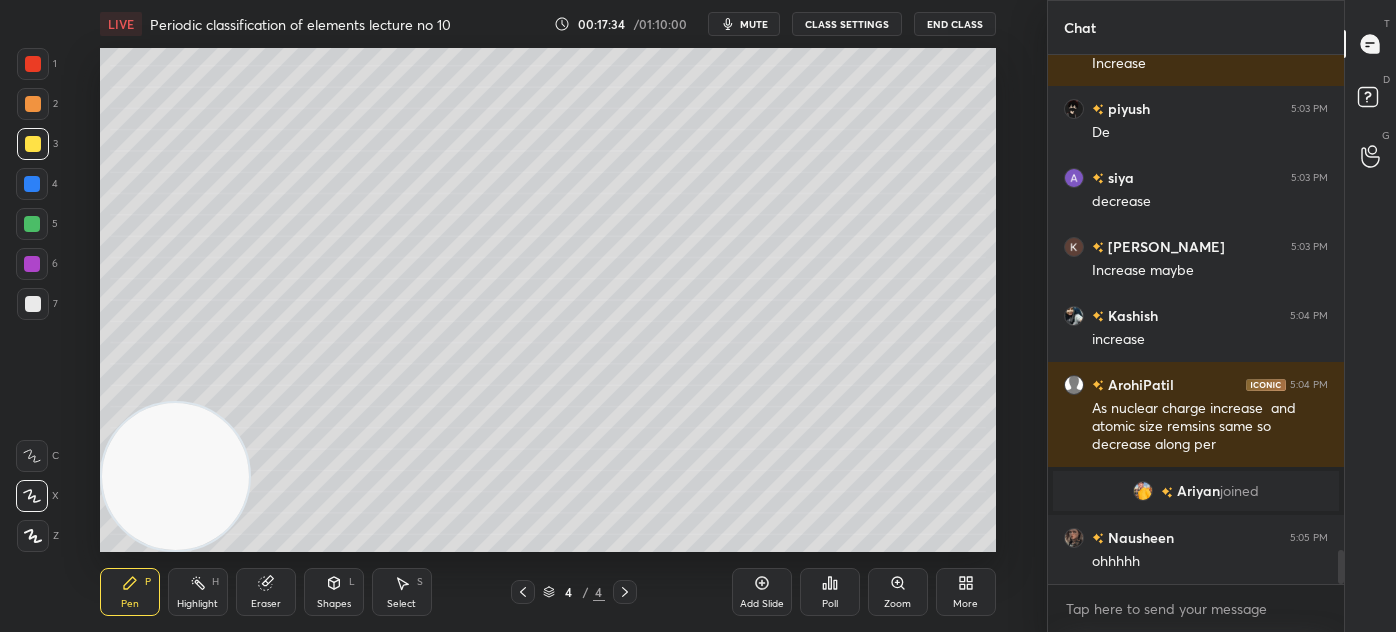 click on "Eraser" at bounding box center [266, 592] 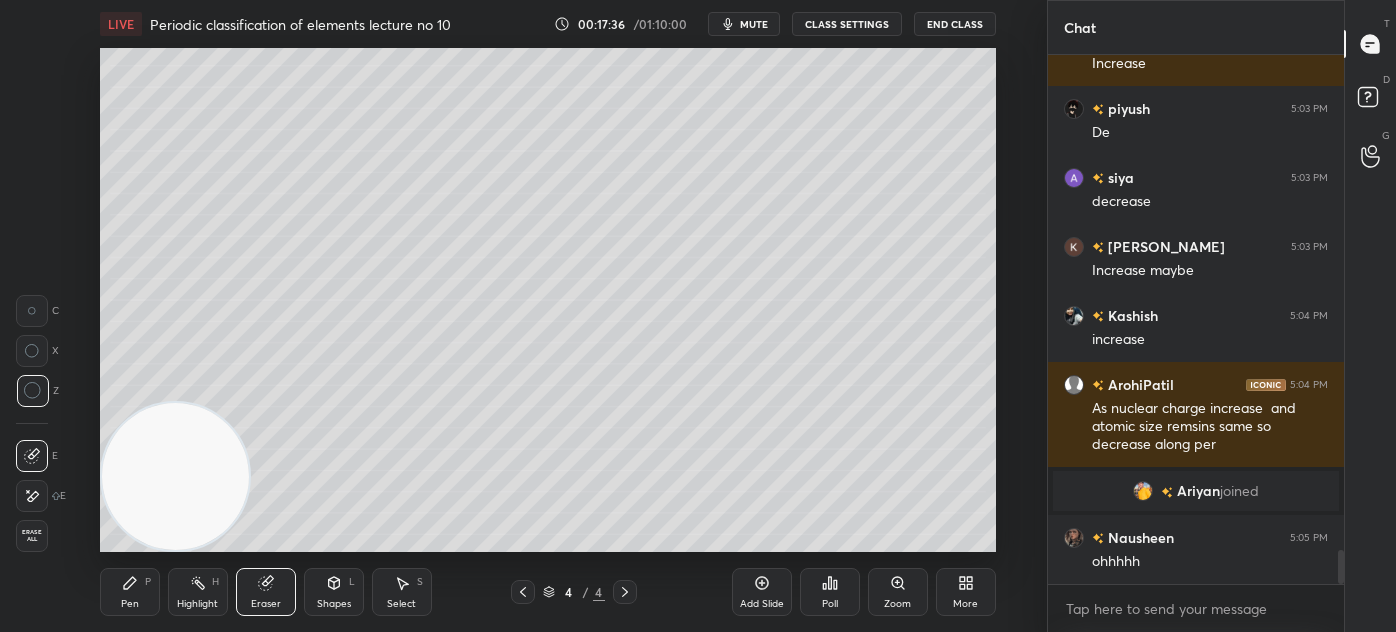 click on "Pen" at bounding box center (130, 604) 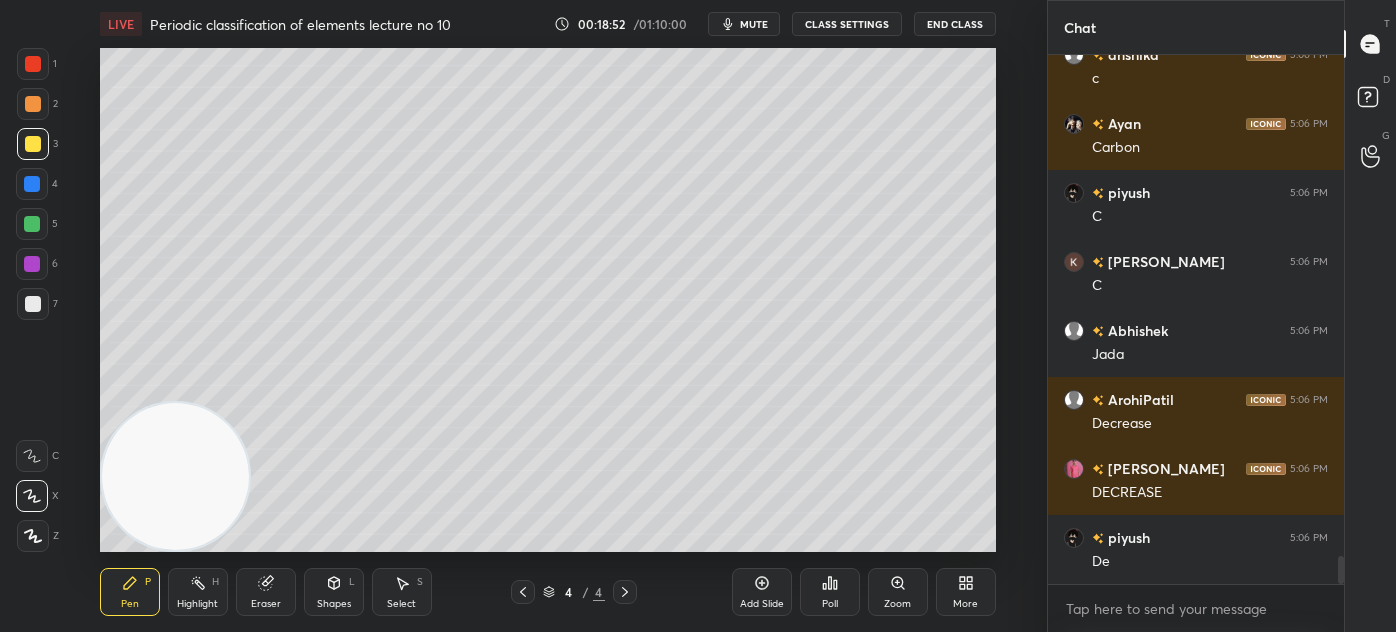 scroll, scrollTop: 9472, scrollLeft: 0, axis: vertical 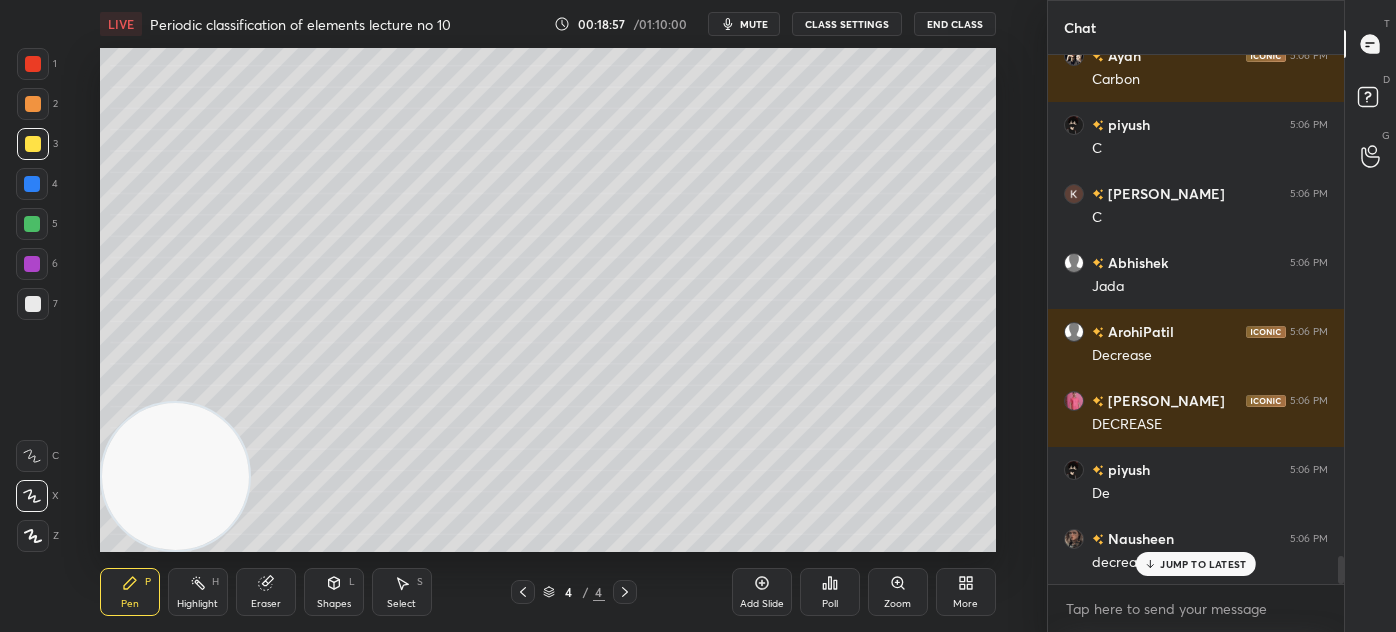 click at bounding box center (33, 304) 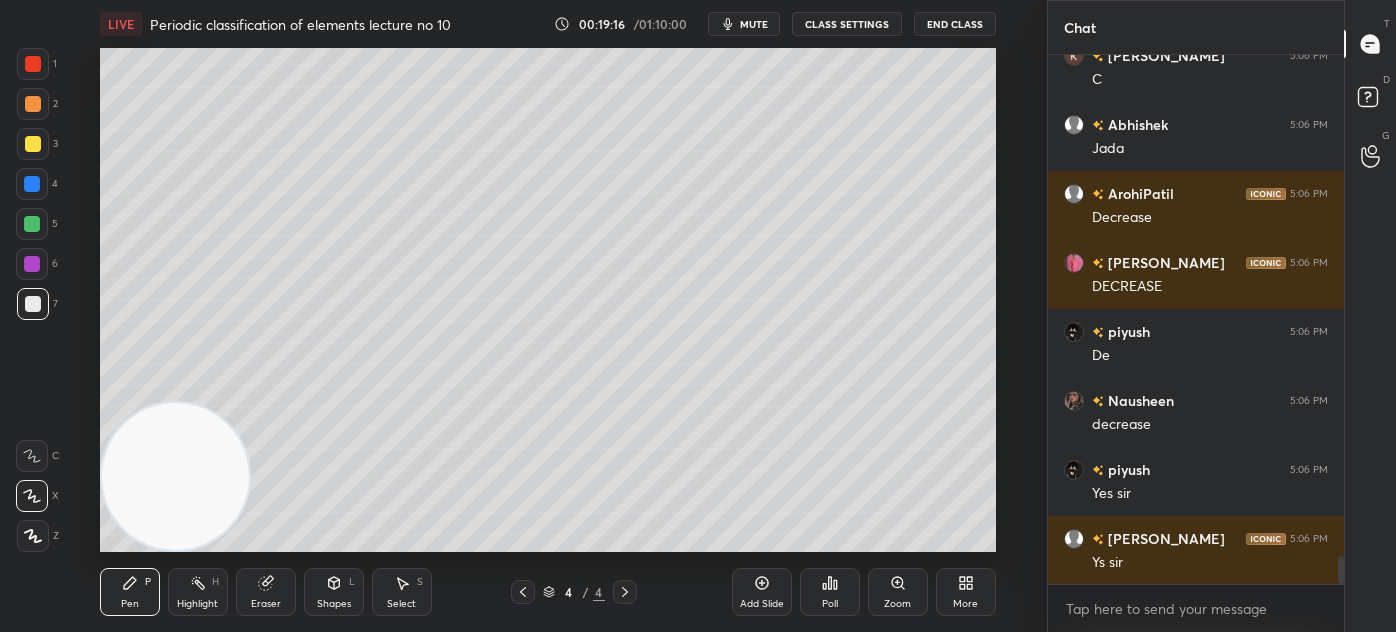 scroll, scrollTop: 9680, scrollLeft: 0, axis: vertical 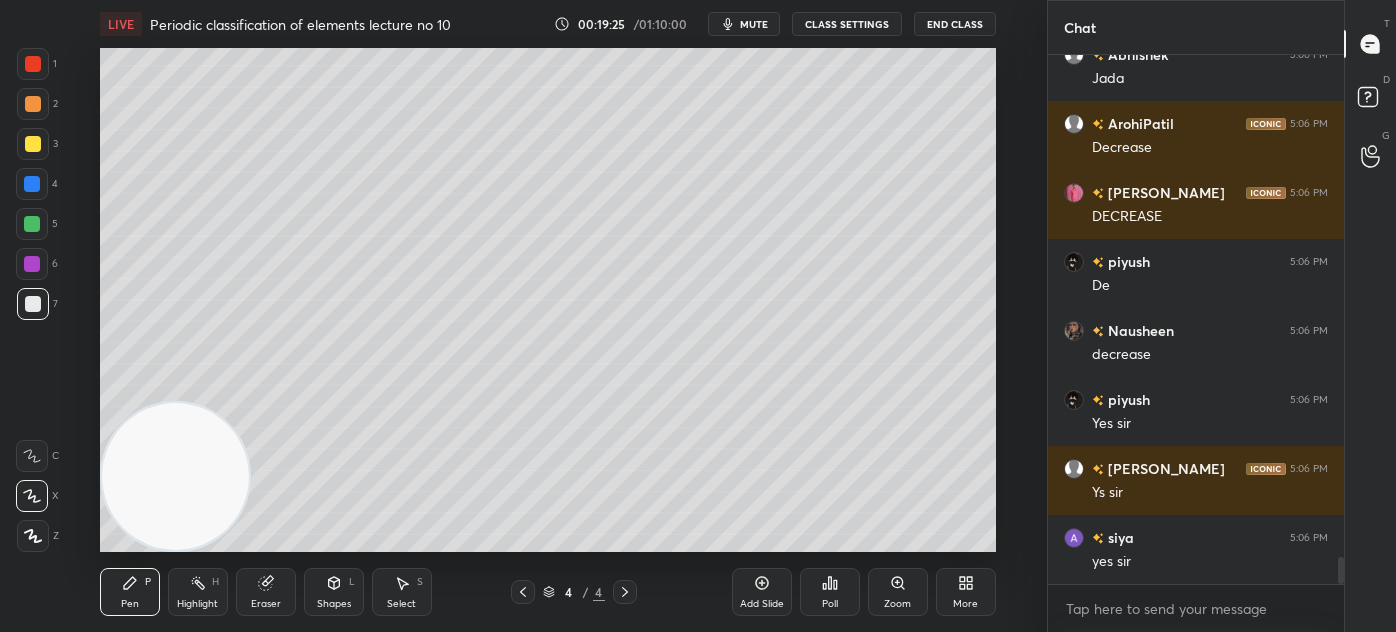 click at bounding box center (32, 224) 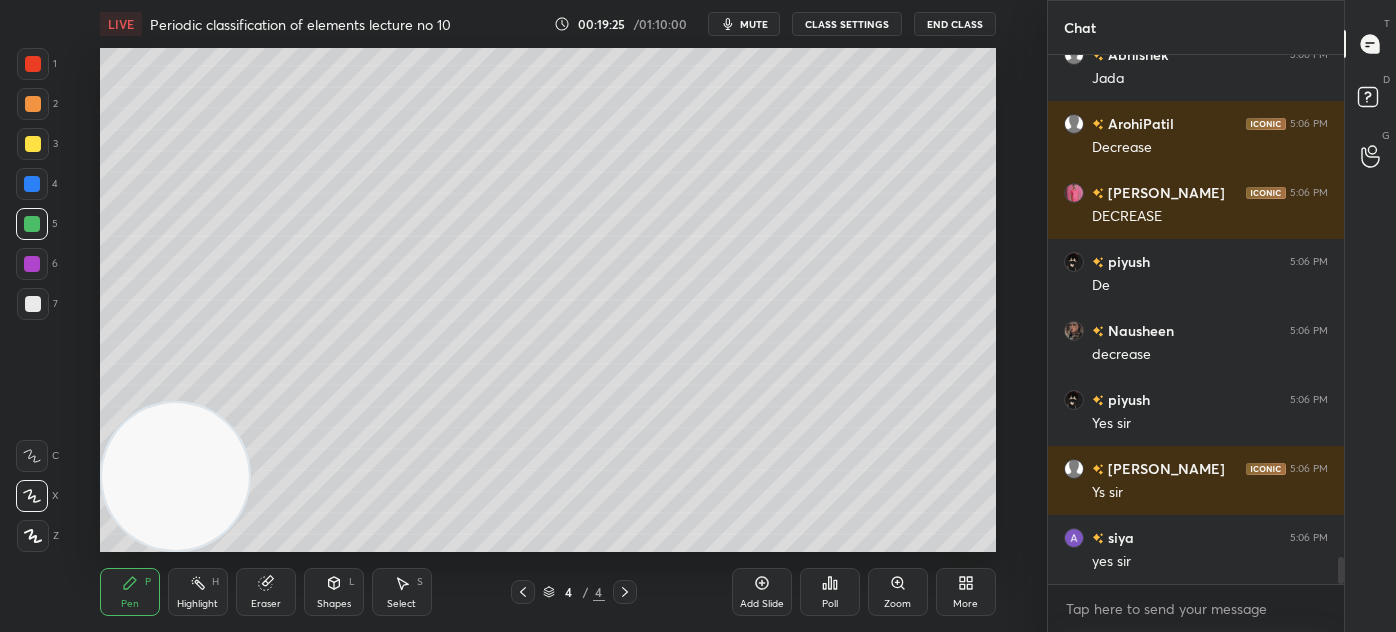 click 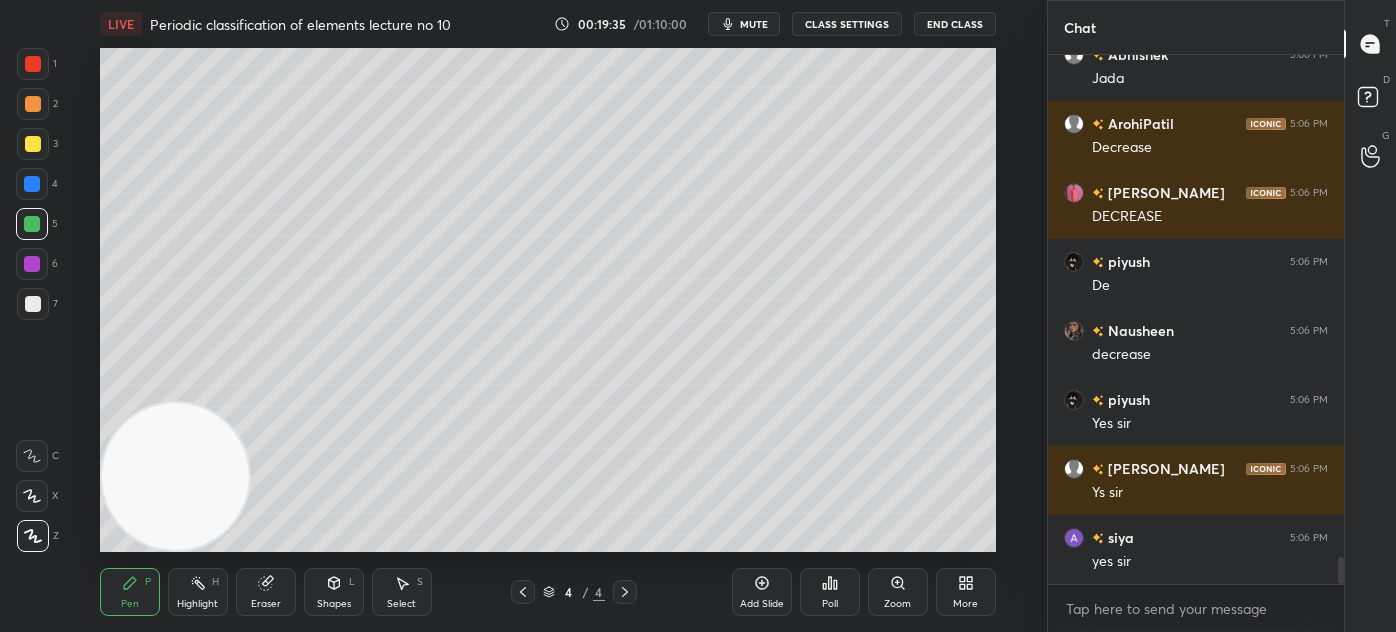 click on "Eraser" at bounding box center [266, 592] 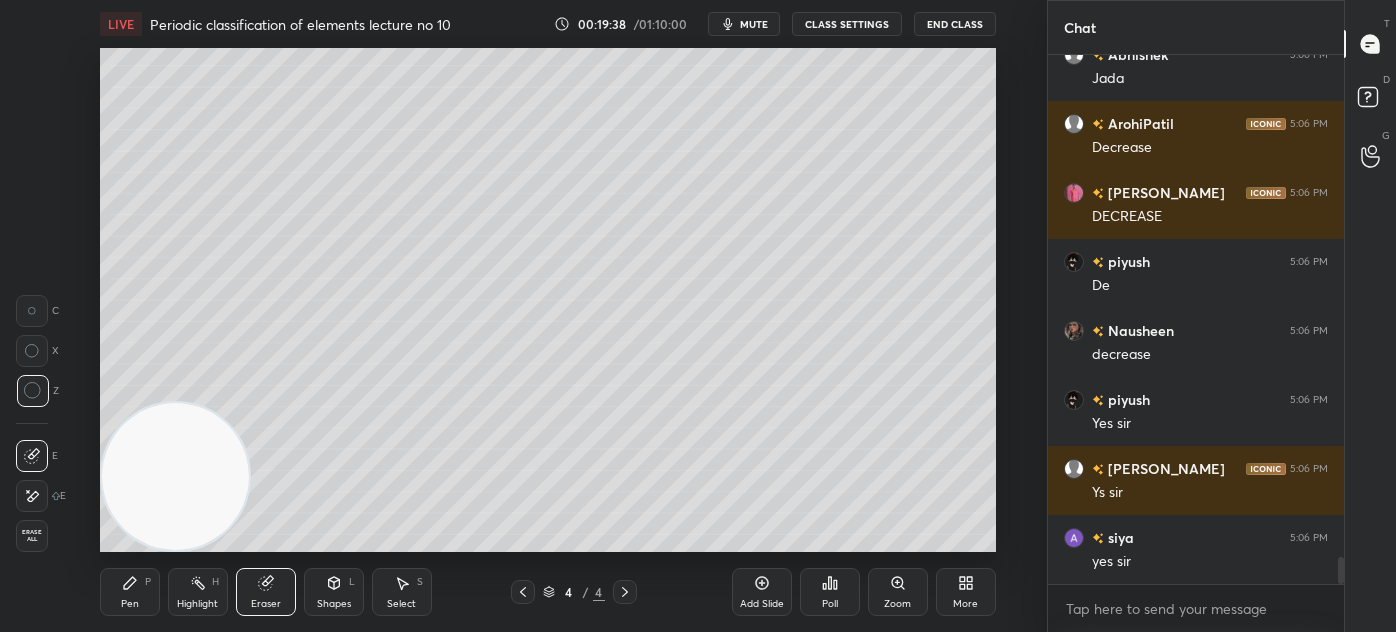 click on "Pen" at bounding box center [130, 604] 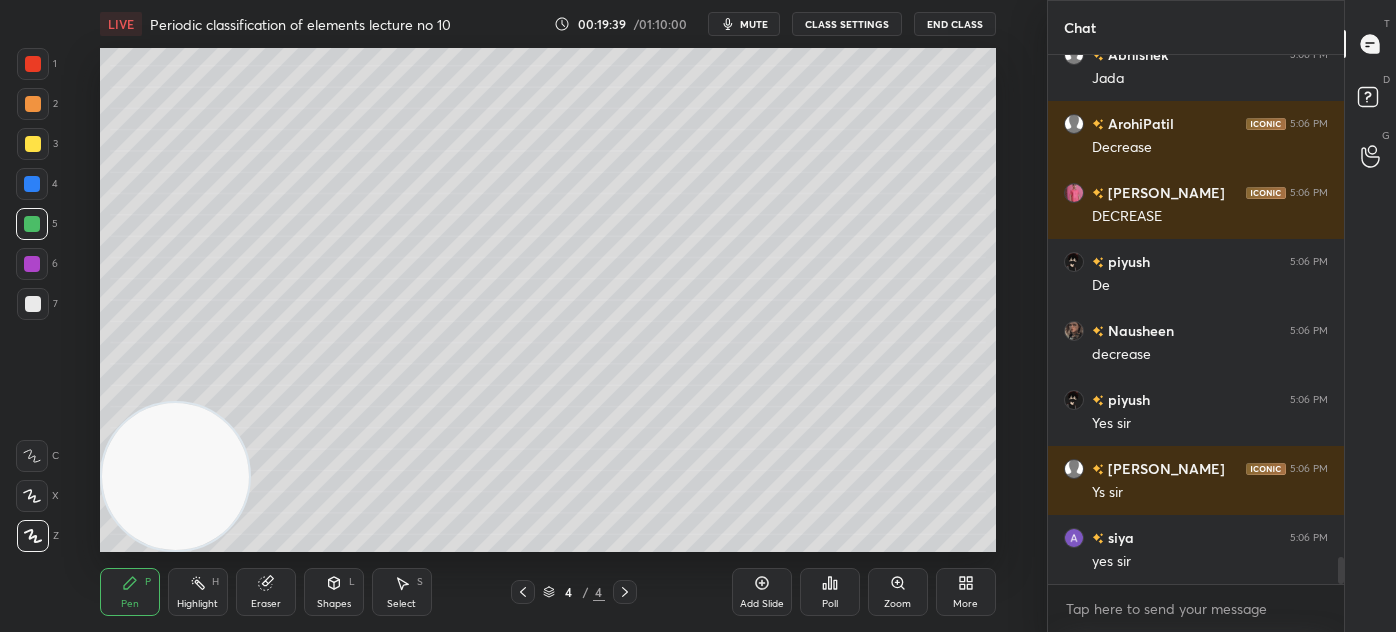 click on "Shapes L" at bounding box center (334, 592) 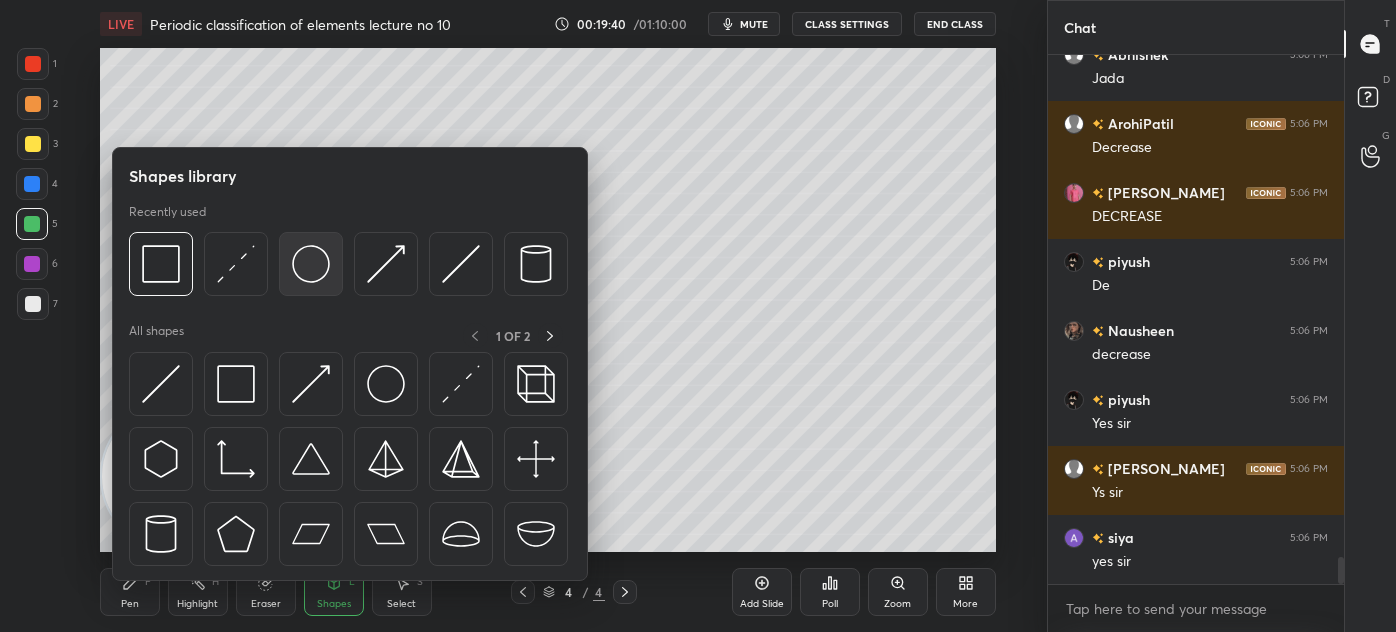 click at bounding box center [311, 264] 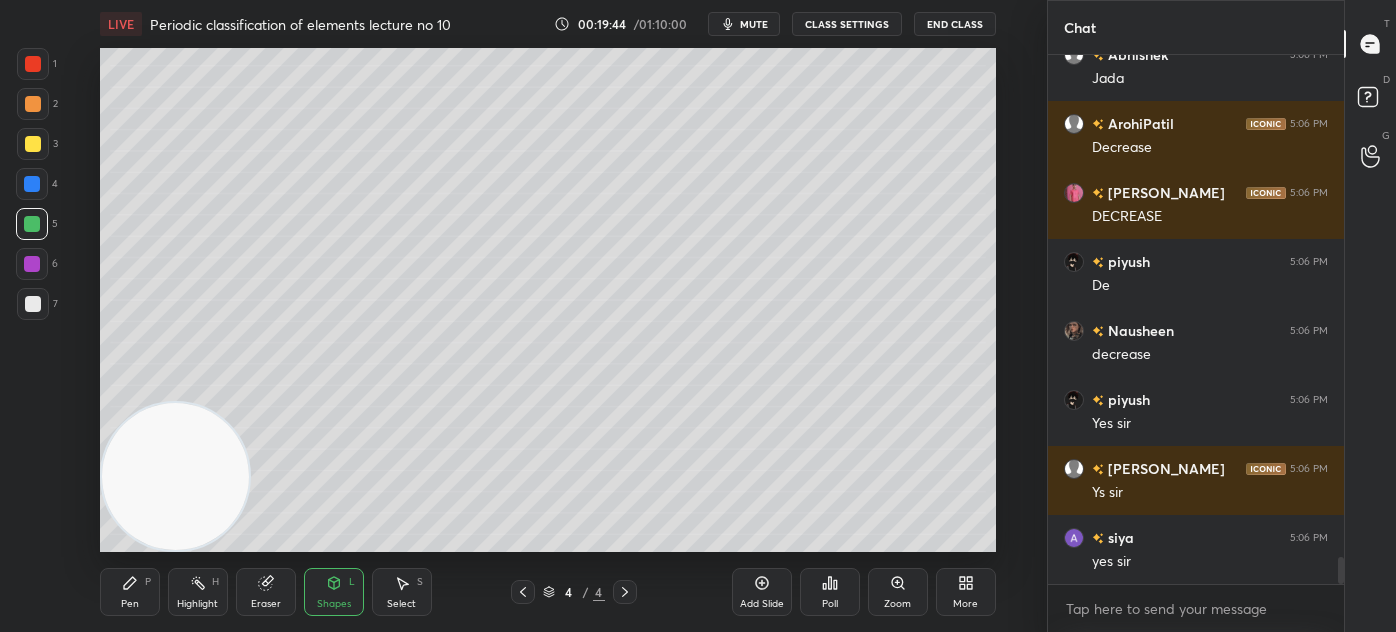scroll, scrollTop: 9749, scrollLeft: 0, axis: vertical 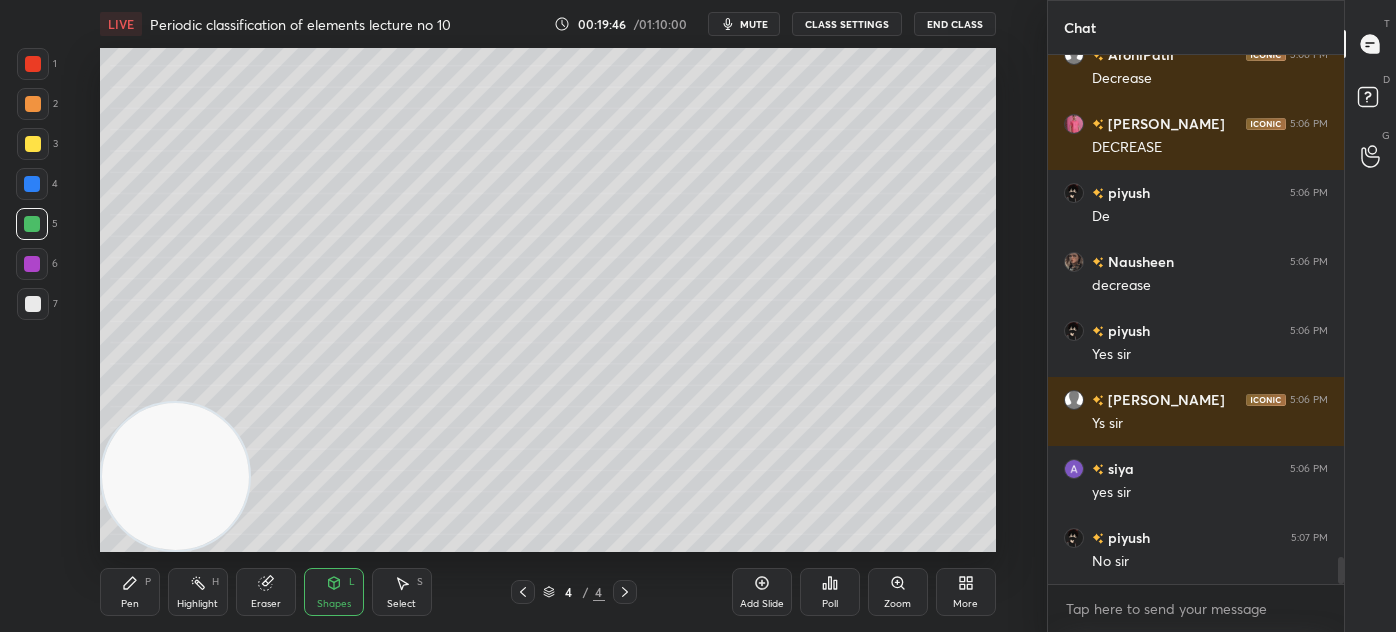 click on "Select" at bounding box center [401, 604] 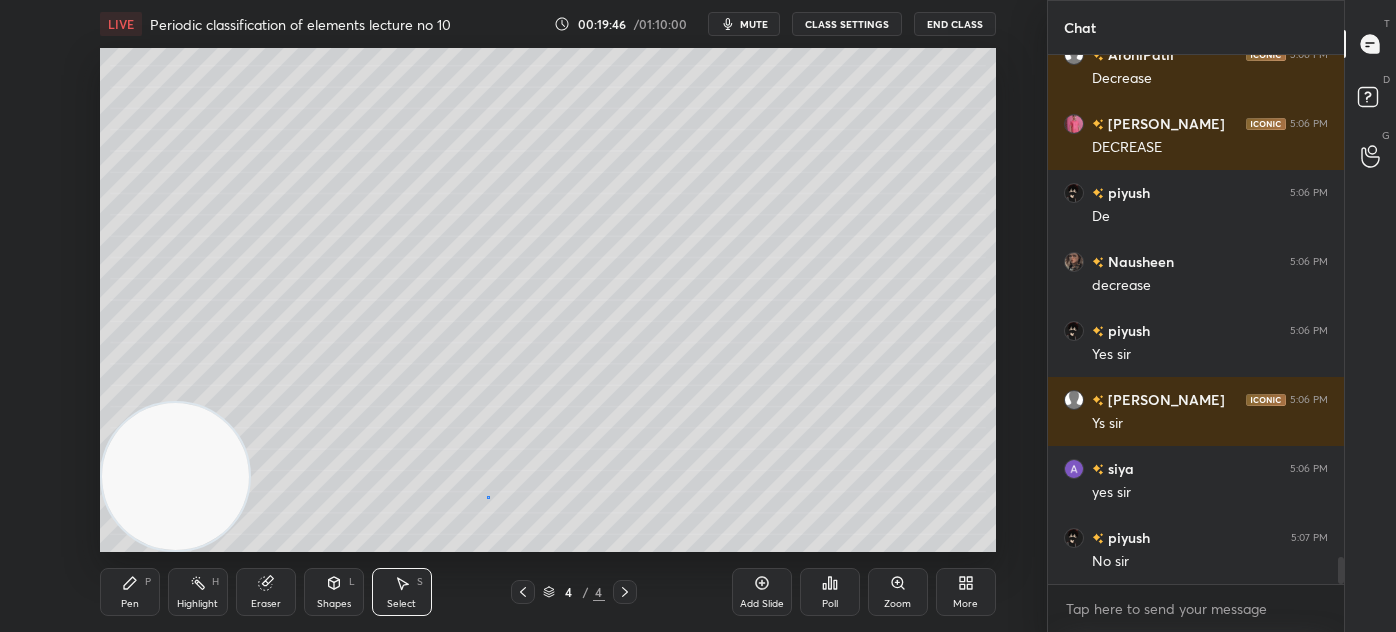 drag, startPoint x: 487, startPoint y: 495, endPoint x: 448, endPoint y: 527, distance: 50.447994 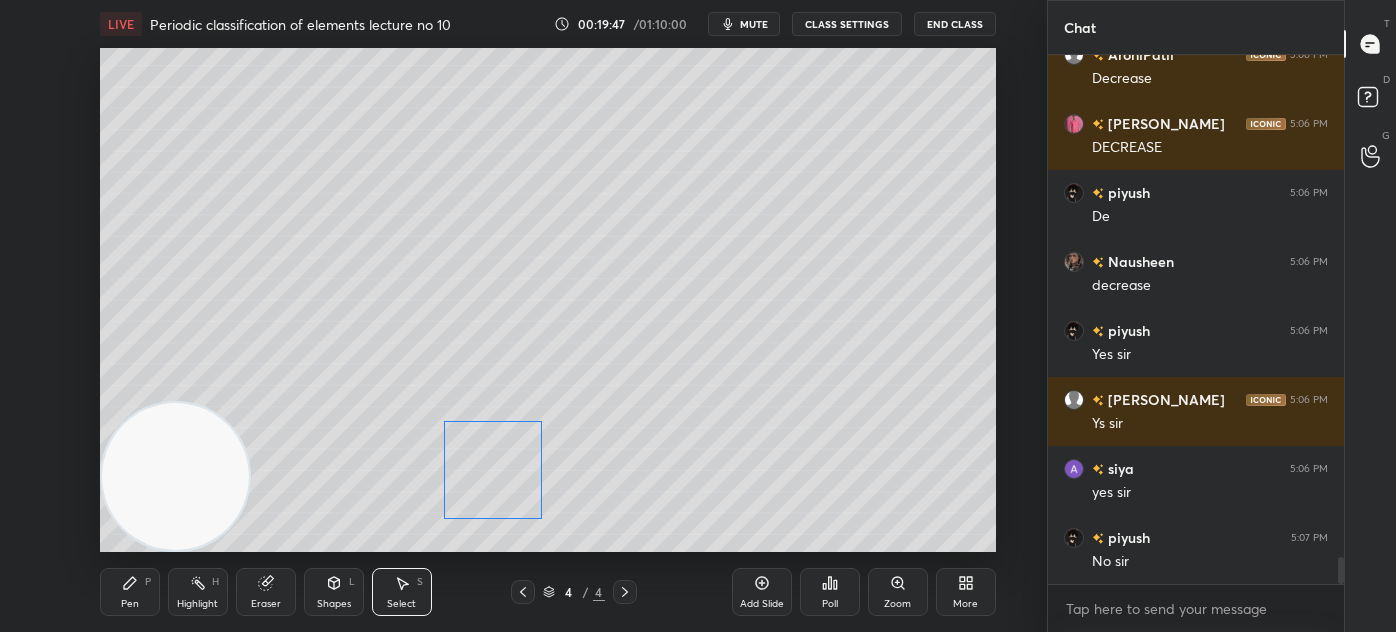 drag, startPoint x: 486, startPoint y: 479, endPoint x: 474, endPoint y: 479, distance: 12 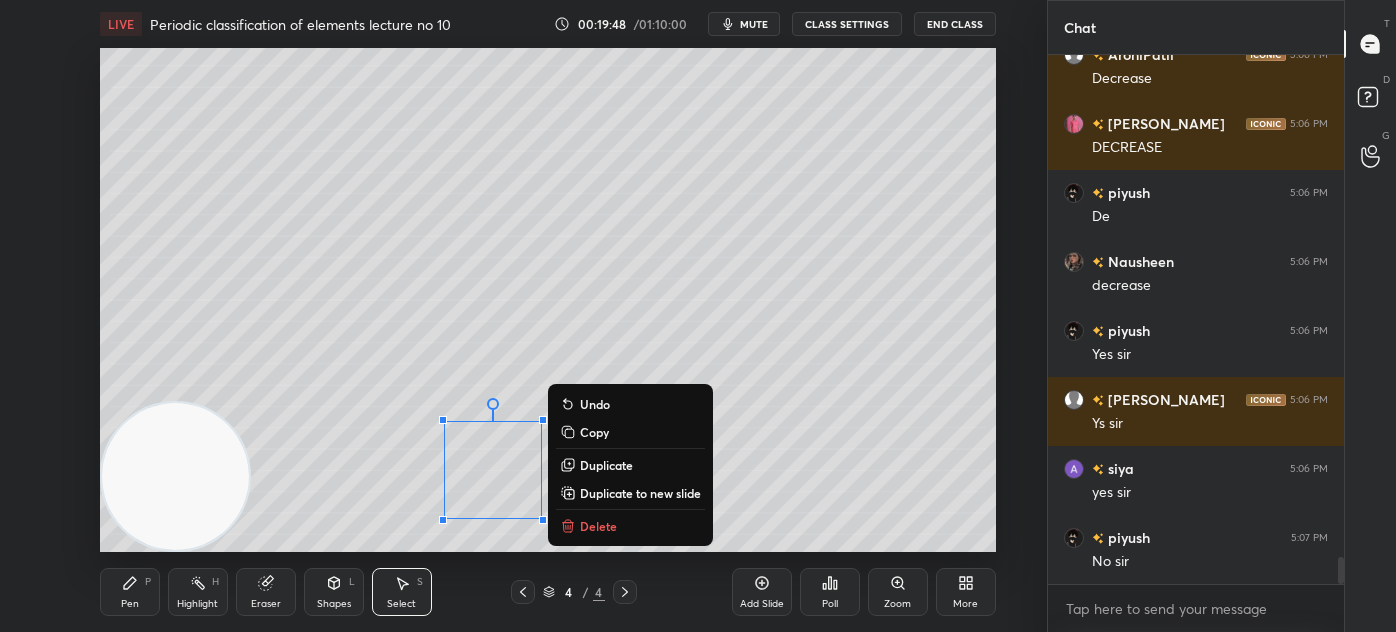 click on "0 ° Undo Copy Duplicate Duplicate to new slide Delete" at bounding box center (548, 300) 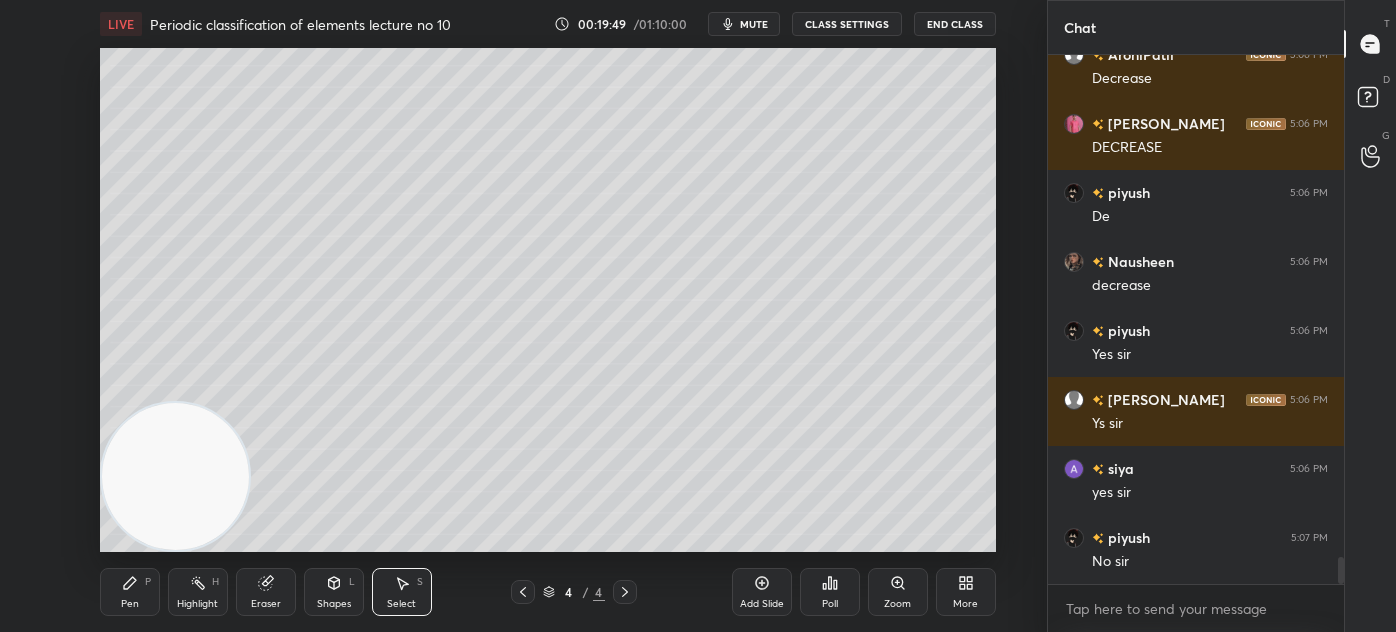 click on "Pen" at bounding box center [130, 604] 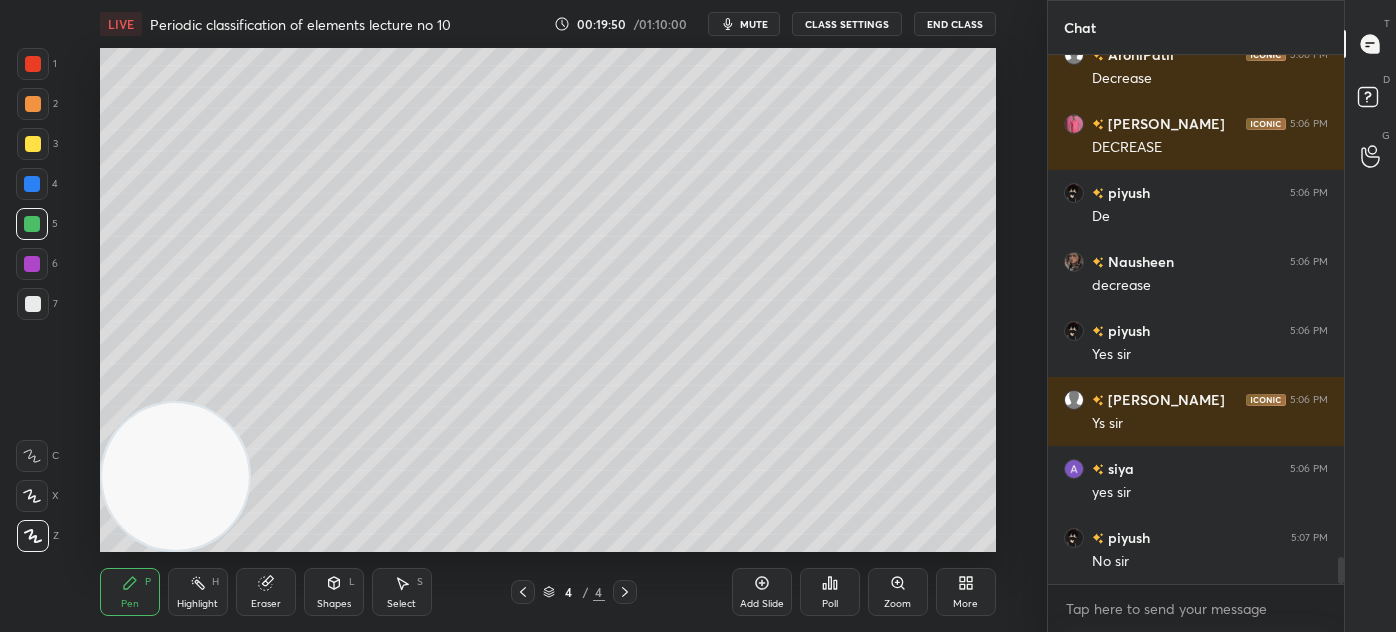 drag, startPoint x: 26, startPoint y: 142, endPoint x: 91, endPoint y: 204, distance: 89.827614 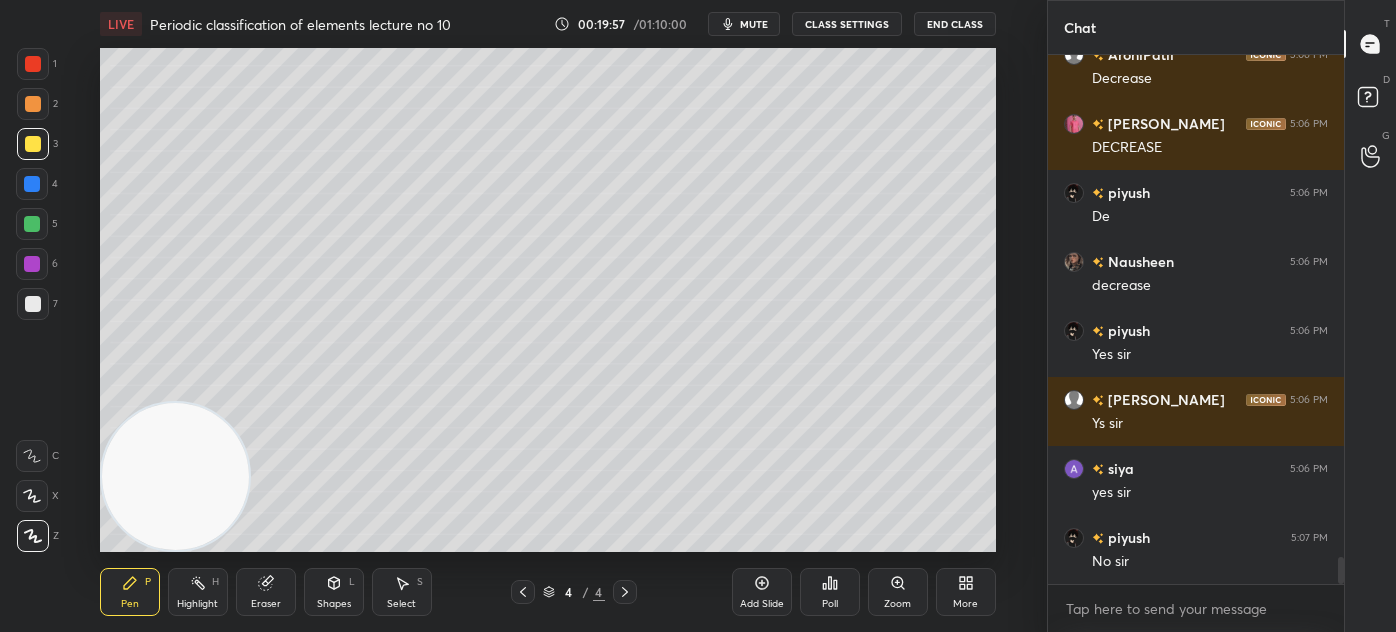 click at bounding box center (33, 304) 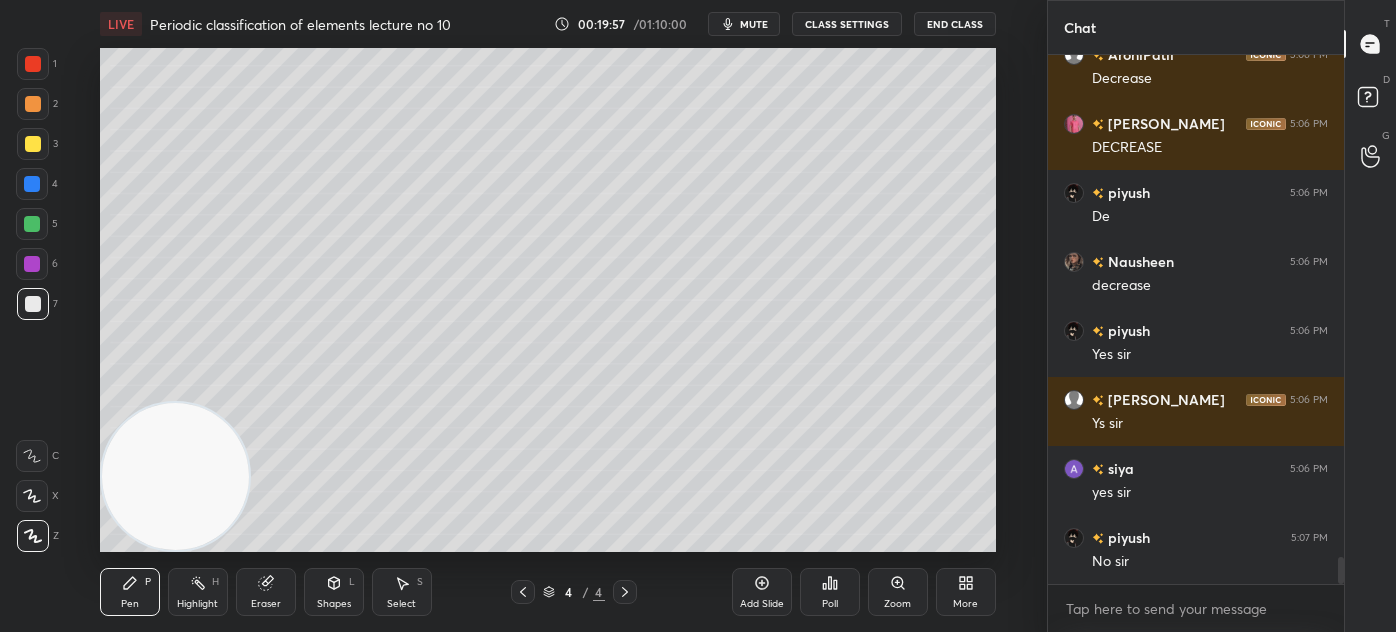 click 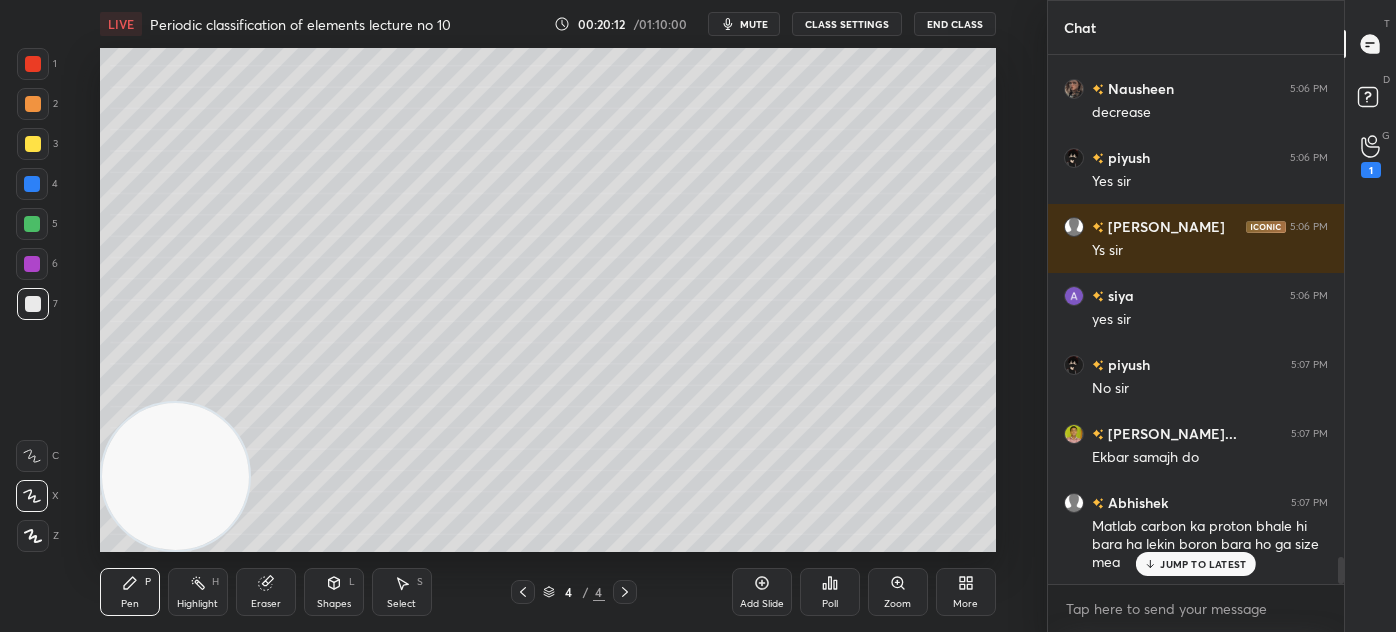 scroll, scrollTop: 9992, scrollLeft: 0, axis: vertical 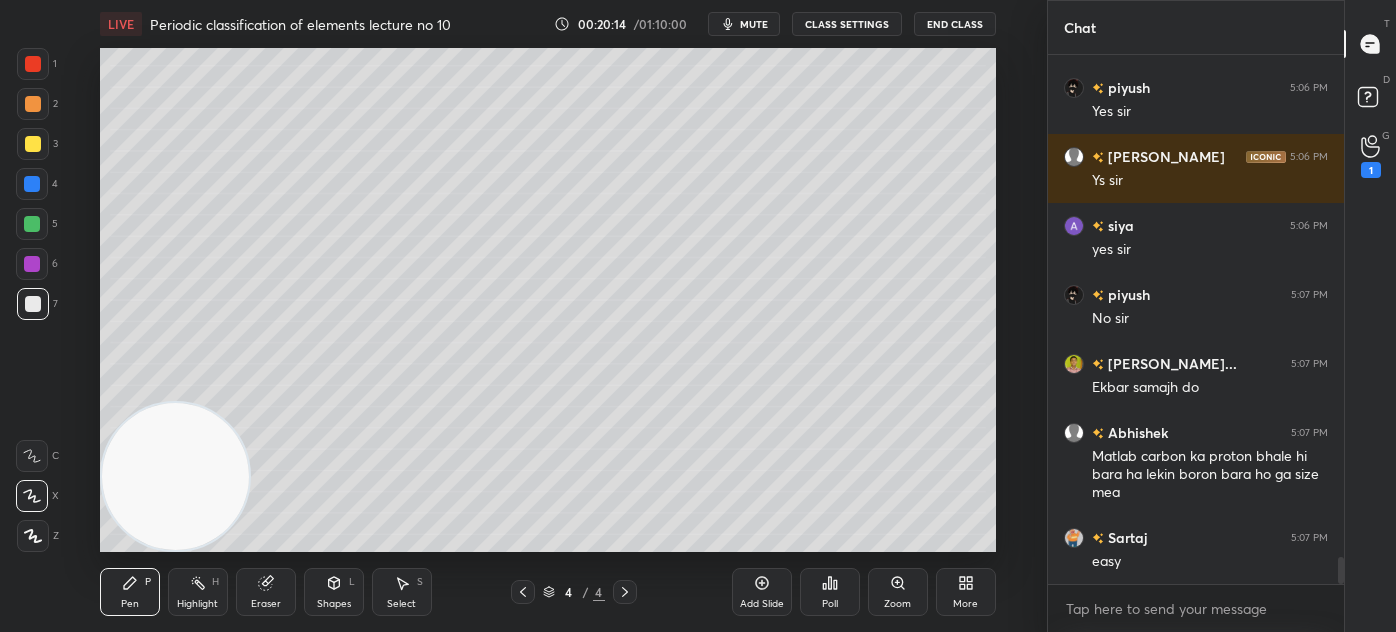 click 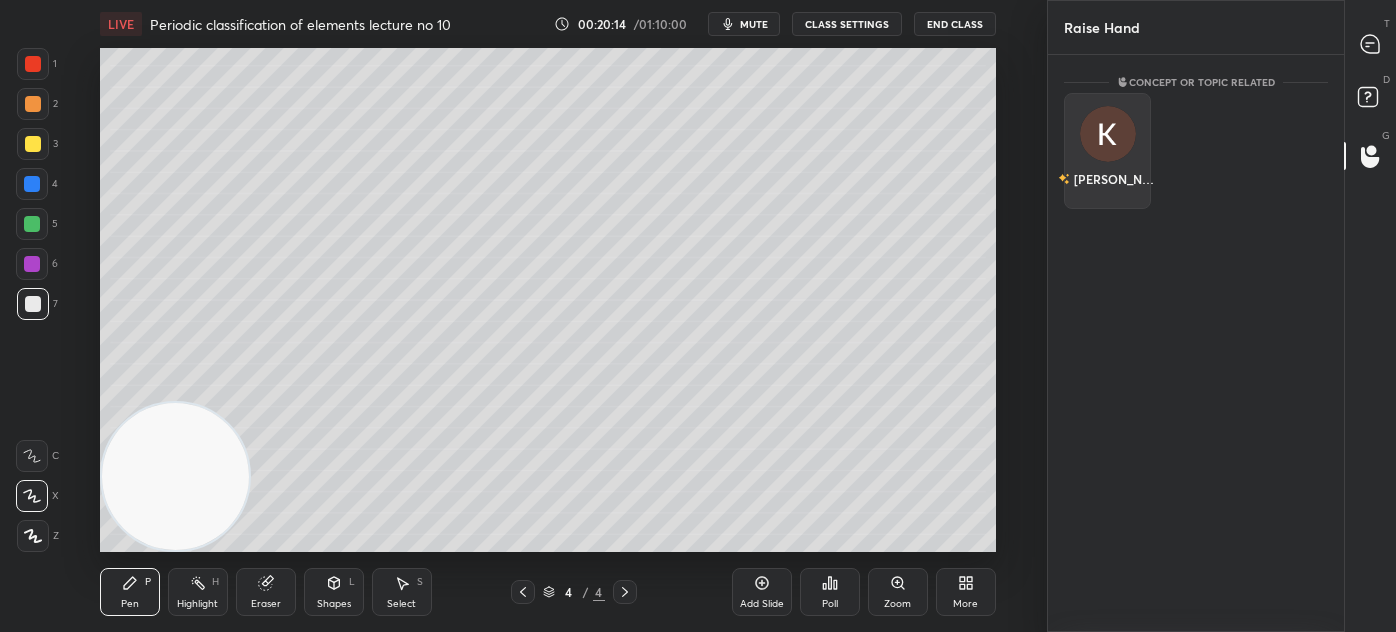 click on "Kusum" at bounding box center (1107, 151) 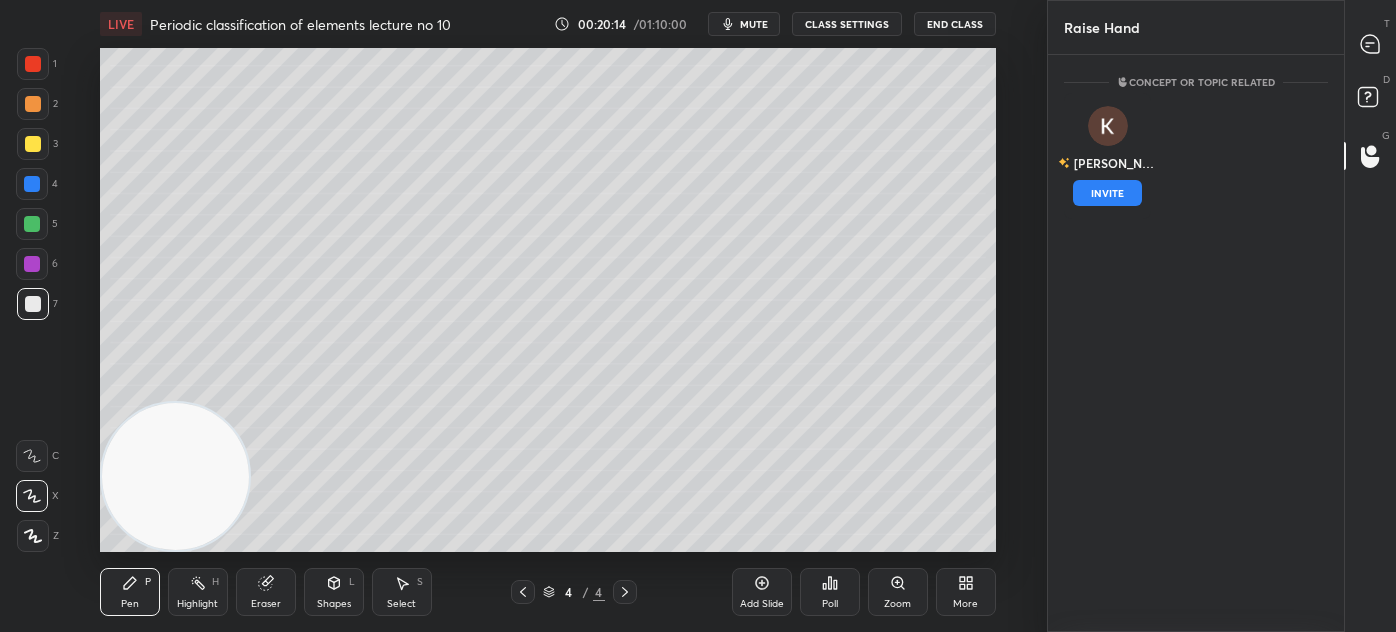 click on "INVITE" at bounding box center [1107, 193] 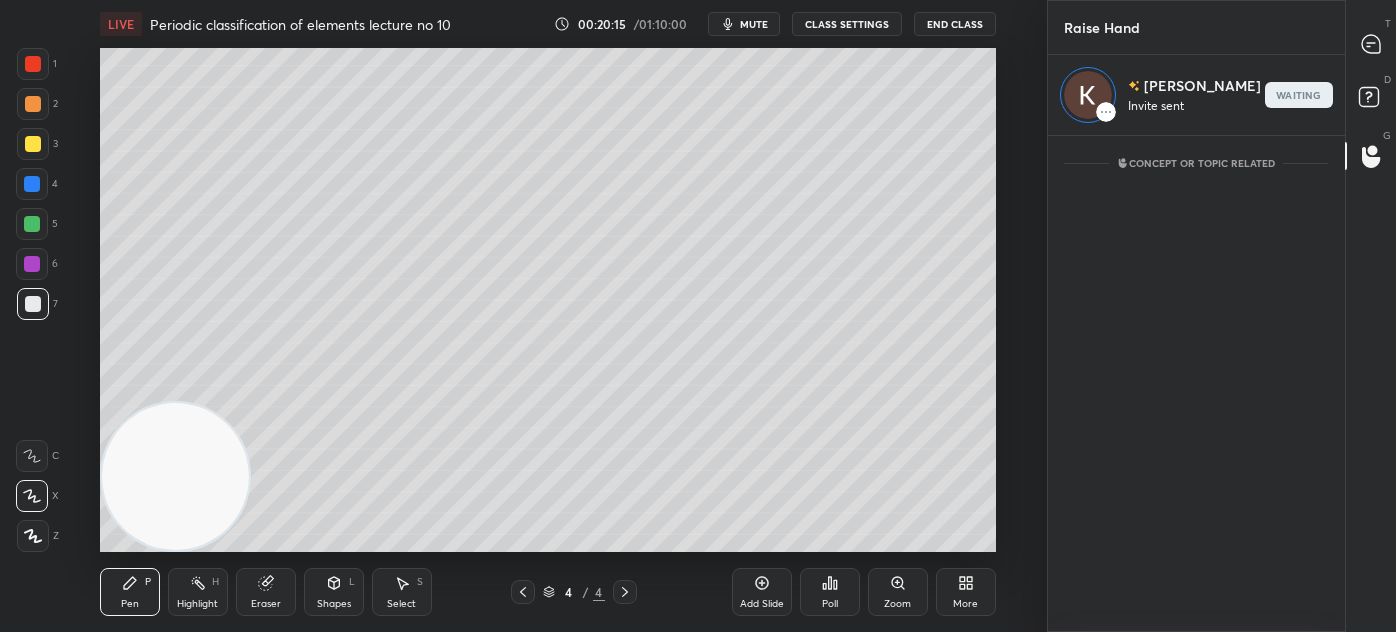 scroll, scrollTop: 490, scrollLeft: 290, axis: both 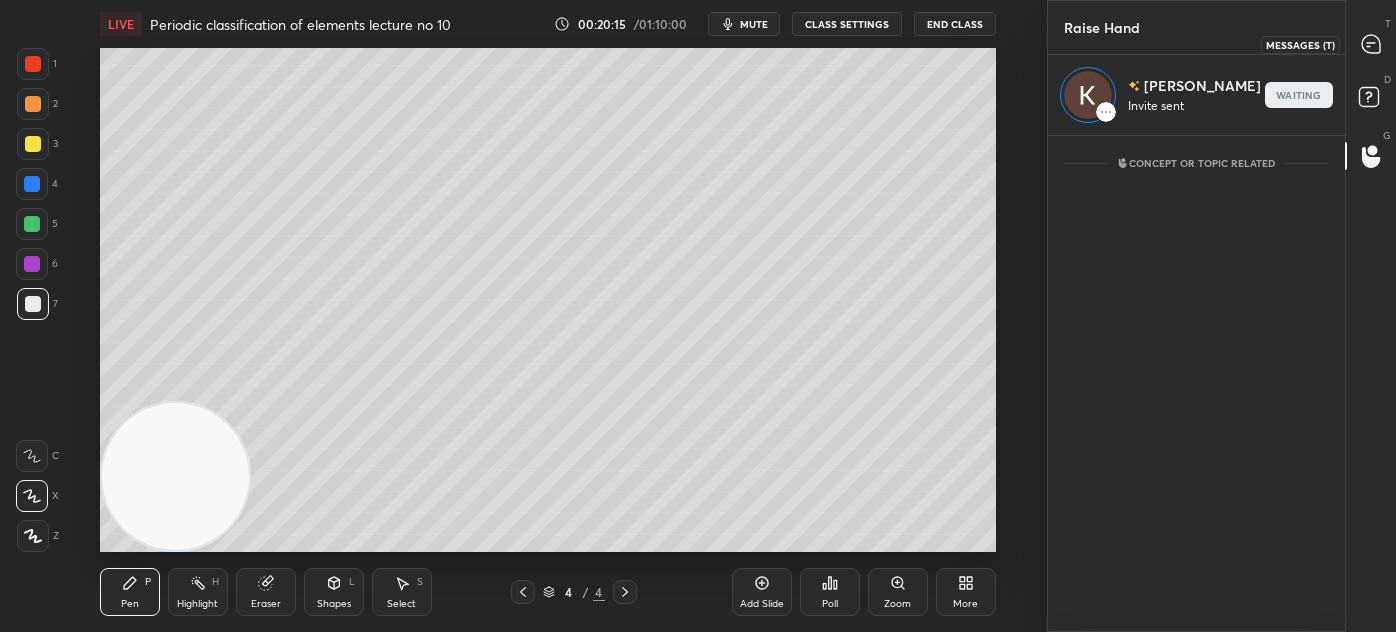 click 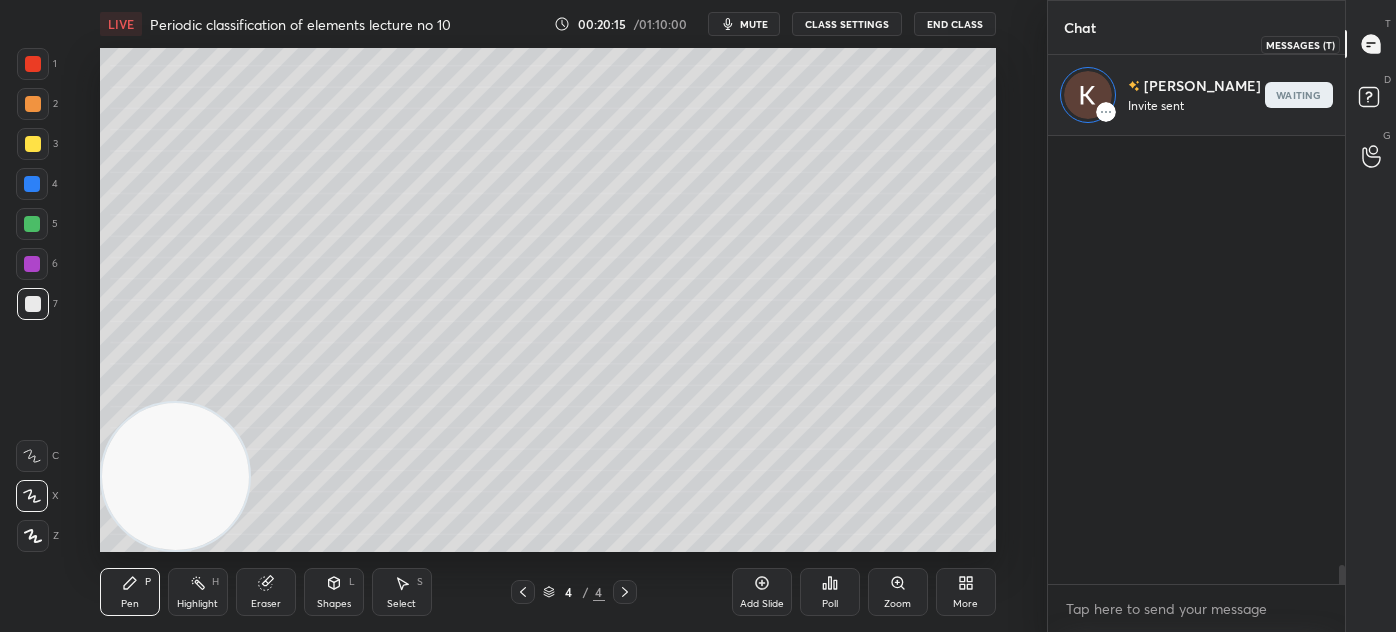 scroll, scrollTop: 10592, scrollLeft: 0, axis: vertical 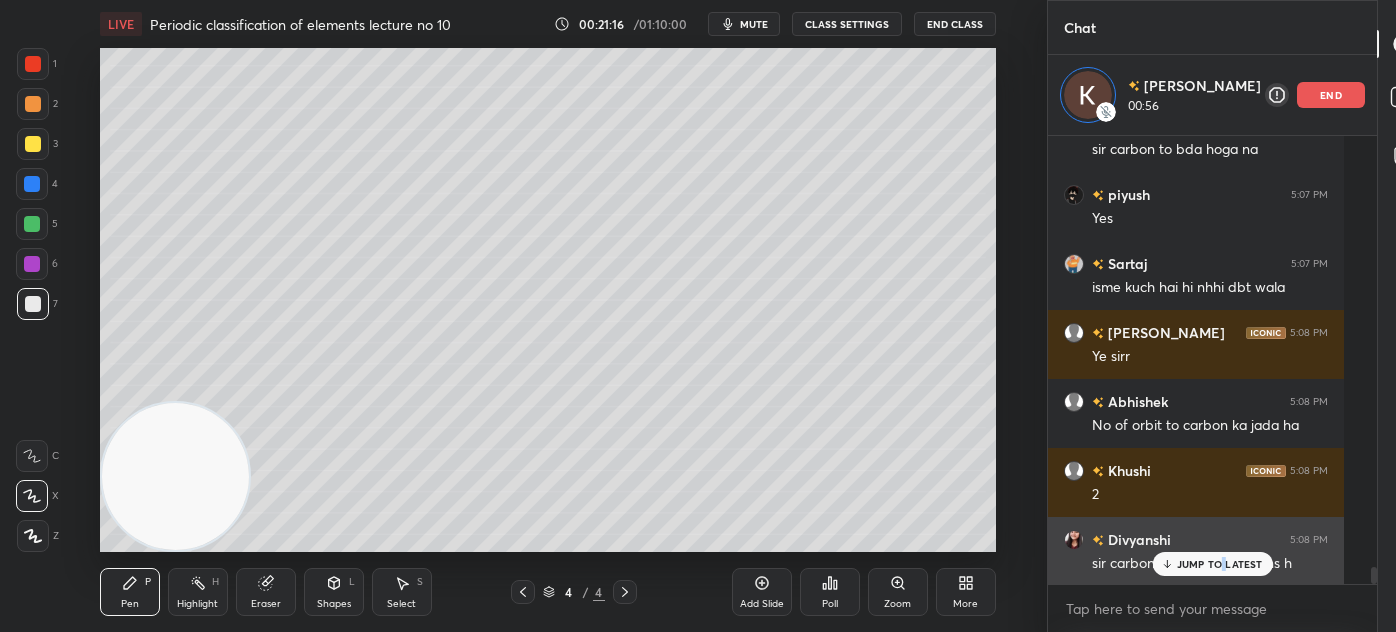 click on "JUMP TO LATEST" at bounding box center (1220, 564) 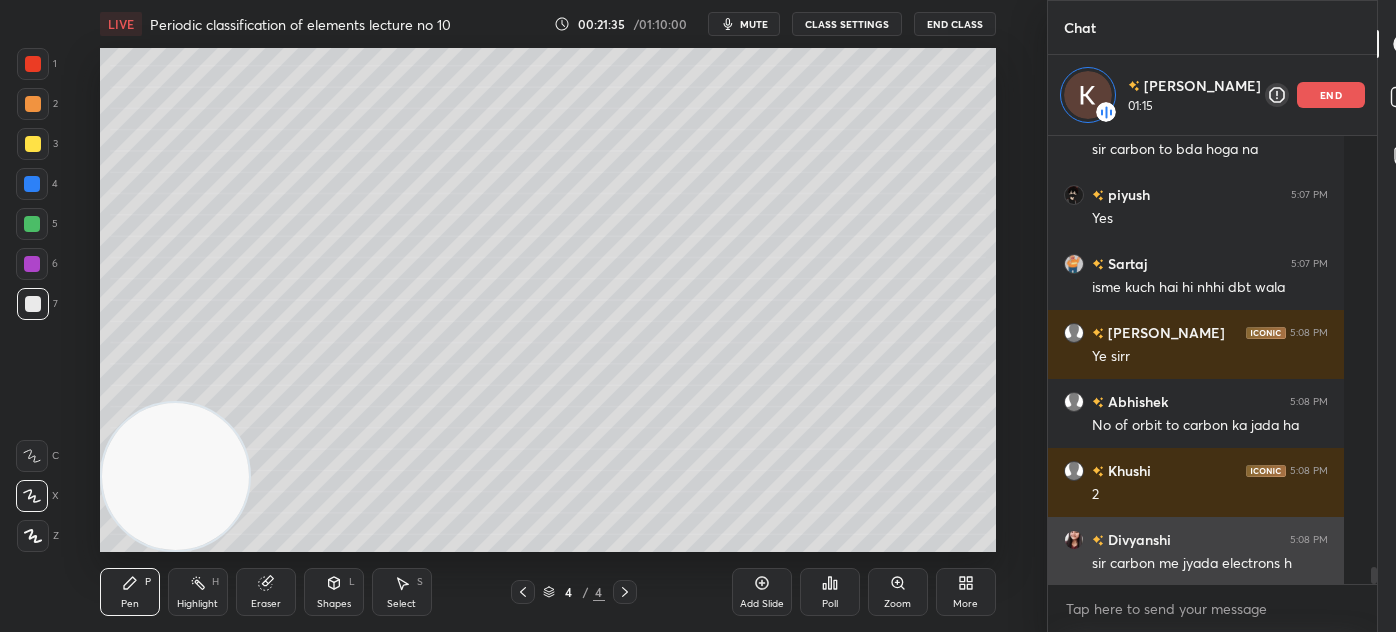 scroll, scrollTop: 11162, scrollLeft: 0, axis: vertical 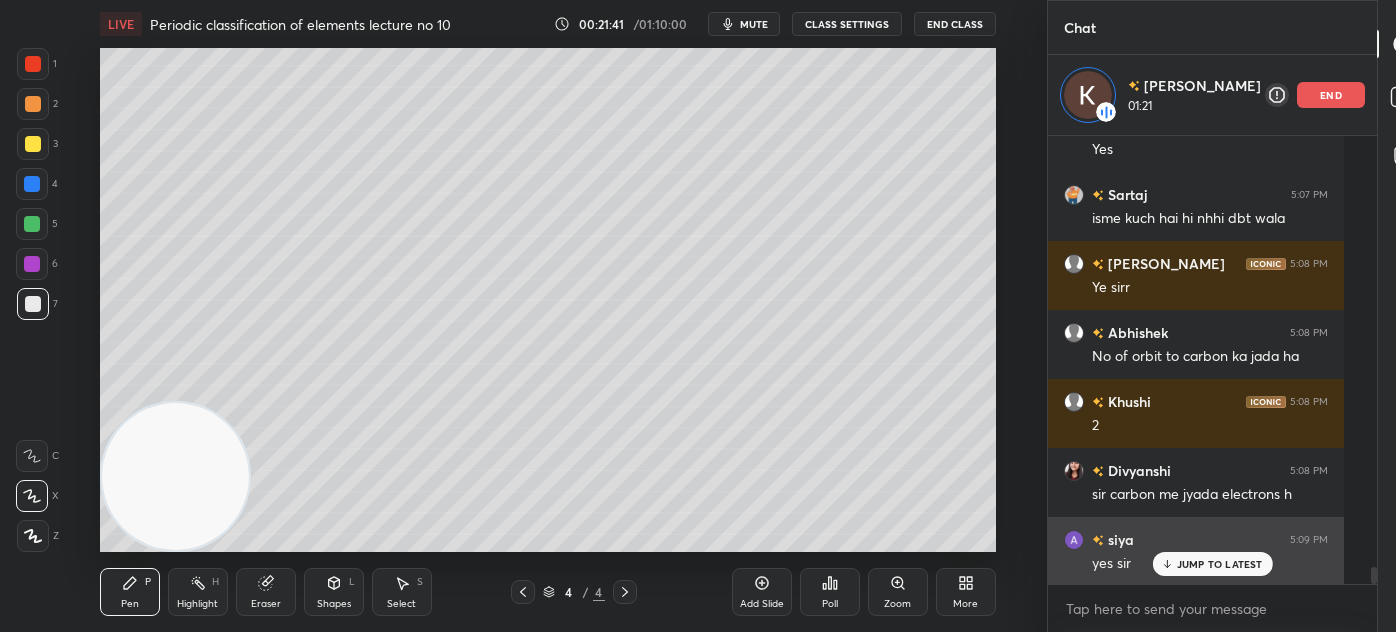 click on "JUMP TO LATEST" at bounding box center [1220, 564] 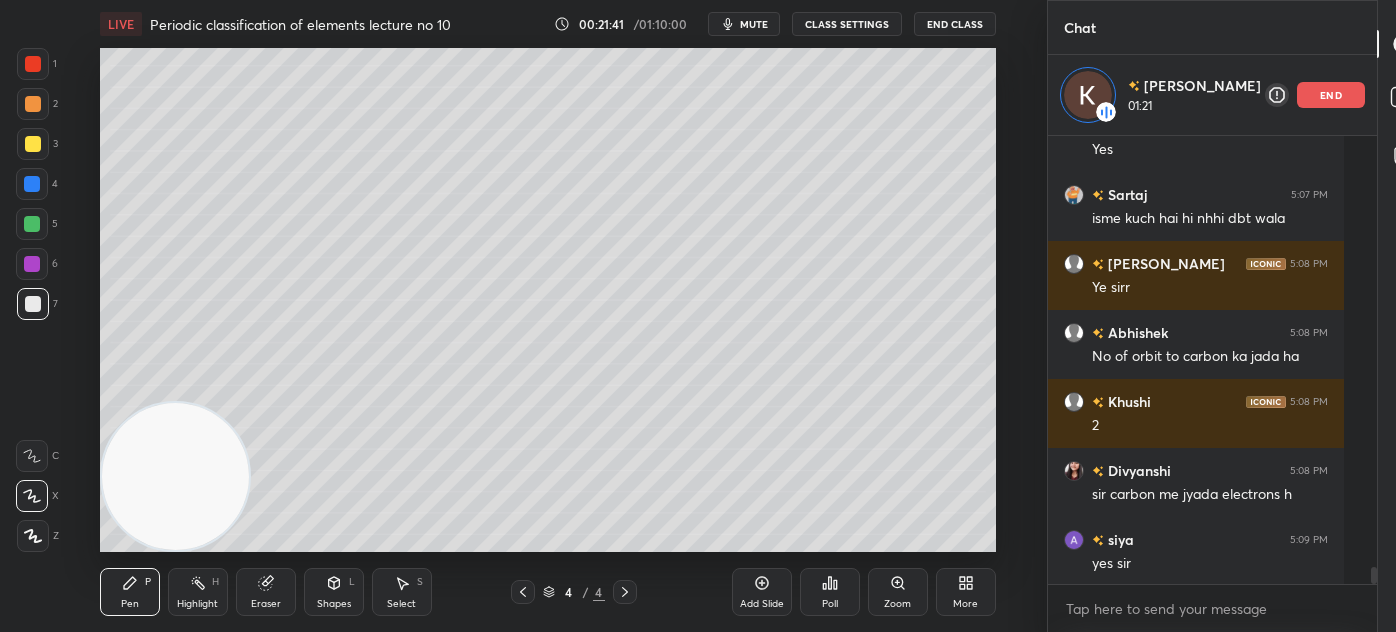 scroll, scrollTop: 11232, scrollLeft: 0, axis: vertical 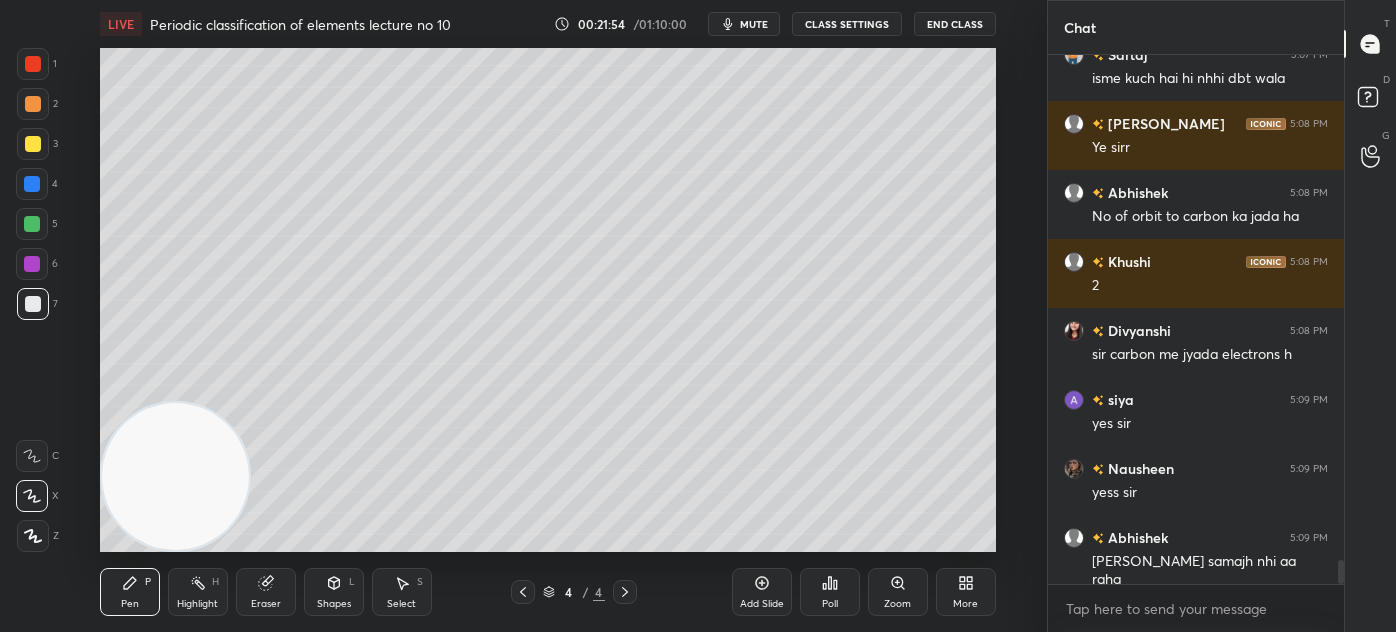 click on "Add Slide" at bounding box center (762, 604) 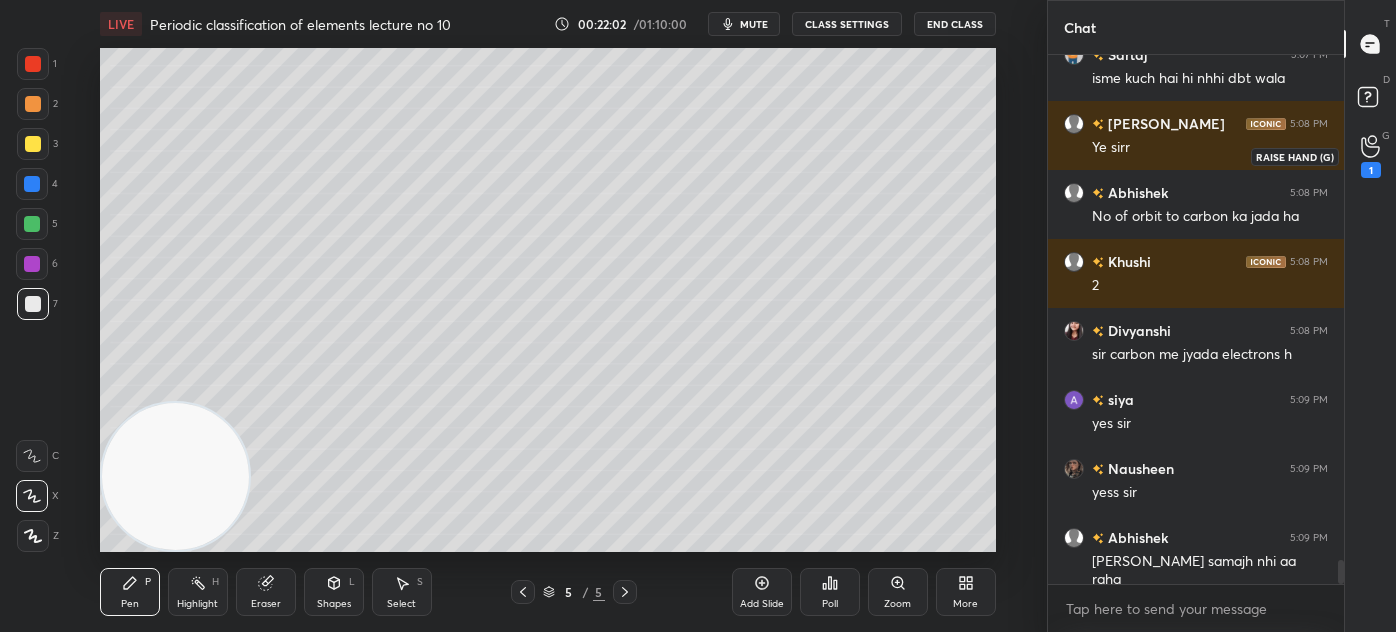 click 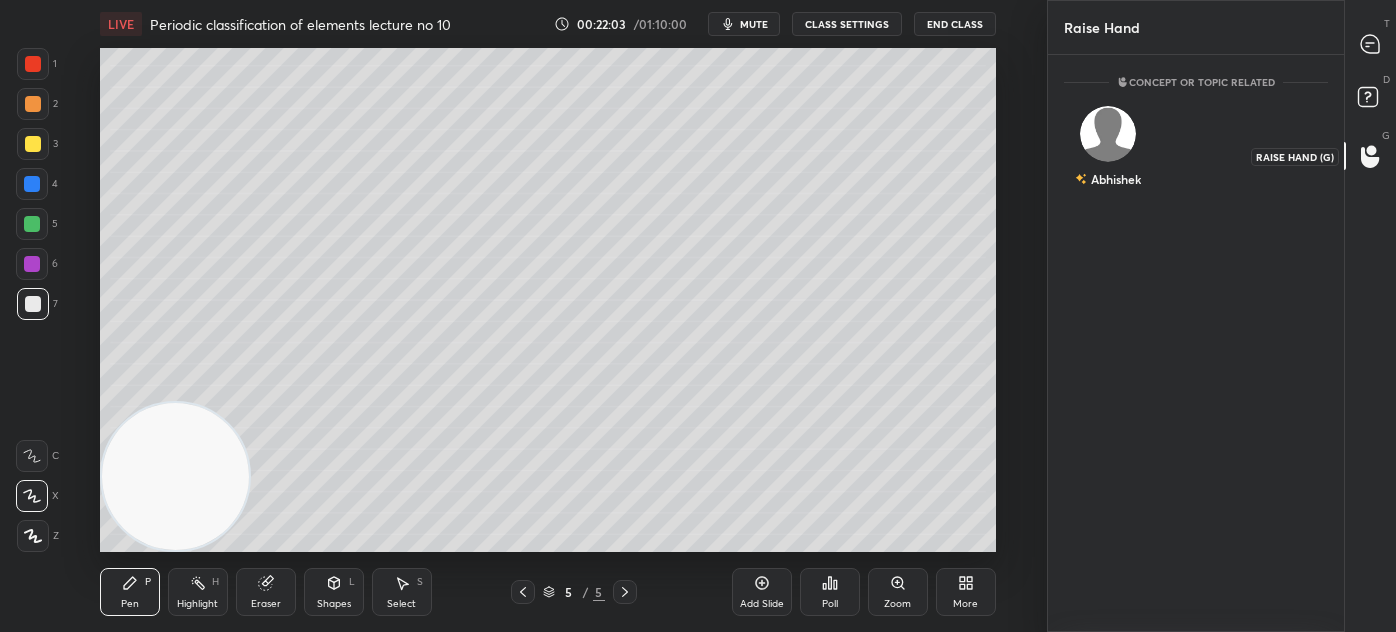 scroll, scrollTop: 571, scrollLeft: 290, axis: both 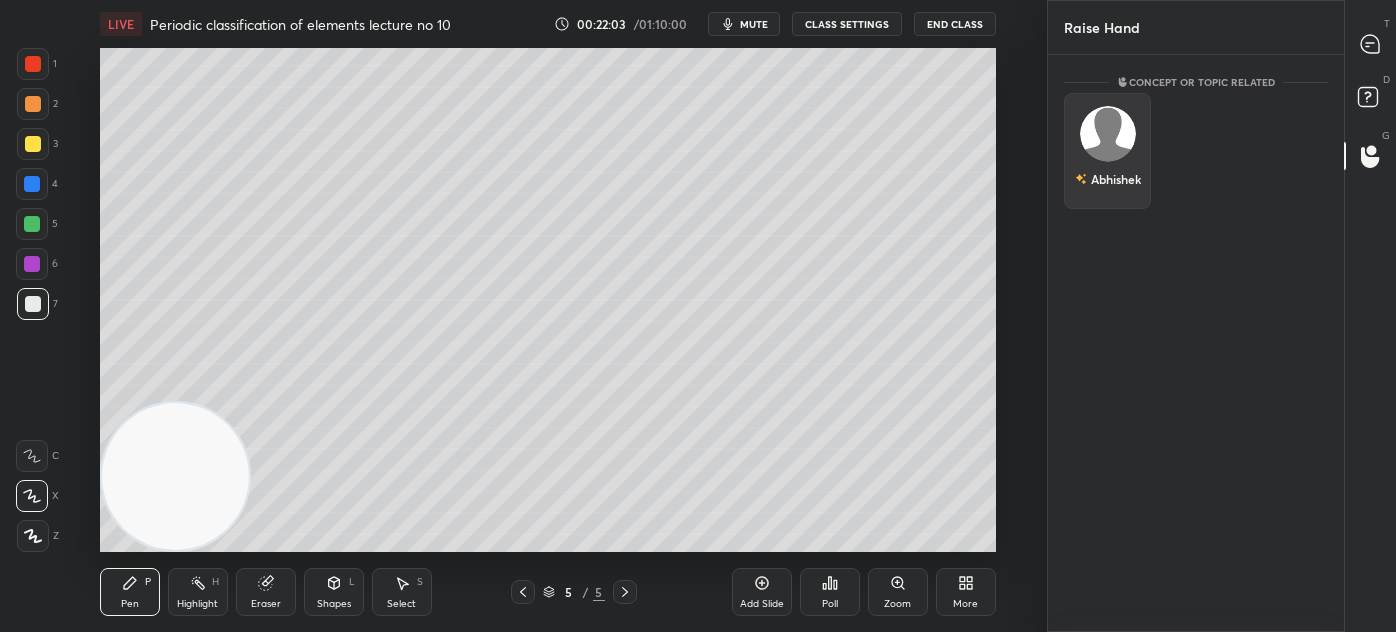 click on "Abhishek" at bounding box center [1107, 151] 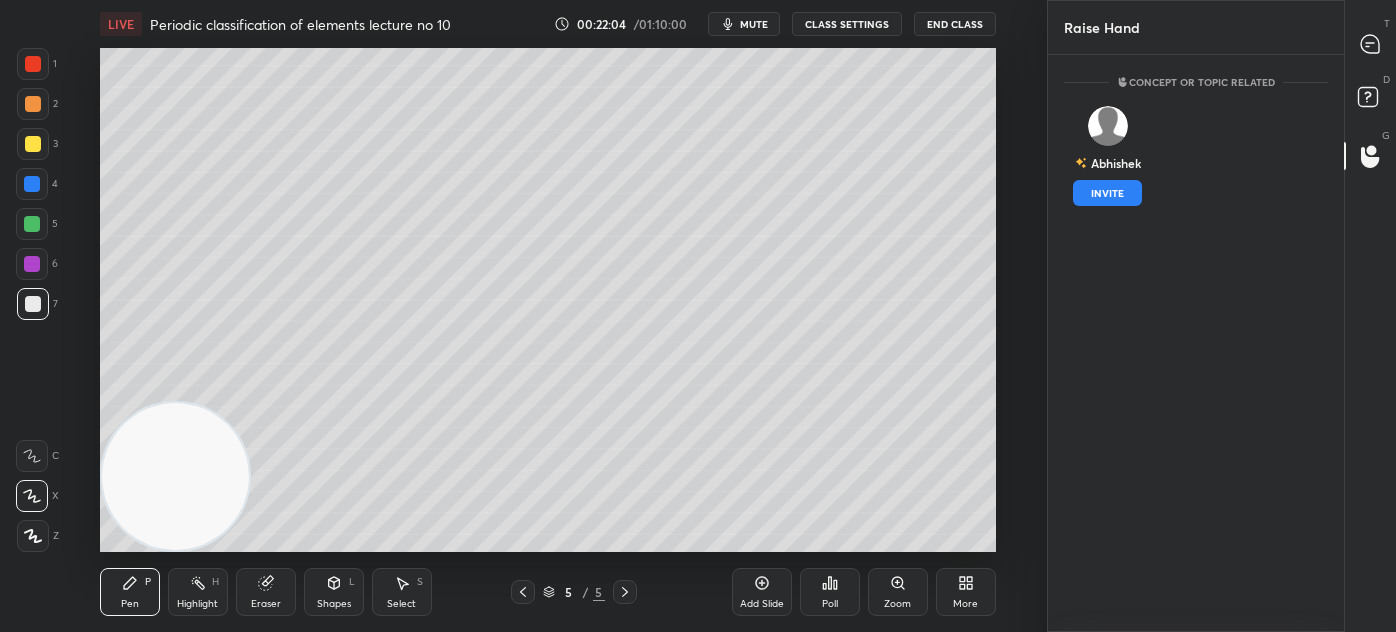 click on "INVITE" at bounding box center (1107, 193) 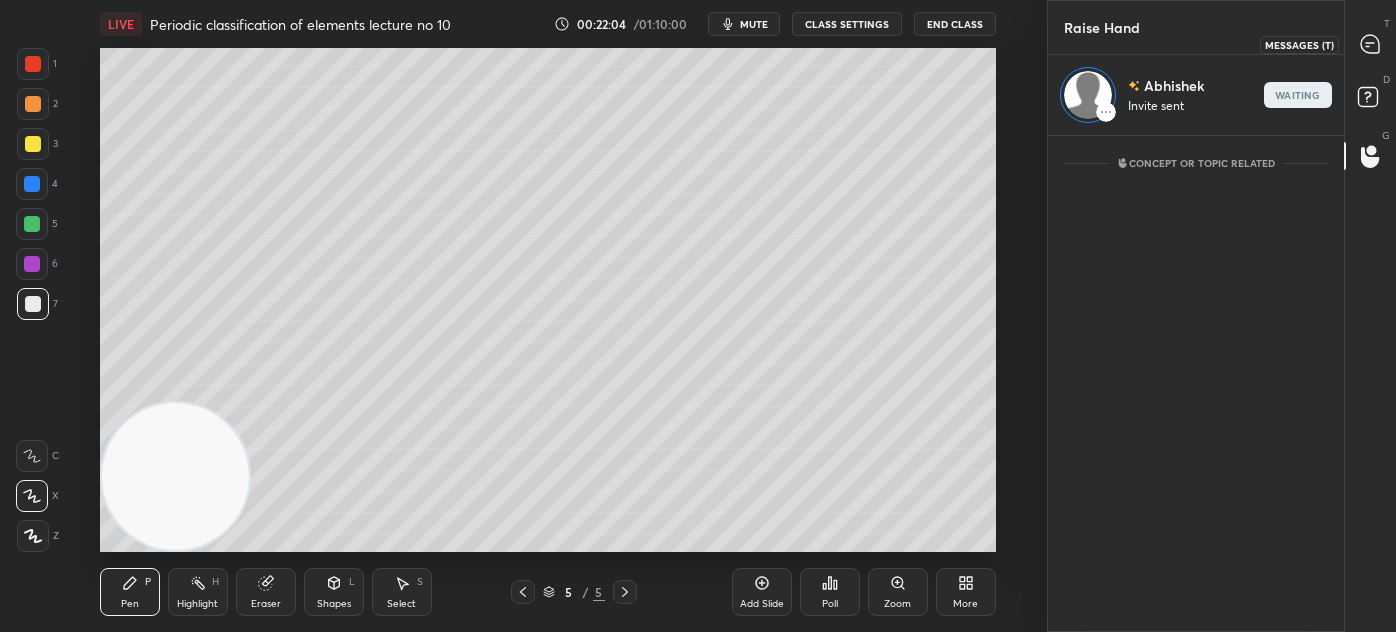 click 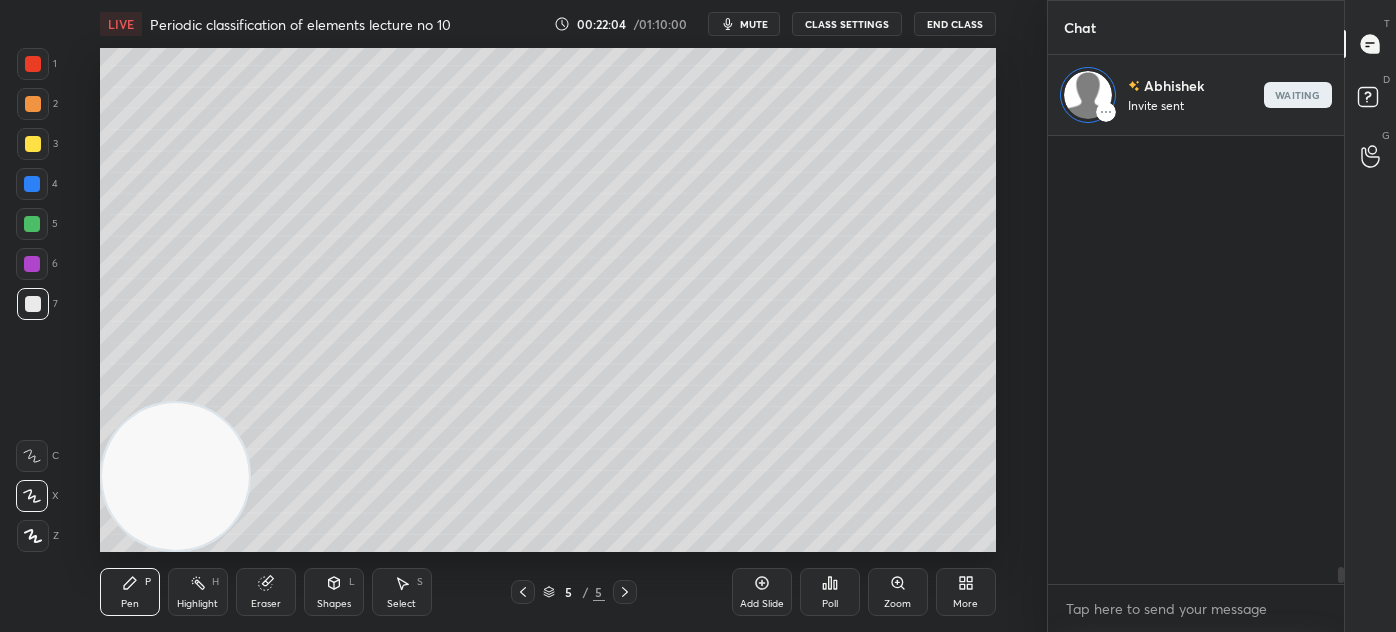 scroll, scrollTop: 11301, scrollLeft: 0, axis: vertical 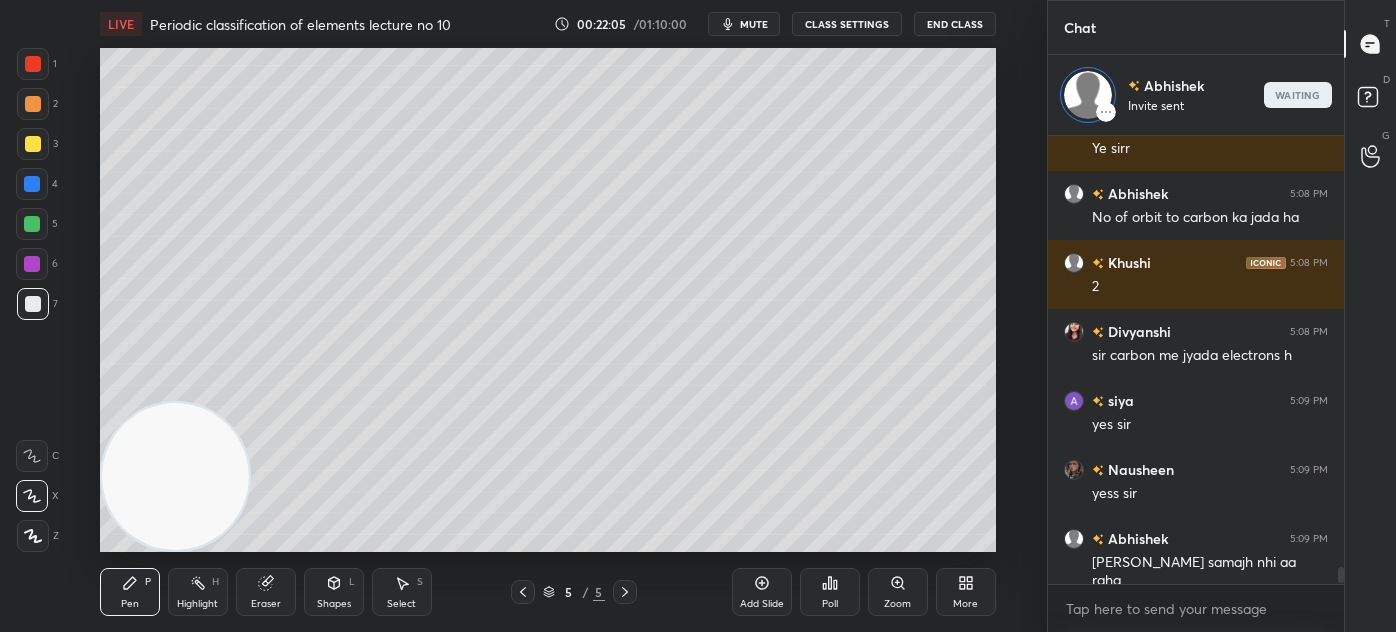 click at bounding box center (33, 104) 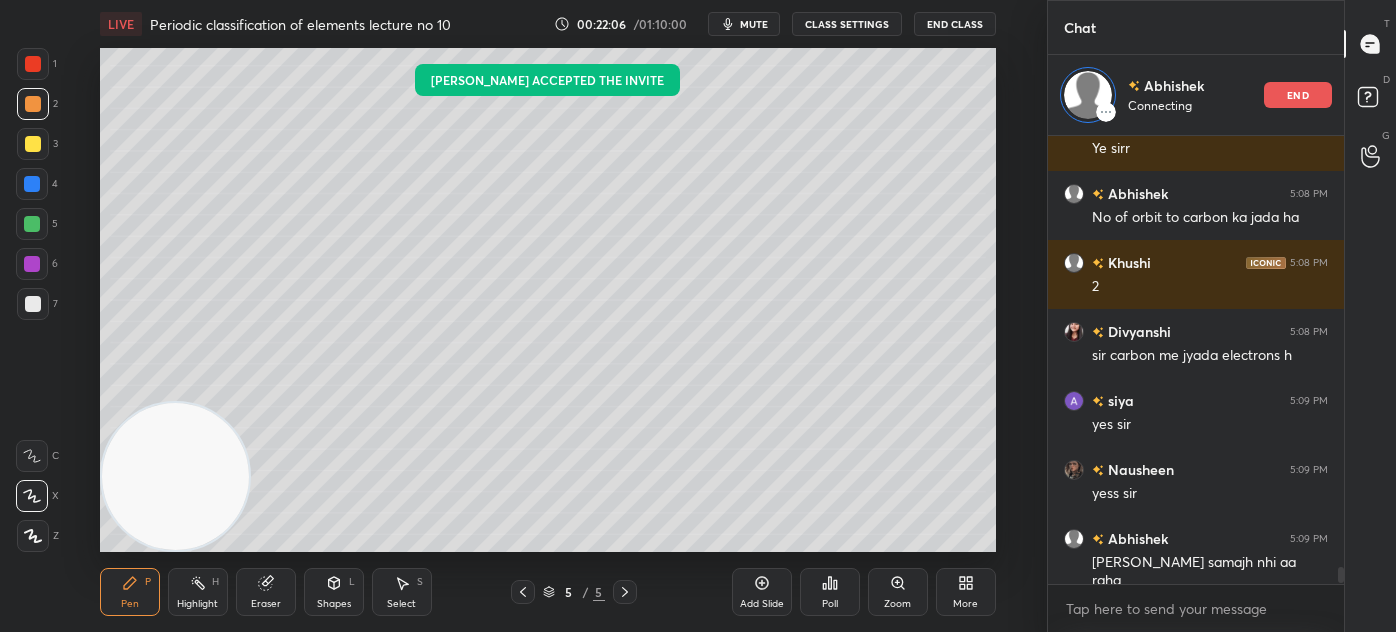 click 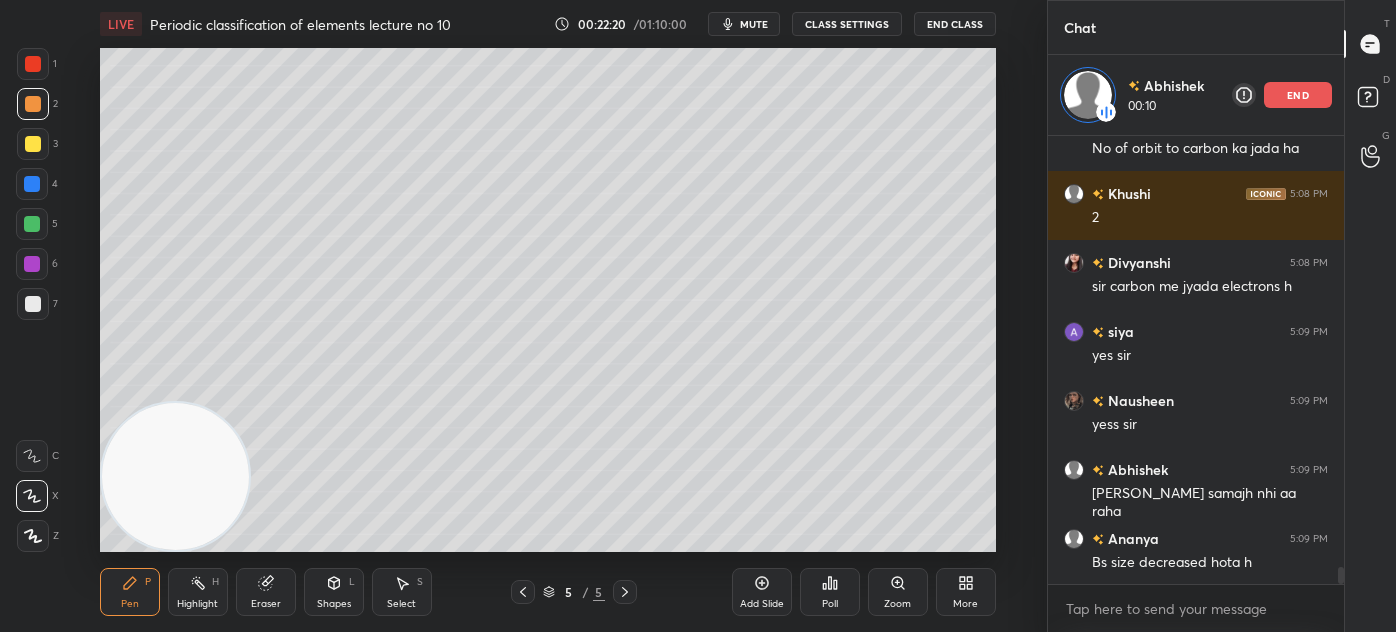 scroll, scrollTop: 11439, scrollLeft: 0, axis: vertical 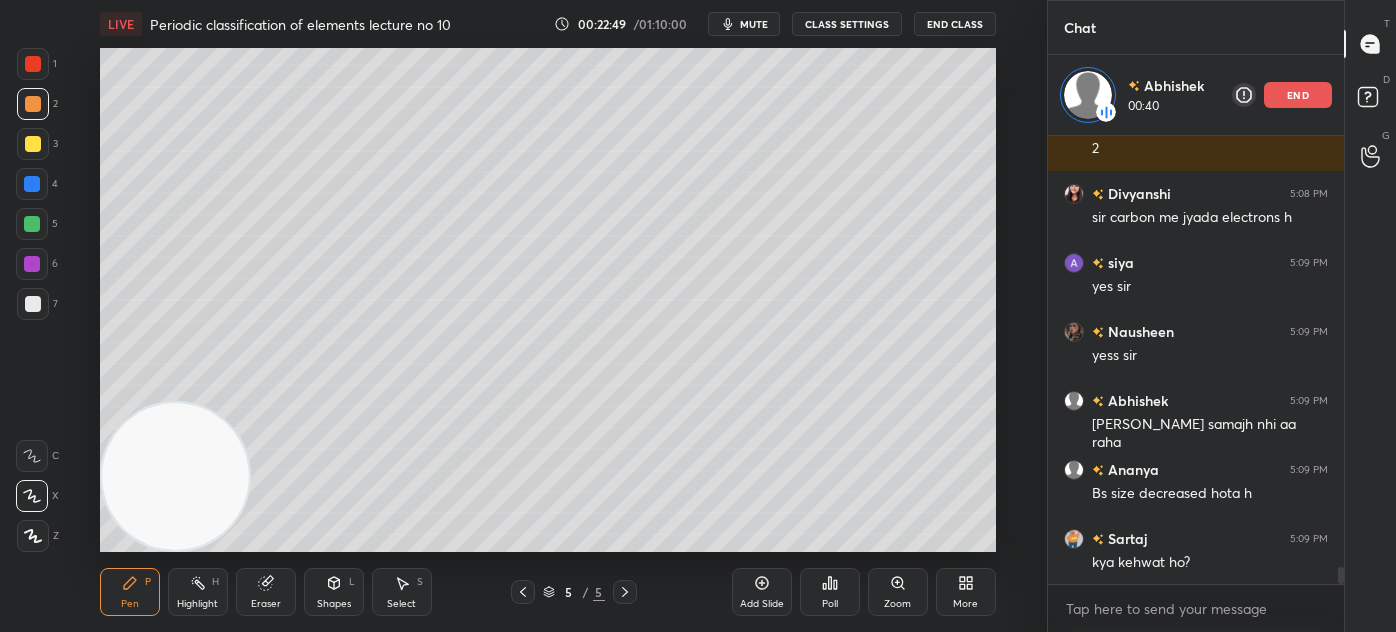 click on "Eraser" at bounding box center [266, 592] 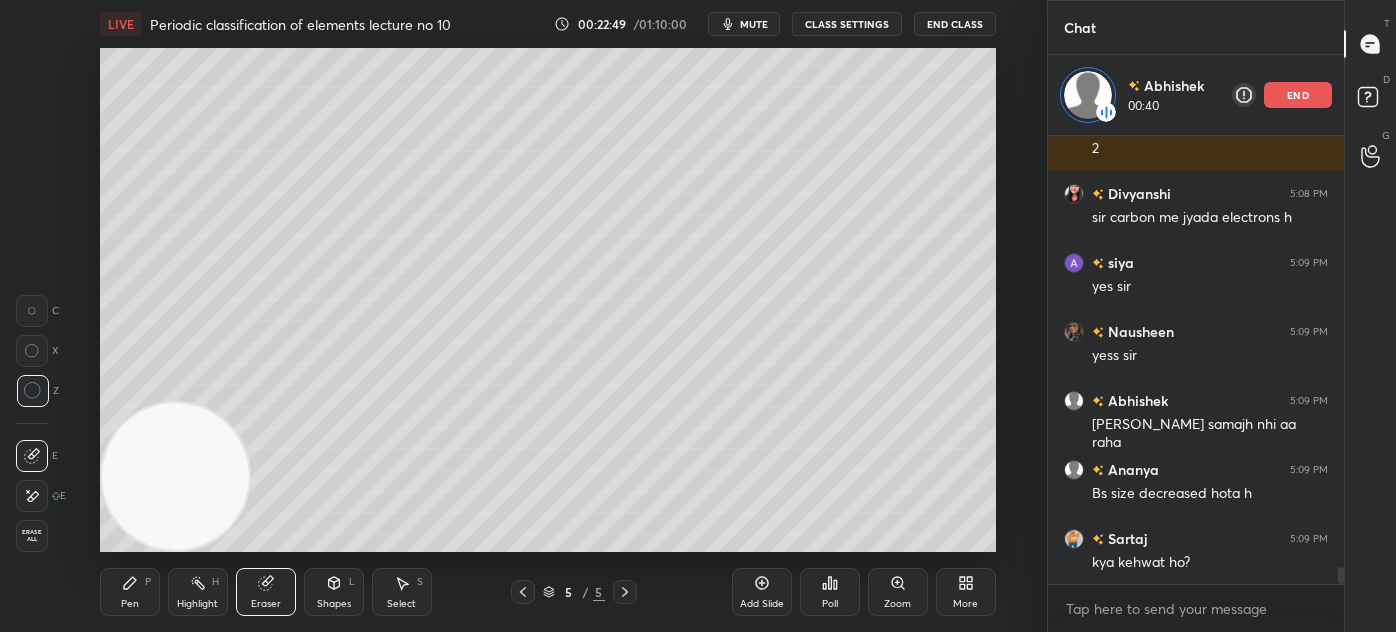 drag, startPoint x: 116, startPoint y: 594, endPoint x: 152, endPoint y: 571, distance: 42.72002 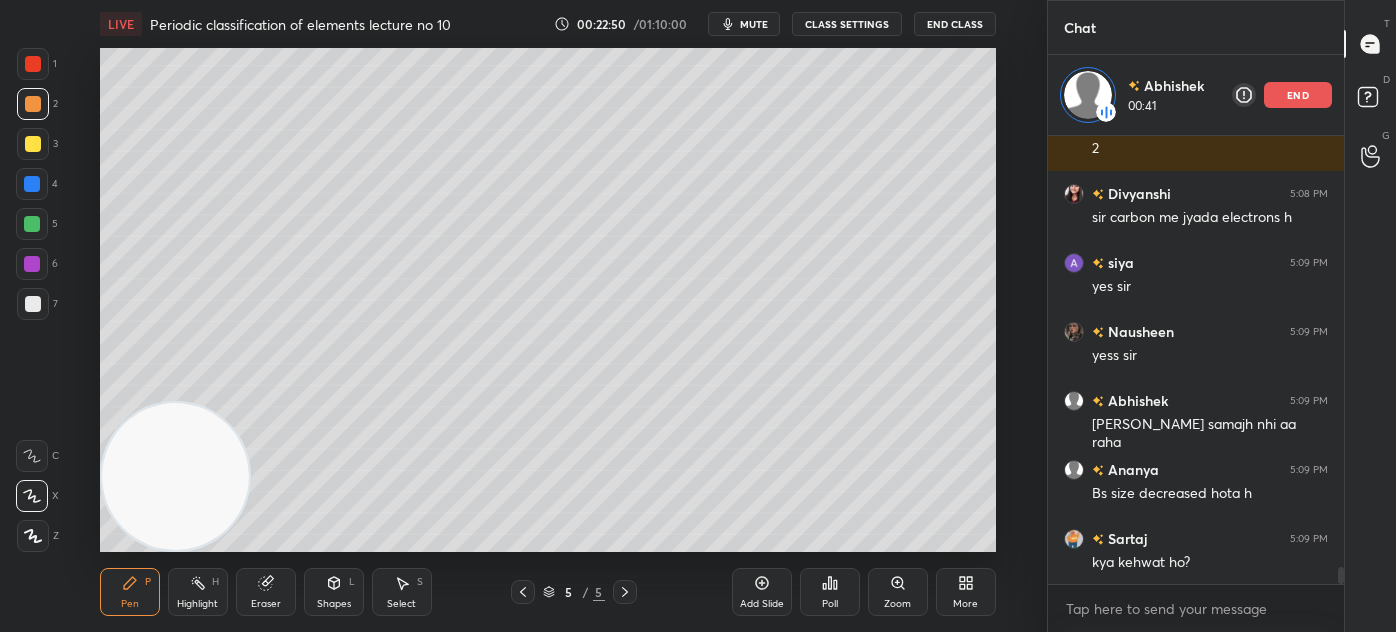 drag, startPoint x: 37, startPoint y: 137, endPoint x: 26, endPoint y: 140, distance: 11.401754 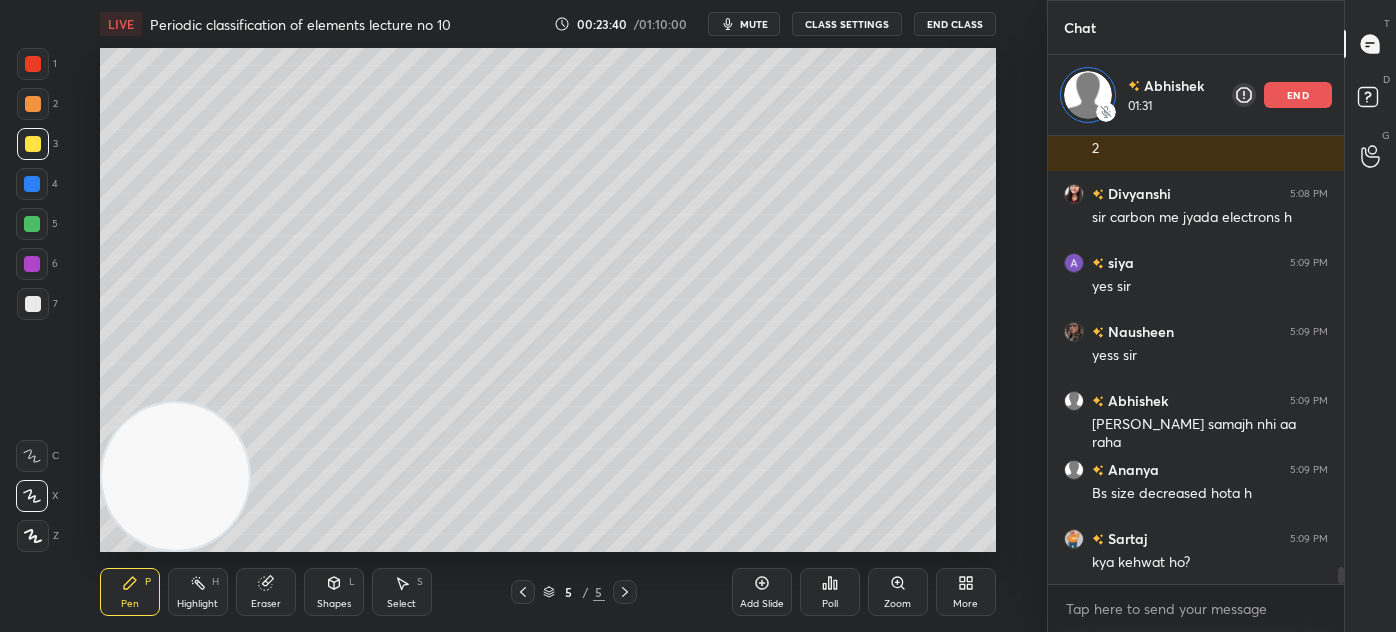 click at bounding box center (33, 304) 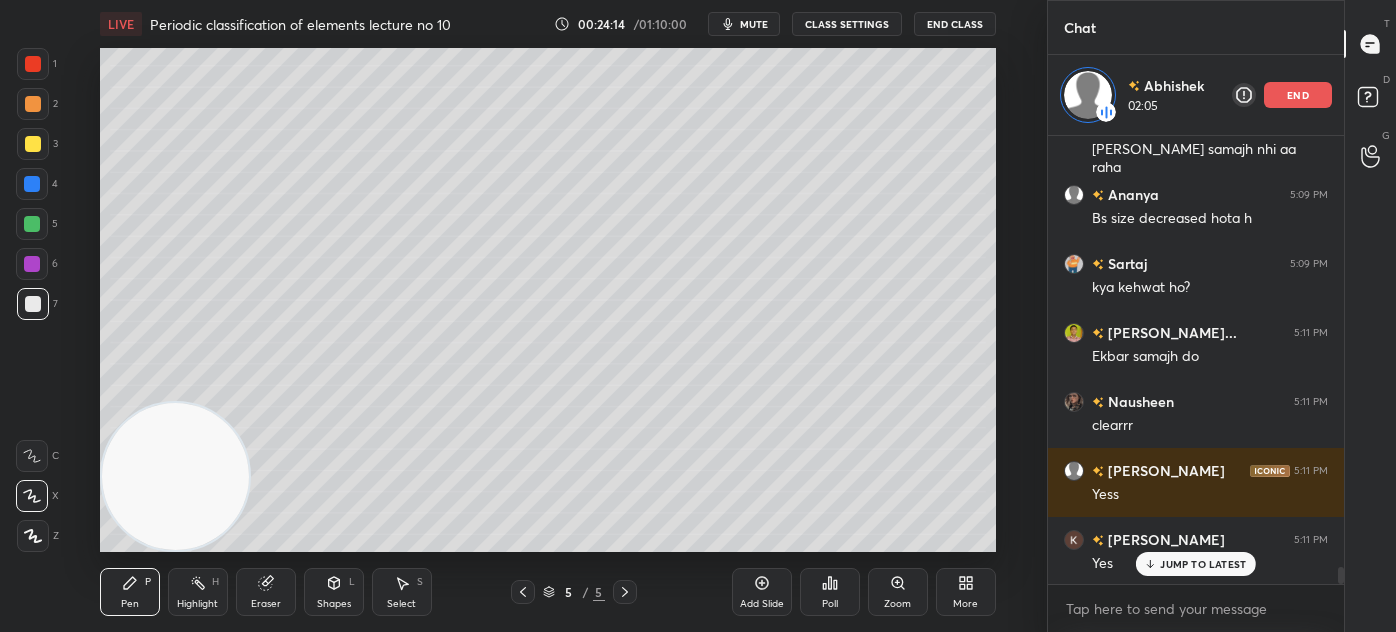 scroll, scrollTop: 11784, scrollLeft: 0, axis: vertical 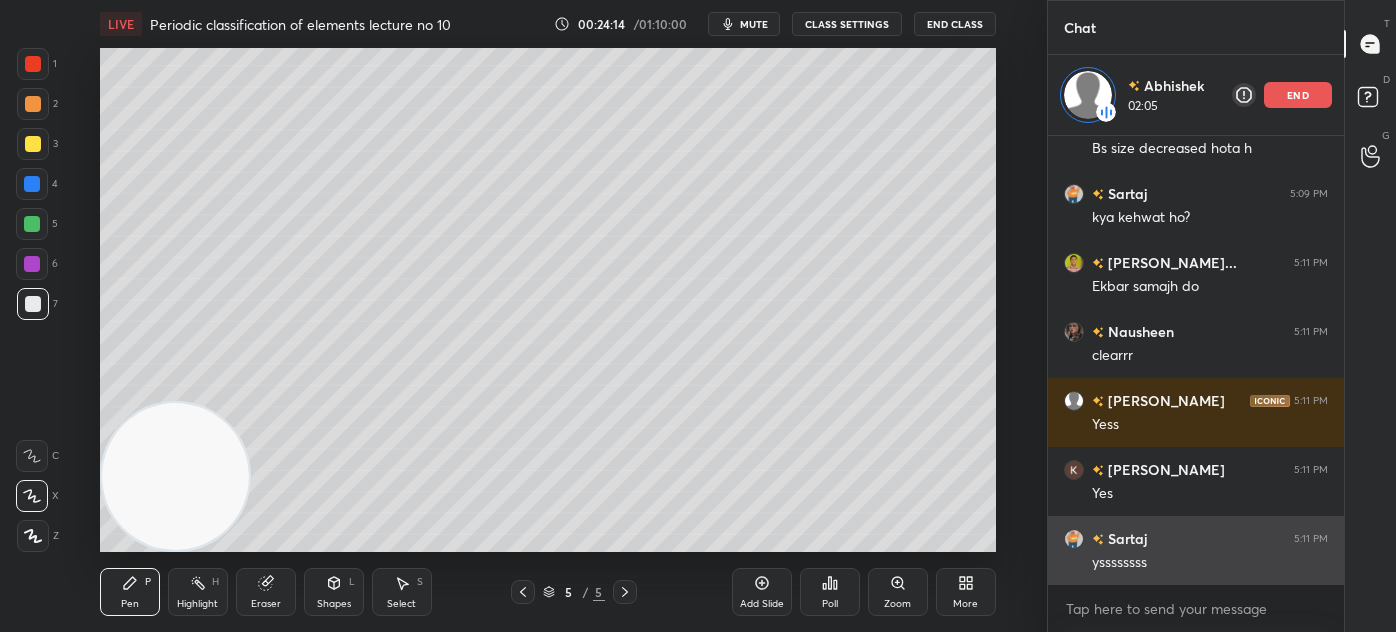 click on "yssssssss" at bounding box center [1210, 563] 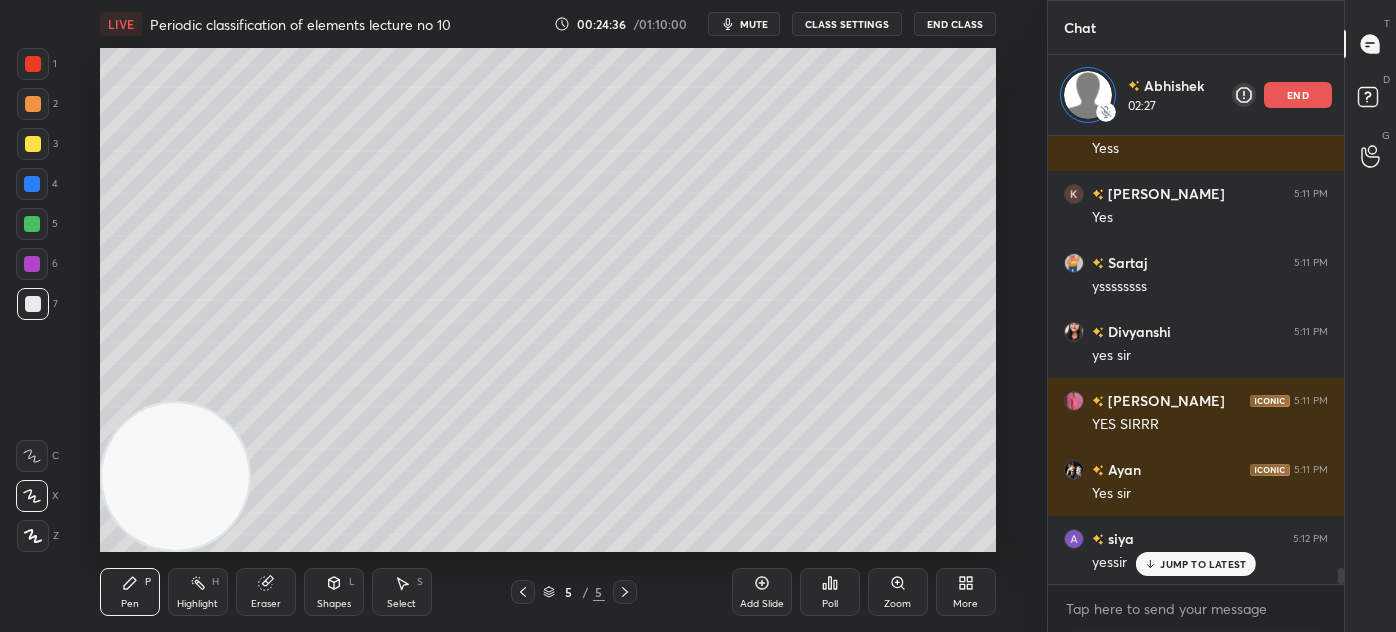 scroll, scrollTop: 12128, scrollLeft: 0, axis: vertical 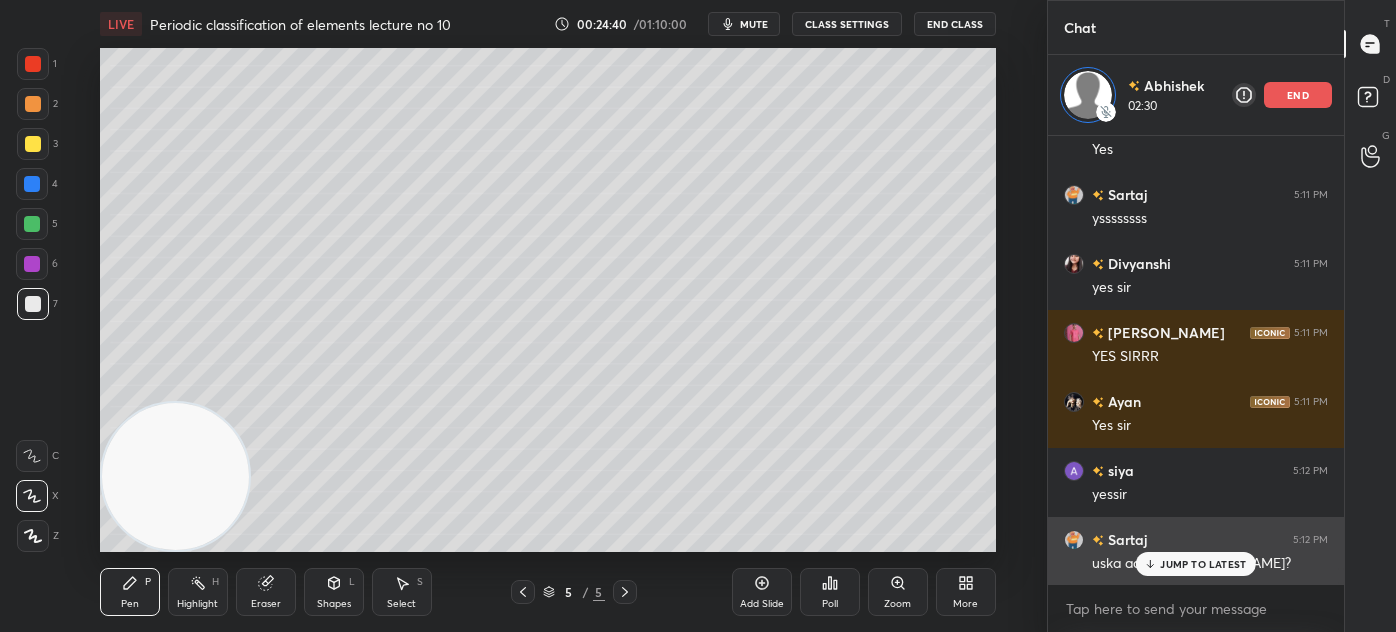click on "JUMP TO LATEST" at bounding box center [1203, 564] 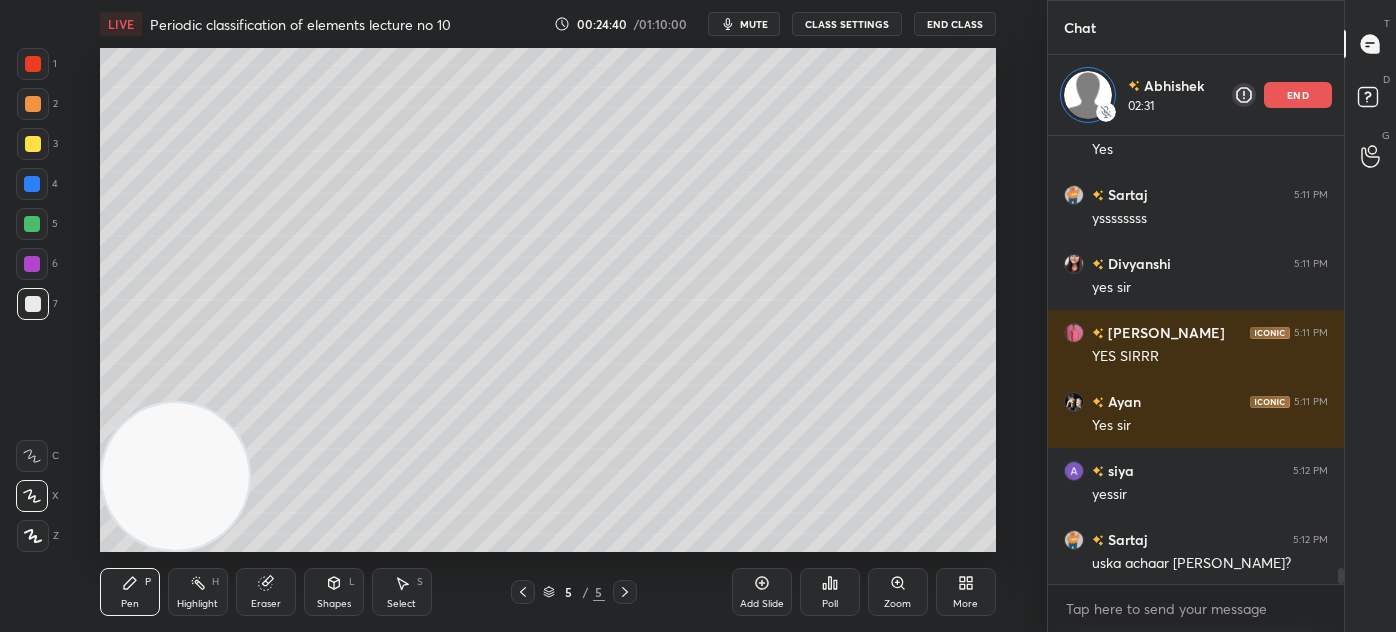 scroll, scrollTop: 12197, scrollLeft: 0, axis: vertical 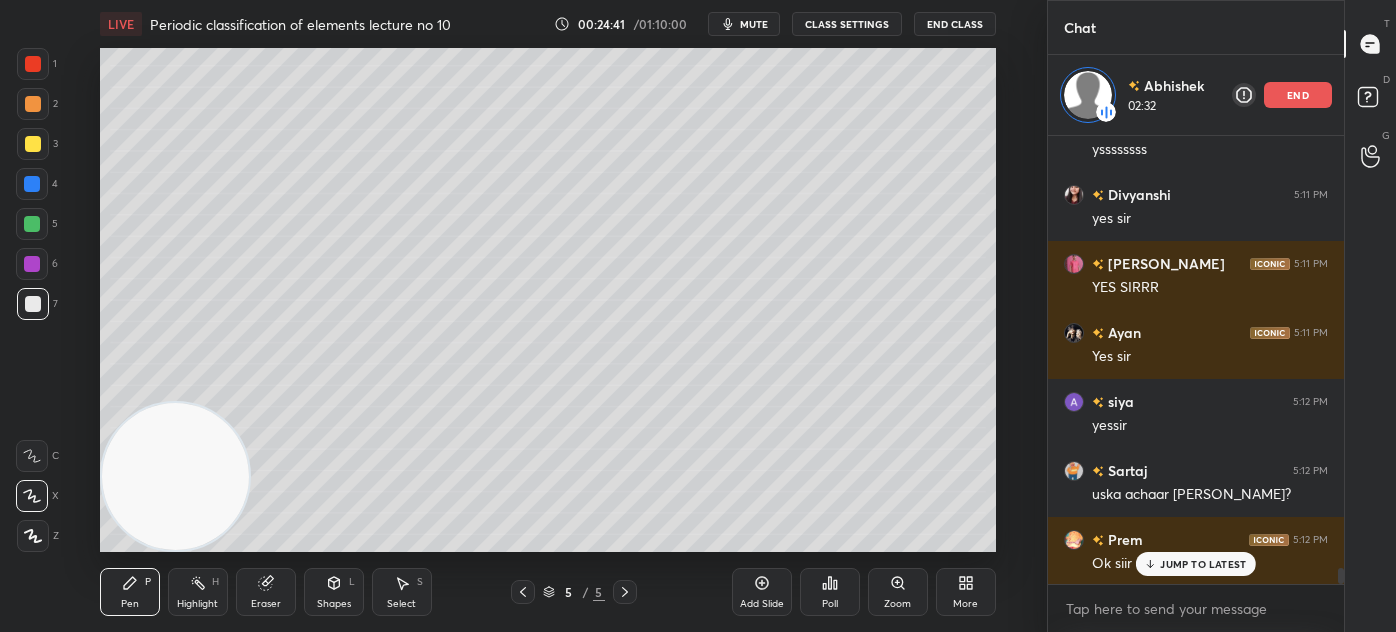 click on "JUMP TO LATEST" at bounding box center (1203, 564) 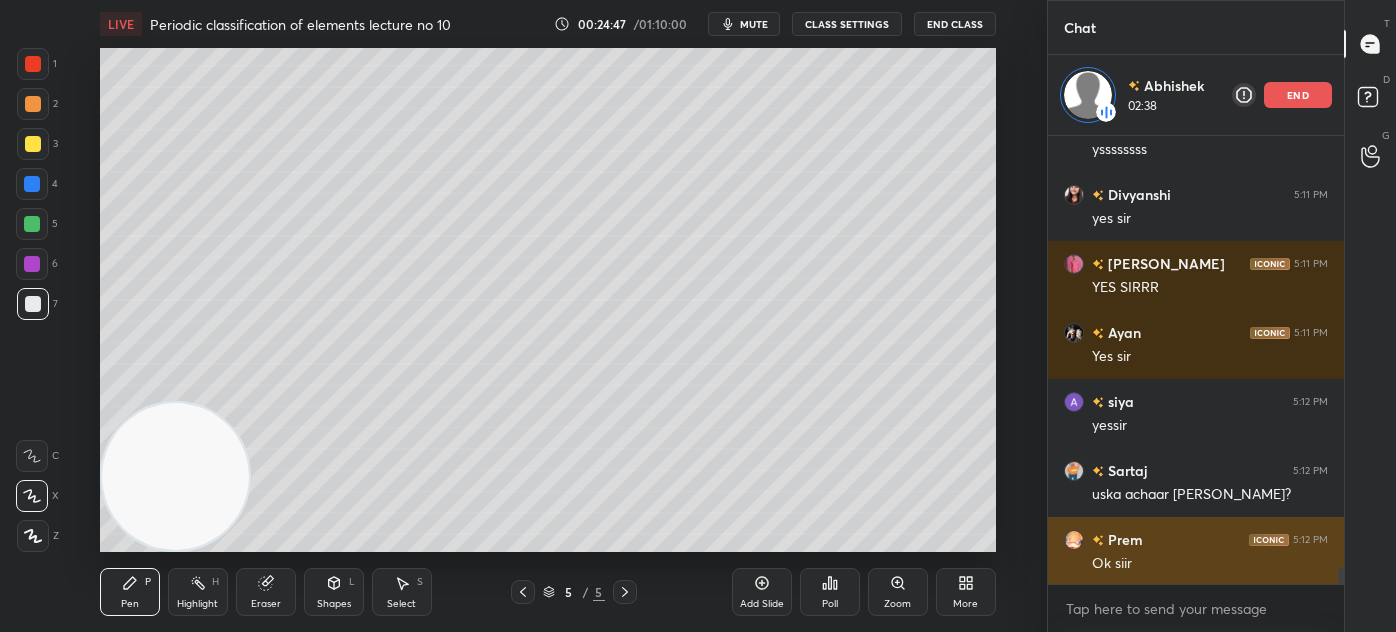 scroll, scrollTop: 12266, scrollLeft: 0, axis: vertical 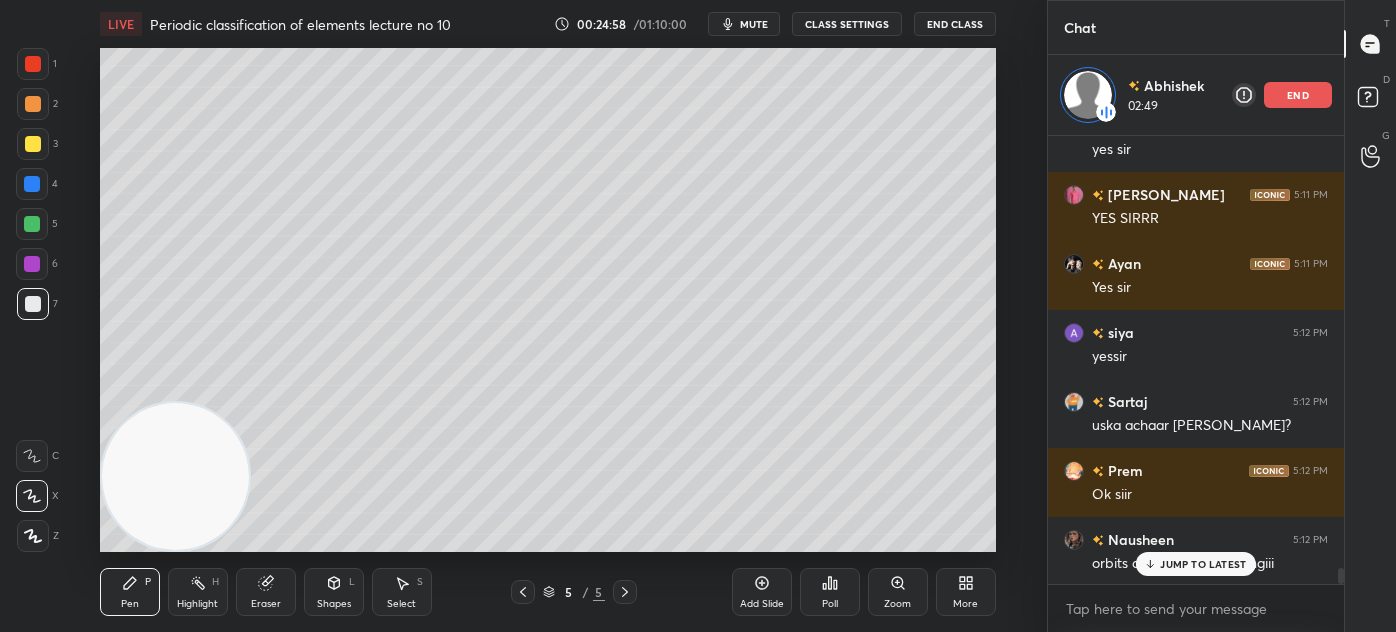 drag, startPoint x: 45, startPoint y: 68, endPoint x: 92, endPoint y: 95, distance: 54.20332 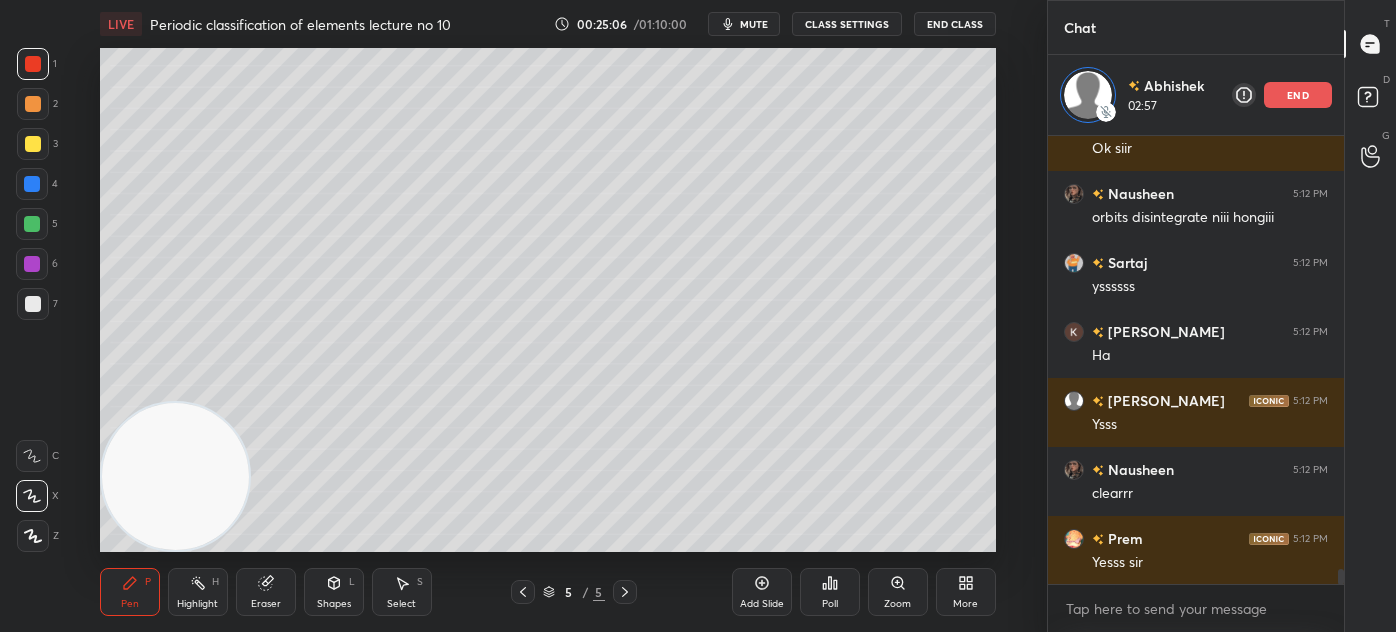 scroll, scrollTop: 12680, scrollLeft: 0, axis: vertical 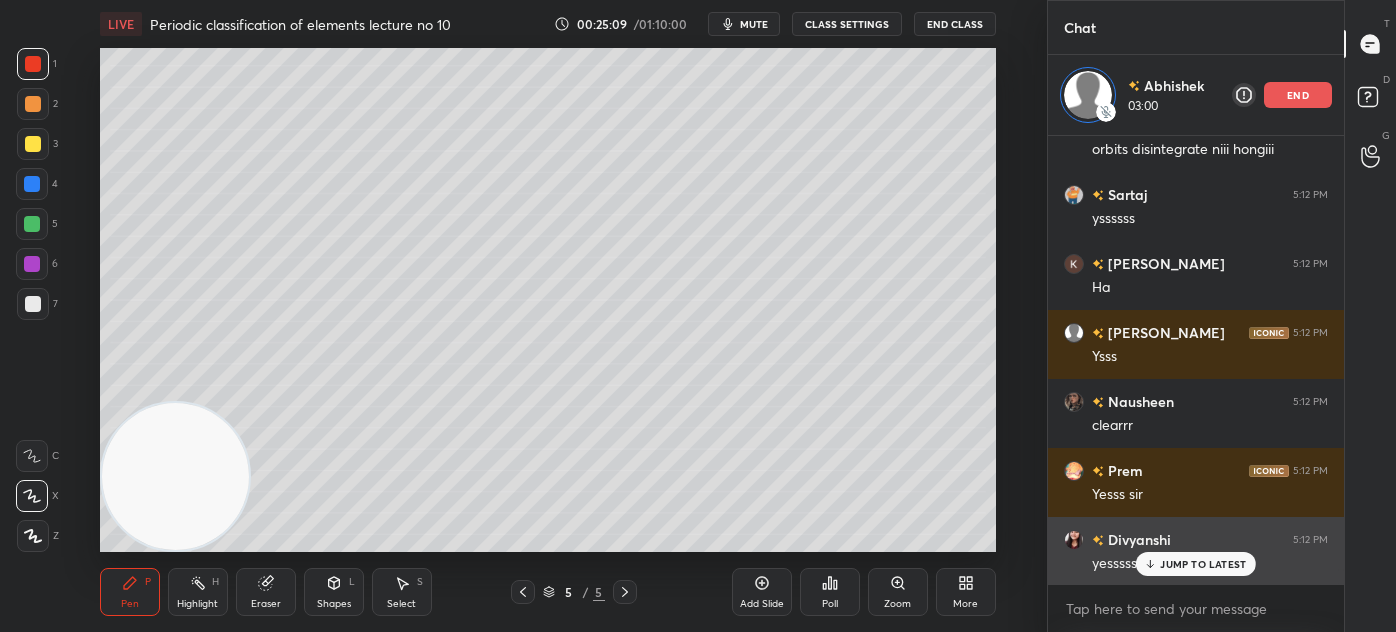 click on "JUMP TO LATEST" at bounding box center (1196, 564) 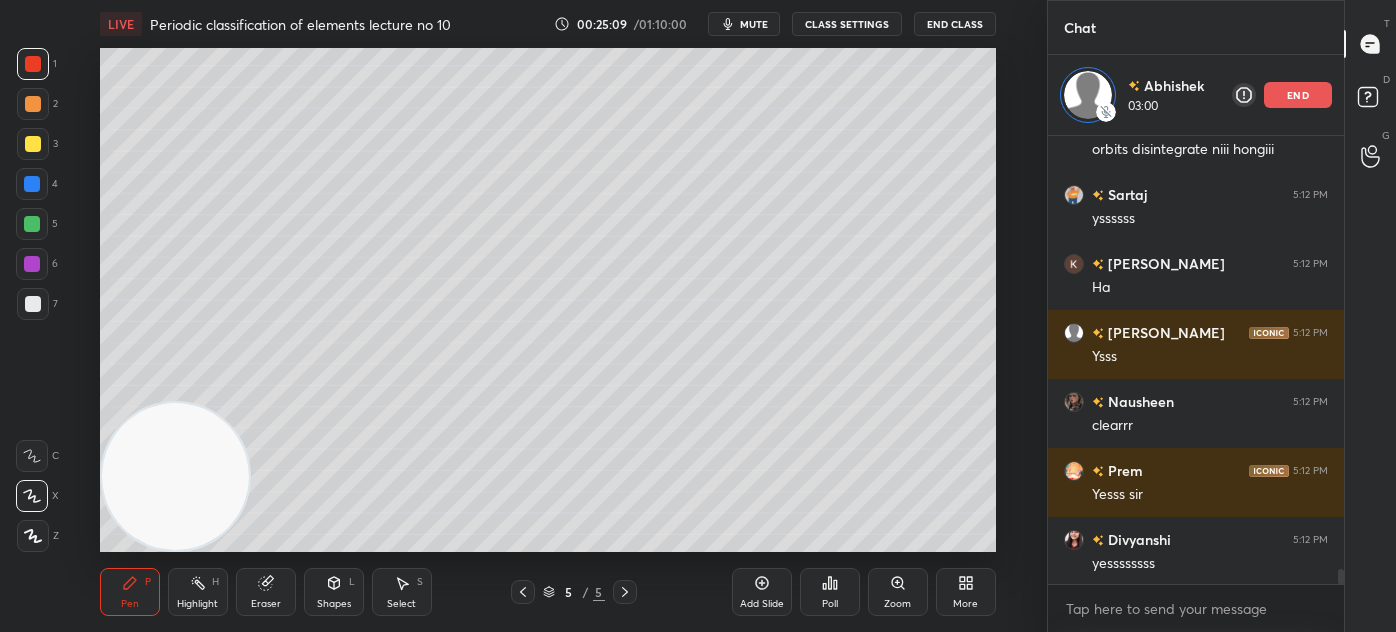 scroll, scrollTop: 12749, scrollLeft: 0, axis: vertical 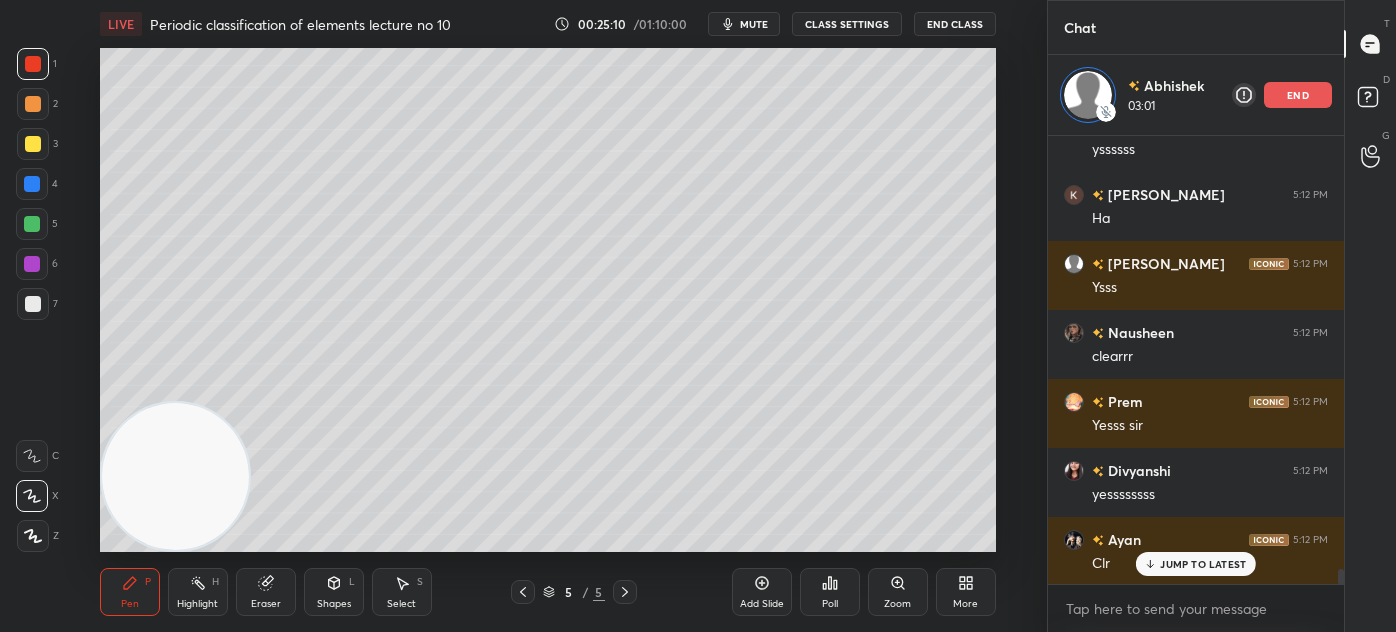 click on "JUMP TO LATEST" at bounding box center (1203, 564) 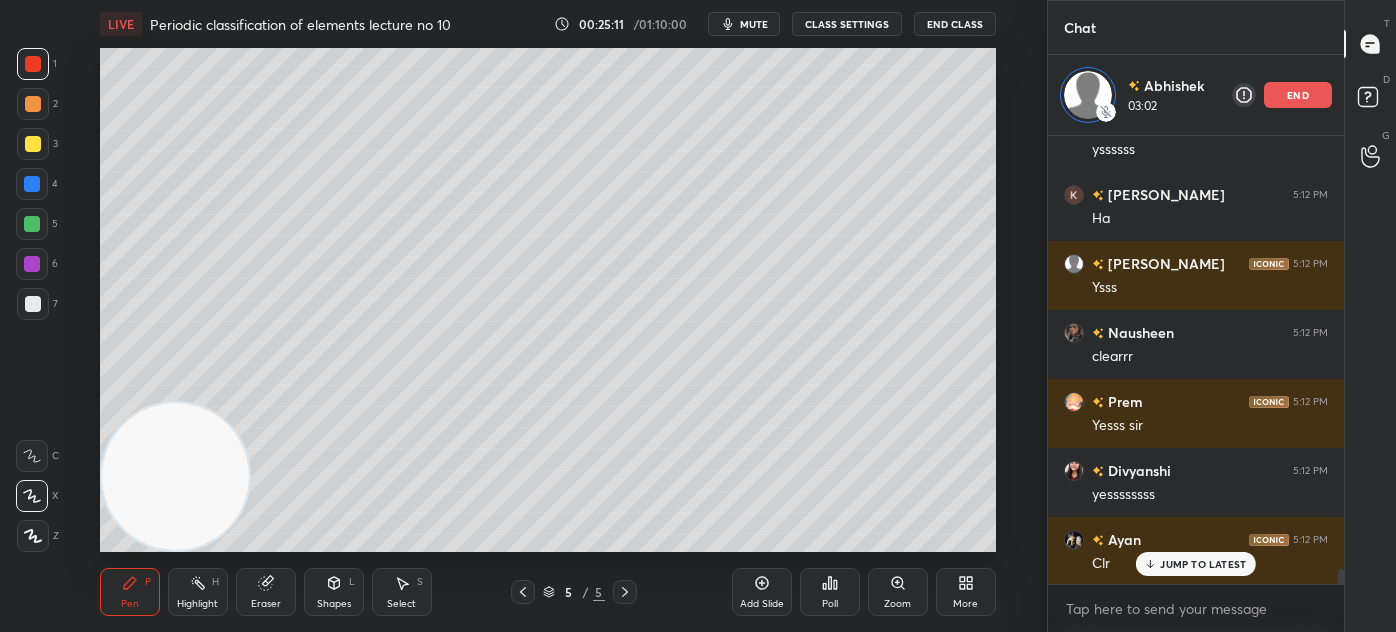 scroll, scrollTop: 12818, scrollLeft: 0, axis: vertical 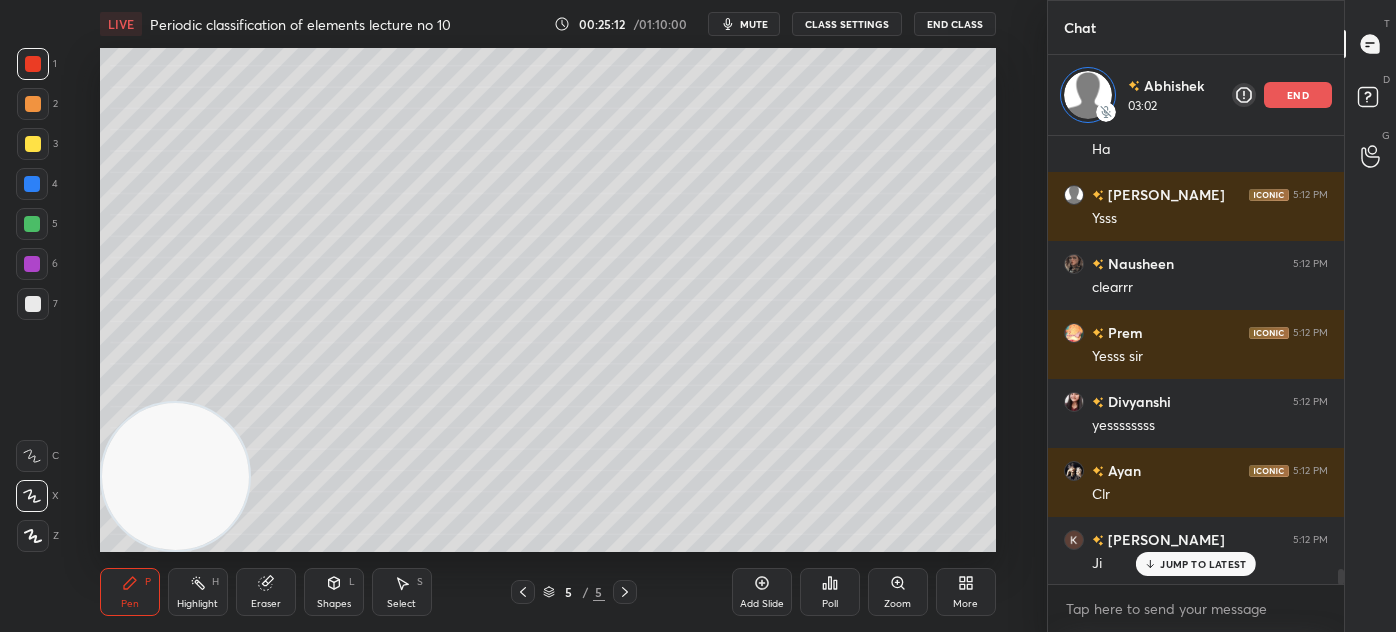 click on "Add Slide" at bounding box center [762, 592] 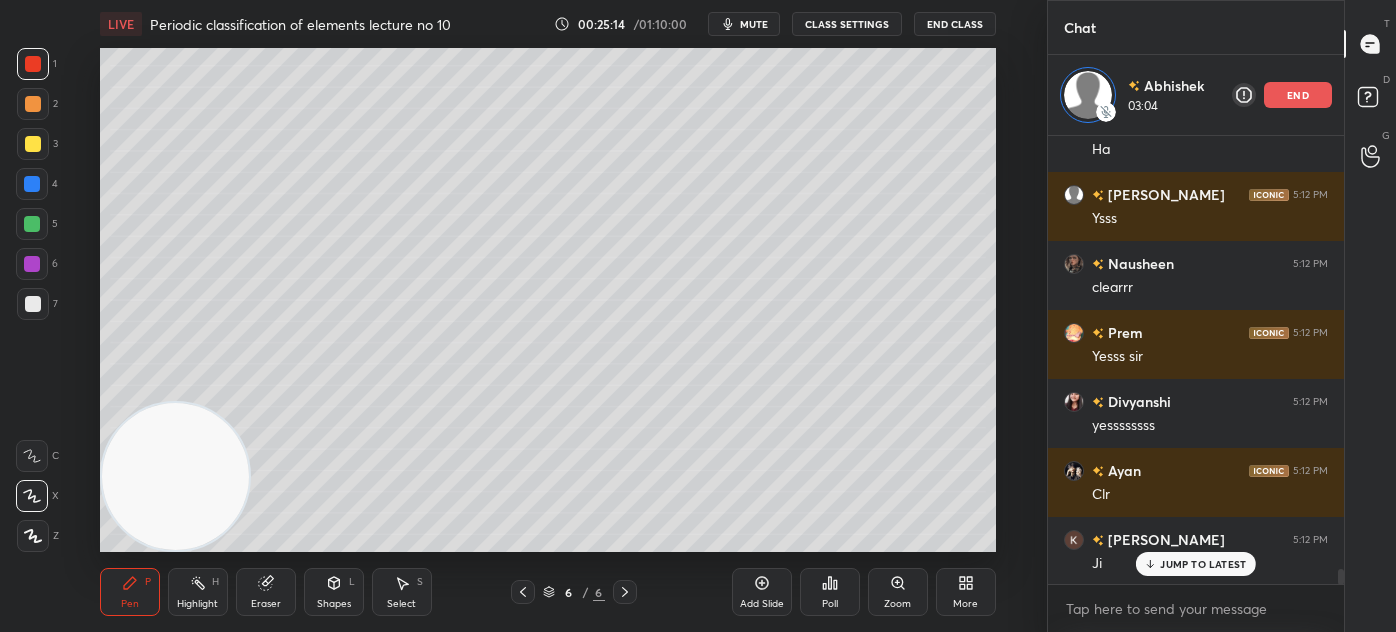 drag, startPoint x: 32, startPoint y: 499, endPoint x: 71, endPoint y: 420, distance: 88.10221 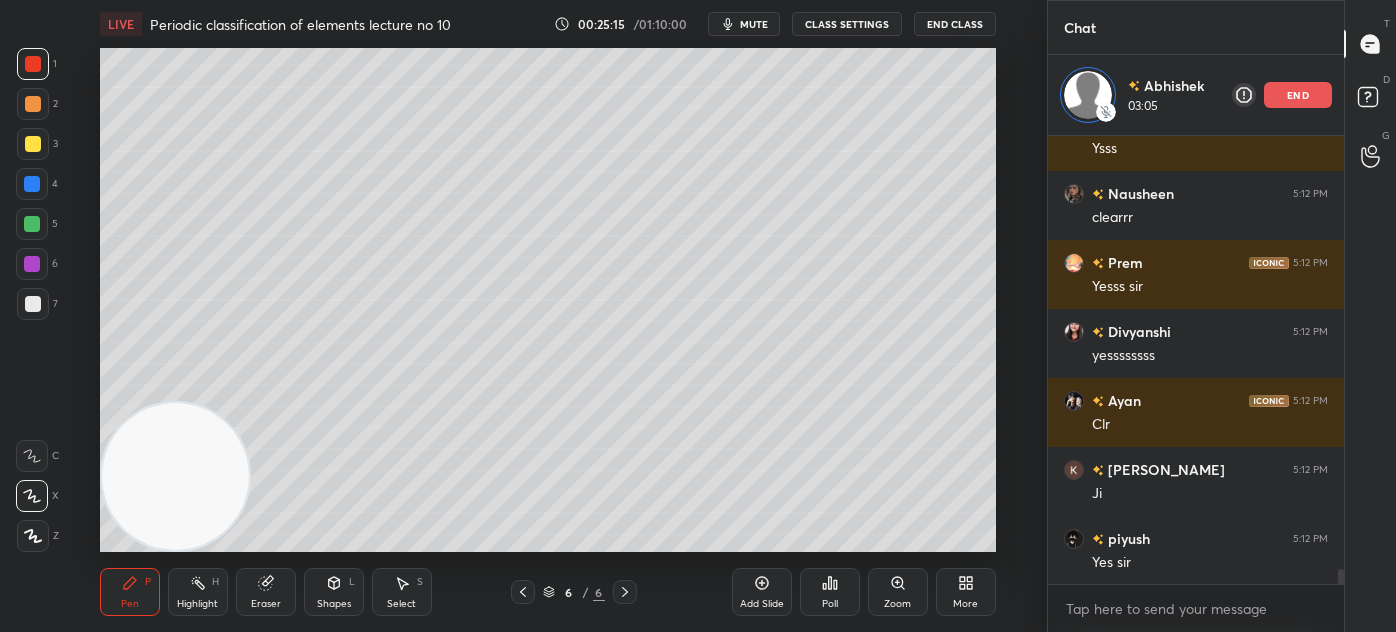 click at bounding box center [33, 536] 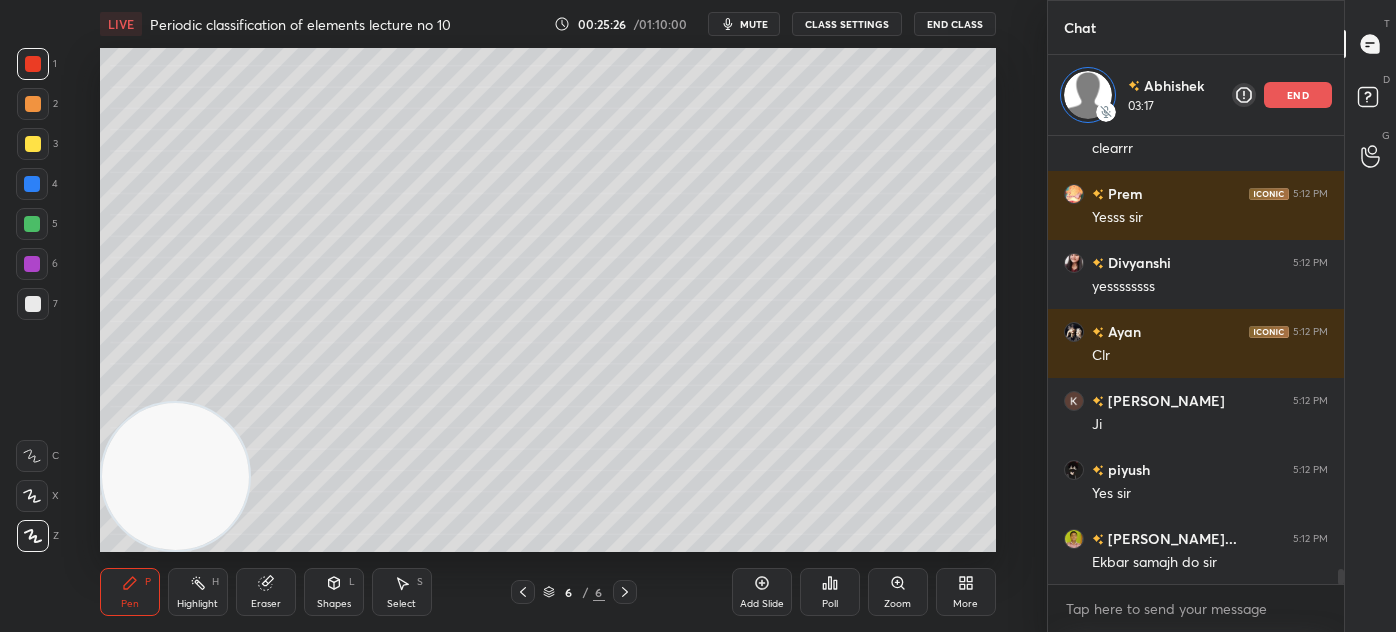 scroll, scrollTop: 13026, scrollLeft: 0, axis: vertical 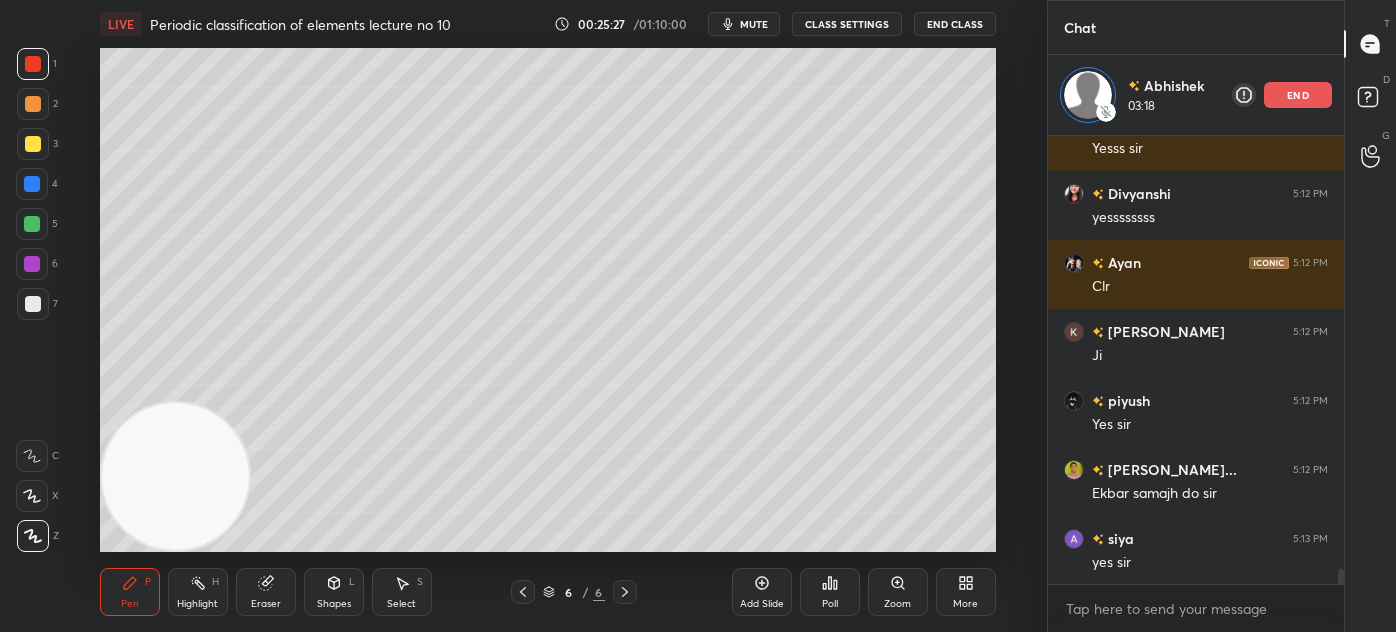 click at bounding box center [33, 304] 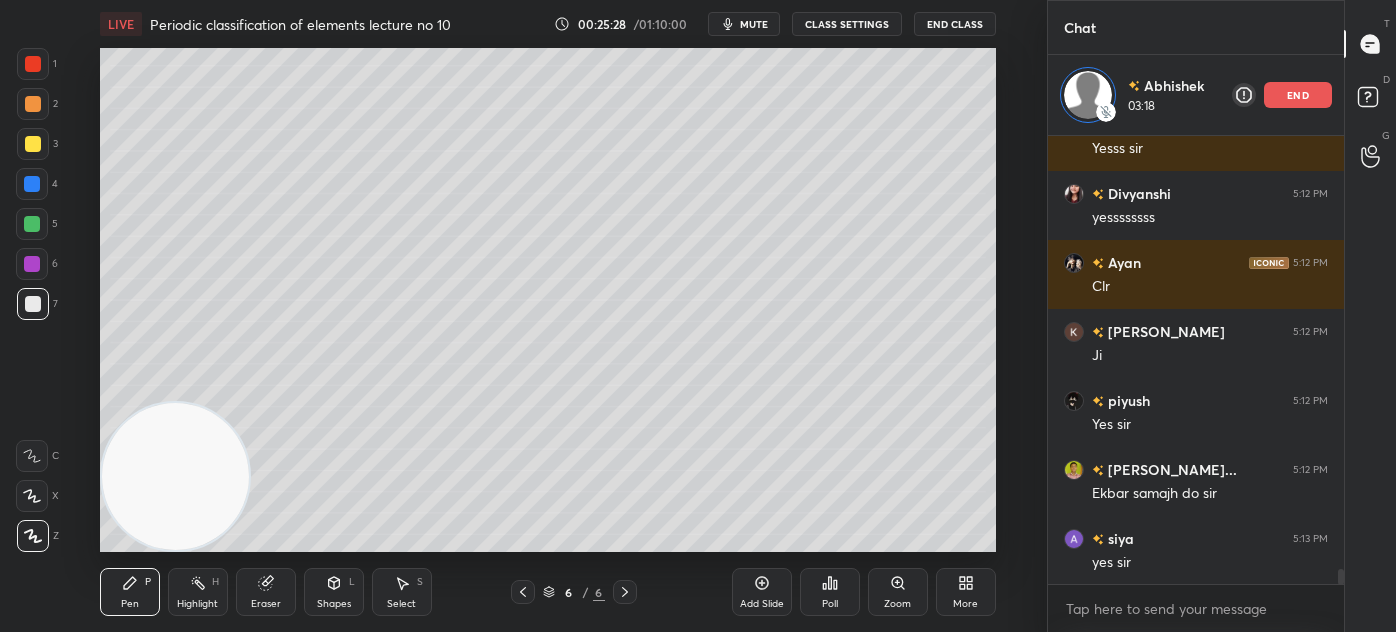 click 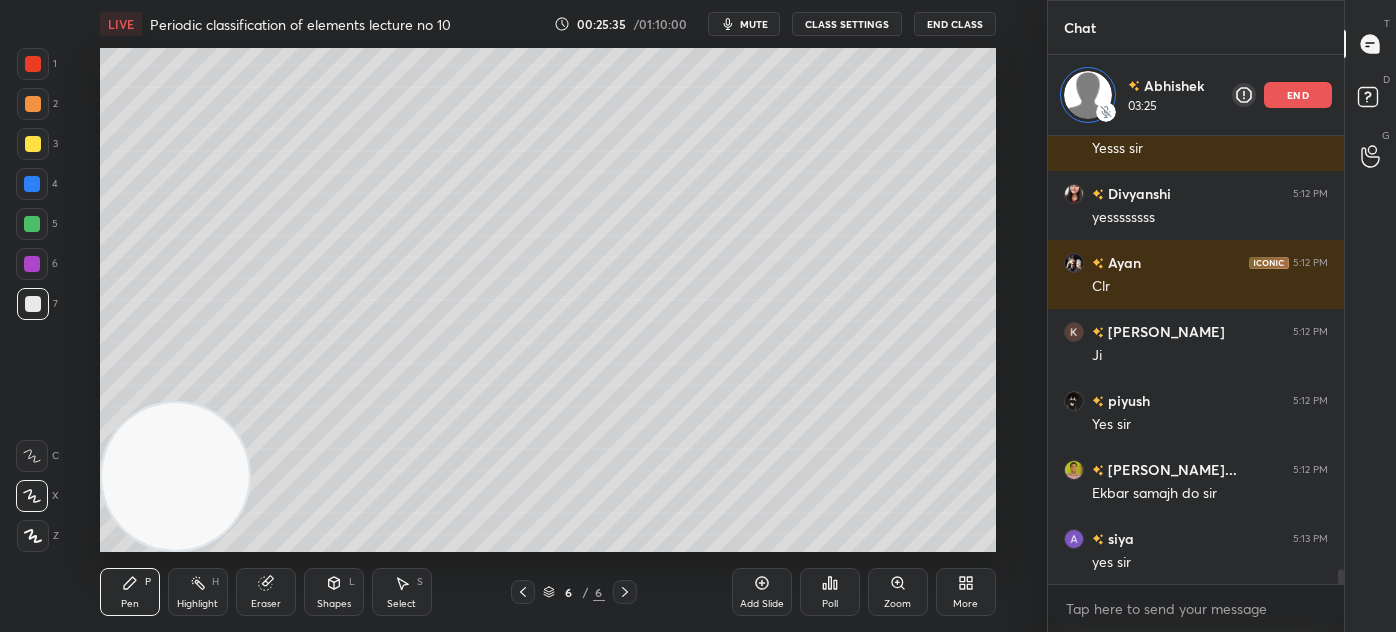 scroll, scrollTop: 13112, scrollLeft: 0, axis: vertical 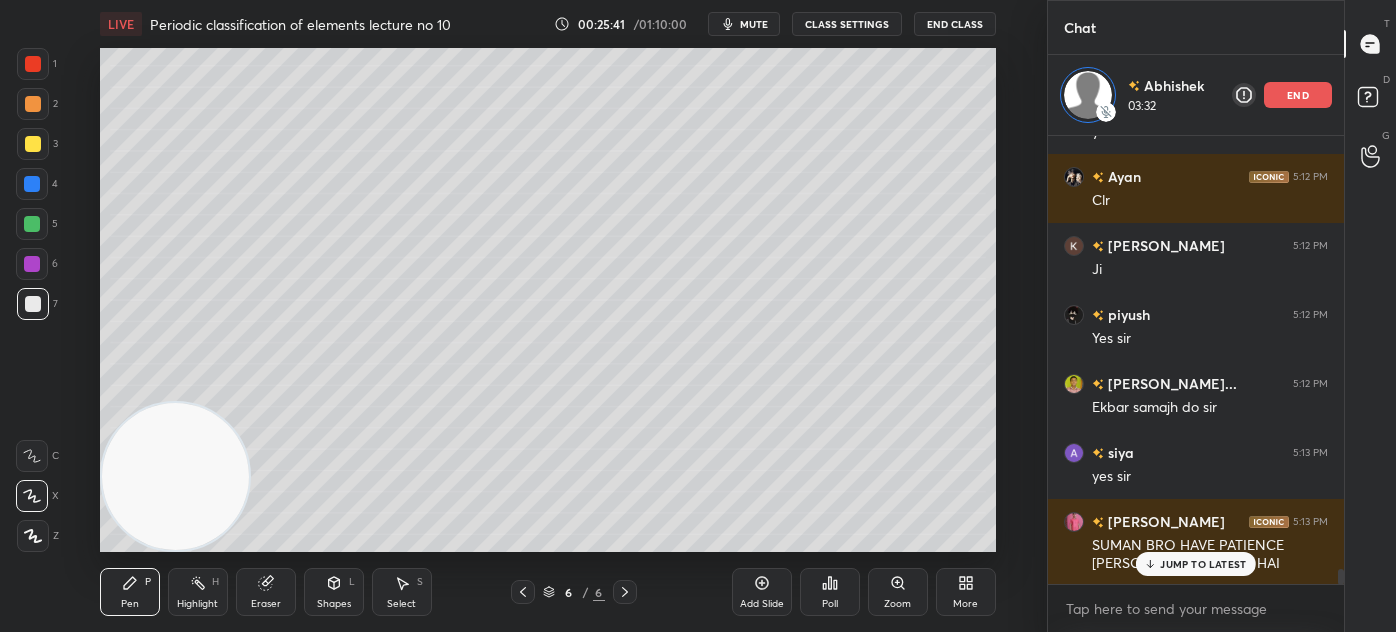 click on "Eraser" at bounding box center (266, 604) 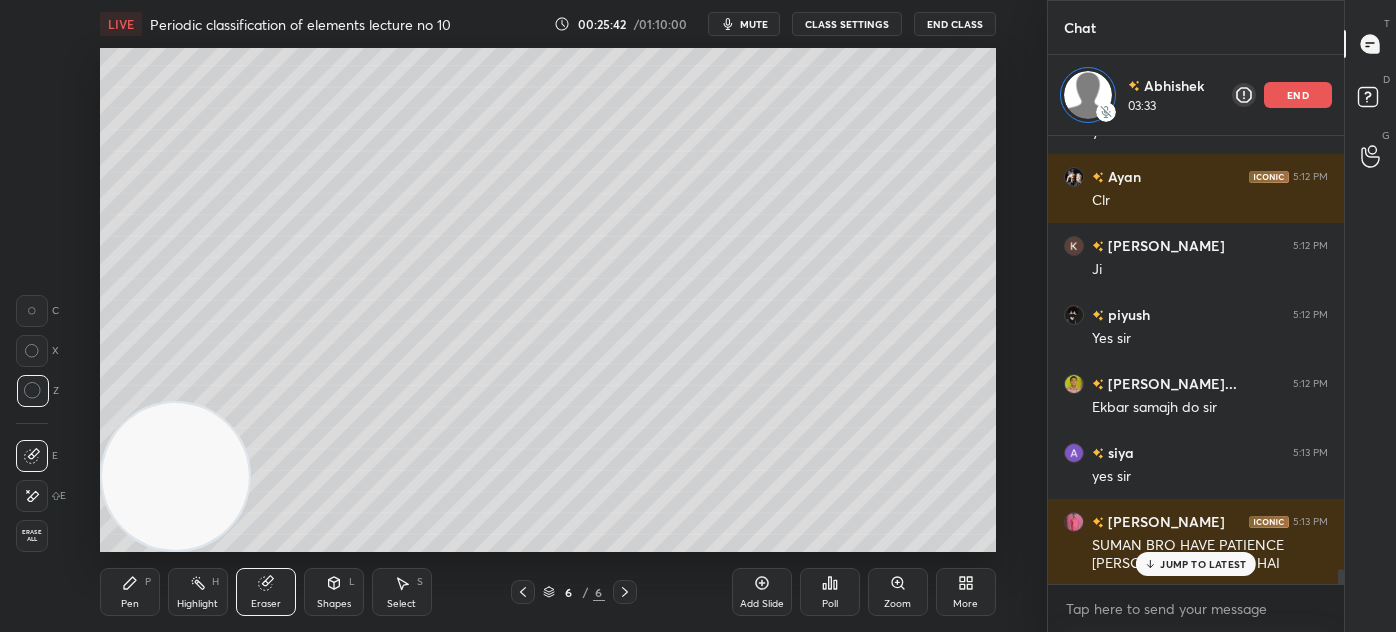 click on "JUMP TO LATEST" at bounding box center [1203, 564] 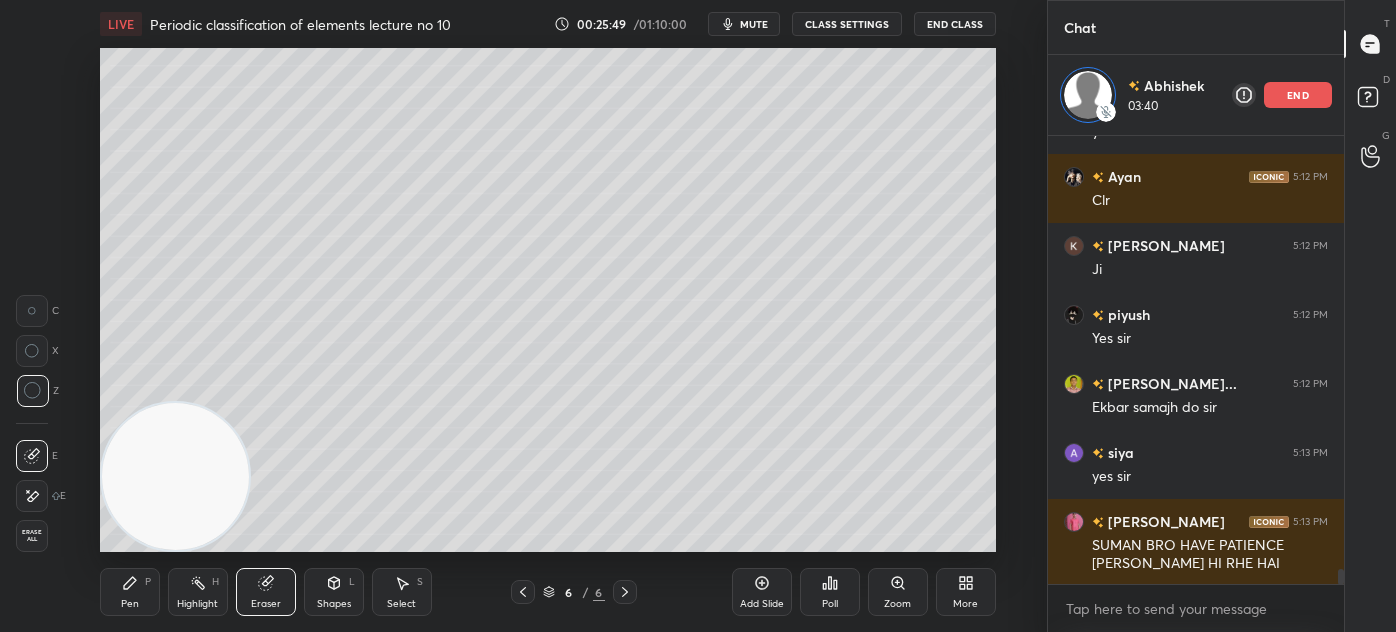 drag, startPoint x: 123, startPoint y: 598, endPoint x: 150, endPoint y: 575, distance: 35.468296 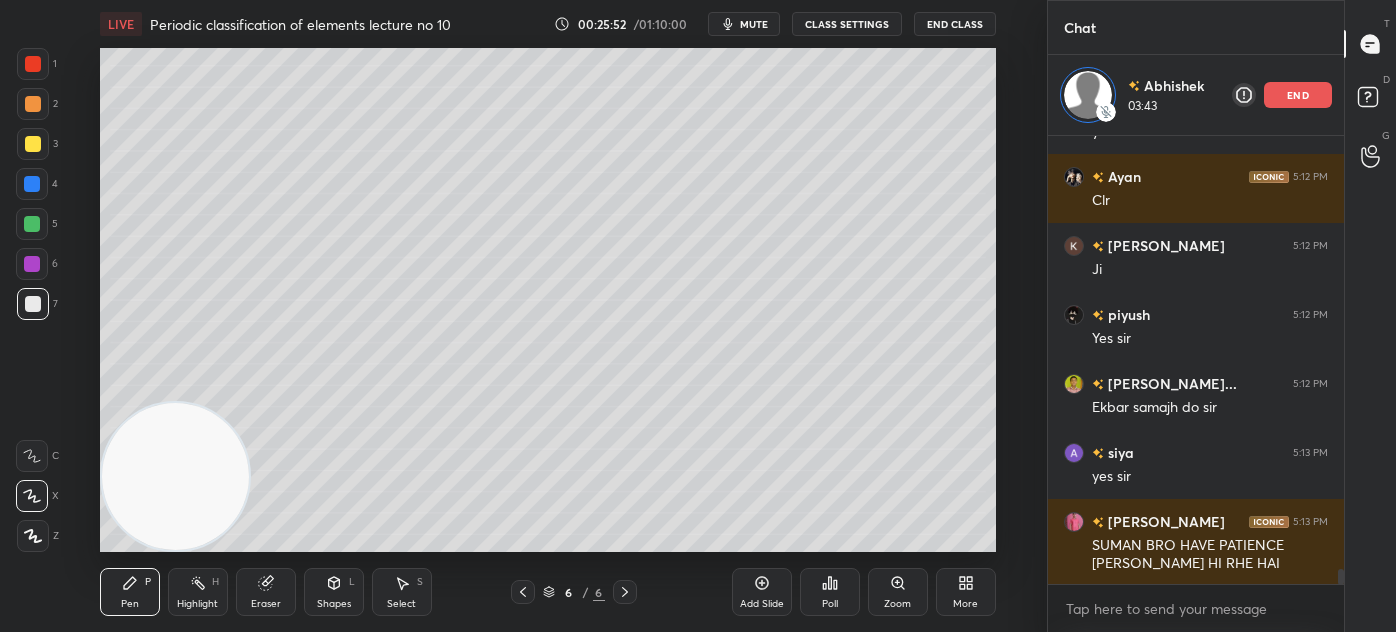 drag, startPoint x: 269, startPoint y: 605, endPoint x: 289, endPoint y: 572, distance: 38.587563 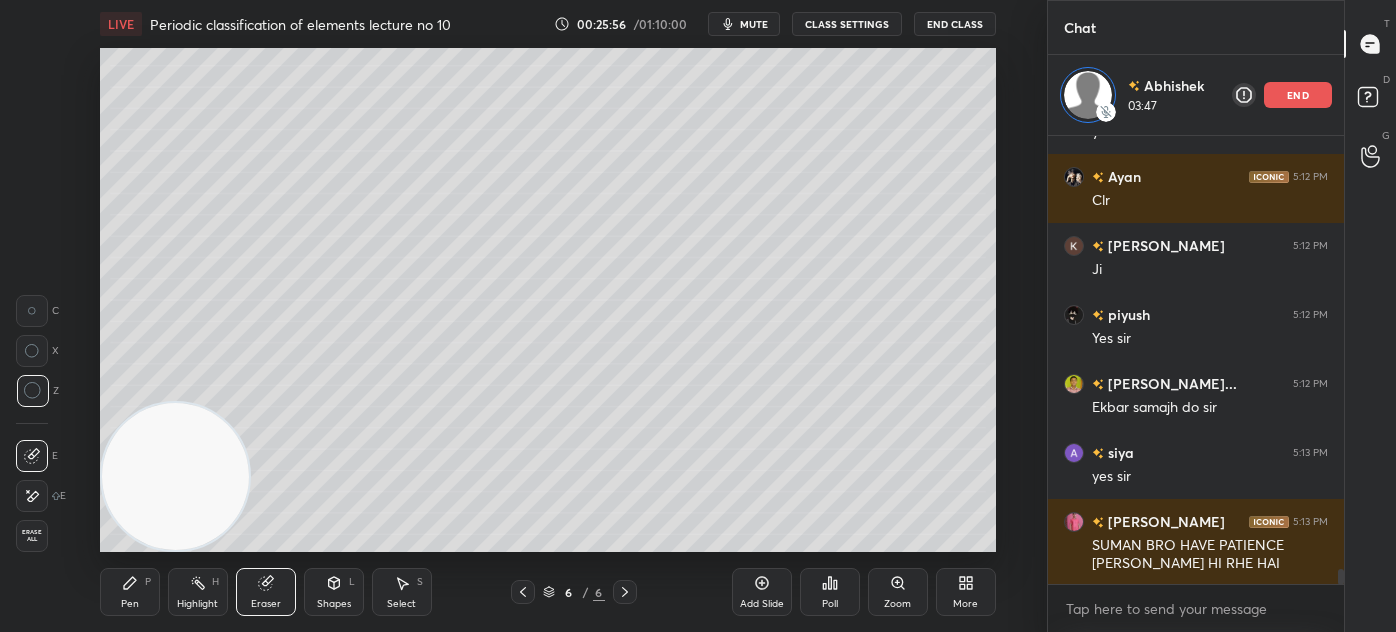 click on "Pen P" at bounding box center (130, 592) 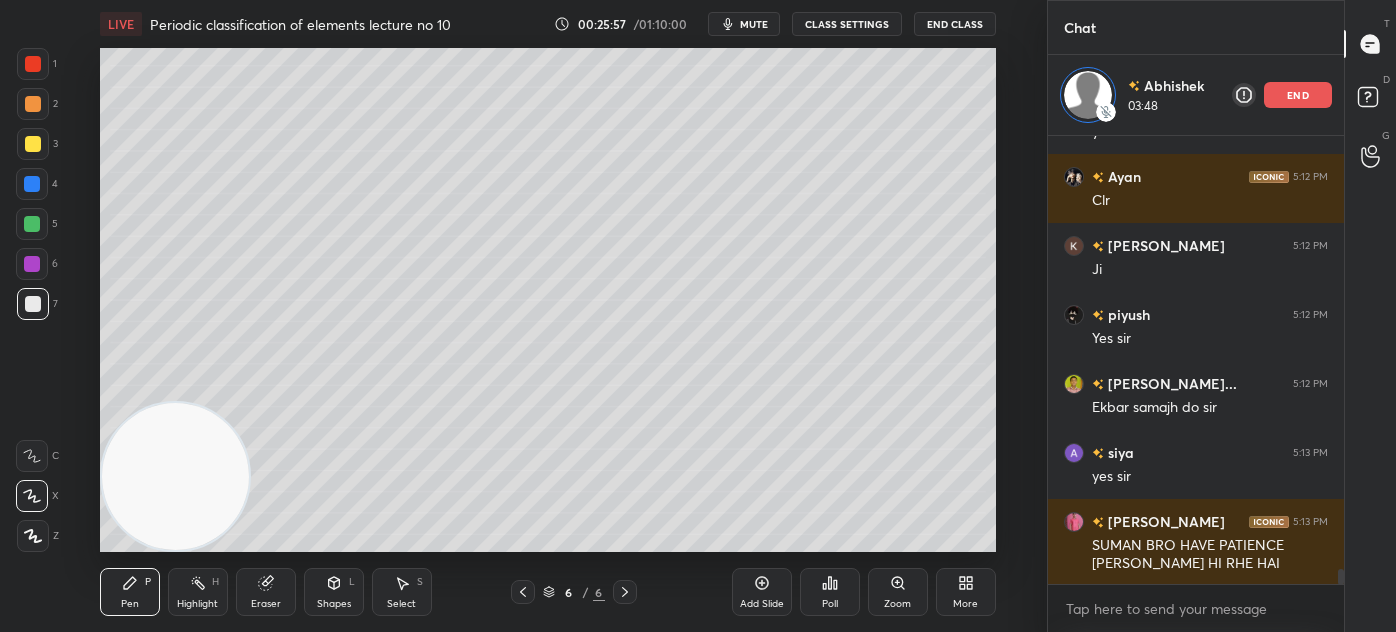 click at bounding box center [33, 304] 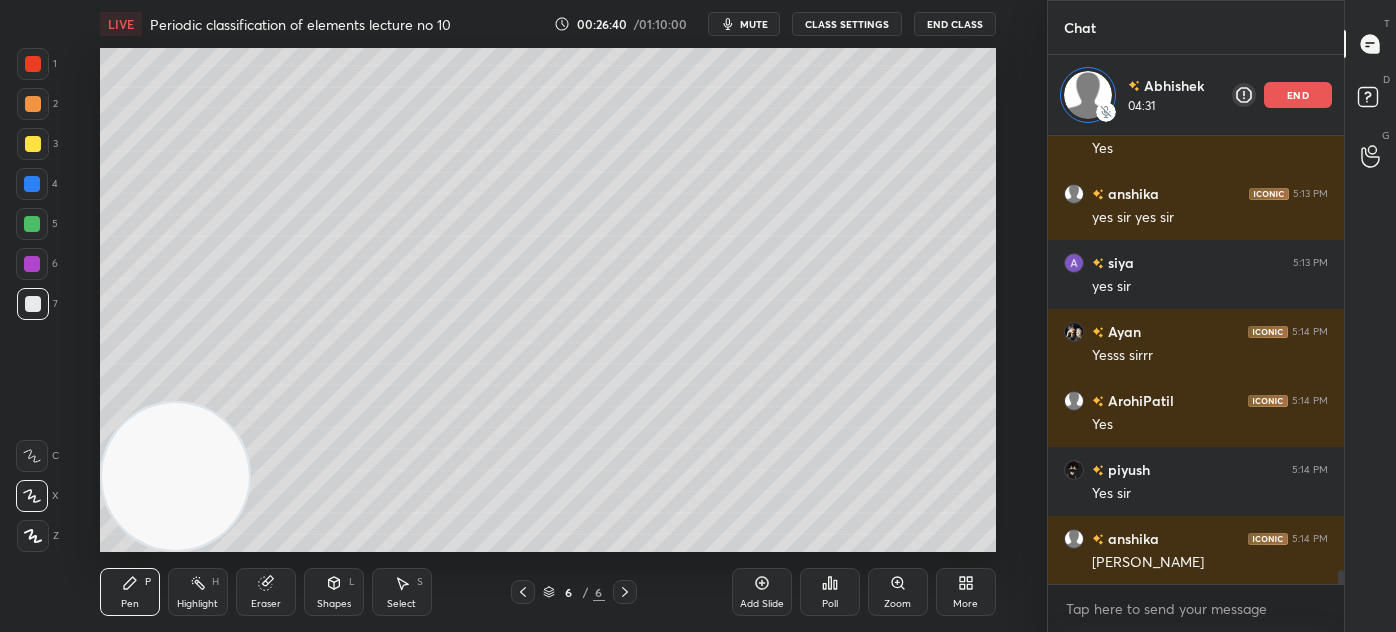 scroll, scrollTop: 14079, scrollLeft: 0, axis: vertical 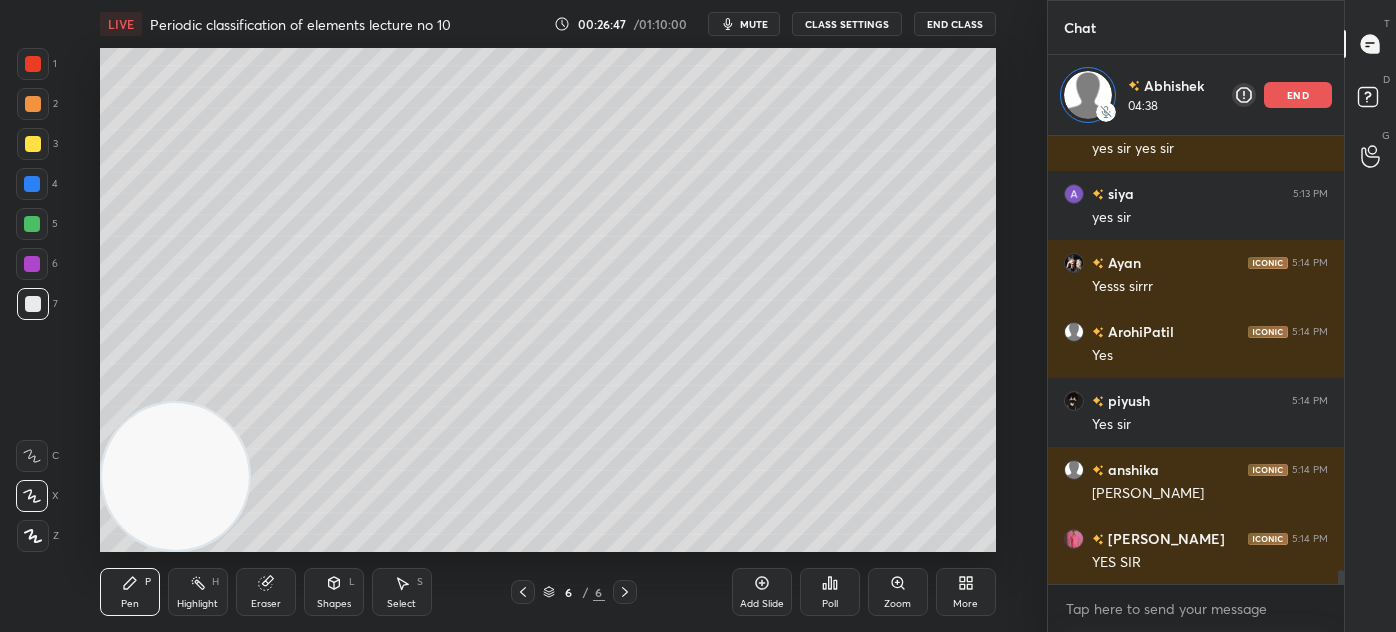 drag, startPoint x: 179, startPoint y: 473, endPoint x: 148, endPoint y: 425, distance: 57.14018 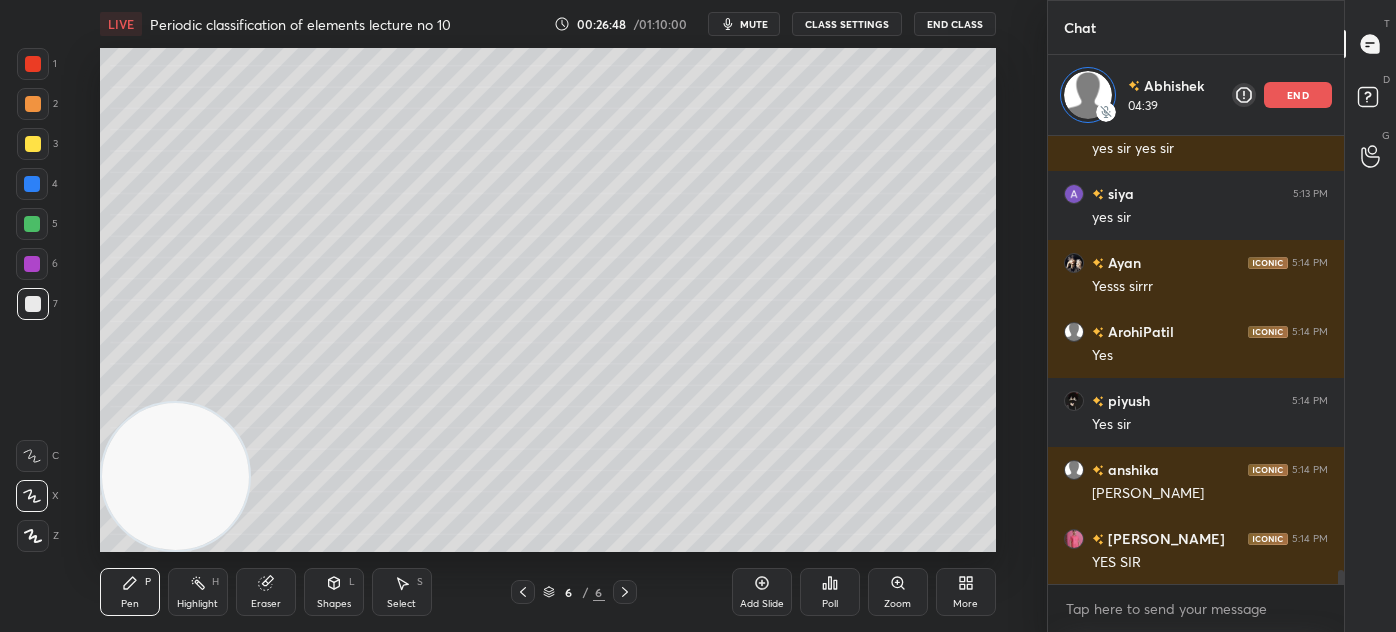 click at bounding box center [33, 144] 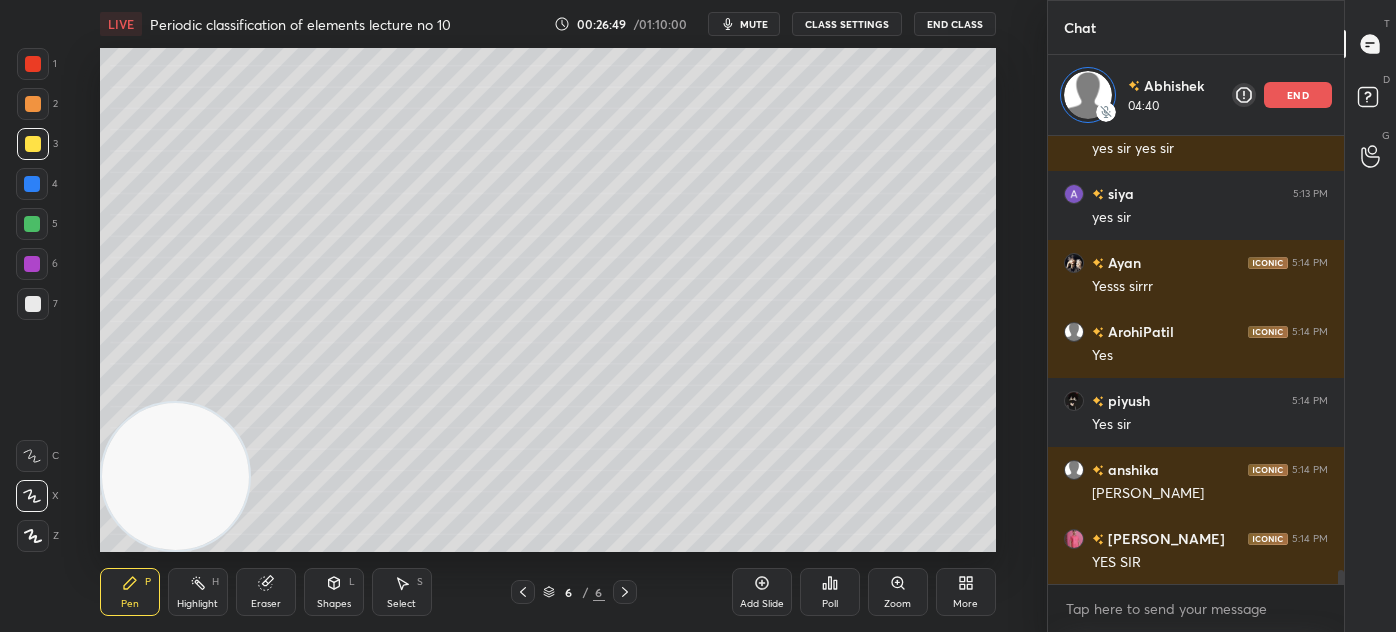 click on "Shapes" at bounding box center [334, 604] 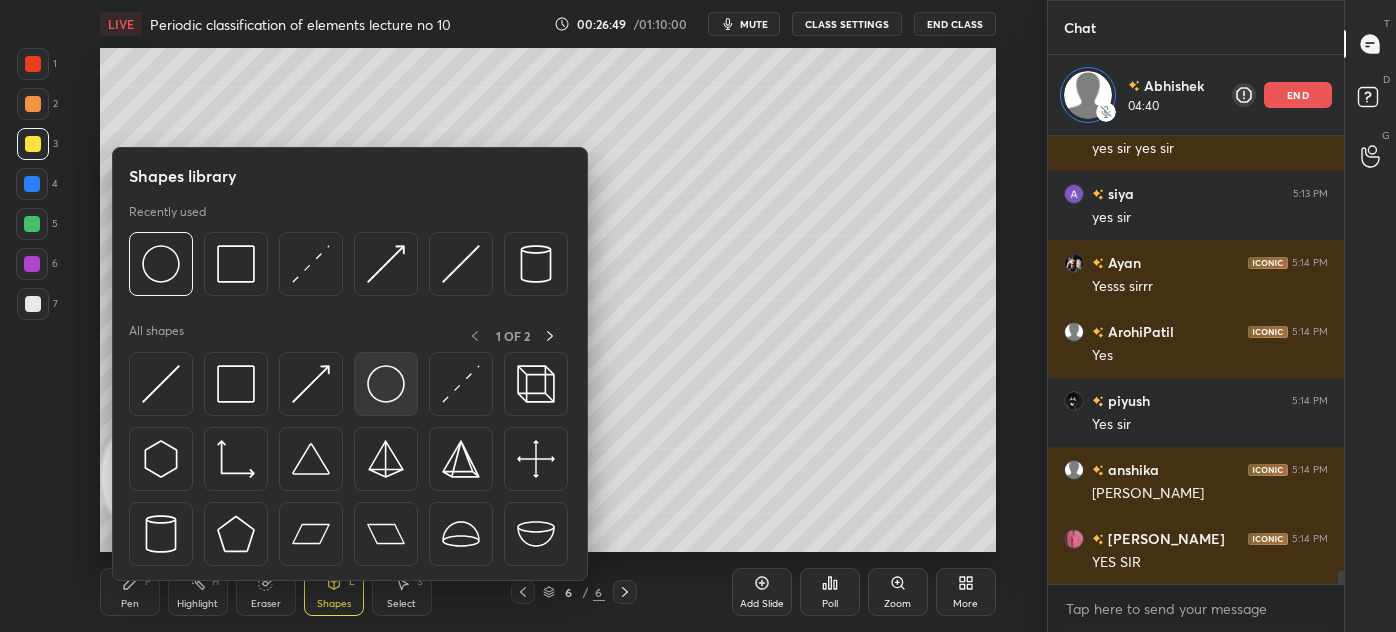 click at bounding box center [386, 384] 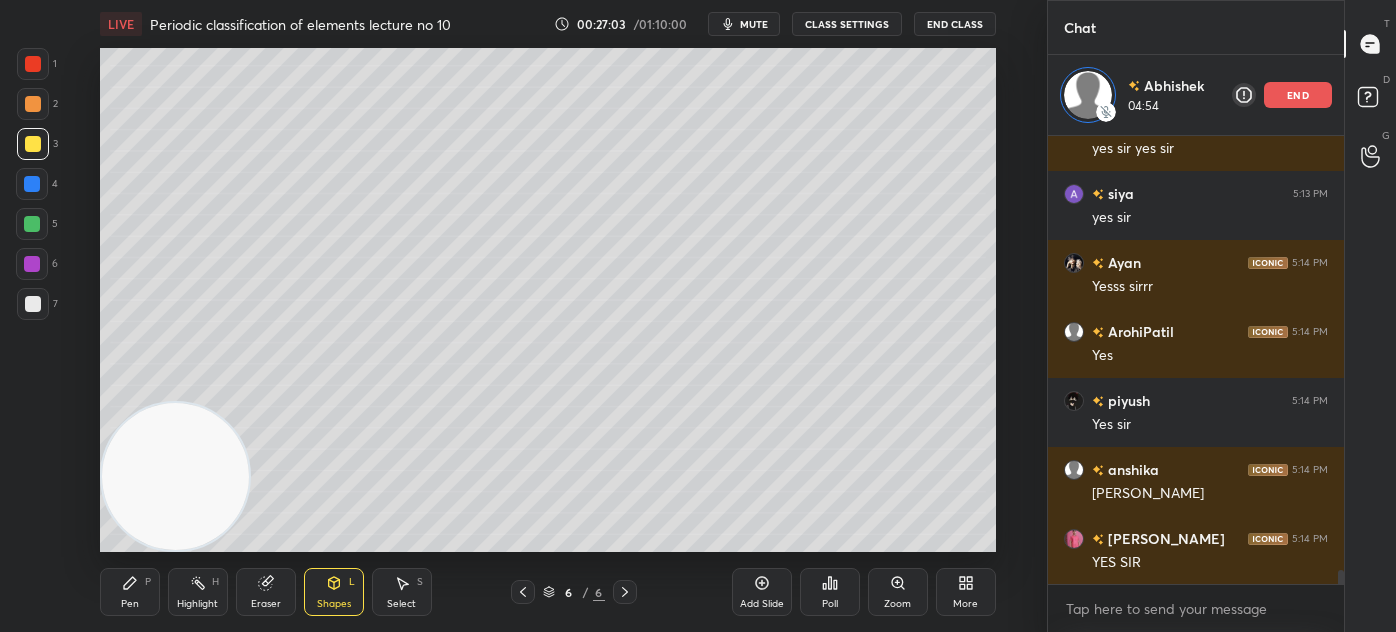 click on "Select" at bounding box center (401, 604) 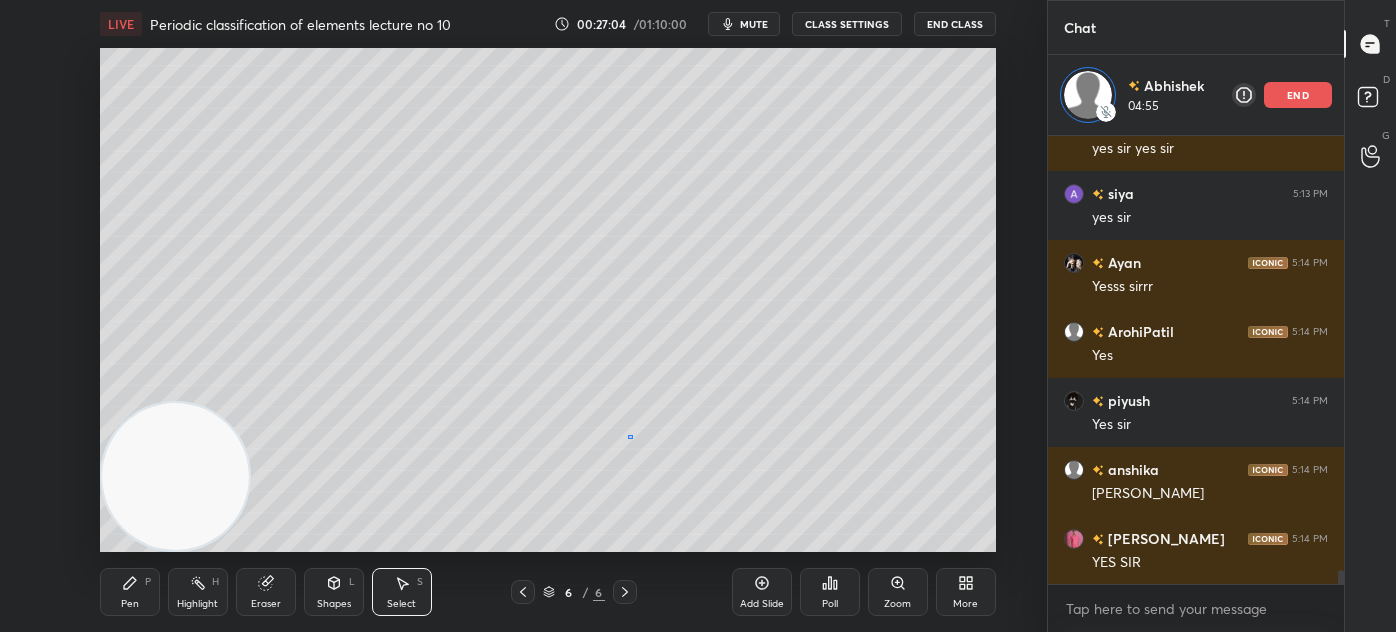 drag, startPoint x: 627, startPoint y: 439, endPoint x: 586, endPoint y: 455, distance: 44.011364 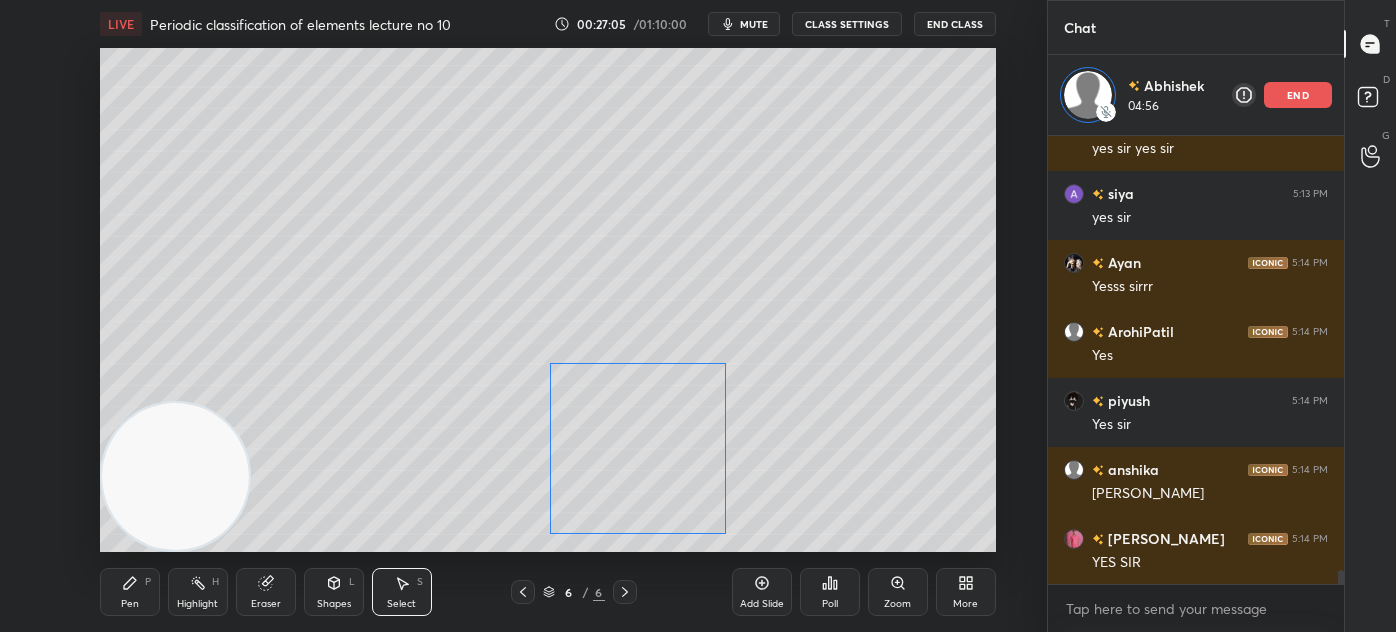 click on "0 ° Undo Copy Duplicate Duplicate to new slide Delete" at bounding box center [548, 300] 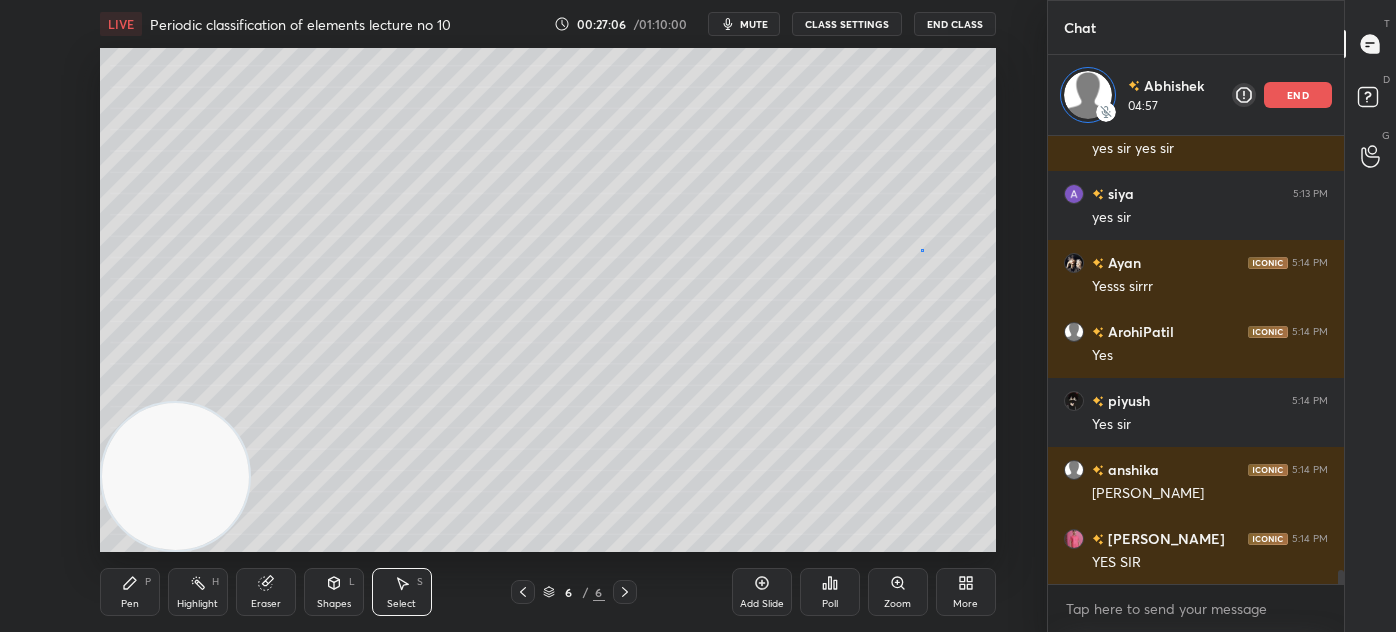 drag, startPoint x: 922, startPoint y: 249, endPoint x: 917, endPoint y: 268, distance: 19.646883 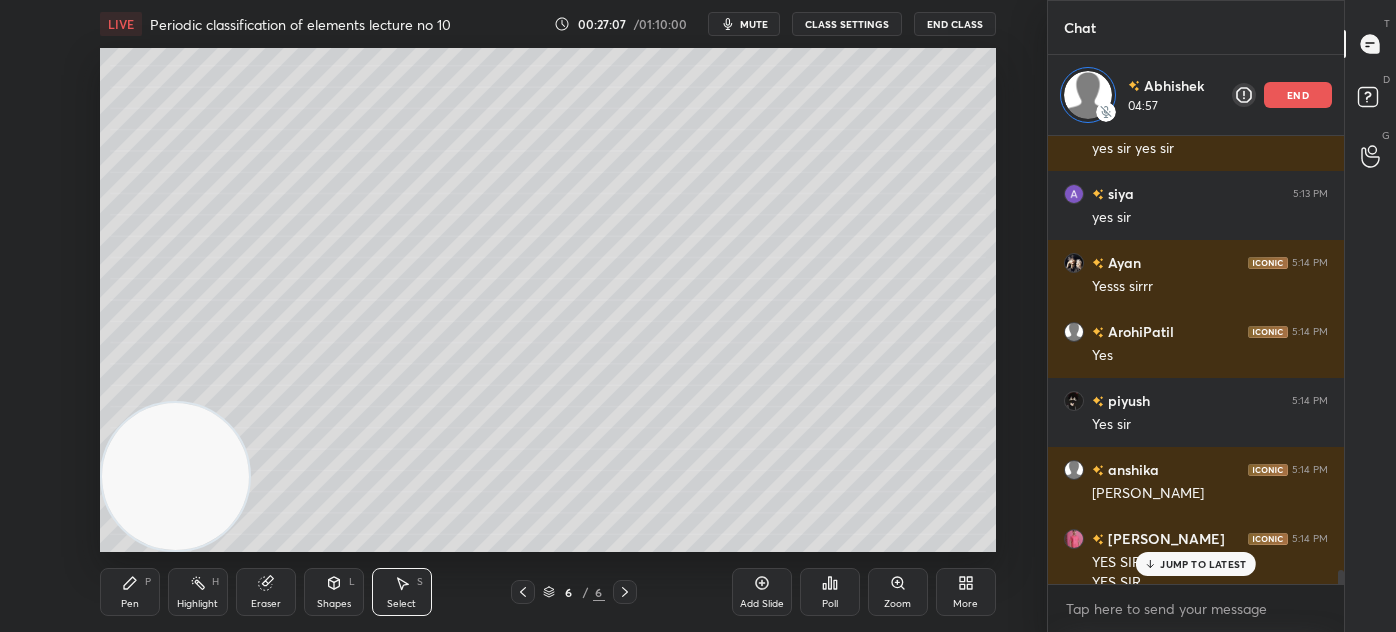 scroll, scrollTop: 14098, scrollLeft: 0, axis: vertical 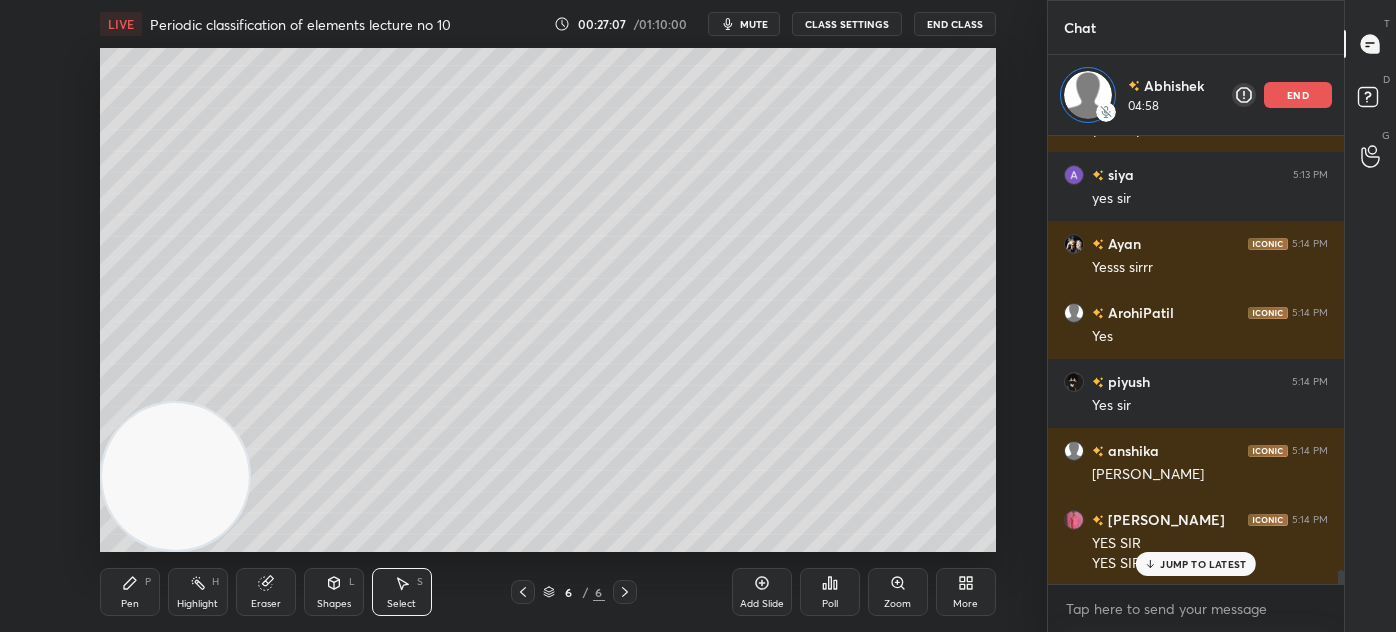 click on "Pen" at bounding box center [130, 604] 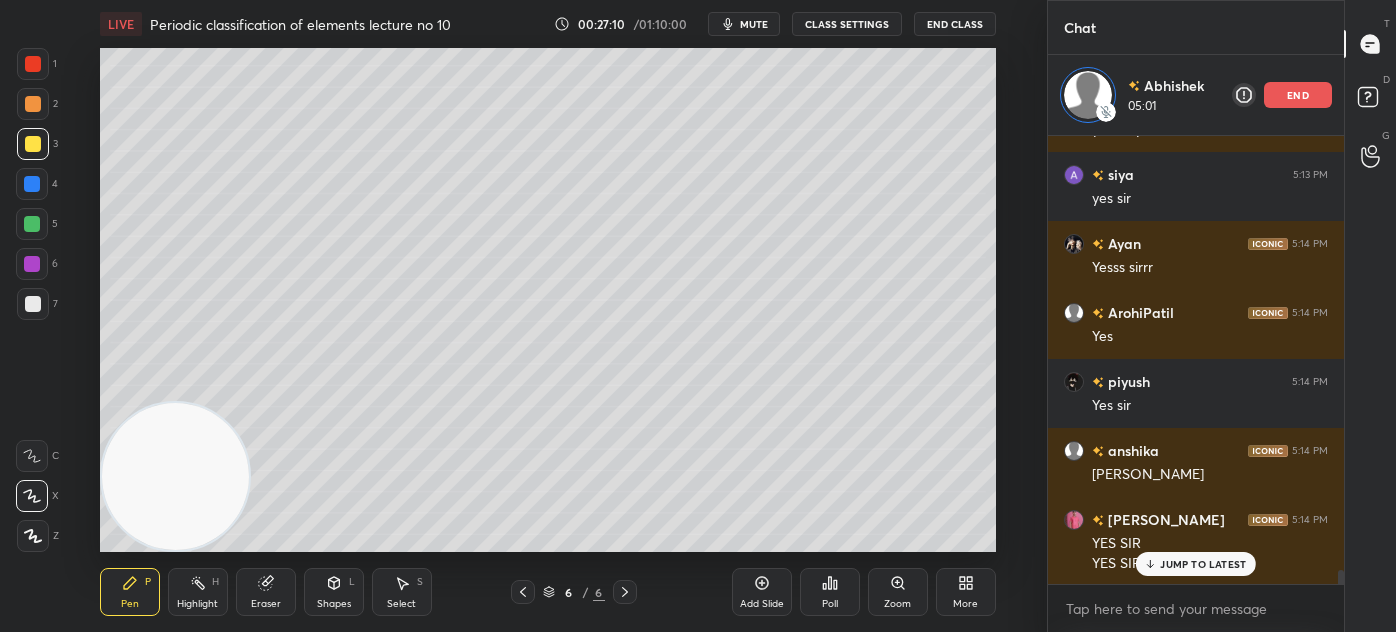 click at bounding box center (33, 304) 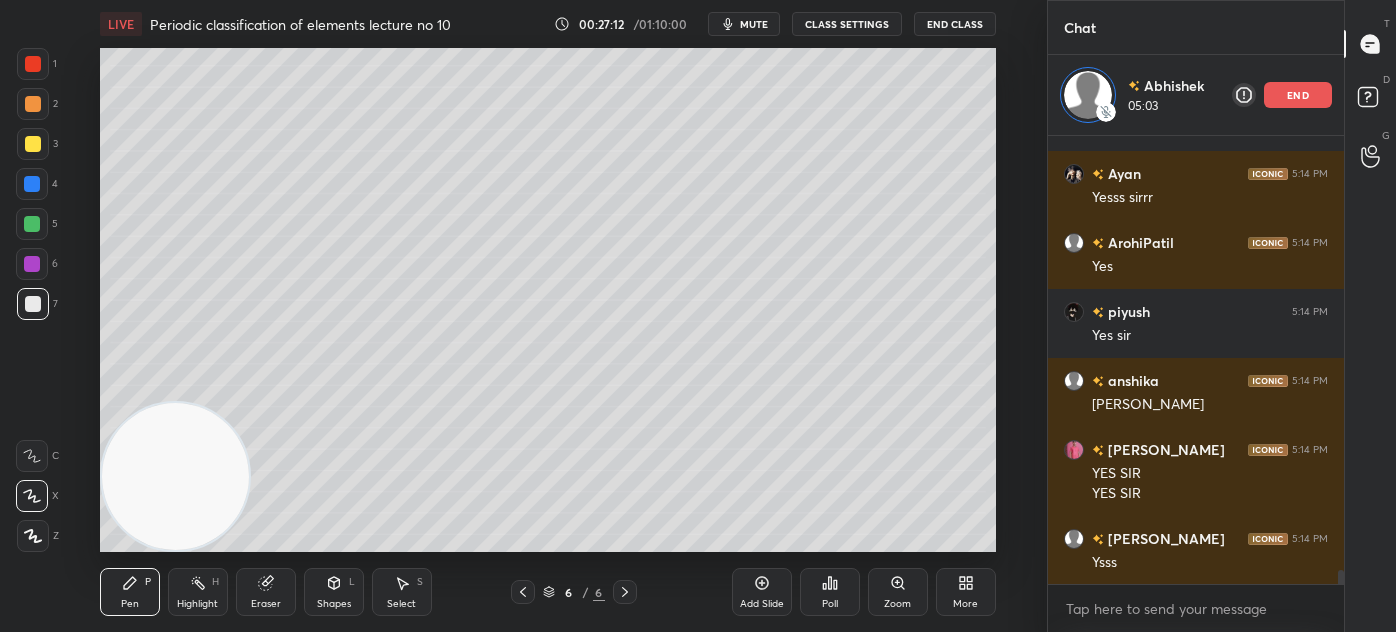 click at bounding box center (33, 64) 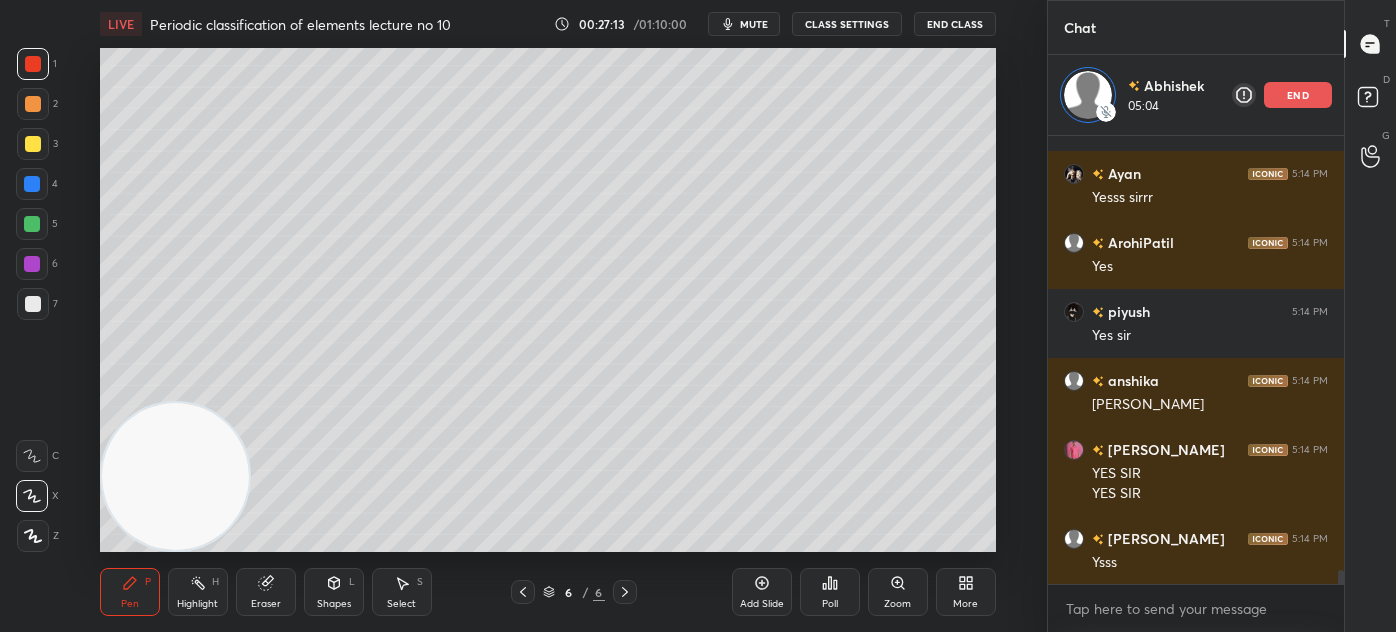 click at bounding box center (33, 304) 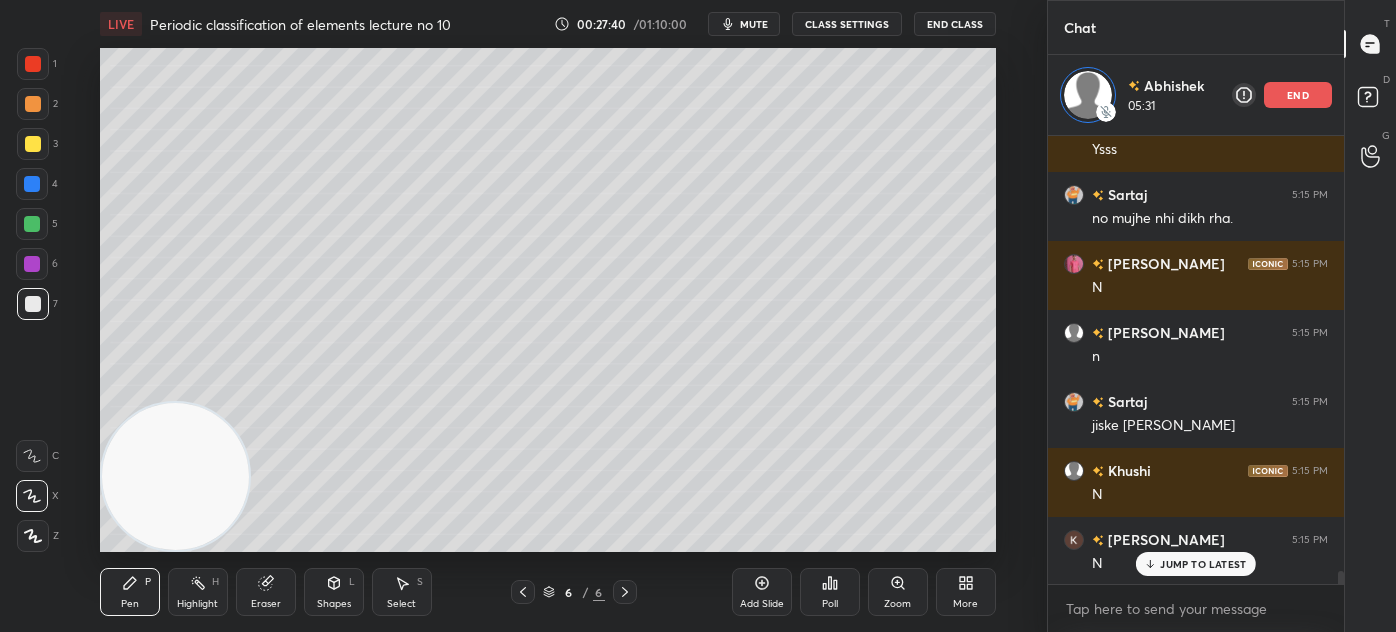 scroll, scrollTop: 14650, scrollLeft: 0, axis: vertical 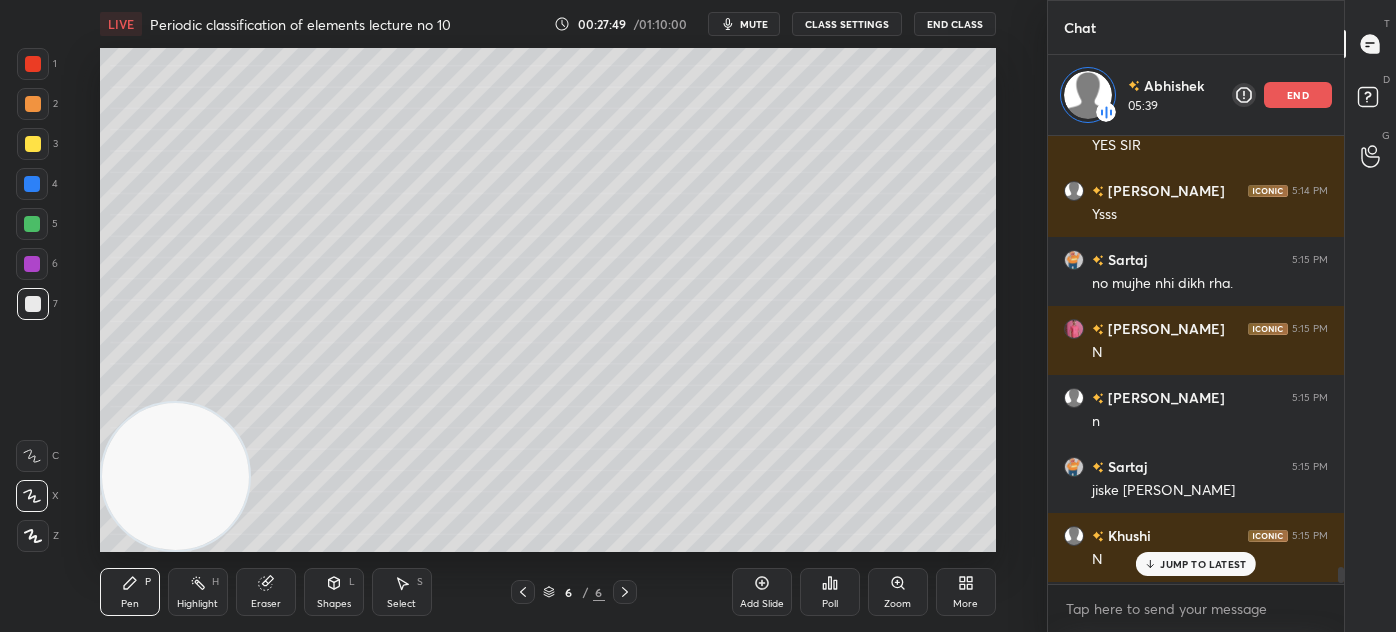 click at bounding box center [1341, 575] 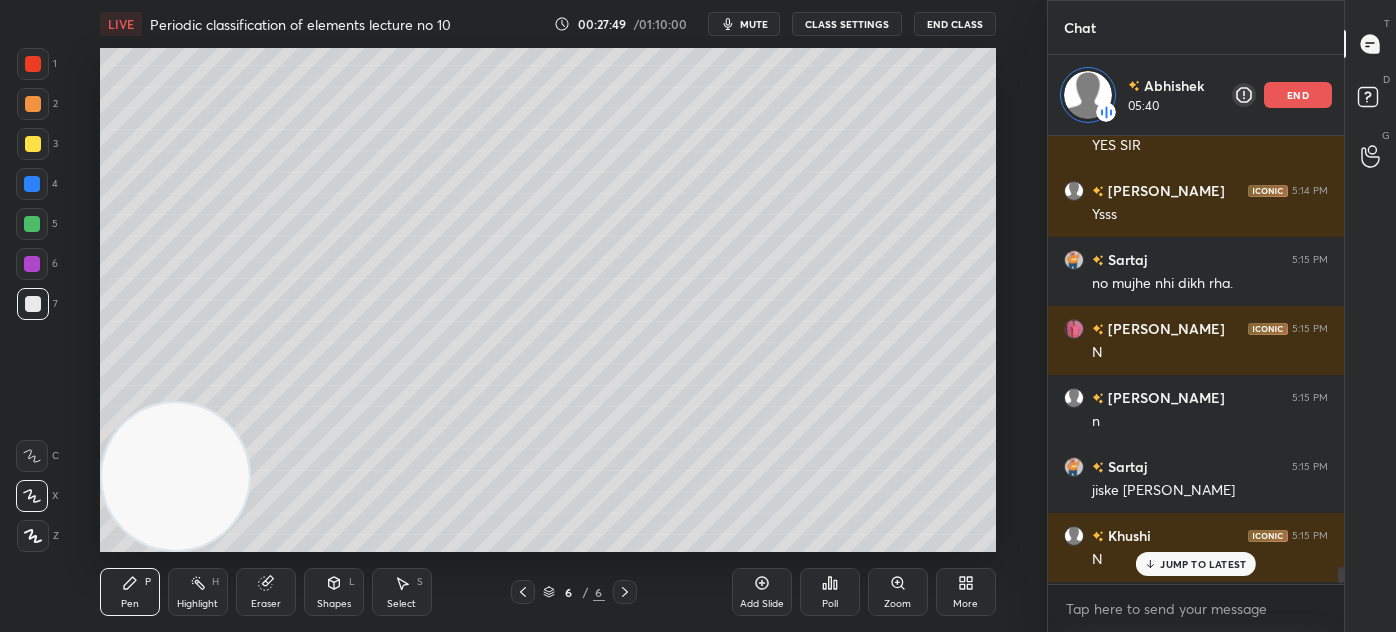 click on "JUMP TO LATEST" at bounding box center (1203, 564) 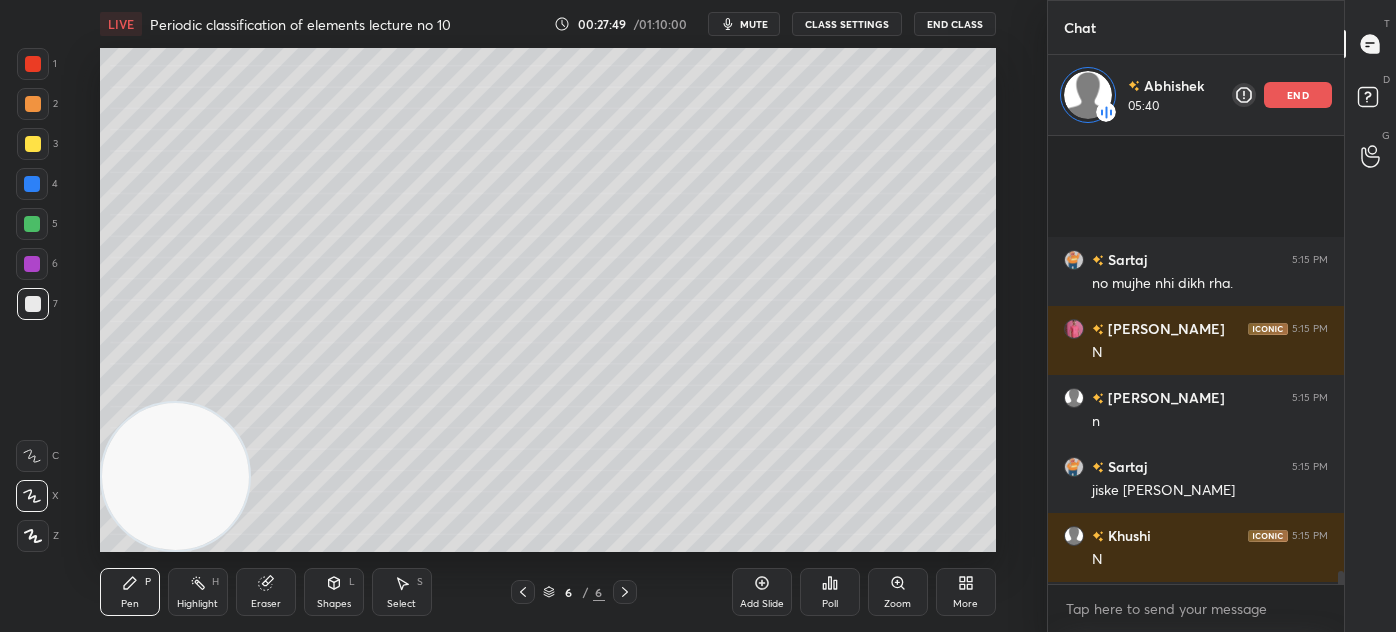 scroll, scrollTop: 14720, scrollLeft: 0, axis: vertical 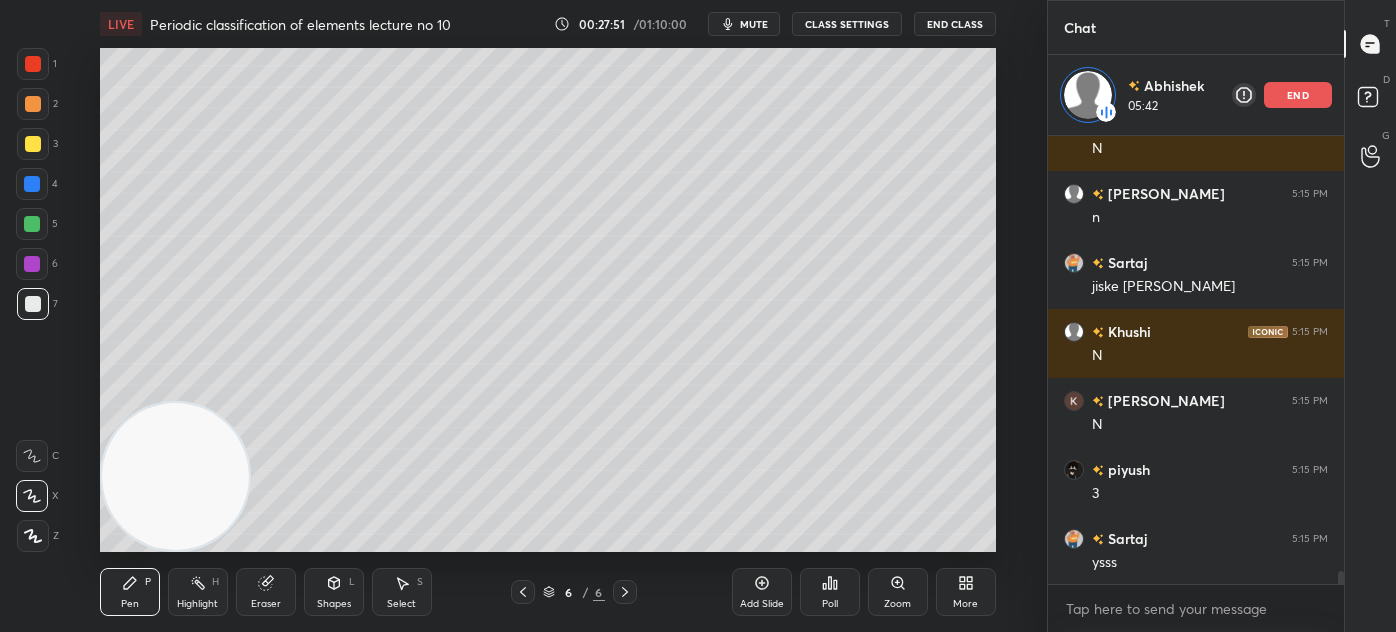 click at bounding box center (32, 224) 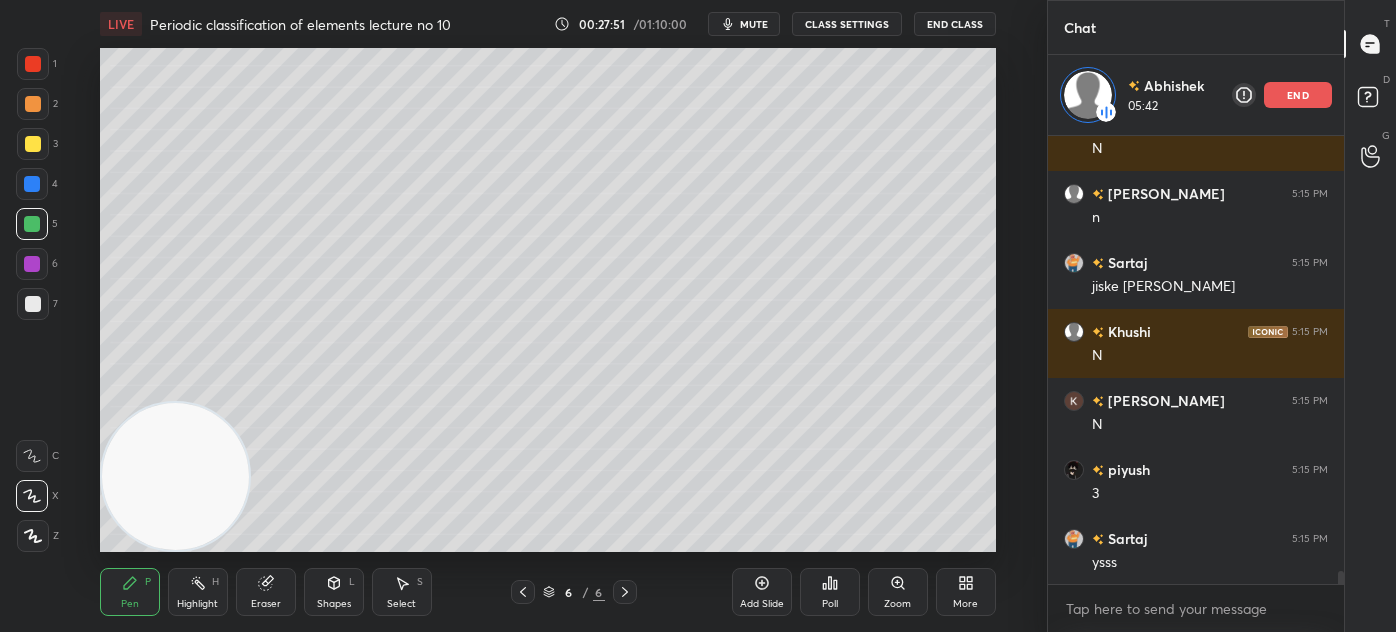 scroll, scrollTop: 14789, scrollLeft: 0, axis: vertical 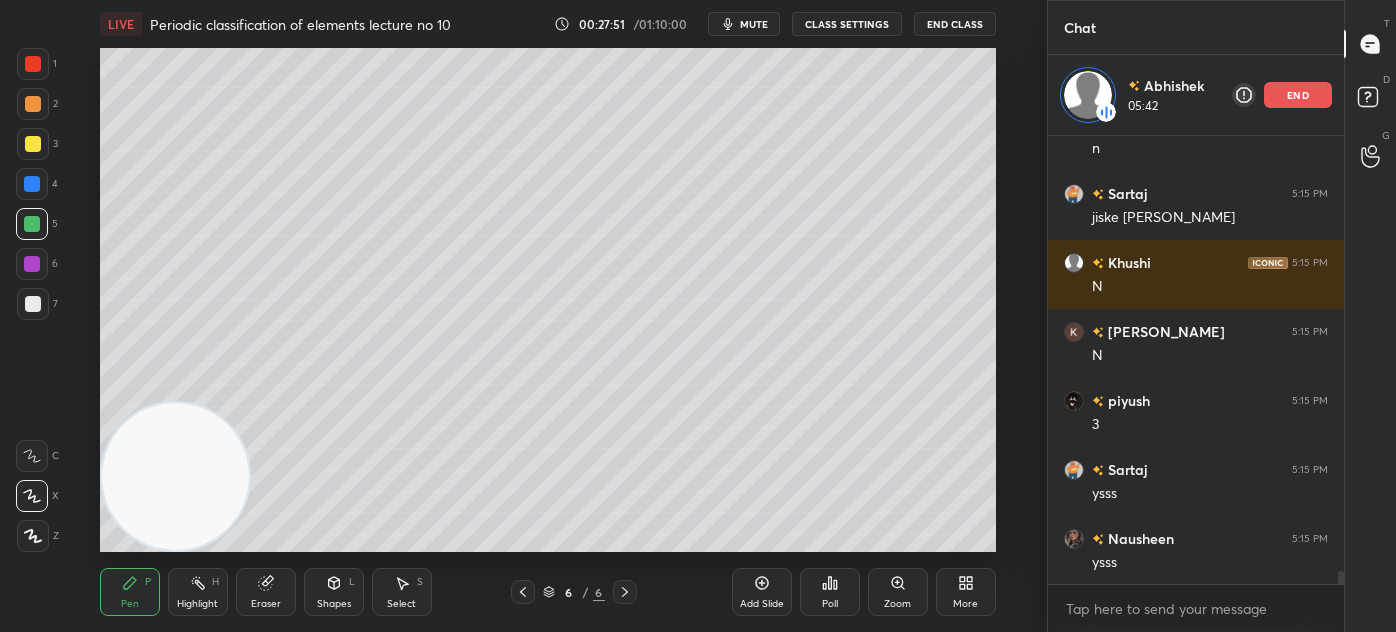 click at bounding box center [33, 536] 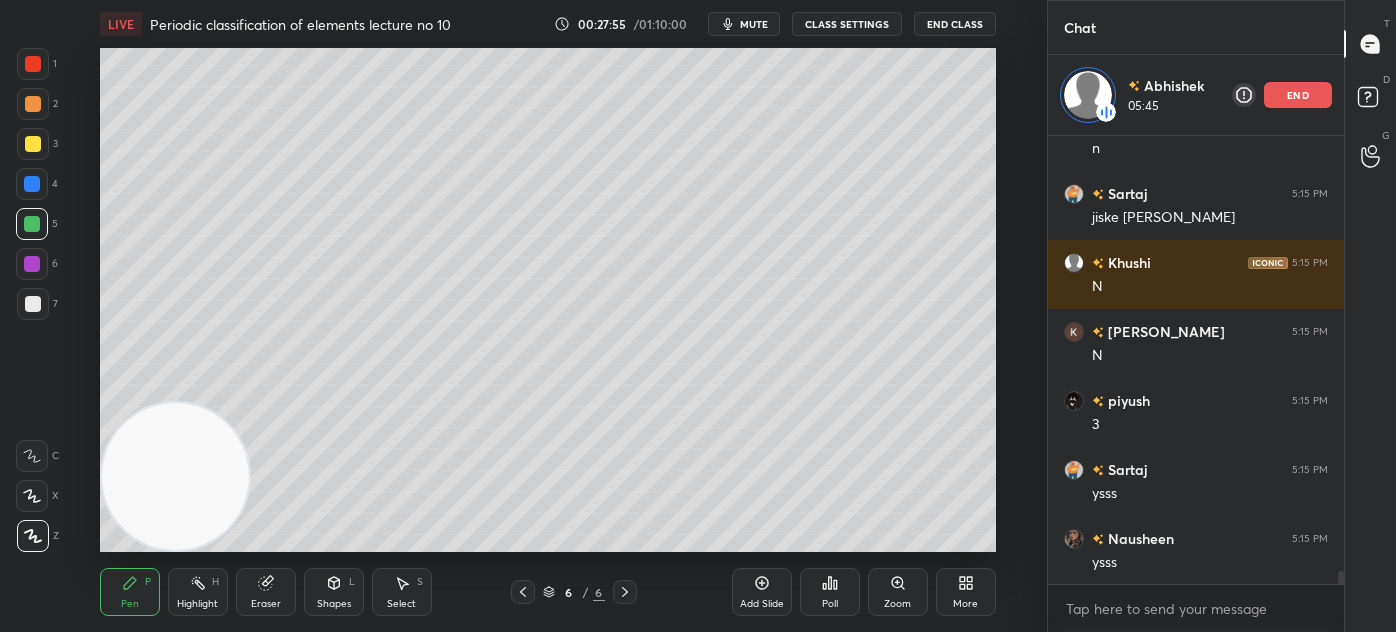scroll, scrollTop: 6, scrollLeft: 5, axis: both 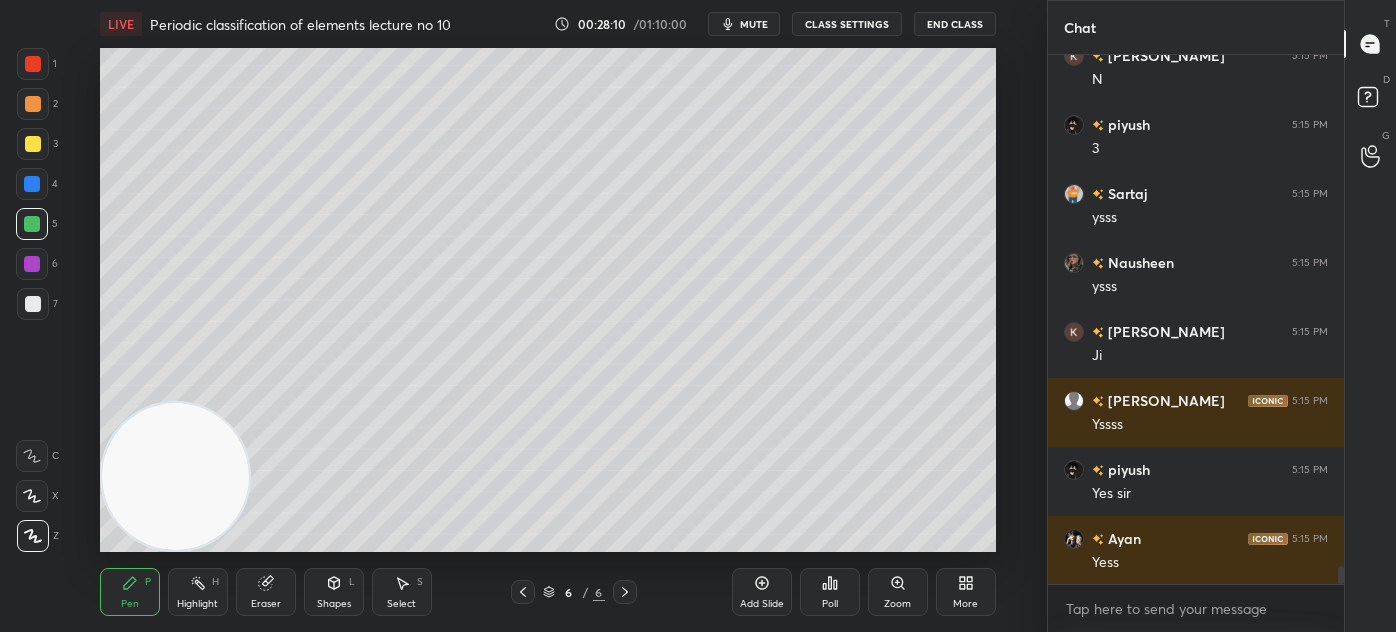 click on "Eraser" at bounding box center [266, 604] 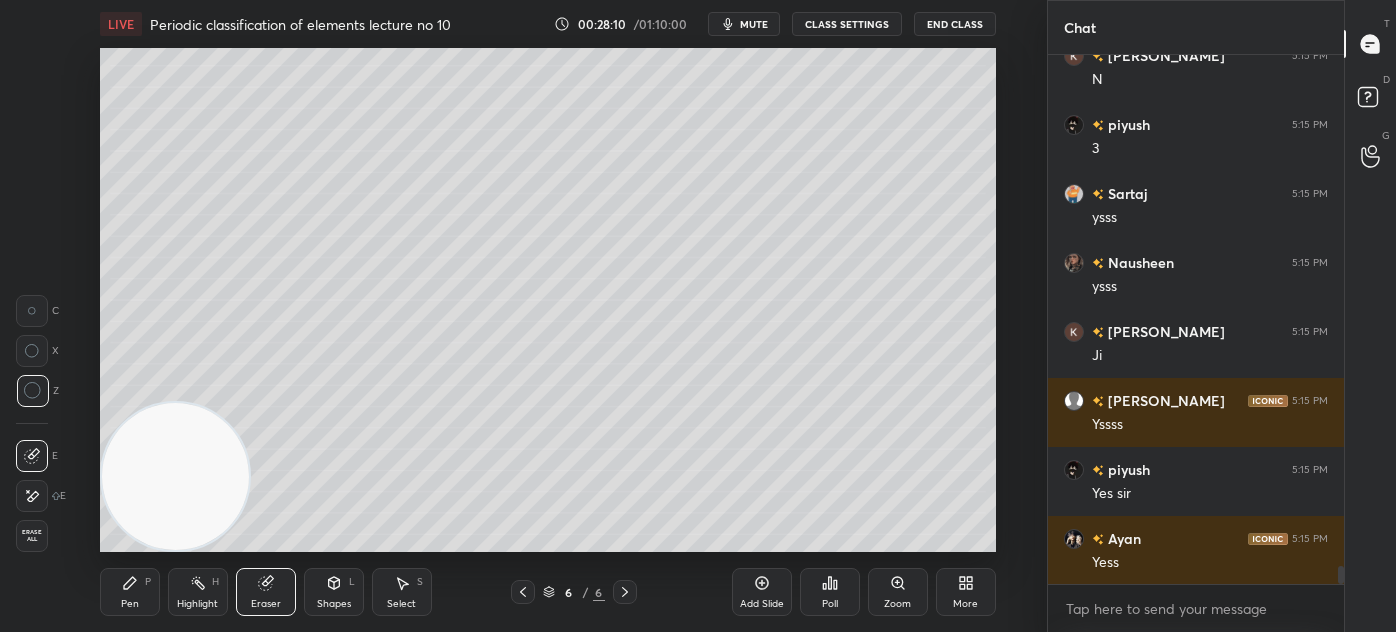 scroll, scrollTop: 15032, scrollLeft: 0, axis: vertical 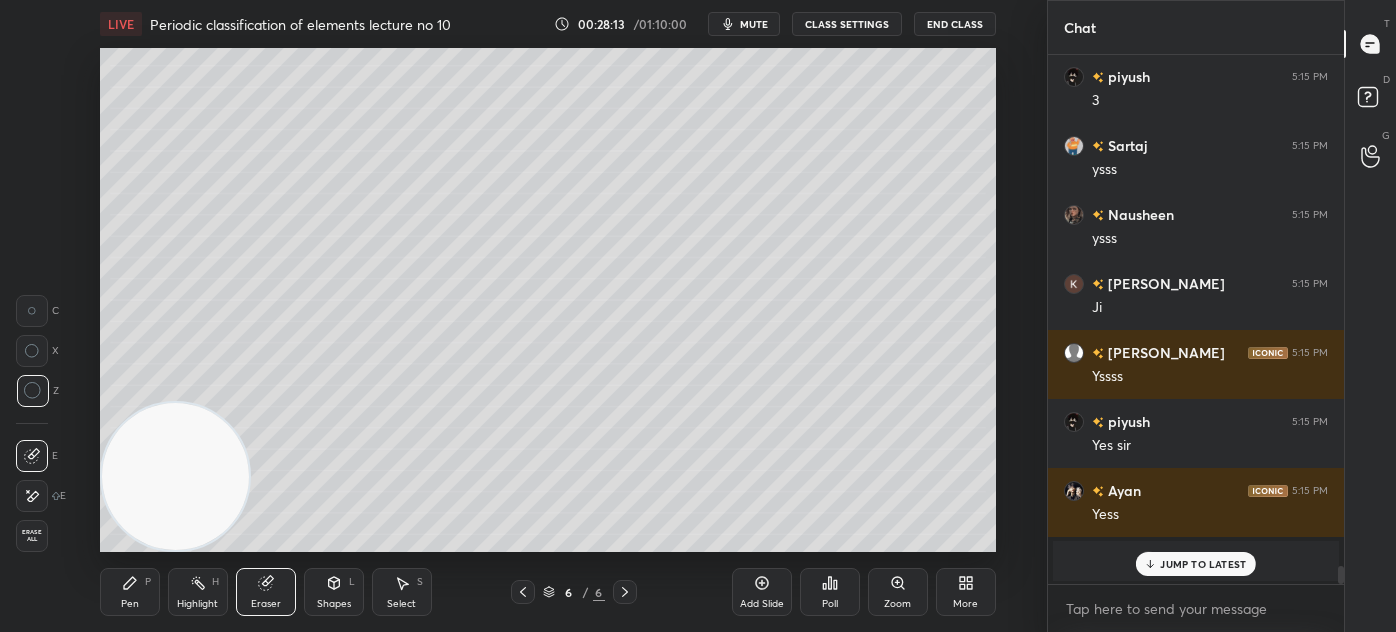 drag, startPoint x: 149, startPoint y: 612, endPoint x: 176, endPoint y: 564, distance: 55.072678 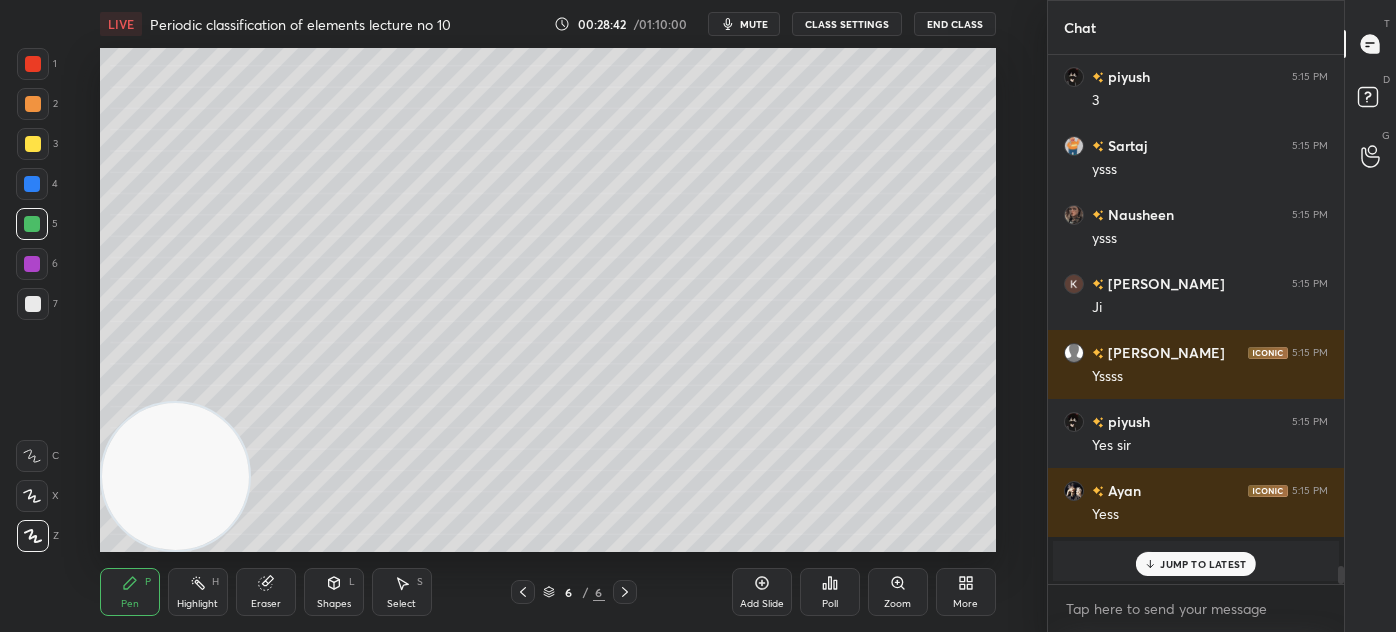 click on "JUMP TO LATEST" at bounding box center (1203, 564) 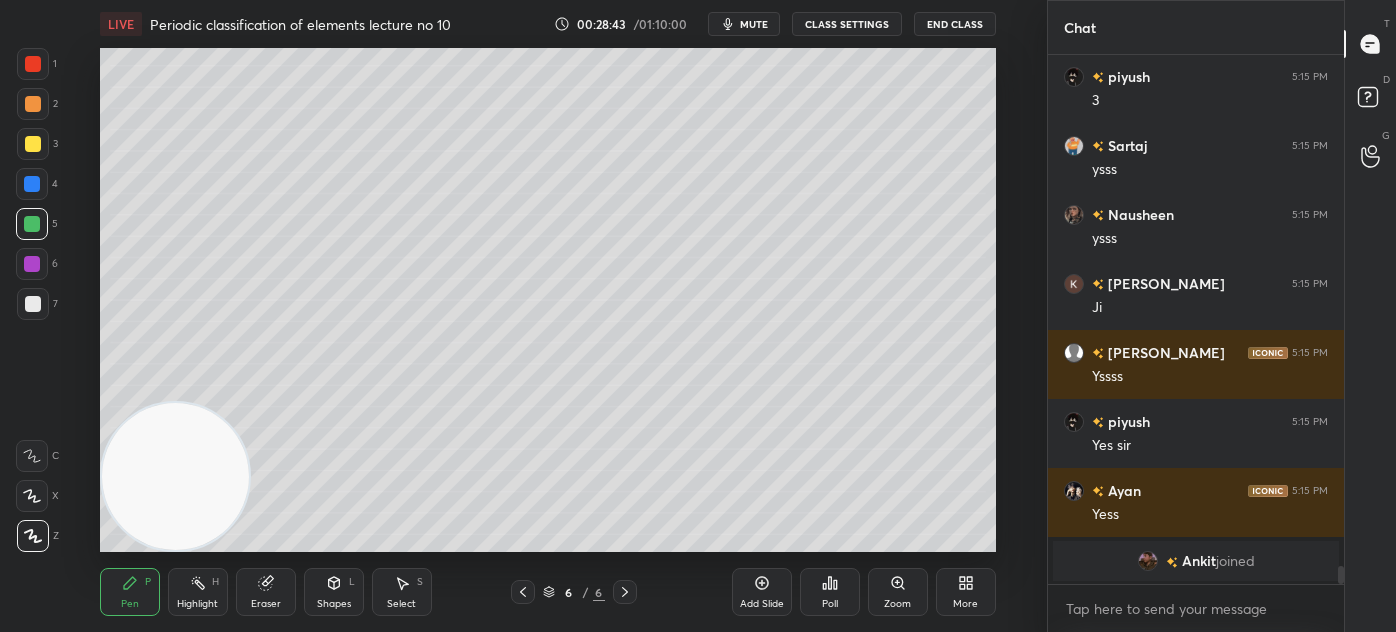 click on "Select" at bounding box center (401, 604) 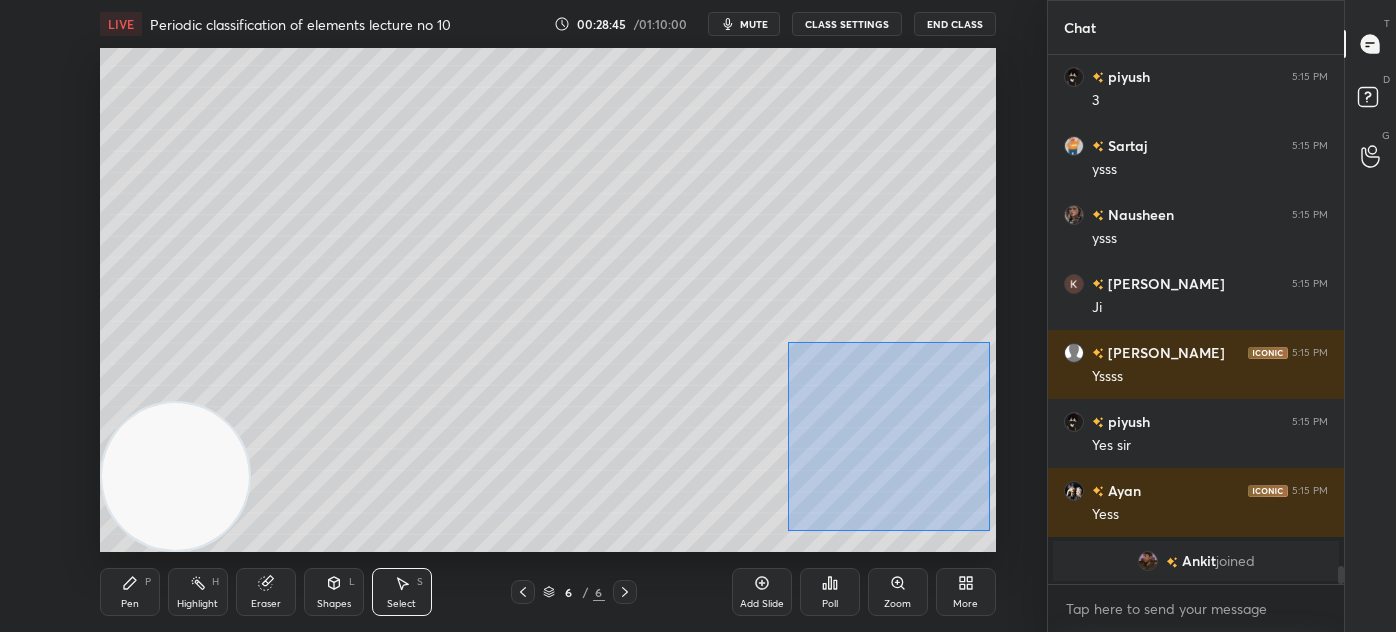 drag, startPoint x: 801, startPoint y: 410, endPoint x: 989, endPoint y: 530, distance: 223.03363 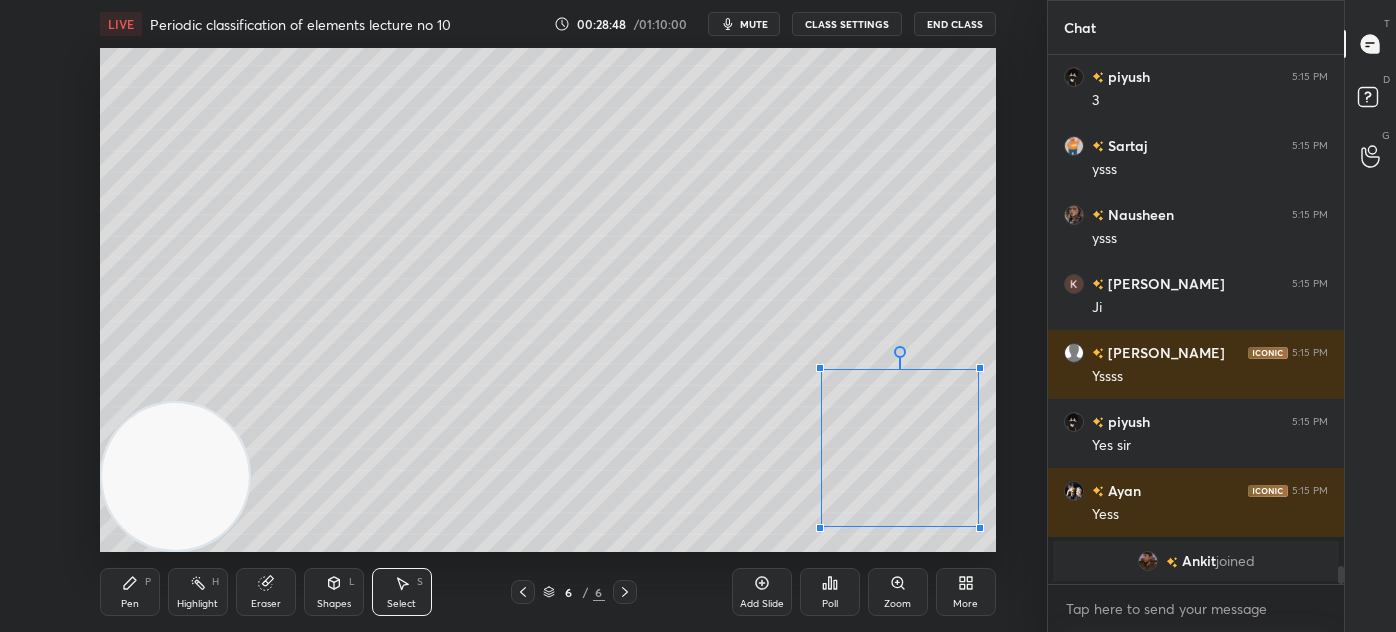 drag, startPoint x: 793, startPoint y: 347, endPoint x: 821, endPoint y: 370, distance: 36.23534 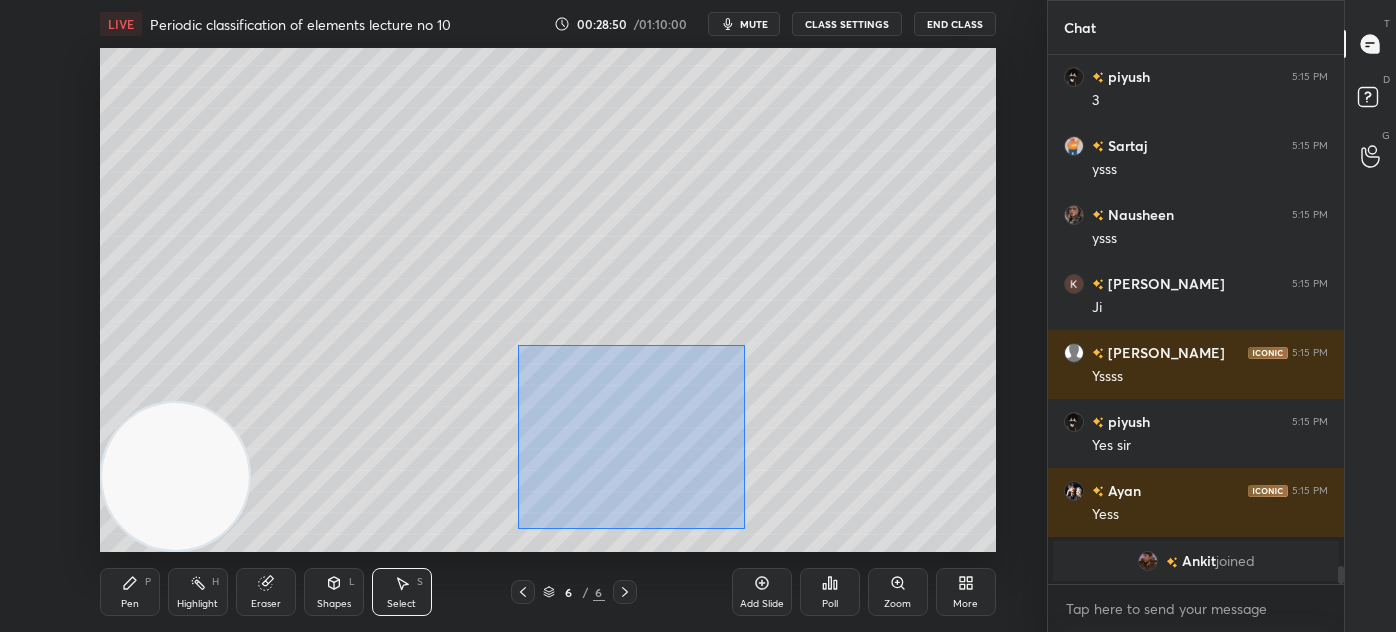 drag, startPoint x: 519, startPoint y: 351, endPoint x: 749, endPoint y: 527, distance: 289.61353 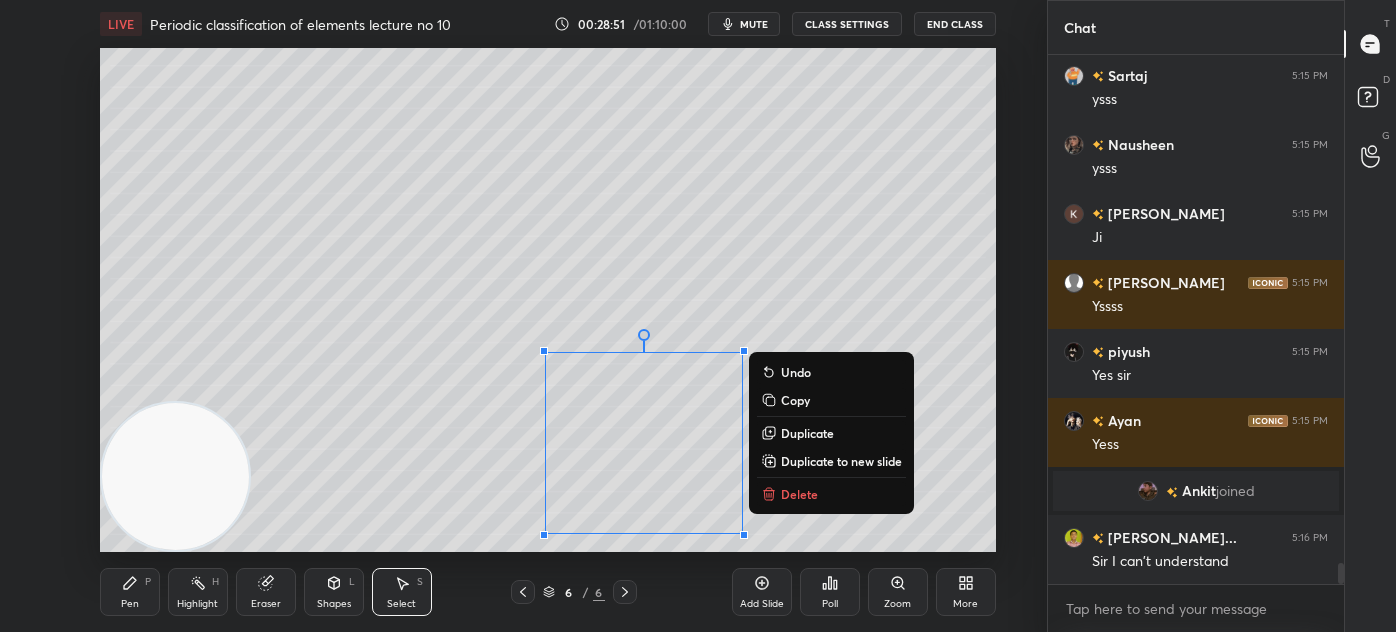 scroll, scrollTop: 12730, scrollLeft: 0, axis: vertical 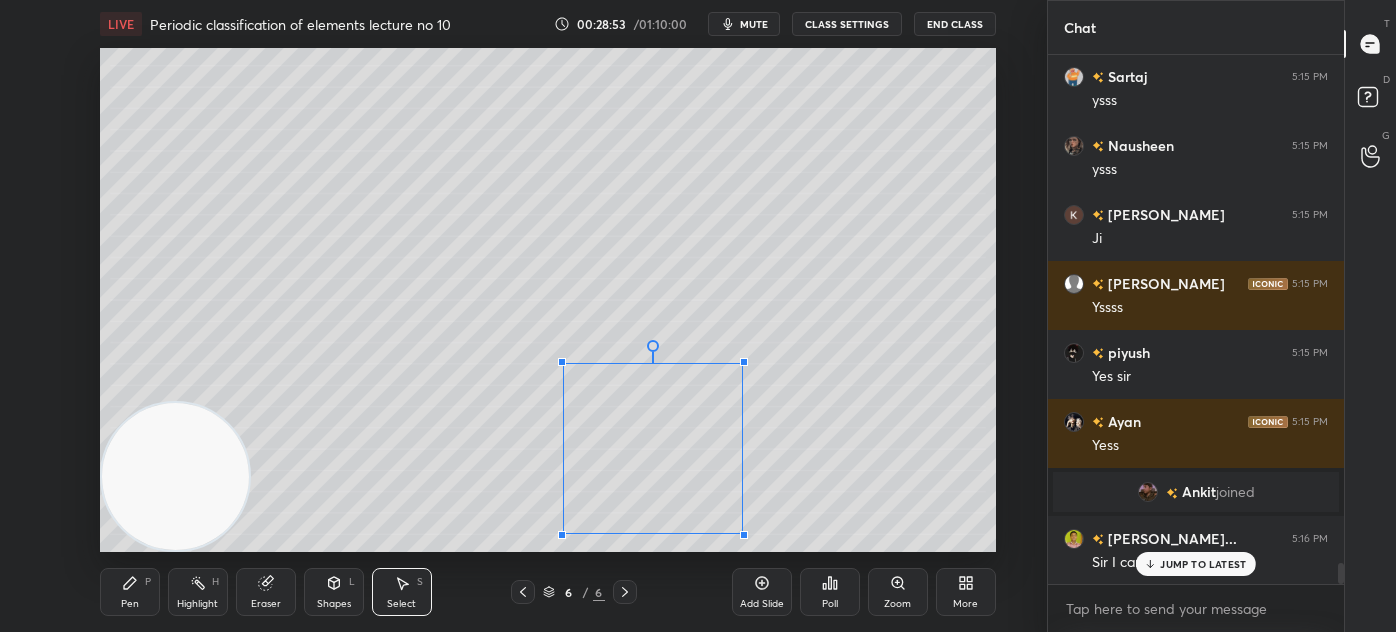 drag, startPoint x: 544, startPoint y: 348, endPoint x: 564, endPoint y: 363, distance: 25 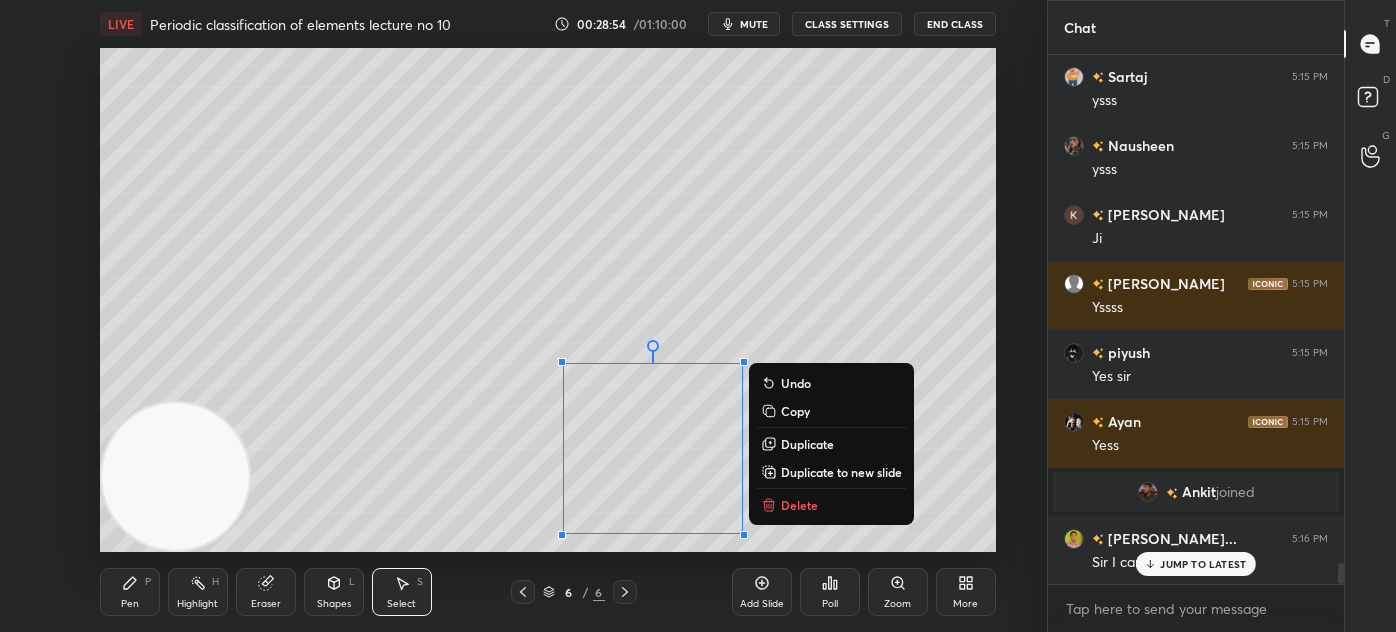 click on "0 ° Undo Copy Duplicate Duplicate to new slide Delete" at bounding box center [548, 300] 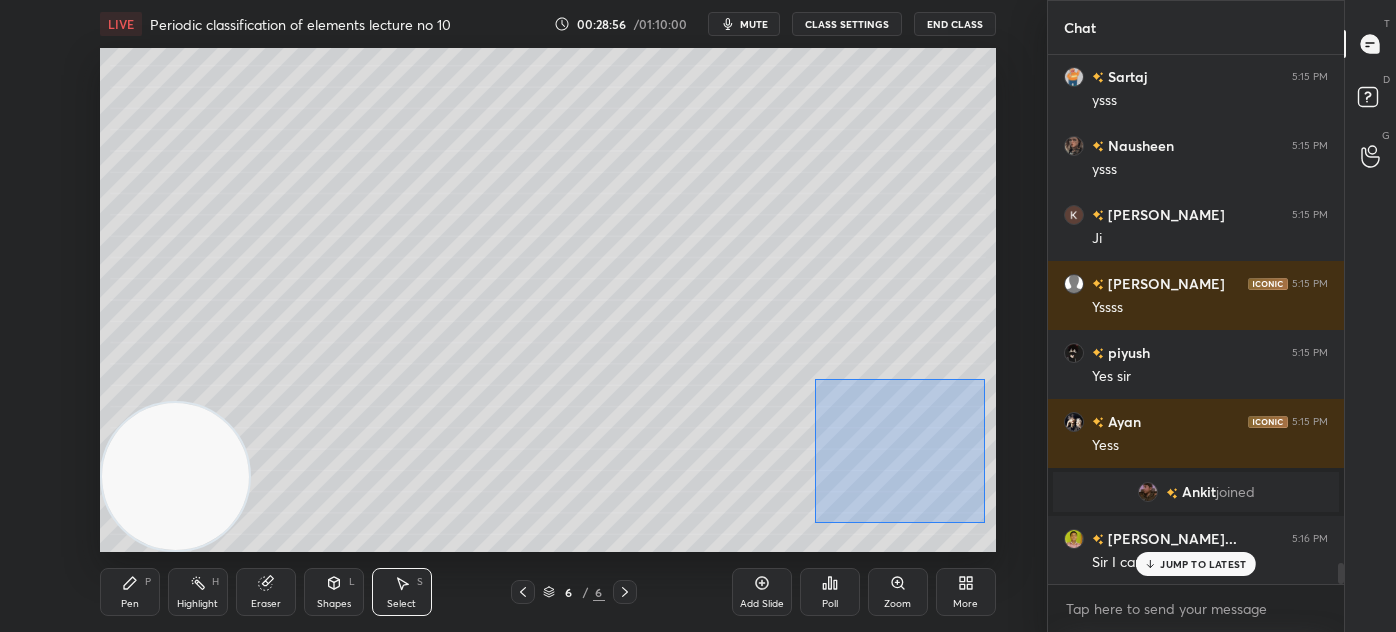drag, startPoint x: 815, startPoint y: 376, endPoint x: 957, endPoint y: 465, distance: 167.5858 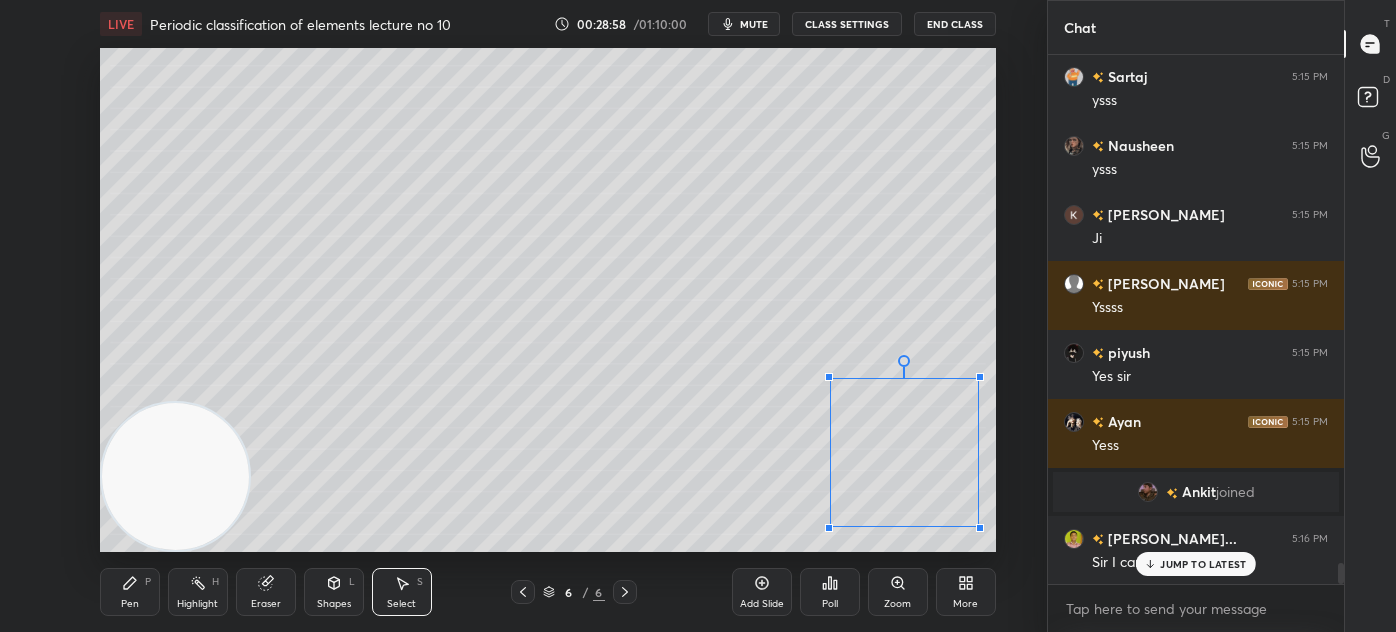 drag, startPoint x: 821, startPoint y: 372, endPoint x: 841, endPoint y: 361, distance: 22.825424 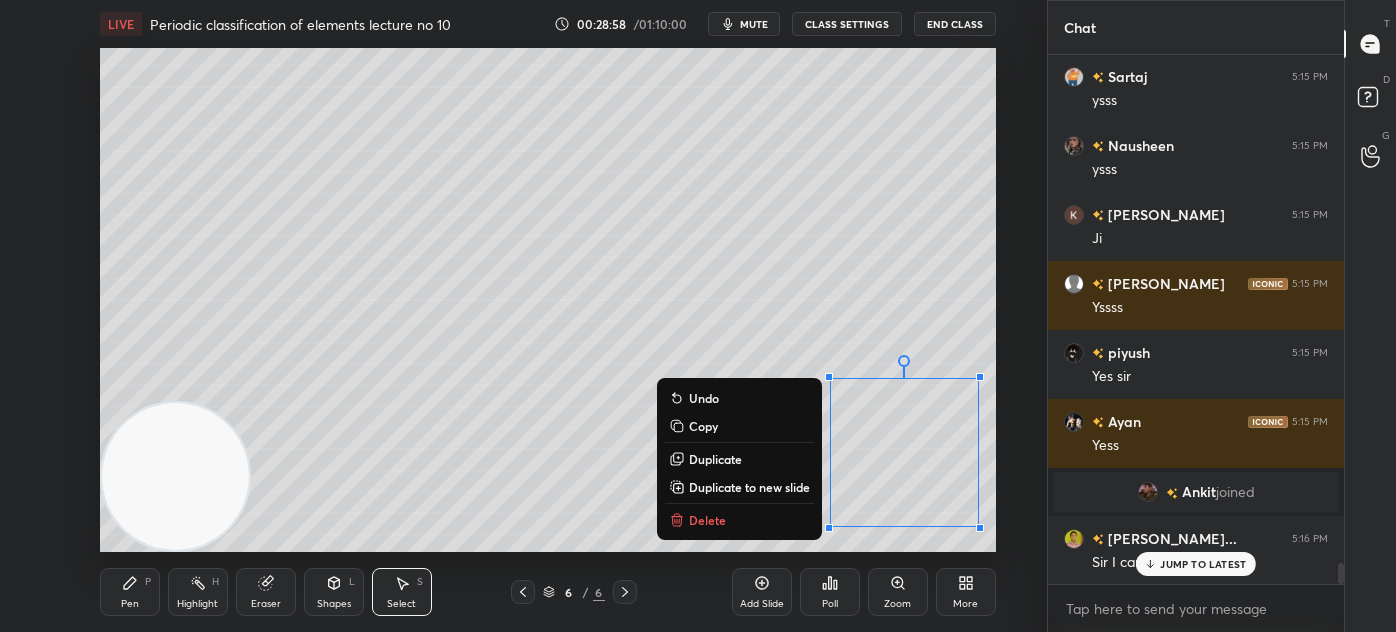 click on "0 ° Undo Copy Duplicate Duplicate to new slide Delete" at bounding box center (548, 300) 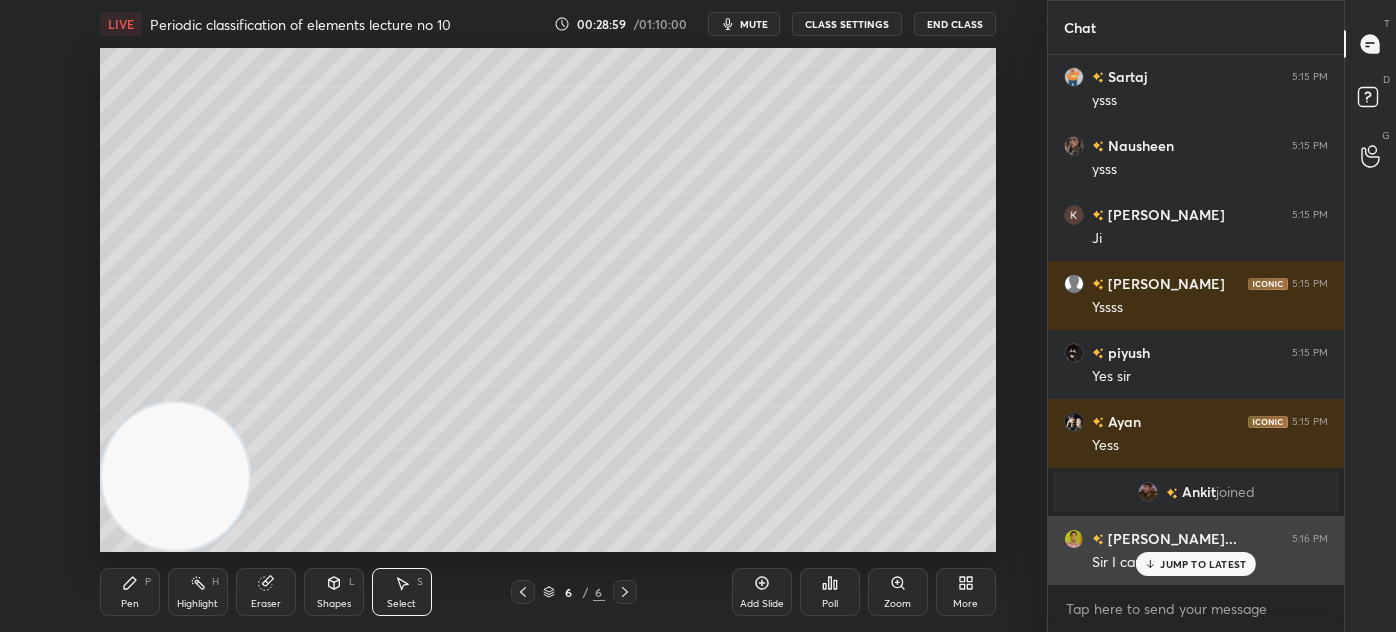 drag, startPoint x: 1173, startPoint y: 564, endPoint x: 1162, endPoint y: 575, distance: 15.556349 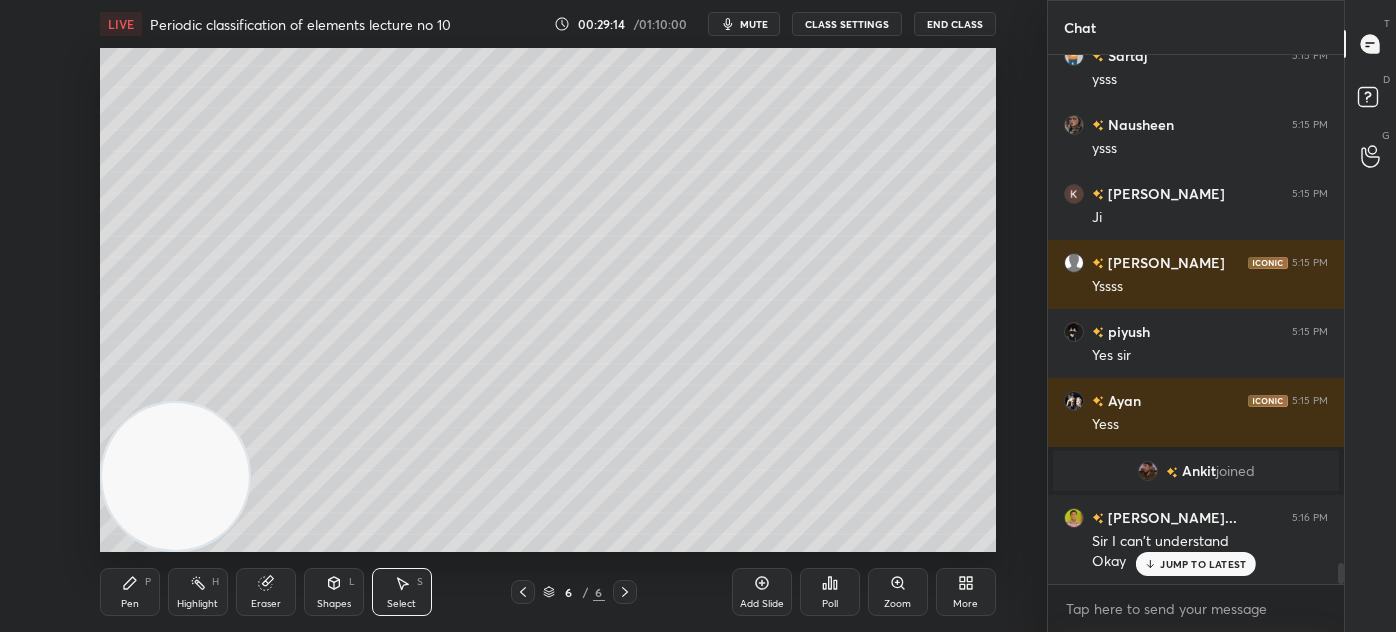 scroll, scrollTop: 12837, scrollLeft: 0, axis: vertical 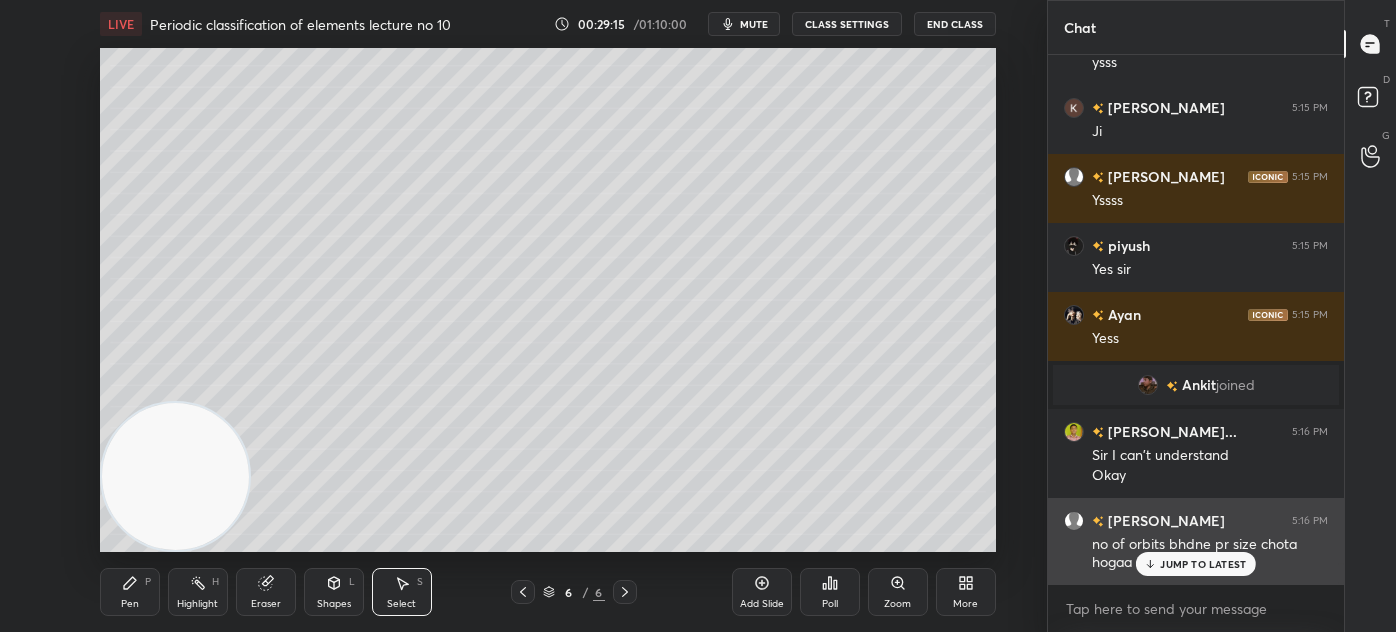 click on "JUMP TO LATEST" at bounding box center (1203, 564) 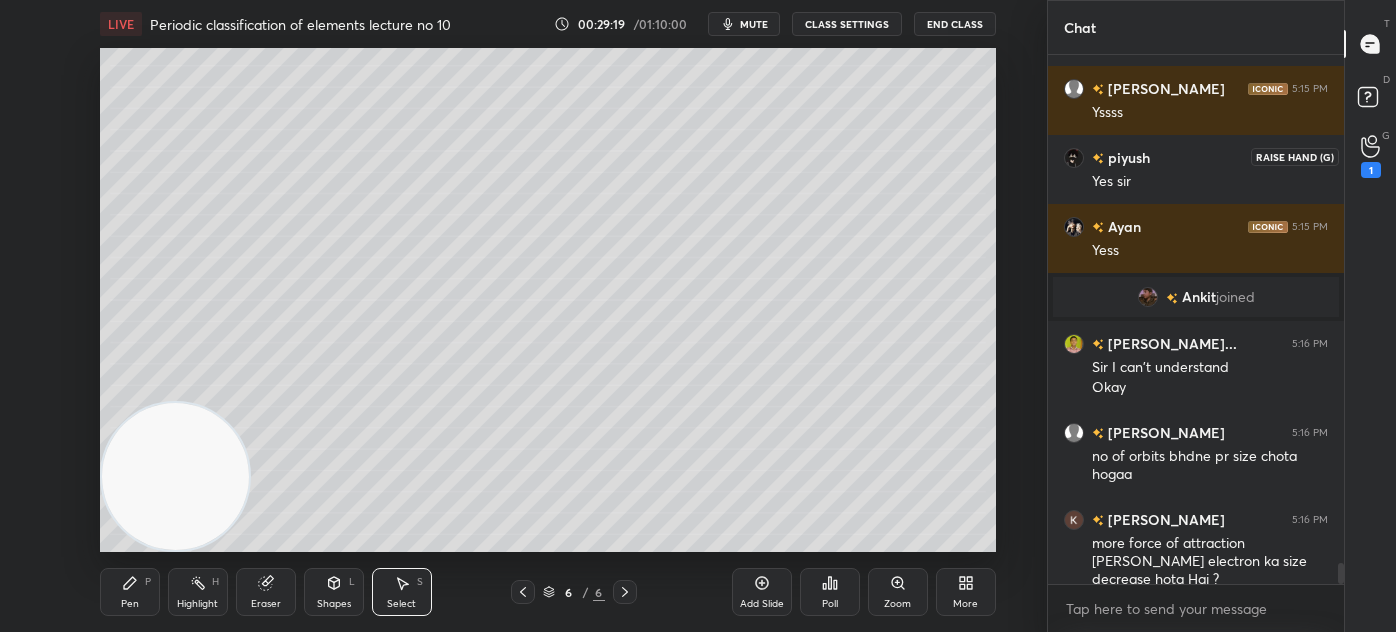 scroll, scrollTop: 12994, scrollLeft: 0, axis: vertical 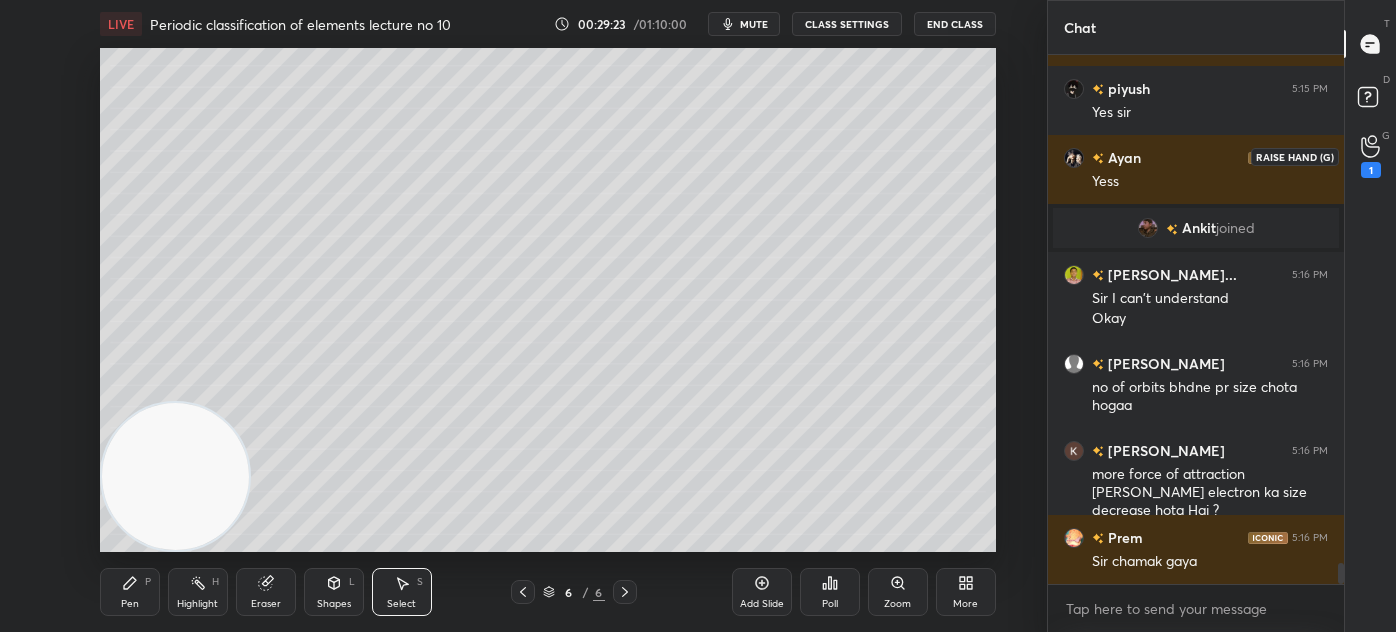 click 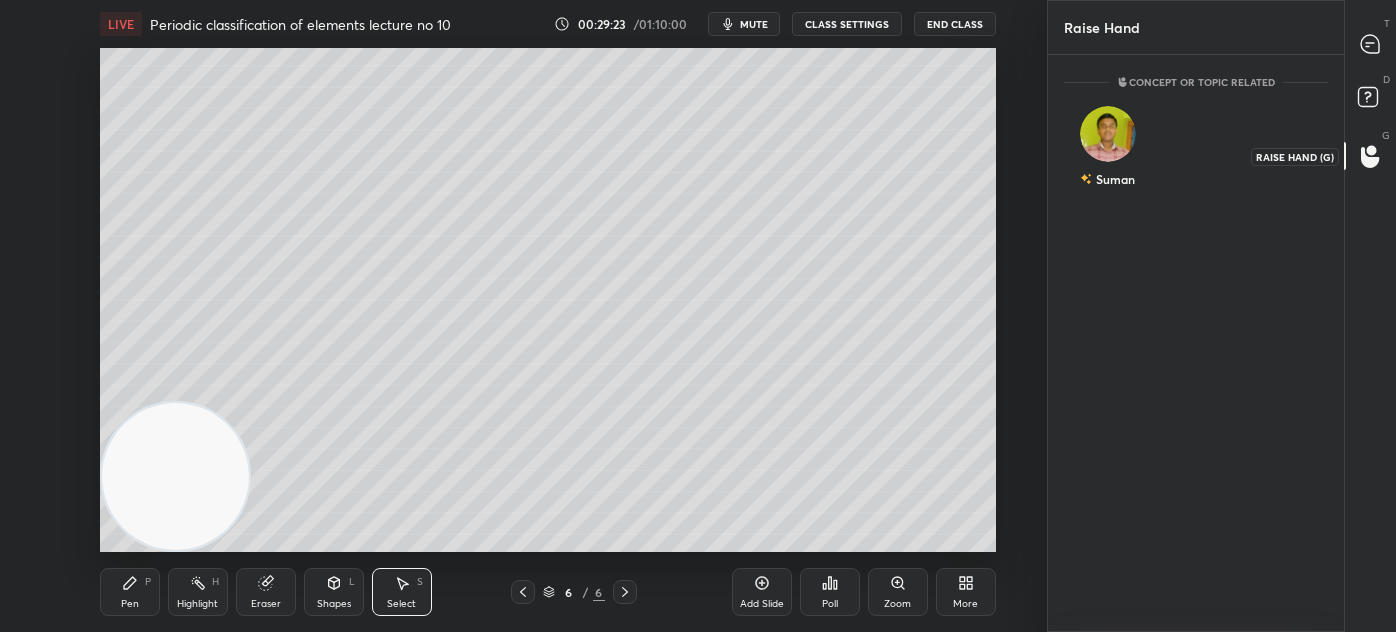 scroll, scrollTop: 571, scrollLeft: 290, axis: both 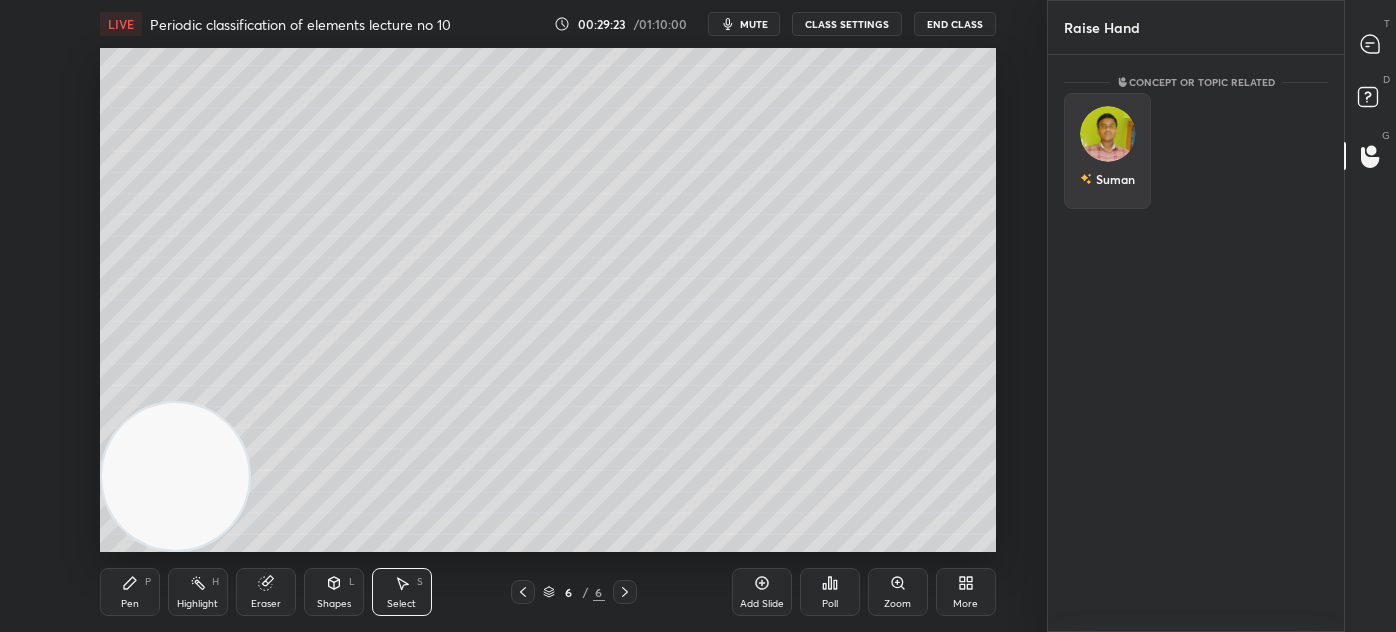 click on "Suman" at bounding box center [1107, 151] 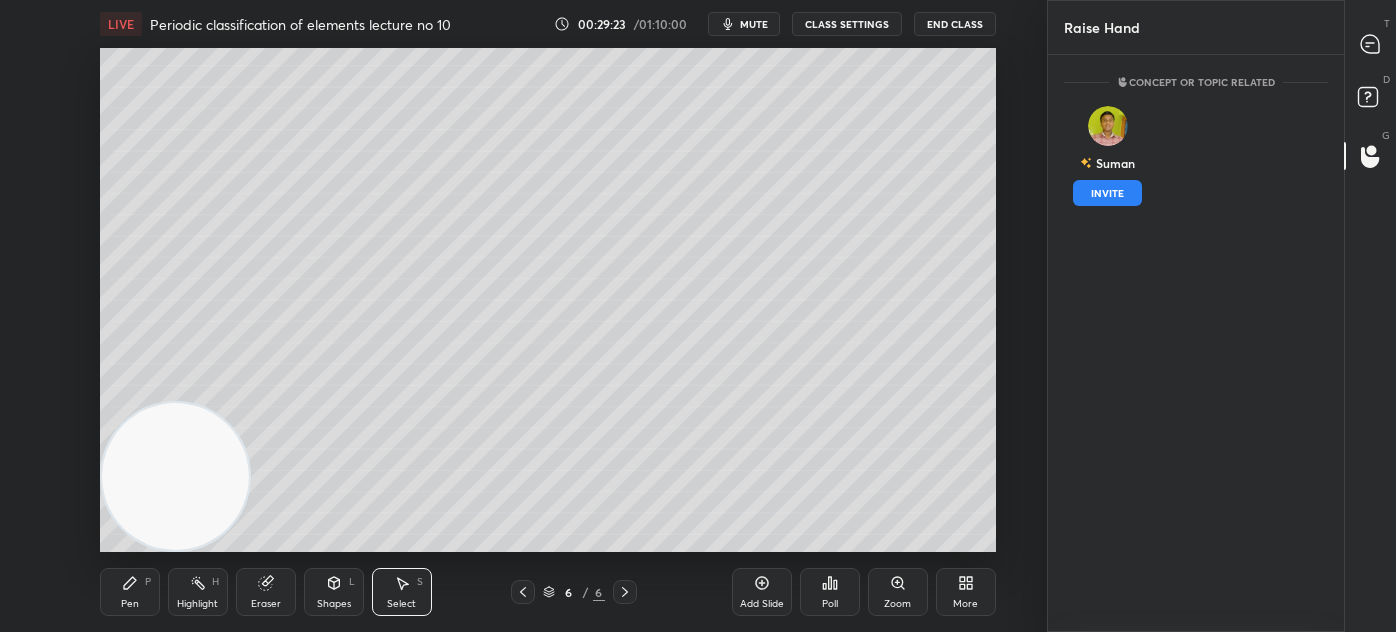 click on "INVITE" at bounding box center [1107, 193] 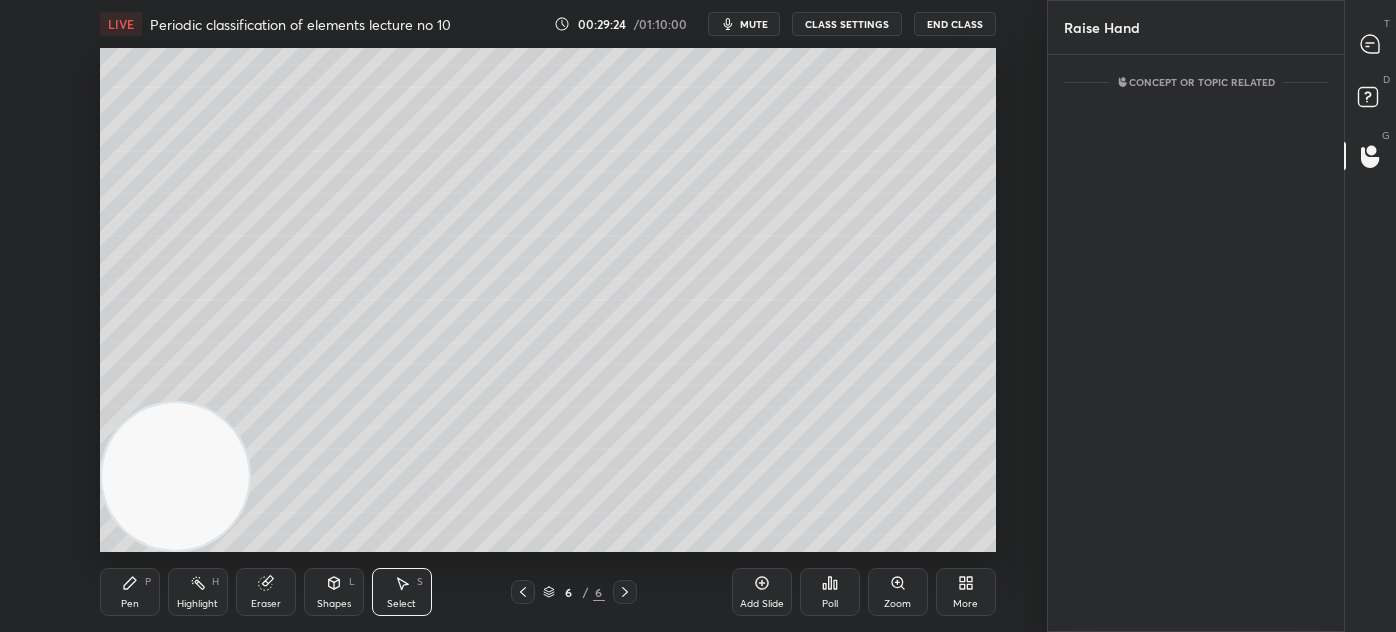scroll, scrollTop: 490, scrollLeft: 290, axis: both 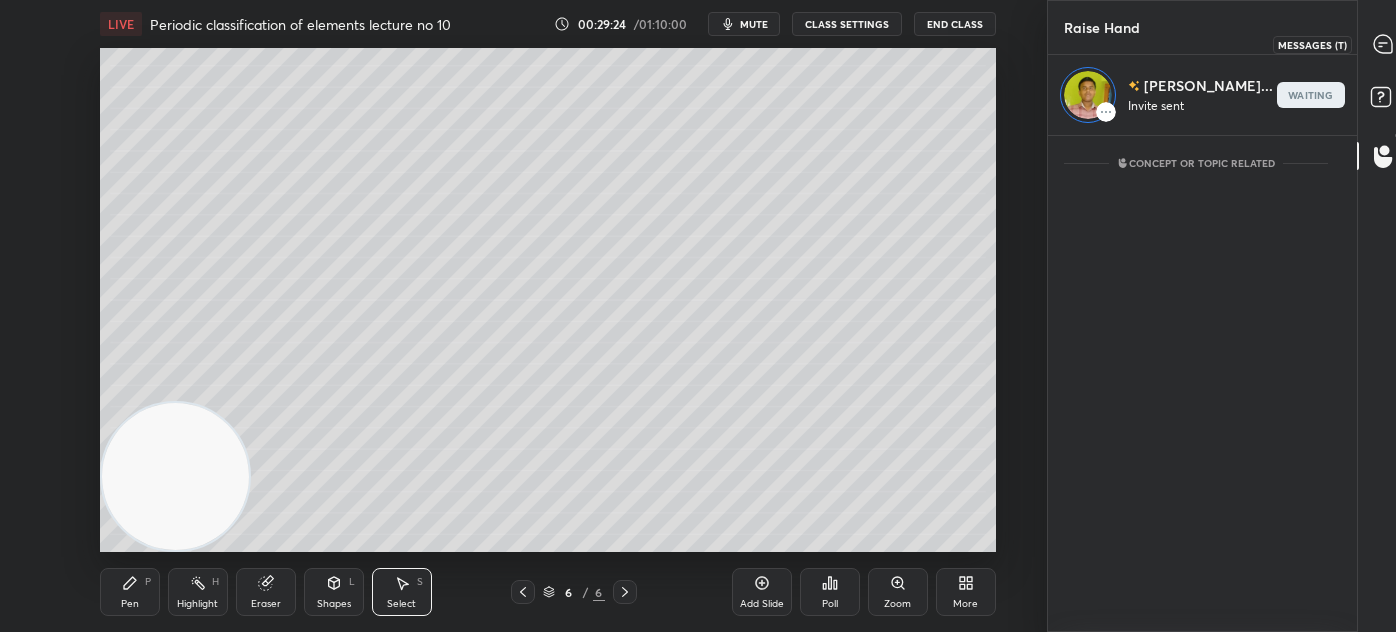 click 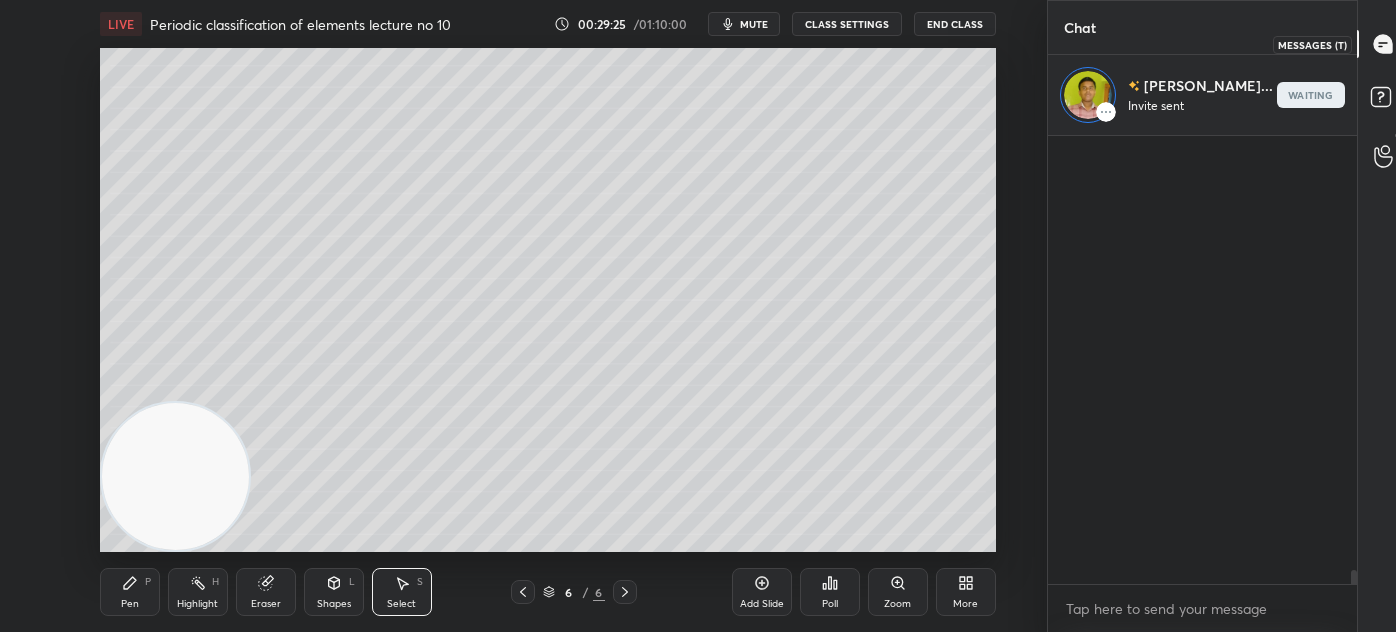 scroll, scrollTop: 13544, scrollLeft: 0, axis: vertical 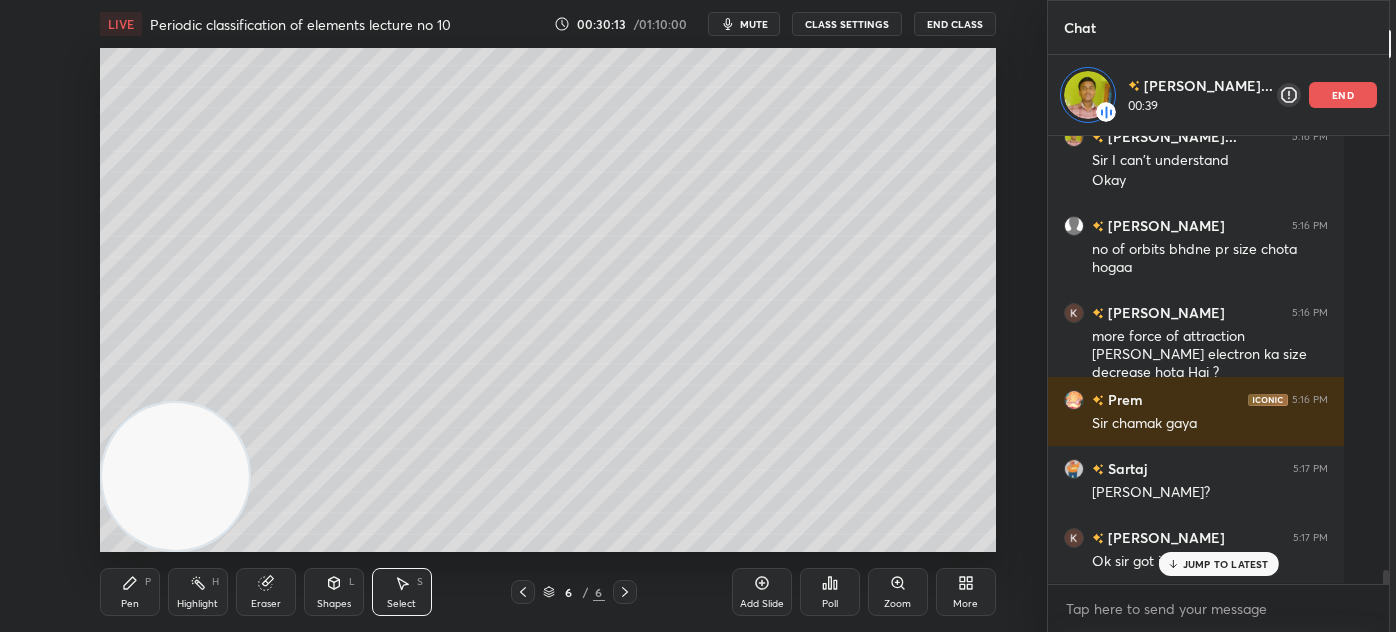 click on "Pen P" at bounding box center (130, 592) 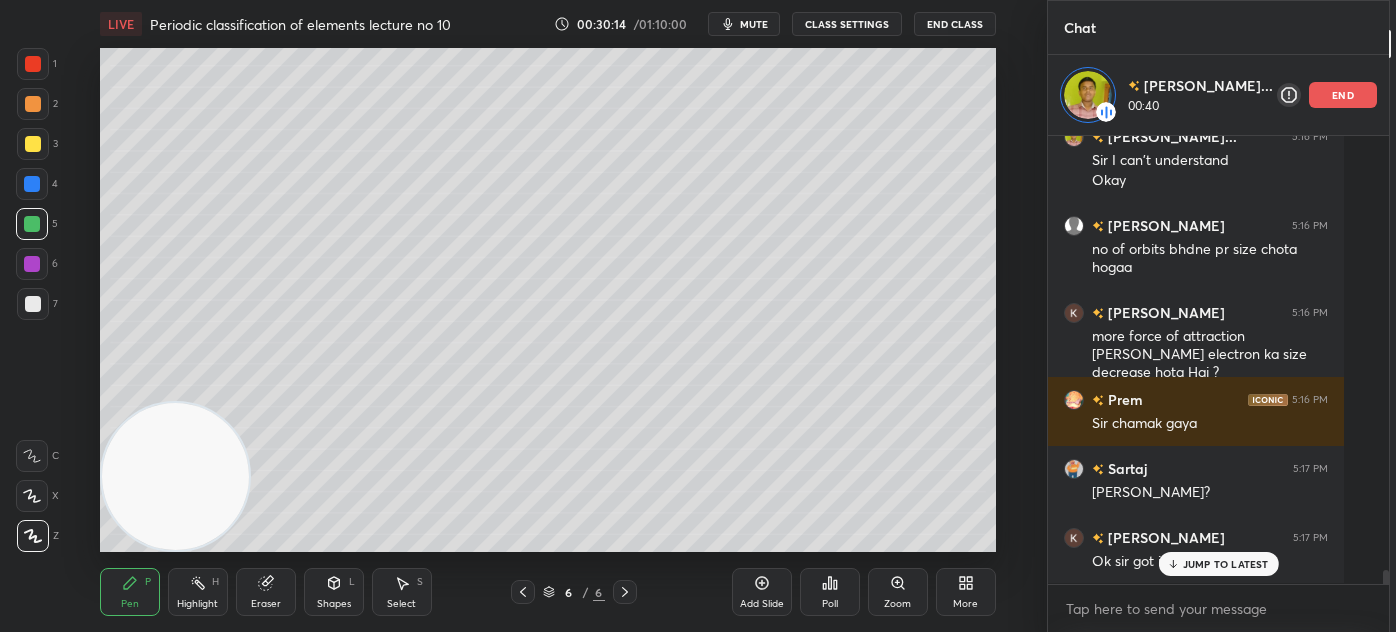 click at bounding box center [33, 64] 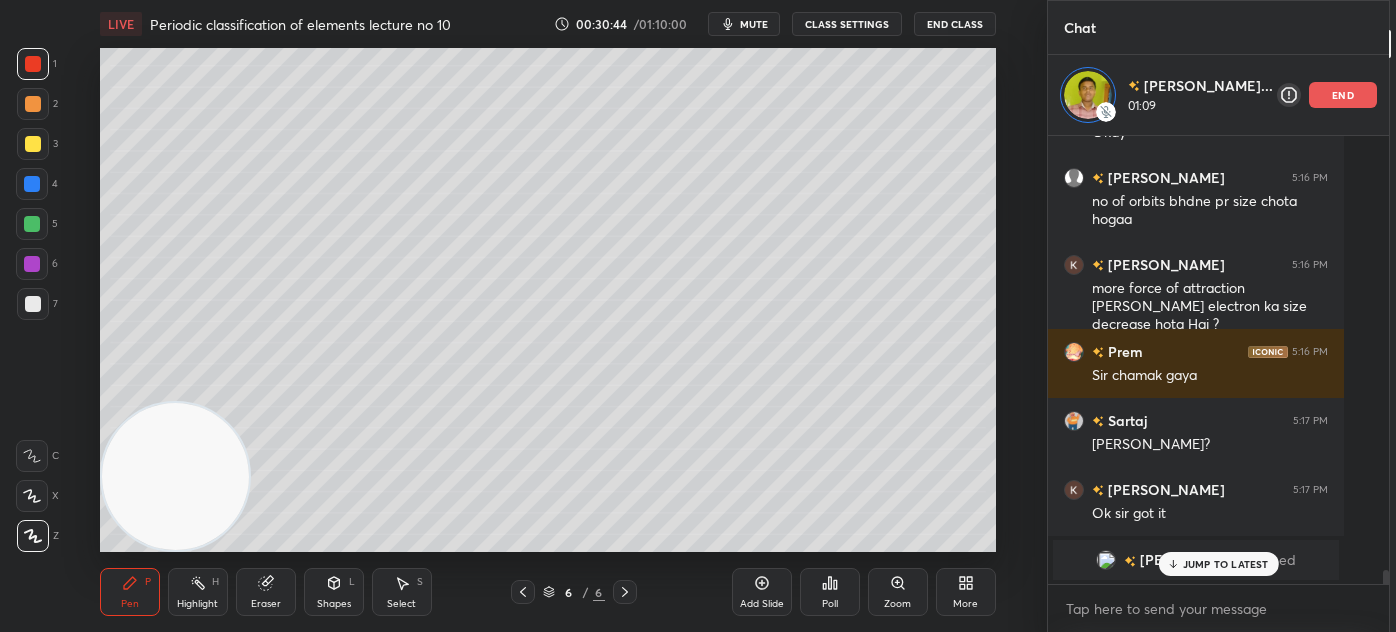 scroll, scrollTop: 13800, scrollLeft: 0, axis: vertical 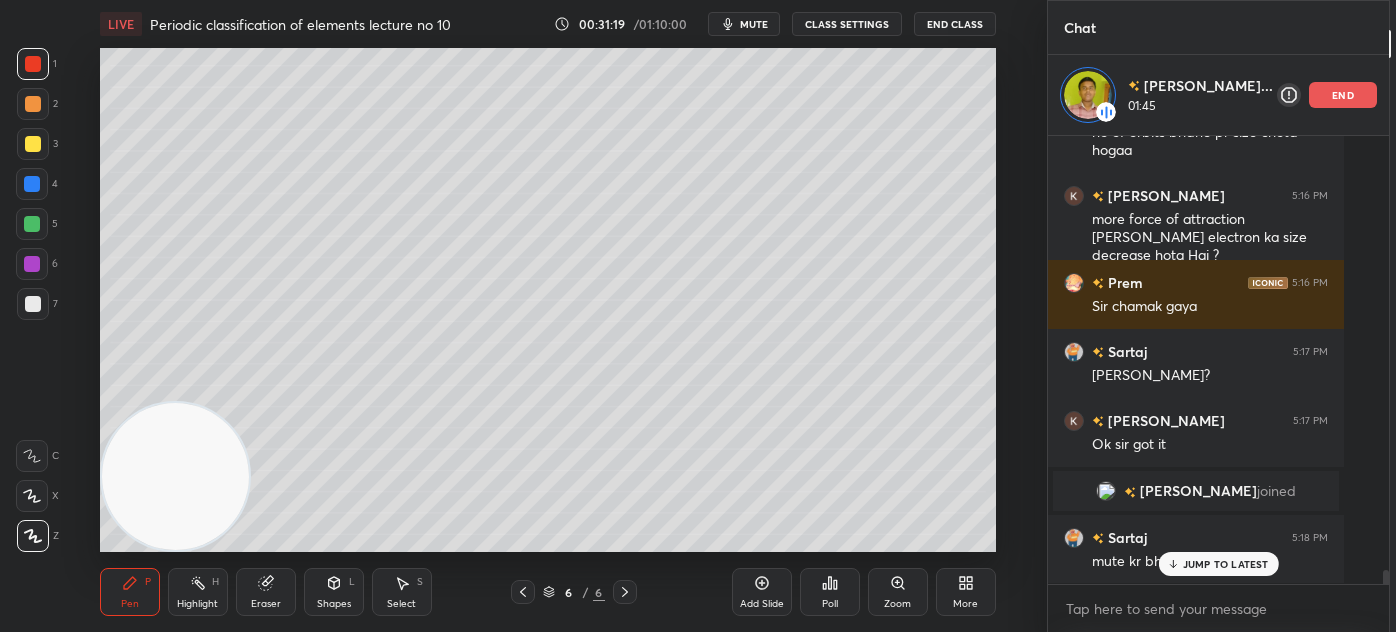 click on "Add Slide" at bounding box center [762, 592] 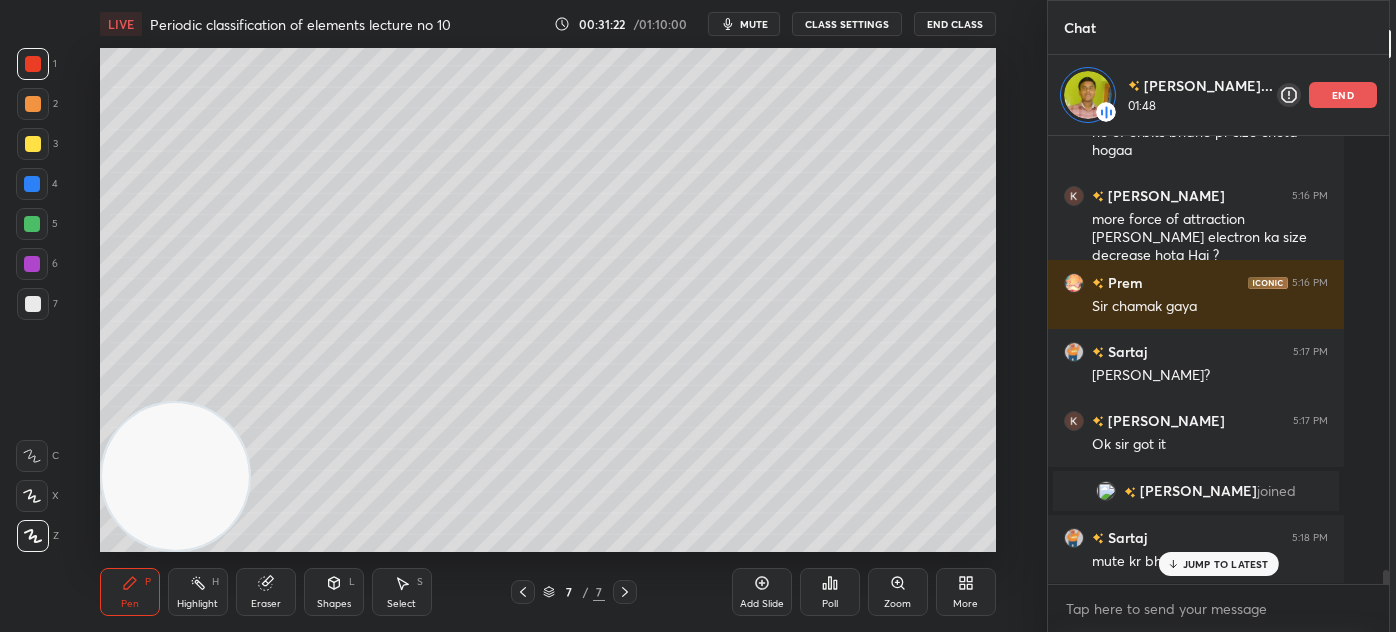 click at bounding box center [33, 104] 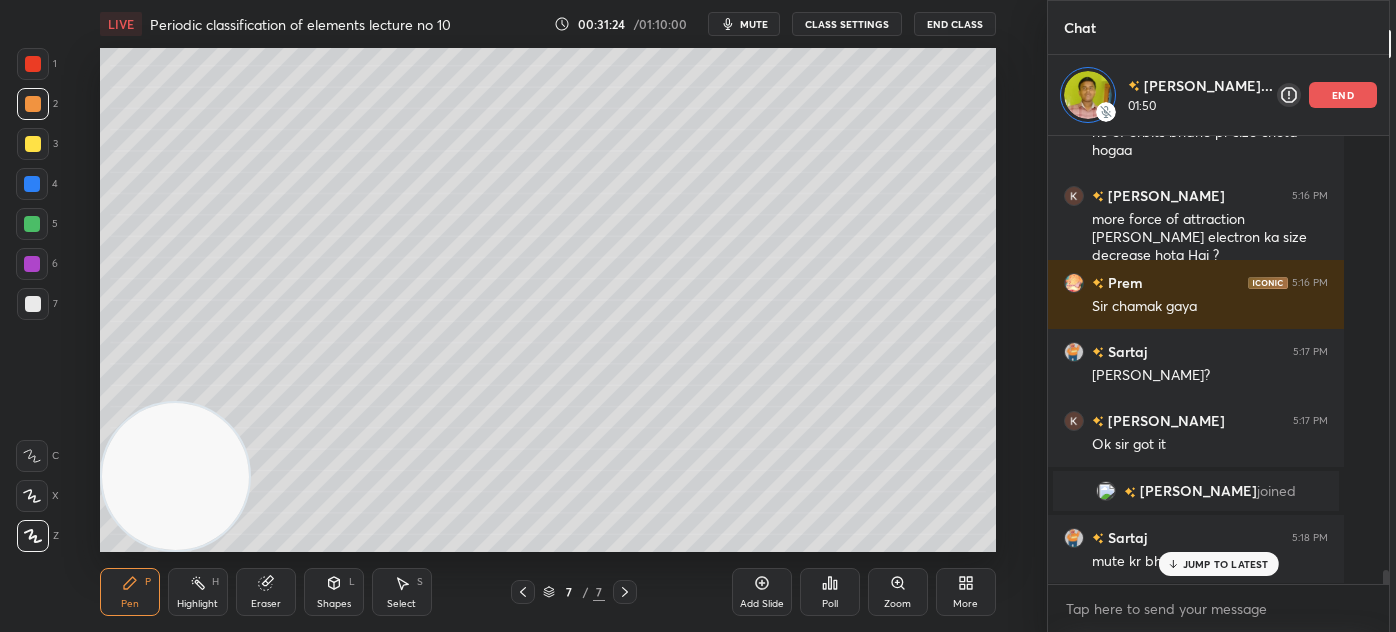click on "Shapes" at bounding box center [334, 604] 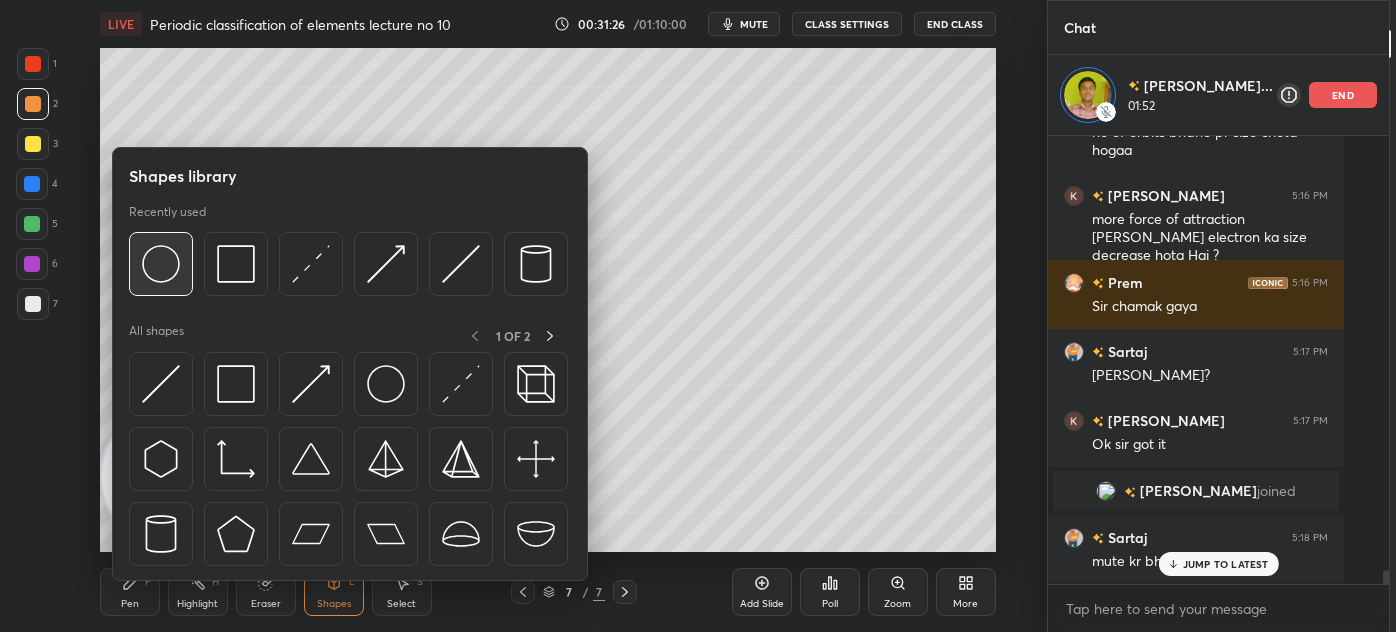 click at bounding box center [161, 264] 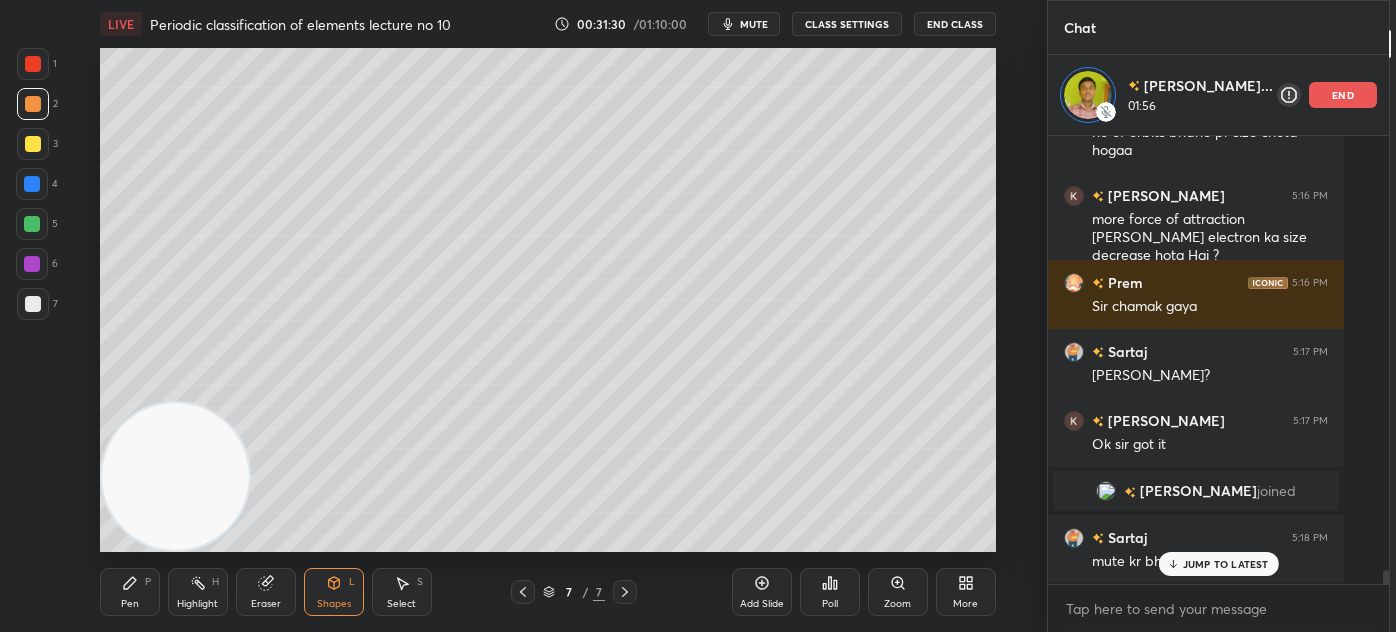 click at bounding box center (33, 304) 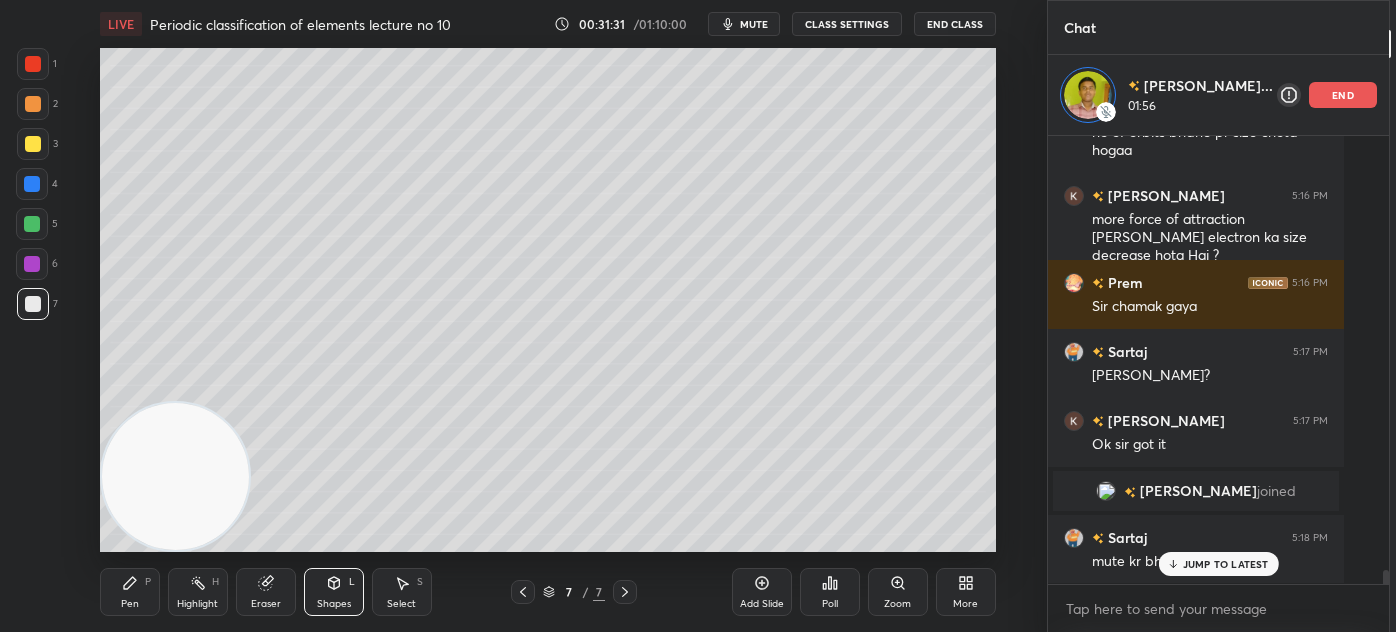 click on "Pen" at bounding box center (130, 604) 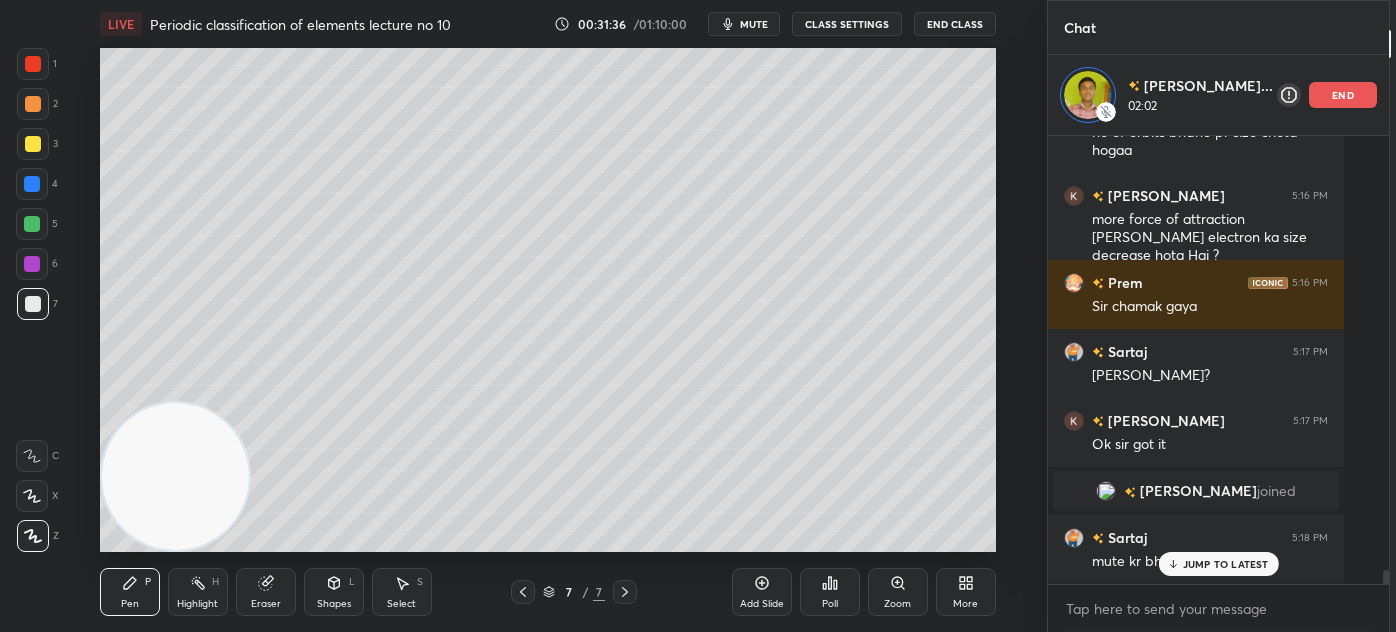scroll, scrollTop: 13888, scrollLeft: 0, axis: vertical 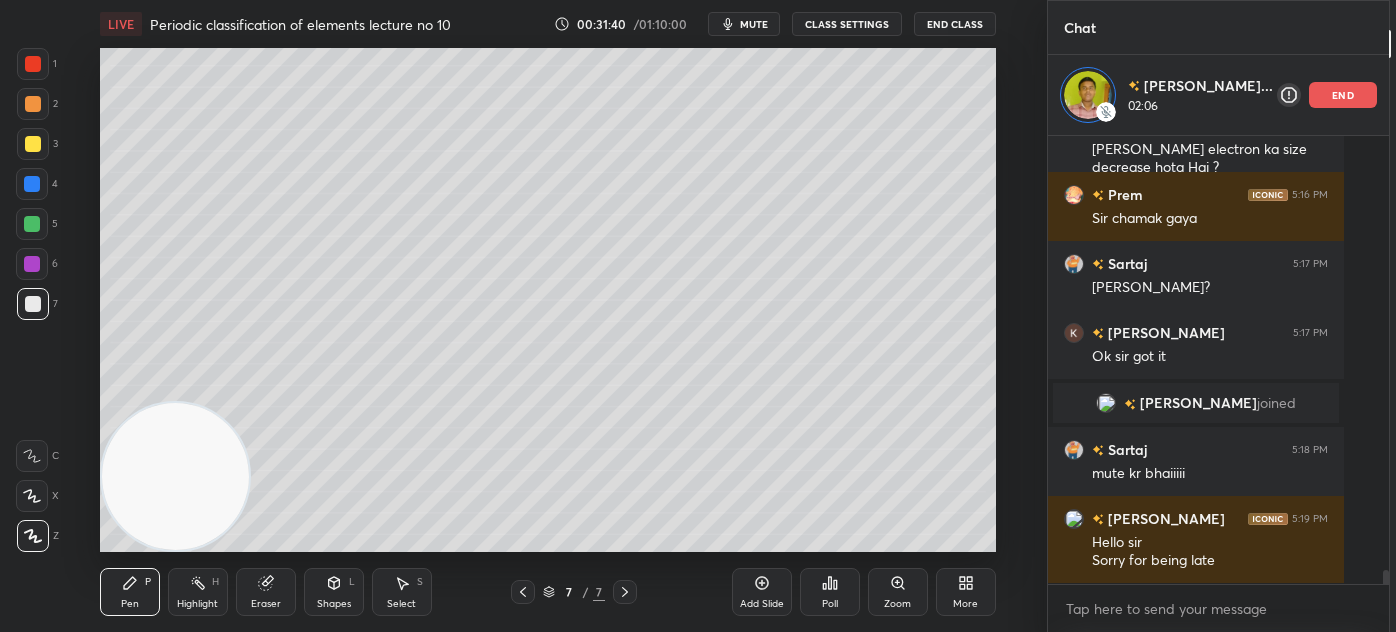 click at bounding box center [33, 104] 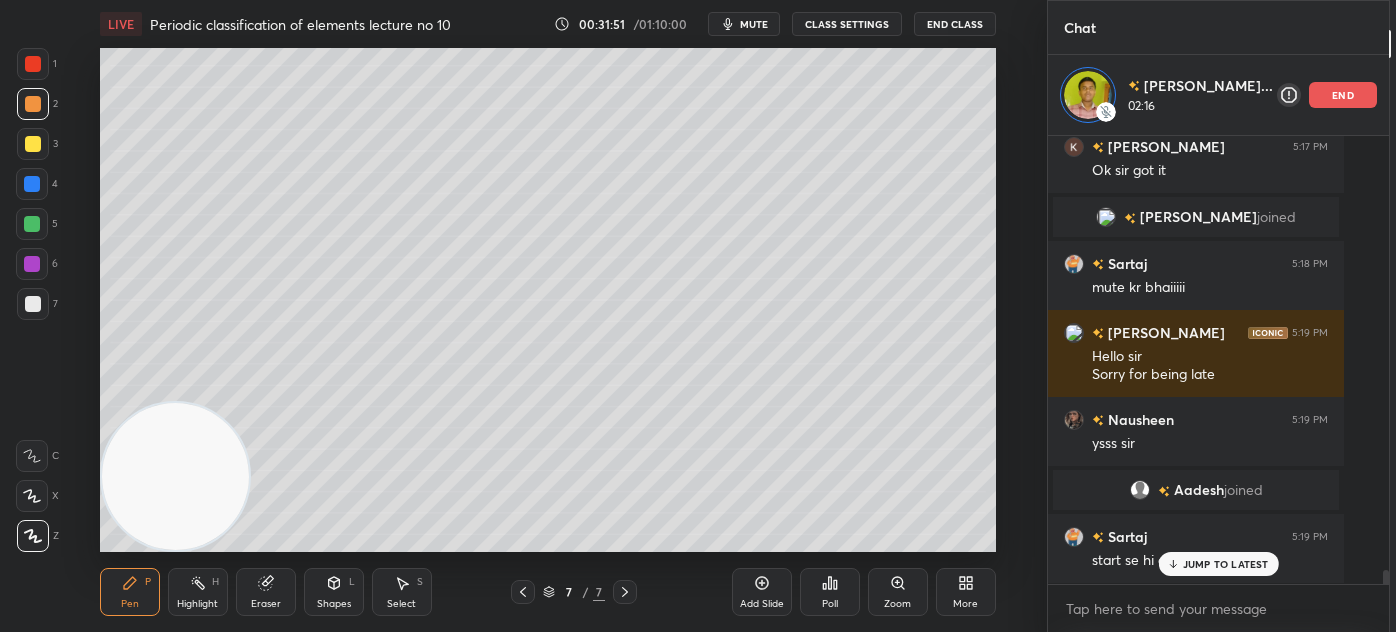 scroll, scrollTop: 13393, scrollLeft: 0, axis: vertical 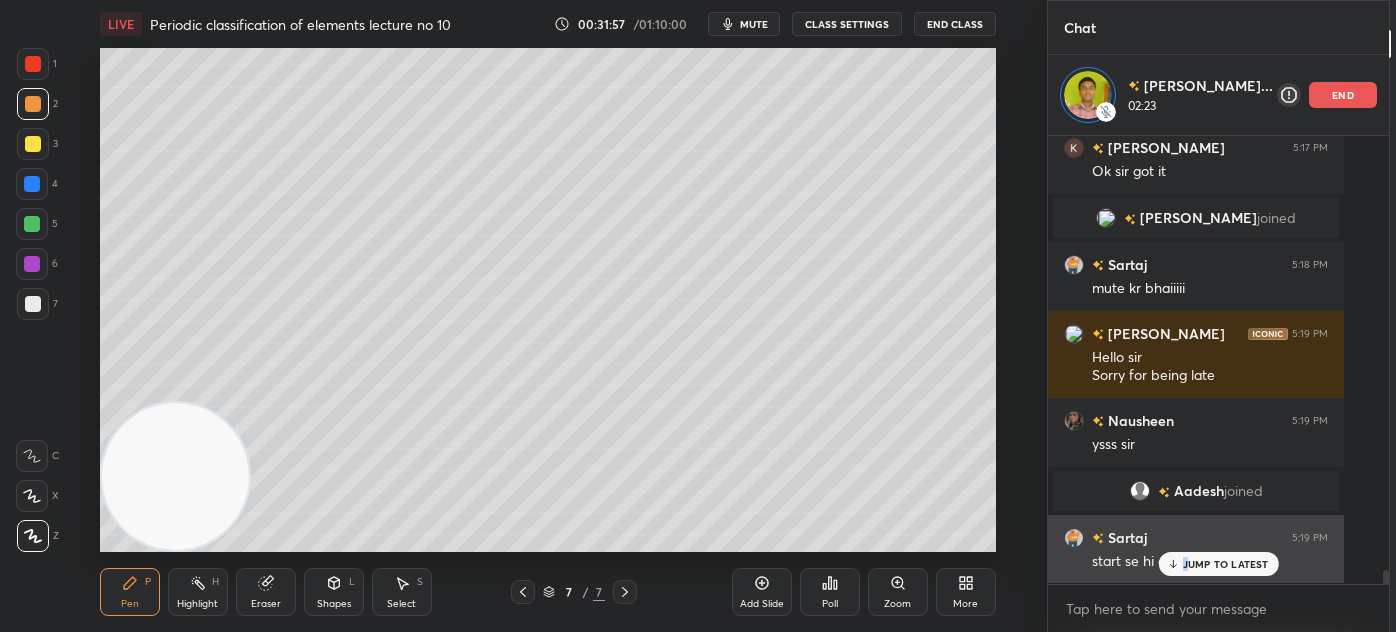 click on "JUMP TO LATEST" at bounding box center [1226, 564] 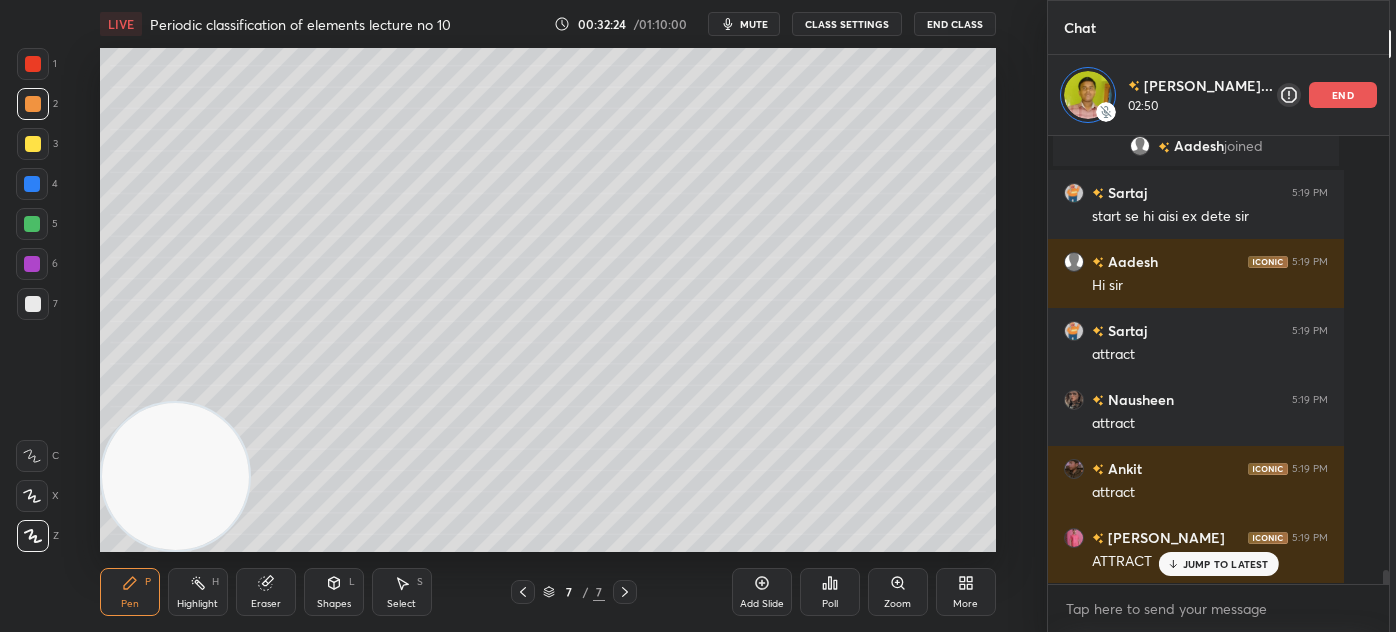 scroll, scrollTop: 13808, scrollLeft: 0, axis: vertical 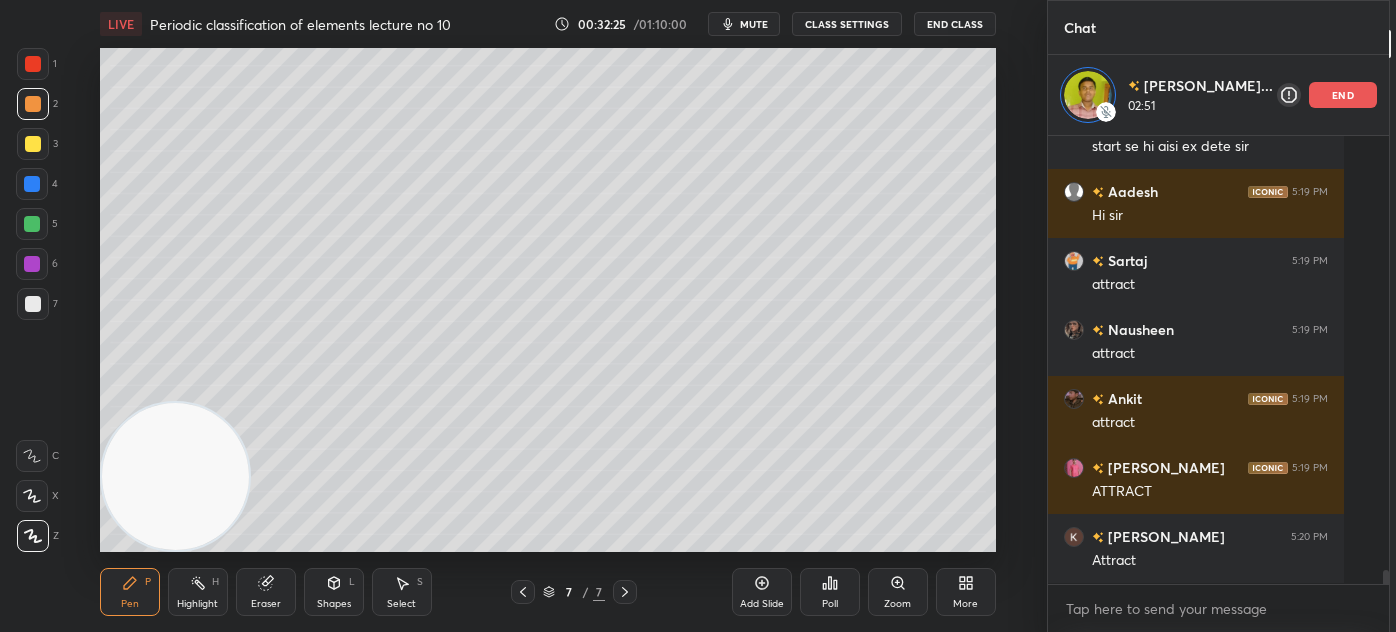 click at bounding box center [33, 144] 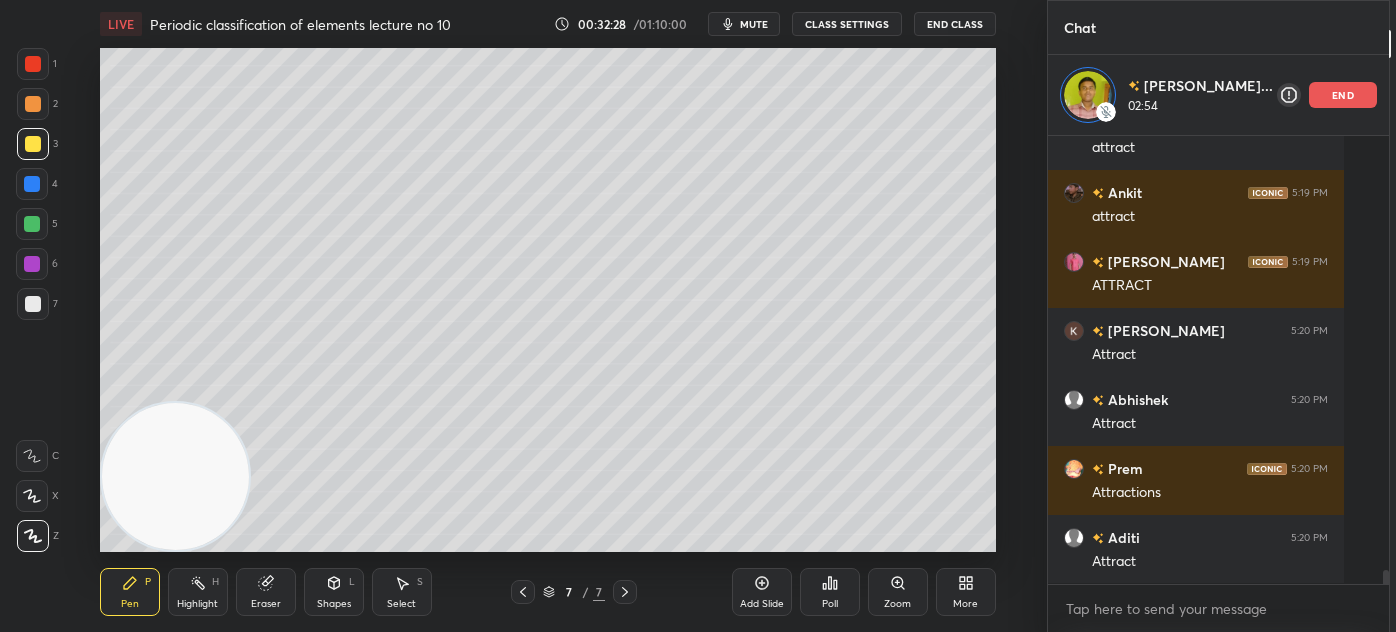 scroll, scrollTop: 14083, scrollLeft: 0, axis: vertical 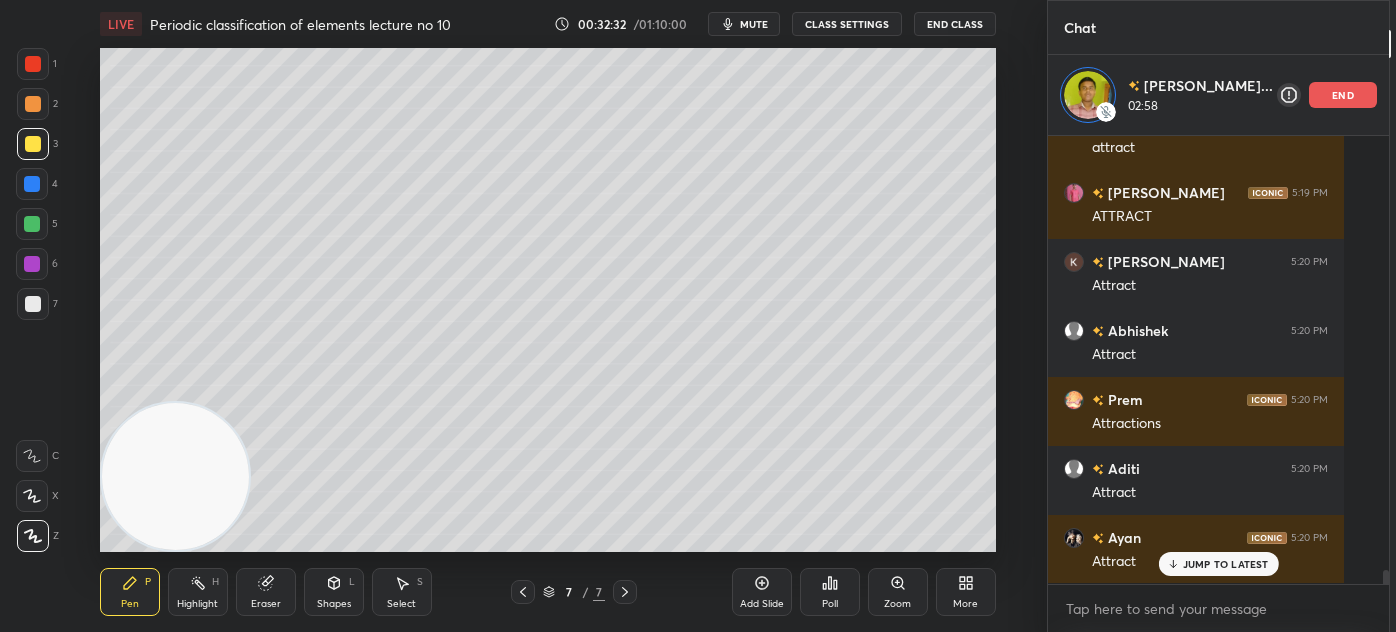 click at bounding box center (33, 104) 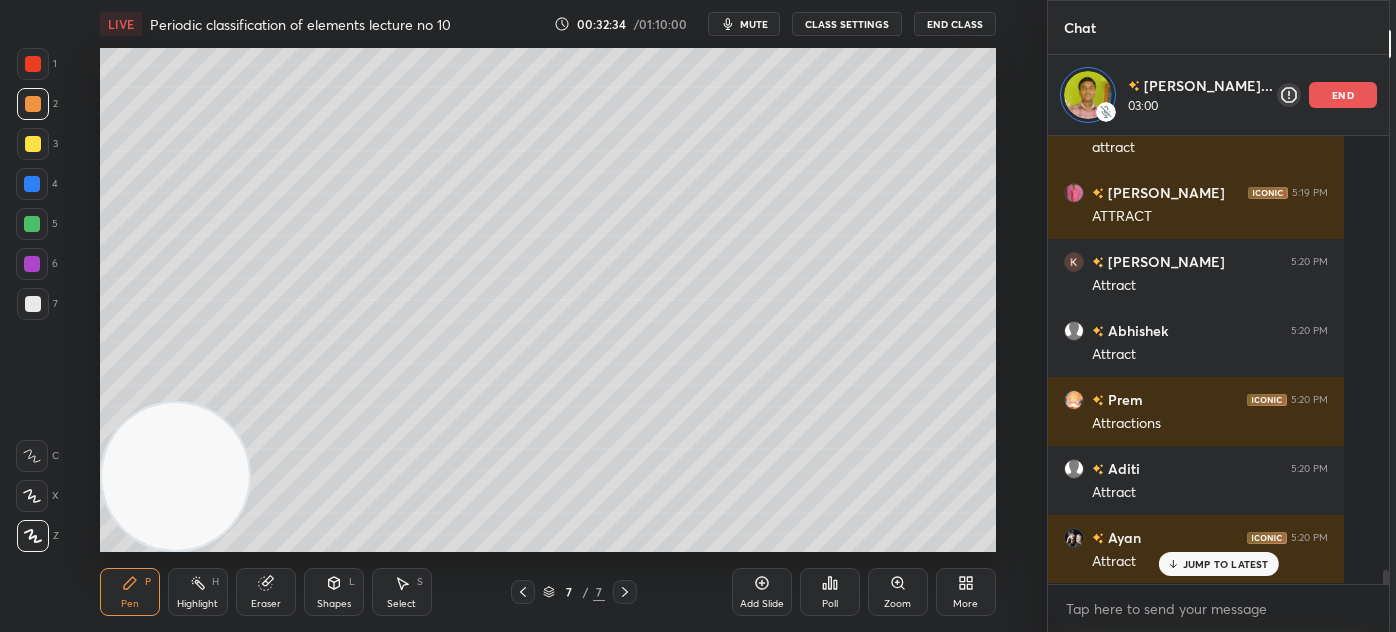 click on "Shapes" at bounding box center (334, 604) 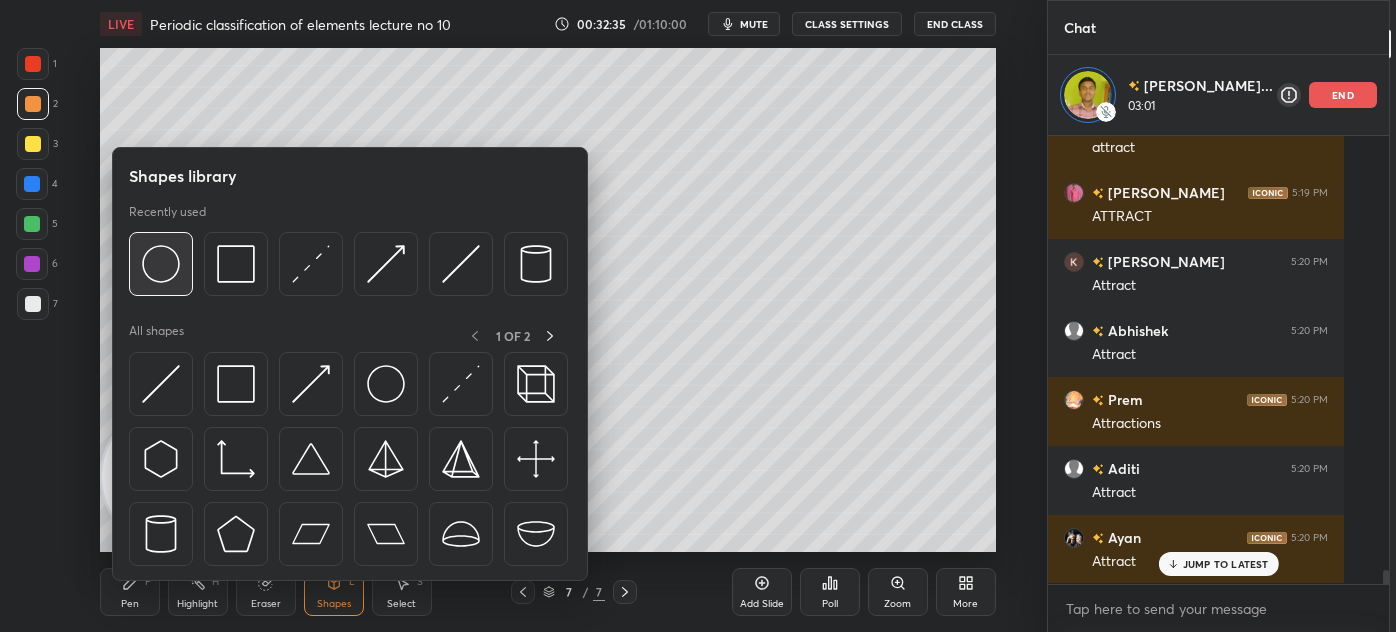 click at bounding box center [161, 264] 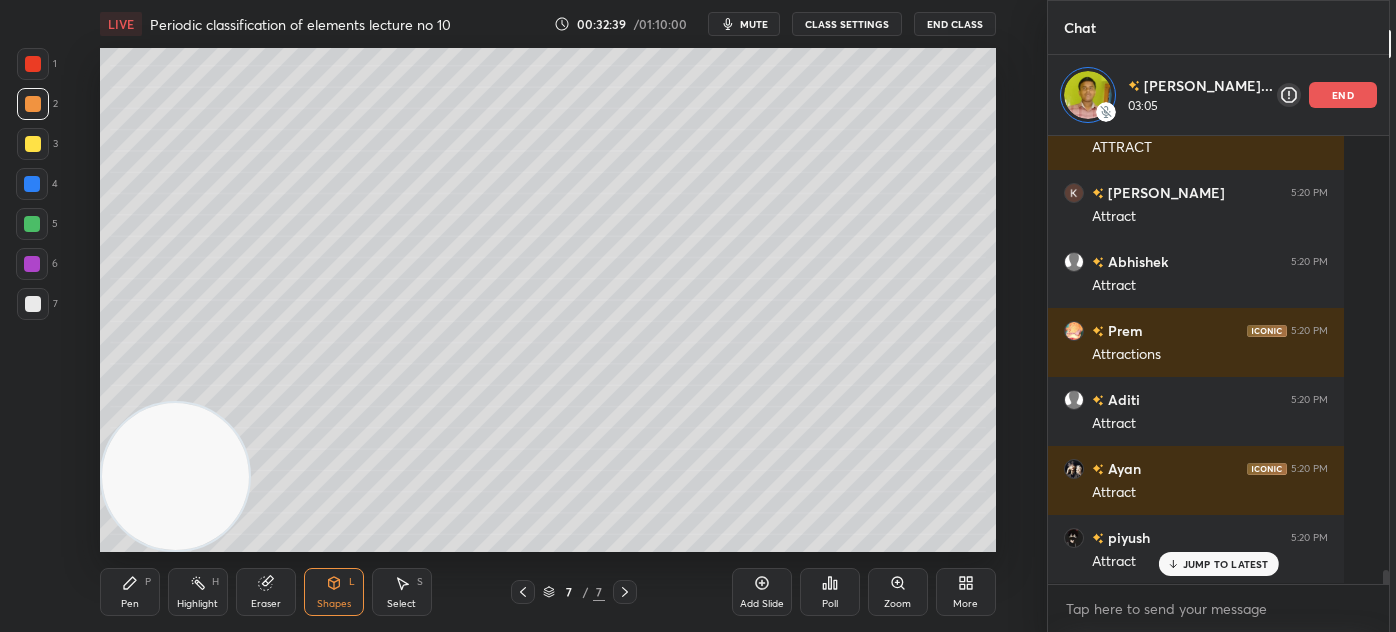 scroll, scrollTop: 14221, scrollLeft: 0, axis: vertical 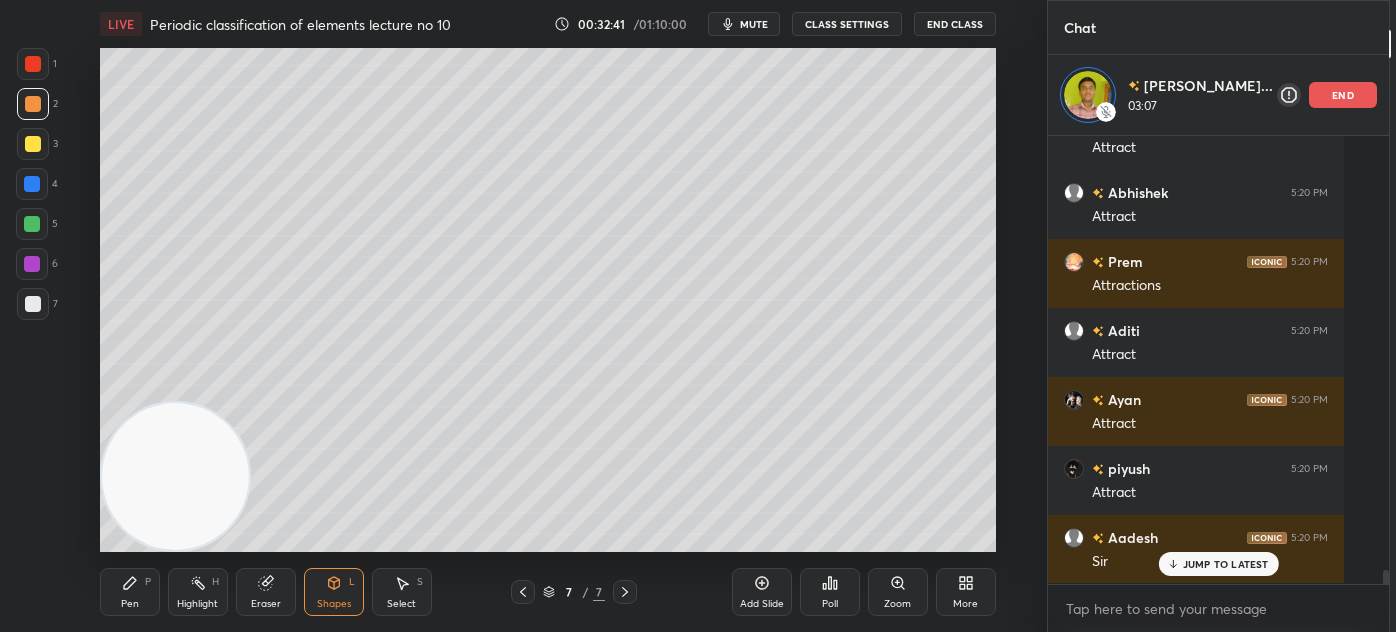 click on "Select" at bounding box center (401, 604) 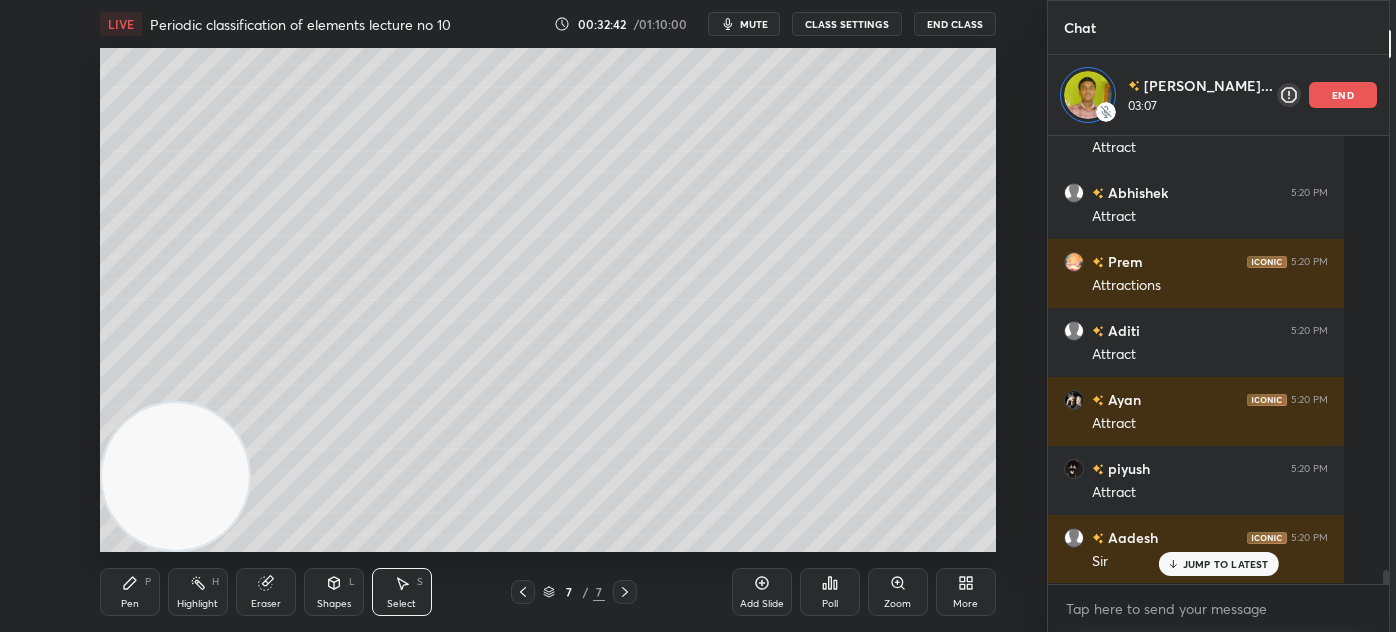 drag, startPoint x: 435, startPoint y: 344, endPoint x: 403, endPoint y: 357, distance: 34.539833 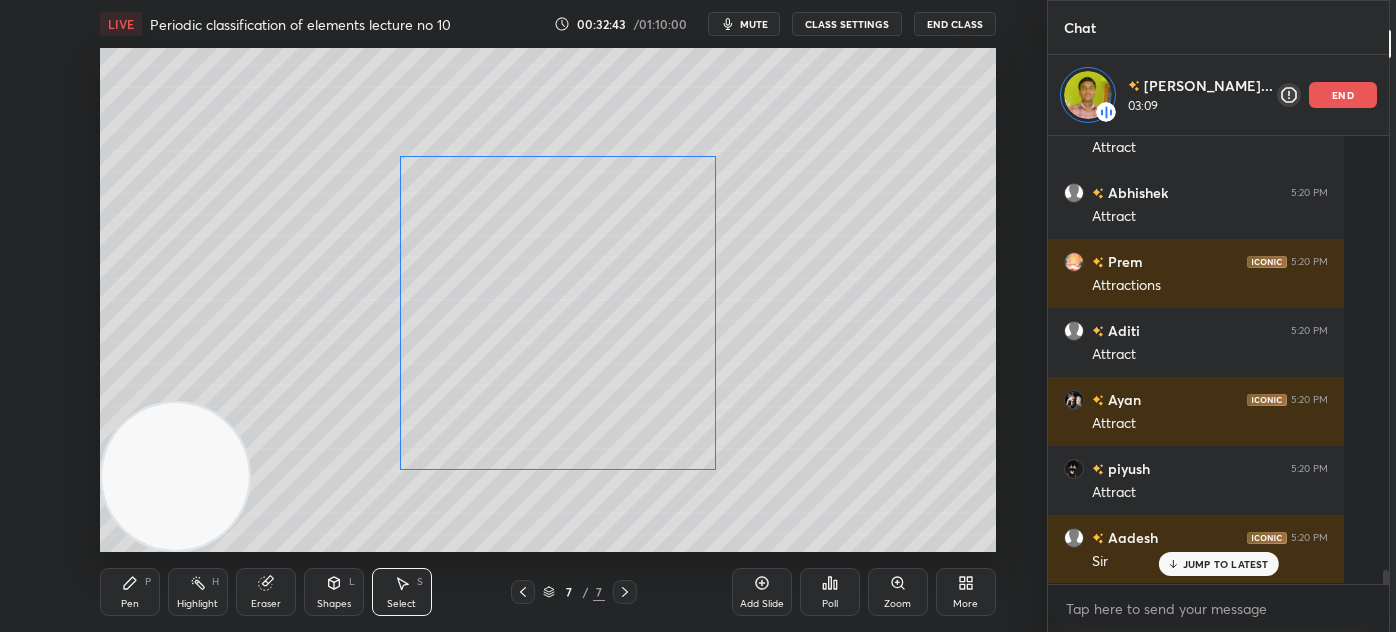 click on "0 ° Undo Copy Duplicate Duplicate to new slide Delete" at bounding box center [548, 300] 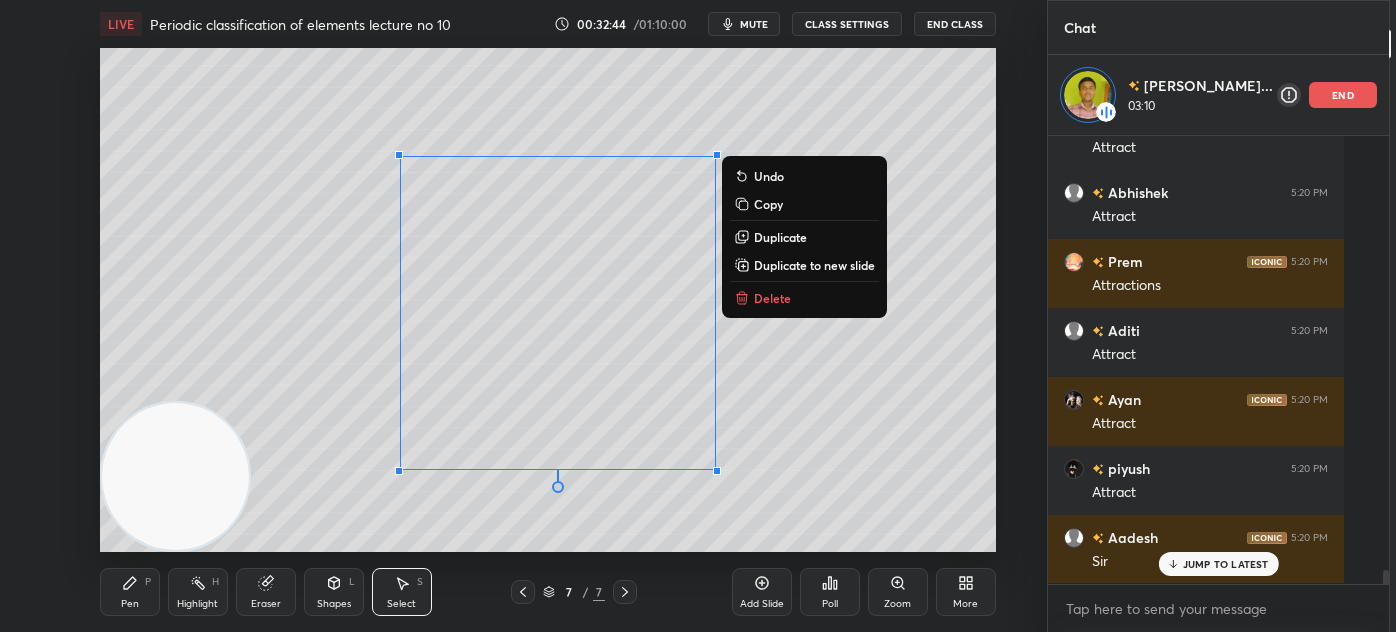 click on "0 ° Undo Copy Duplicate Duplicate to new slide Delete" at bounding box center [548, 300] 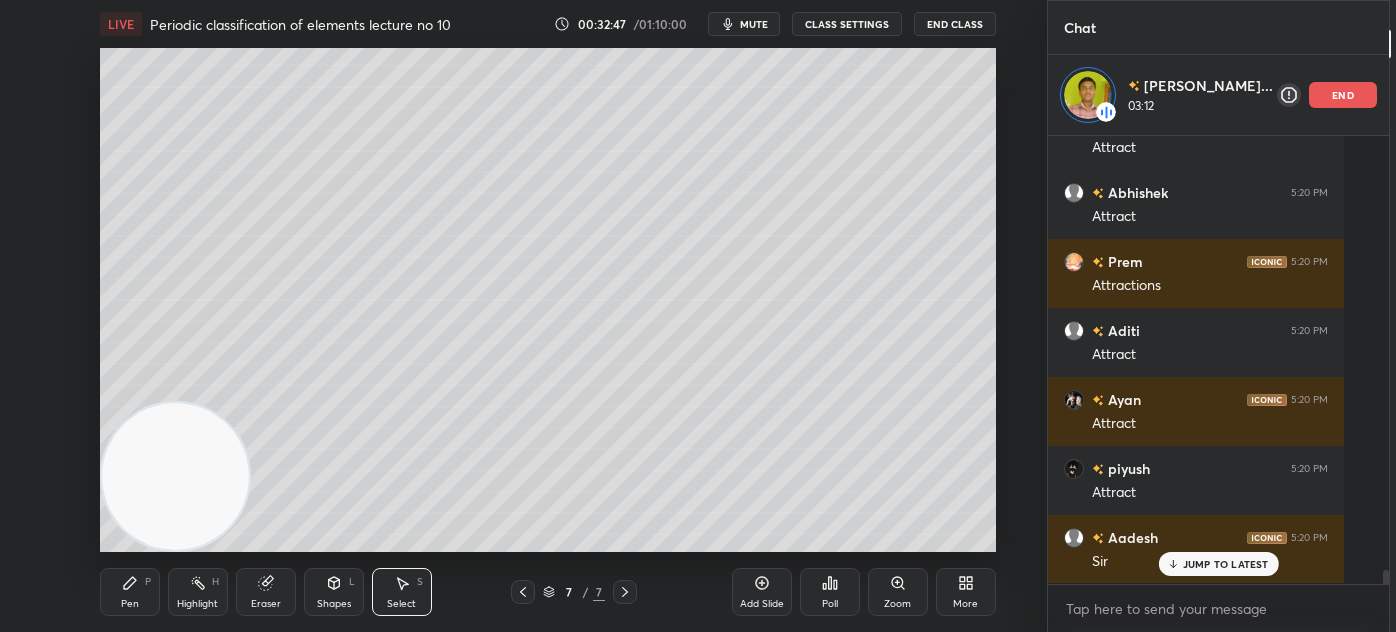 click on "Pen P" at bounding box center [130, 592] 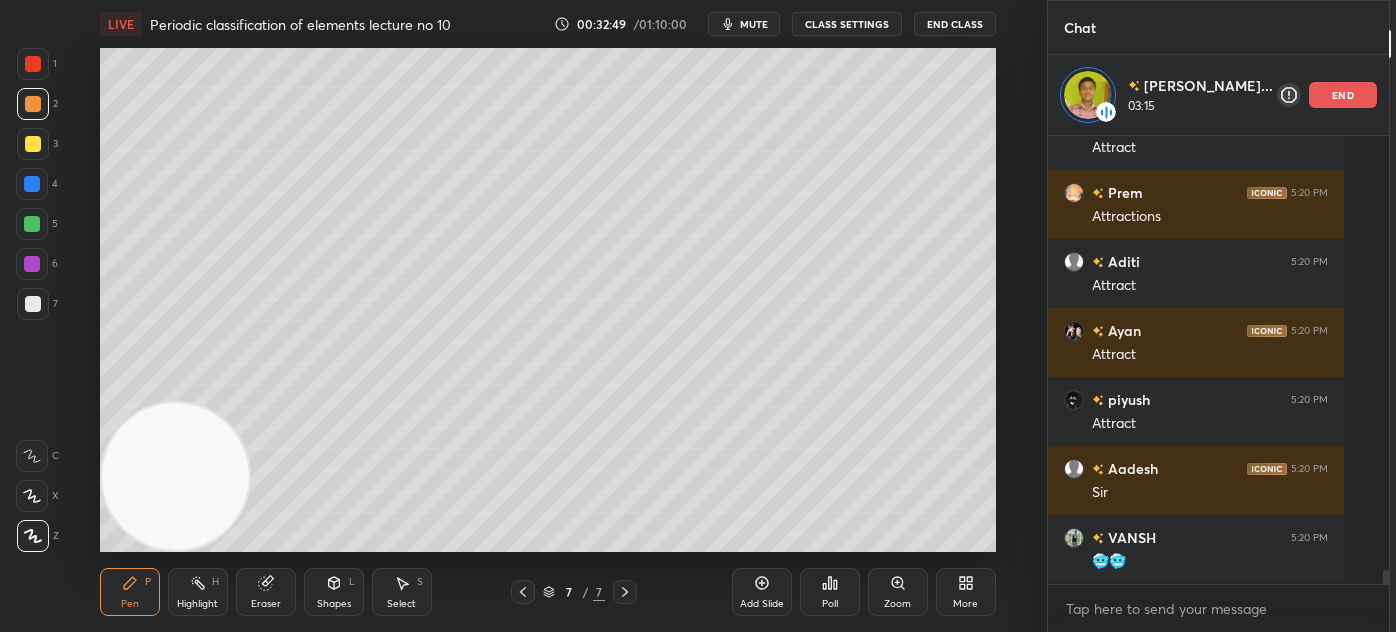 click at bounding box center [33, 304] 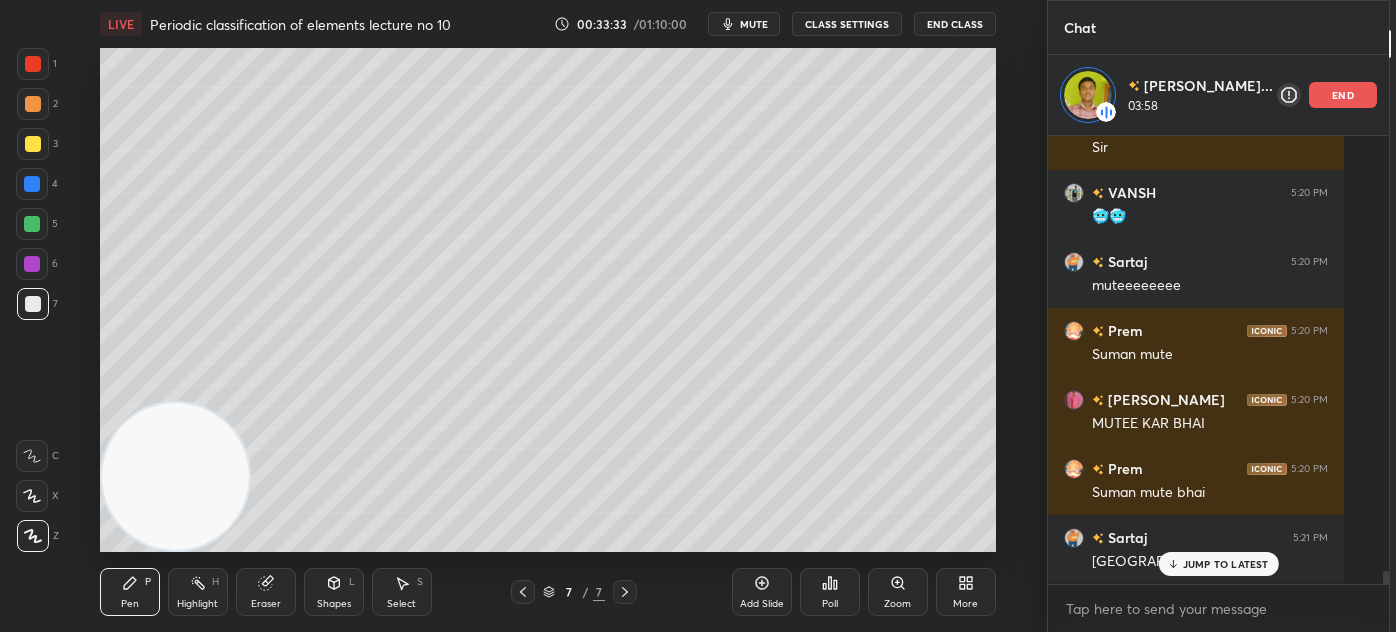 scroll, scrollTop: 14704, scrollLeft: 0, axis: vertical 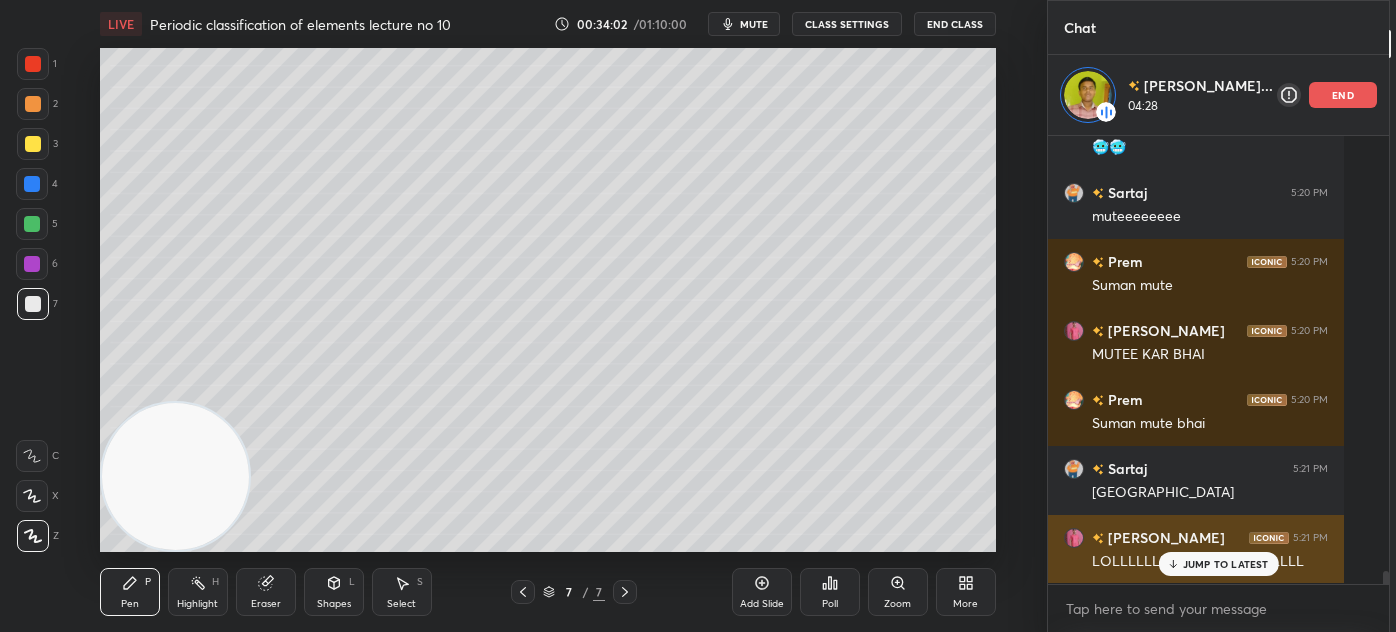 click on "JUMP TO LATEST" at bounding box center [1226, 564] 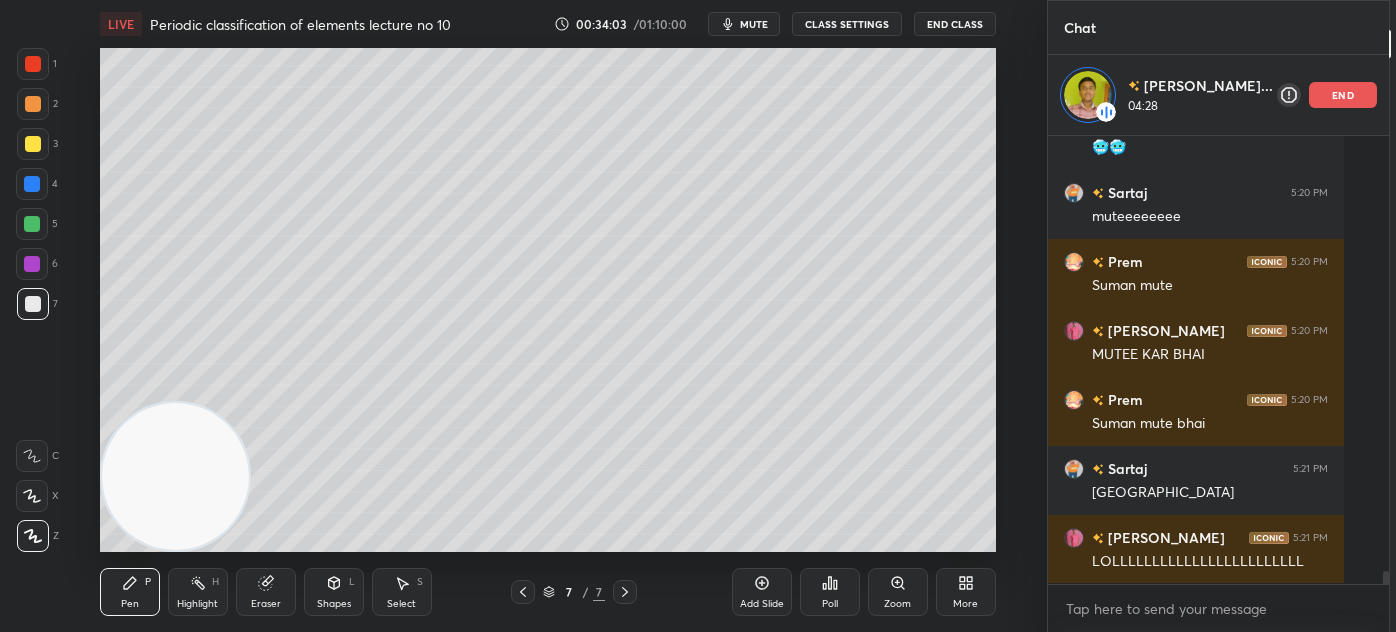 scroll, scrollTop: 14773, scrollLeft: 0, axis: vertical 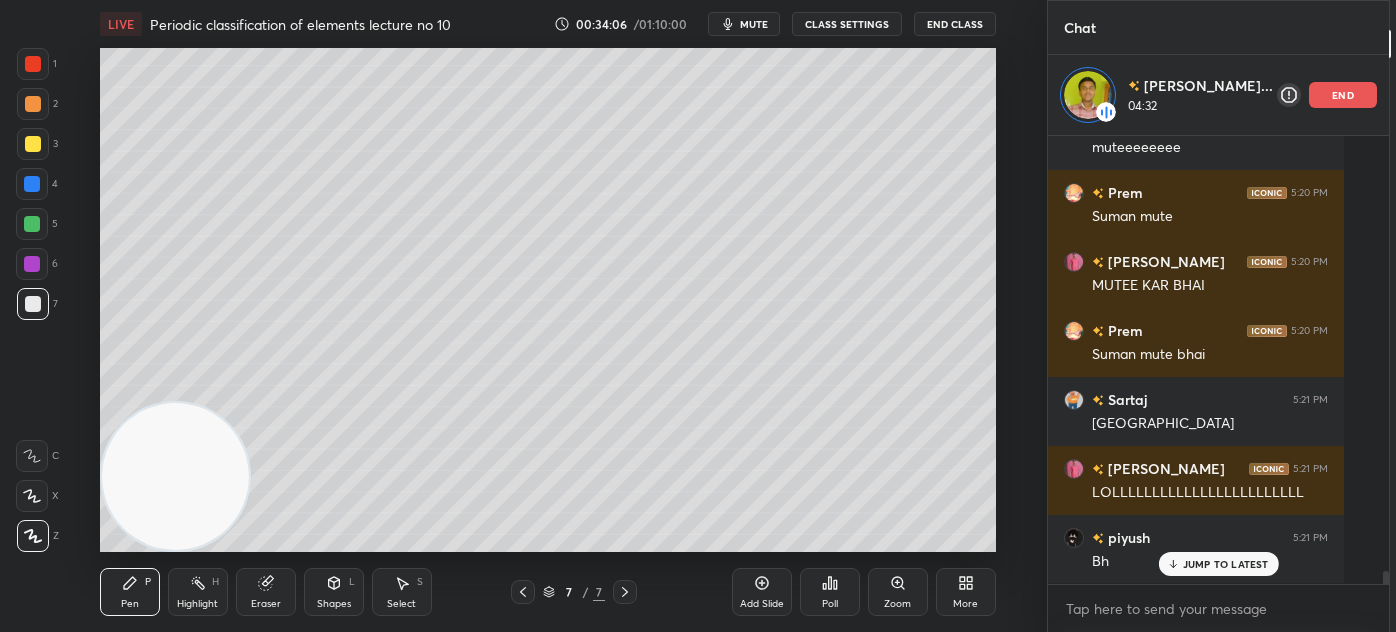 click on "end" at bounding box center (1343, 95) 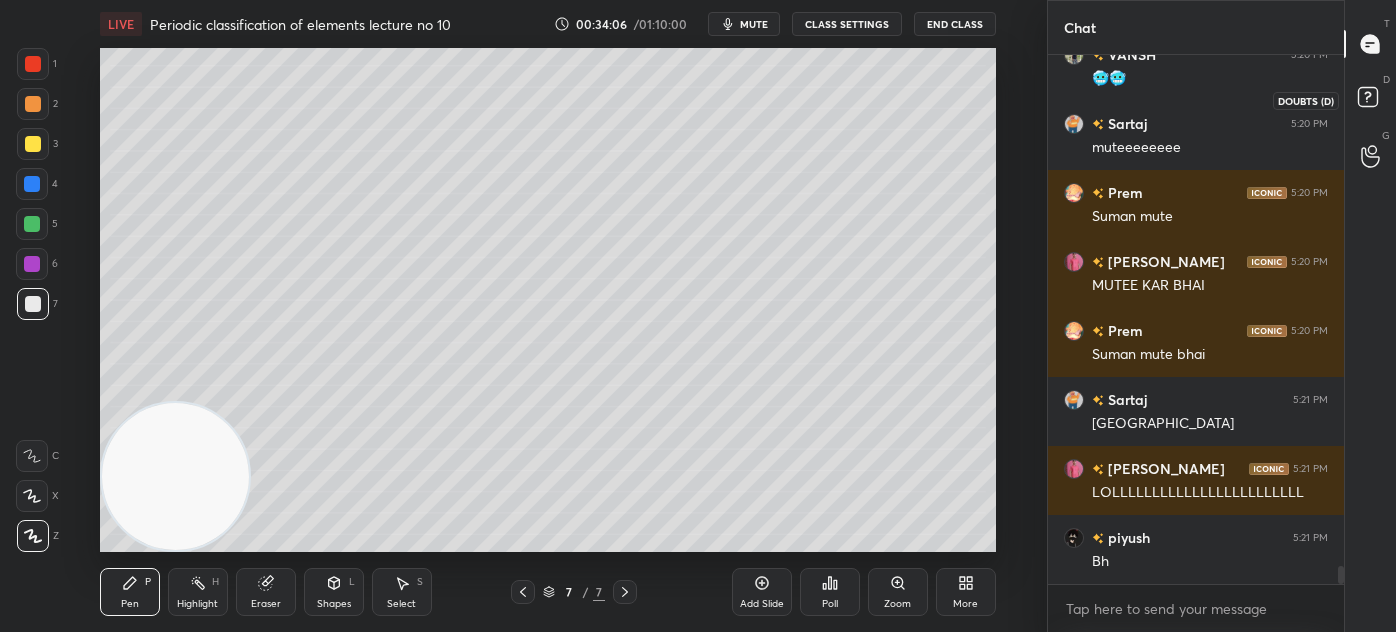 click 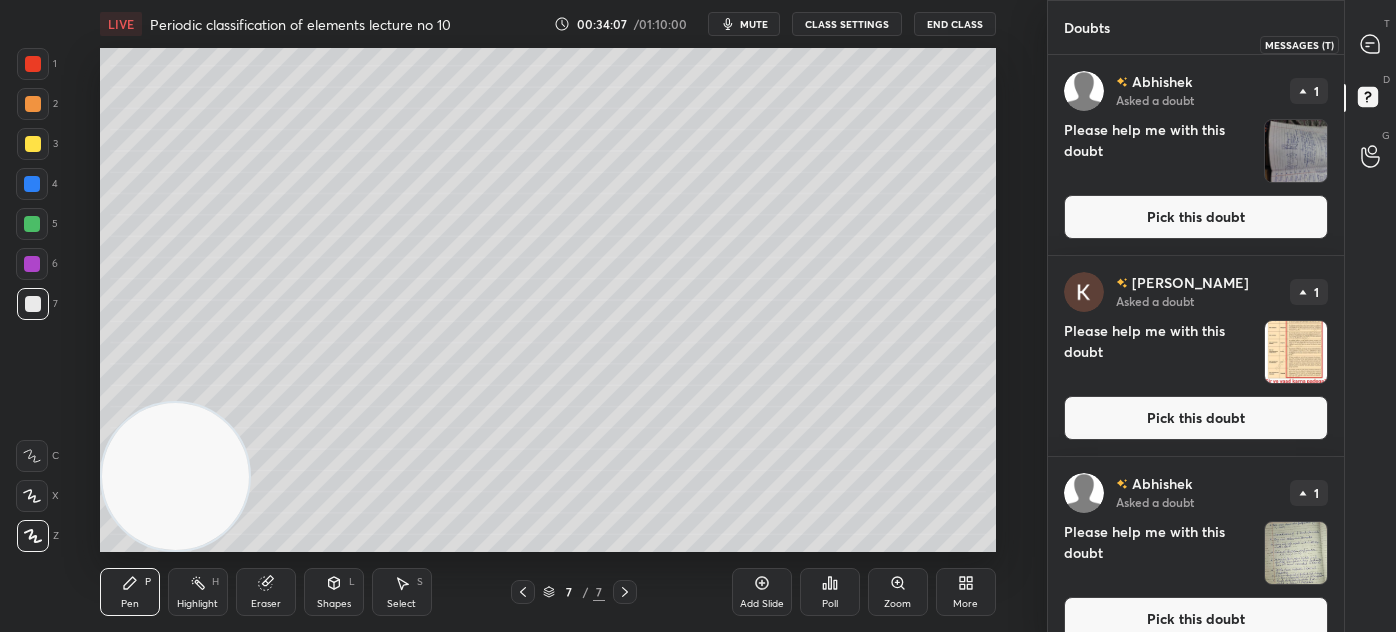 click 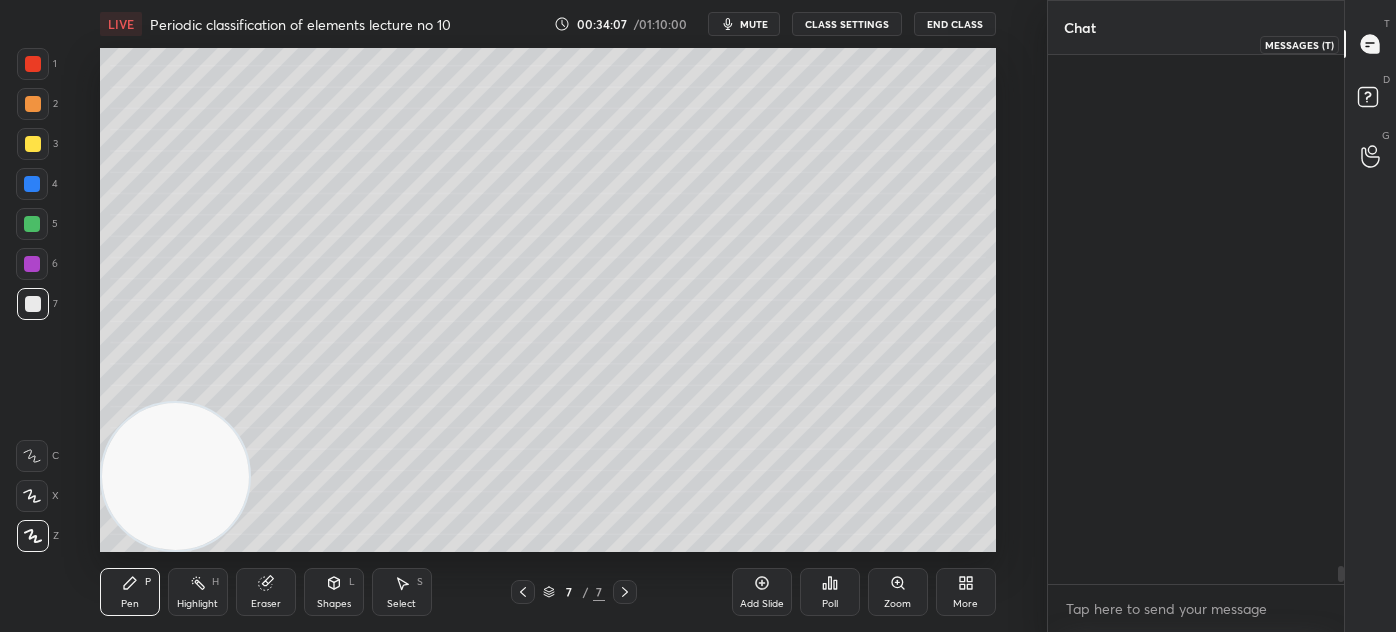 scroll, scrollTop: 15218, scrollLeft: 0, axis: vertical 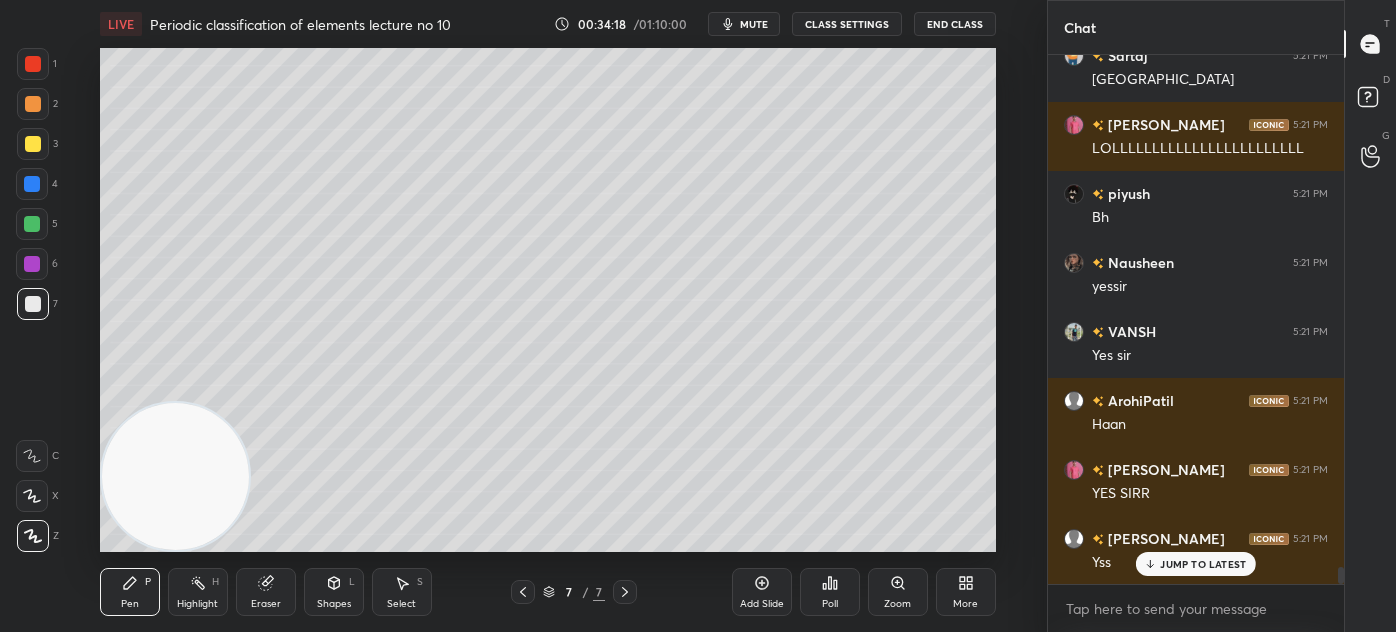 drag, startPoint x: 32, startPoint y: 62, endPoint x: 45, endPoint y: 63, distance: 13.038404 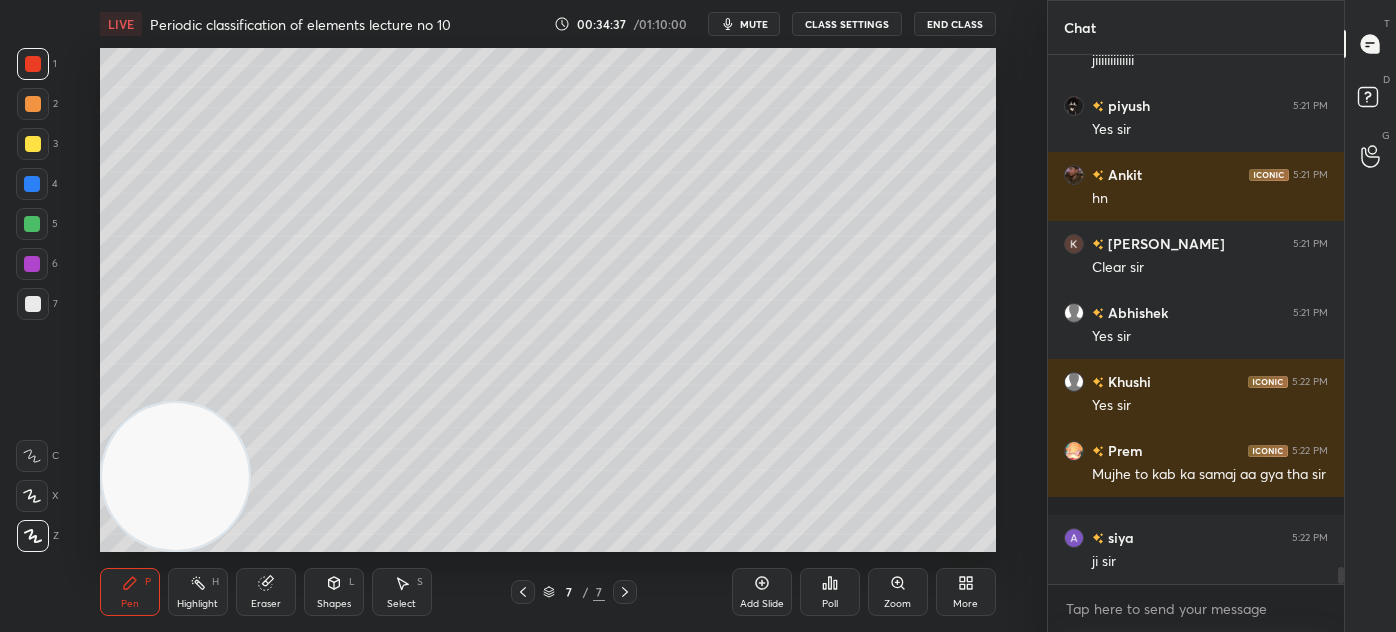 scroll, scrollTop: 16202, scrollLeft: 0, axis: vertical 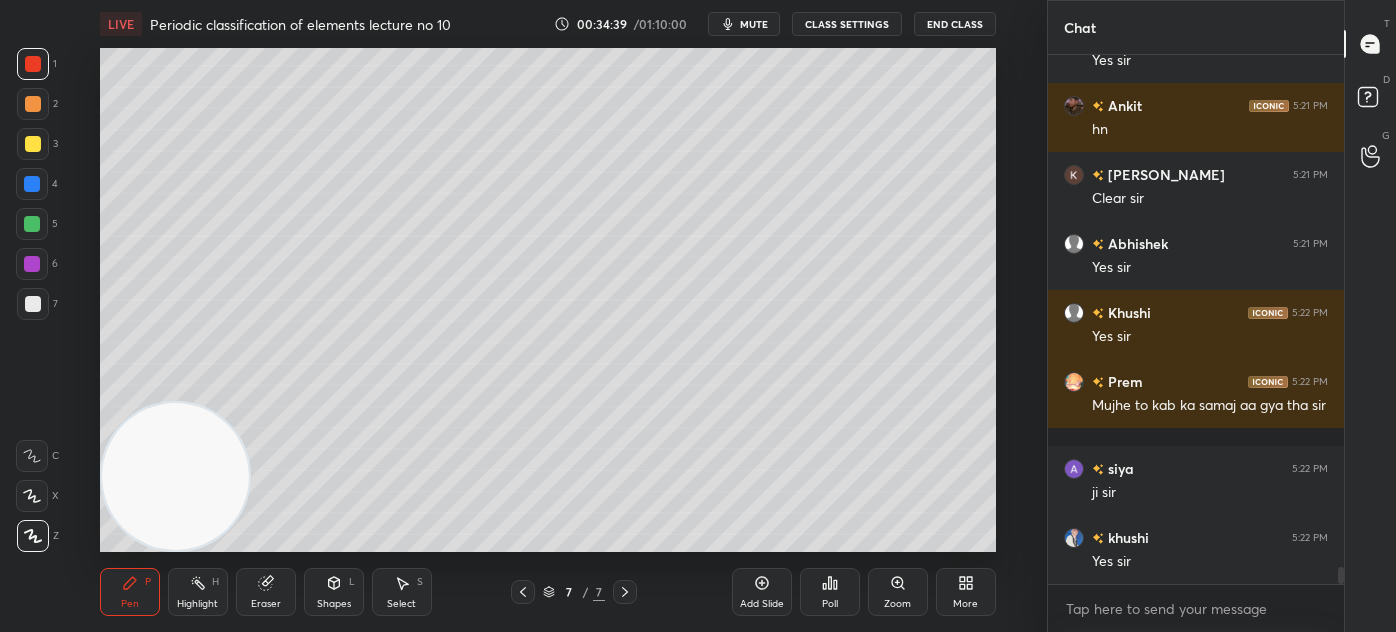 click on "Add Slide" at bounding box center [762, 604] 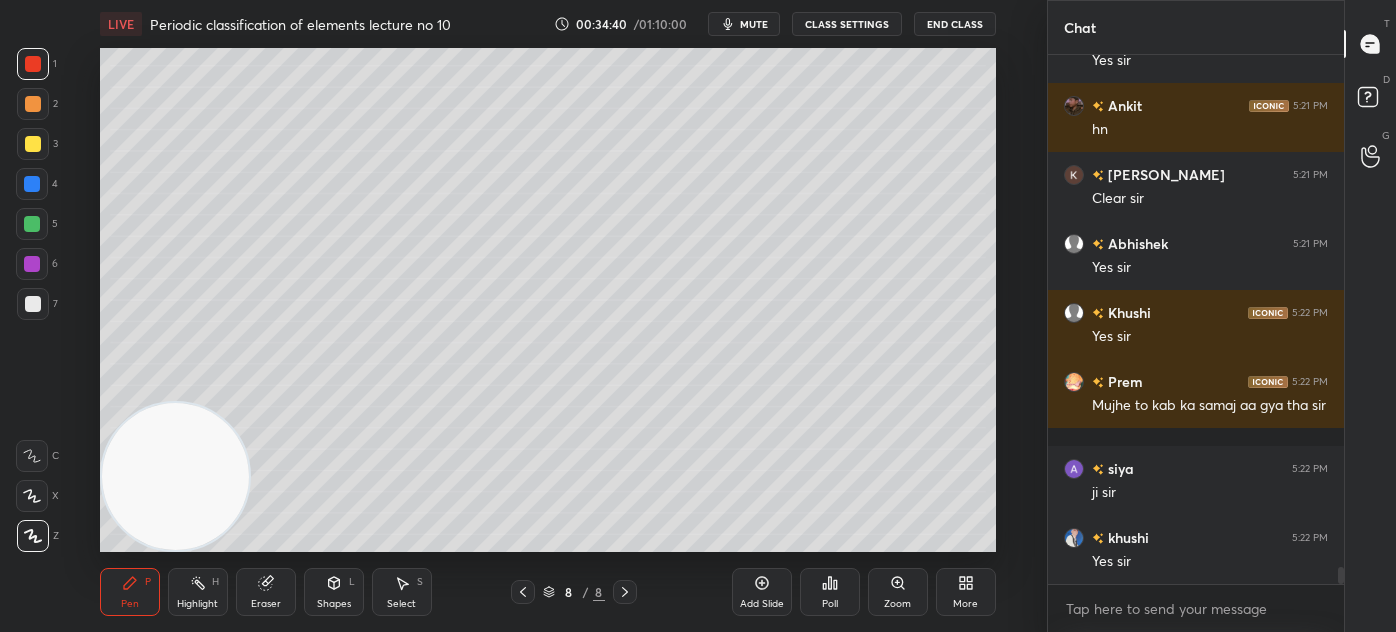 click at bounding box center (33, 144) 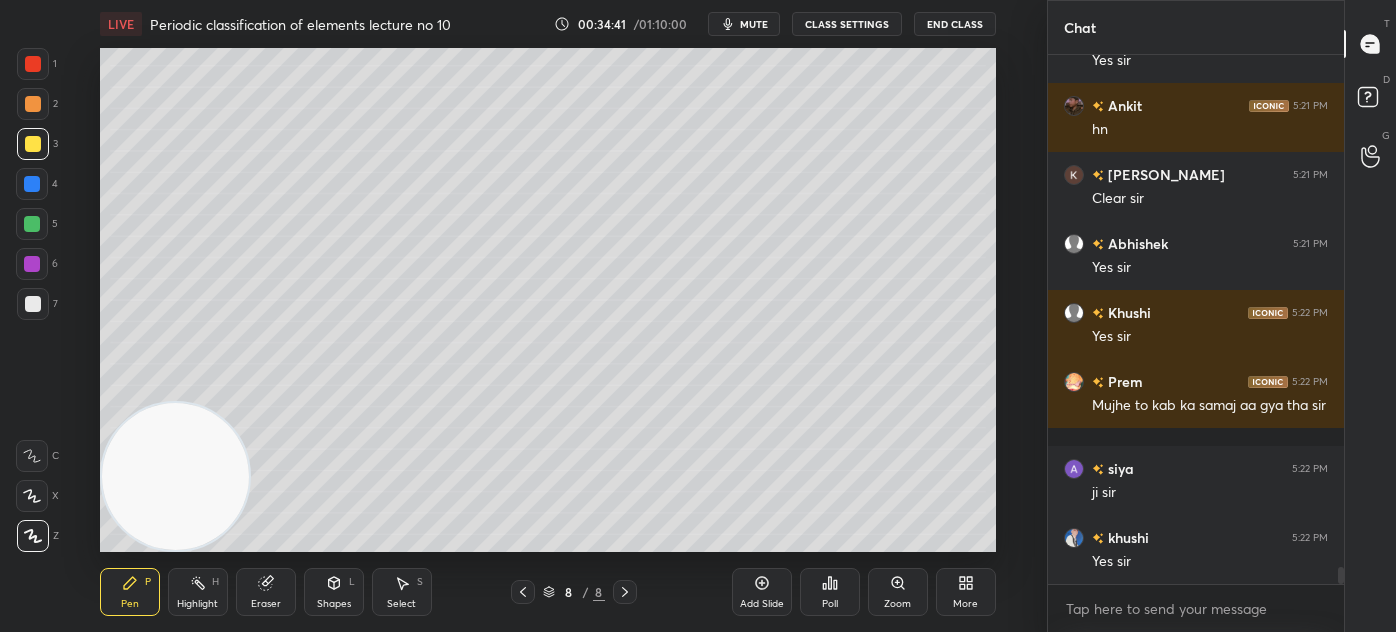 click 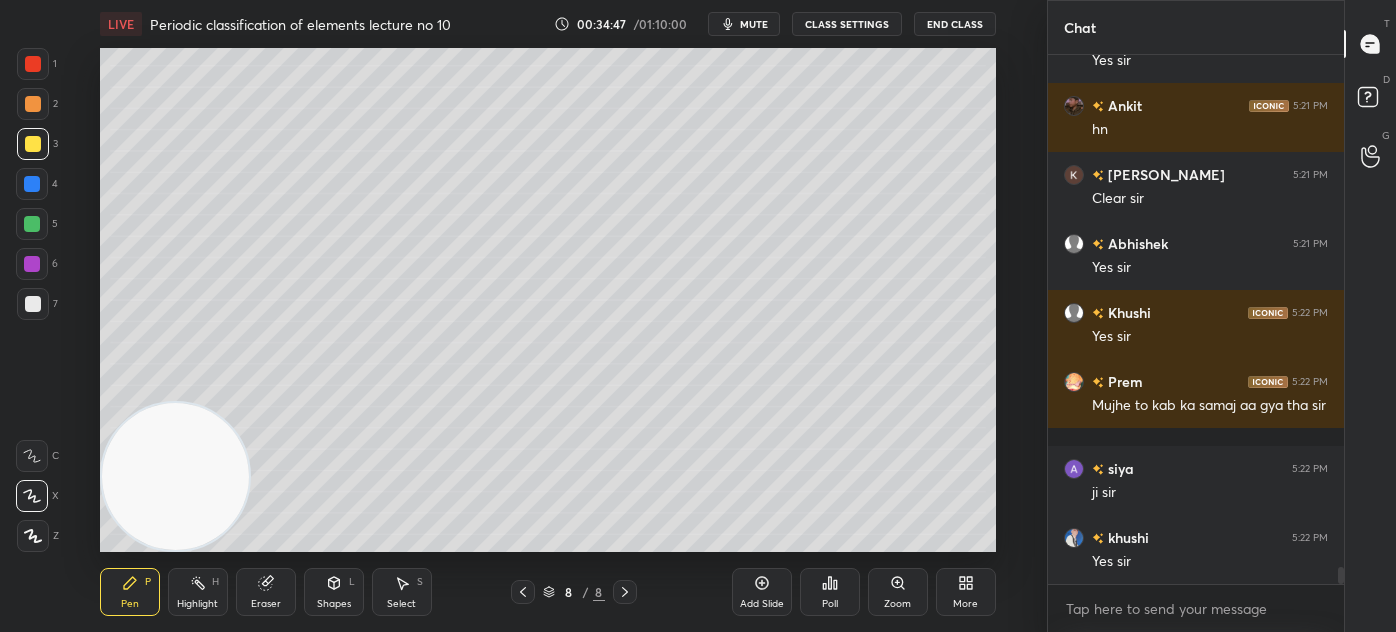 click on "Eraser" at bounding box center (266, 604) 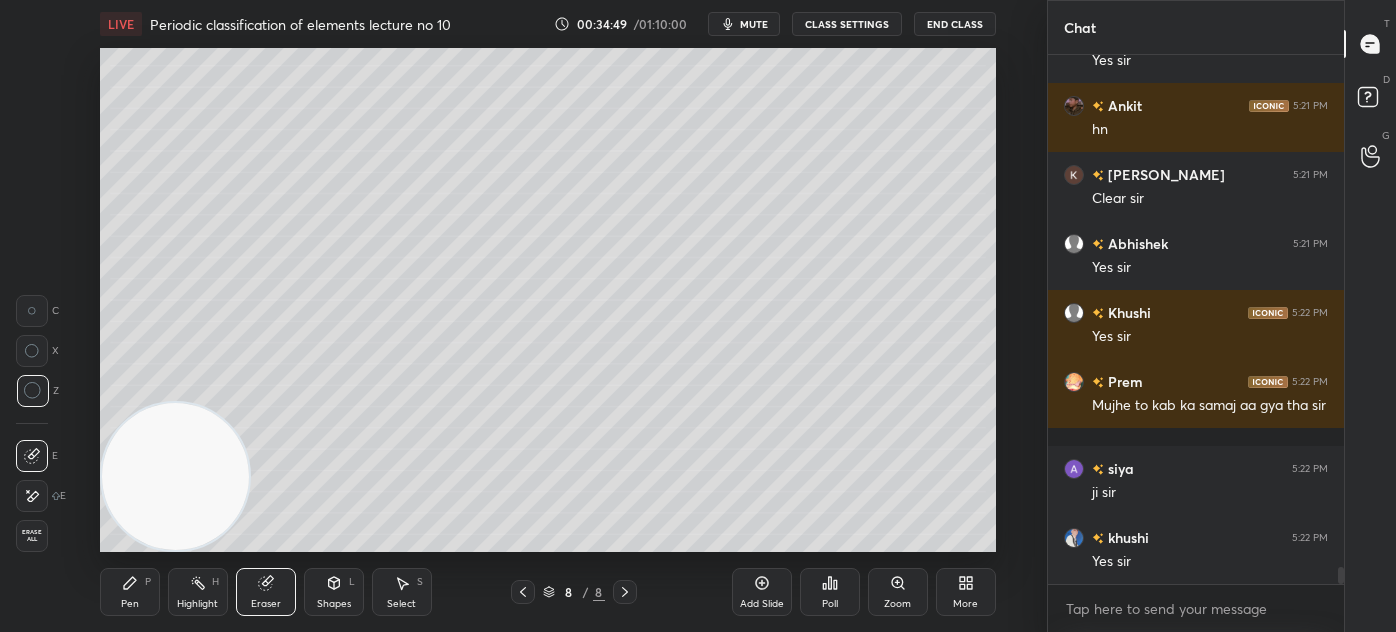 click on "Pen P" at bounding box center (130, 592) 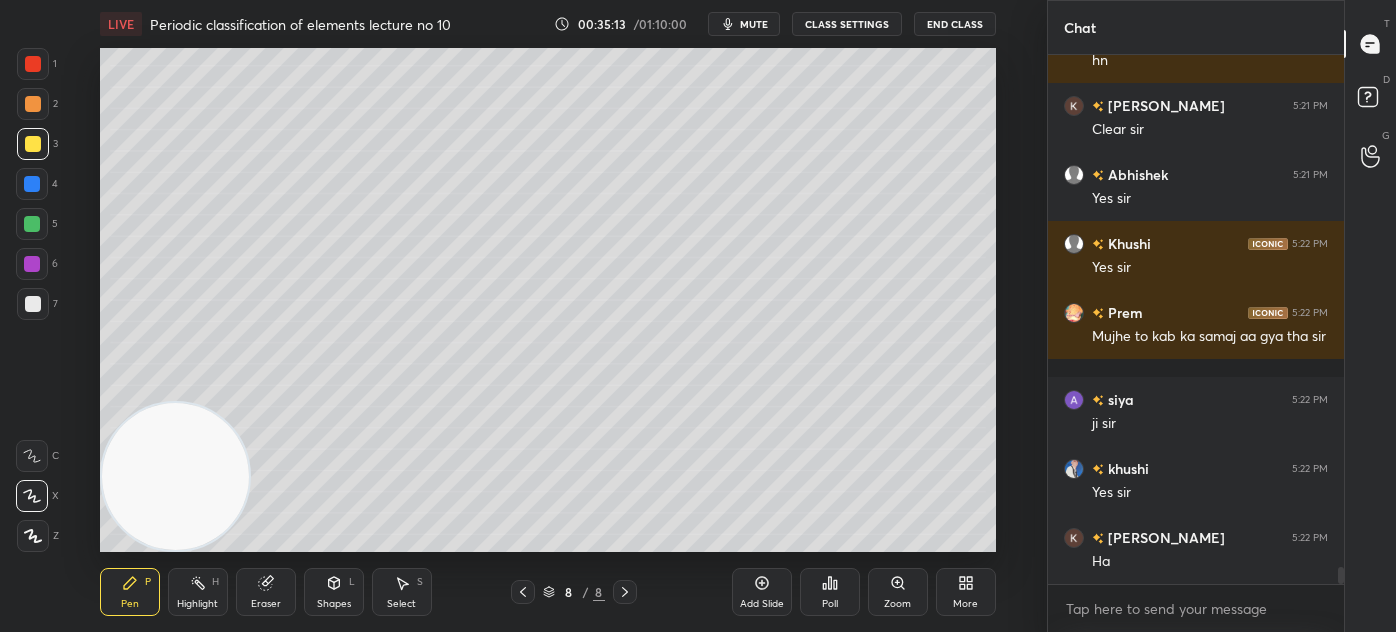 scroll, scrollTop: 16340, scrollLeft: 0, axis: vertical 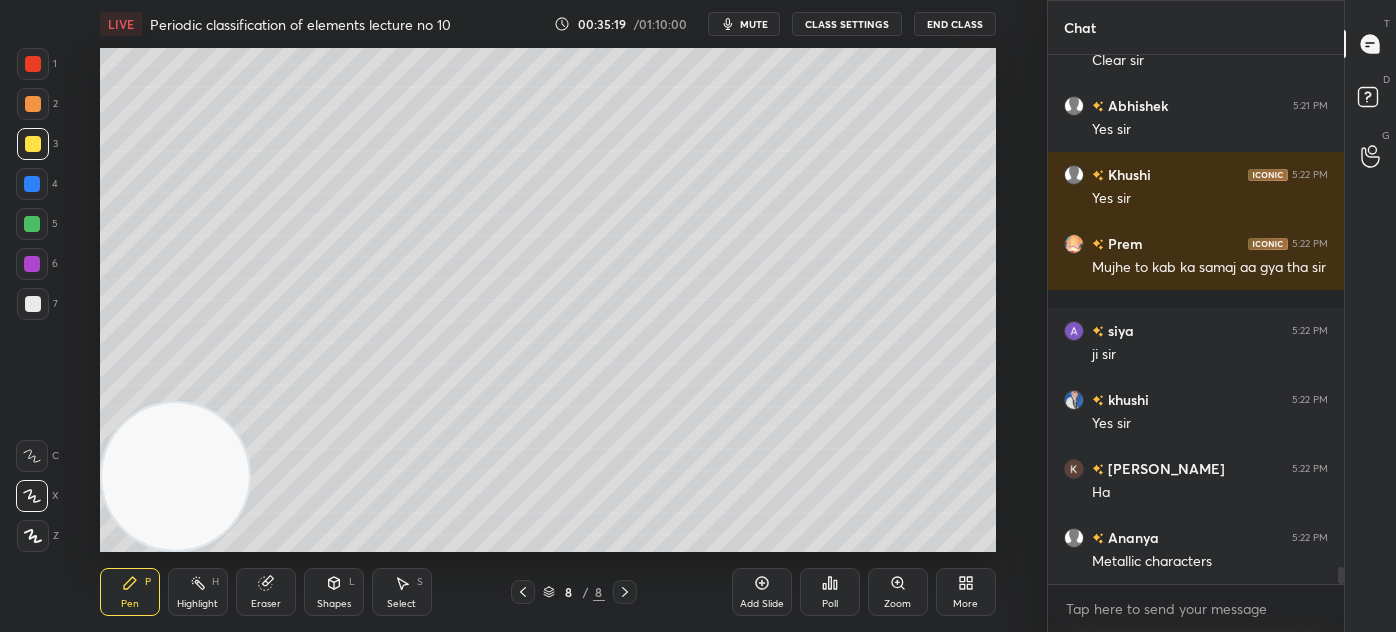 drag, startPoint x: 280, startPoint y: 601, endPoint x: 312, endPoint y: 561, distance: 51.224995 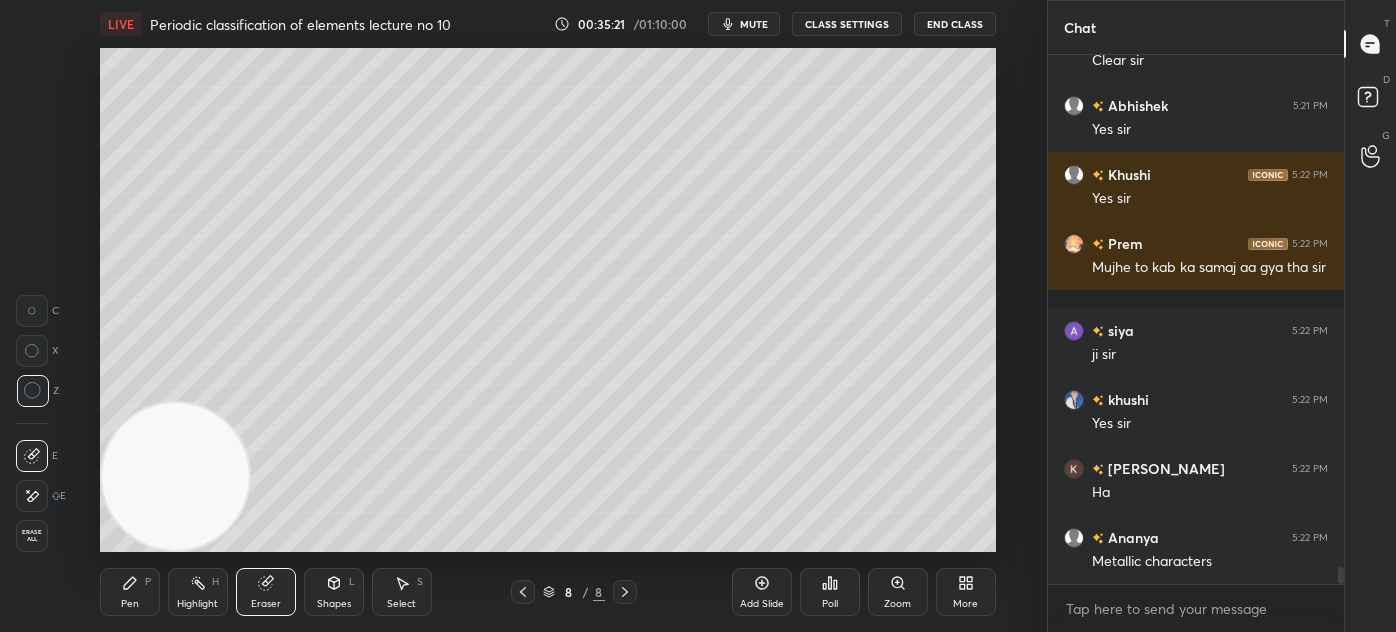 click on "Pen P" at bounding box center (130, 592) 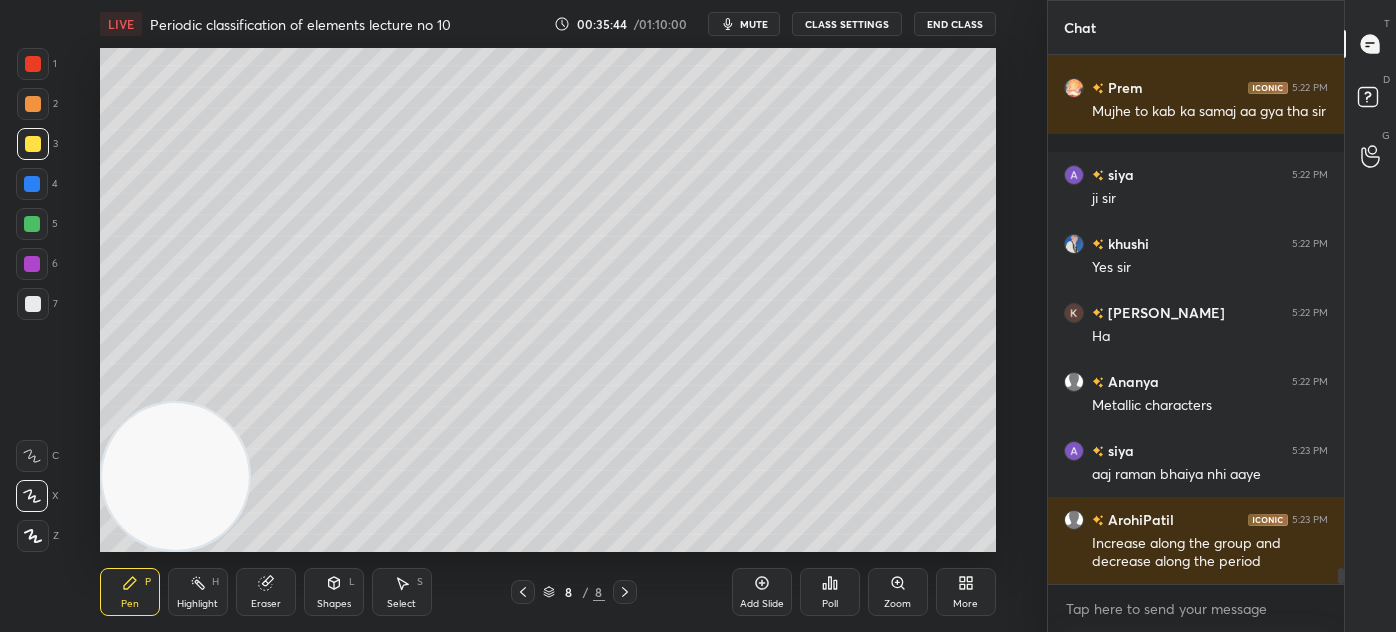scroll, scrollTop: 16565, scrollLeft: 0, axis: vertical 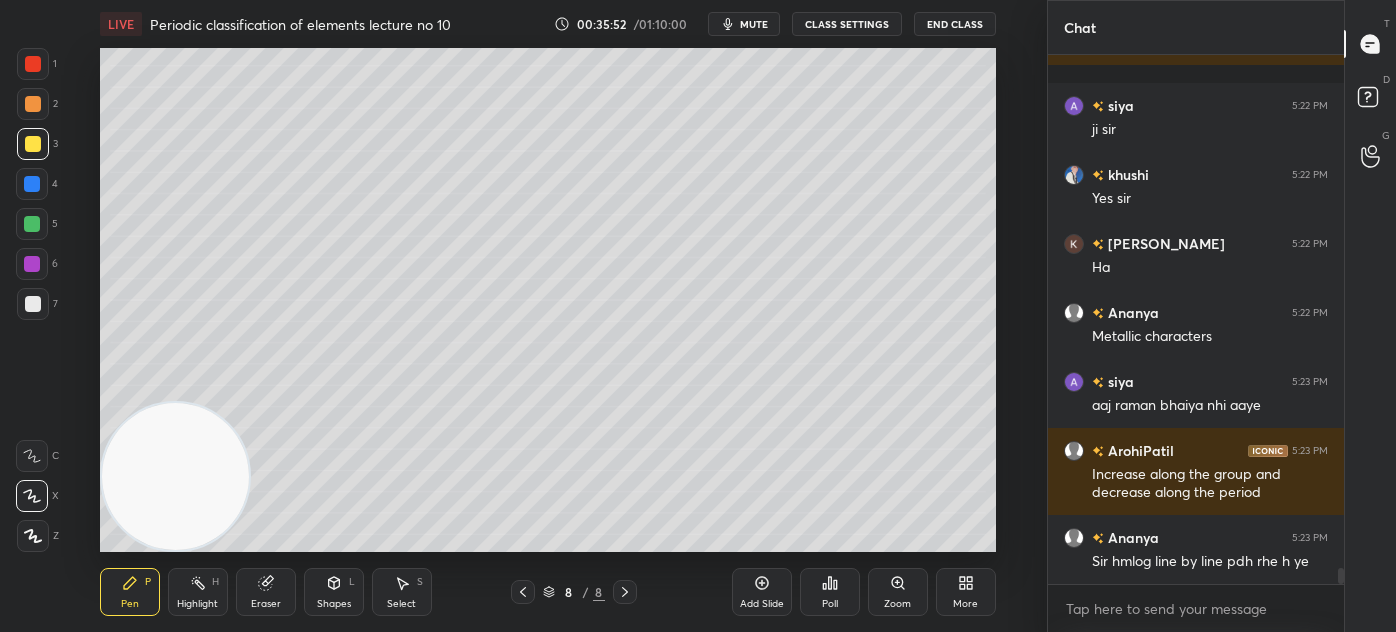 click on "Eraser" at bounding box center [266, 604] 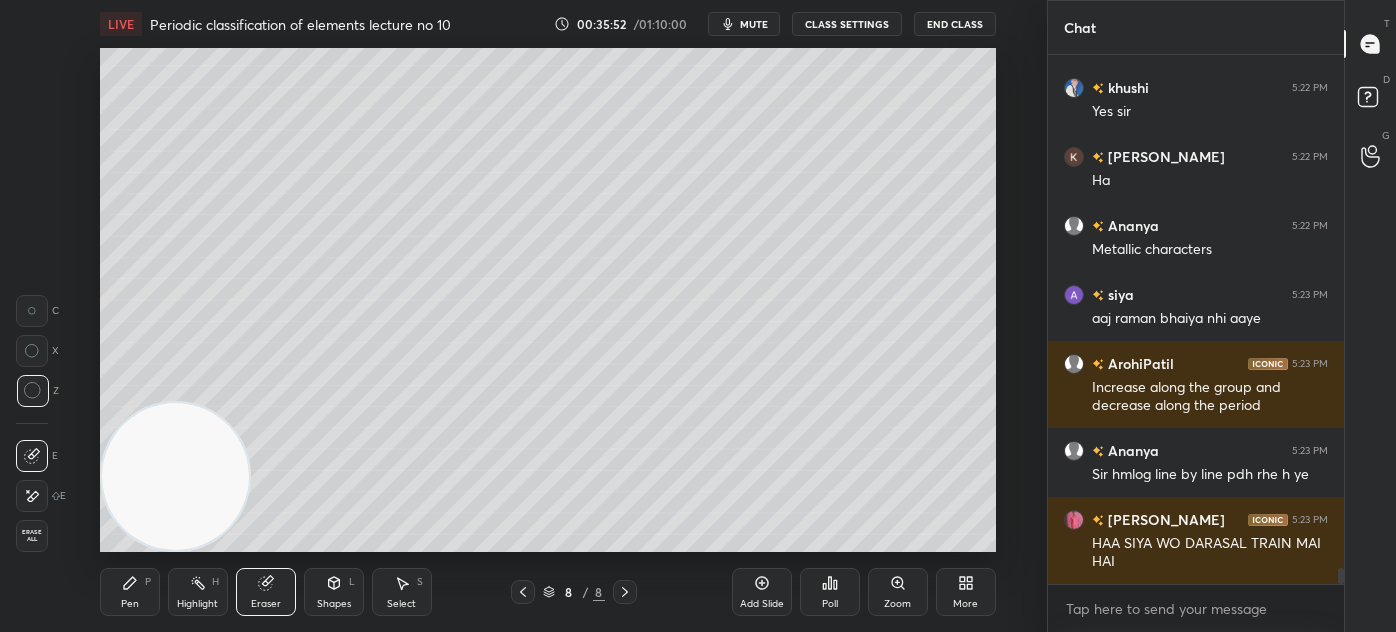 scroll, scrollTop: 16738, scrollLeft: 0, axis: vertical 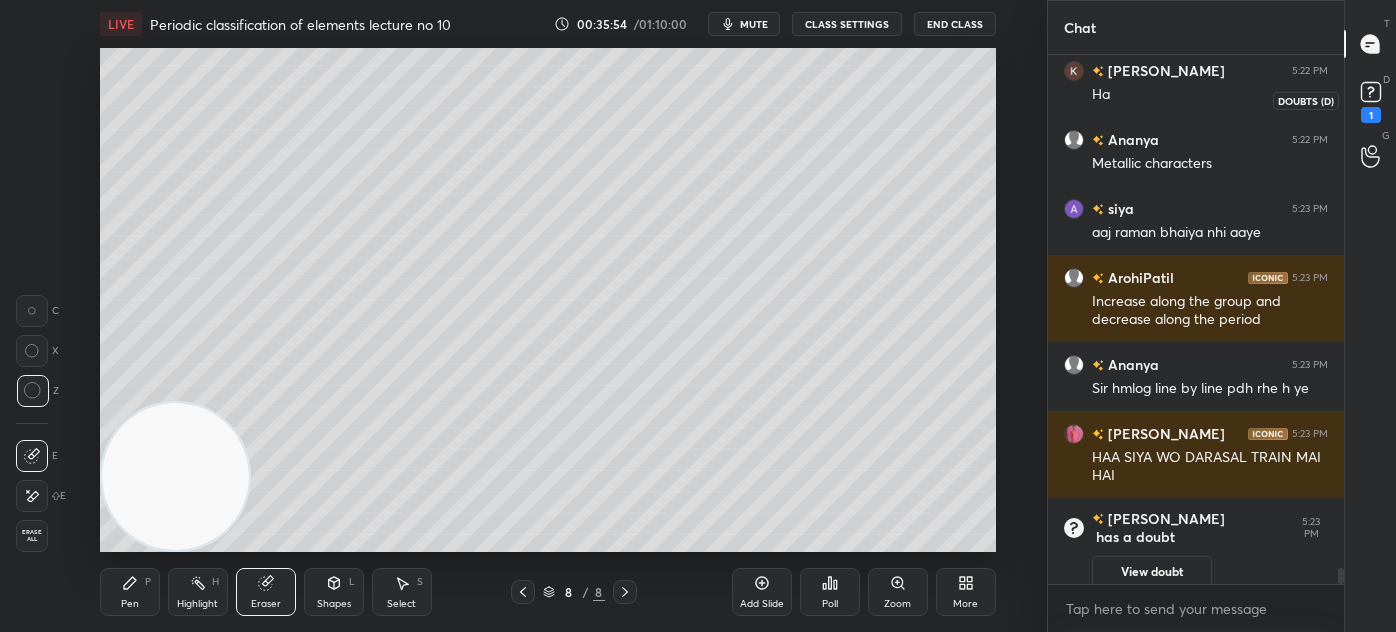 click on "1" at bounding box center (1371, 100) 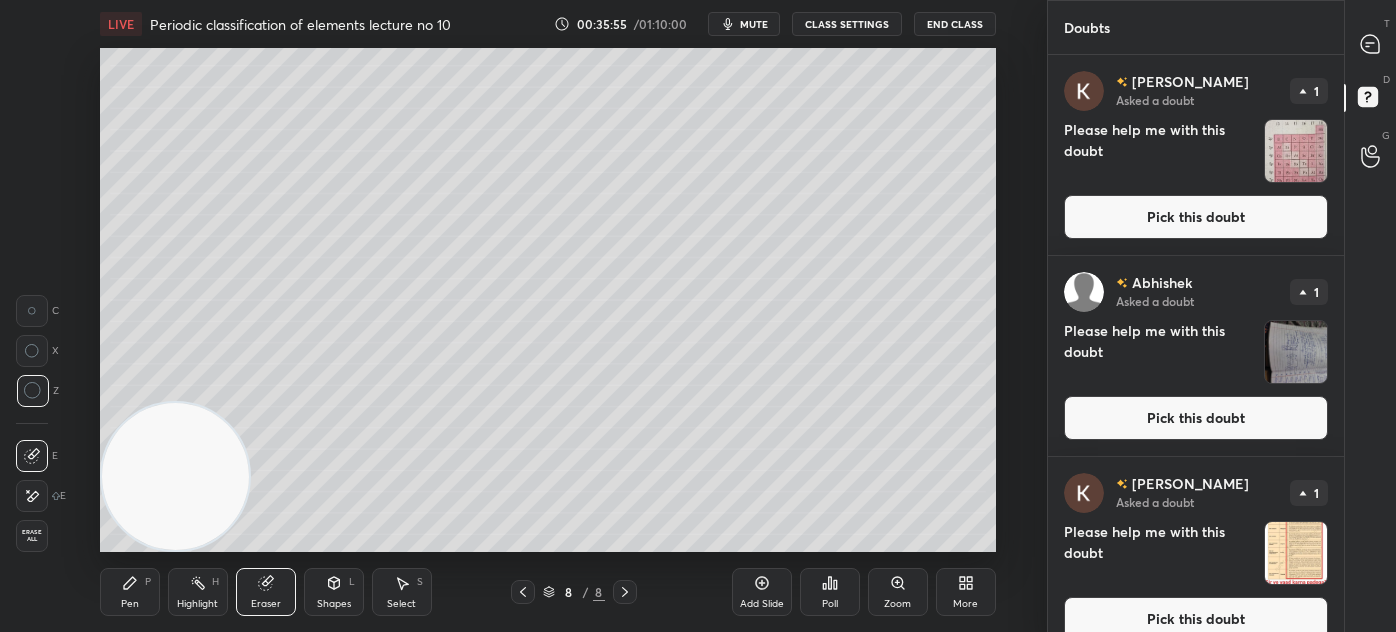 click at bounding box center (1296, 151) 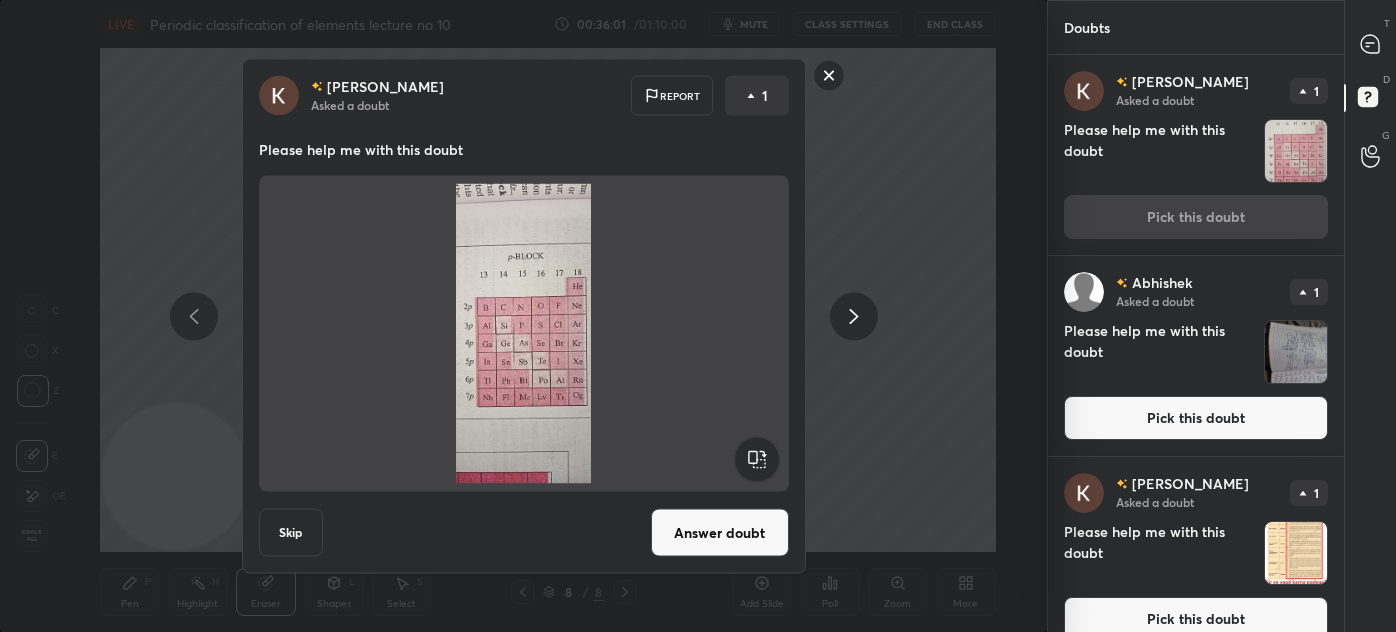 click 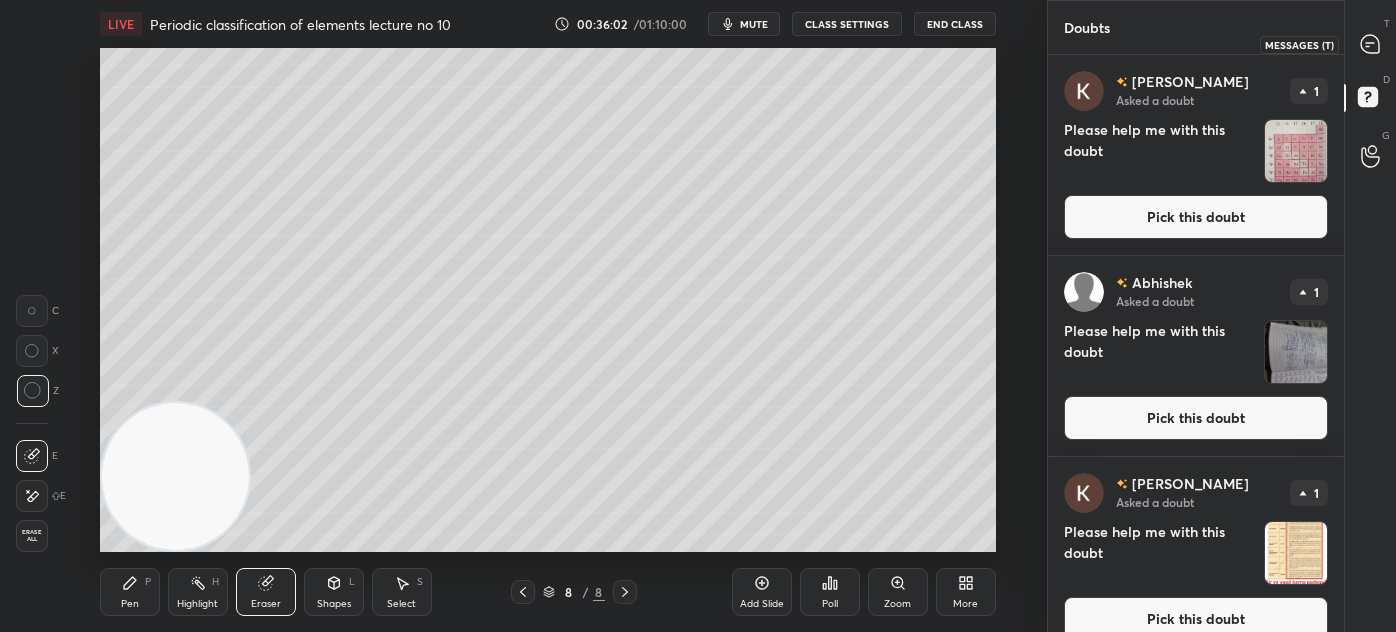 click 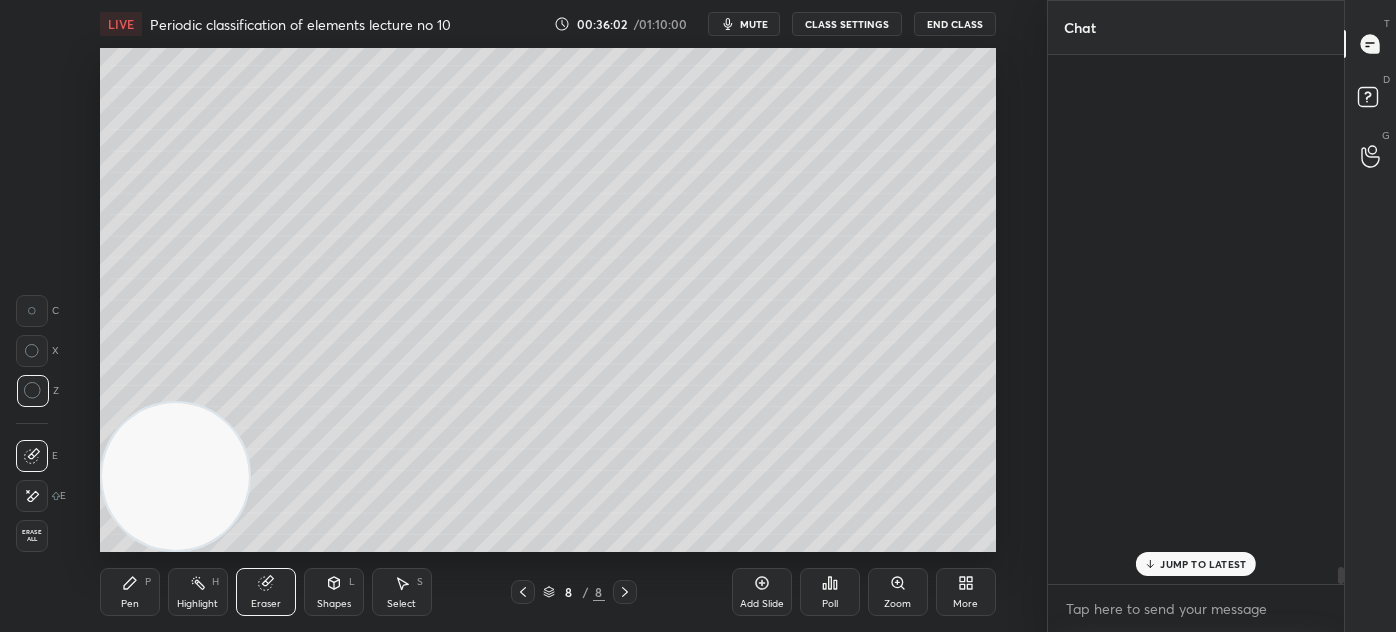 scroll, scrollTop: 15890, scrollLeft: 0, axis: vertical 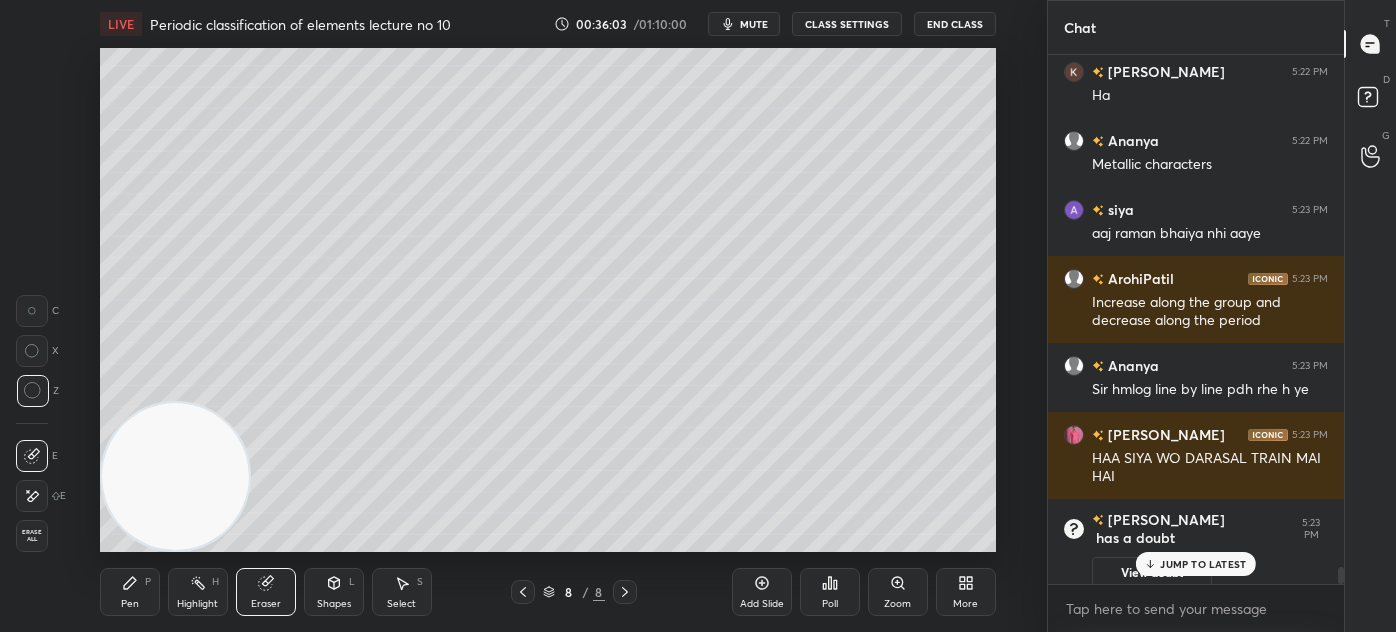 click on "JUMP TO LATEST" at bounding box center (1203, 564) 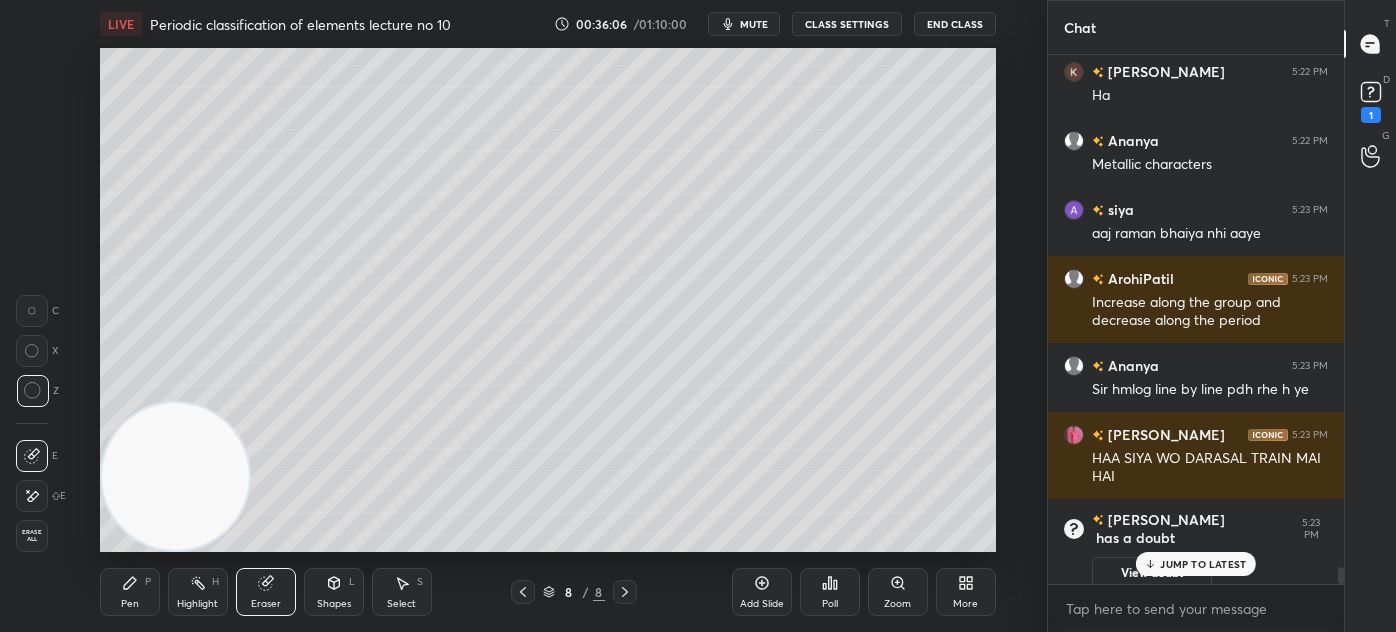 scroll, scrollTop: 15976, scrollLeft: 0, axis: vertical 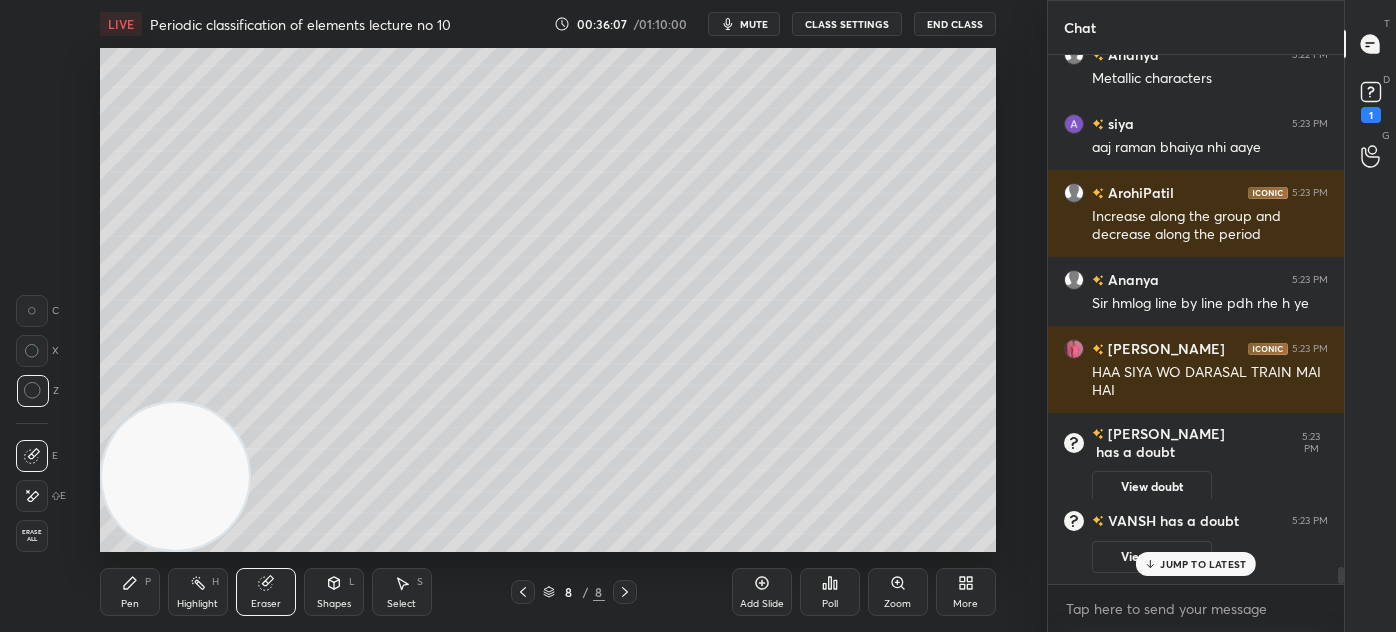 click 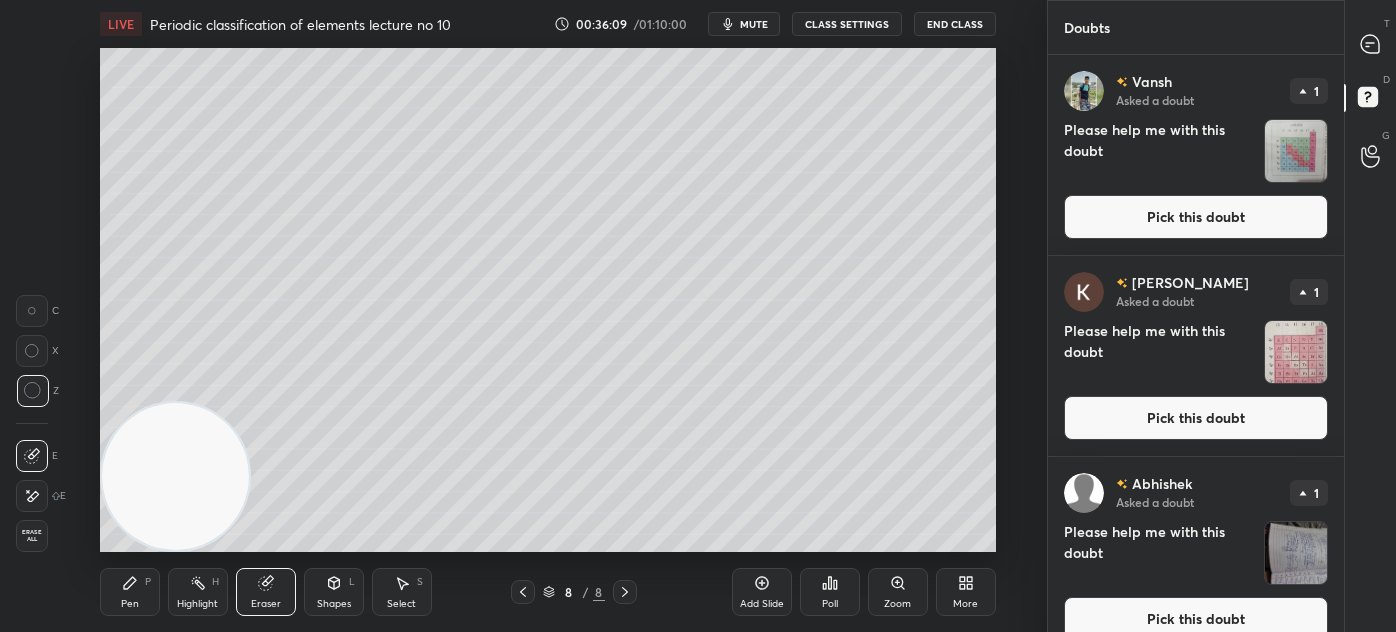 click on "Pick this doubt" at bounding box center [1196, 217] 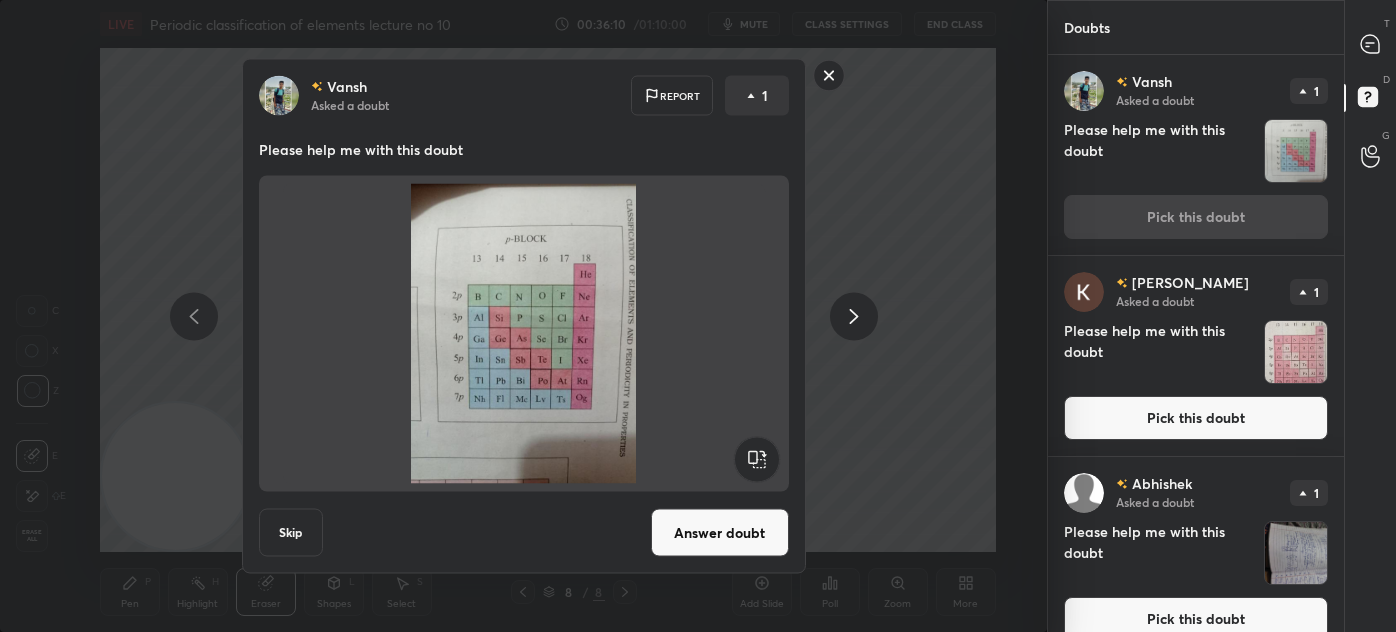 click on "Answer doubt" at bounding box center [720, 533] 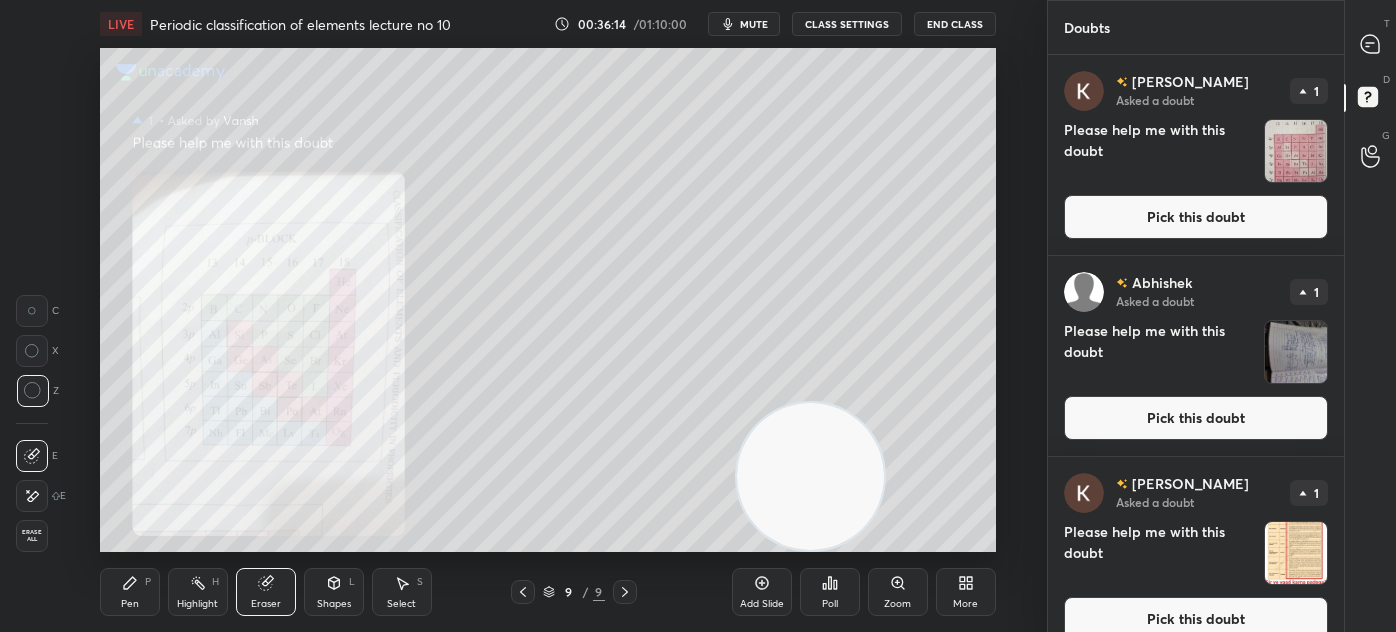 drag, startPoint x: 269, startPoint y: 486, endPoint x: 1064, endPoint y: 494, distance: 795.0402 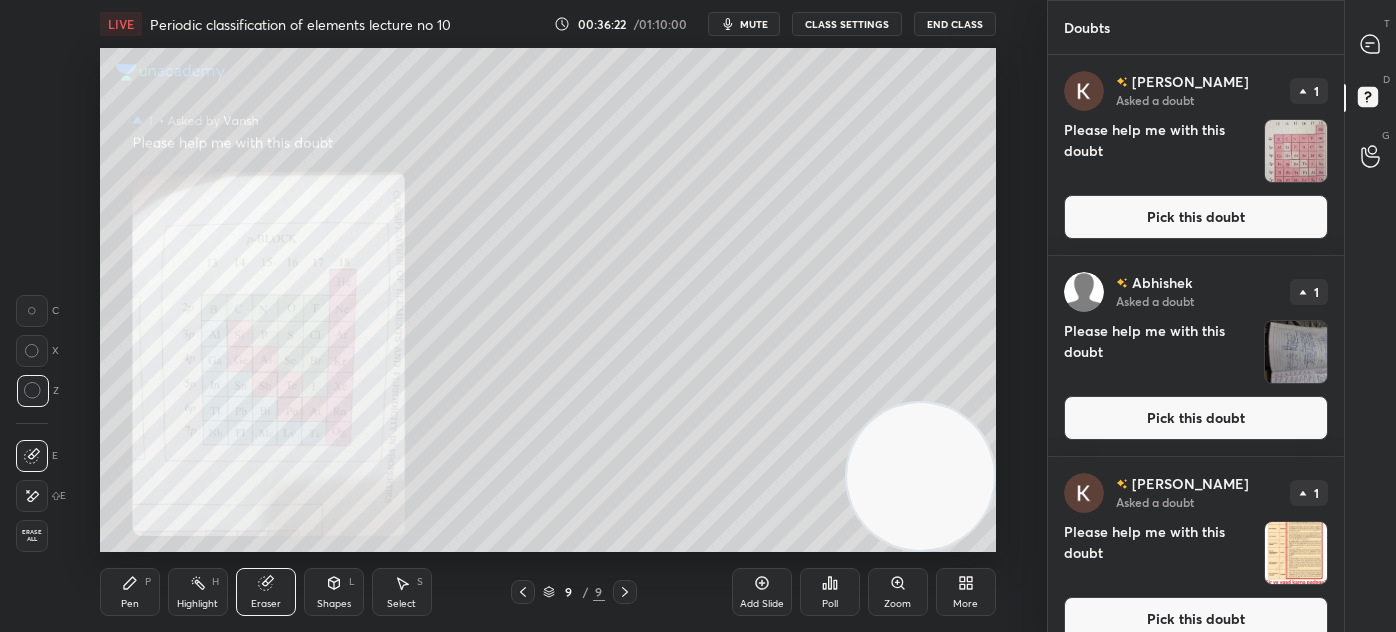 drag, startPoint x: 972, startPoint y: 487, endPoint x: 989, endPoint y: 489, distance: 17.117243 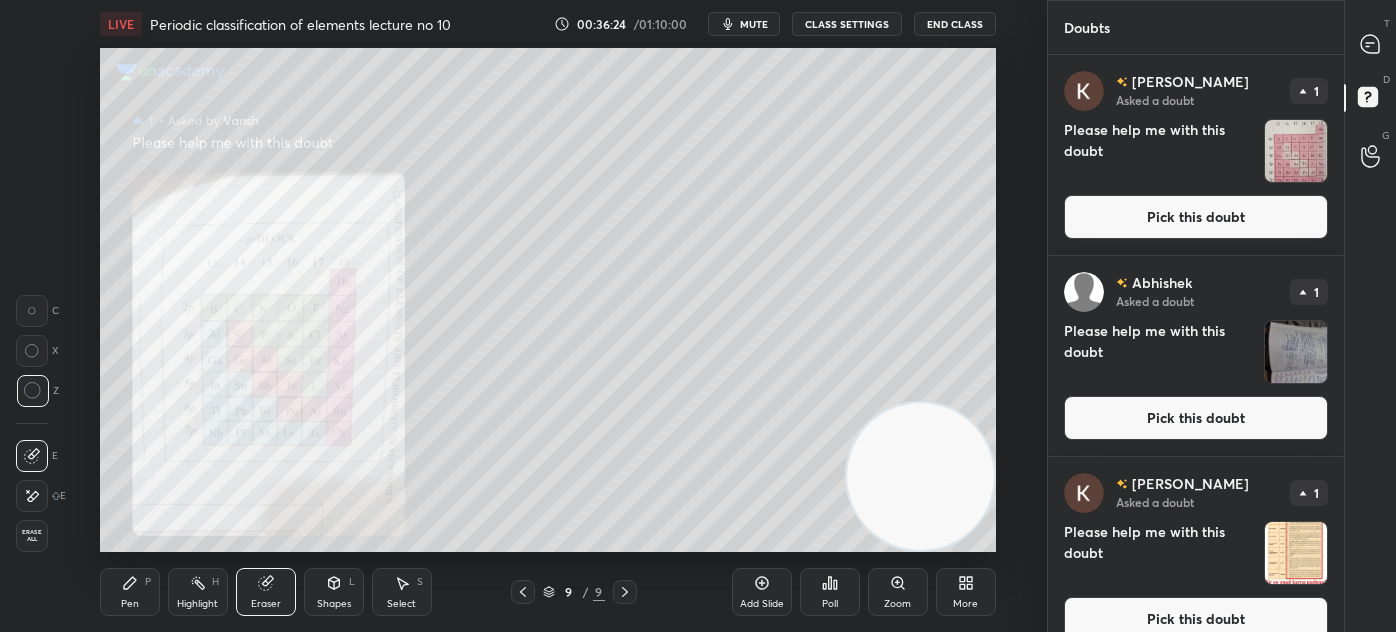 drag, startPoint x: 973, startPoint y: 500, endPoint x: 935, endPoint y: 487, distance: 40.16217 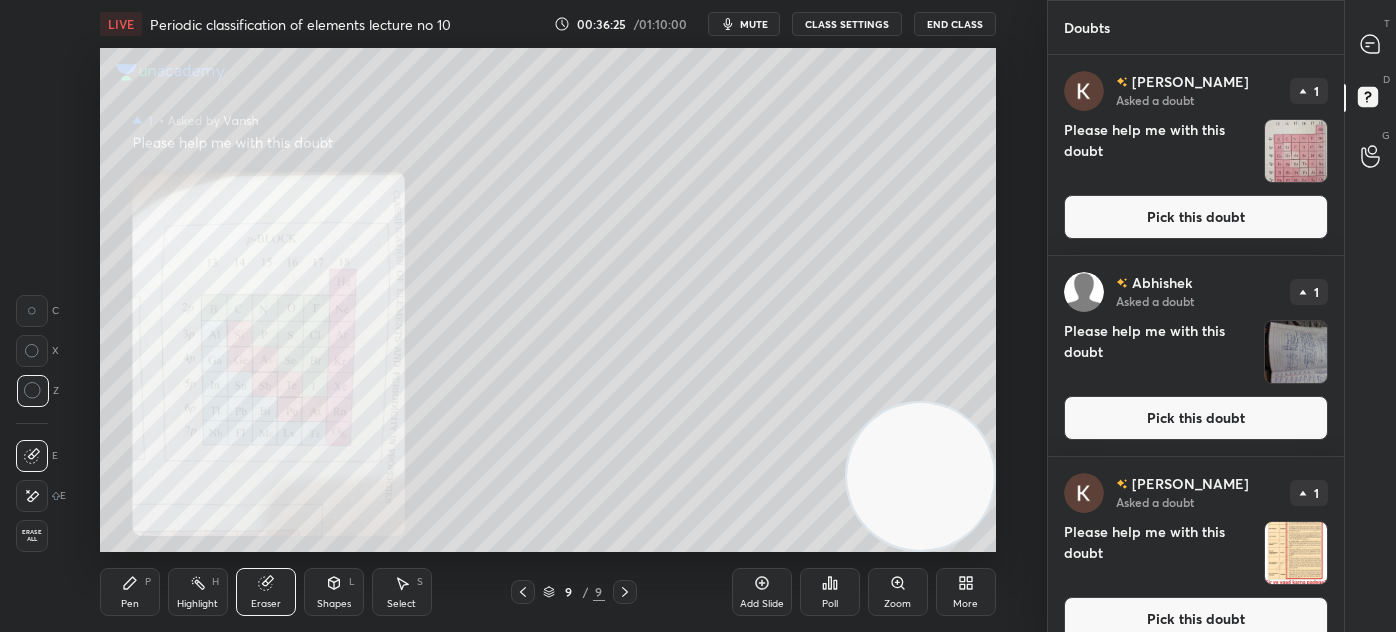drag, startPoint x: 133, startPoint y: 596, endPoint x: 154, endPoint y: 556, distance: 45.17743 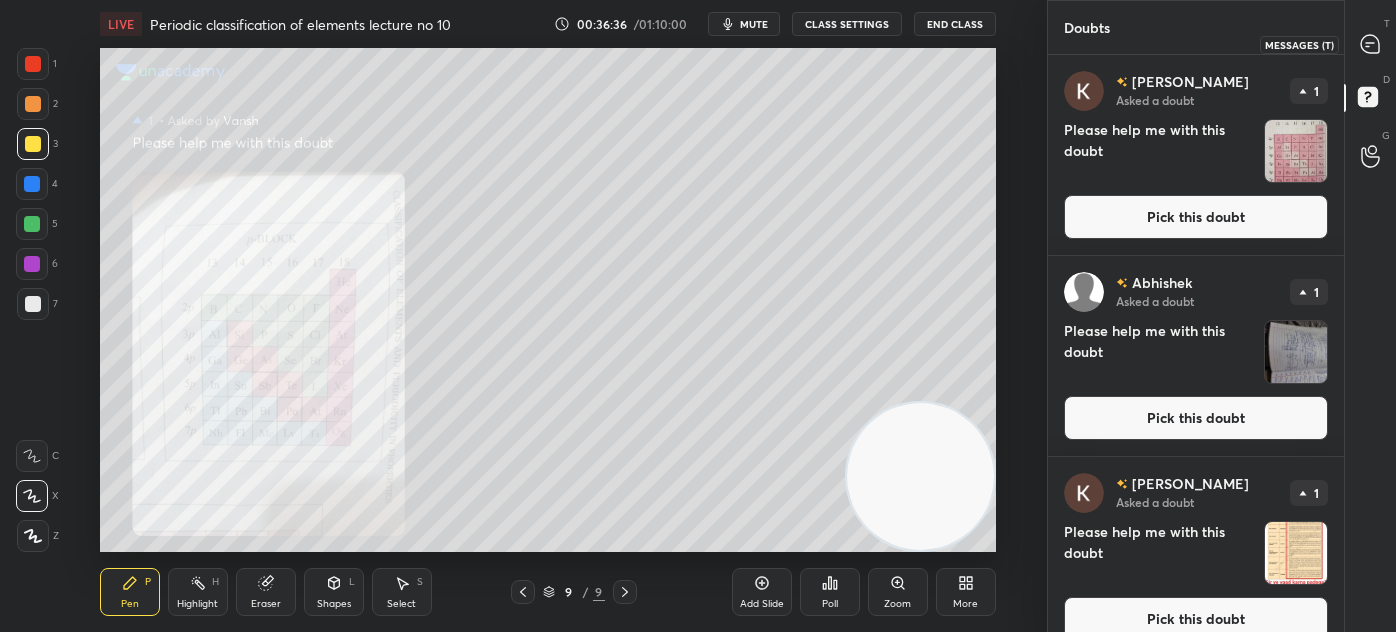 click 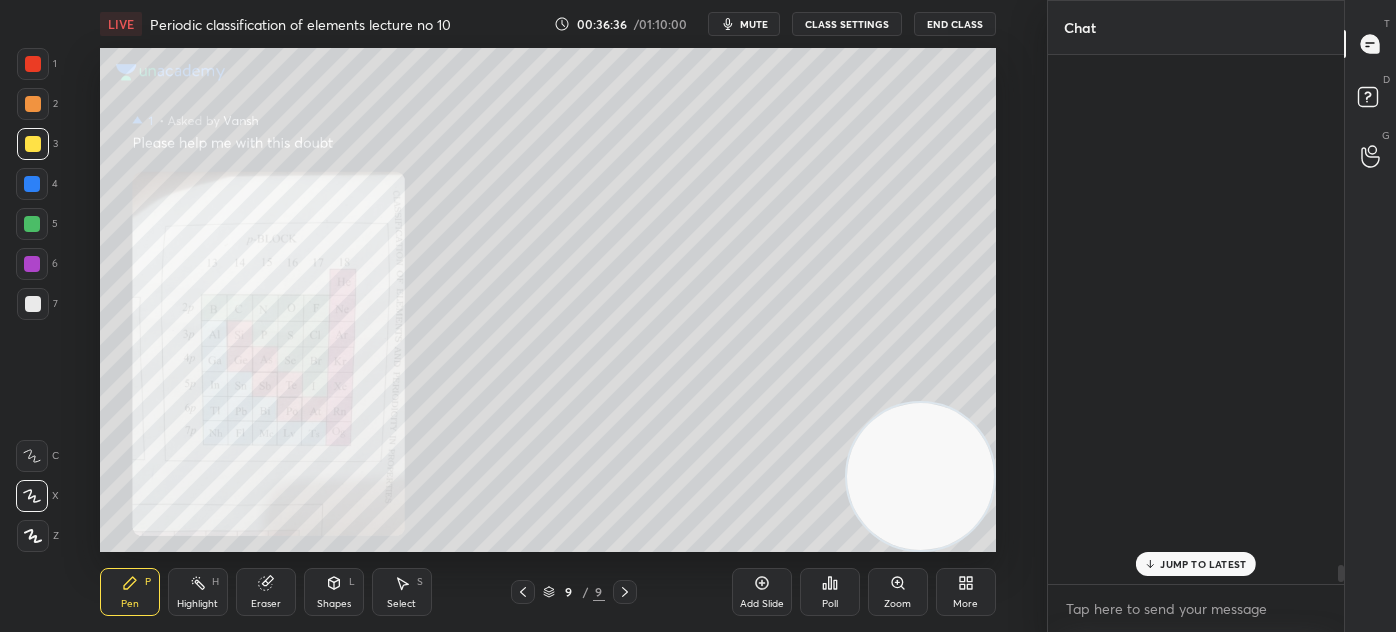 scroll, scrollTop: 16021, scrollLeft: 0, axis: vertical 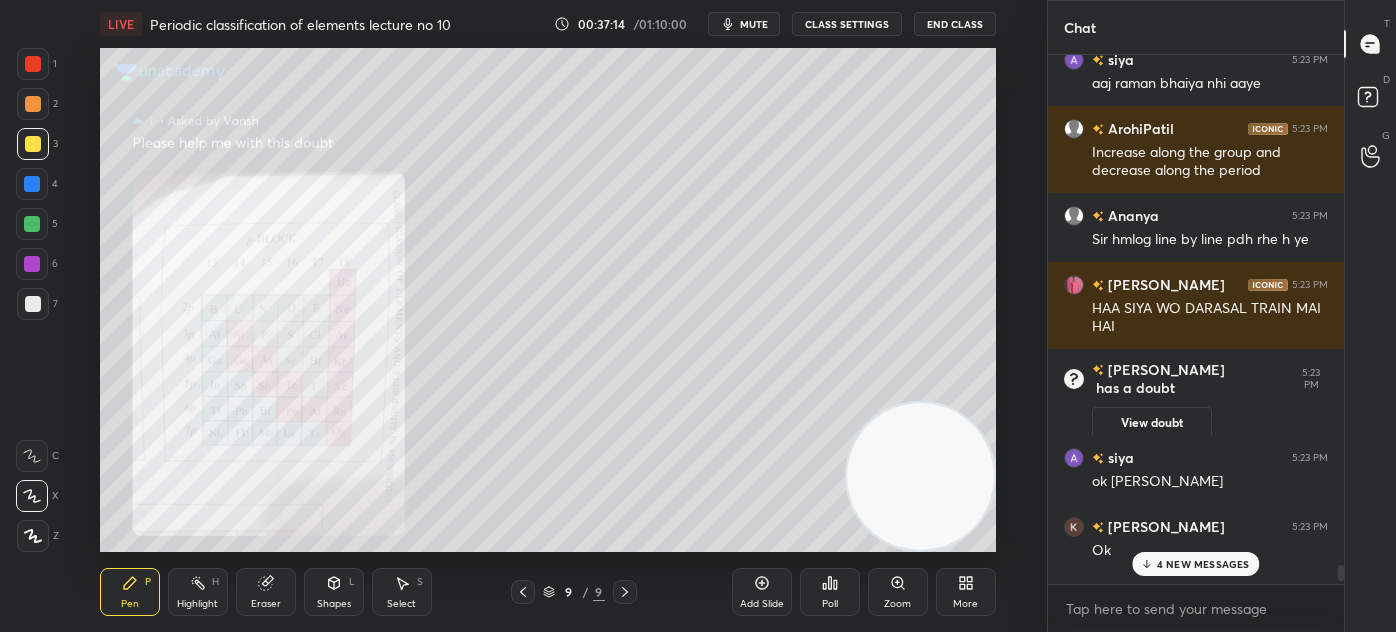 click at bounding box center [33, 64] 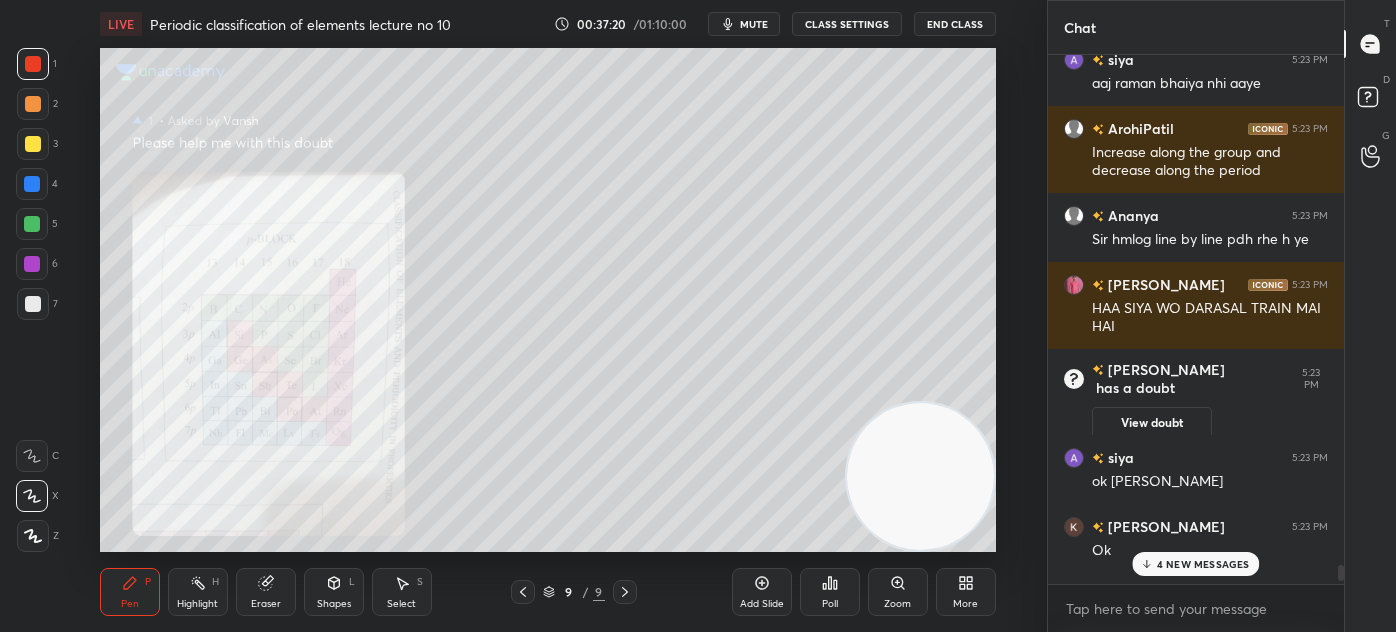 click at bounding box center [32, 224] 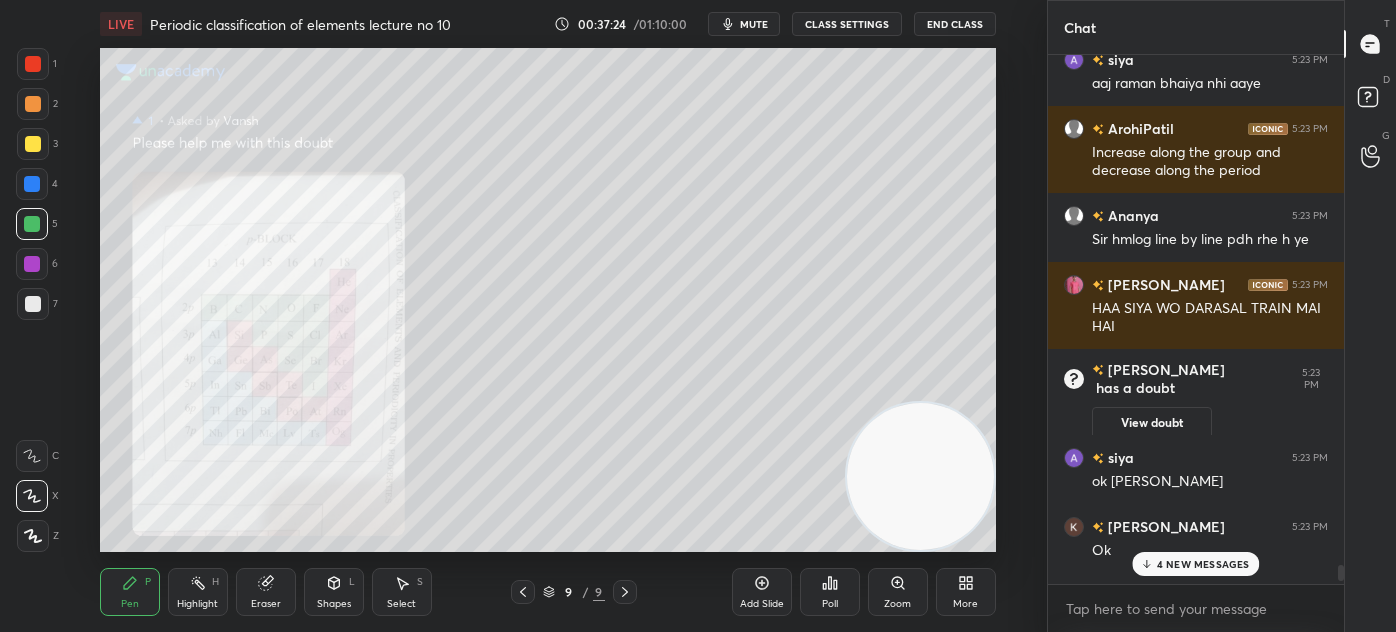 click at bounding box center (33, 144) 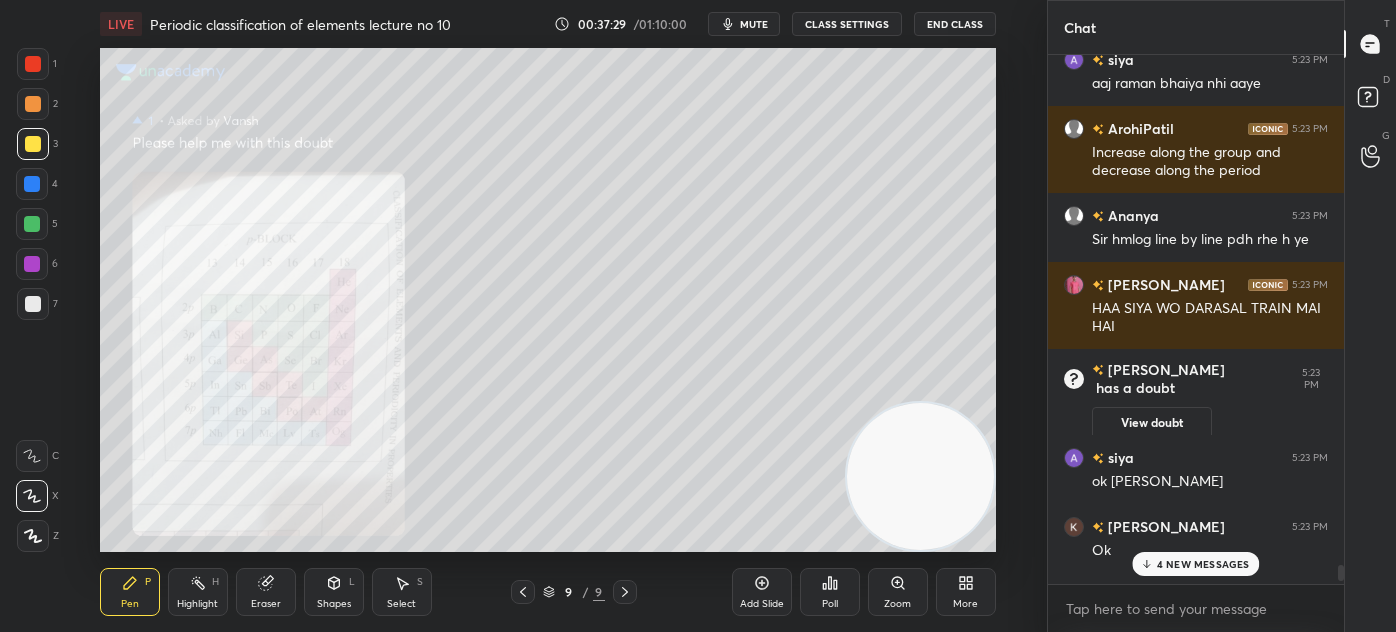 click on "4 NEW MESSAGES" at bounding box center [1203, 564] 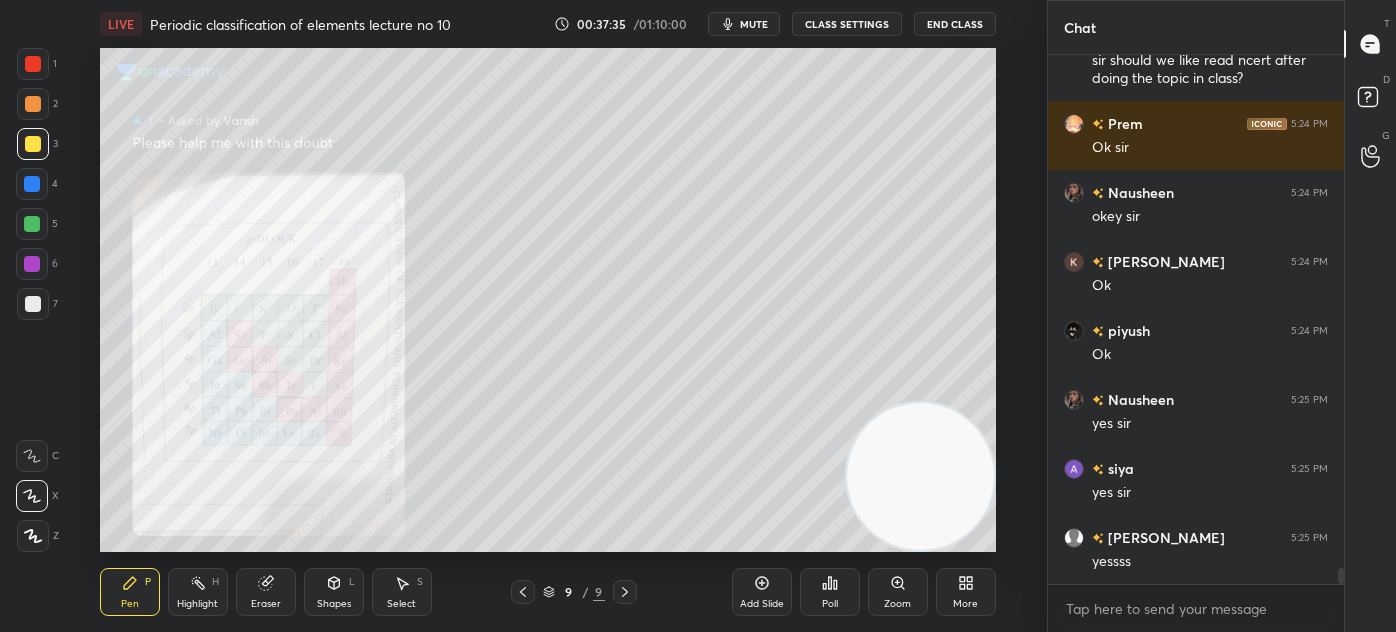 scroll, scrollTop: 16648, scrollLeft: 0, axis: vertical 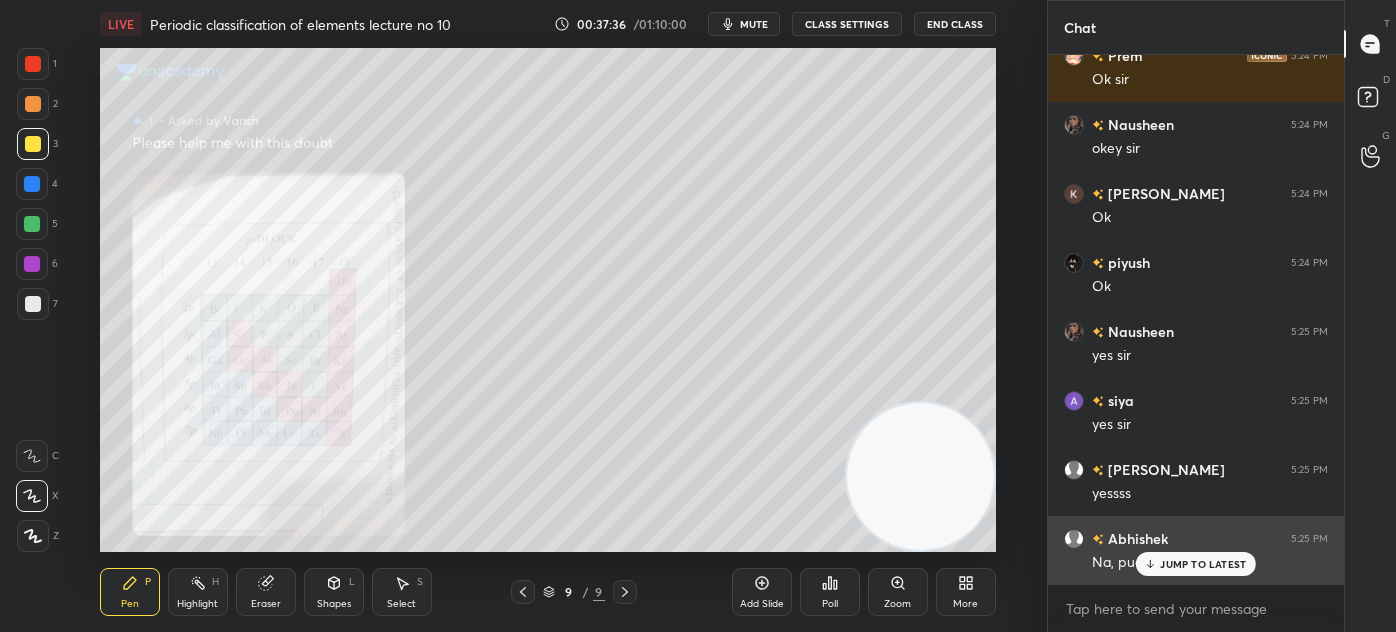 click on "Abhishek 5:25 PM Na, pucho, aj, sab, bekar" at bounding box center [1196, 550] 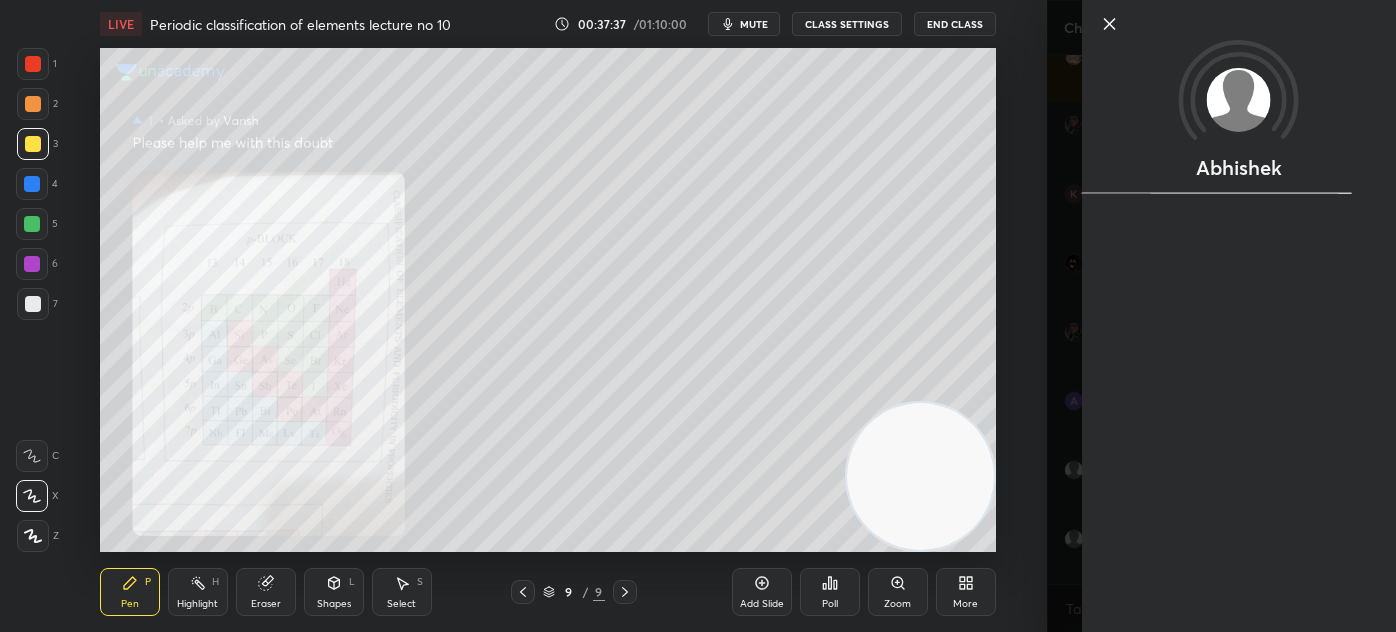 click on "1 2 3 4 5 6 7 C X Z C X Z E E Erase all   H H LIVE Periodic classification of elements lecture no 10 00:37:37 /  01:10:00 mute CLASS SETTINGS End Class Setting up your live class Poll for   secs No correct answer Start poll Back Periodic classification of elements lecture no 10 • L10 of Complete course on periodic classification of elements Akash Rahangdale Pen P Highlight H Eraser Shapes L Select S 9 / 9 Add Slide Poll Zoom More" at bounding box center (523, 316) 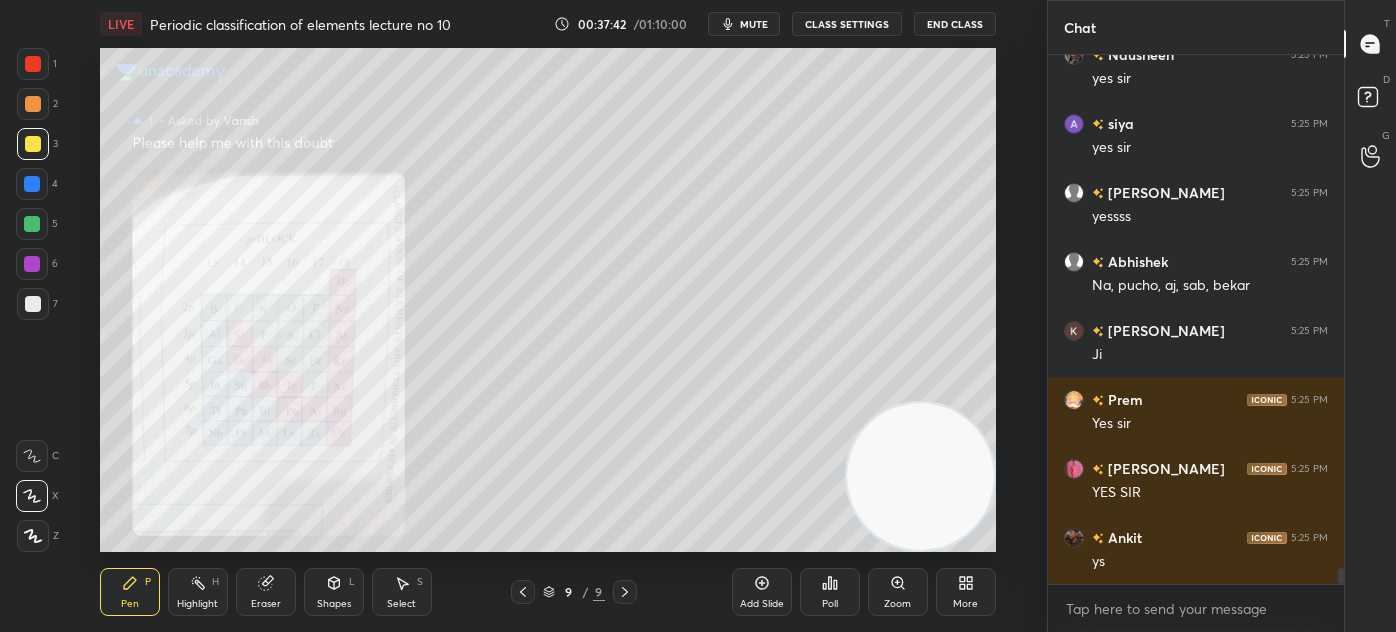 scroll, scrollTop: 16994, scrollLeft: 0, axis: vertical 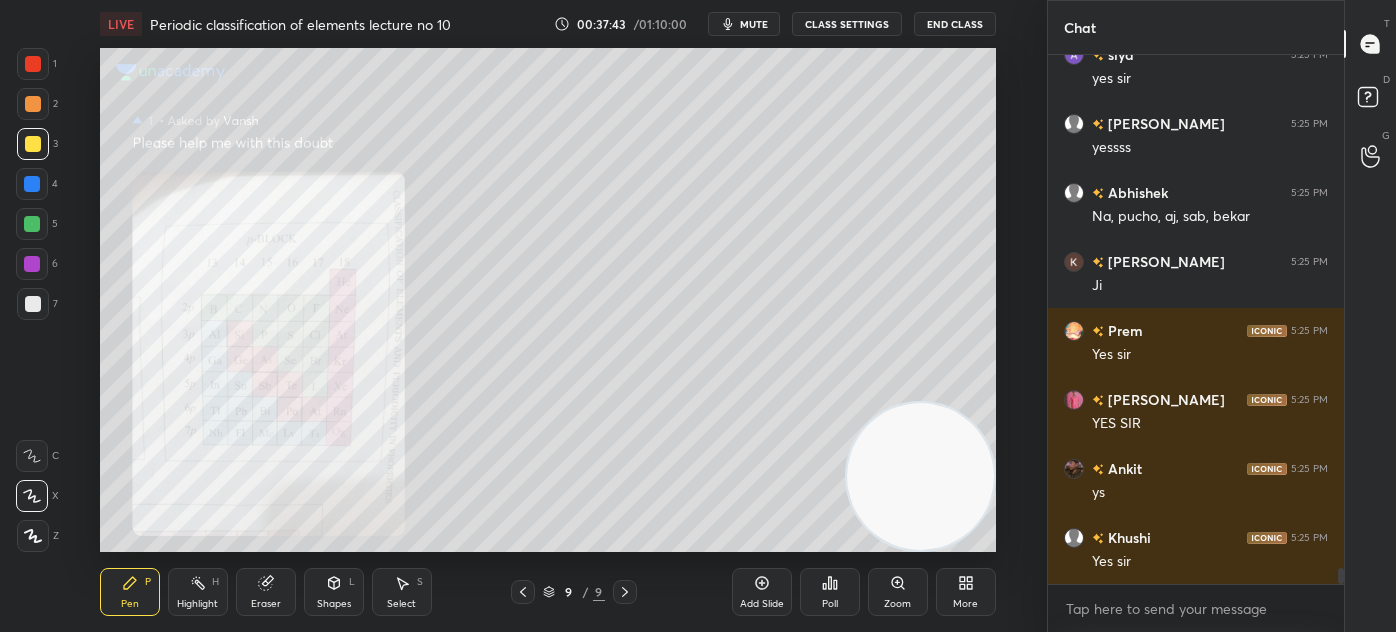 drag, startPoint x: 30, startPoint y: 73, endPoint x: 56, endPoint y: 81, distance: 27.202942 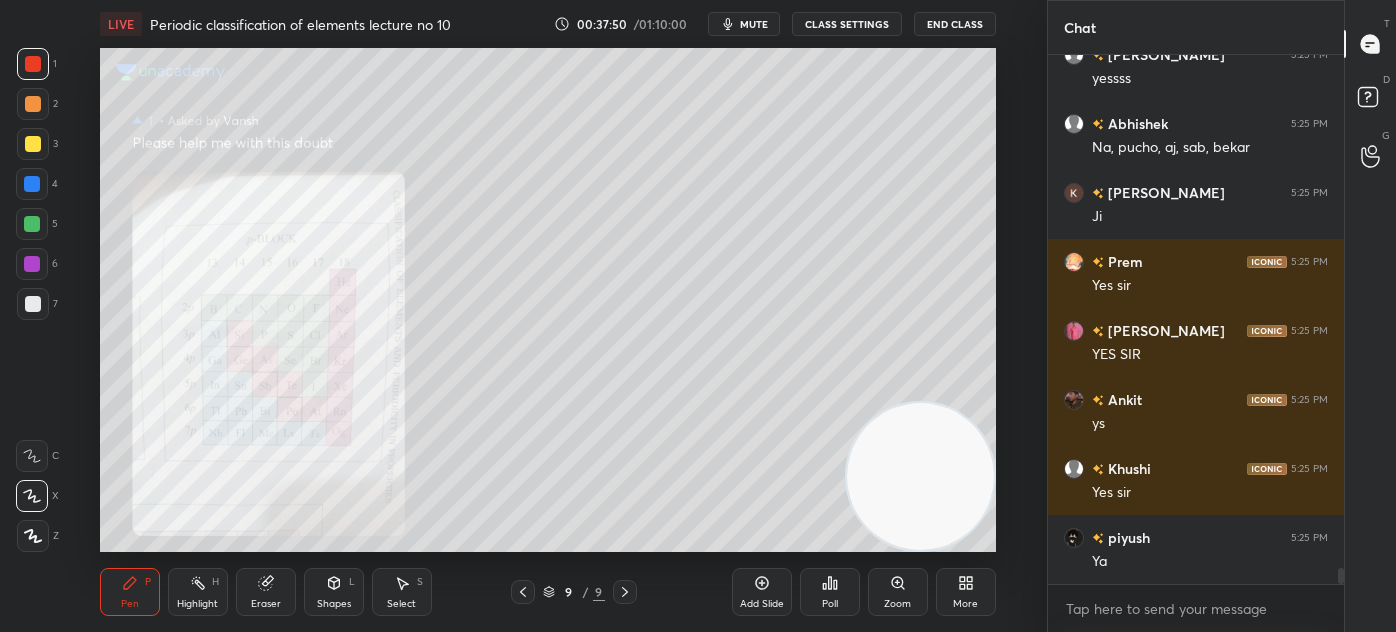 click on "Eraser" at bounding box center (266, 604) 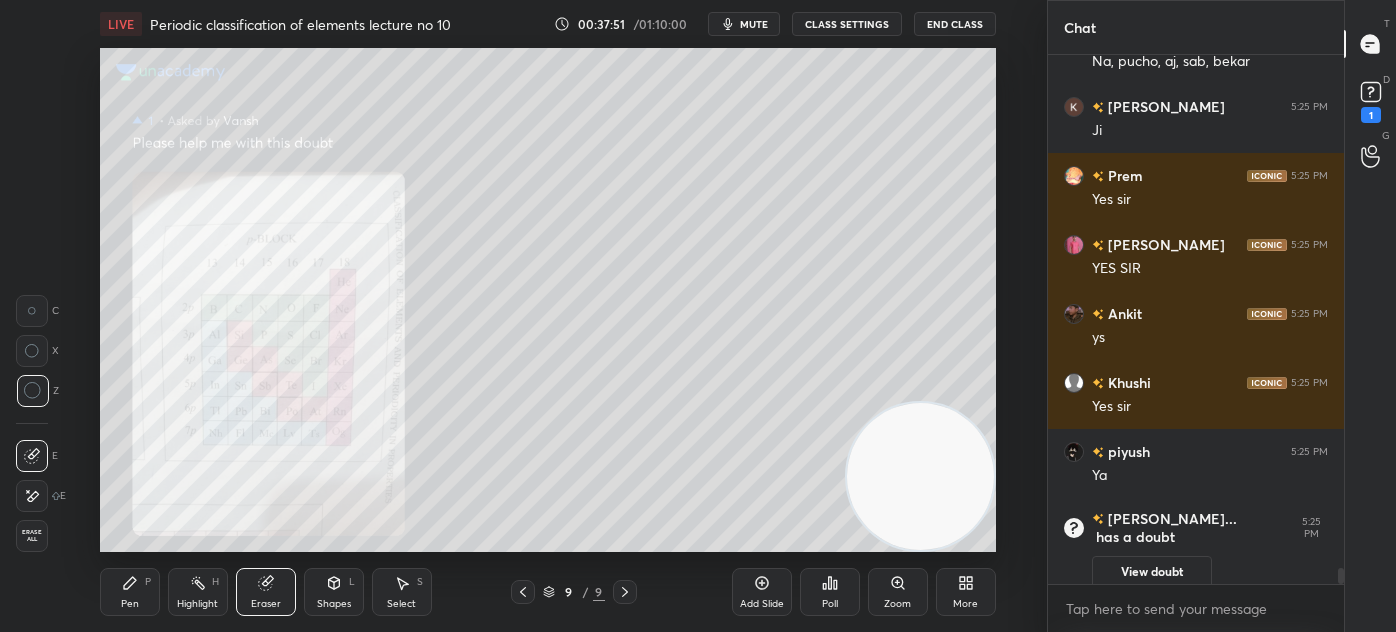 scroll, scrollTop: 16408, scrollLeft: 0, axis: vertical 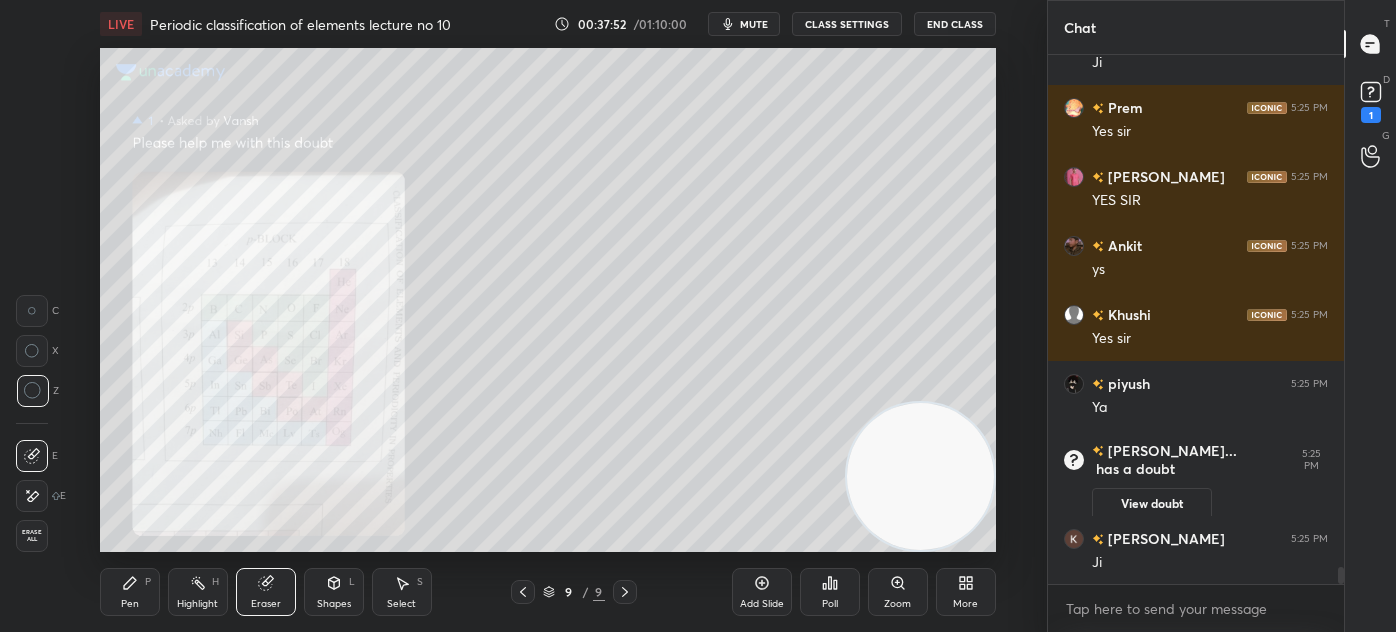drag, startPoint x: 120, startPoint y: 594, endPoint x: 186, endPoint y: 554, distance: 77.175125 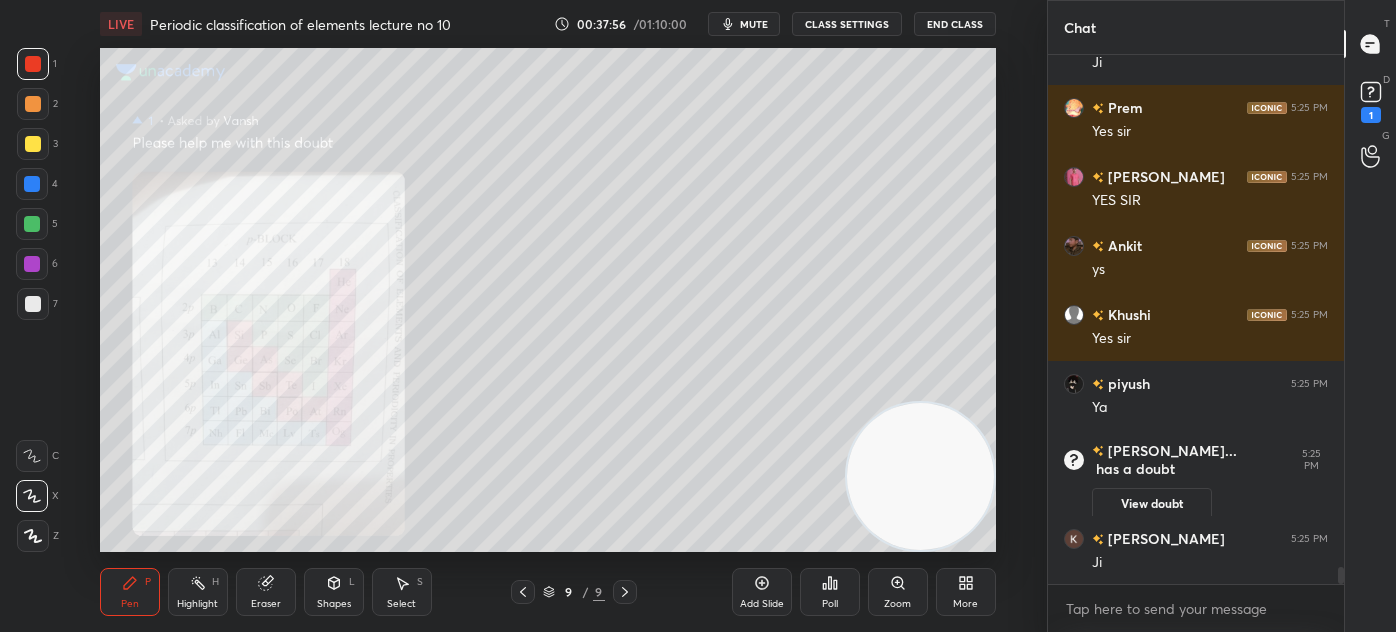 click at bounding box center (32, 224) 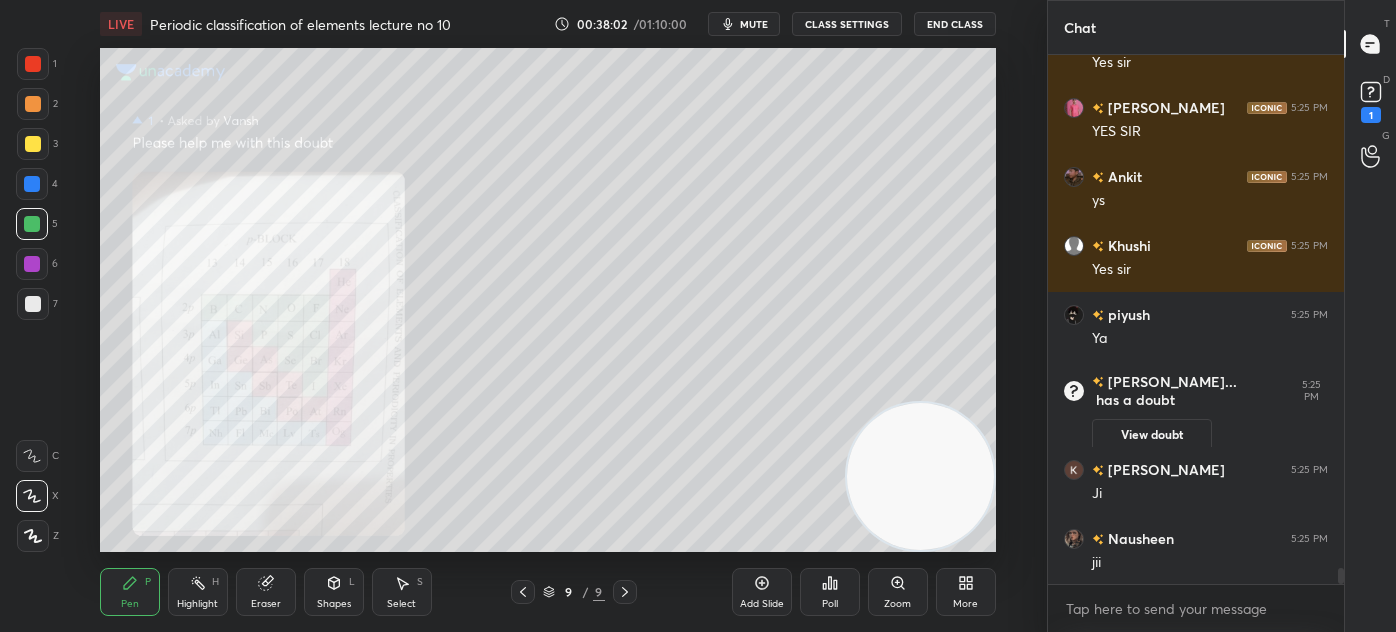 scroll, scrollTop: 16546, scrollLeft: 0, axis: vertical 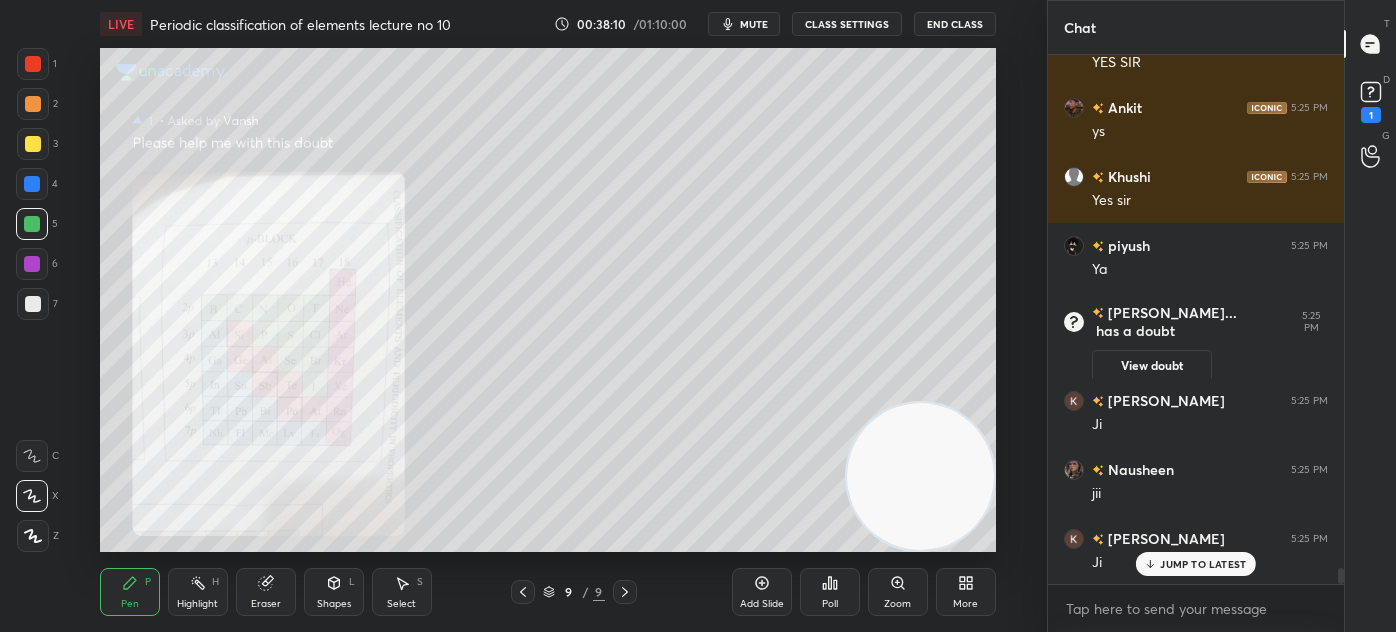 click 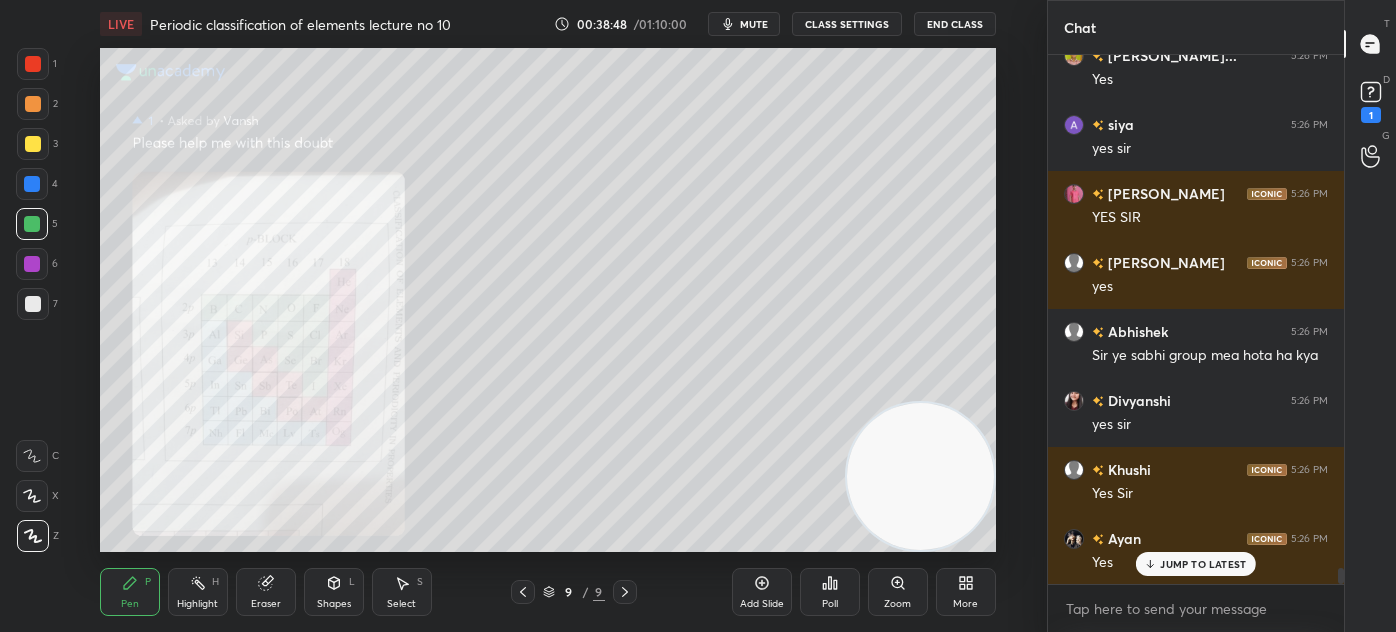scroll, scrollTop: 17394, scrollLeft: 0, axis: vertical 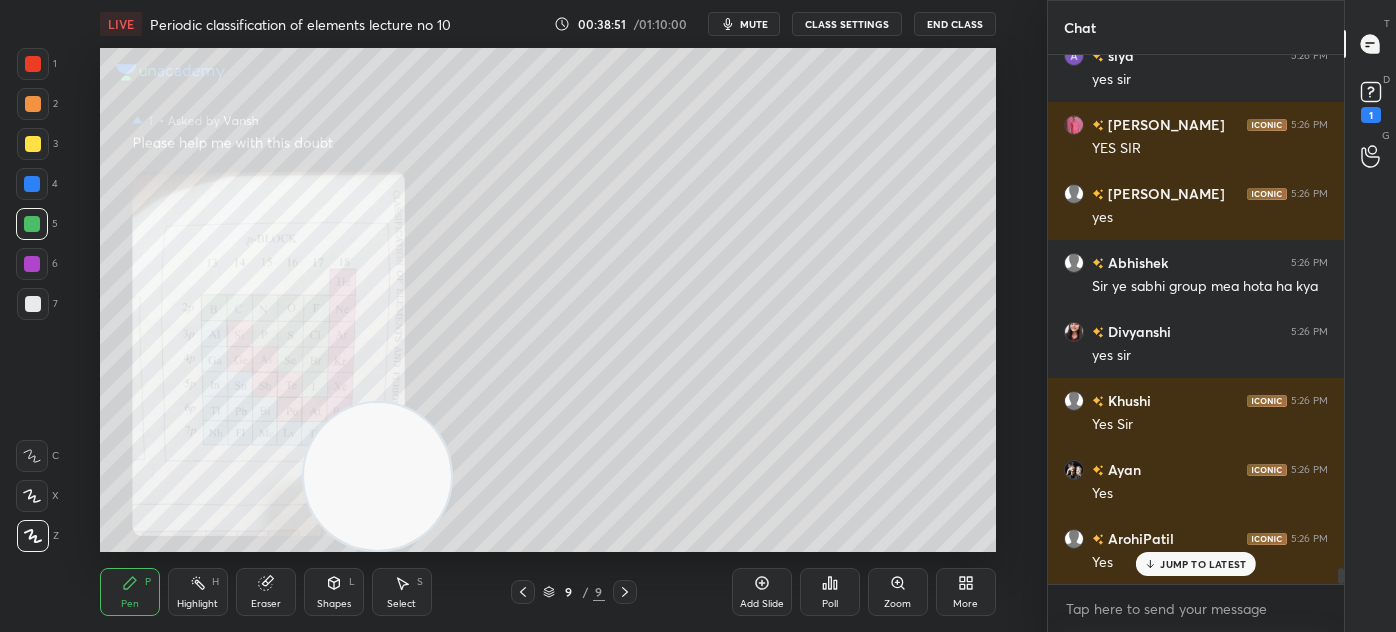 drag, startPoint x: 973, startPoint y: 475, endPoint x: 330, endPoint y: 602, distance: 655.422 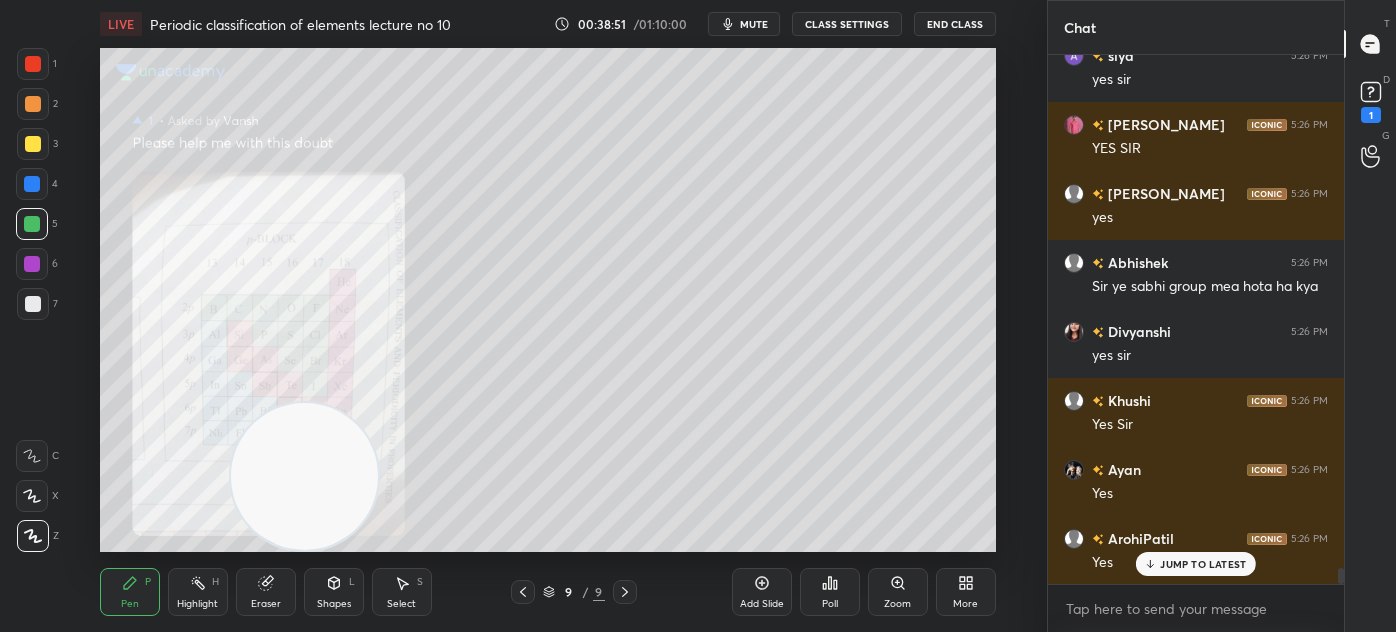 click on "LIVE Periodic classification of elements lecture no 10 00:38:51 /  01:10:00 mute CLASS SETTINGS End Class Setting up your live class Poll for   secs No correct answer Start poll Back Periodic classification of elements lecture no 10 • L10 of Complete course on periodic classification of elements Akash Rahangdale Pen P Highlight H Eraser Shapes L Select S 9 / 9 Add Slide Poll Zoom More" at bounding box center [547, 316] 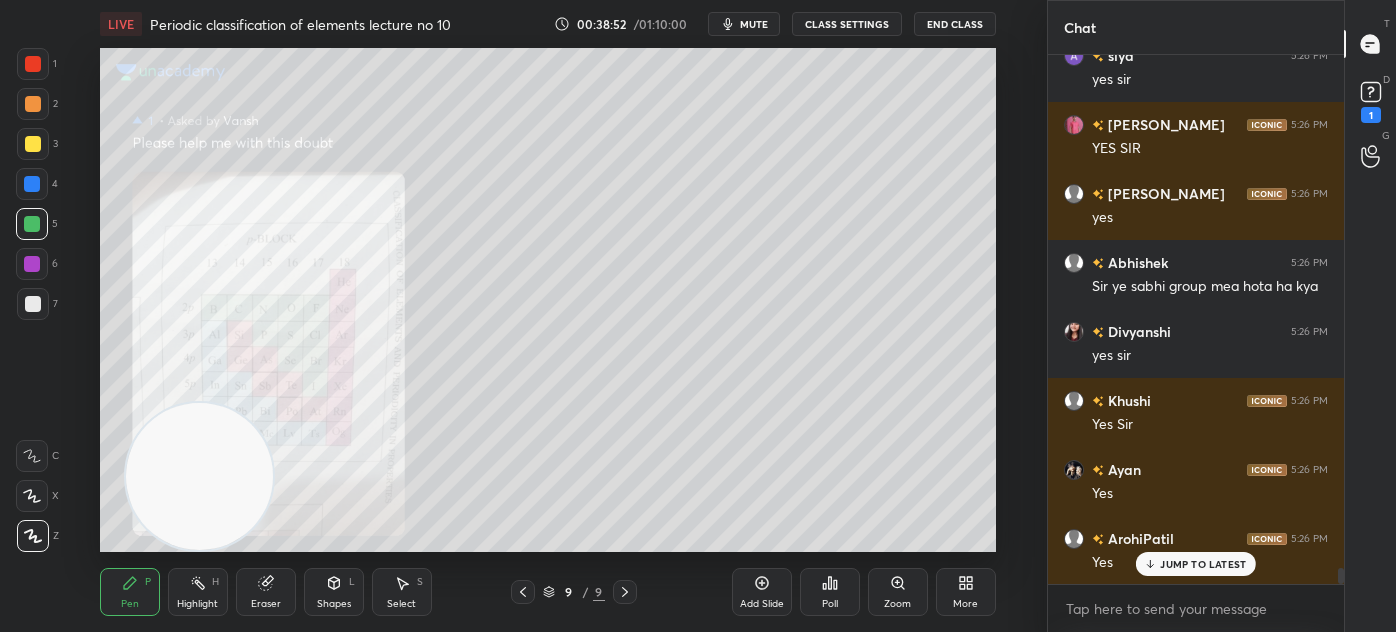 drag, startPoint x: 309, startPoint y: 473, endPoint x: 234, endPoint y: 494, distance: 77.88453 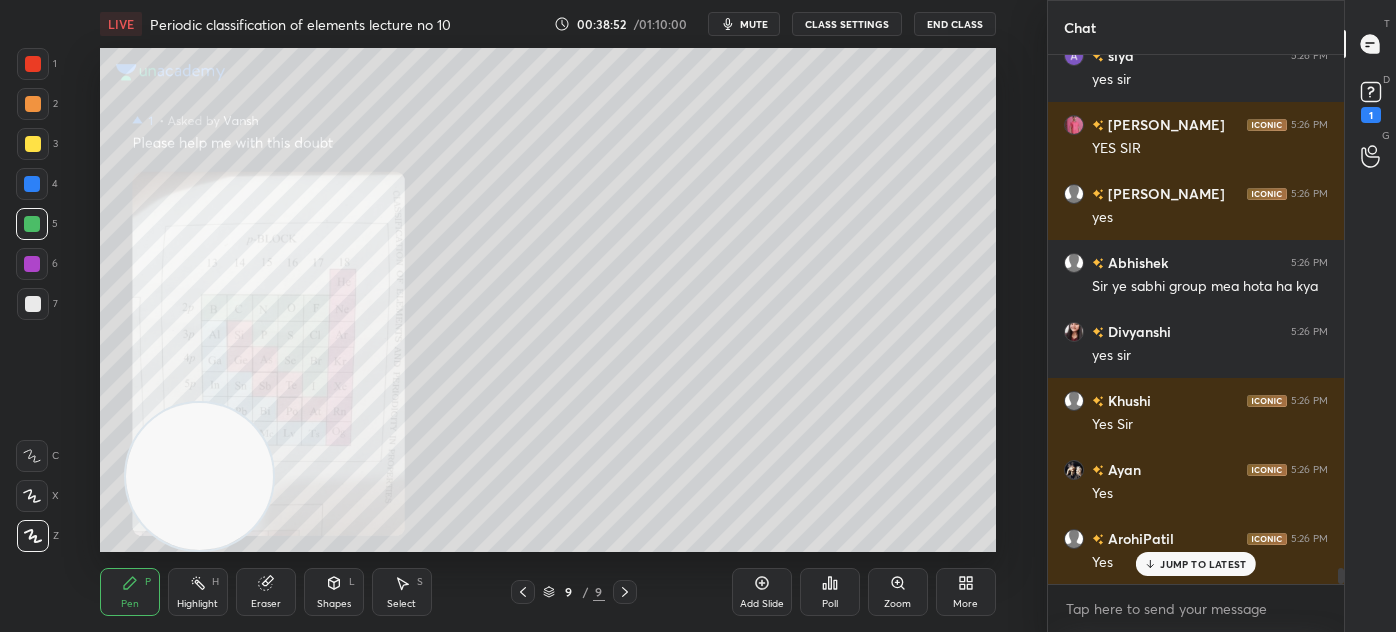 click at bounding box center (199, 476) 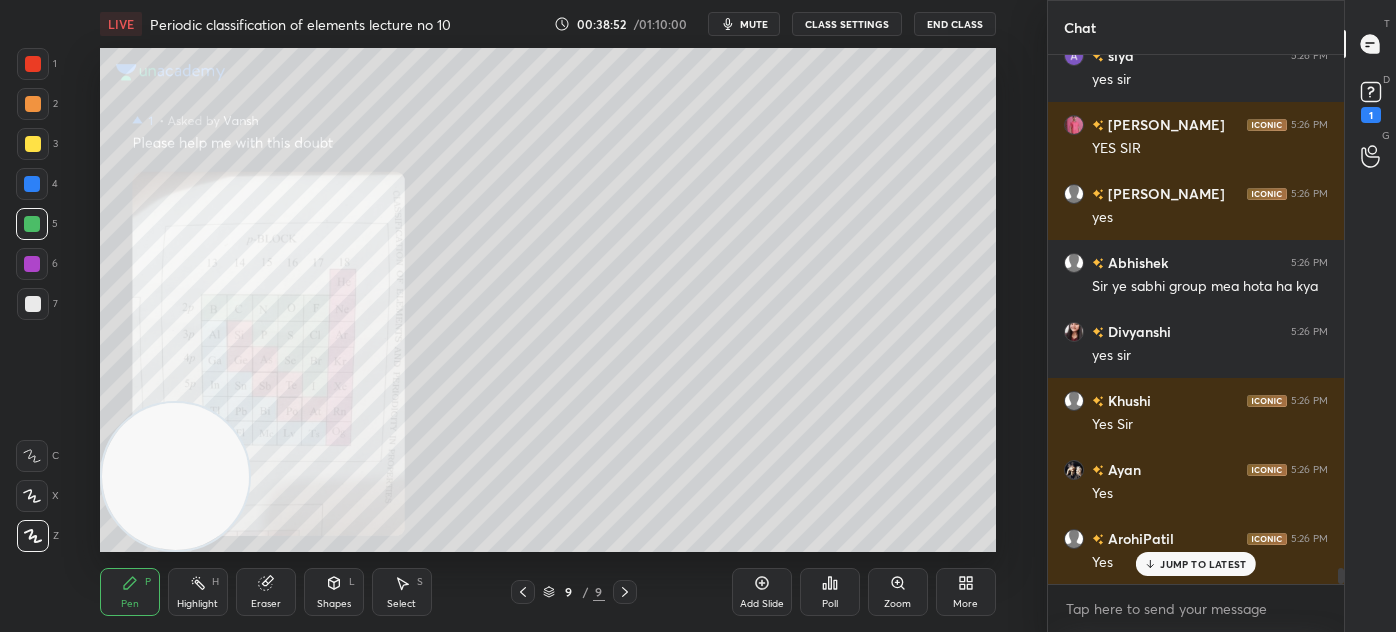 drag, startPoint x: 198, startPoint y: 508, endPoint x: 192, endPoint y: 482, distance: 26.683329 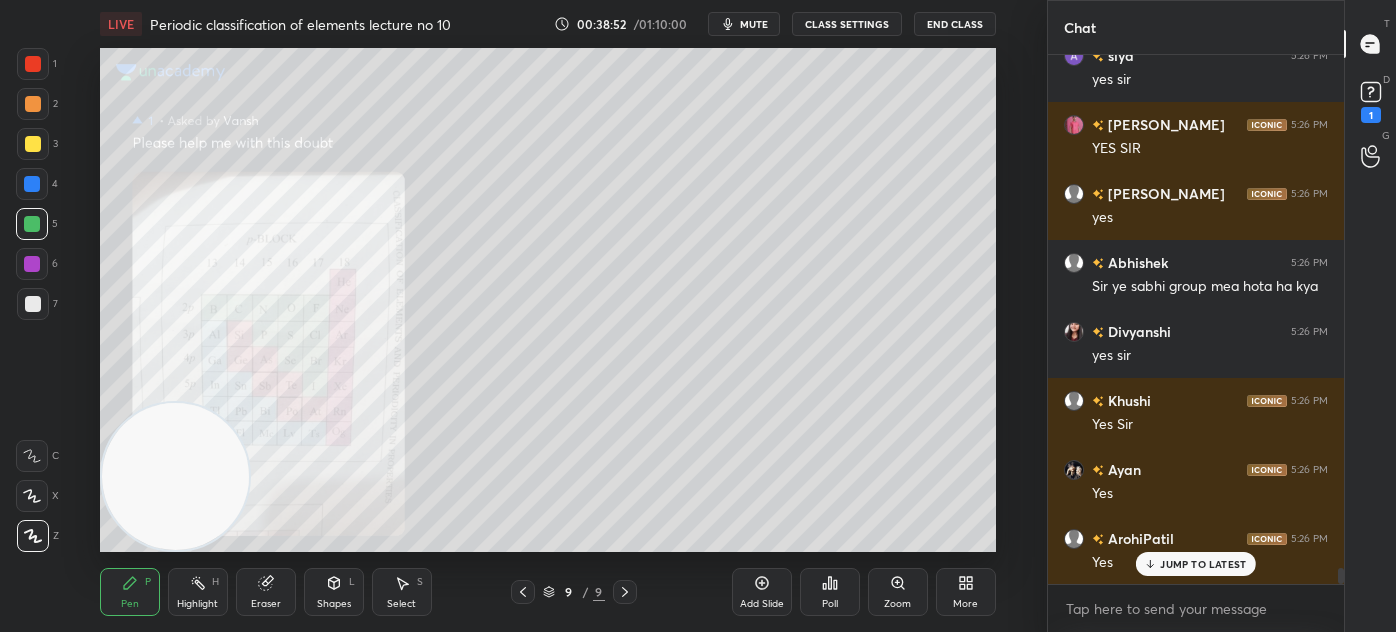 click at bounding box center [175, 476] 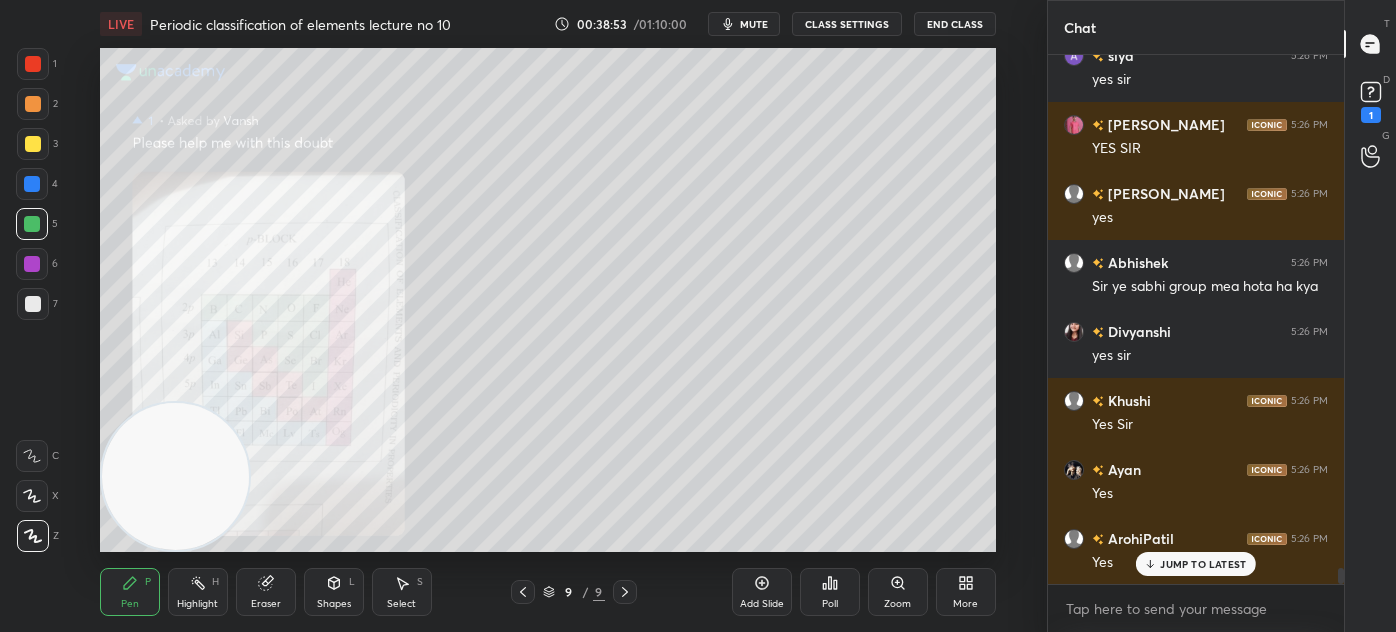 click at bounding box center (33, 144) 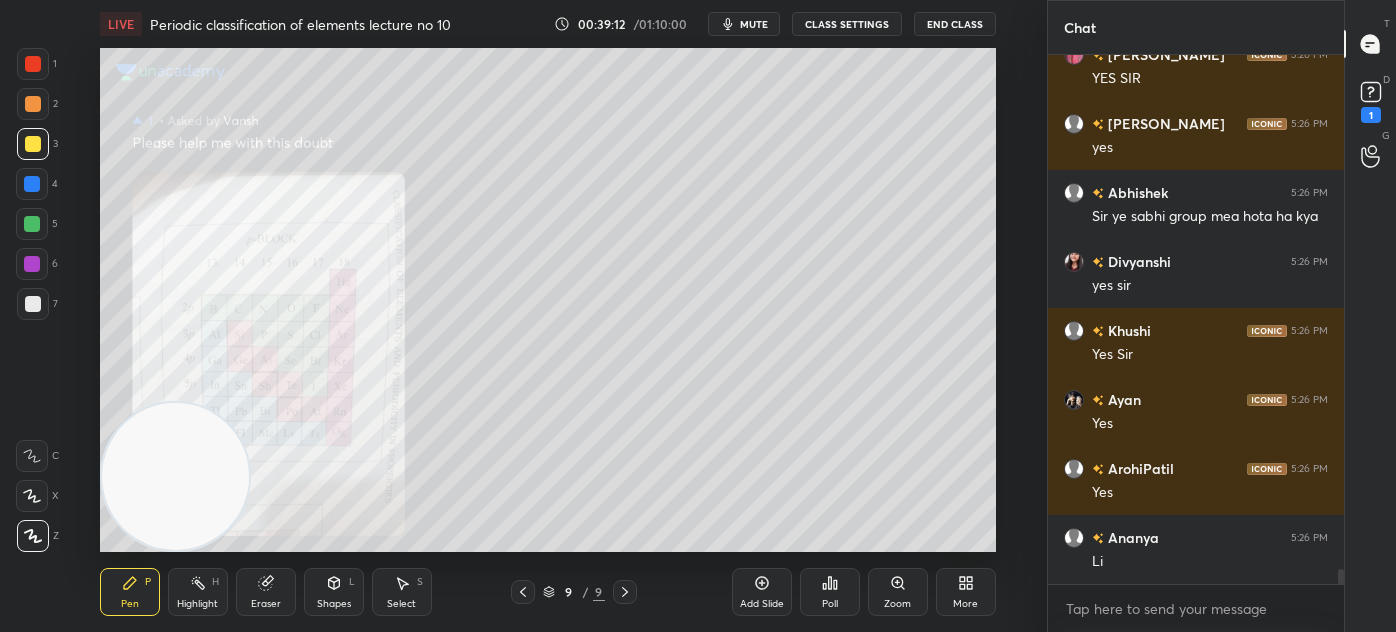 scroll, scrollTop: 17533, scrollLeft: 0, axis: vertical 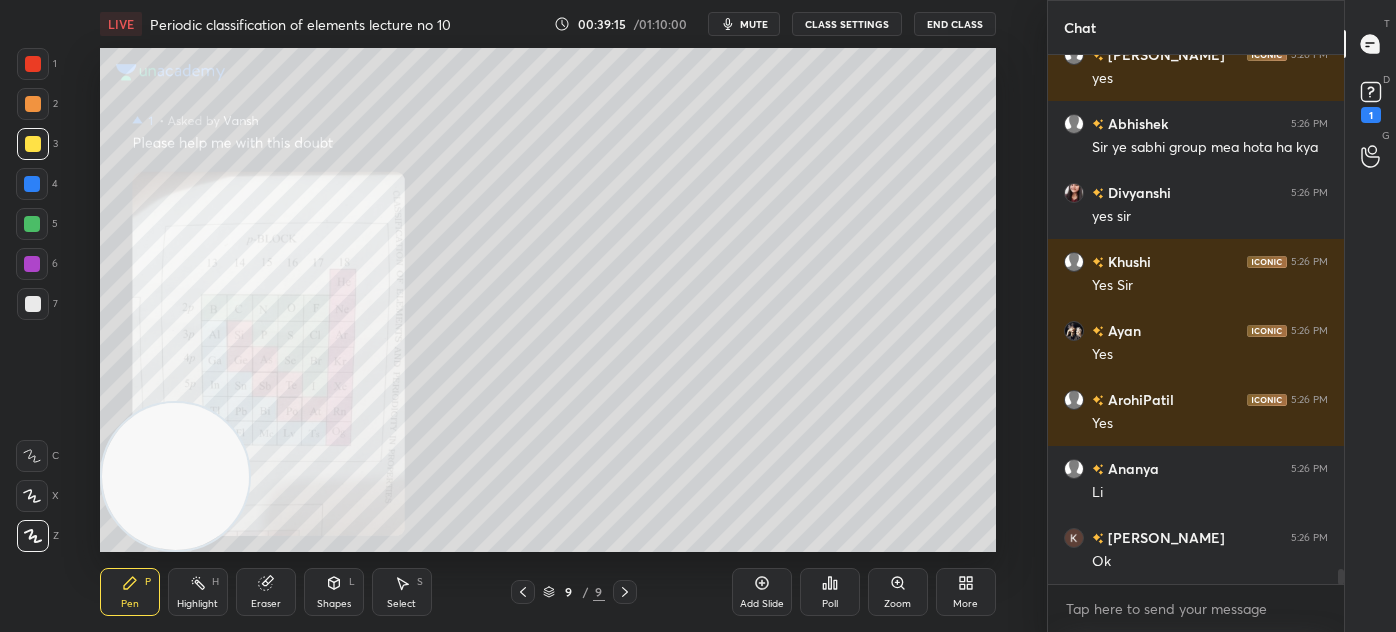 click 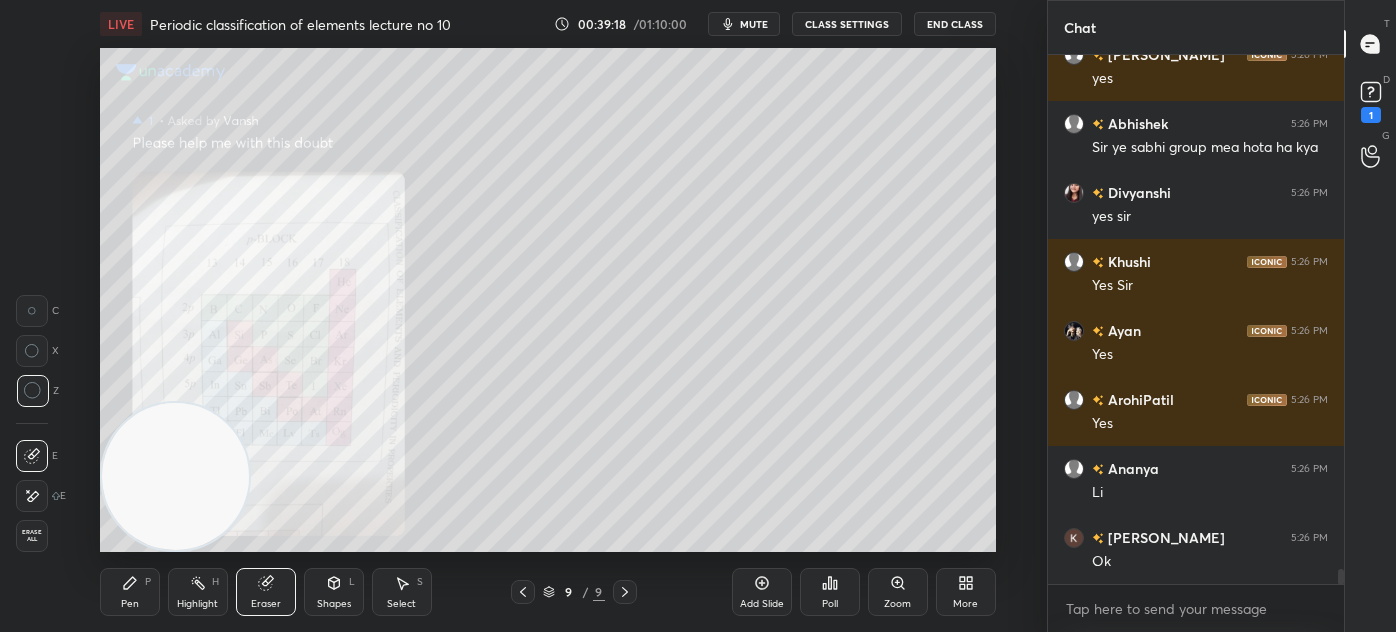 scroll, scrollTop: 17602, scrollLeft: 0, axis: vertical 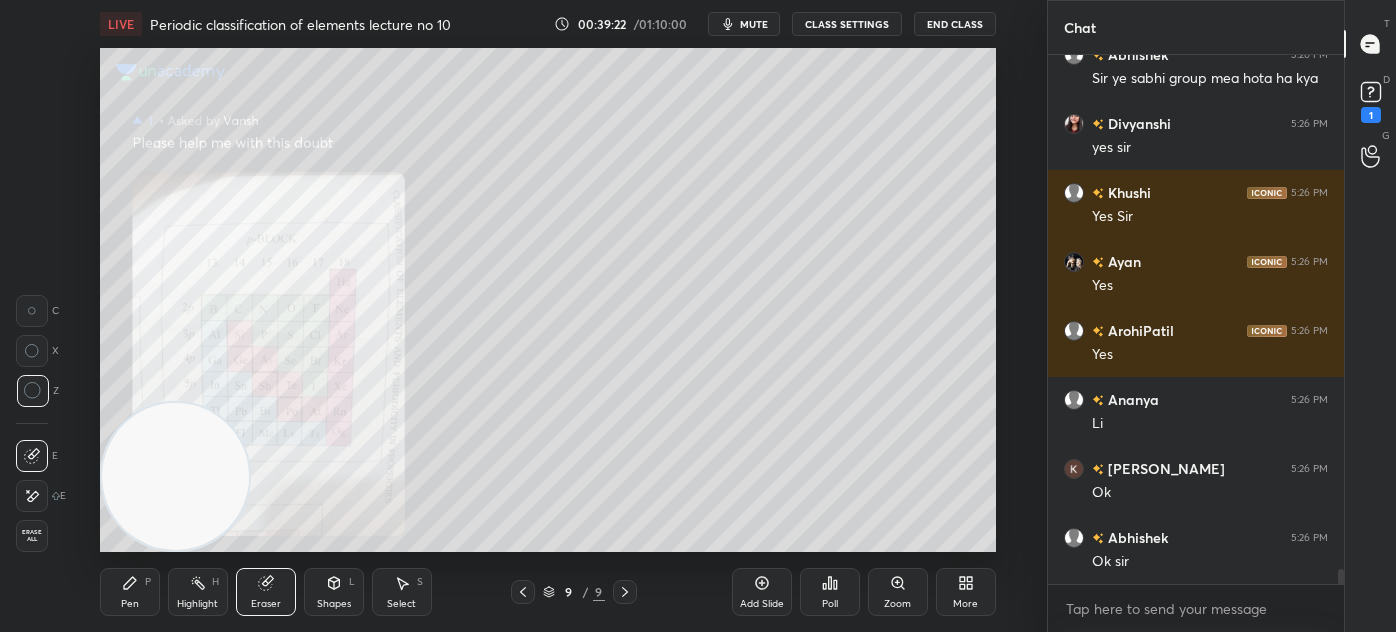 click on "Pen" at bounding box center (130, 604) 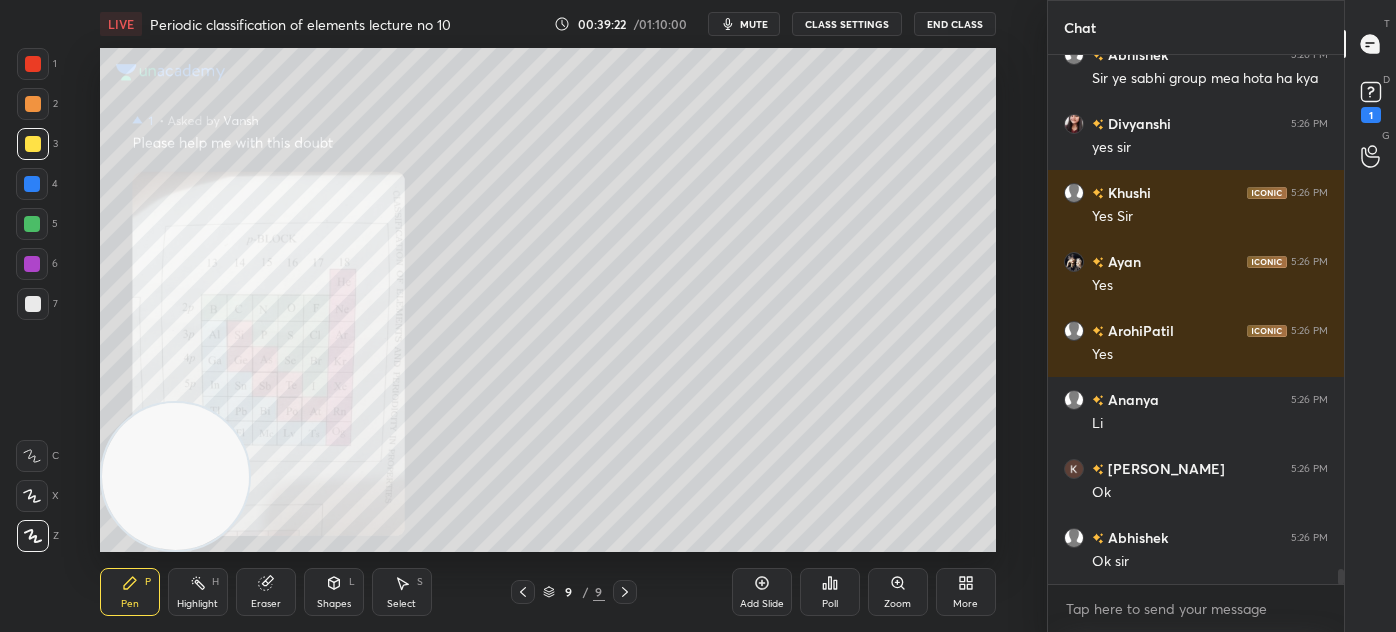click at bounding box center (175, 476) 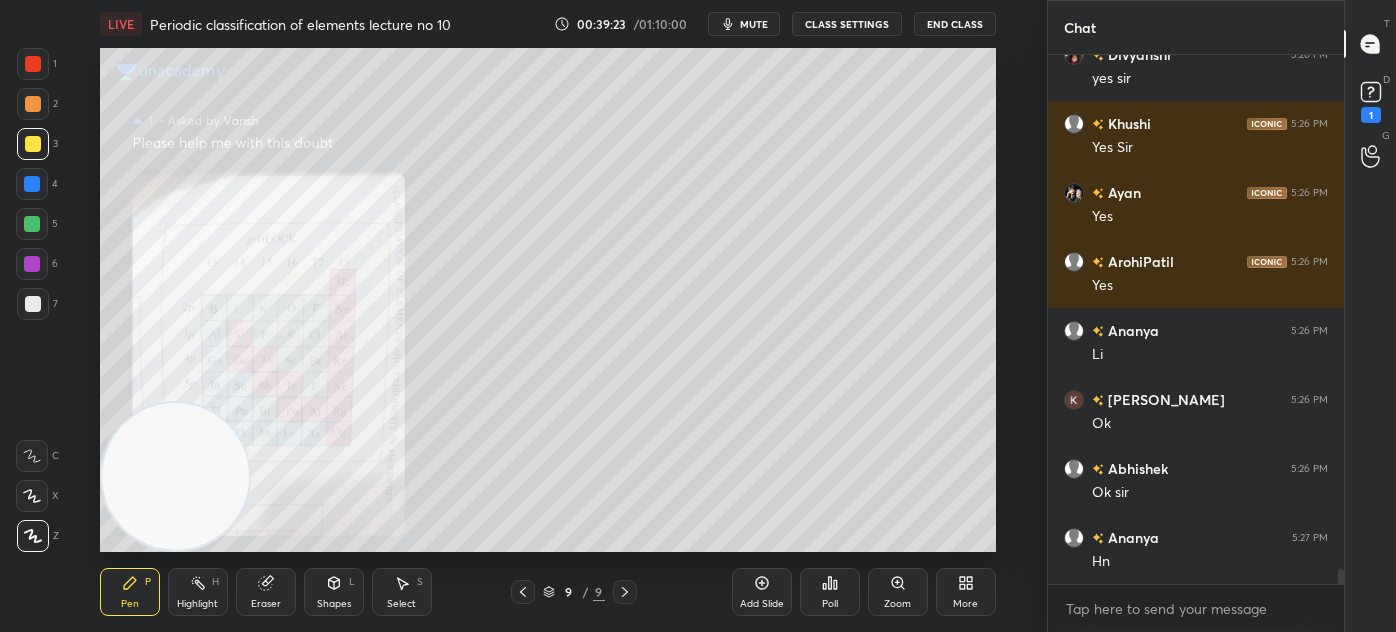 click at bounding box center (33, 304) 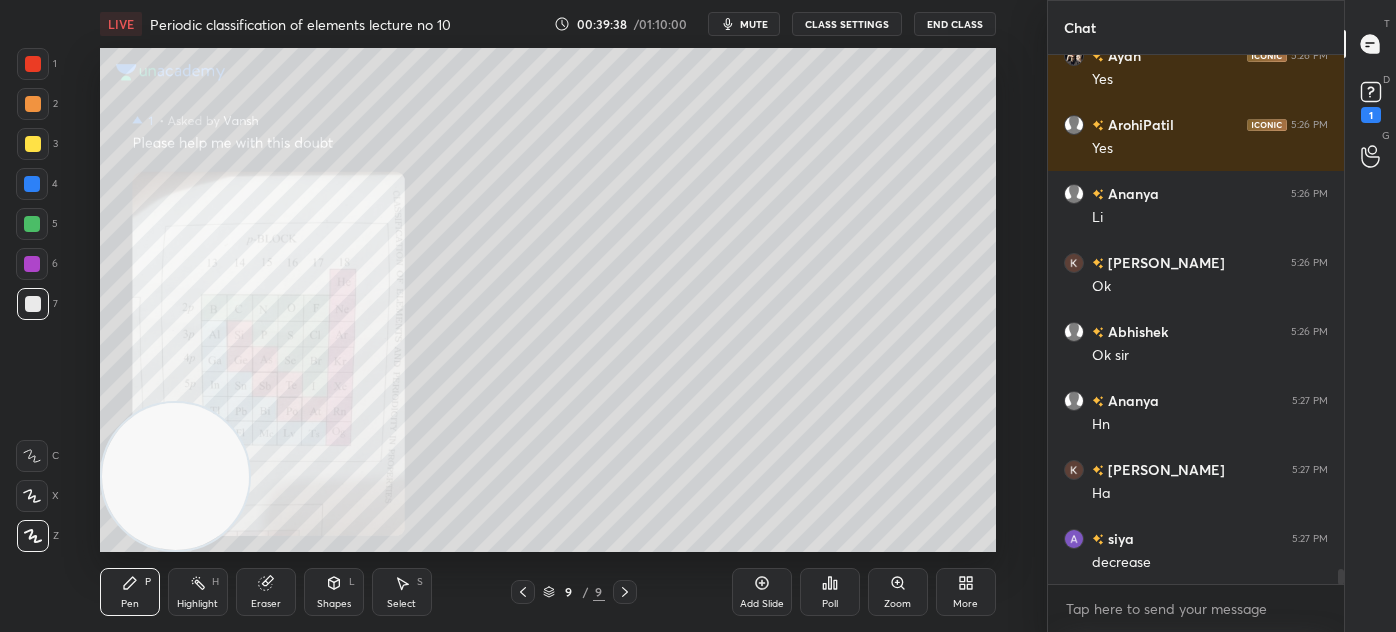 scroll, scrollTop: 17877, scrollLeft: 0, axis: vertical 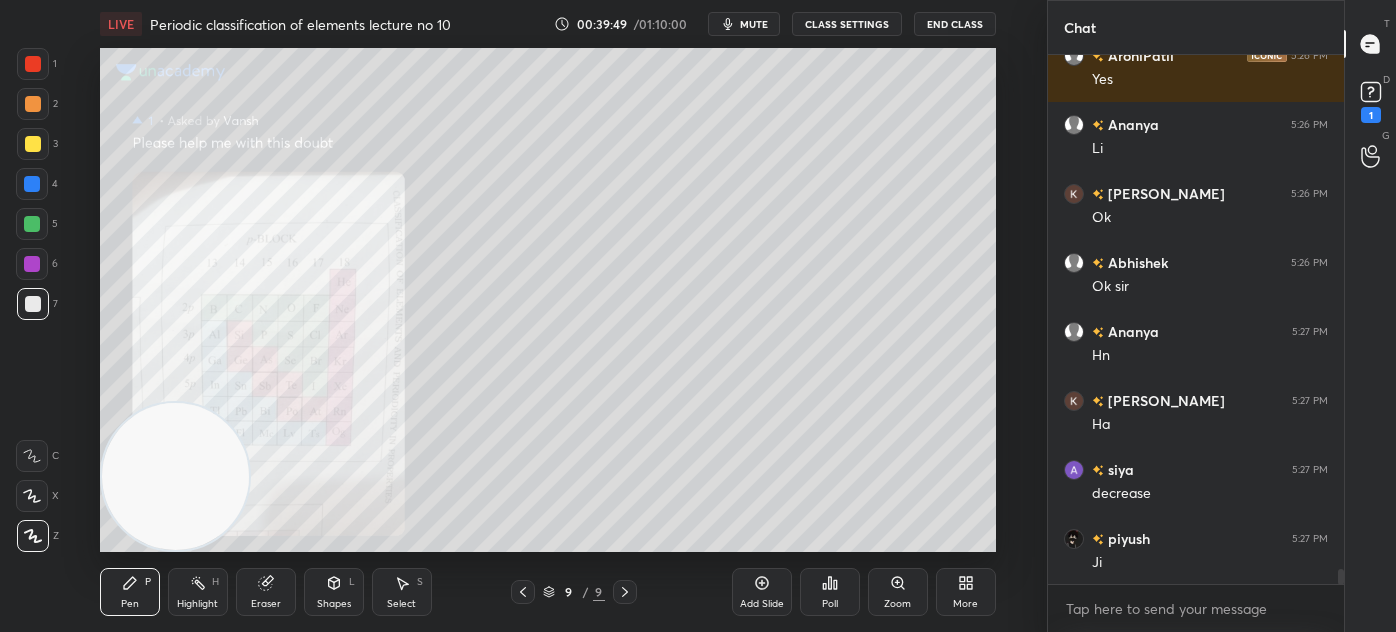 click on "Eraser" at bounding box center (266, 604) 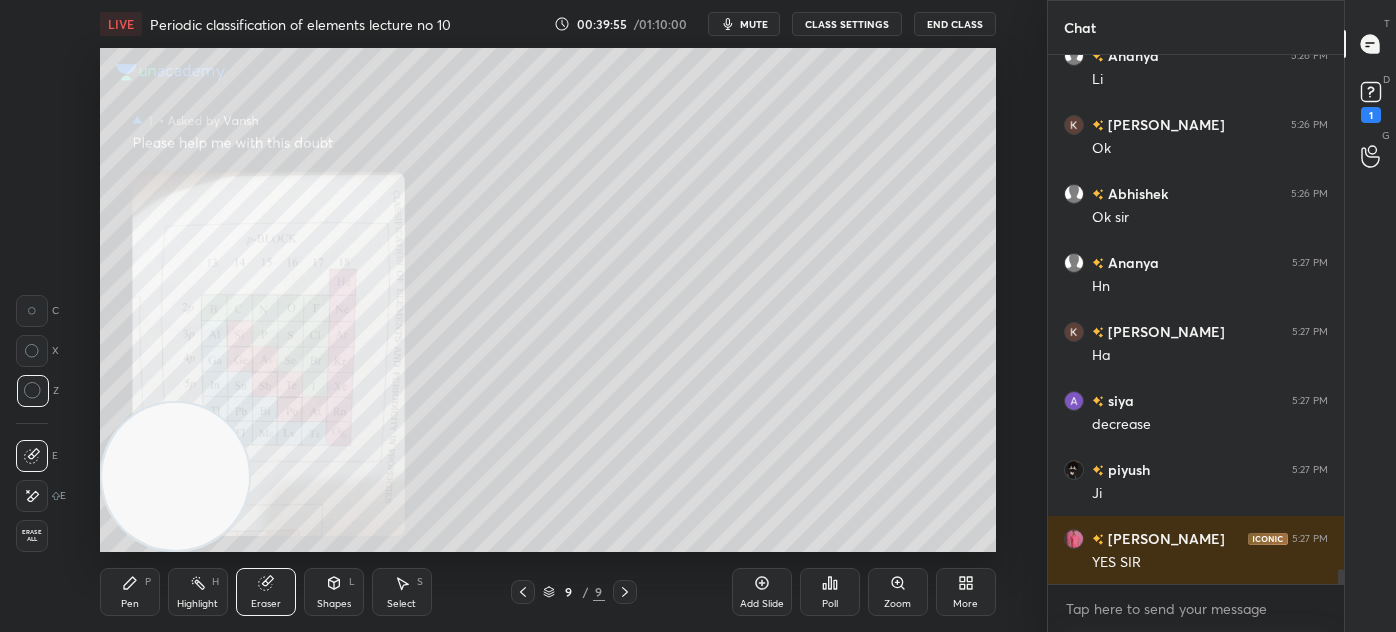 scroll, scrollTop: 18016, scrollLeft: 0, axis: vertical 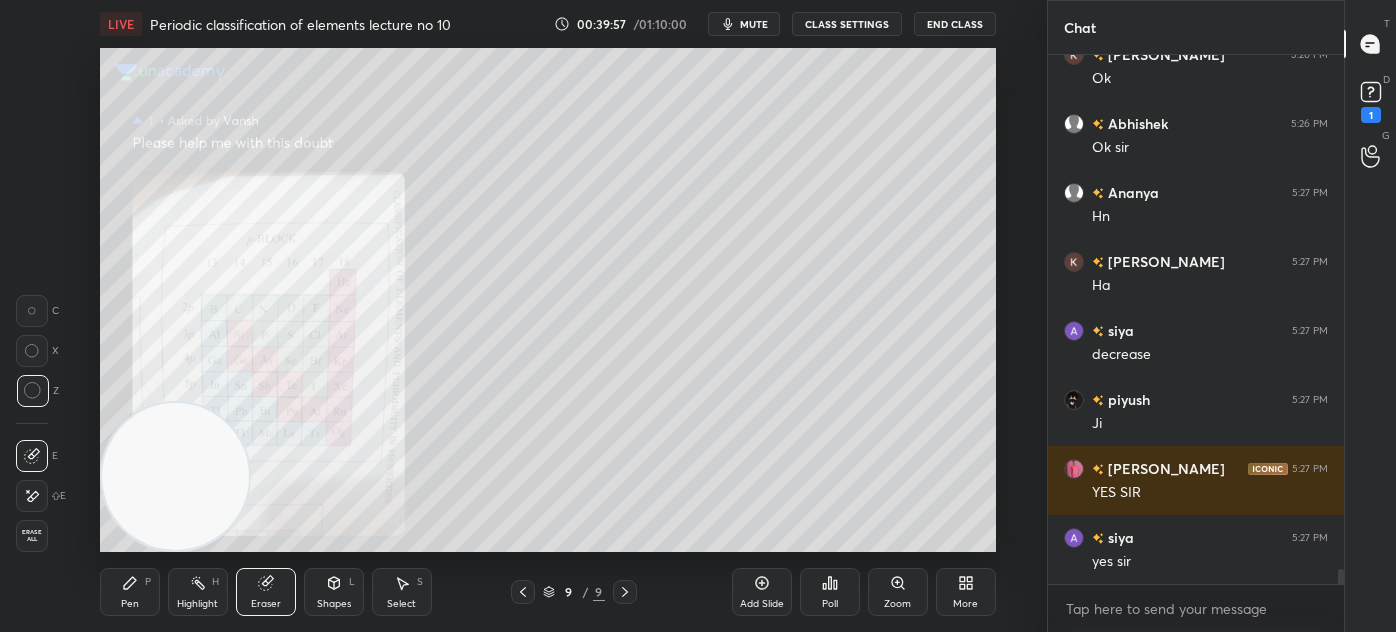 click on "Pen" at bounding box center (130, 604) 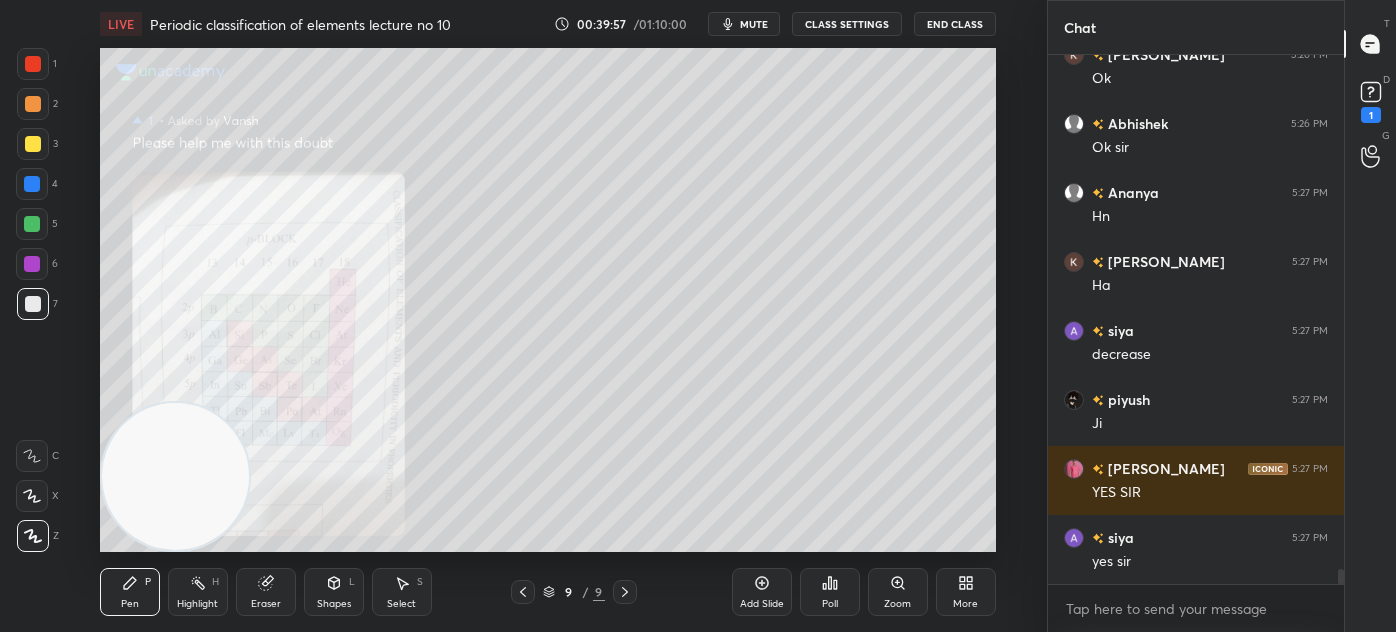 click on "1 2 3 4 5 6 7" at bounding box center (37, 188) 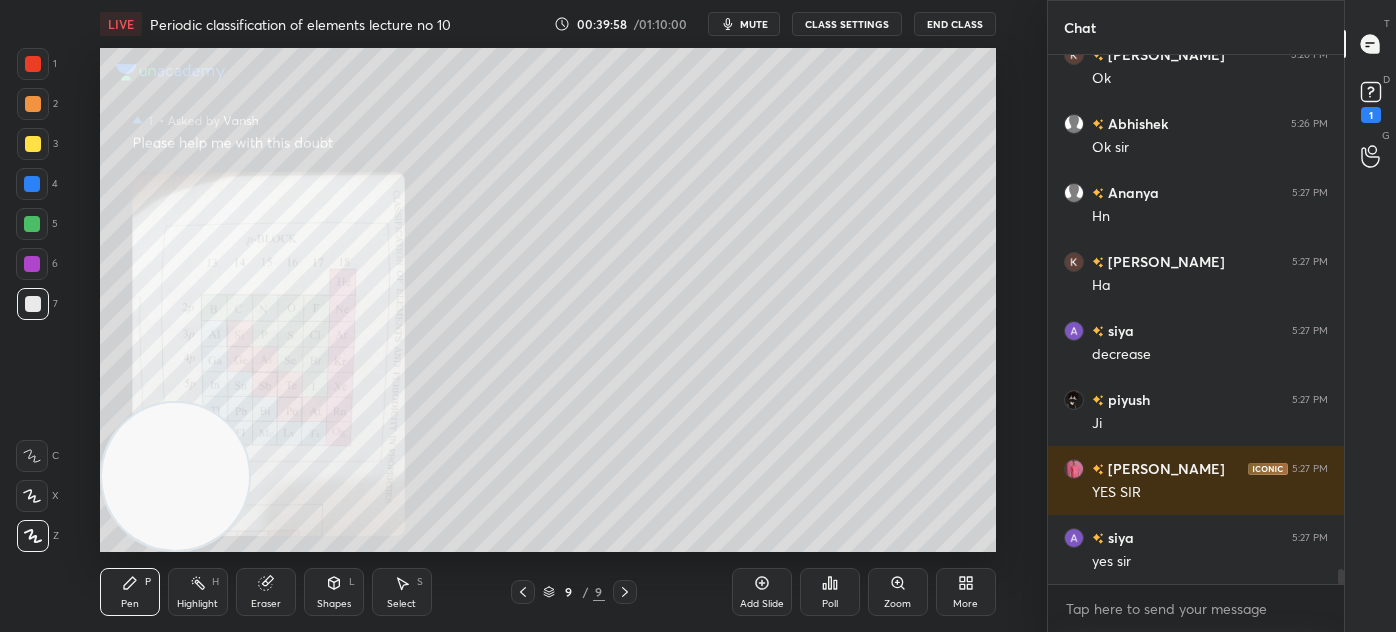 click at bounding box center (32, 224) 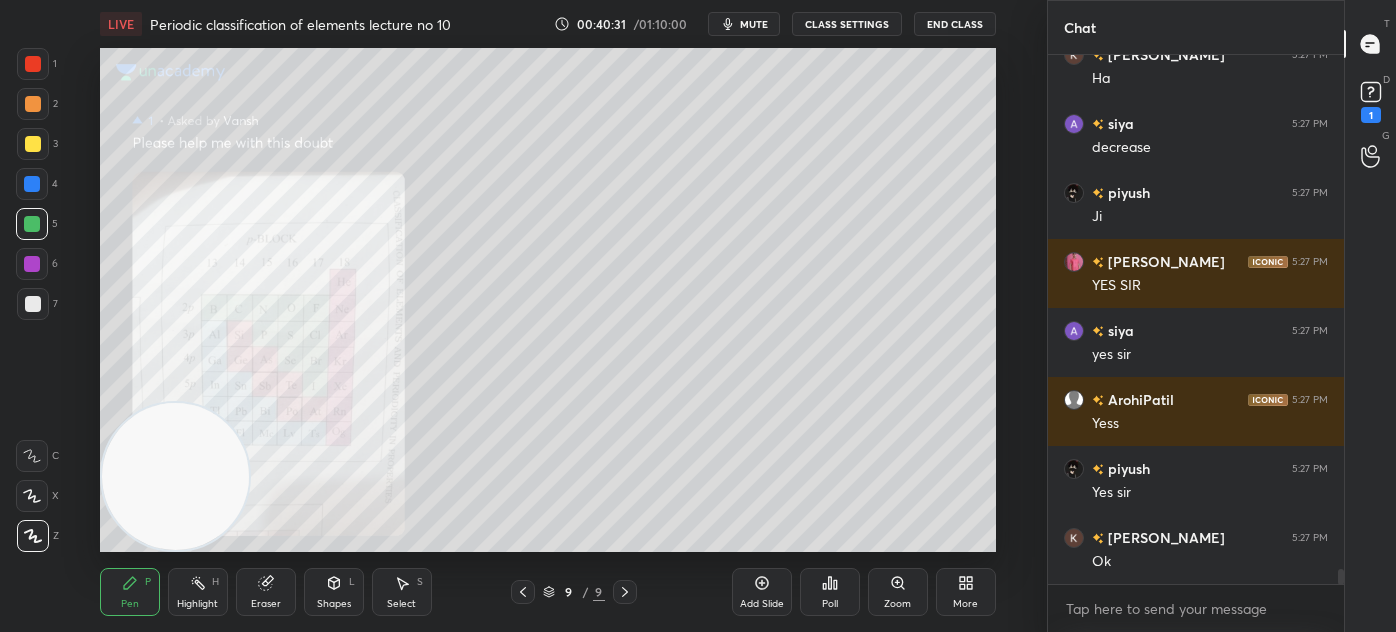scroll, scrollTop: 18292, scrollLeft: 0, axis: vertical 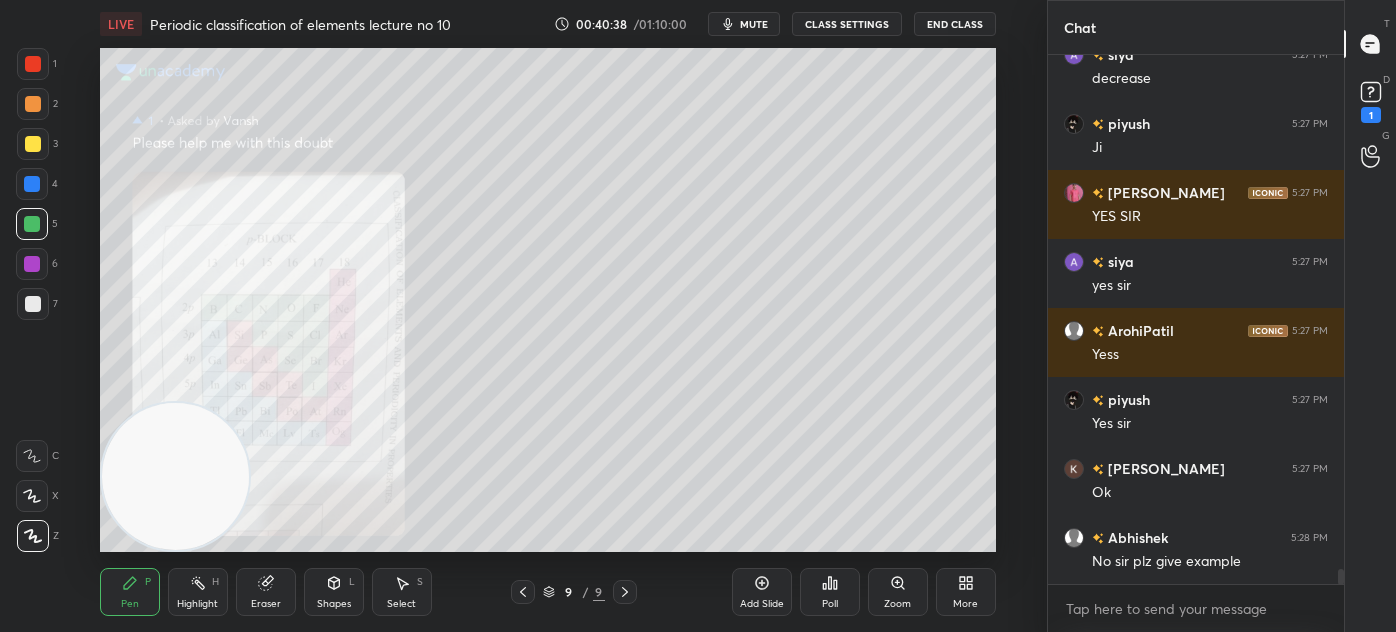 drag, startPoint x: 192, startPoint y: 457, endPoint x: 130, endPoint y: 459, distance: 62.03225 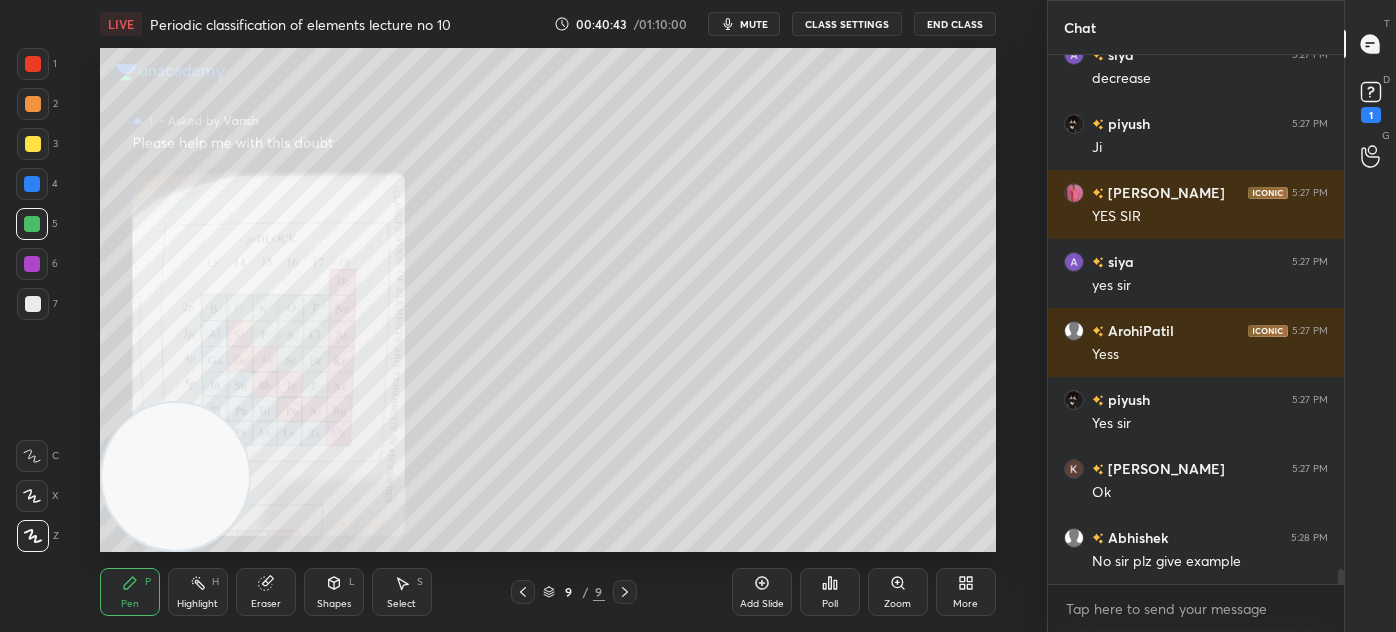 click at bounding box center [33, 304] 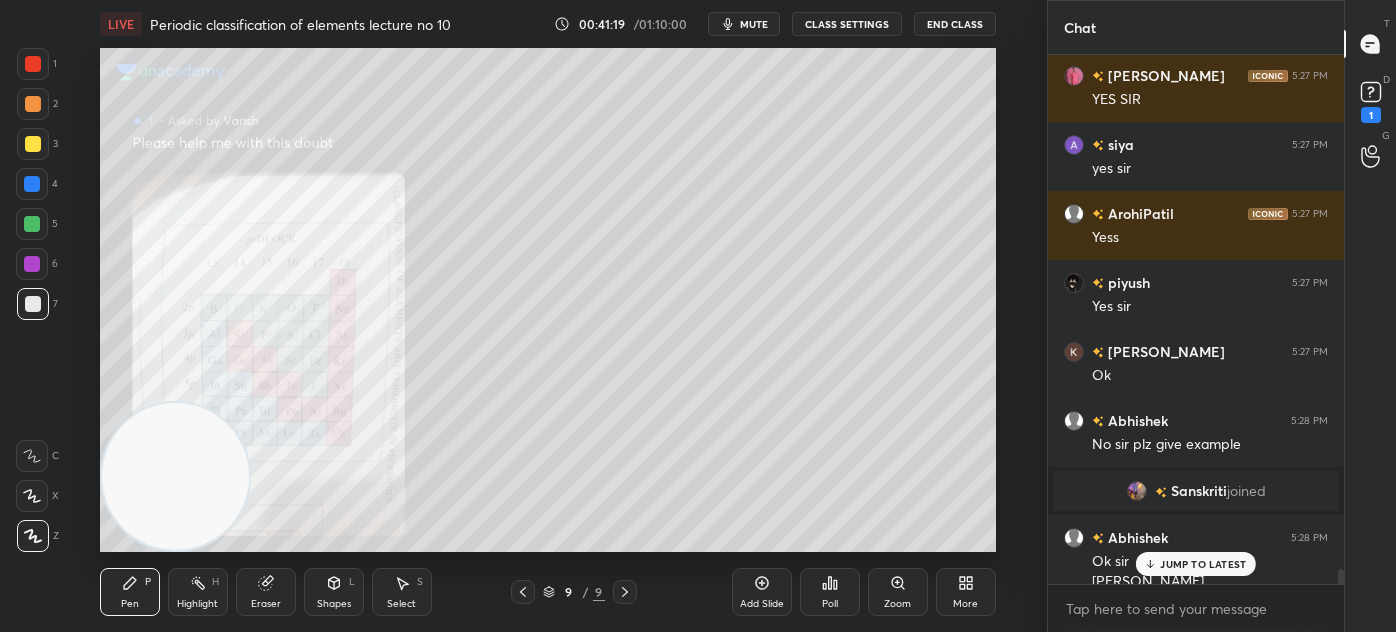 scroll, scrollTop: 17768, scrollLeft: 0, axis: vertical 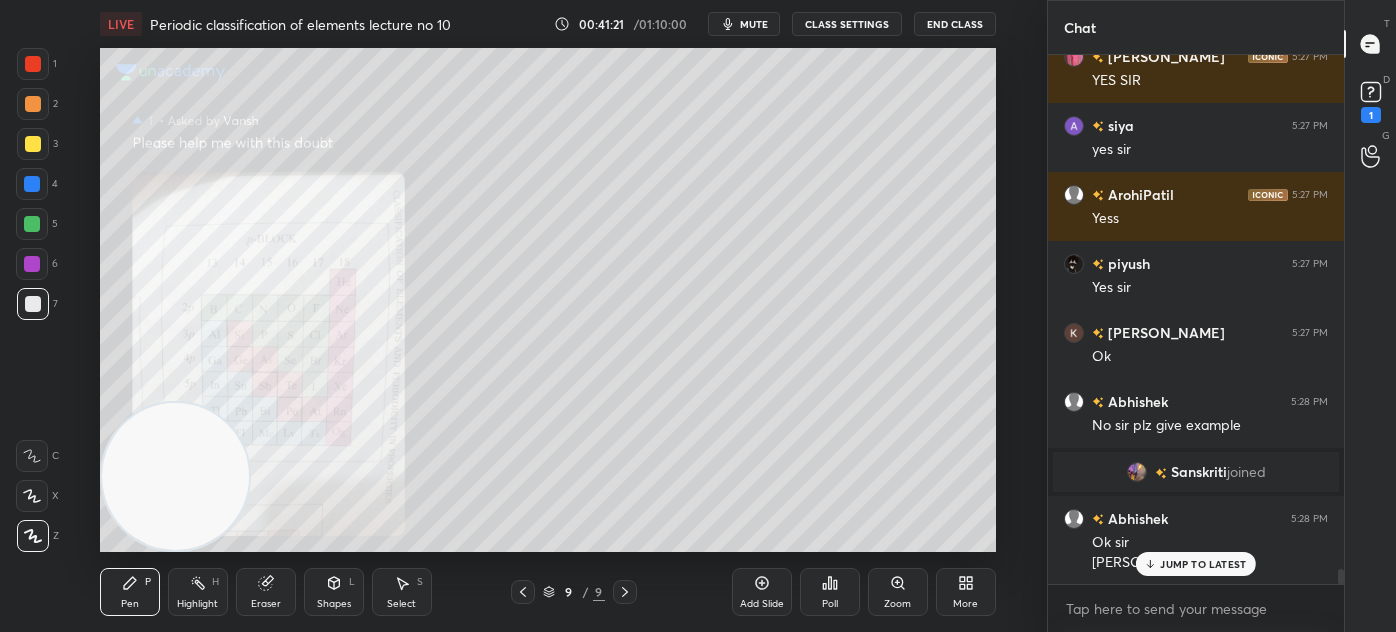 click at bounding box center [33, 144] 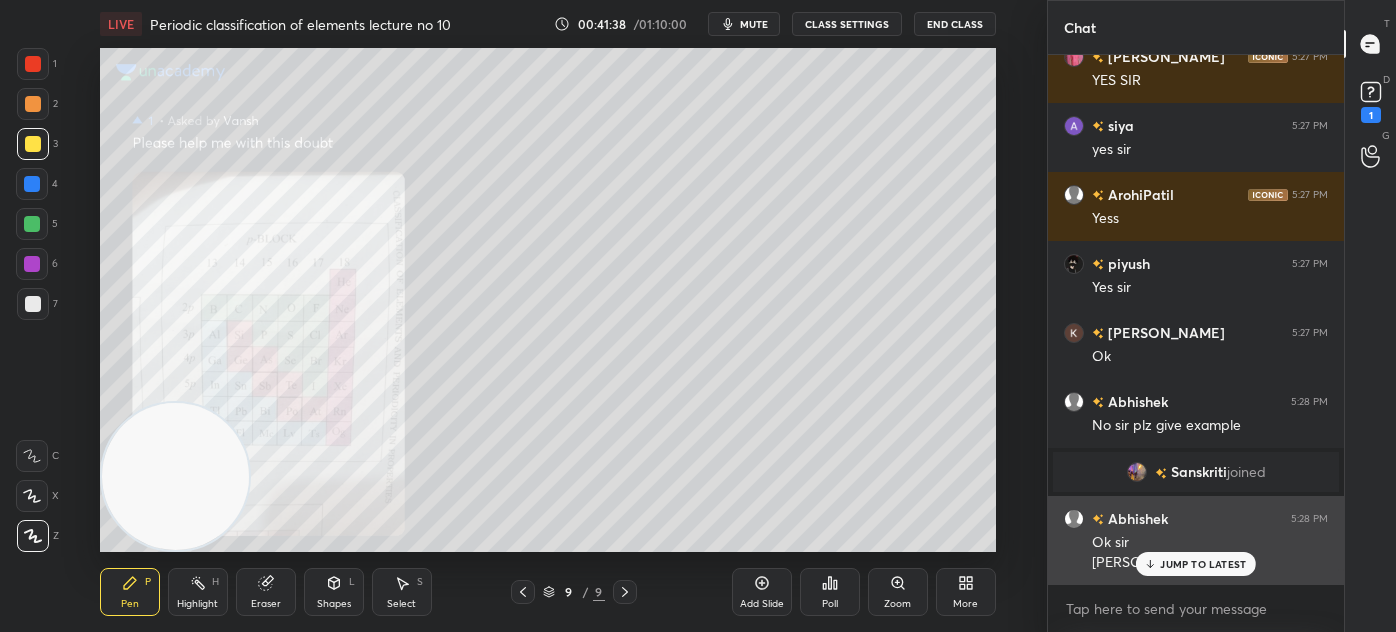 click on "JUMP TO LATEST" at bounding box center [1196, 564] 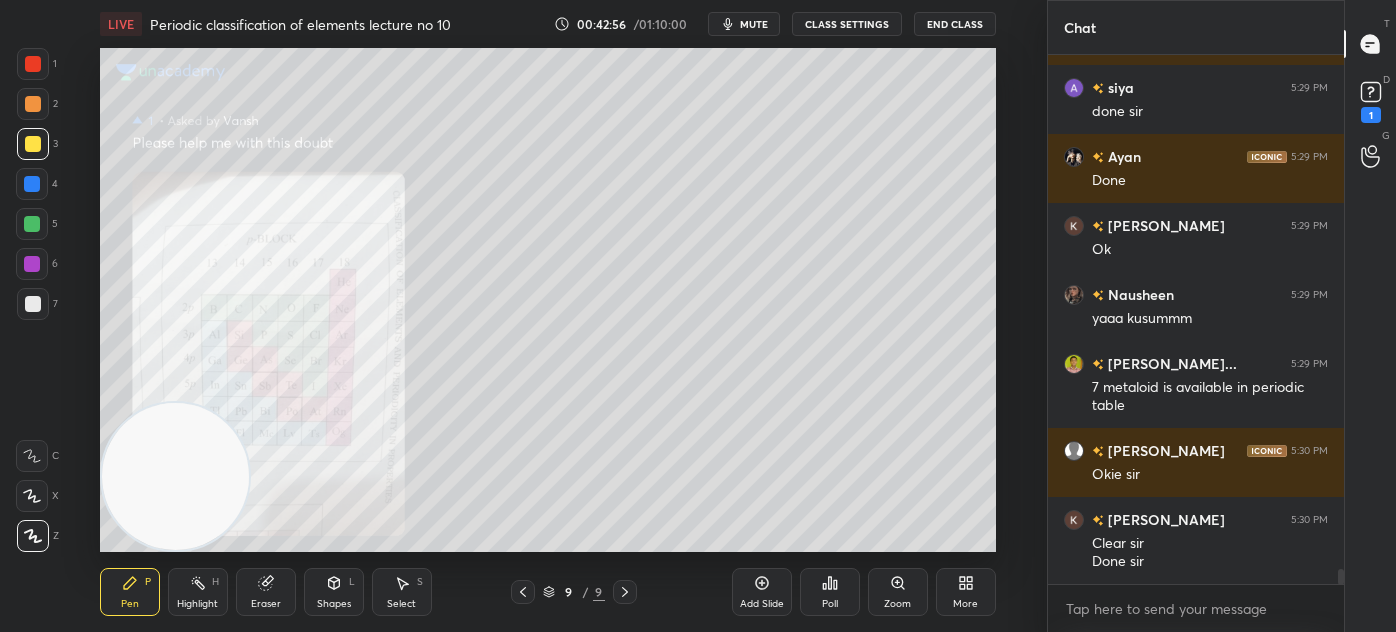 scroll, scrollTop: 18807, scrollLeft: 0, axis: vertical 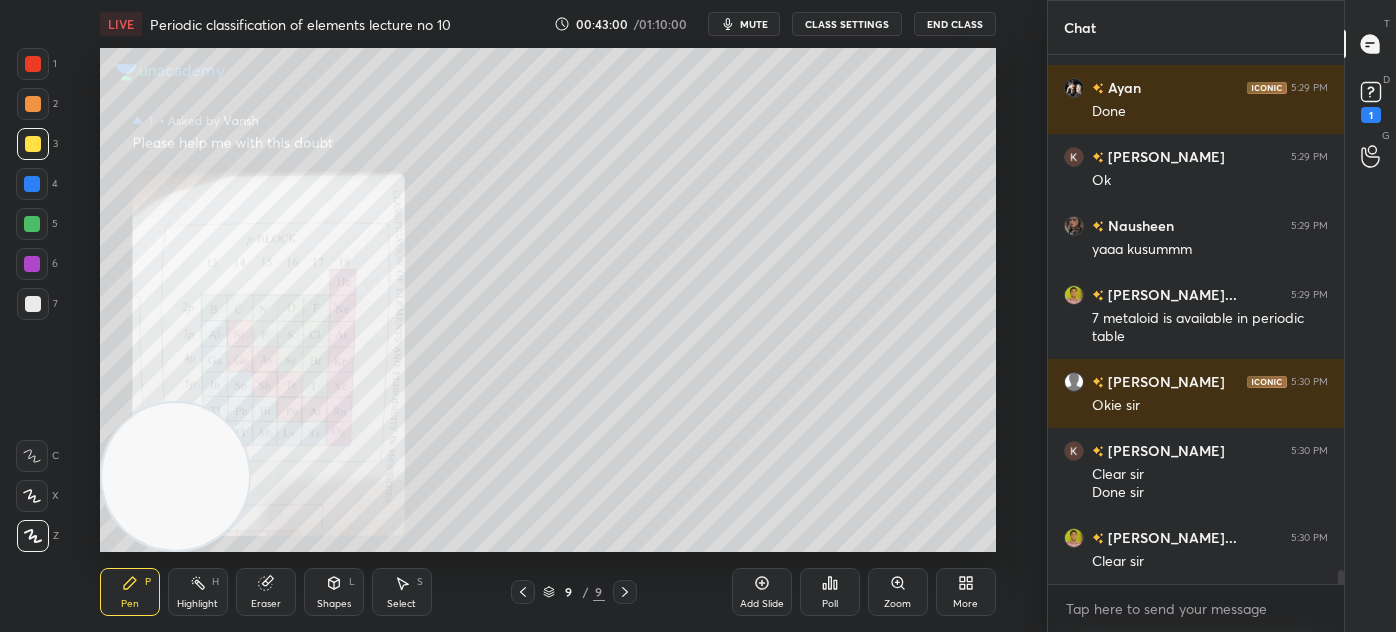 click on "Add Slide" at bounding box center [762, 592] 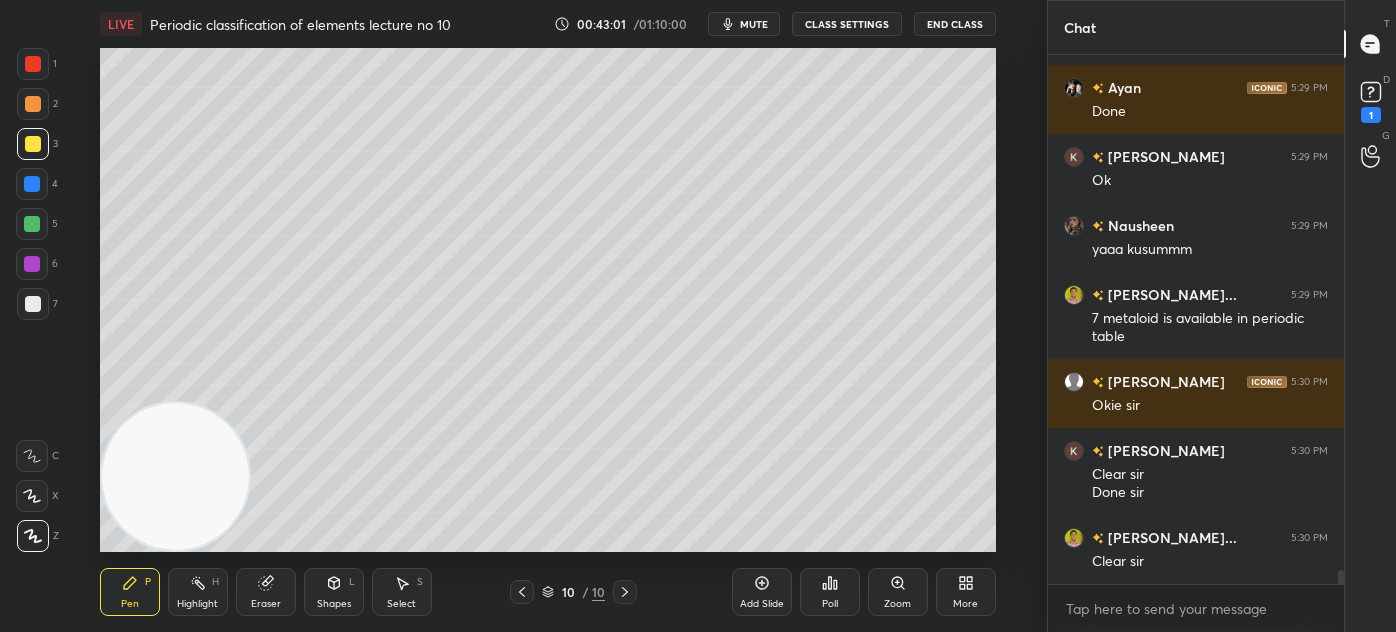 click at bounding box center [33, 144] 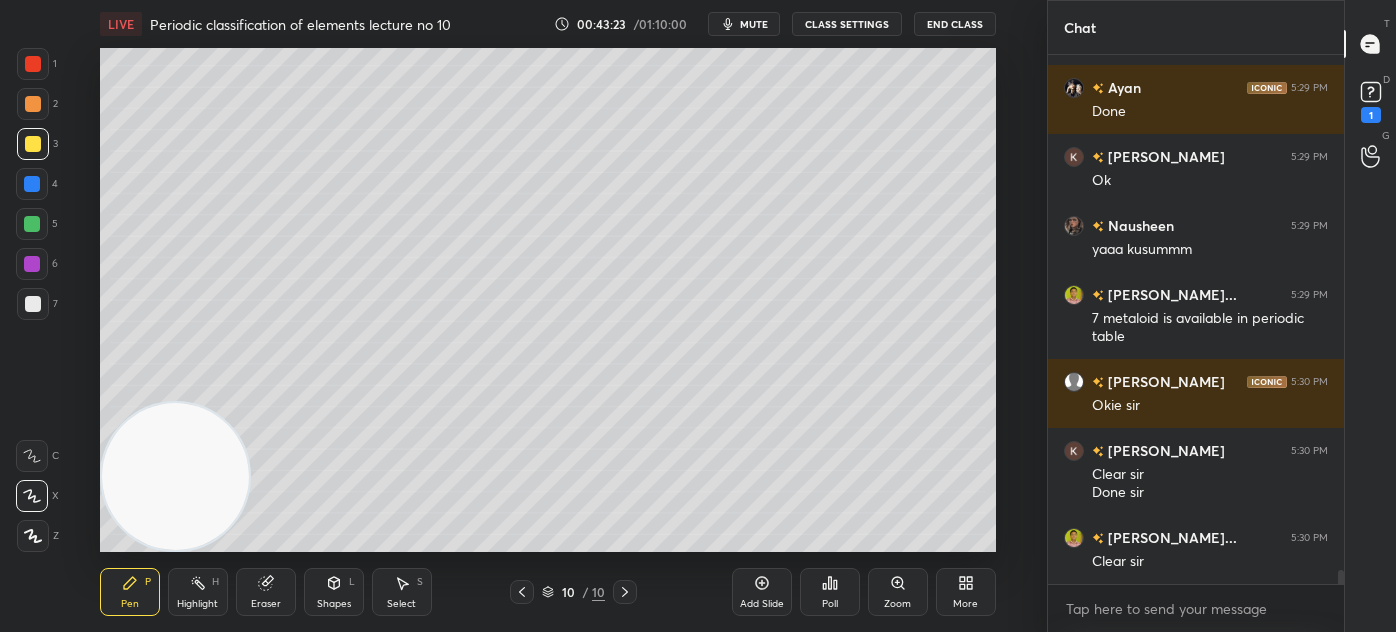 scroll, scrollTop: 18876, scrollLeft: 0, axis: vertical 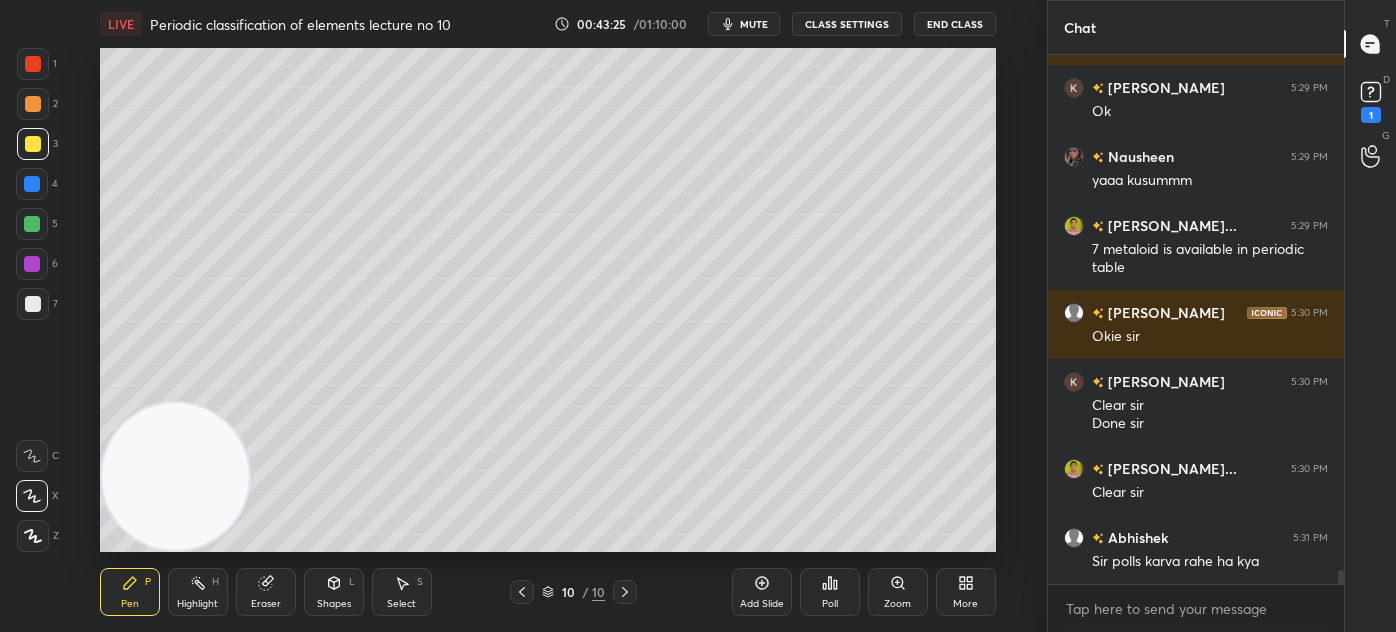 click at bounding box center (33, 304) 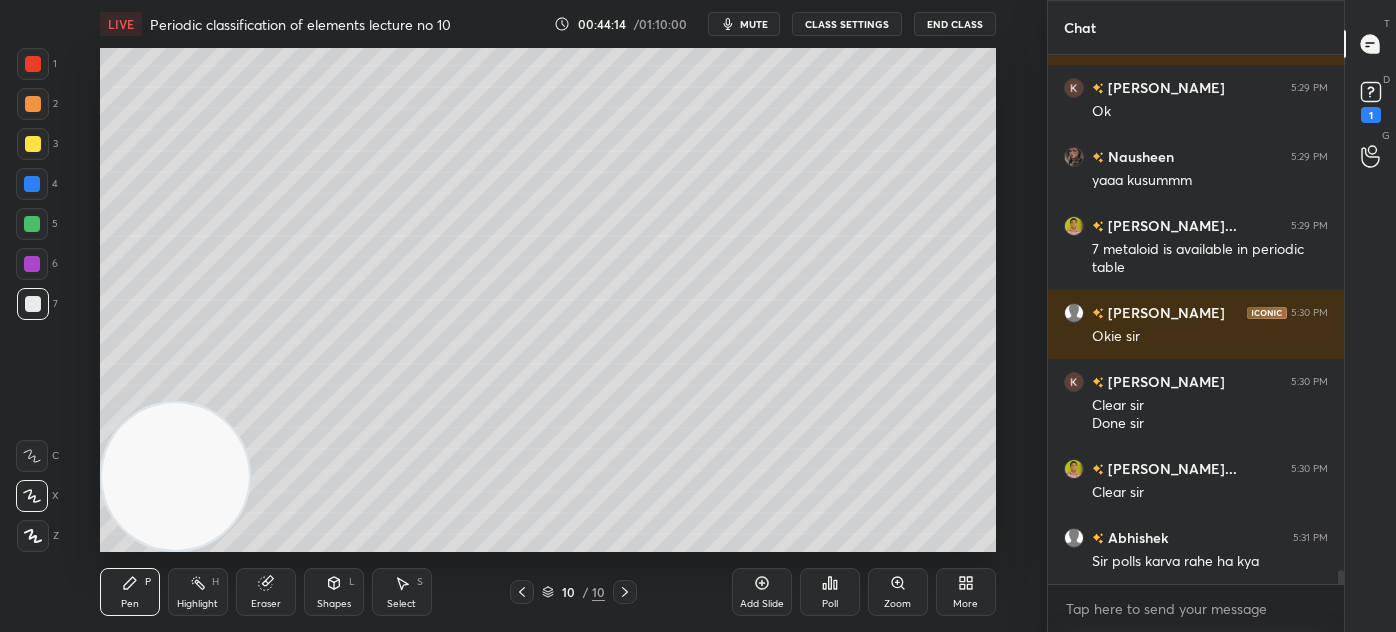 scroll, scrollTop: 18944, scrollLeft: 0, axis: vertical 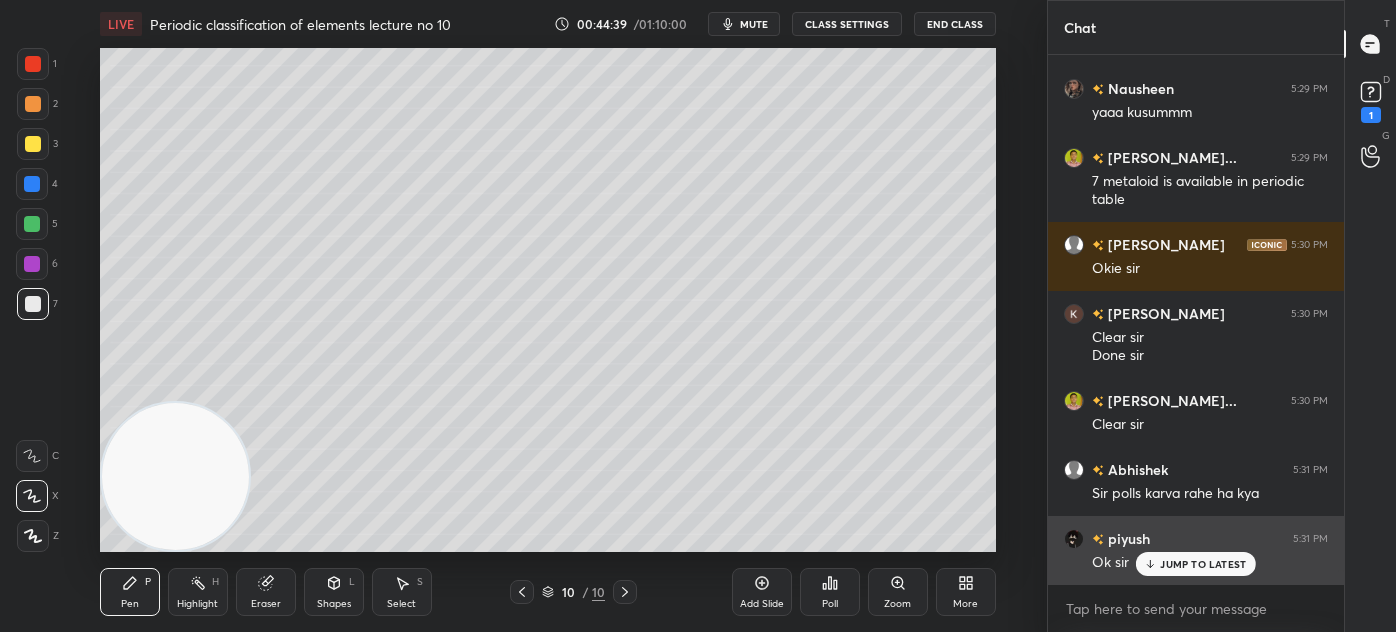 drag, startPoint x: 1188, startPoint y: 563, endPoint x: 1184, endPoint y: 574, distance: 11.7046995 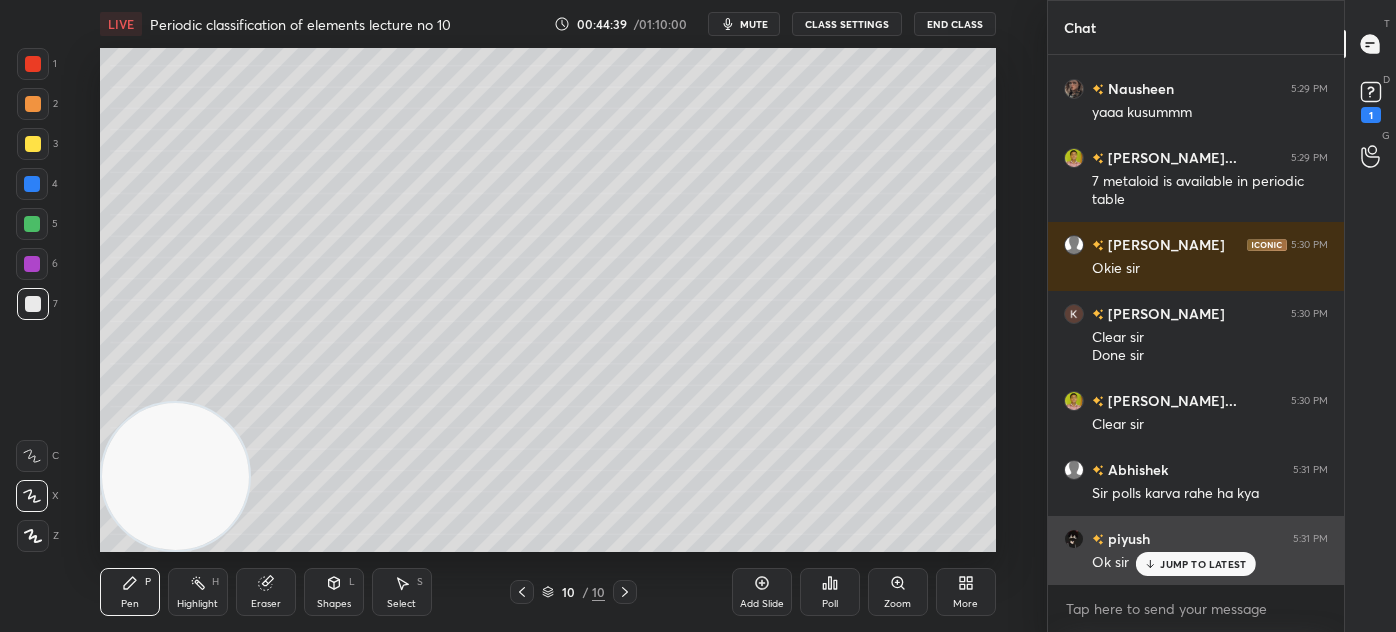 click on "JUMP TO LATEST" at bounding box center (1203, 564) 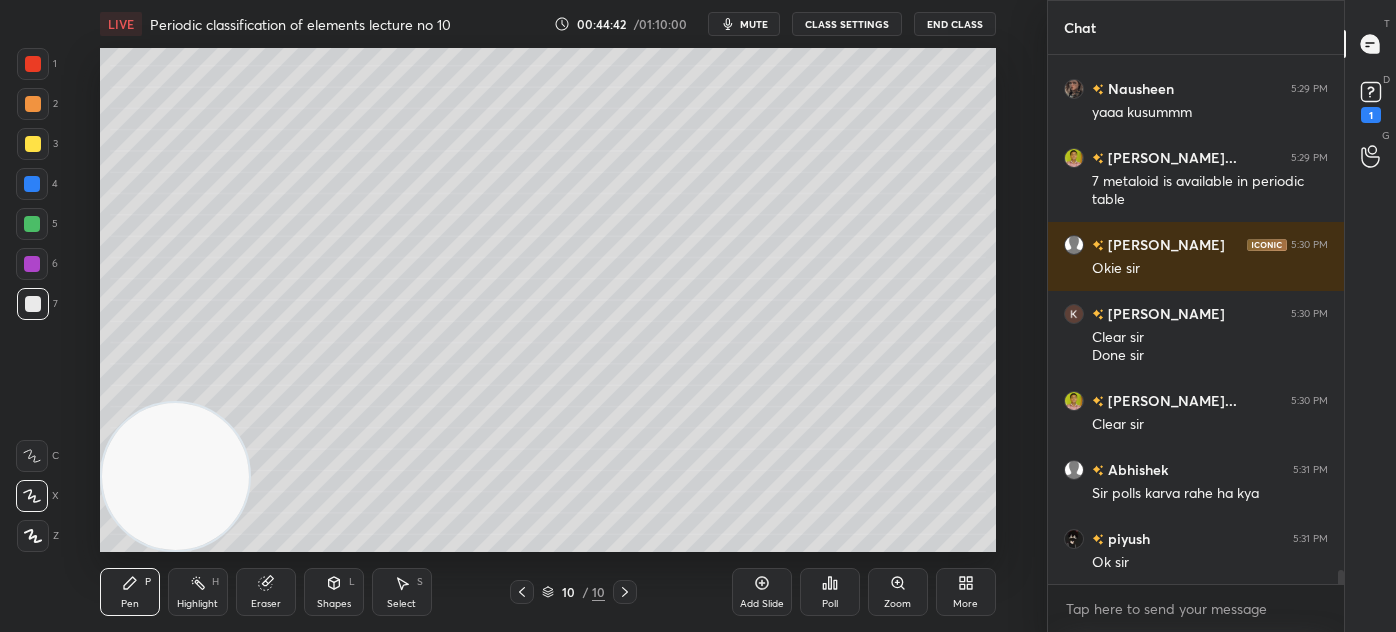 click on "mute" at bounding box center (754, 24) 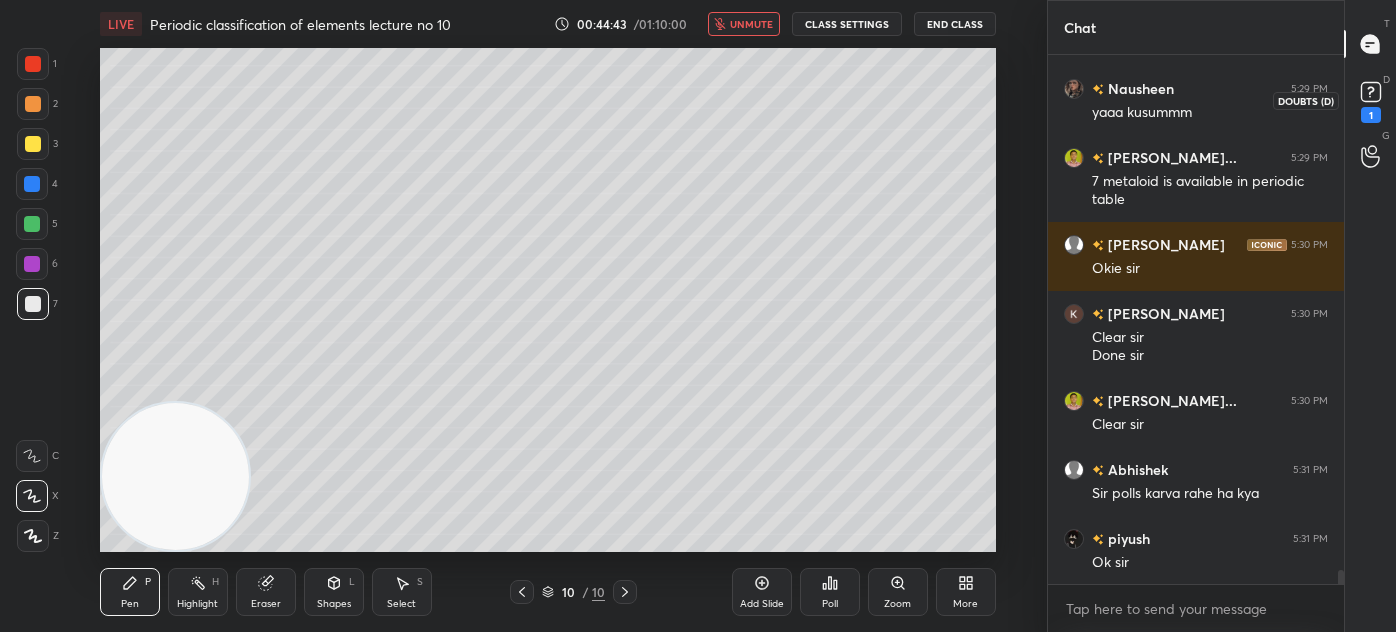 click on "1" at bounding box center [1371, 100] 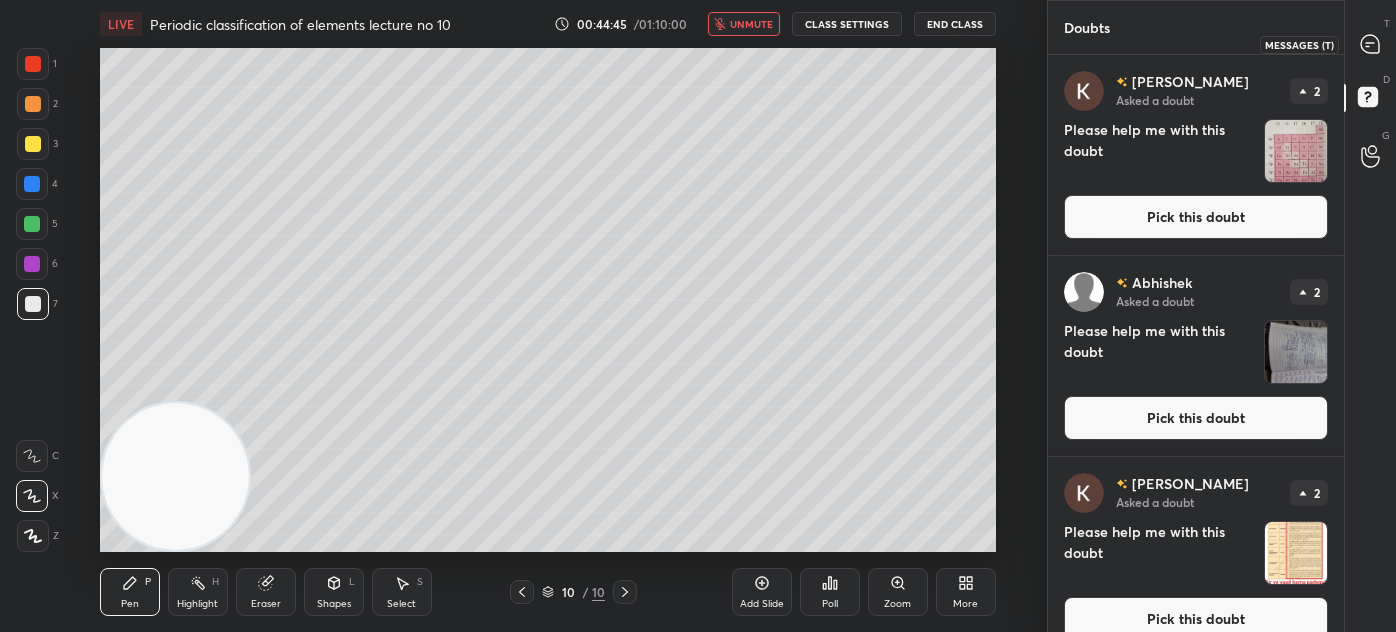 click 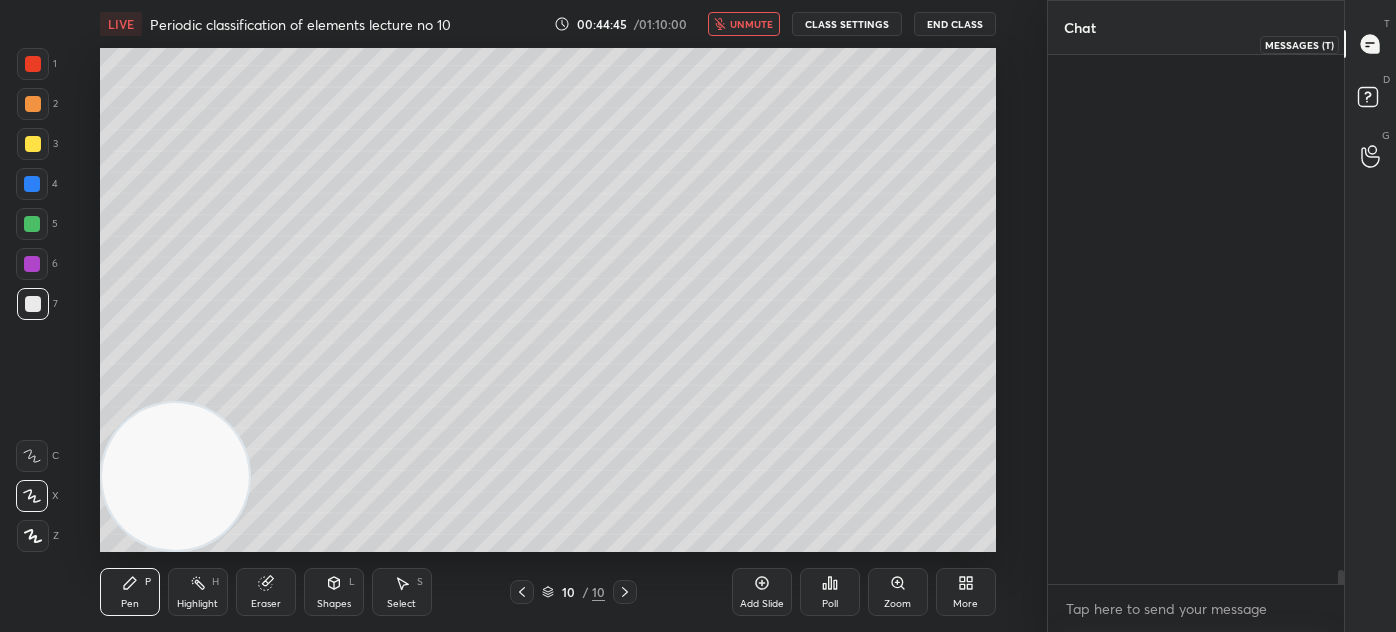 scroll, scrollTop: 19471, scrollLeft: 0, axis: vertical 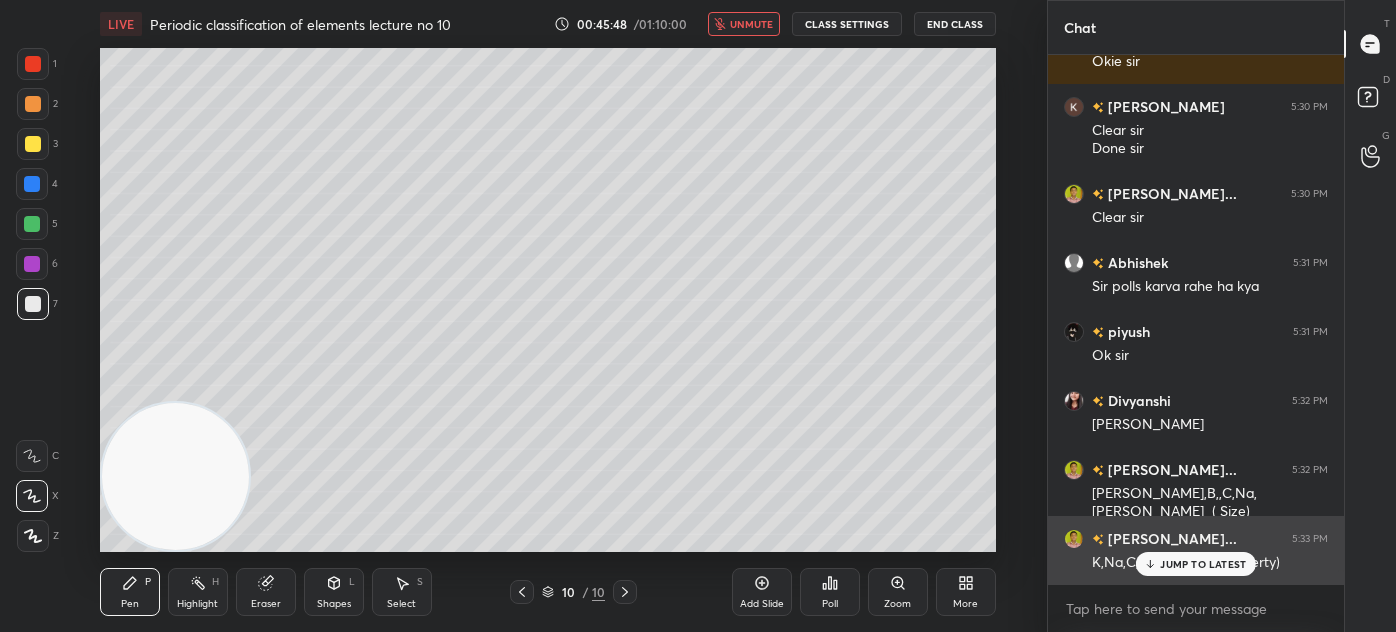 click on "JUMP TO LATEST" at bounding box center (1203, 564) 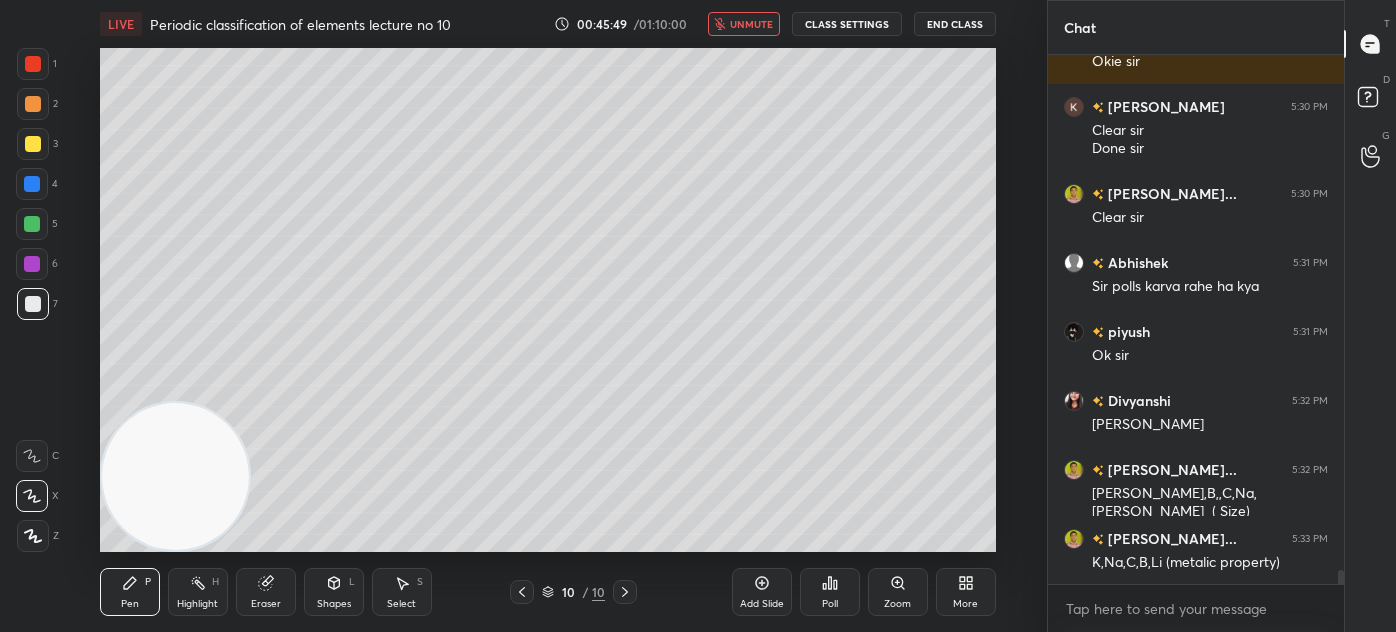 click on "unmute" at bounding box center (751, 24) 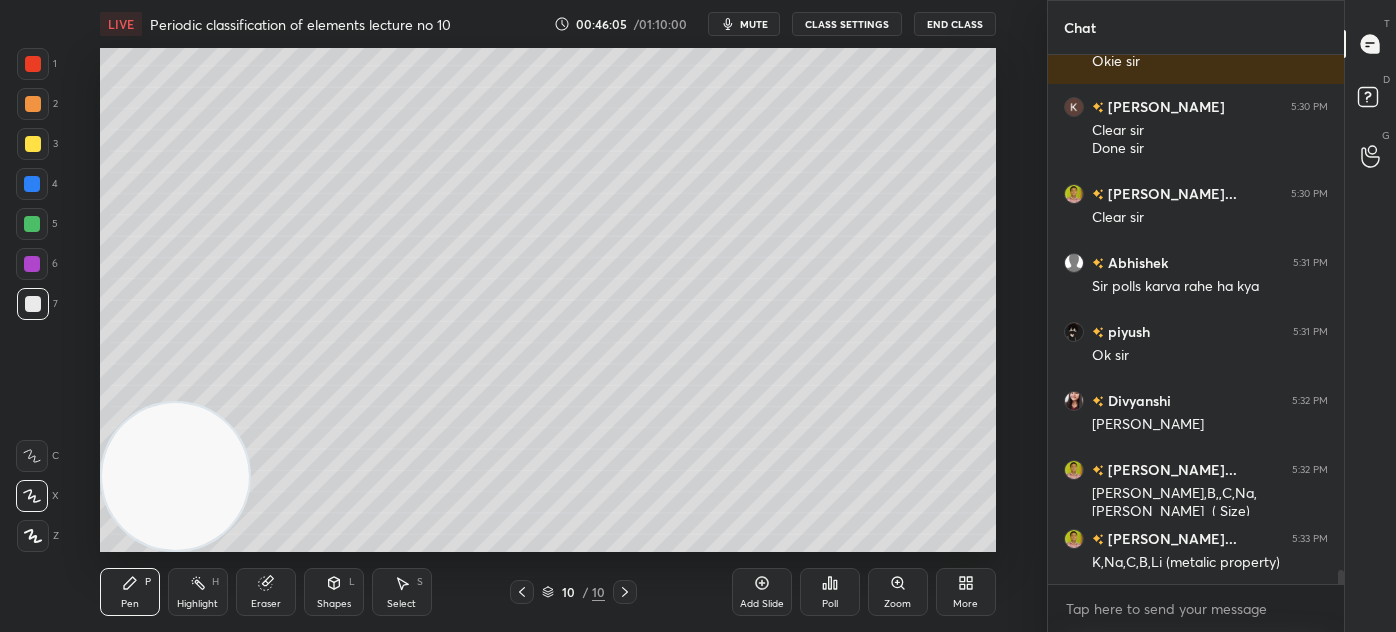 click at bounding box center (33, 64) 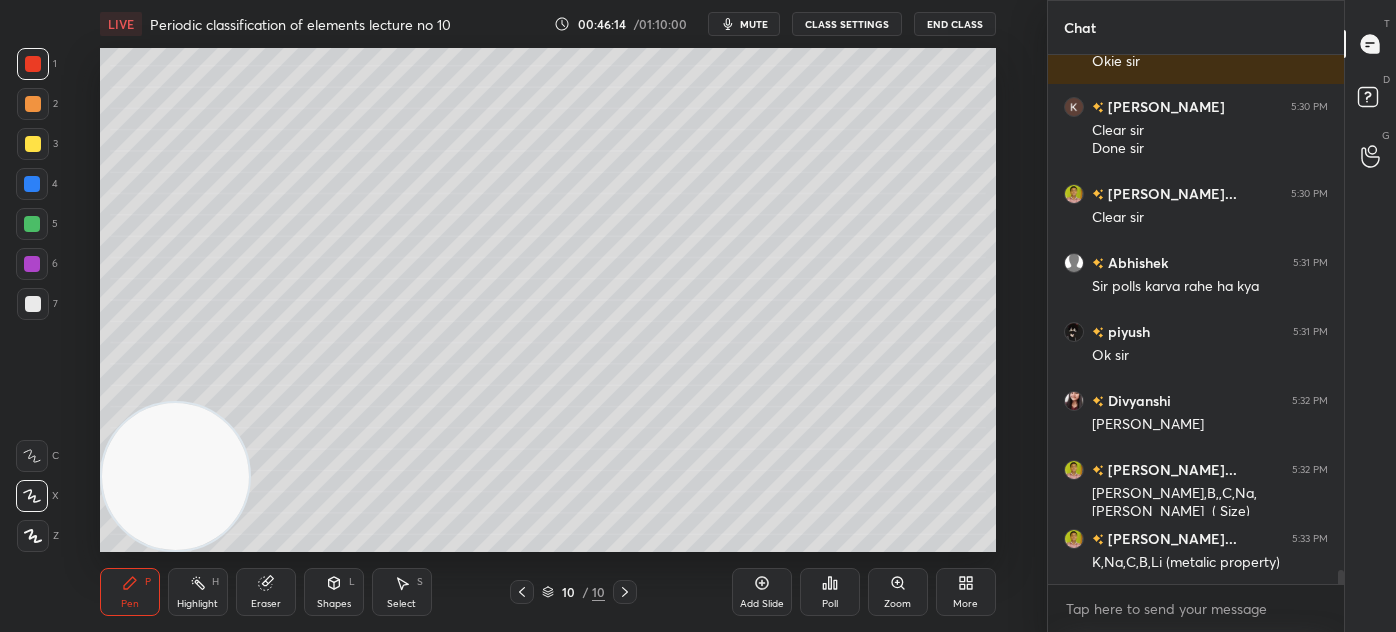 scroll, scrollTop: 19746, scrollLeft: 0, axis: vertical 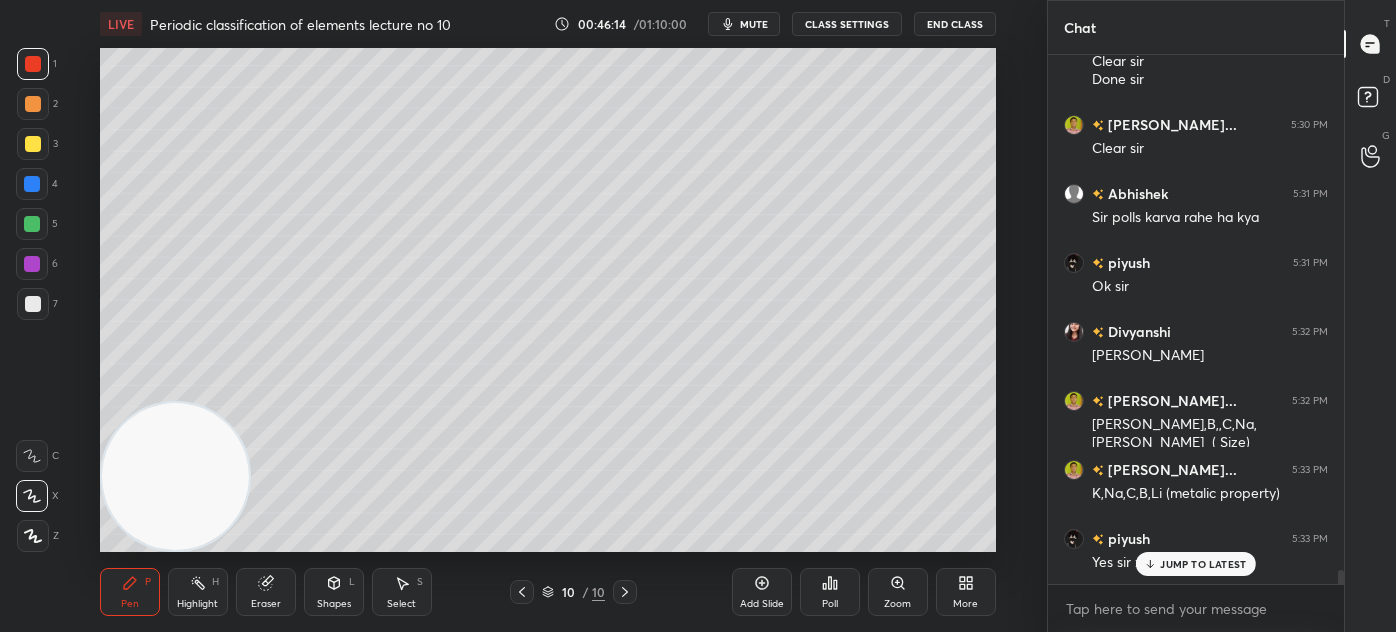 click on "mute" at bounding box center [744, 24] 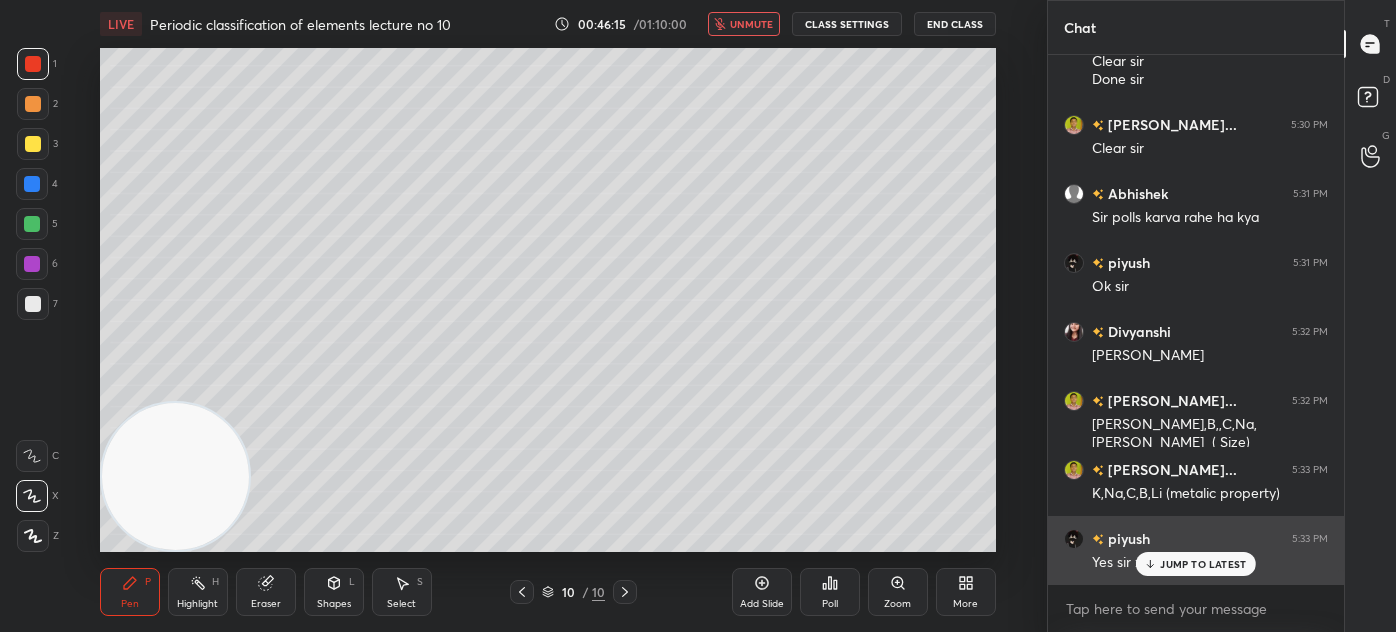 drag, startPoint x: 1172, startPoint y: 569, endPoint x: 1157, endPoint y: 582, distance: 19.849434 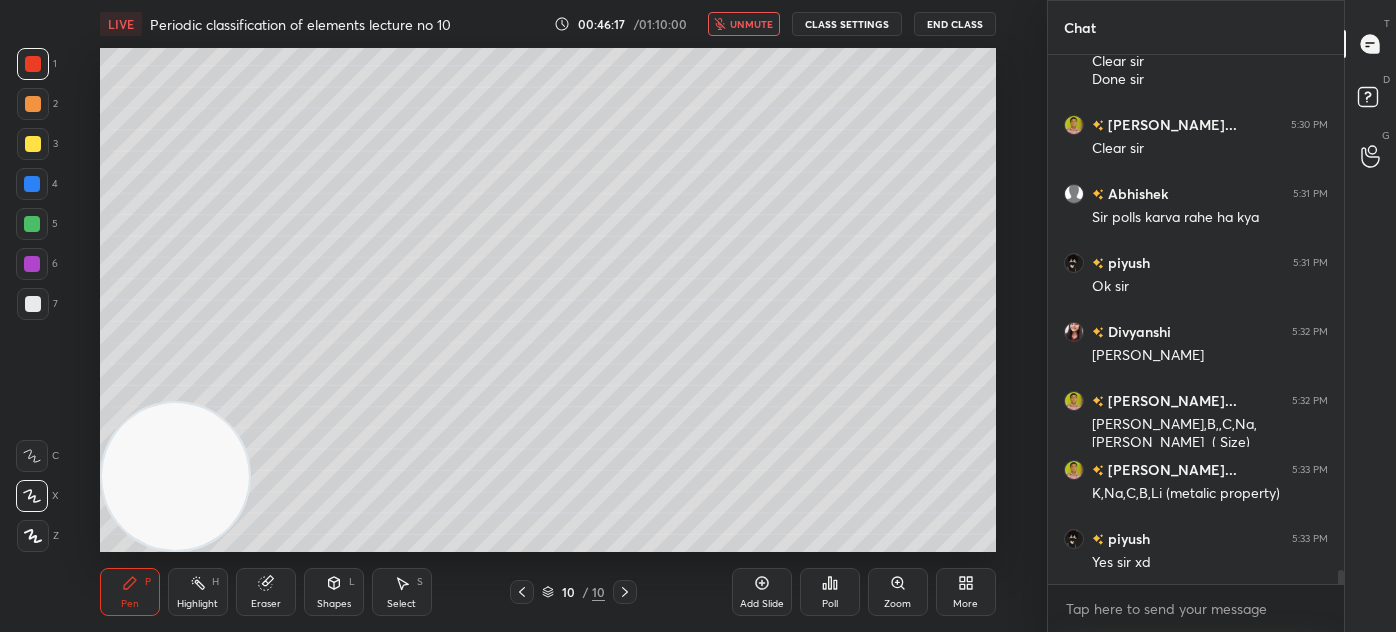 drag, startPoint x: 768, startPoint y: 26, endPoint x: 786, endPoint y: 21, distance: 18.681541 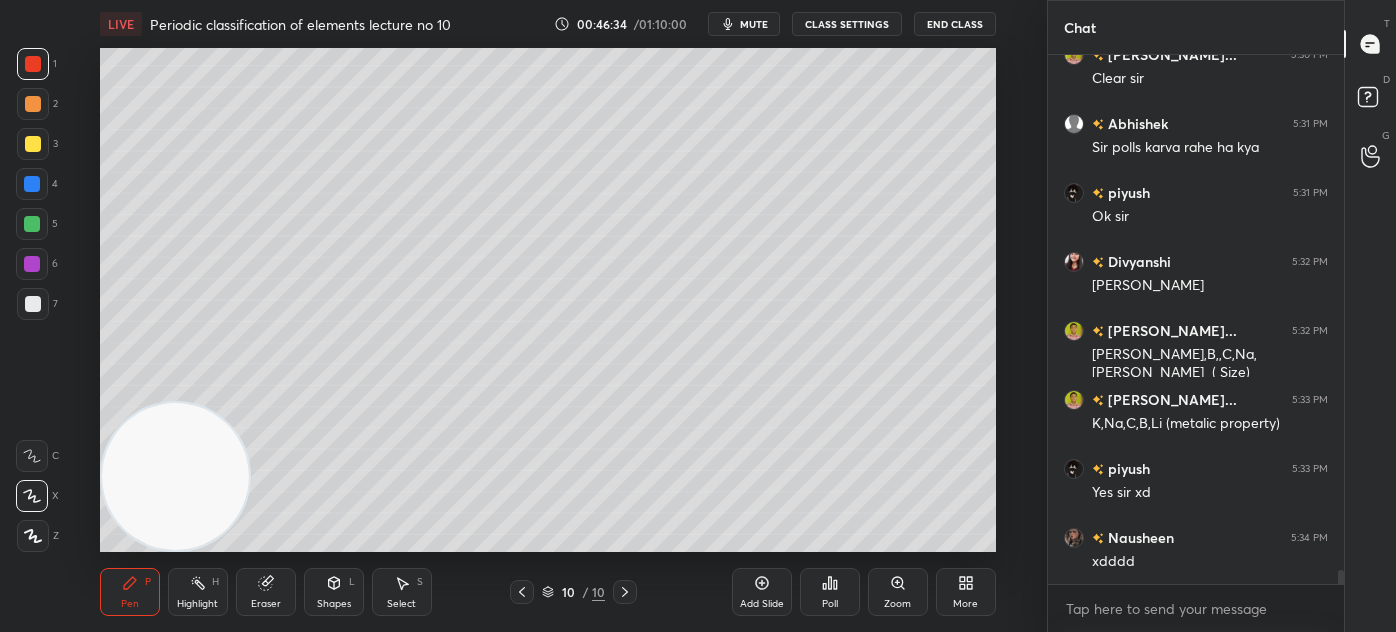 scroll, scrollTop: 19885, scrollLeft: 0, axis: vertical 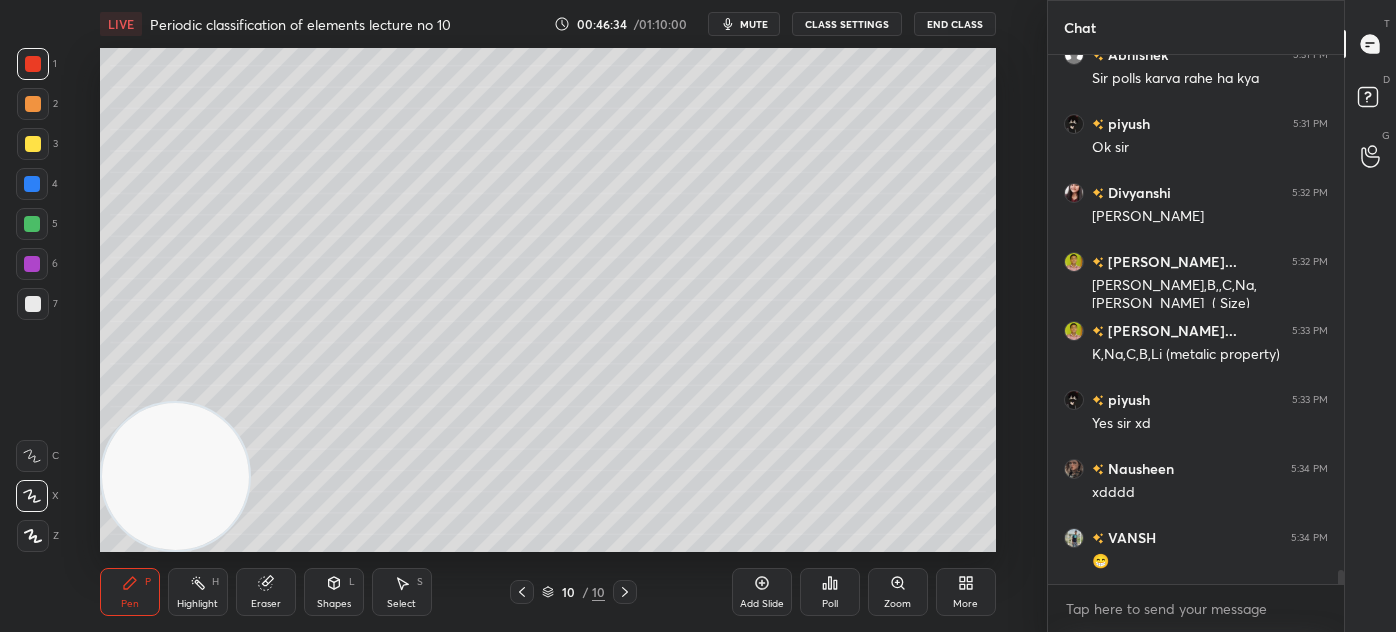 click on "Eraser" at bounding box center [266, 604] 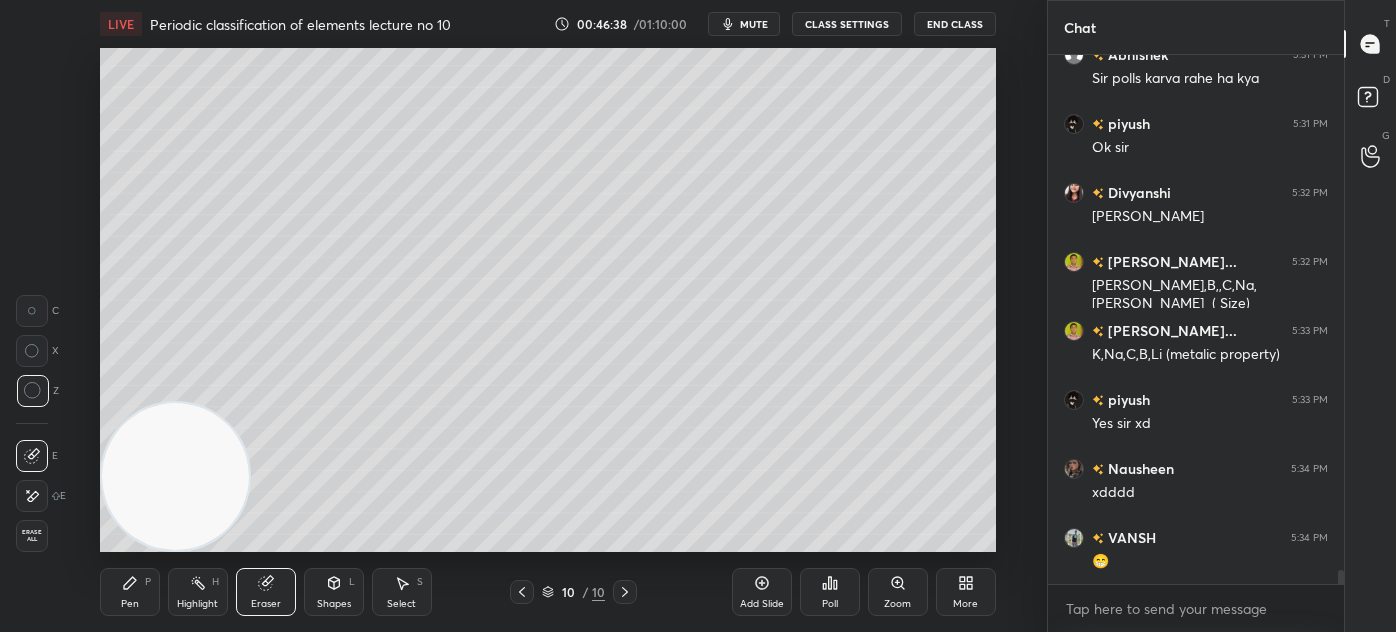 click on "Pen P" at bounding box center [130, 592] 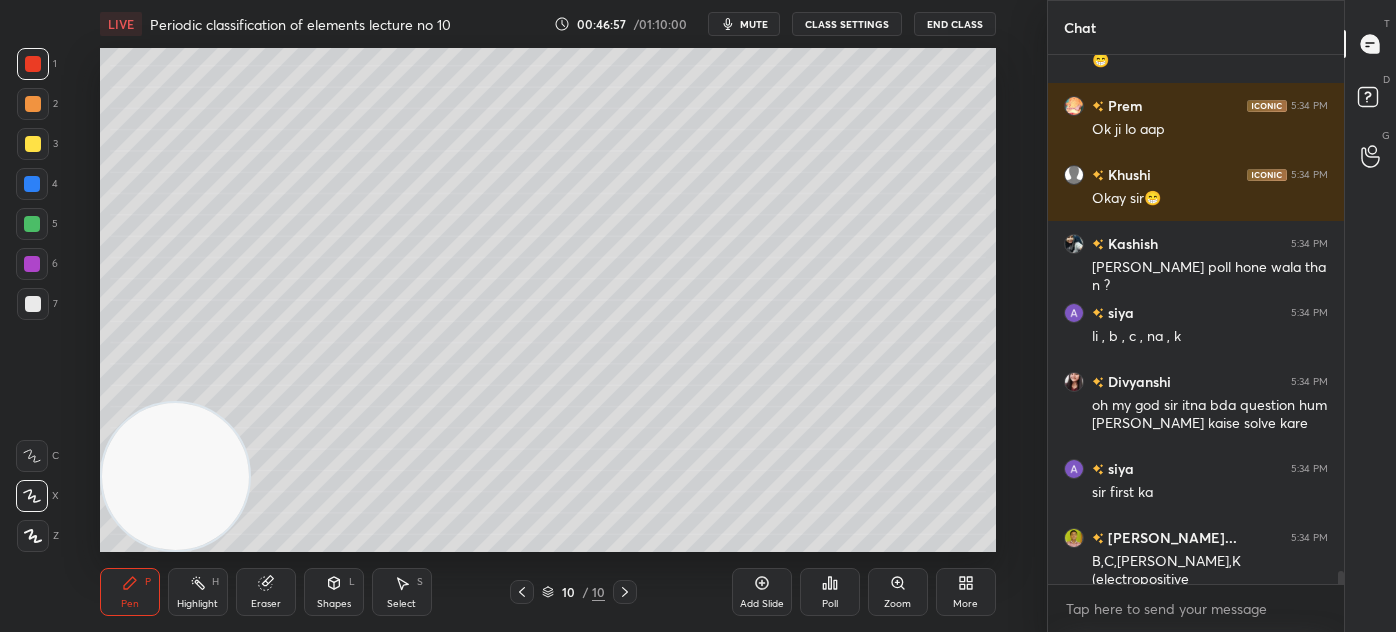 scroll, scrollTop: 20455, scrollLeft: 0, axis: vertical 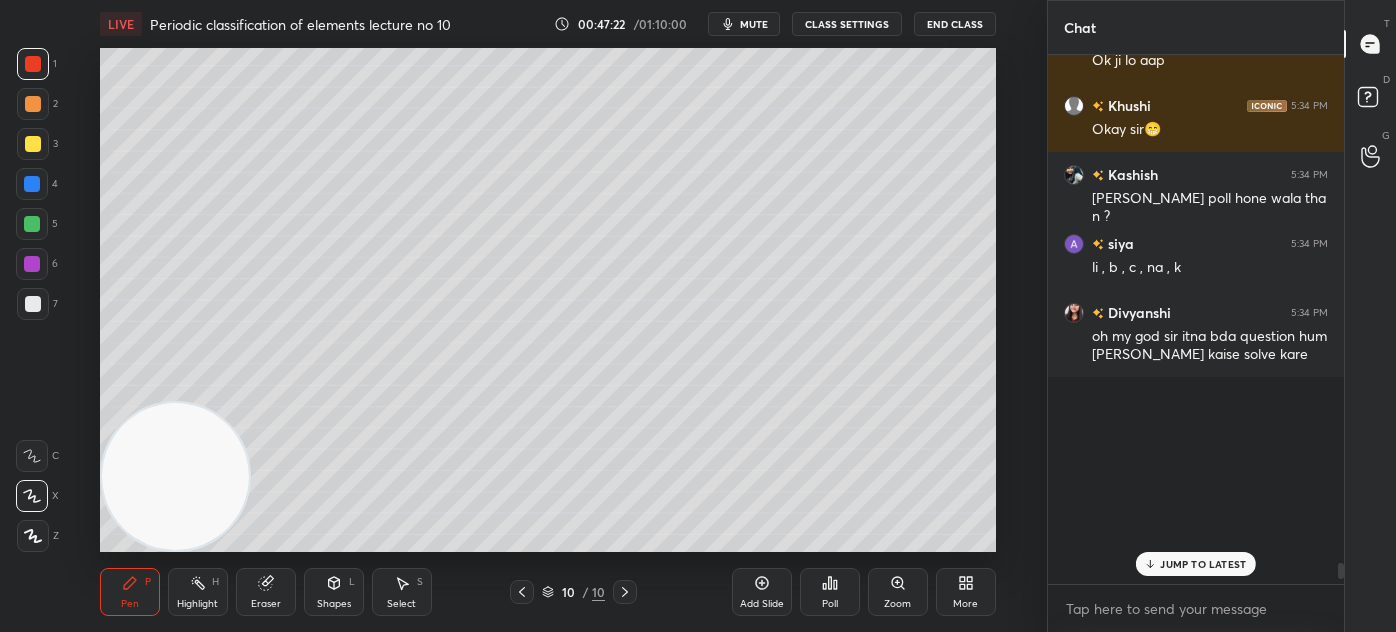 drag, startPoint x: 1341, startPoint y: 571, endPoint x: 1325, endPoint y: 610, distance: 42.154476 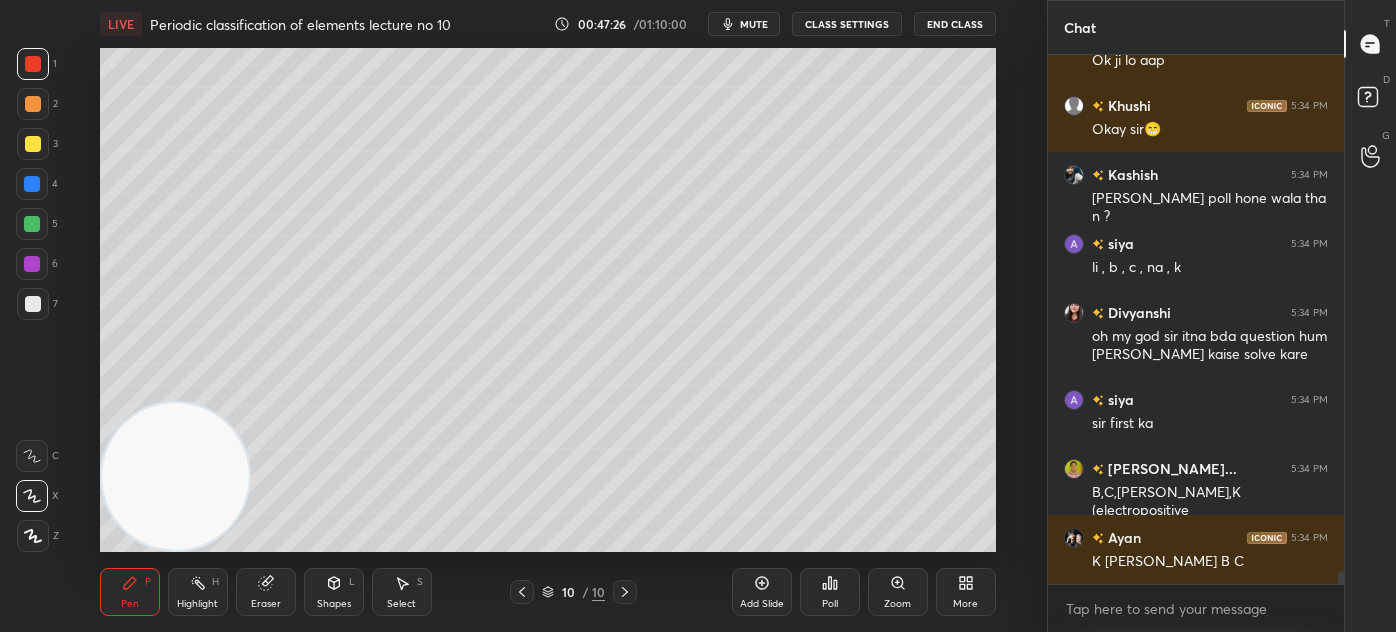click at bounding box center [32, 224] 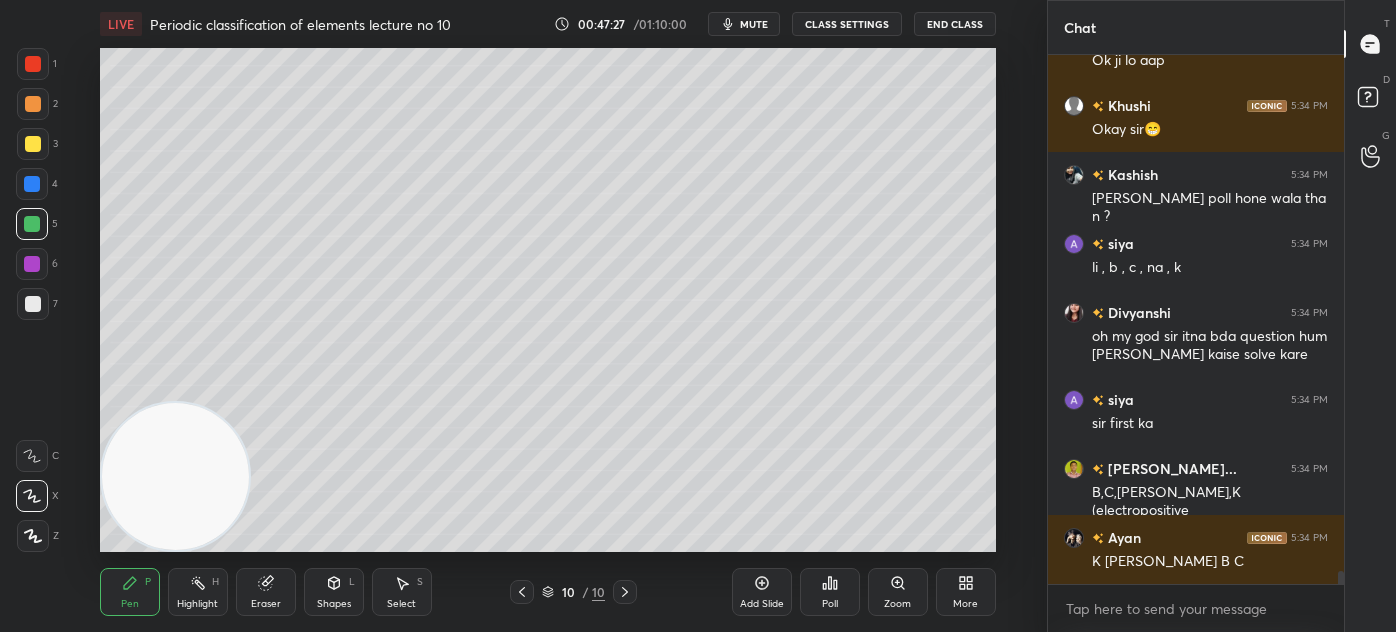click 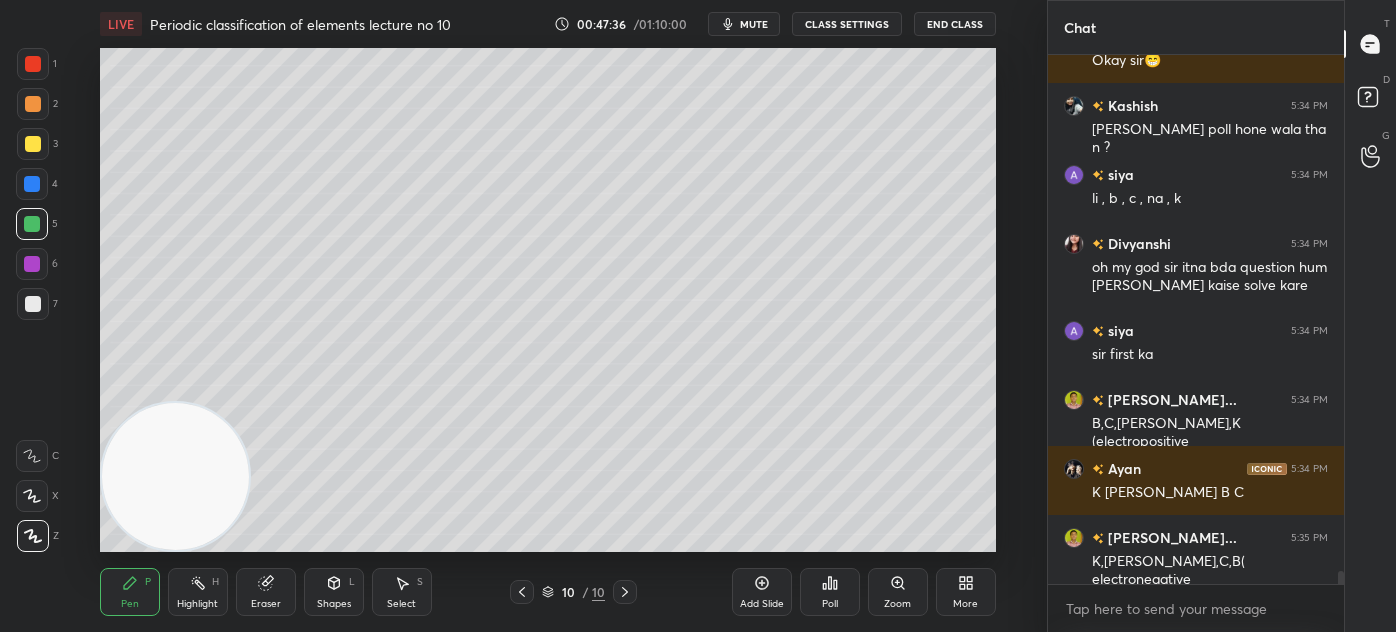 scroll, scrollTop: 20610, scrollLeft: 0, axis: vertical 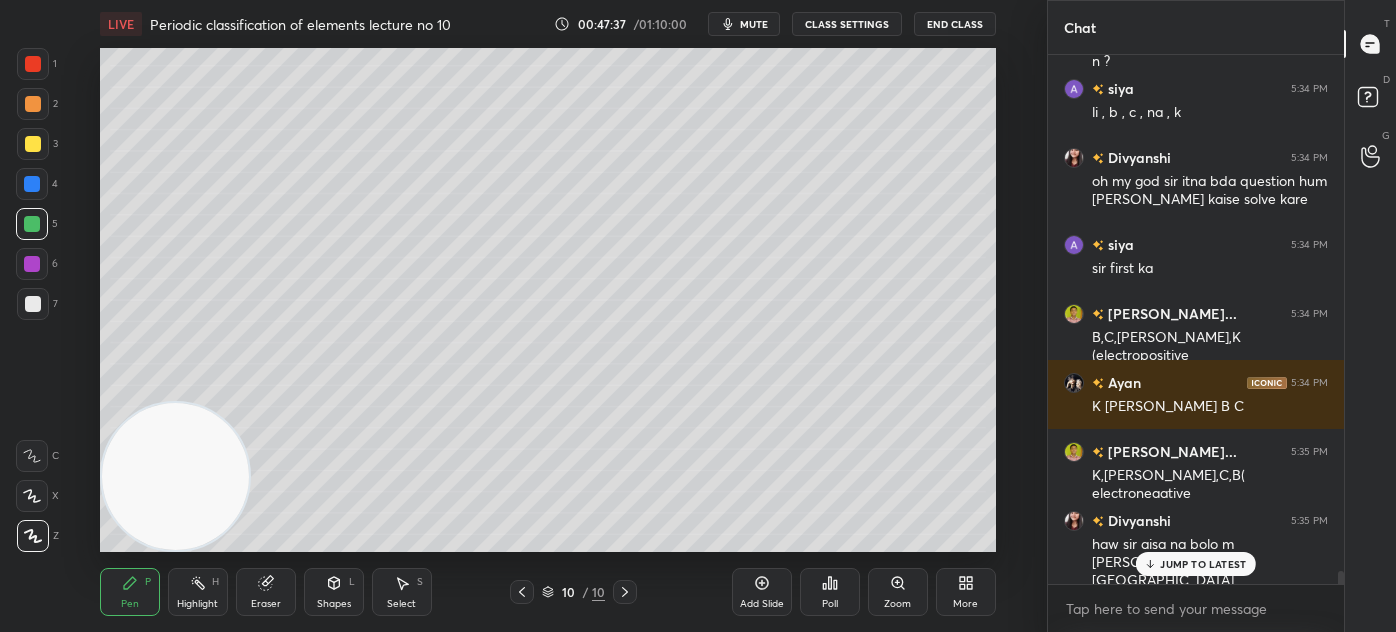 click on "Select" at bounding box center (401, 604) 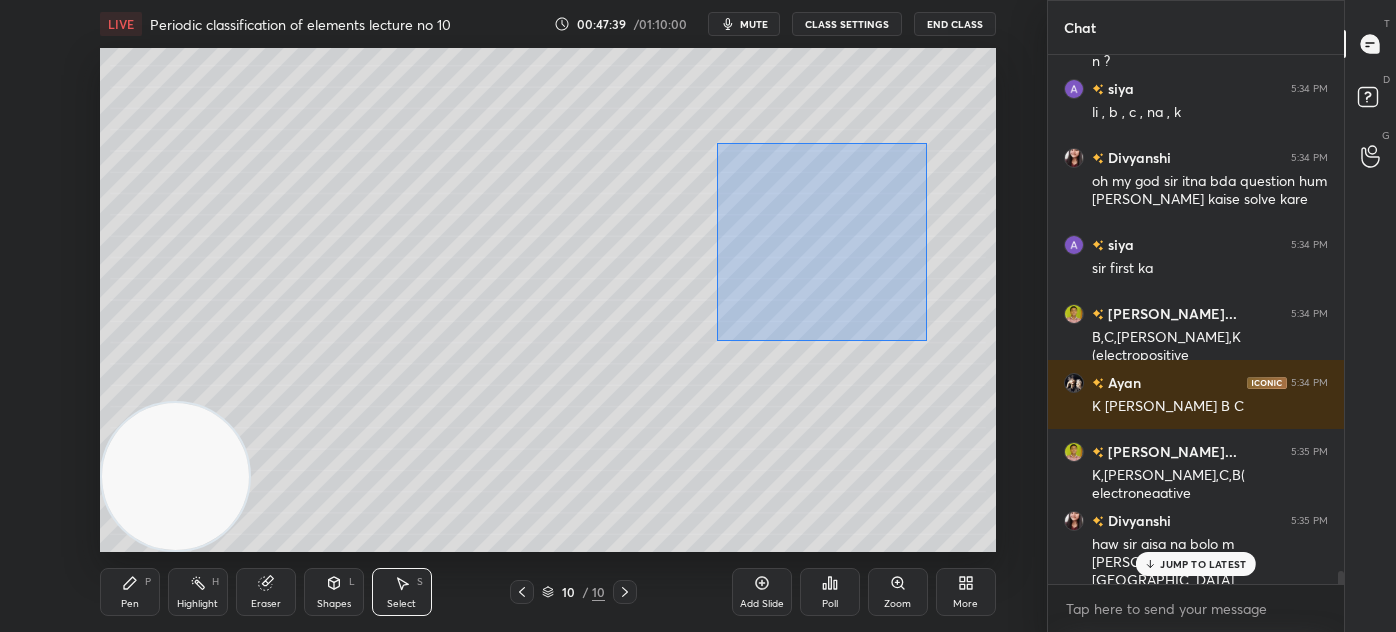 drag, startPoint x: 714, startPoint y: 192, endPoint x: 921, endPoint y: 335, distance: 251.59094 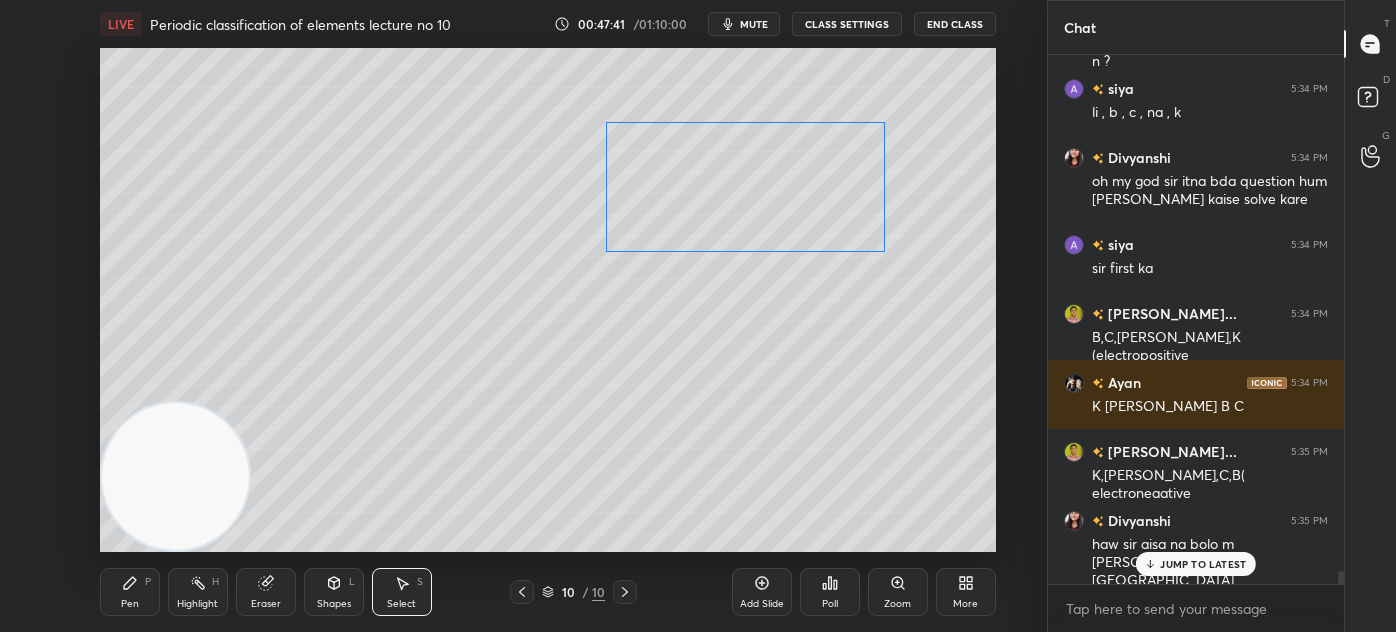 drag, startPoint x: 834, startPoint y: 211, endPoint x: 844, endPoint y: 187, distance: 26 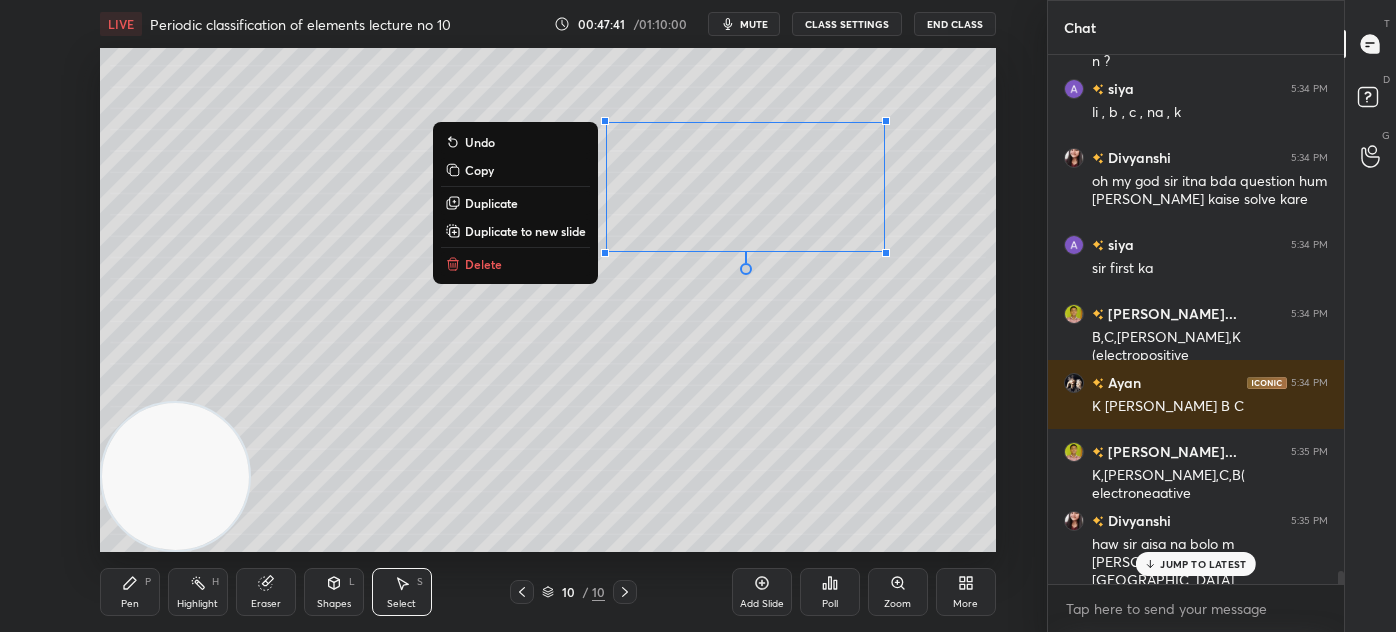 drag, startPoint x: 843, startPoint y: 341, endPoint x: 848, endPoint y: 274, distance: 67.18631 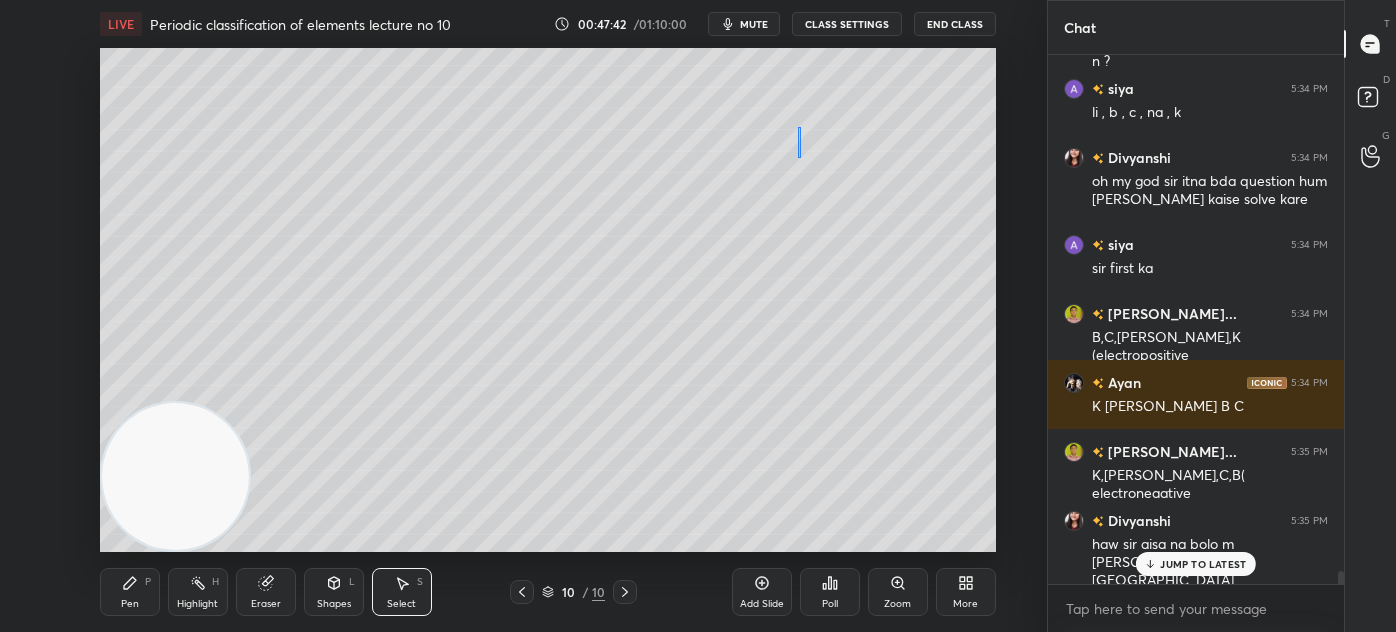 drag, startPoint x: 797, startPoint y: 126, endPoint x: 920, endPoint y: 186, distance: 136.85394 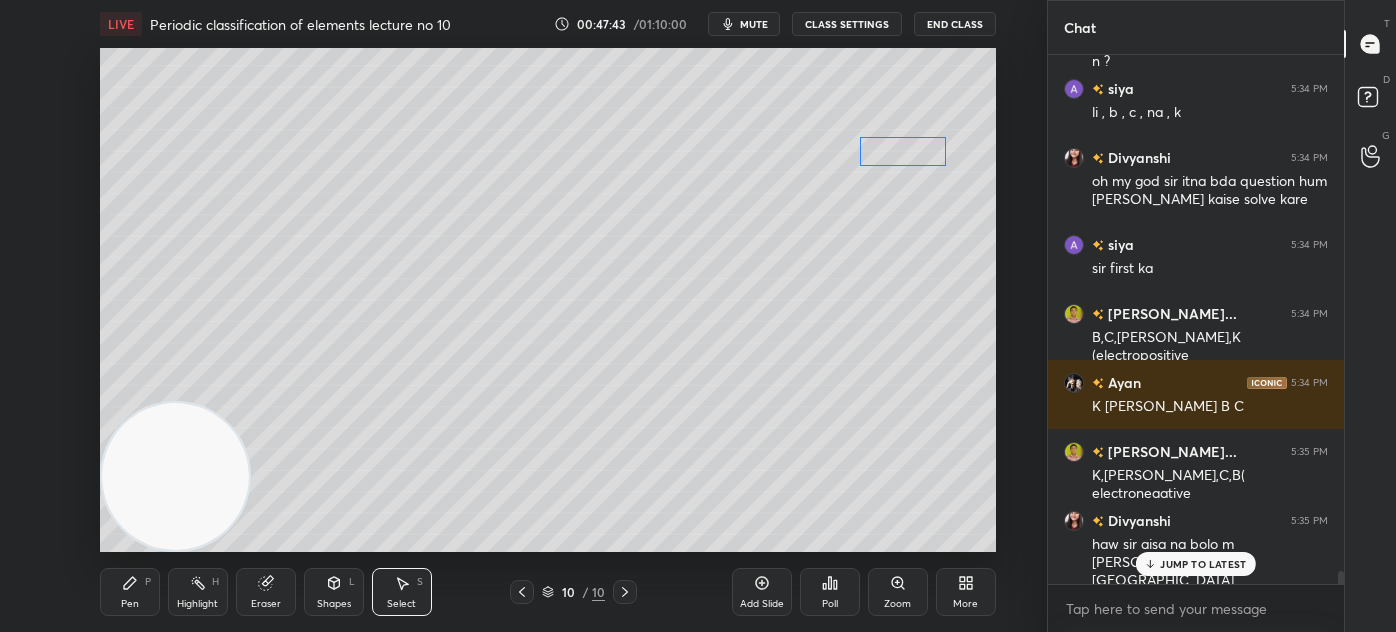 drag, startPoint x: 884, startPoint y: 157, endPoint x: 917, endPoint y: 155, distance: 33.06055 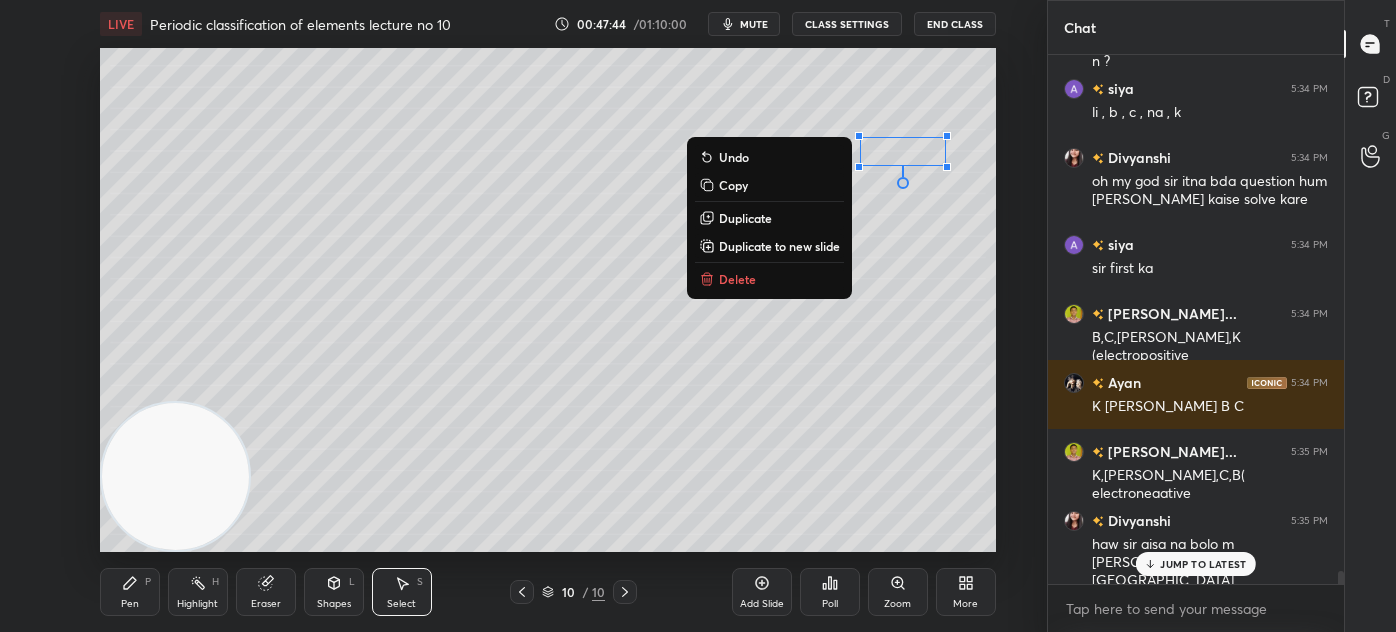 click on "0 ° Undo Copy Duplicate Duplicate to new slide Delete" at bounding box center [548, 300] 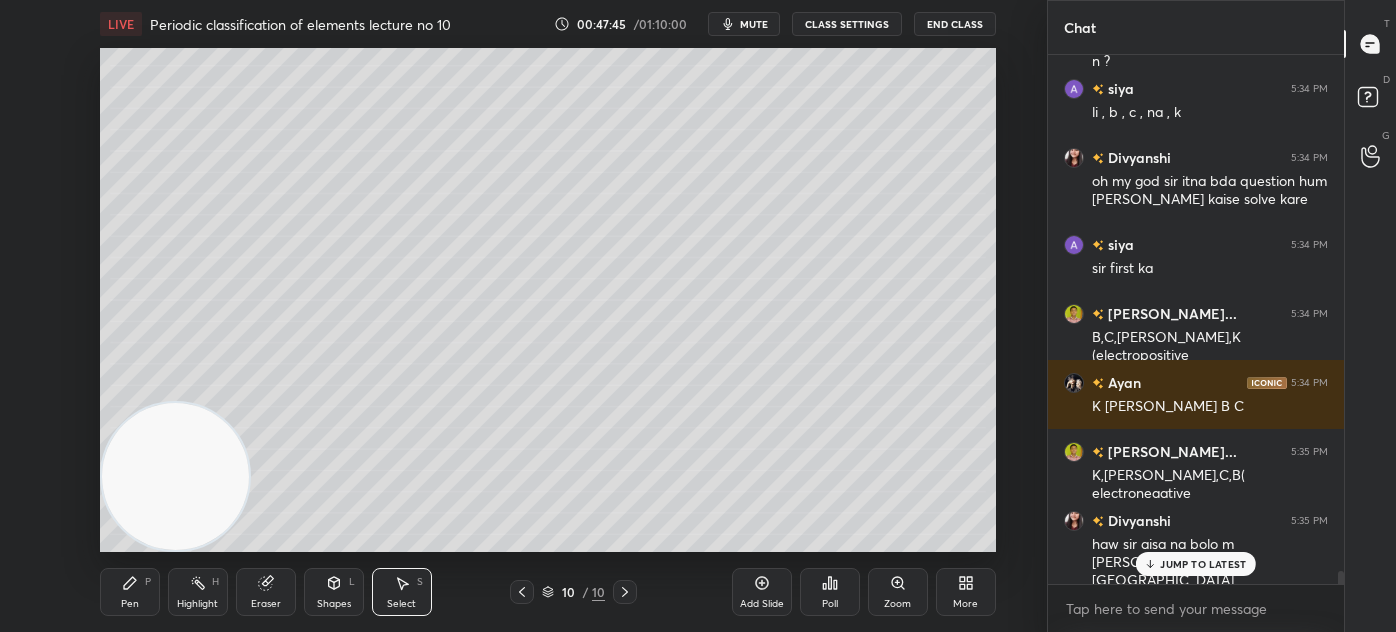 click on "Pen" at bounding box center (130, 604) 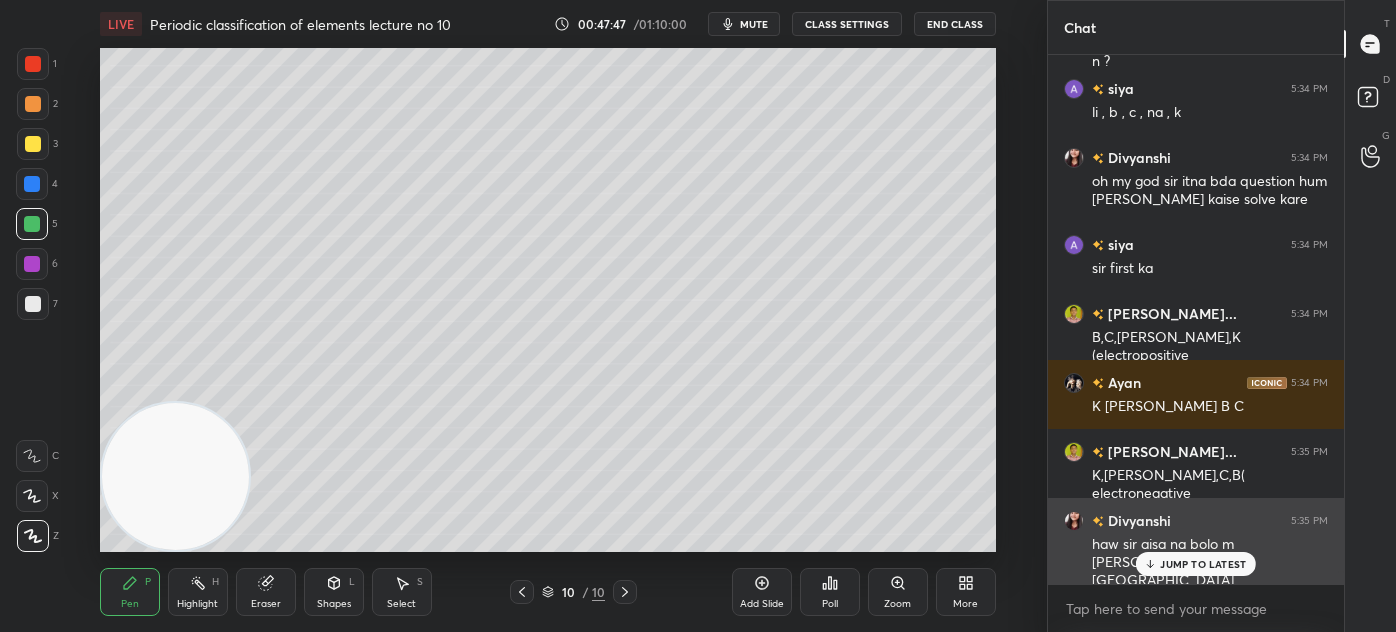 click on "JUMP TO LATEST" at bounding box center [1203, 564] 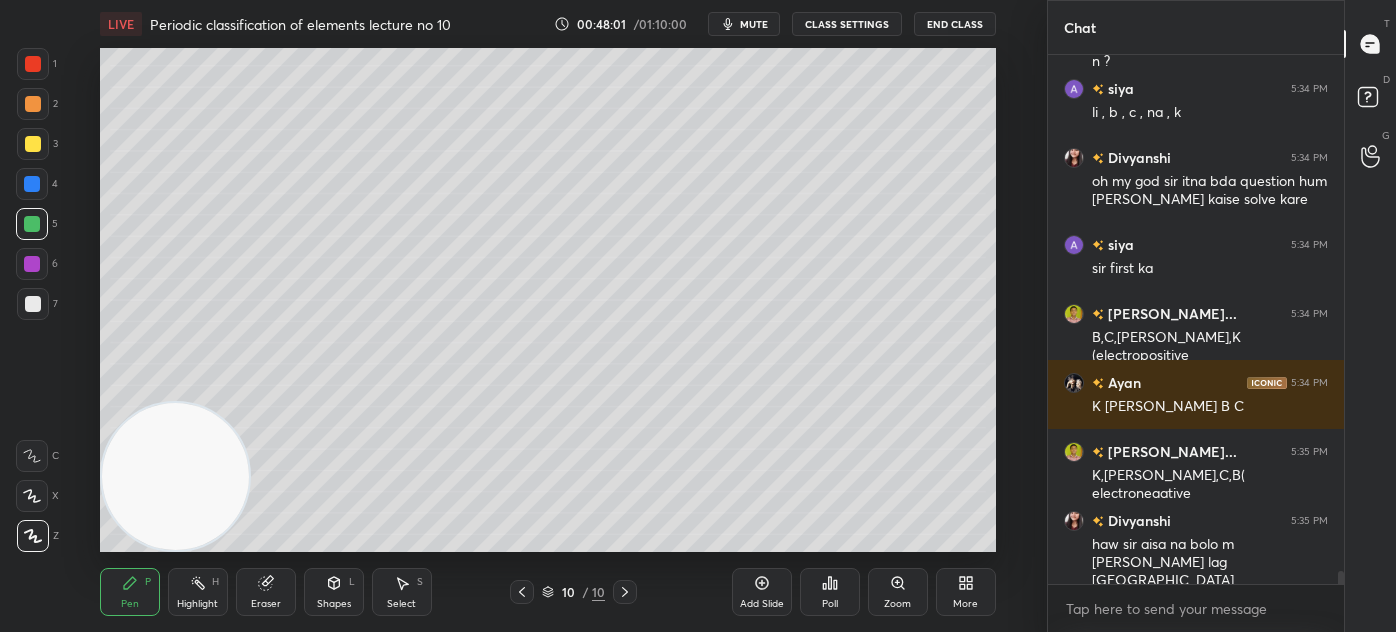 scroll, scrollTop: 20680, scrollLeft: 0, axis: vertical 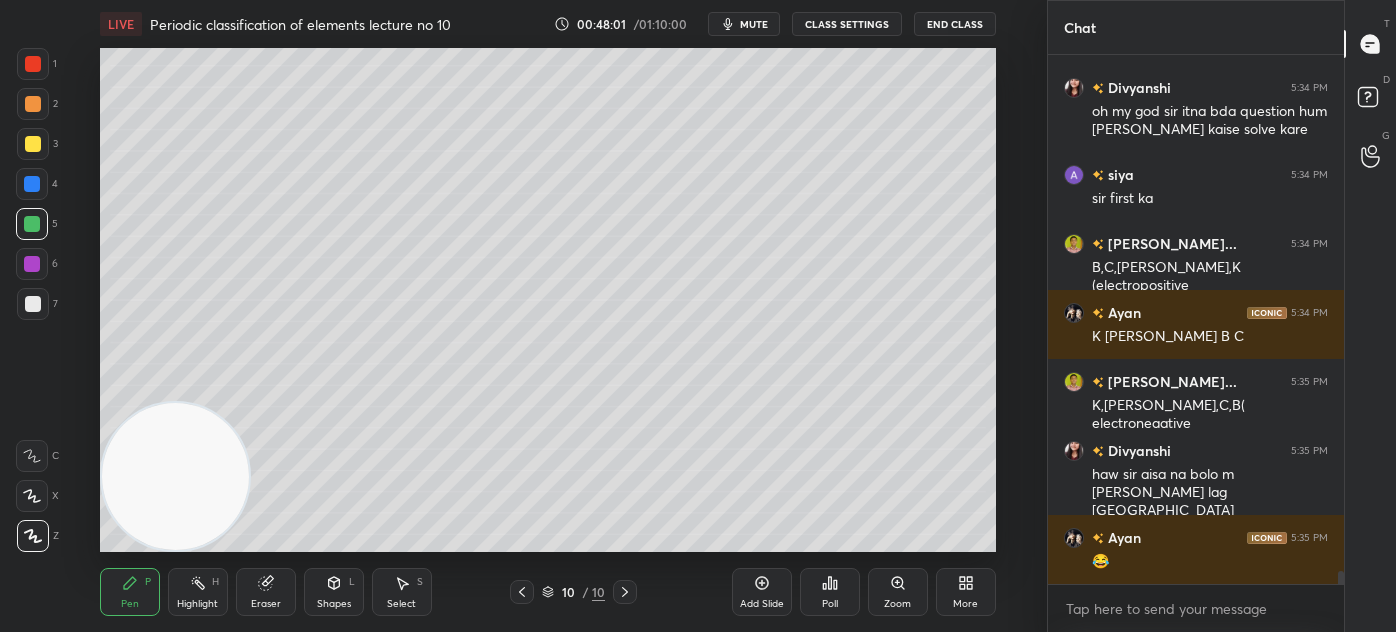 click at bounding box center (33, 64) 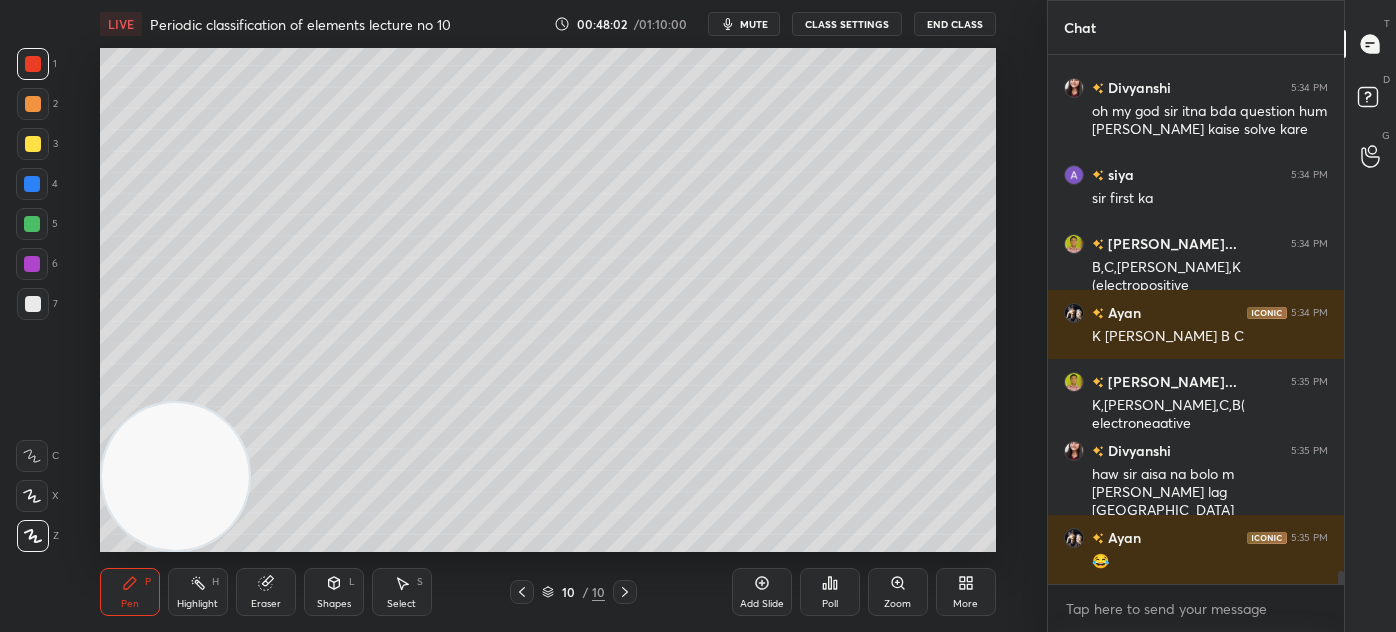 click 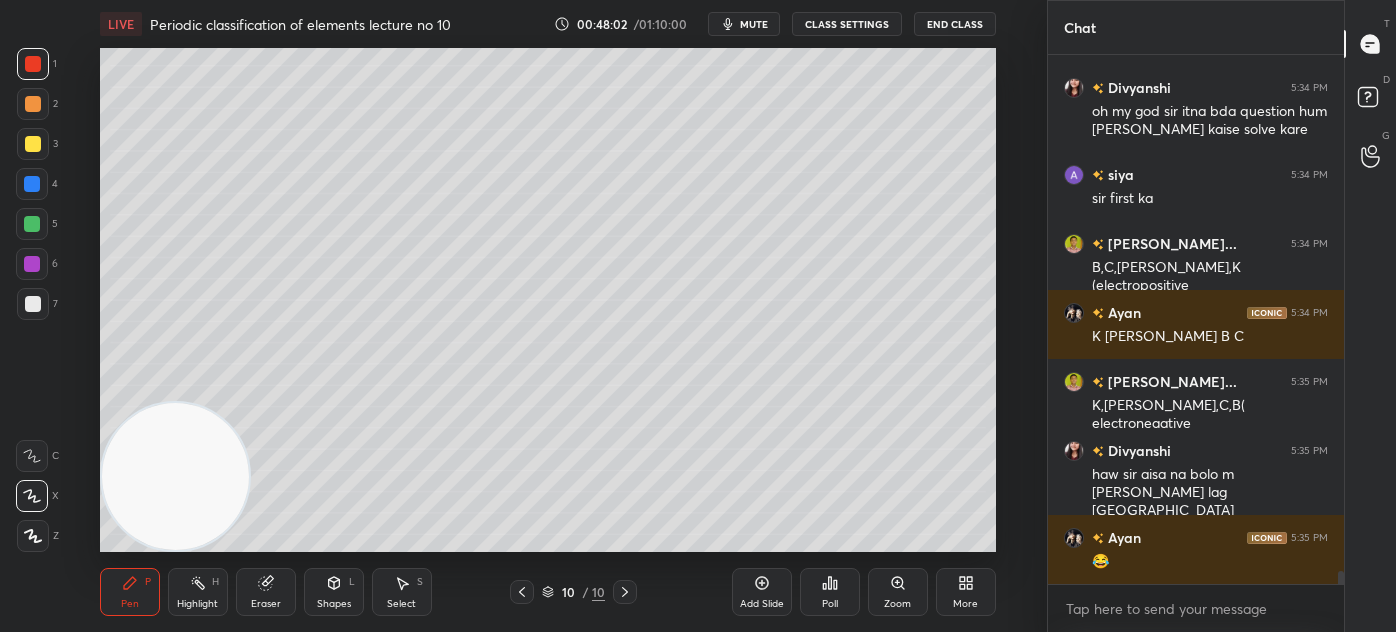 scroll, scrollTop: 20749, scrollLeft: 0, axis: vertical 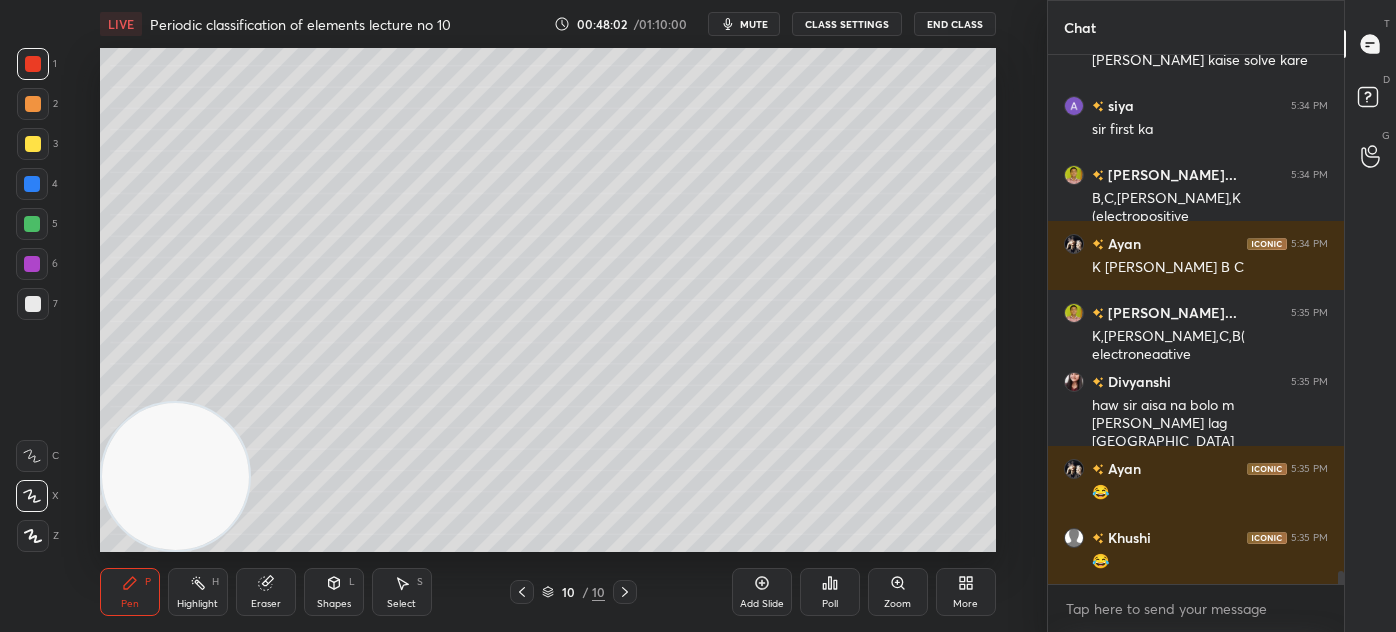 drag, startPoint x: 29, startPoint y: 538, endPoint x: 39, endPoint y: 532, distance: 11.661903 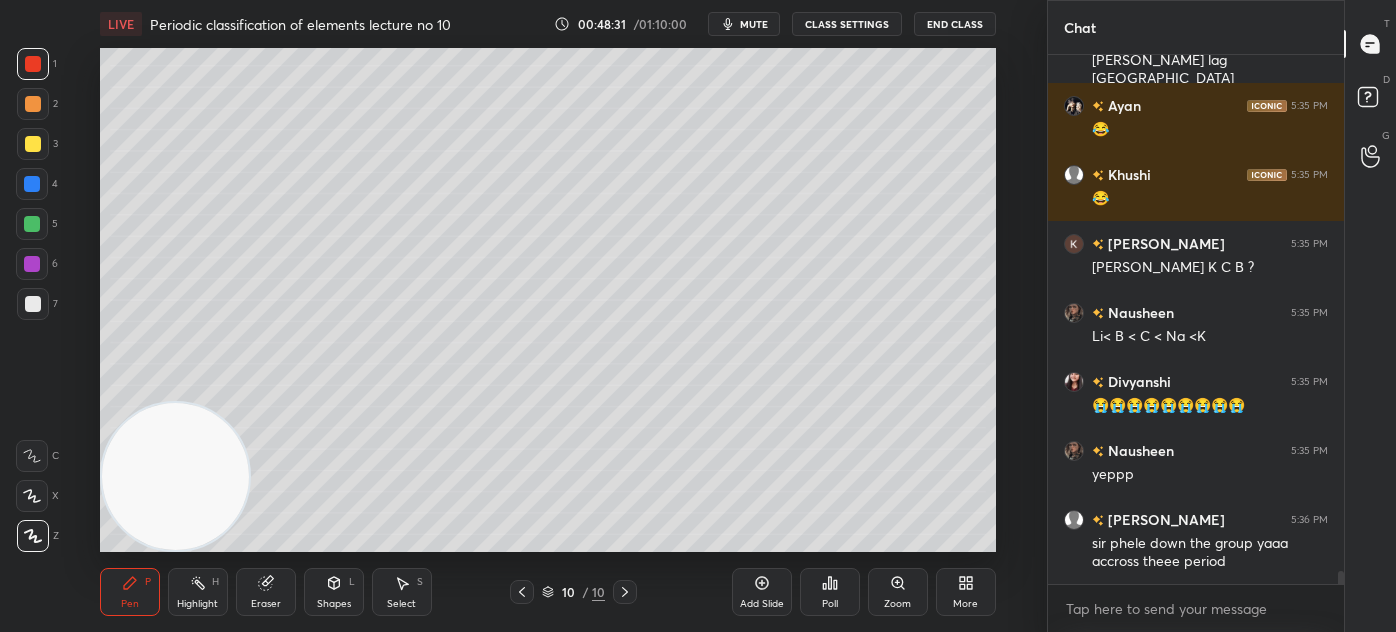scroll, scrollTop: 21181, scrollLeft: 0, axis: vertical 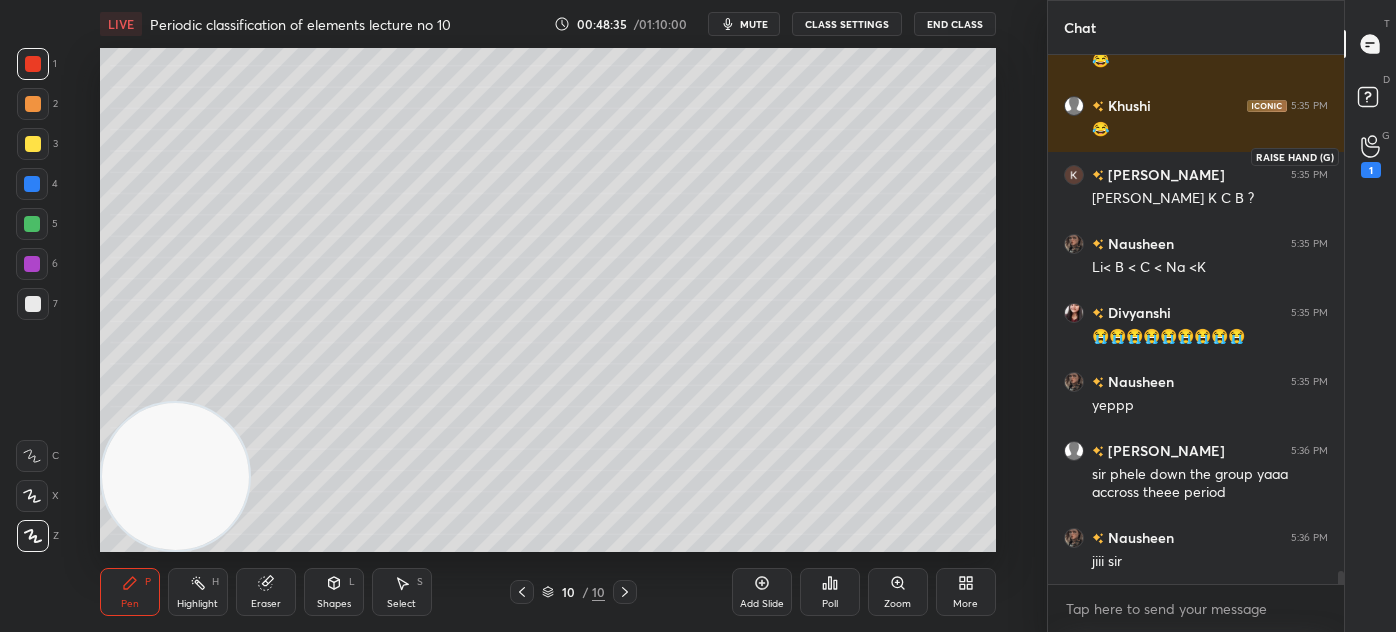 click on "1" at bounding box center (1371, 170) 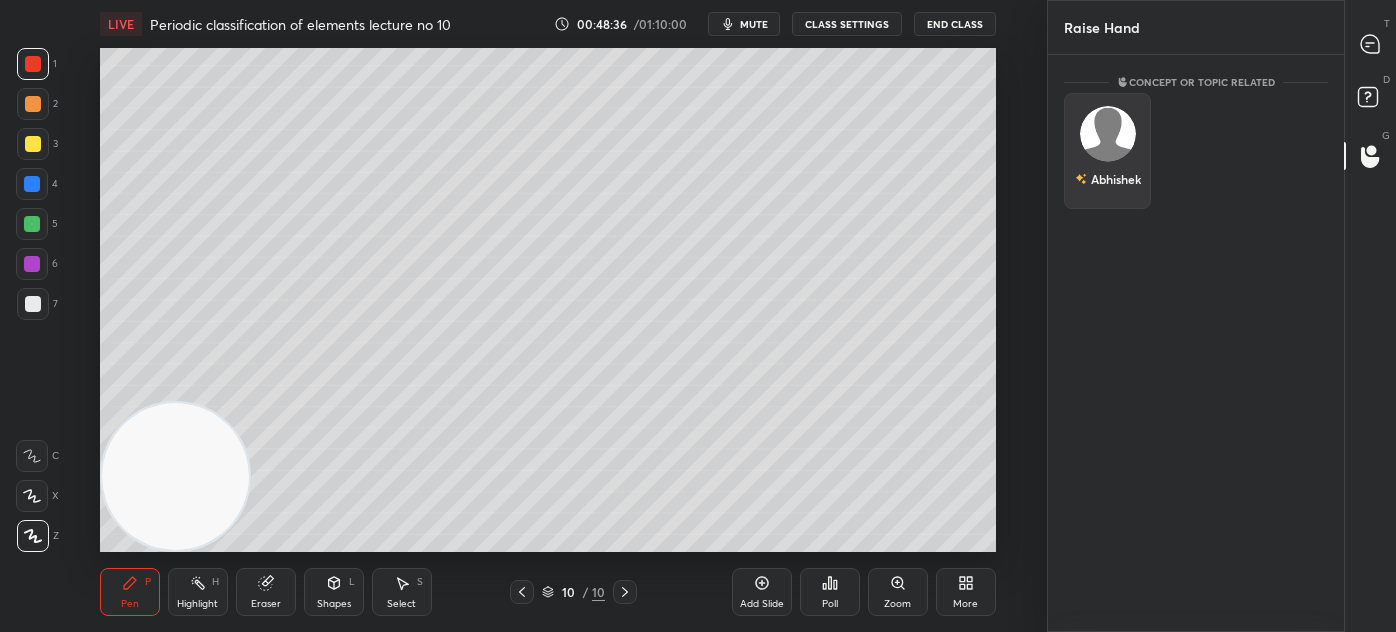 click on "Abhishek" at bounding box center [1107, 151] 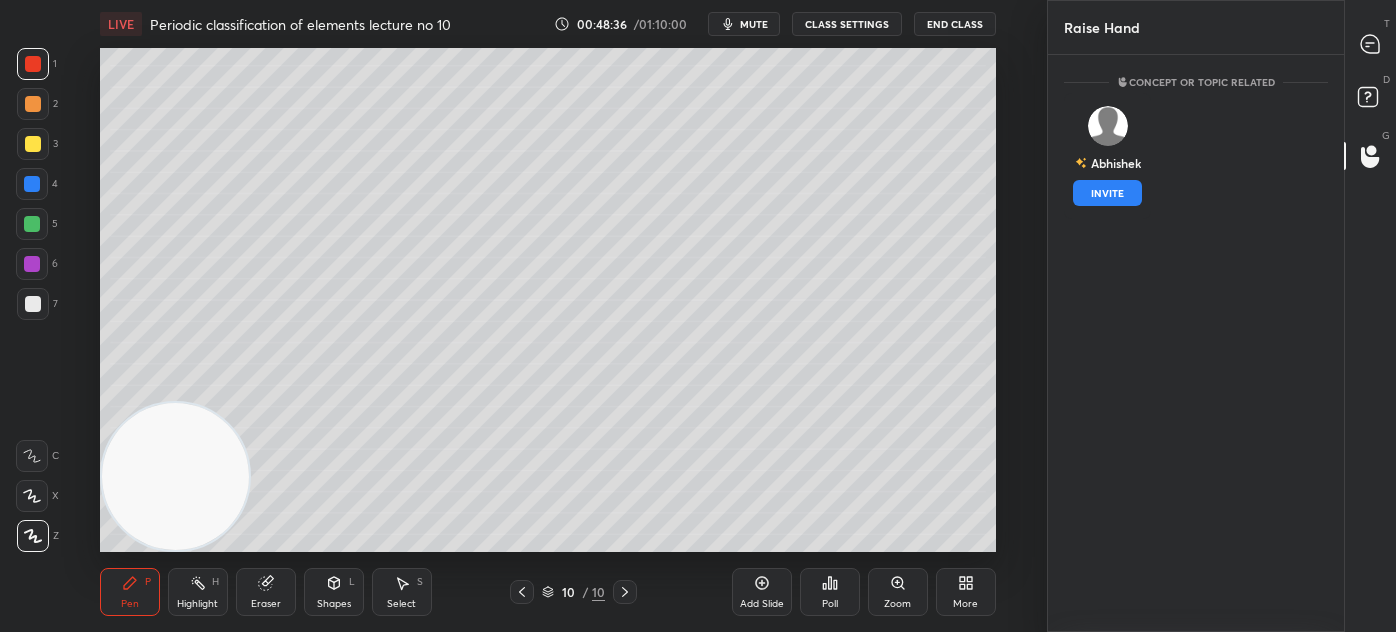 click on "INVITE" at bounding box center [1107, 193] 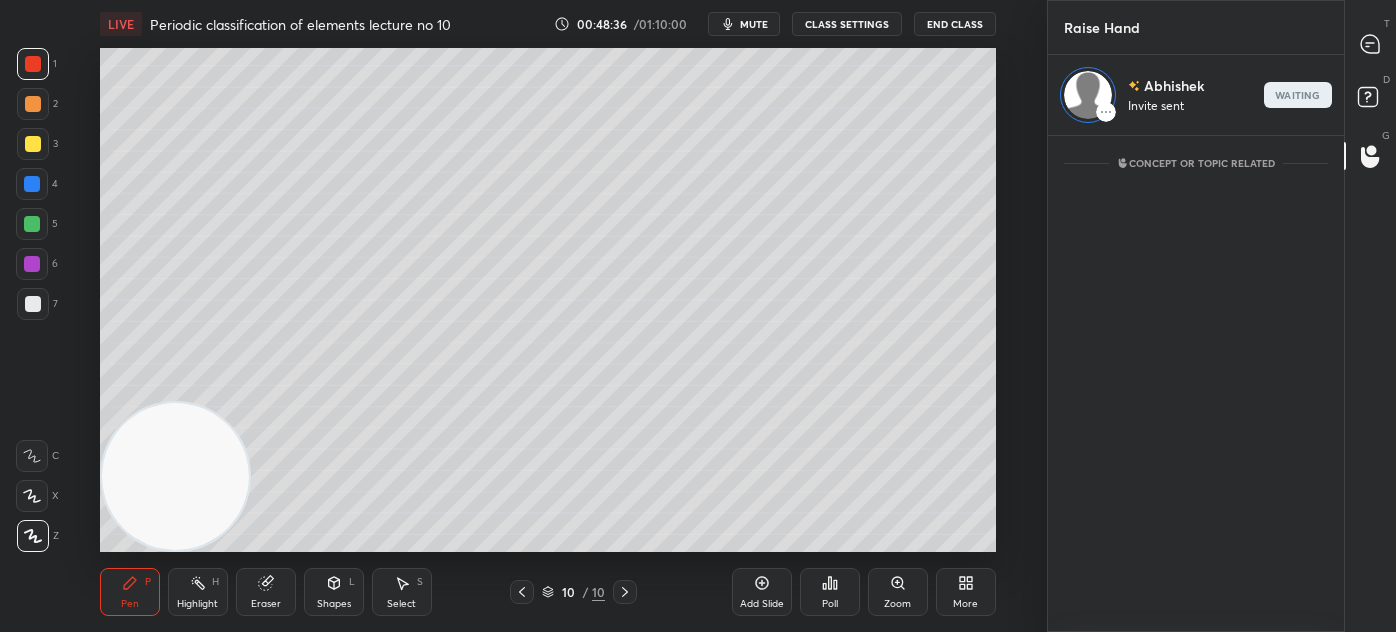 scroll, scrollTop: 490, scrollLeft: 290, axis: both 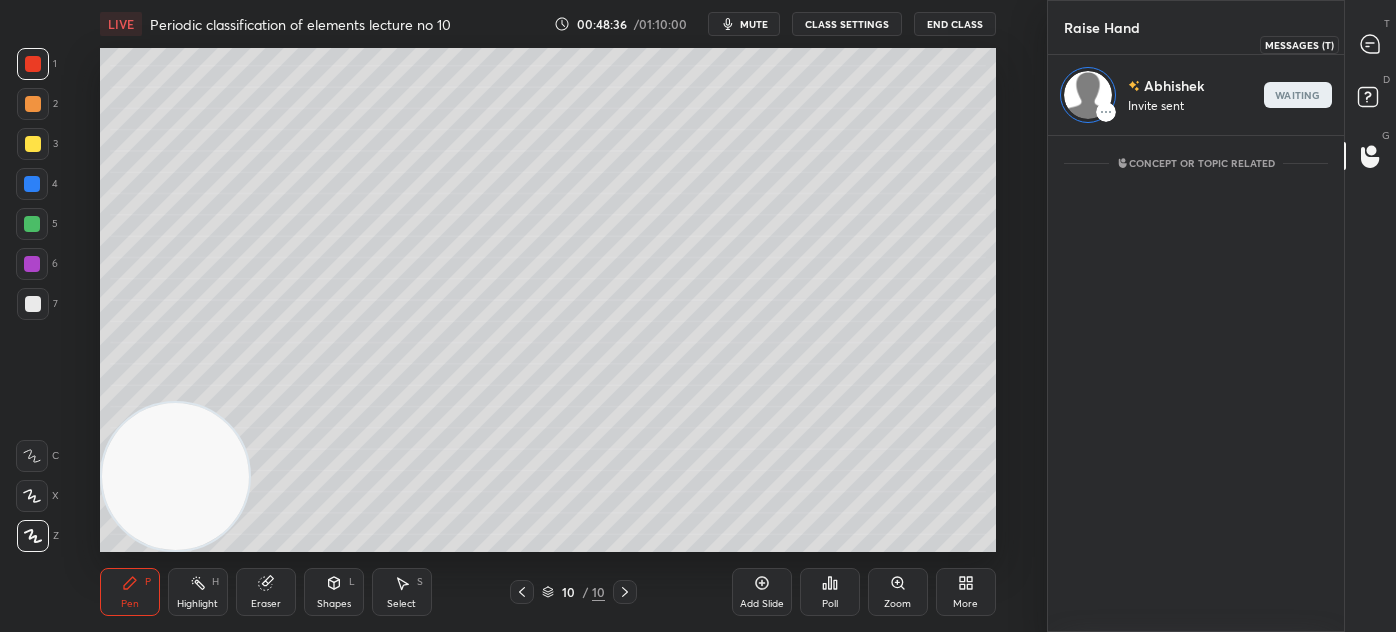 click 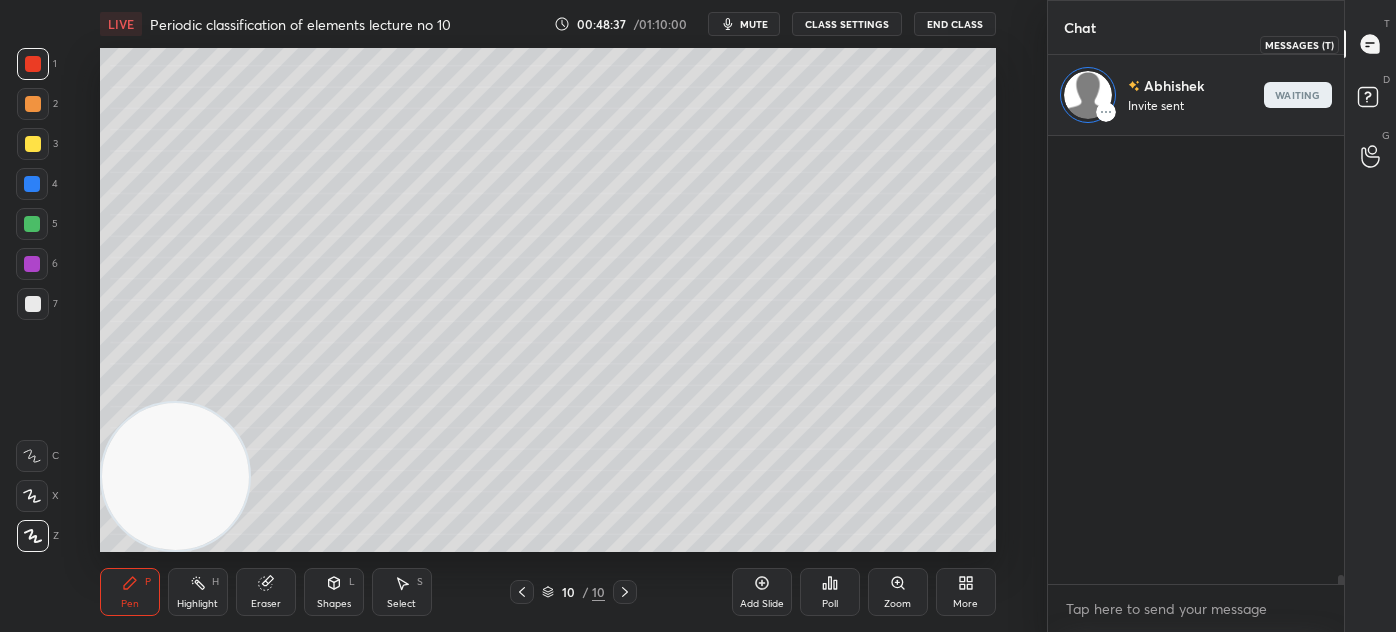 scroll, scrollTop: 490, scrollLeft: 290, axis: both 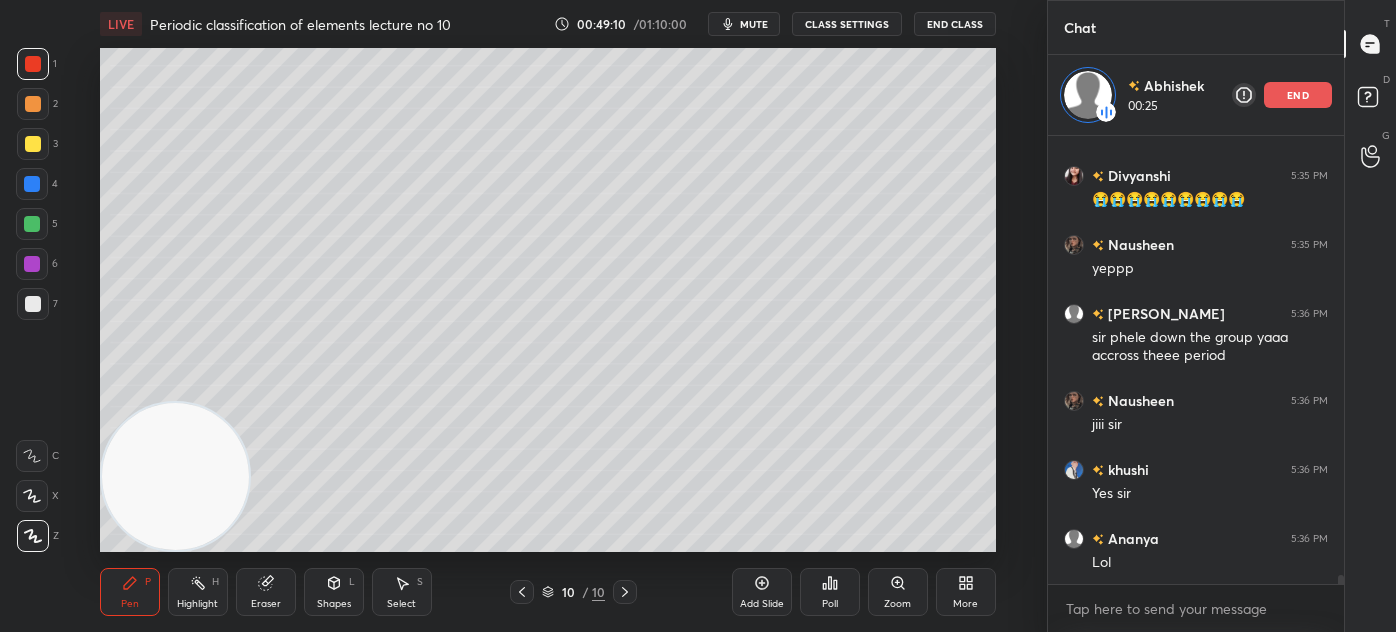 click on "Eraser" at bounding box center (266, 604) 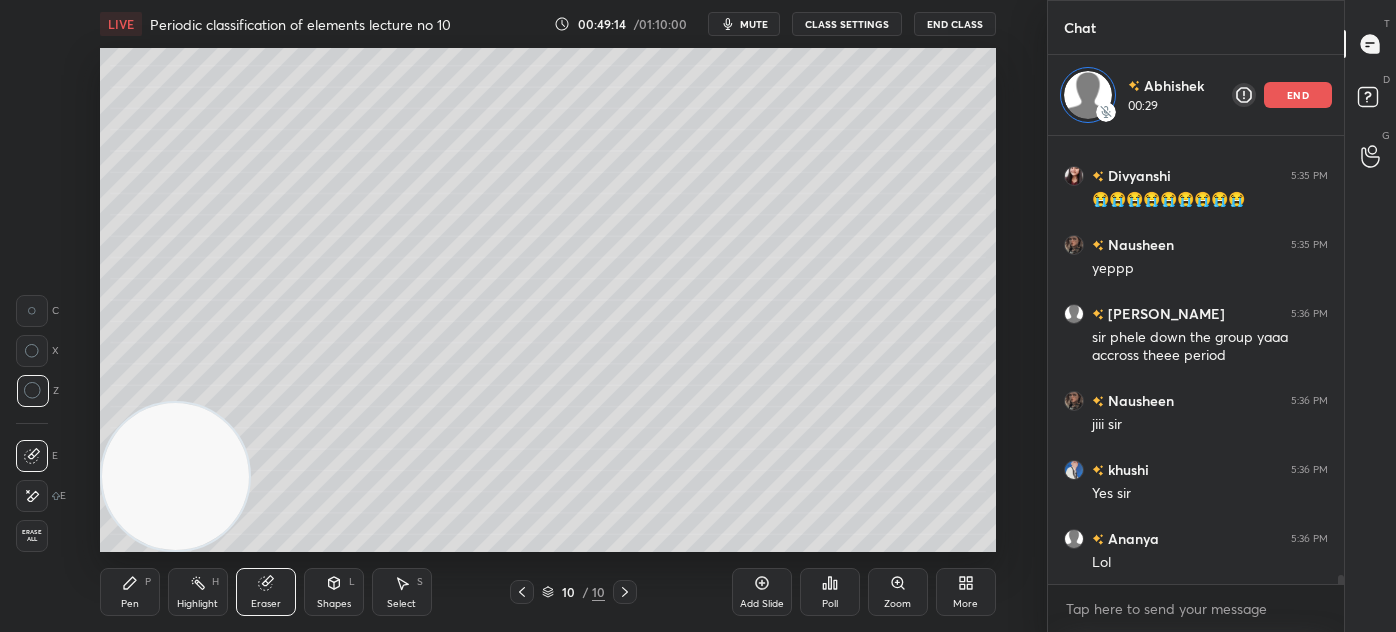 click on "Pen" at bounding box center [130, 604] 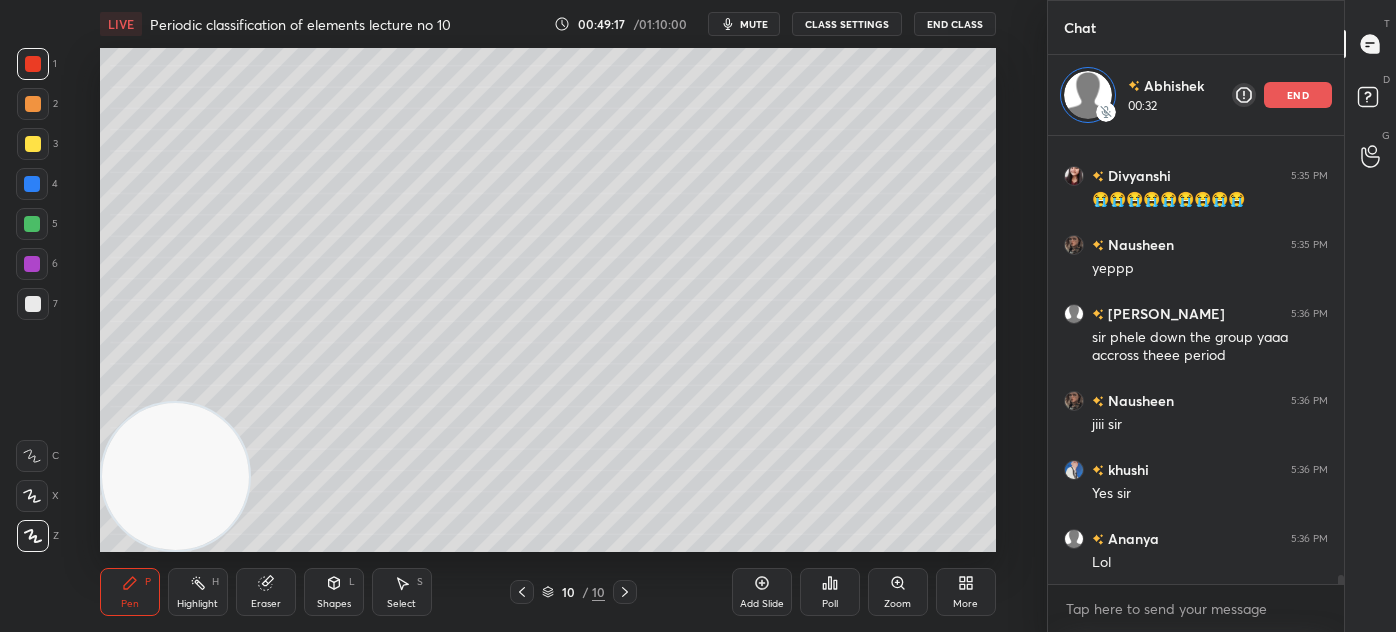 click at bounding box center [32, 224] 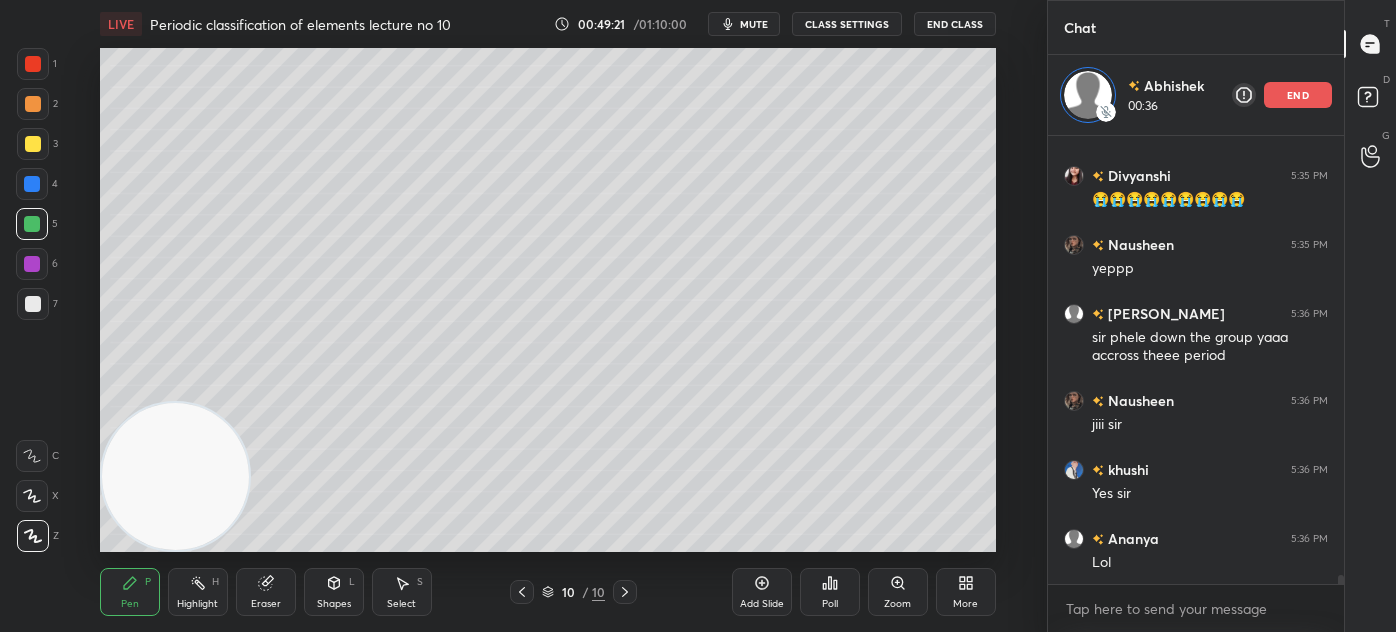 click on "Eraser" at bounding box center [266, 592] 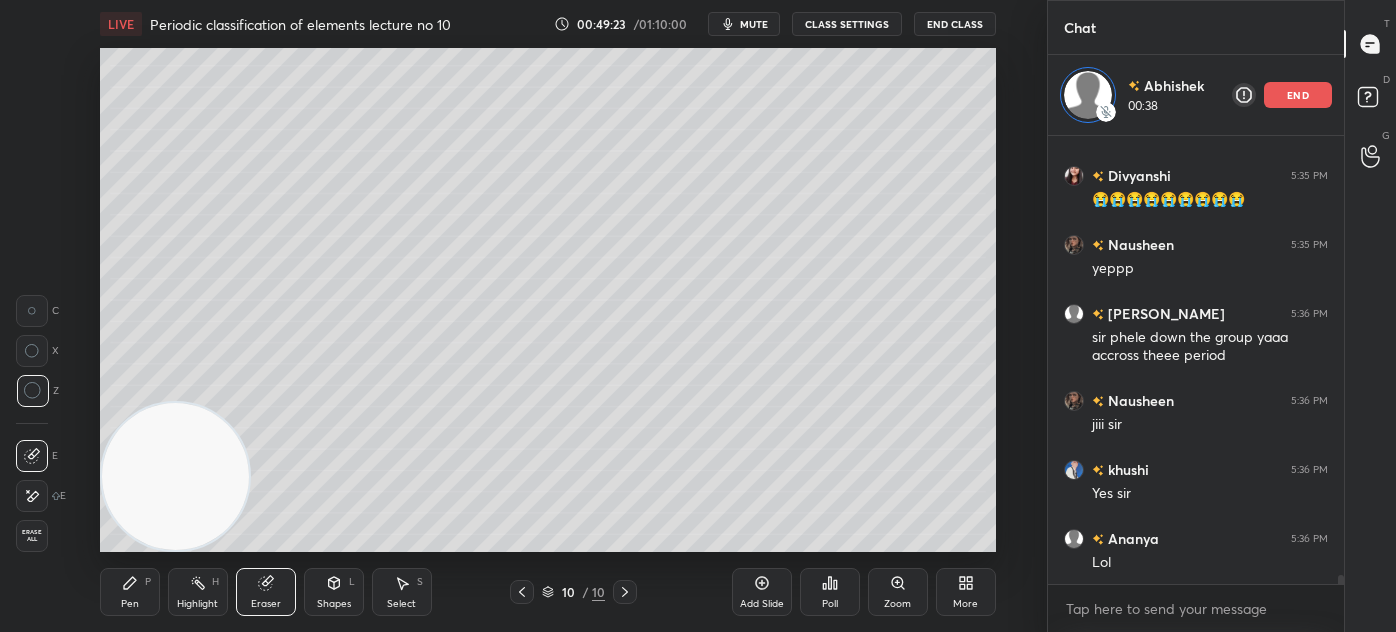 click on "P" at bounding box center (148, 582) 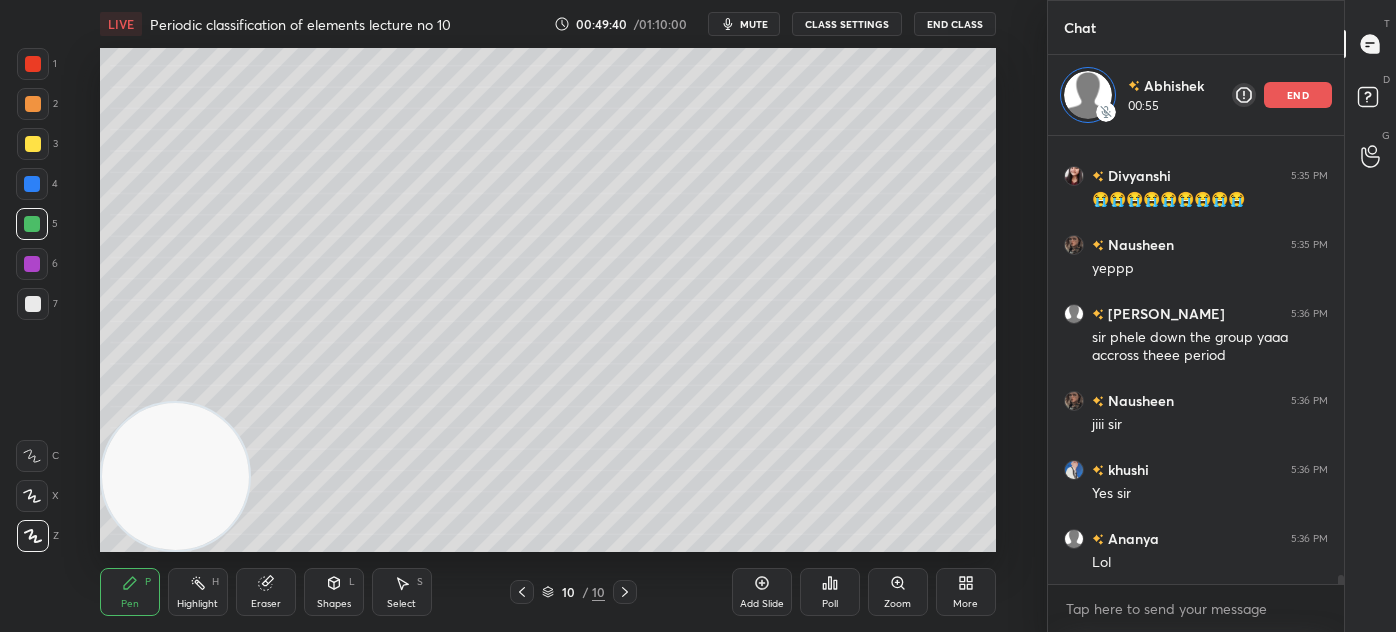click 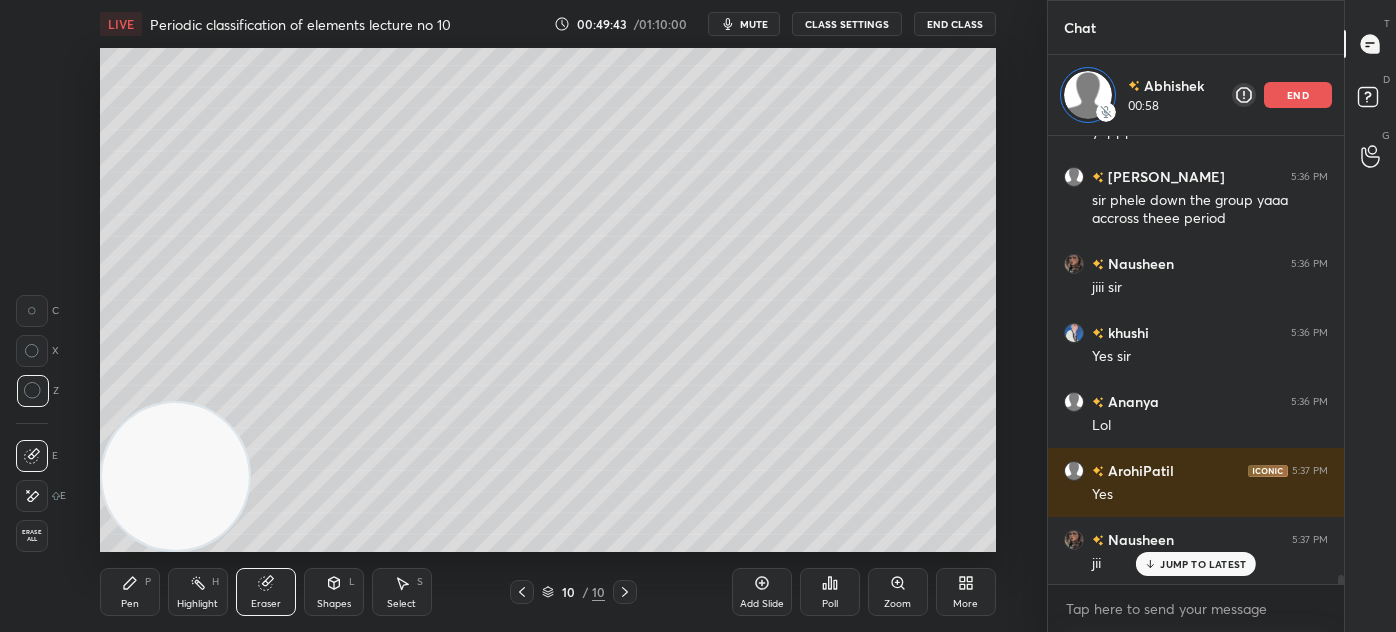 scroll, scrollTop: 21584, scrollLeft: 0, axis: vertical 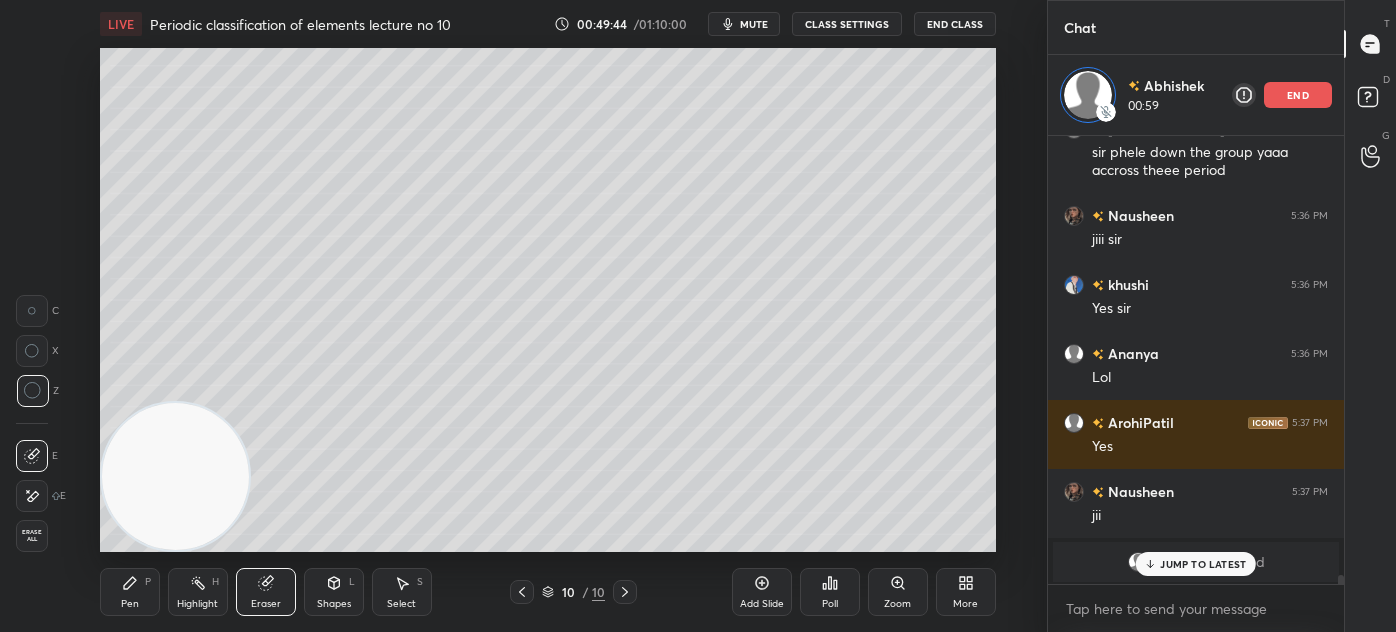 click on "Pen" at bounding box center [130, 604] 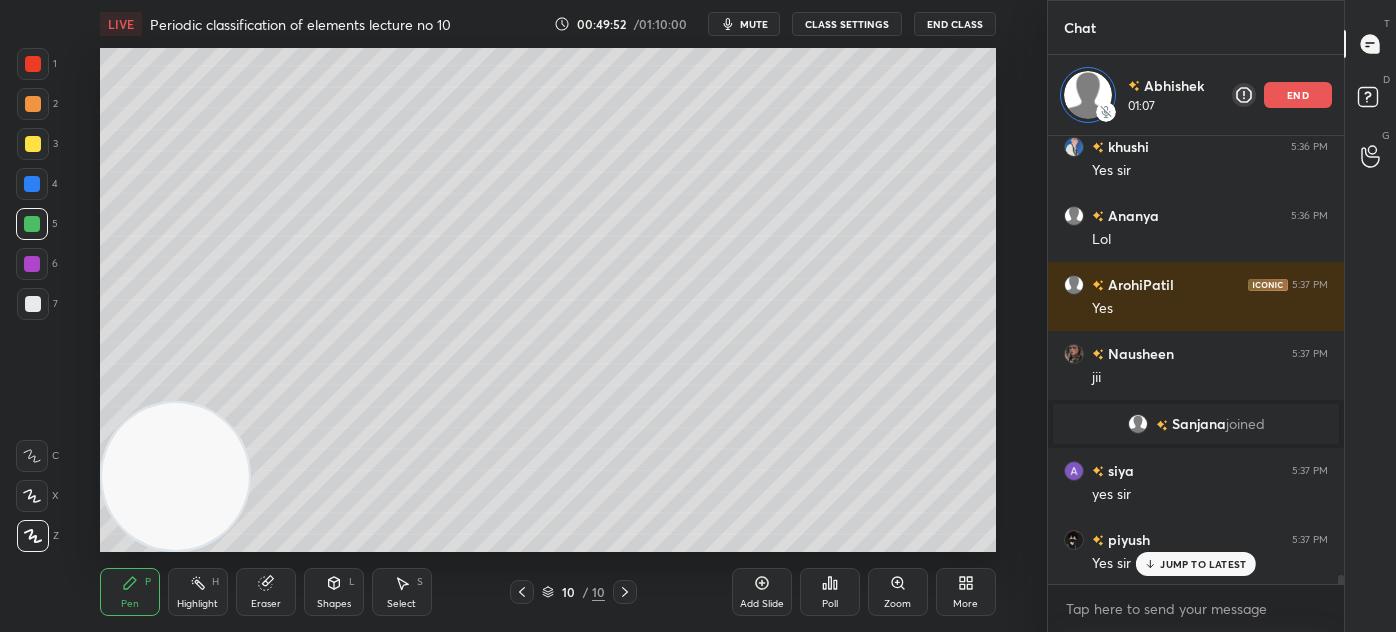 scroll, scrollTop: 21792, scrollLeft: 0, axis: vertical 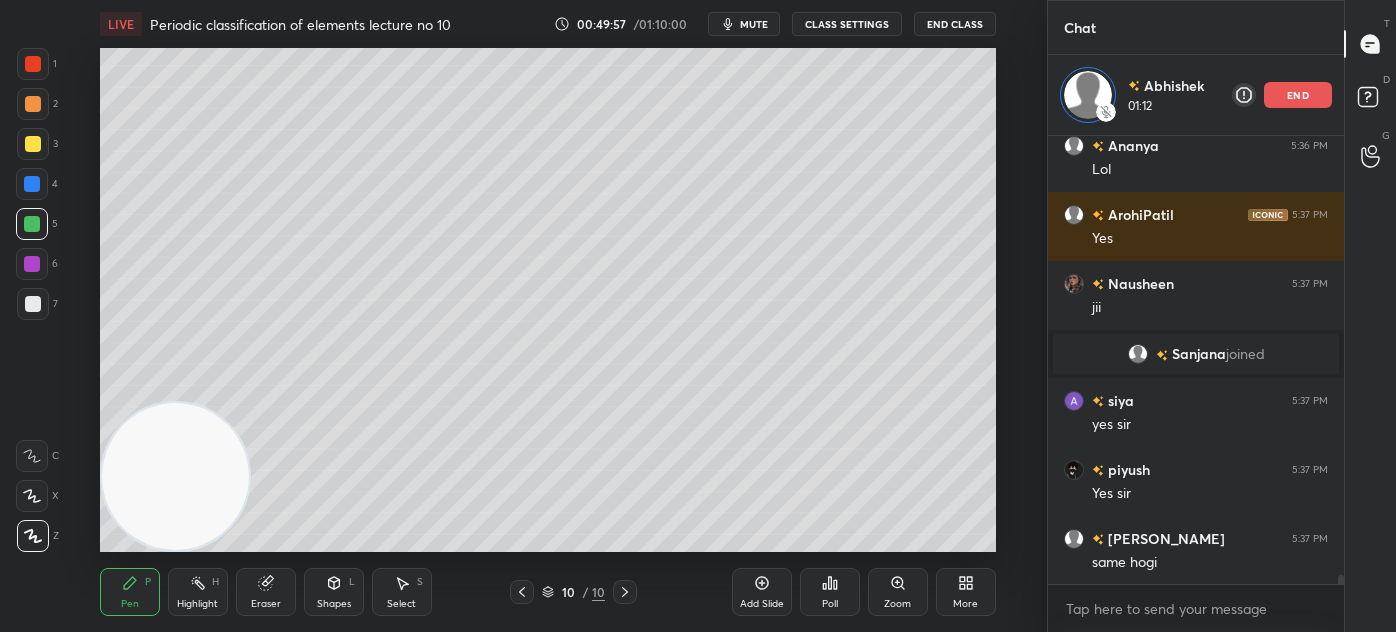 click at bounding box center [32, 184] 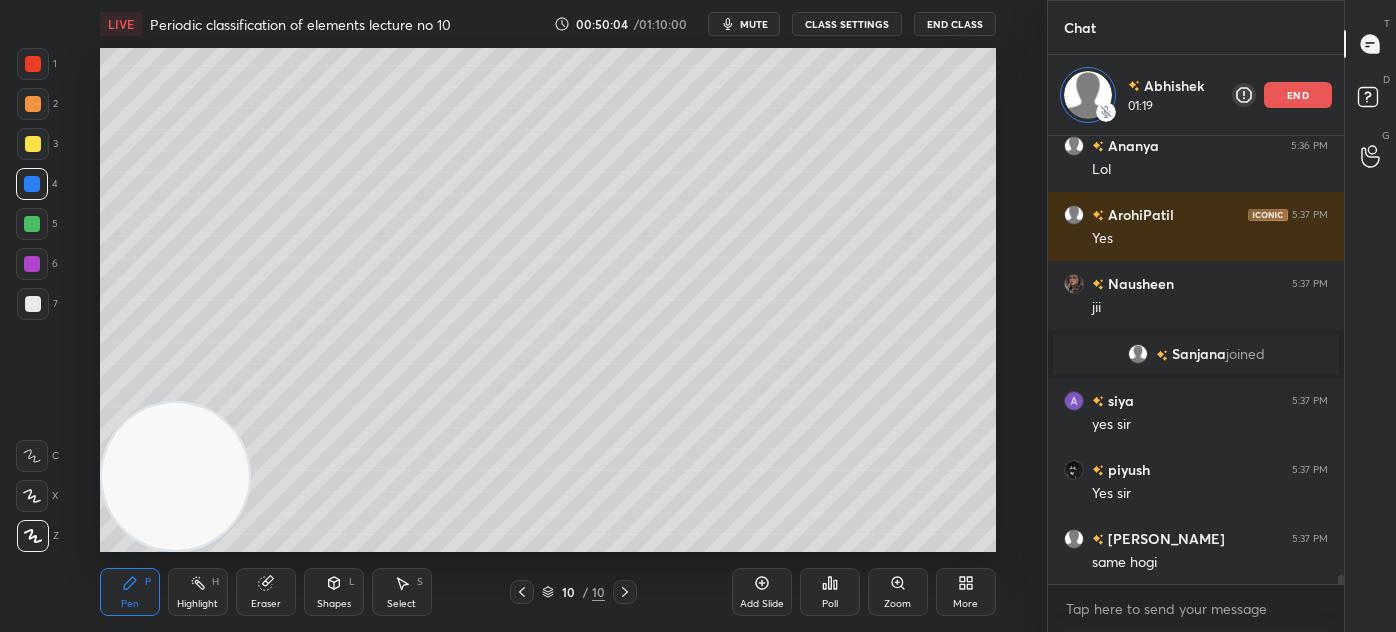 scroll, scrollTop: 21896, scrollLeft: 0, axis: vertical 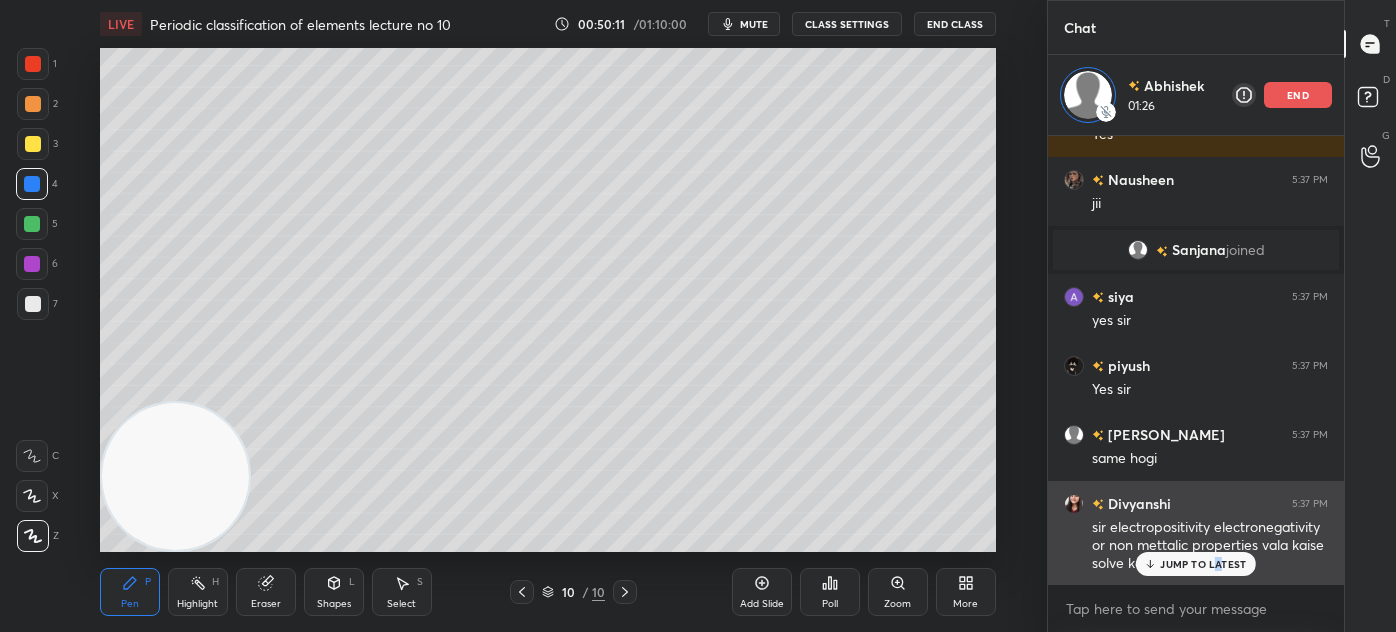 click on "JUMP TO LATEST" at bounding box center (1196, 564) 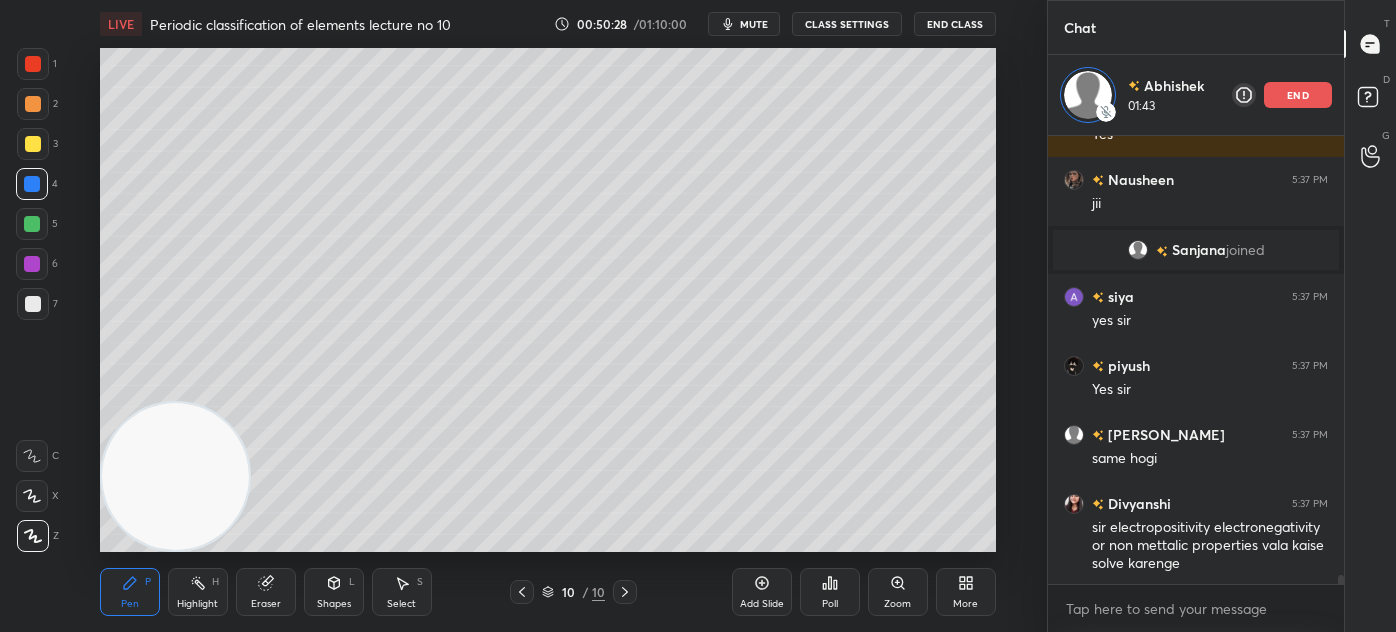 scroll, scrollTop: 21965, scrollLeft: 0, axis: vertical 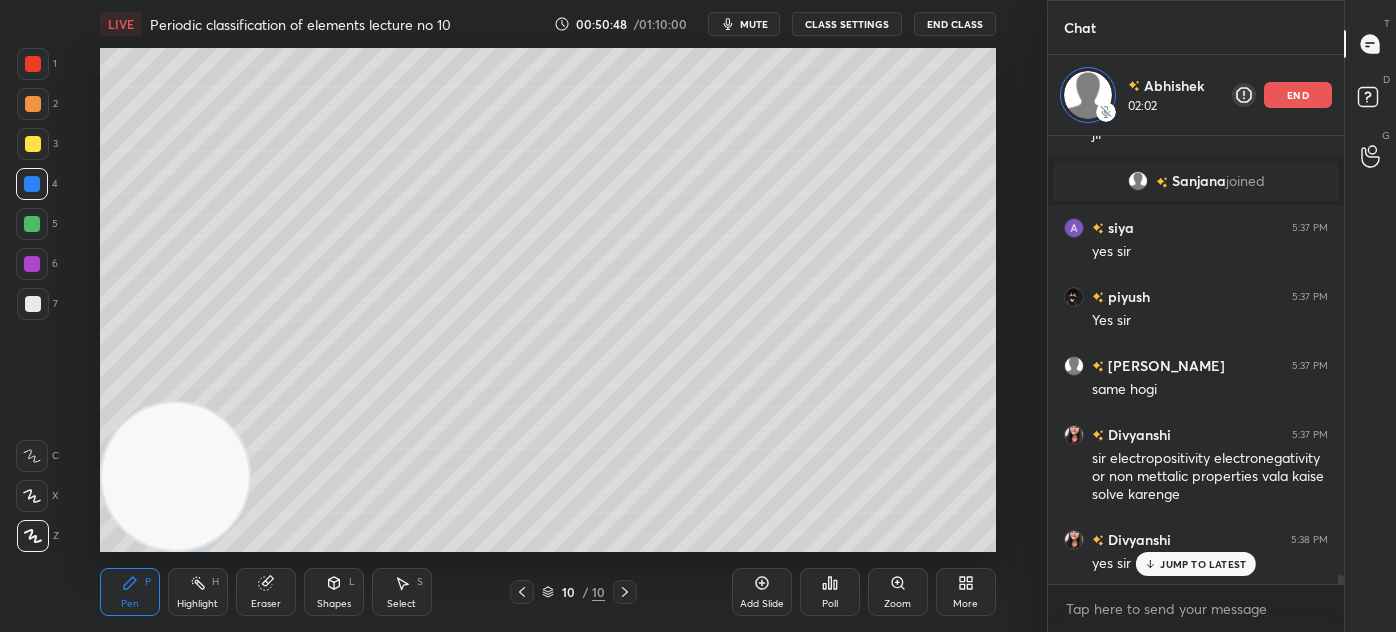 click at bounding box center [32, 264] 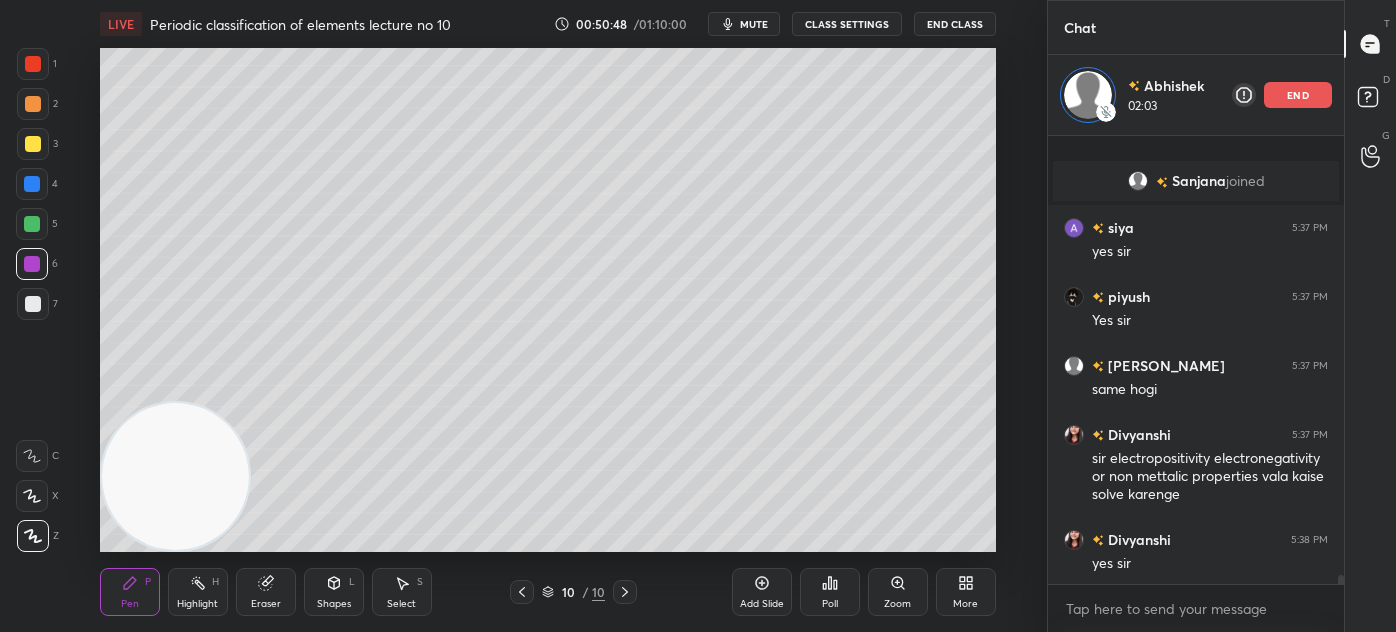 scroll, scrollTop: 22034, scrollLeft: 0, axis: vertical 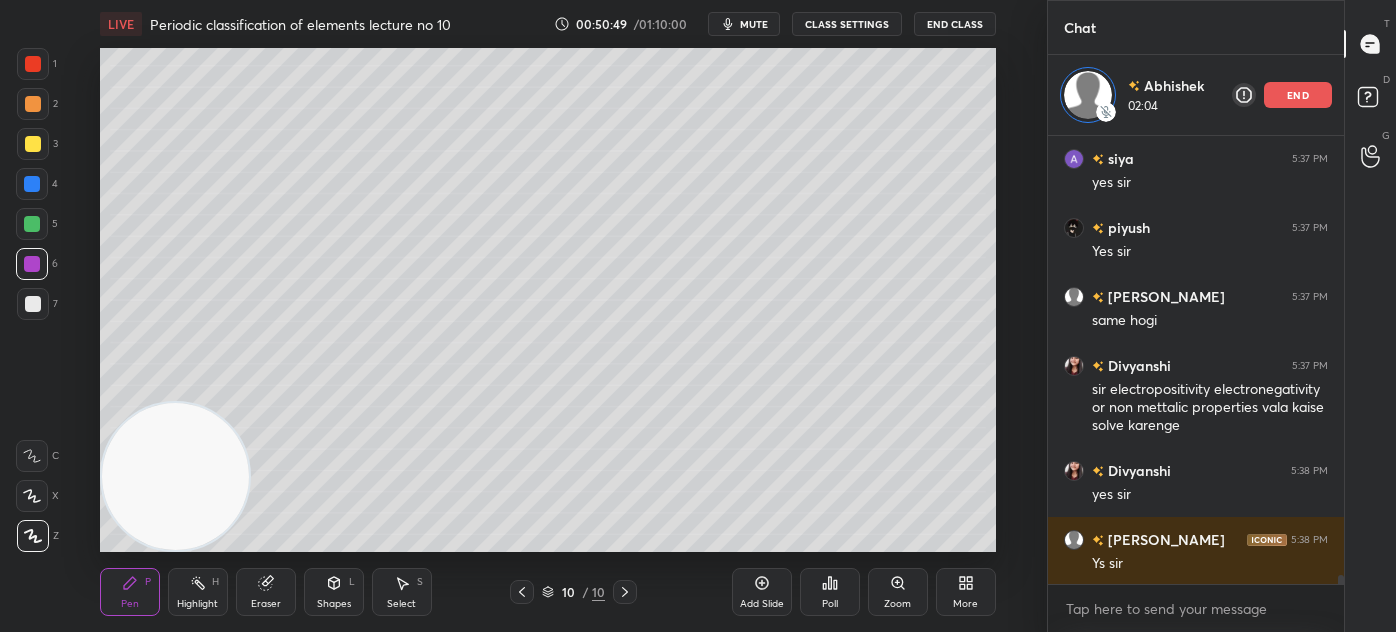 click at bounding box center [33, 104] 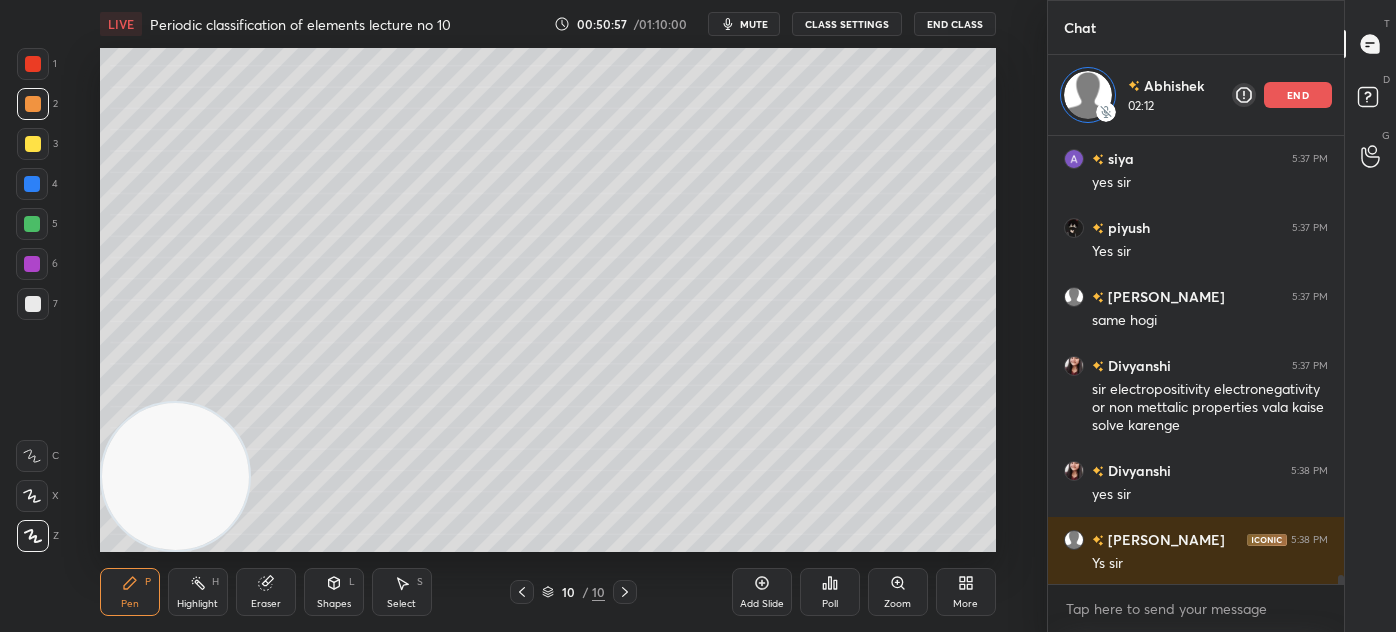 click on "Eraser" at bounding box center (266, 604) 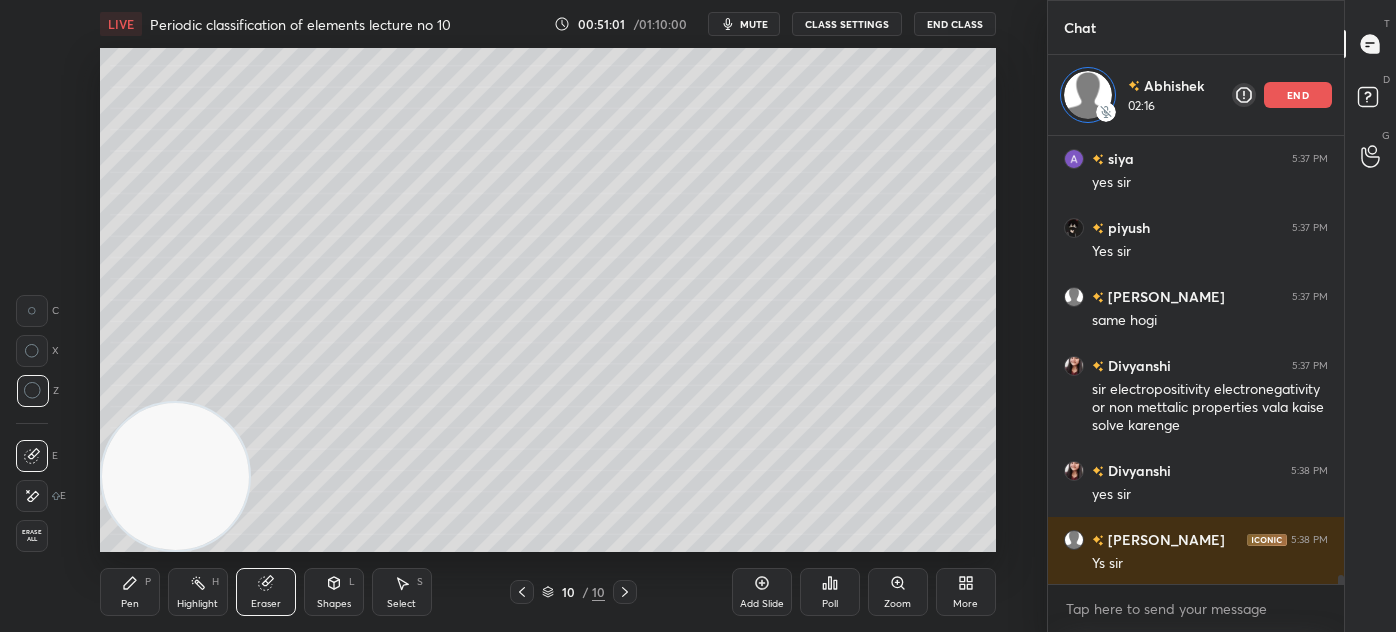click on "Pen" at bounding box center [130, 604] 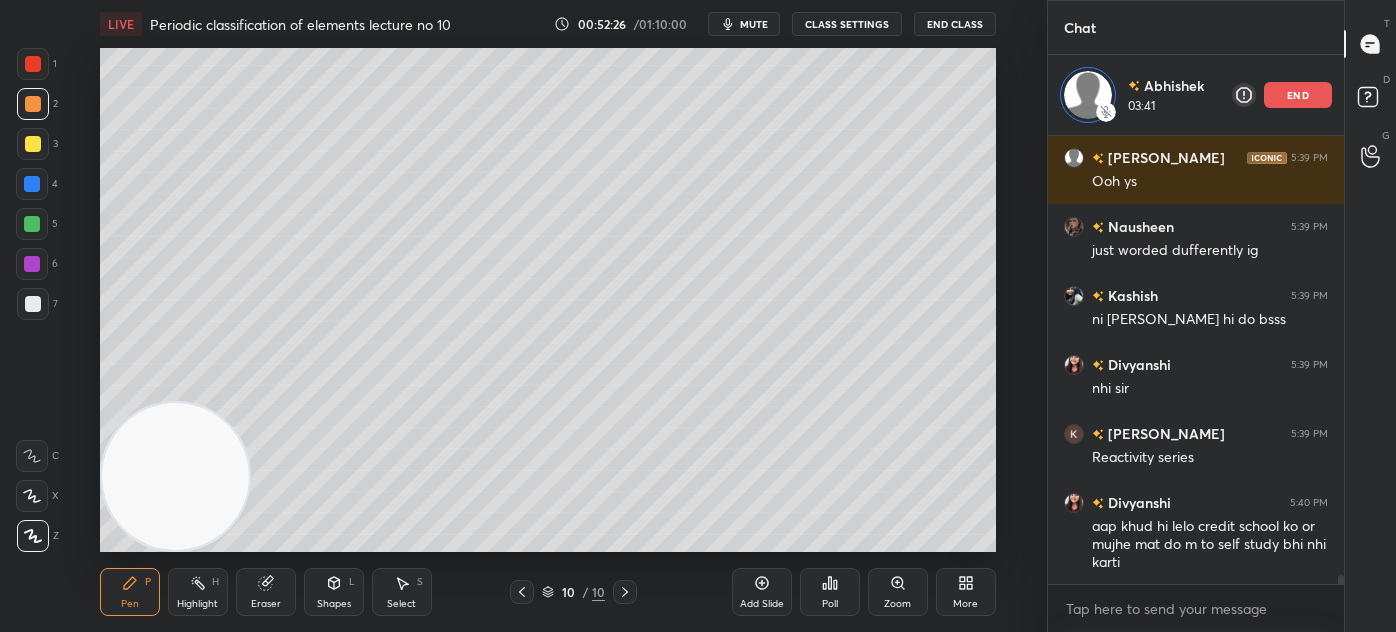scroll, scrollTop: 23196, scrollLeft: 0, axis: vertical 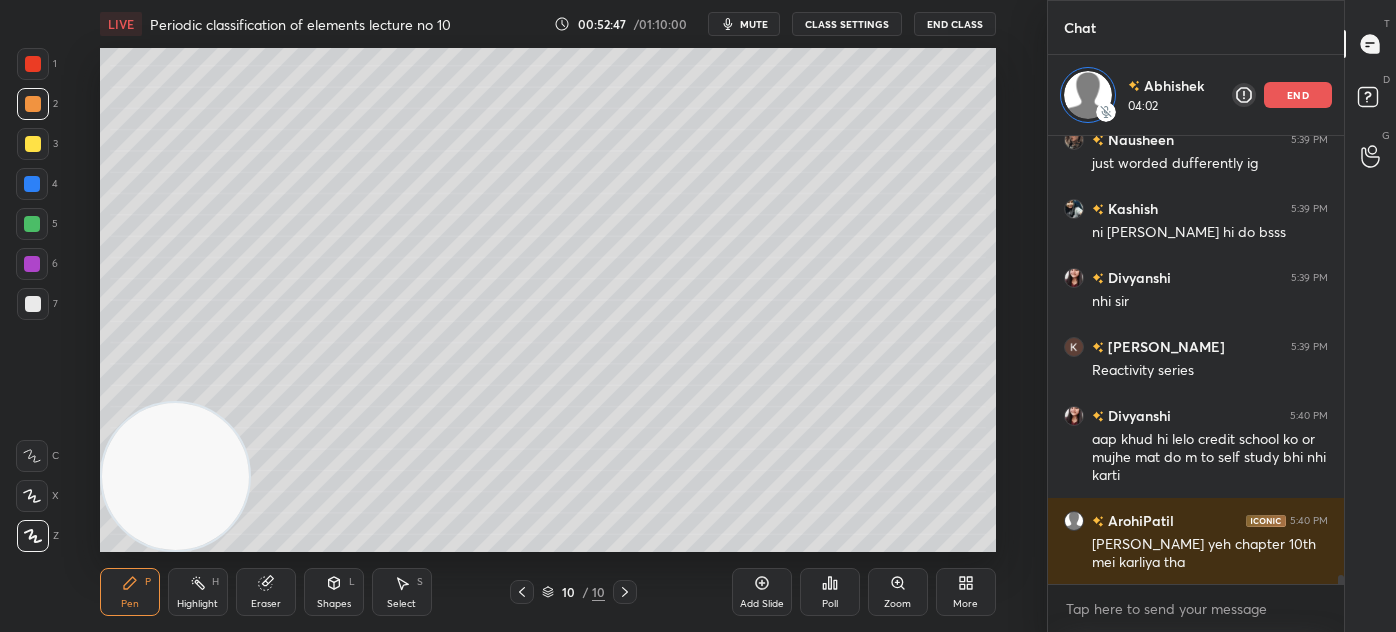 click on "end" at bounding box center [1298, 95] 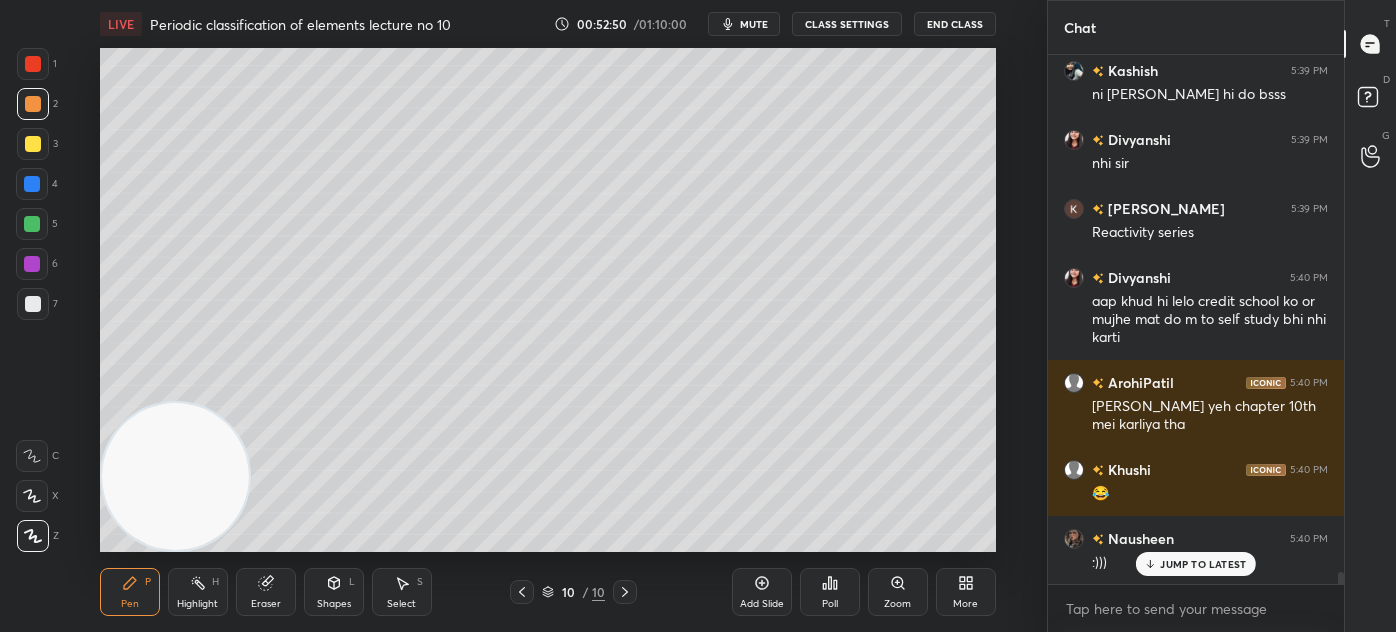 scroll, scrollTop: 23322, scrollLeft: 0, axis: vertical 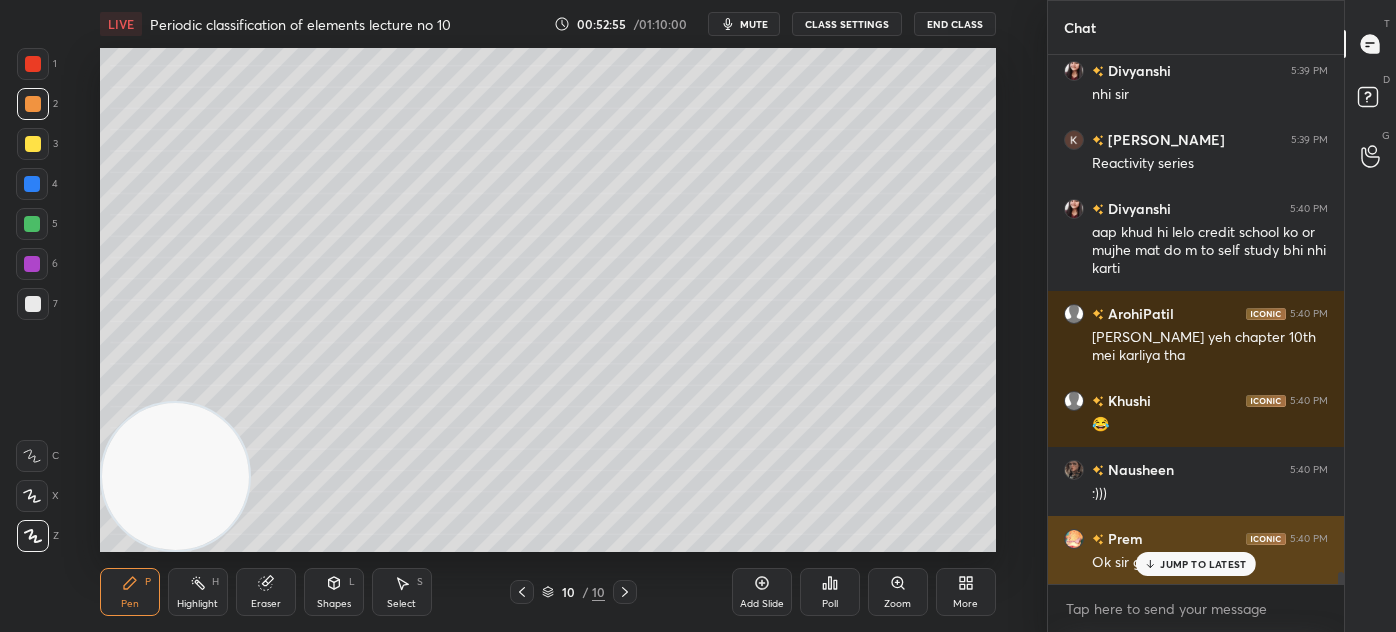 drag, startPoint x: 1191, startPoint y: 564, endPoint x: 1200, endPoint y: 579, distance: 17.492855 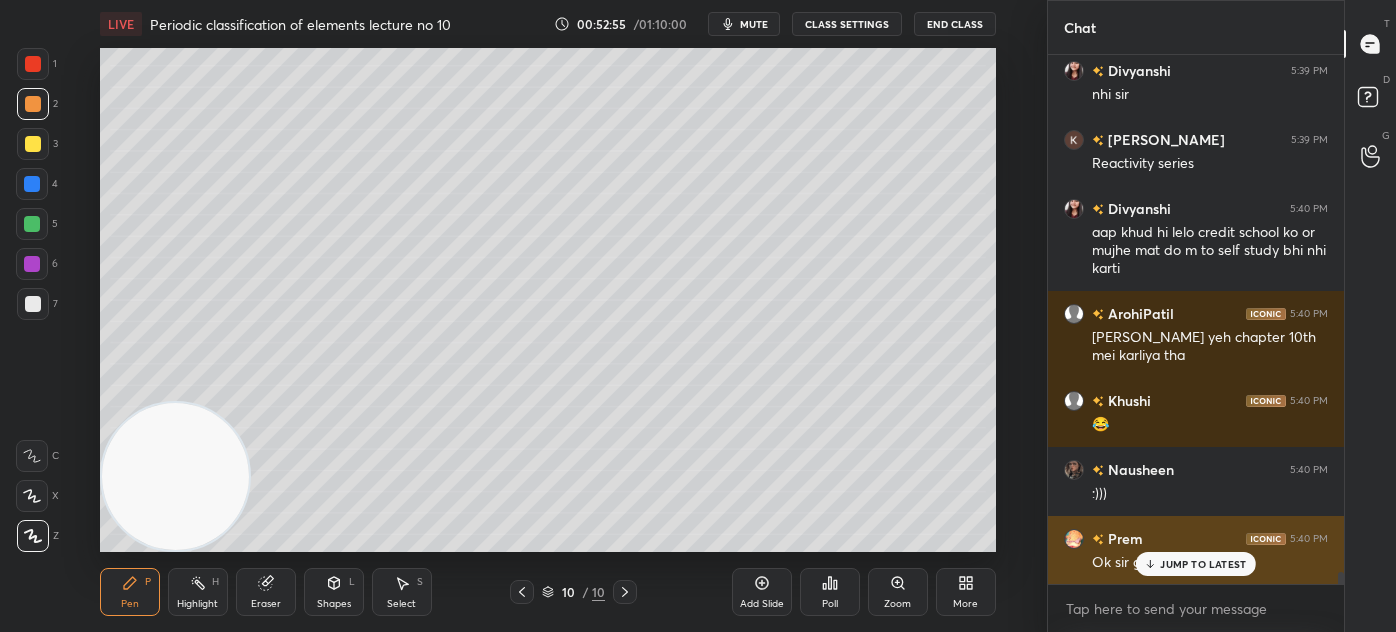 click on "JUMP TO LATEST" at bounding box center [1203, 564] 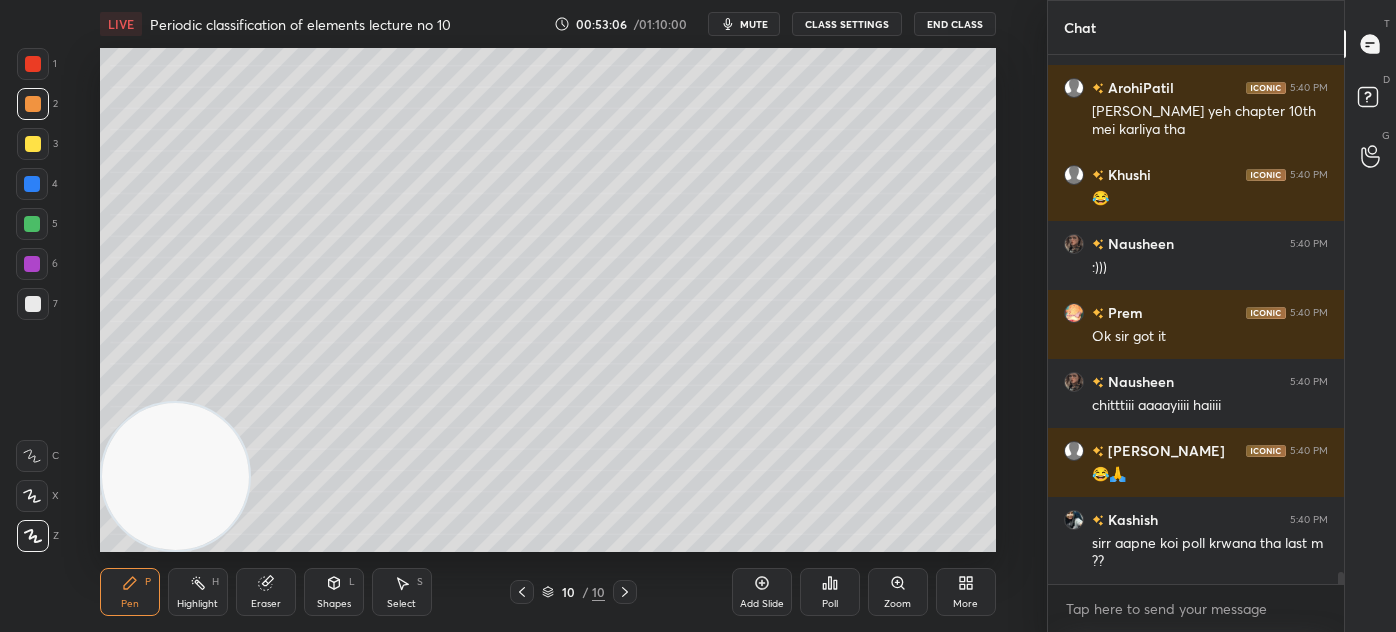 scroll, scrollTop: 23616, scrollLeft: 0, axis: vertical 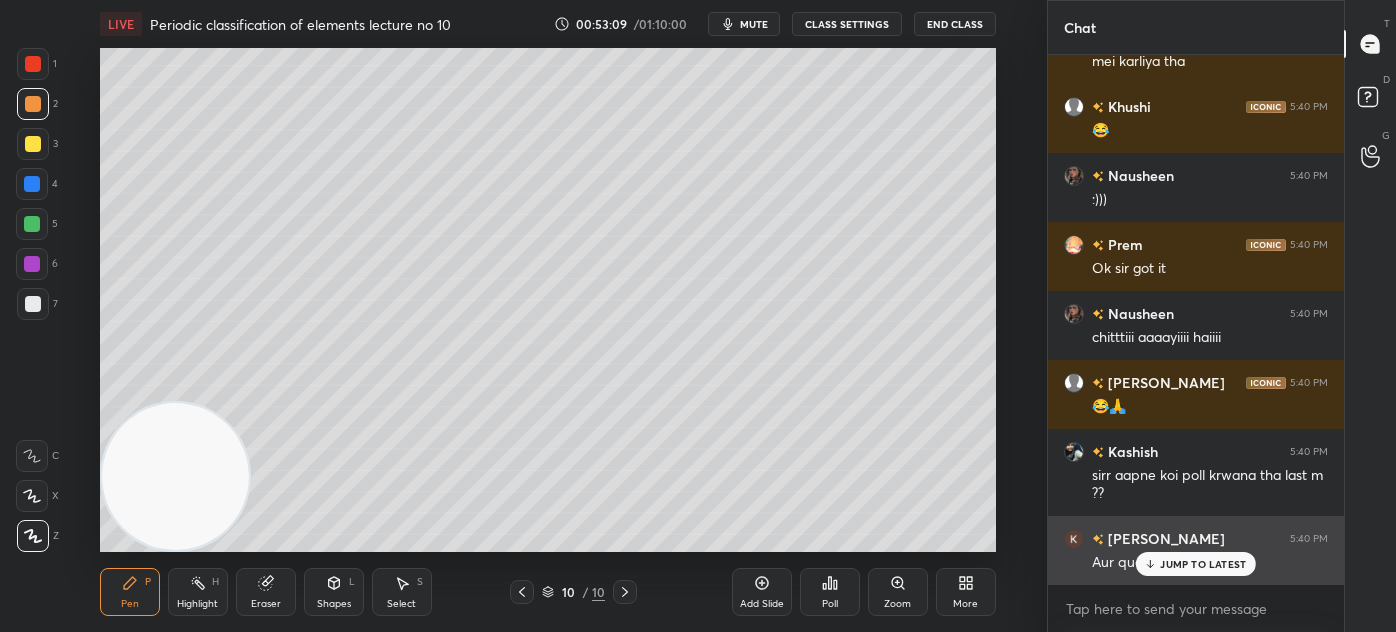 click on "JUMP TO LATEST" at bounding box center [1203, 564] 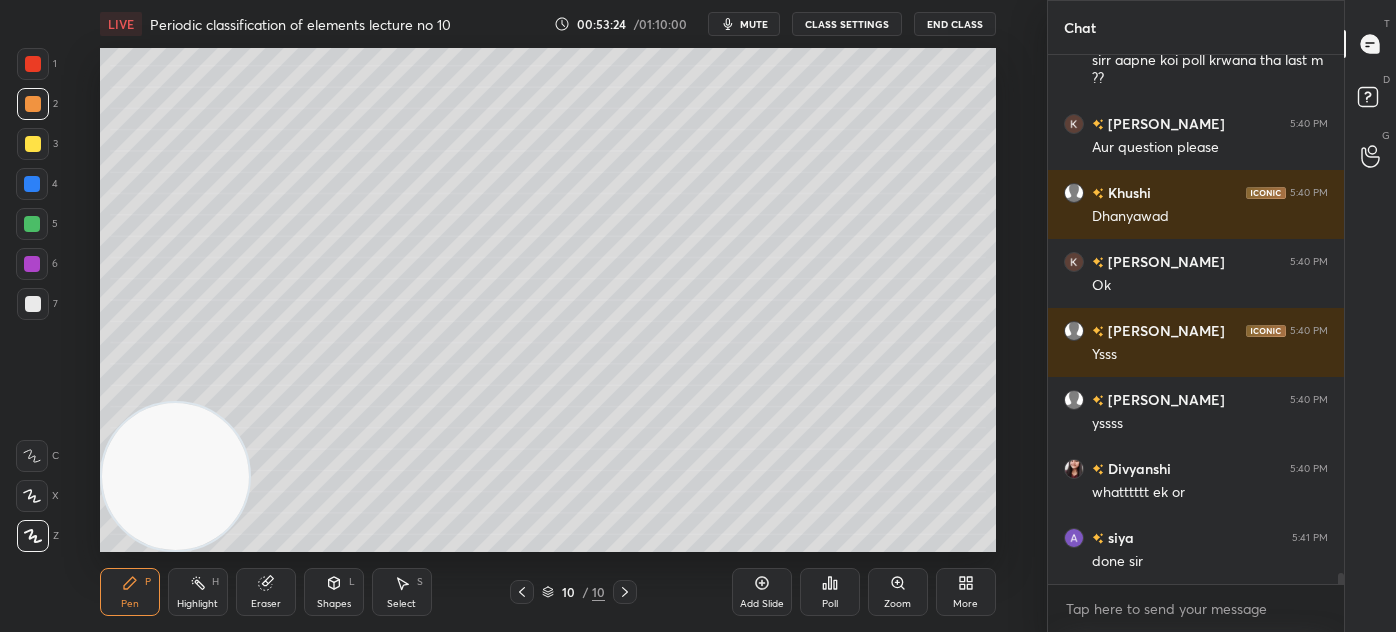 scroll, scrollTop: 24117, scrollLeft: 0, axis: vertical 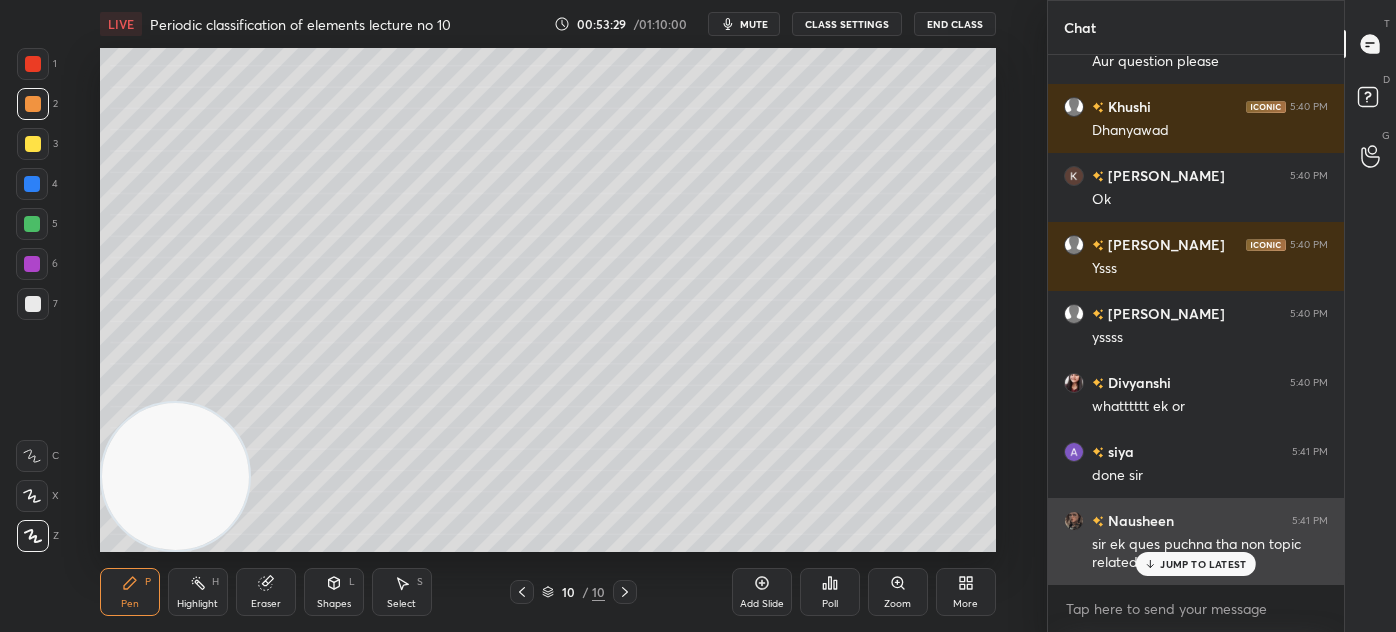 drag, startPoint x: 1177, startPoint y: 561, endPoint x: 1138, endPoint y: 557, distance: 39.20459 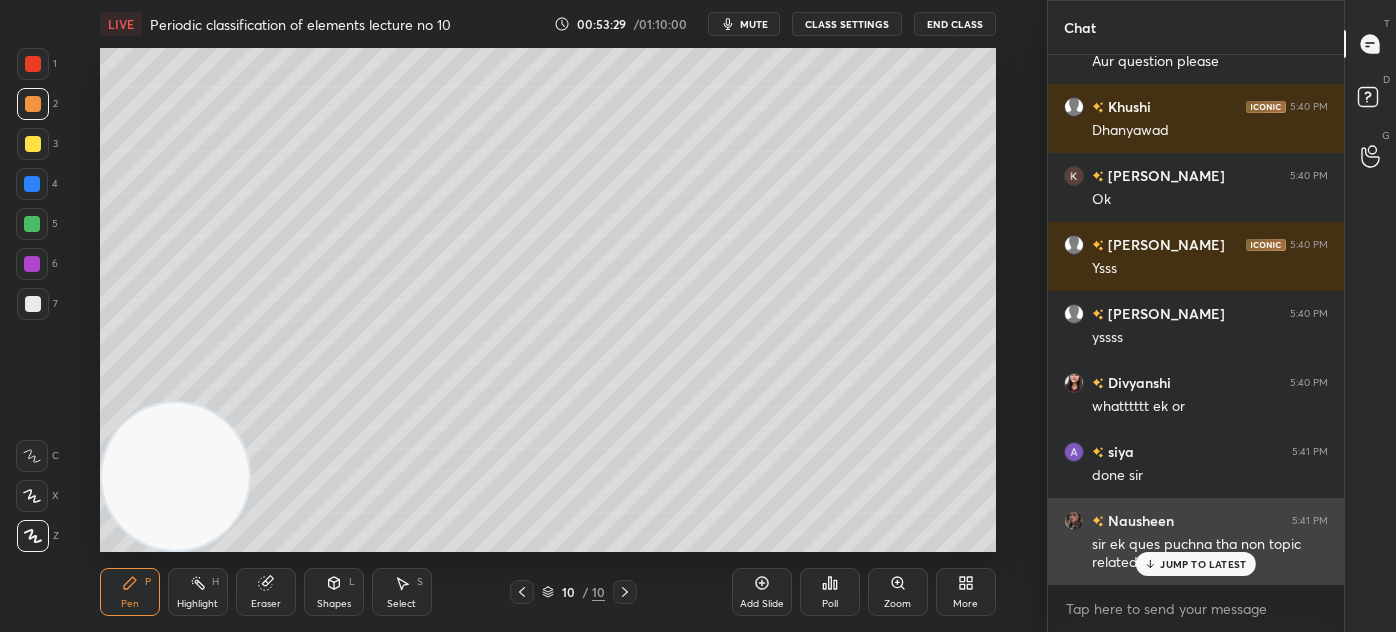 click on "JUMP TO LATEST" at bounding box center [1203, 564] 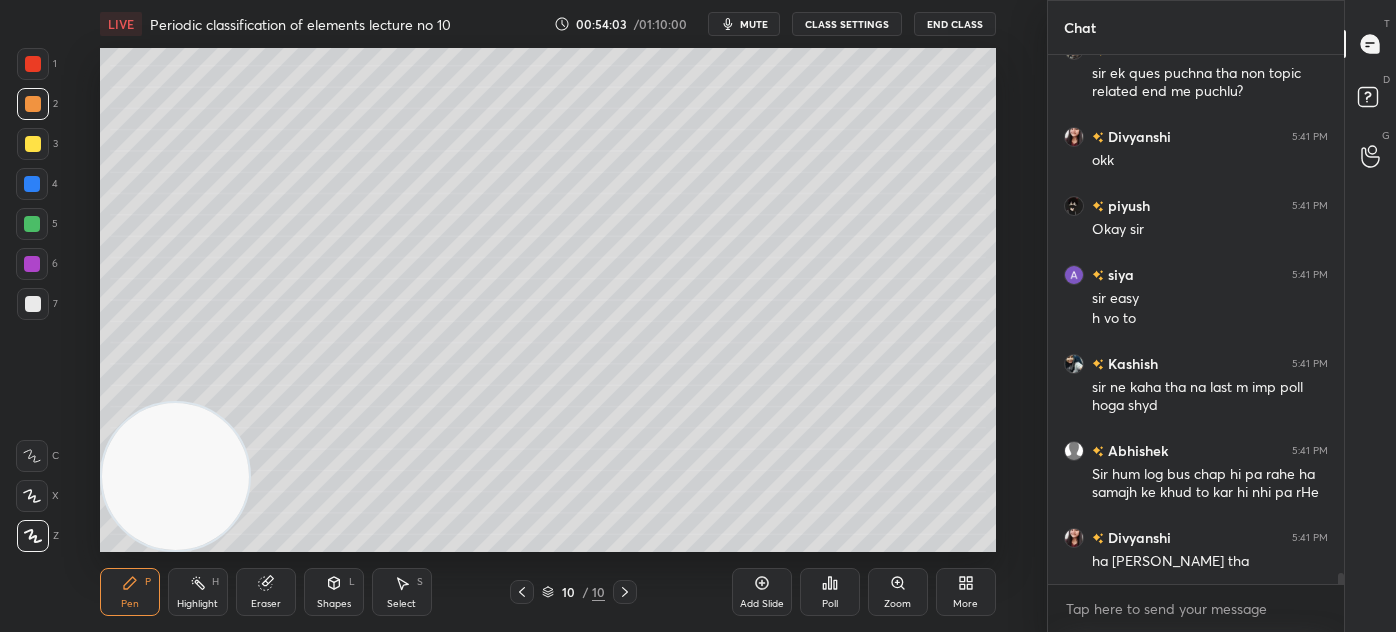scroll, scrollTop: 24656, scrollLeft: 0, axis: vertical 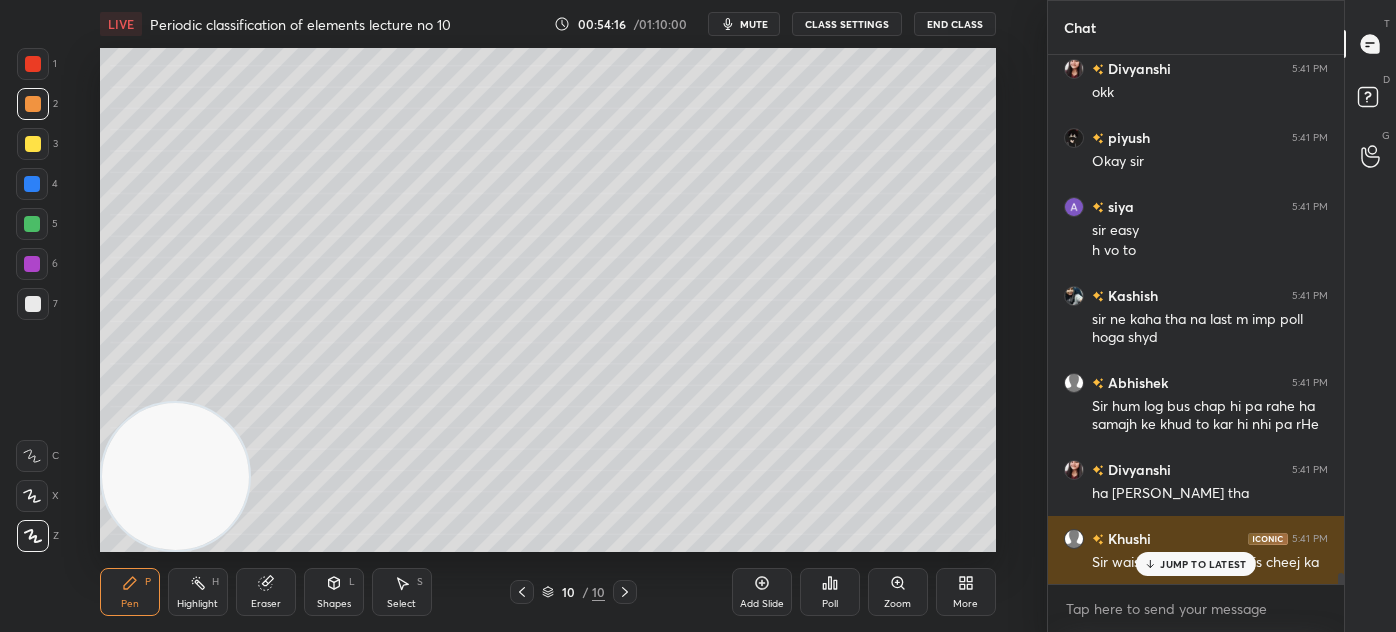 click on "JUMP TO LATEST" at bounding box center [1196, 564] 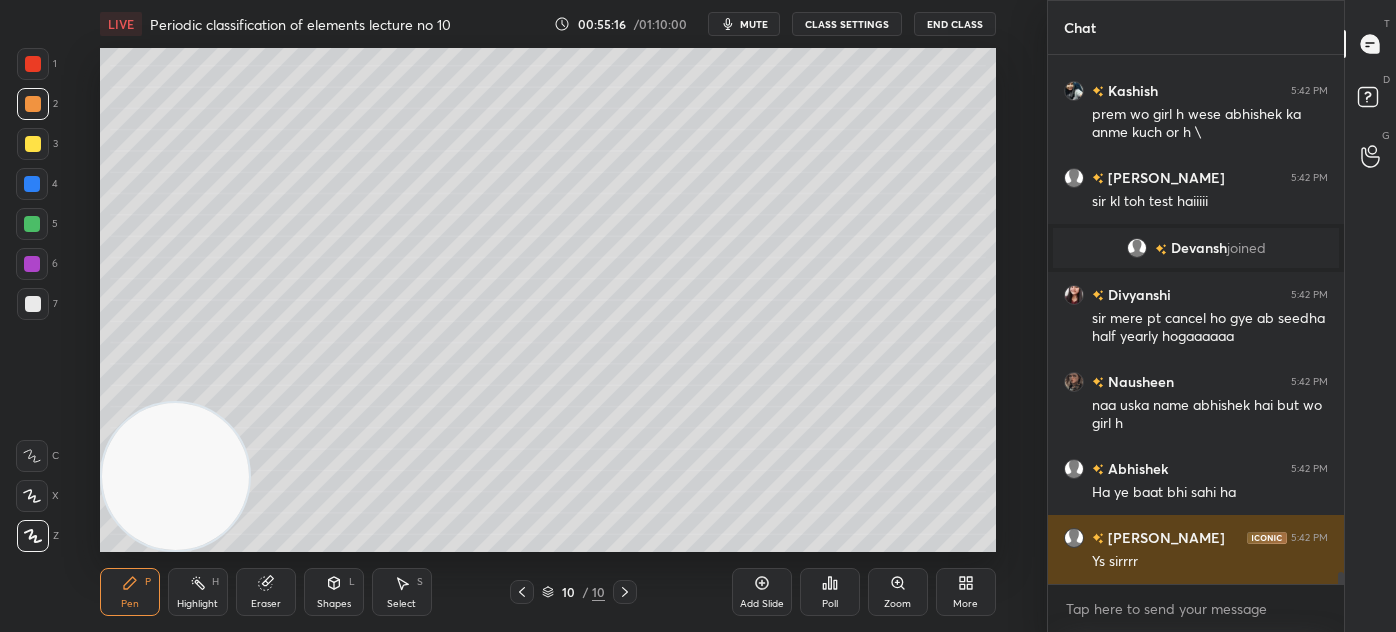 scroll, scrollTop: 23218, scrollLeft: 0, axis: vertical 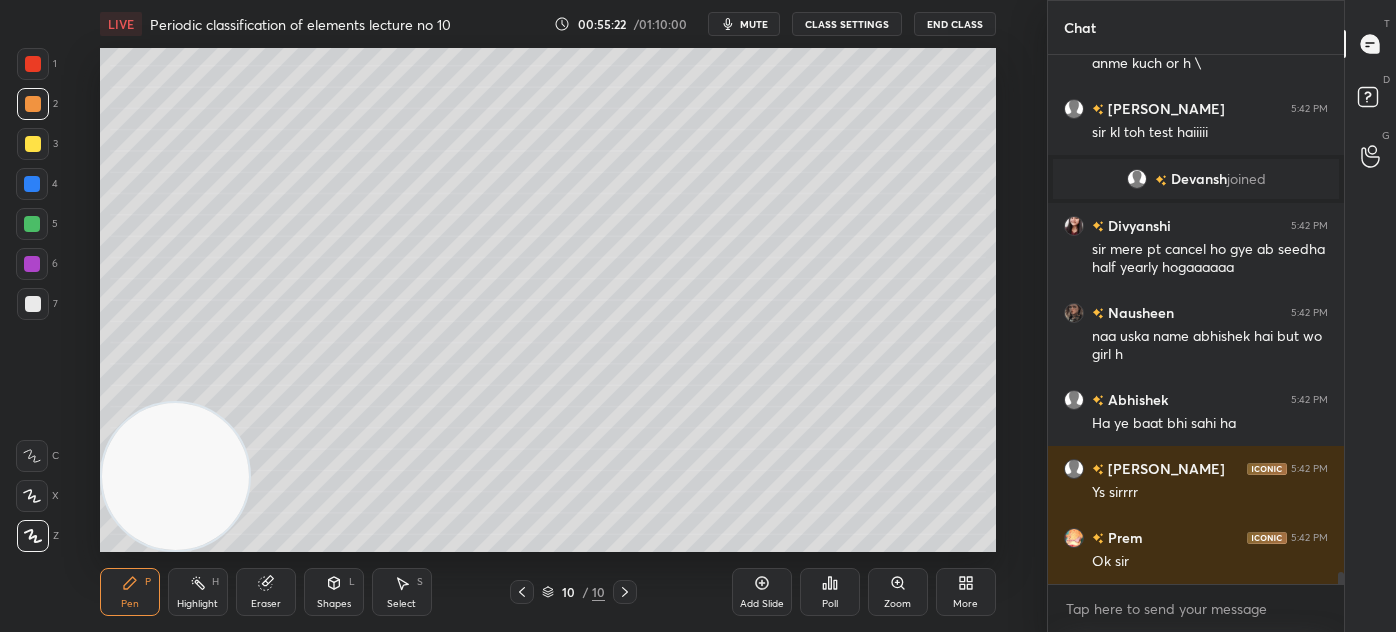 click on "Add Slide" at bounding box center (762, 592) 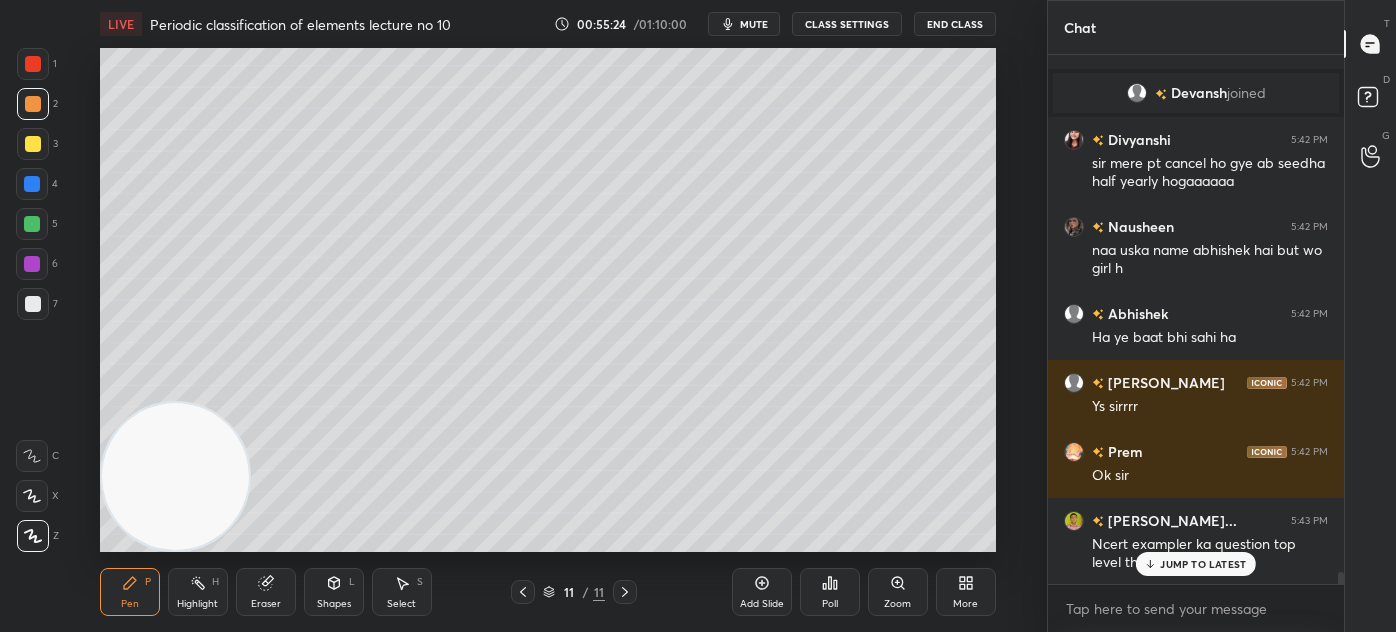 scroll, scrollTop: 23373, scrollLeft: 0, axis: vertical 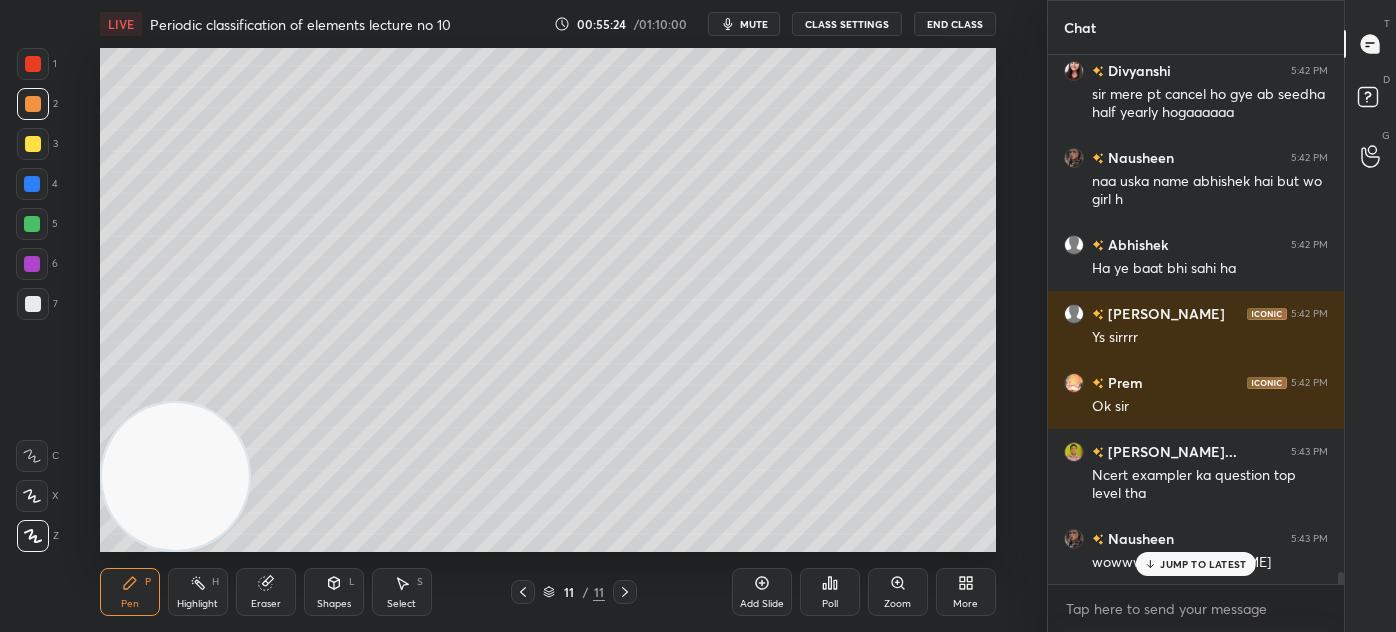 click on "JUMP TO LATEST" at bounding box center [1203, 564] 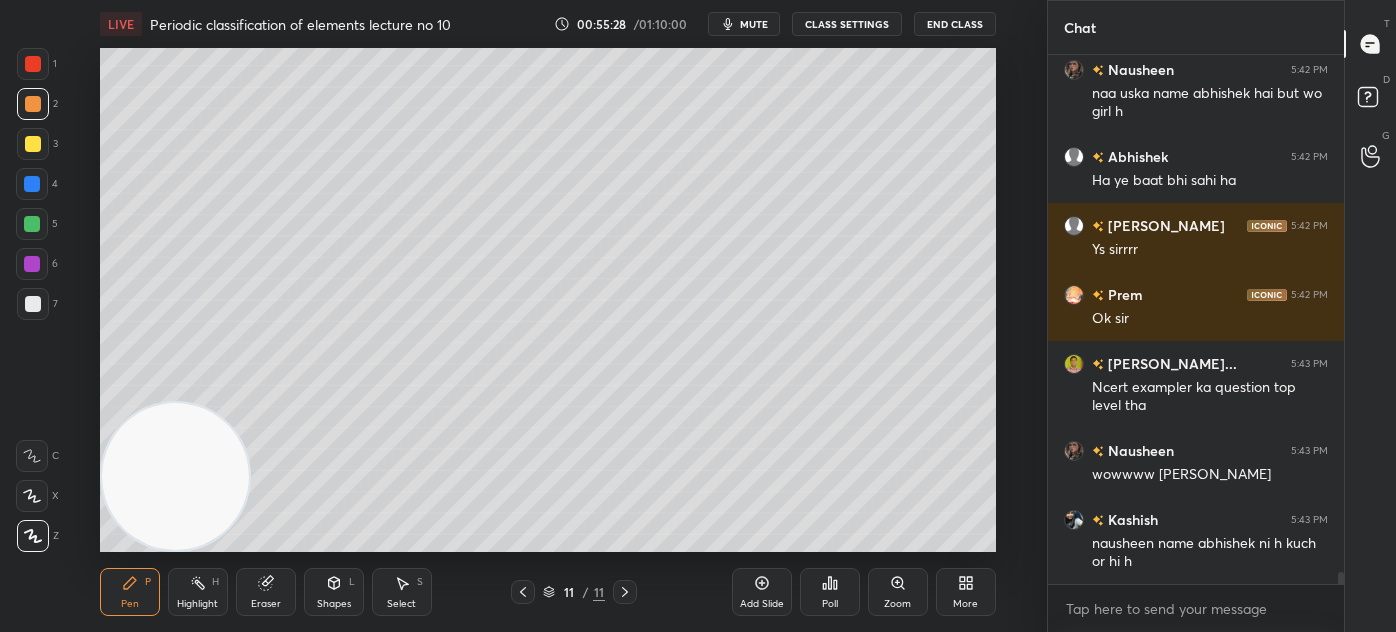 scroll, scrollTop: 23530, scrollLeft: 0, axis: vertical 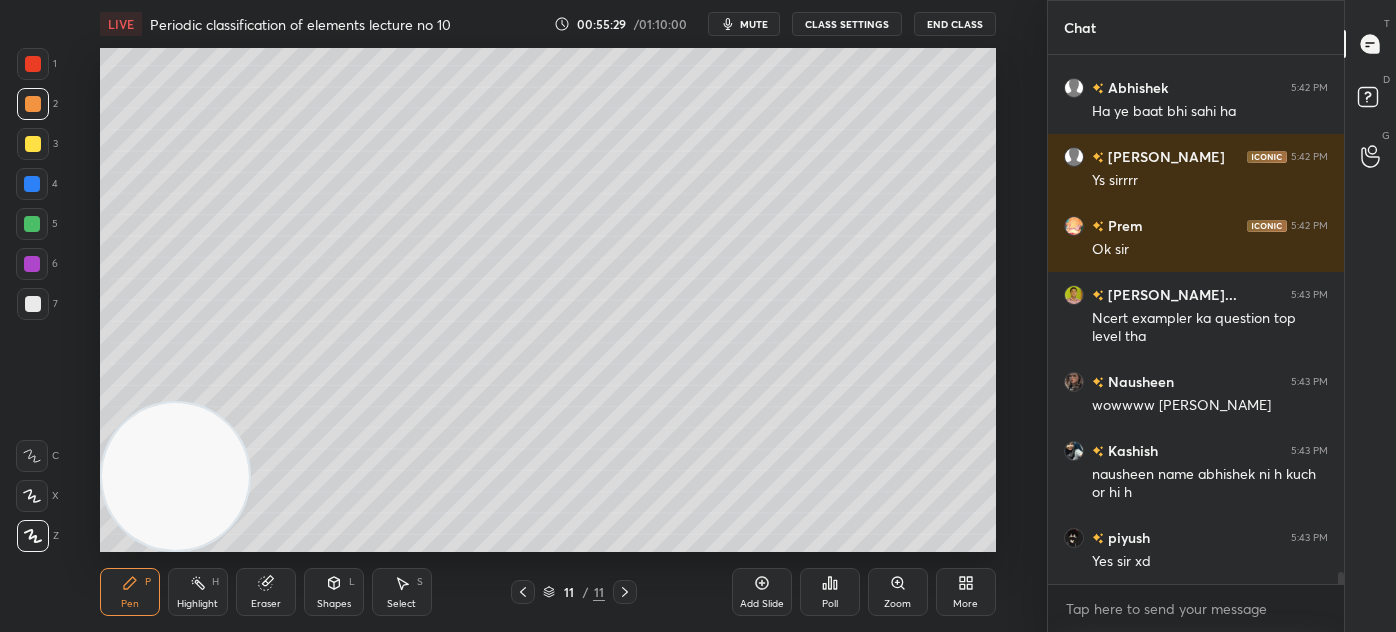 click at bounding box center [33, 144] 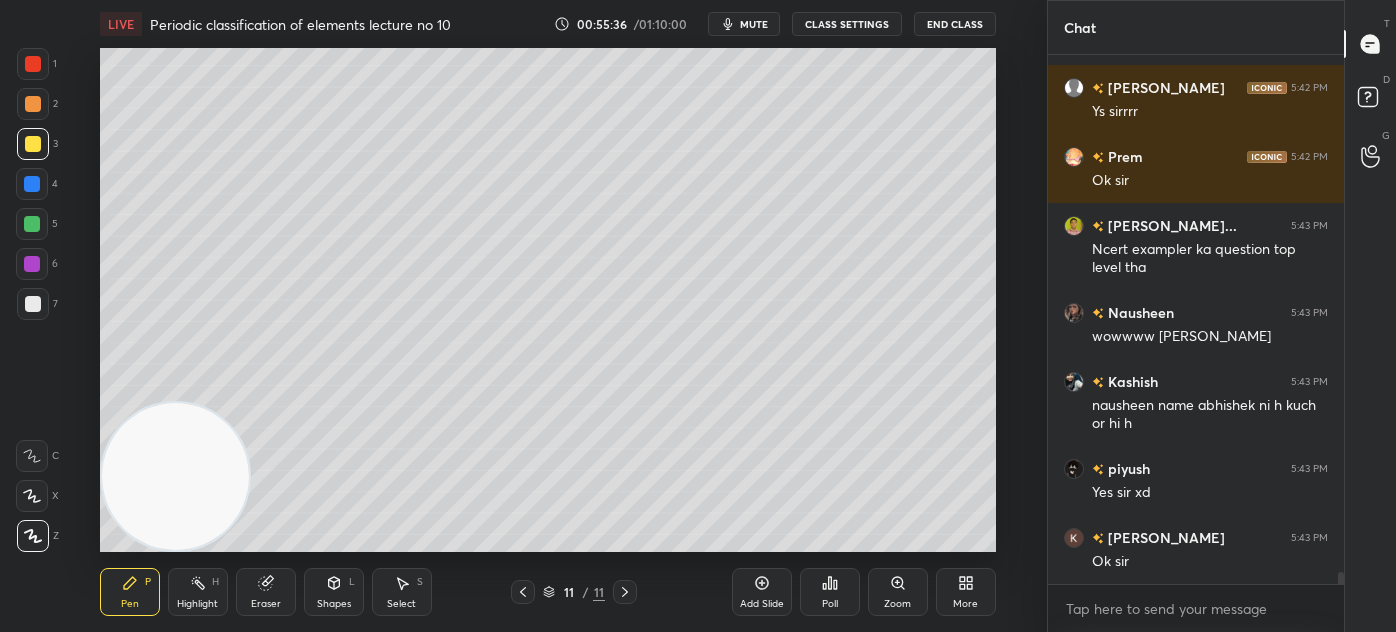 scroll, scrollTop: 23668, scrollLeft: 0, axis: vertical 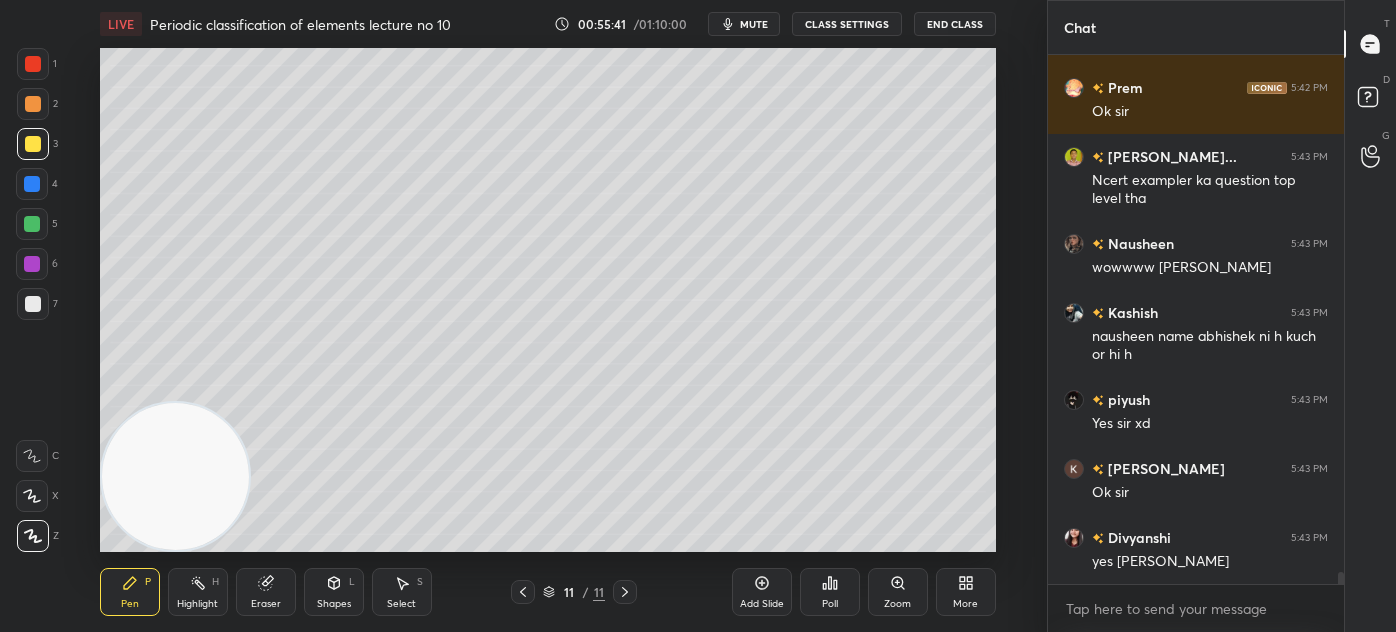 click on "CLASS SETTINGS" at bounding box center [847, 24] 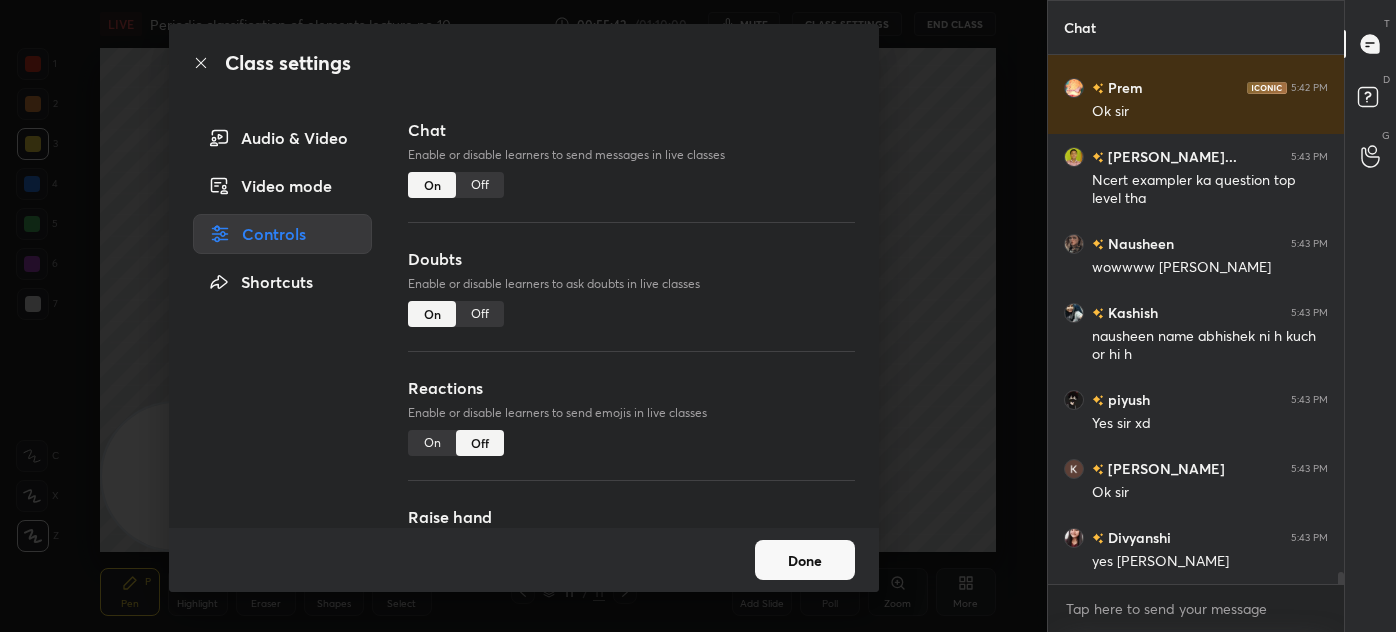 click on "Off" at bounding box center (480, 185) 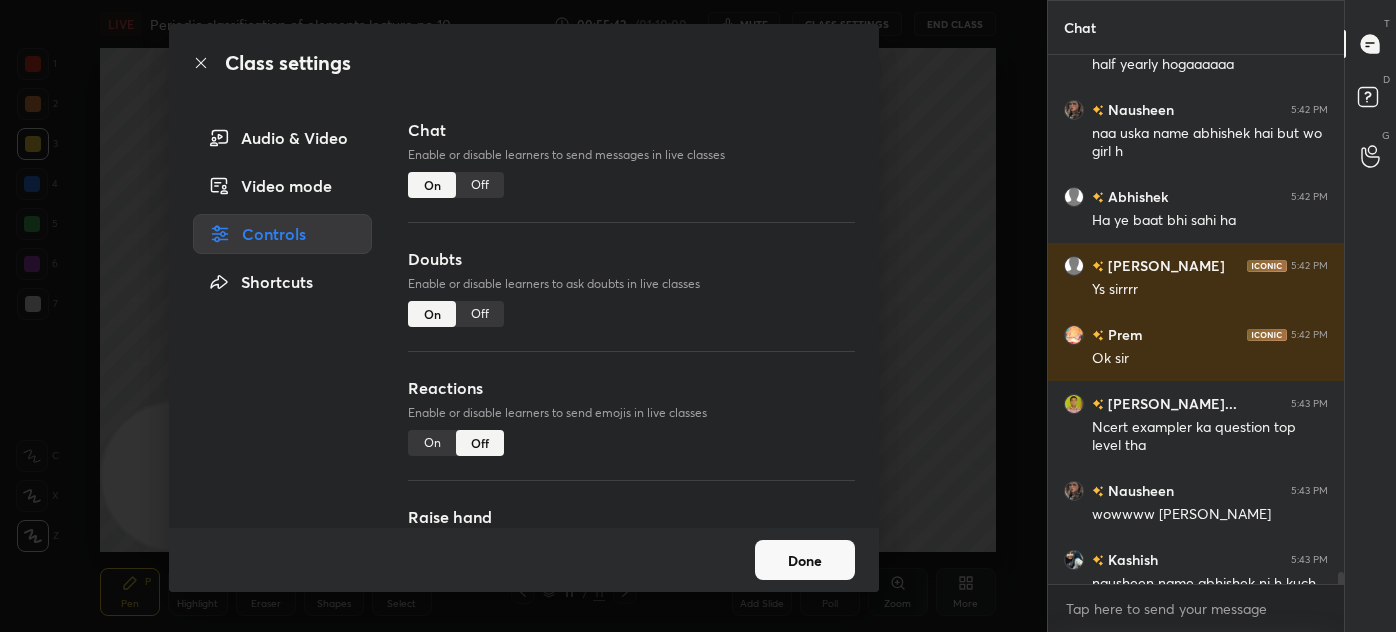 scroll, scrollTop: 482, scrollLeft: 290, axis: both 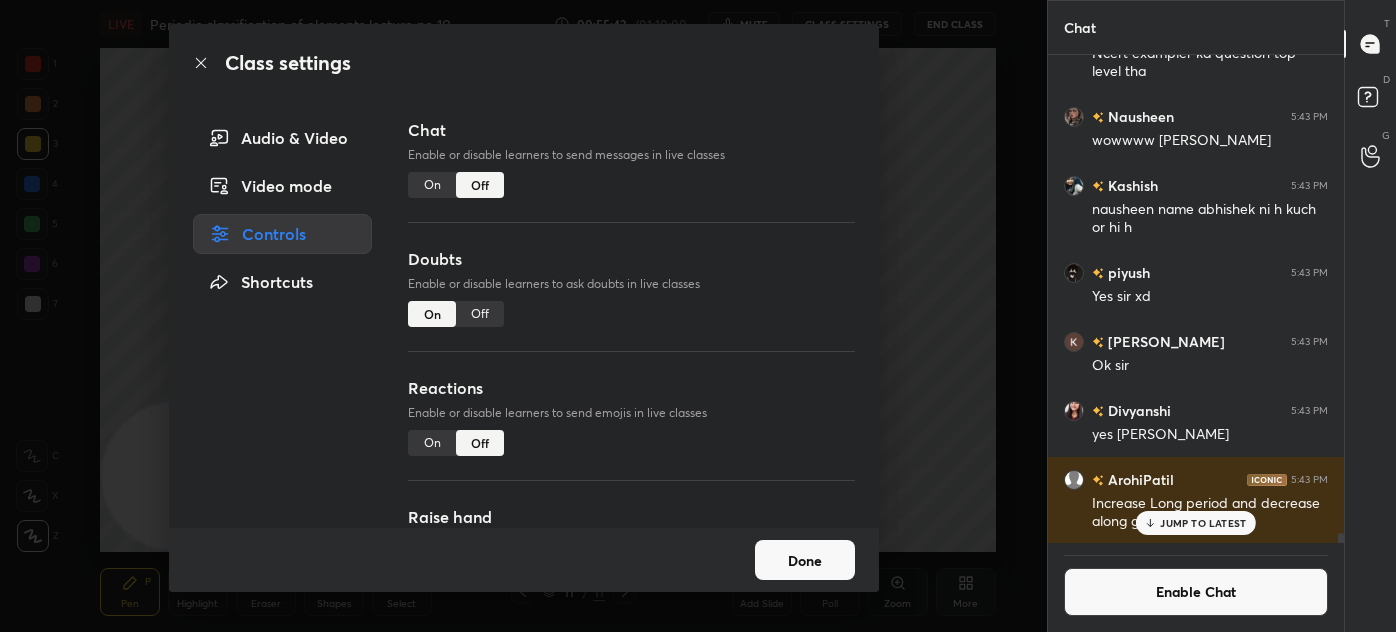 click on "Class settings Audio & Video Video mode Controls Shortcuts Chat Enable or disable learners to send messages in live classes On Off Doubts Enable or disable learners to ask doubts in live classes On Off Reactions Enable or disable learners to send emojis in live classes On Off Raise hand Learners will not be able to raise hand, if turned off On Off Poll Prediction Enable or disable poll prediction in case of a question on the slide On Off Done" at bounding box center (523, 316) 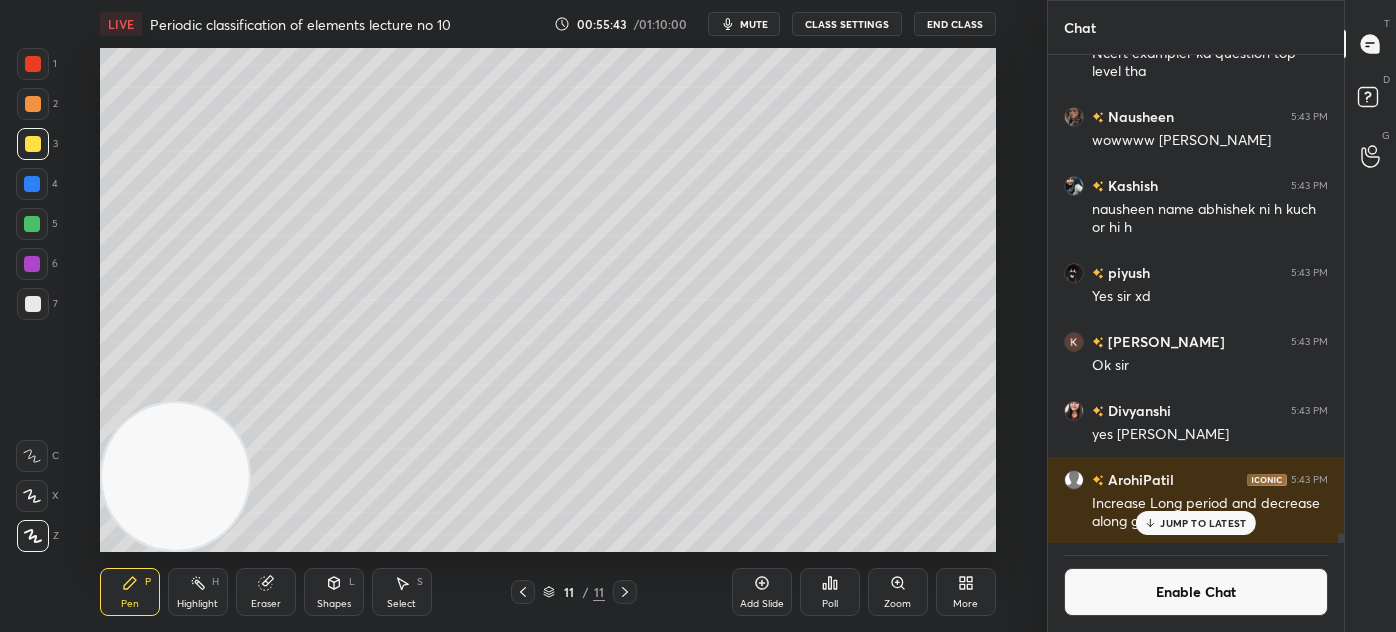 click 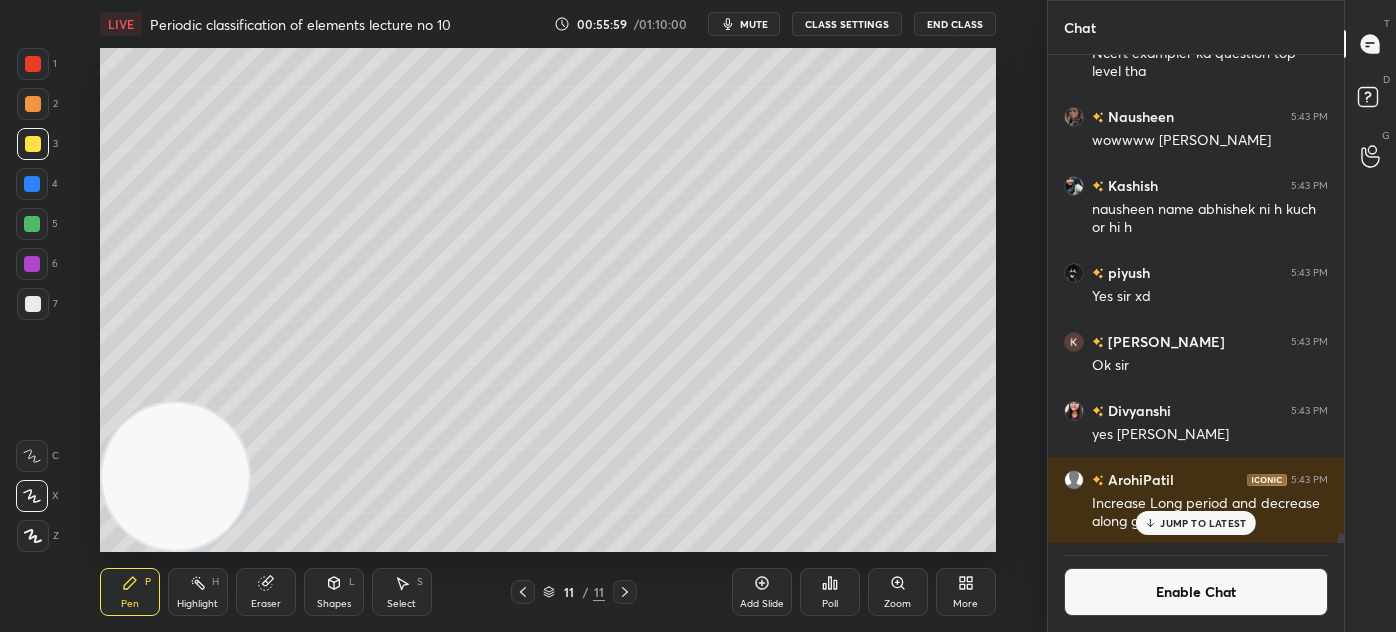 click at bounding box center (33, 304) 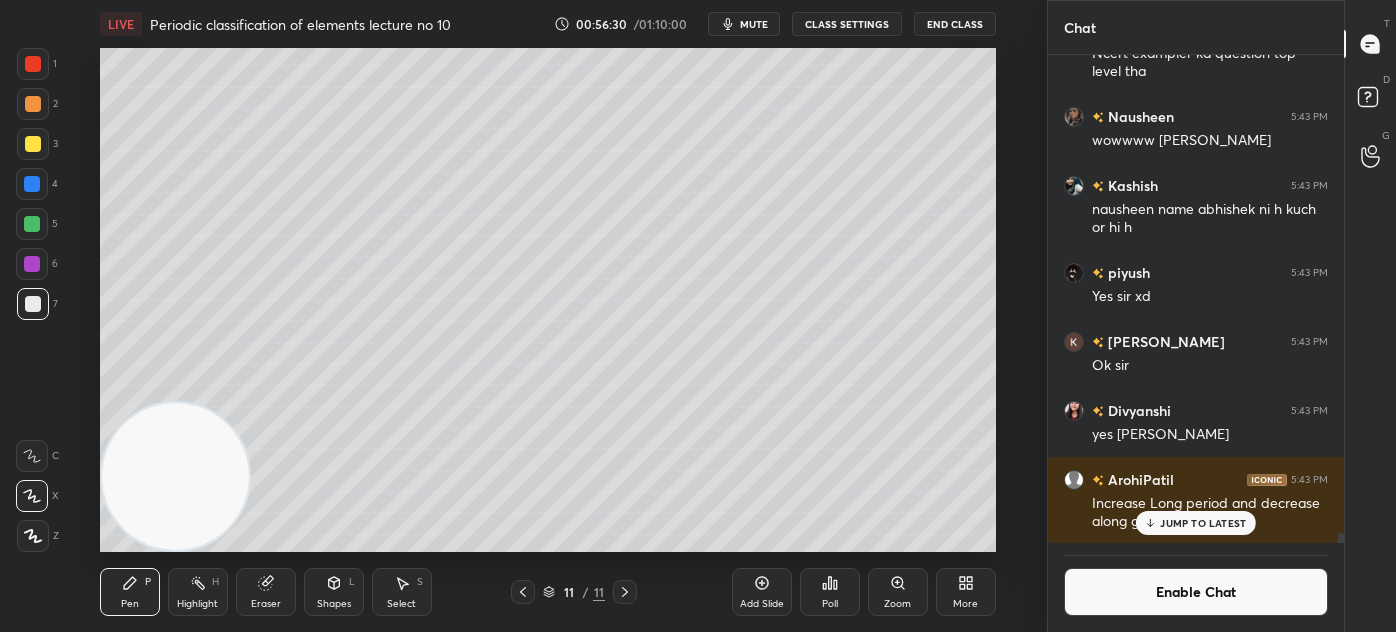 click on "Enable Chat" at bounding box center (1196, 592) 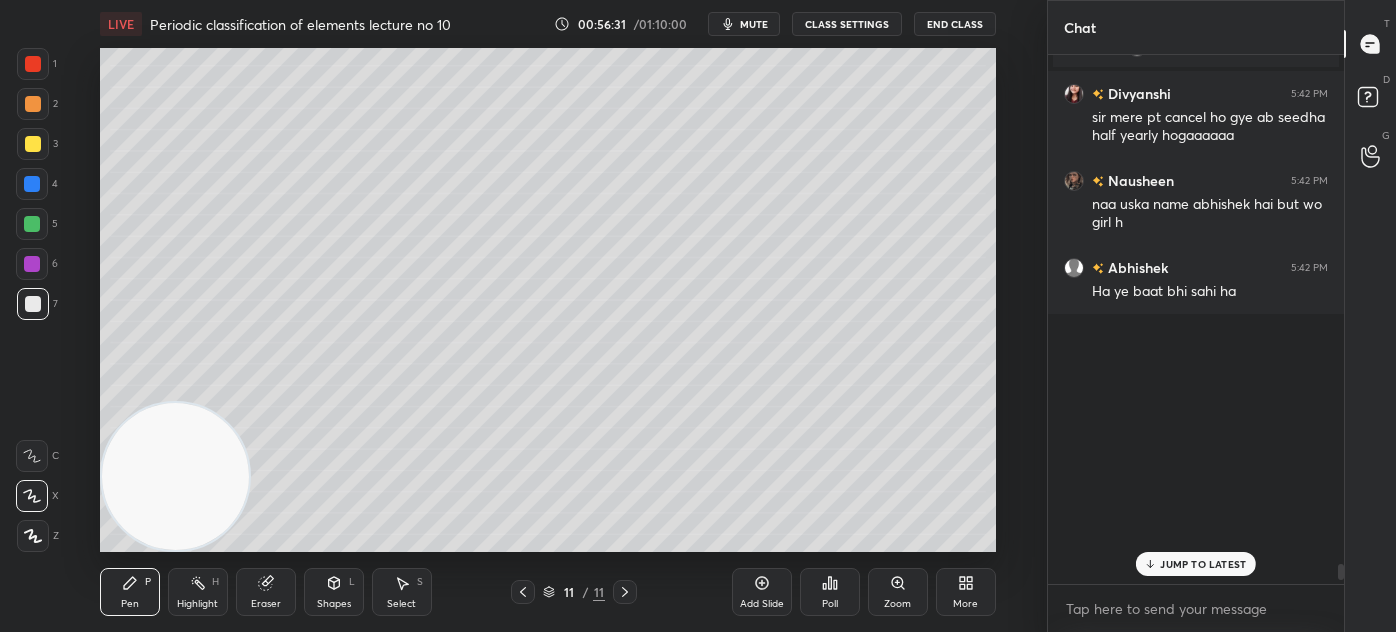 scroll, scrollTop: 6, scrollLeft: 5, axis: both 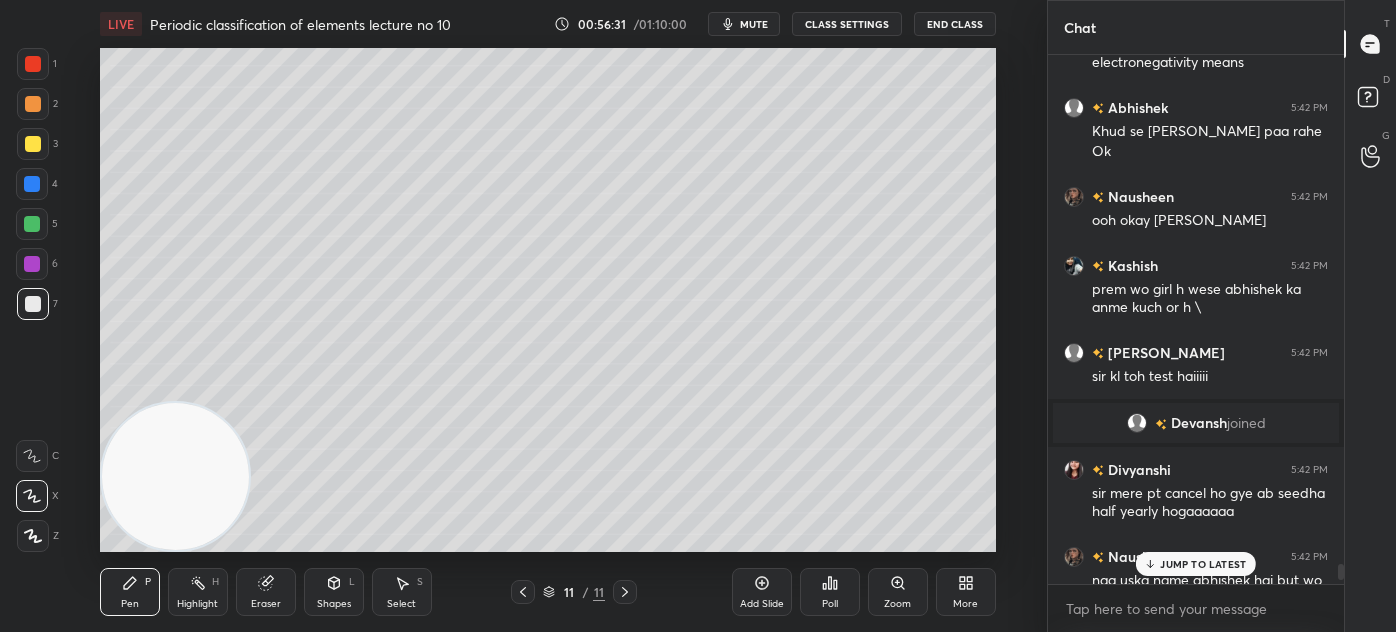 click on "JUMP TO LATEST" at bounding box center (1203, 564) 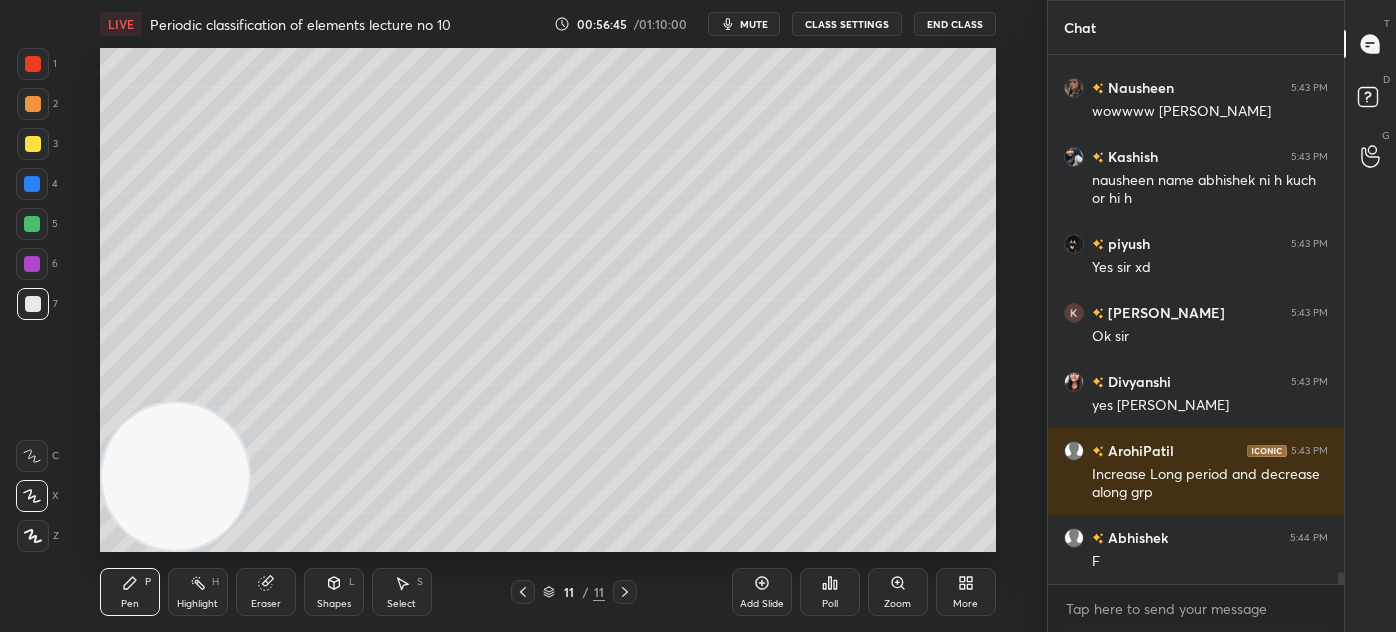 scroll, scrollTop: 23780, scrollLeft: 0, axis: vertical 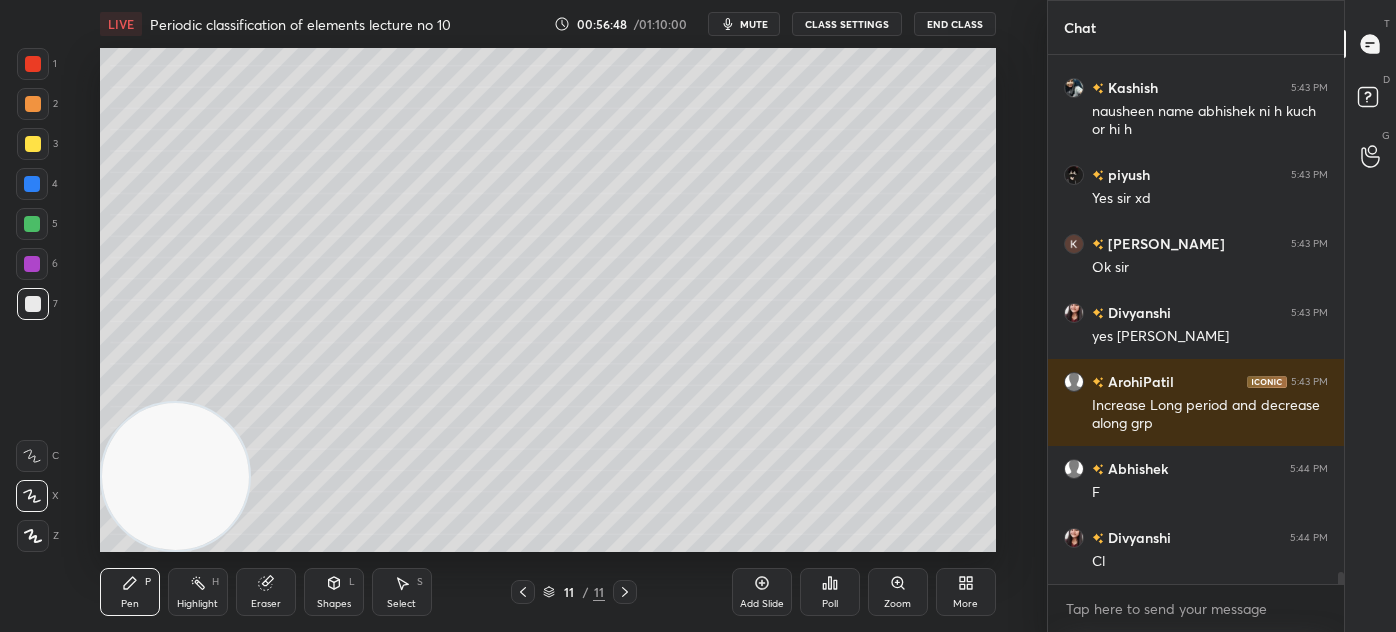 click at bounding box center (33, 64) 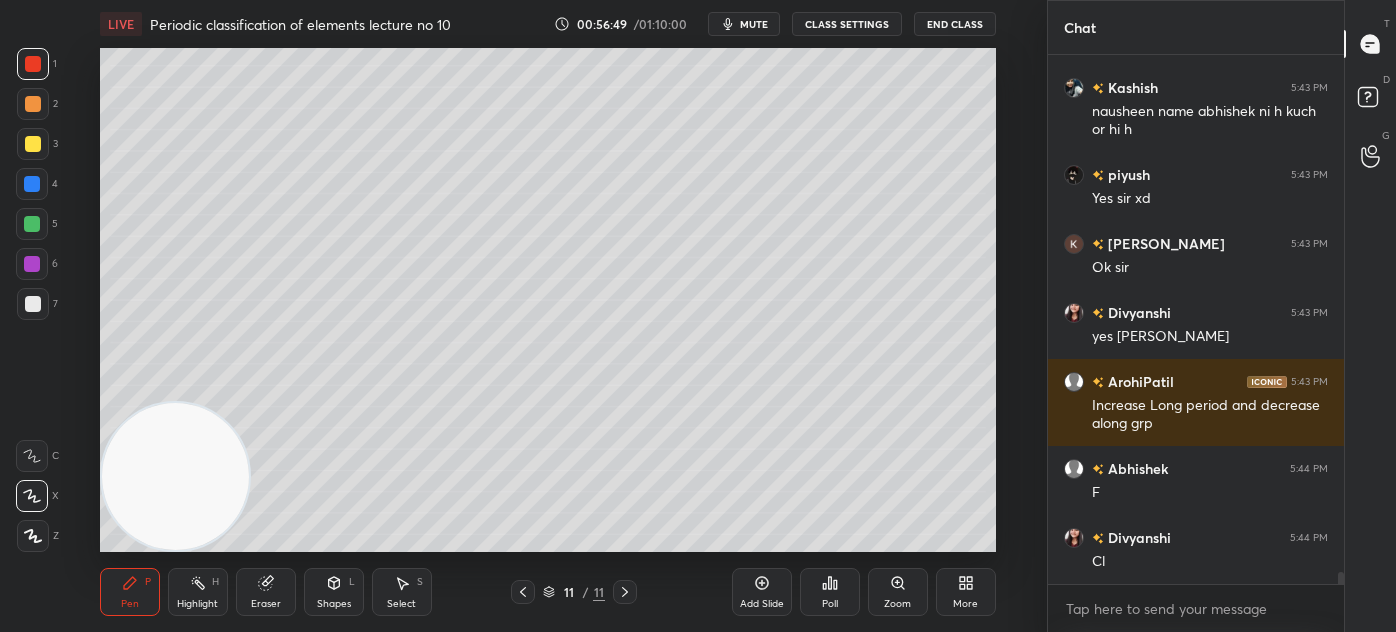 click 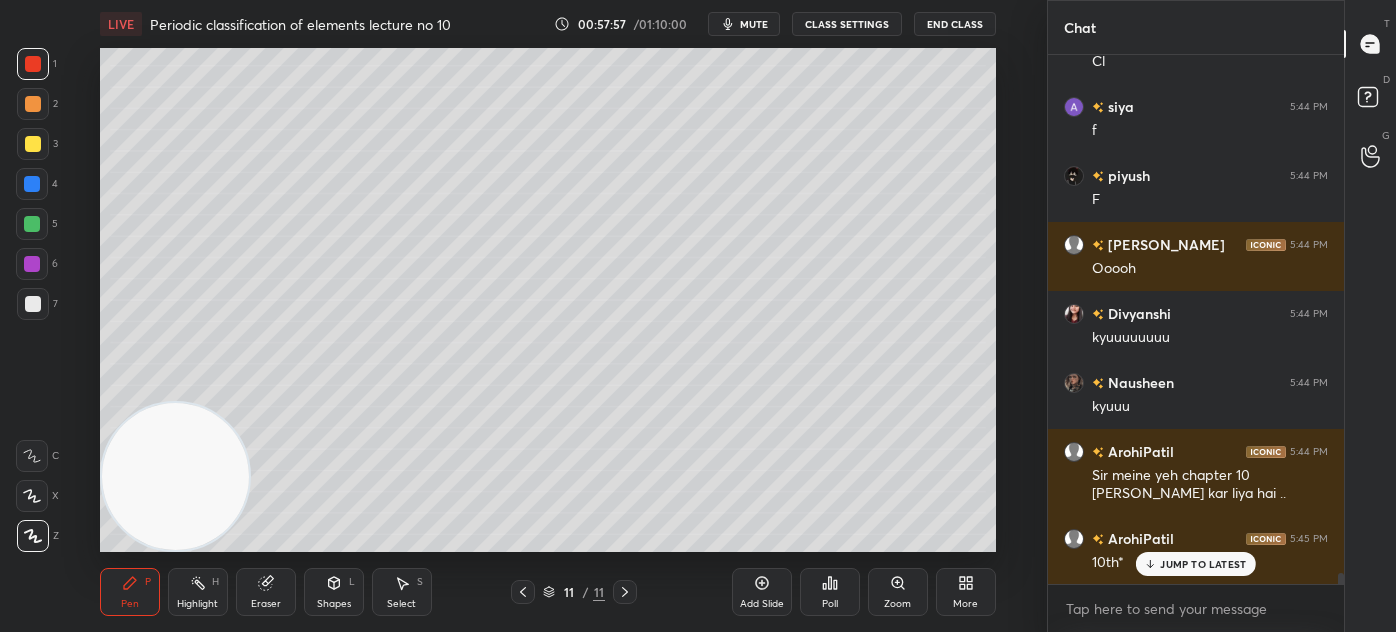 scroll, scrollTop: 25333, scrollLeft: 0, axis: vertical 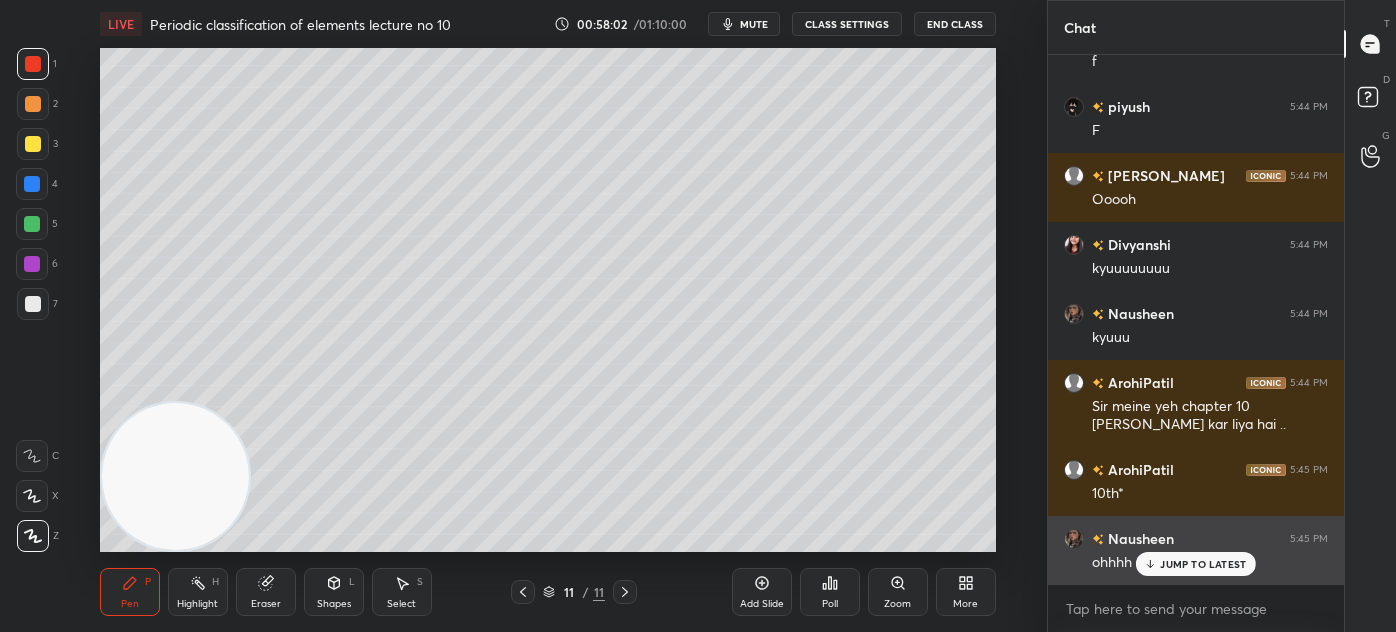 click on "JUMP TO LATEST" at bounding box center [1203, 564] 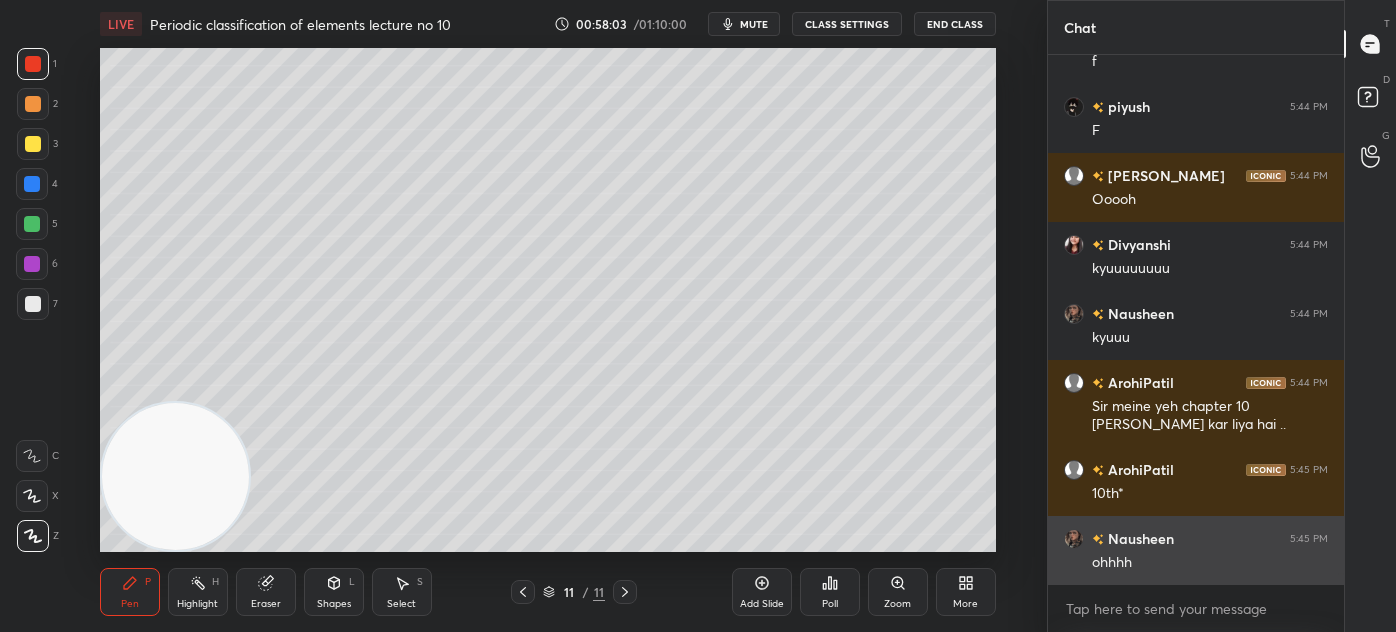 scroll, scrollTop: 25402, scrollLeft: 0, axis: vertical 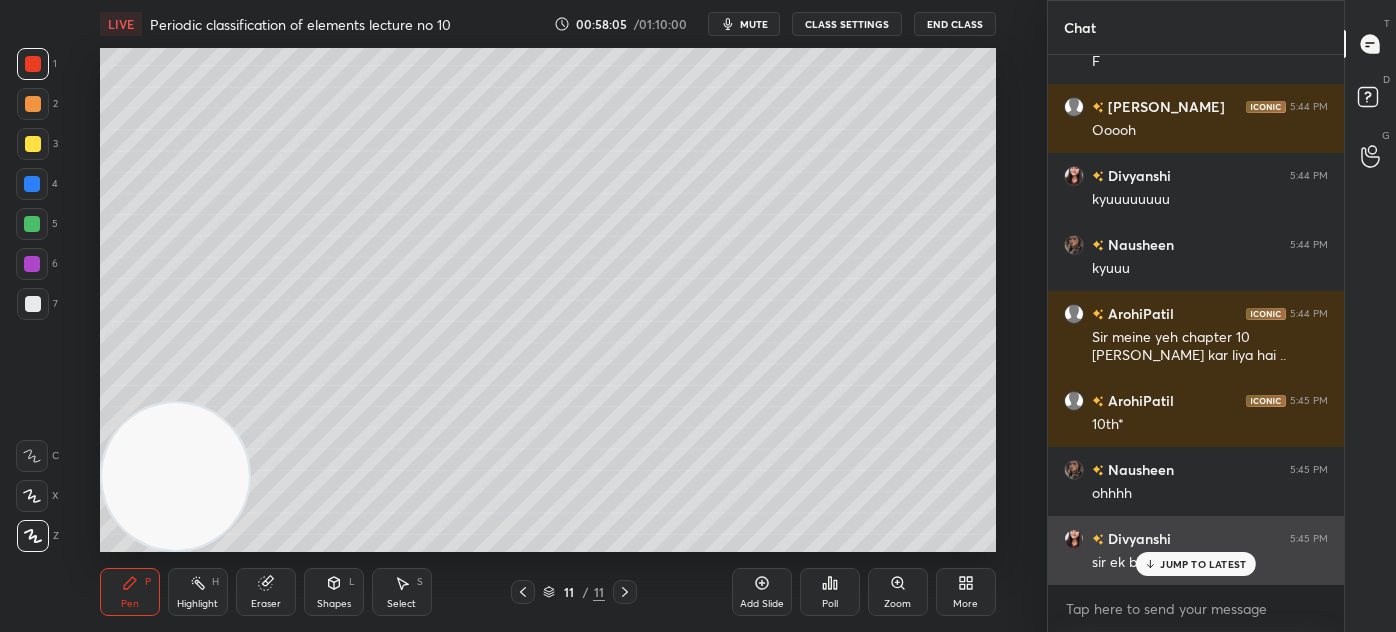 click on "JUMP TO LATEST" at bounding box center (1203, 564) 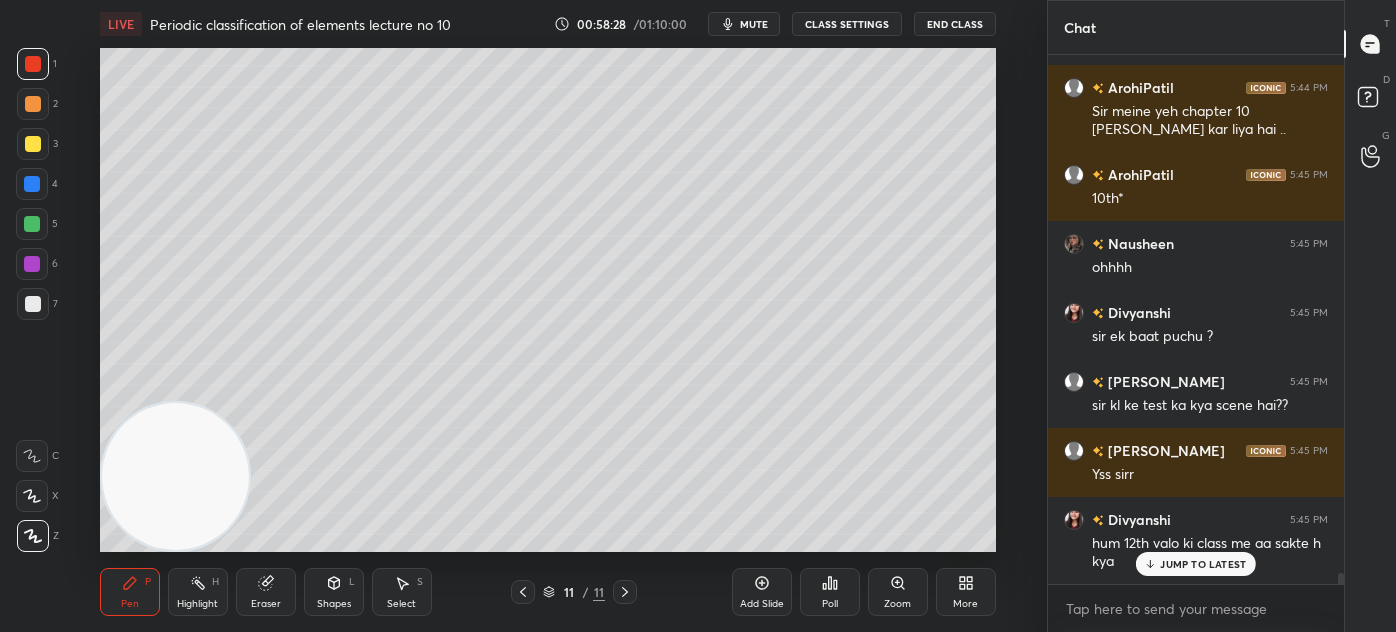scroll, scrollTop: 25696, scrollLeft: 0, axis: vertical 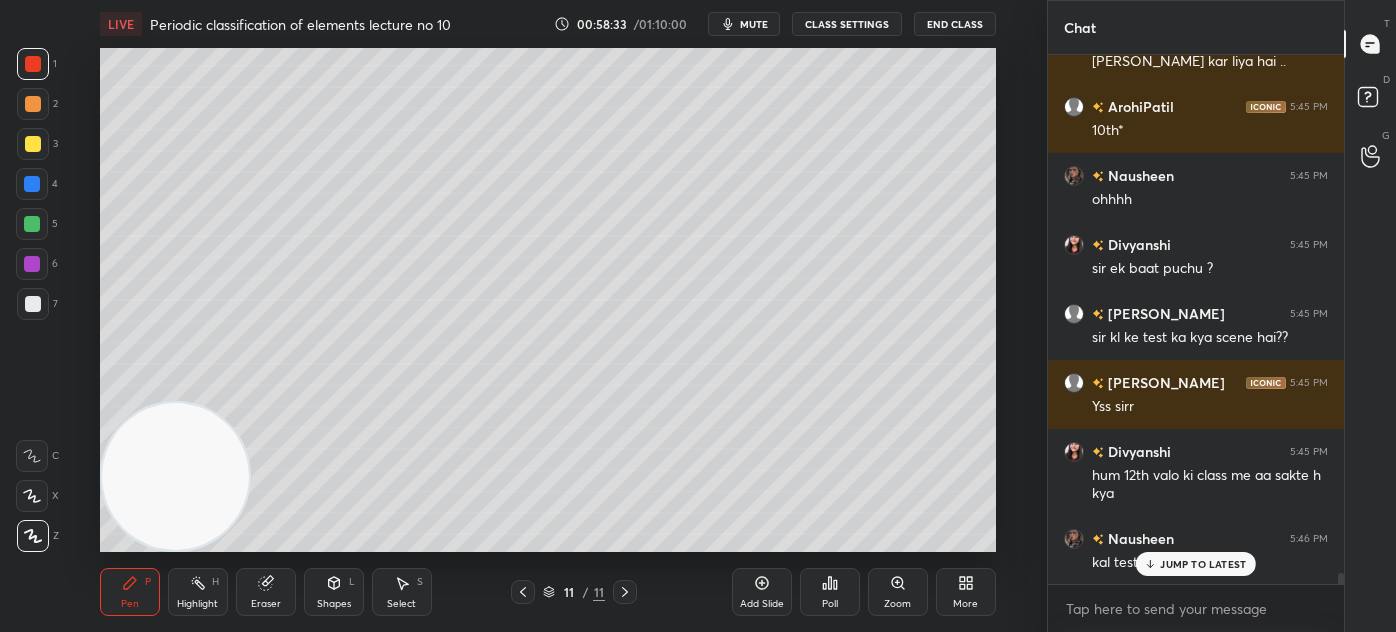drag, startPoint x: 401, startPoint y: 589, endPoint x: 431, endPoint y: 556, distance: 44.598206 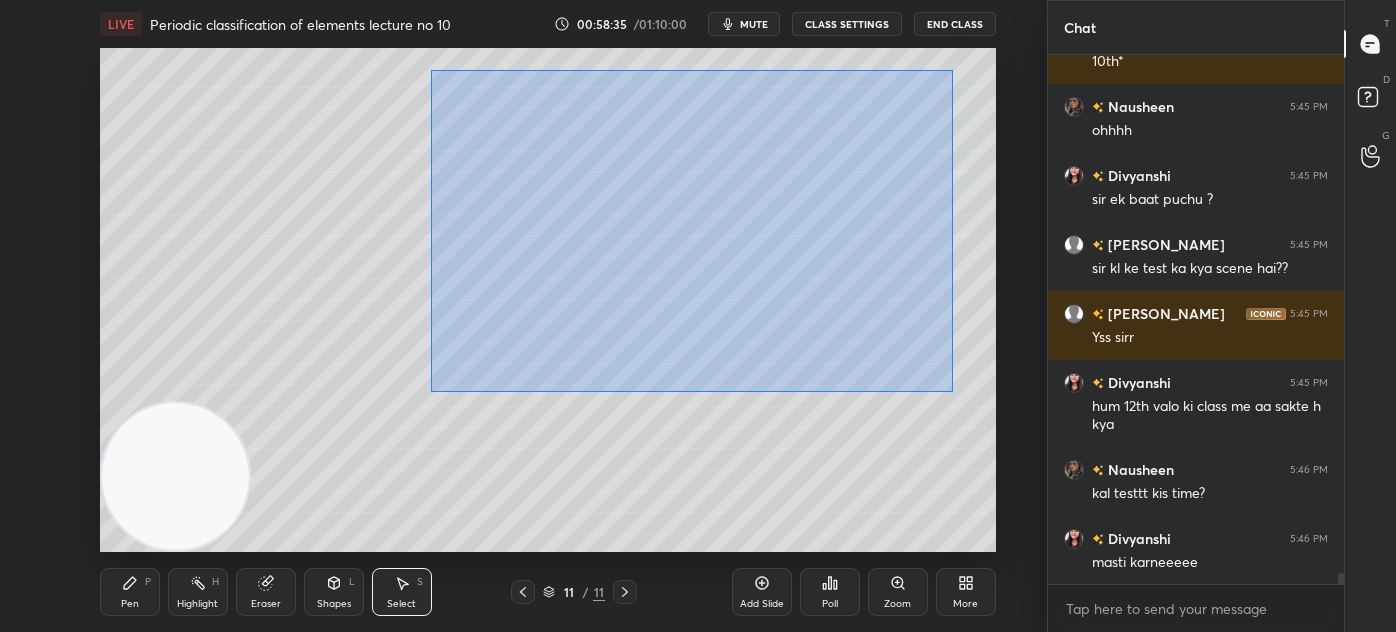 drag, startPoint x: 431, startPoint y: 67, endPoint x: 869, endPoint y: 359, distance: 526.41046 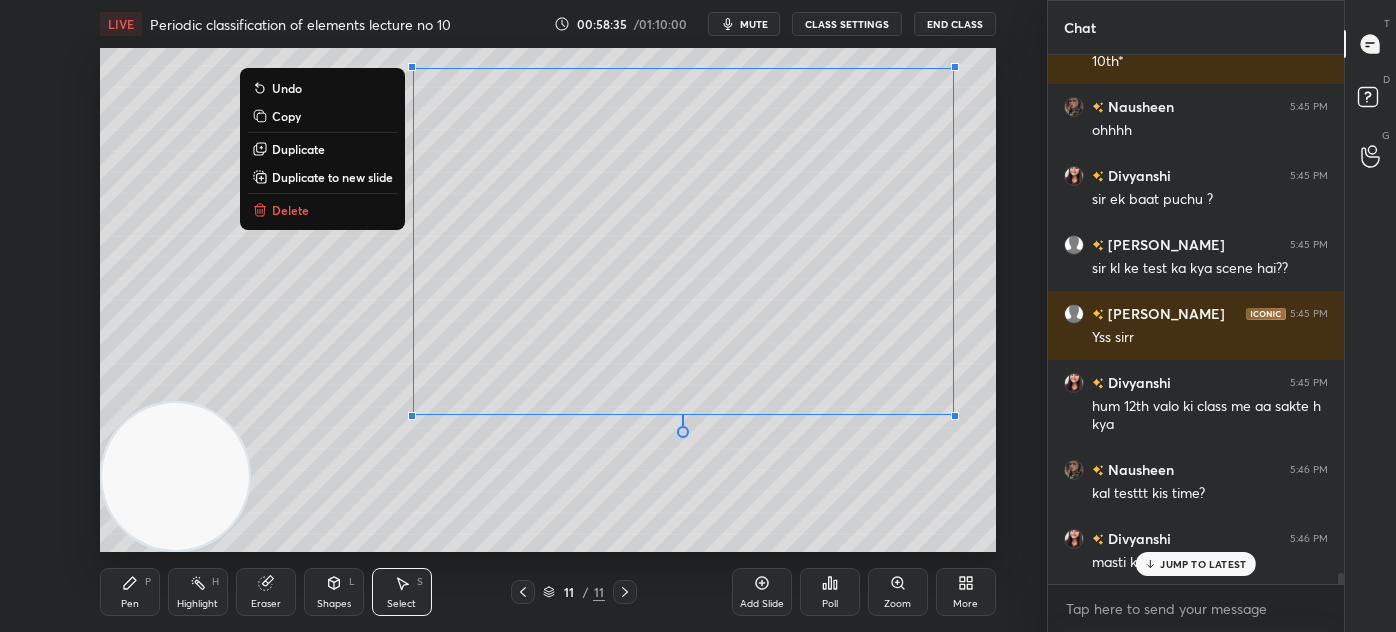 scroll, scrollTop: 25834, scrollLeft: 0, axis: vertical 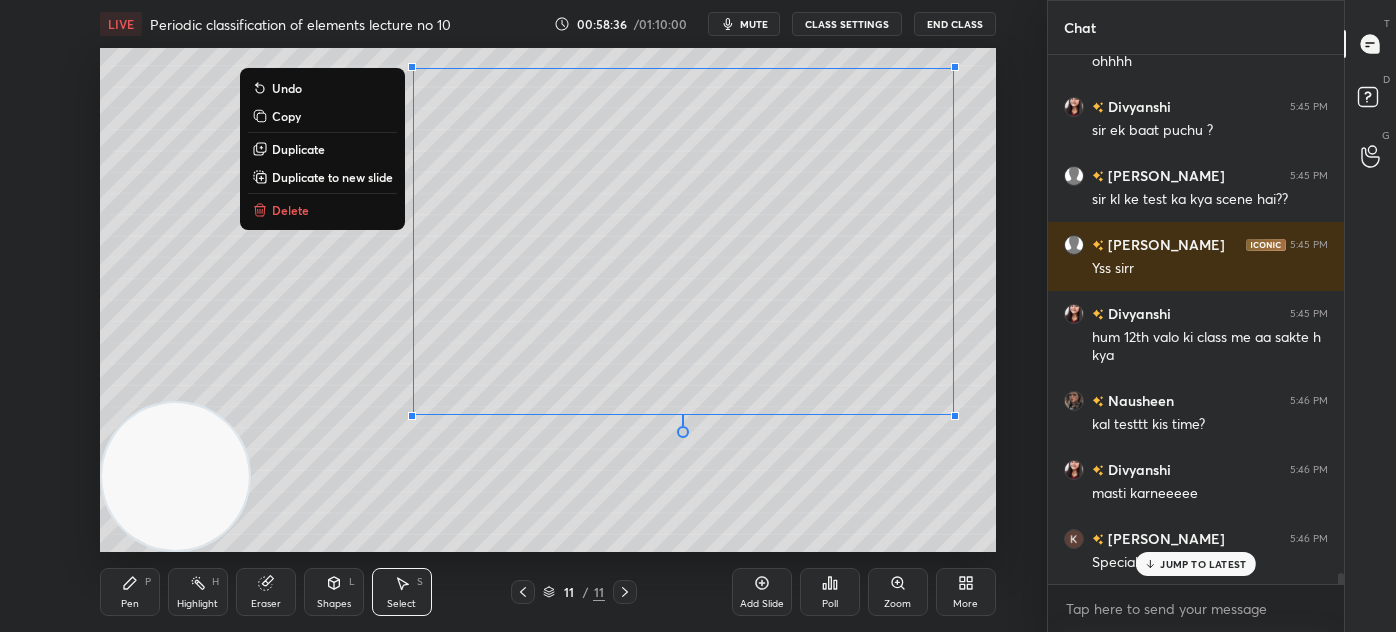 click on "Delete" at bounding box center [290, 210] 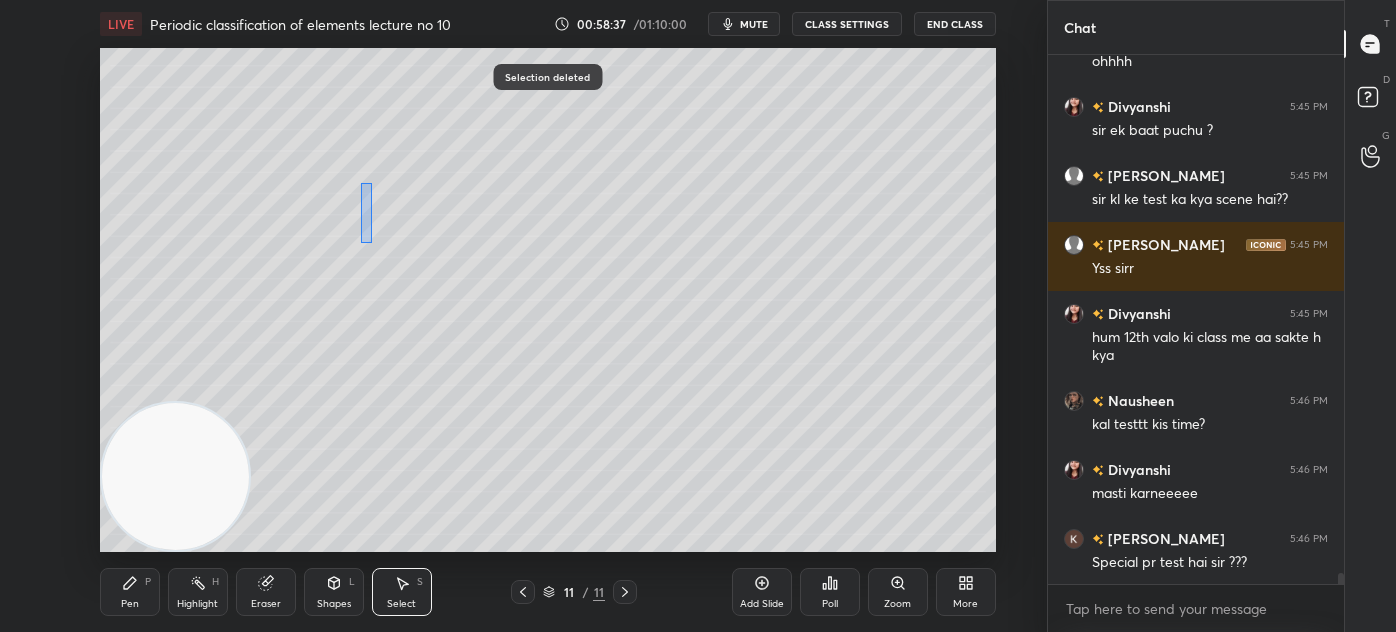 scroll, scrollTop: 25904, scrollLeft: 0, axis: vertical 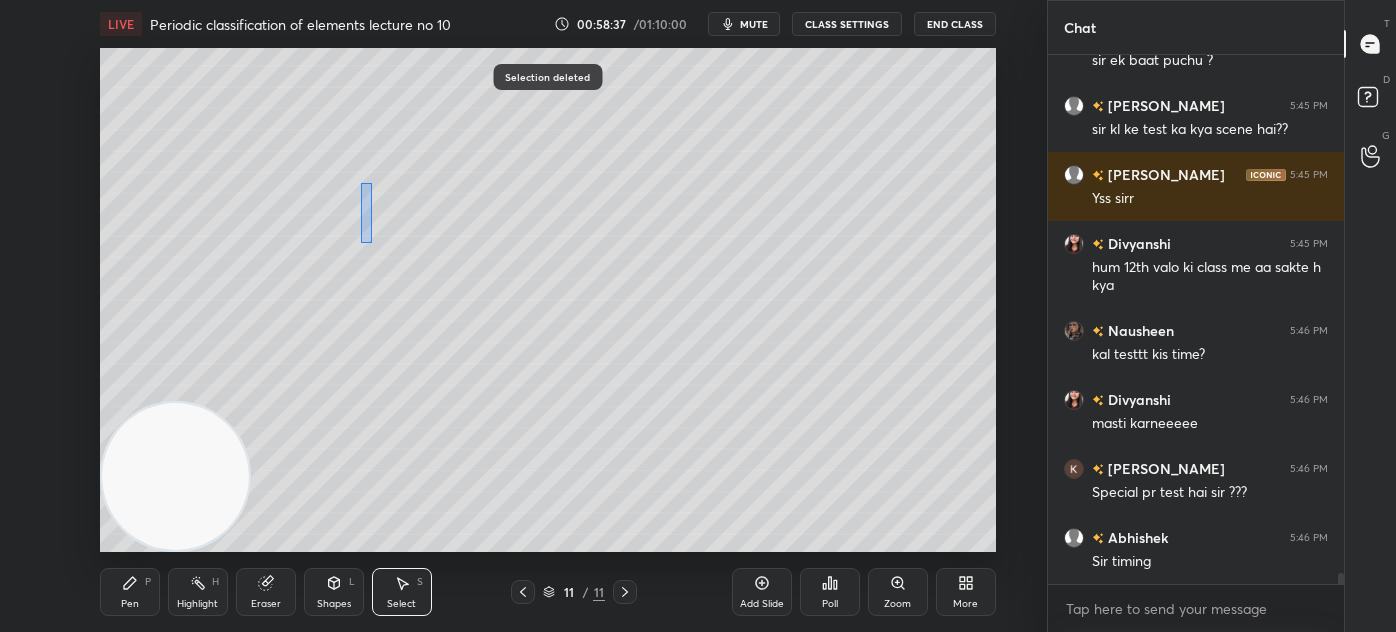 drag, startPoint x: 360, startPoint y: 191, endPoint x: 538, endPoint y: 350, distance: 238.67342 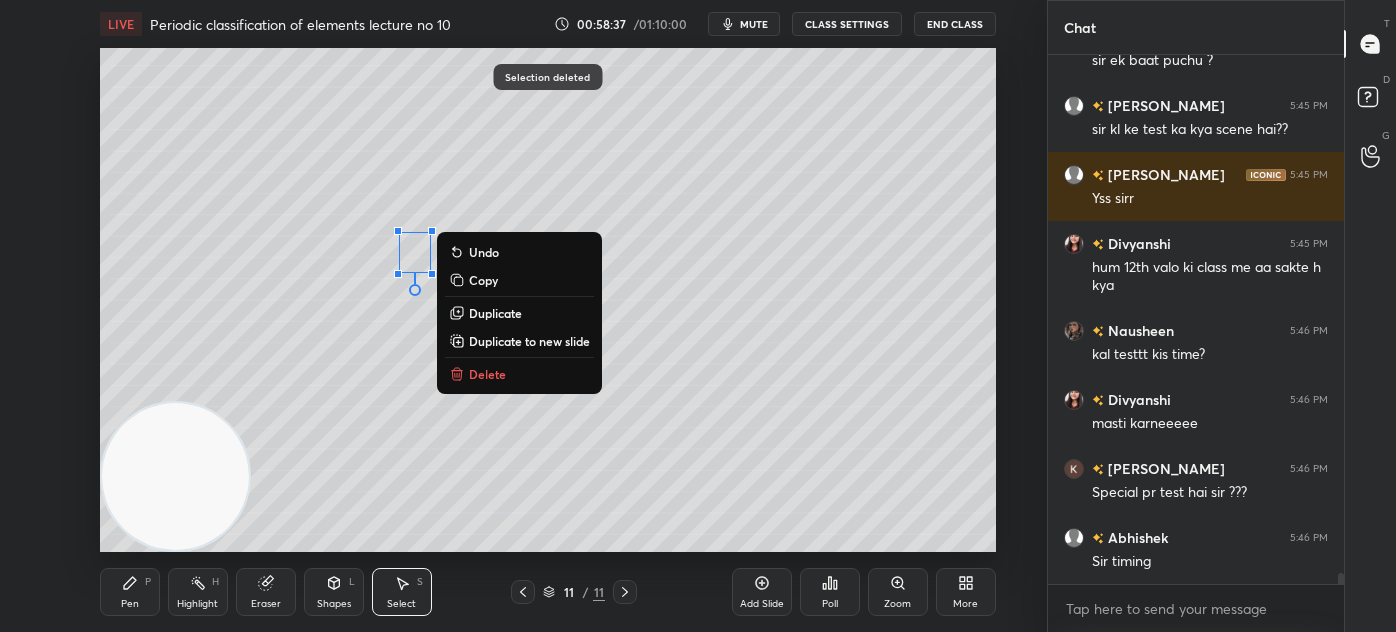 click on "Delete" at bounding box center [487, 374] 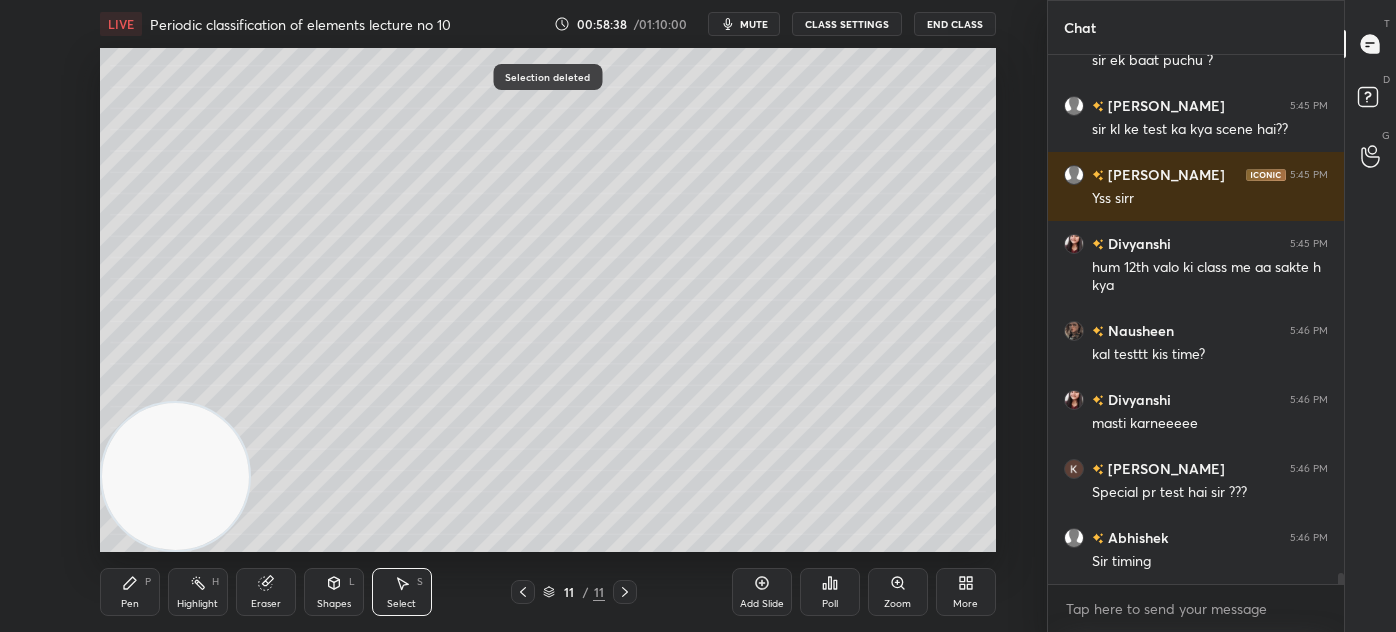 click on "Pen" at bounding box center (130, 604) 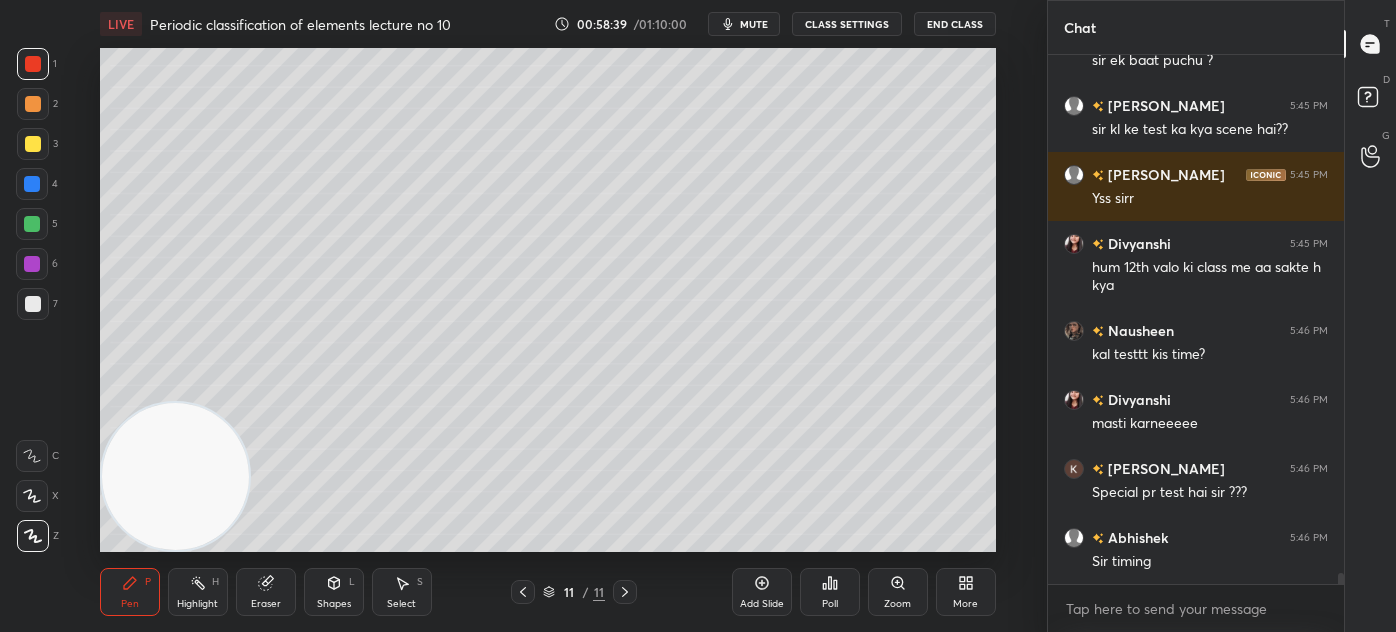 click on "C X Z" at bounding box center (37, 492) 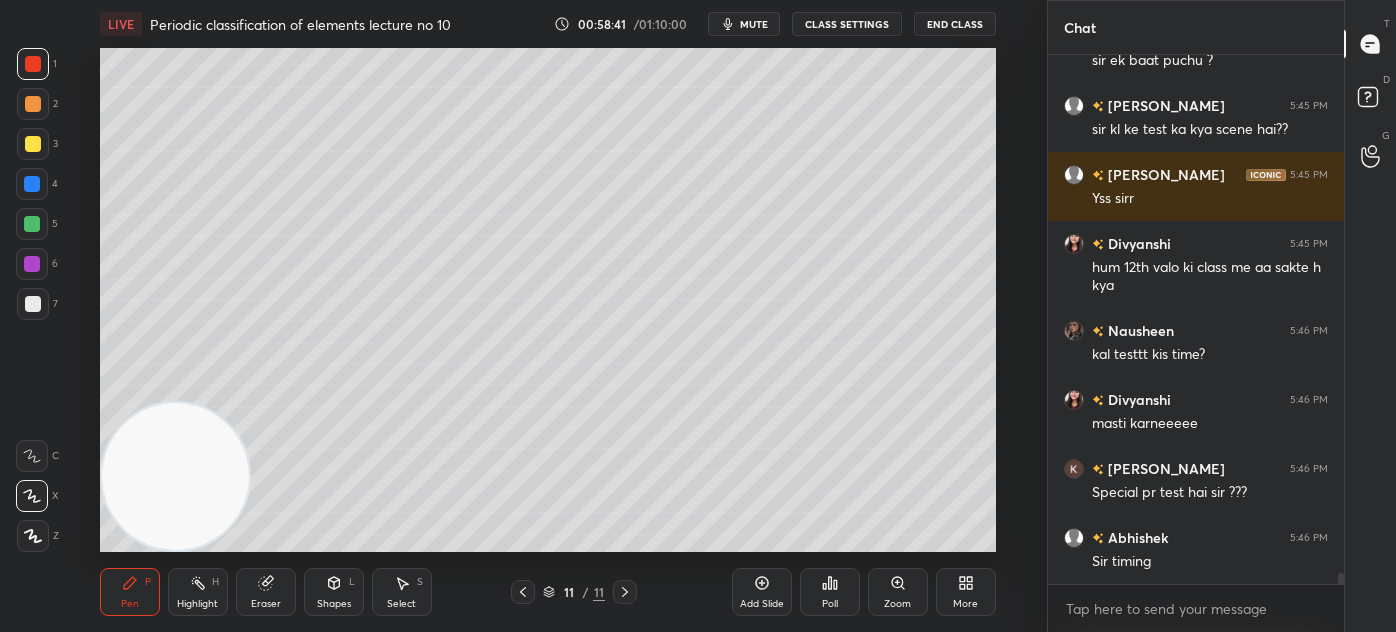 click on "CLASS SETTINGS" at bounding box center [847, 24] 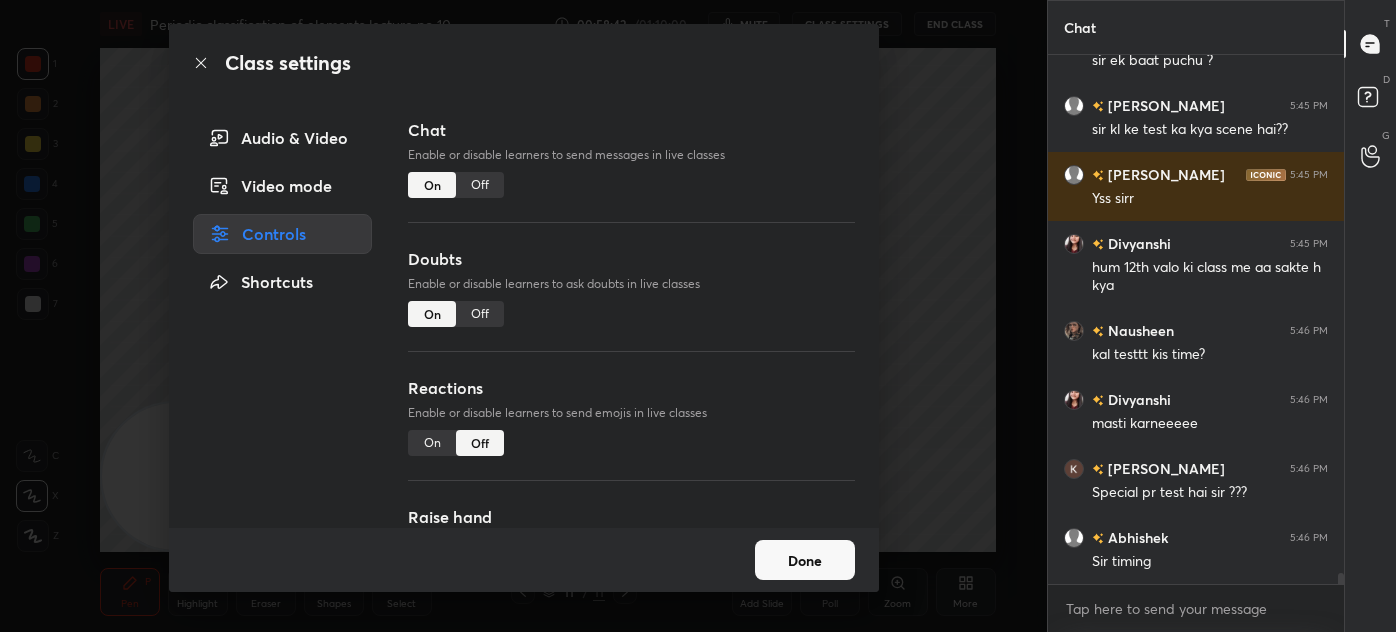 click on "Off" at bounding box center [480, 185] 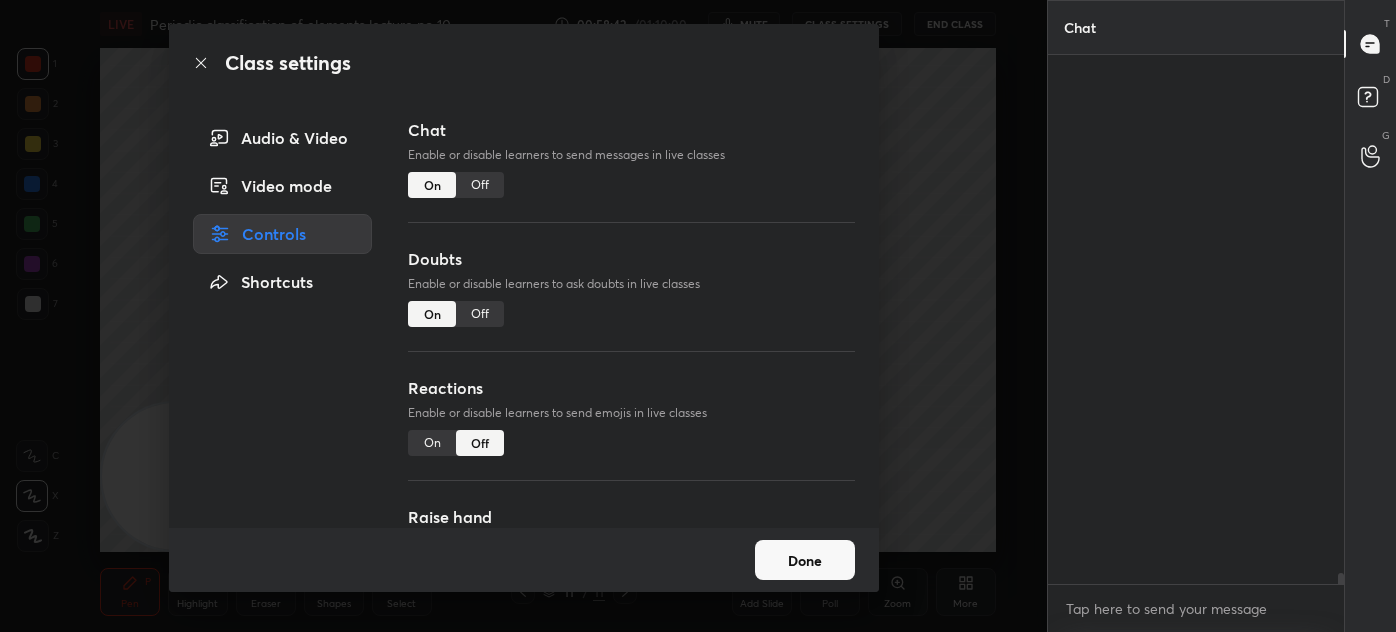 scroll, scrollTop: 482, scrollLeft: 290, axis: both 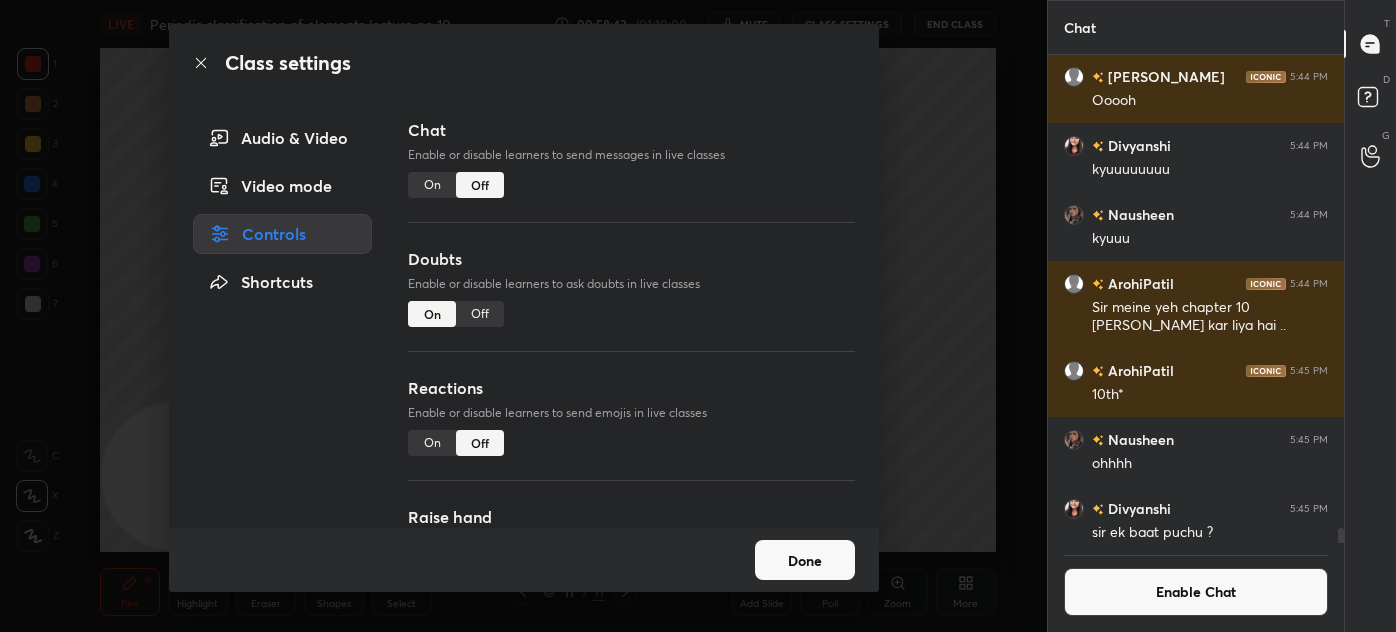 drag, startPoint x: 920, startPoint y: 131, endPoint x: 885, endPoint y: 119, distance: 37 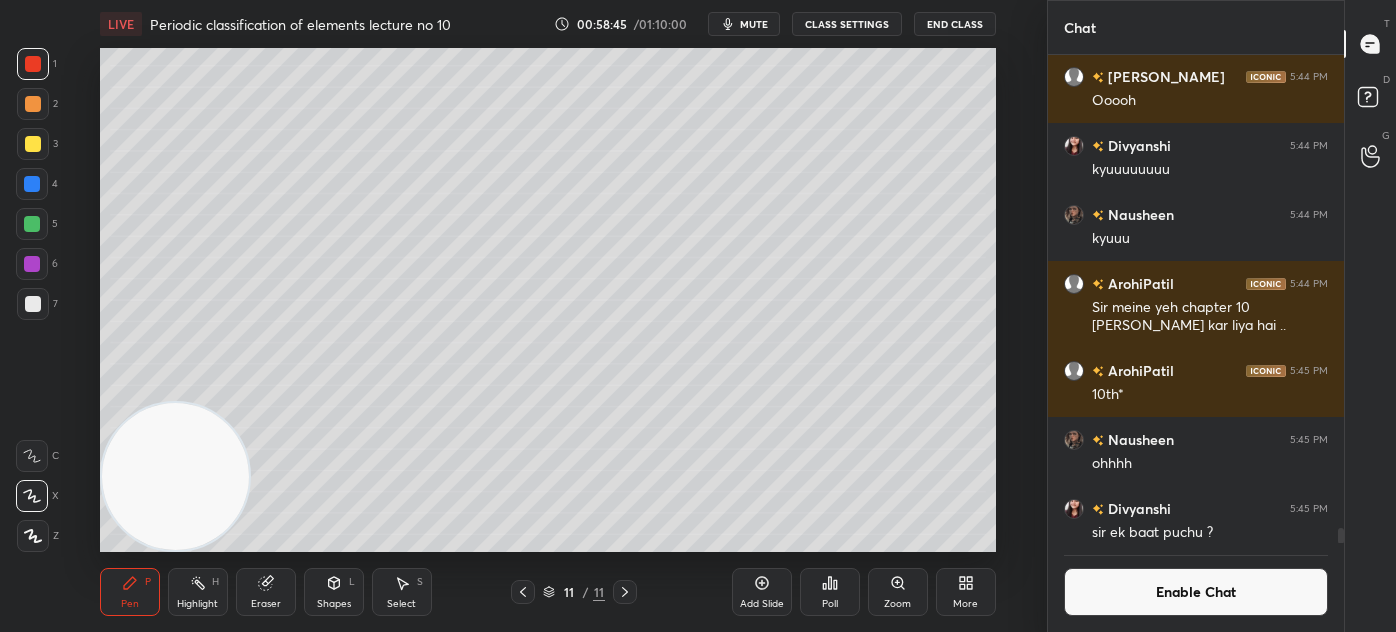 click on "Eraser" at bounding box center [266, 604] 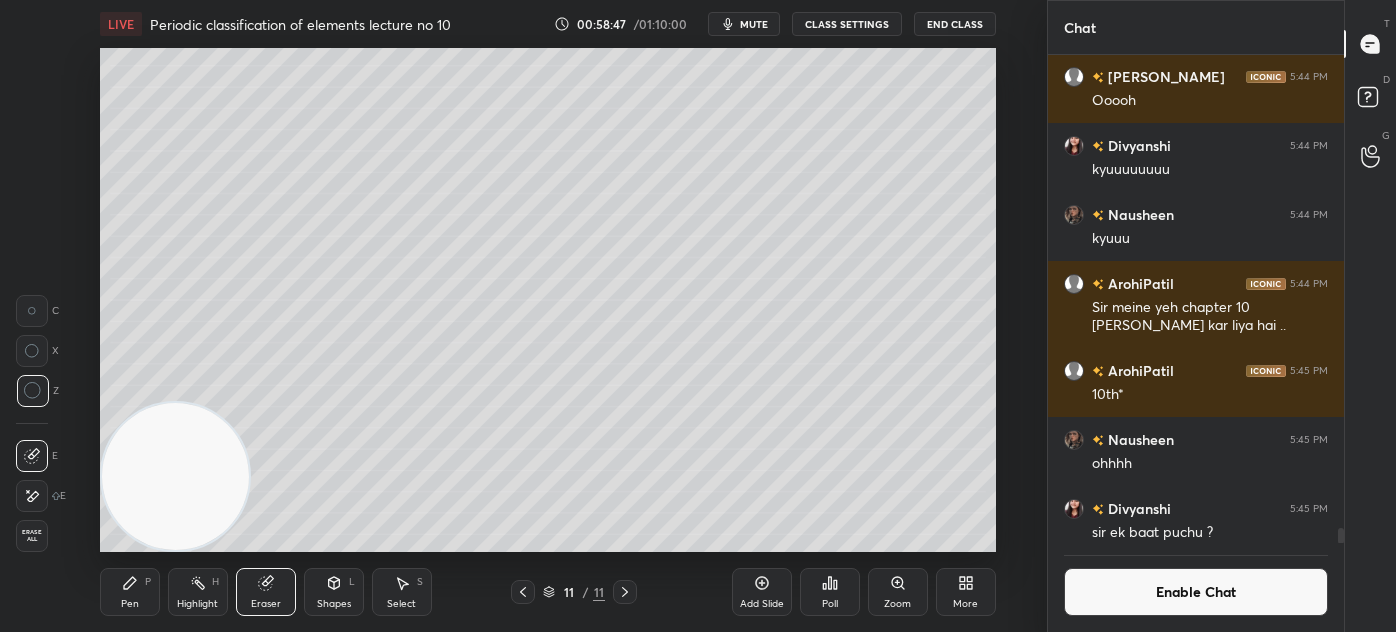 drag, startPoint x: 130, startPoint y: 616, endPoint x: 152, endPoint y: 601, distance: 26.627054 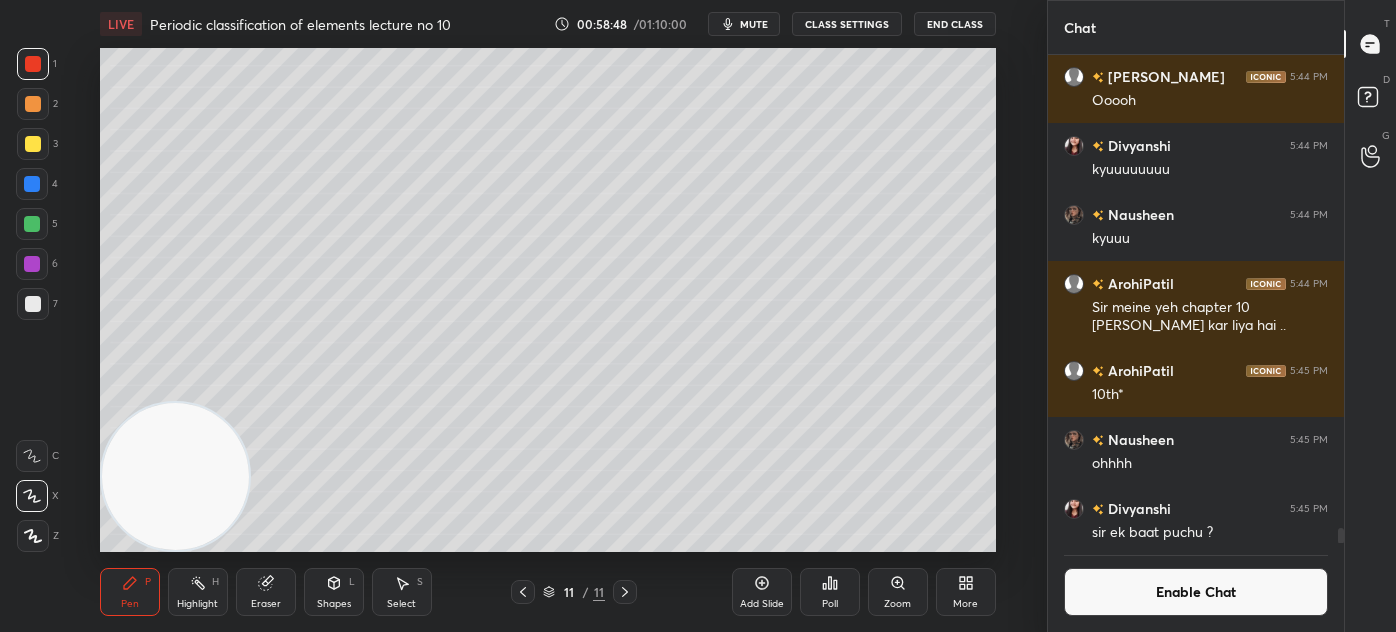 click at bounding box center [33, 304] 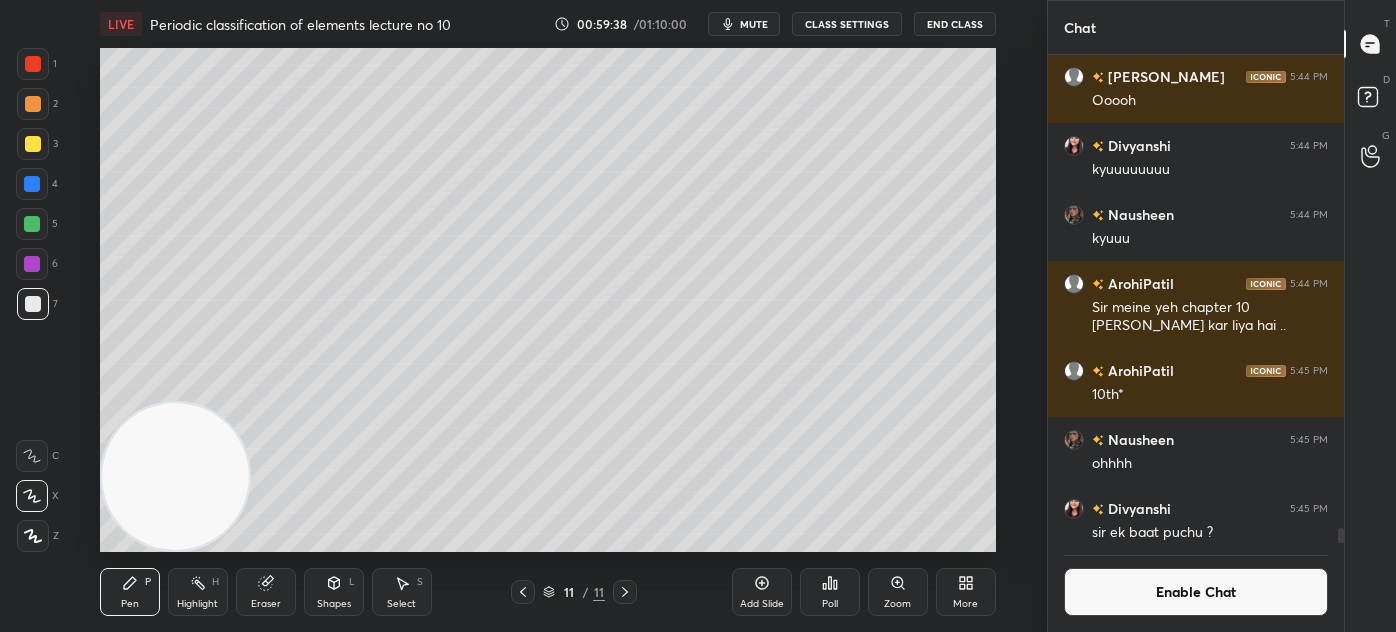 click at bounding box center (33, 64) 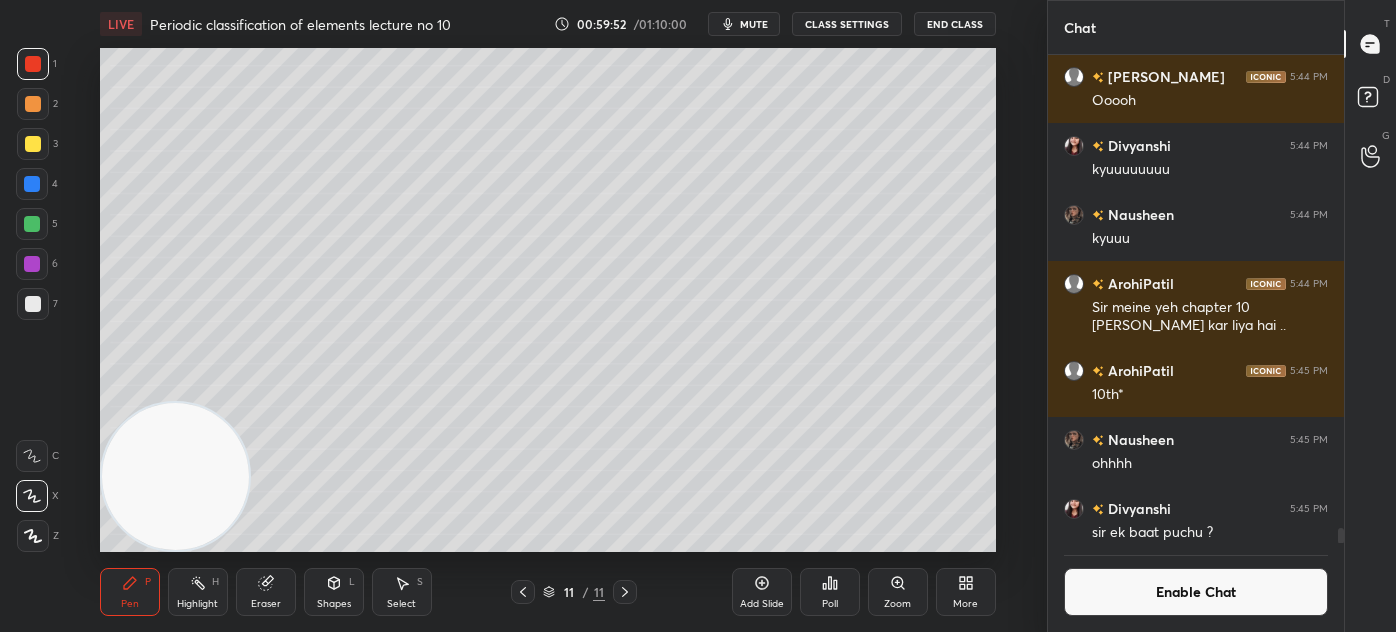 click at bounding box center (33, 304) 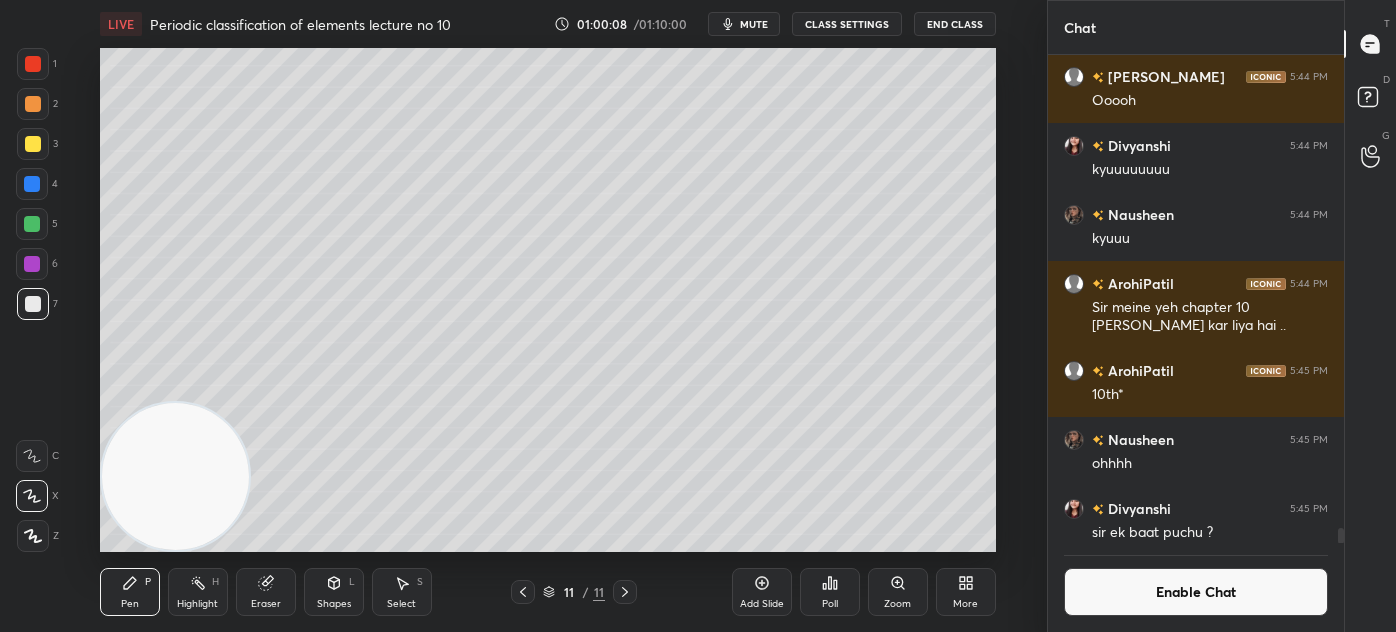 click on "Enable Chat" at bounding box center (1196, 592) 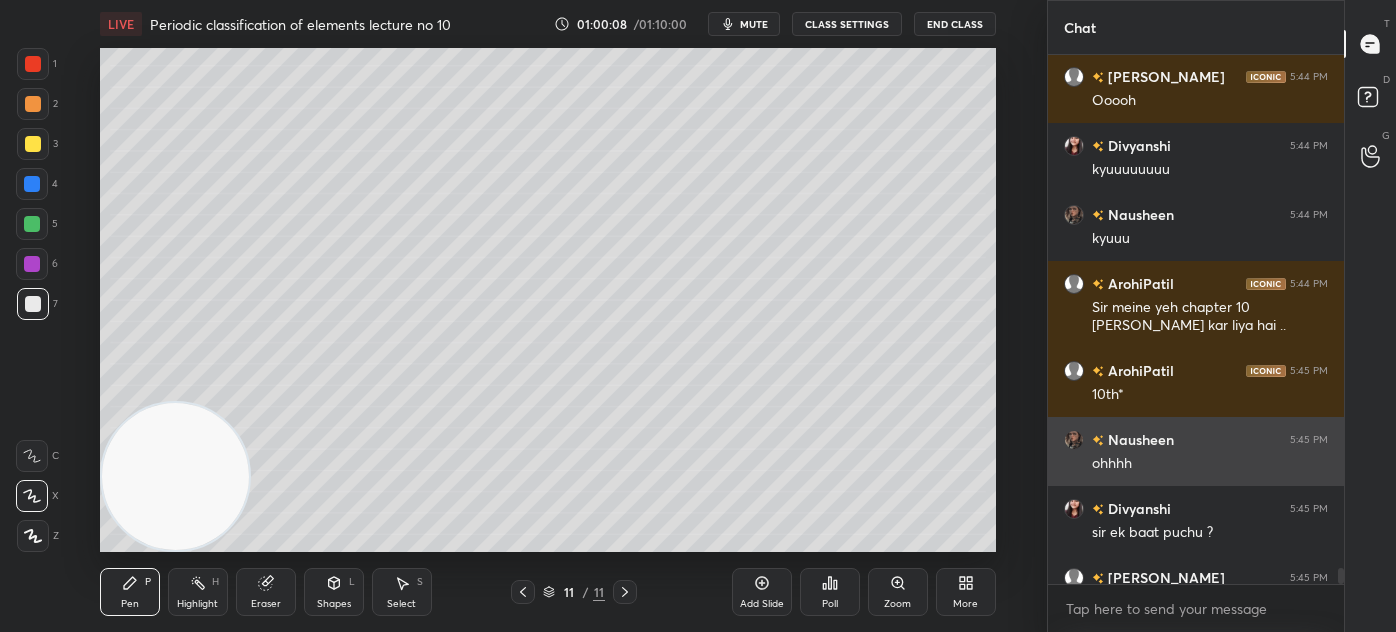 scroll, scrollTop: 6, scrollLeft: 5, axis: both 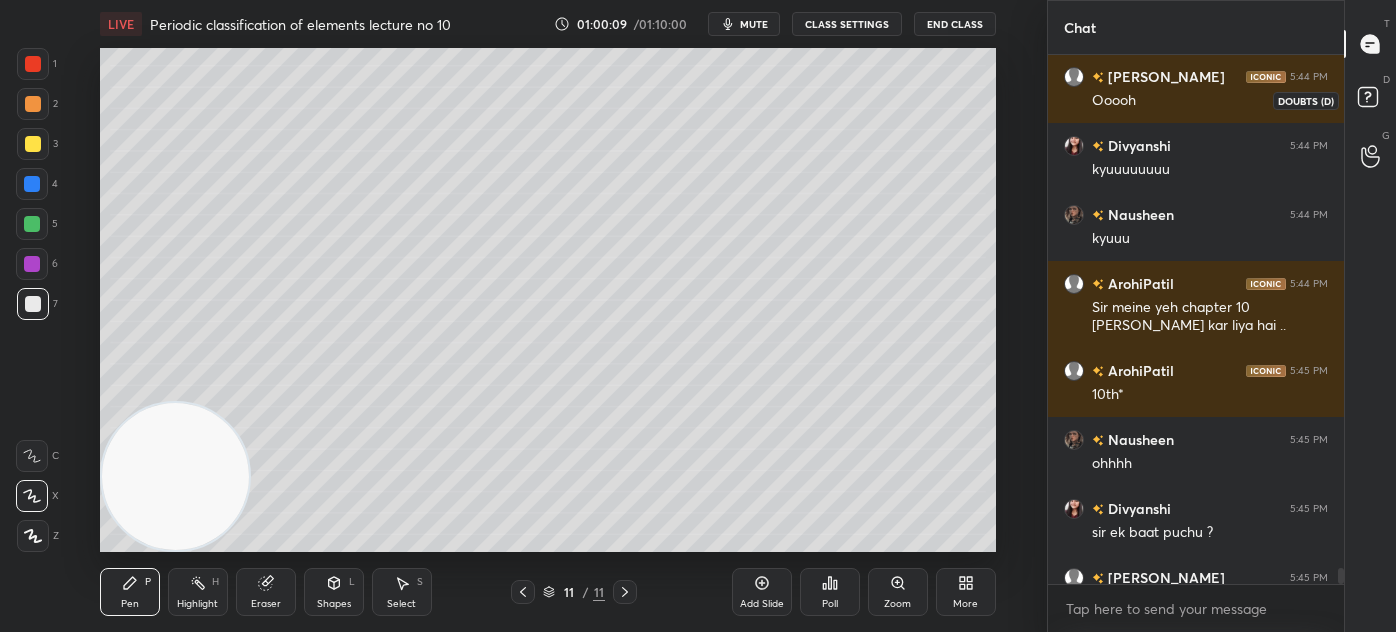 click 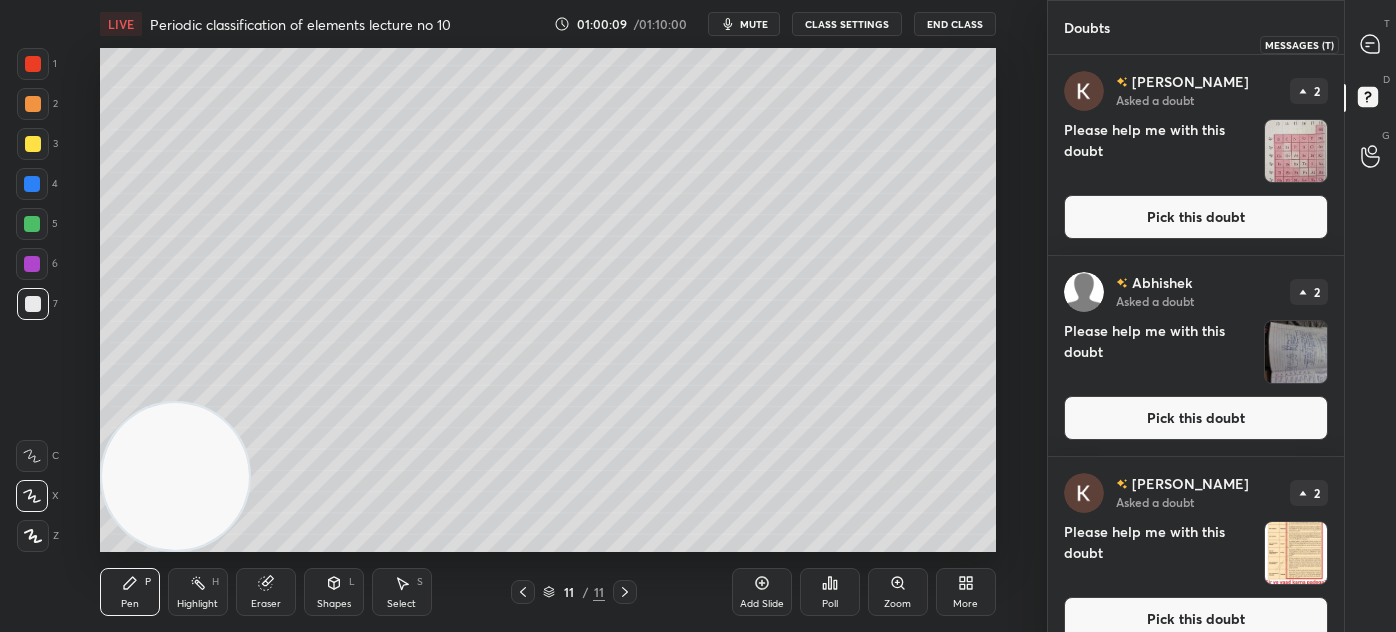 click 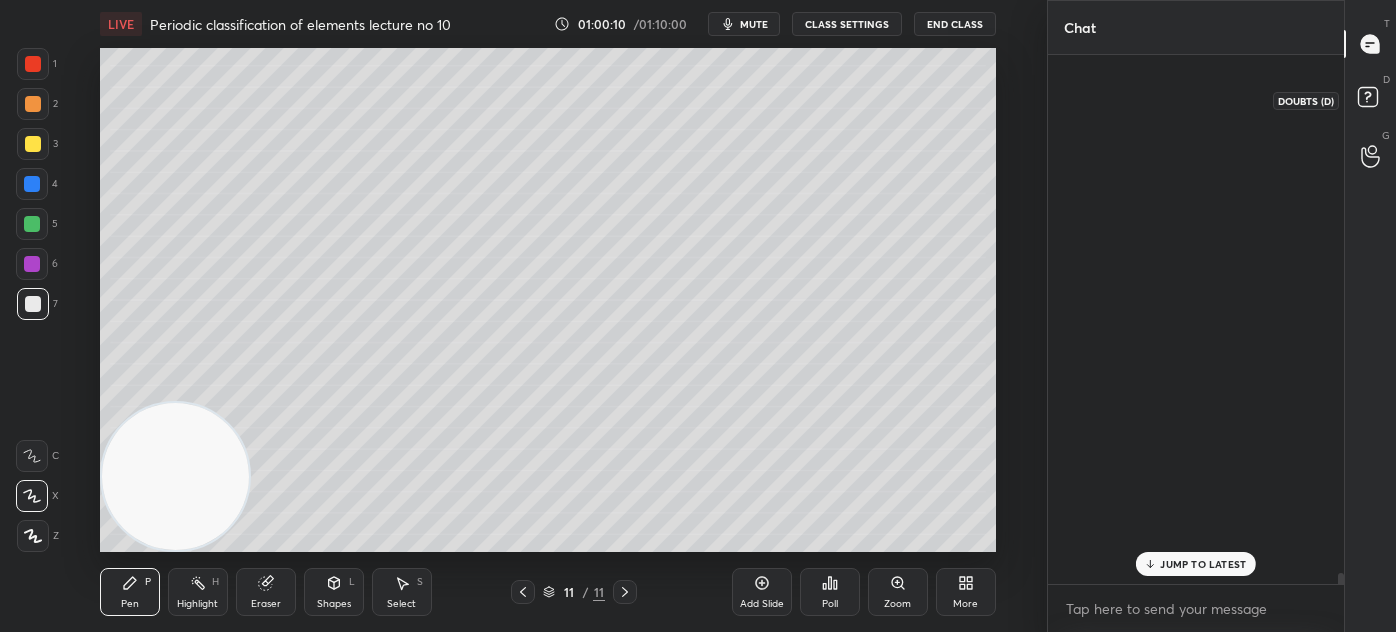 scroll, scrollTop: 25456, scrollLeft: 0, axis: vertical 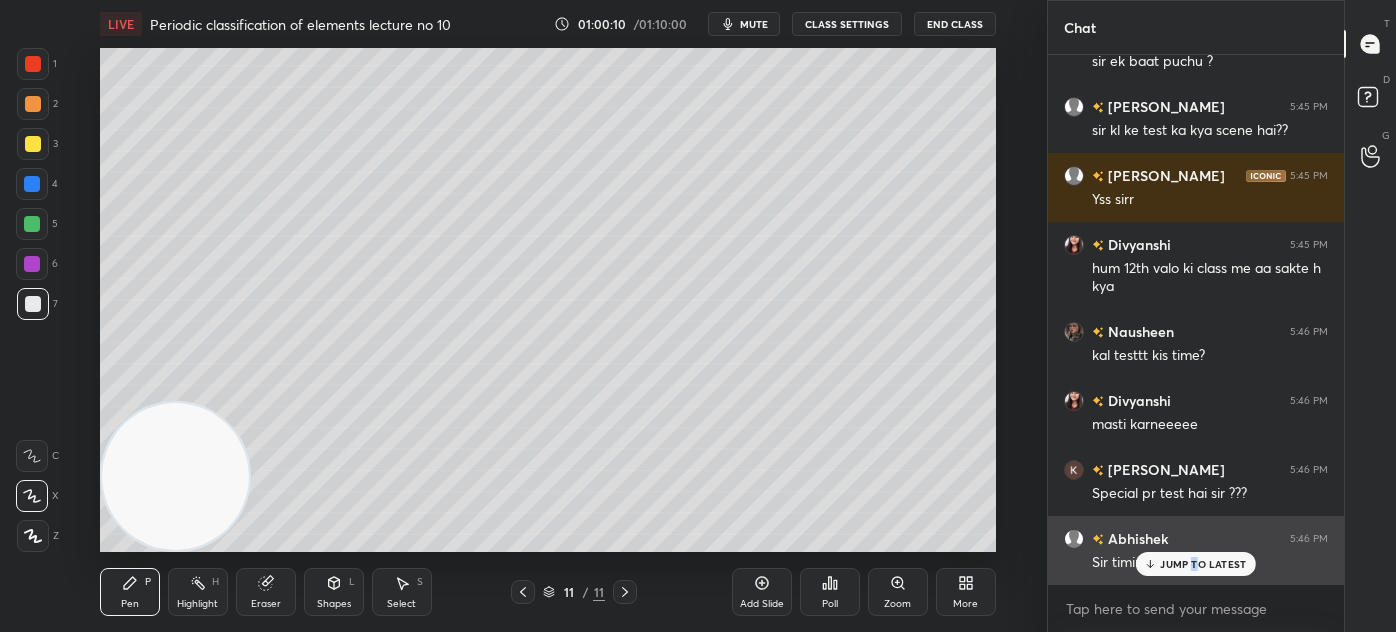click on "JUMP TO LATEST" at bounding box center (1203, 564) 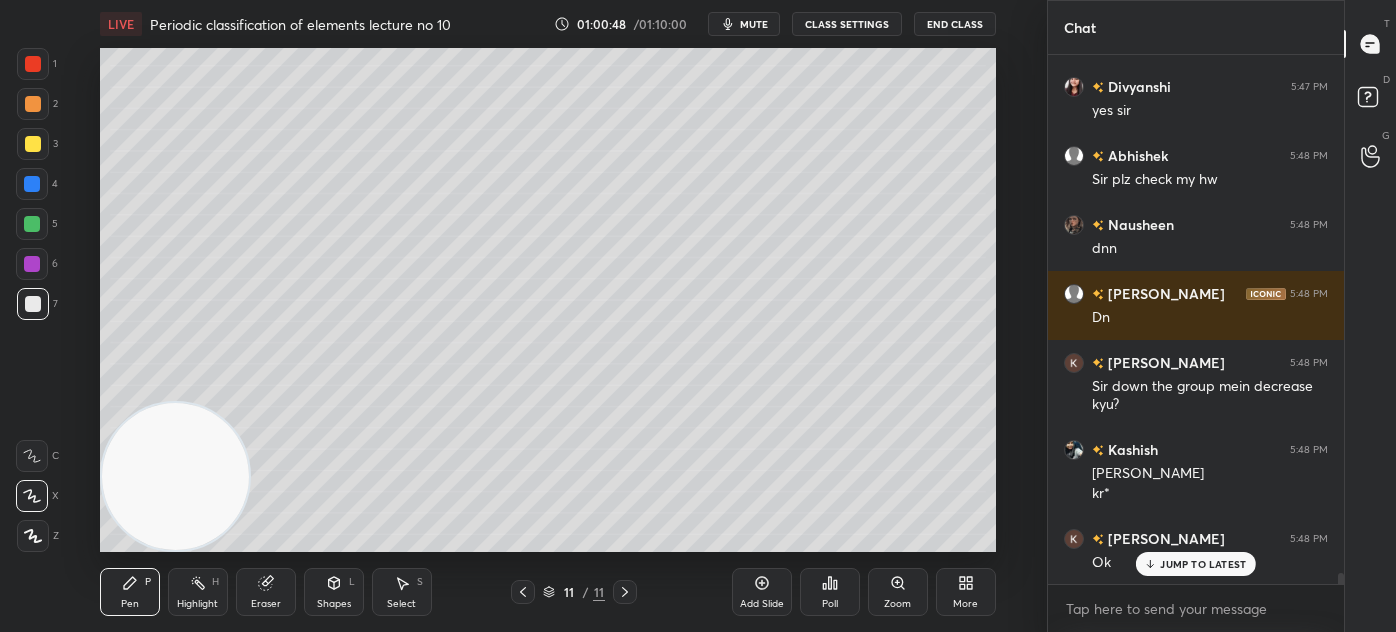 scroll, scrollTop: 26133, scrollLeft: 0, axis: vertical 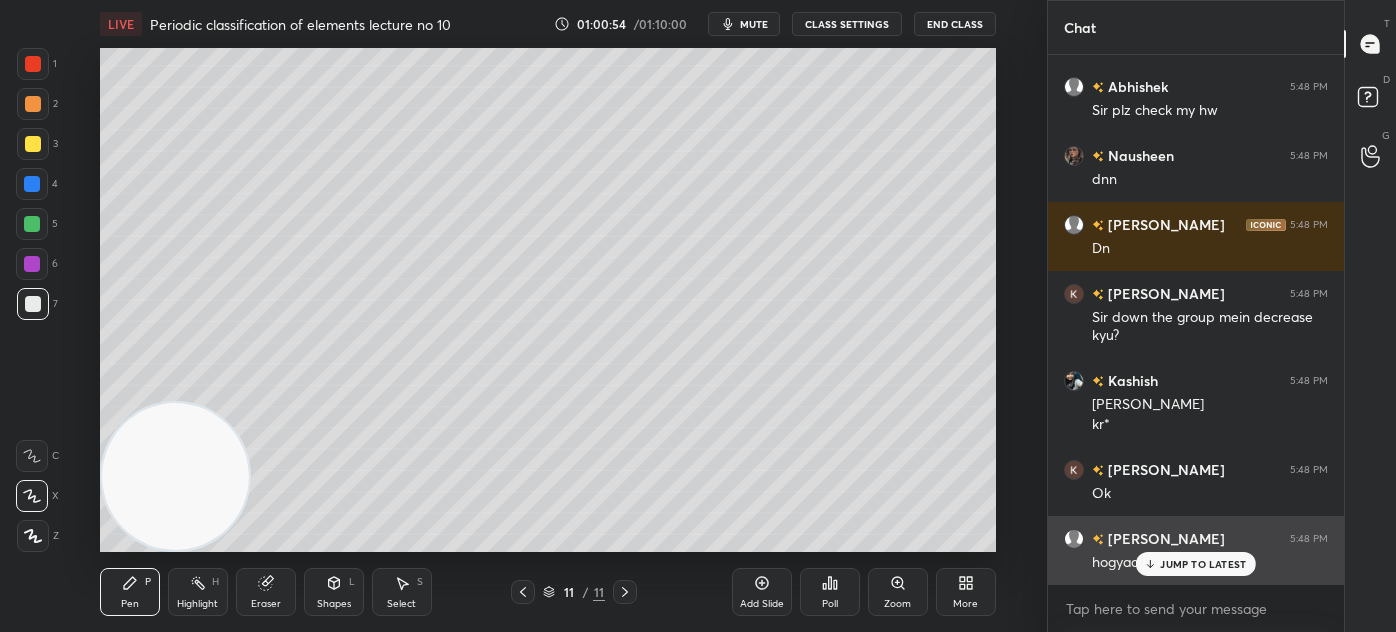 click on "JUMP TO LATEST" at bounding box center [1203, 564] 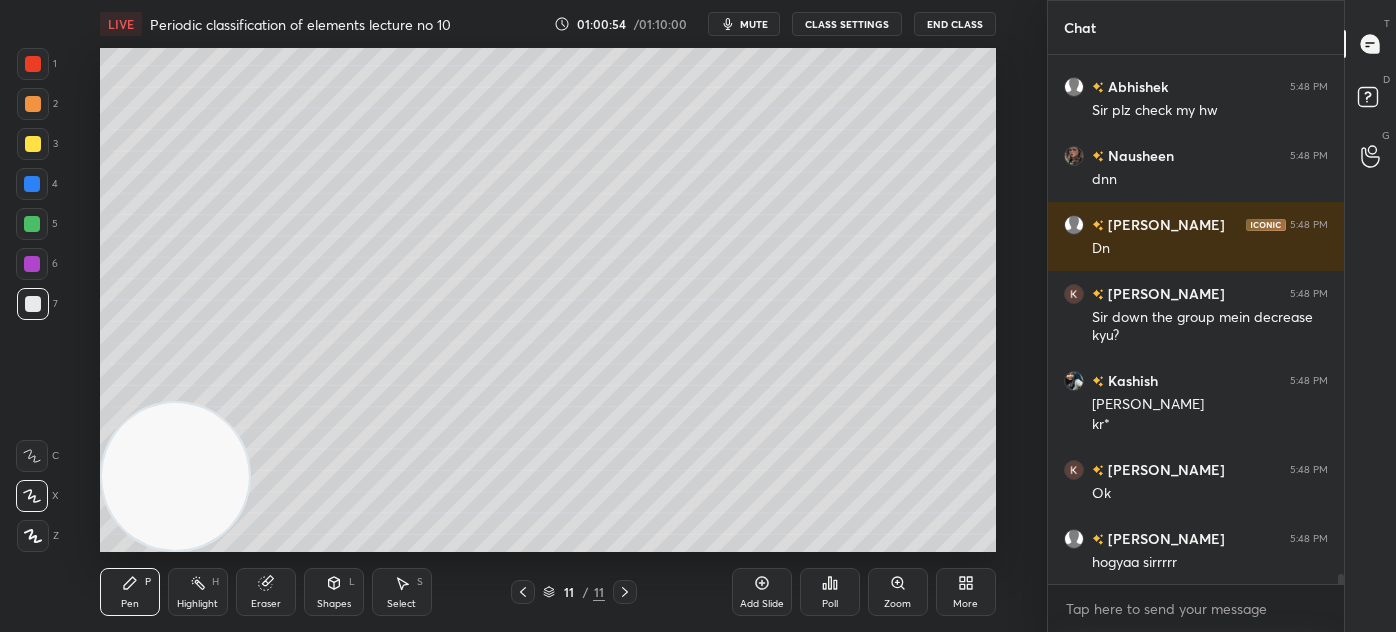 scroll, scrollTop: 26202, scrollLeft: 0, axis: vertical 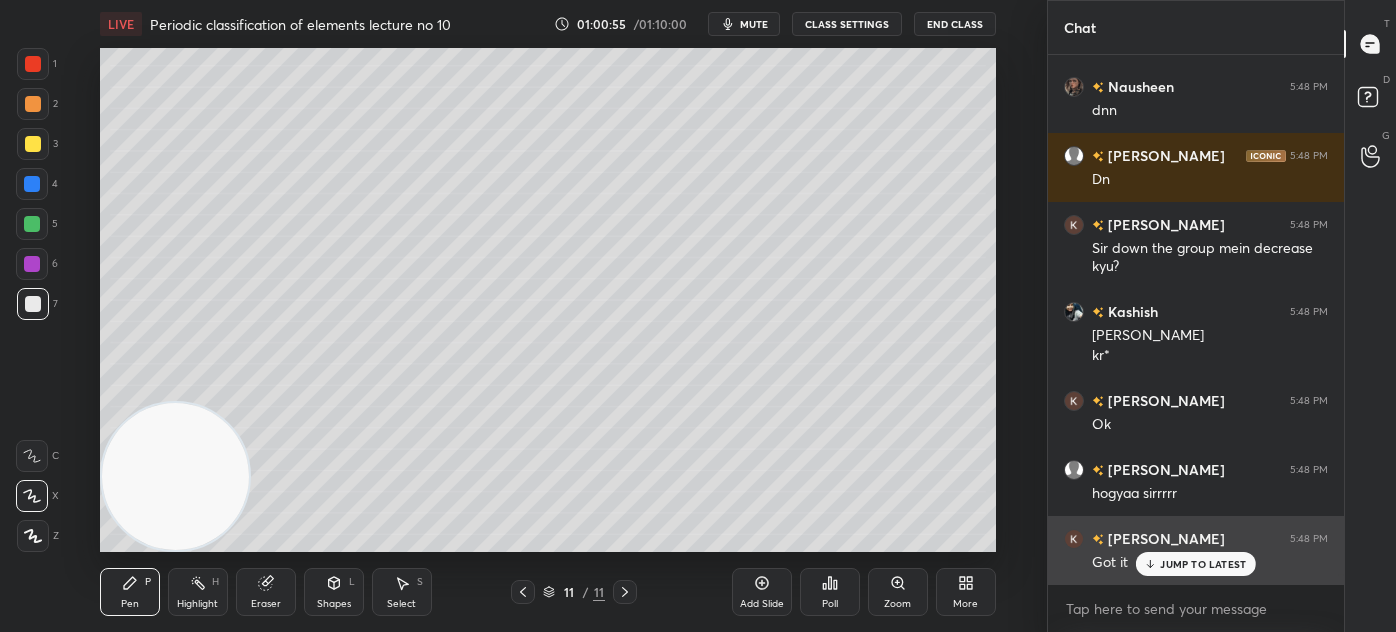 click on "JUMP TO LATEST" at bounding box center [1203, 564] 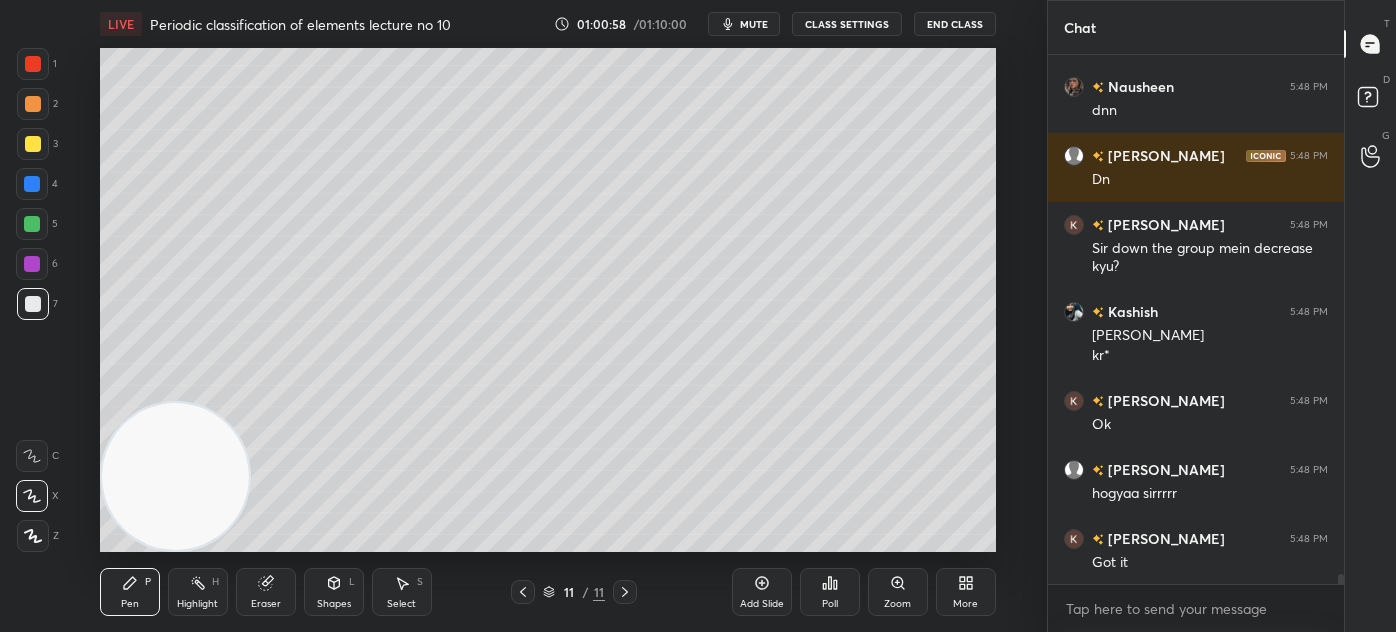 click on "Add Slide" at bounding box center (762, 592) 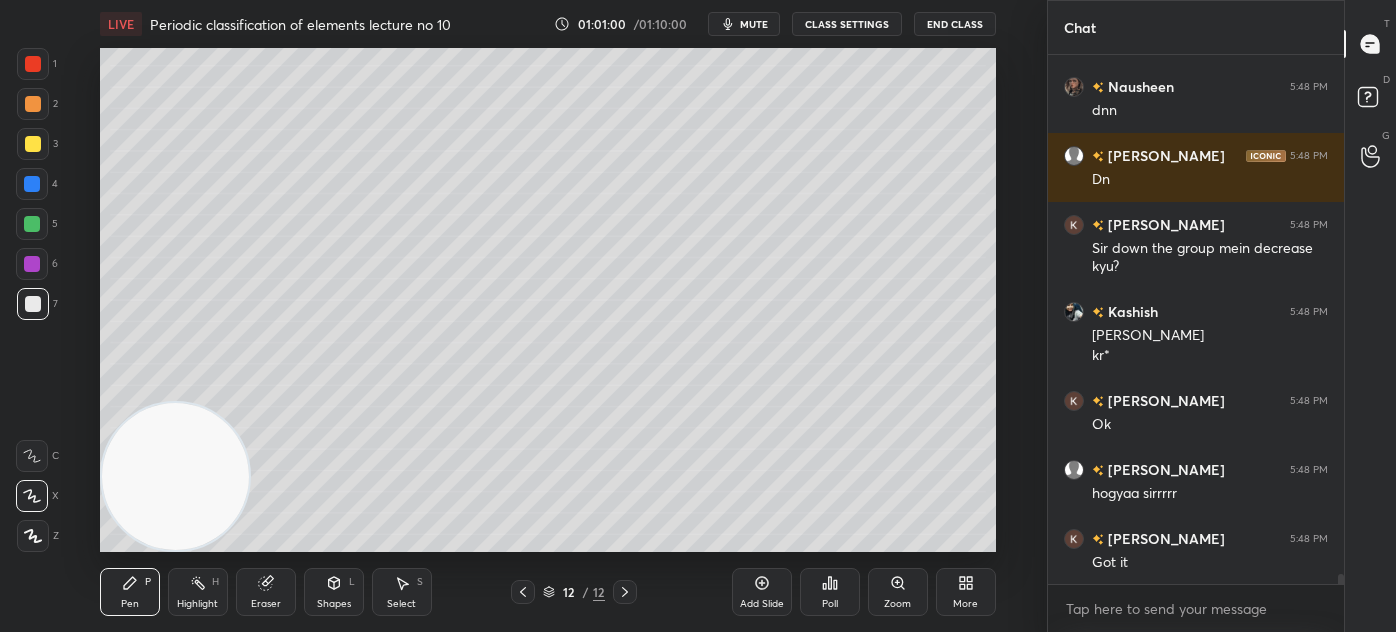 click at bounding box center (33, 144) 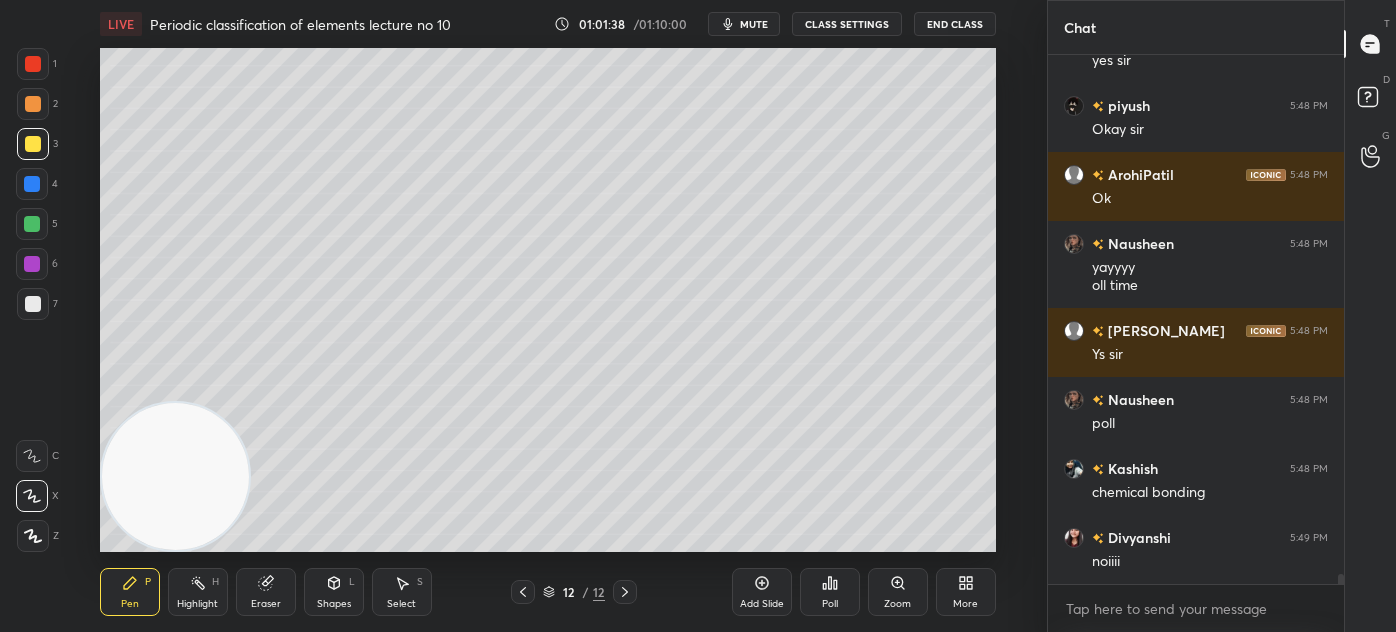 scroll, scrollTop: 26911, scrollLeft: 0, axis: vertical 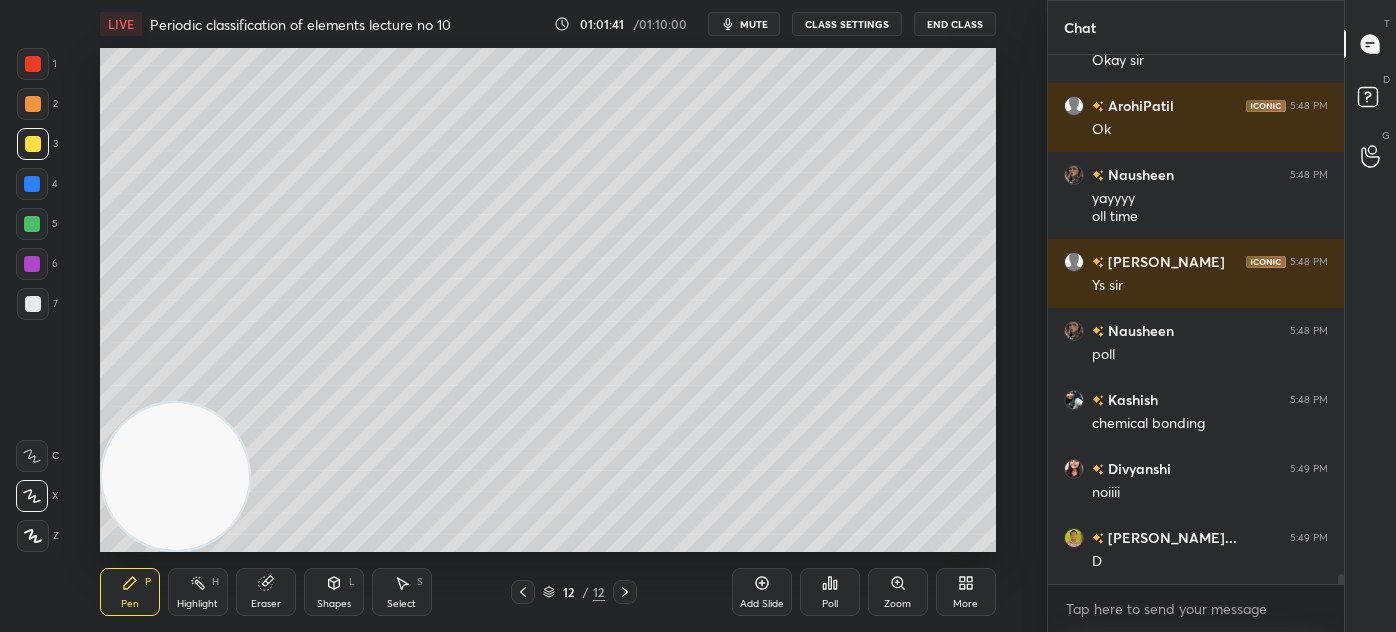 click on "Poll" at bounding box center (830, 592) 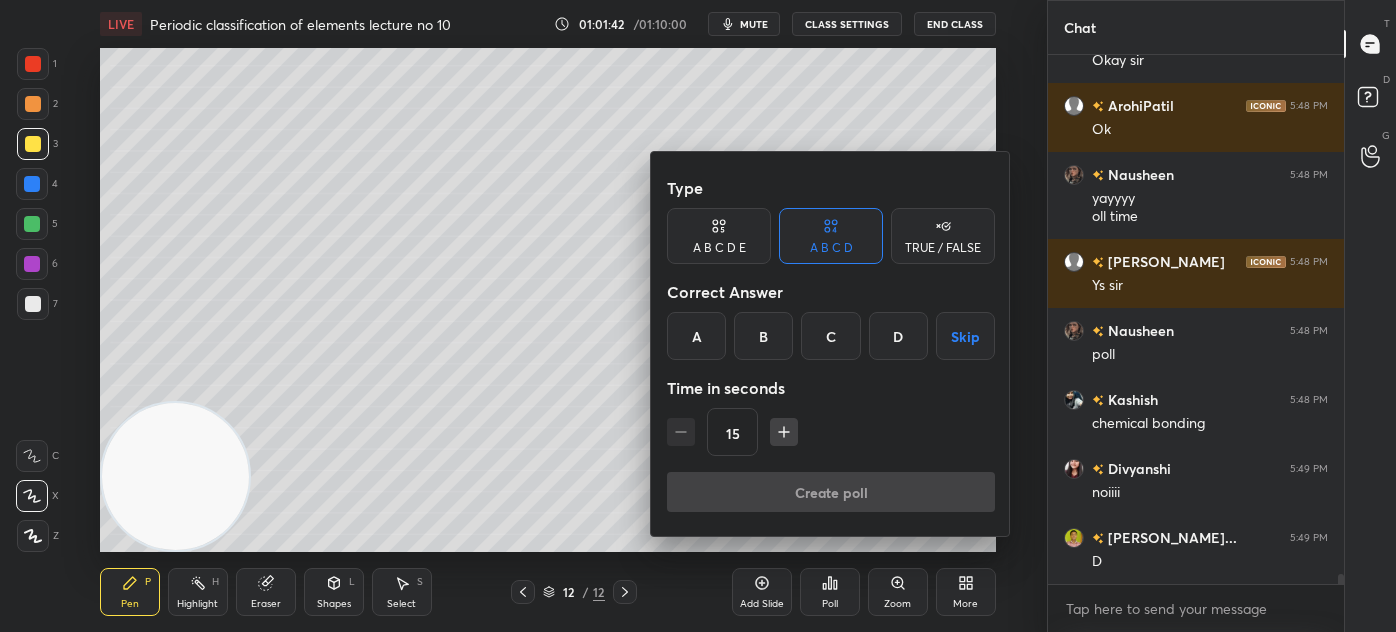 click 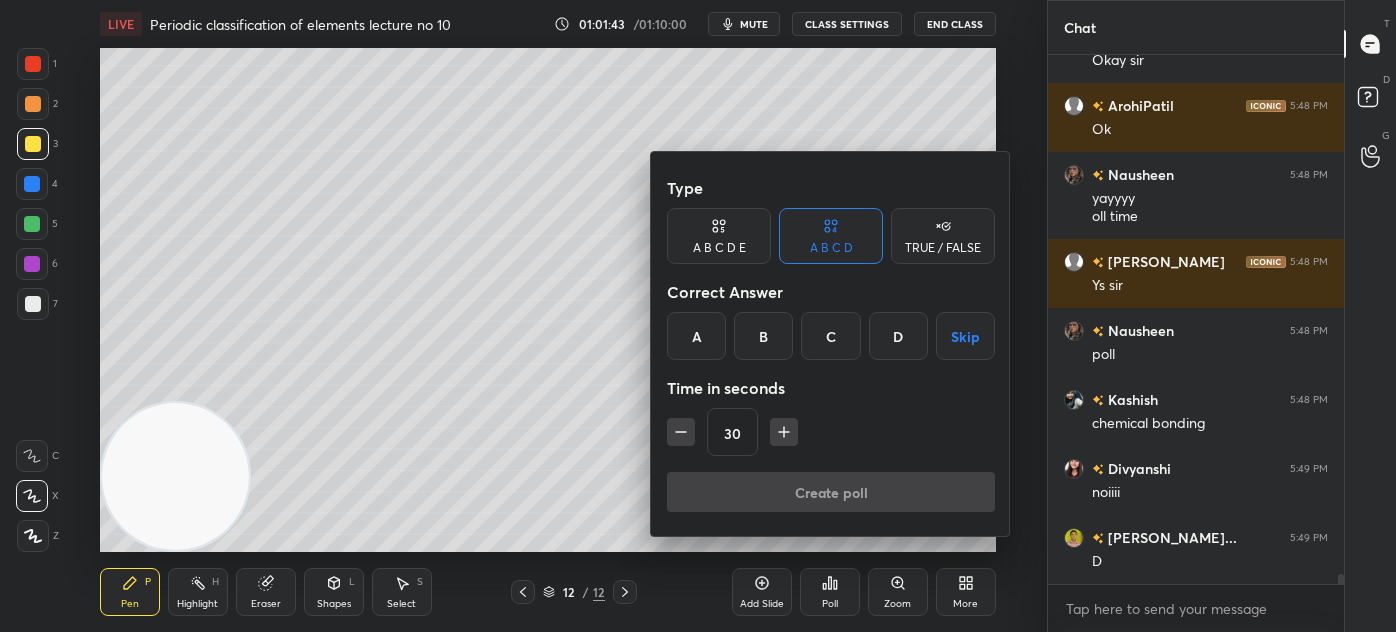 drag, startPoint x: 981, startPoint y: 324, endPoint x: 998, endPoint y: 322, distance: 17.117243 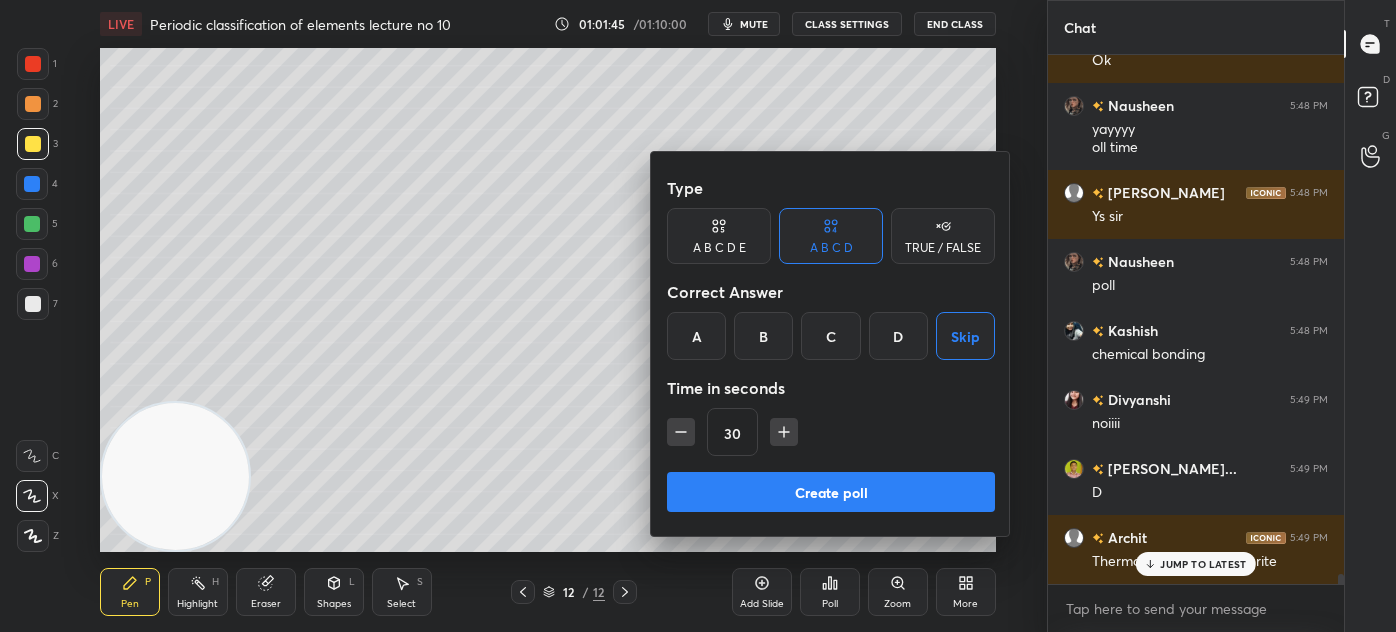 scroll, scrollTop: 27048, scrollLeft: 0, axis: vertical 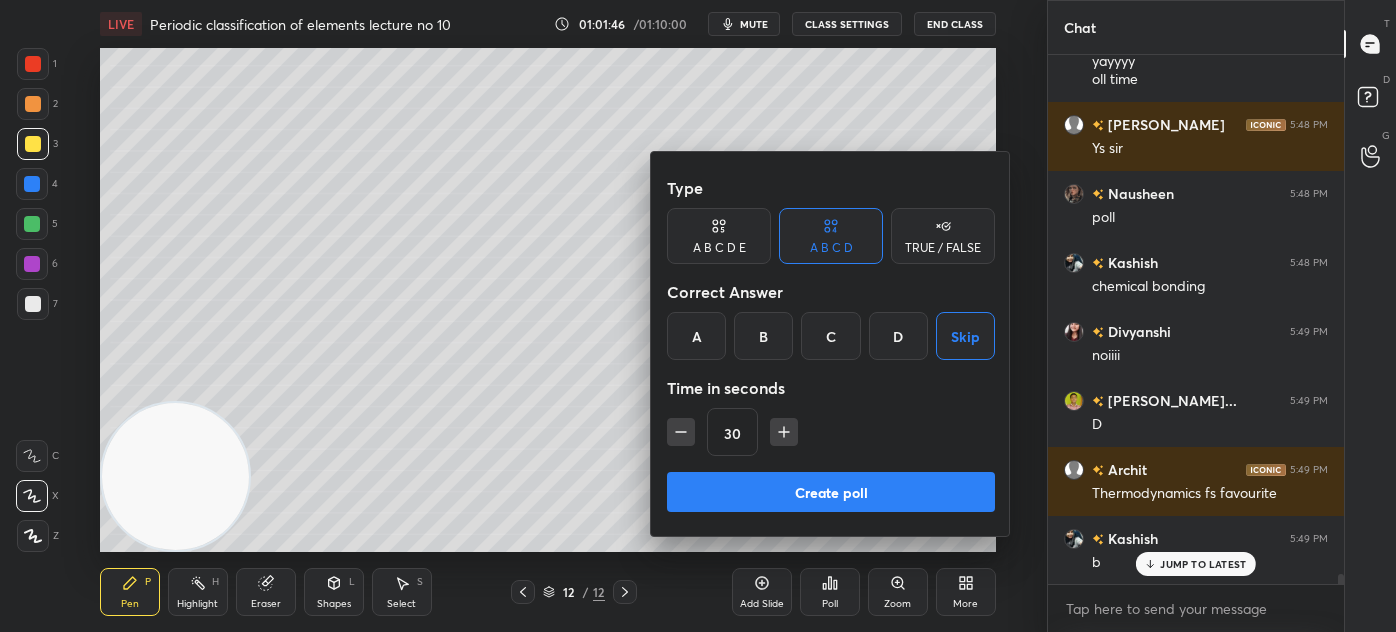 click on "Create poll" at bounding box center [831, 492] 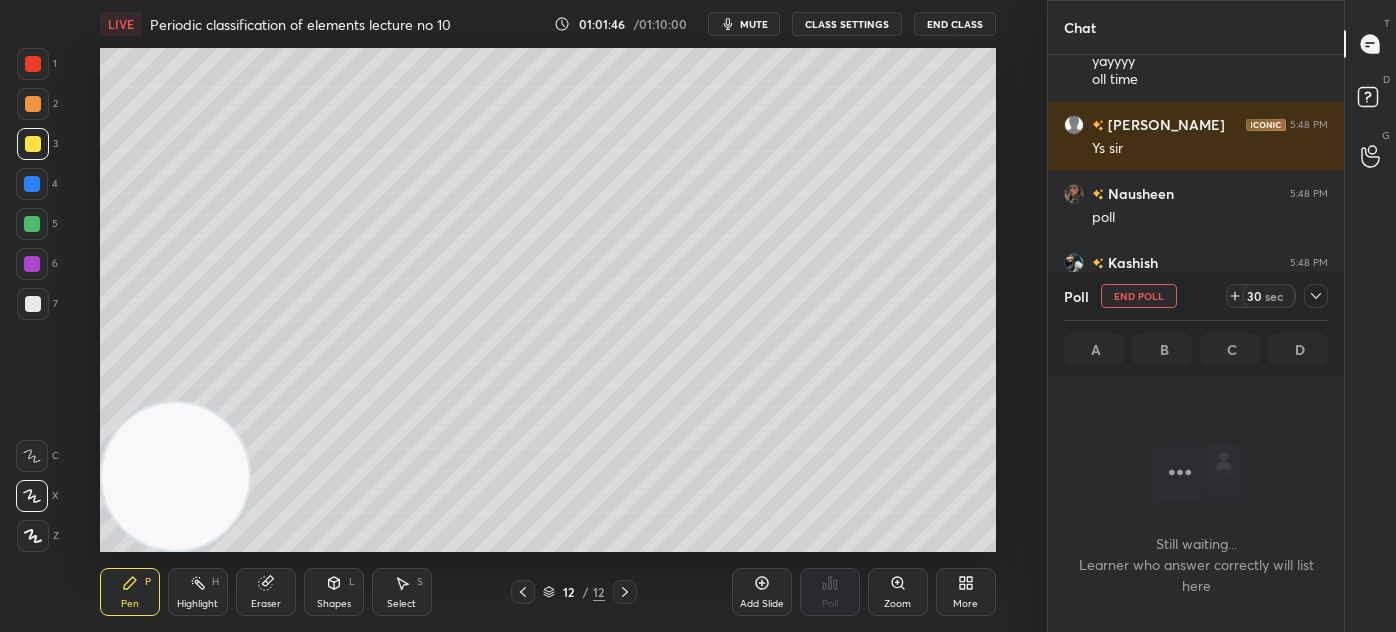 scroll, scrollTop: 457, scrollLeft: 290, axis: both 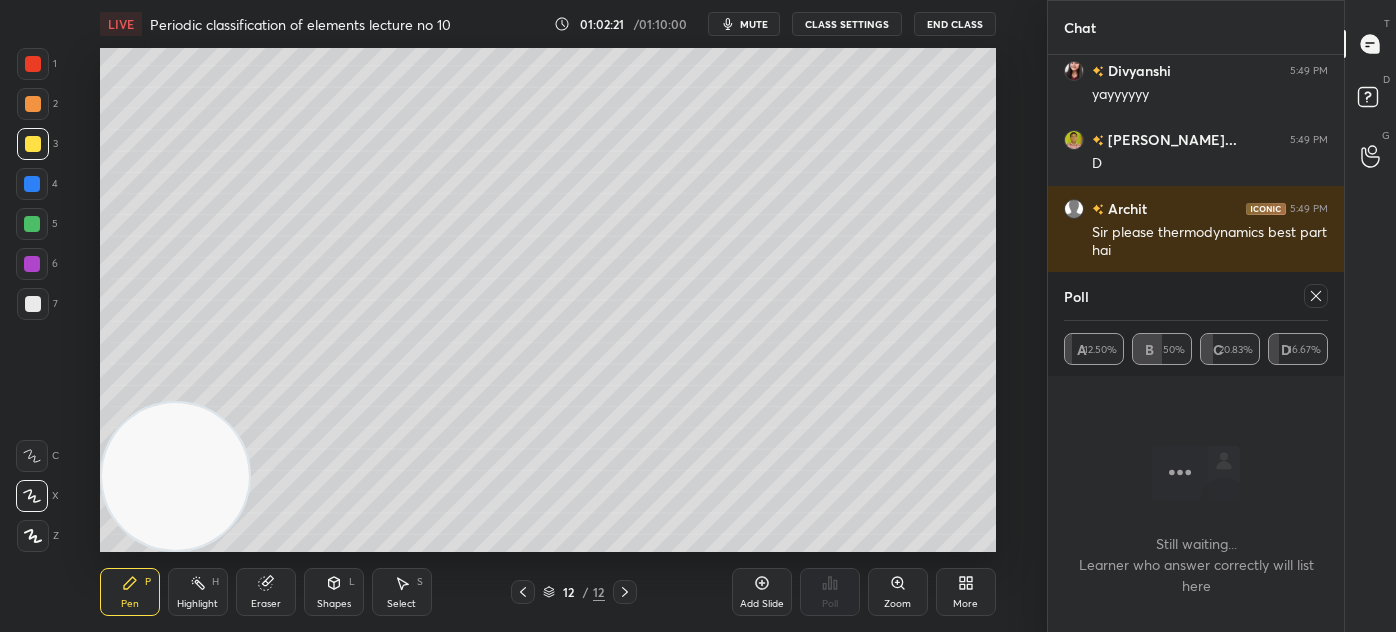 click 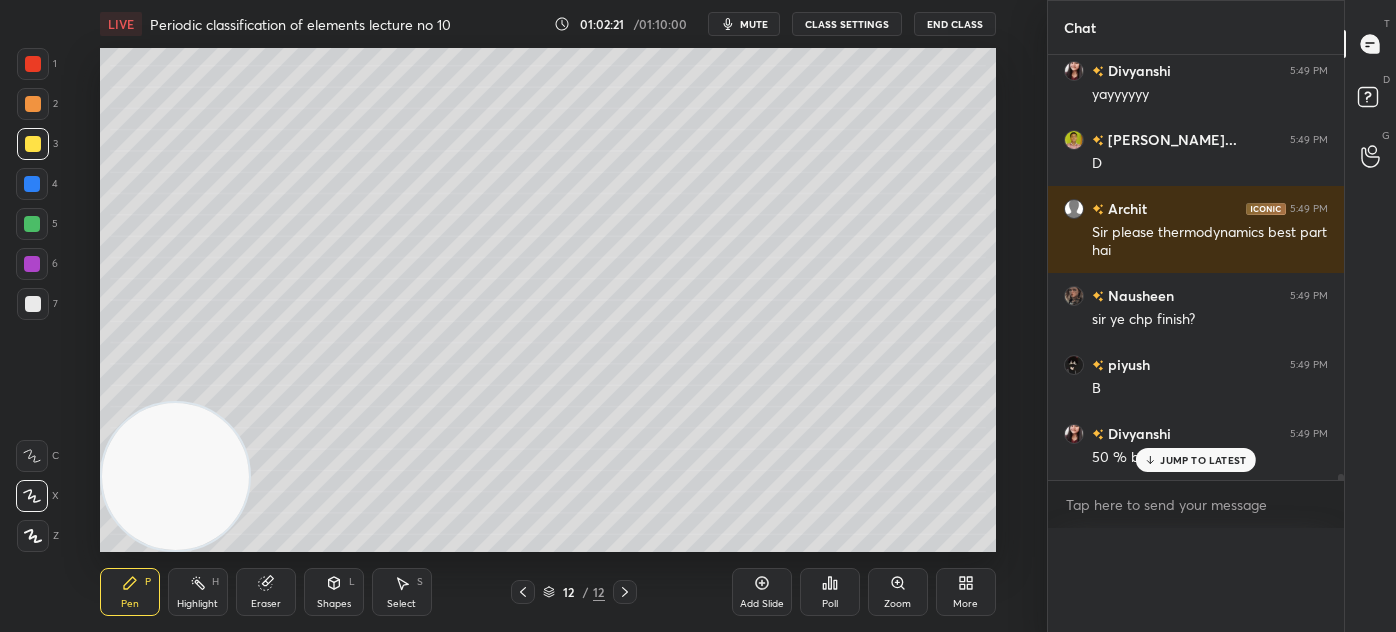 scroll, scrollTop: 28034, scrollLeft: 0, axis: vertical 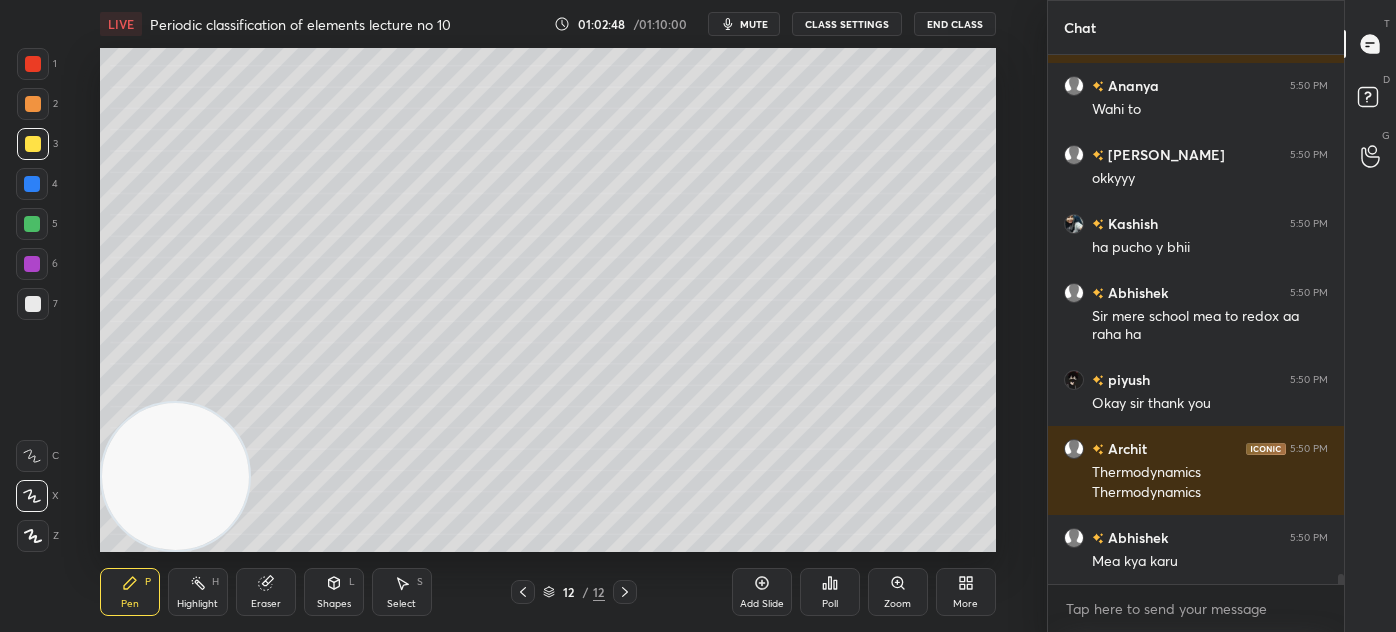 click at bounding box center [33, 64] 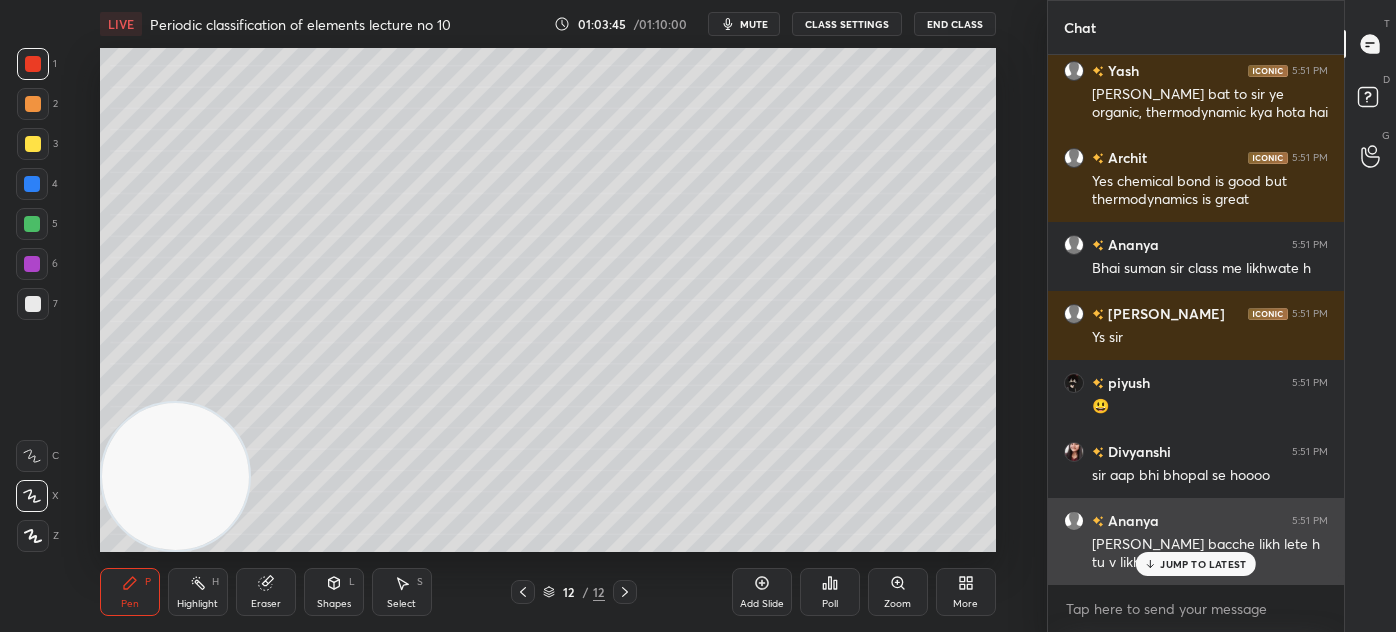 scroll, scrollTop: 30392, scrollLeft: 0, axis: vertical 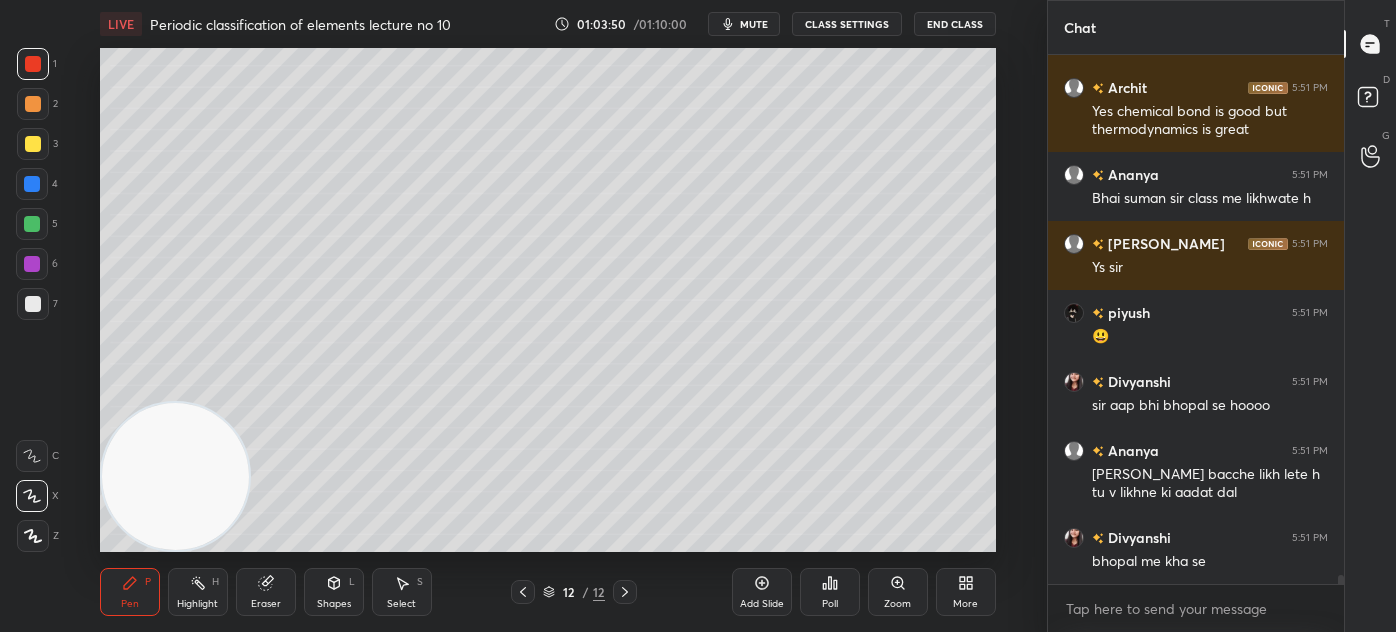 click at bounding box center [1338, 319] 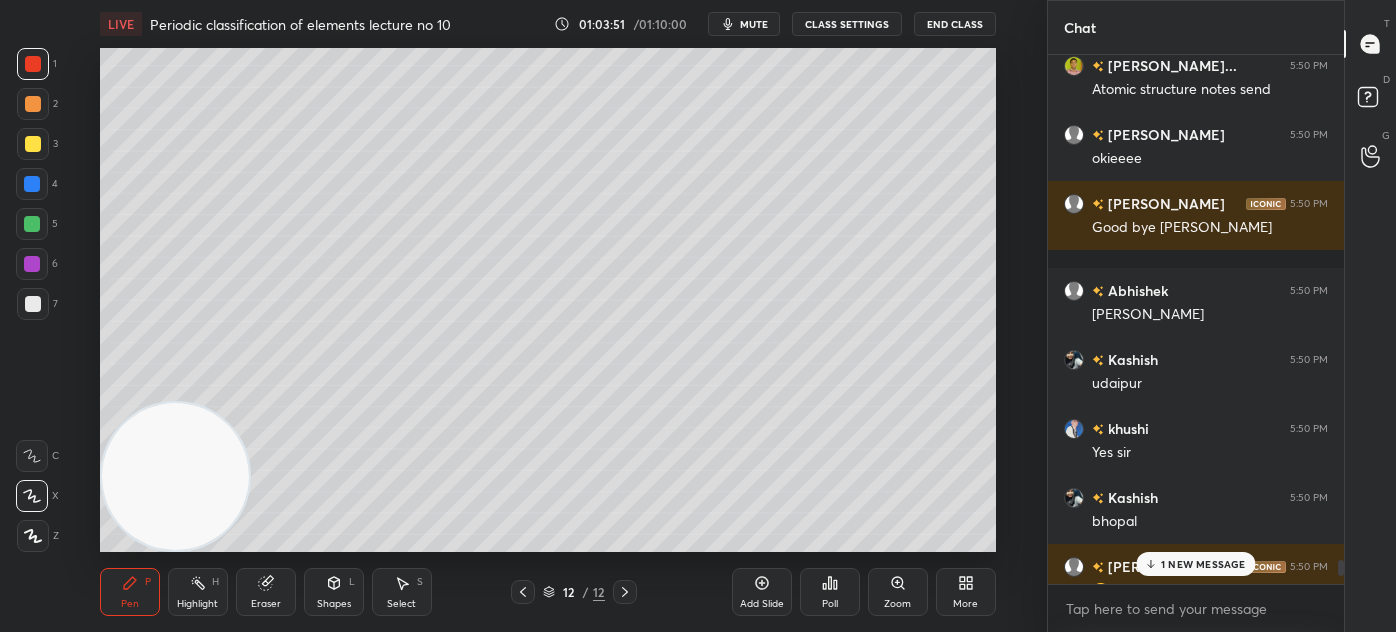 drag, startPoint x: 1341, startPoint y: 578, endPoint x: 1315, endPoint y: 590, distance: 28.635643 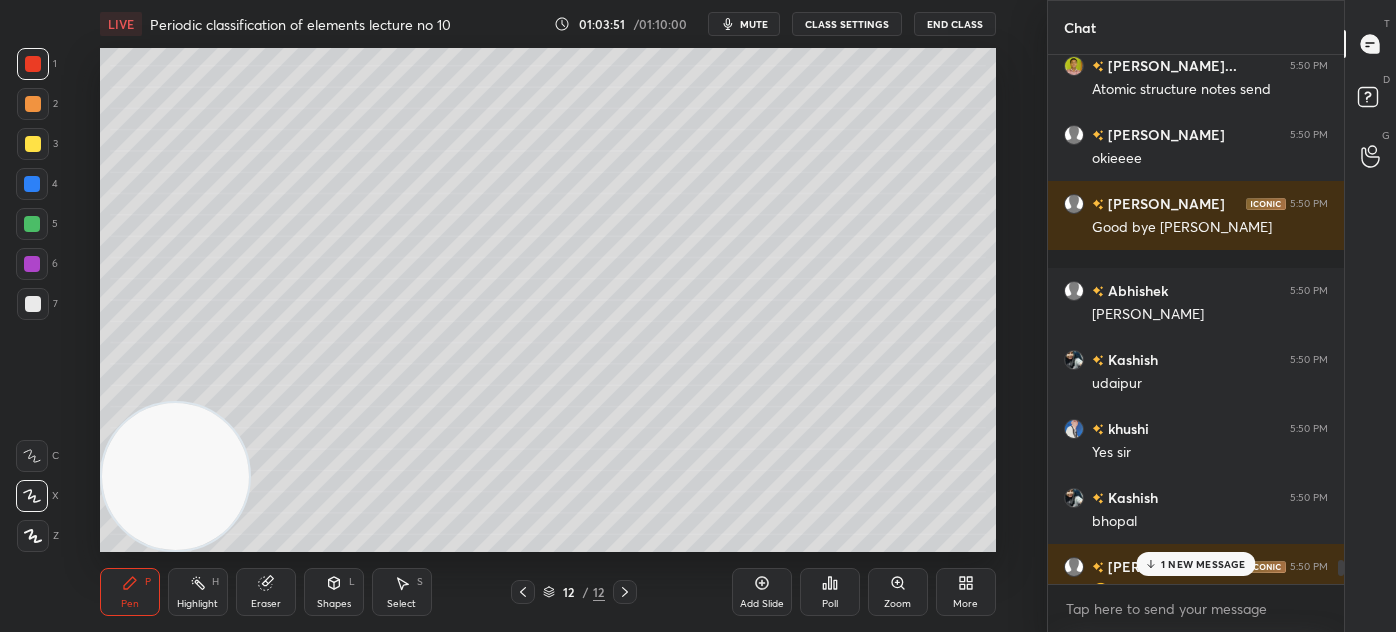 click at bounding box center (1338, 319) 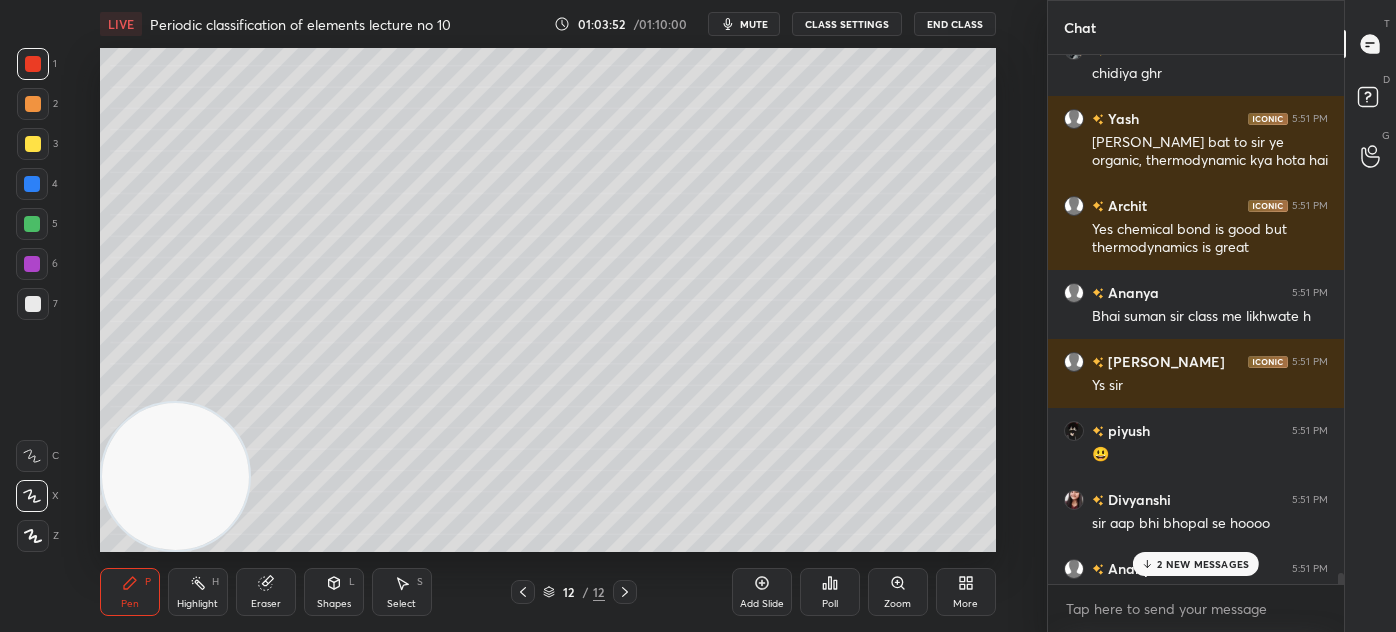 click on "2 NEW MESSAGES" at bounding box center [1203, 564] 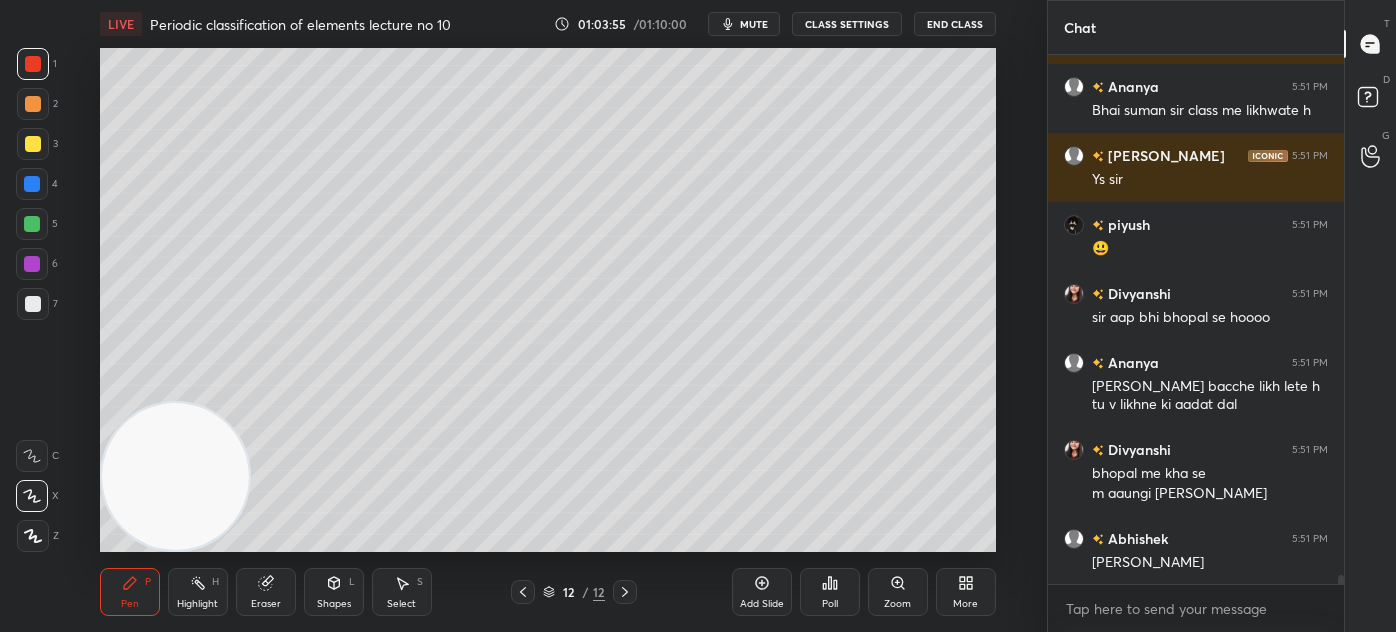 scroll, scrollTop: 30568, scrollLeft: 0, axis: vertical 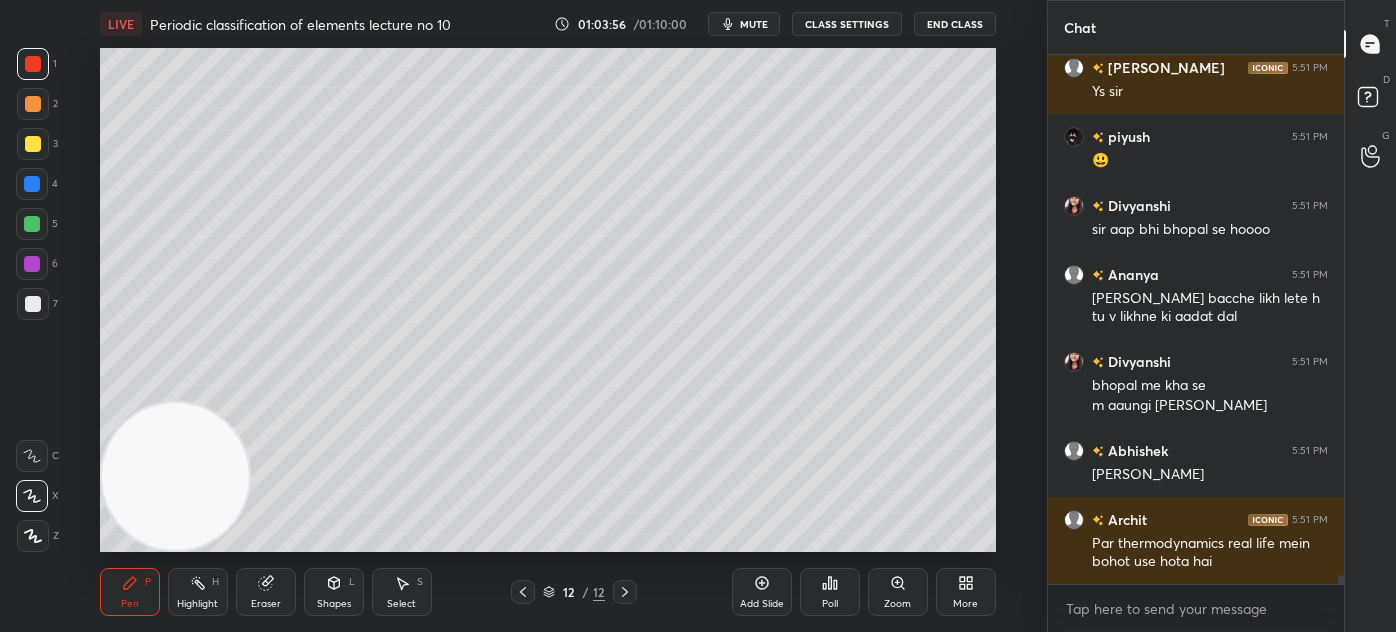 click on "Eraser" at bounding box center [266, 604] 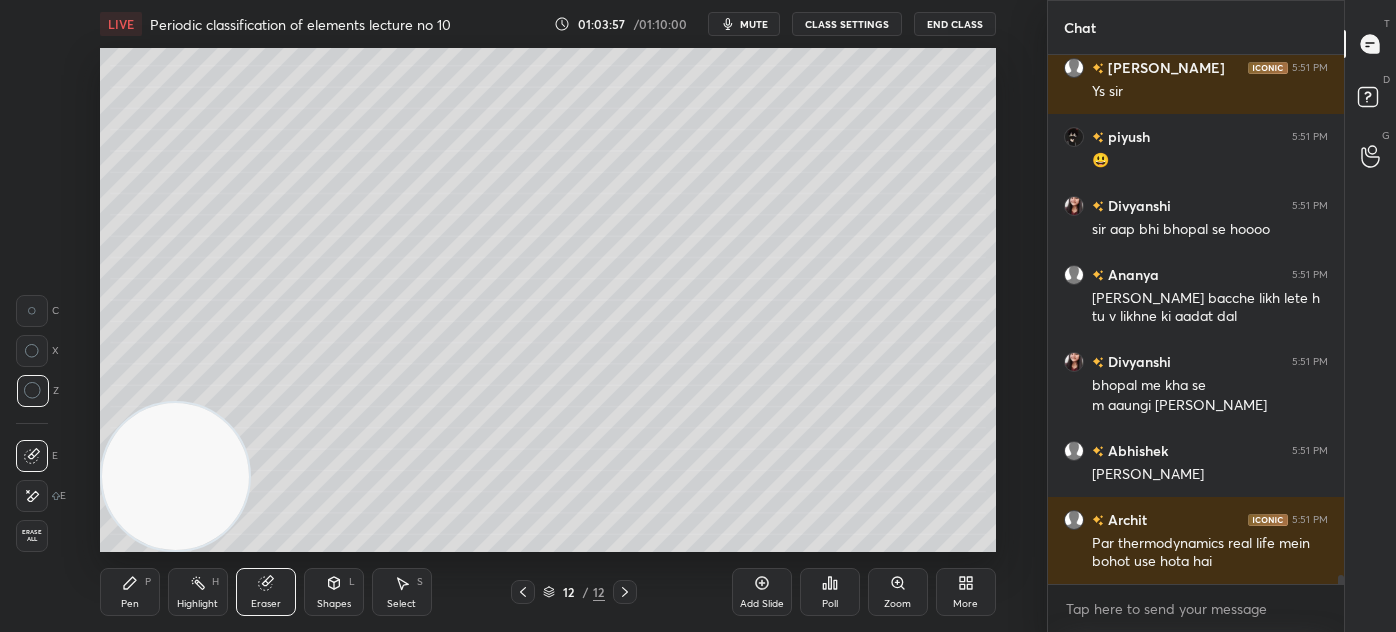click on "Erase all" at bounding box center [32, 536] 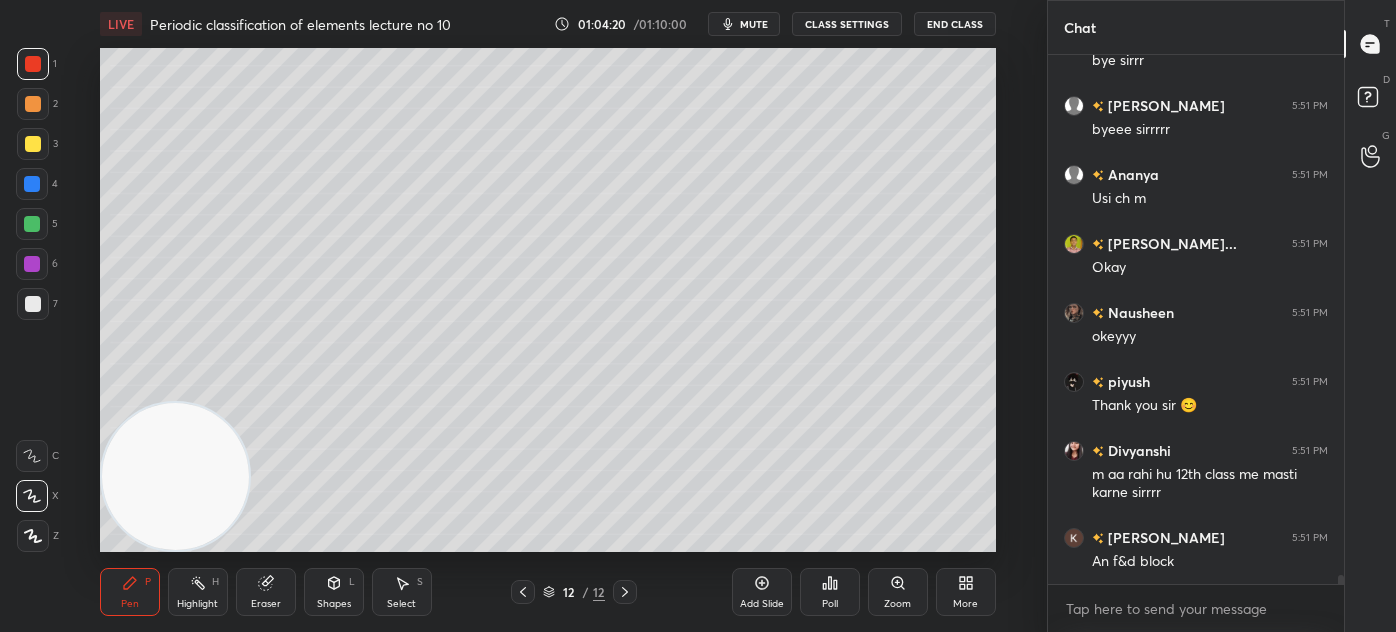 scroll, scrollTop: 31759, scrollLeft: 0, axis: vertical 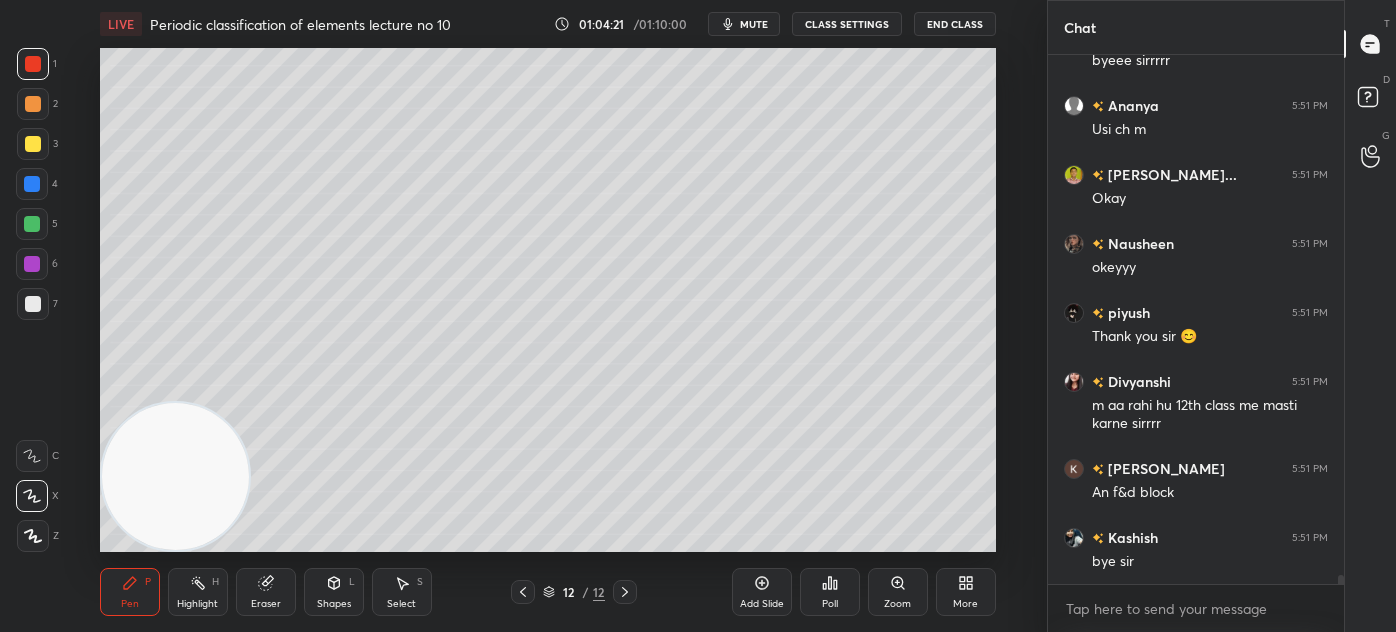 click on "End Class" at bounding box center (955, 24) 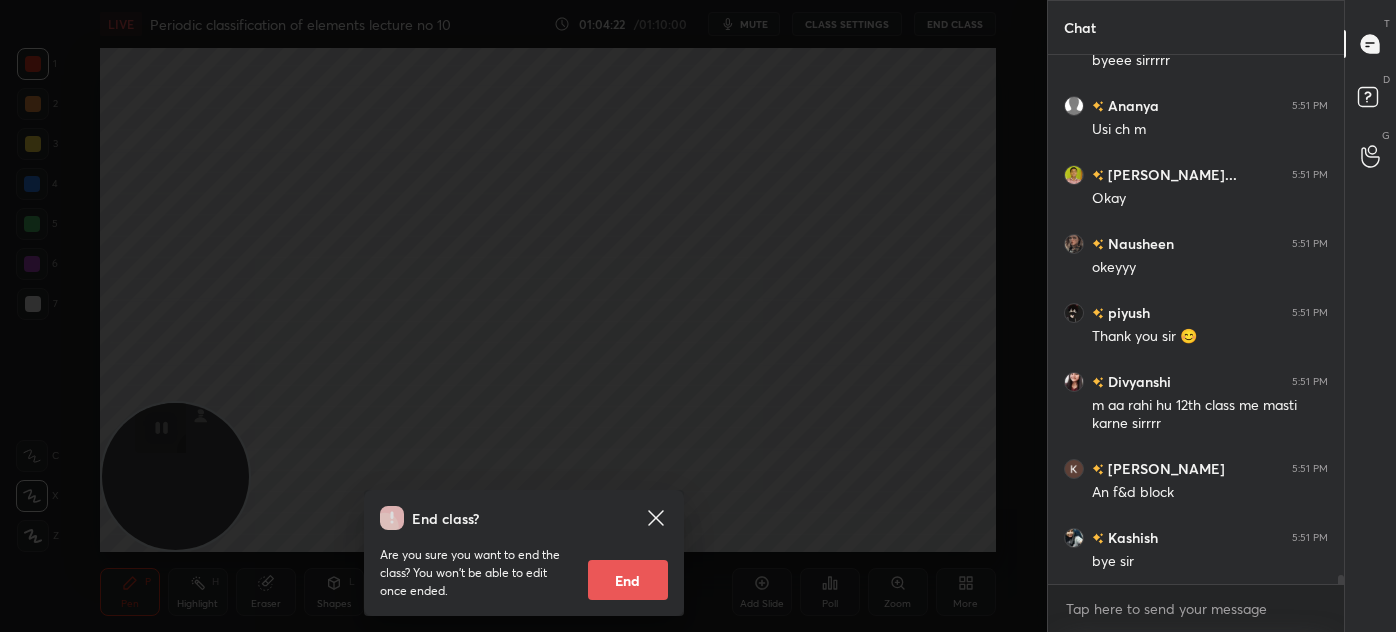click on "End" at bounding box center [628, 580] 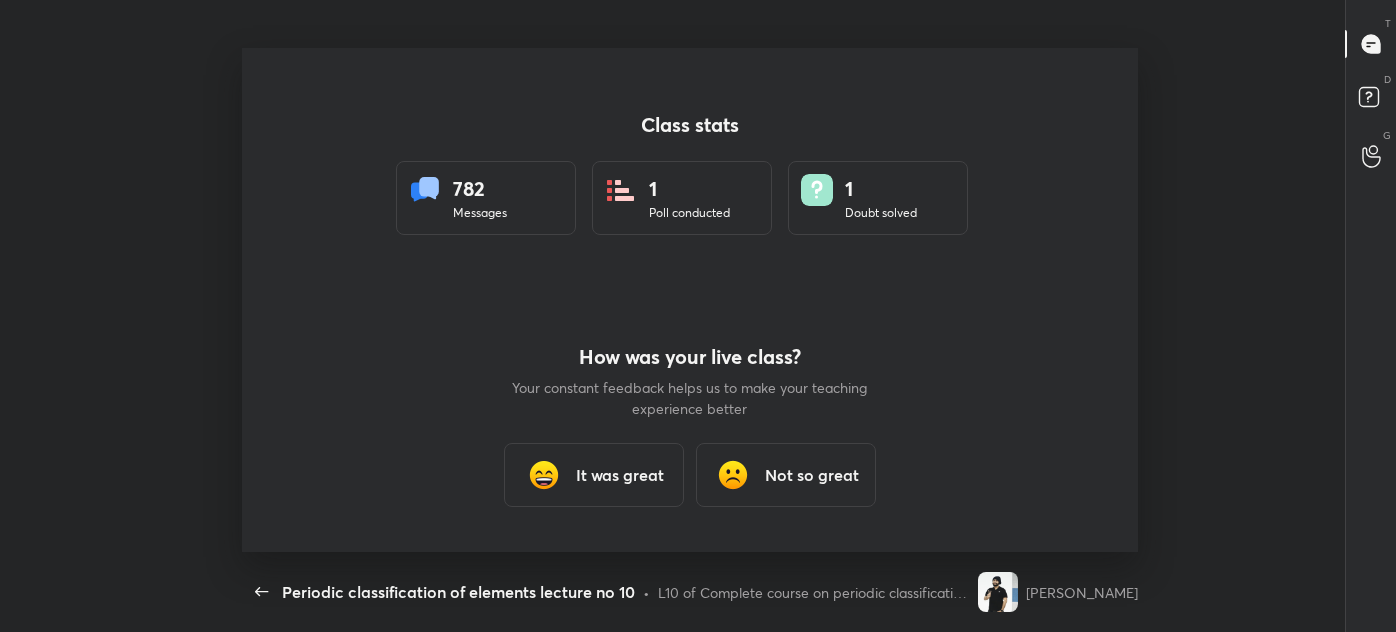 scroll, scrollTop: 99496, scrollLeft: 98880, axis: both 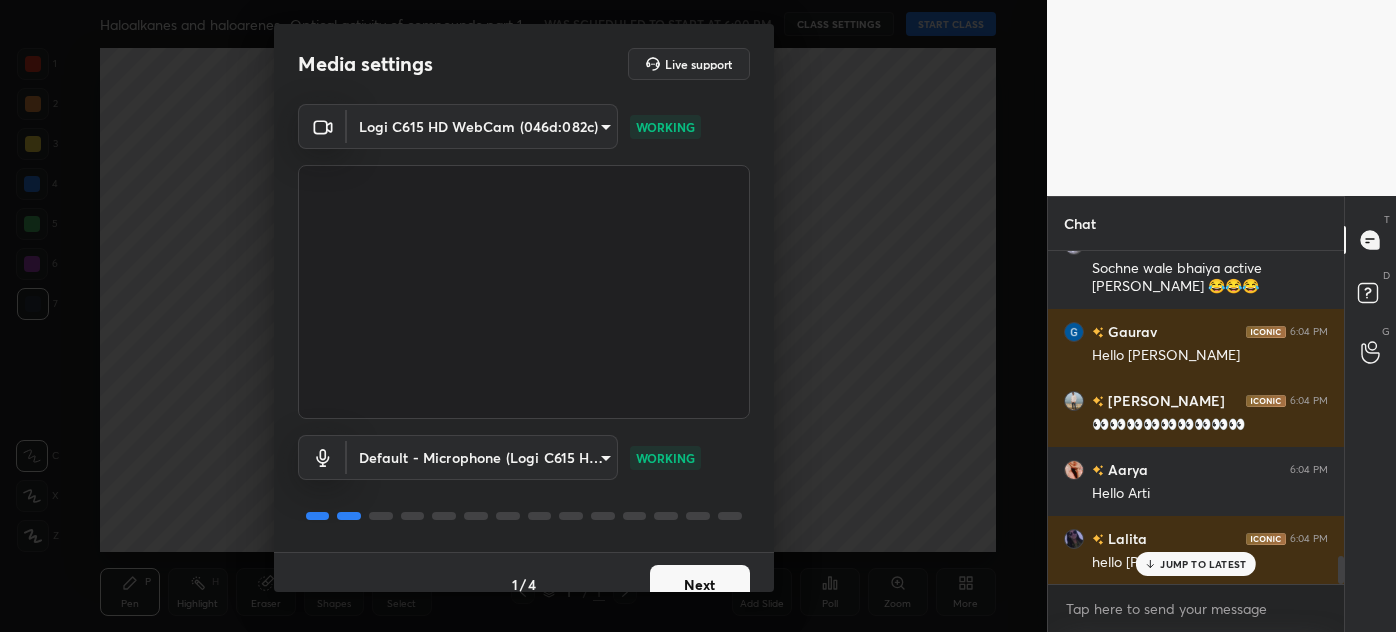 click on "Next" at bounding box center (700, 585) 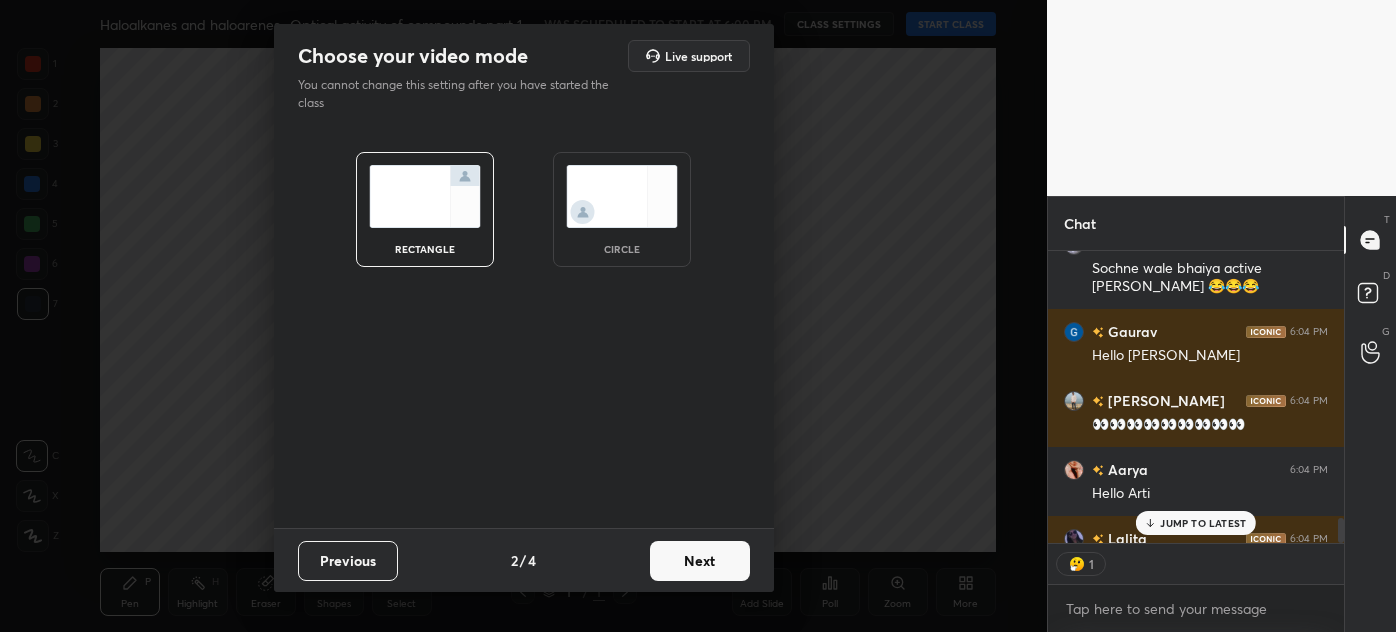 scroll, scrollTop: 309, scrollLeft: 290, axis: both 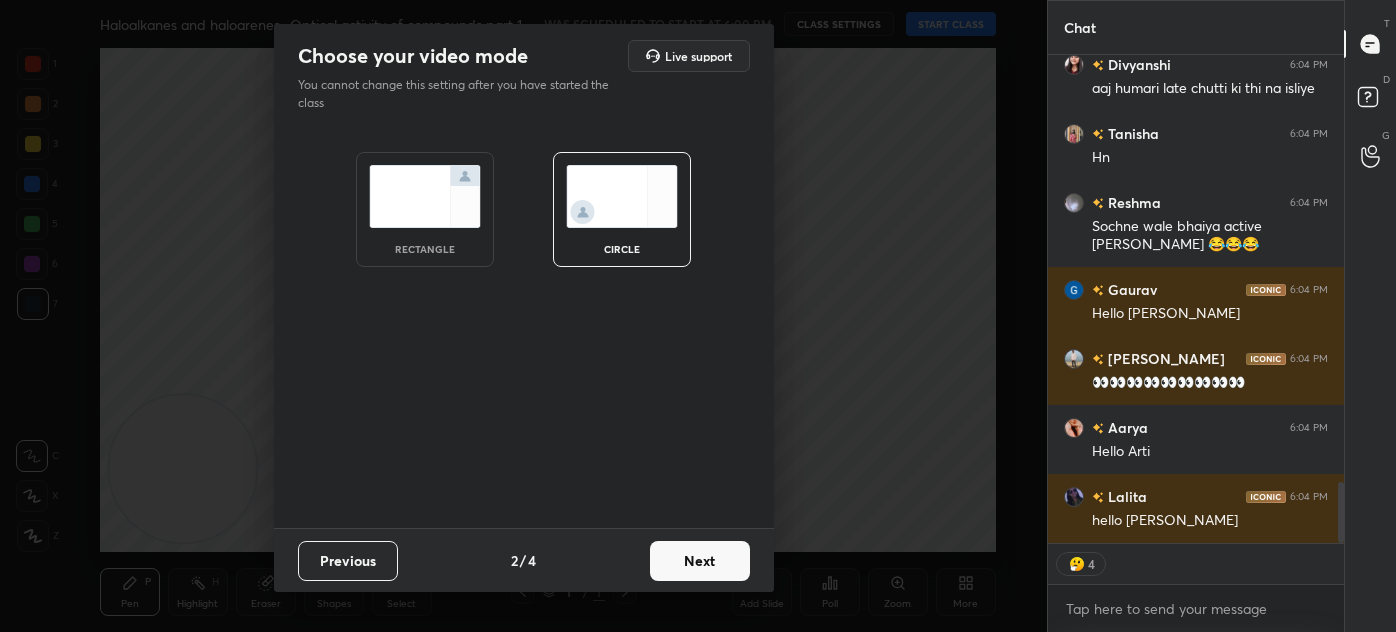 click on "Next" at bounding box center [700, 561] 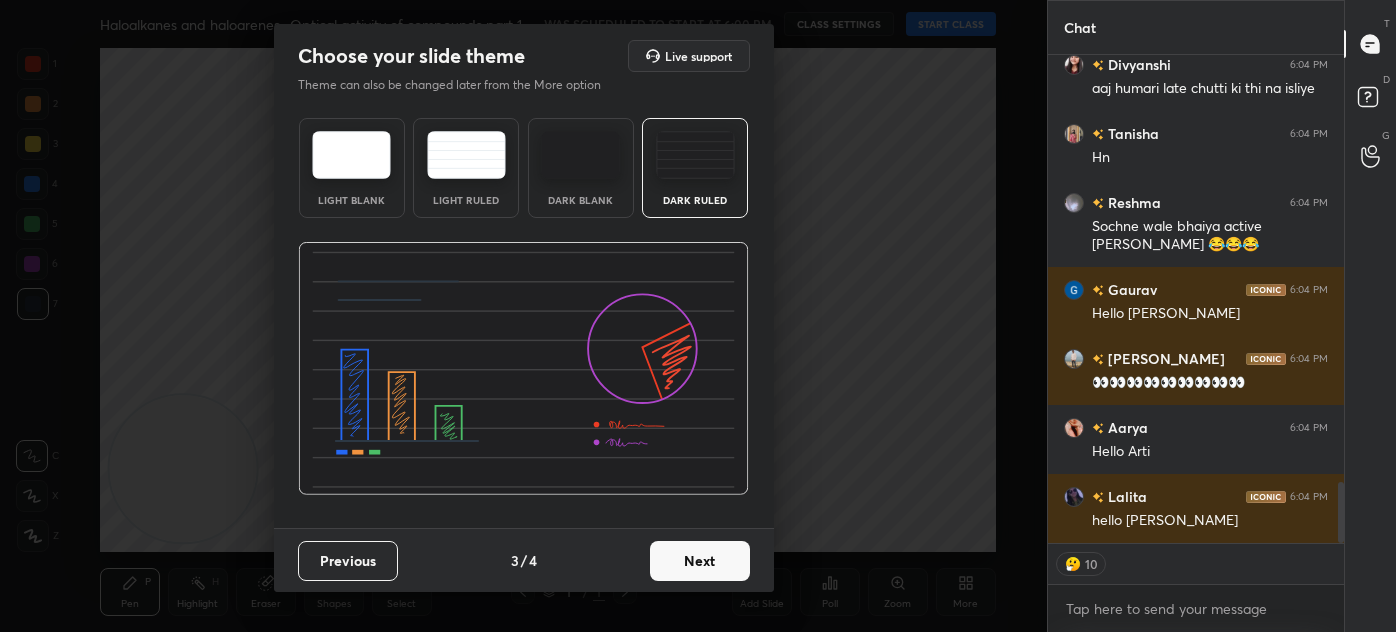 click on "Next" at bounding box center [700, 561] 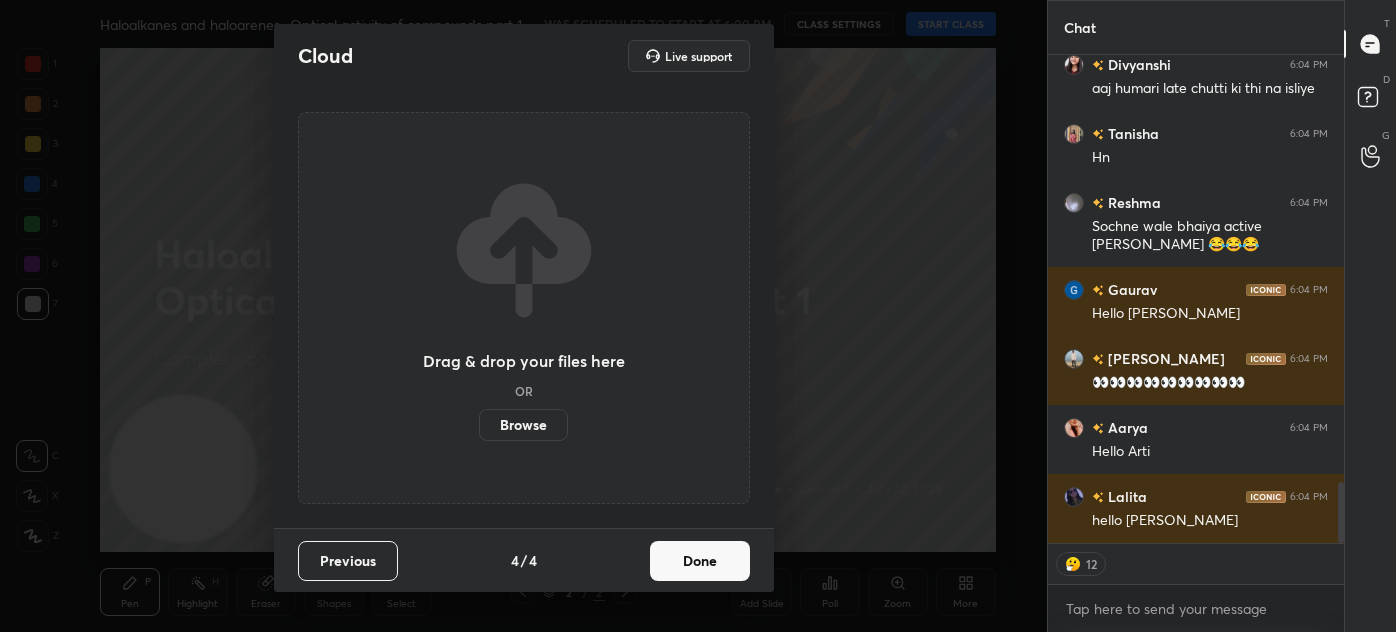 drag, startPoint x: 706, startPoint y: 553, endPoint x: 733, endPoint y: 511, distance: 49.92995 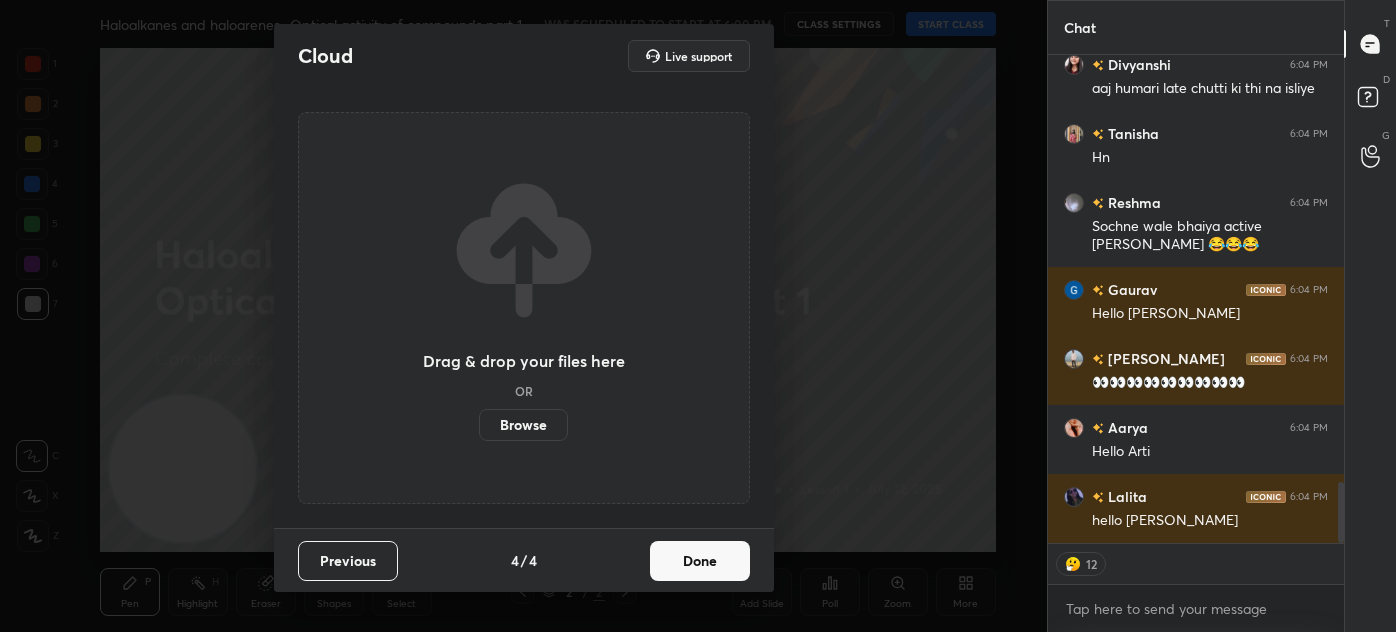 click on "Done" at bounding box center [700, 561] 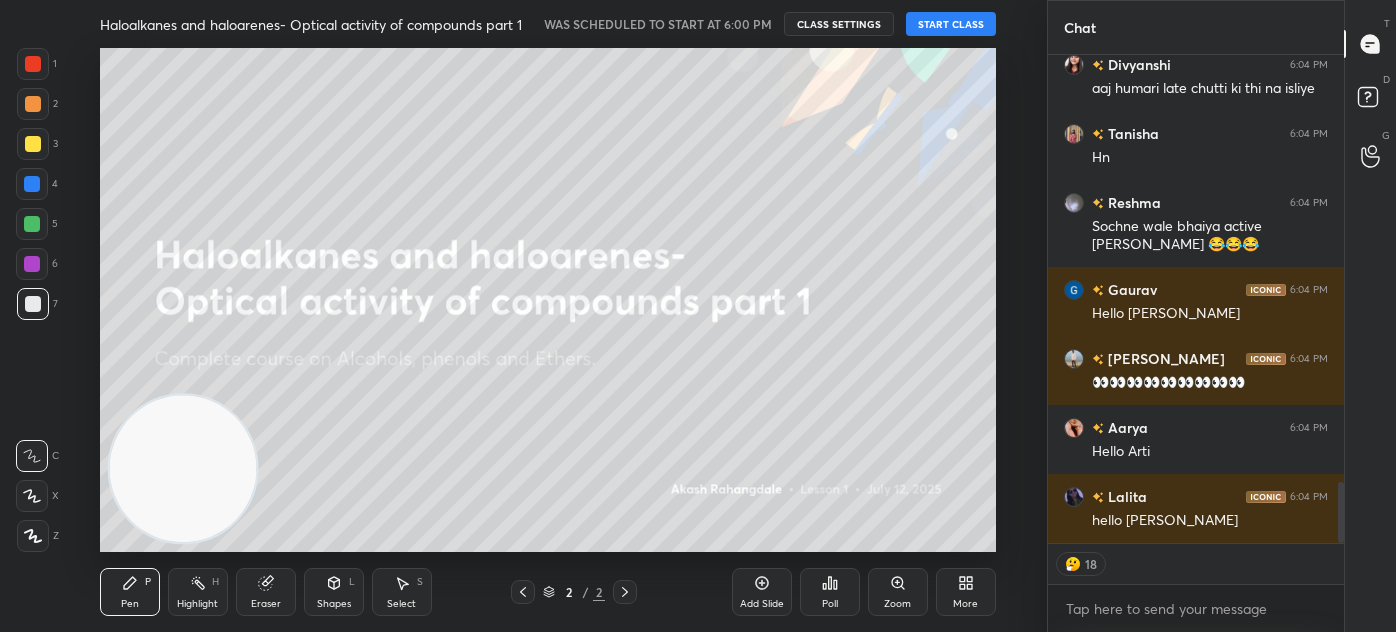 click on "START CLASS" at bounding box center [951, 24] 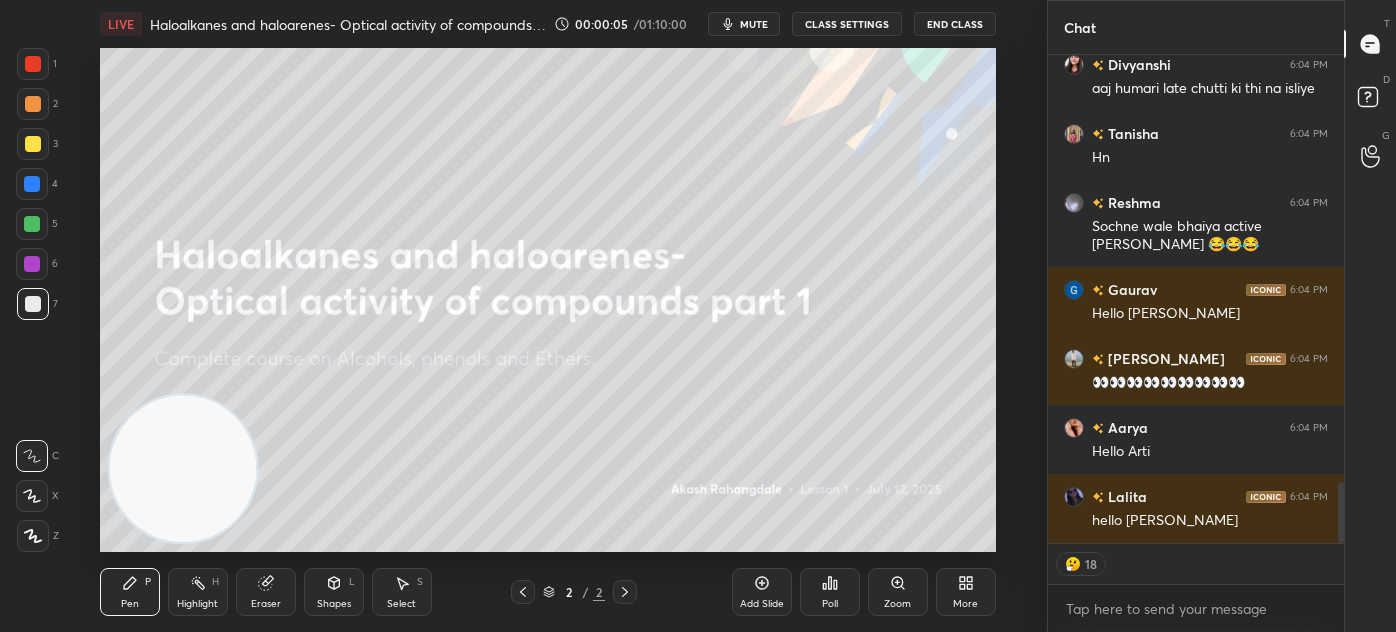 click on "CLASS SETTINGS" at bounding box center (847, 24) 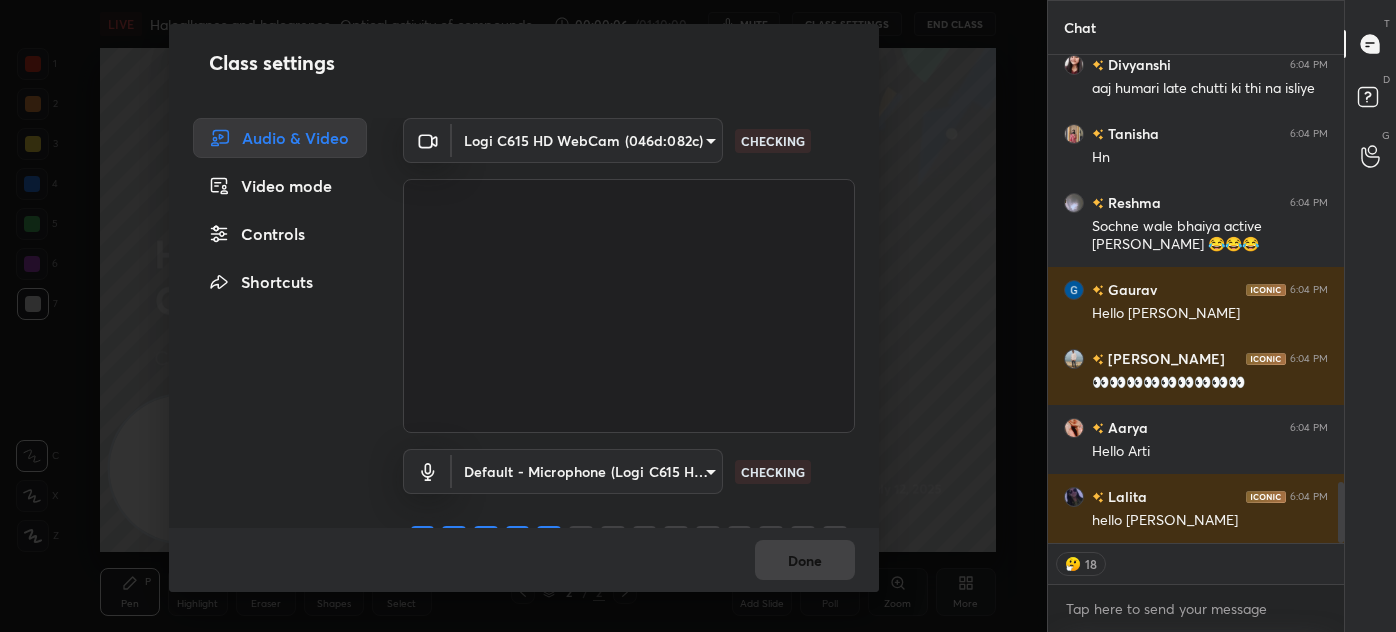 click on "Controls" at bounding box center (280, 234) 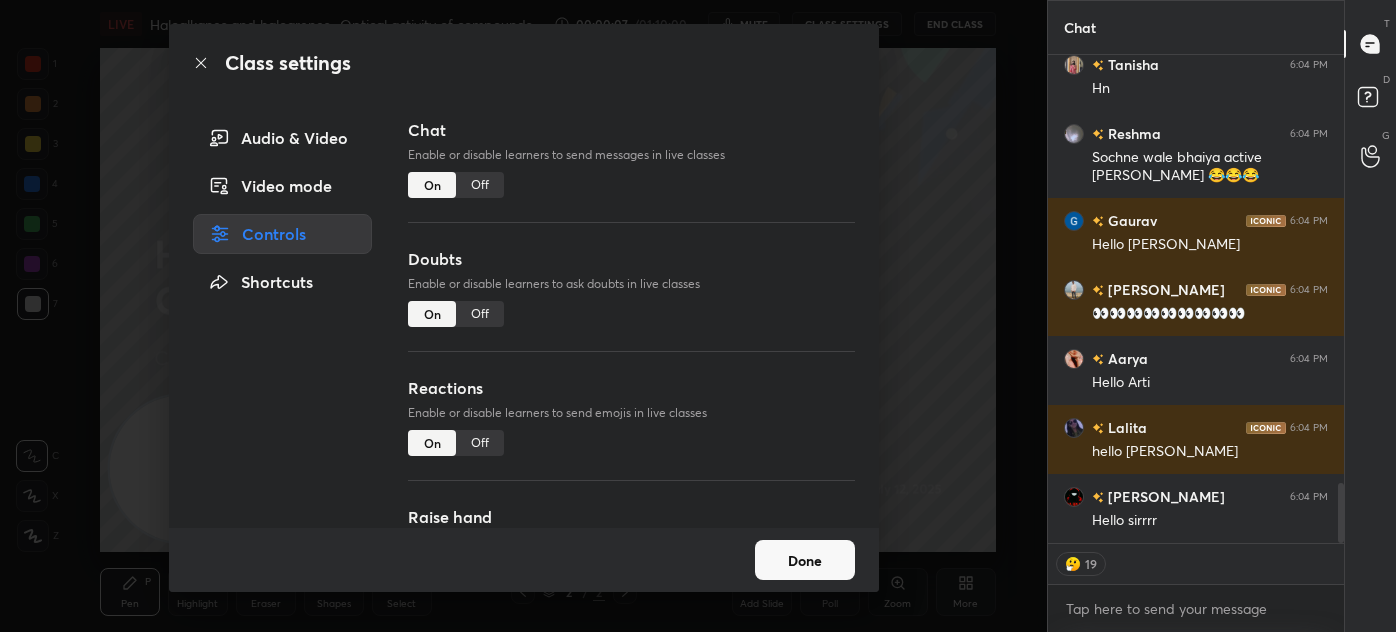 click on "Off" at bounding box center [480, 443] 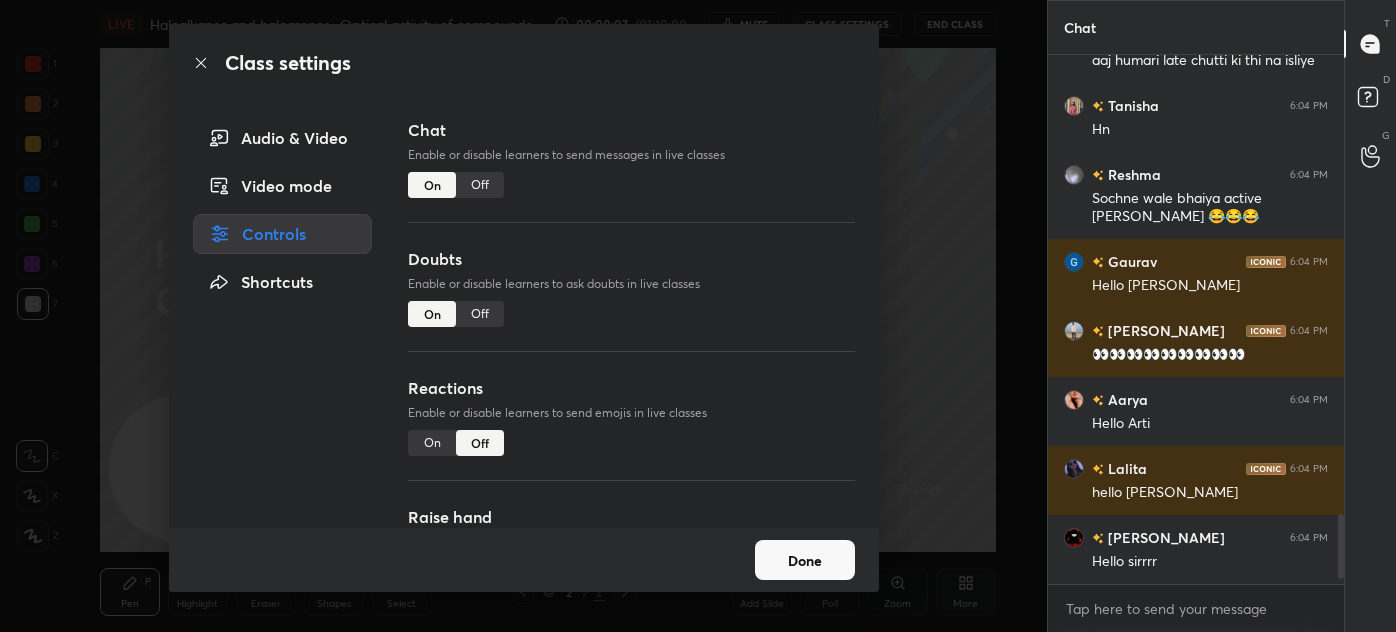 scroll, scrollTop: 6, scrollLeft: 5, axis: both 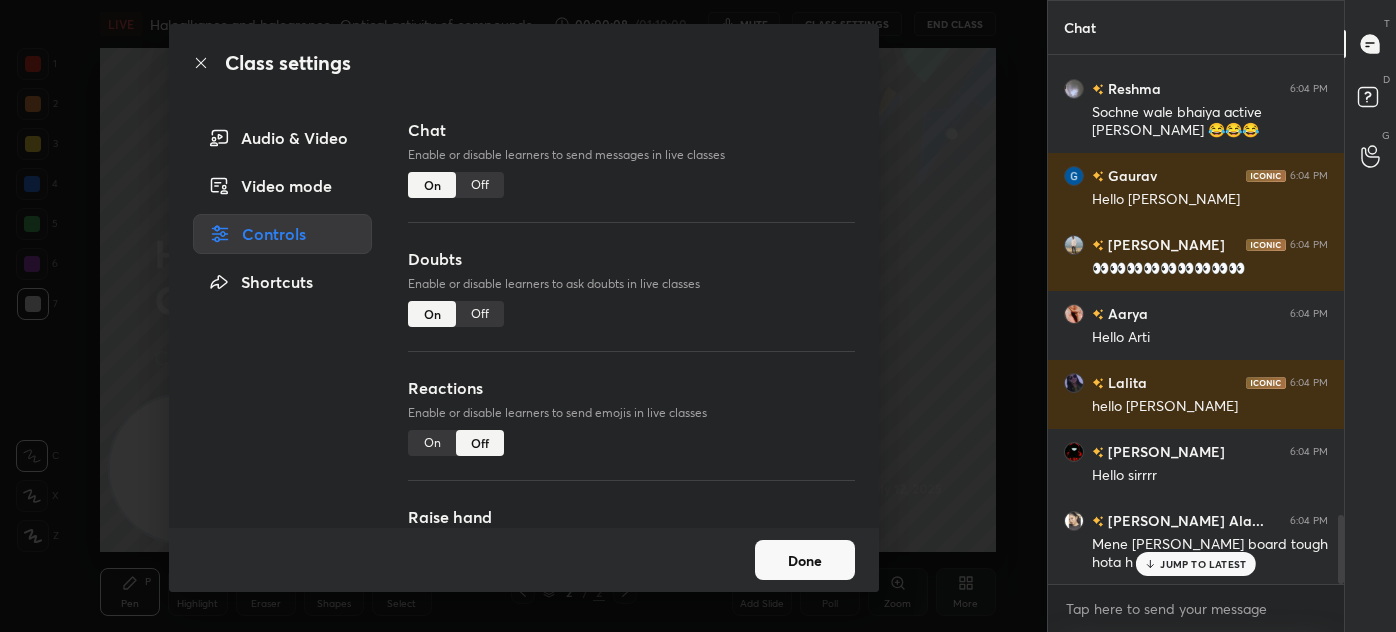 click on "Class settings Audio & Video Video mode Controls Shortcuts Chat Enable or disable learners to send messages in live classes On Off Doubts Enable or disable learners to ask doubts in live classes On Off Reactions Enable or disable learners to send emojis in live classes On Off Raise hand Learners will not be able to raise hand, if turned off On Off Poll Prediction Enable or disable poll prediction in case of a question on the slide On Off Done" at bounding box center (523, 316) 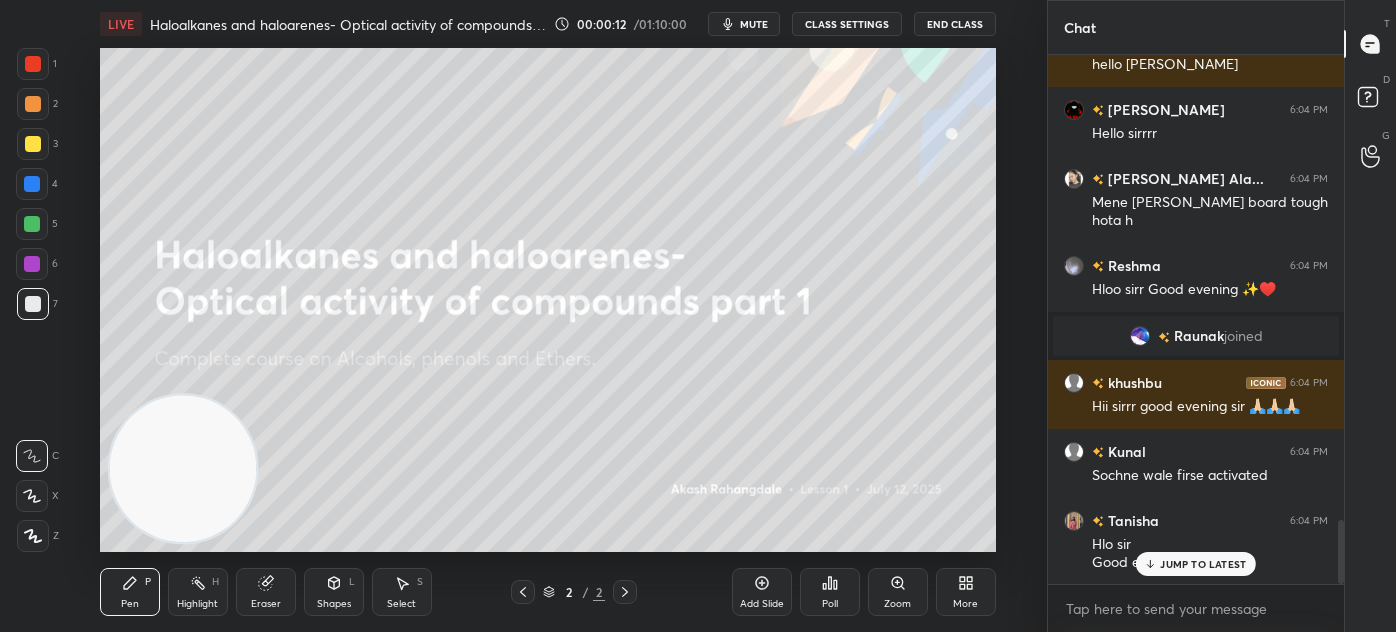 scroll, scrollTop: 3941, scrollLeft: 0, axis: vertical 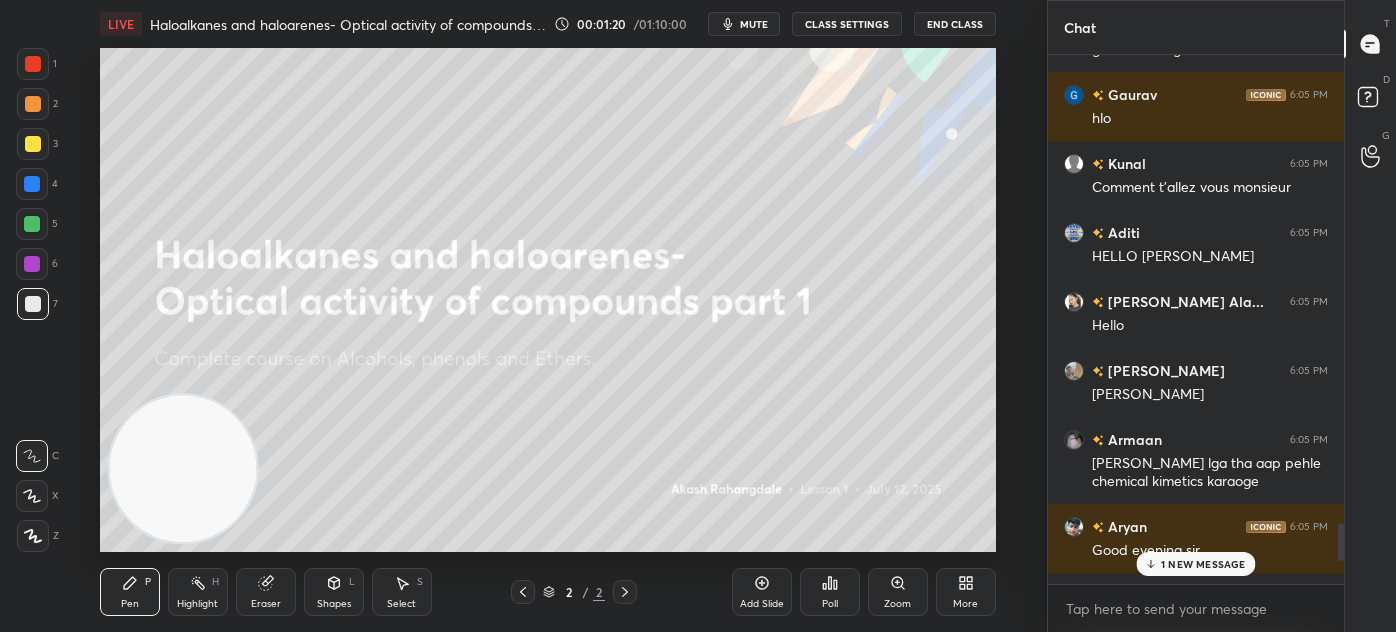 drag, startPoint x: 1341, startPoint y: 551, endPoint x: 1342, endPoint y: 533, distance: 18.027756 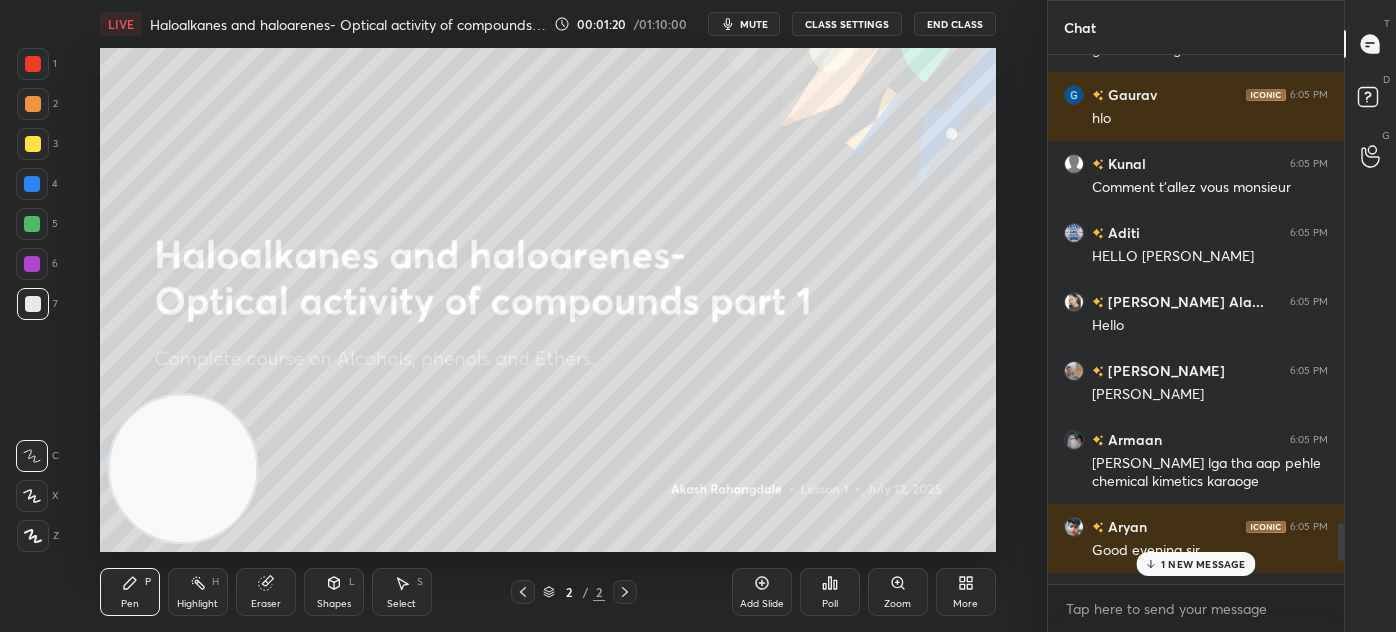 click at bounding box center [1341, 542] 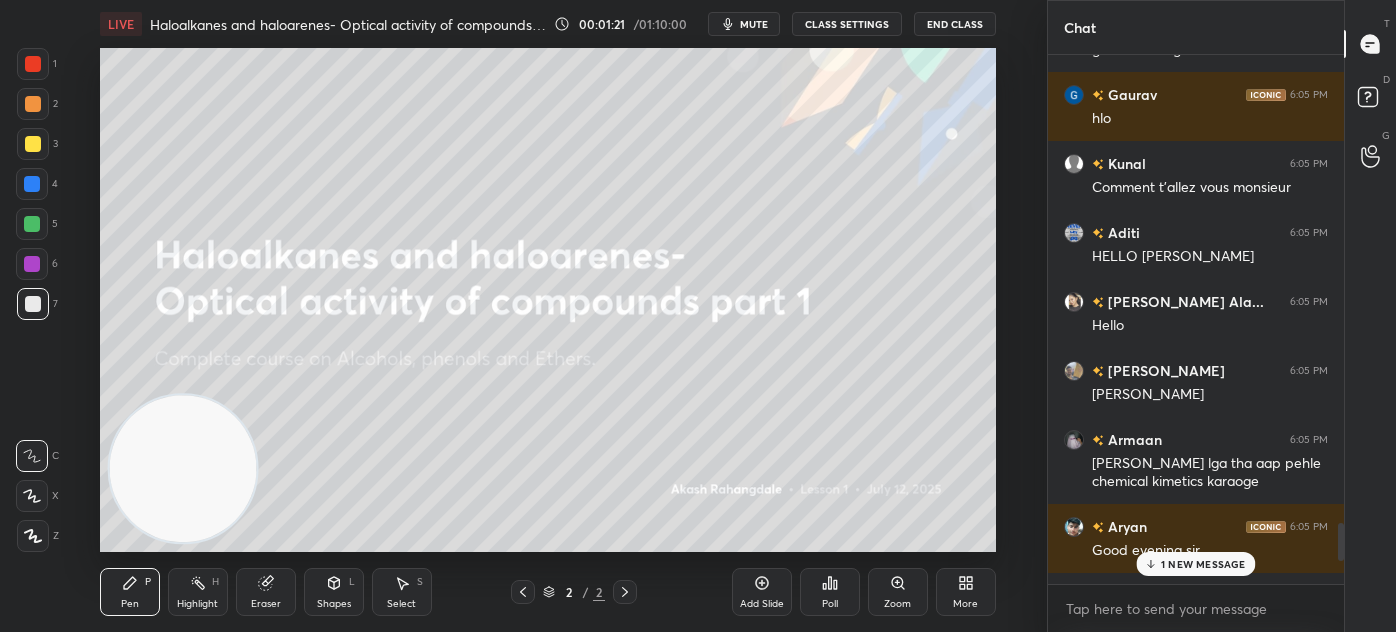 click on "1 NEW MESSAGE" at bounding box center (1203, 564) 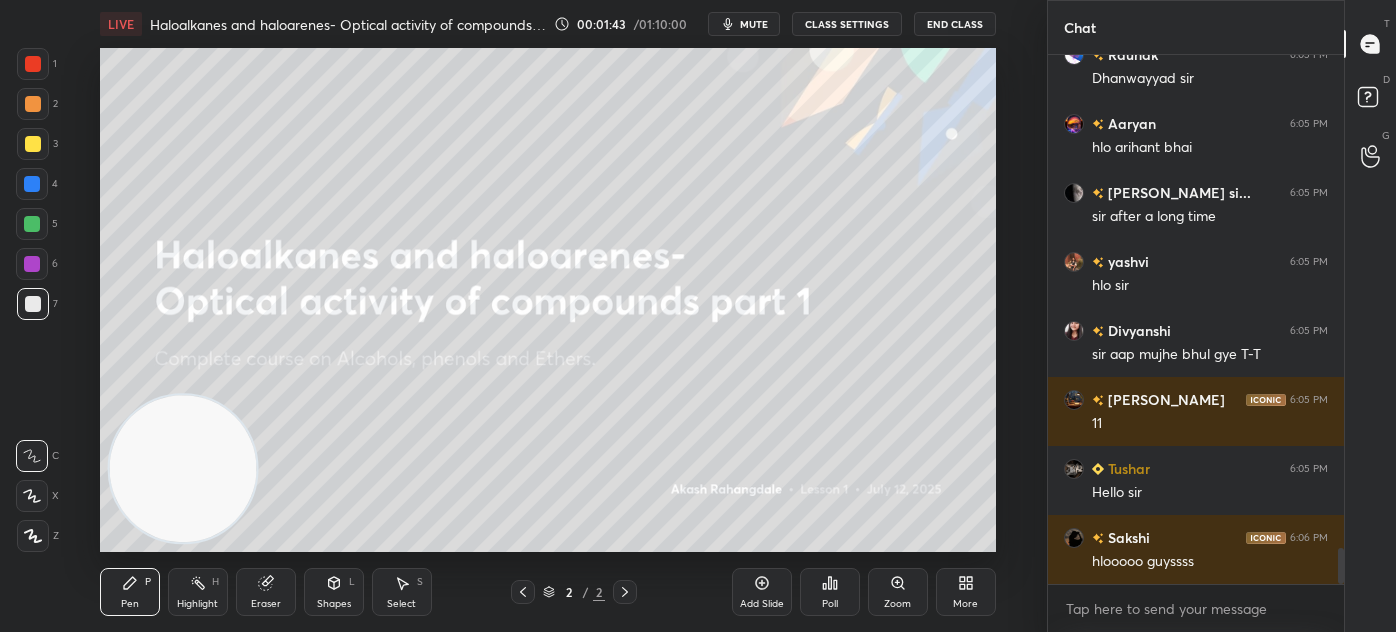 scroll, scrollTop: 7264, scrollLeft: 0, axis: vertical 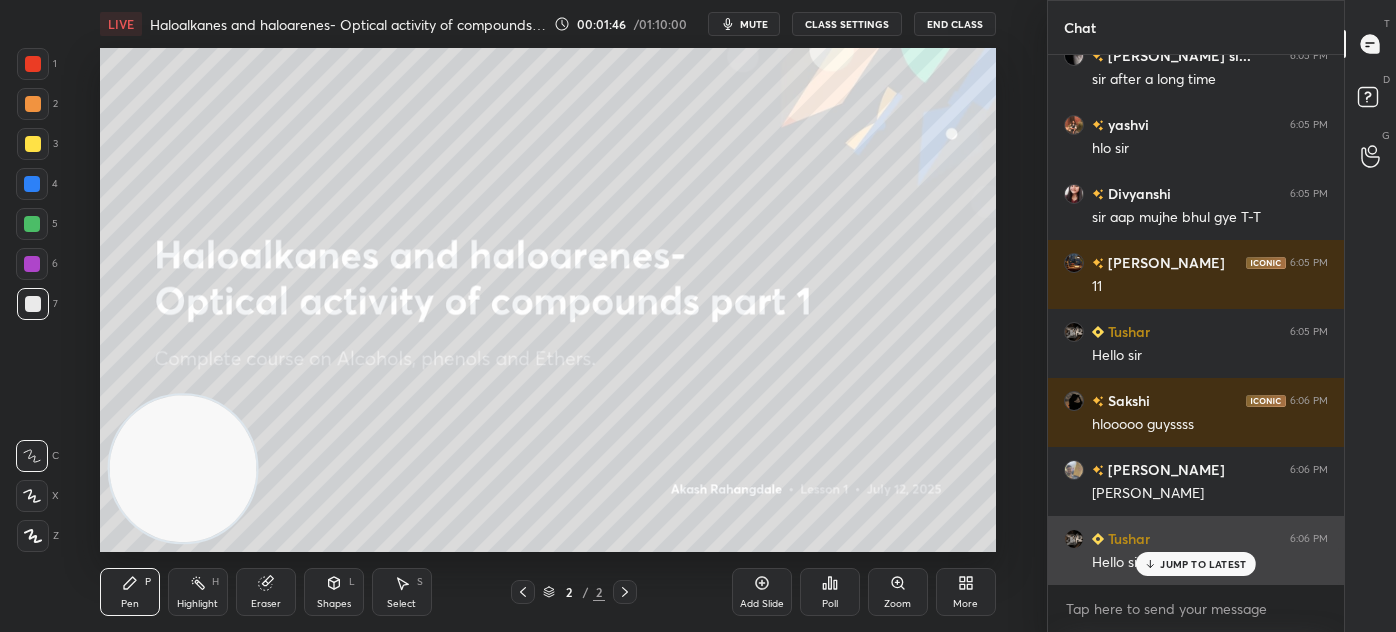 click on "JUMP TO LATEST" at bounding box center (1196, 564) 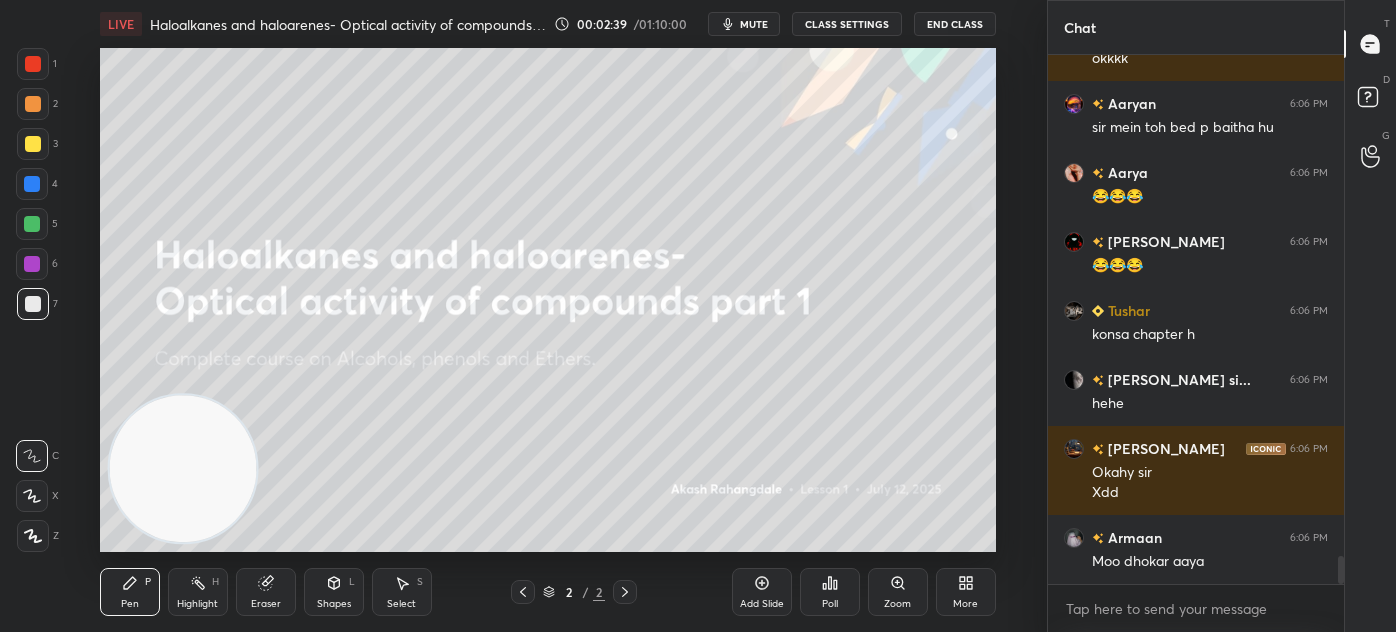 scroll, scrollTop: 9628, scrollLeft: 0, axis: vertical 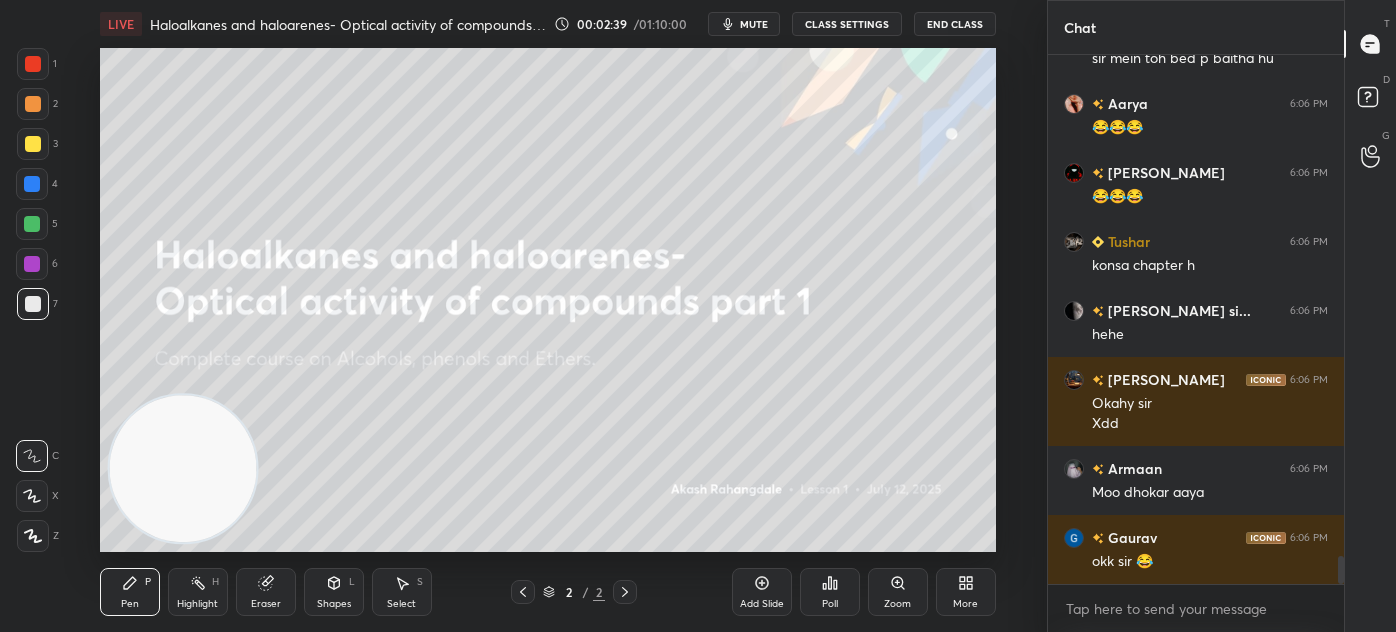 click on "CLASS SETTINGS" at bounding box center [847, 24] 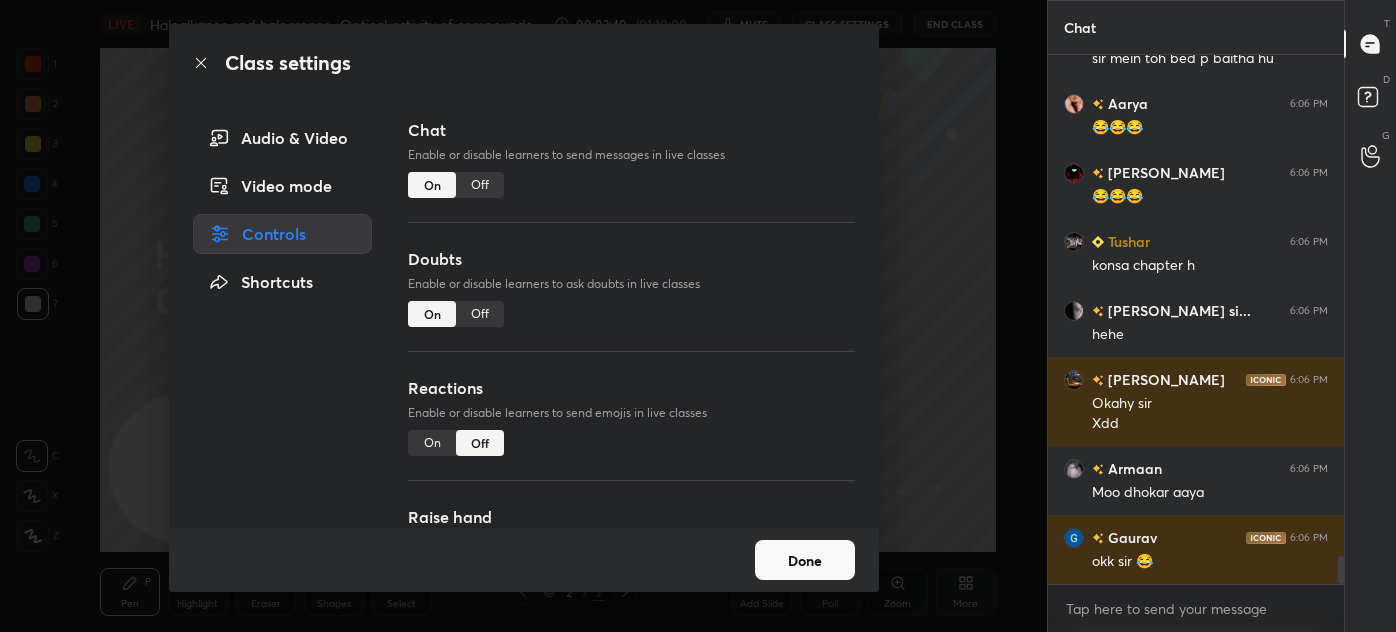 click on "Off" at bounding box center [480, 185] 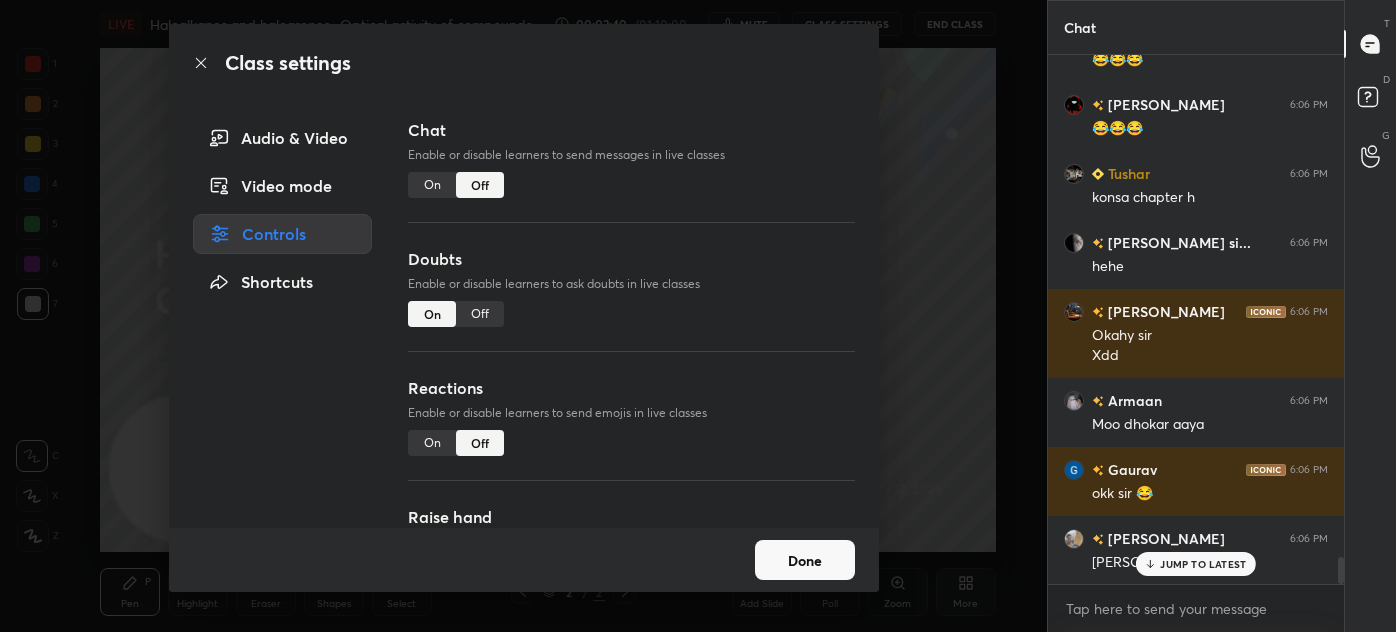 scroll, scrollTop: 8071, scrollLeft: 0, axis: vertical 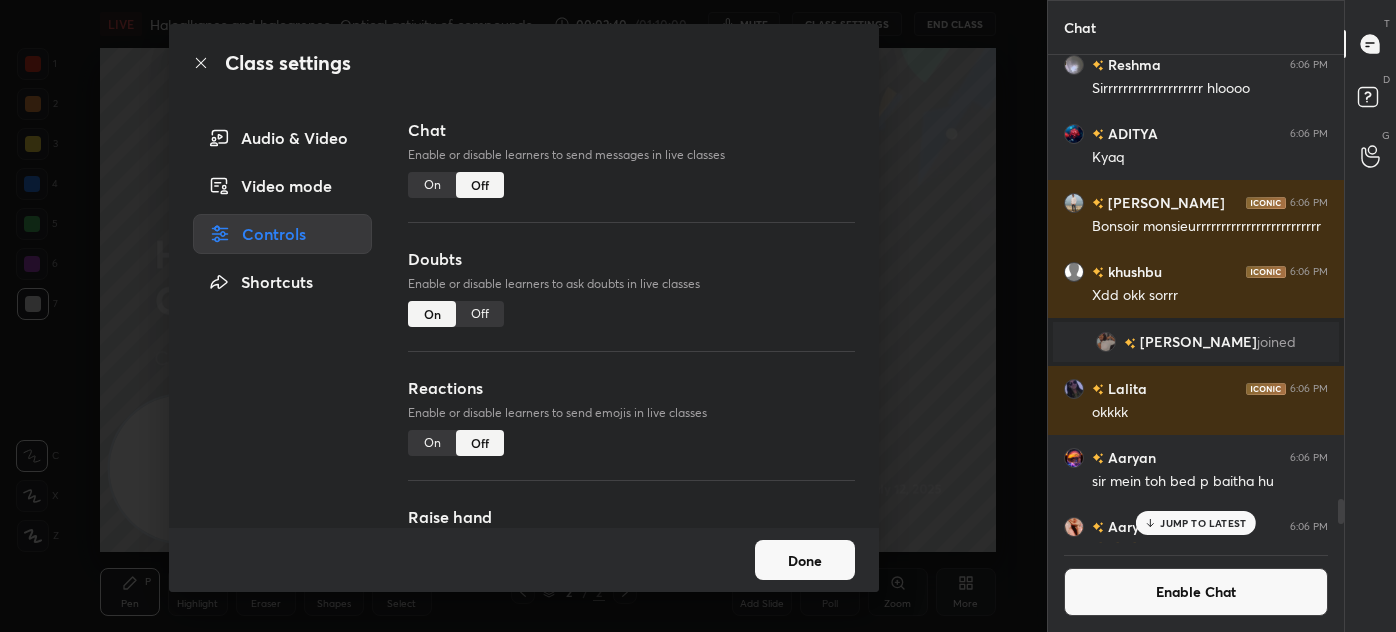 click on "Class settings Audio & Video Video mode Controls Shortcuts Chat Enable or disable learners to send messages in live classes On Off Doubts Enable or disable learners to ask doubts in live classes On Off Reactions Enable or disable learners to send emojis in live classes On Off Raise hand Learners will not be able to raise hand, if turned off On Off Poll Prediction Enable or disable poll prediction in case of a question on the slide On Off Done" at bounding box center (523, 316) 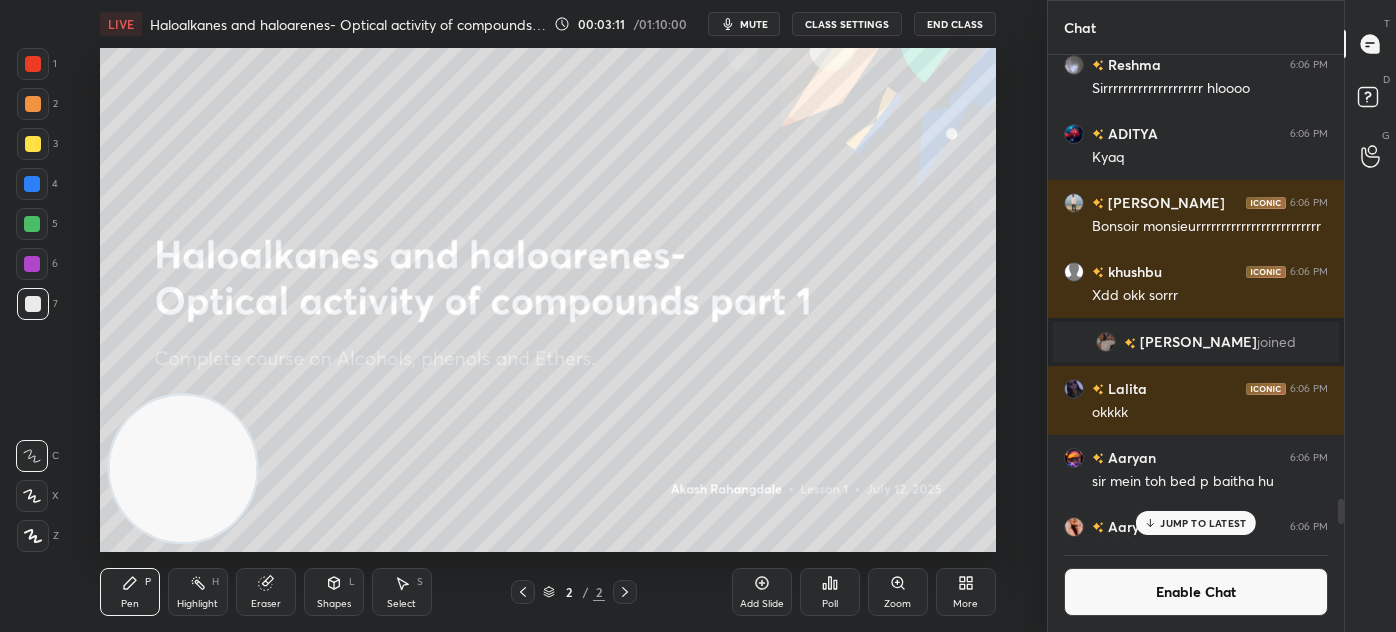 click on "Add Slide" at bounding box center (762, 604) 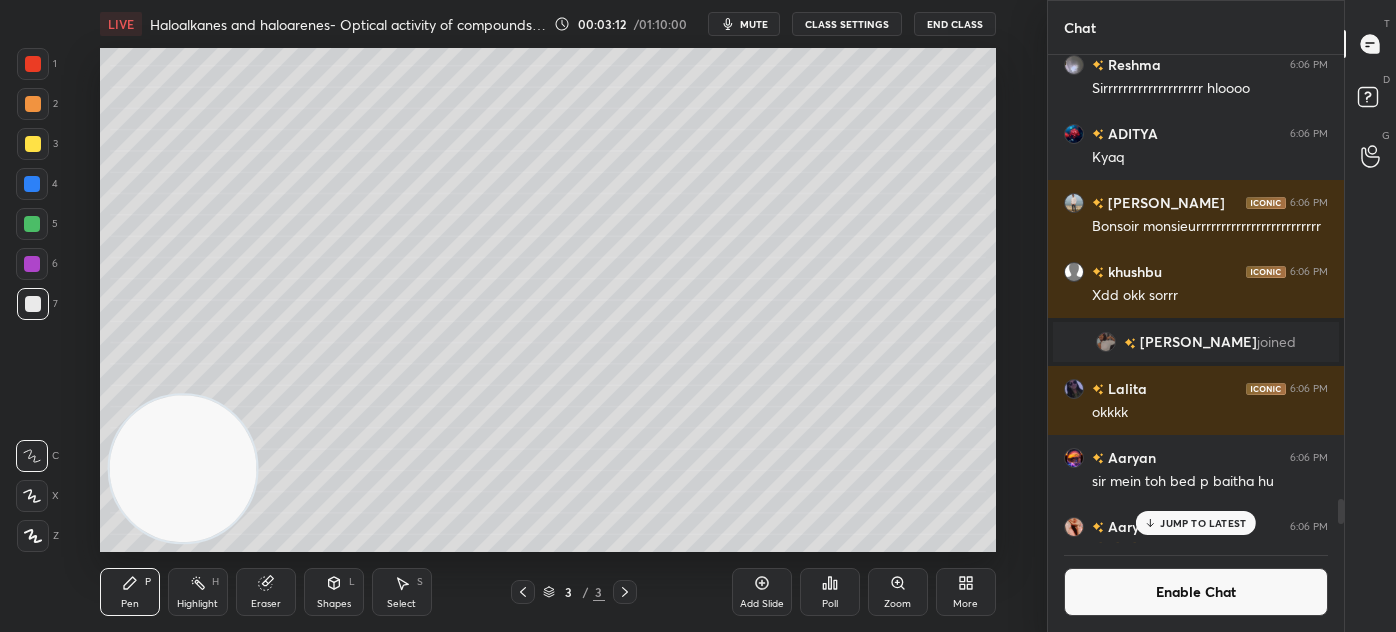 click at bounding box center [33, 144] 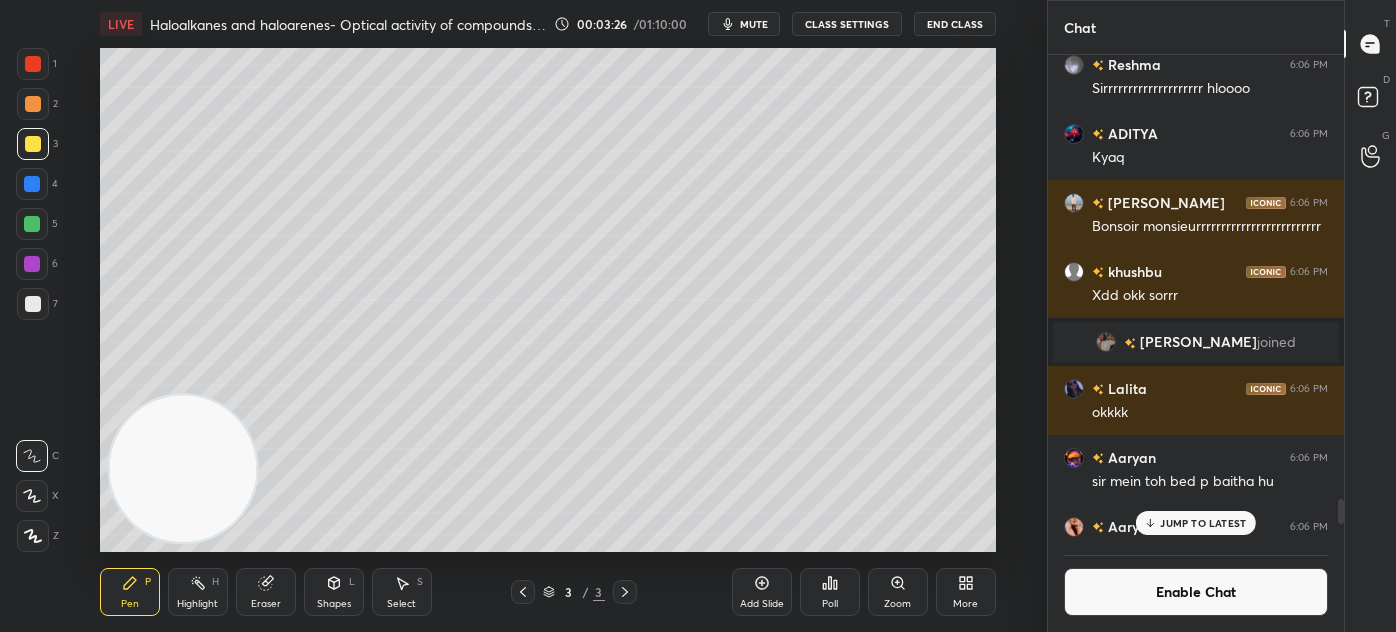 click 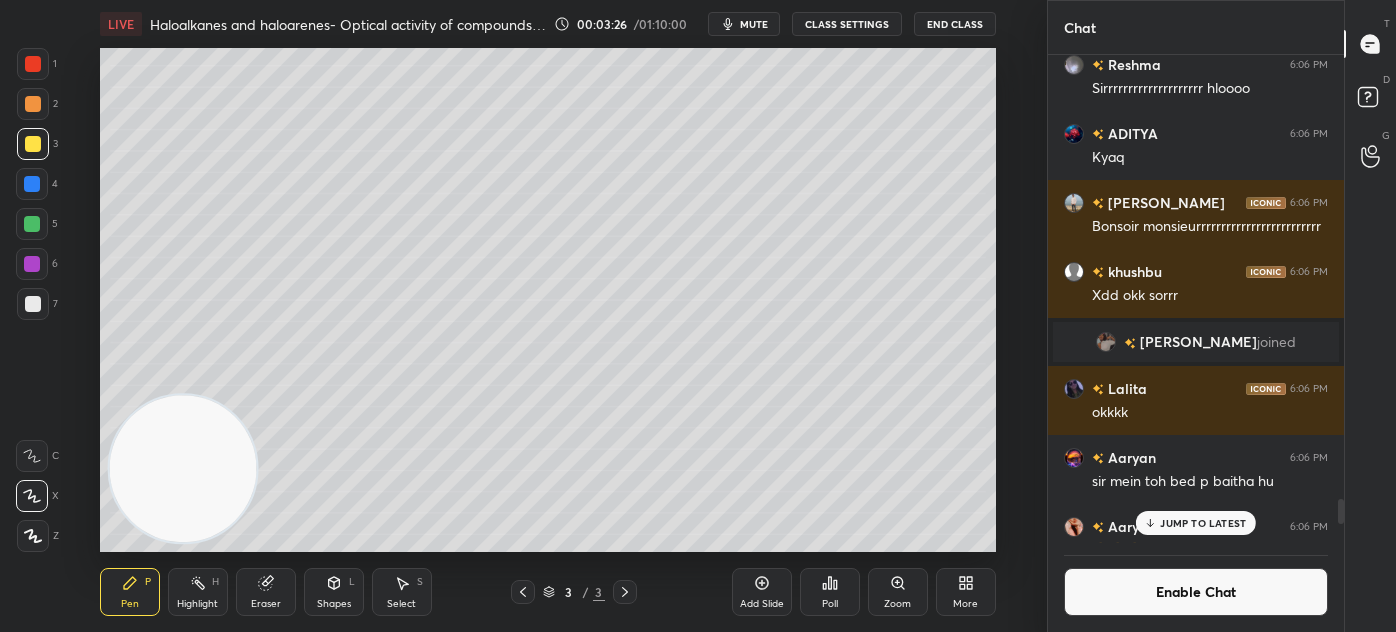 click on "Eraser" at bounding box center [266, 592] 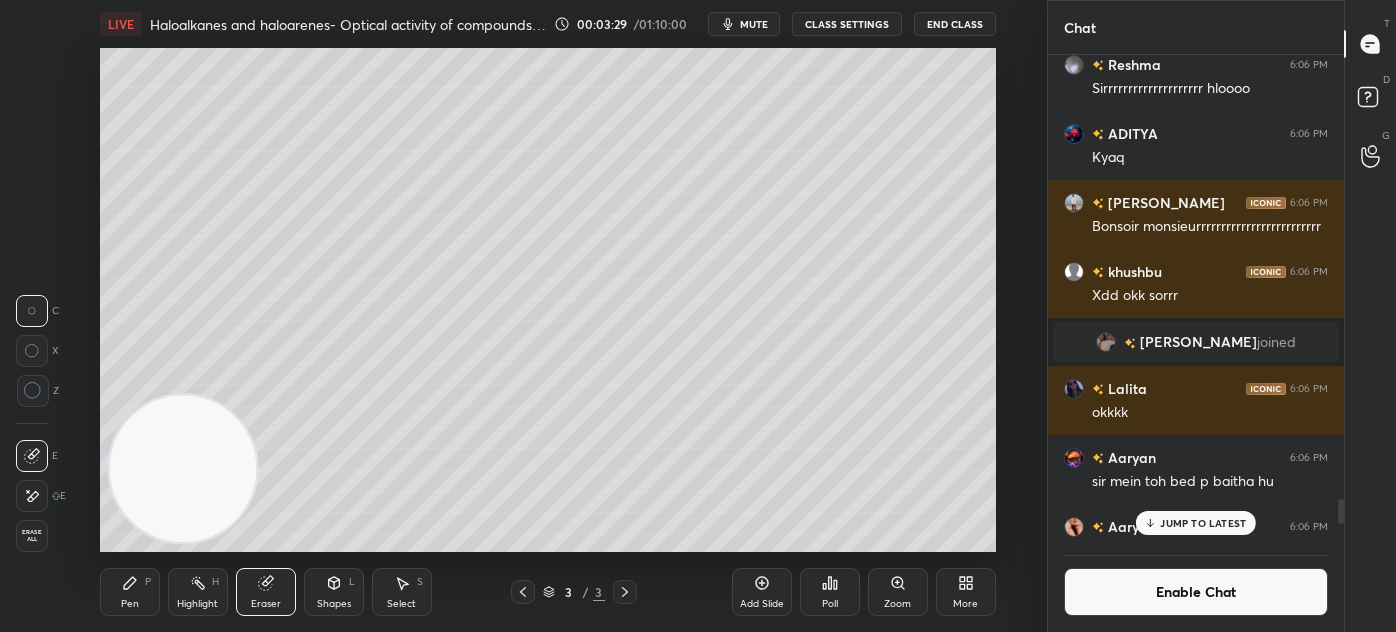 click on "CLASS SETTINGS" at bounding box center [847, 24] 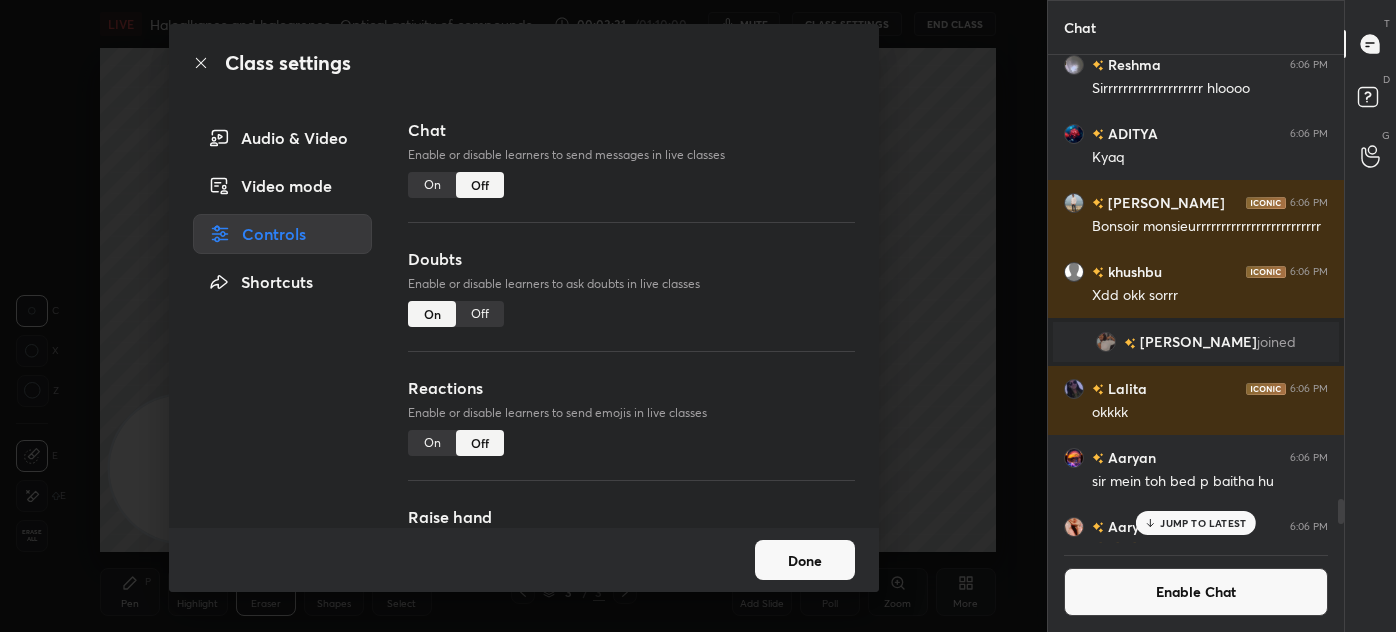 click on "Class settings Audio & Video Video mode Controls Shortcuts Chat Enable or disable learners to send messages in live classes On Off Doubts Enable or disable learners to ask doubts in live classes On Off Reactions Enable or disable learners to send emojis in live classes On Off Raise hand Learners will not be able to raise hand, if turned off On Off Poll Prediction Enable or disable poll prediction in case of a question on the slide On Off Done" at bounding box center (523, 316) 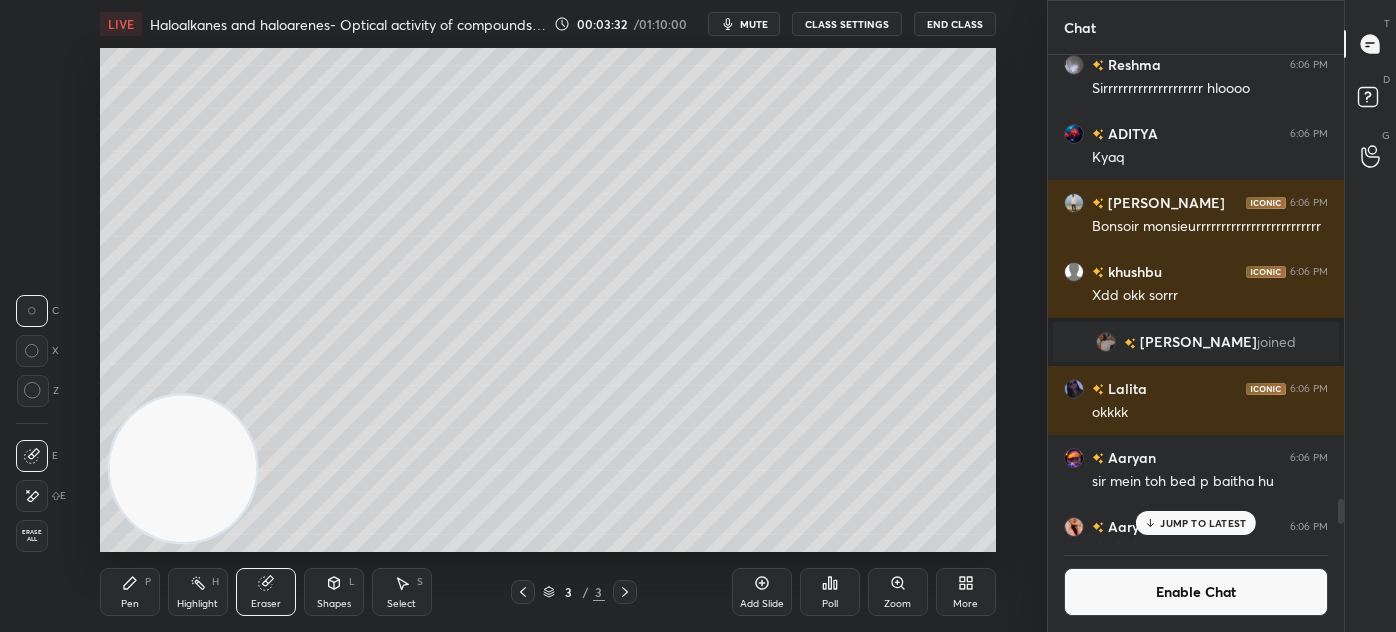 click on "JUMP TO LATEST" at bounding box center (1203, 523) 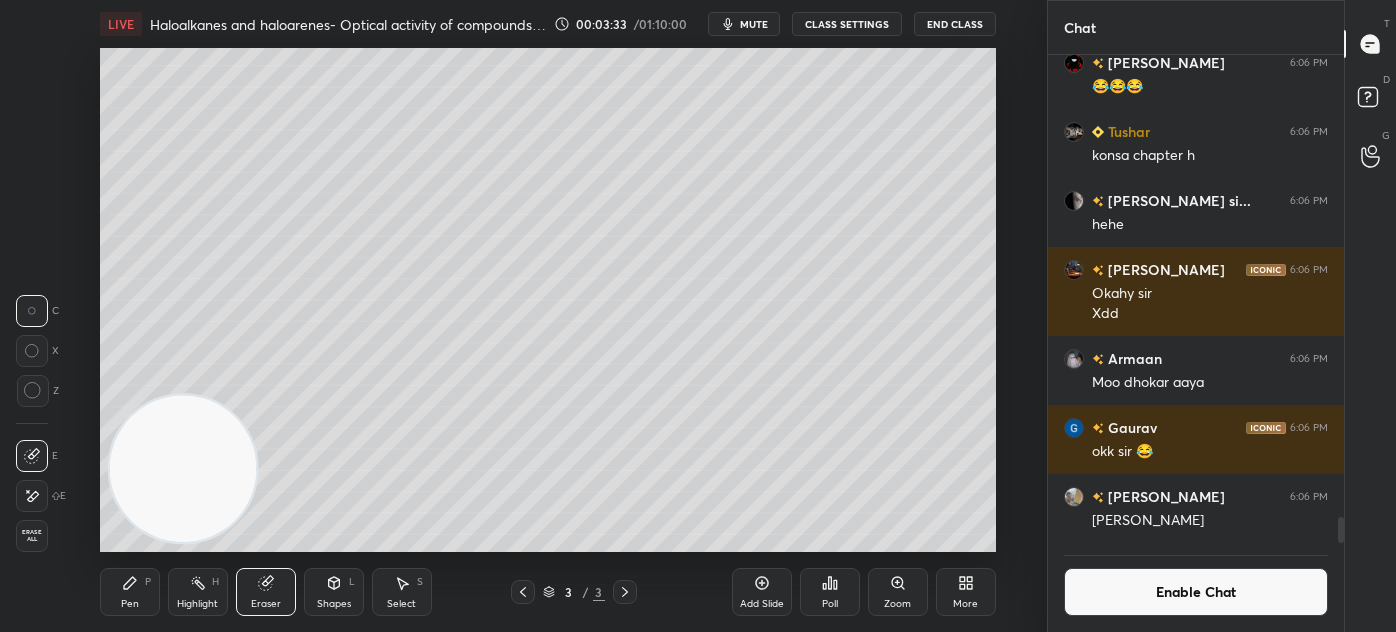 click on "Pen P" at bounding box center (130, 592) 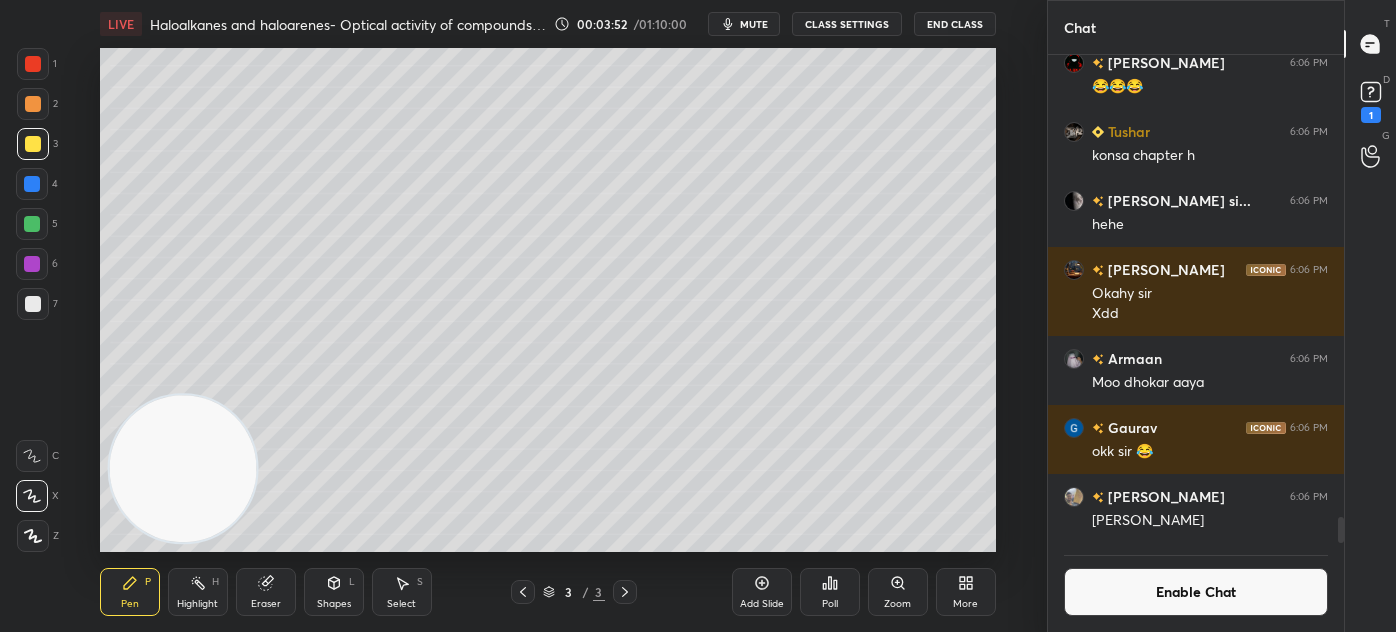 scroll, scrollTop: 8690, scrollLeft: 0, axis: vertical 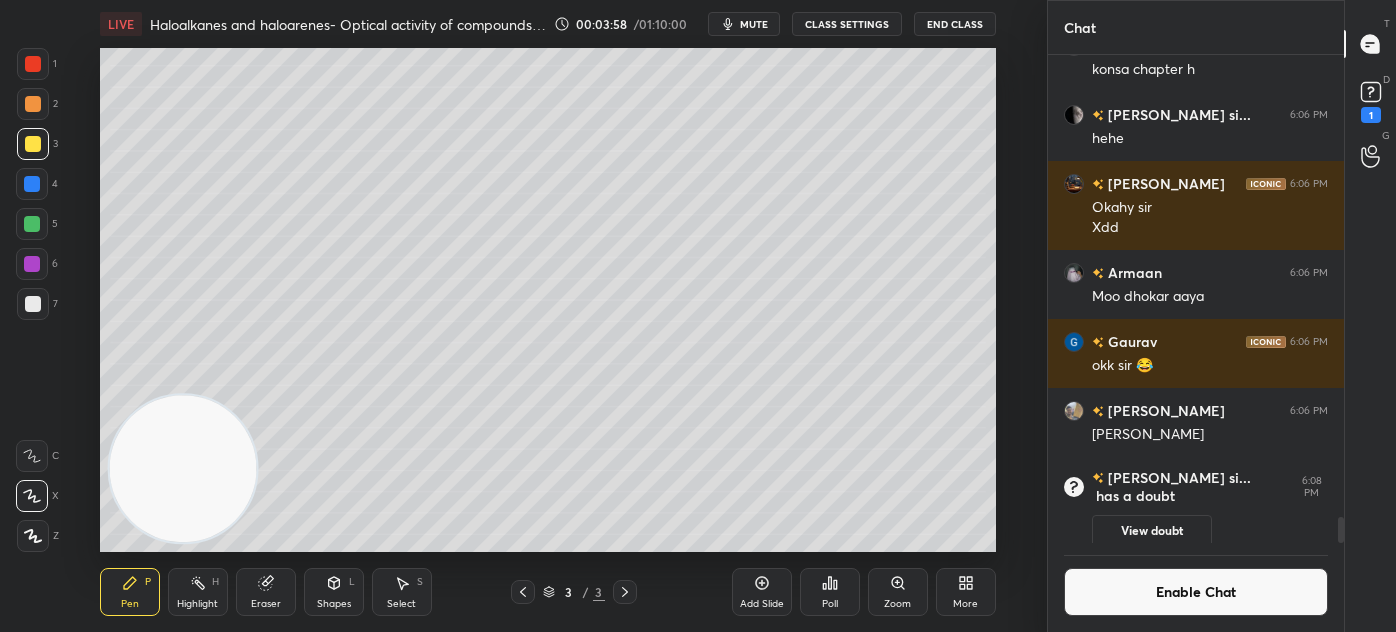 click at bounding box center [33, 64] 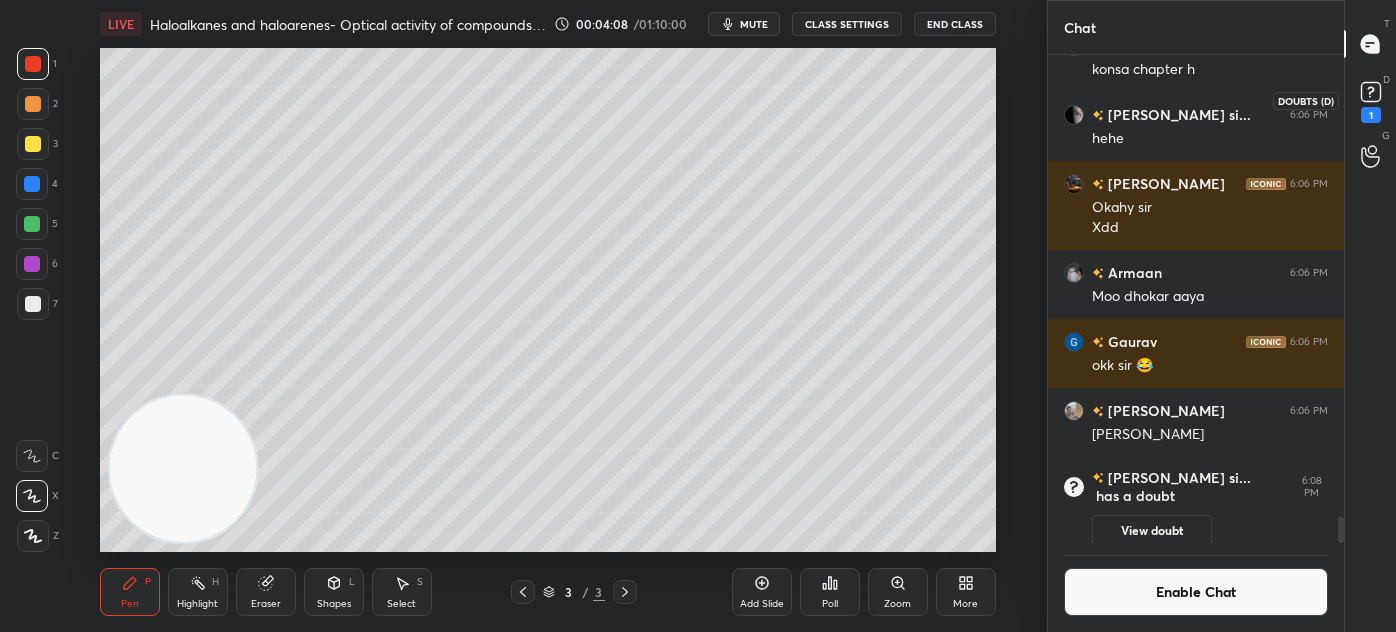 click on "1" at bounding box center (1371, 115) 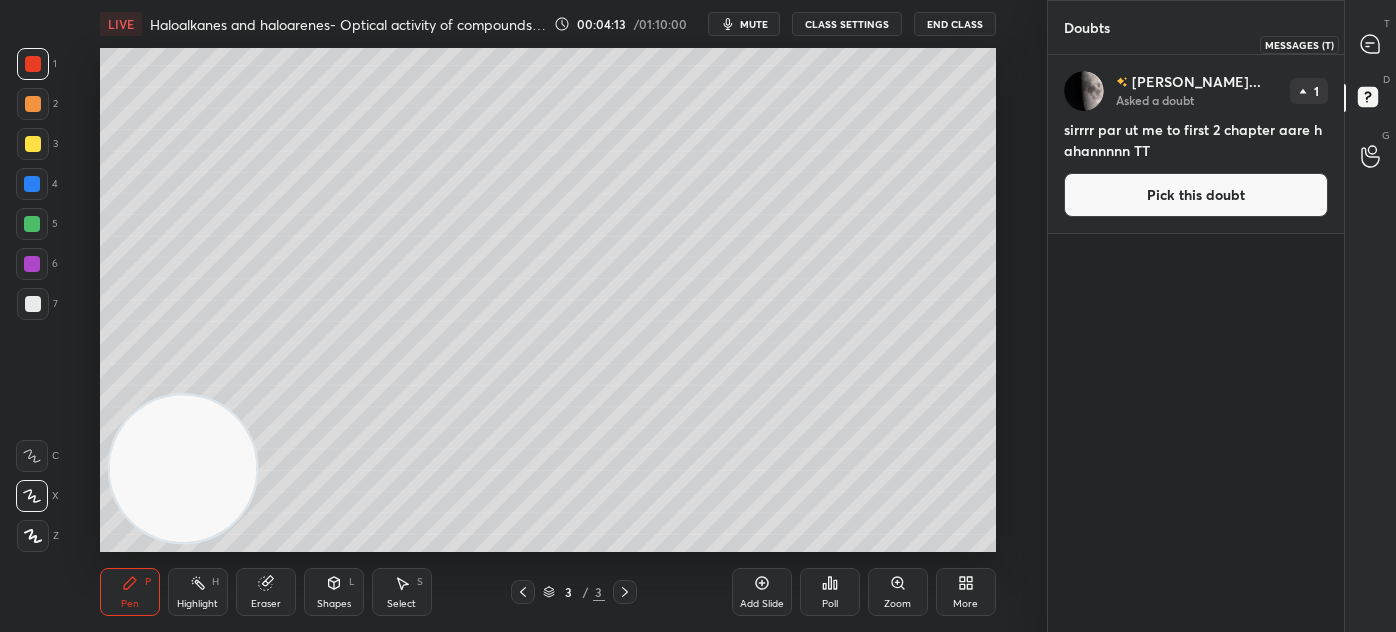 click 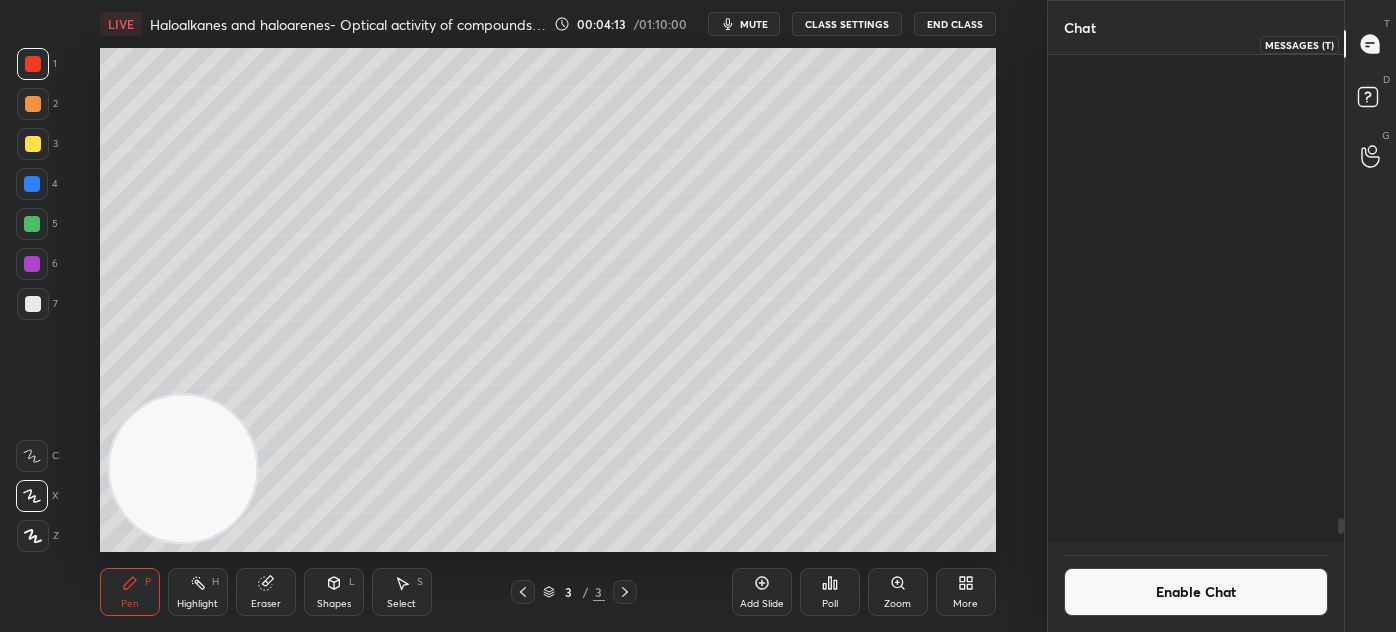 scroll, scrollTop: 8912, scrollLeft: 0, axis: vertical 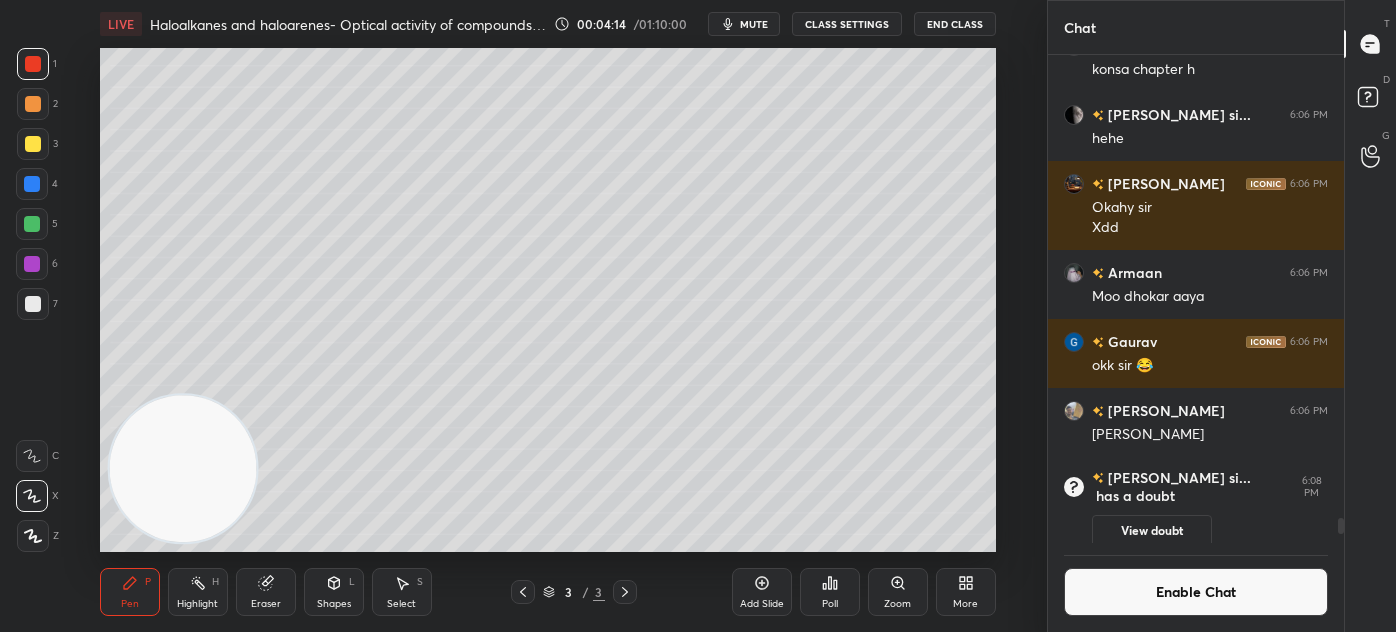 click on "Enable Chat" at bounding box center (1196, 592) 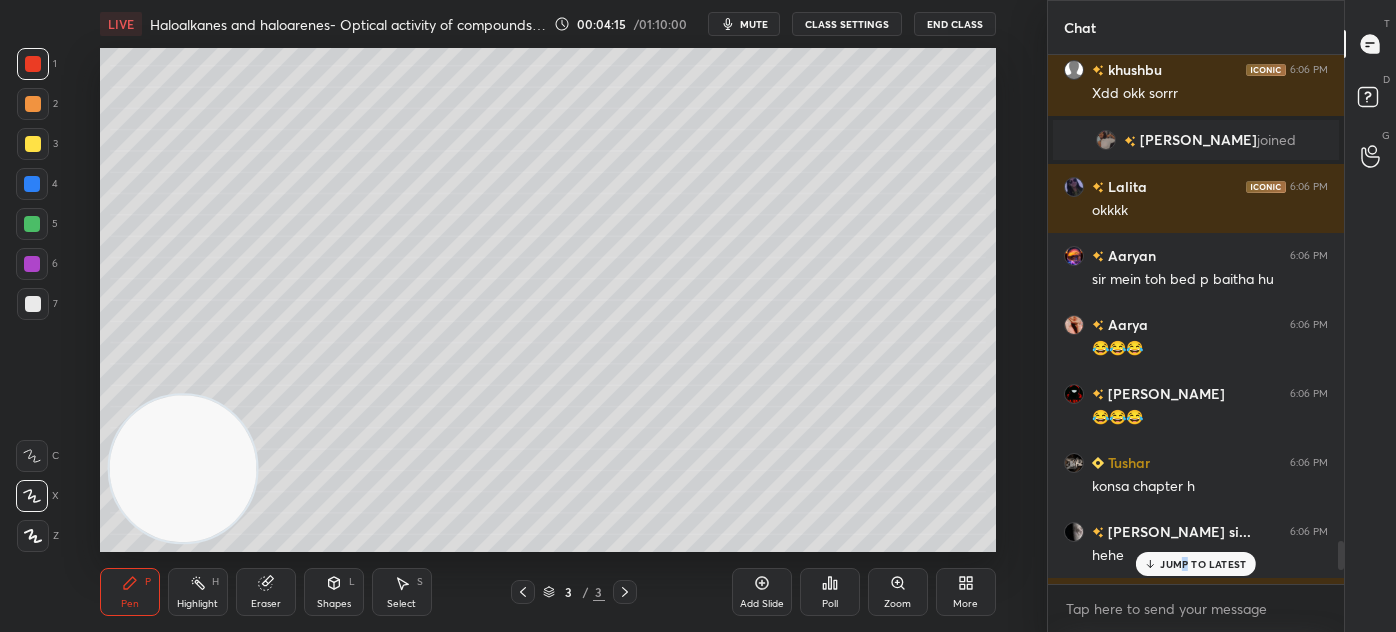 click on "JUMP TO LATEST" at bounding box center (1203, 564) 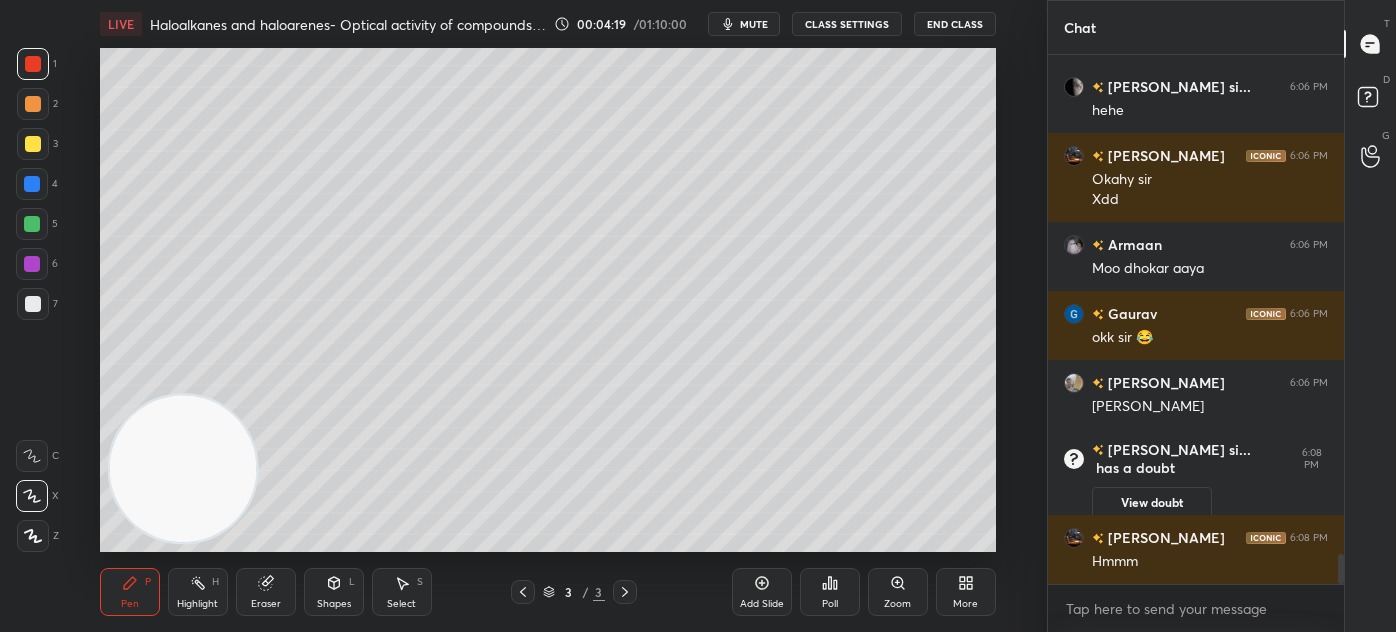 scroll, scrollTop: 8730, scrollLeft: 0, axis: vertical 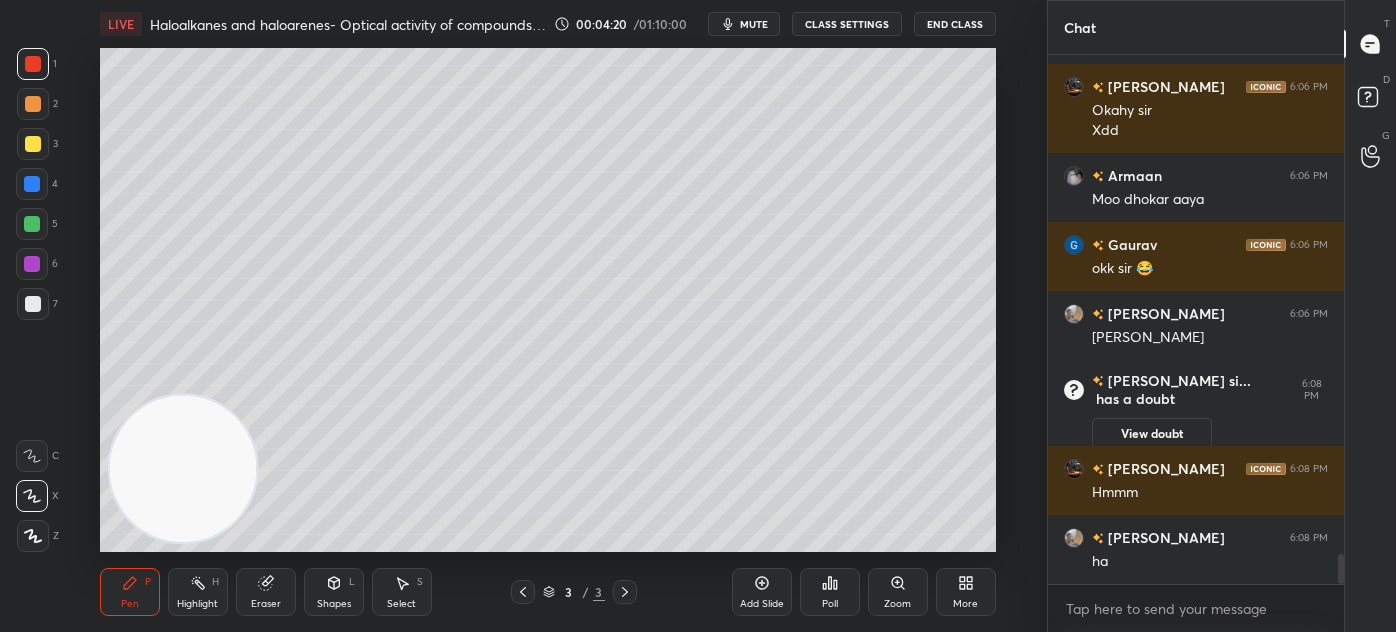 click at bounding box center (33, 304) 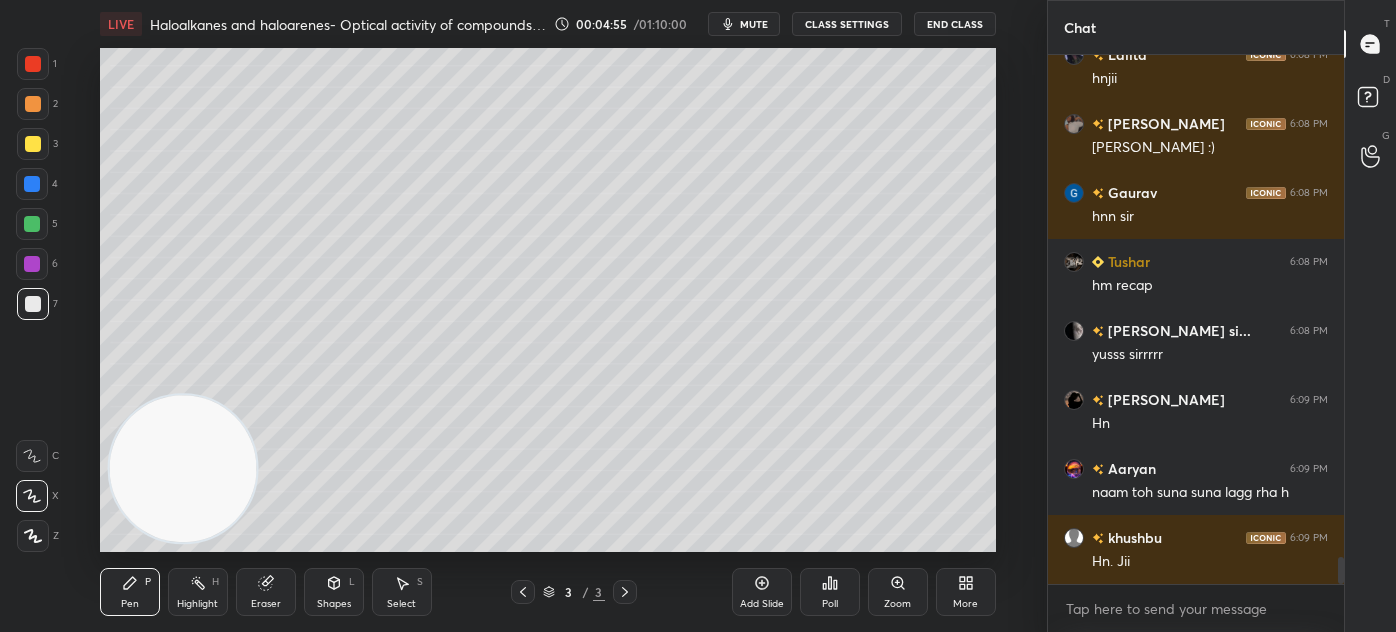 scroll, scrollTop: 9903, scrollLeft: 0, axis: vertical 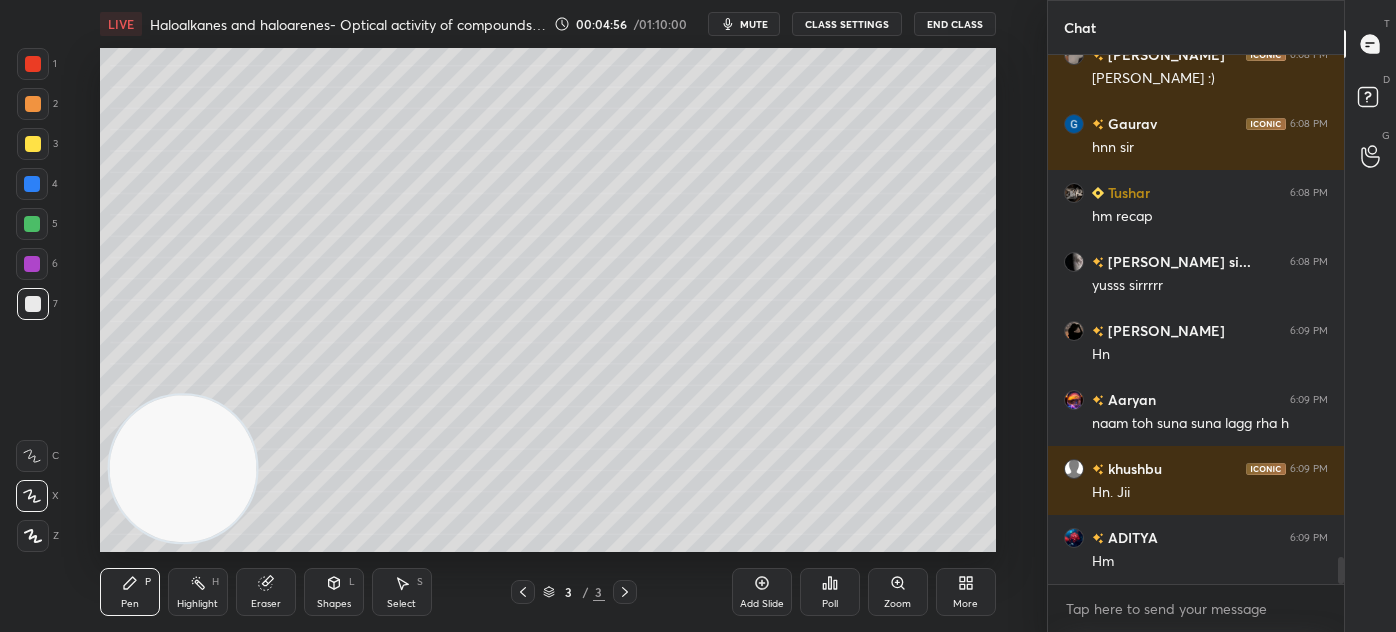 click at bounding box center (33, 144) 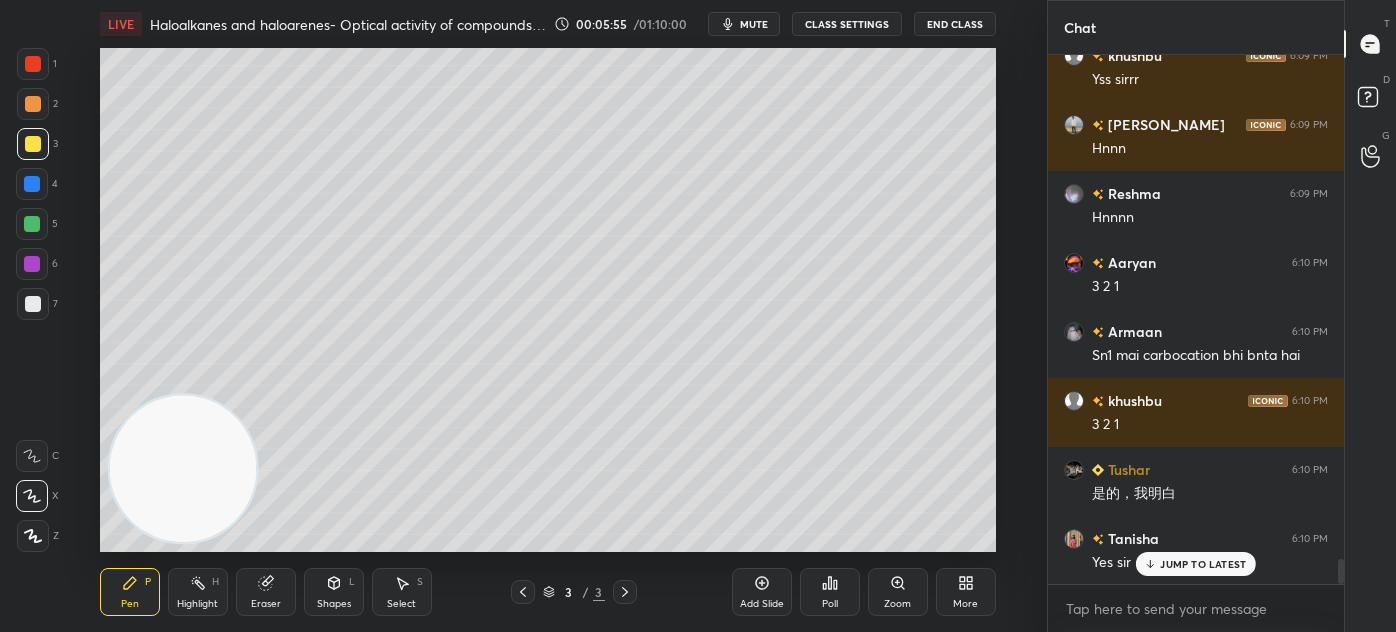 scroll, scrollTop: 10800, scrollLeft: 0, axis: vertical 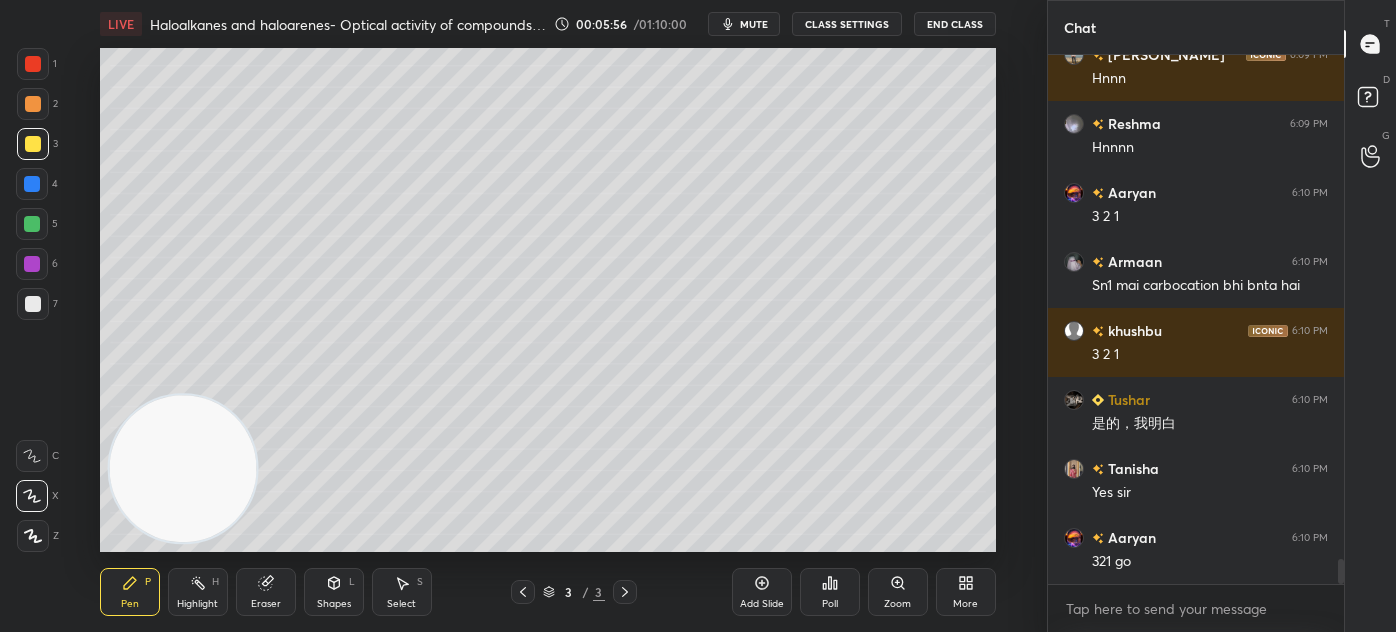 click at bounding box center [182, 468] 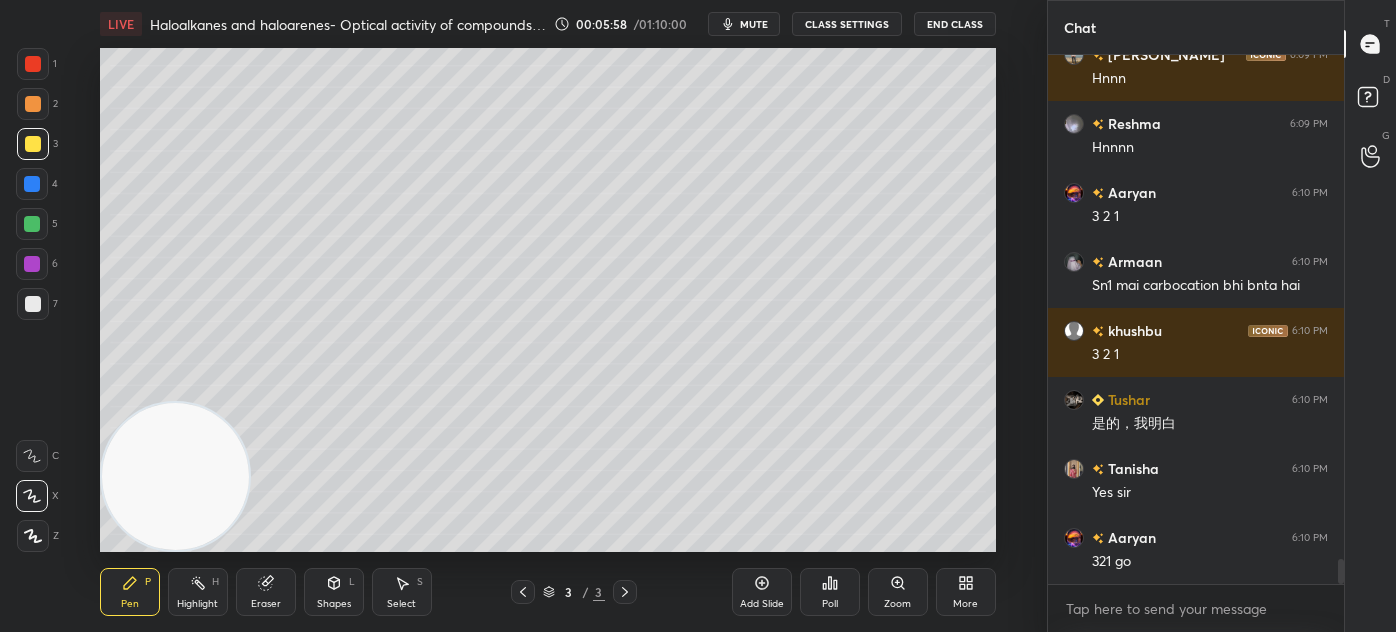click at bounding box center (32, 224) 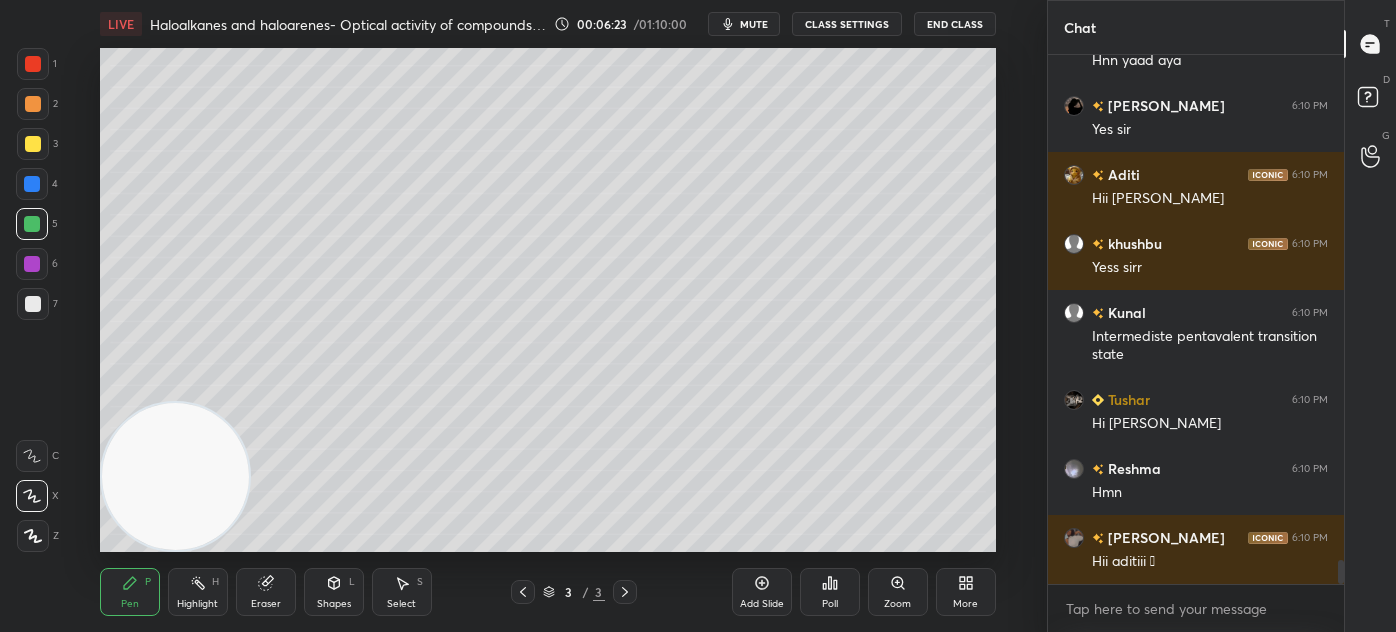 scroll, scrollTop: 11439, scrollLeft: 0, axis: vertical 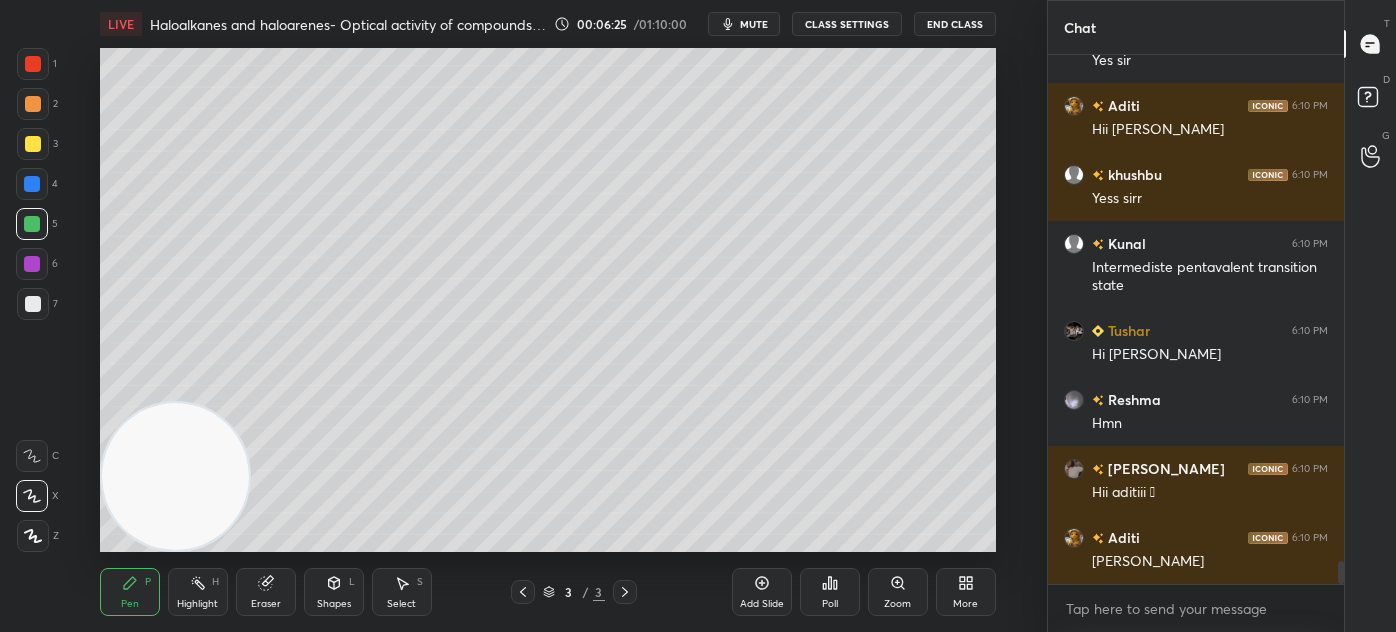 click at bounding box center (32, 224) 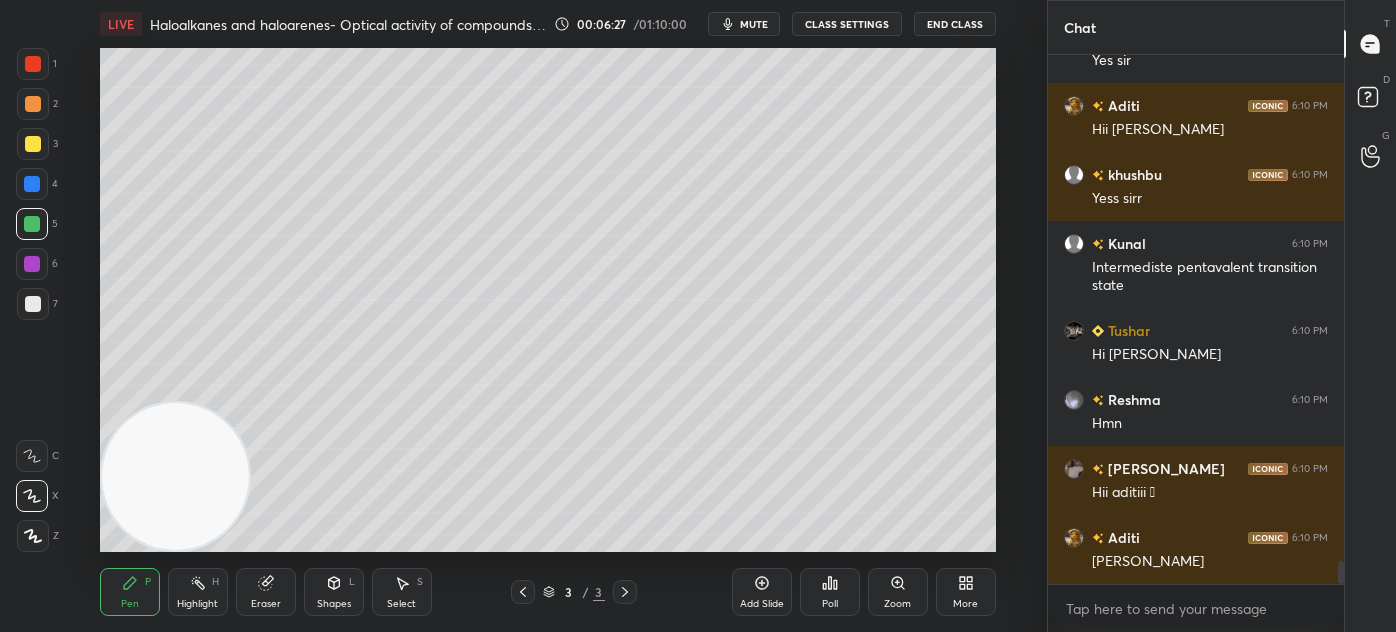 click at bounding box center [33, 144] 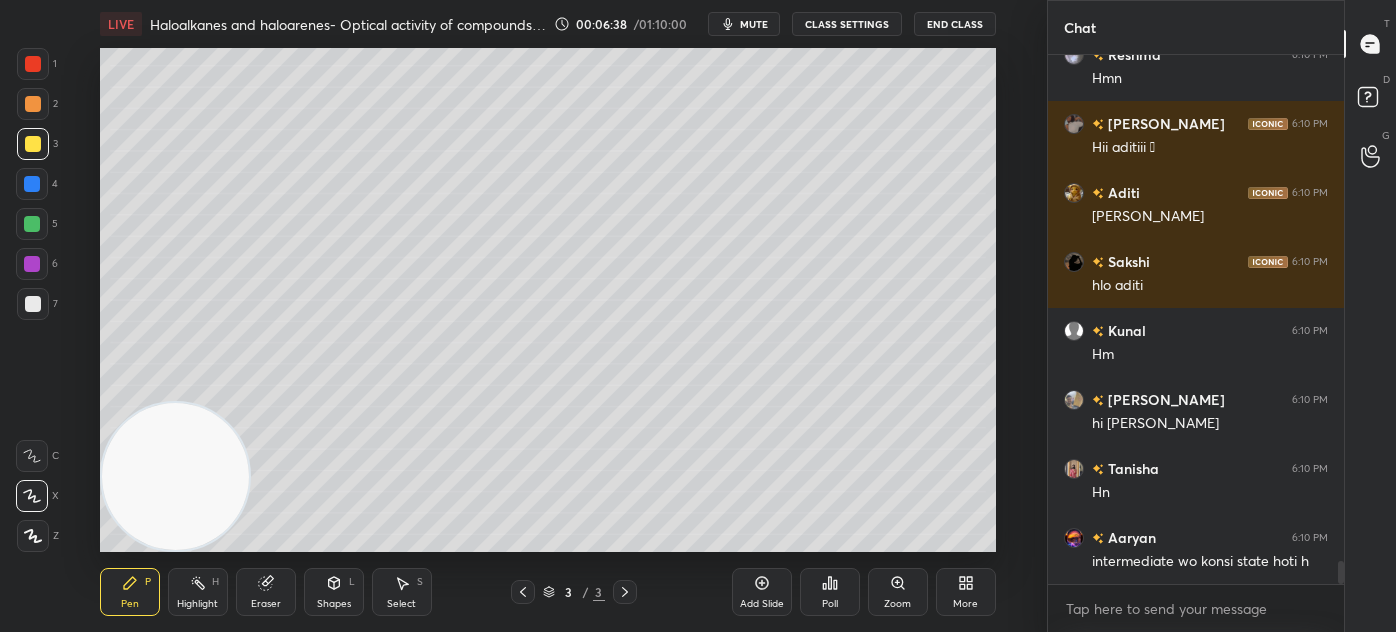 scroll, scrollTop: 11853, scrollLeft: 0, axis: vertical 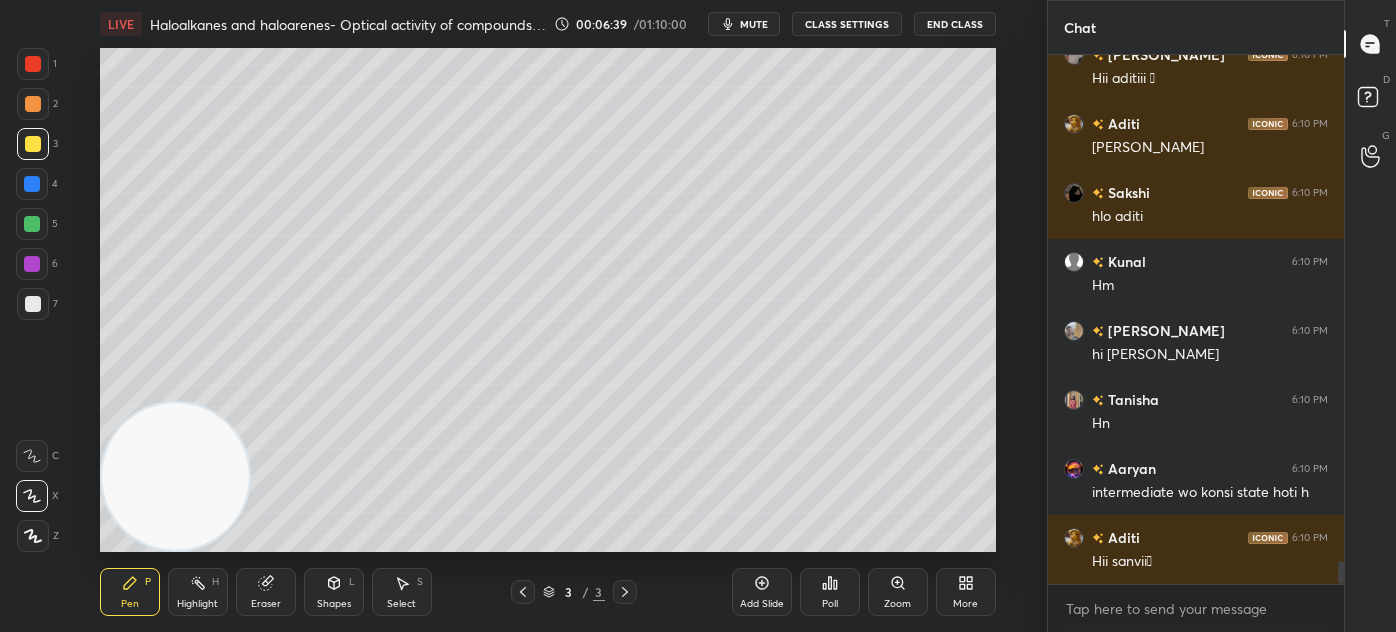 click on "Eraser" at bounding box center (266, 604) 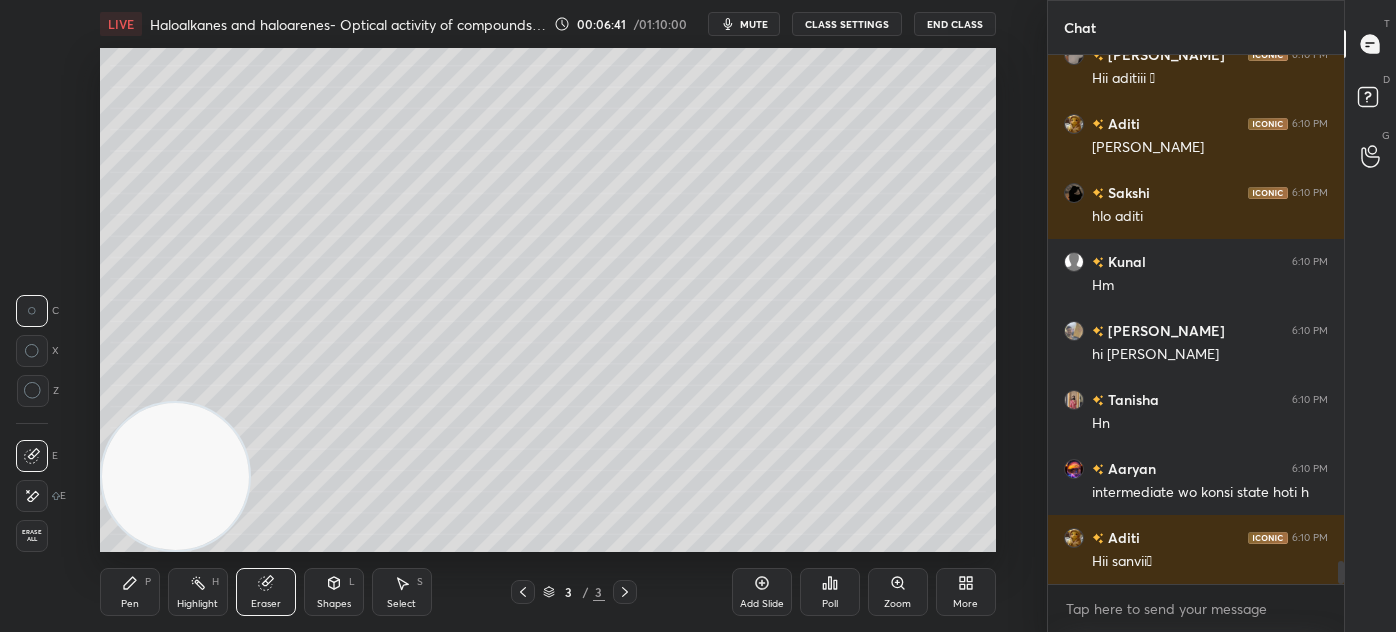 click on "C X Z" at bounding box center (37, 359) 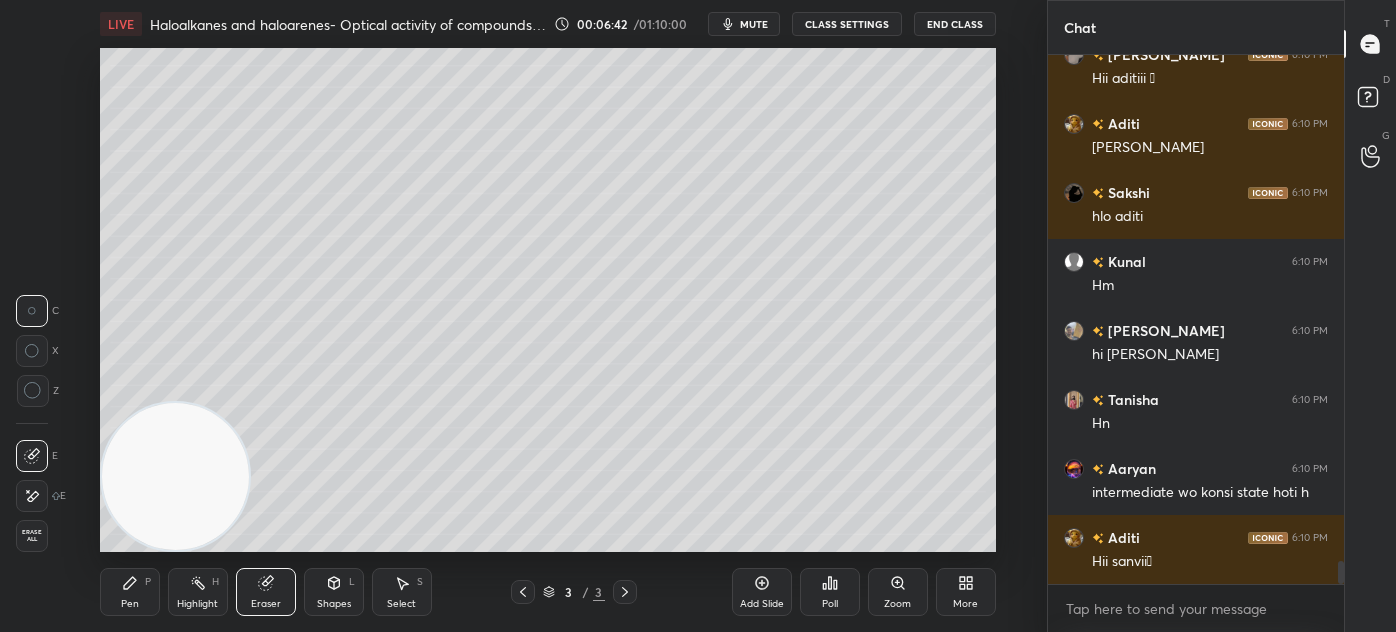 click 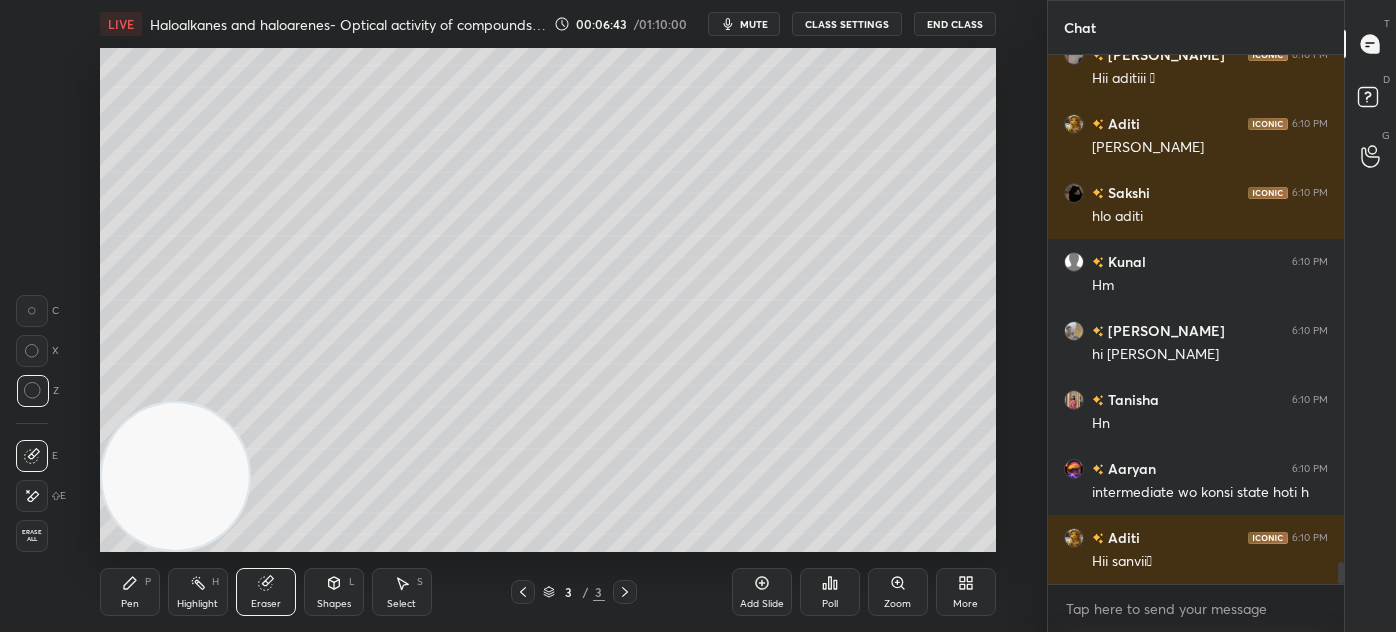 scroll, scrollTop: 11922, scrollLeft: 0, axis: vertical 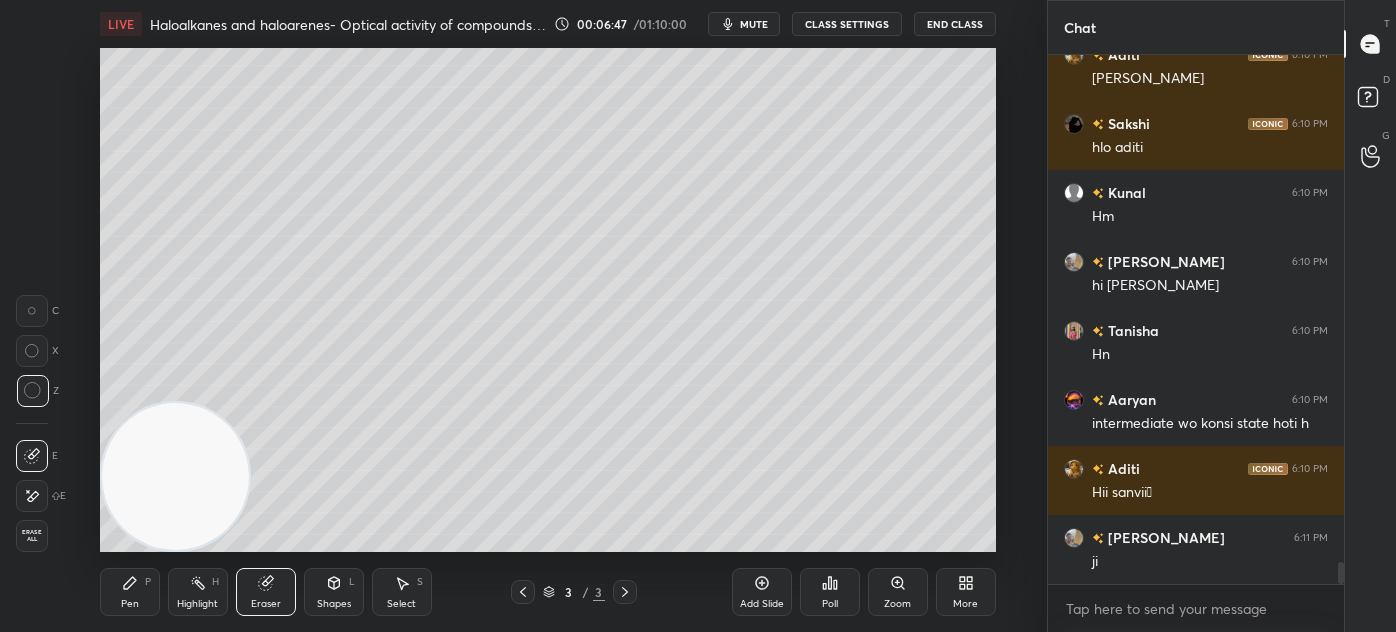 click on "Pen P" at bounding box center (130, 592) 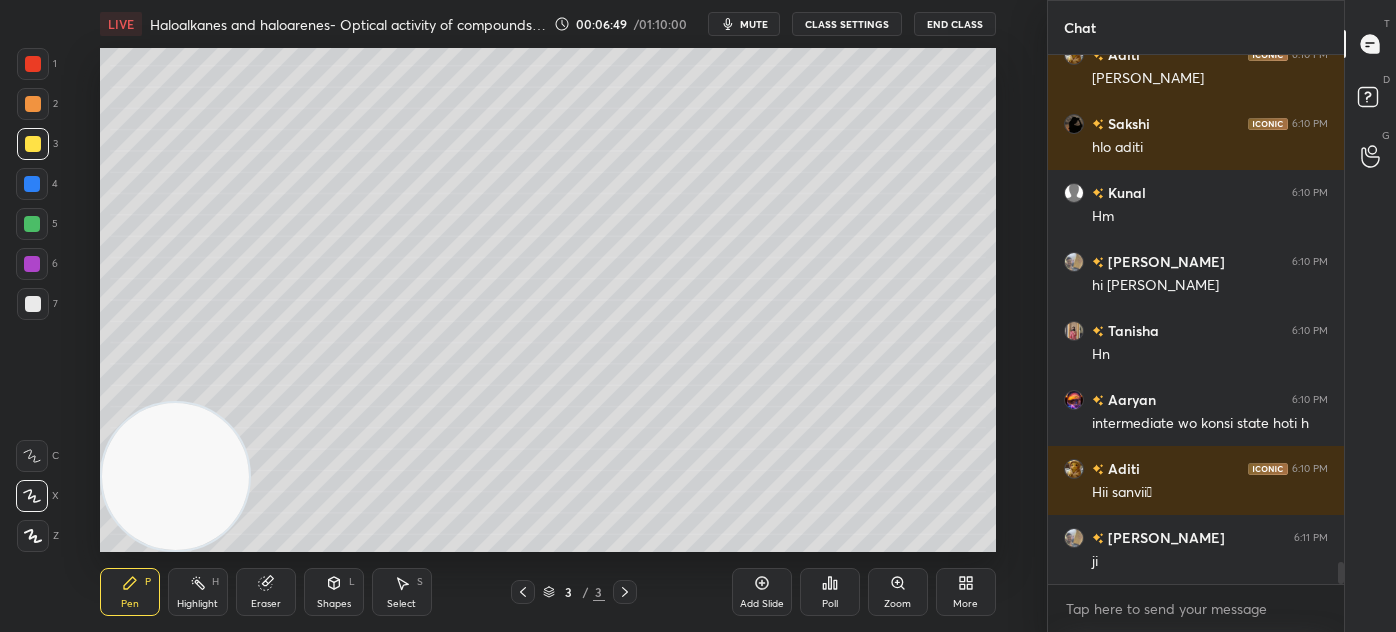 drag, startPoint x: 266, startPoint y: 598, endPoint x: 279, endPoint y: 558, distance: 42.059483 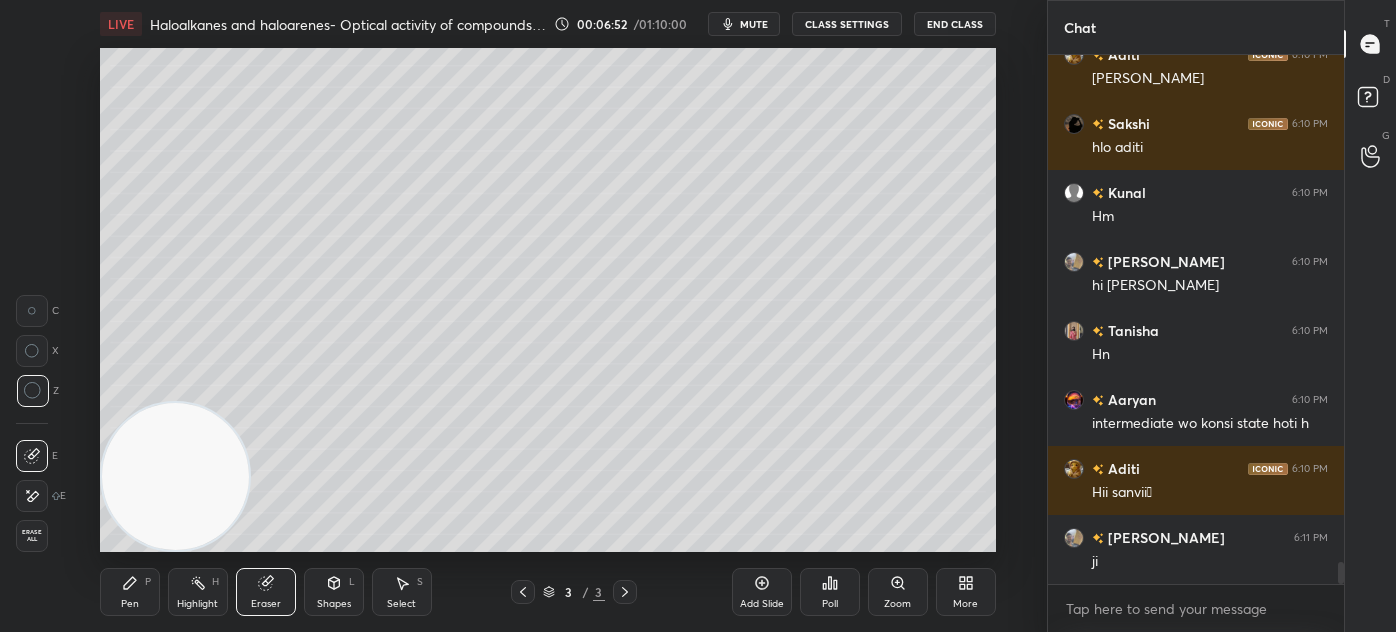 click on "Pen P" at bounding box center (130, 592) 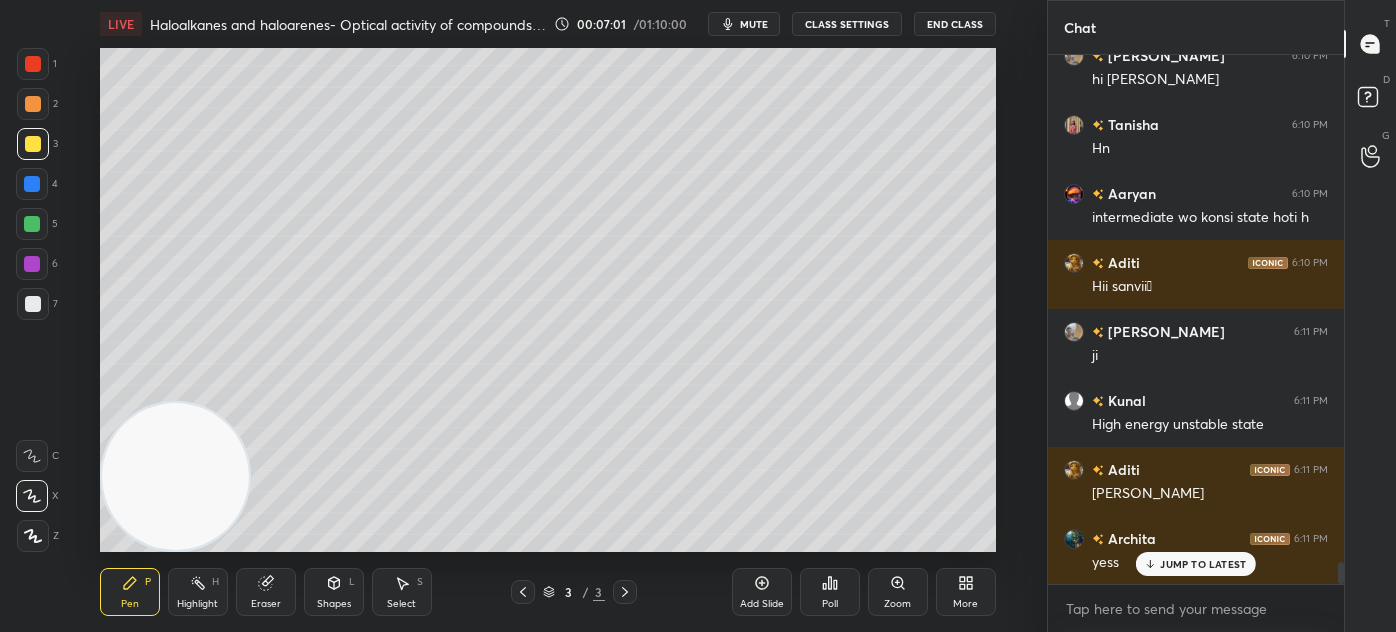 scroll, scrollTop: 12197, scrollLeft: 0, axis: vertical 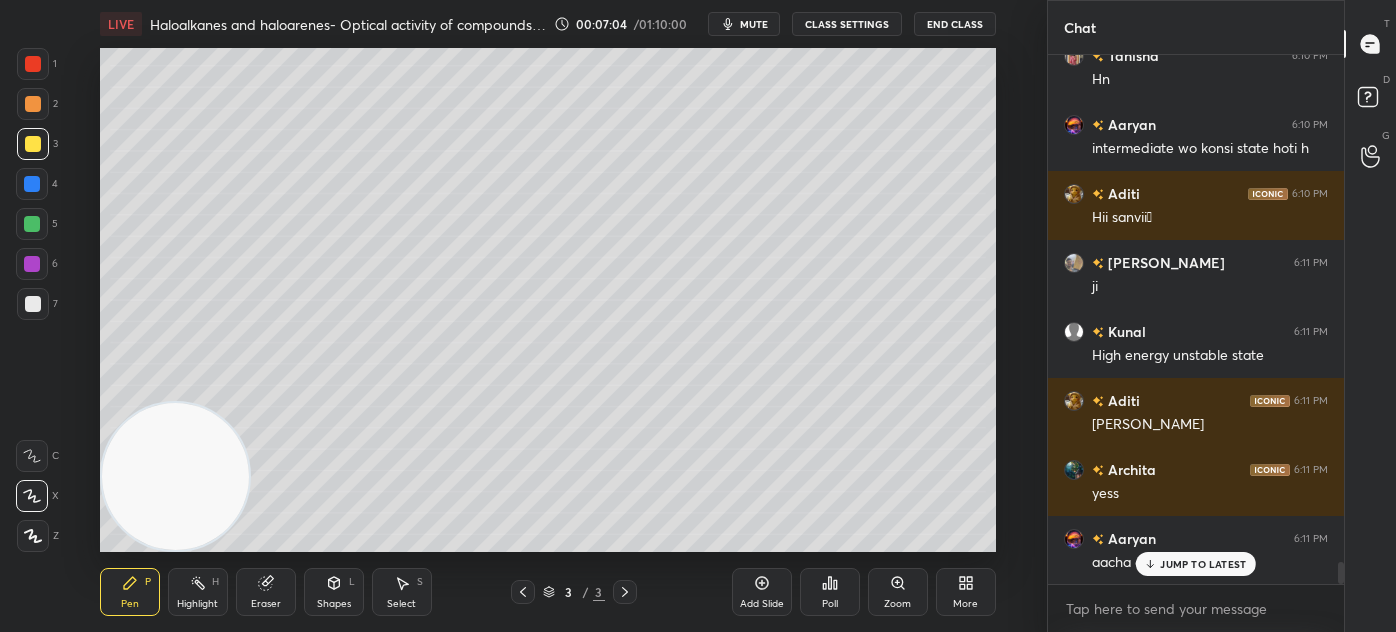 click at bounding box center [33, 64] 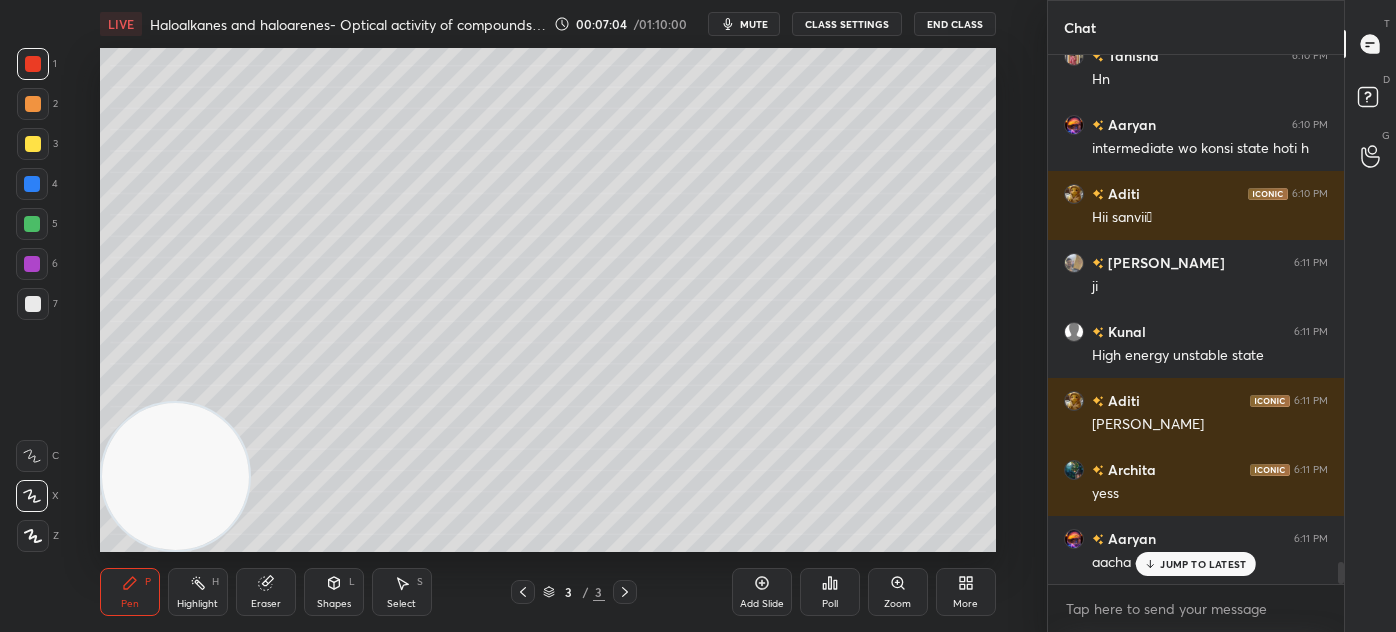scroll, scrollTop: 12266, scrollLeft: 0, axis: vertical 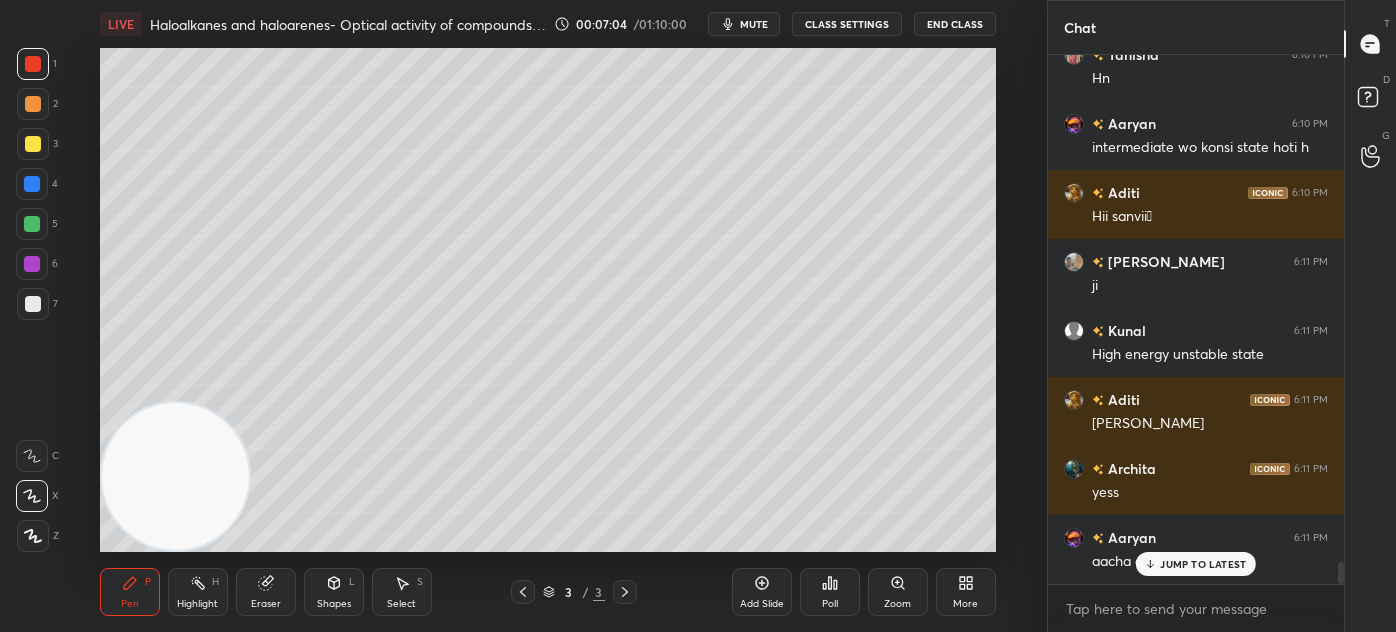 click on "1 2 3 4 5 6 7 C X Z C X Z E E Erase all   H H LIVE Haloalkanes and haloarenes- Optical activity of compounds part 1 00:07:04 /  01:10:00 mute CLASS SETTINGS End Class Setting up your live class Poll for   secs No correct answer Start poll Back Haloalkanes and haloarenes- Optical activity of compounds part 1 • L1 of Complete course on Alcohols, phenols and Ethers. [PERSON_NAME] Pen P Highlight H Eraser Shapes L Select S 3 / 3 Add Slide Poll Zoom More" at bounding box center (515, 316) 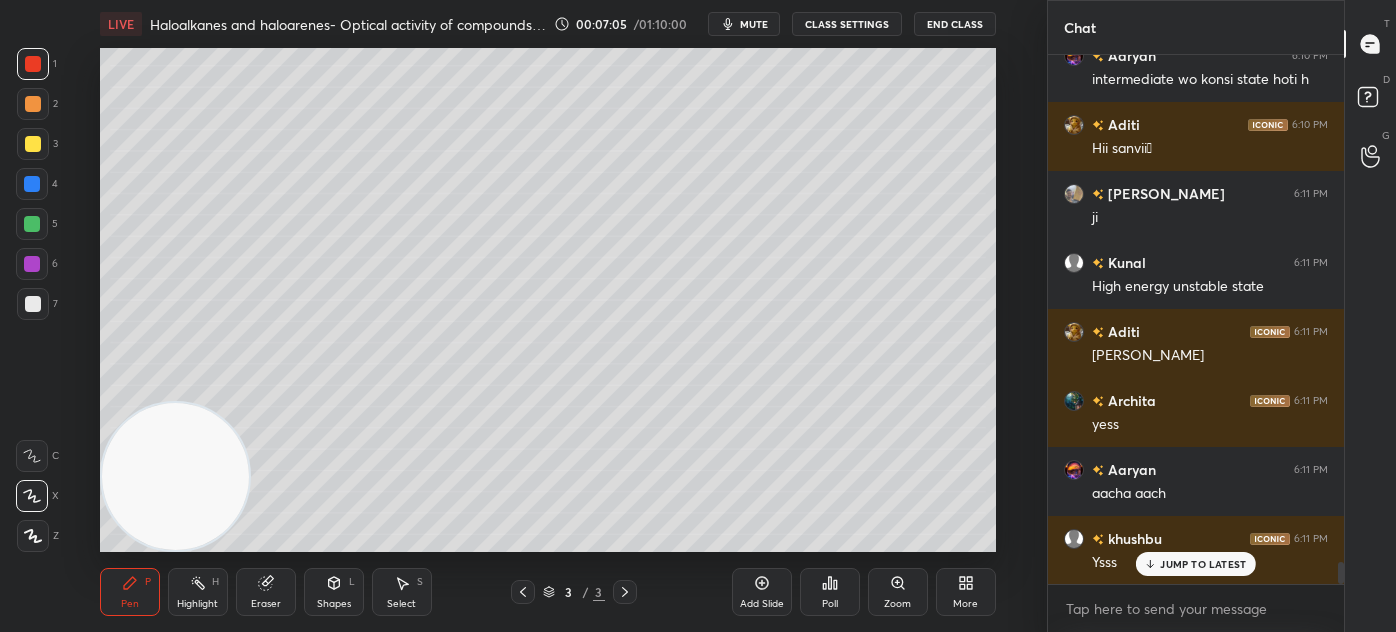 drag, startPoint x: 36, startPoint y: 533, endPoint x: 50, endPoint y: 523, distance: 17.20465 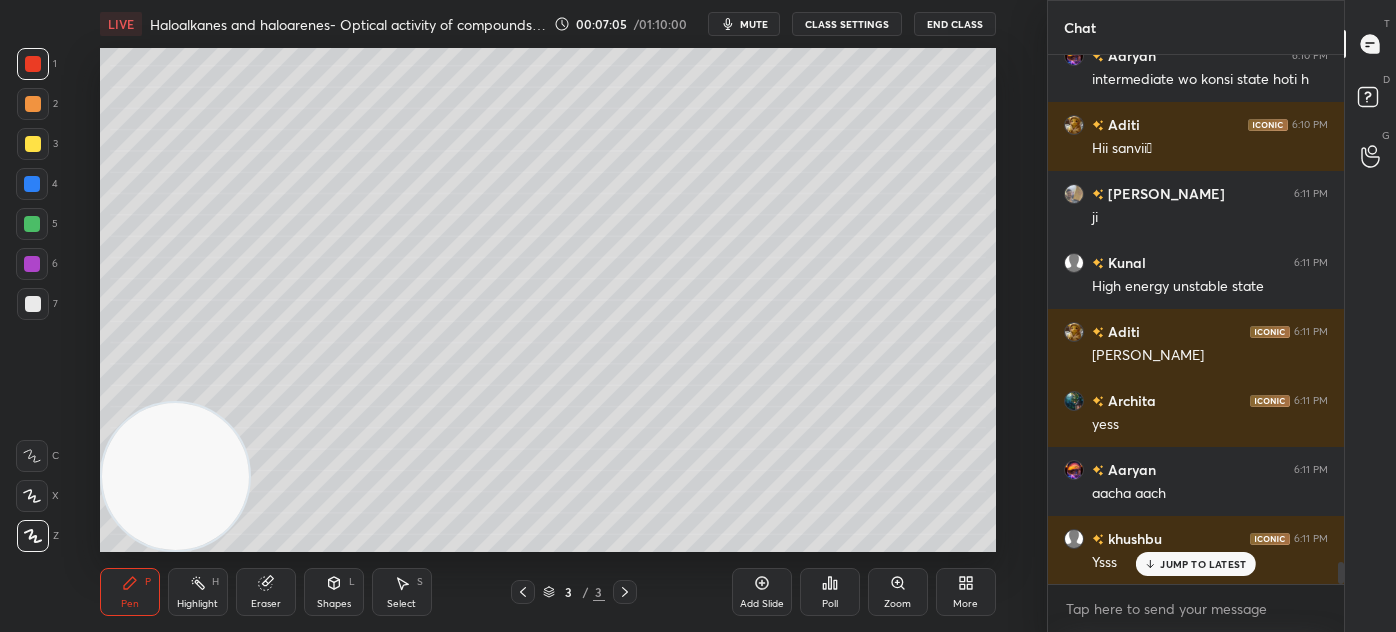 click 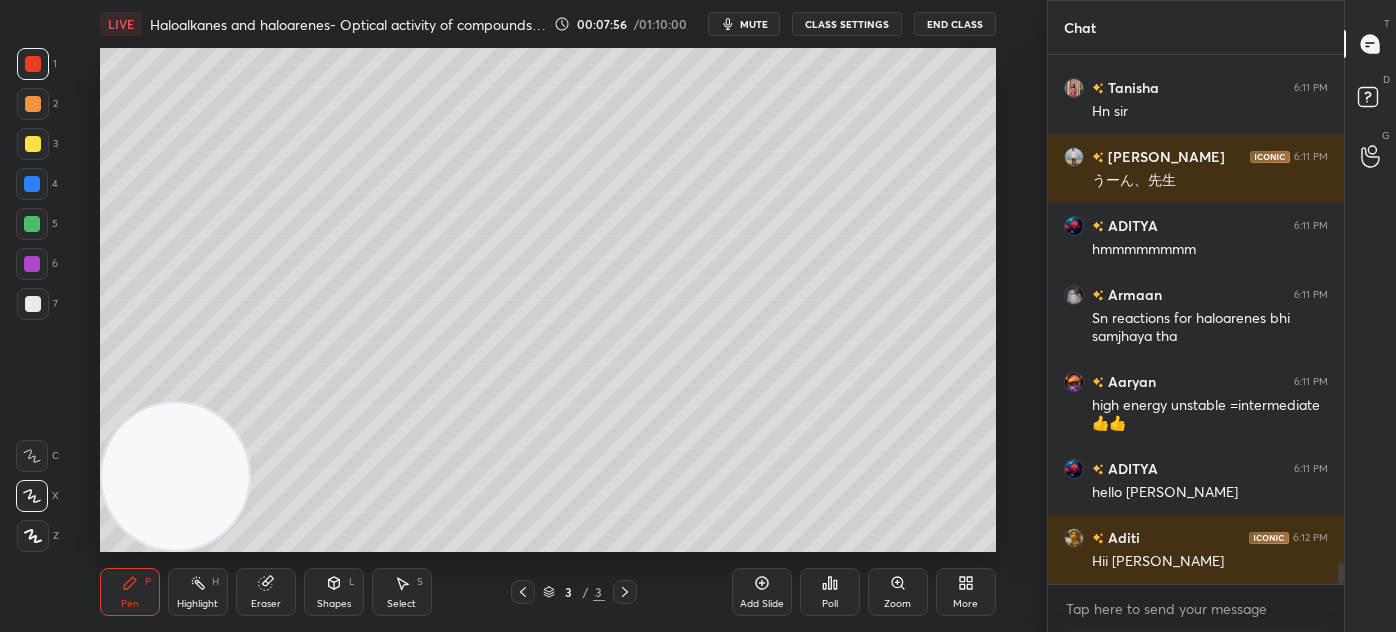 scroll, scrollTop: 12992, scrollLeft: 0, axis: vertical 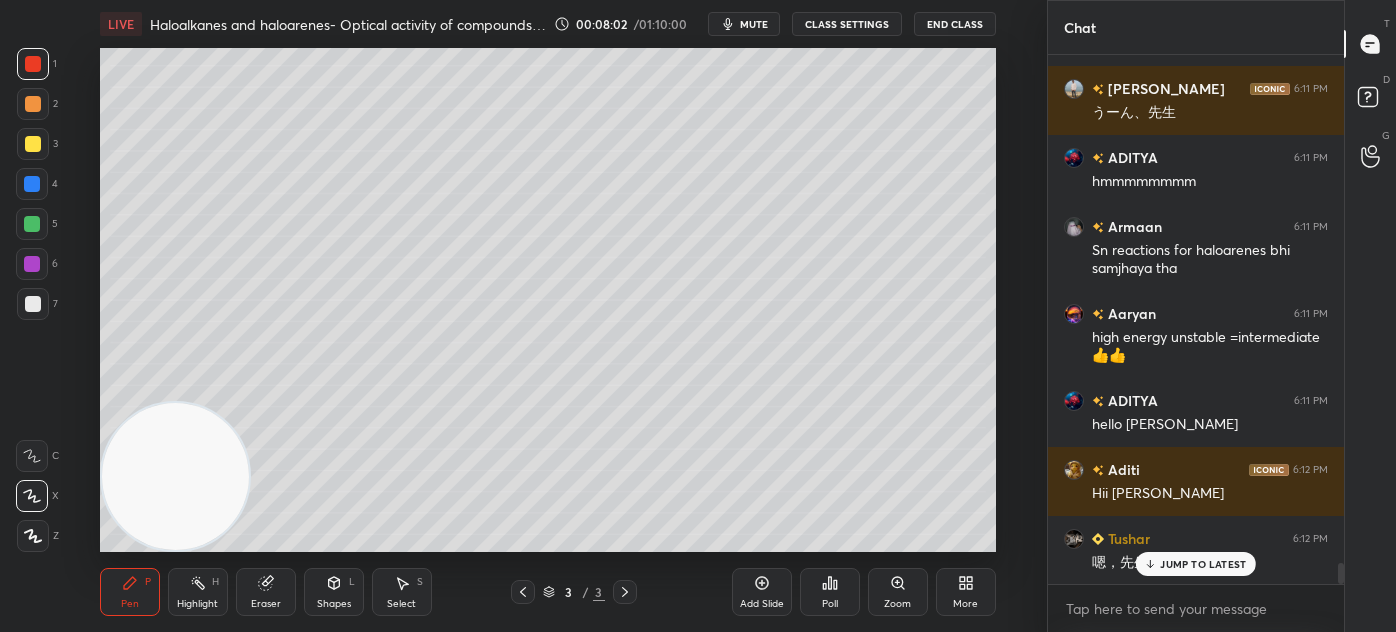 click at bounding box center (33, 144) 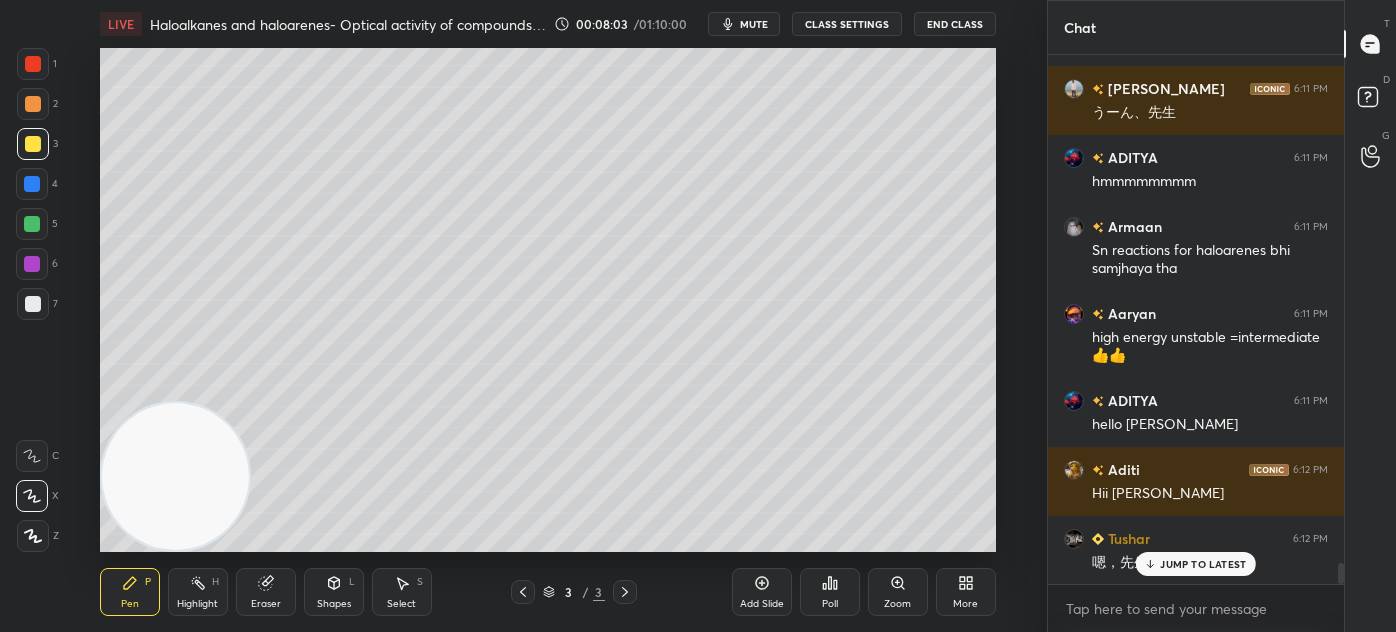 click on "7" at bounding box center (37, 308) 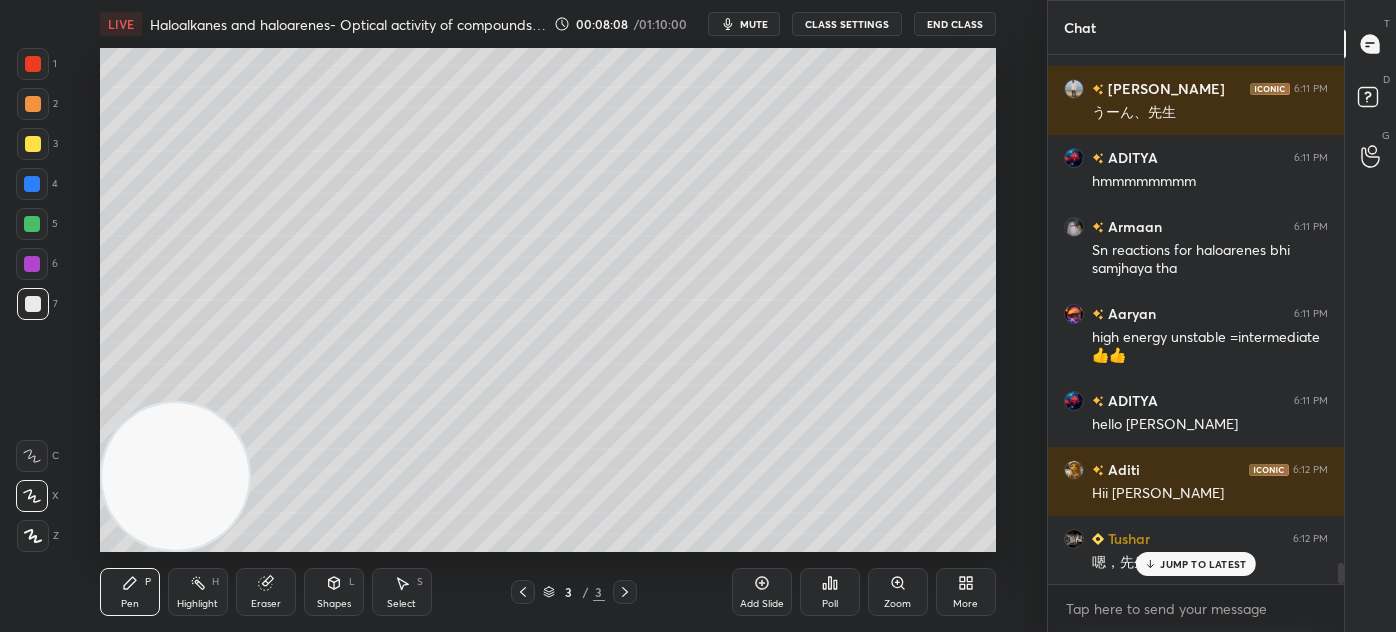 scroll, scrollTop: 13080, scrollLeft: 0, axis: vertical 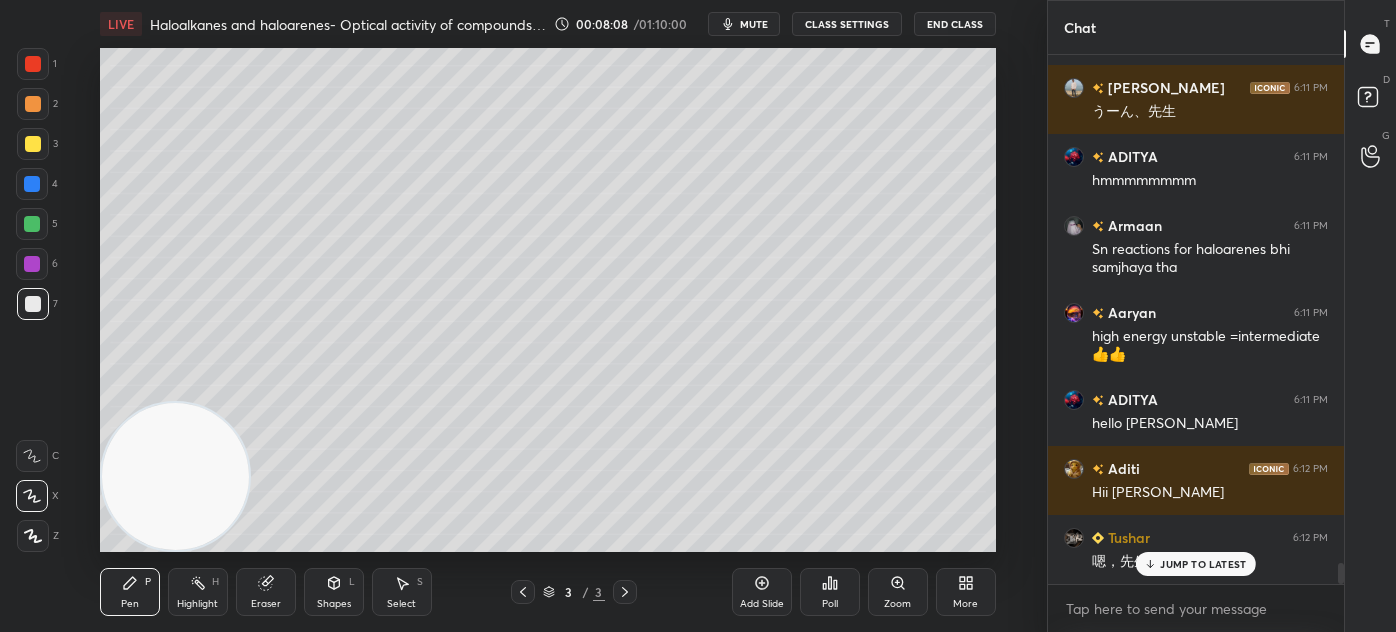 click on "Eraser" at bounding box center (266, 604) 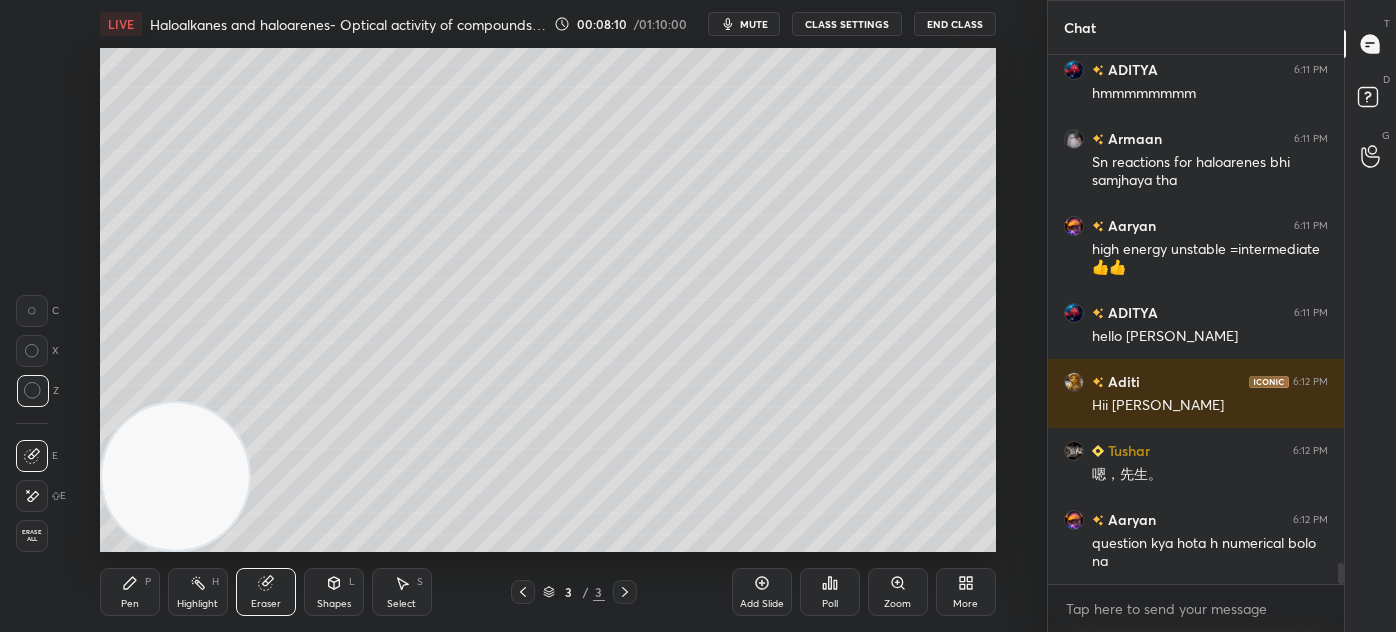 click on "Select S" at bounding box center [402, 592] 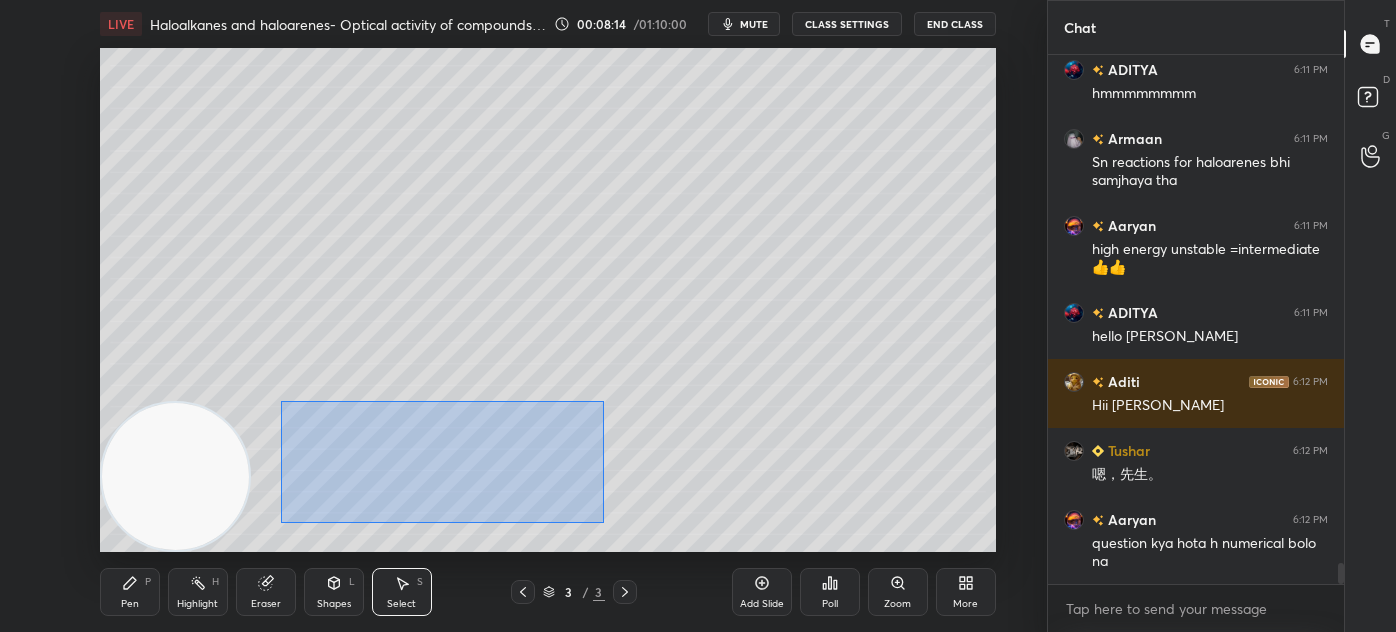 drag, startPoint x: 284, startPoint y: 394, endPoint x: 602, endPoint y: 524, distance: 343.5462 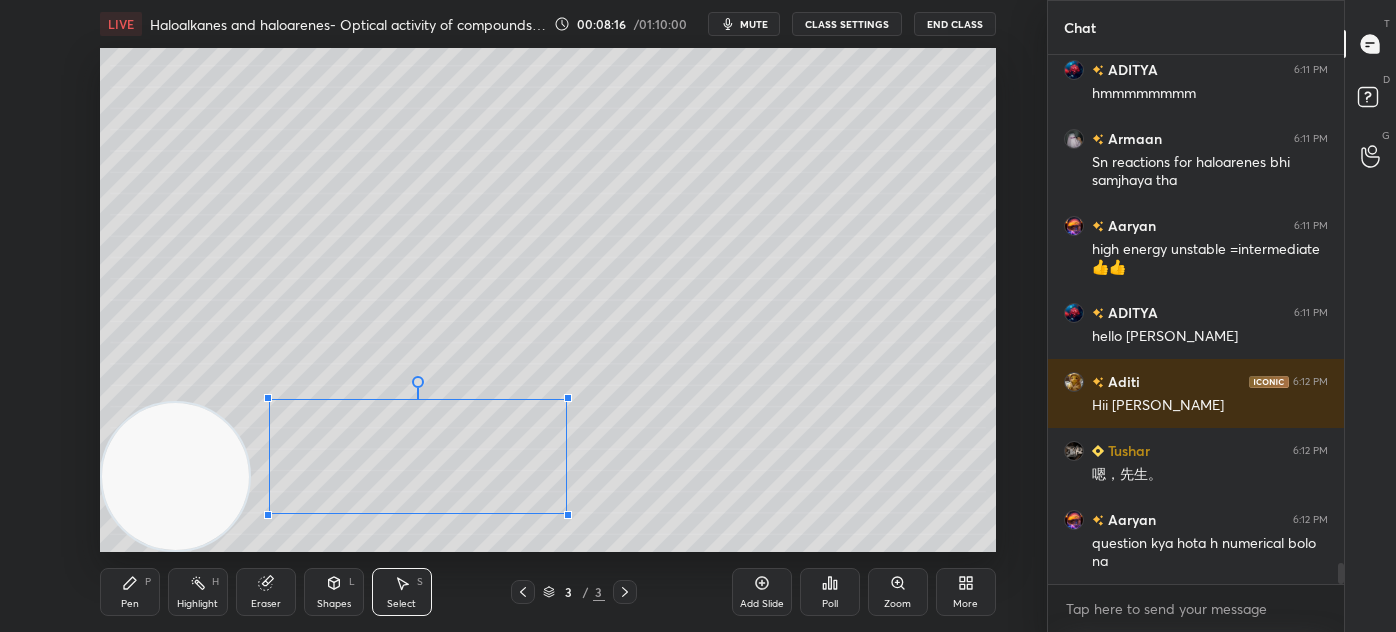 drag, startPoint x: 602, startPoint y: 528, endPoint x: 564, endPoint y: 511, distance: 41.62932 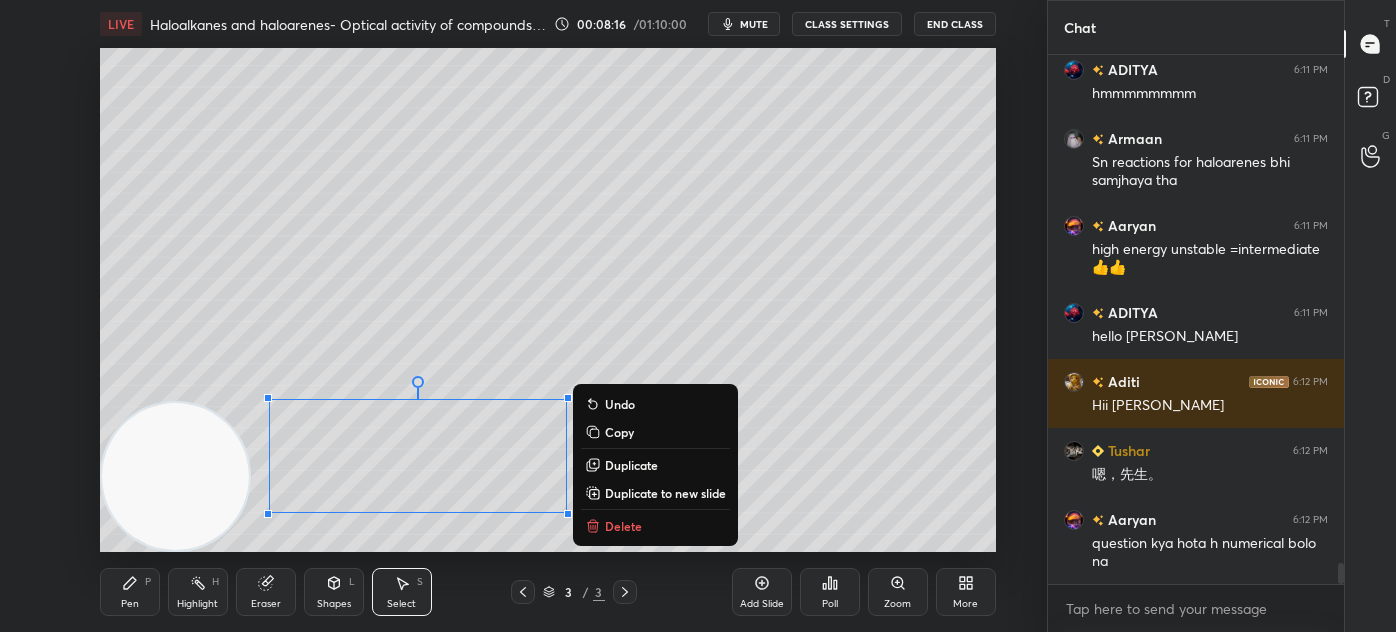 scroll, scrollTop: 13149, scrollLeft: 0, axis: vertical 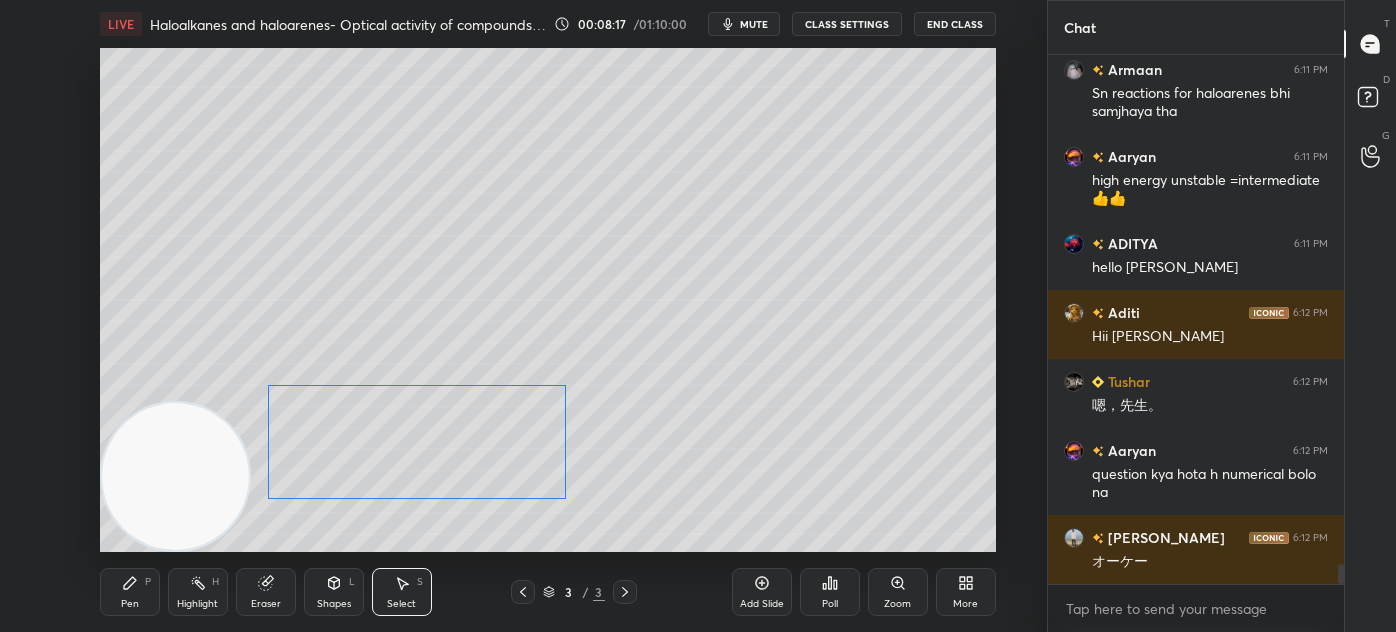 drag, startPoint x: 470, startPoint y: 452, endPoint x: 469, endPoint y: 441, distance: 11.045361 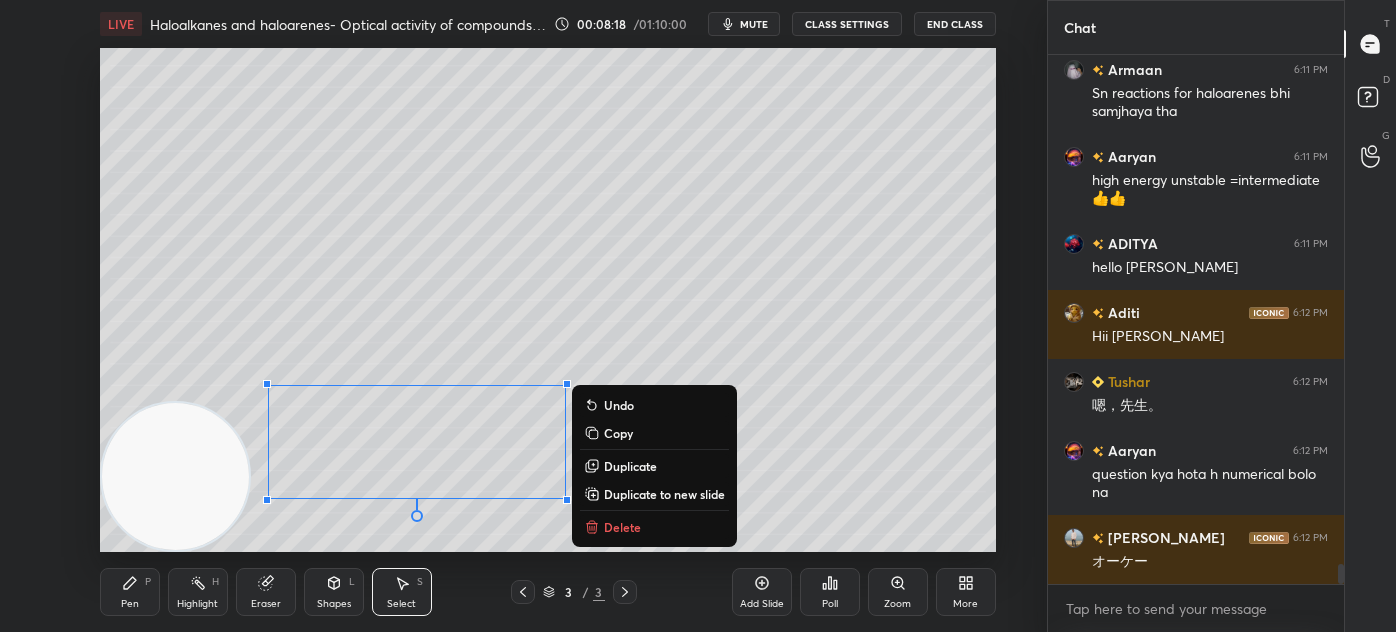 click on "0 ° Undo Copy Duplicate Duplicate to new slide Delete" at bounding box center [548, 300] 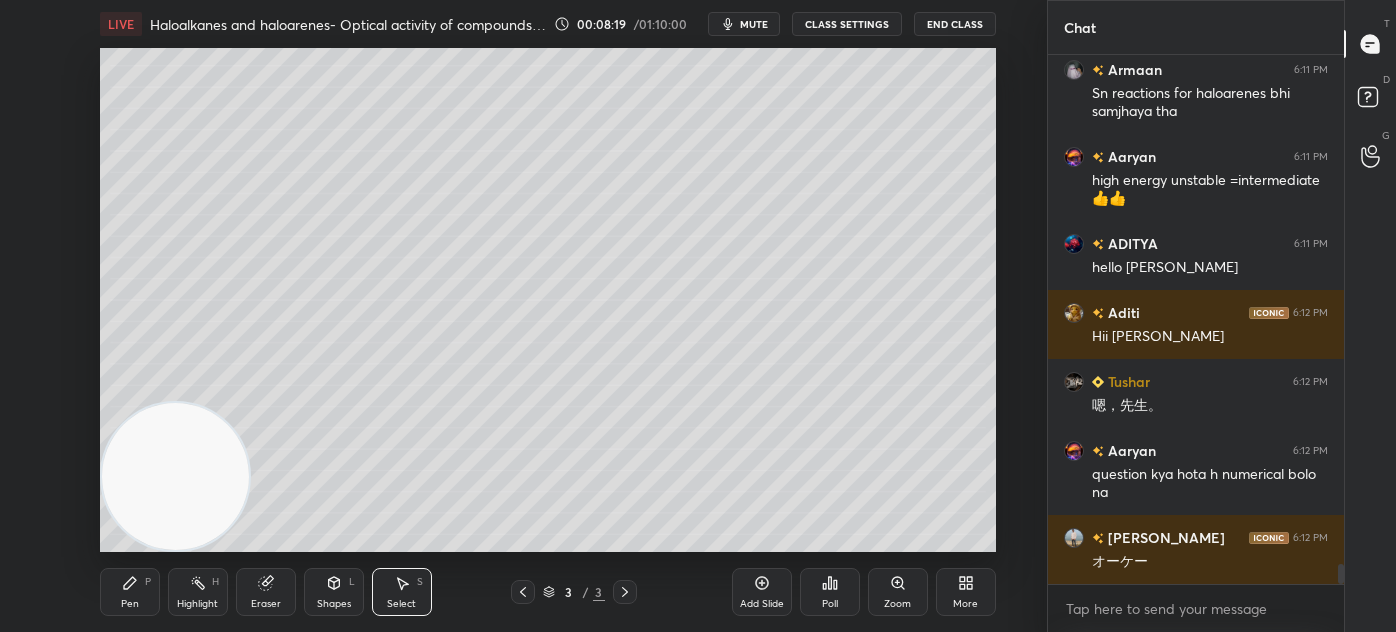 click on "Pen" at bounding box center [130, 604] 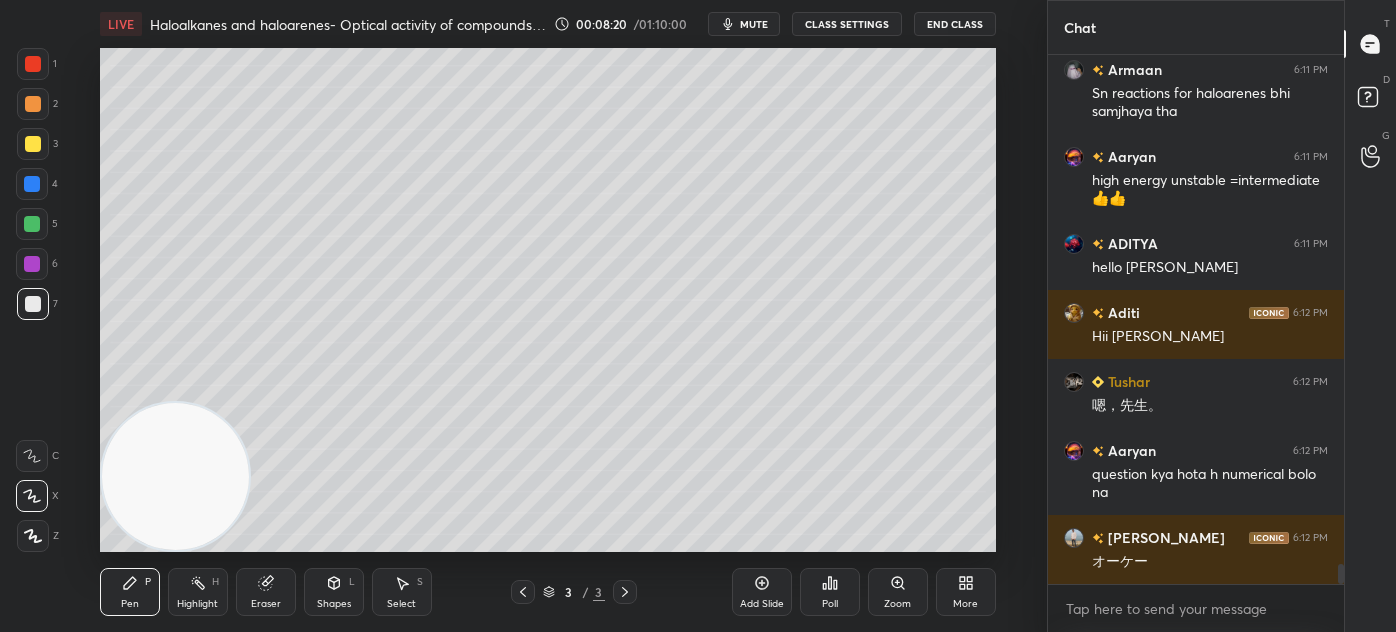 click at bounding box center (33, 304) 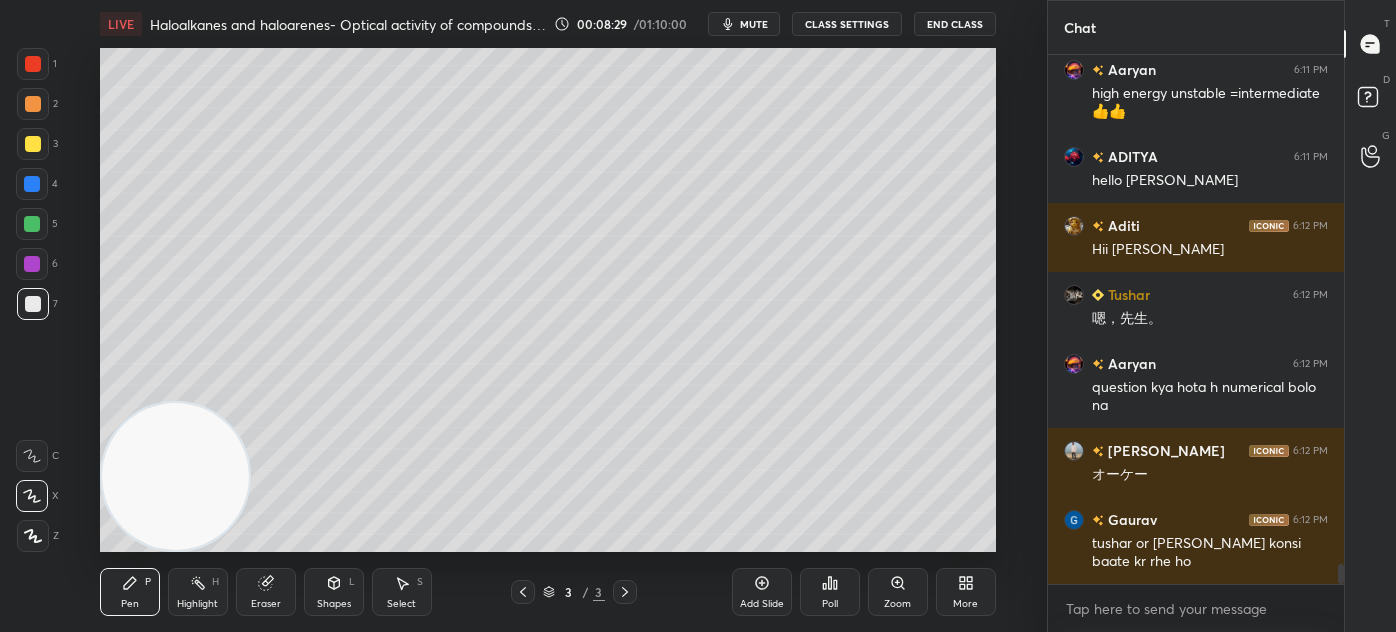scroll, scrollTop: 13304, scrollLeft: 0, axis: vertical 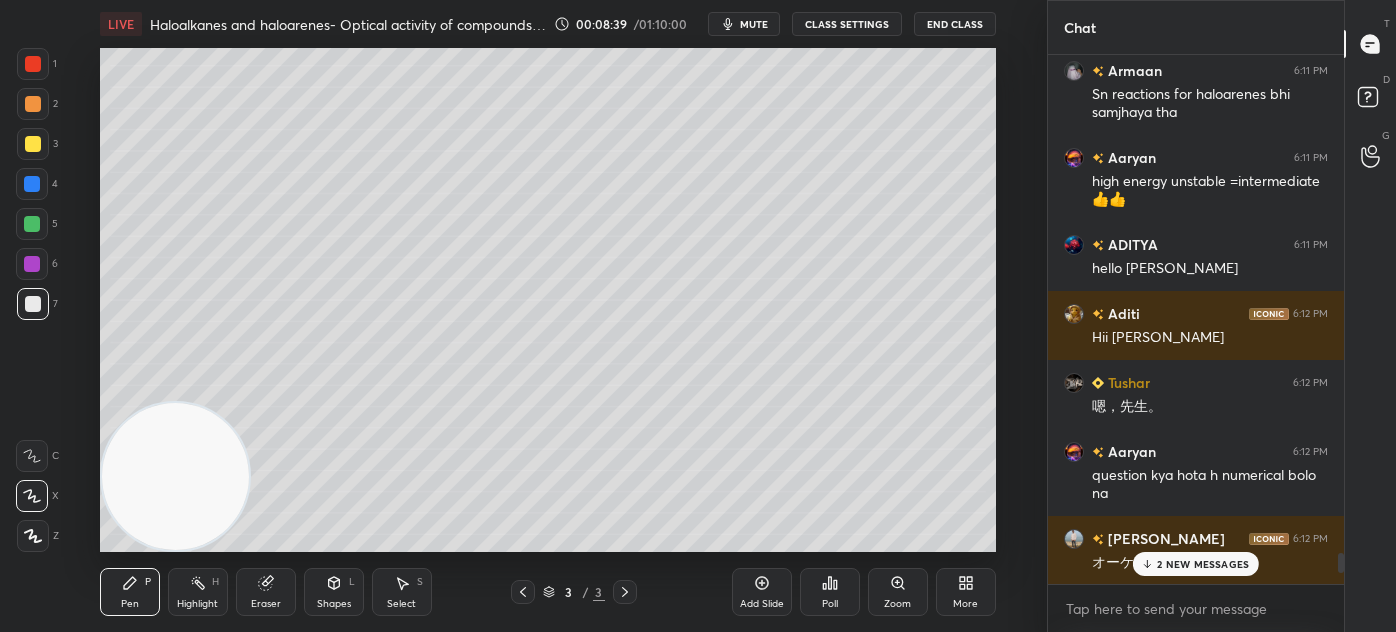 drag, startPoint x: 1343, startPoint y: 567, endPoint x: 1322, endPoint y: 582, distance: 25.806976 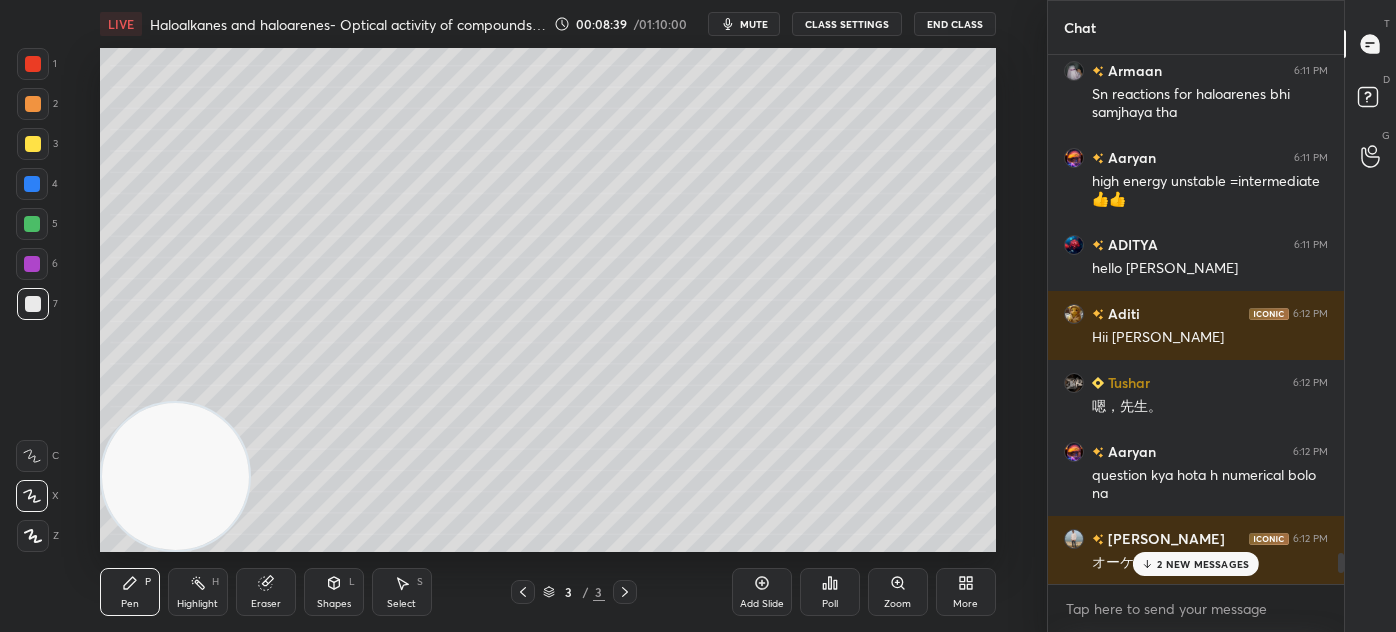 click at bounding box center [1341, 563] 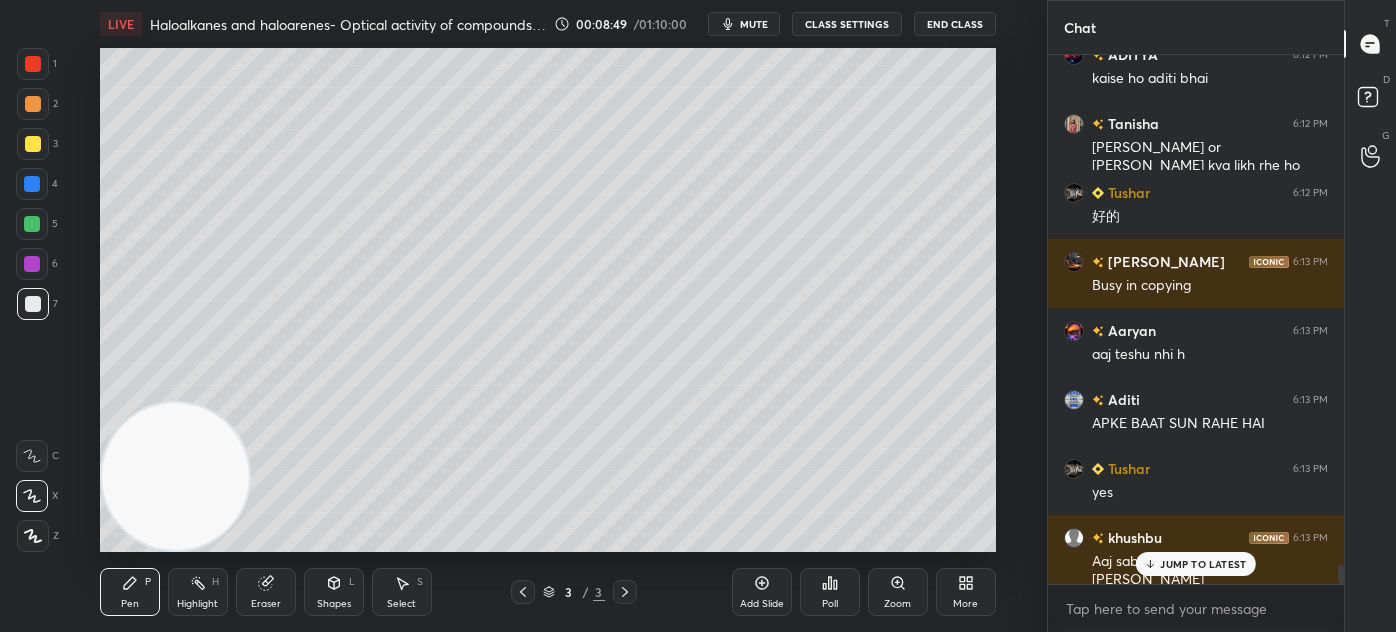 scroll, scrollTop: 13856, scrollLeft: 0, axis: vertical 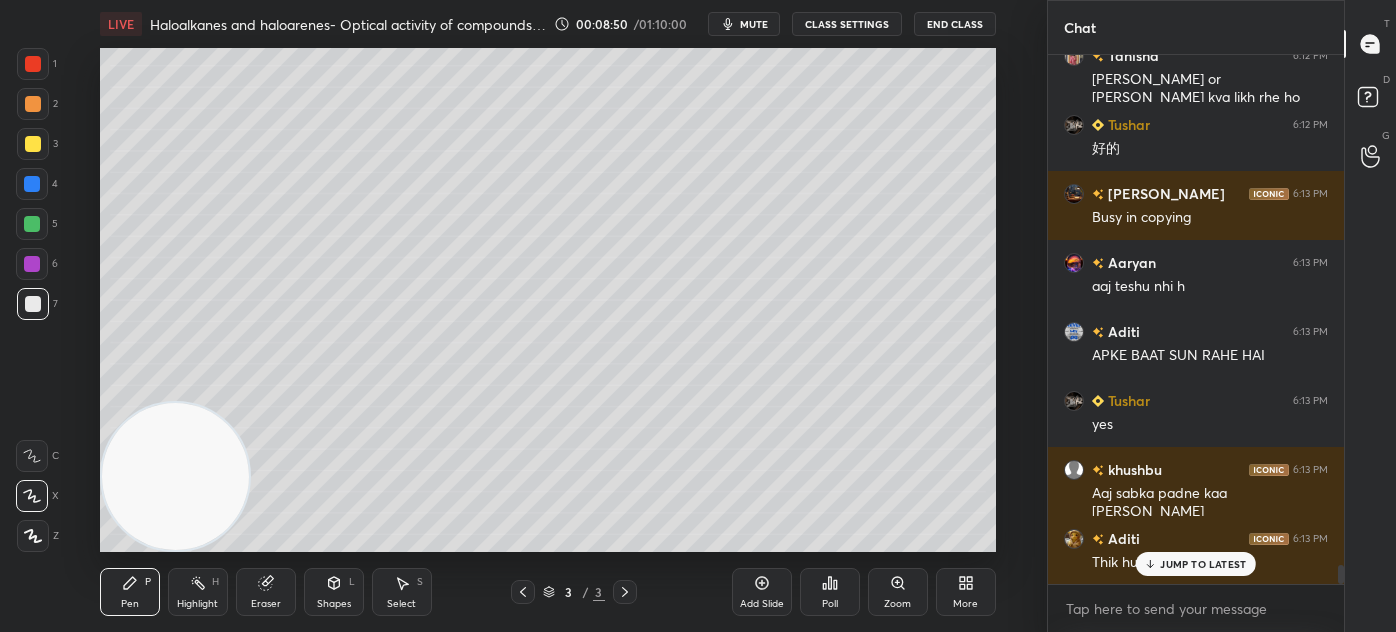 click on "CLASS SETTINGS" at bounding box center (847, 24) 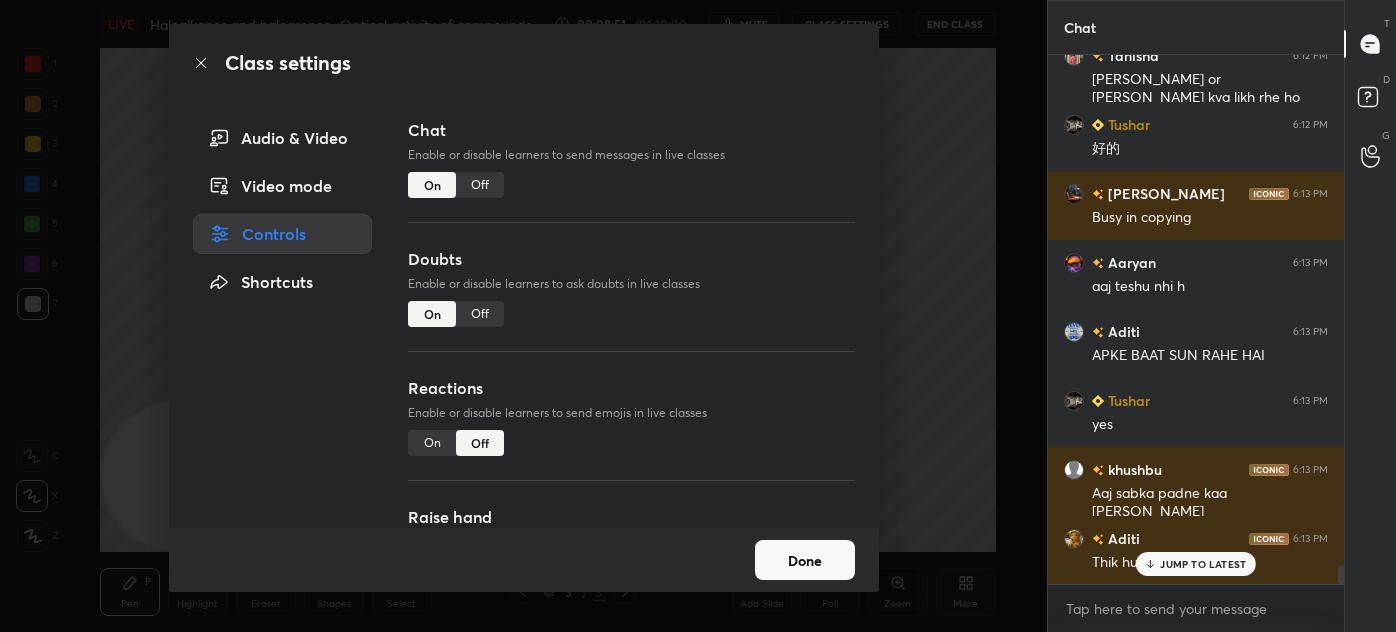 click on "Off" at bounding box center (480, 185) 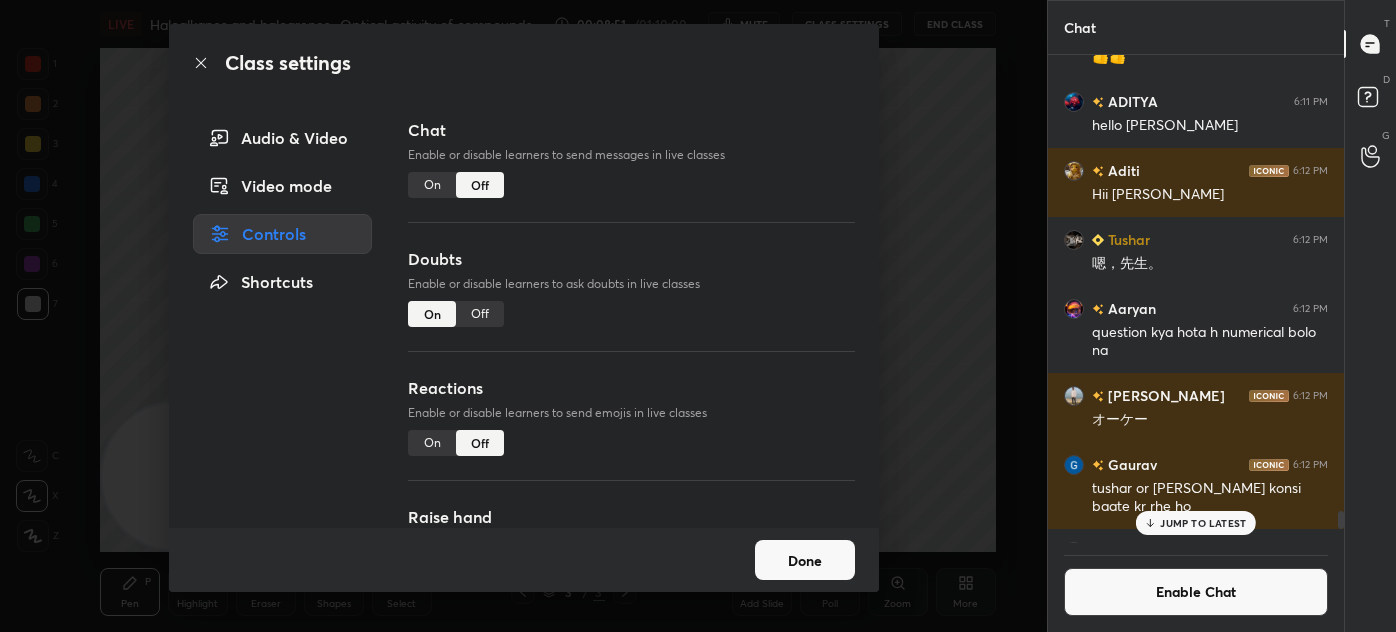 click on "Class settings Audio & Video Video mode Controls Shortcuts Chat Enable or disable learners to send messages in live classes On Off Doubts Enable or disable learners to ask doubts in live classes On Off Reactions Enable or disable learners to send emojis in live classes On Off Raise hand Learners will not be able to raise hand, if turned off On Off Poll Prediction Enable or disable poll prediction in case of a question on the slide On Off Done" at bounding box center [523, 316] 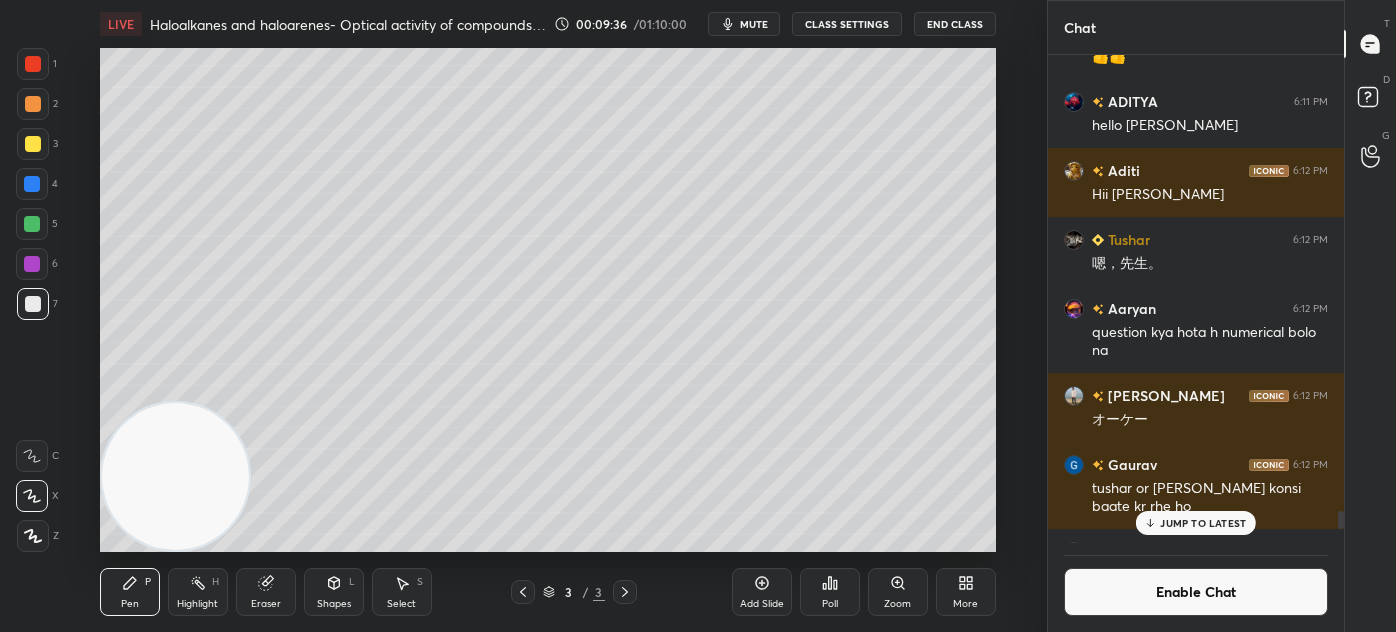 click on "mute" at bounding box center (754, 24) 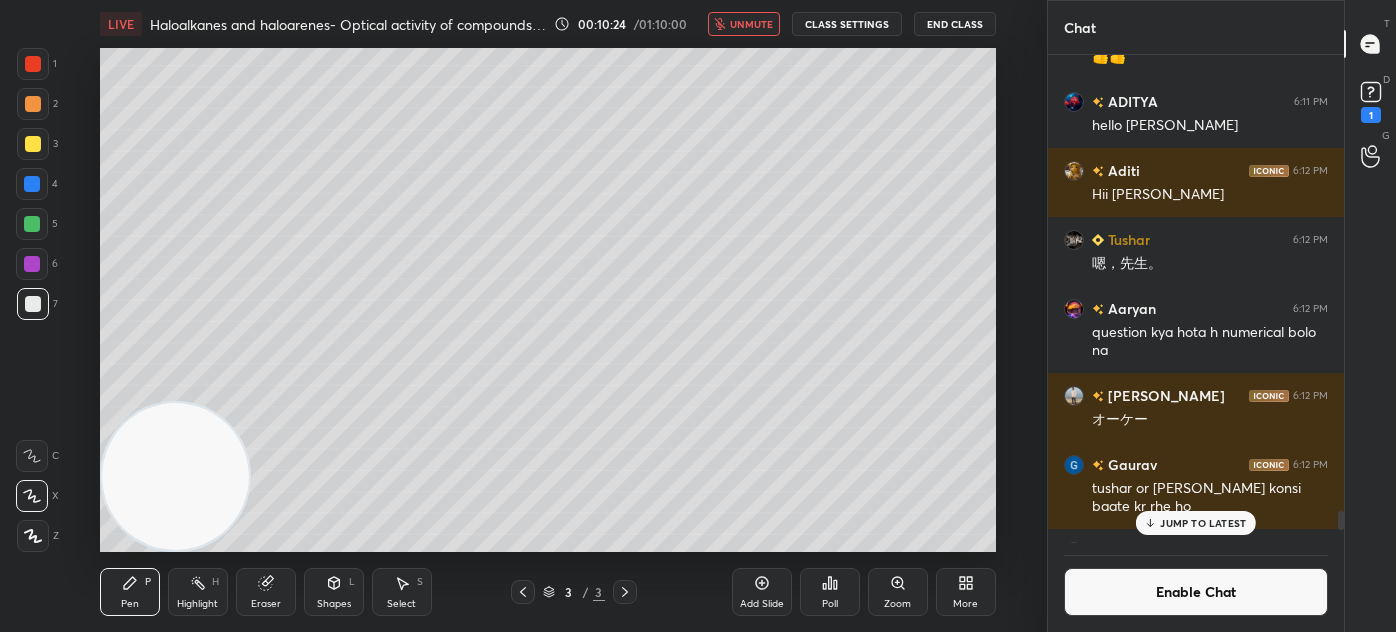 click on "unmute" at bounding box center [751, 24] 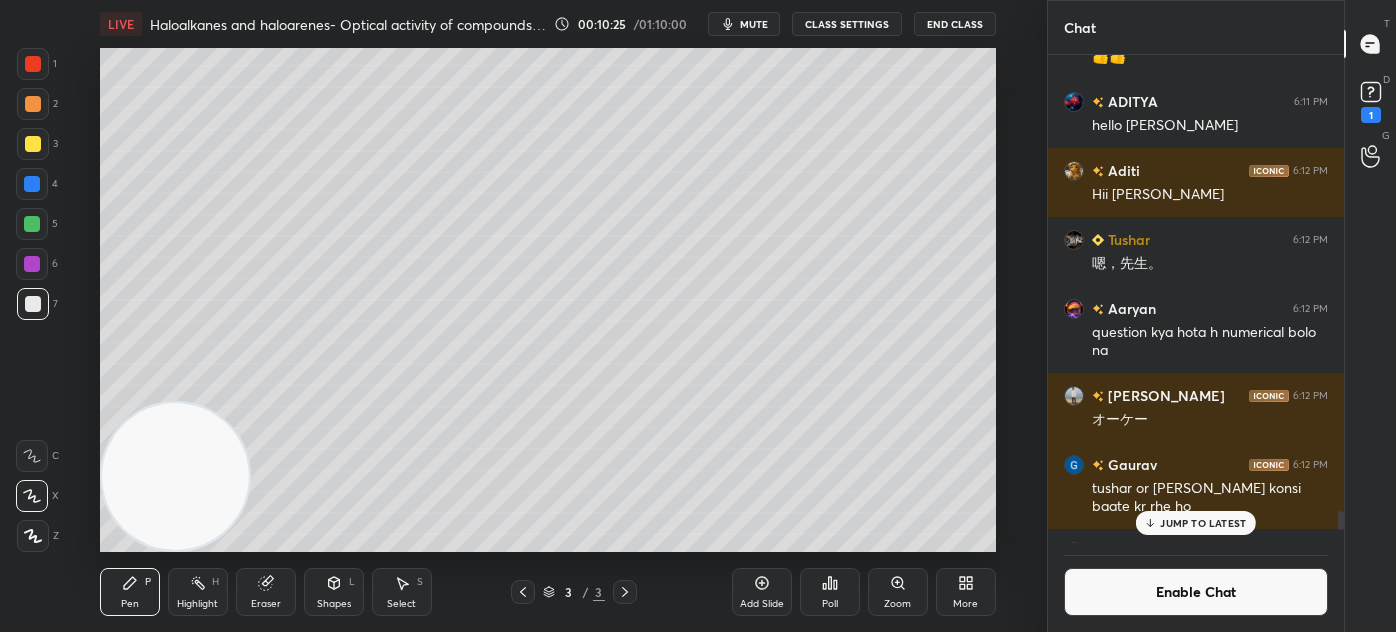 click on "JUMP TO LATEST" at bounding box center [1203, 523] 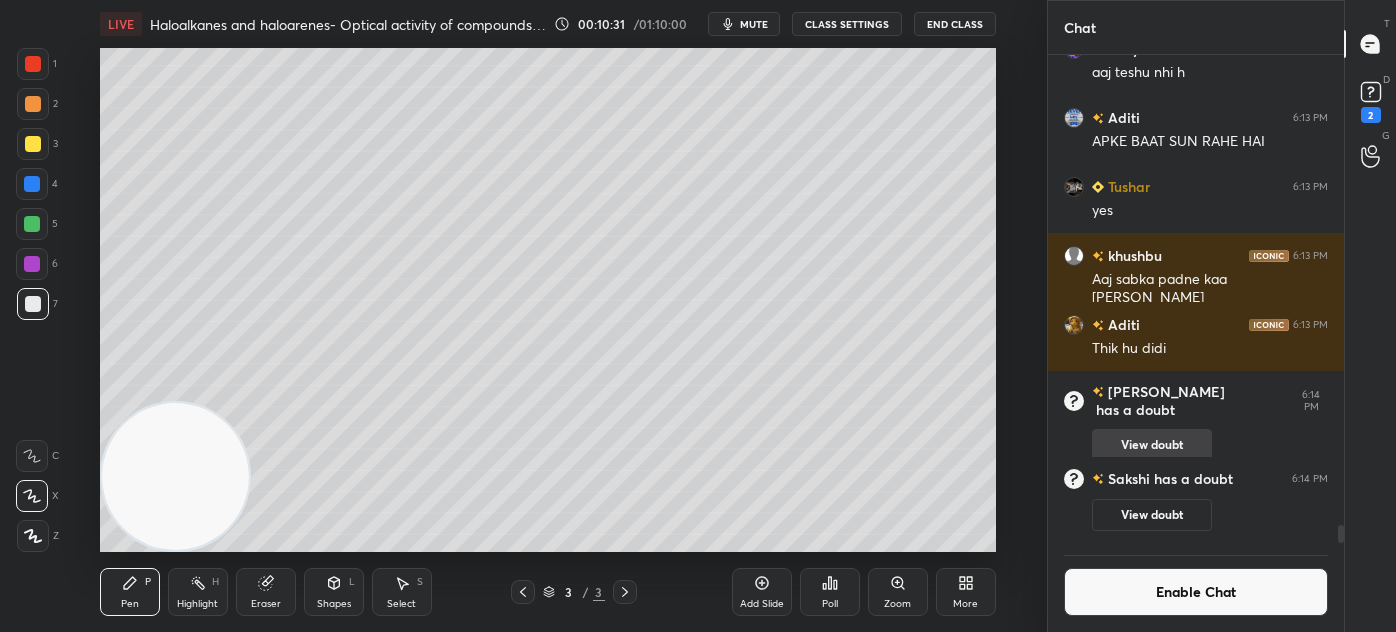 scroll, scrollTop: 12602, scrollLeft: 0, axis: vertical 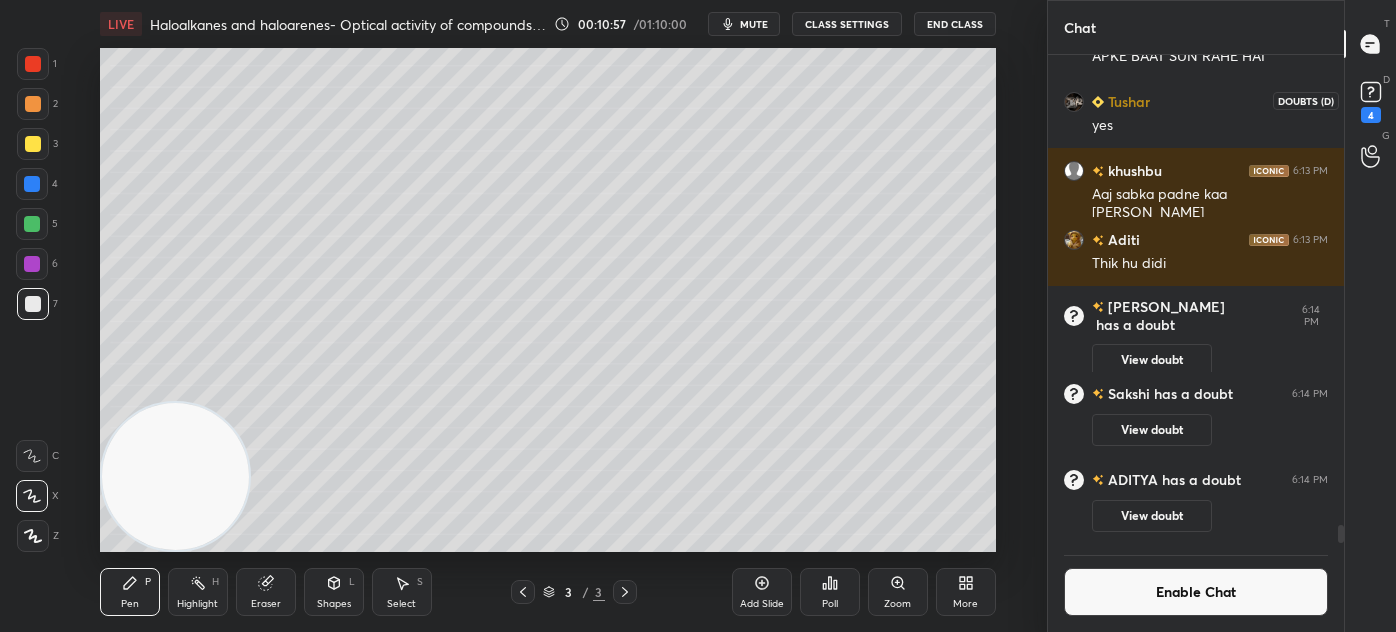 click on "4" at bounding box center [1371, 115] 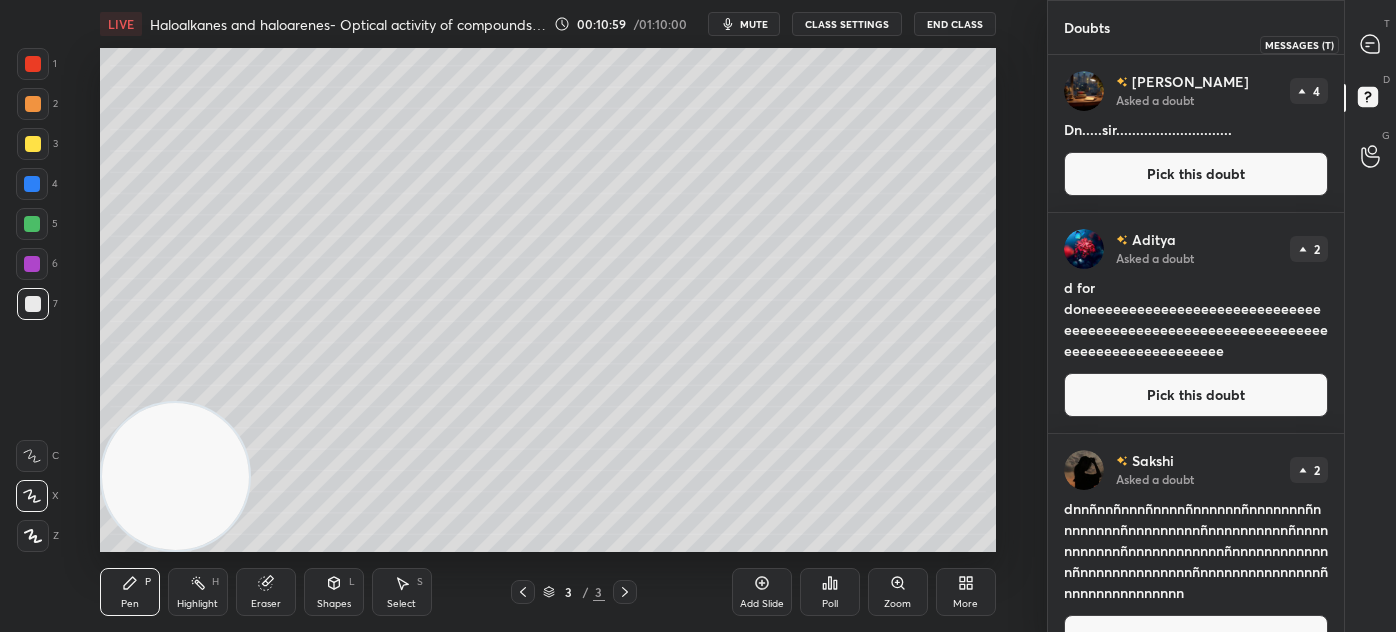 click 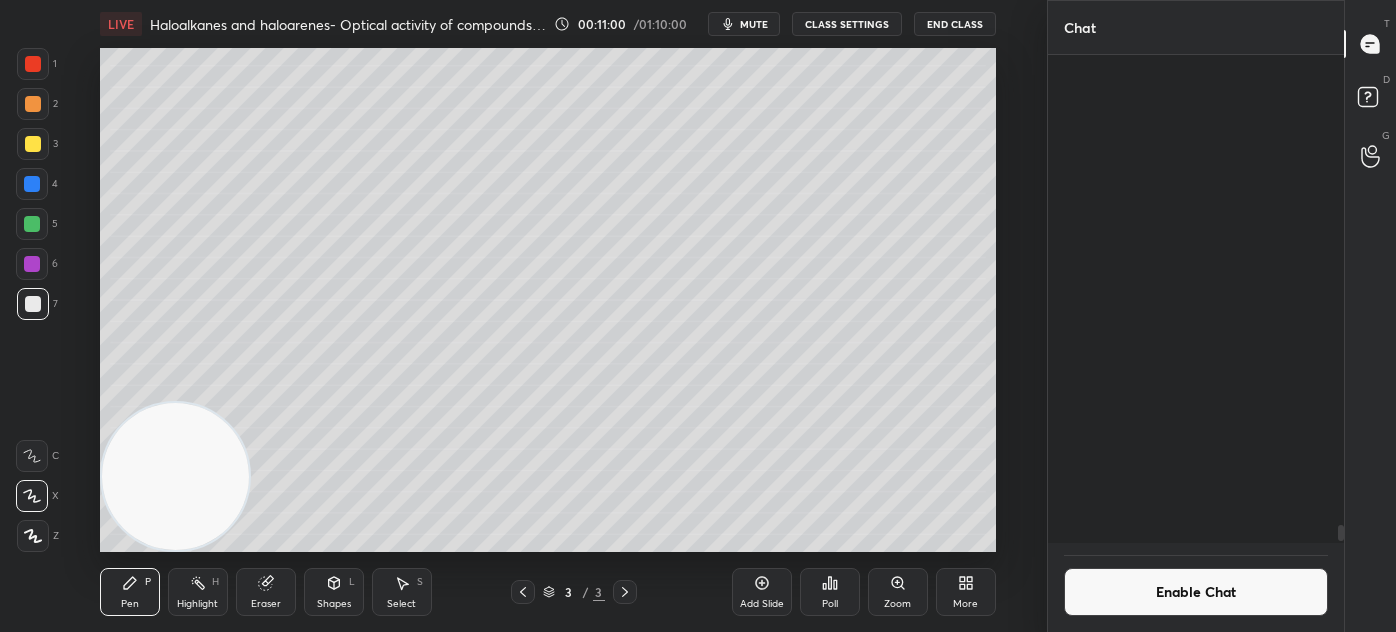 scroll, scrollTop: 12725, scrollLeft: 0, axis: vertical 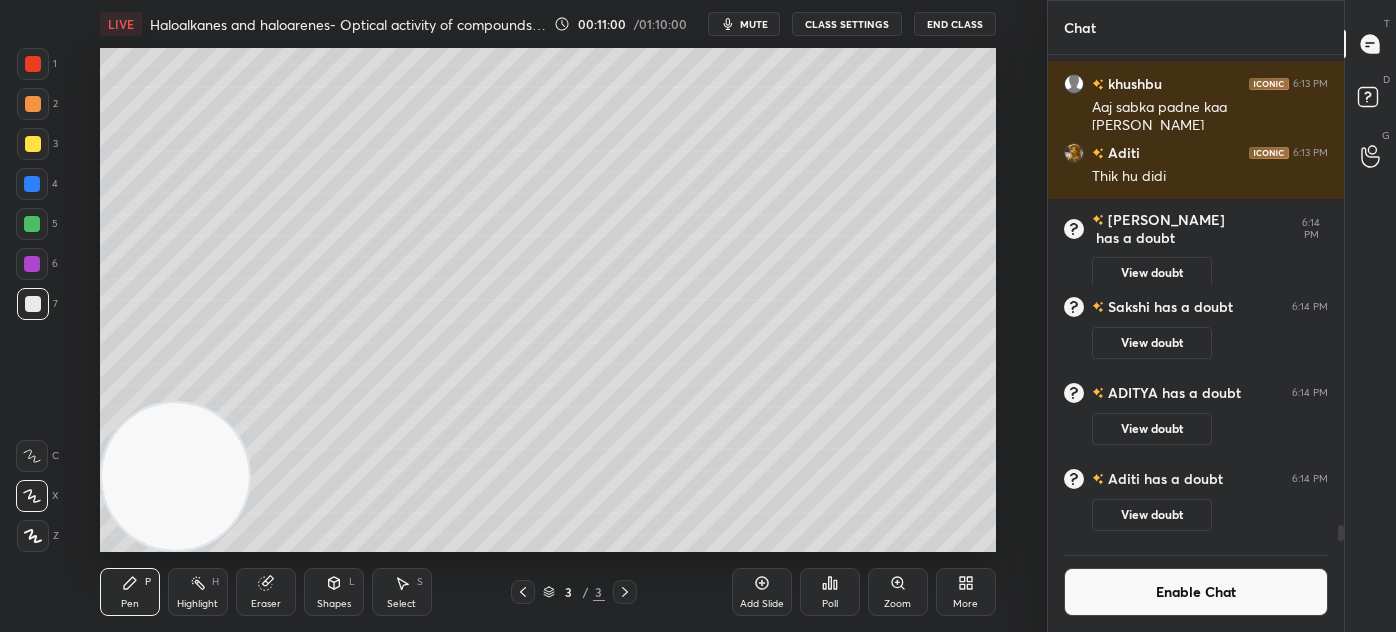 click on "Enable Chat" at bounding box center (1196, 592) 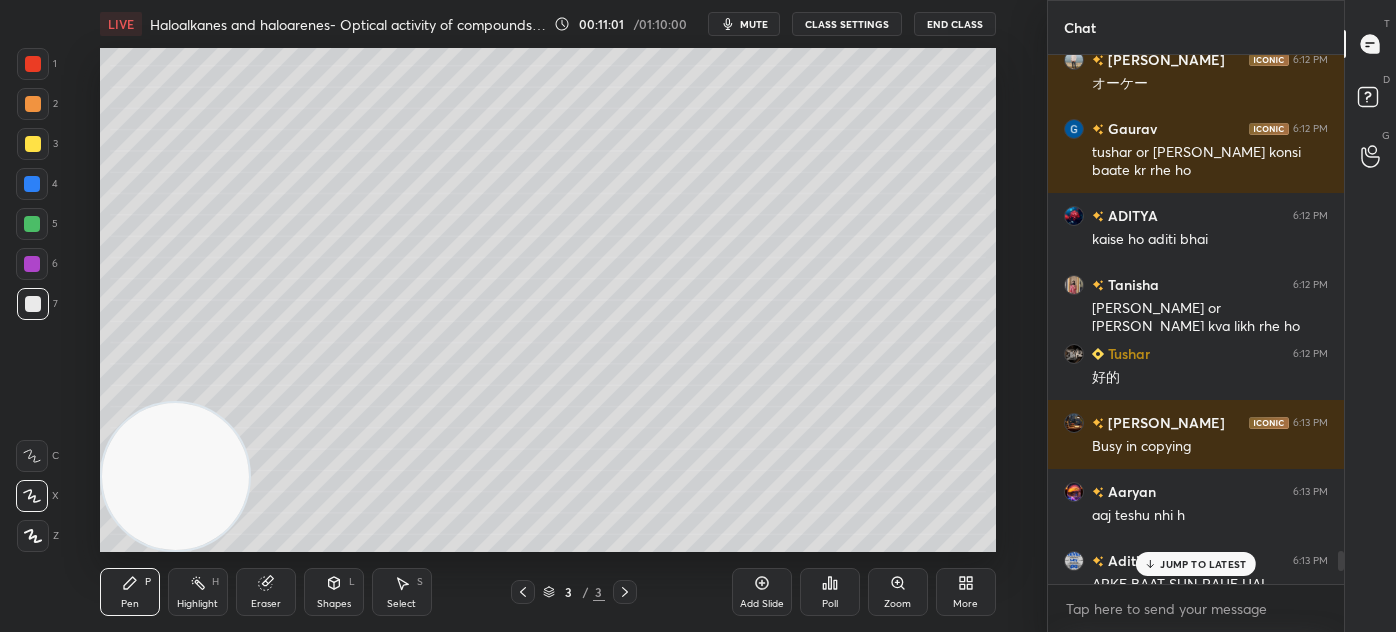 click on "JUMP TO LATEST" at bounding box center [1203, 564] 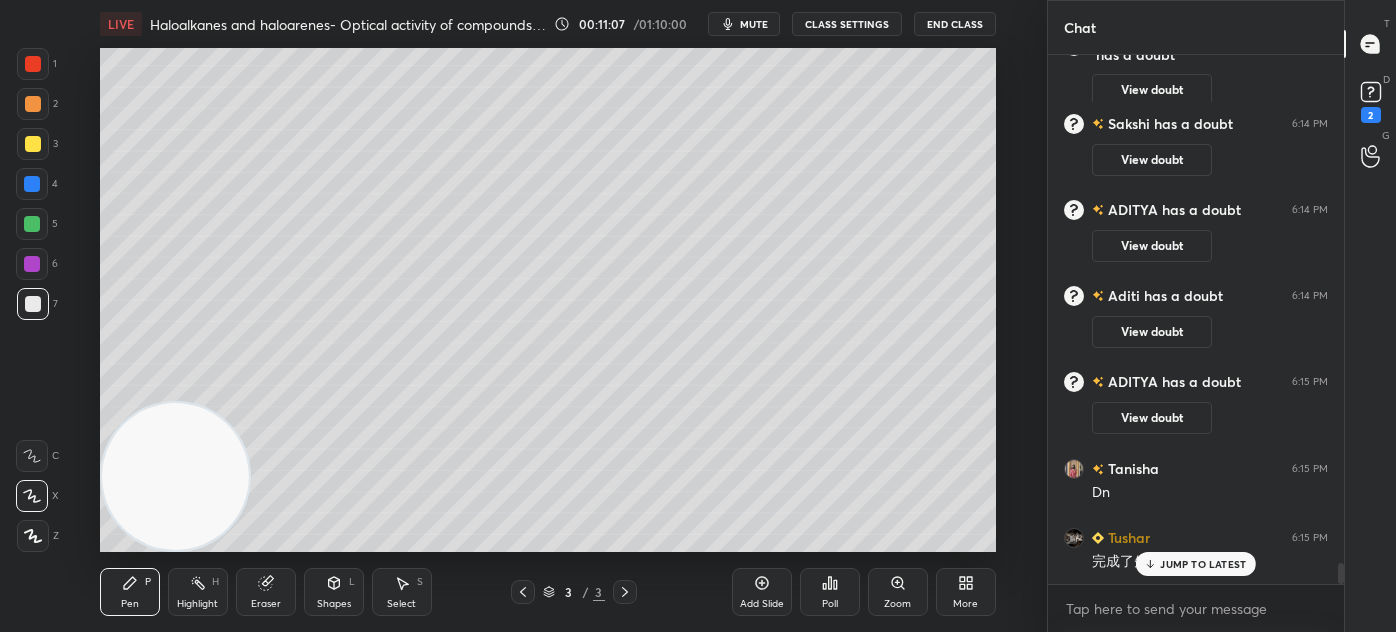 scroll, scrollTop: 12826, scrollLeft: 0, axis: vertical 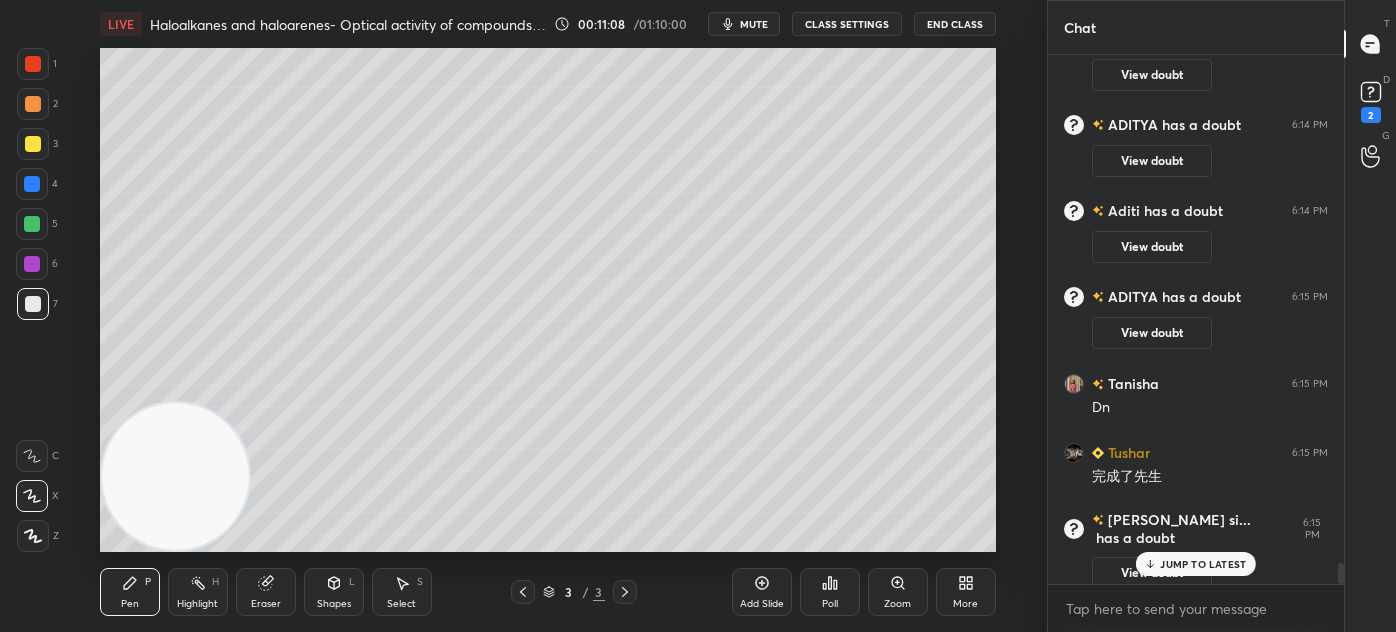 click at bounding box center [32, 264] 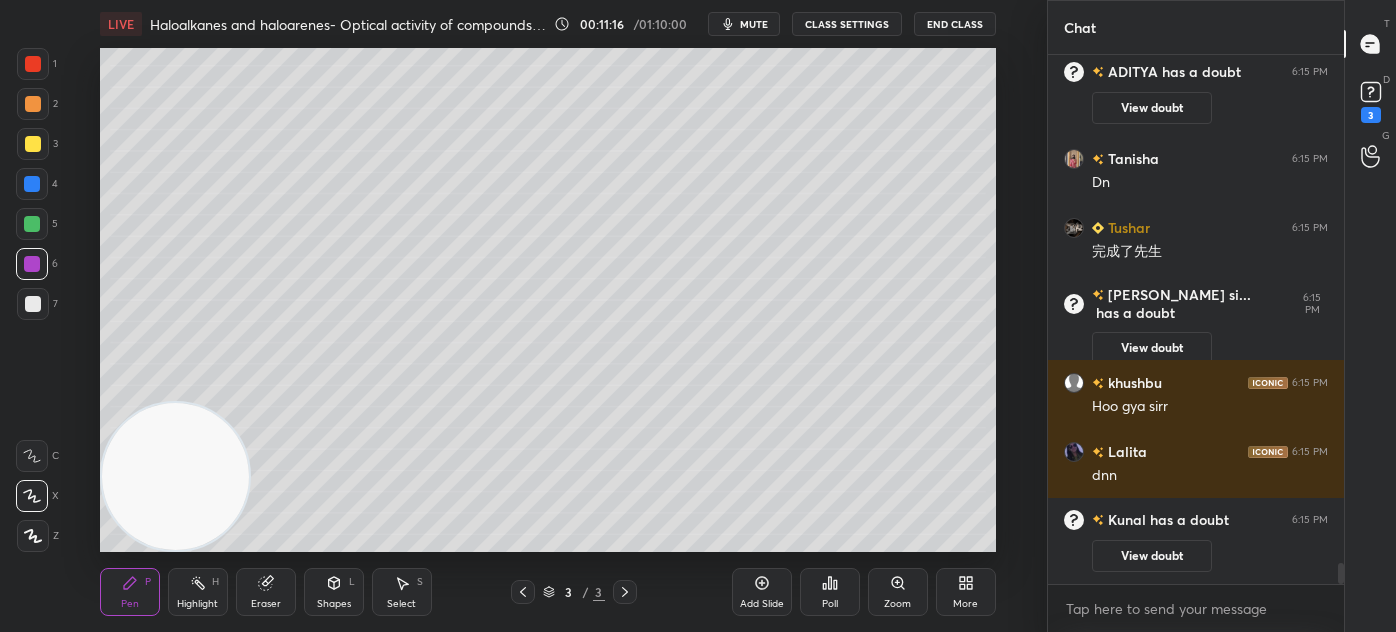 scroll, scrollTop: 12970, scrollLeft: 0, axis: vertical 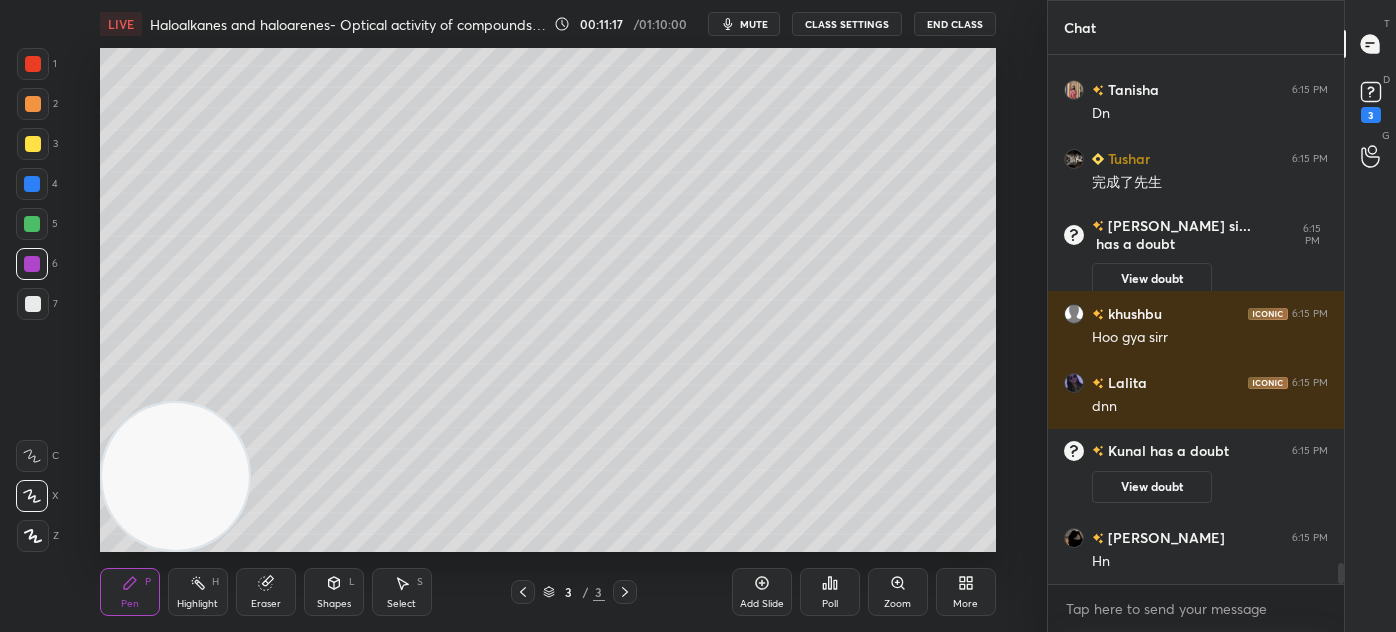 drag, startPoint x: 756, startPoint y: 596, endPoint x: 783, endPoint y: 596, distance: 27 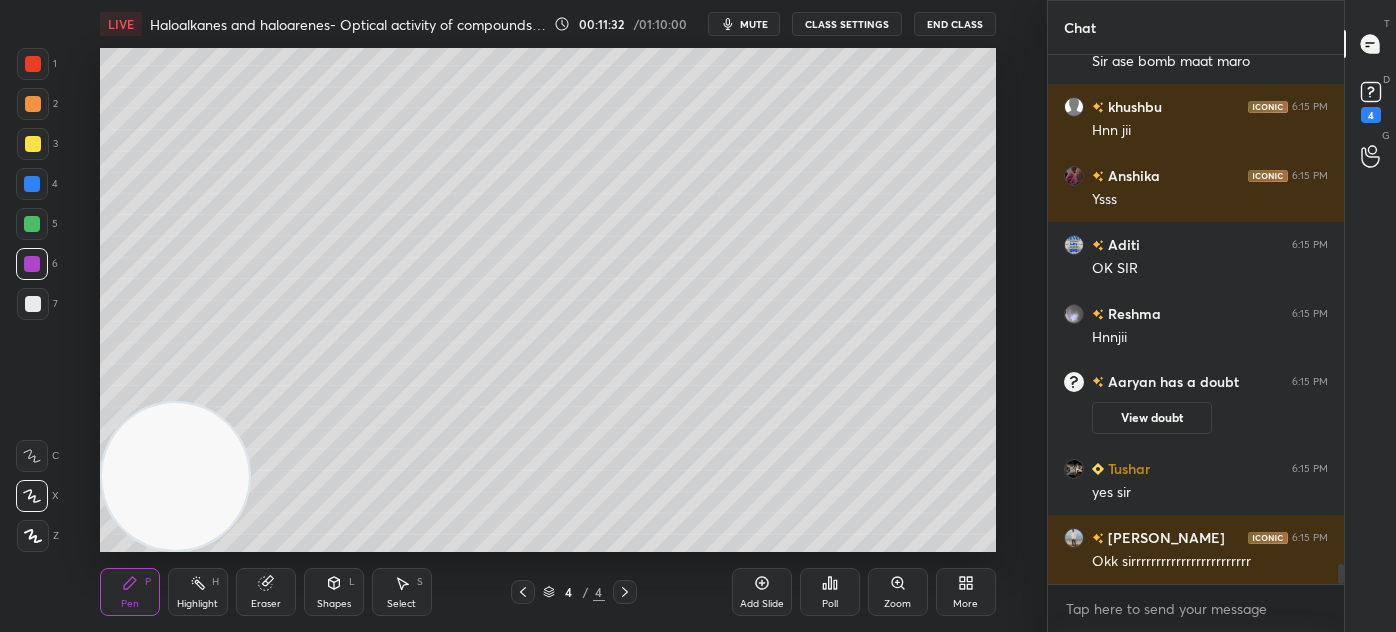 scroll, scrollTop: 13488, scrollLeft: 0, axis: vertical 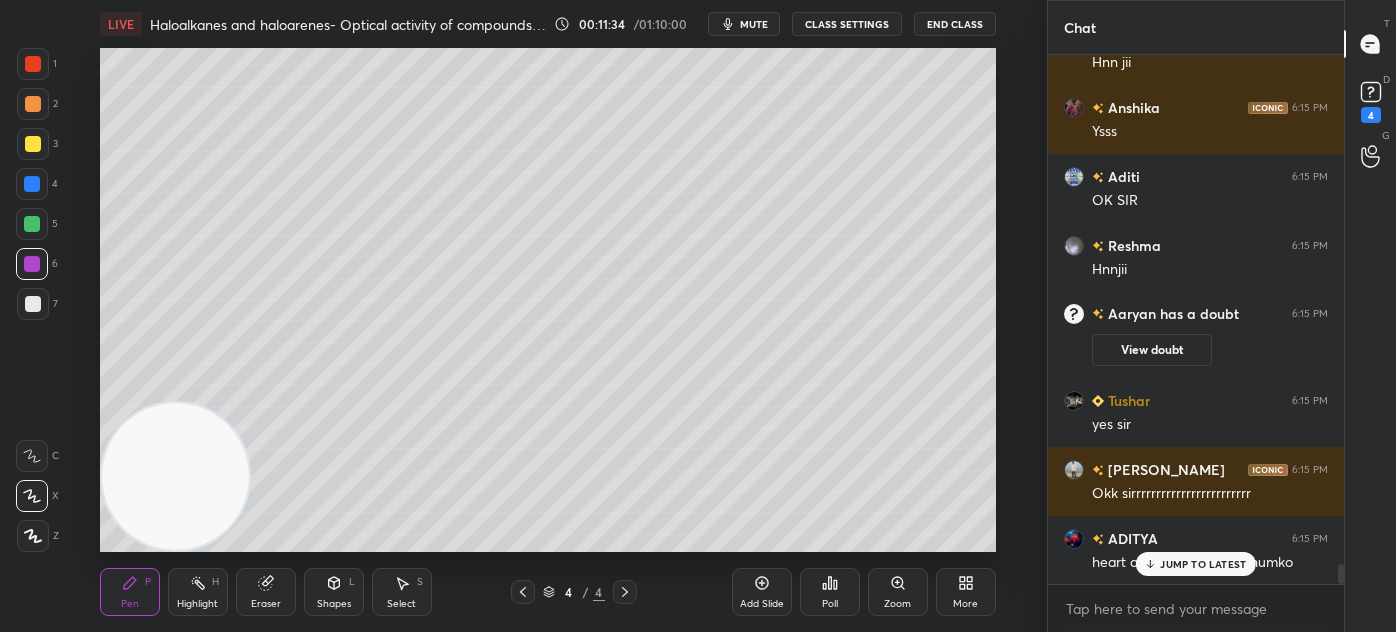 click at bounding box center [174, 476] 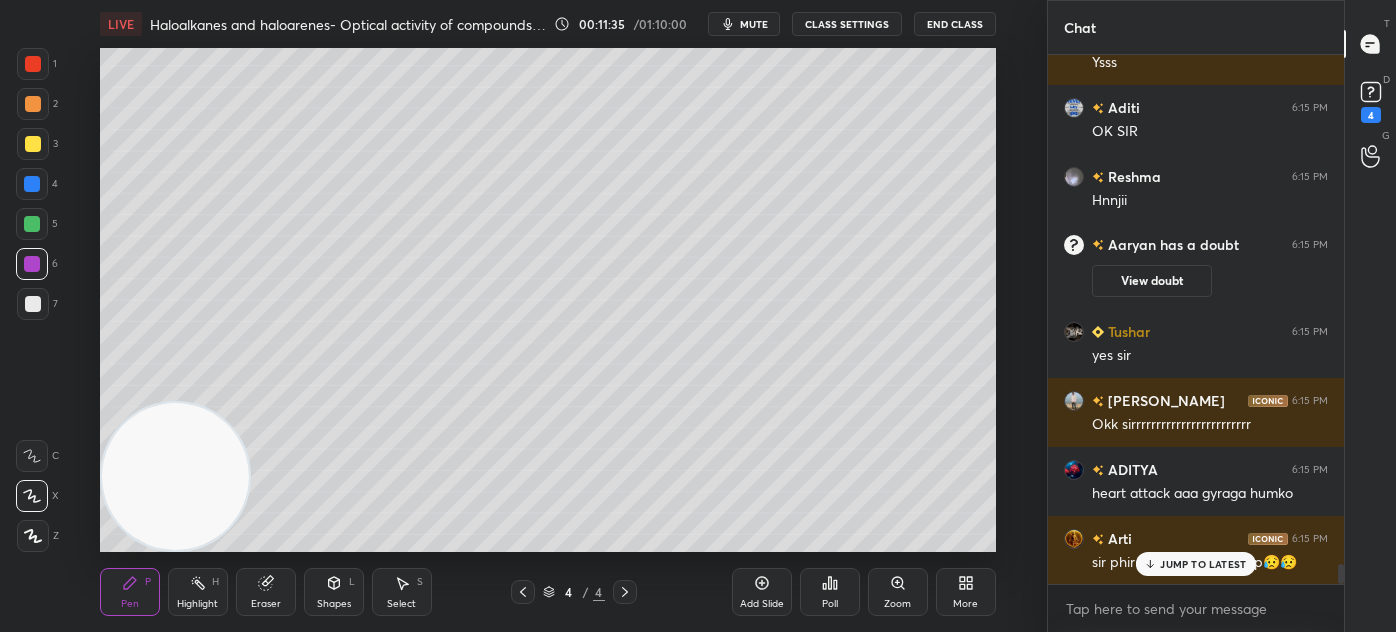 scroll, scrollTop: 13626, scrollLeft: 0, axis: vertical 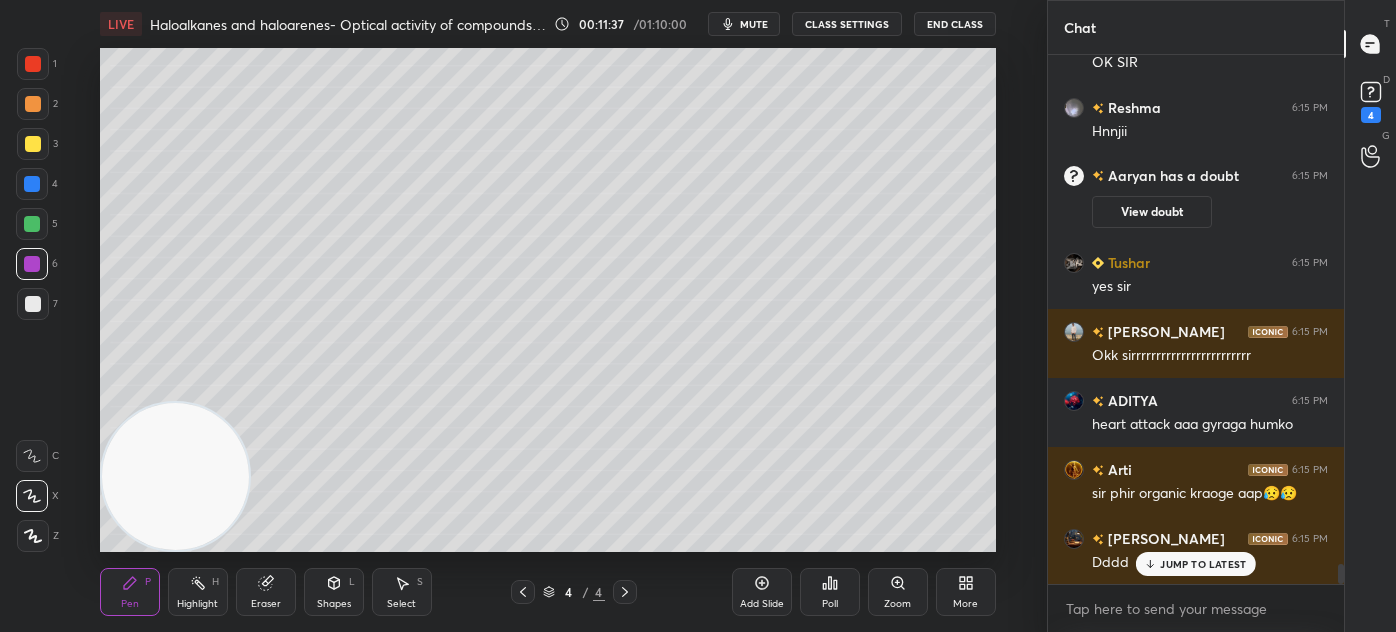 drag, startPoint x: 175, startPoint y: 498, endPoint x: 150, endPoint y: 513, distance: 29.15476 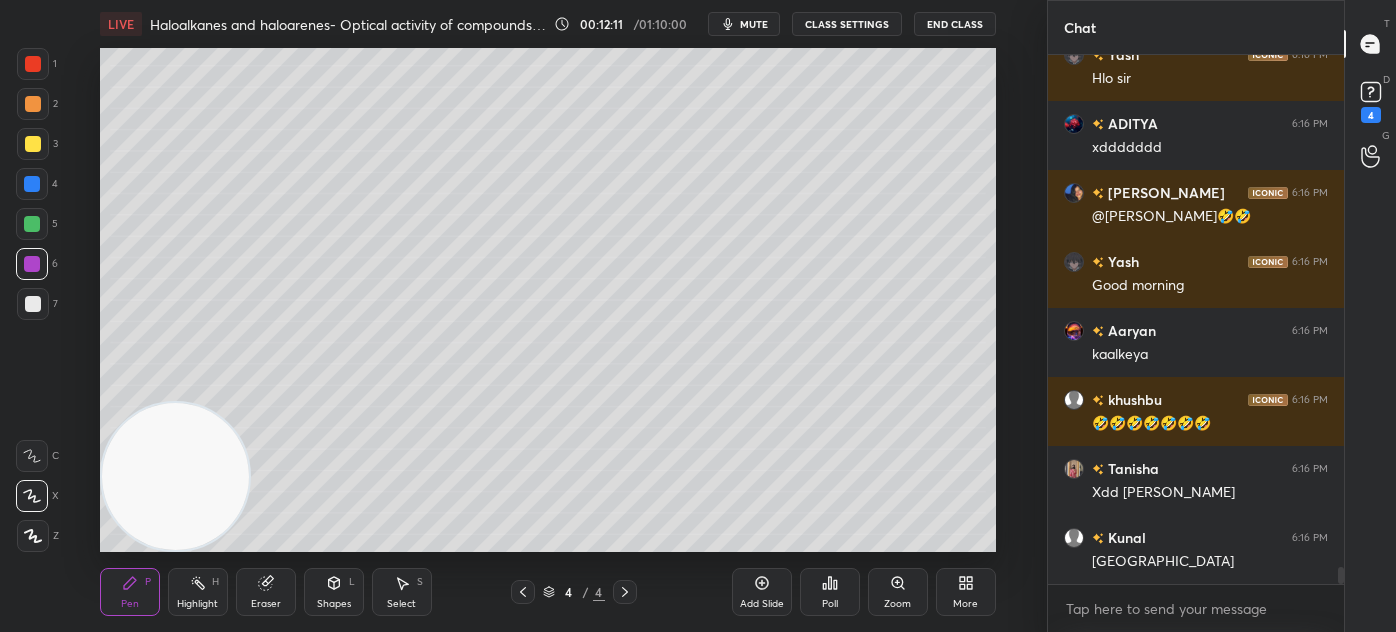 scroll, scrollTop: 15607, scrollLeft: 0, axis: vertical 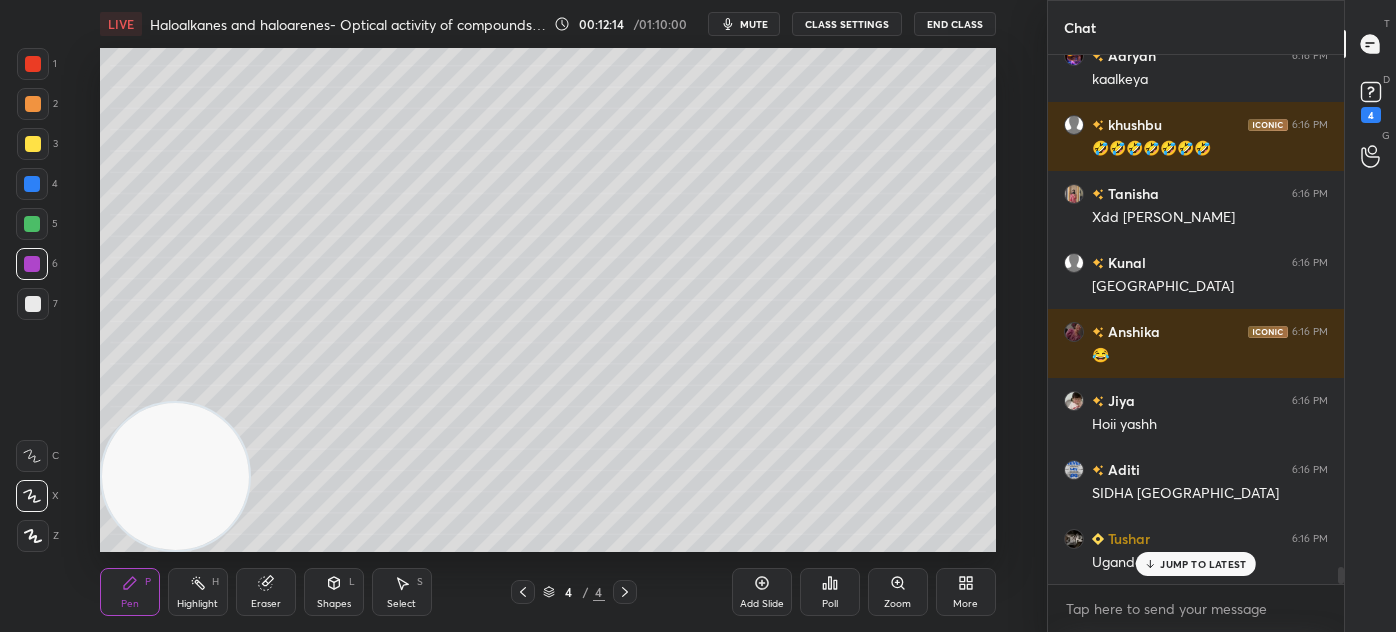 click on "Chat [PERSON_NAME] 6:16 PM 🤣 Reshma 6:16 PM 😂😂😂😂 Arihant 6:16 PM xD [PERSON_NAME] 6:16 PM xddd [PERSON_NAME] si... 6:16 PM [PERSON_NAME] 6:16 PM 😂😂😂 Yash 6:16 PM Hlo sir ADITYA 6:16 PM xddddddd [PERSON_NAME] 6:16 PM @[PERSON_NAME]🤣🤣 Yash 6:16 PM Good morning [PERSON_NAME] 6:16 PM kaalkeya [PERSON_NAME] 6:16 PM 🤣🤣🤣🤣🤣🤣🤣 [GEOGRAPHIC_DATA] 6:16 PM Xdd [PERSON_NAME] 6:16 PM [GEOGRAPHIC_DATA] [PERSON_NAME] 6:16 PM 😂 [GEOGRAPHIC_DATA] 6:16 PM Hoii yashh Aditi 6:16 PM SIDHA [GEOGRAPHIC_DATA] Tushar 6:16 PM Uganda forever JUMP TO LATEST Enable hand raising Enable raise hand to speak to learners. Once enabled, chat will be turned off temporarily. Enable x   Abhishek K... Asked a doubt 4 Dn.....sir............................. Pick this doubt [PERSON_NAME] Asked a doubt 2 heart atttack aaaaaa gyea gaaaaaaaaaaaaa Pick this doubt [PERSON_NAME] Asked a doubt 2 d for doneeeeeeeeeeeeeeeeeeeeeeeeeeeeeeeeeeeeeeeeeeeeeeeeeeeeeeeeeeeeeeeeeeeeeeeeeeeeeeeeee Pick this doubt [PERSON_NAME] Asked a doubt 2 Pick this doubt [PERSON_NAME] Asked a doubt 1 [PERSON_NAME] padhao sir agar commerce lene [PERSON_NAME] karega toh" at bounding box center [1221, 316] 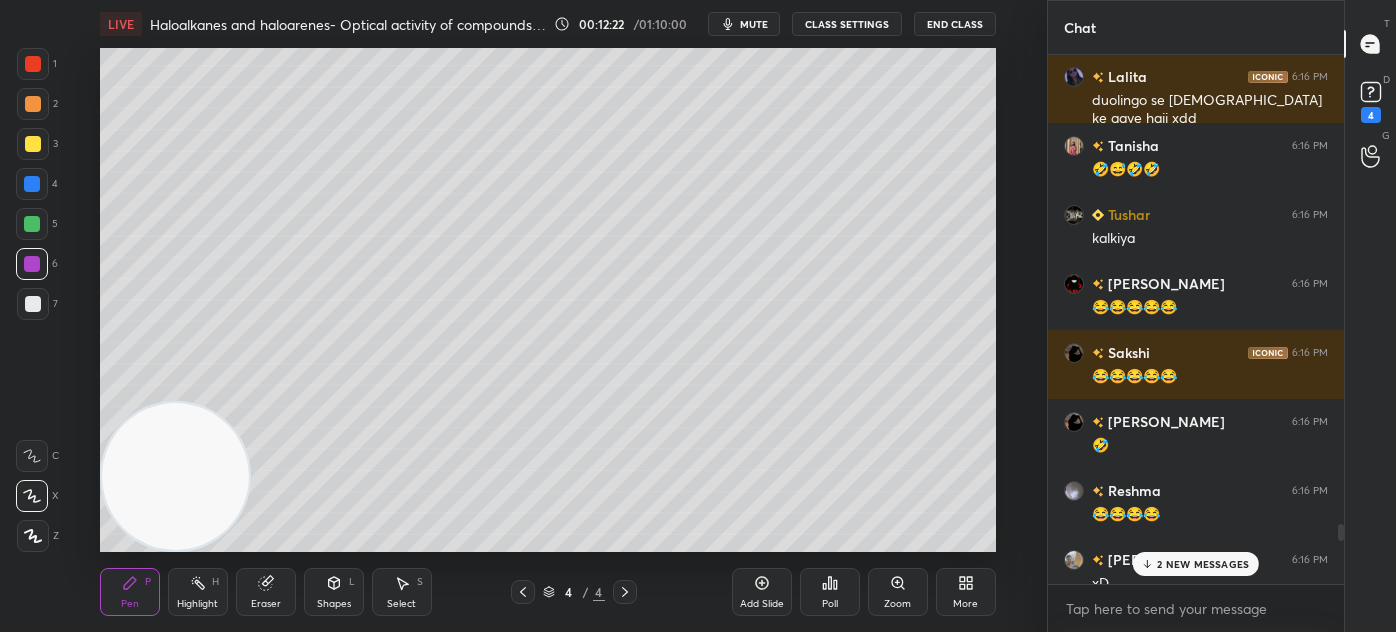 scroll, scrollTop: 14726, scrollLeft: 0, axis: vertical 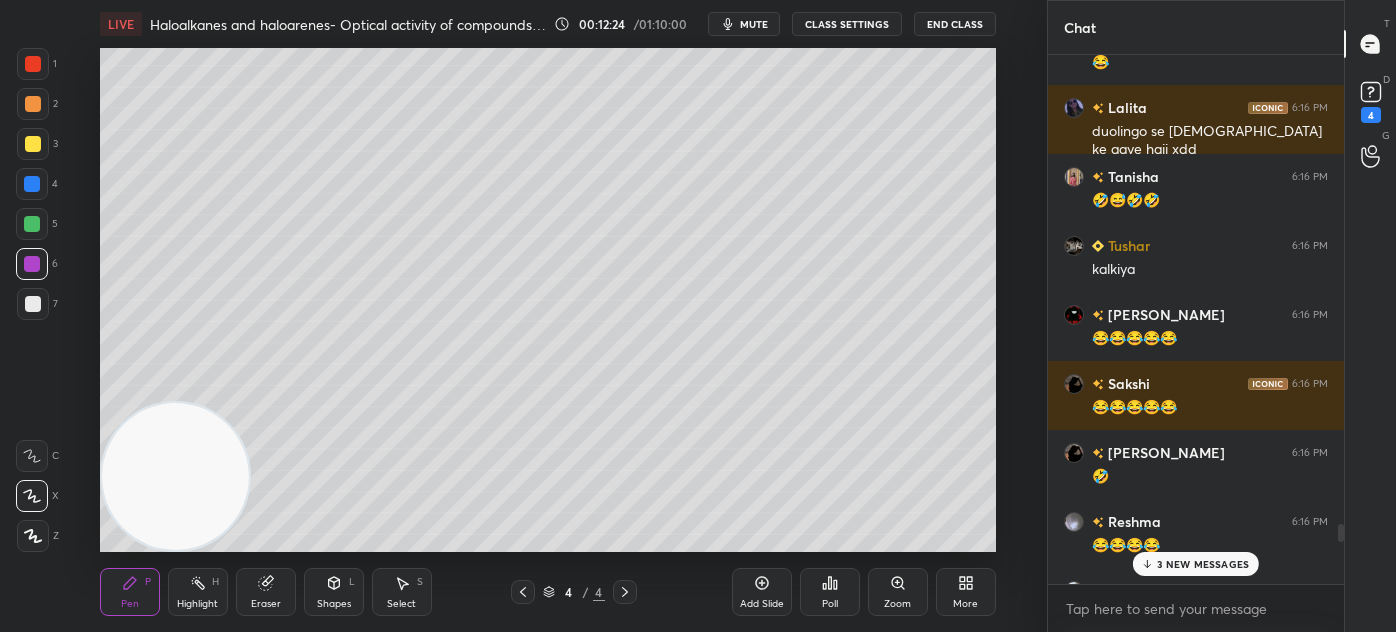 drag, startPoint x: 1340, startPoint y: 567, endPoint x: 1352, endPoint y: 530, distance: 38.8973 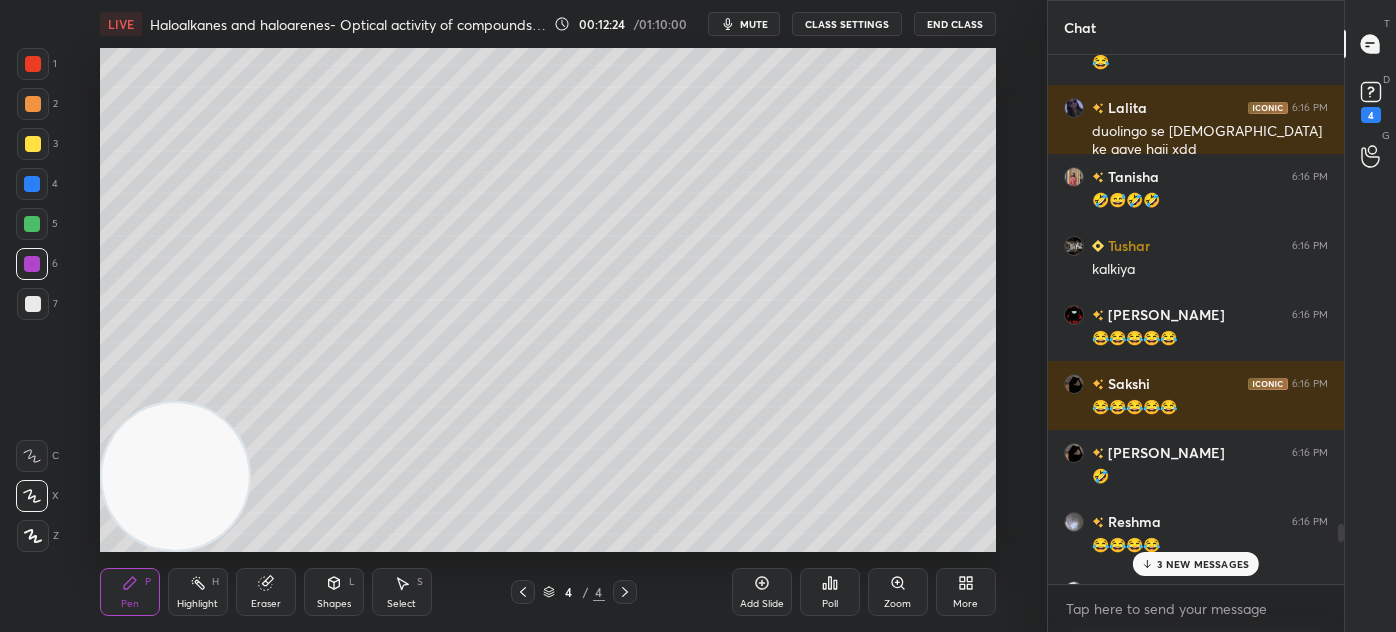 click on "Chat Arti 6:15 PM sir phir organic kraoge aap😥😥 [PERSON_NAME].. 6:15 PM Dddd Aditi 6:15 PM [PERSON_NAME] 6:15 PM 😂😂 Jiya 6:15 PM Okkk Reshma 6:15 PM 😂😂😂😂 Aaryan 6:16 PM hinglish chalegi sir Reshma 6:16 PM Heheeeheeee [PERSON_NAME]  joined [PERSON_NAME] 6:16 PM Xdddddd Kunal 6:16 PM 😂 [PERSON_NAME] 6:16 PM duolingo se [DEMOGRAPHIC_DATA] ke aaye haii xdd [PERSON_NAME] 6:16 PM 🤣😅🤣🤣 Tushar 6:16 PM kalkiya [PERSON_NAME] 6:16 PM 😂😂😂😂😂 [PERSON_NAME] 6:16 PM 😂😂😂😂😂 [PERSON_NAME] 6:16 PM 🤣 Reshma 6:16 PM 😂😂😂😂 [PERSON_NAME] 6:16 PM xD [PERSON_NAME] 6:16 PM xddd 3 NEW MESSAGES Enable hand raising Enable raise hand to speak to learners. Once enabled, chat will be turned off temporarily. Enable x   Abhishek K... Asked a doubt 4 Dn.....sir............................. Pick this doubt [PERSON_NAME] Asked a doubt 2 heart atttack aaaaaa gyea gaaaaaaaaaaaaa Pick this doubt [PERSON_NAME] Asked a doubt 2 d for doneeeeeeeeeeeeeeeeeeeeeeeeeeeeeeeeeeeeeeeeeeeeeeeeeeeeeeeeeeeeeeeeeeeeeeeeeeeeeeeeee Pick this doubt [PERSON_NAME] Asked a doubt 2" at bounding box center [1221, 316] 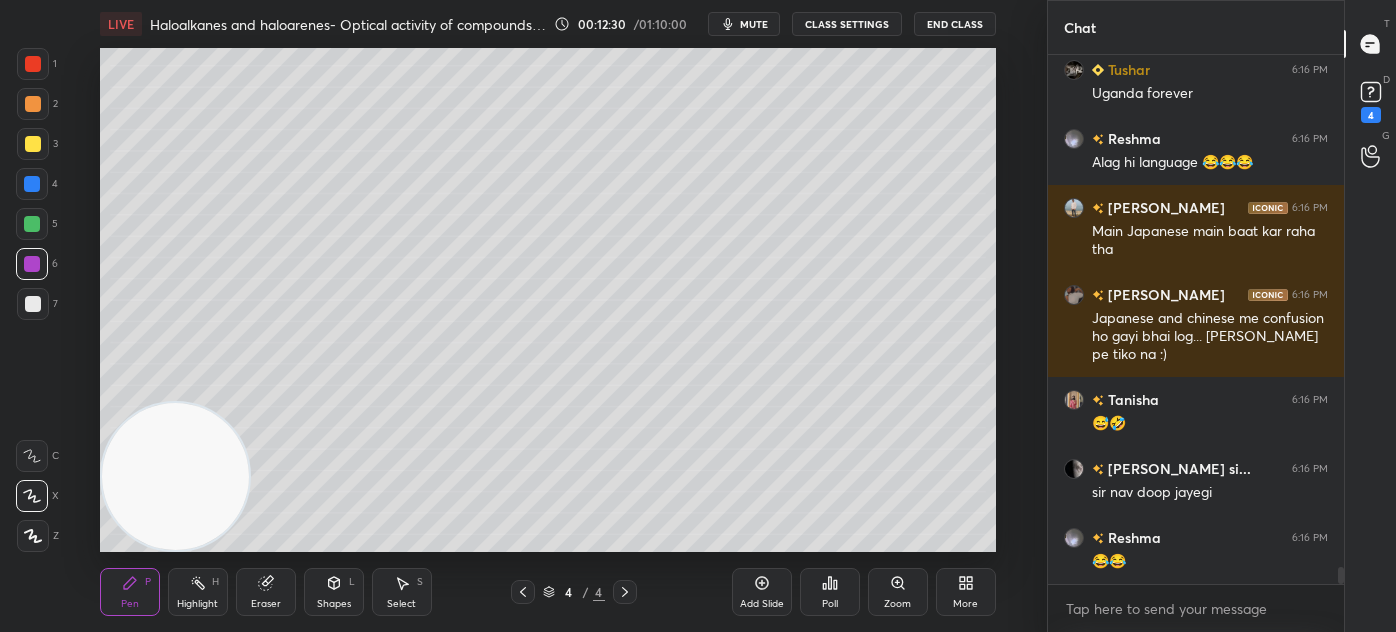 scroll, scrollTop: 16351, scrollLeft: 0, axis: vertical 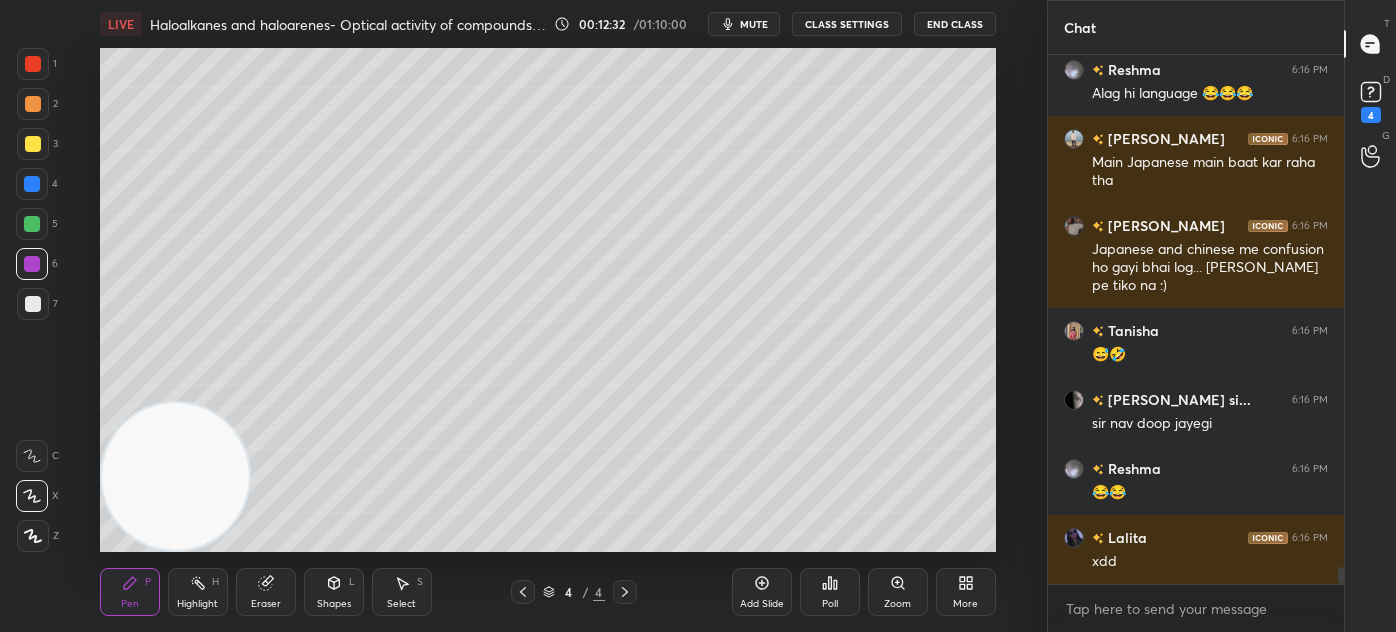 click on "CLASS SETTINGS" at bounding box center (847, 24) 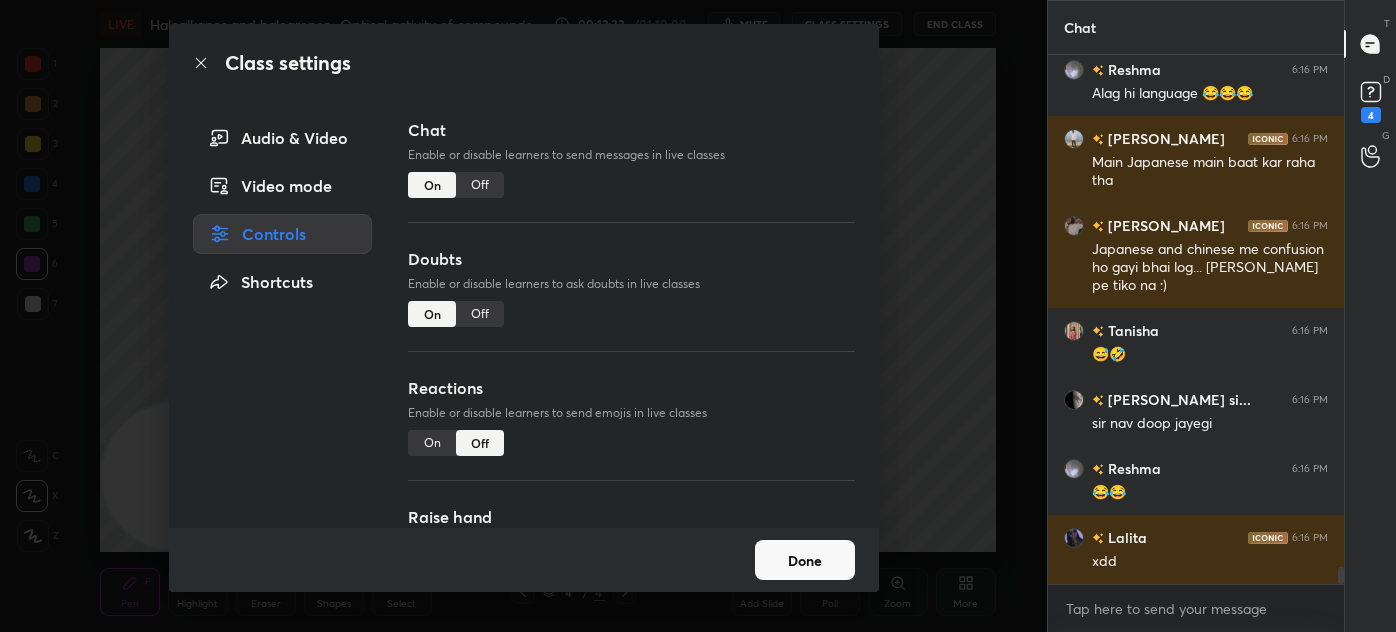 click on "Off" at bounding box center [480, 185] 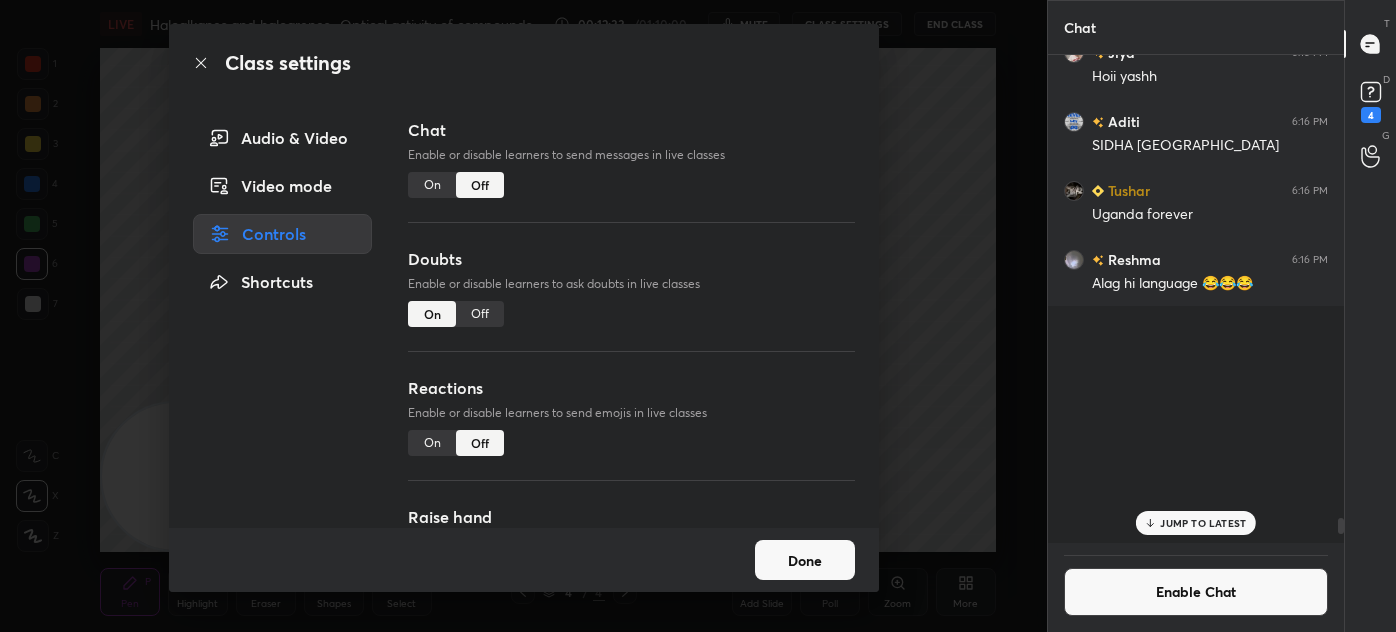 scroll, scrollTop: 15021, scrollLeft: 0, axis: vertical 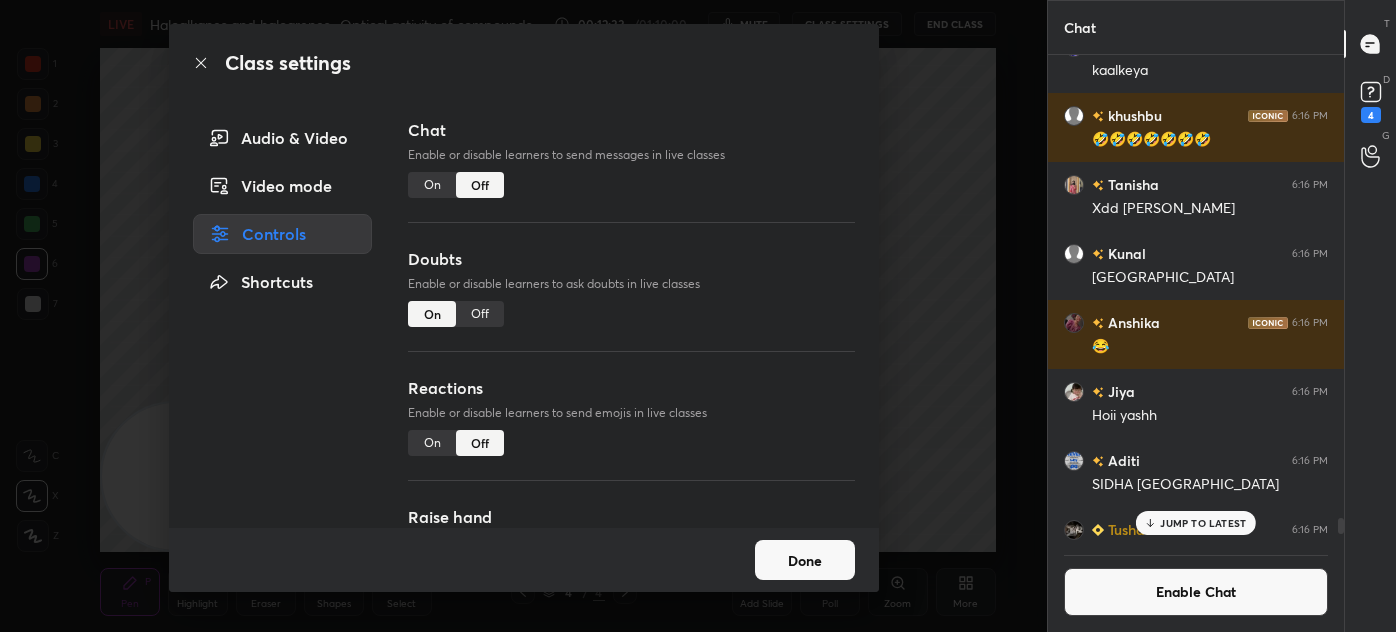 click on "Class settings Audio & Video Video mode Controls Shortcuts Chat Enable or disable learners to send messages in live classes On Off Doubts Enable or disable learners to ask doubts in live classes On Off Reactions Enable or disable learners to send emojis in live classes On Off Raise hand Learners will not be able to raise hand, if turned off On Off Poll Prediction Enable or disable poll prediction in case of a question on the slide On Off Done" at bounding box center [523, 316] 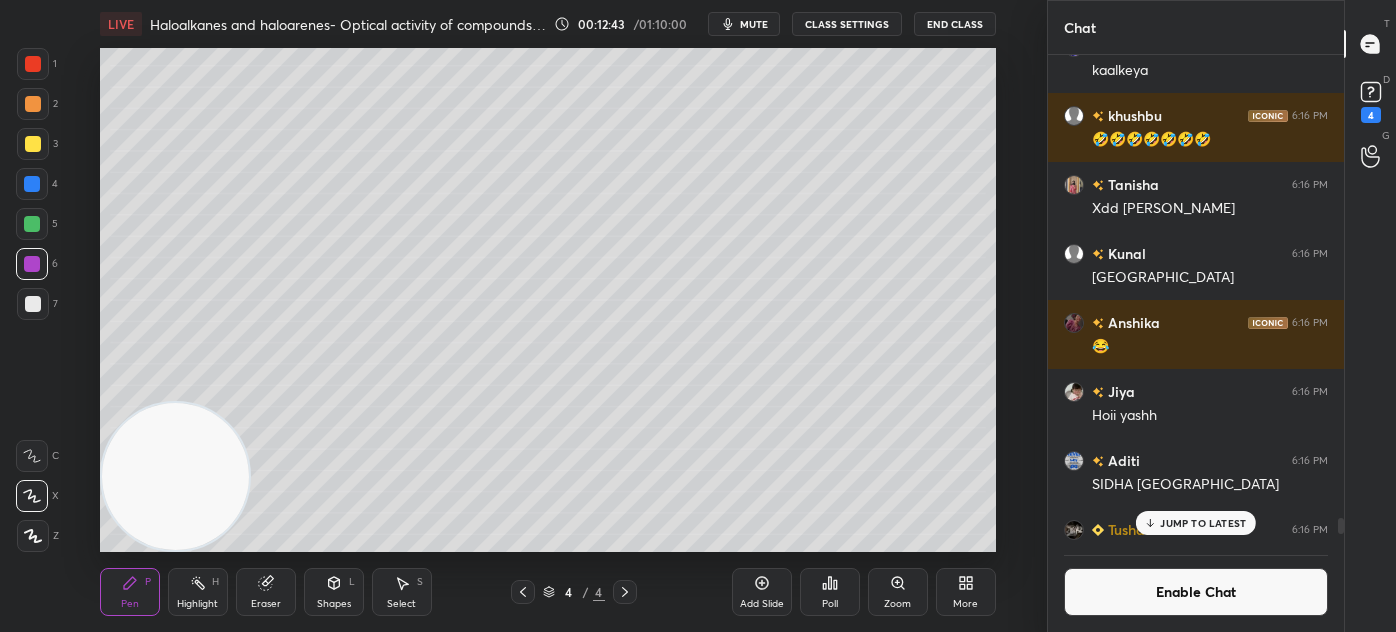 click at bounding box center [33, 304] 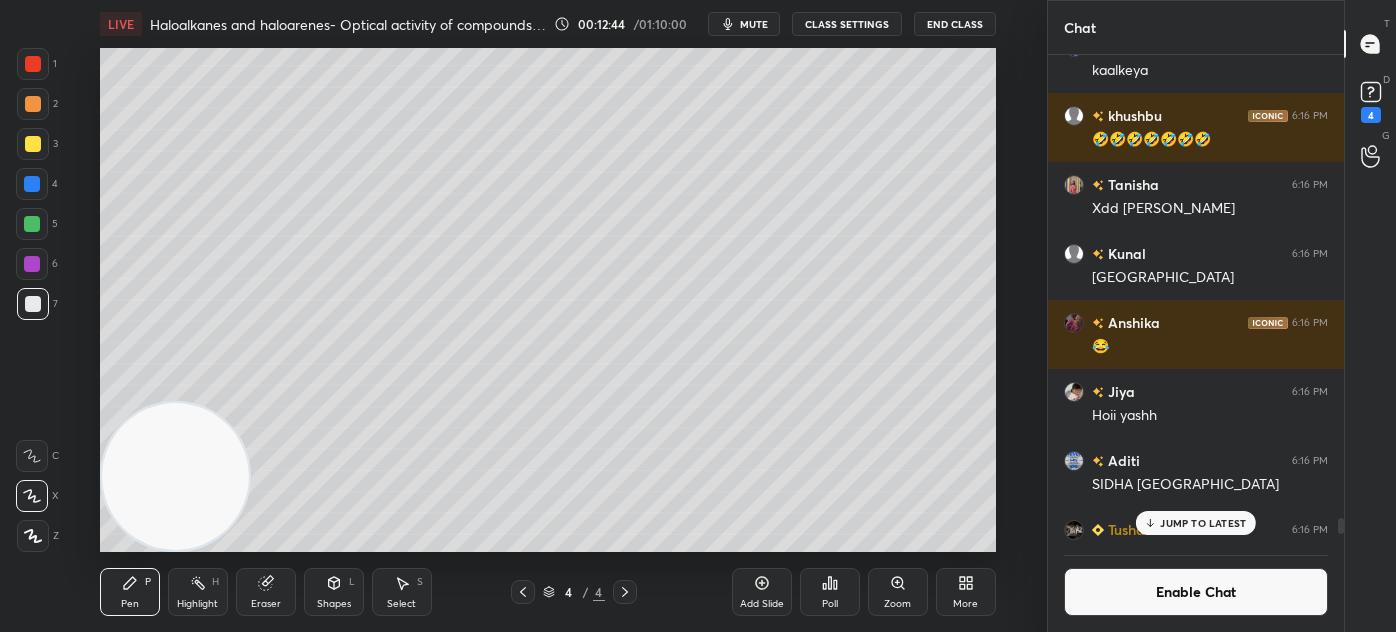 click at bounding box center [33, 144] 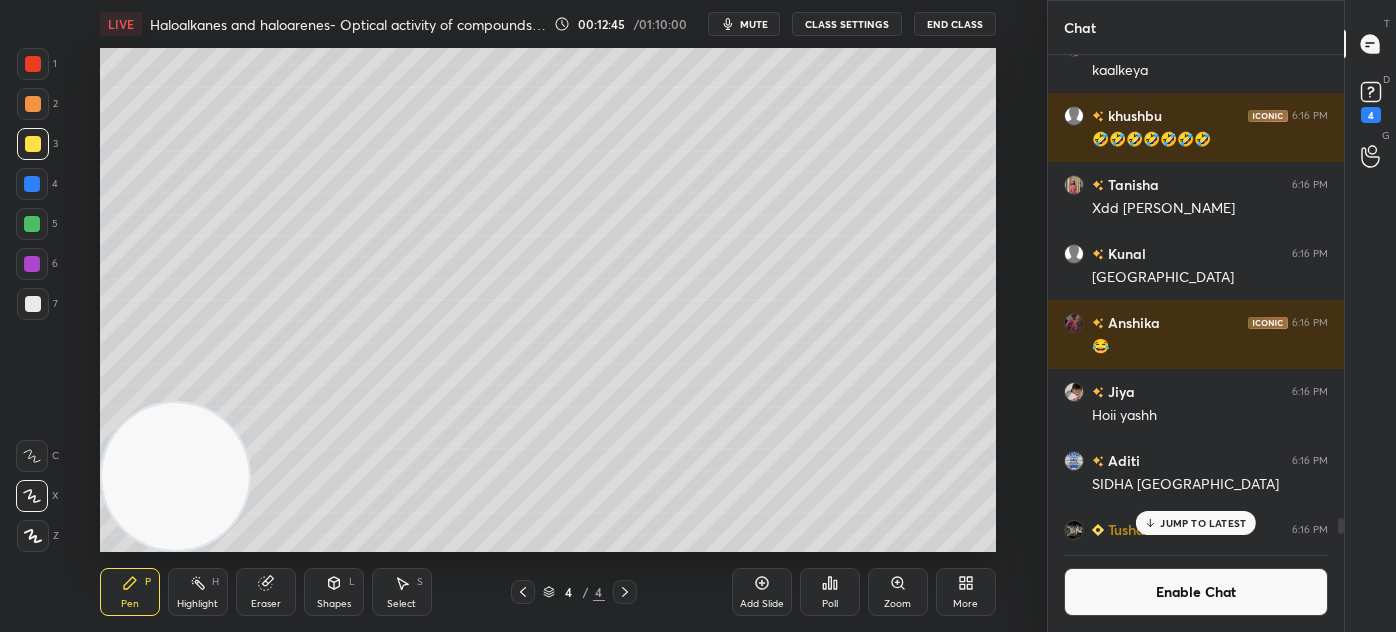 click 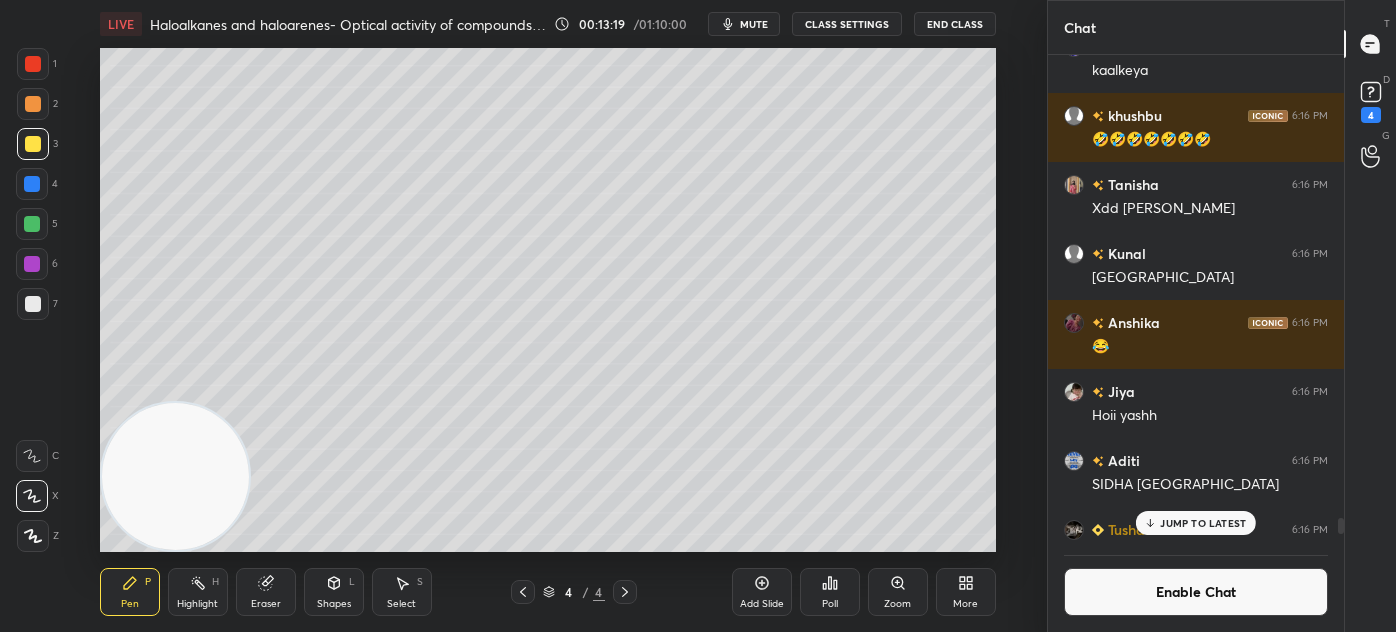 click at bounding box center (33, 304) 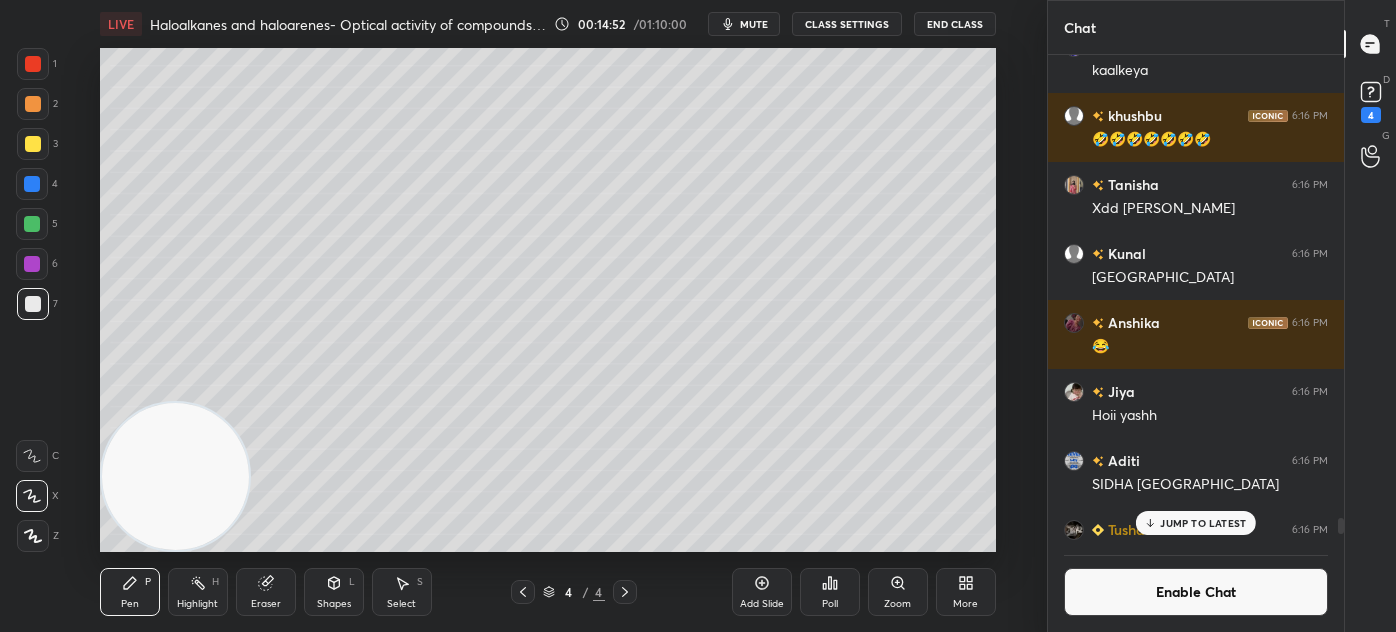 click on "Enable Chat" at bounding box center (1196, 592) 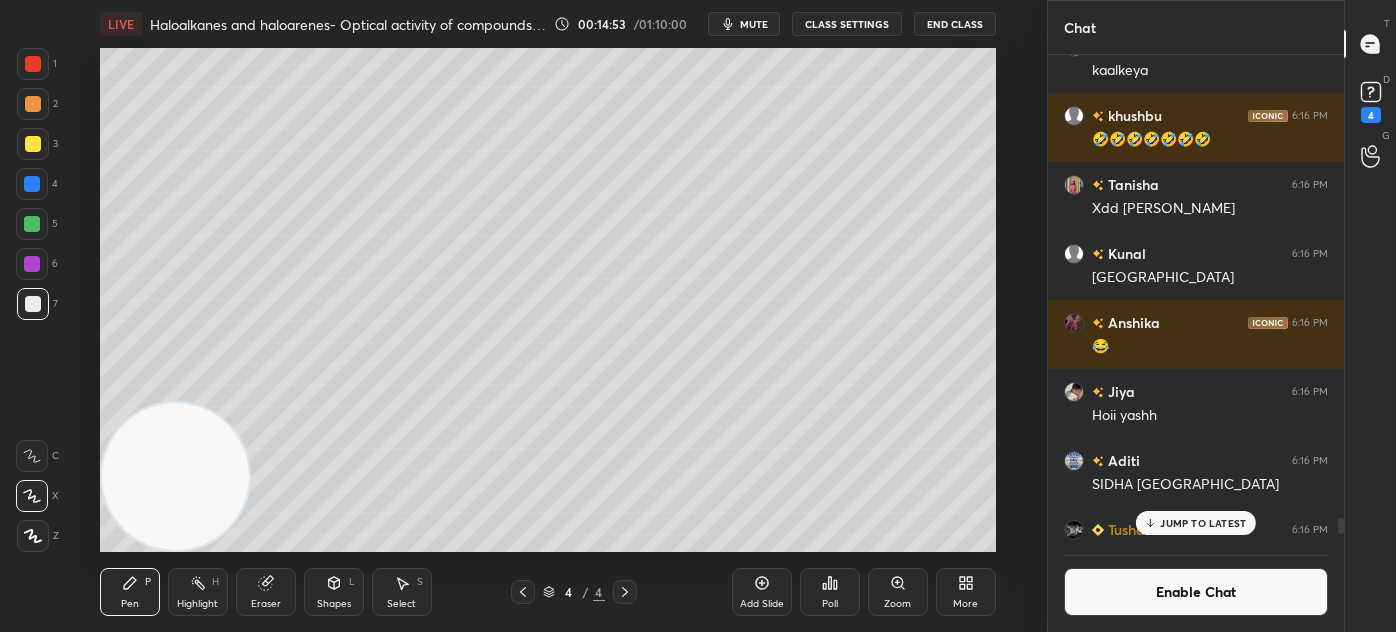 scroll, scrollTop: 6, scrollLeft: 5, axis: both 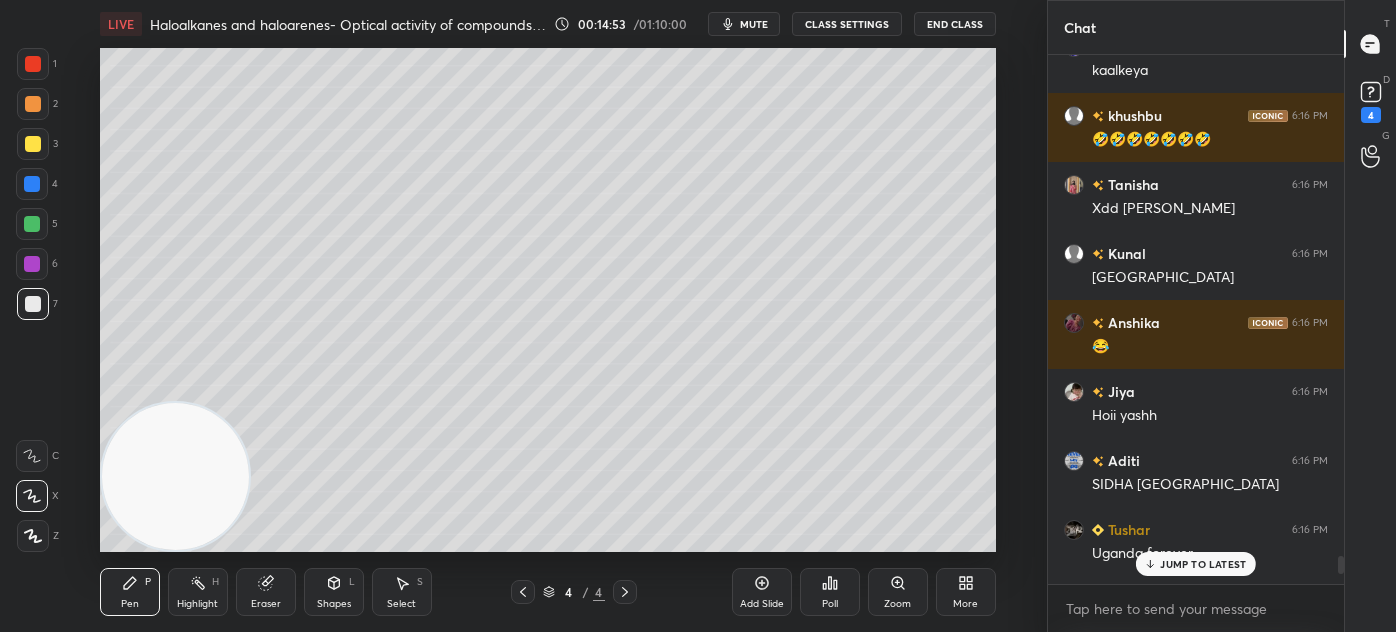 click on "JUMP TO LATEST" at bounding box center [1203, 564] 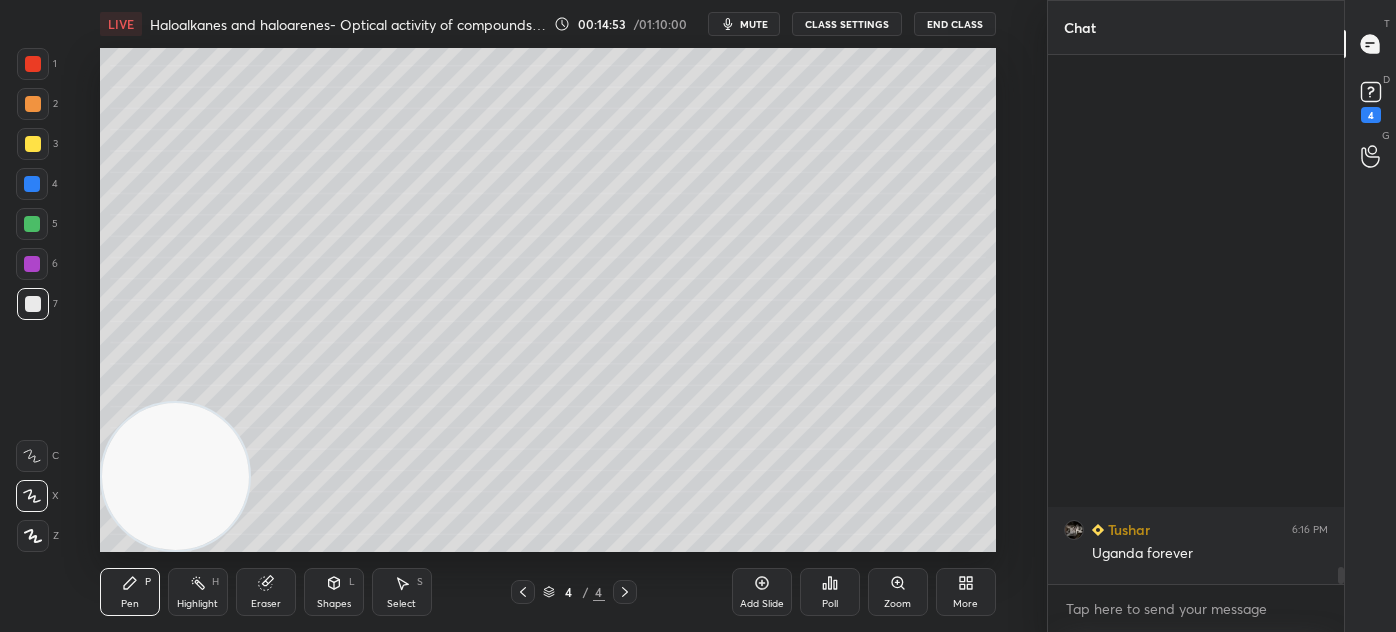 scroll, scrollTop: 15549, scrollLeft: 0, axis: vertical 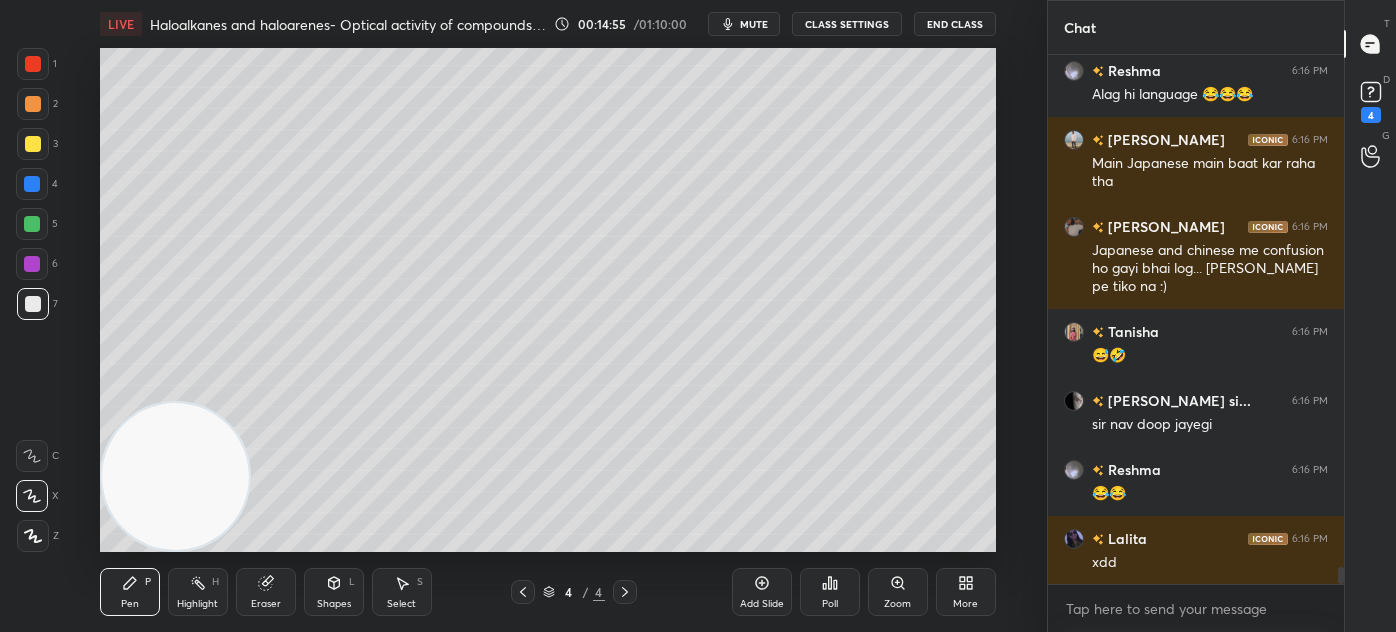 click at bounding box center [33, 64] 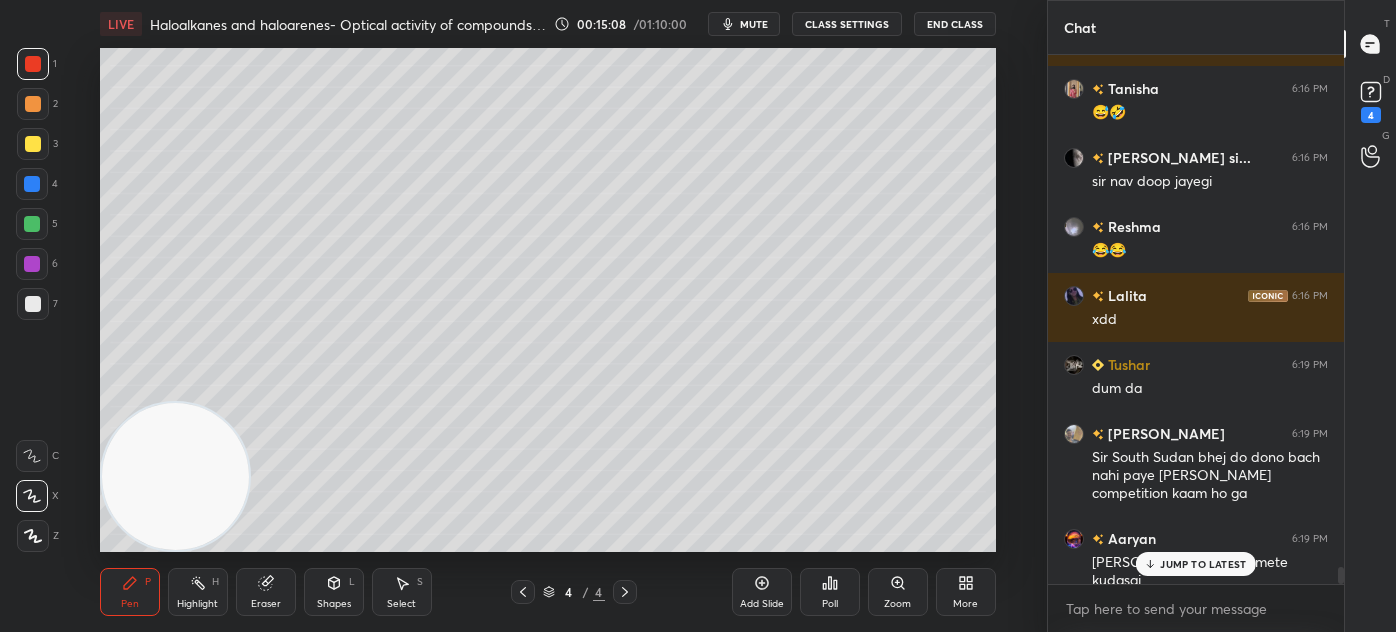 scroll, scrollTop: 15861, scrollLeft: 0, axis: vertical 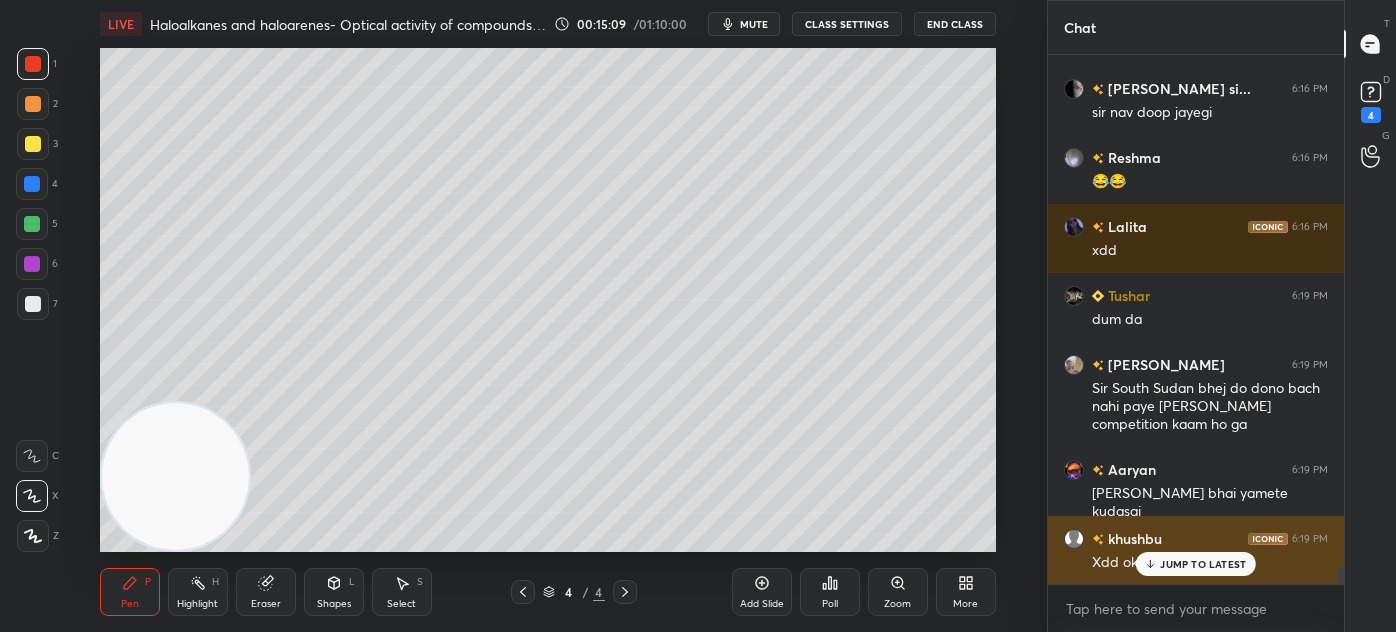 click on "JUMP TO LATEST" at bounding box center (1203, 564) 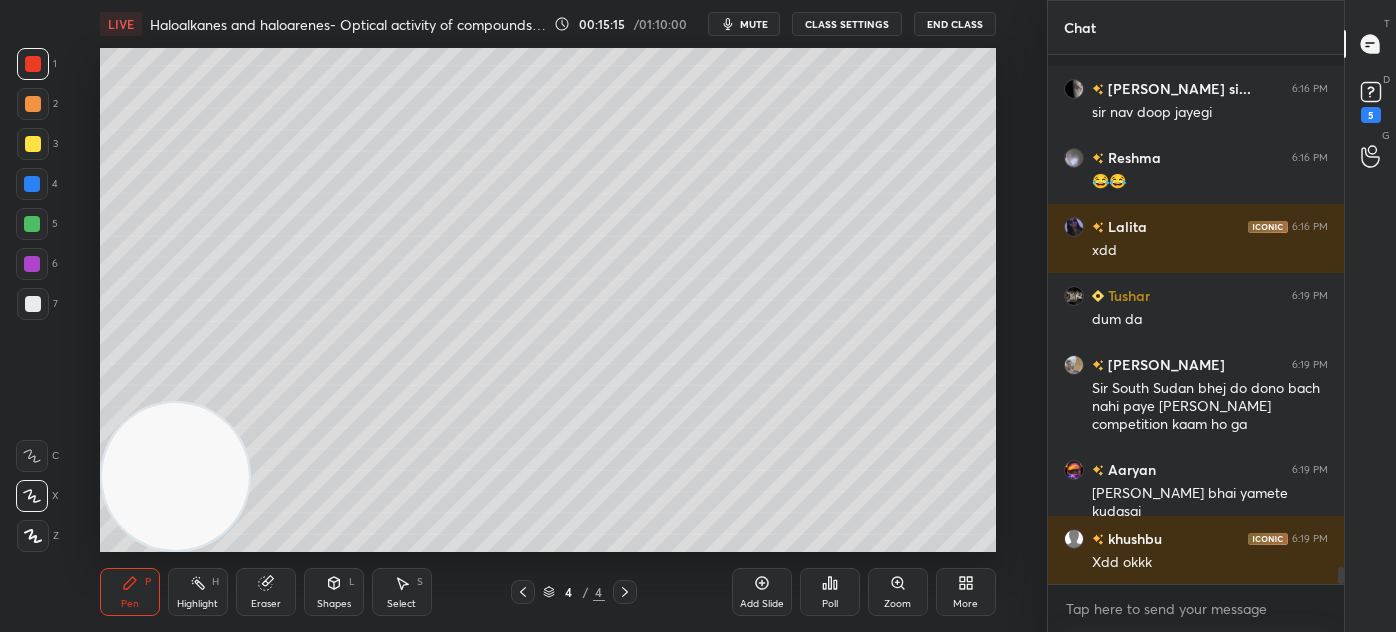 scroll, scrollTop: 15948, scrollLeft: 0, axis: vertical 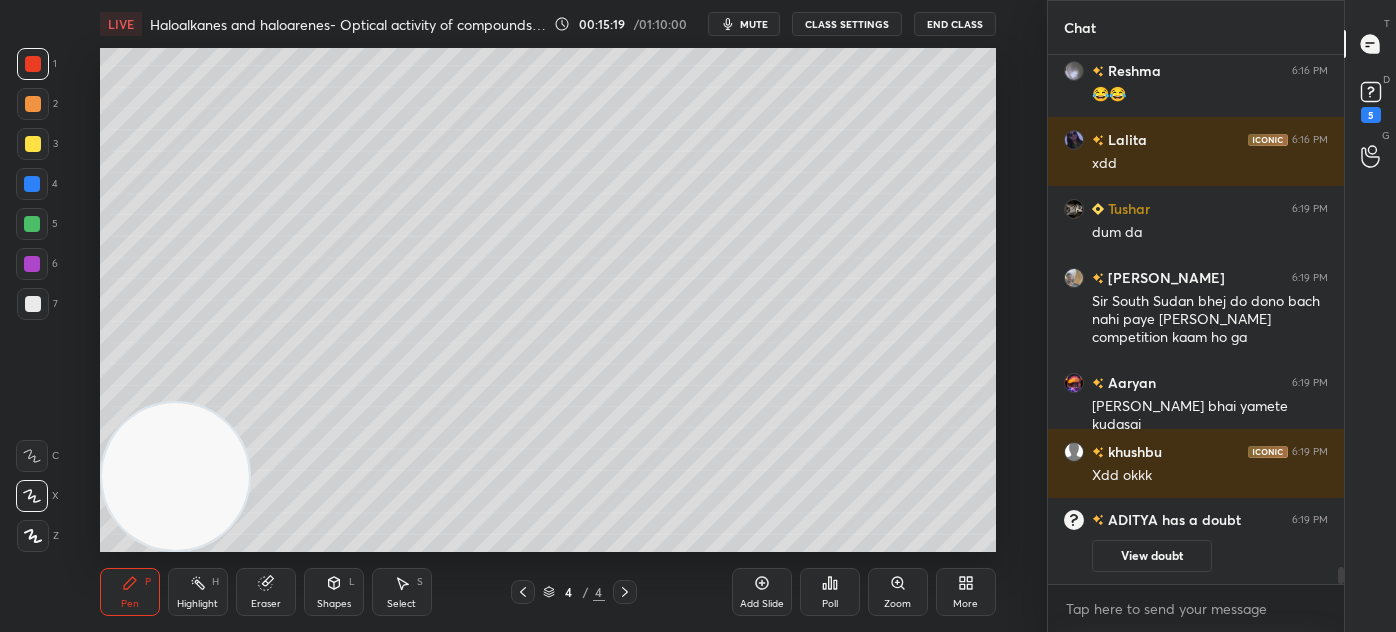 click at bounding box center (33, 304) 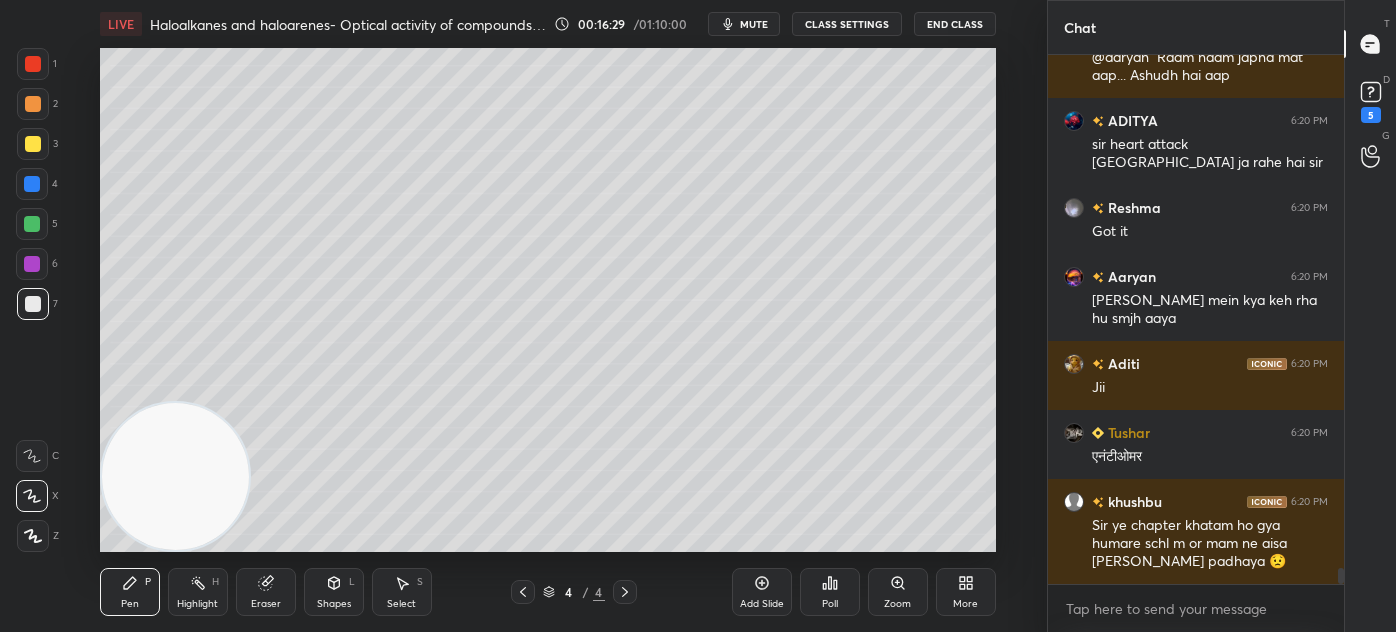 scroll, scrollTop: 16656, scrollLeft: 0, axis: vertical 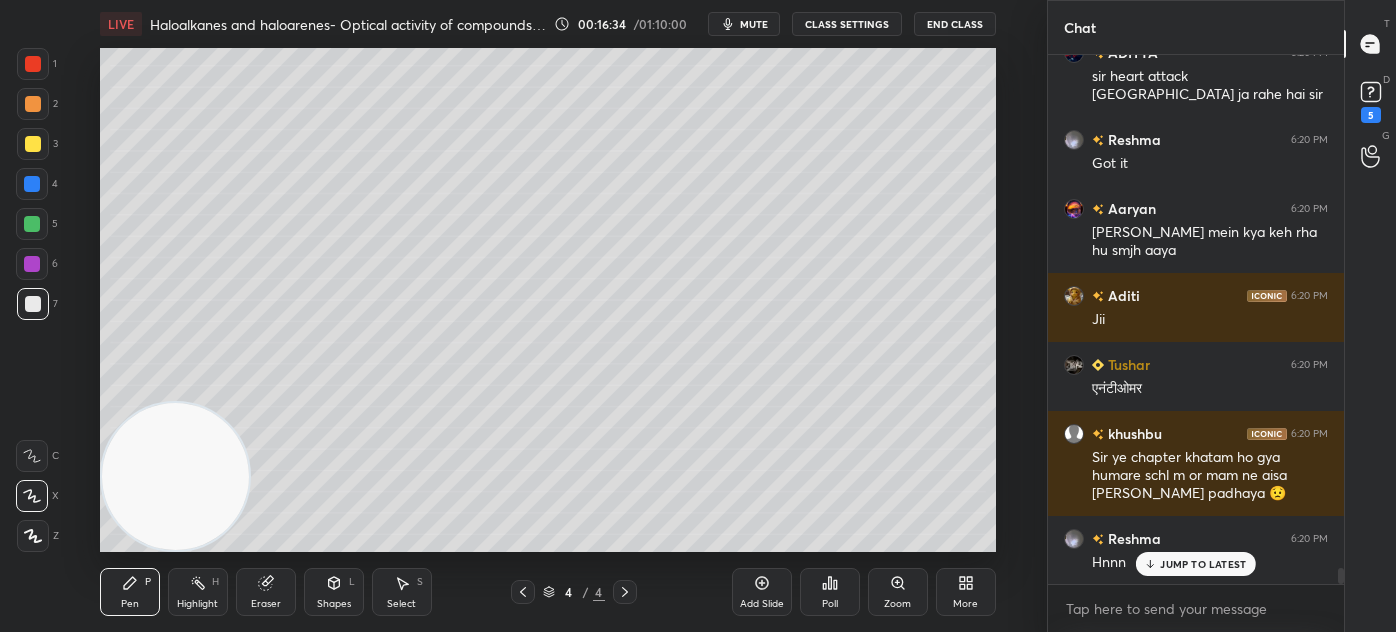 click at bounding box center (33, 64) 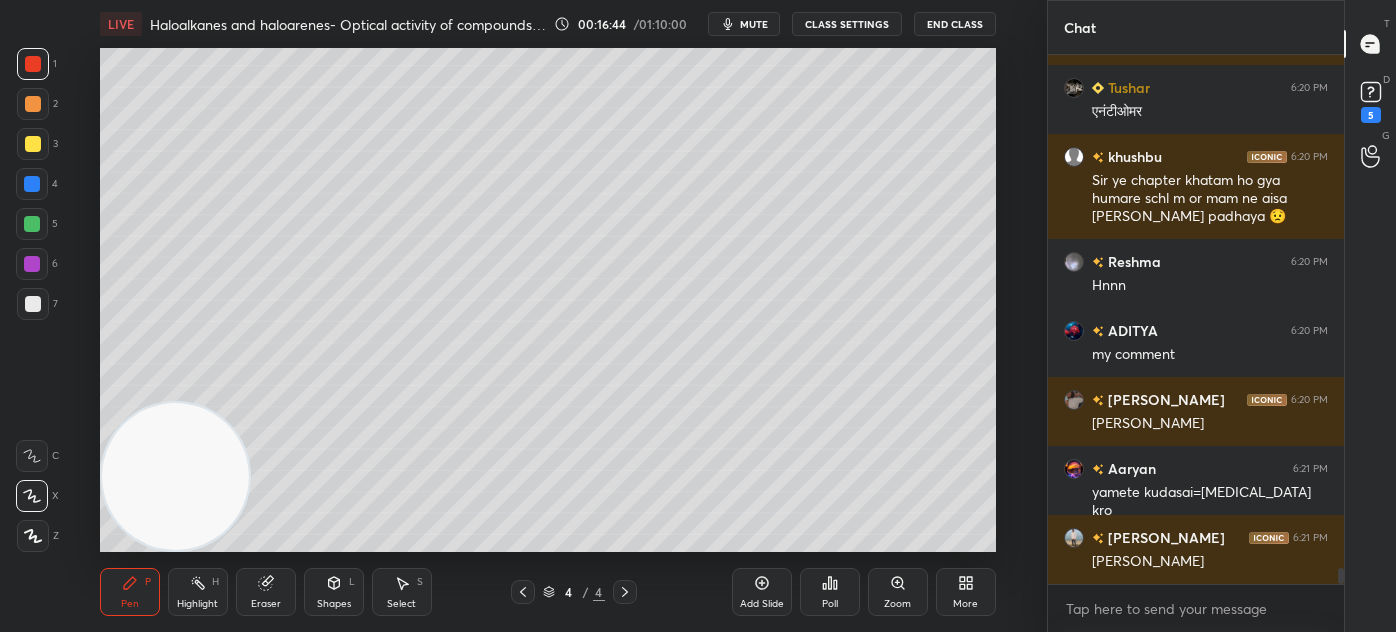 scroll, scrollTop: 17002, scrollLeft: 0, axis: vertical 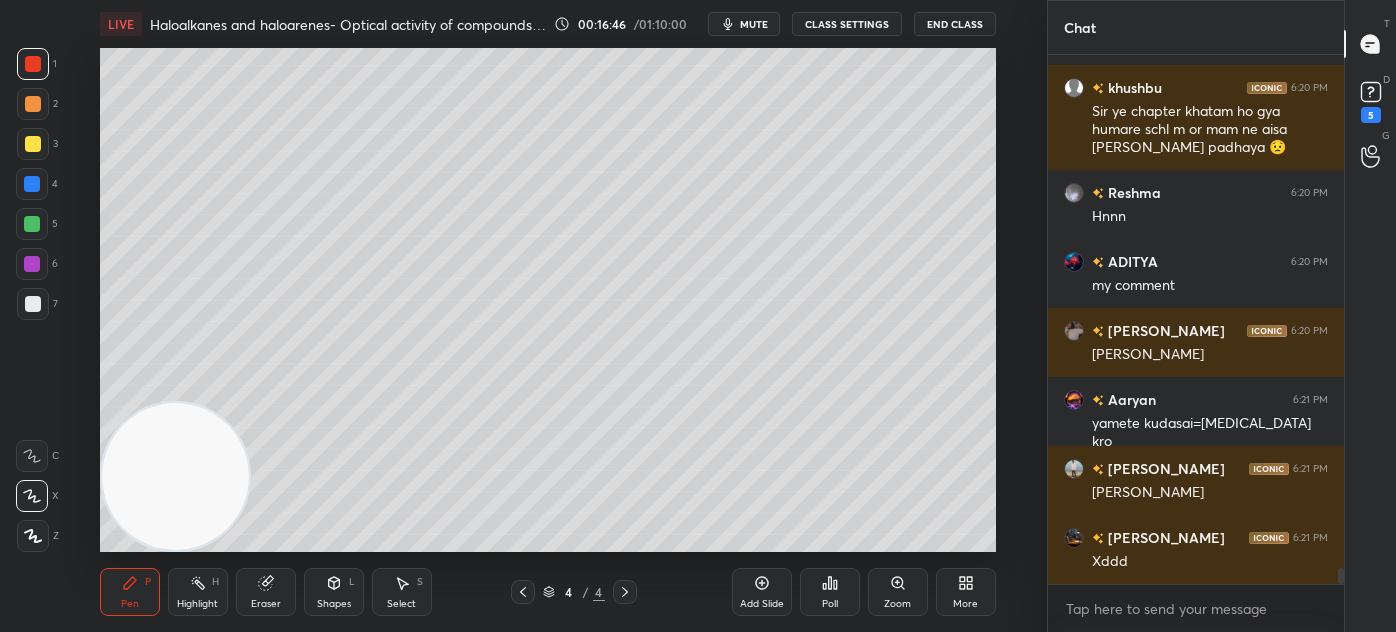 click at bounding box center [33, 304] 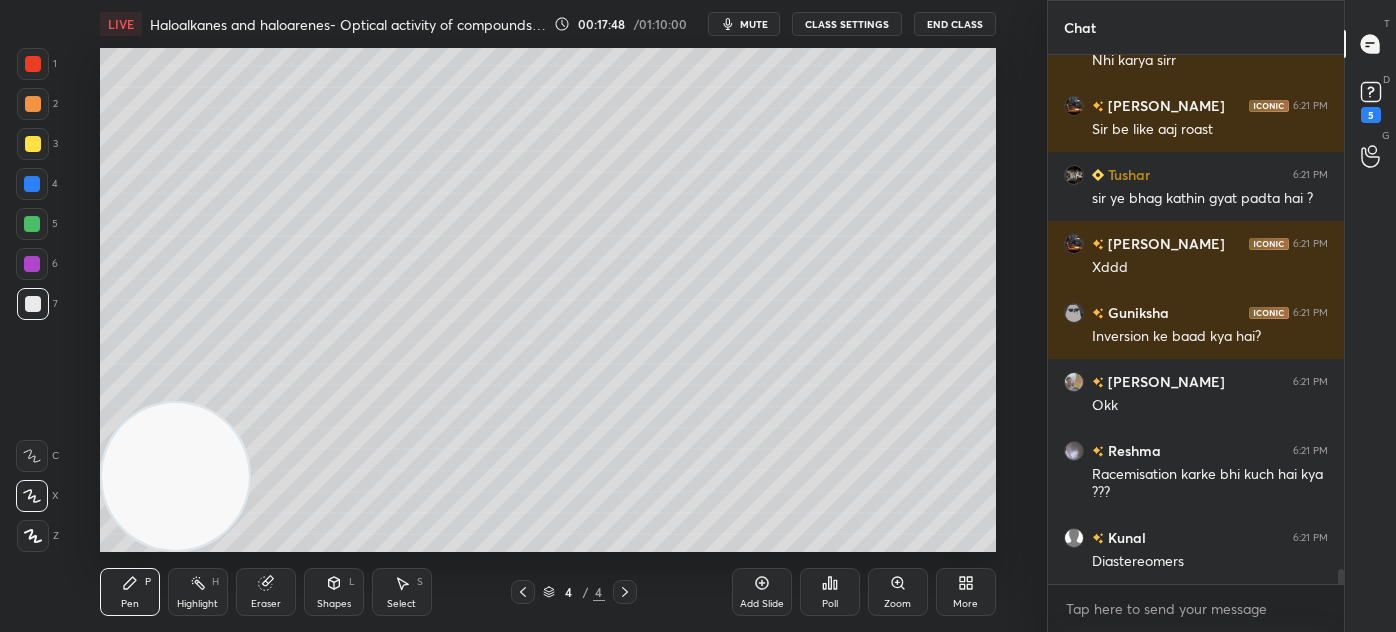 scroll, scrollTop: 17917, scrollLeft: 0, axis: vertical 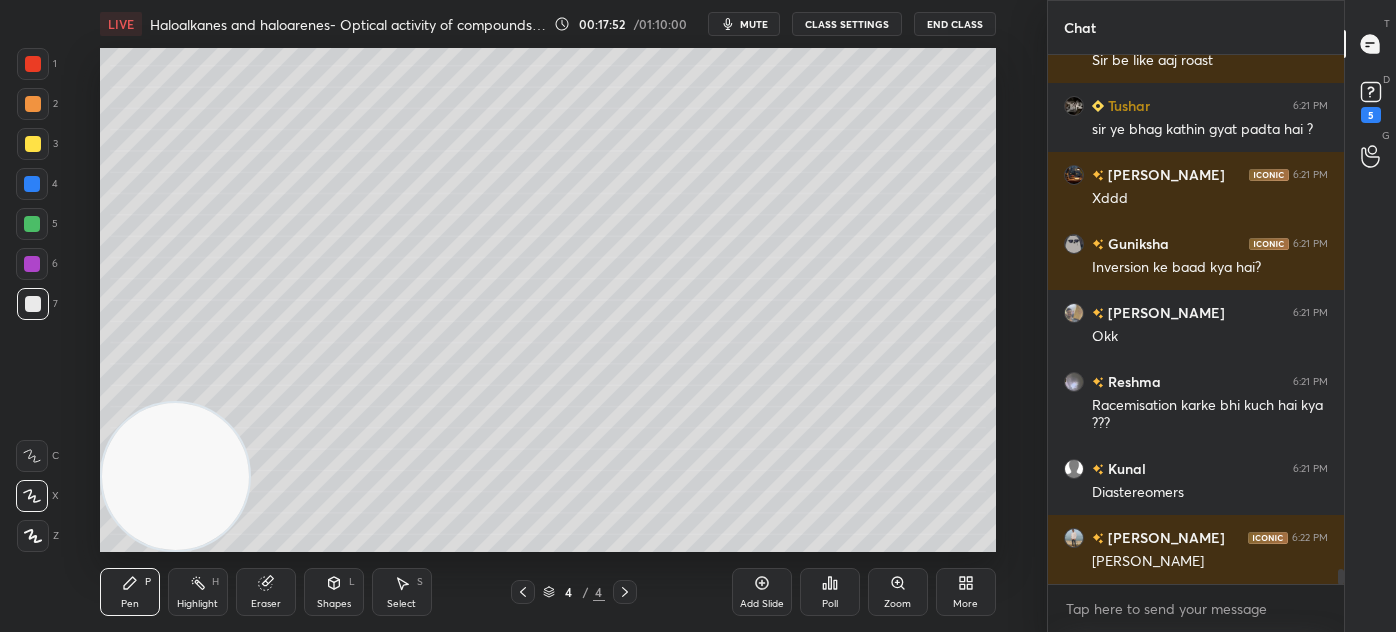 click on "Eraser" at bounding box center (266, 592) 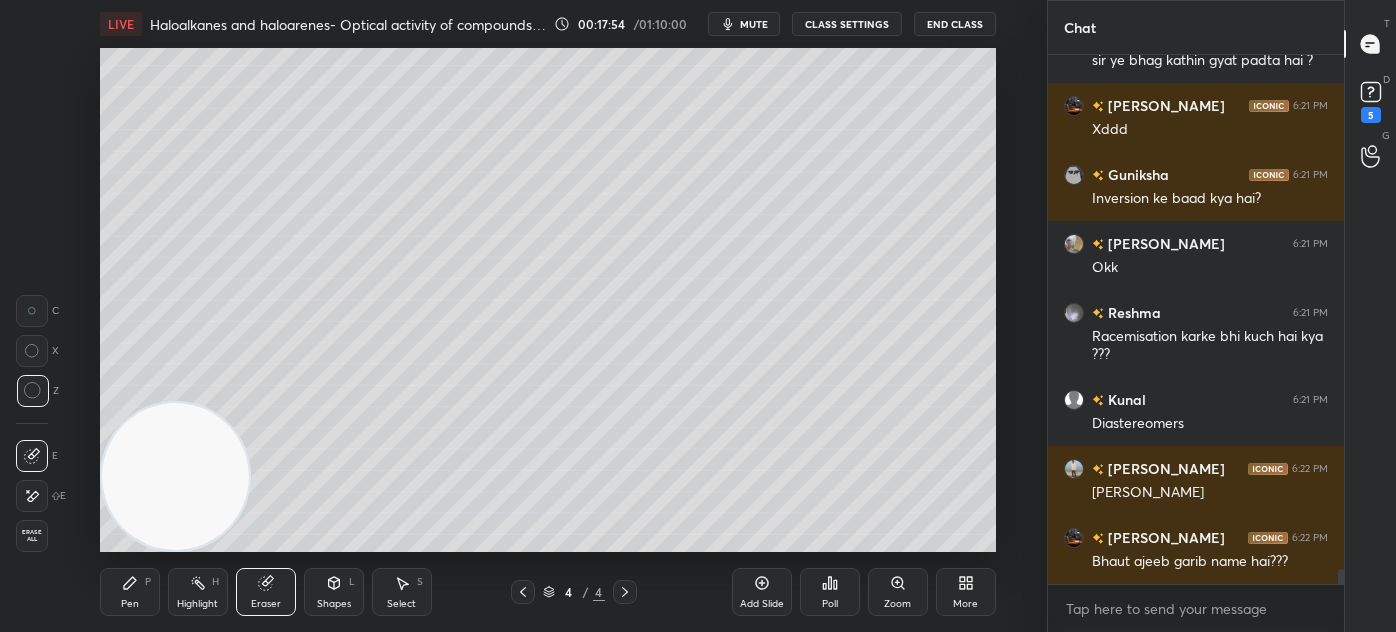 scroll, scrollTop: 18072, scrollLeft: 0, axis: vertical 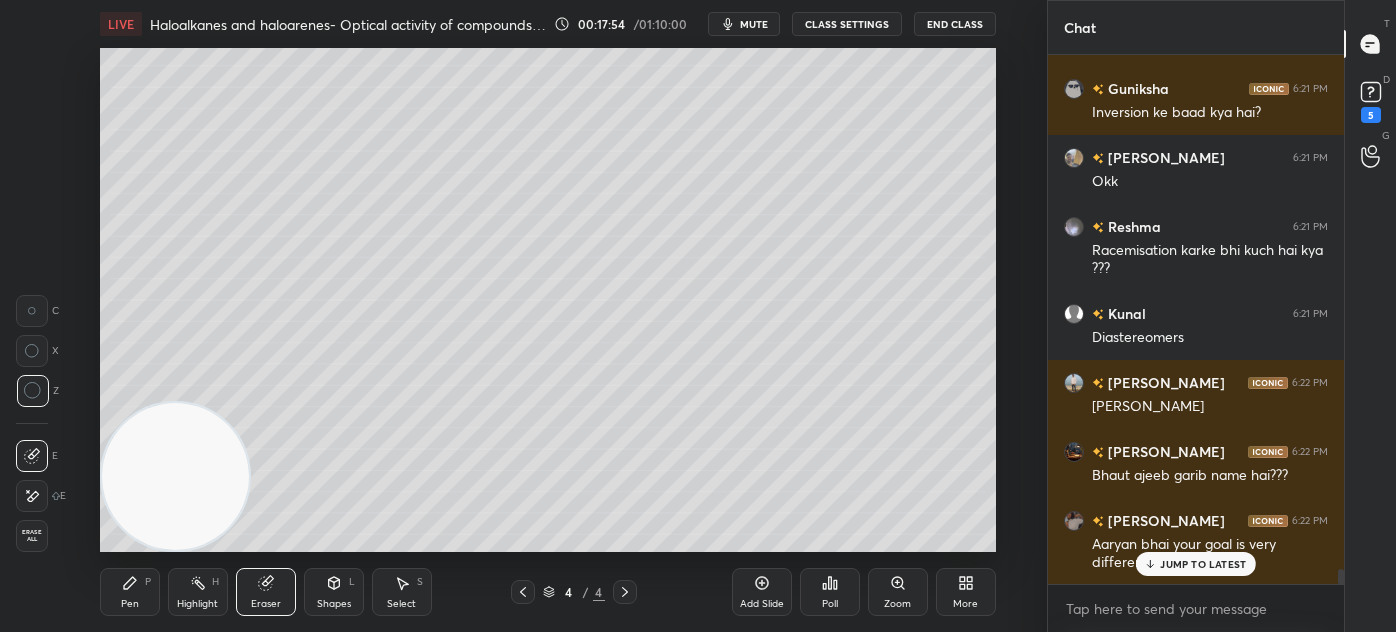 click on "Pen" at bounding box center (130, 604) 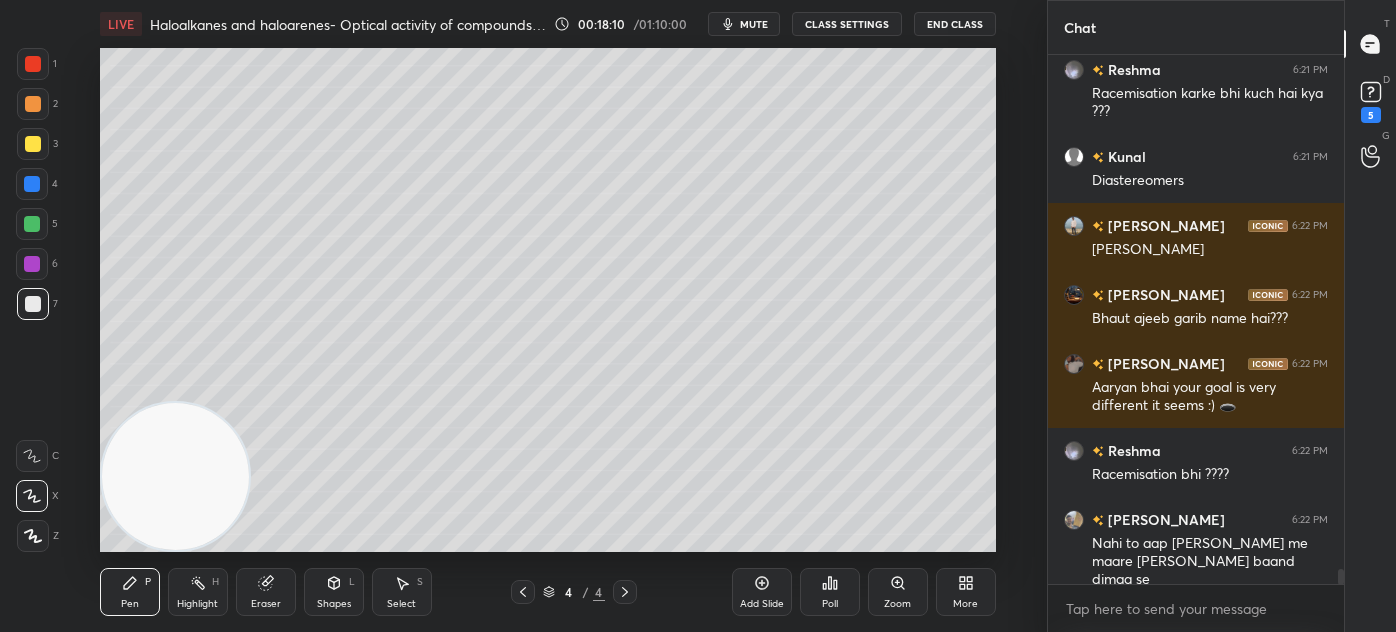 scroll, scrollTop: 18333, scrollLeft: 0, axis: vertical 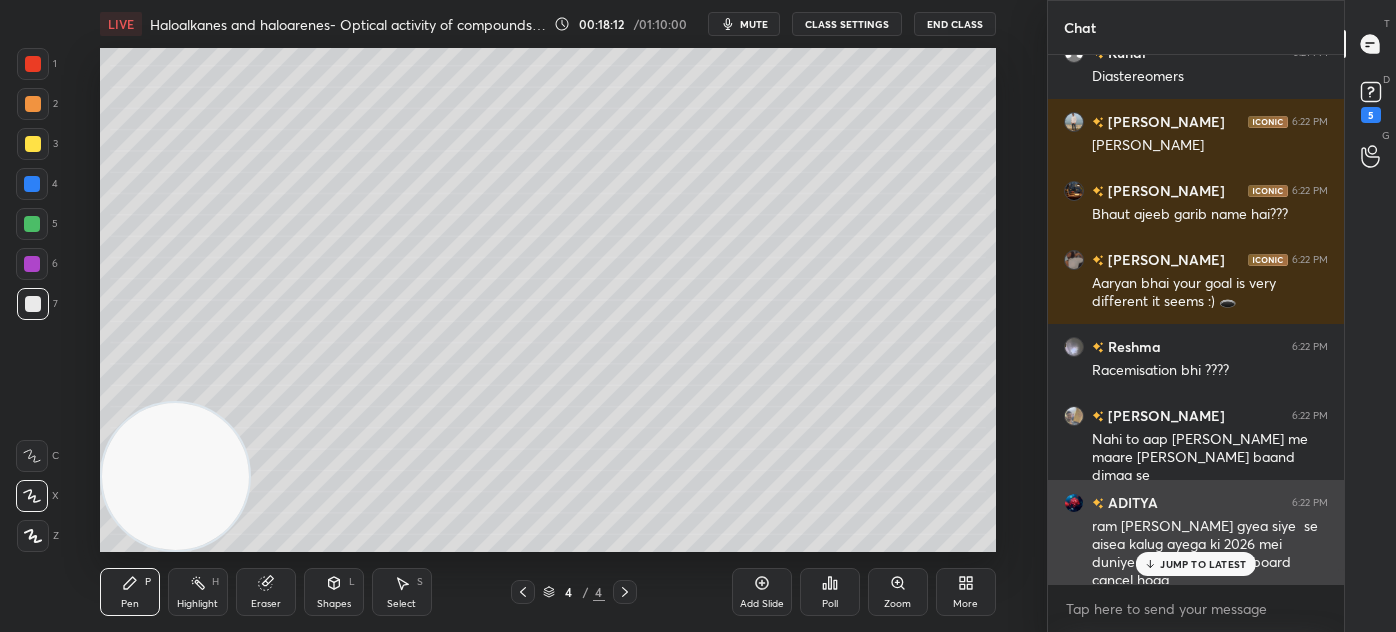 drag, startPoint x: 1173, startPoint y: 567, endPoint x: 1158, endPoint y: 560, distance: 16.552946 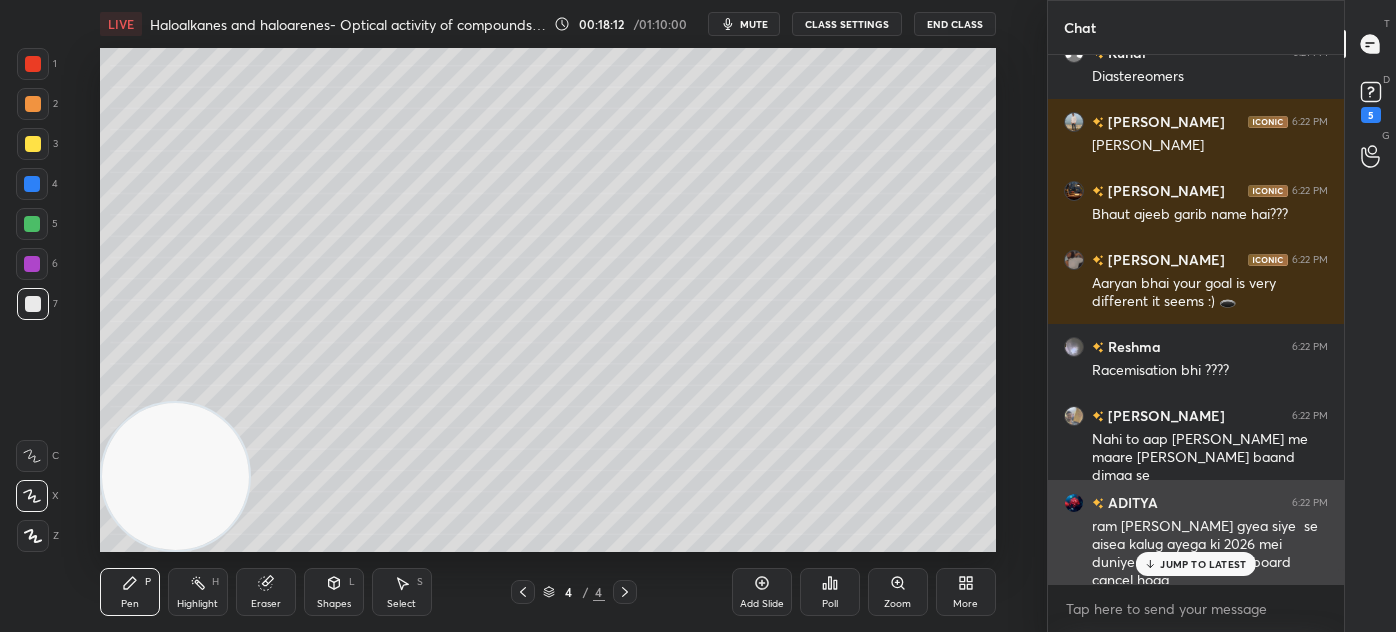 click on "JUMP TO LATEST" at bounding box center [1203, 564] 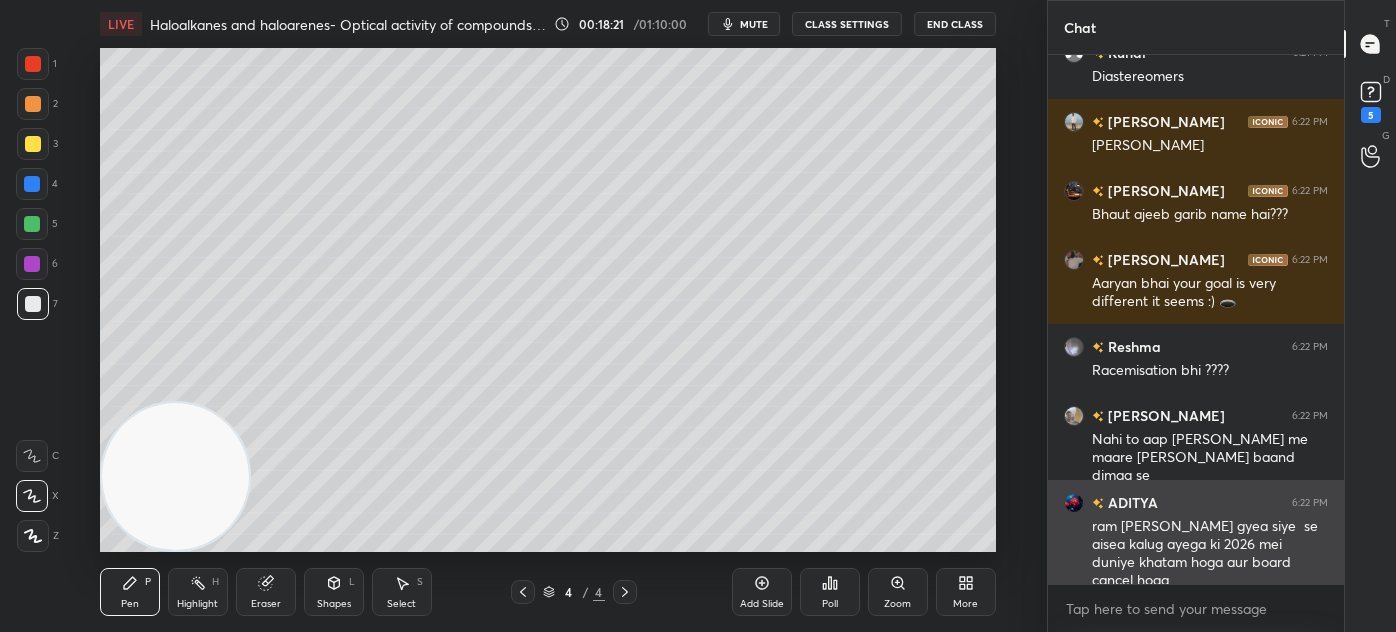 scroll, scrollTop: 18402, scrollLeft: 0, axis: vertical 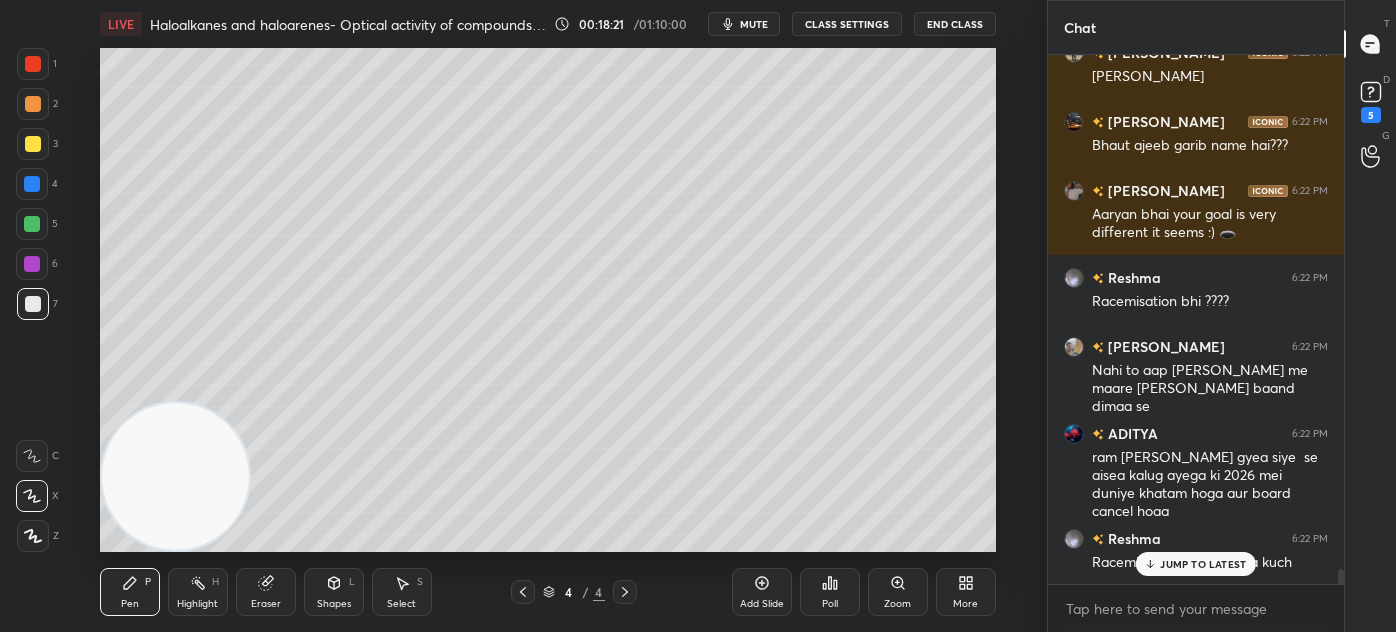 click on "CLASS SETTINGS" at bounding box center [847, 24] 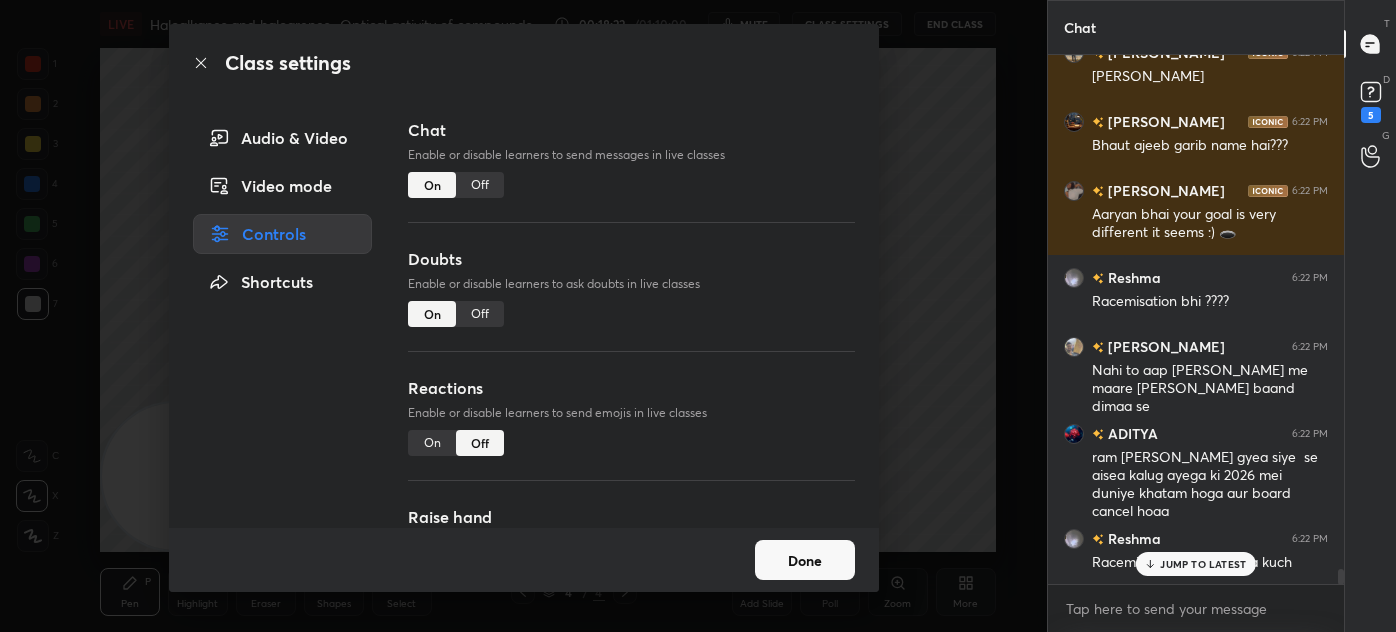 drag, startPoint x: 471, startPoint y: 190, endPoint x: 494, endPoint y: 180, distance: 25.079872 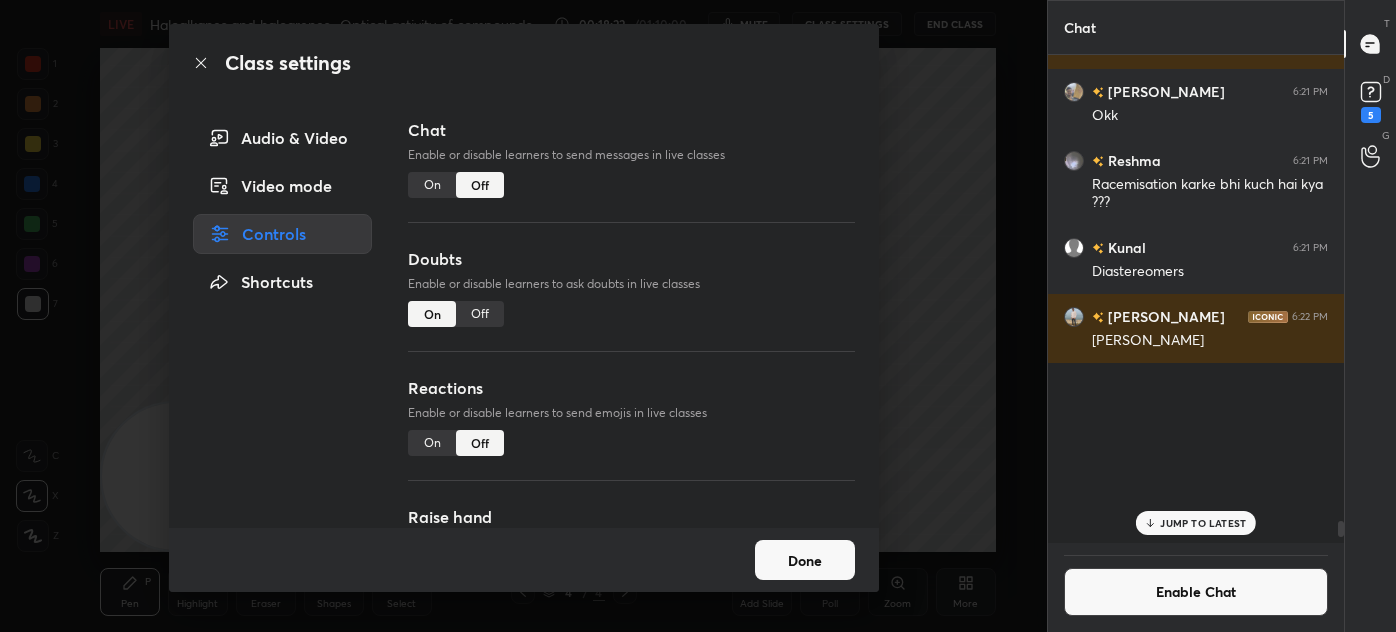 scroll, scrollTop: 17071, scrollLeft: 0, axis: vertical 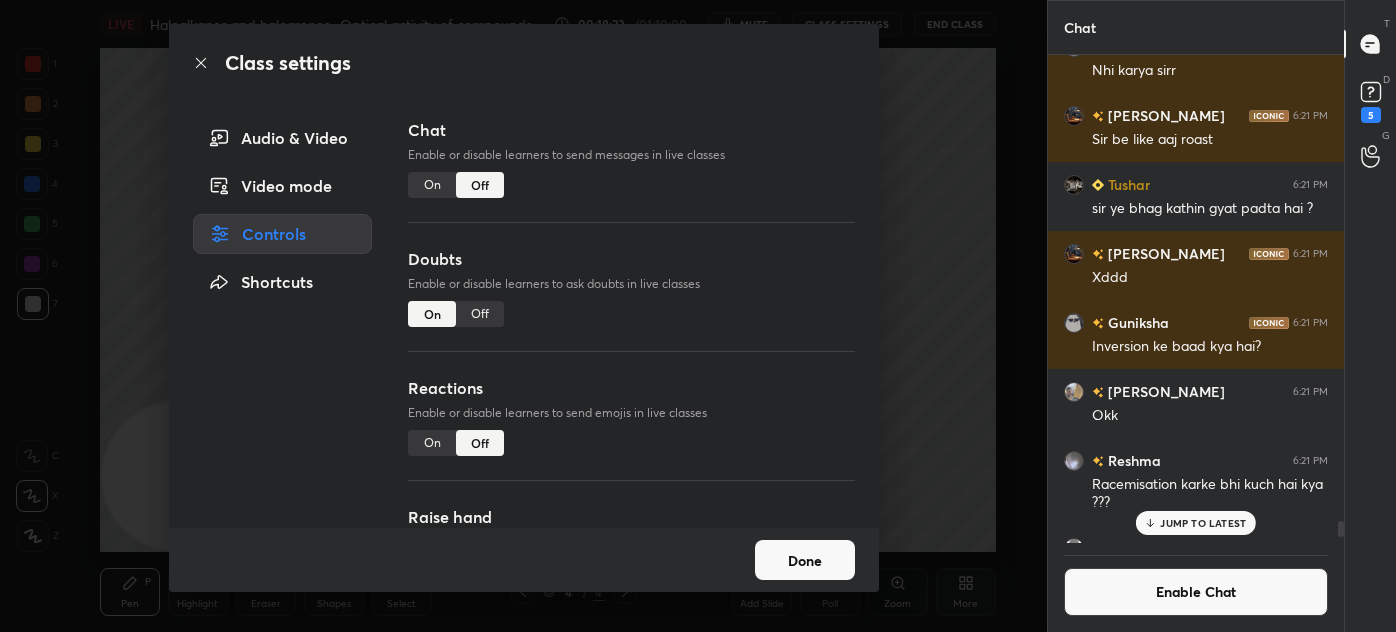 drag, startPoint x: 976, startPoint y: 198, endPoint x: 975, endPoint y: 212, distance: 14.035668 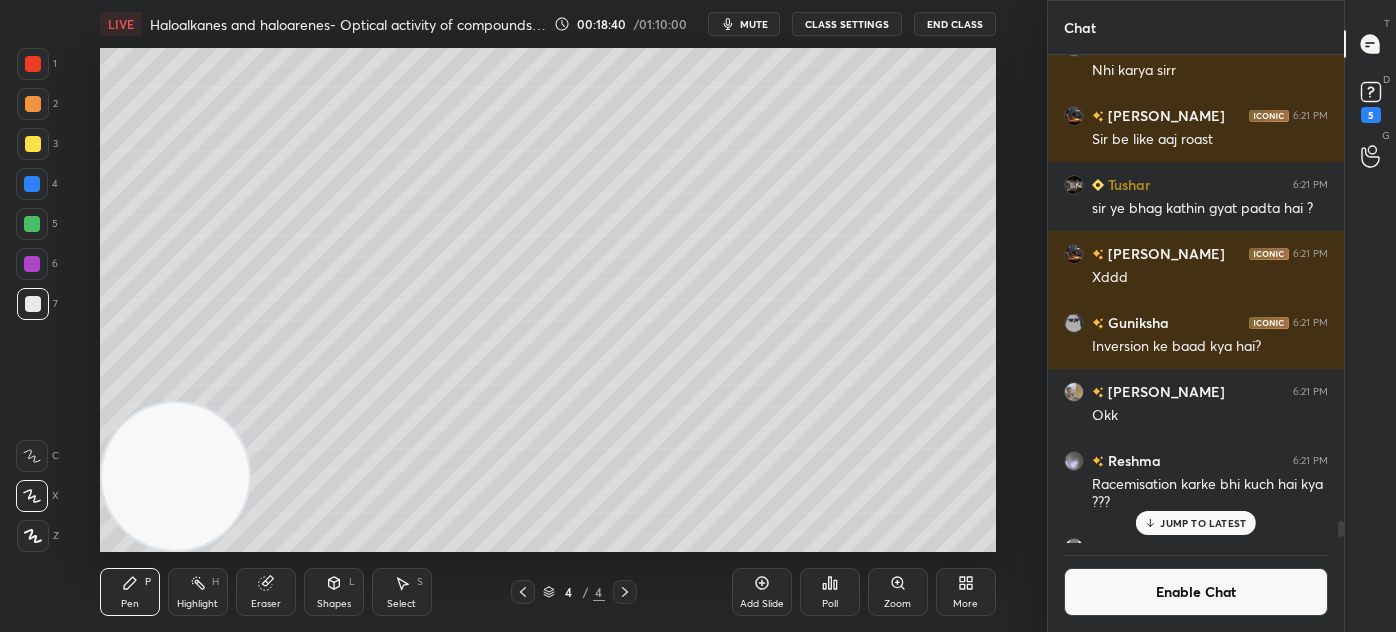 click on "LIVE Haloalkanes and haloarenes- Optical activity of compounds part 1 00:18:40 /  01:10:00 mute CLASS SETTINGS End Class Setting up your live class Poll for   secs No correct answer Start poll Back Haloalkanes and haloarenes- Optical activity of compounds part 1 • L1 of Complete course on Alcohols, phenols and Ethers. [PERSON_NAME] Pen P Highlight H Eraser Shapes L Select S 4 / 4 Add Slide Poll Zoom More" at bounding box center (547, 316) 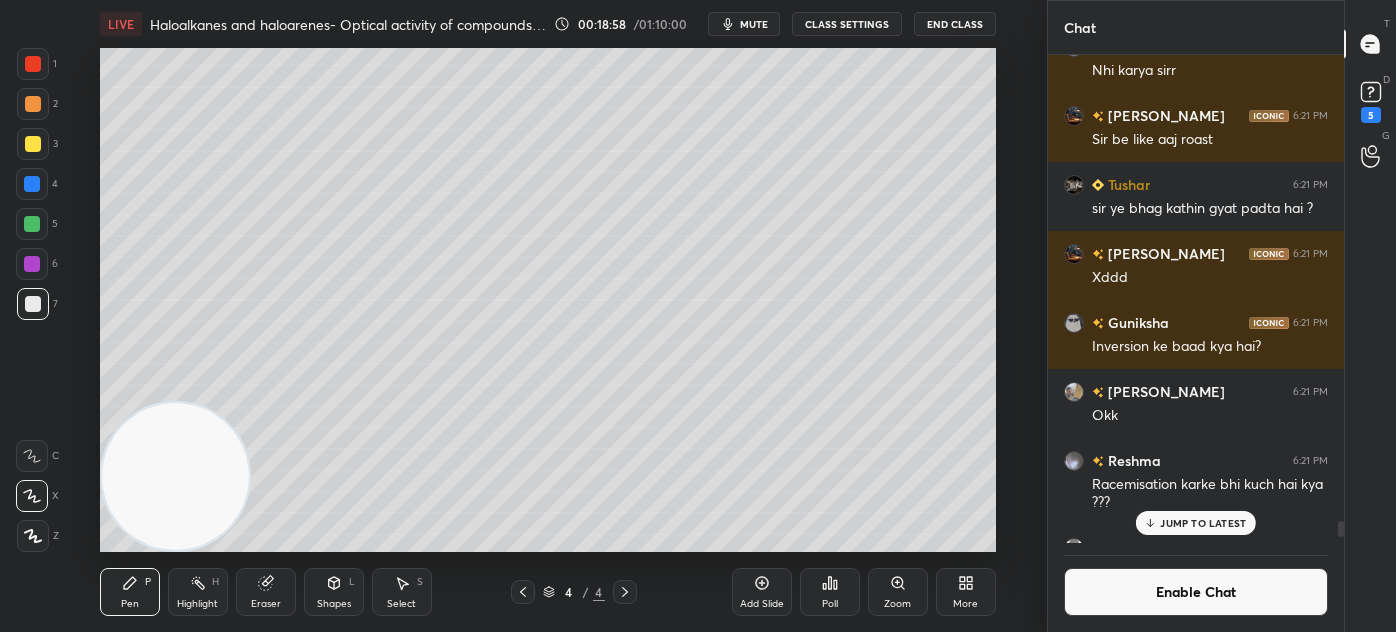 click at bounding box center [33, 144] 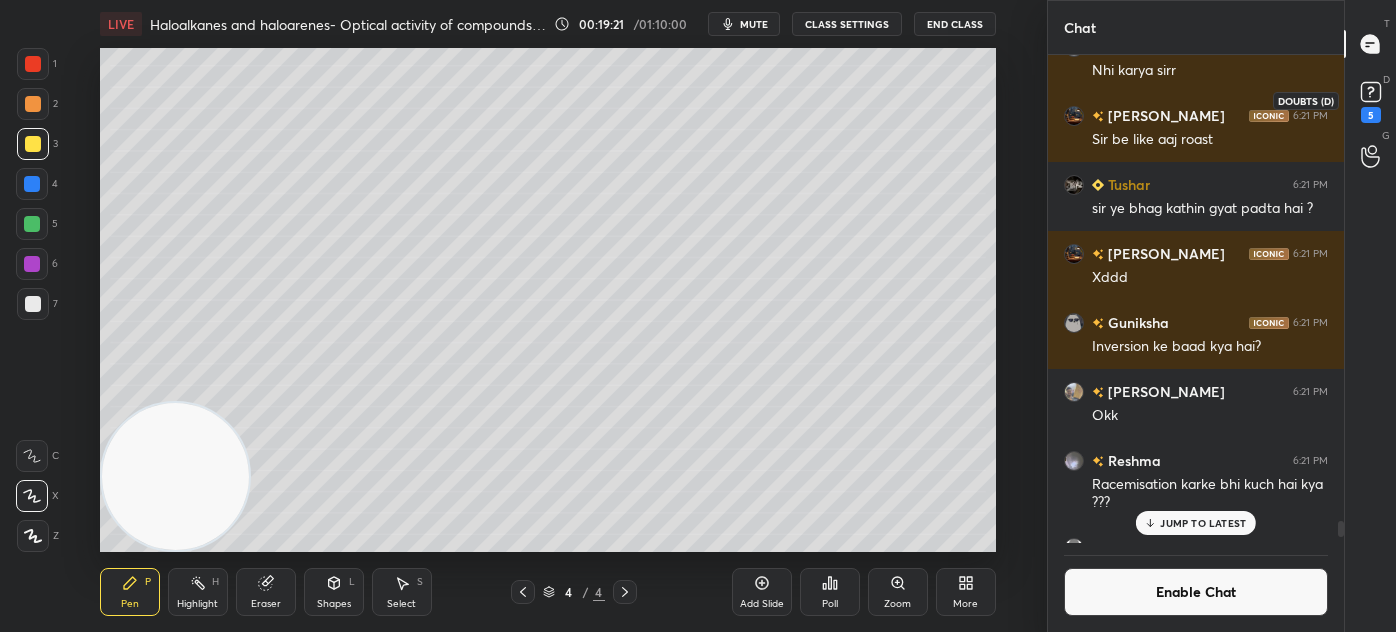 click 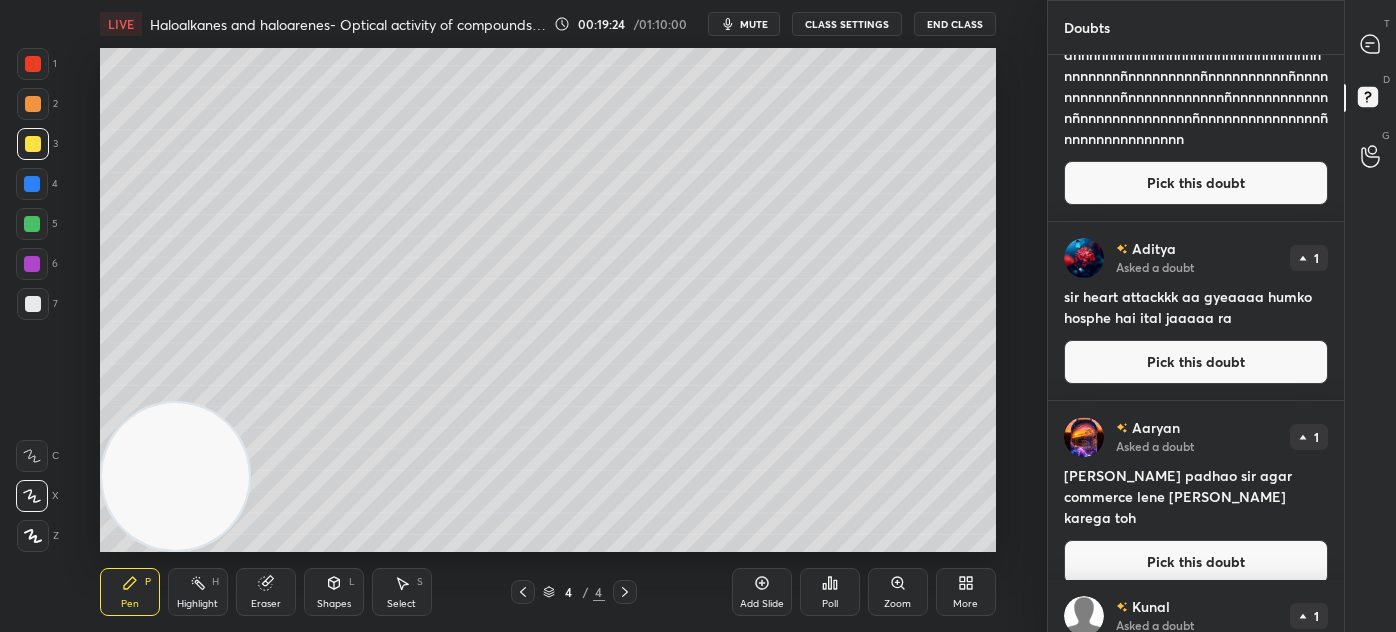 scroll, scrollTop: 633, scrollLeft: 0, axis: vertical 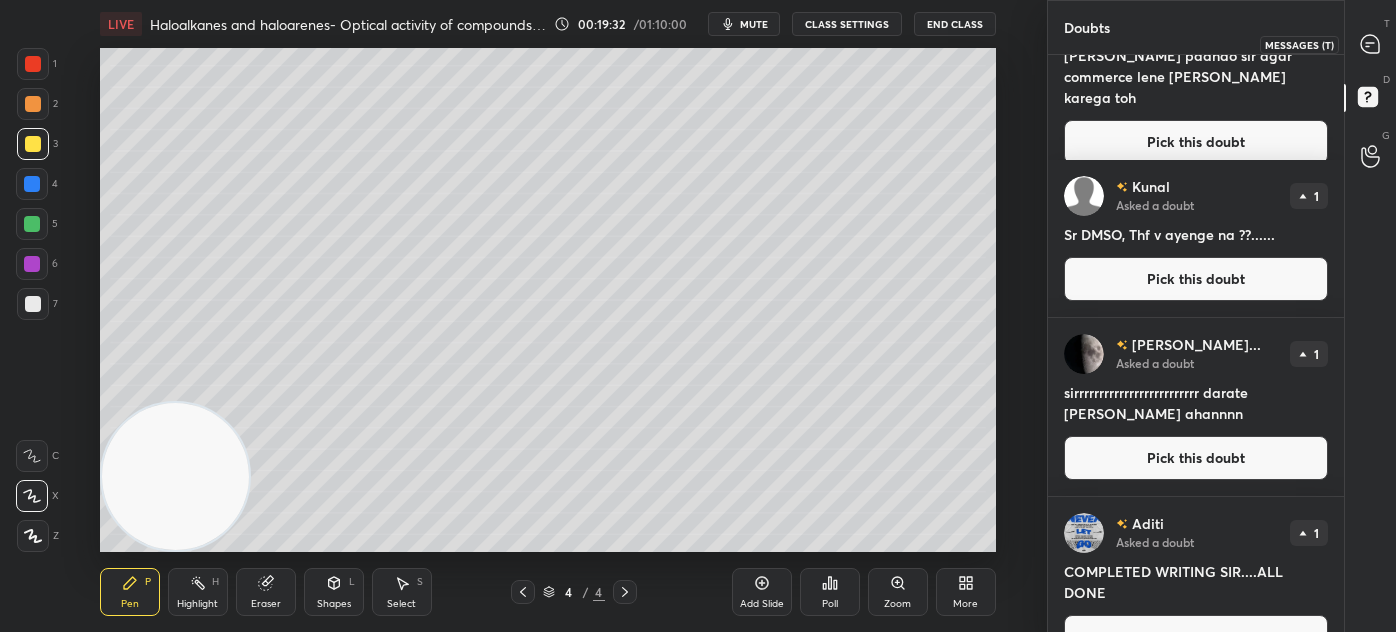 click 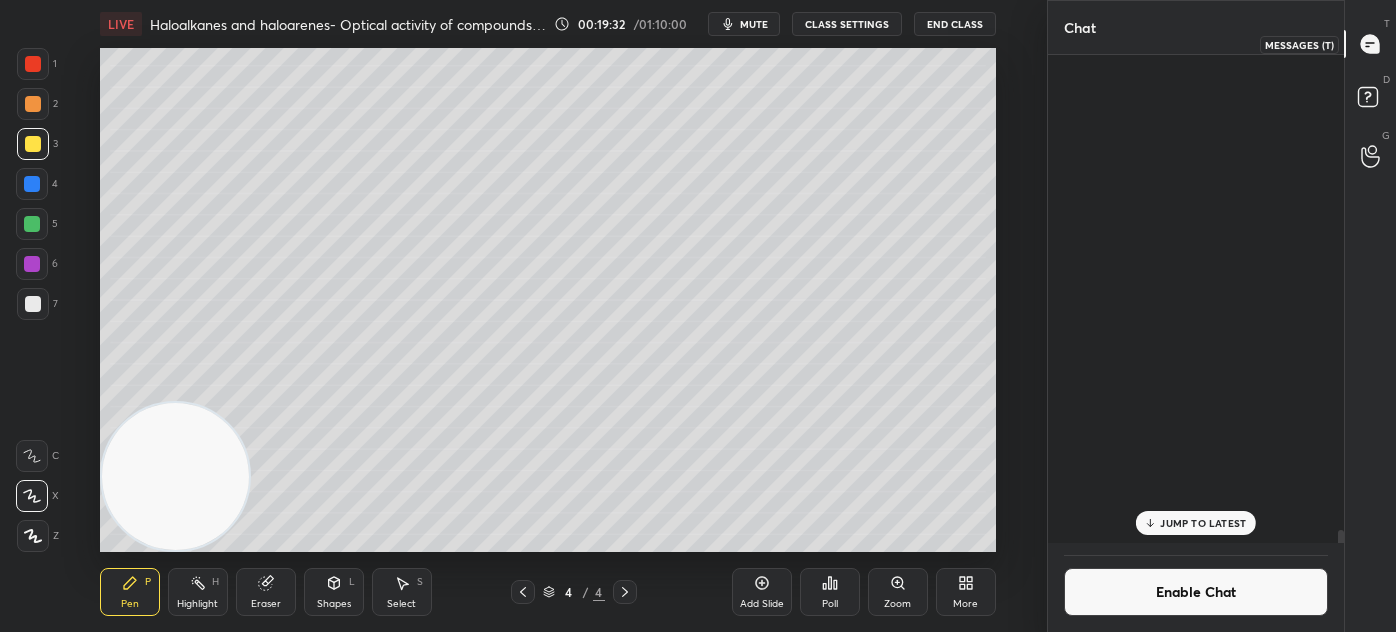 scroll, scrollTop: 18050, scrollLeft: 0, axis: vertical 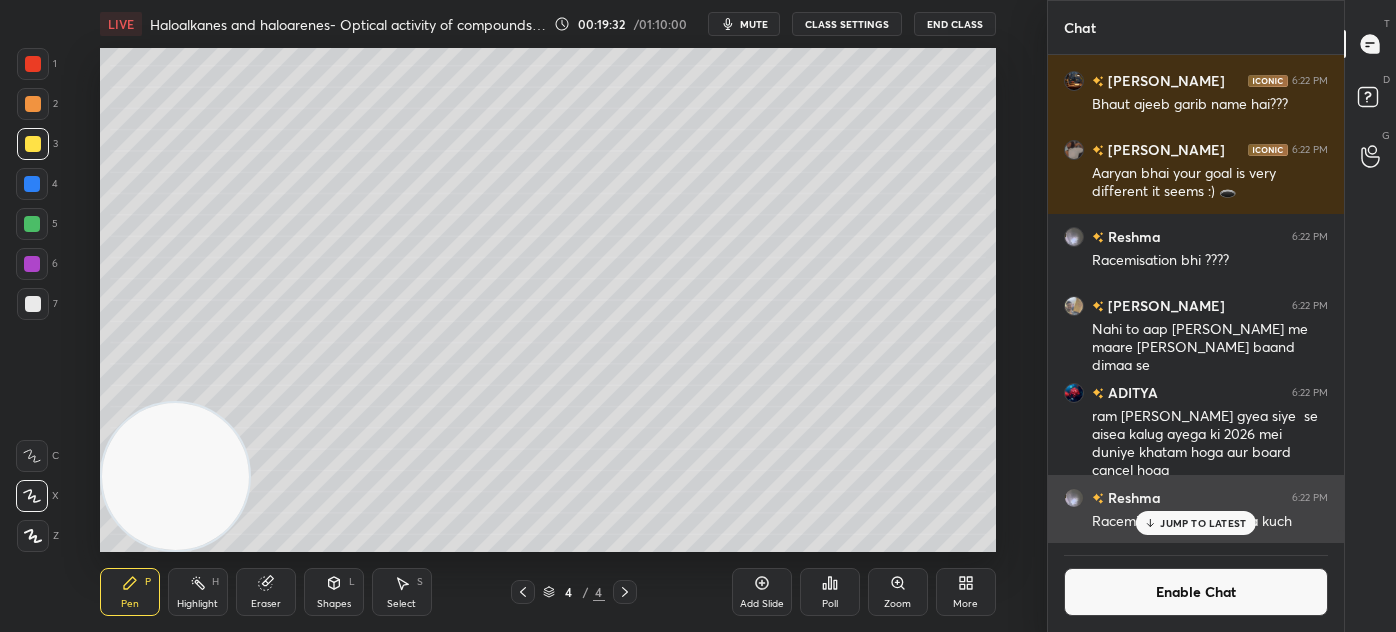 click on "Reshma 6:22 PM Racemisation bhi hai kyaa kuch" at bounding box center [1196, 509] 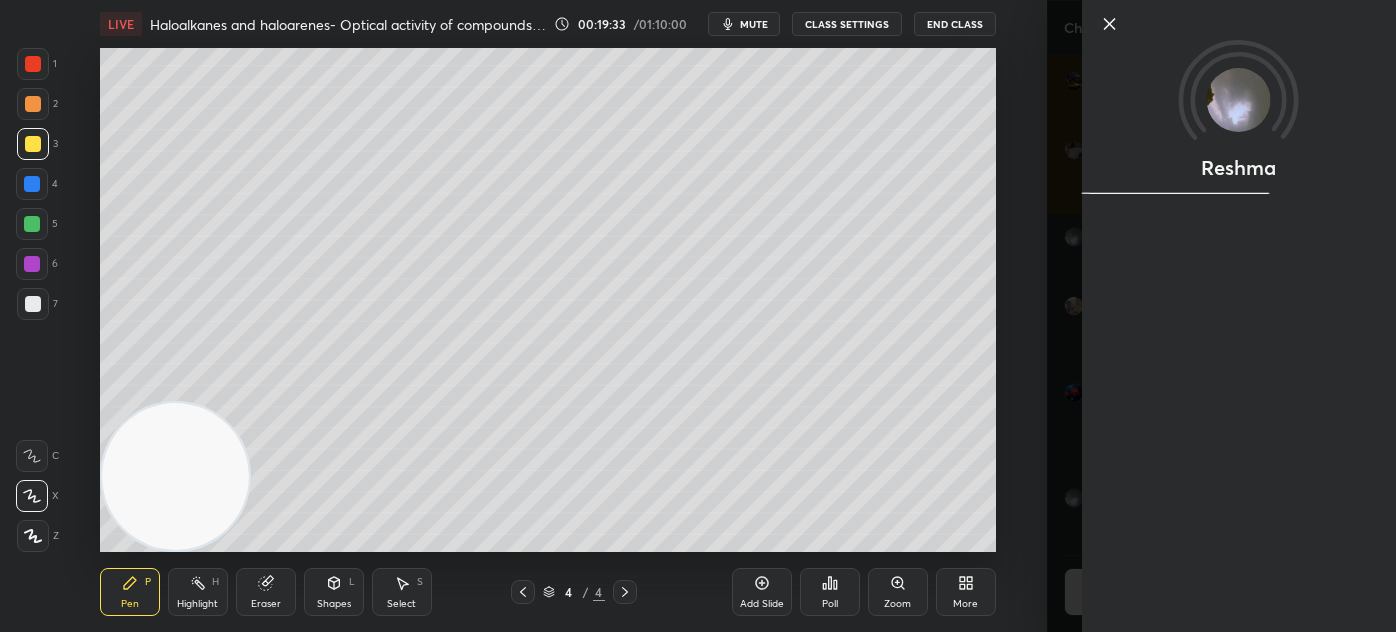 click on "Reshma" at bounding box center [1239, 316] 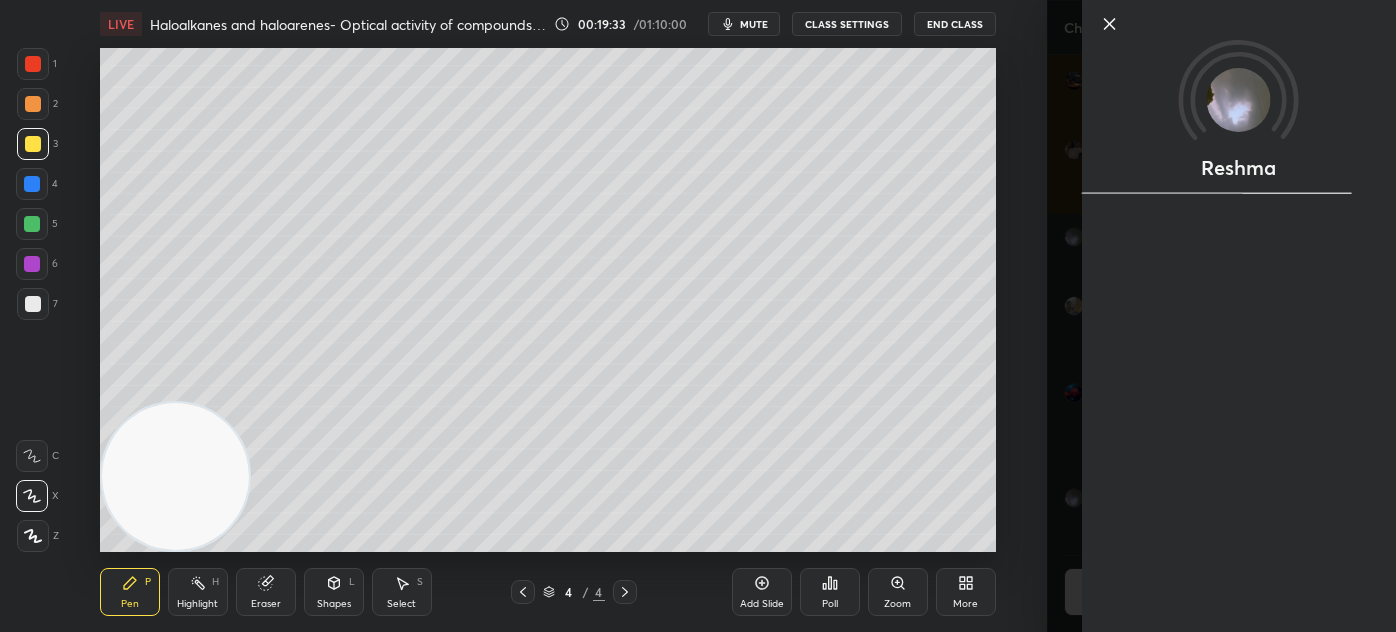 click on "Reshma" at bounding box center [1221, 316] 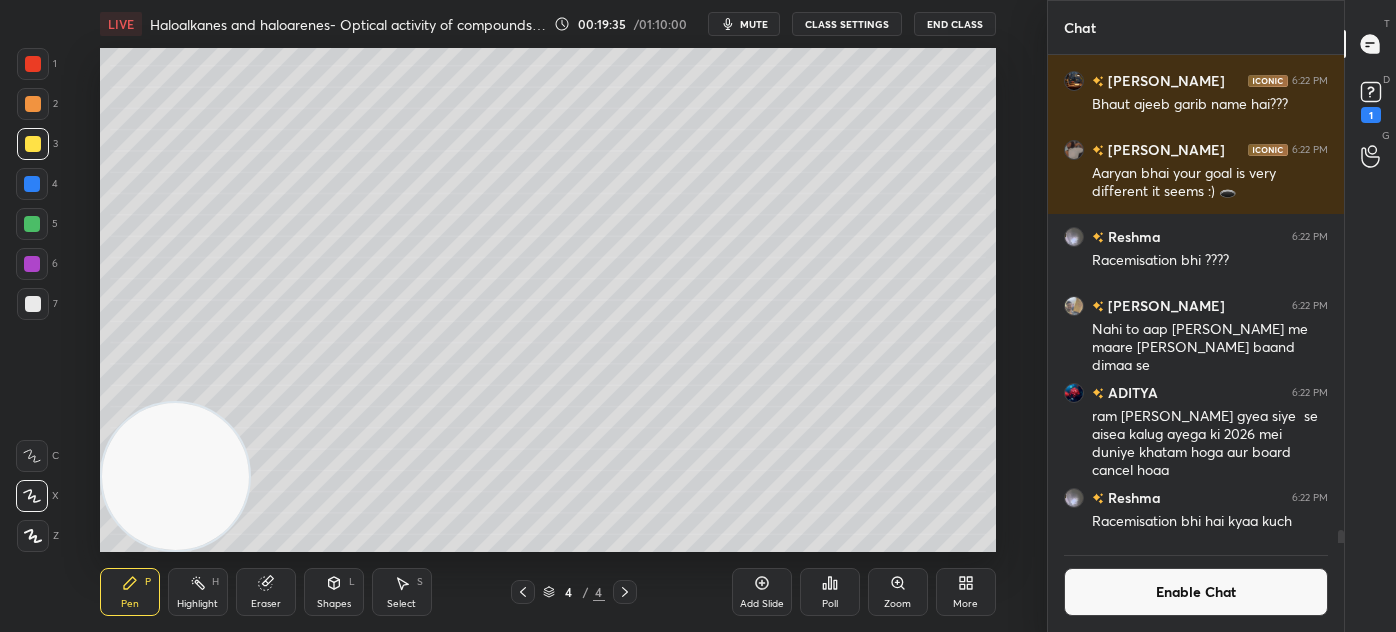drag, startPoint x: 1170, startPoint y: 591, endPoint x: 1194, endPoint y: 576, distance: 28.301943 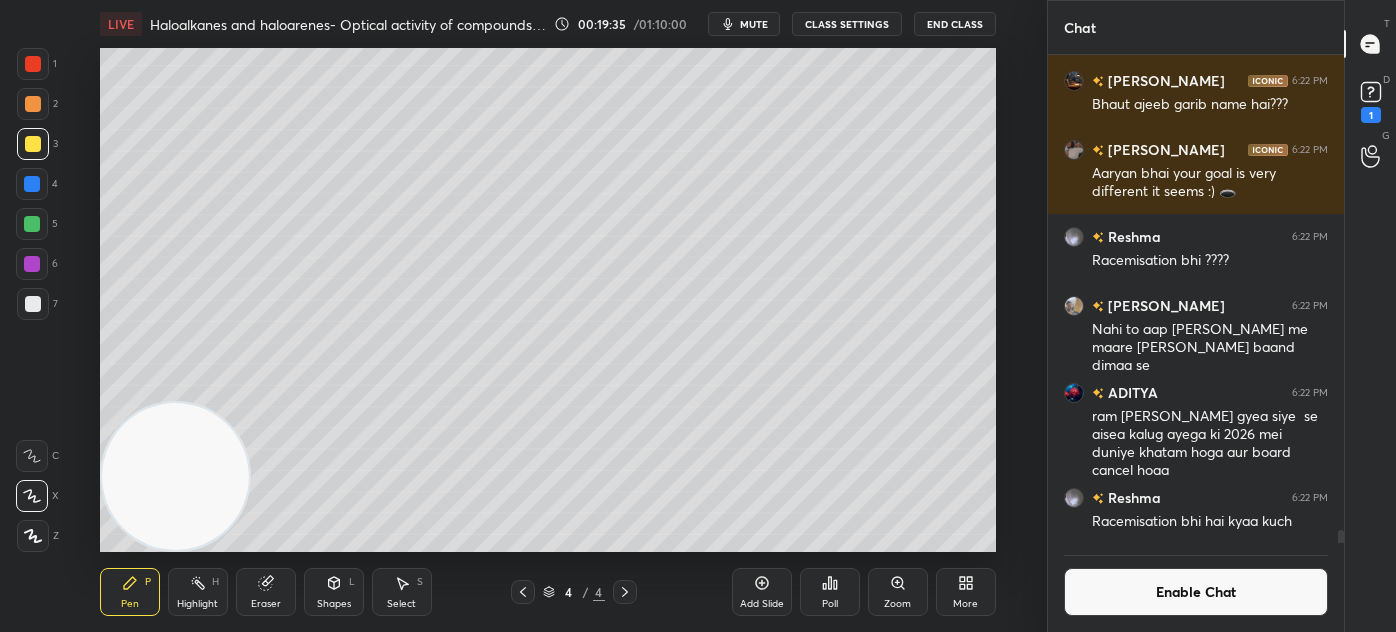 click on "Enable Chat" at bounding box center (1196, 592) 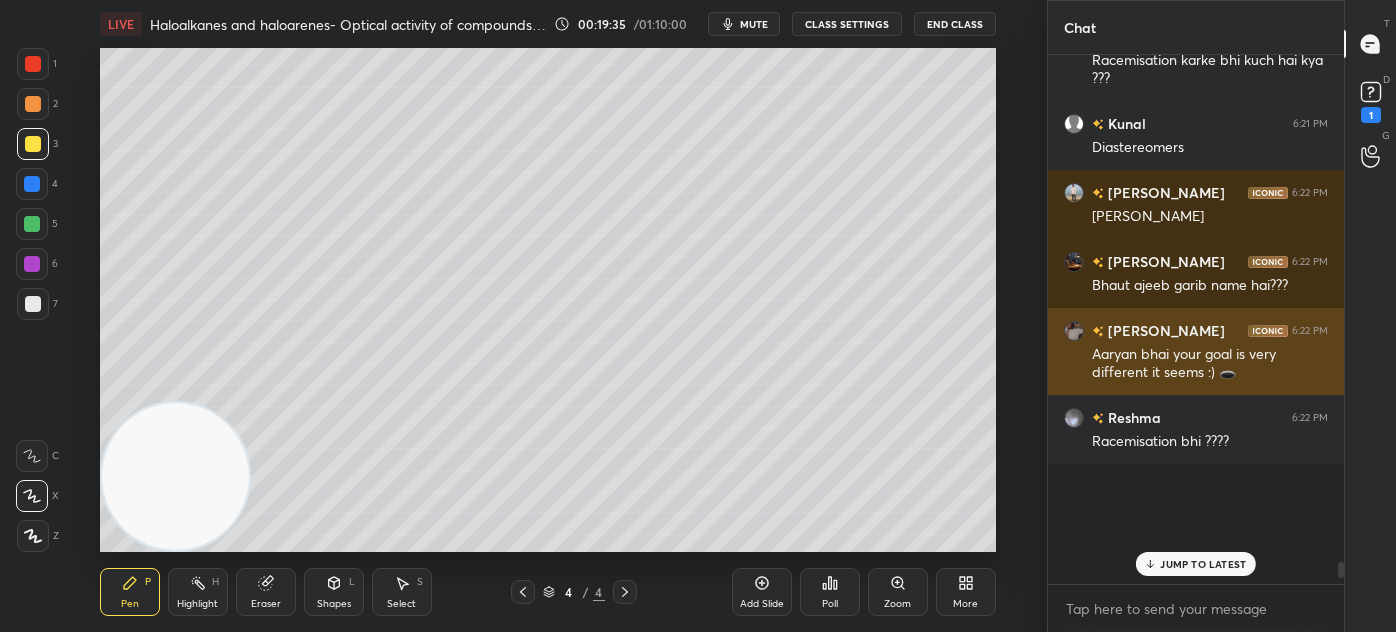 scroll, scrollTop: 17216, scrollLeft: 0, axis: vertical 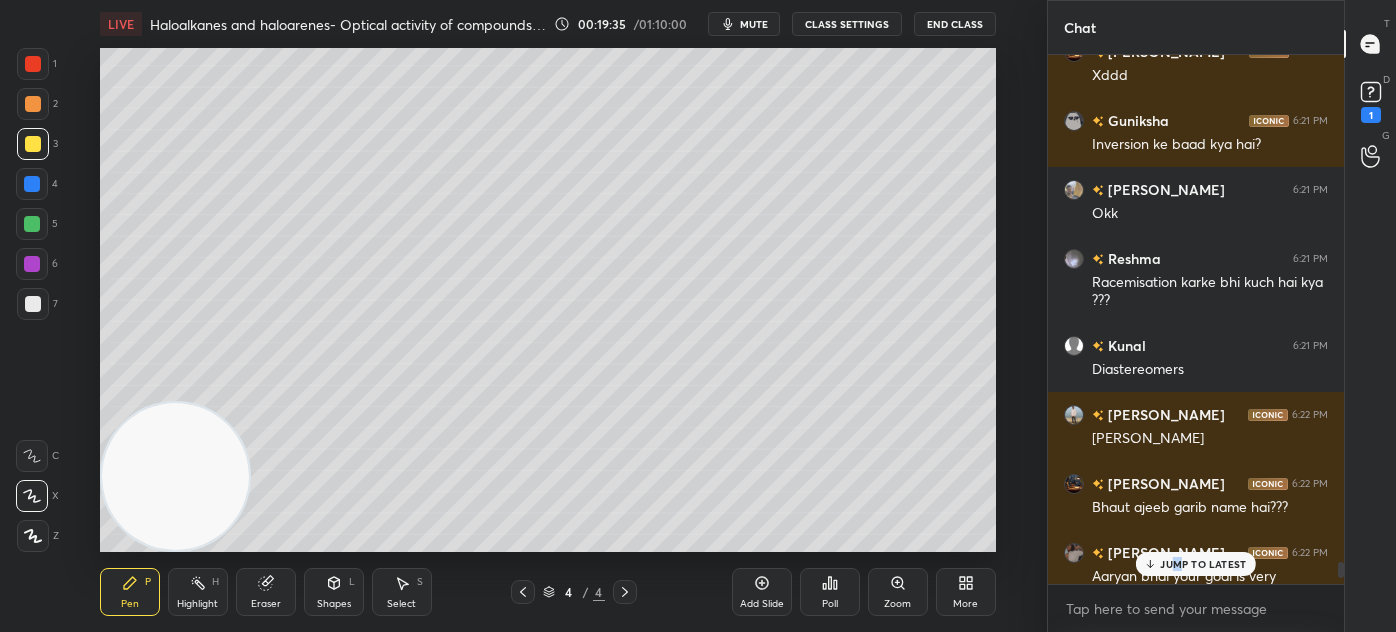 click on "JUMP TO LATEST" at bounding box center (1203, 564) 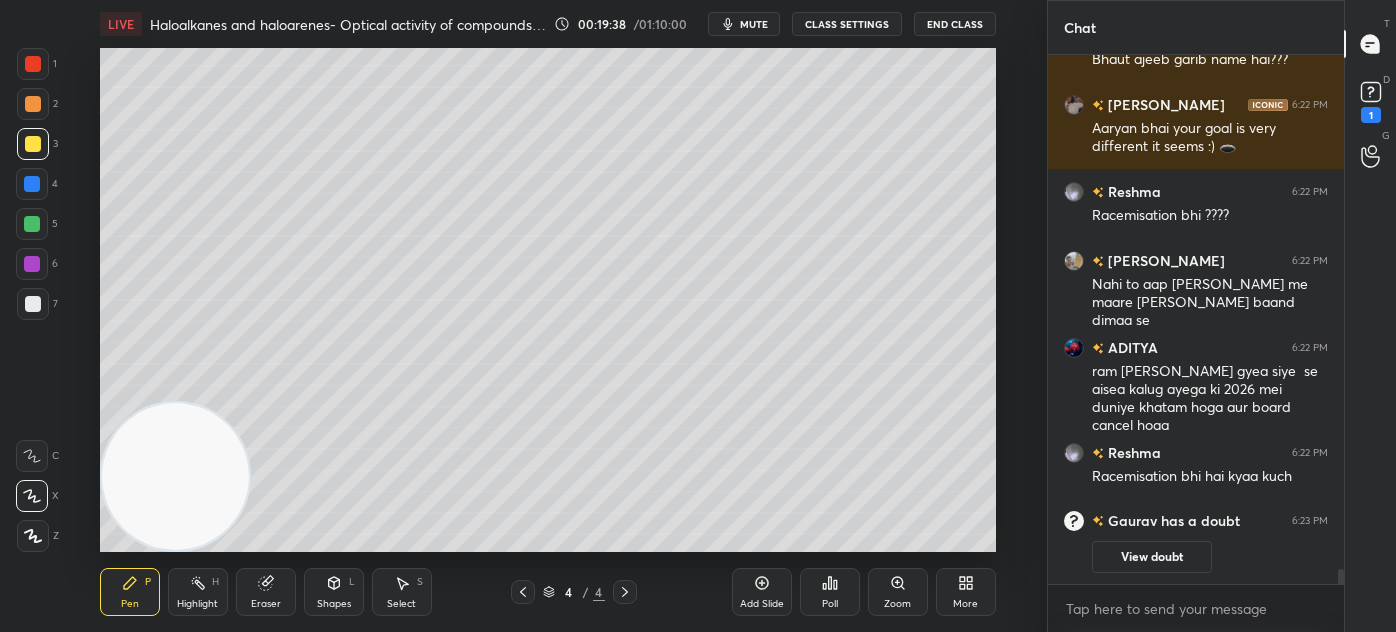 click on "View doubt" at bounding box center (1152, 557) 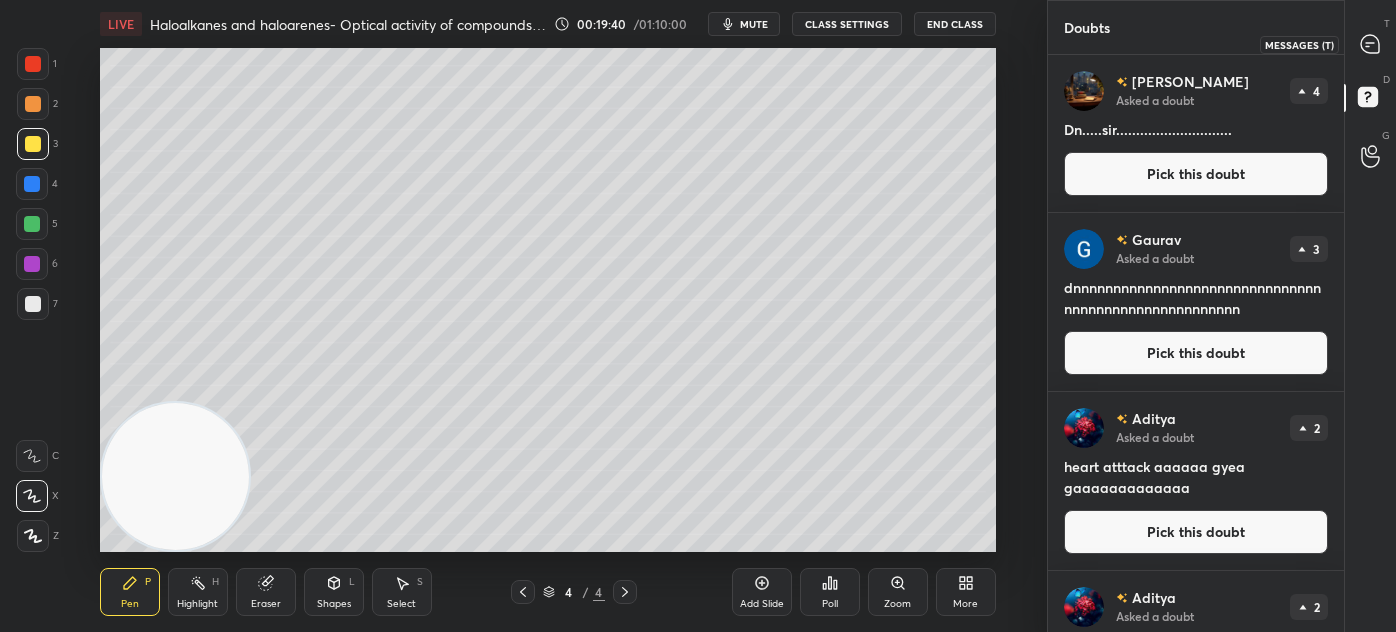 click 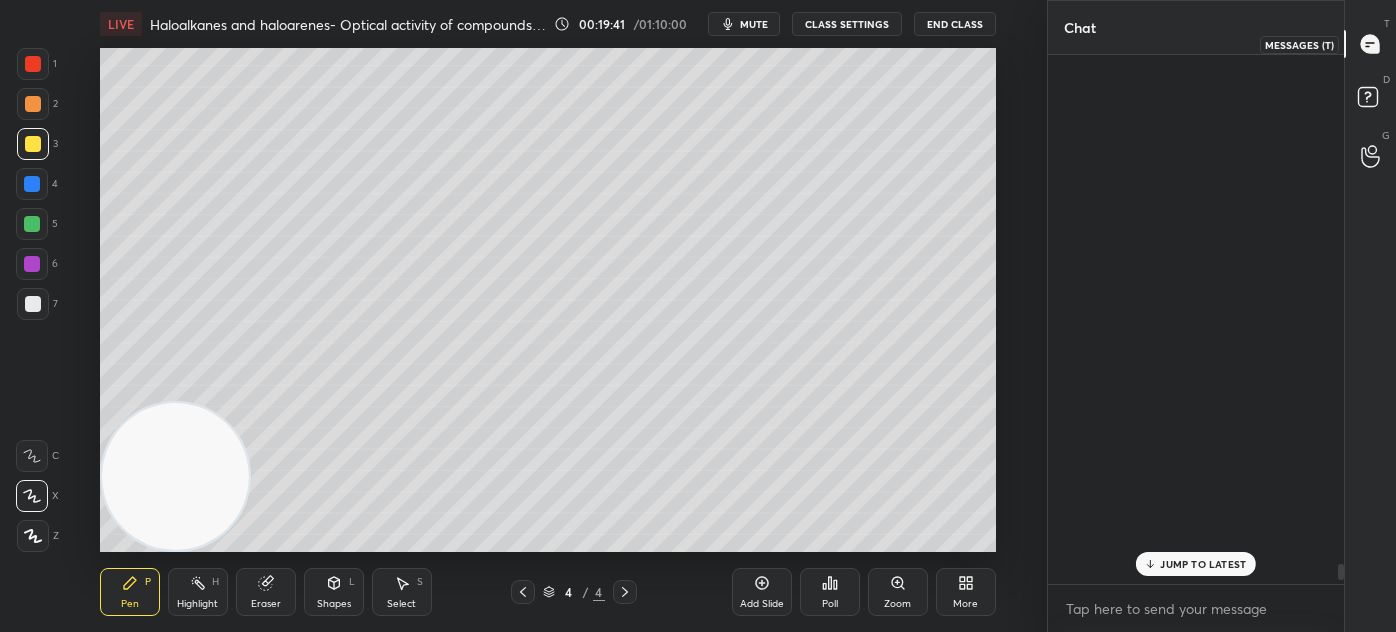 scroll, scrollTop: 17904, scrollLeft: 0, axis: vertical 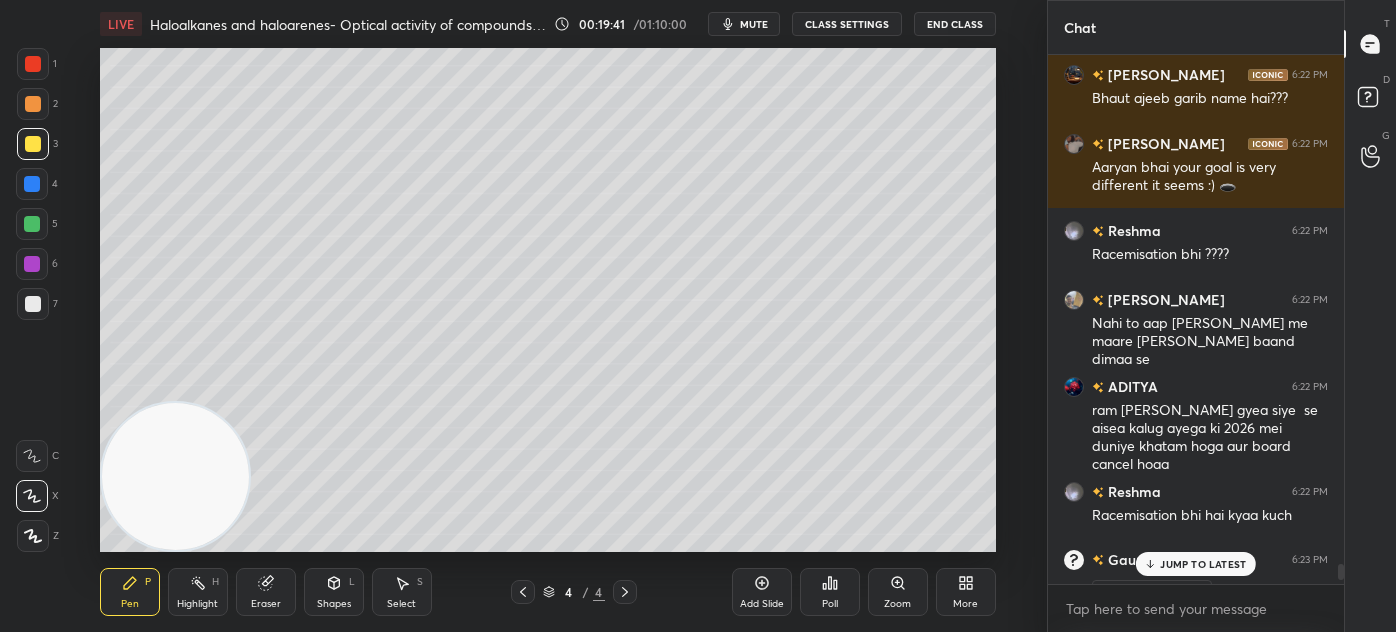 click on "JUMP TO LATEST" at bounding box center [1203, 564] 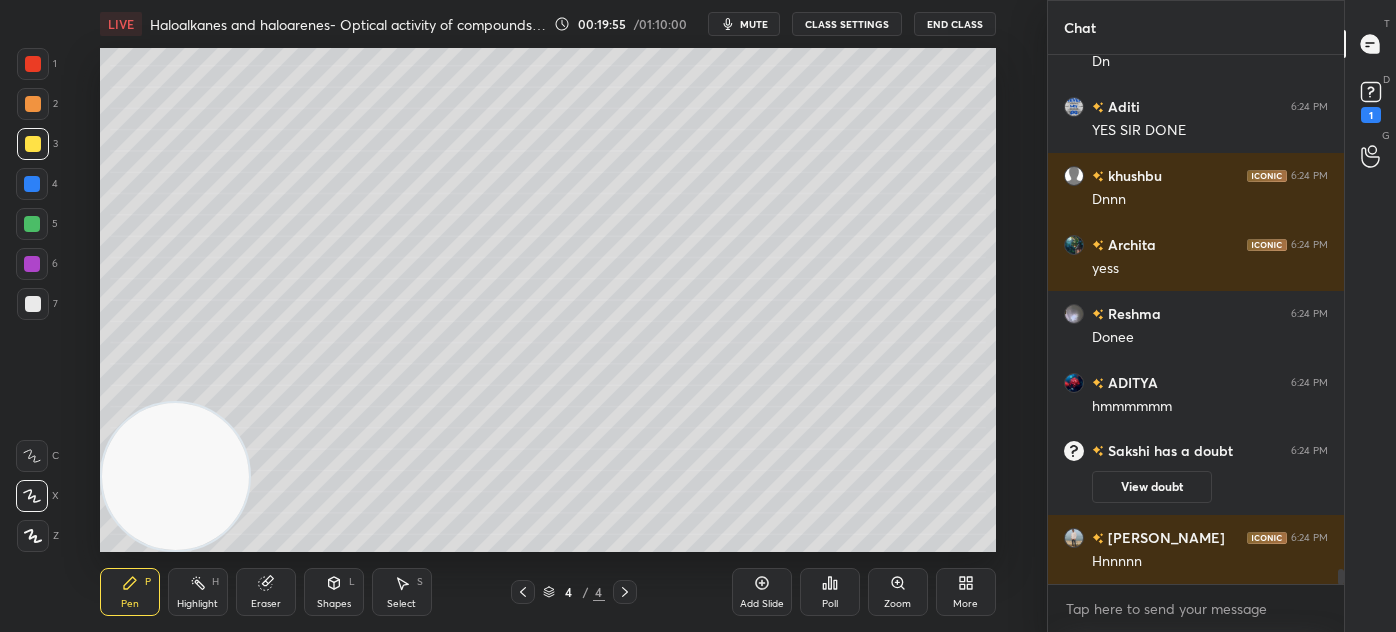 scroll, scrollTop: 18400, scrollLeft: 0, axis: vertical 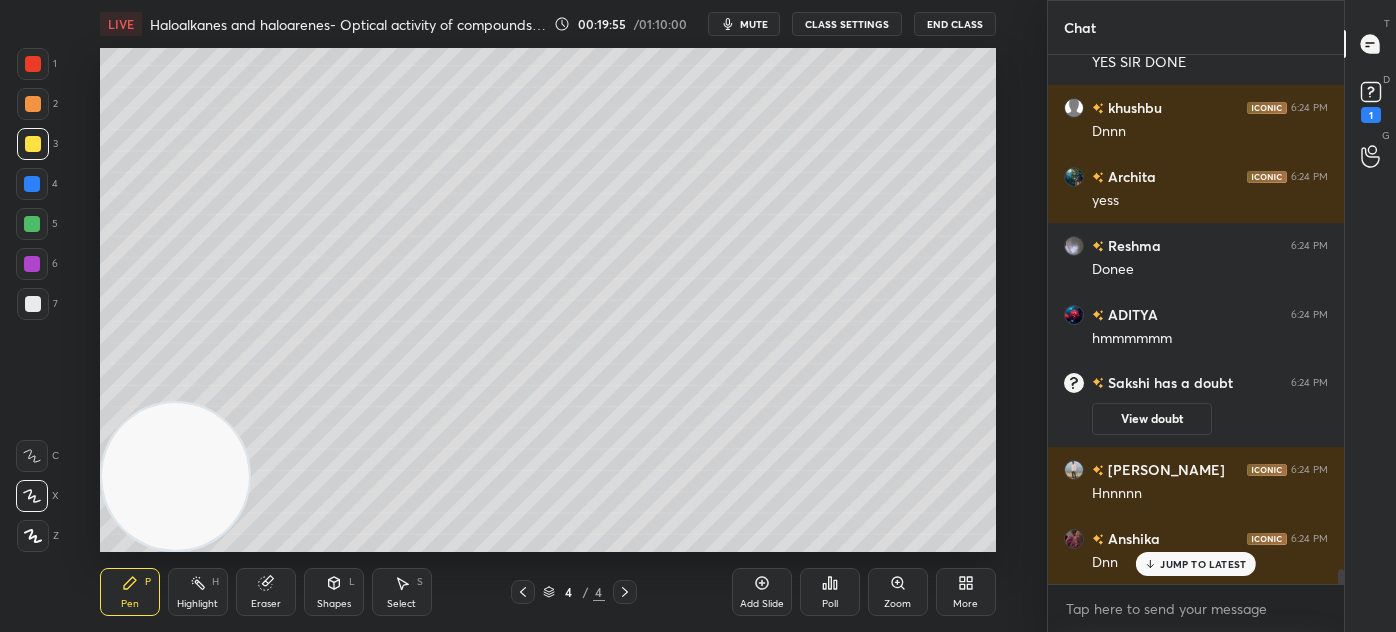 click on "mute" at bounding box center (754, 24) 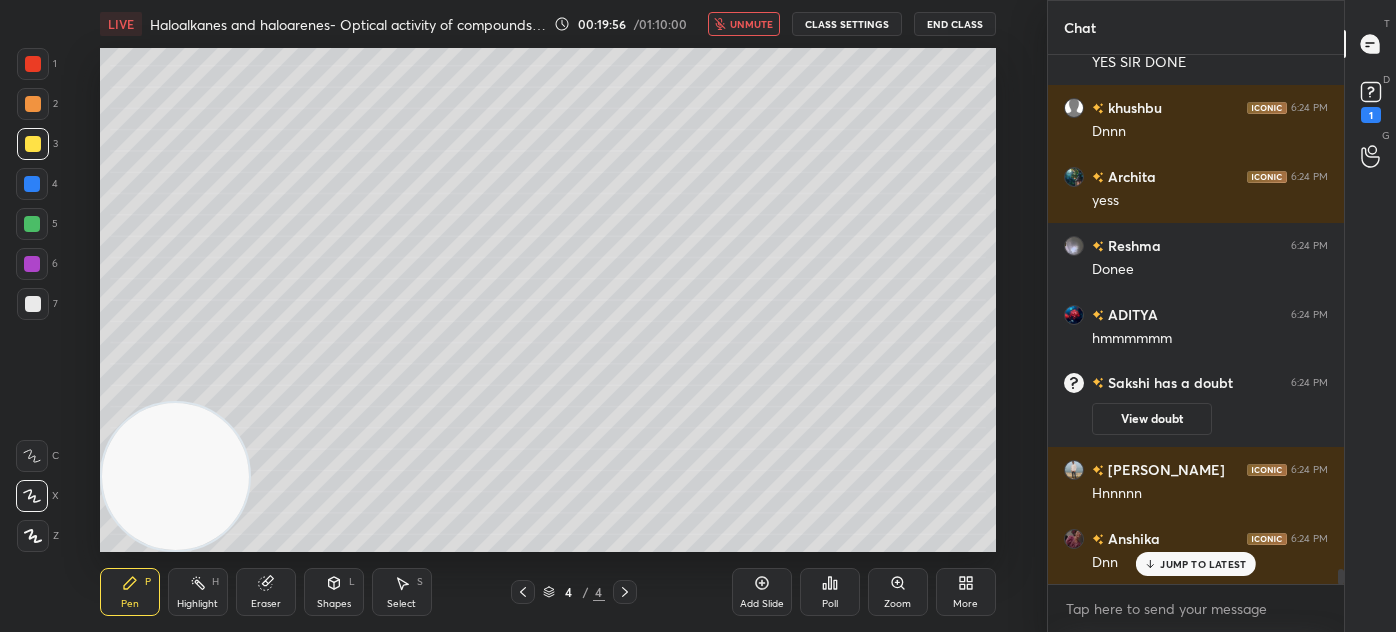 click on "CLASS SETTINGS" at bounding box center (847, 24) 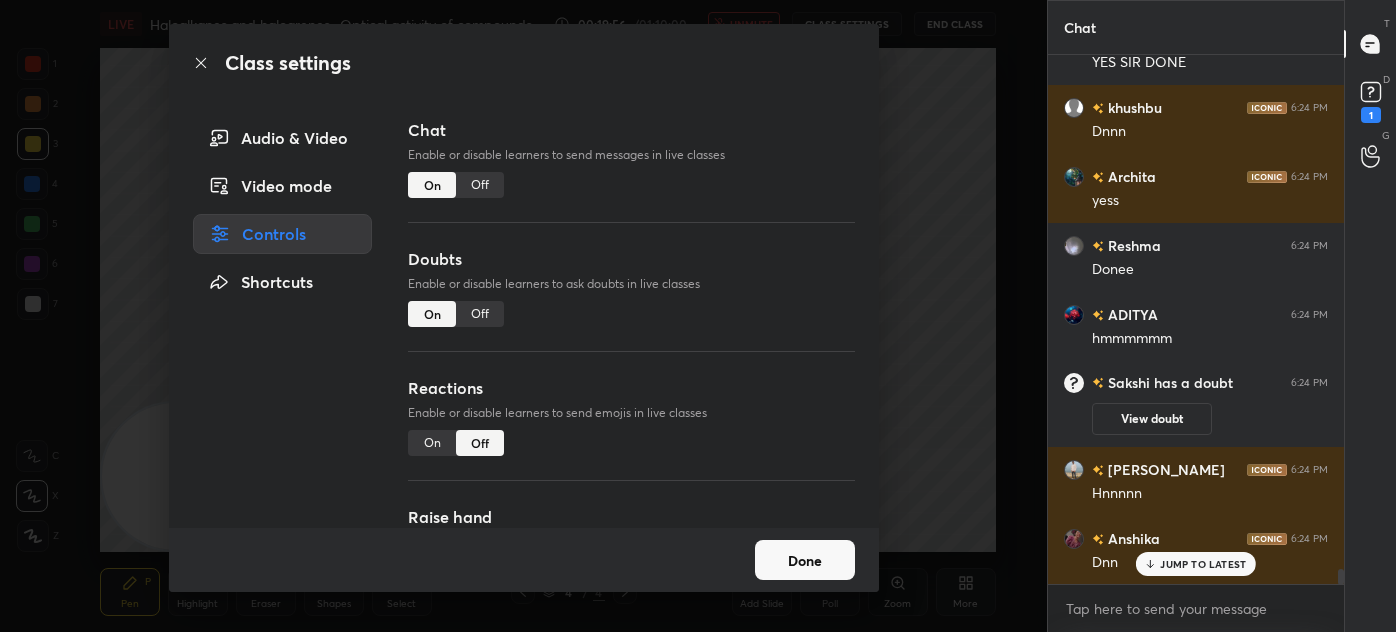 click on "Off" at bounding box center [480, 185] 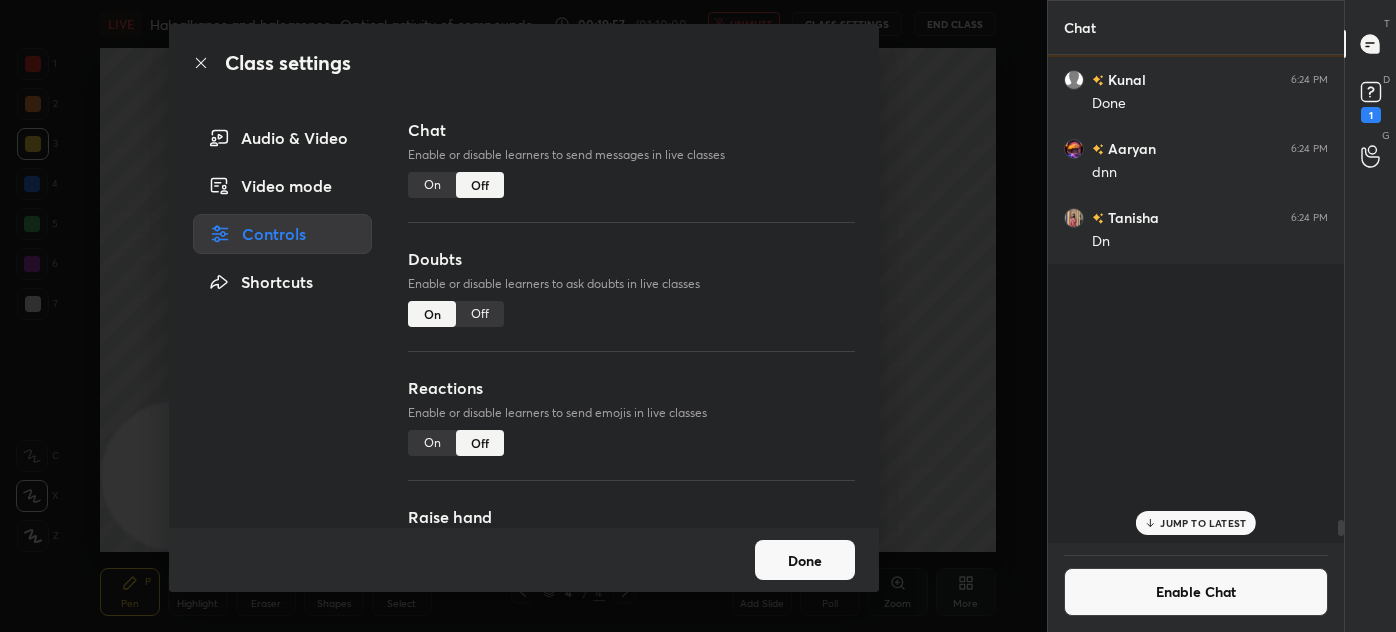 scroll, scrollTop: 17821, scrollLeft: 0, axis: vertical 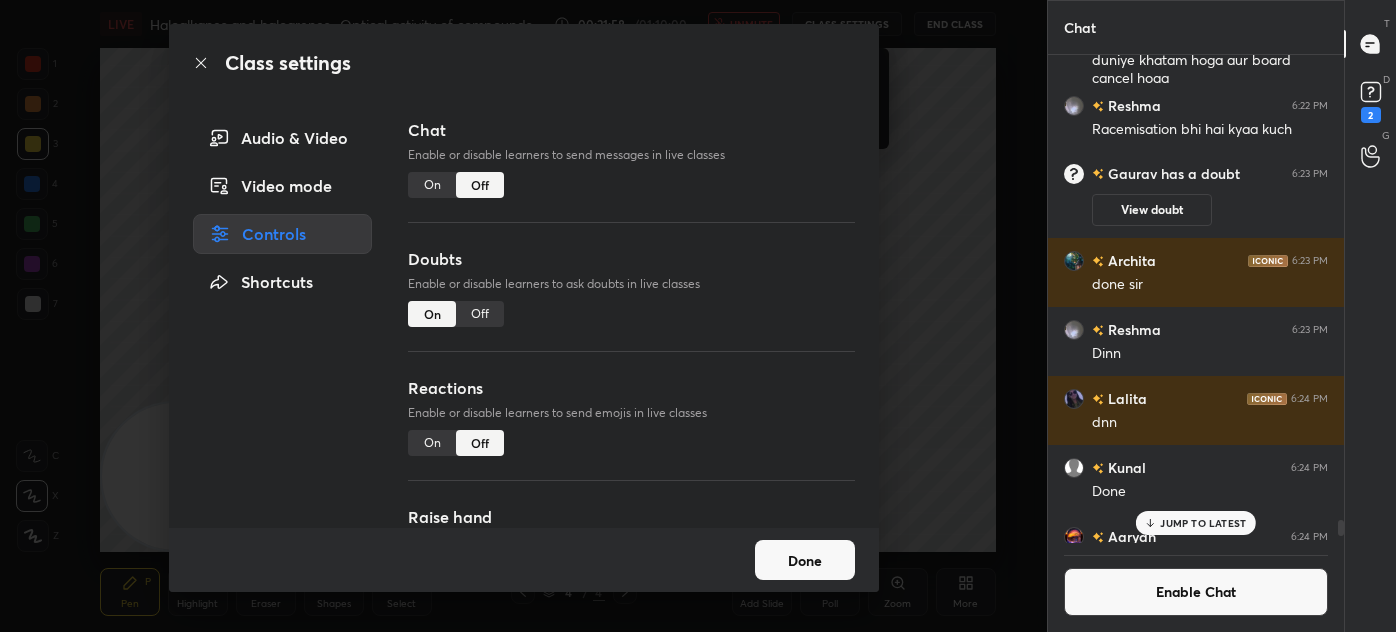 click on "On" at bounding box center [432, 185] 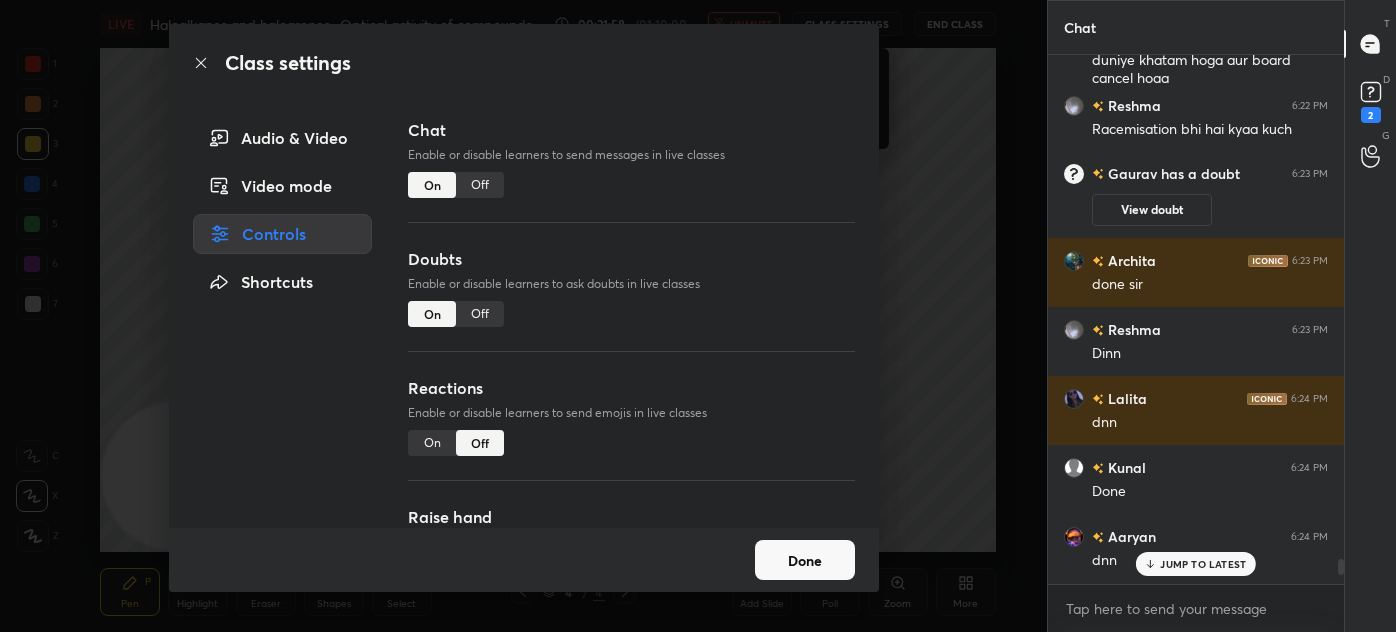 scroll, scrollTop: 6, scrollLeft: 5, axis: both 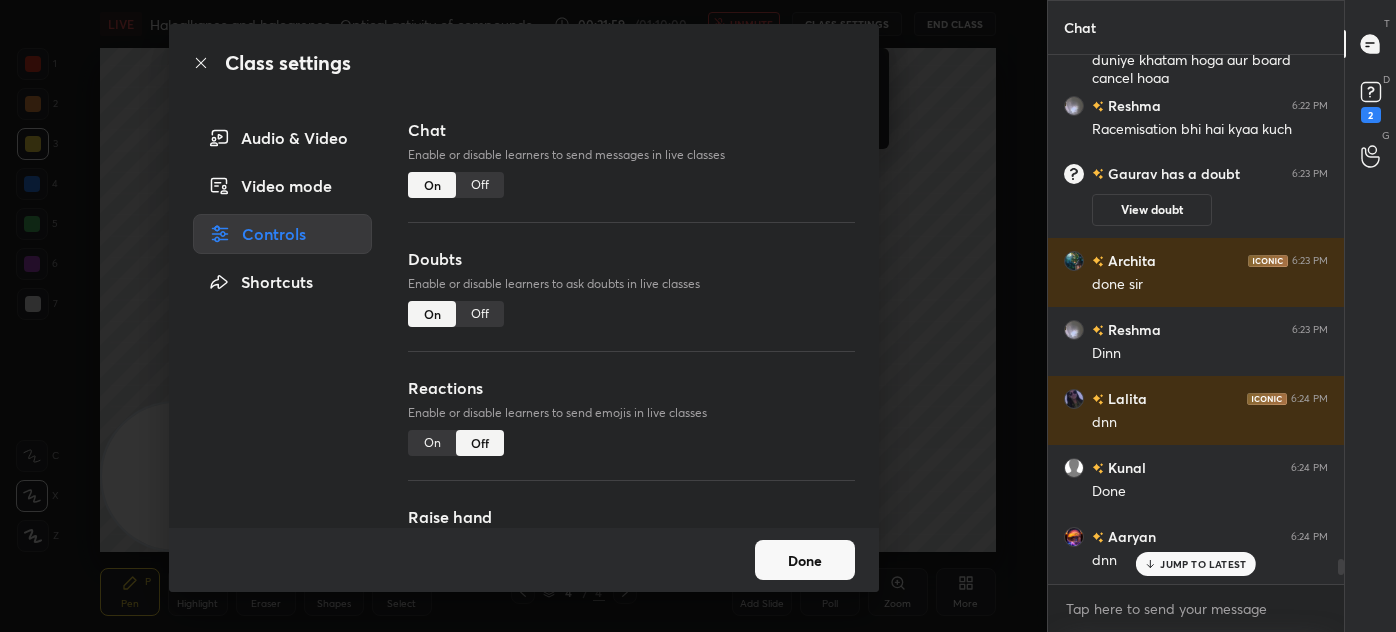 click on "Done" at bounding box center [805, 560] 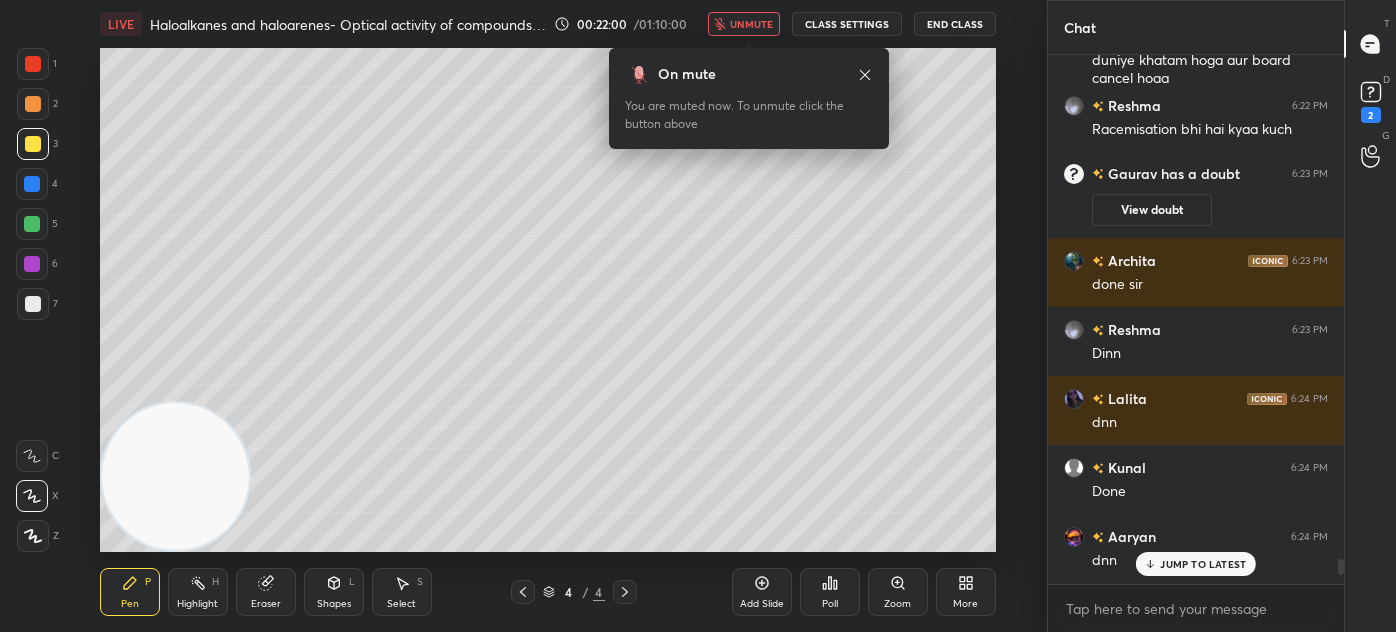 click on "JUMP TO LATEST" at bounding box center [1203, 564] 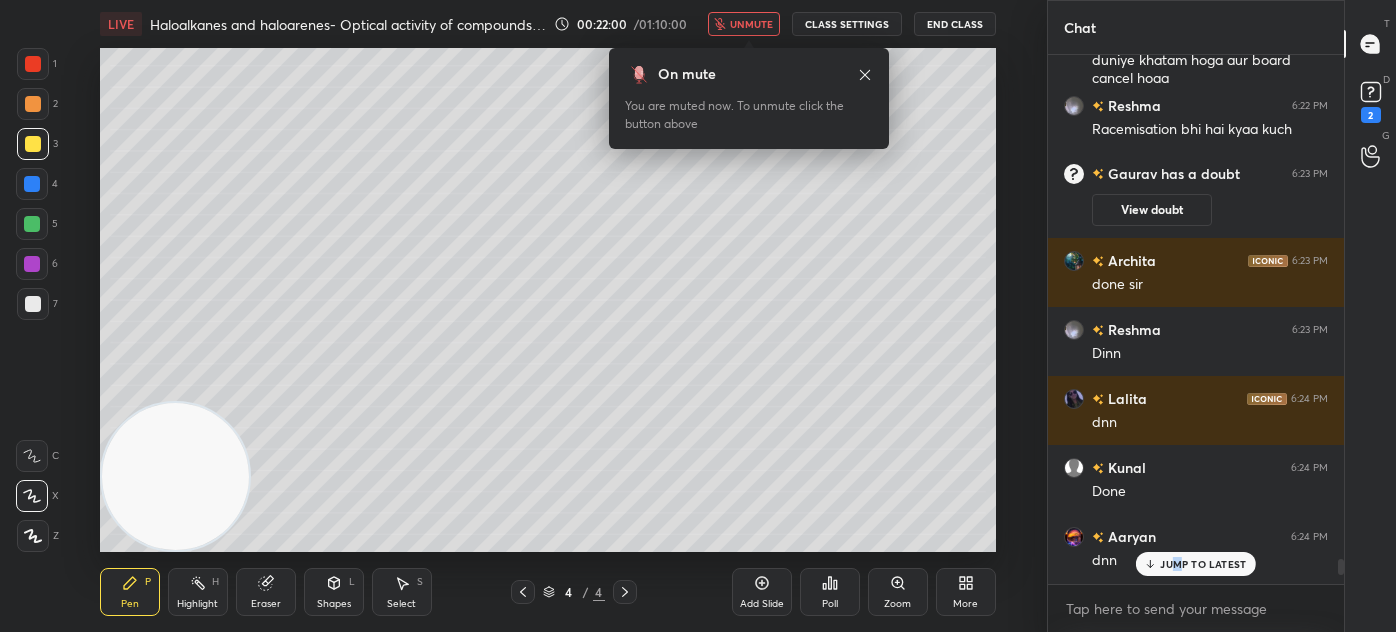 scroll, scrollTop: 18544, scrollLeft: 0, axis: vertical 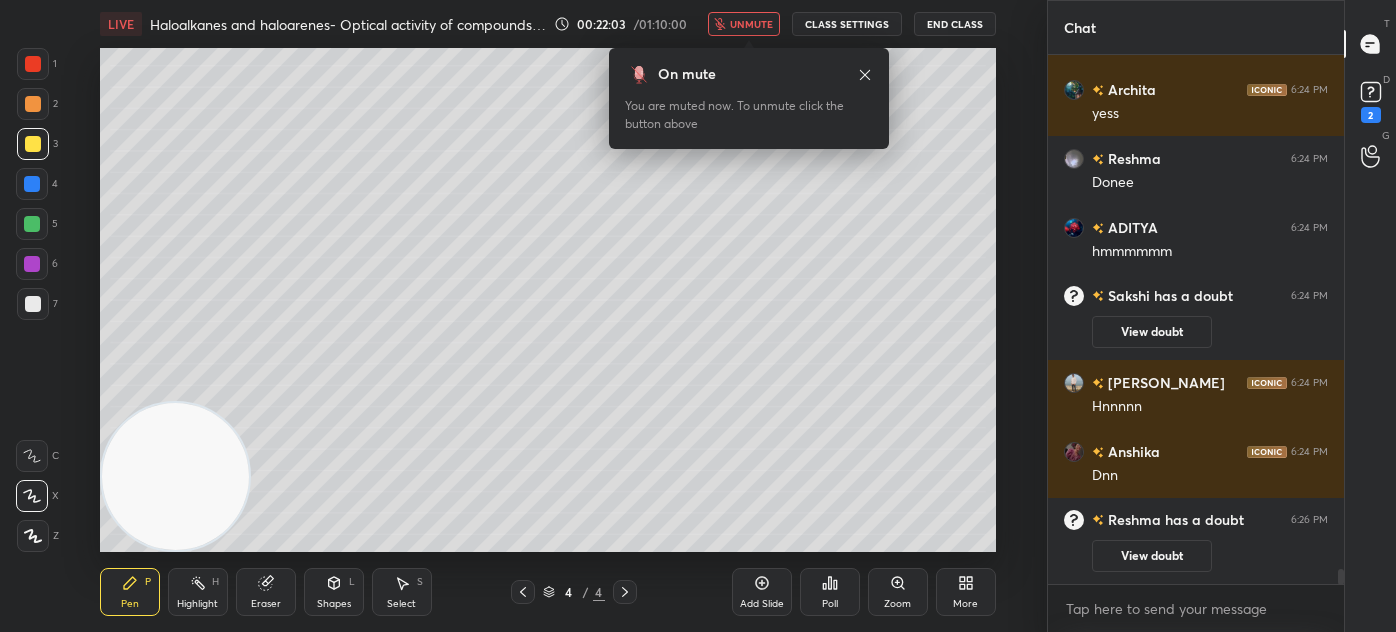 click on "unmute" at bounding box center (751, 24) 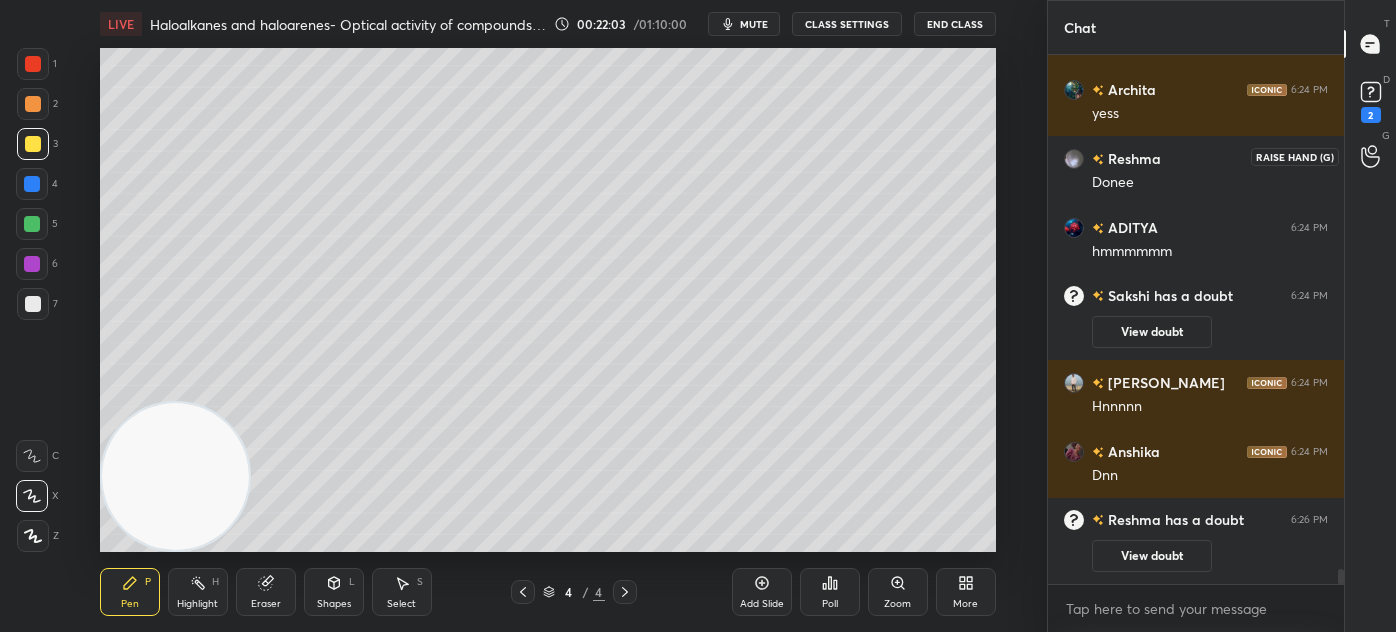 click on "2" at bounding box center [1371, 100] 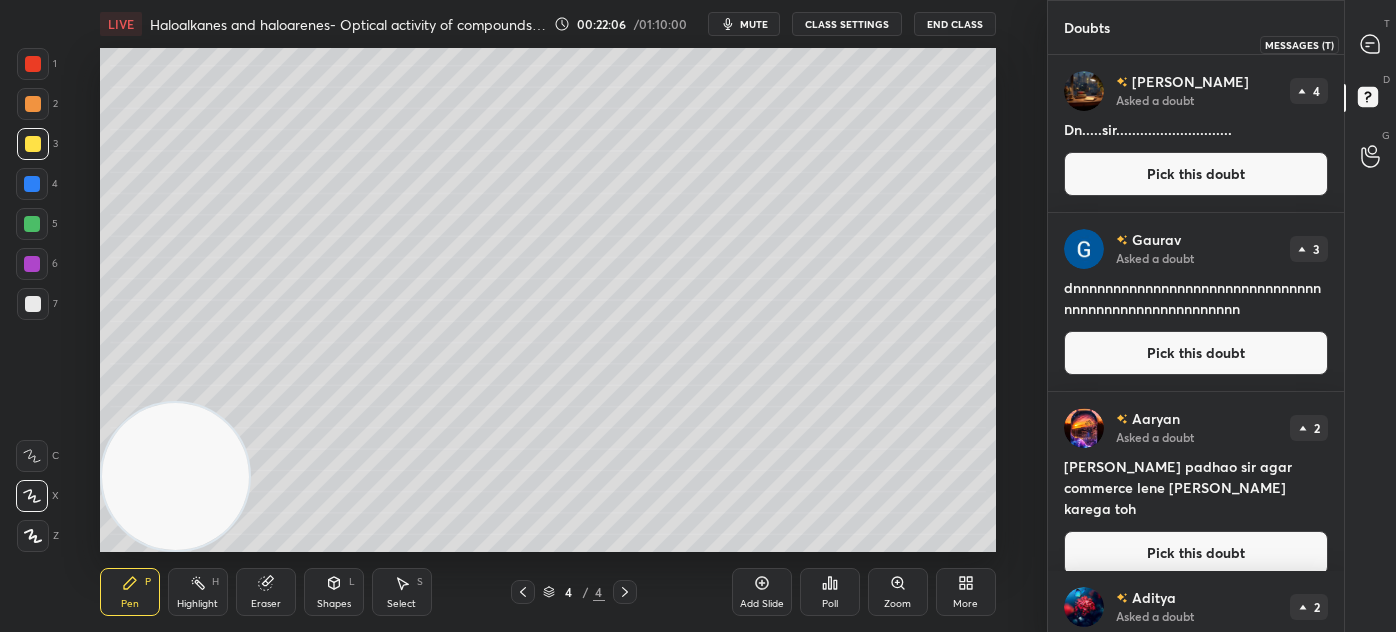 click 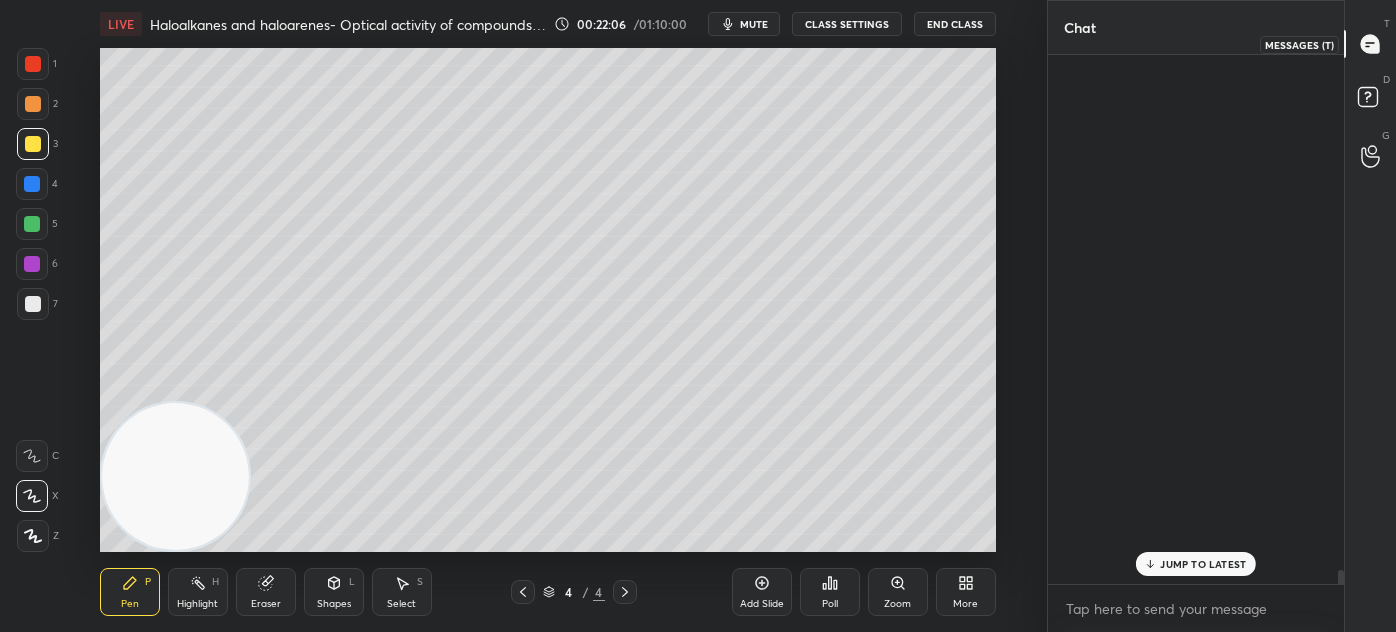 scroll, scrollTop: 18936, scrollLeft: 0, axis: vertical 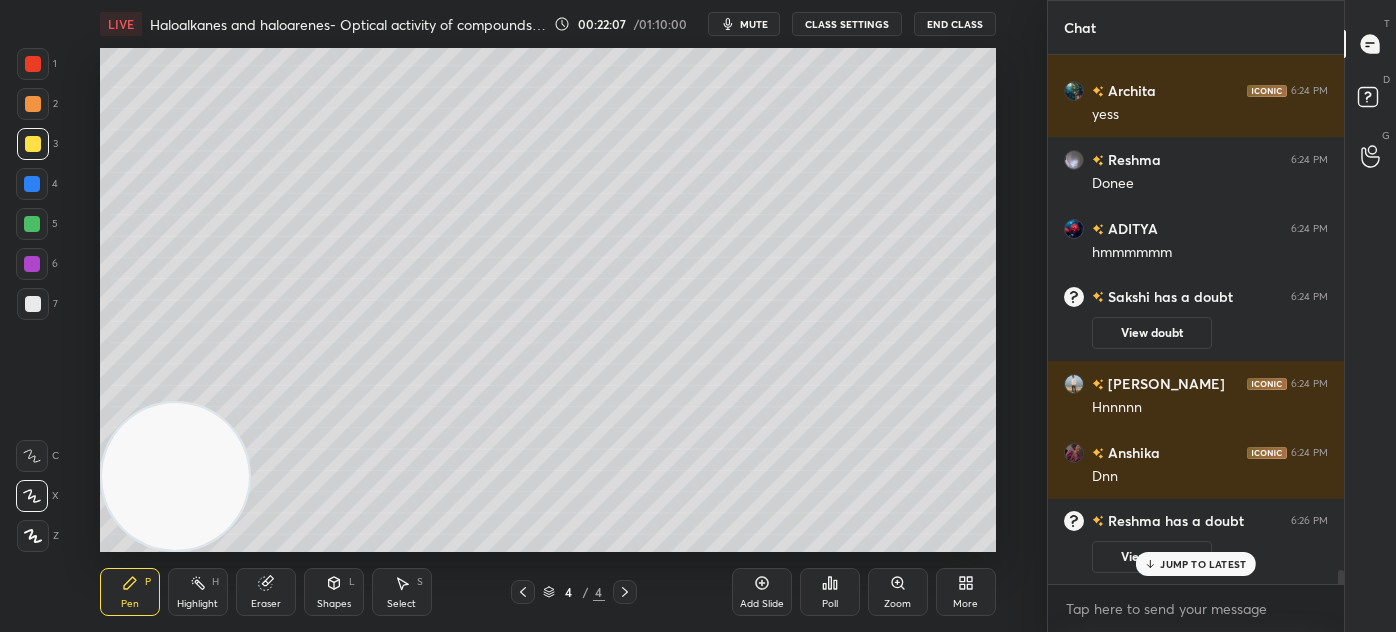 click on "JUMP TO LATEST" at bounding box center [1196, 564] 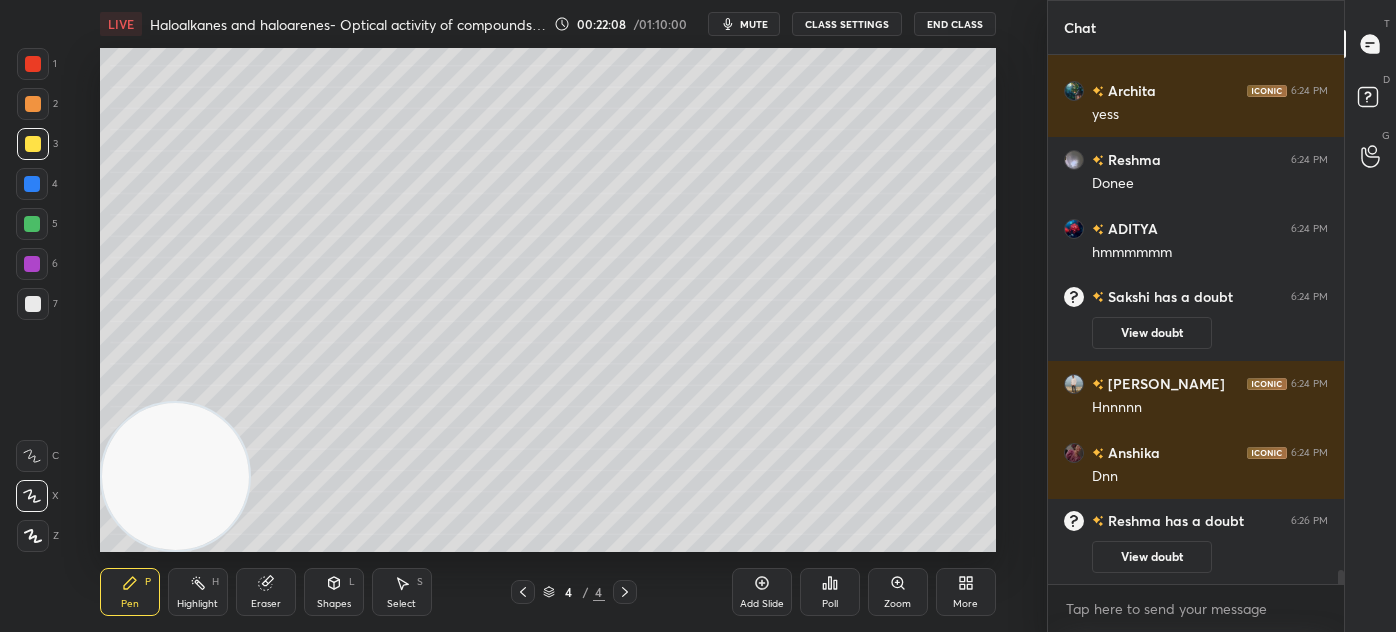 scroll, scrollTop: 19005, scrollLeft: 0, axis: vertical 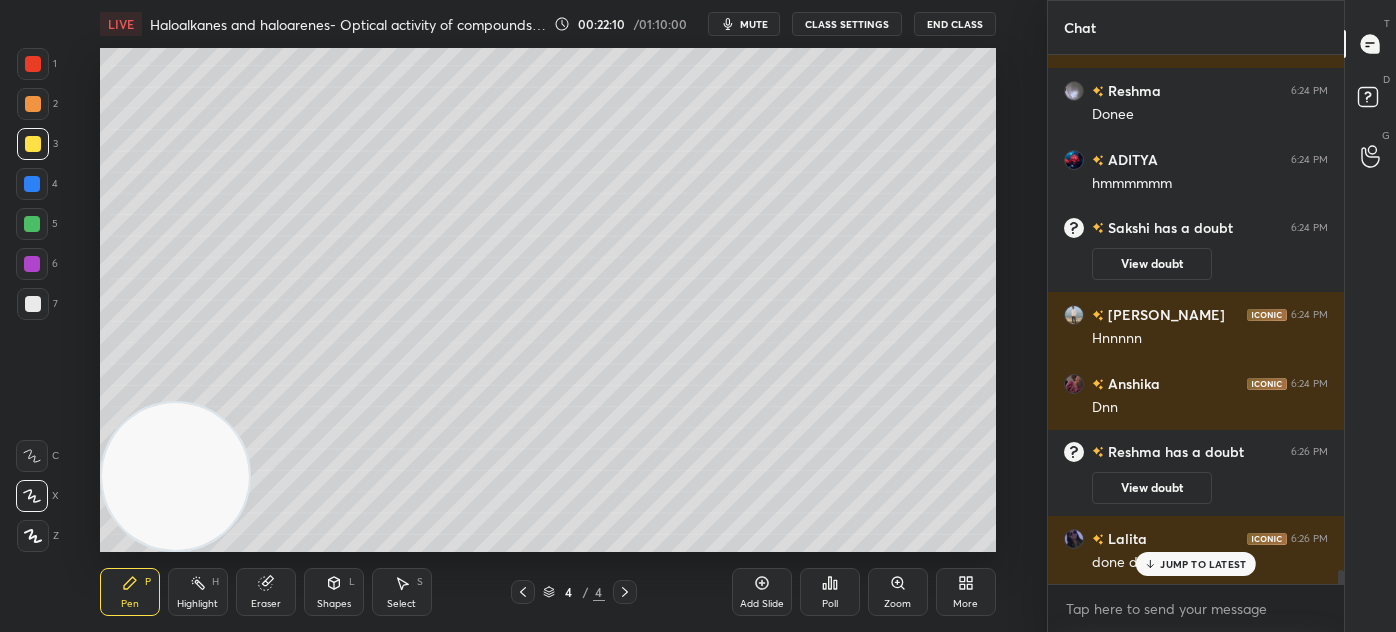 click at bounding box center (33, 64) 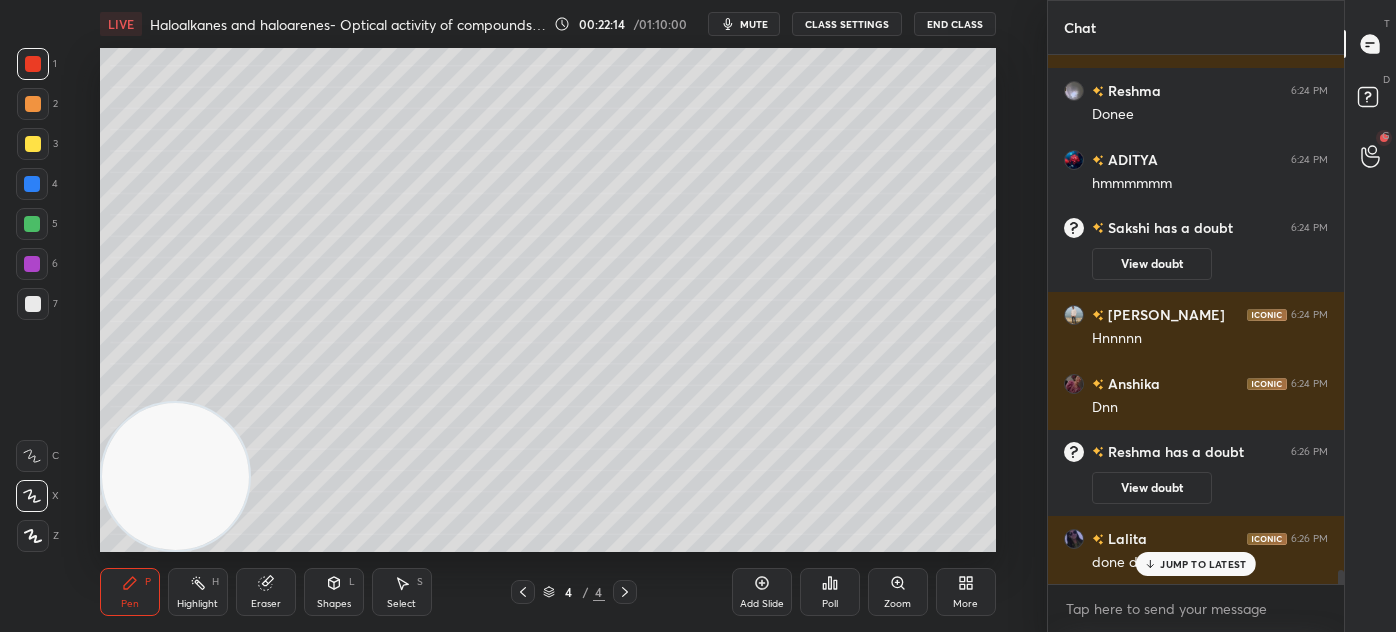 scroll, scrollTop: 19074, scrollLeft: 0, axis: vertical 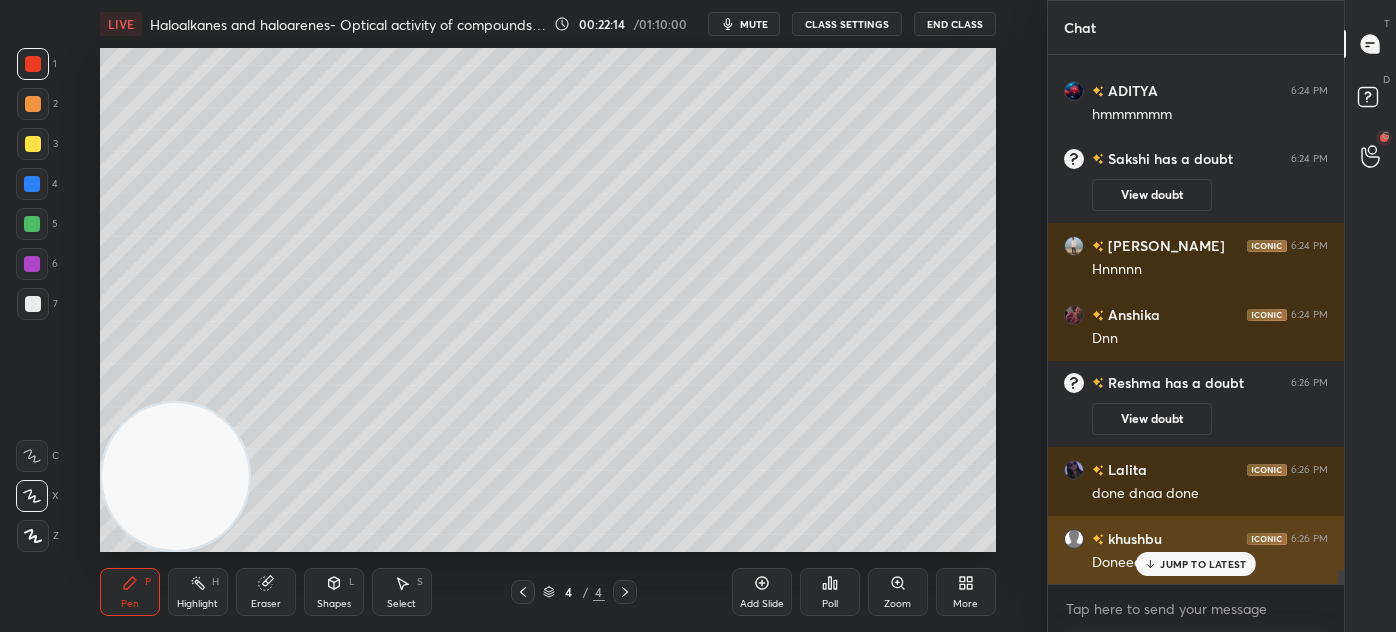 click on "JUMP TO LATEST" at bounding box center [1203, 564] 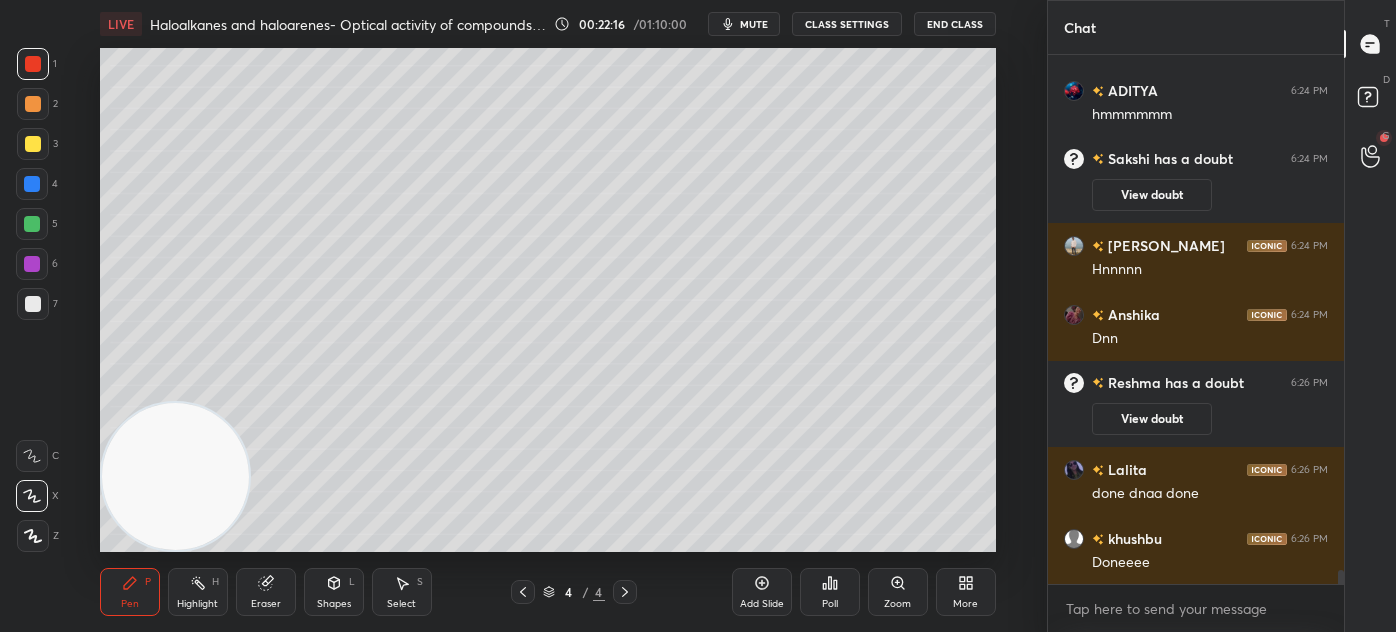 drag, startPoint x: 763, startPoint y: 594, endPoint x: 784, endPoint y: 581, distance: 24.698177 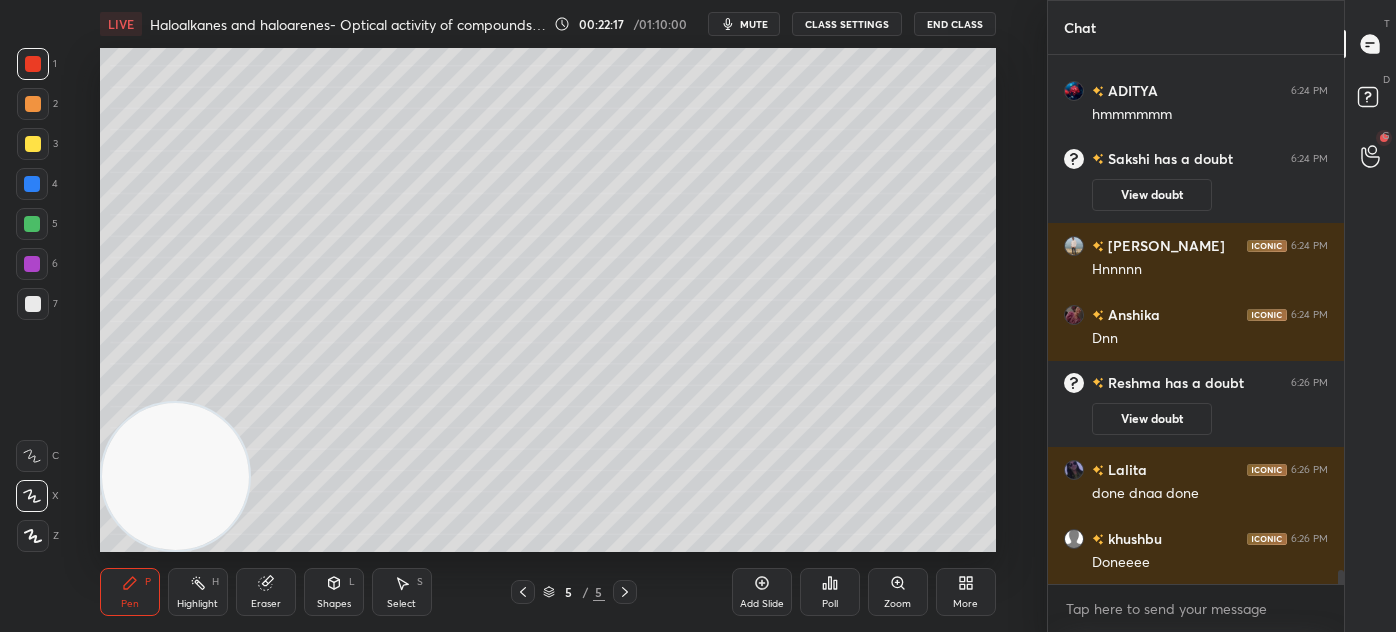 click at bounding box center [33, 144] 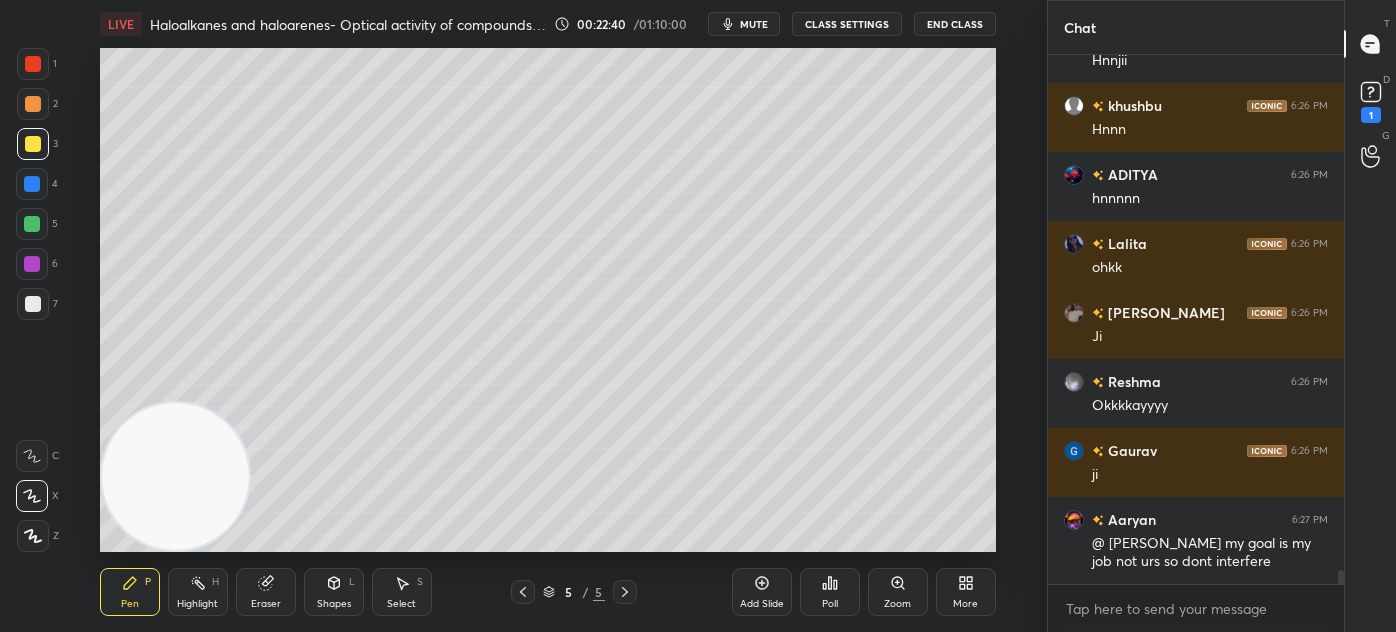 scroll, scrollTop: 19103, scrollLeft: 0, axis: vertical 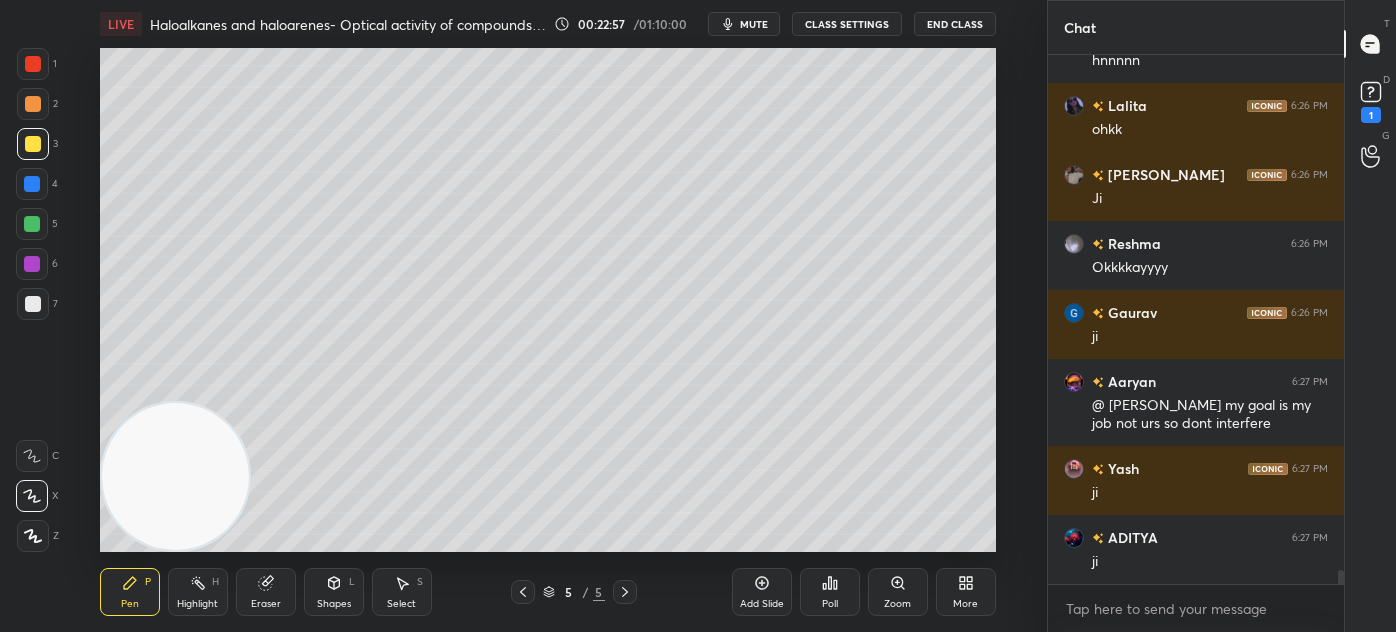 click at bounding box center [33, 64] 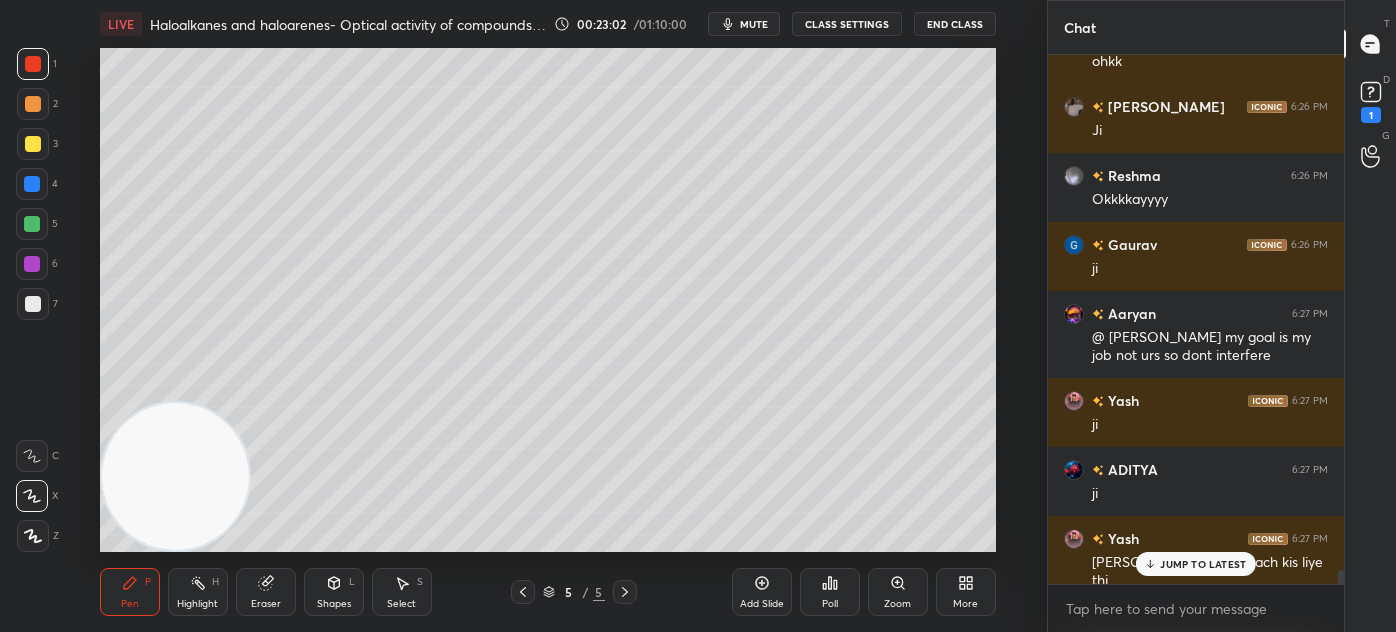 scroll, scrollTop: 19309, scrollLeft: 0, axis: vertical 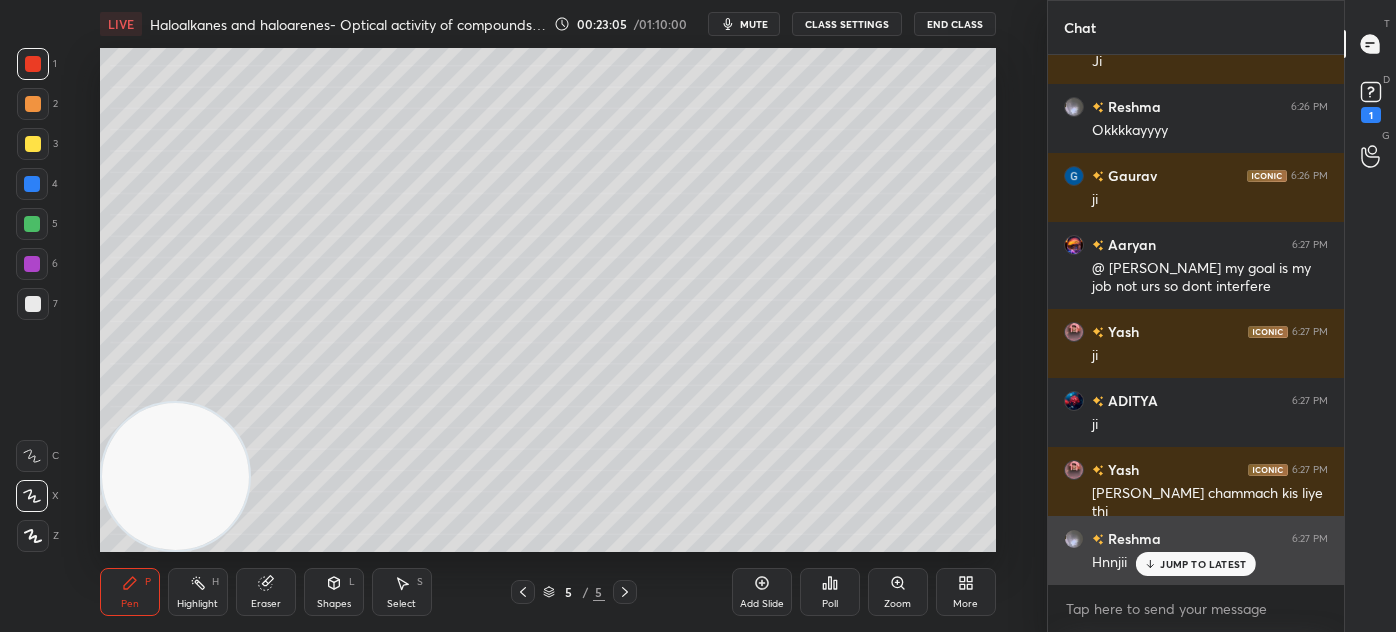 click on "JUMP TO LATEST" at bounding box center [1203, 564] 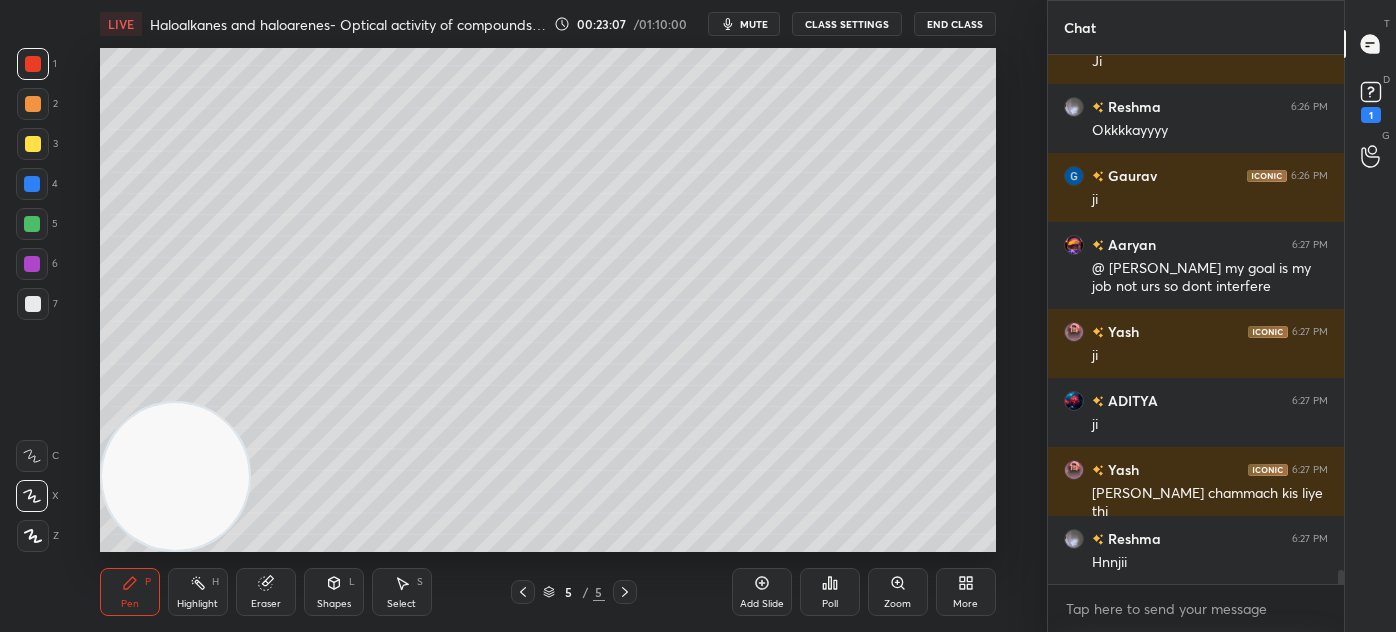 click at bounding box center (32, 224) 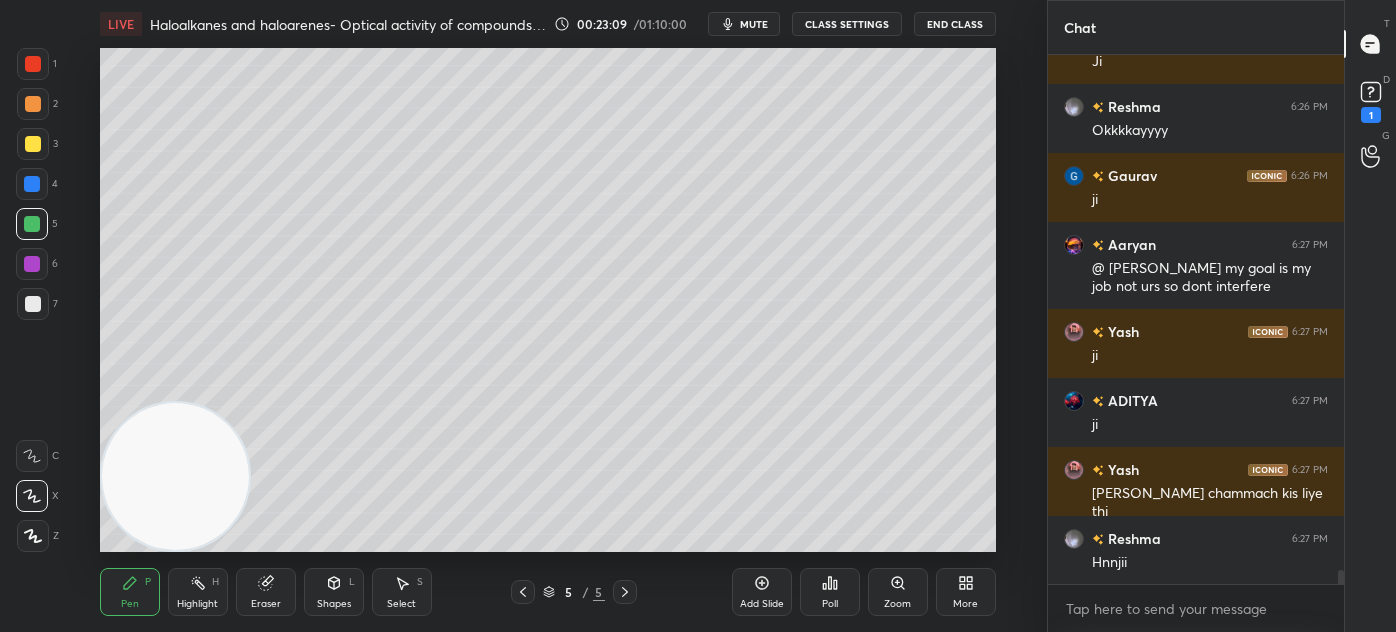 click 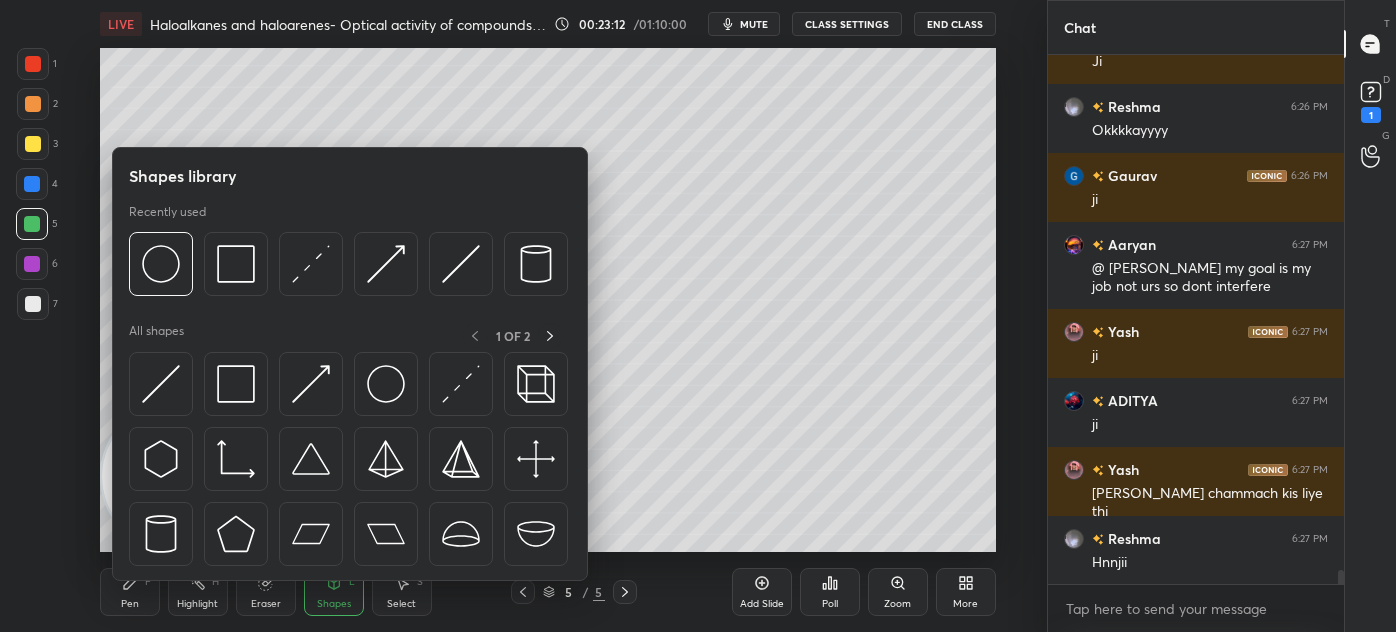 click at bounding box center [161, 384] 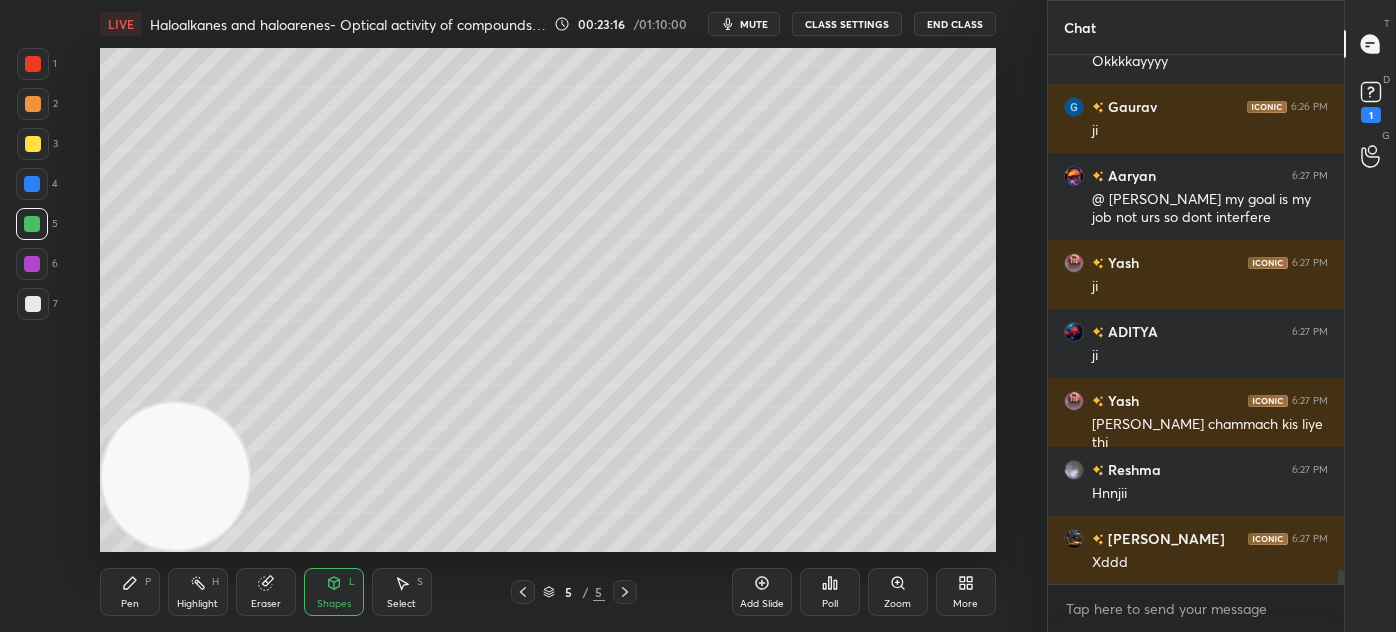 scroll, scrollTop: 19448, scrollLeft: 0, axis: vertical 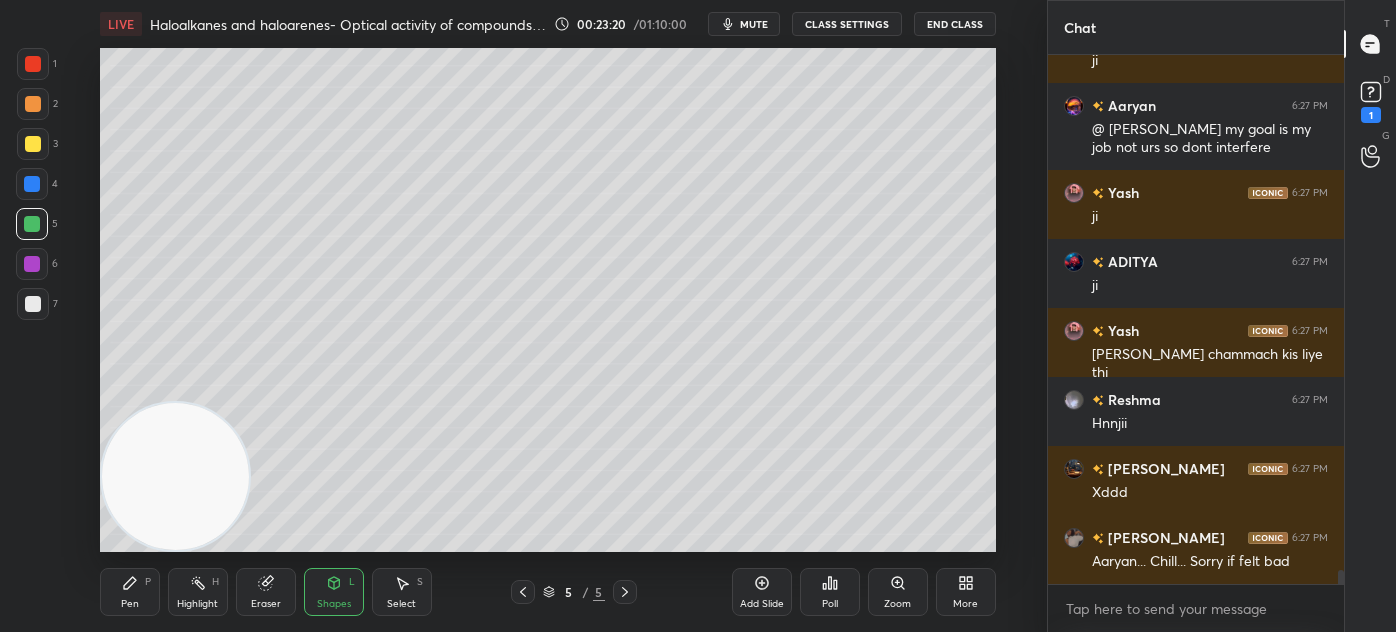 drag, startPoint x: 139, startPoint y: 594, endPoint x: 178, endPoint y: 583, distance: 40.5216 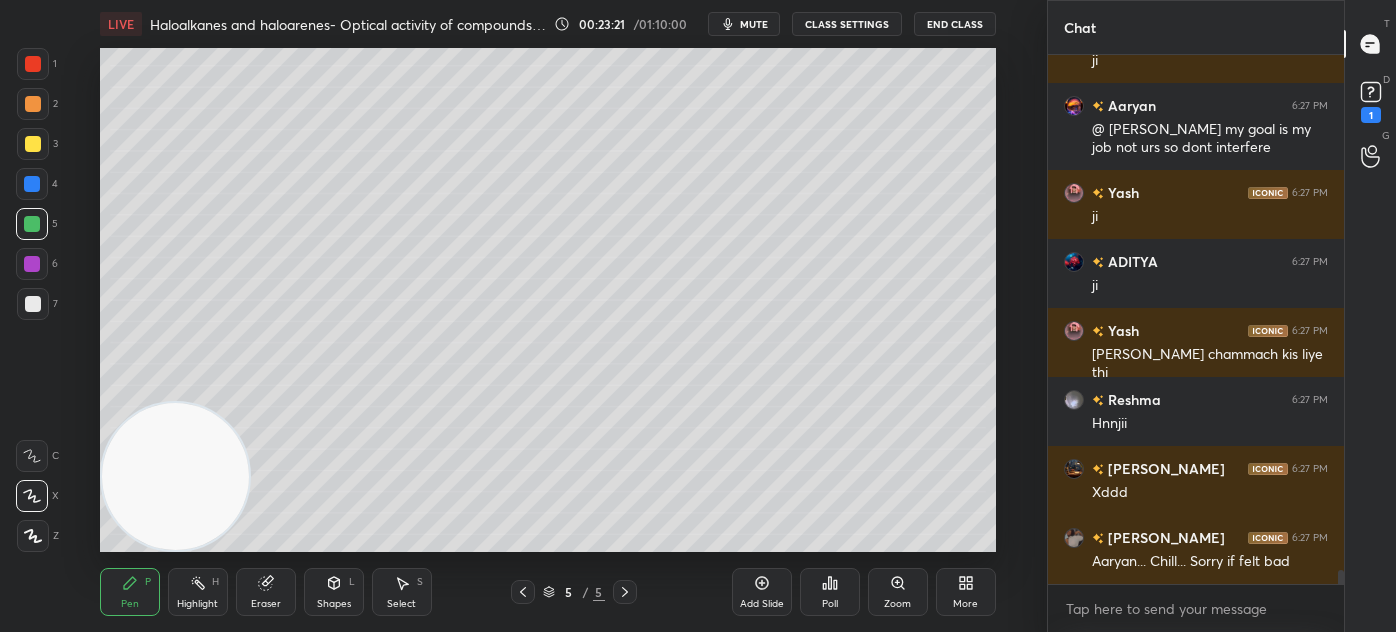 click at bounding box center [33, 304] 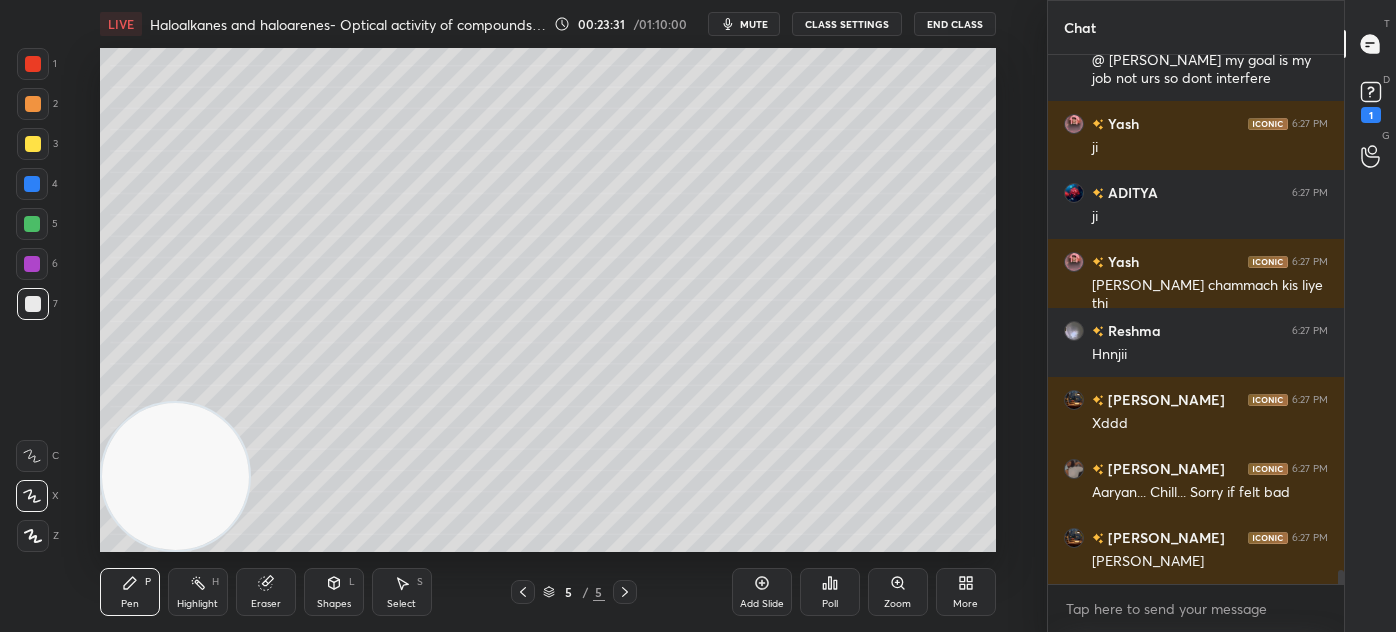 scroll, scrollTop: 19604, scrollLeft: 0, axis: vertical 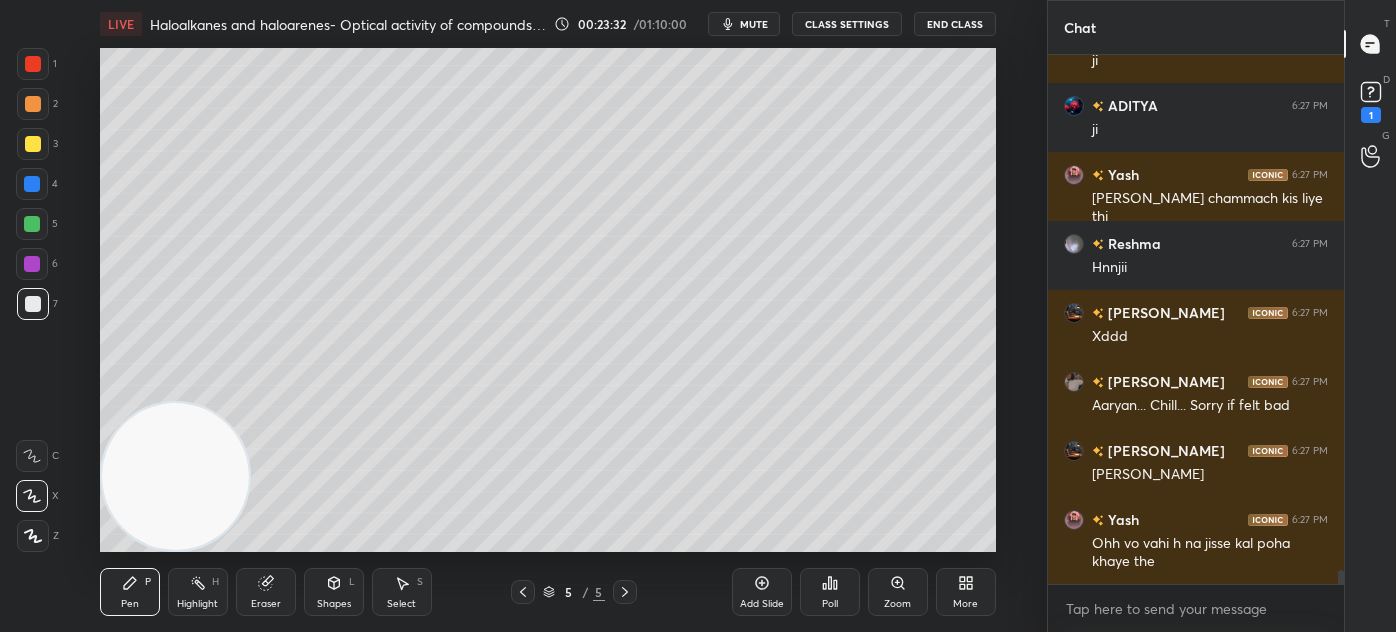 click on "CLASS SETTINGS" at bounding box center (847, 24) 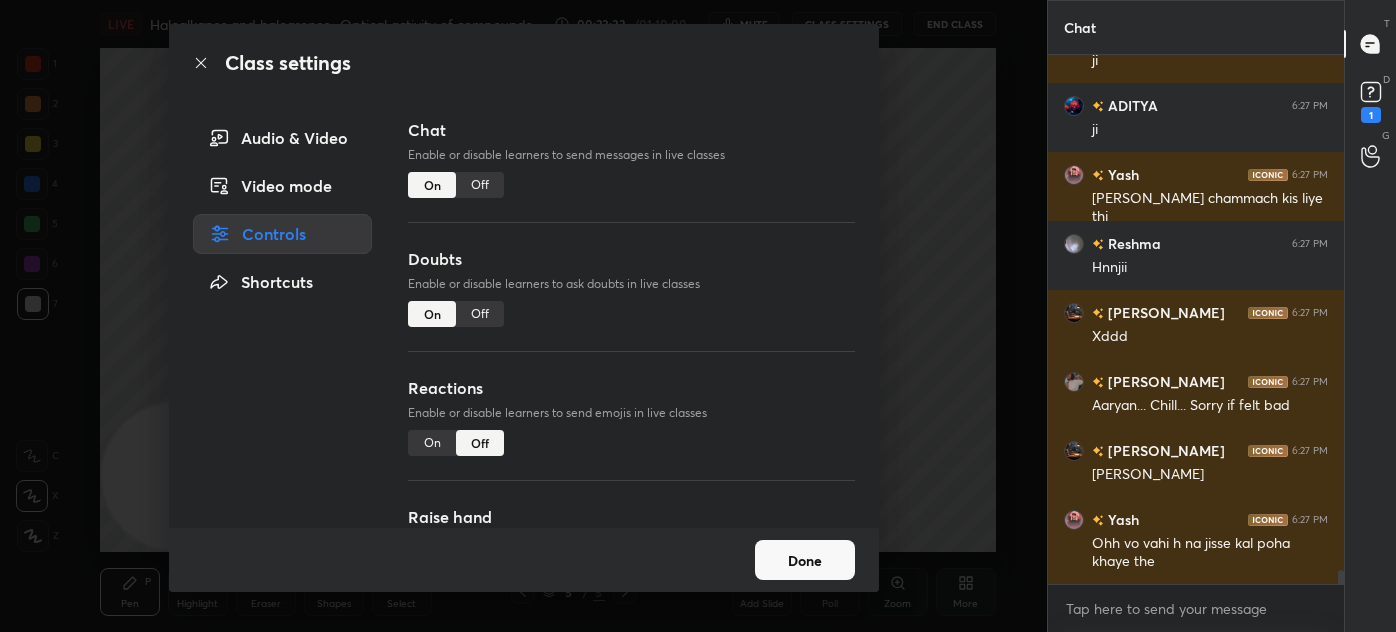 click on "Off" at bounding box center (480, 185) 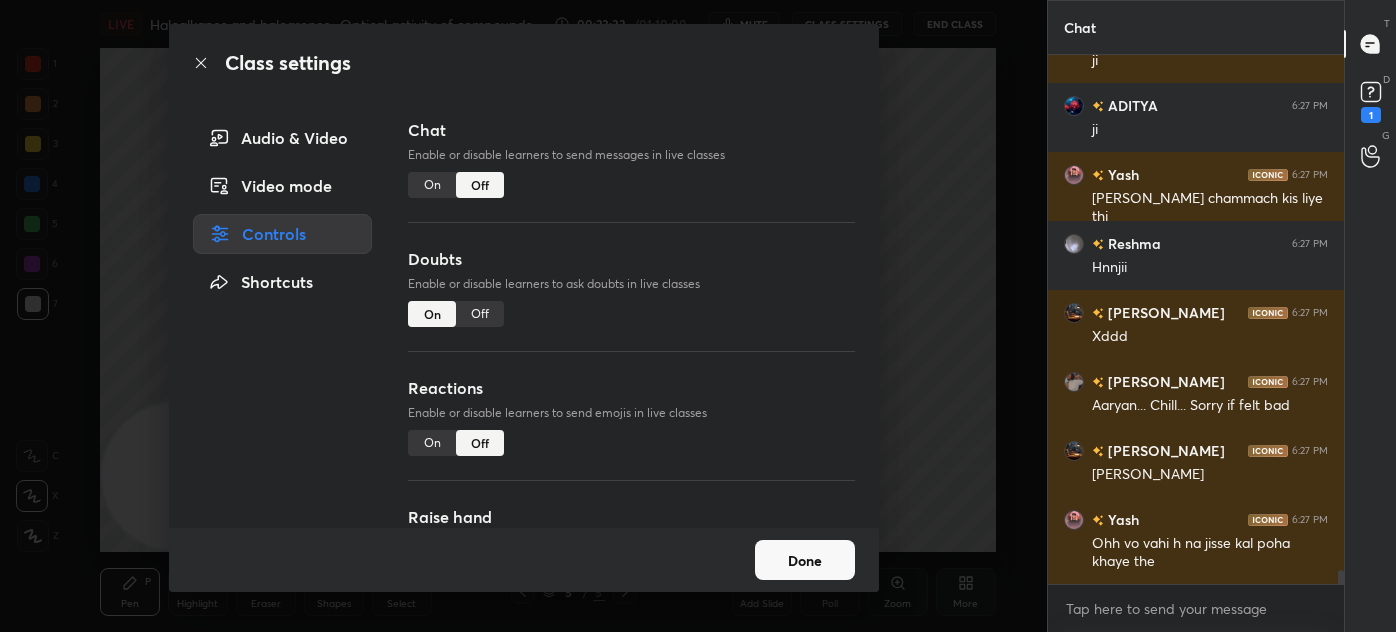 scroll, scrollTop: 19116, scrollLeft: 0, axis: vertical 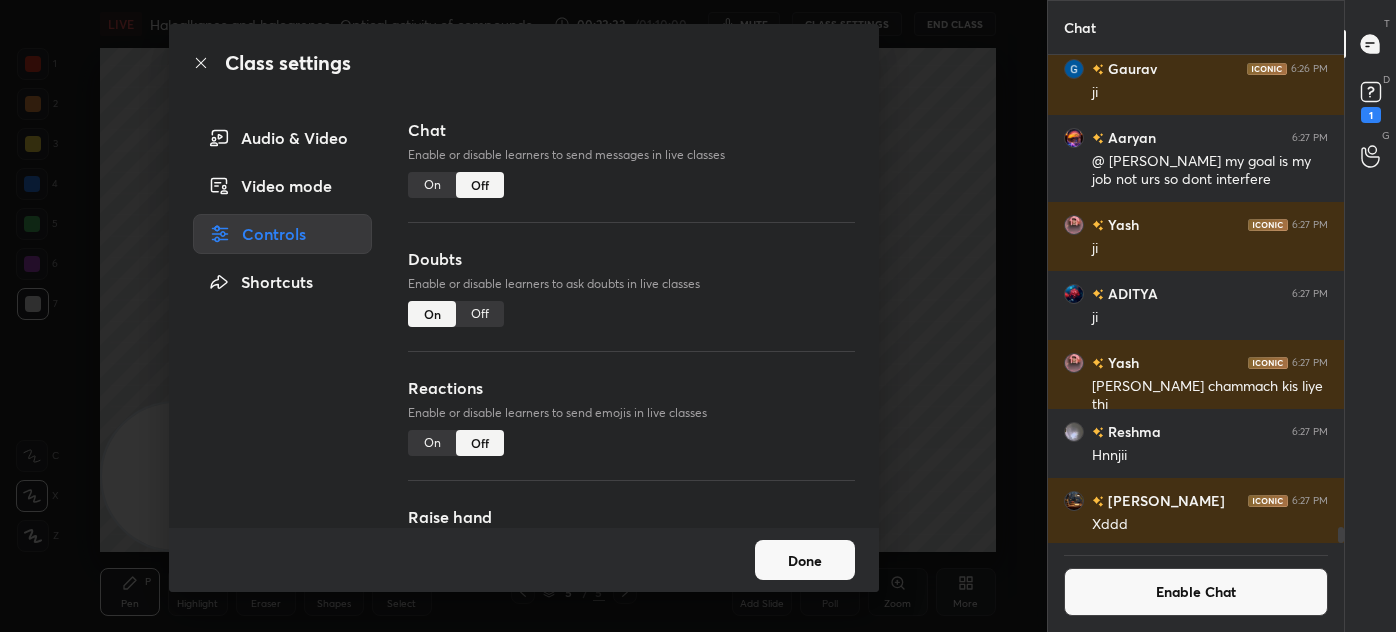 click on "Class settings Audio & Video Video mode Controls Shortcuts Chat Enable or disable learners to send messages in live classes On Off Doubts Enable or disable learners to ask doubts in live classes On Off Reactions Enable or disable learners to send emojis in live classes On Off Raise hand Learners will not be able to raise hand, if turned off On Off Poll Prediction Enable or disable poll prediction in case of a question on the slide On Off Done" at bounding box center [523, 316] 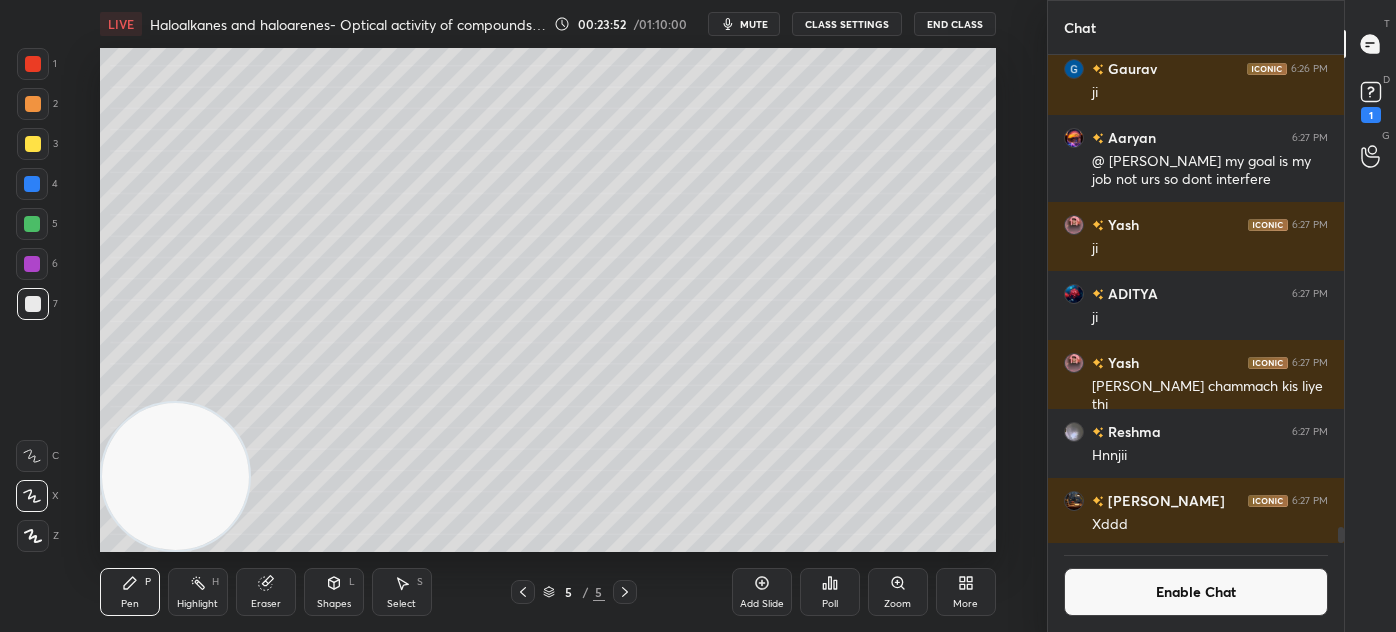click at bounding box center [33, 144] 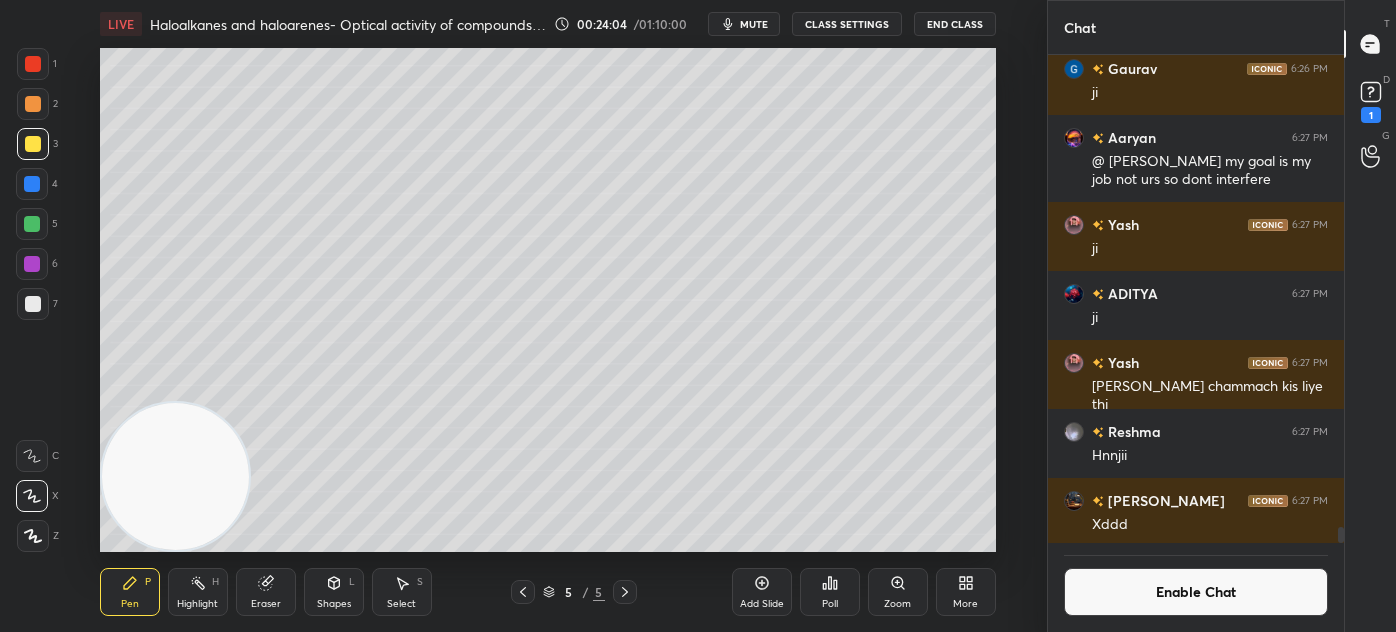 scroll, scrollTop: 19431, scrollLeft: 0, axis: vertical 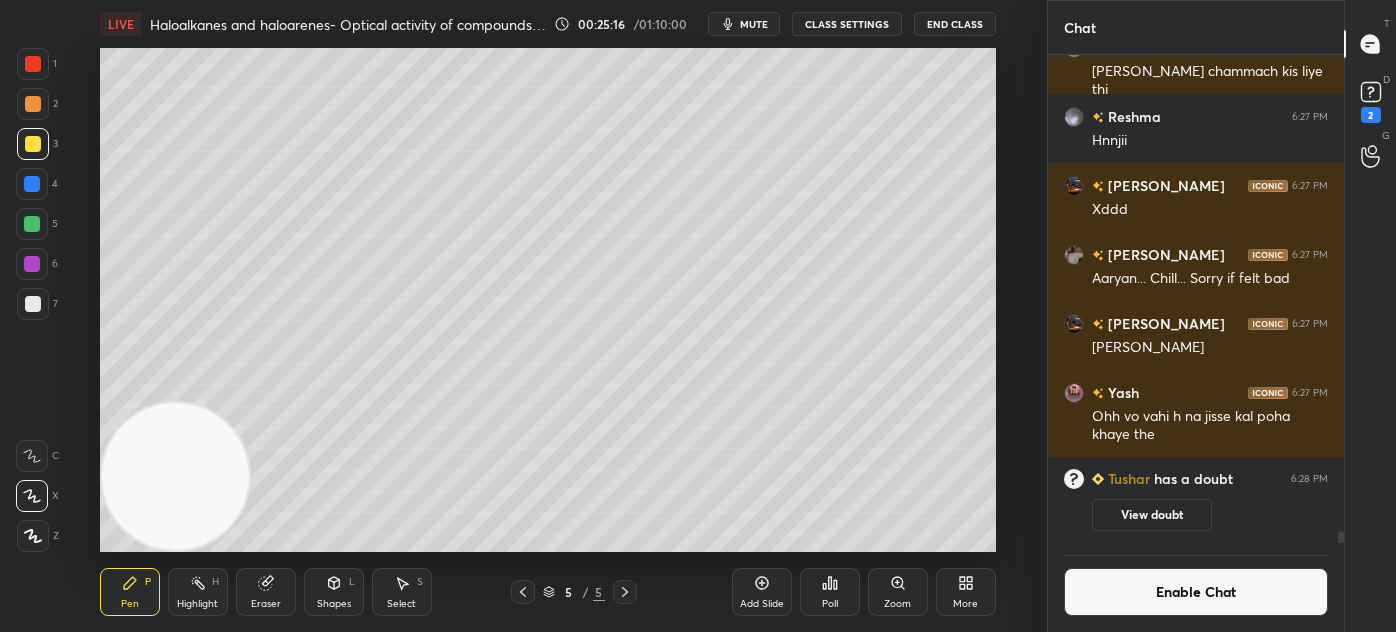 click at bounding box center (33, 64) 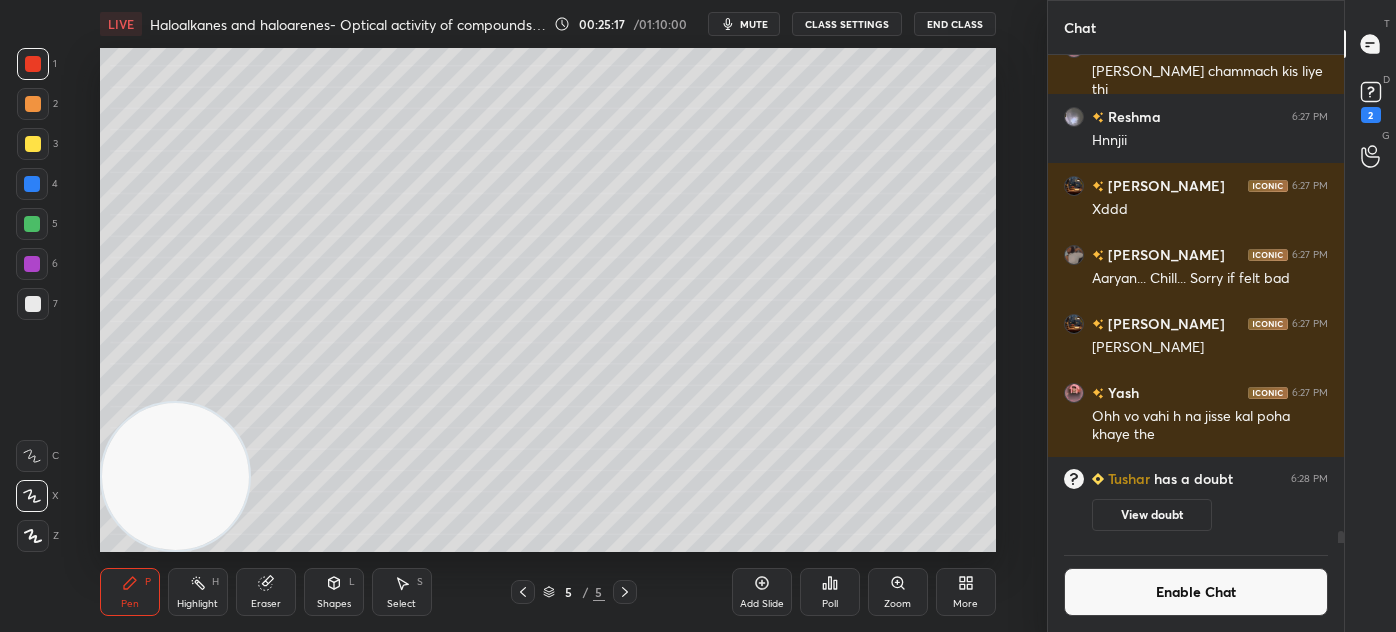 click on "1 2 3 4 5 6 7 C X Z C X Z E E Erase all   H H LIVE Haloalkanes and haloarenes- Optical activity of compounds part 1 00:25:17 /  01:10:00 mute CLASS SETTINGS End Class Setting up your live class Poll for   secs No correct answer Start poll Back Haloalkanes and haloarenes- Optical activity of compounds part 1 • L1 of Complete course on Alcohols, phenols and Ethers. [PERSON_NAME] Pen P Highlight H Eraser Shapes L Select S 5 / 5 Add Slide Poll Zoom More" at bounding box center (515, 316) 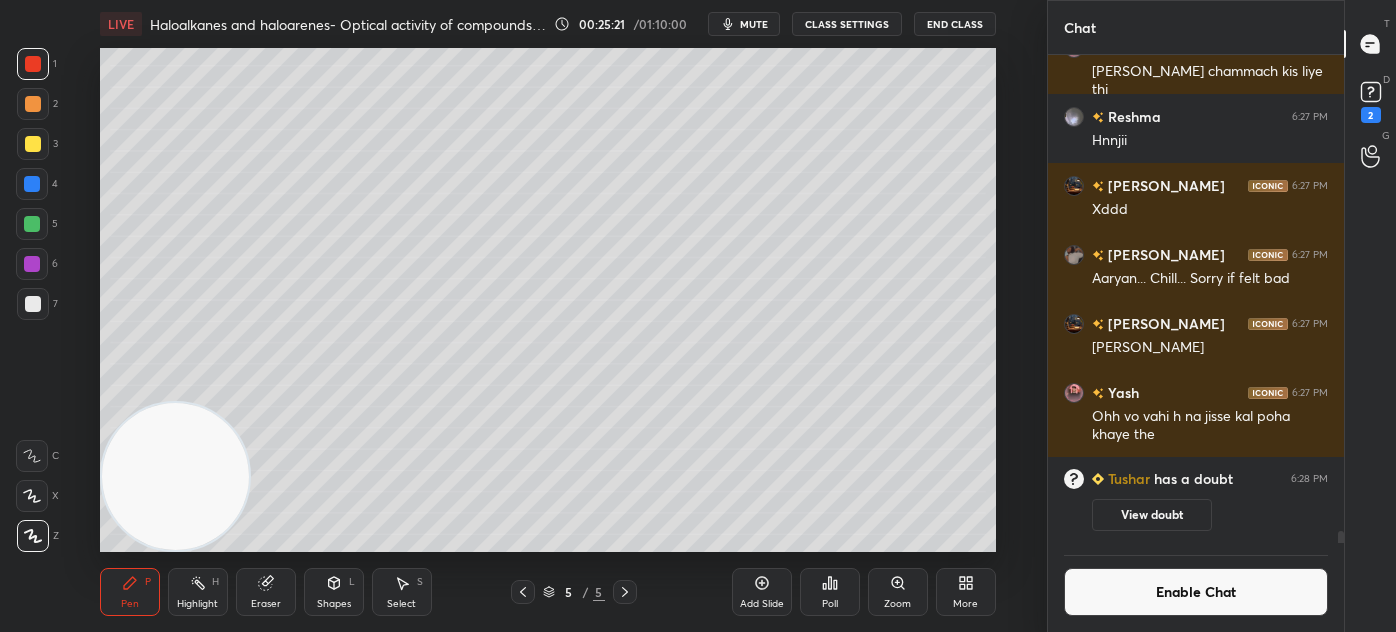 click 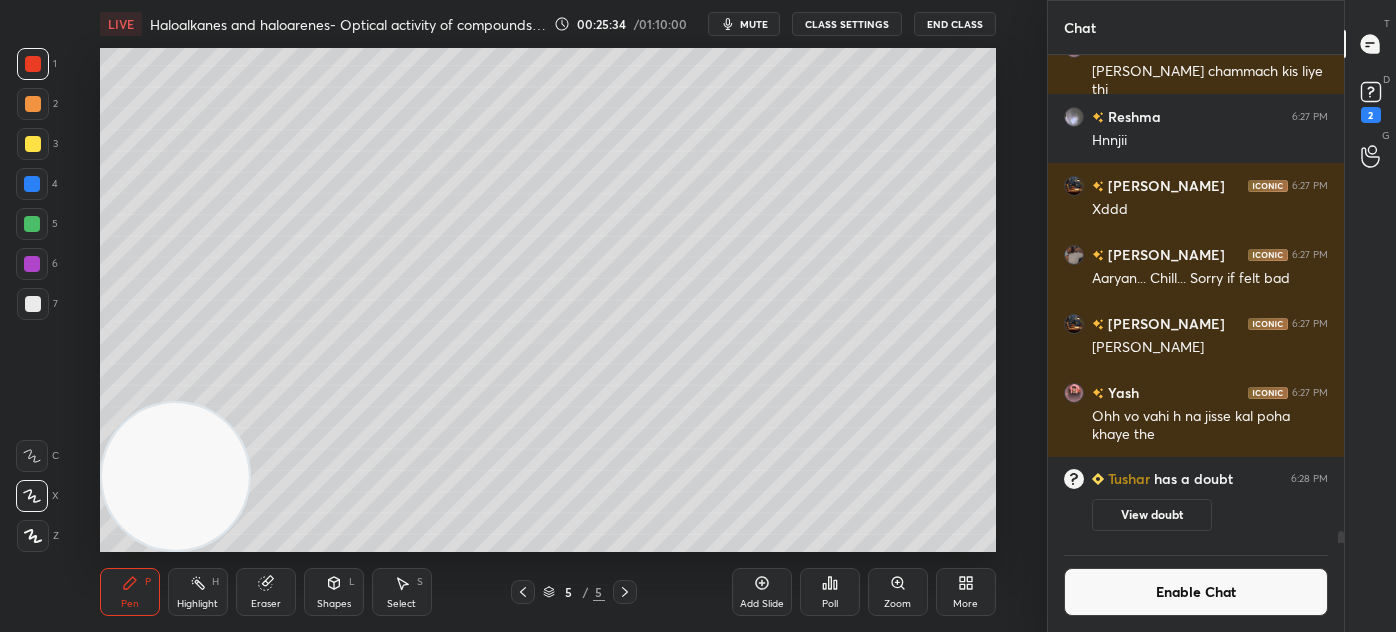click on "Enable Chat" at bounding box center (1196, 592) 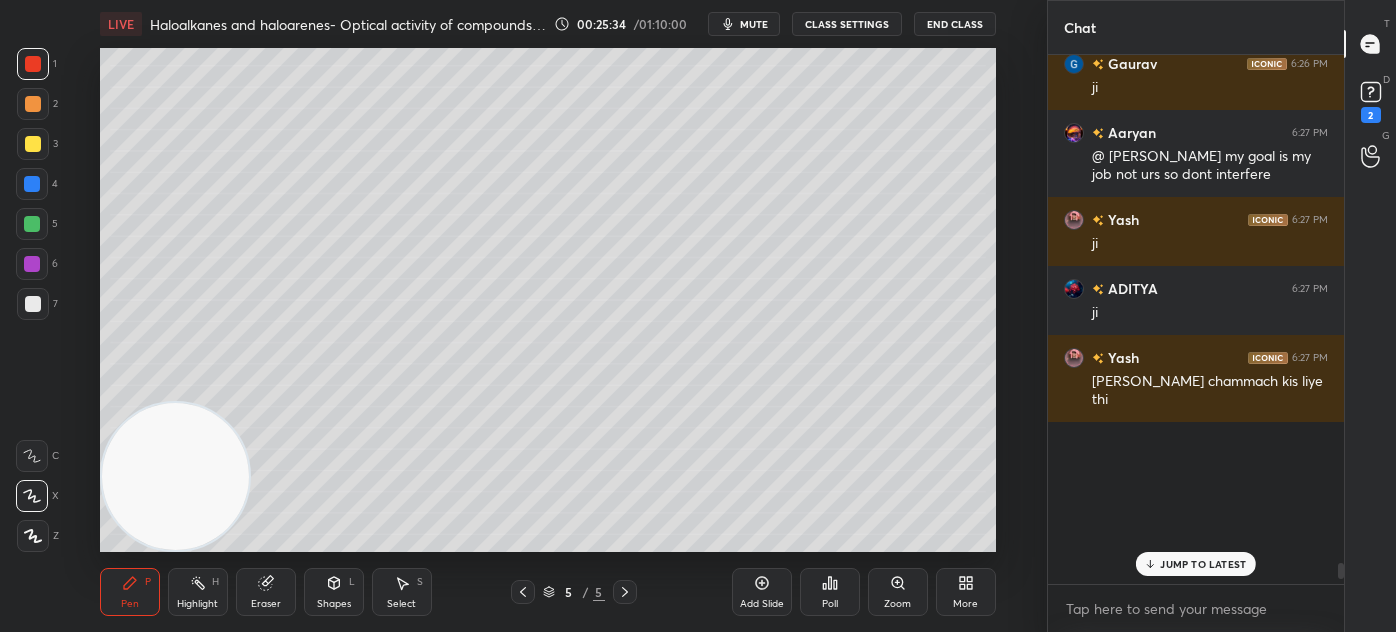 scroll, scrollTop: 6, scrollLeft: 5, axis: both 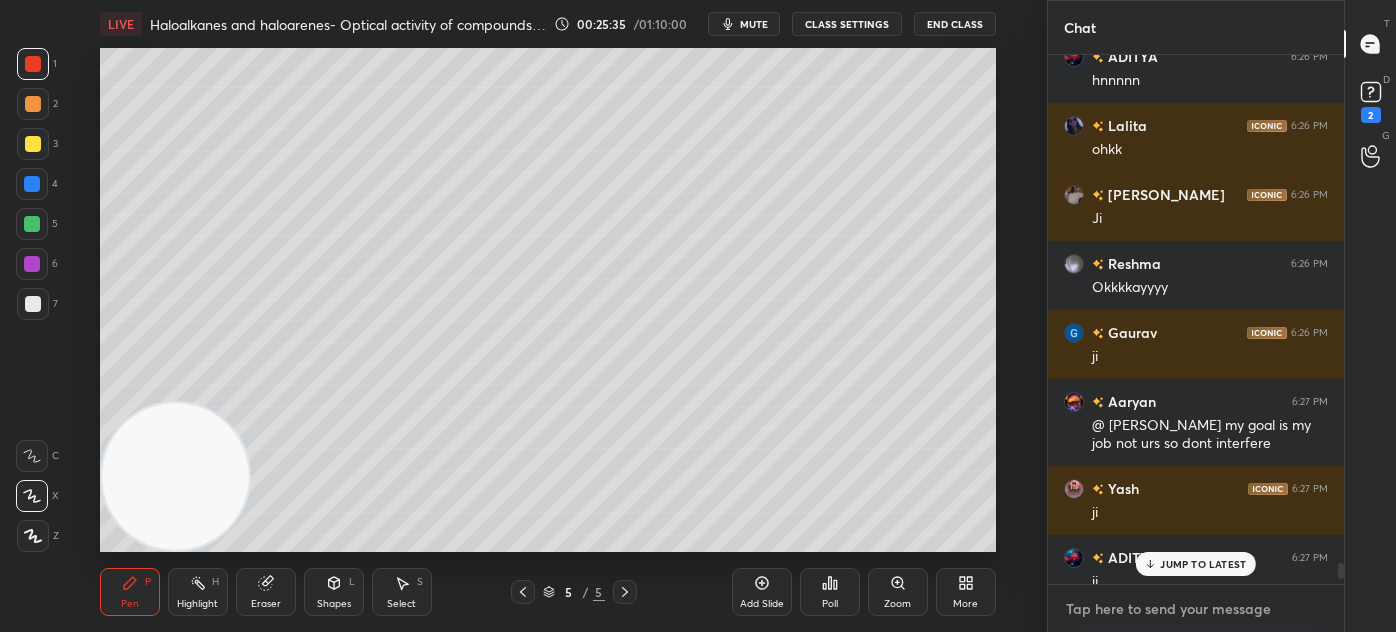 click at bounding box center (1196, 609) 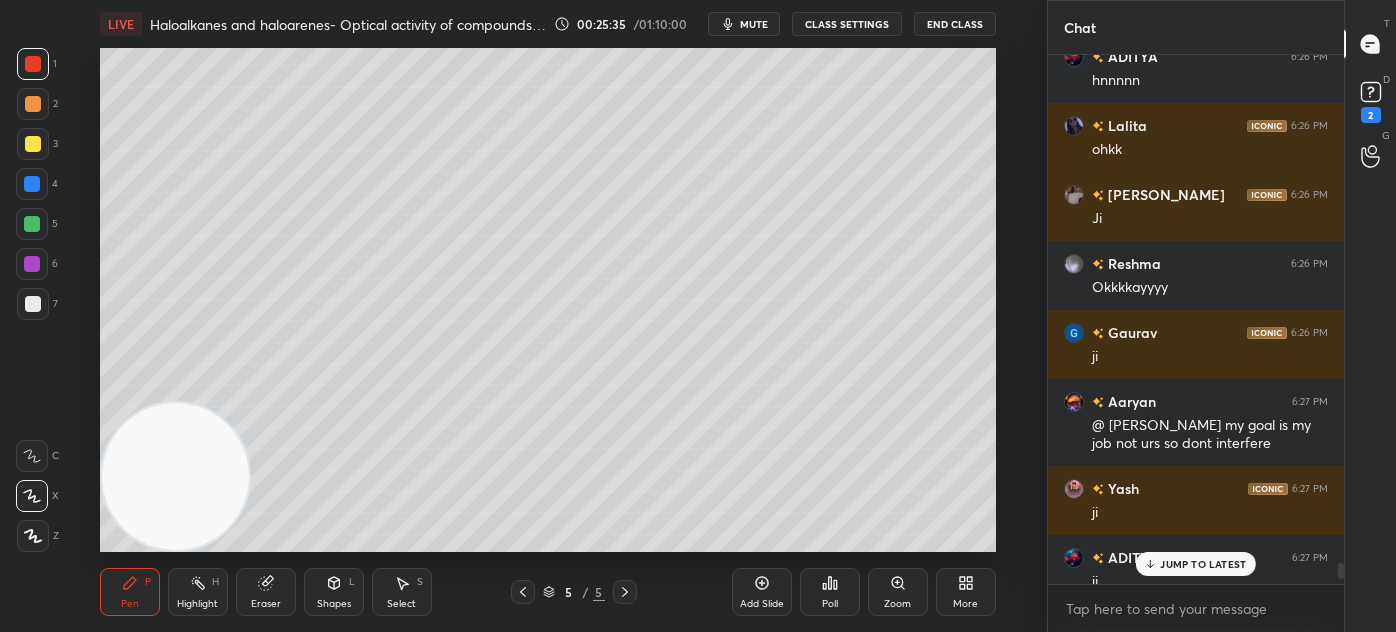 click on "JUMP TO LATEST" at bounding box center (1196, 564) 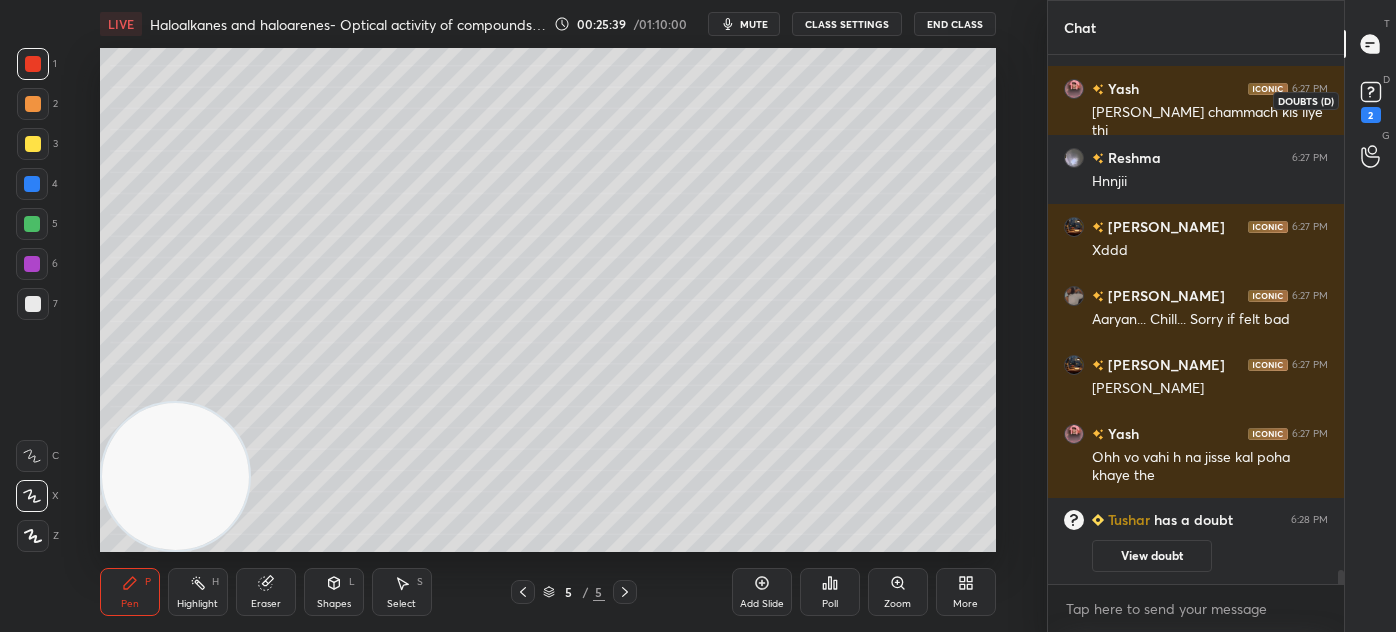 click 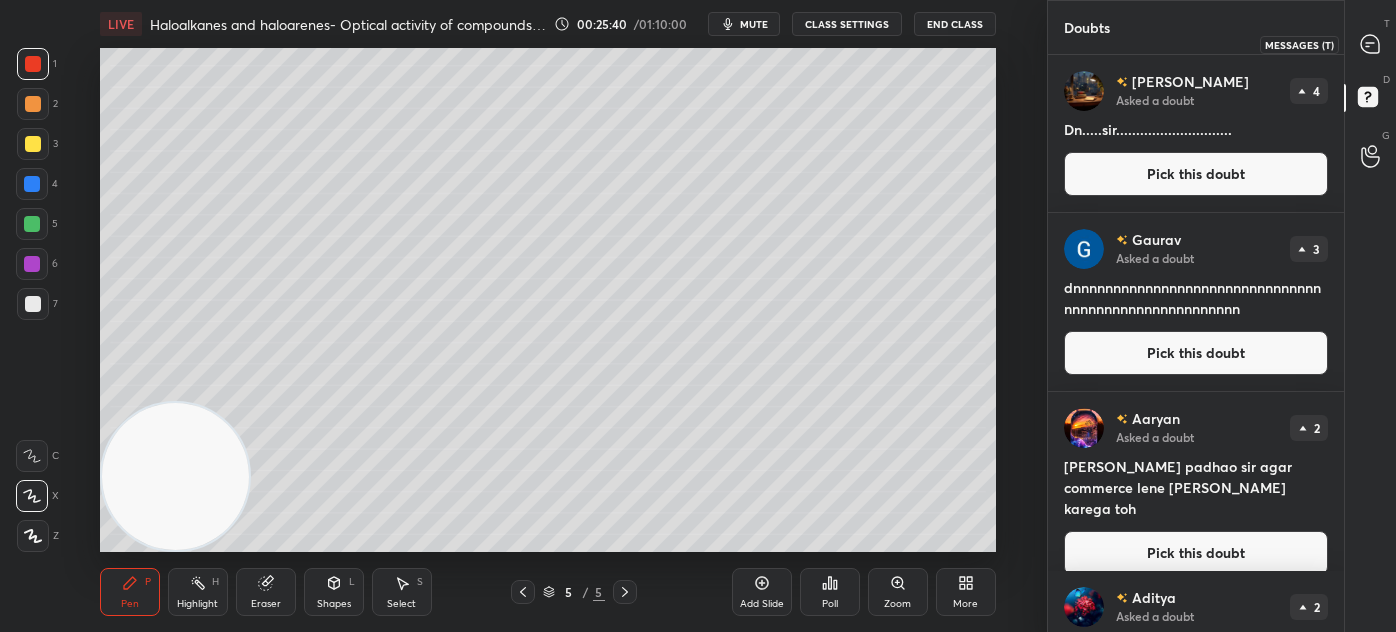 click 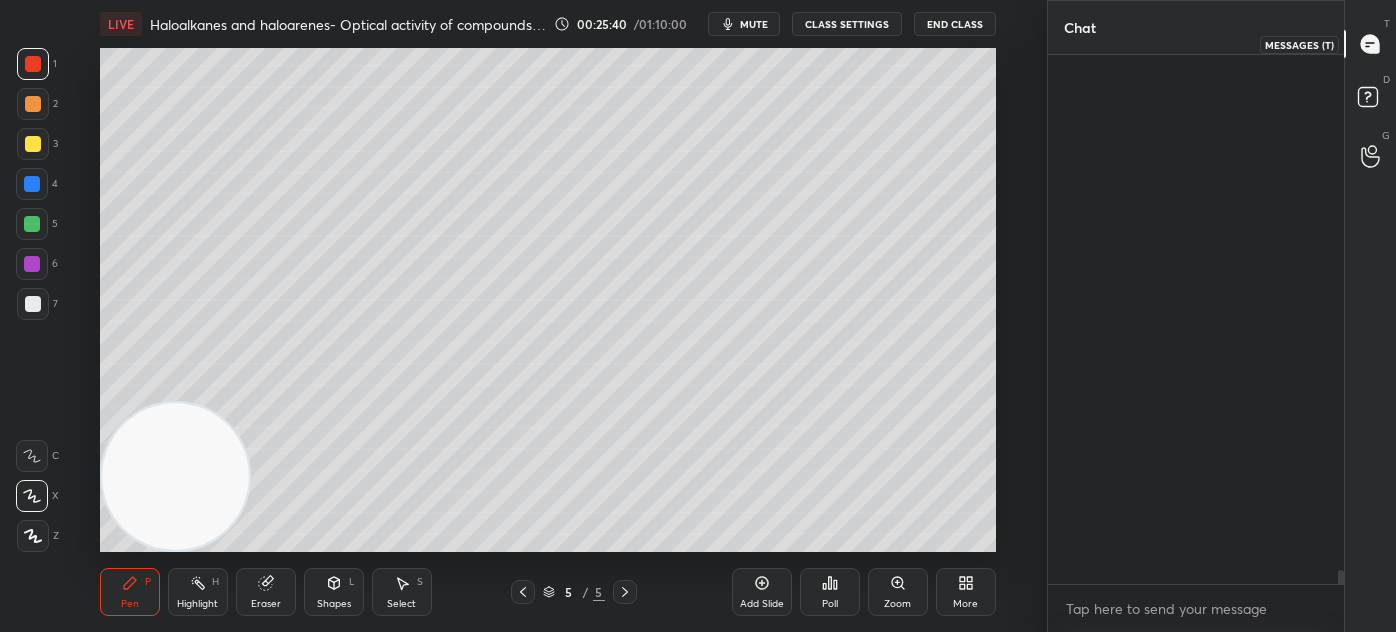scroll, scrollTop: 19962, scrollLeft: 0, axis: vertical 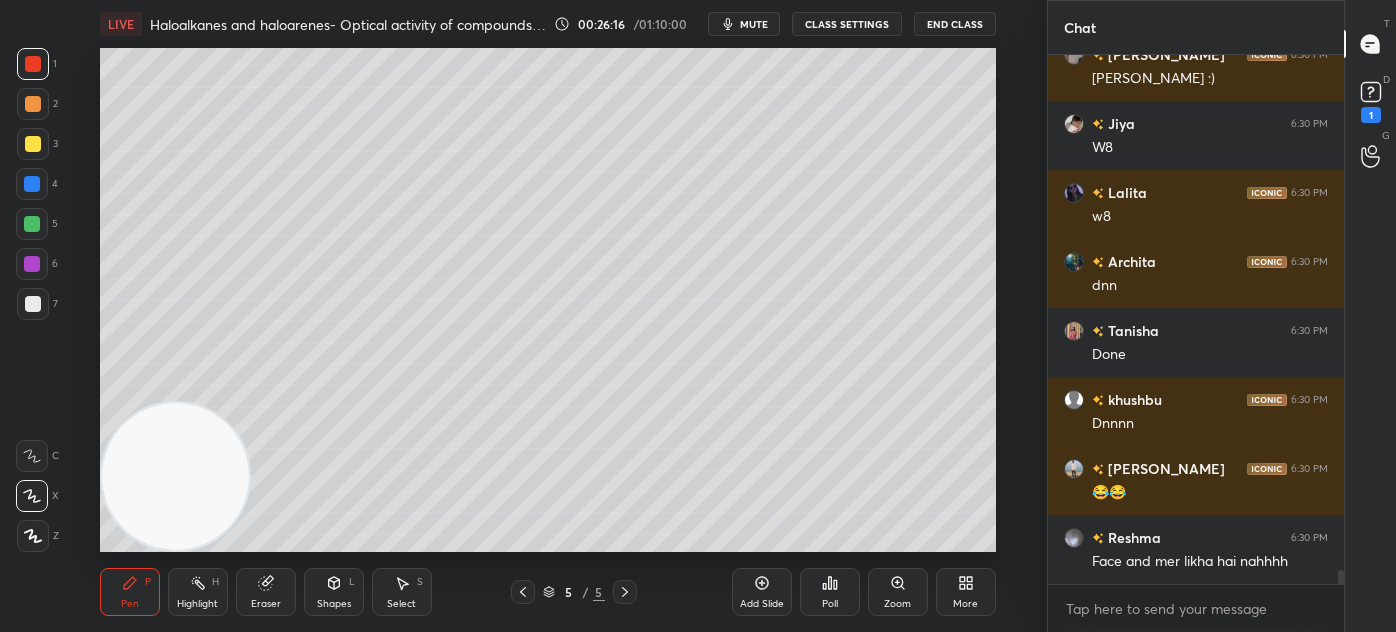 click on "Eraser" at bounding box center [266, 604] 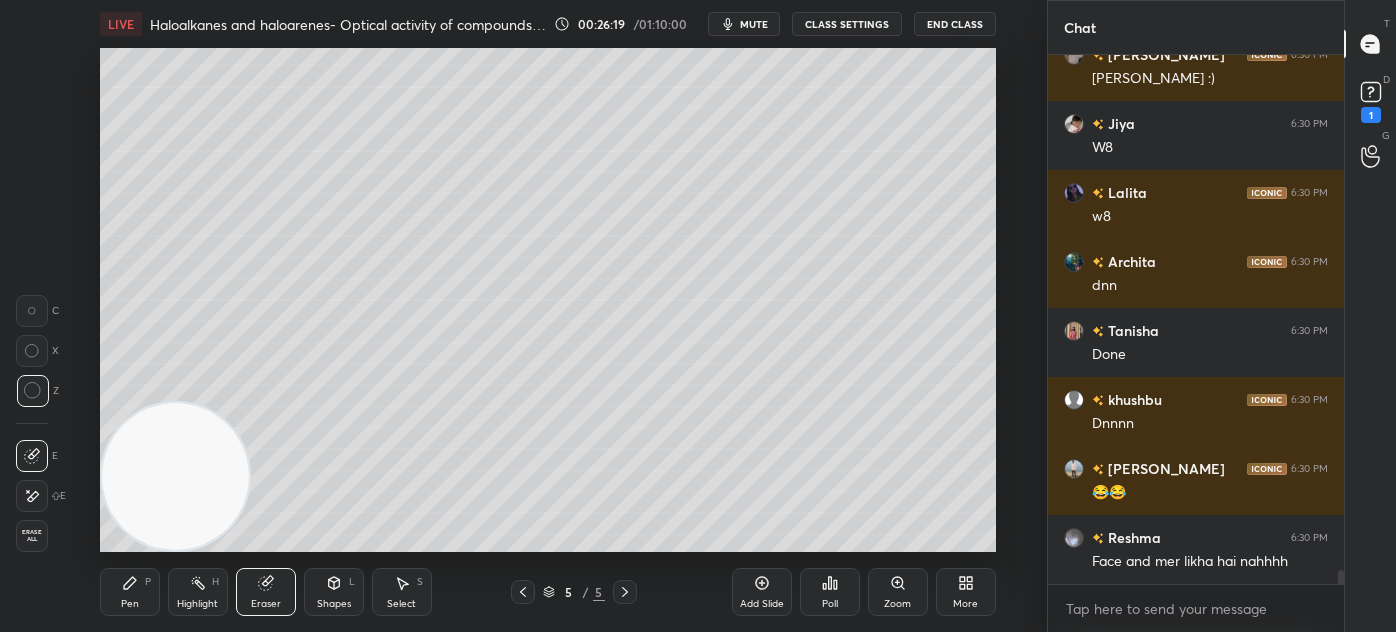 click on "Pen P" at bounding box center (130, 592) 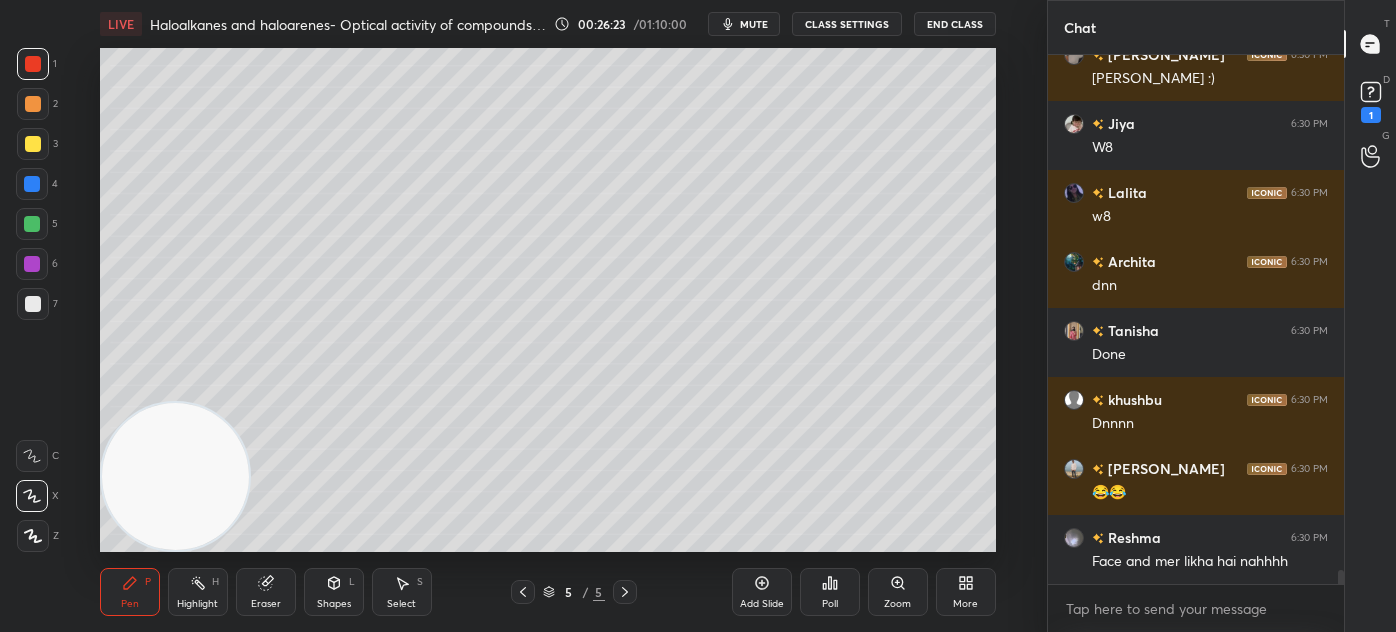 drag, startPoint x: 37, startPoint y: 314, endPoint x: 57, endPoint y: 338, distance: 31.241 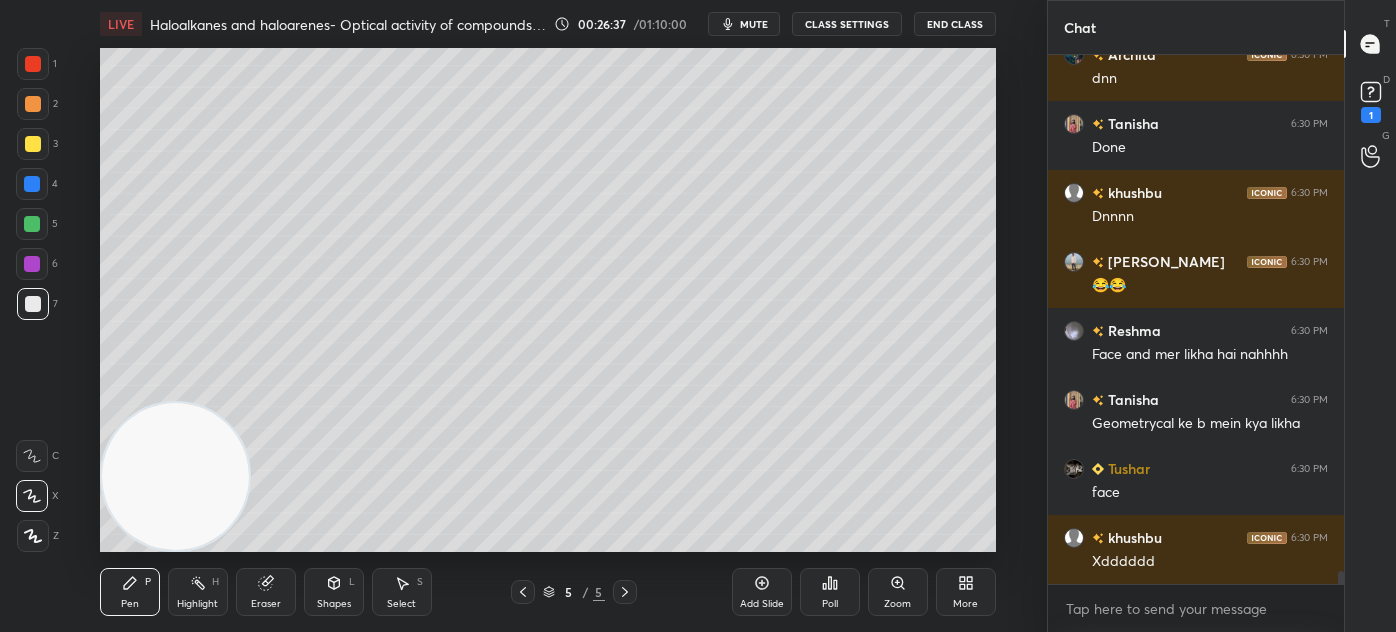 scroll, scrollTop: 20477, scrollLeft: 0, axis: vertical 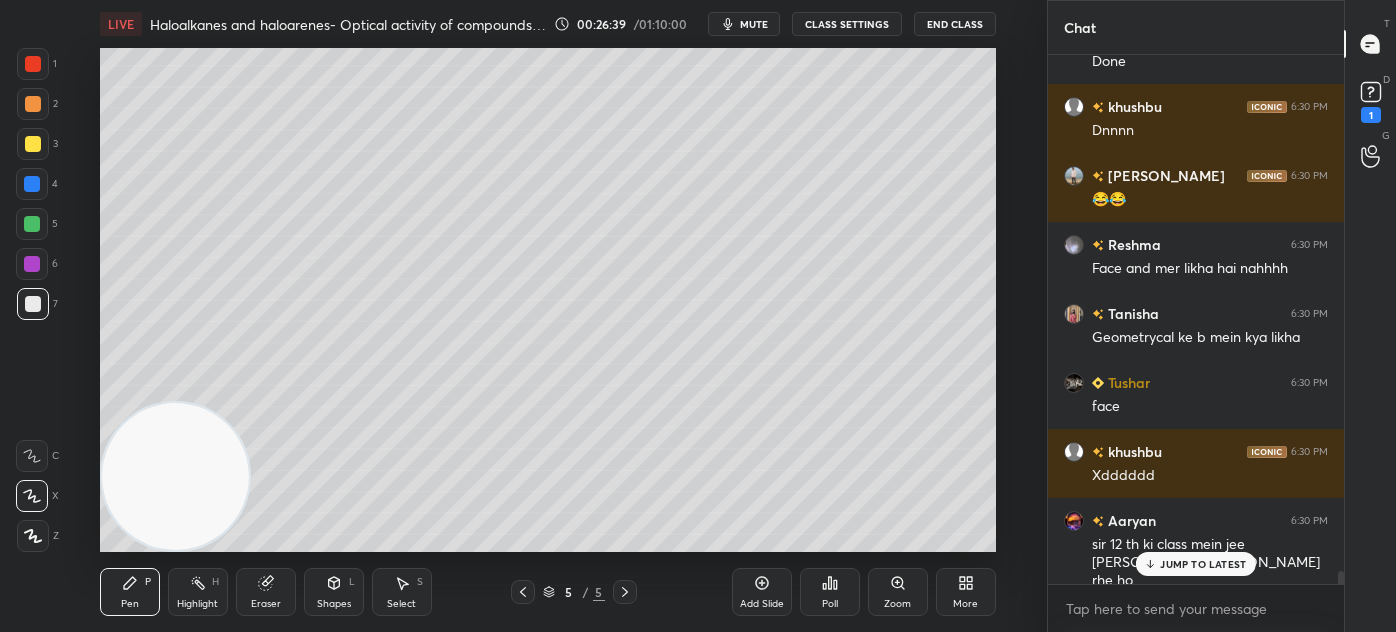 click on "Reshma 6:30 PM Dnn [PERSON_NAME] 6:30 PM Dnnn Armaan 6:30 PM Dn Gaurav 6:30 PM dnn [PERSON_NAME] 6:30 PM Dnnnnnnnnnnnnnnnnnnnnnnnnnnnnnnnn Aaryan   has a doubt 6:30 PM View doubt [PERSON_NAME] 6:30 PM Hii Abhishek :) Jiya 6:30 PM W8 [PERSON_NAME] 6:30 PM w8 [PERSON_NAME] 6:30 PM dnn [GEOGRAPHIC_DATA] 6:30 PM Done [PERSON_NAME] 6:30 PM Dnnnn [PERSON_NAME] 6:30 PM 😂😂 Reshma 6:30 PM Face and mer likha hai nahhhh [PERSON_NAME] 6:30 PM Geometrycal ke b mein kya likha Tushar 6:30 PM face [PERSON_NAME] 6:30 PM Xdddddd Aaryan 6:30 PM sir 12 th ki class mein jee [PERSON_NAME] [PERSON_NAME] rhe ho" at bounding box center [1196, 319] 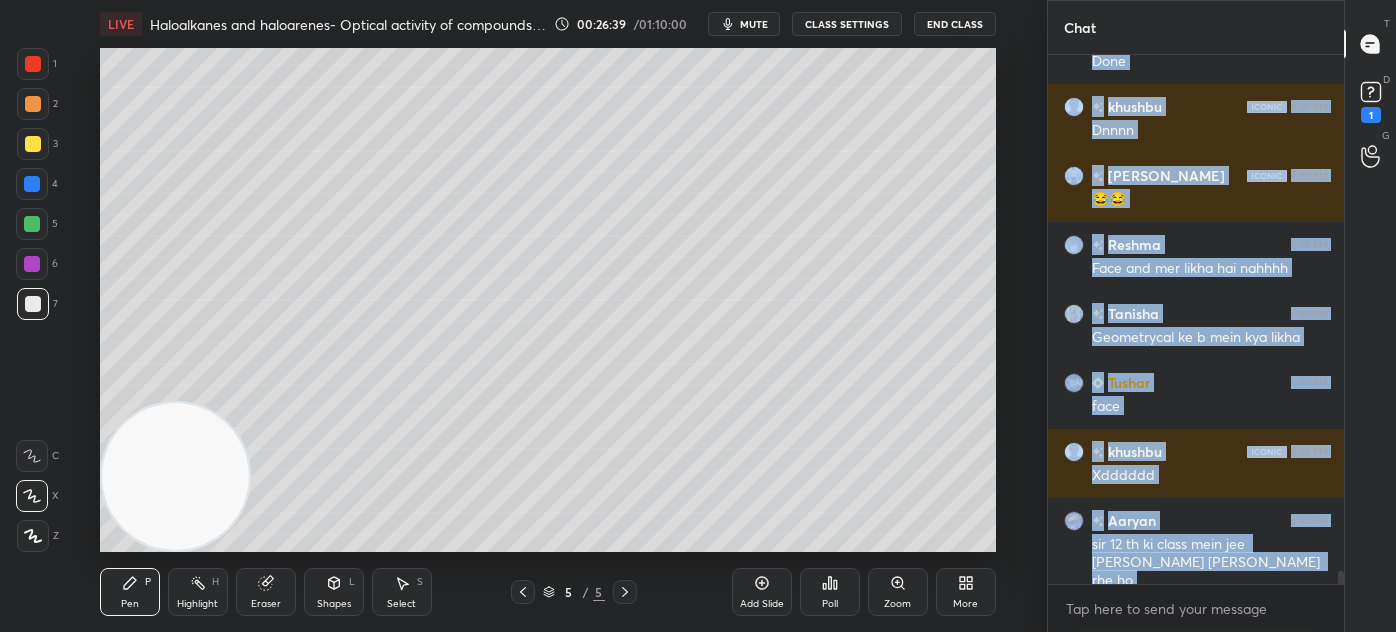 scroll, scrollTop: 20546, scrollLeft: 0, axis: vertical 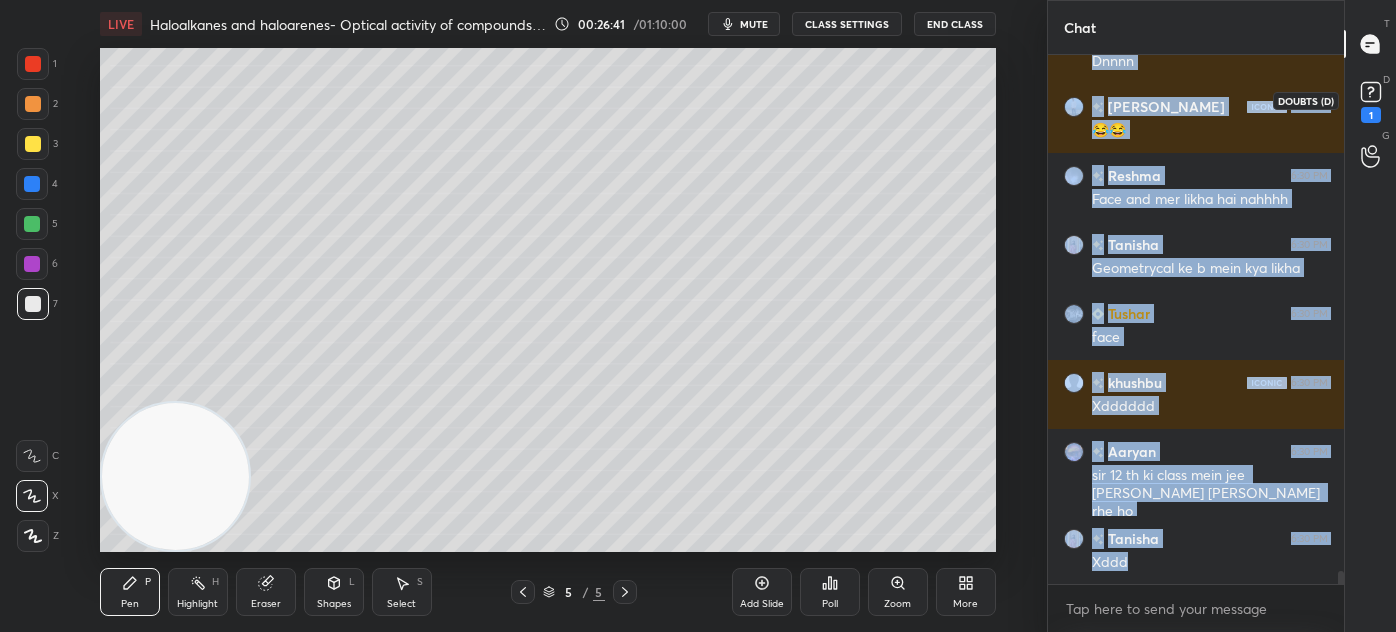 click on "1" at bounding box center [1371, 100] 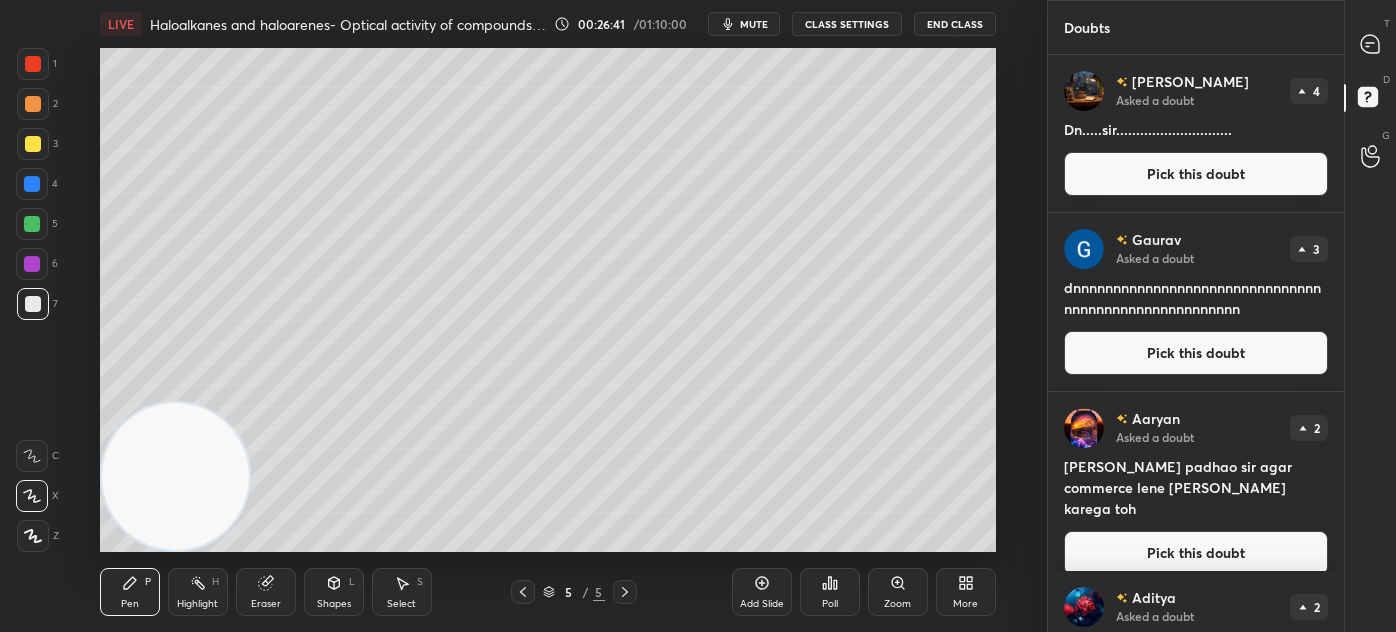 click 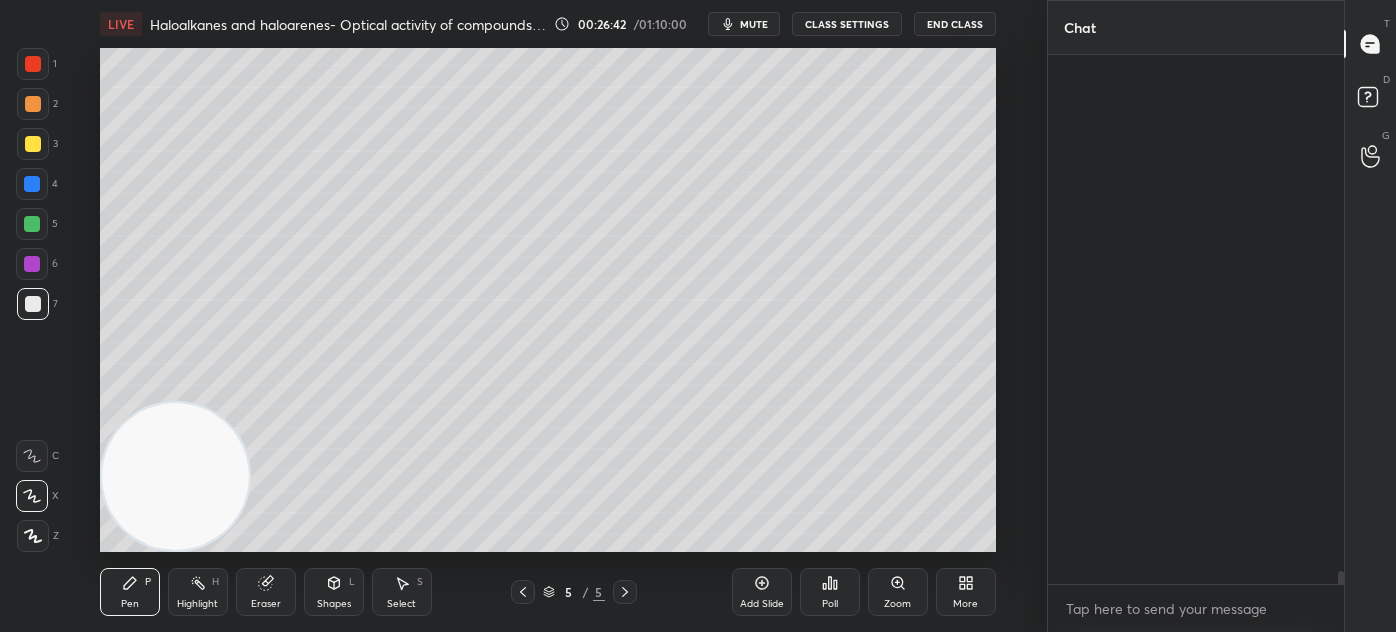scroll, scrollTop: 20940, scrollLeft: 0, axis: vertical 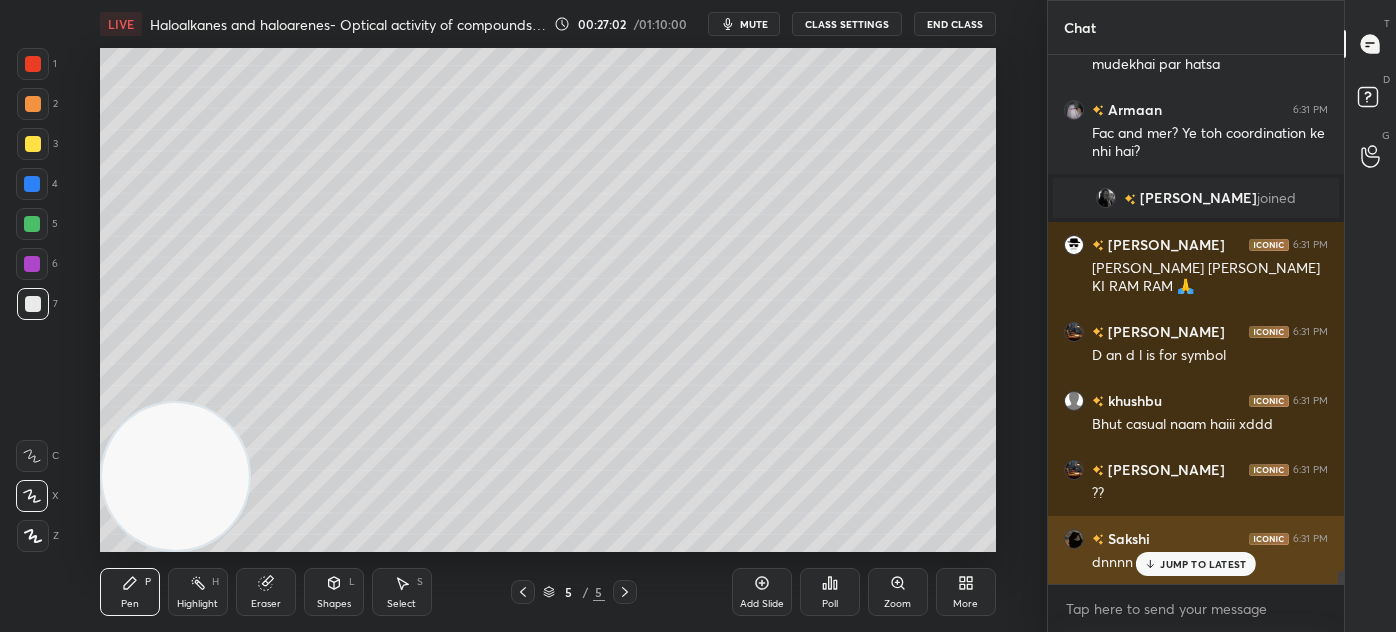 click on "JUMP TO LATEST" at bounding box center (1203, 564) 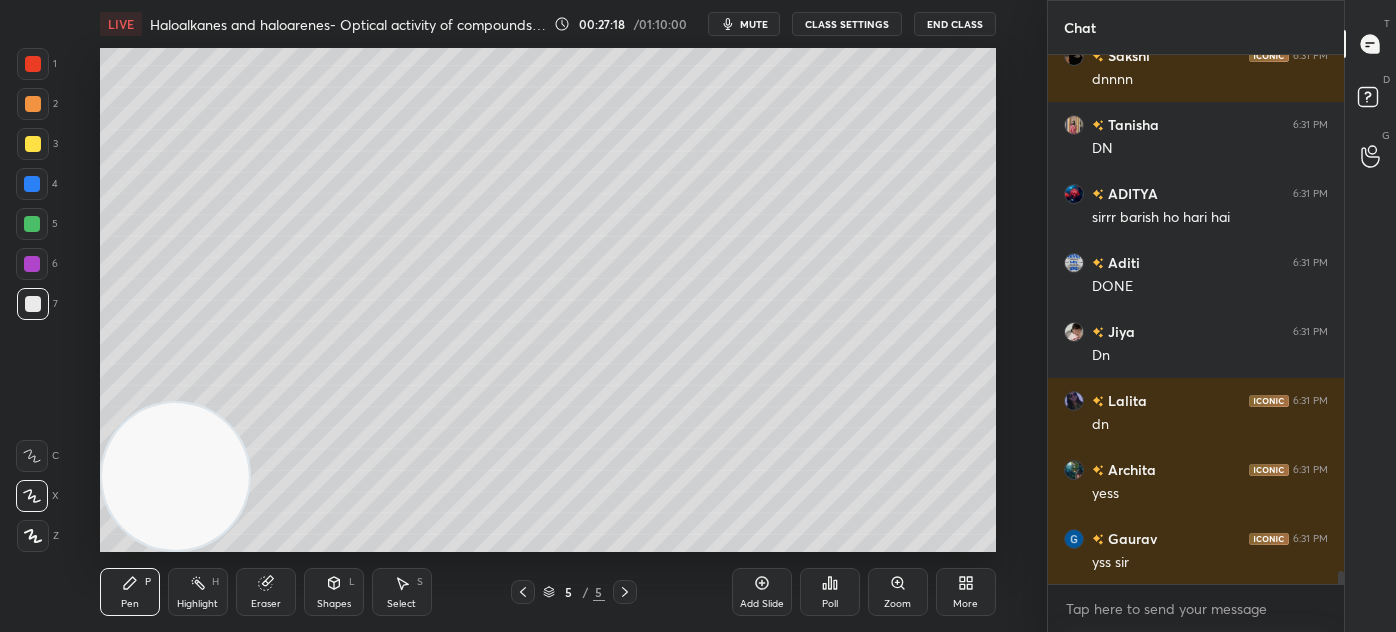 scroll, scrollTop: 21365, scrollLeft: 0, axis: vertical 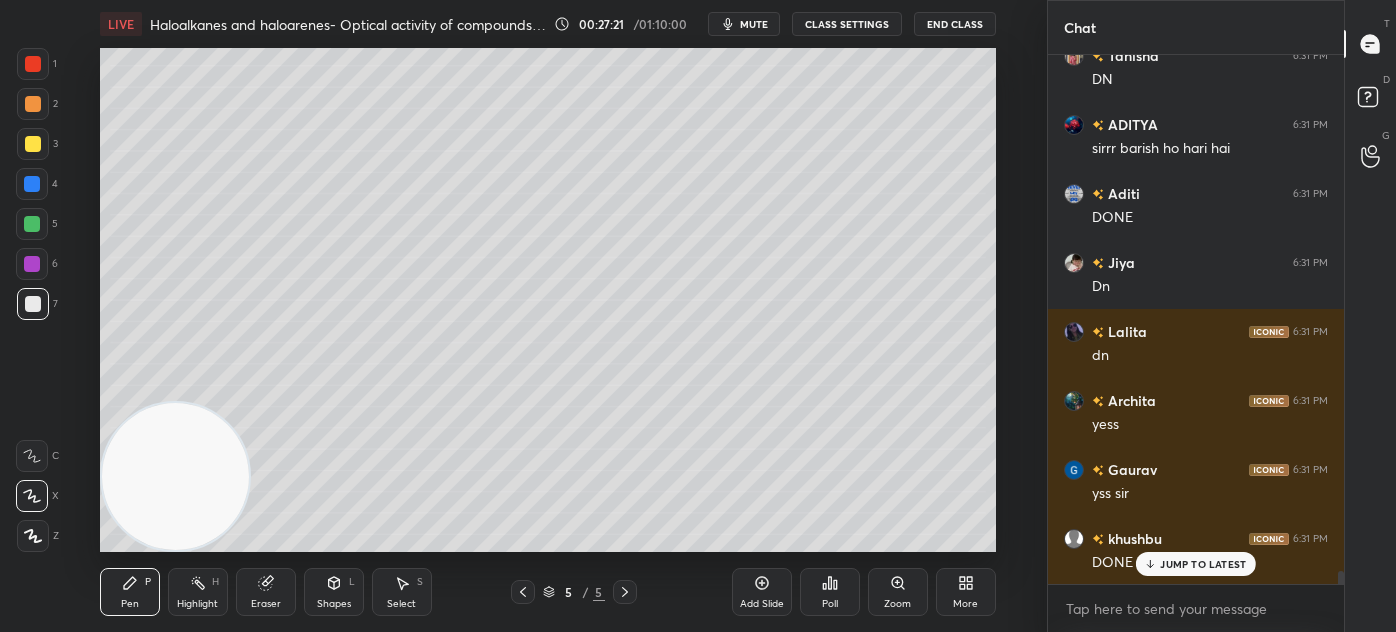 drag, startPoint x: 1162, startPoint y: 566, endPoint x: 1192, endPoint y: 531, distance: 46.09772 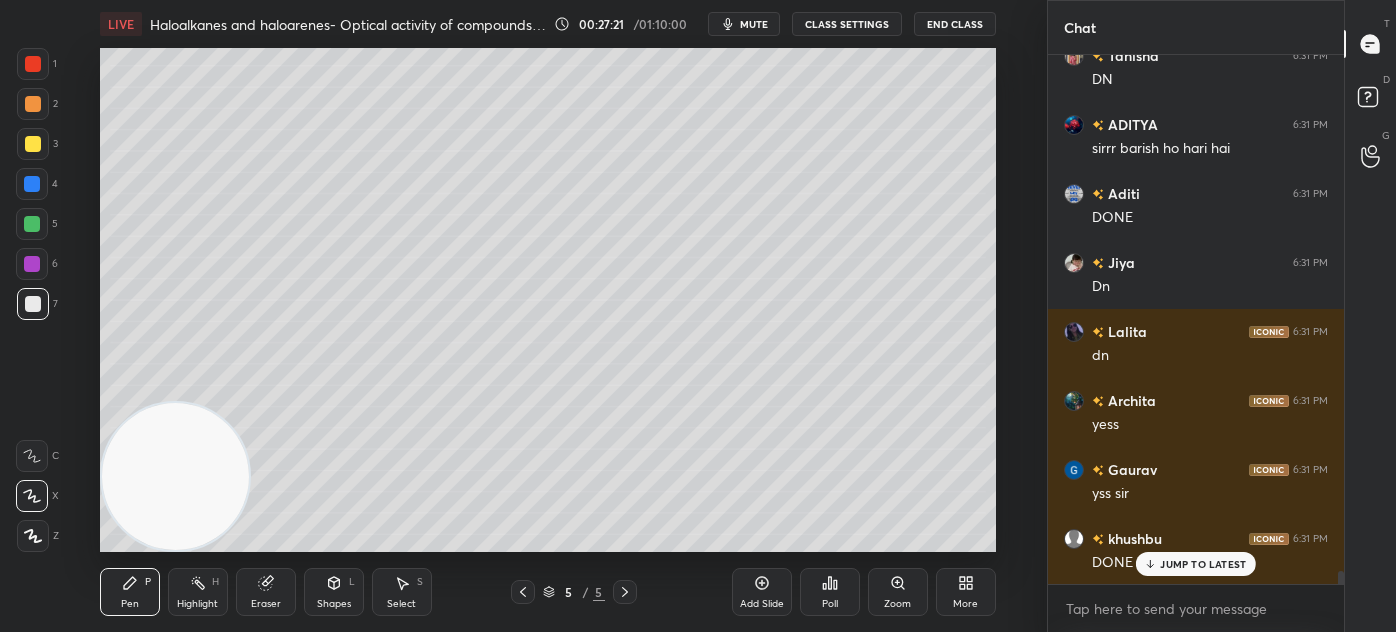 click on "JUMP TO LATEST" at bounding box center [1196, 564] 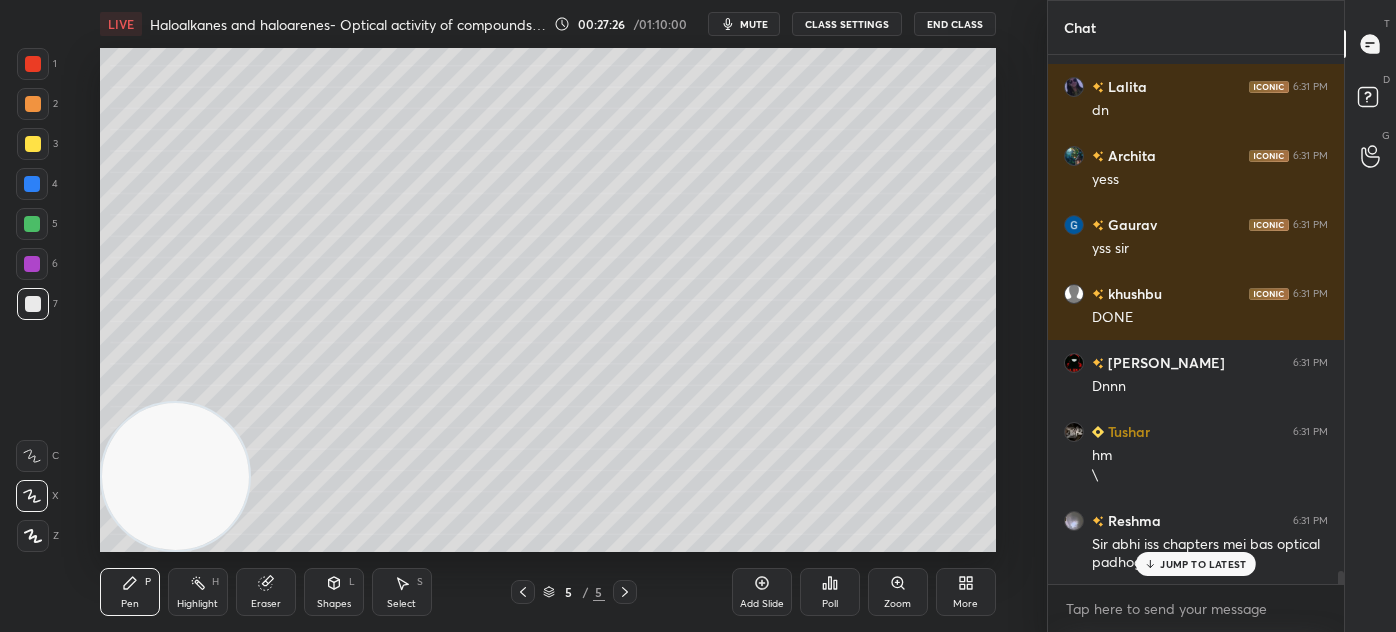 scroll, scrollTop: 21698, scrollLeft: 0, axis: vertical 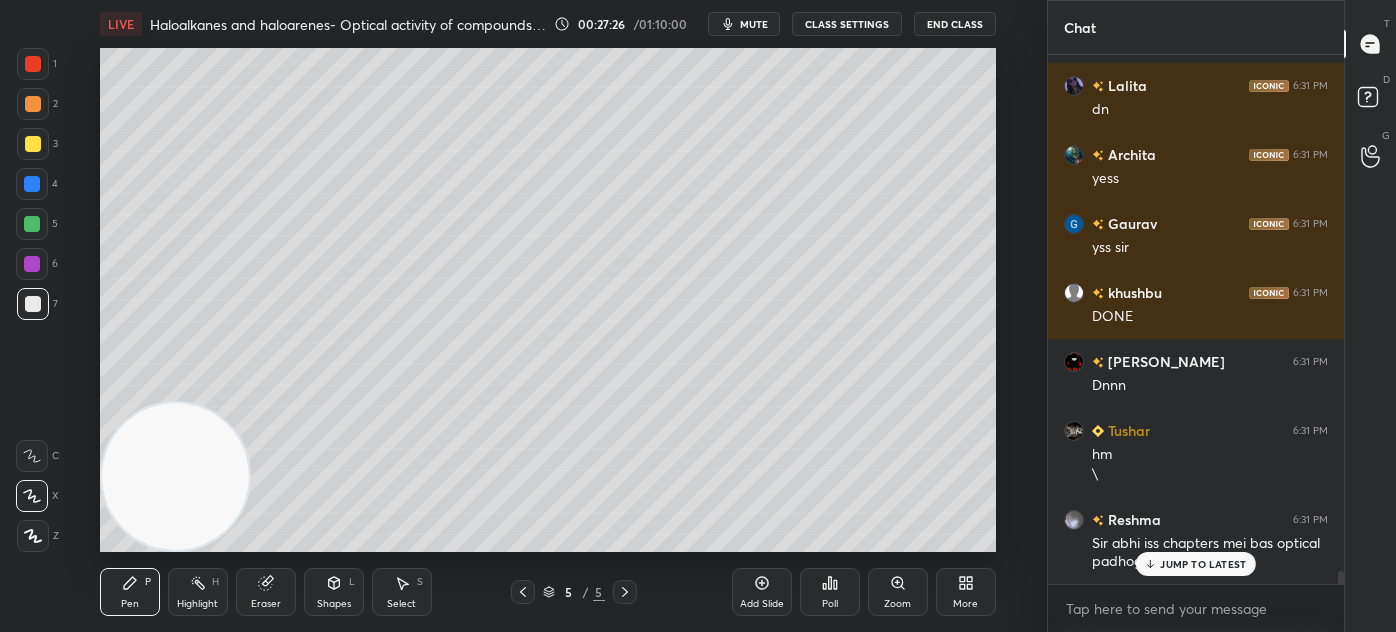 click on "CLASS SETTINGS" at bounding box center (847, 24) 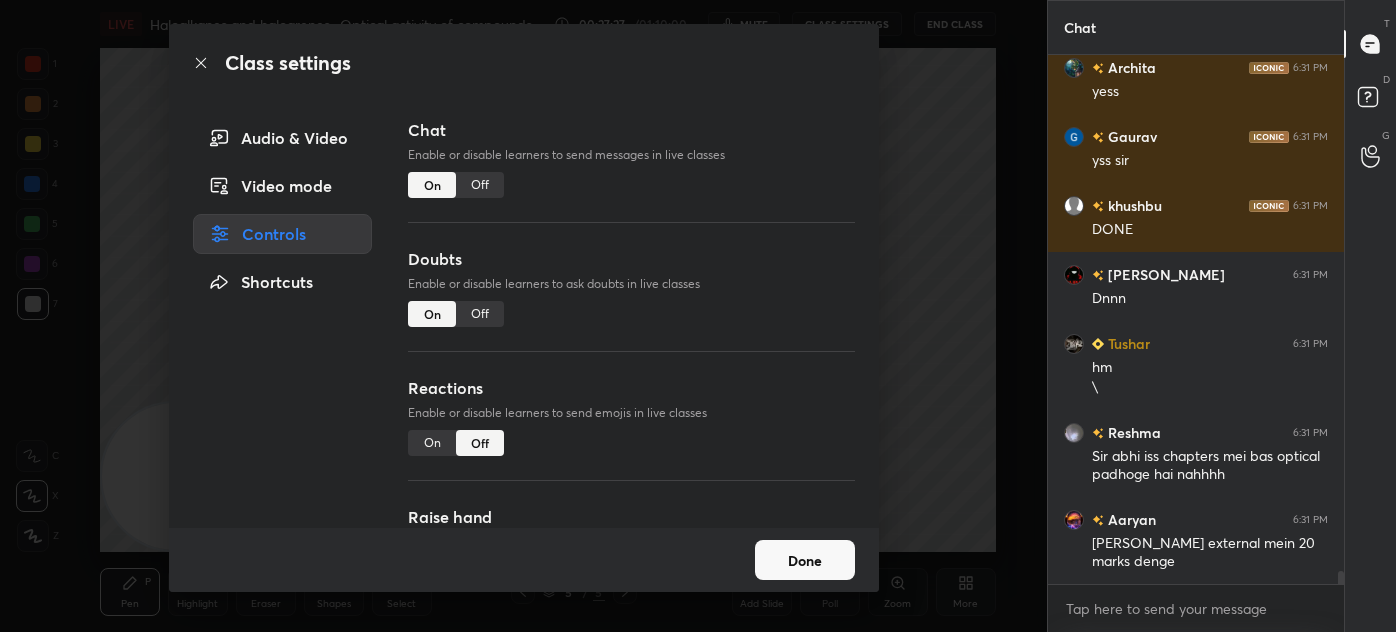 click on "Off" at bounding box center [480, 185] 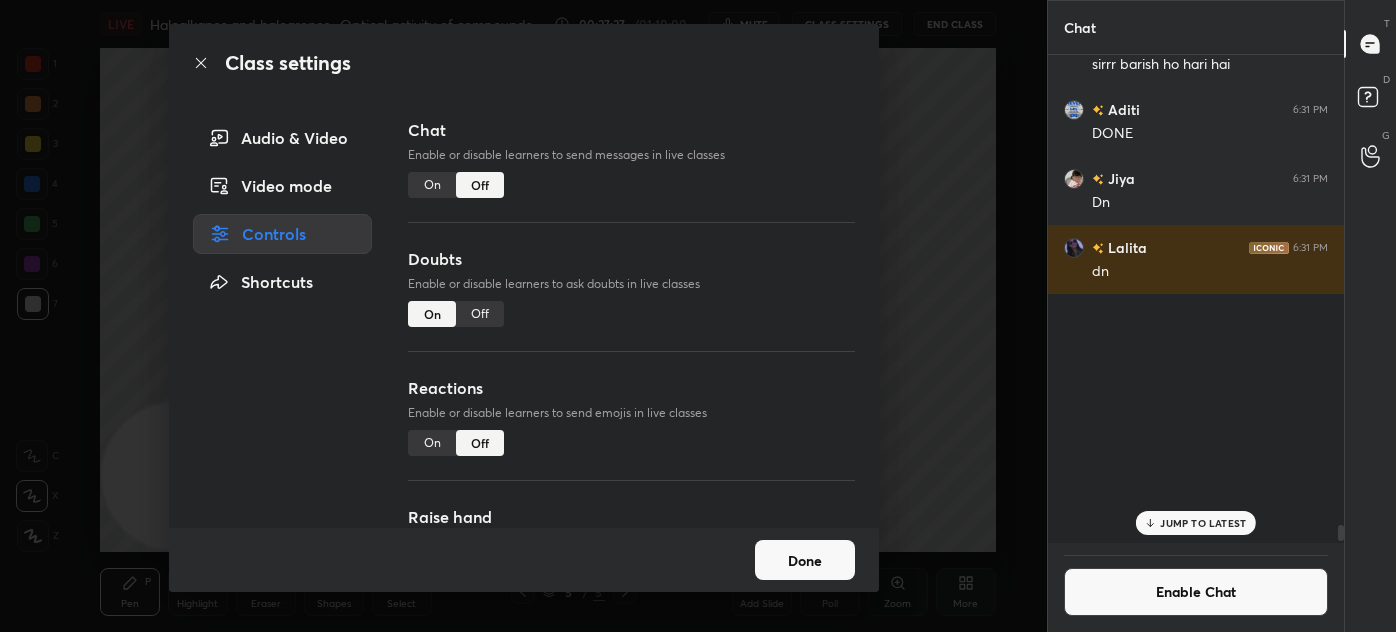 scroll, scrollTop: 20871, scrollLeft: 0, axis: vertical 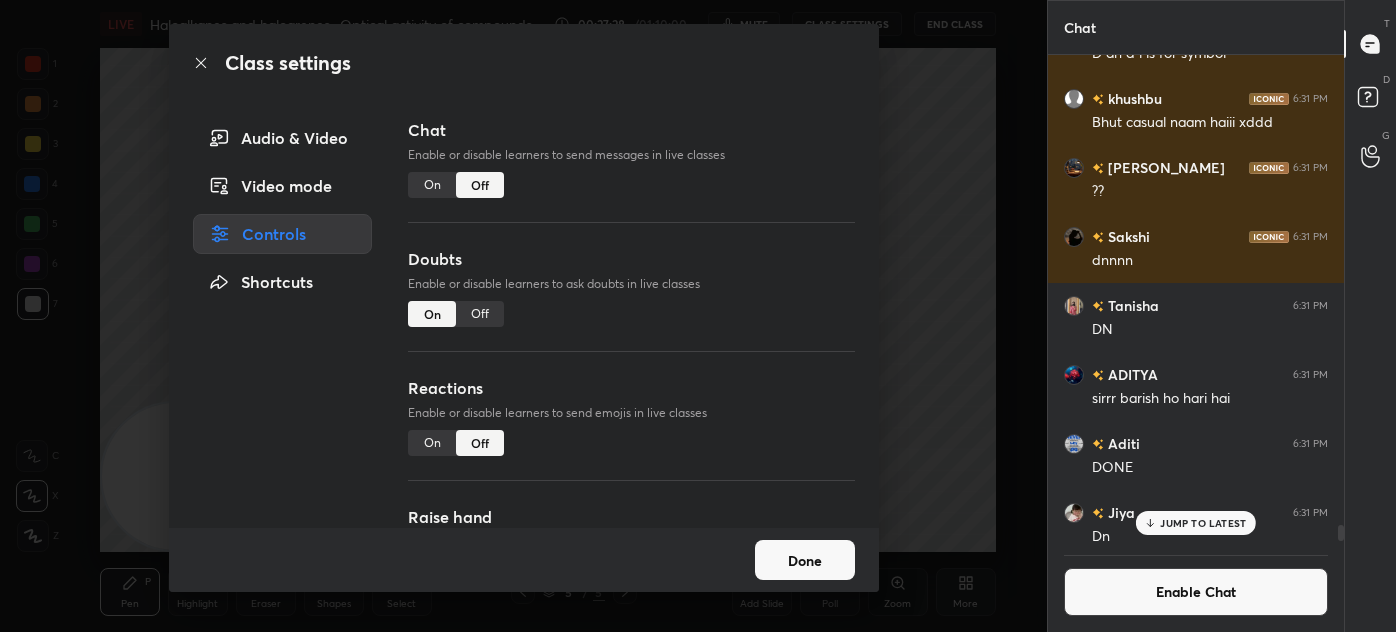 click on "Class settings Audio & Video Video mode Controls Shortcuts Chat Enable or disable learners to send messages in live classes On Off Doubts Enable or disable learners to ask doubts in live classes On Off Reactions Enable or disable learners to send emojis in live classes On Off Raise hand Learners will not be able to raise hand, if turned off On Off Poll Prediction Enable or disable poll prediction in case of a question on the slide On Off Done" at bounding box center [523, 316] 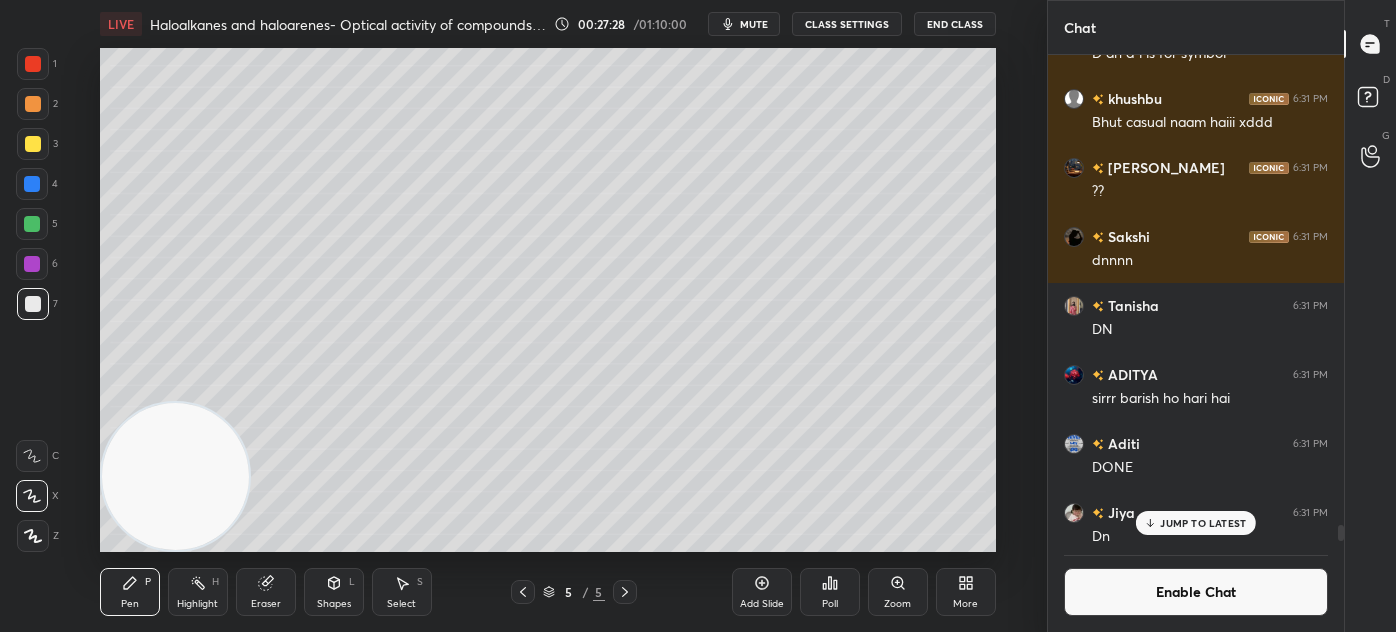 click on "JUMP TO LATEST" at bounding box center [1203, 523] 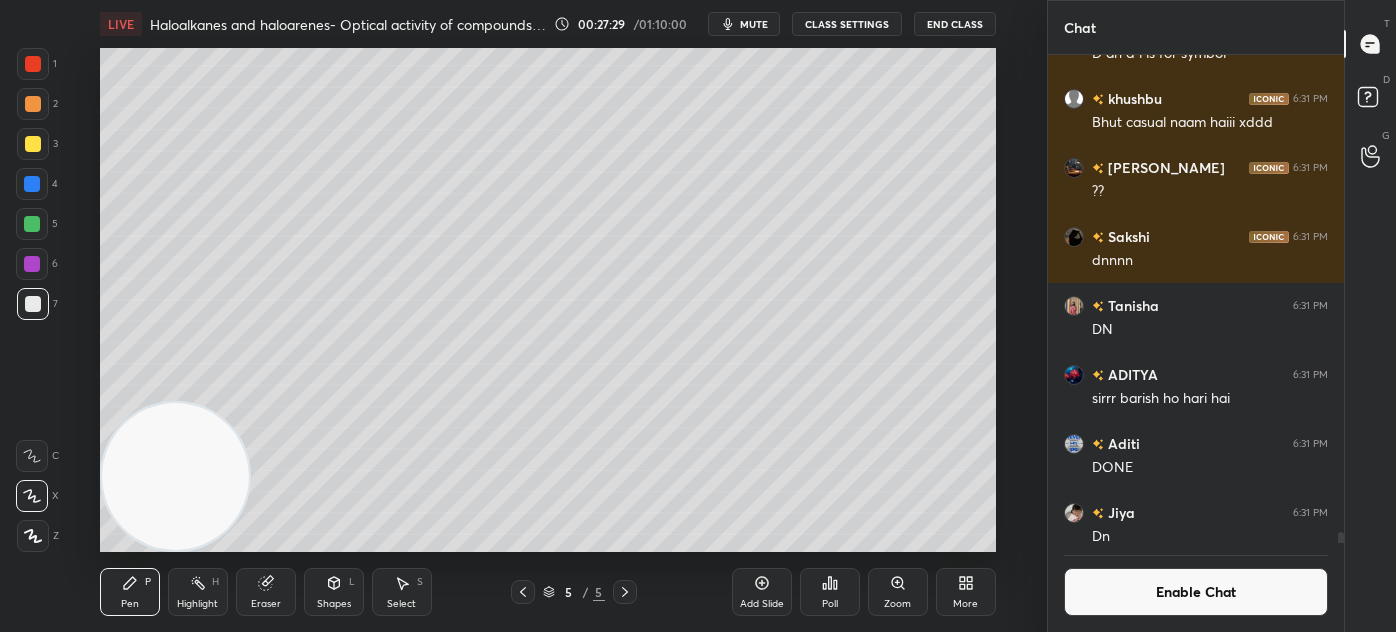 scroll, scrollTop: 21495, scrollLeft: 0, axis: vertical 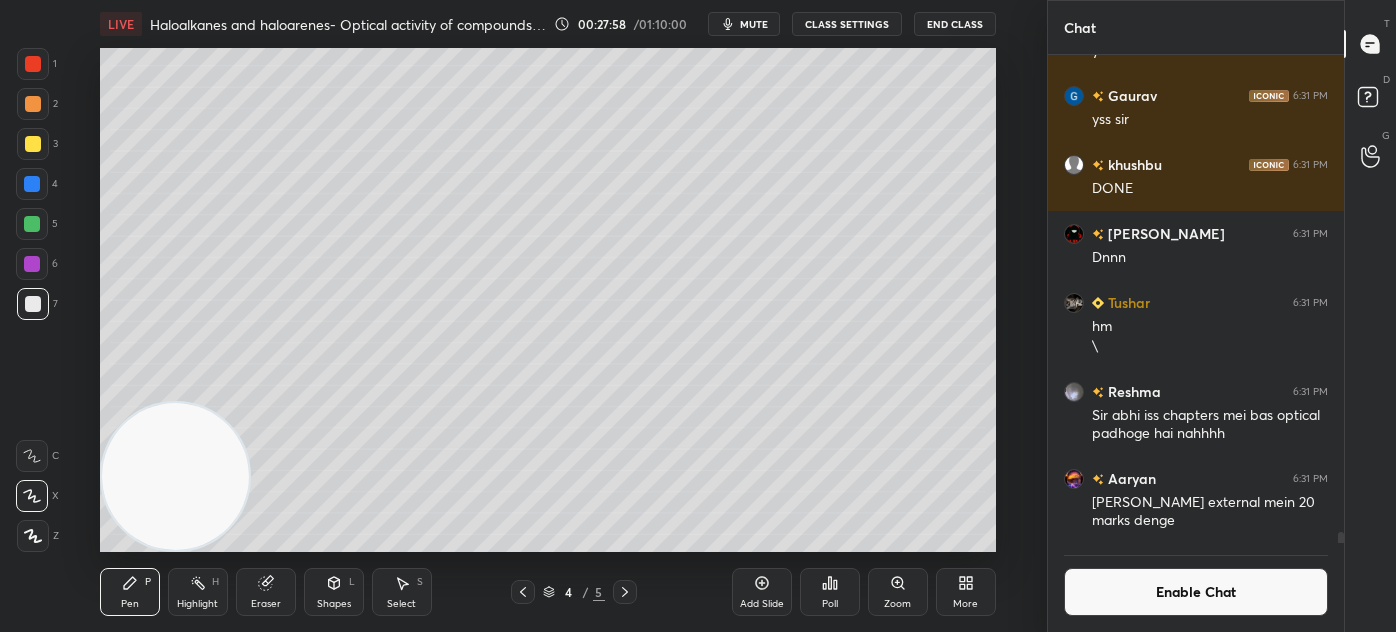 drag, startPoint x: 39, startPoint y: 178, endPoint x: 46, endPoint y: 191, distance: 14.764823 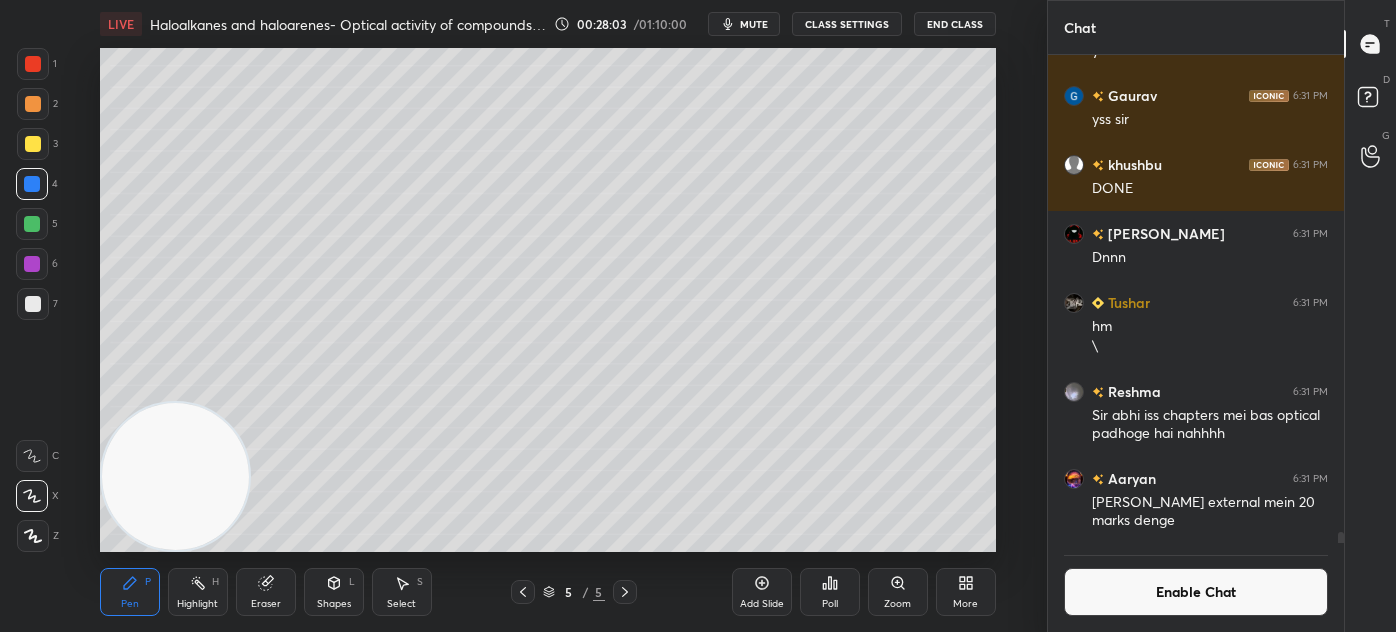 click on "Add Slide" at bounding box center (762, 604) 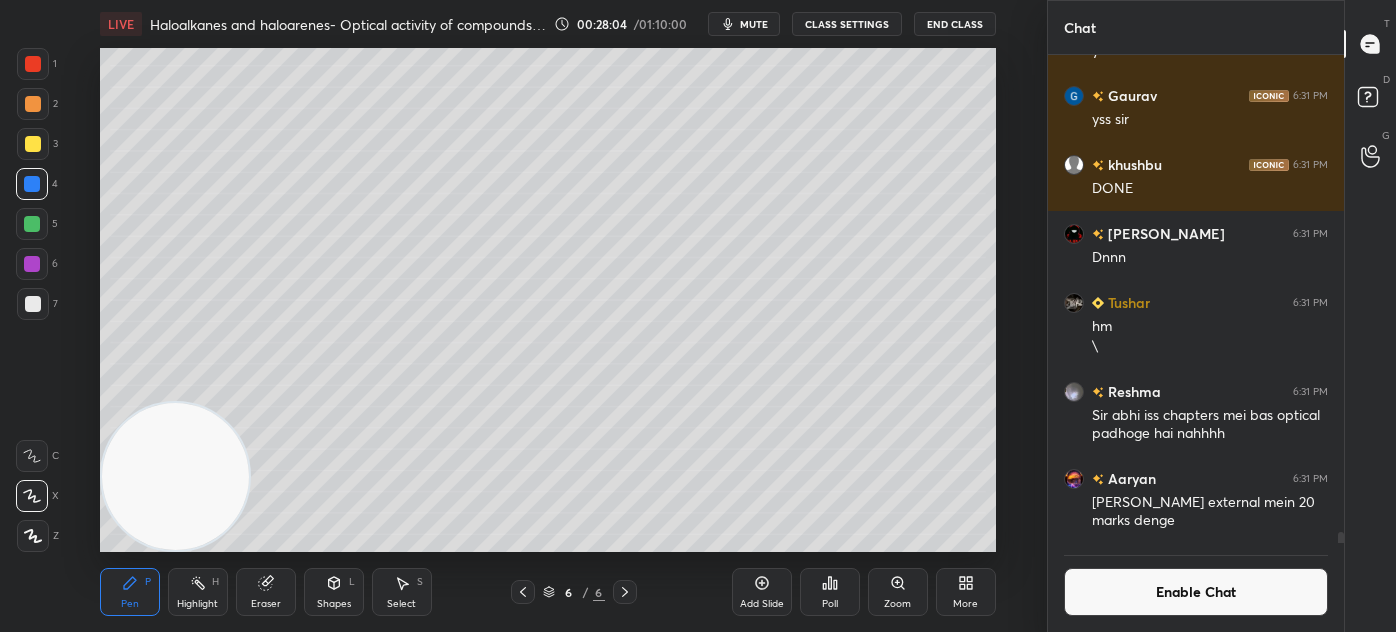 drag, startPoint x: 30, startPoint y: 146, endPoint x: 41, endPoint y: 146, distance: 11 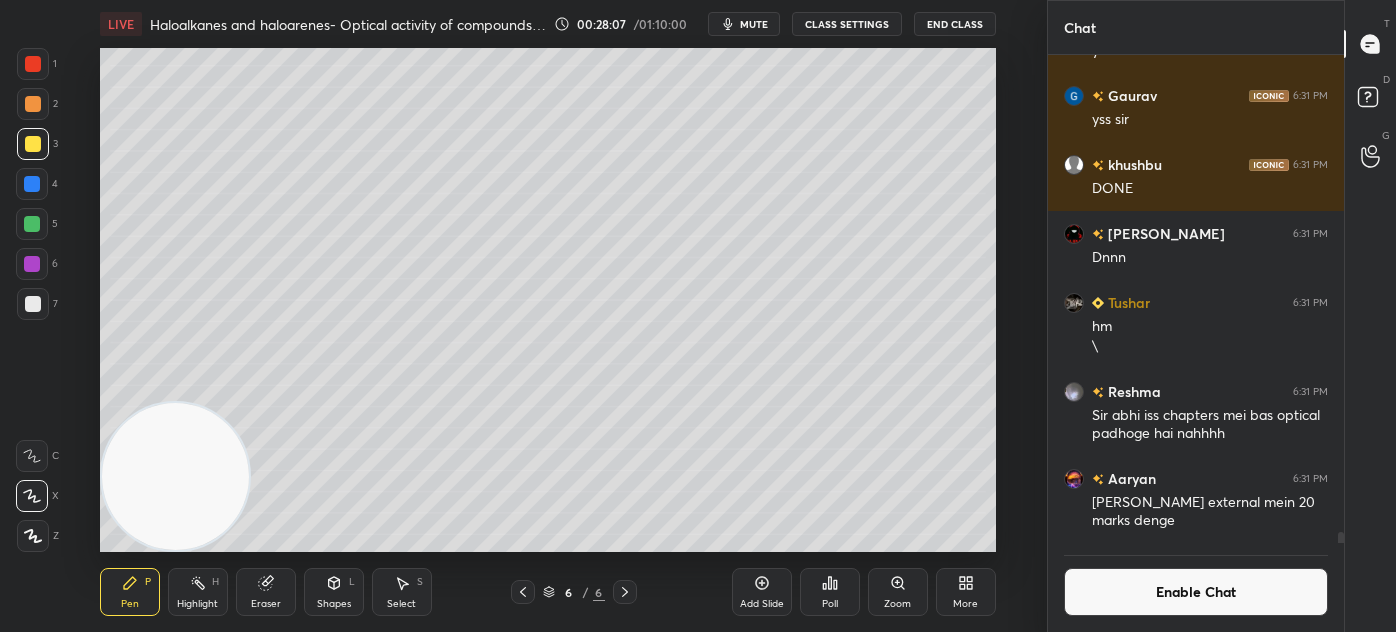 drag, startPoint x: 35, startPoint y: 304, endPoint x: 58, endPoint y: 289, distance: 27.45906 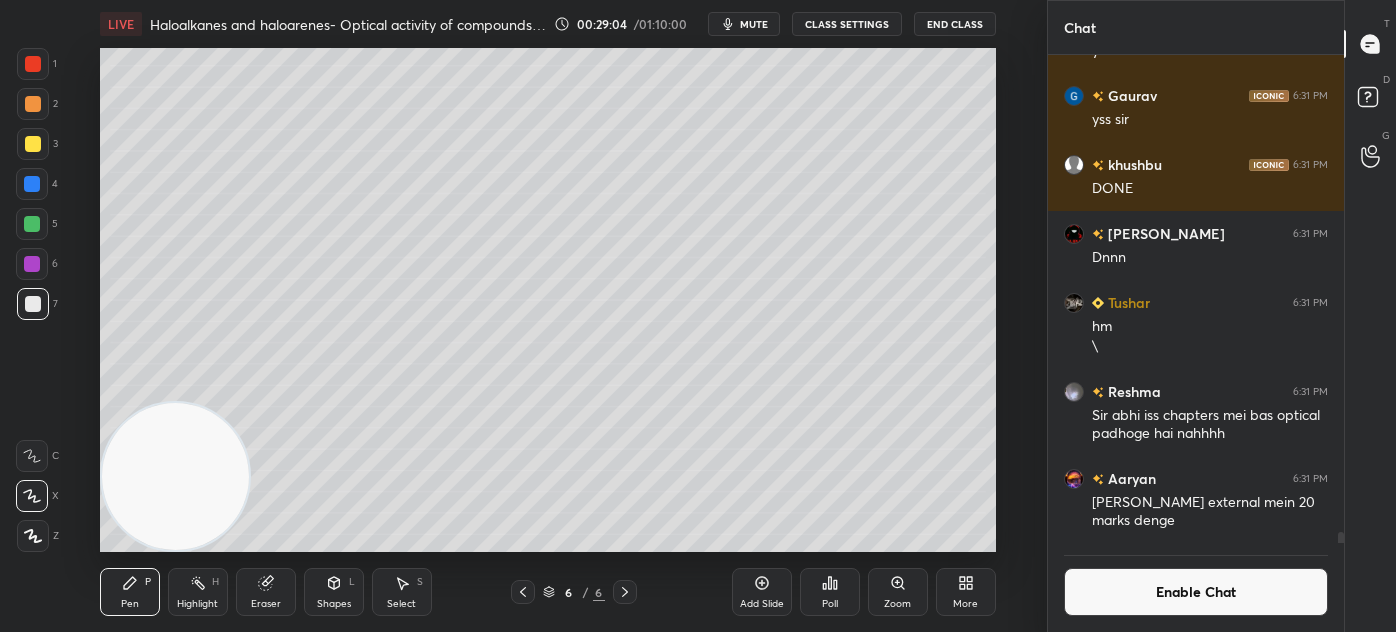 scroll, scrollTop: 21581, scrollLeft: 0, axis: vertical 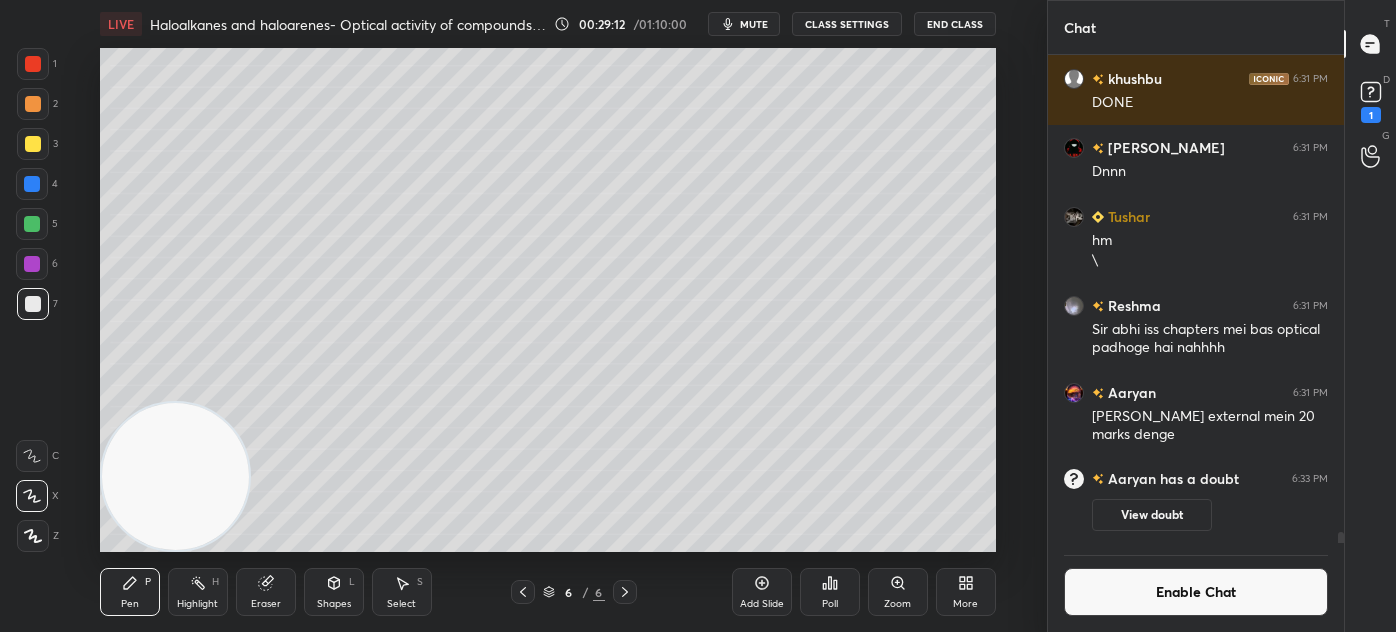 drag, startPoint x: 31, startPoint y: 148, endPoint x: 40, endPoint y: 137, distance: 14.21267 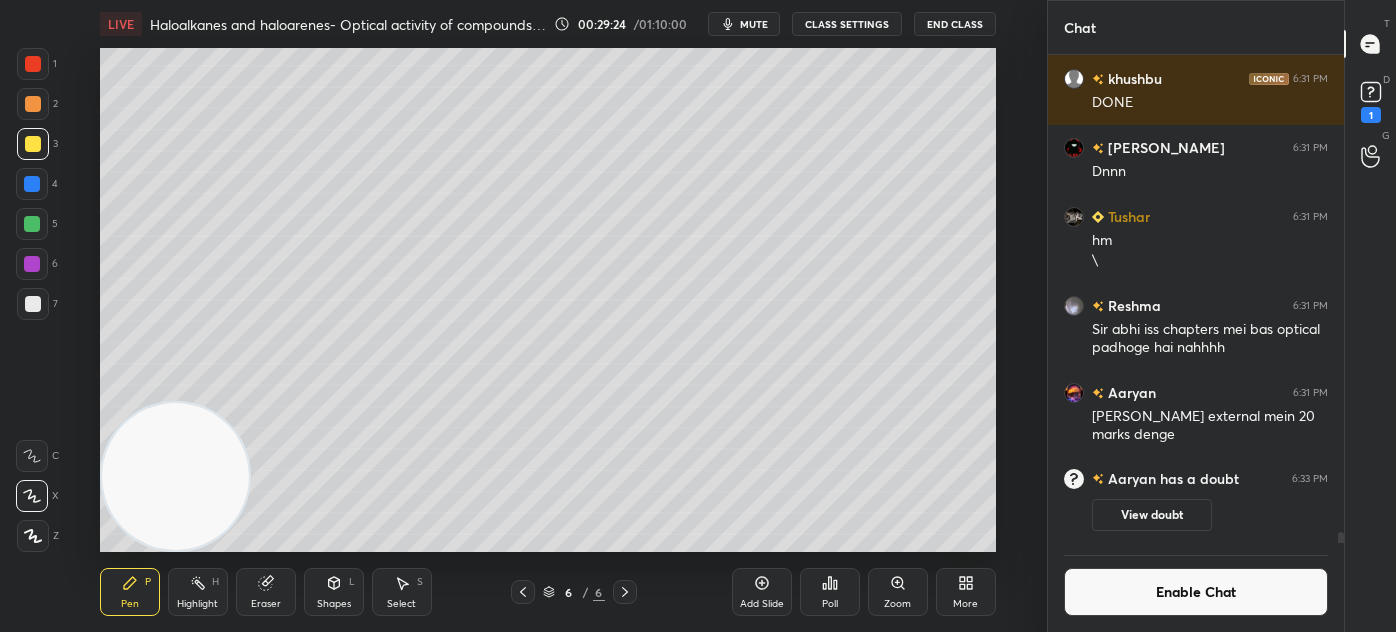 drag, startPoint x: 32, startPoint y: 300, endPoint x: 36, endPoint y: 282, distance: 18.439089 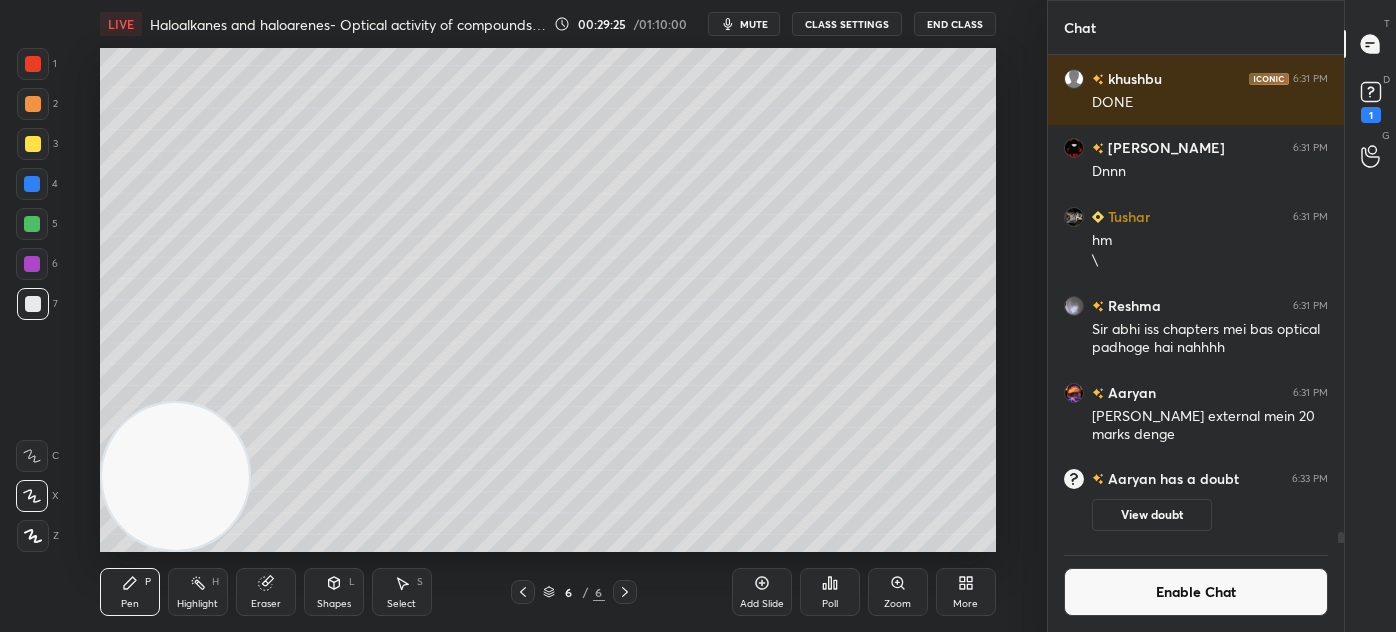 click at bounding box center (33, 536) 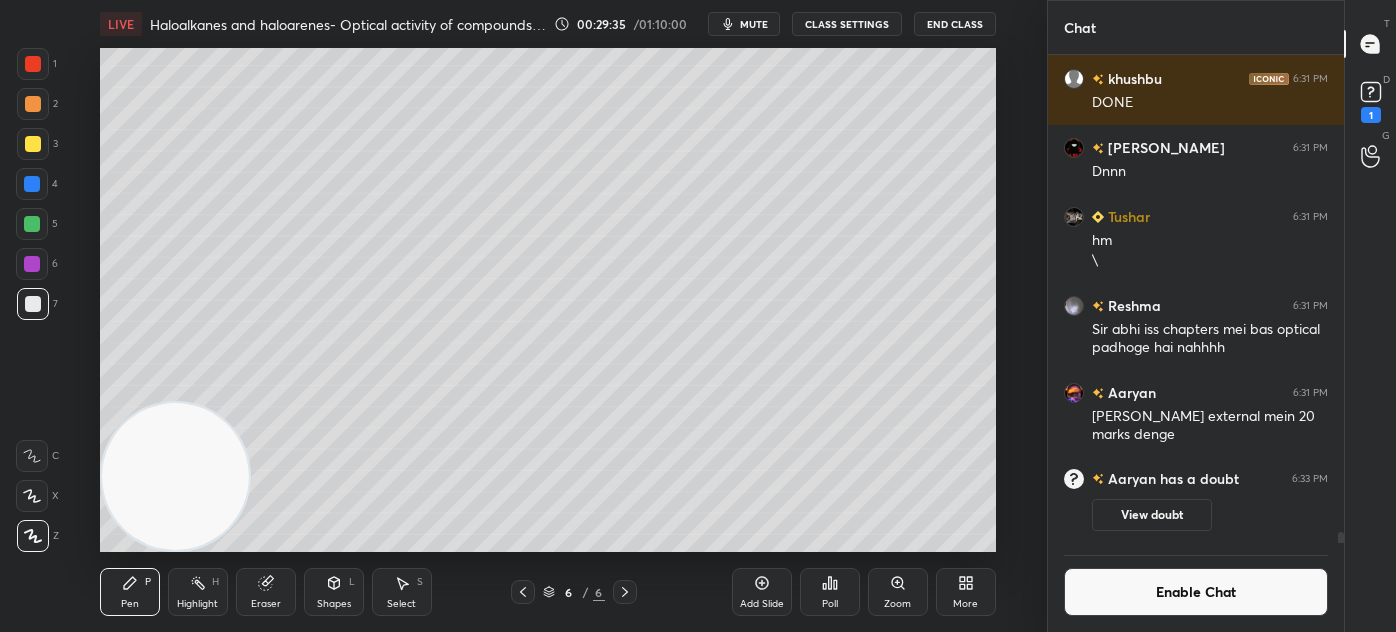 click at bounding box center [33, 144] 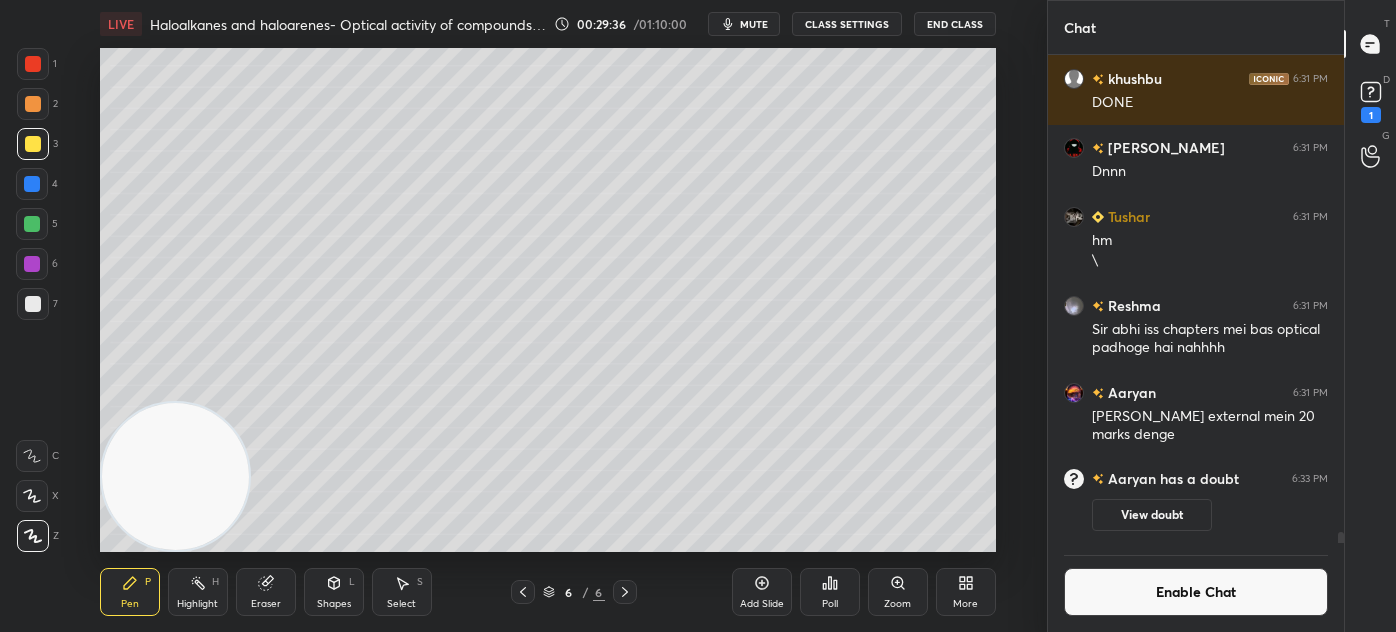 drag, startPoint x: 268, startPoint y: 590, endPoint x: 320, endPoint y: 552, distance: 64.40497 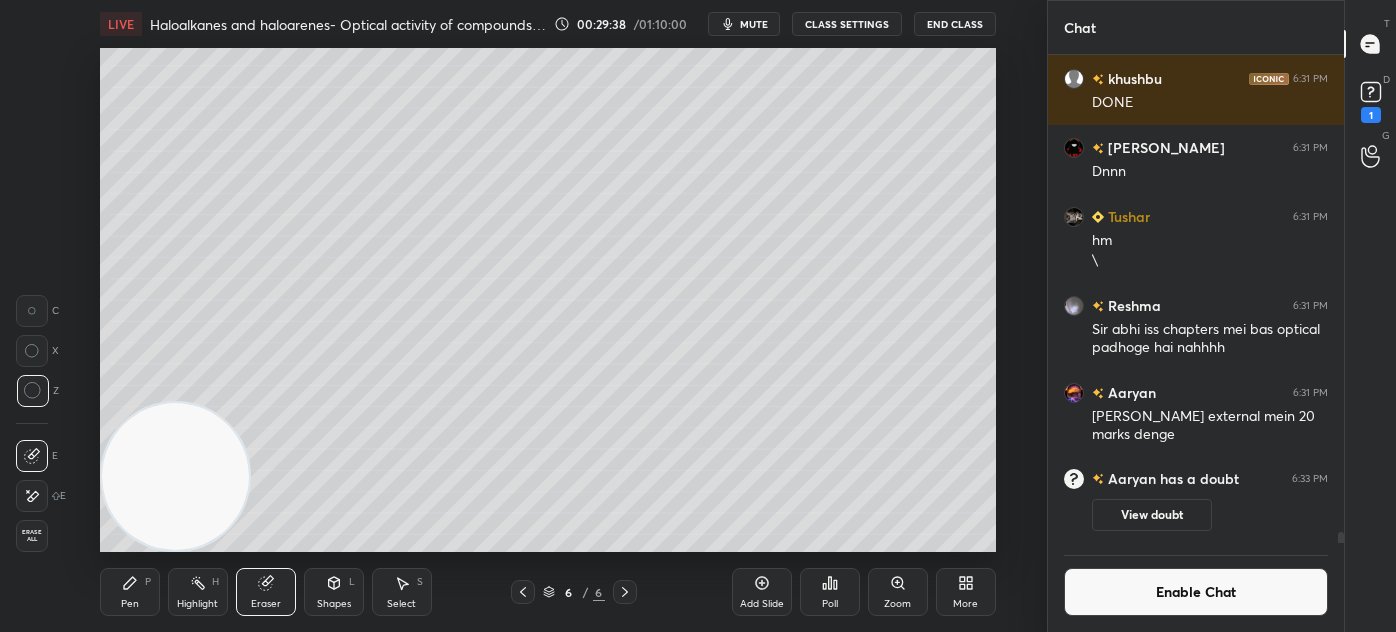 scroll, scrollTop: 21480, scrollLeft: 0, axis: vertical 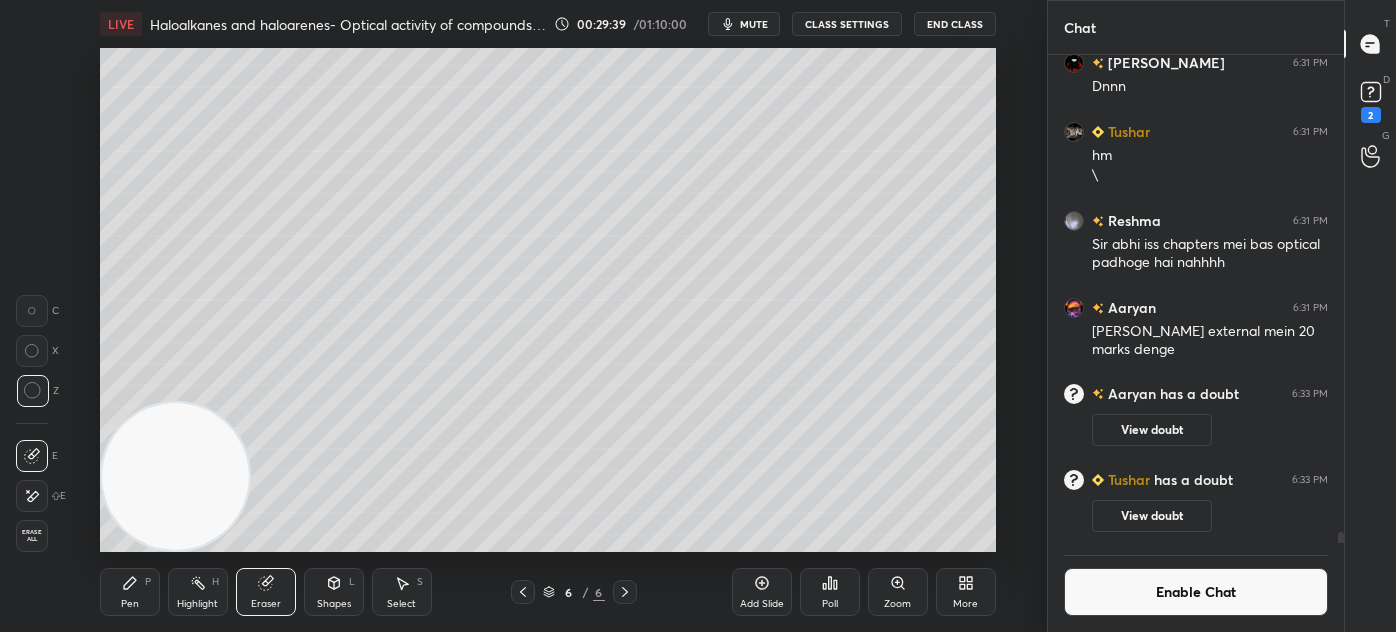 click on "Pen P" at bounding box center [130, 592] 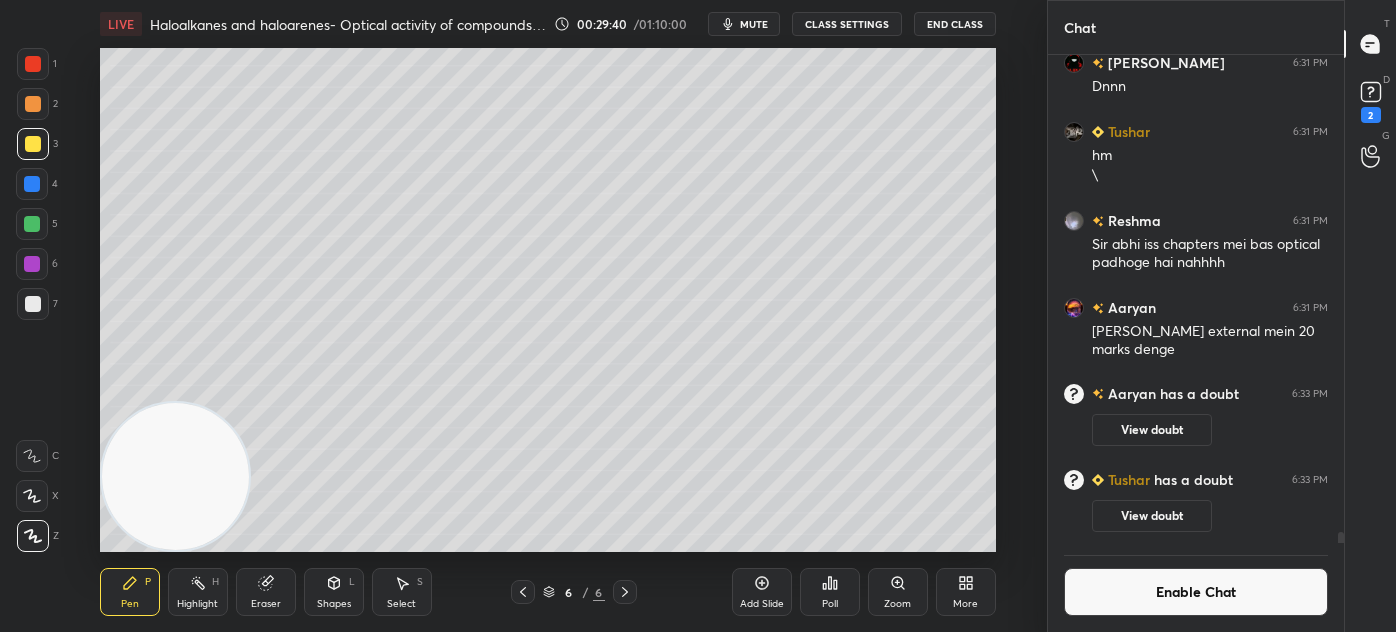 click at bounding box center [33, 144] 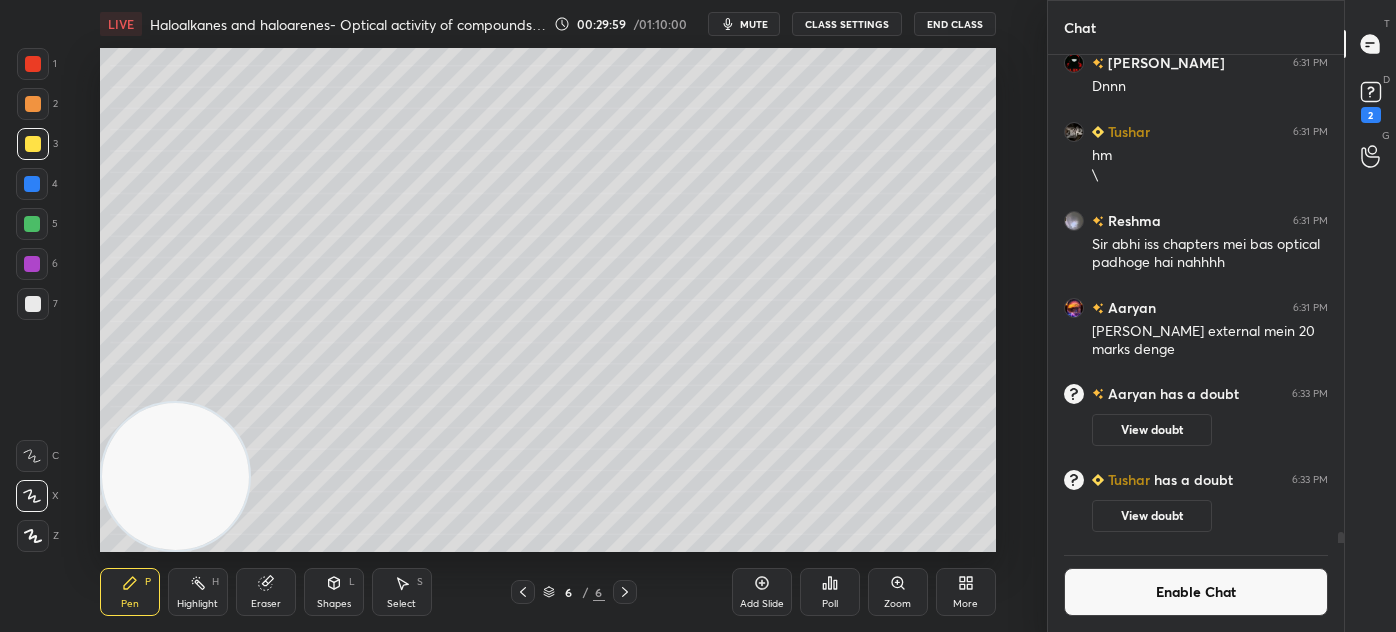 scroll, scrollTop: 21530, scrollLeft: 0, axis: vertical 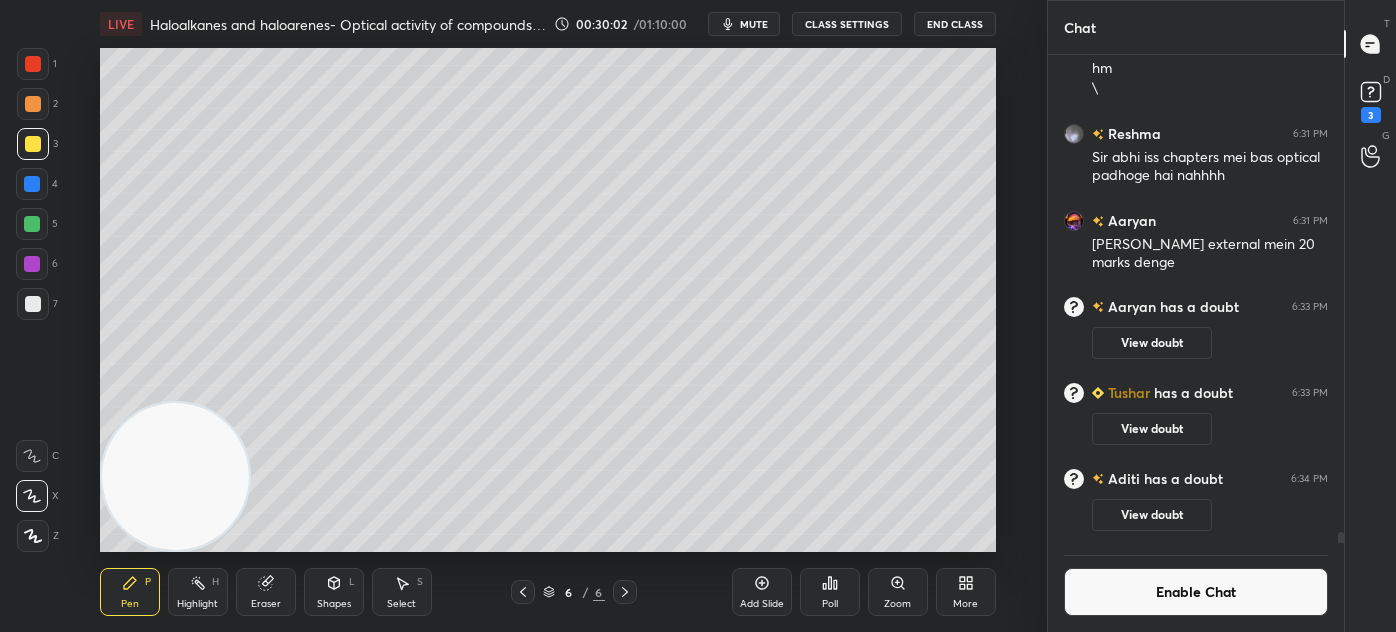 drag, startPoint x: 1104, startPoint y: 593, endPoint x: 1117, endPoint y: 581, distance: 17.691807 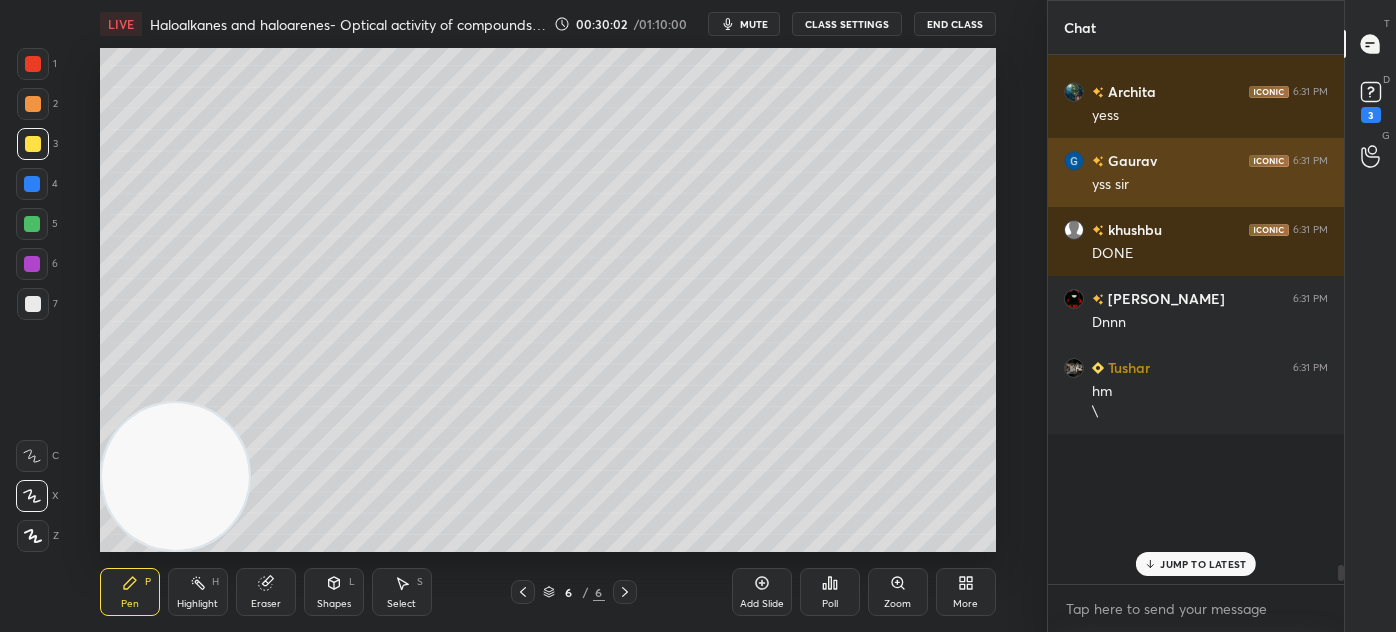 scroll, scrollTop: 6, scrollLeft: 5, axis: both 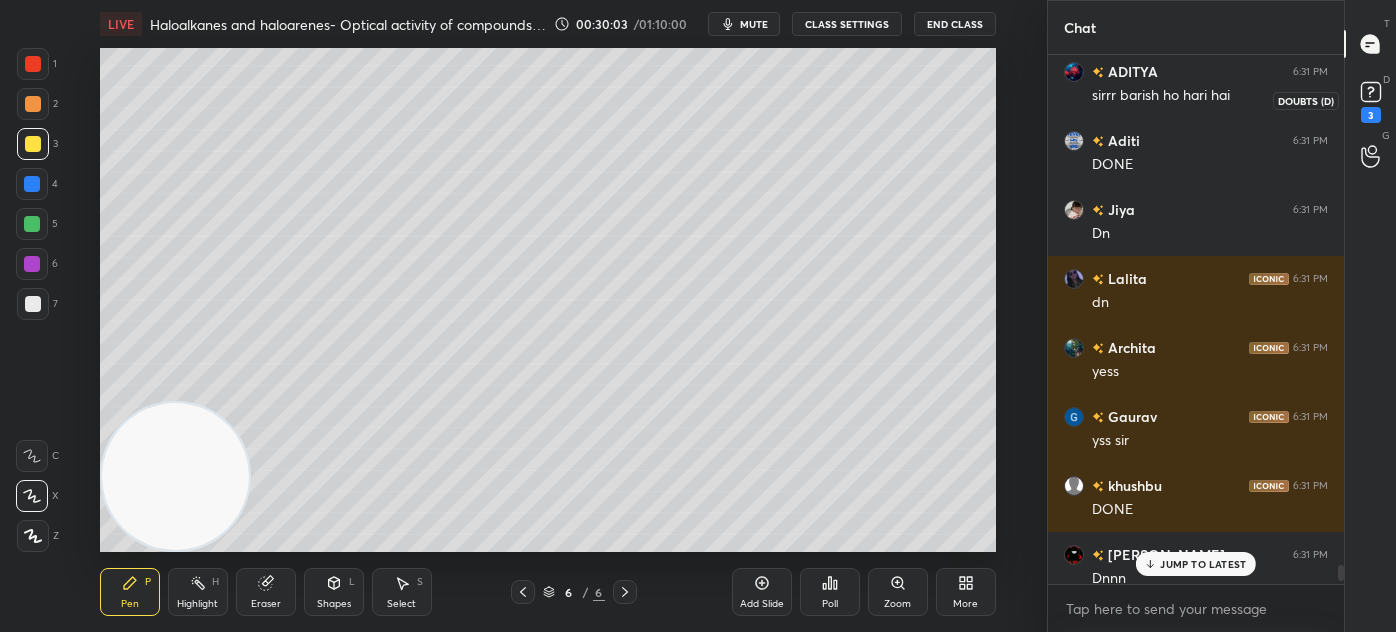 click on "3" at bounding box center (1371, 100) 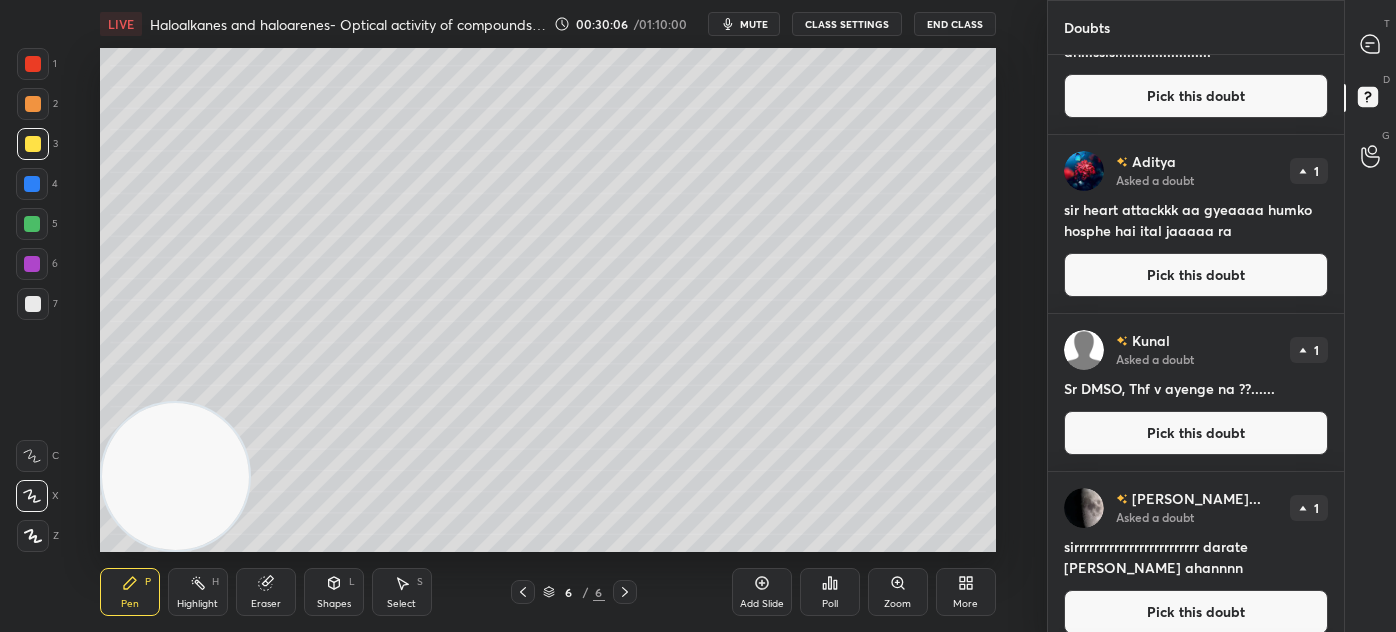 scroll, scrollTop: 2434, scrollLeft: 0, axis: vertical 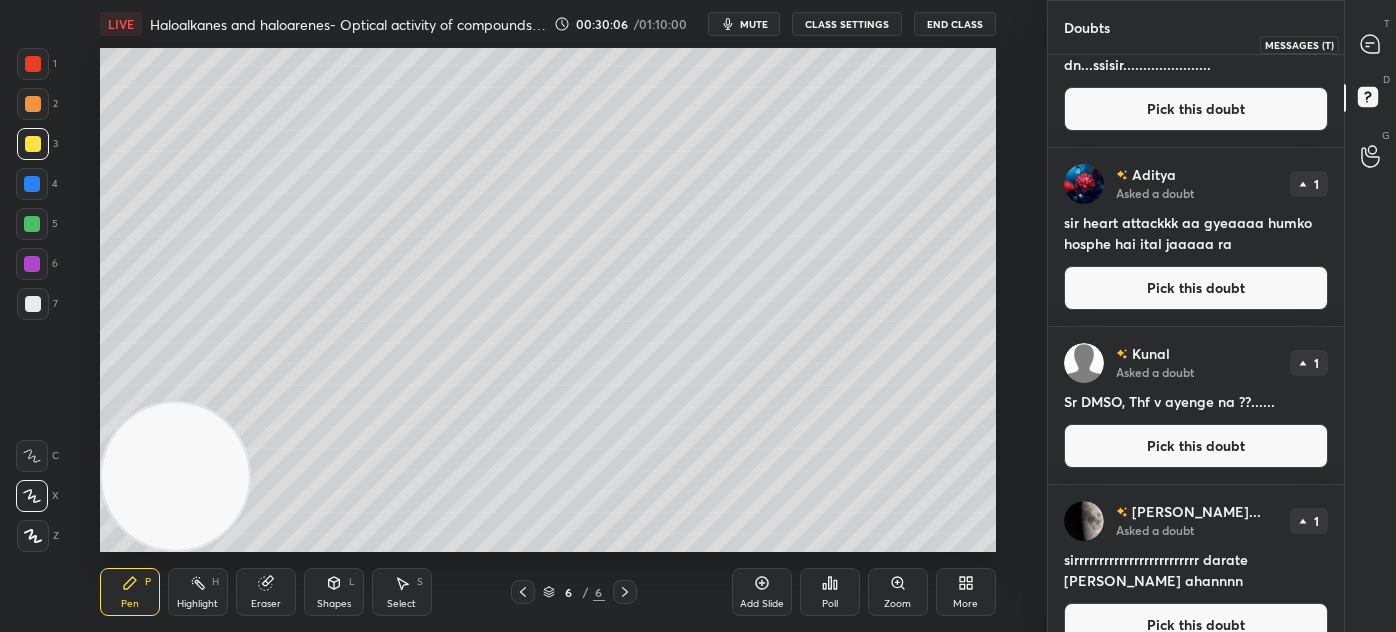 drag, startPoint x: 1368, startPoint y: 40, endPoint x: 1360, endPoint y: 82, distance: 42.755116 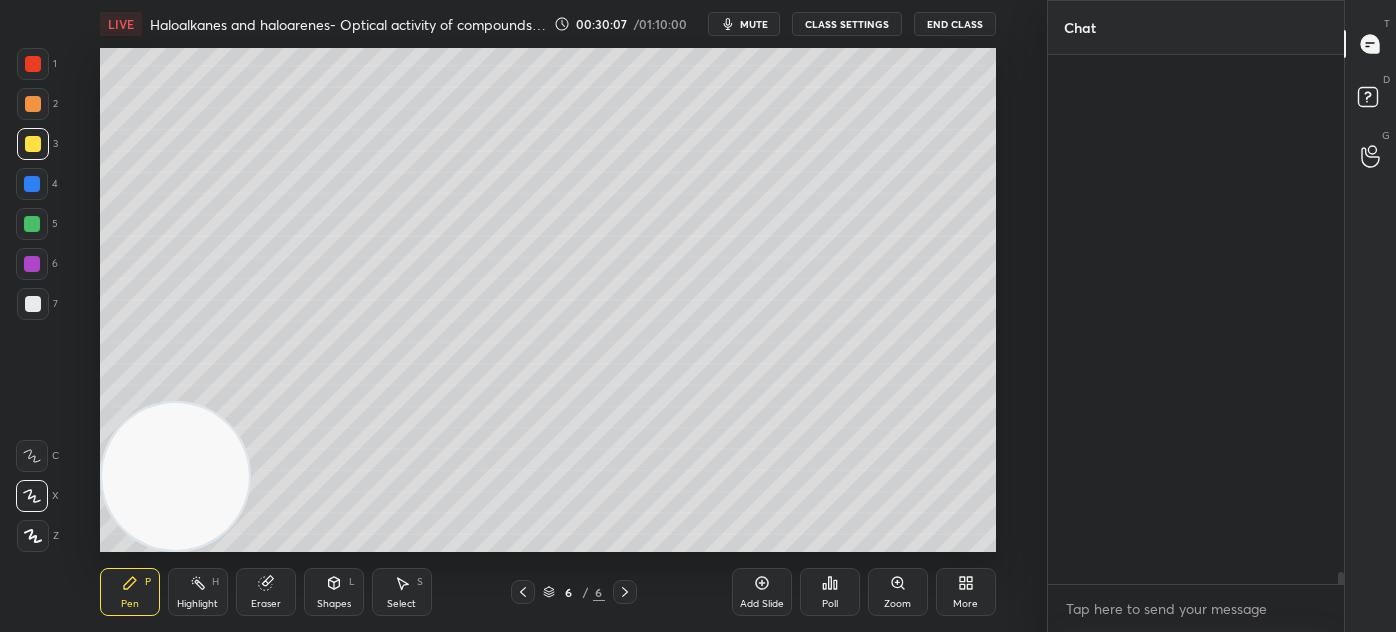 scroll, scrollTop: 21992, scrollLeft: 0, axis: vertical 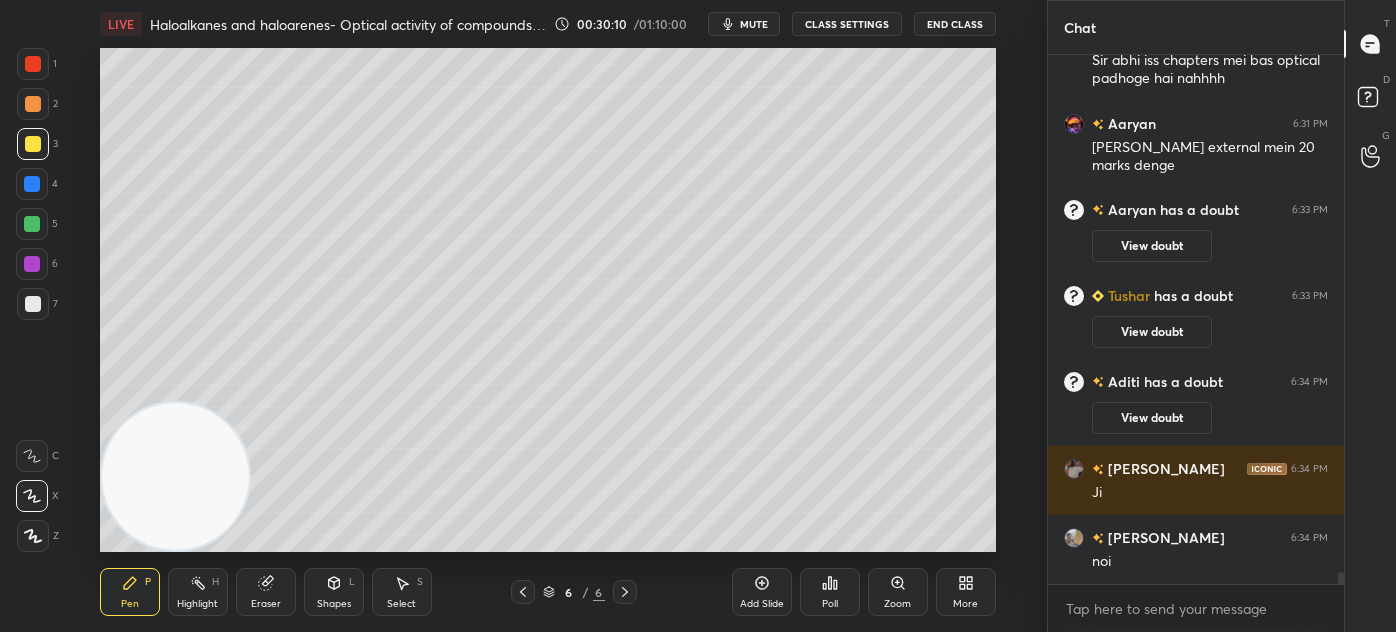 drag, startPoint x: 262, startPoint y: 596, endPoint x: 281, endPoint y: 559, distance: 41.59327 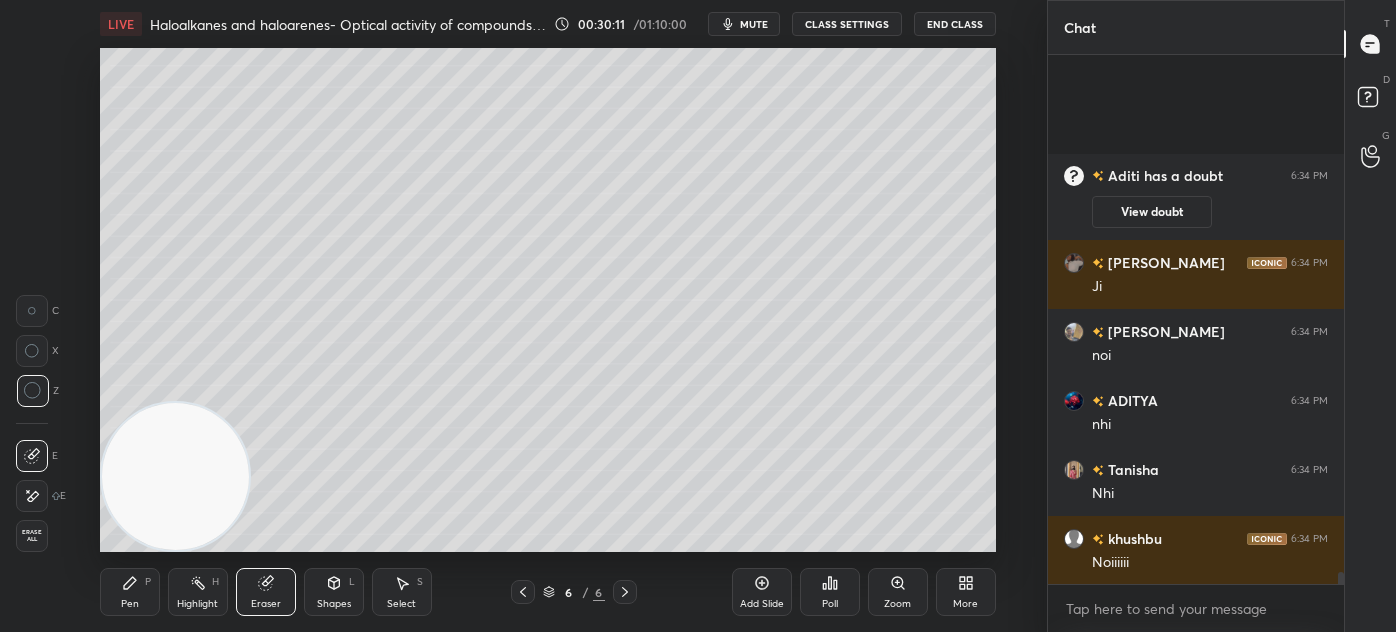 scroll, scrollTop: 22544, scrollLeft: 0, axis: vertical 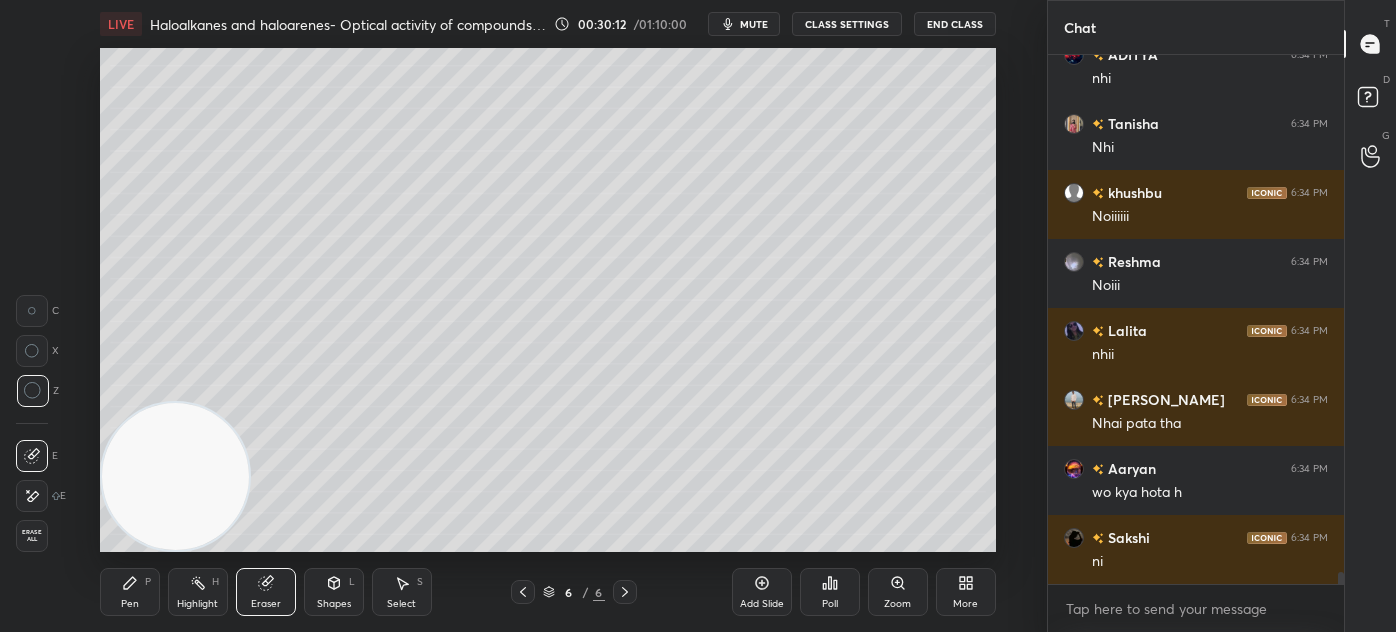 click on "Pen P" at bounding box center [130, 592] 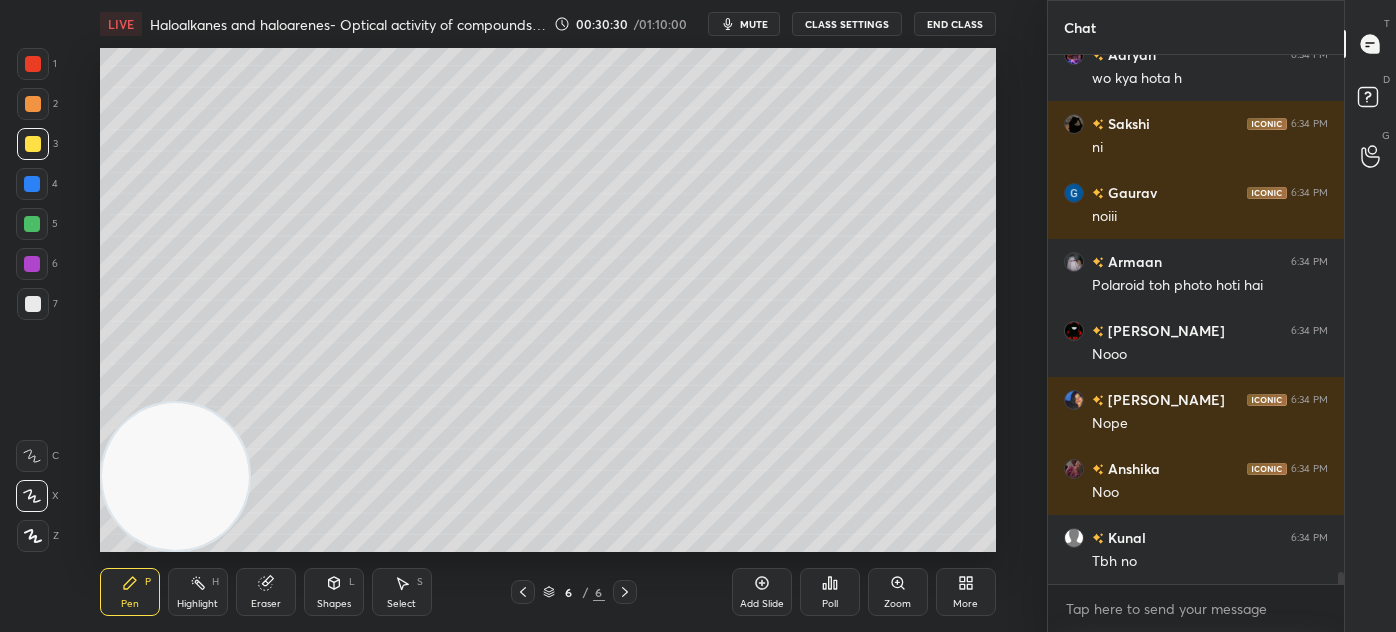 scroll, scrollTop: 23165, scrollLeft: 0, axis: vertical 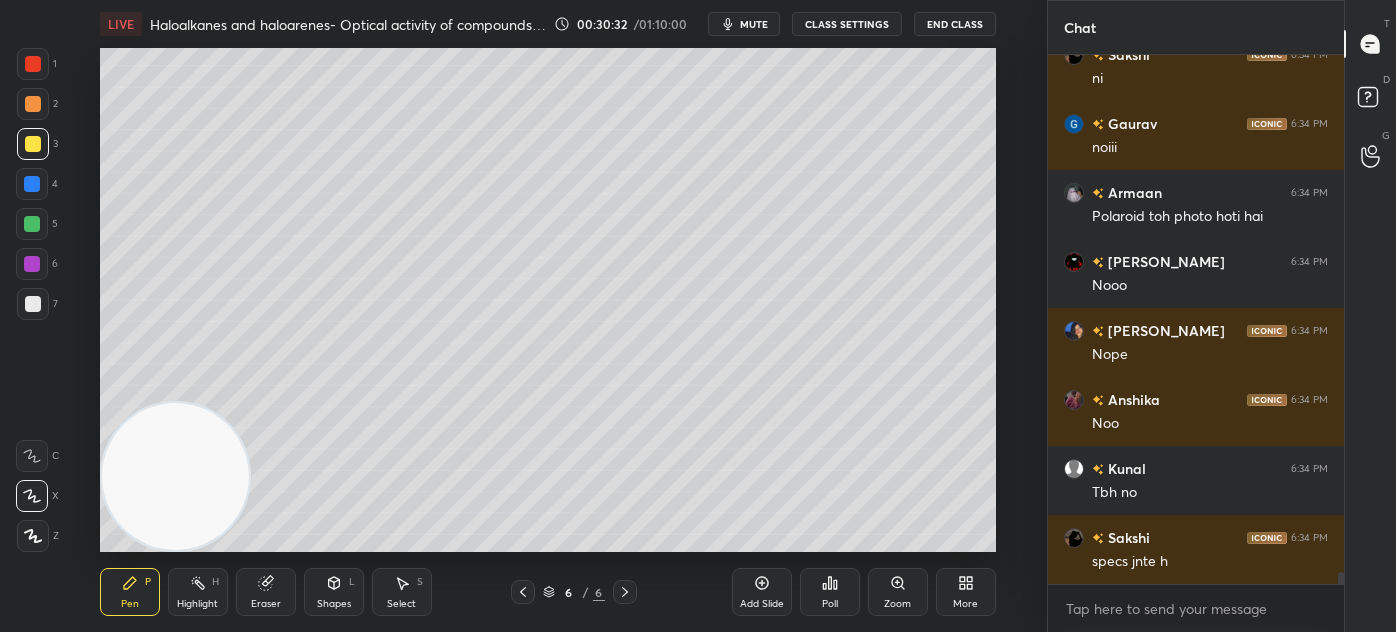 click 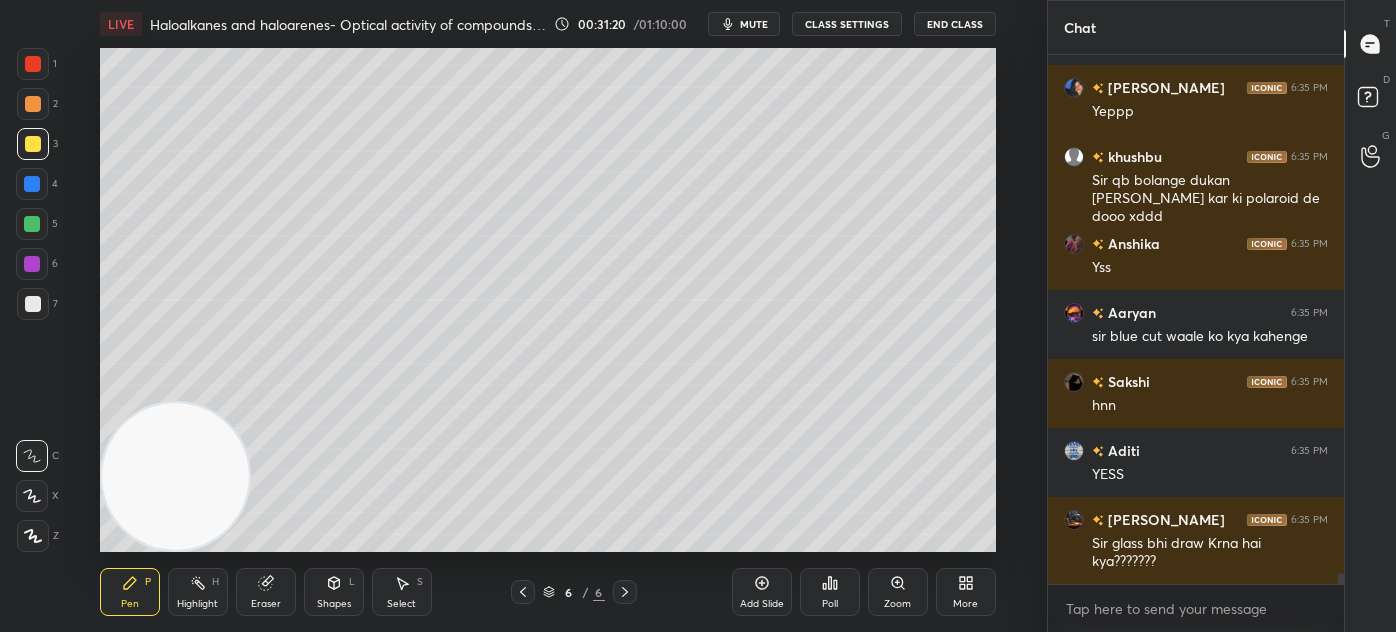 scroll, scrollTop: 24098, scrollLeft: 0, axis: vertical 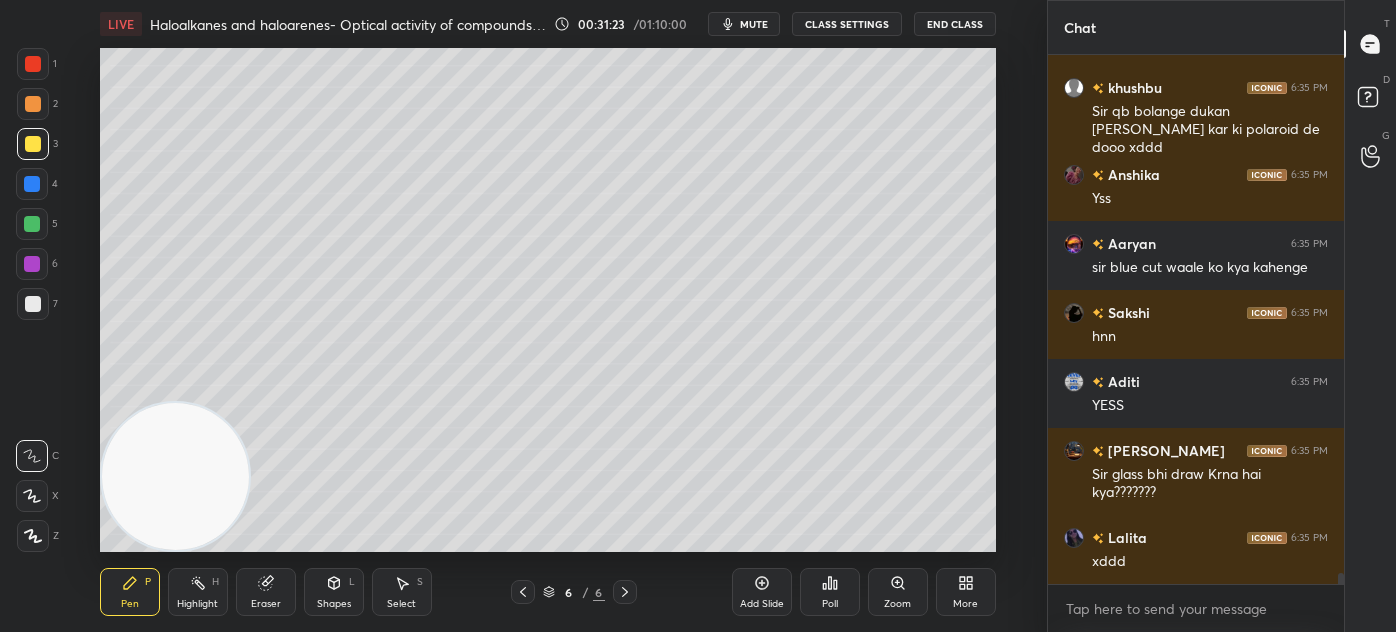 click at bounding box center [33, 304] 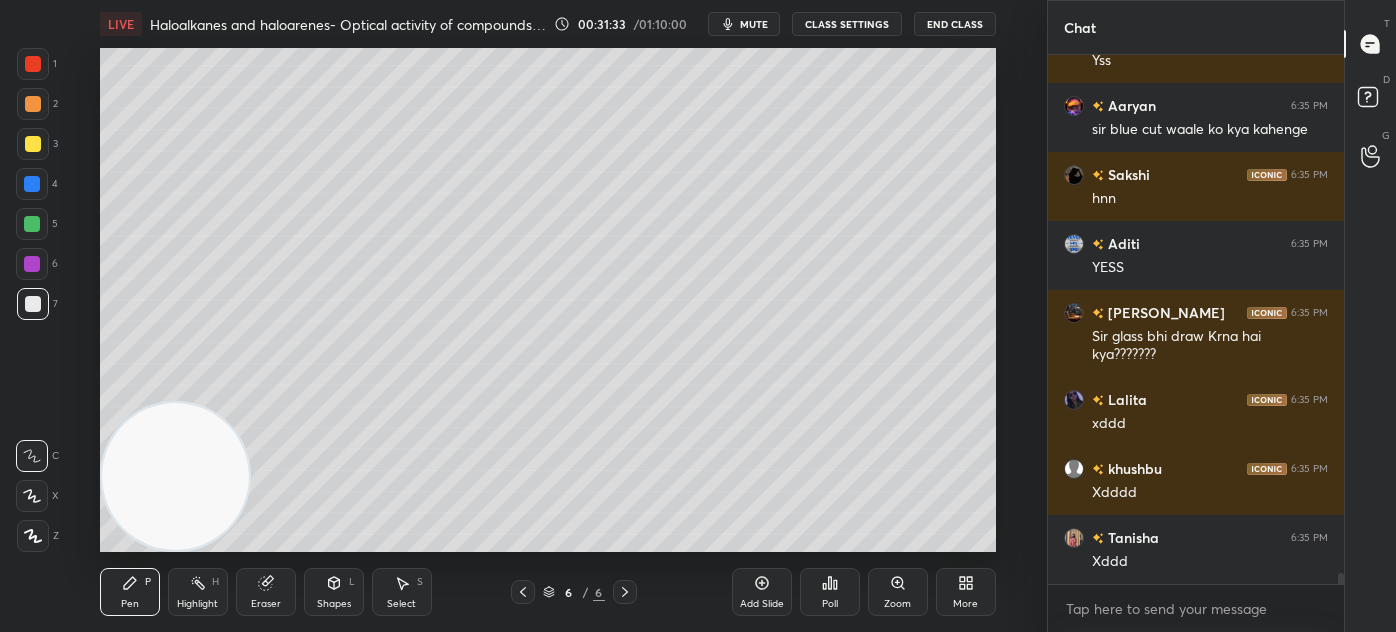 scroll, scrollTop: 24304, scrollLeft: 0, axis: vertical 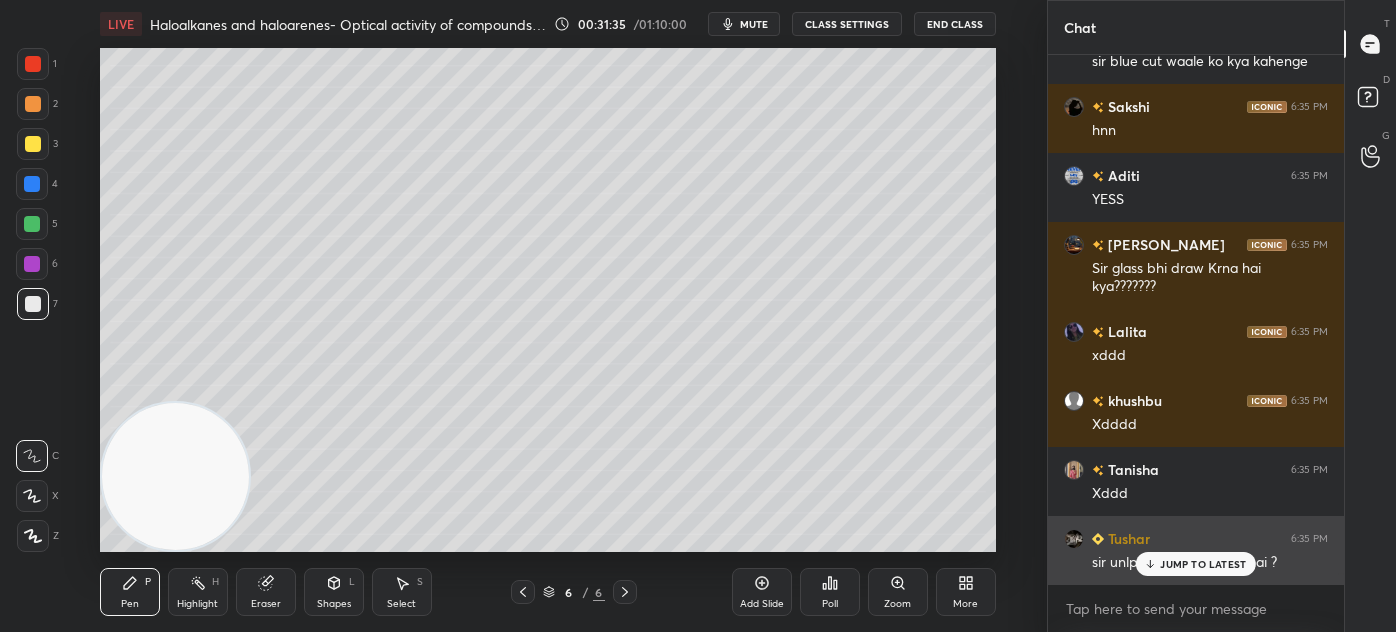 click on "JUMP TO LATEST" at bounding box center [1196, 564] 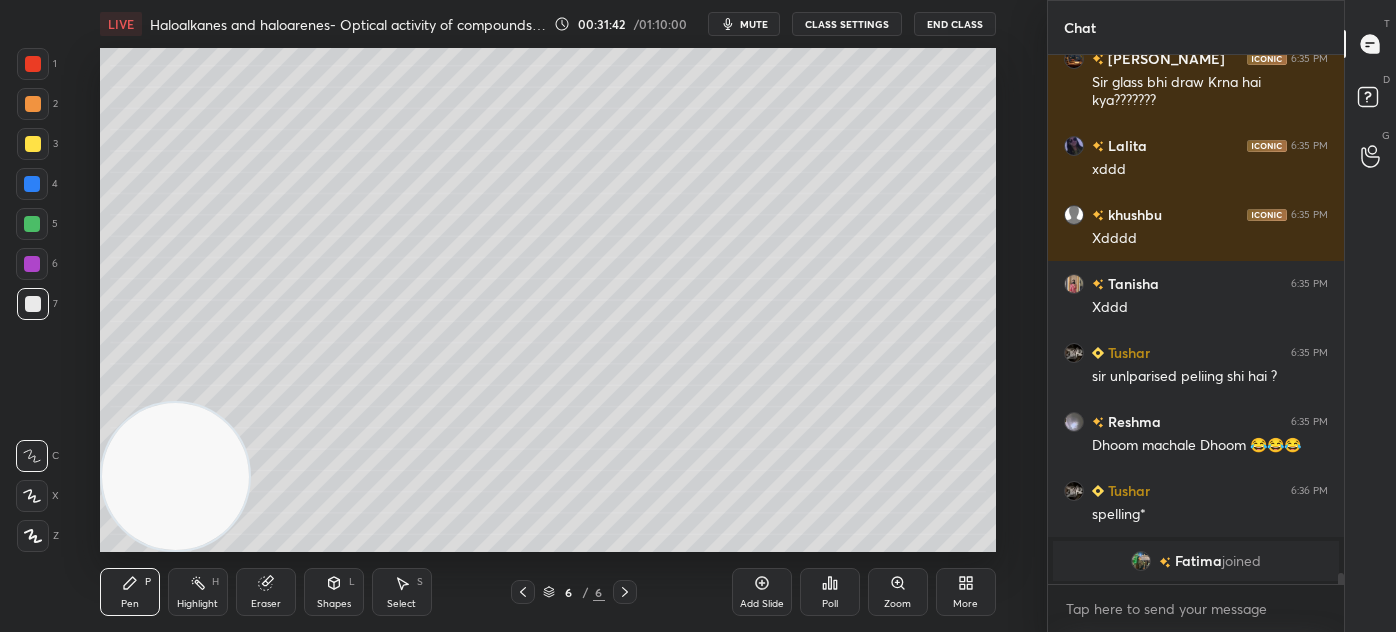 scroll, scrollTop: 24560, scrollLeft: 0, axis: vertical 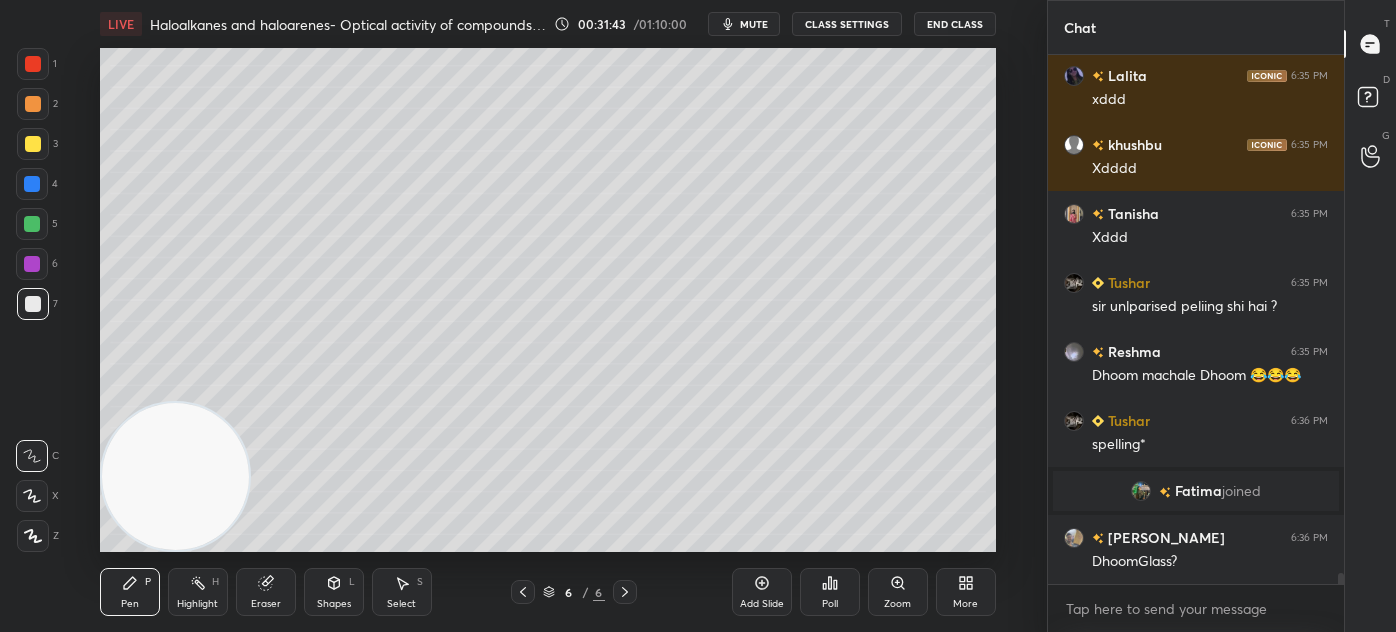 drag, startPoint x: 33, startPoint y: 489, endPoint x: 60, endPoint y: 473, distance: 31.38471 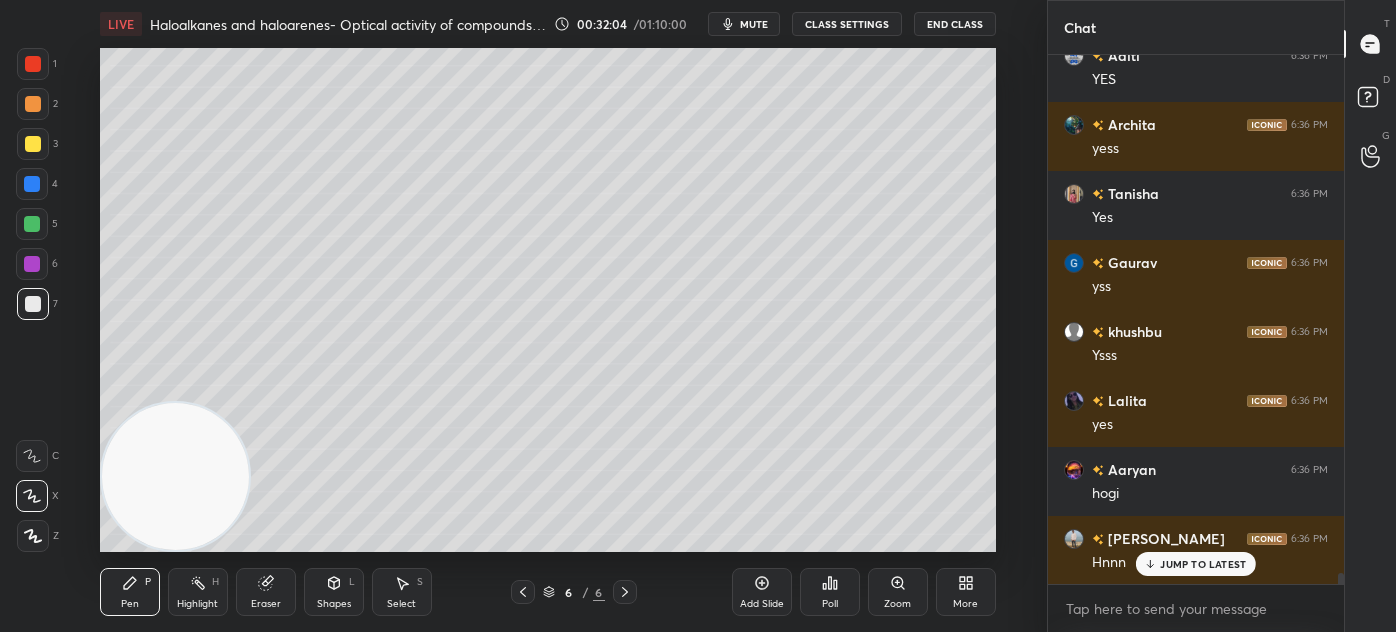 scroll, scrollTop: 25664, scrollLeft: 0, axis: vertical 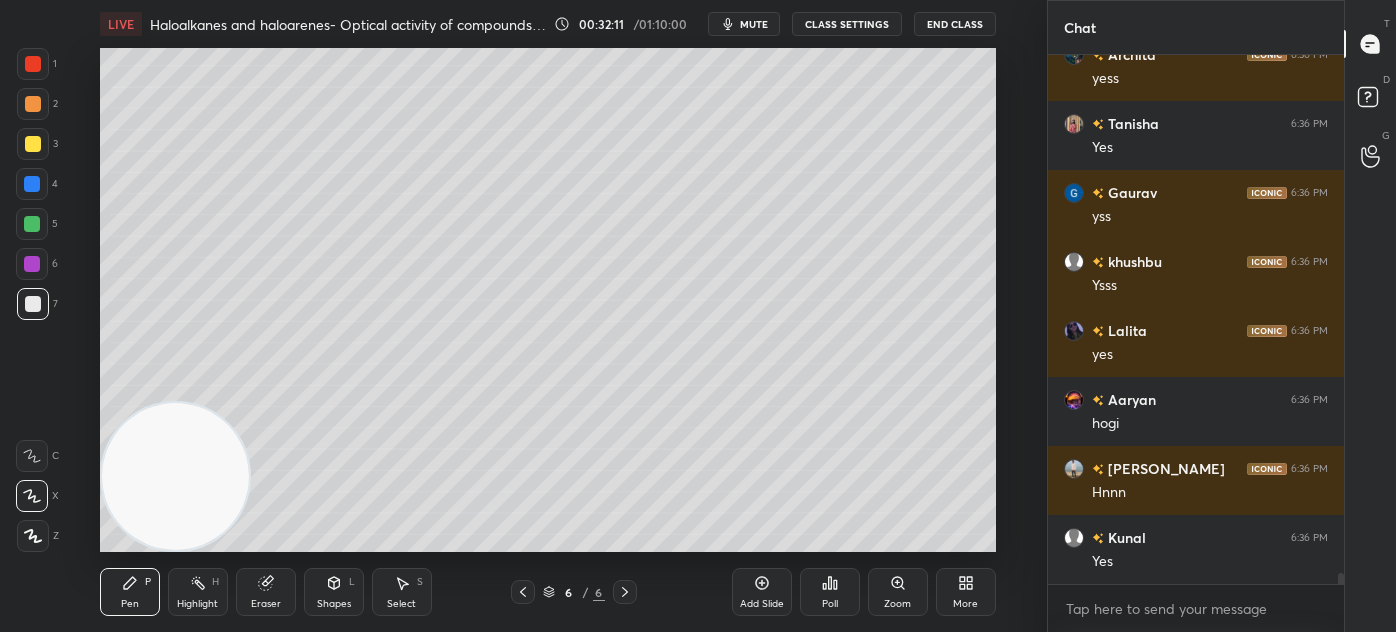 click on "Eraser" at bounding box center (266, 604) 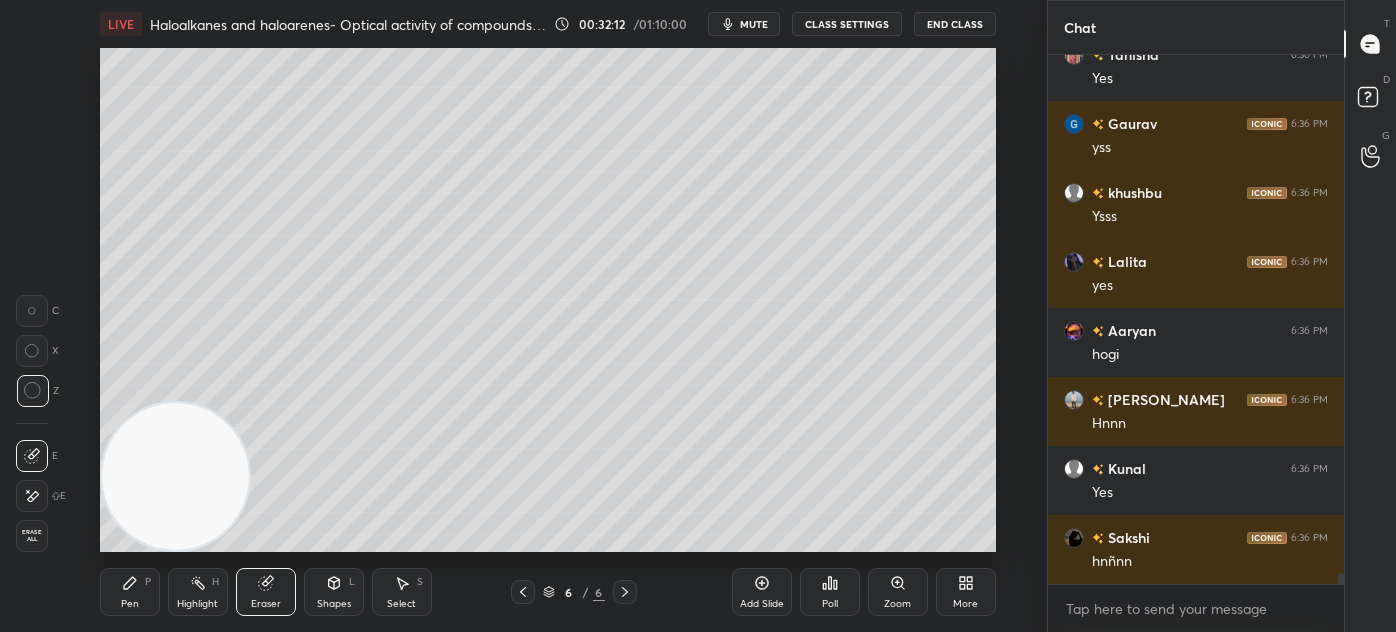 scroll, scrollTop: 25802, scrollLeft: 0, axis: vertical 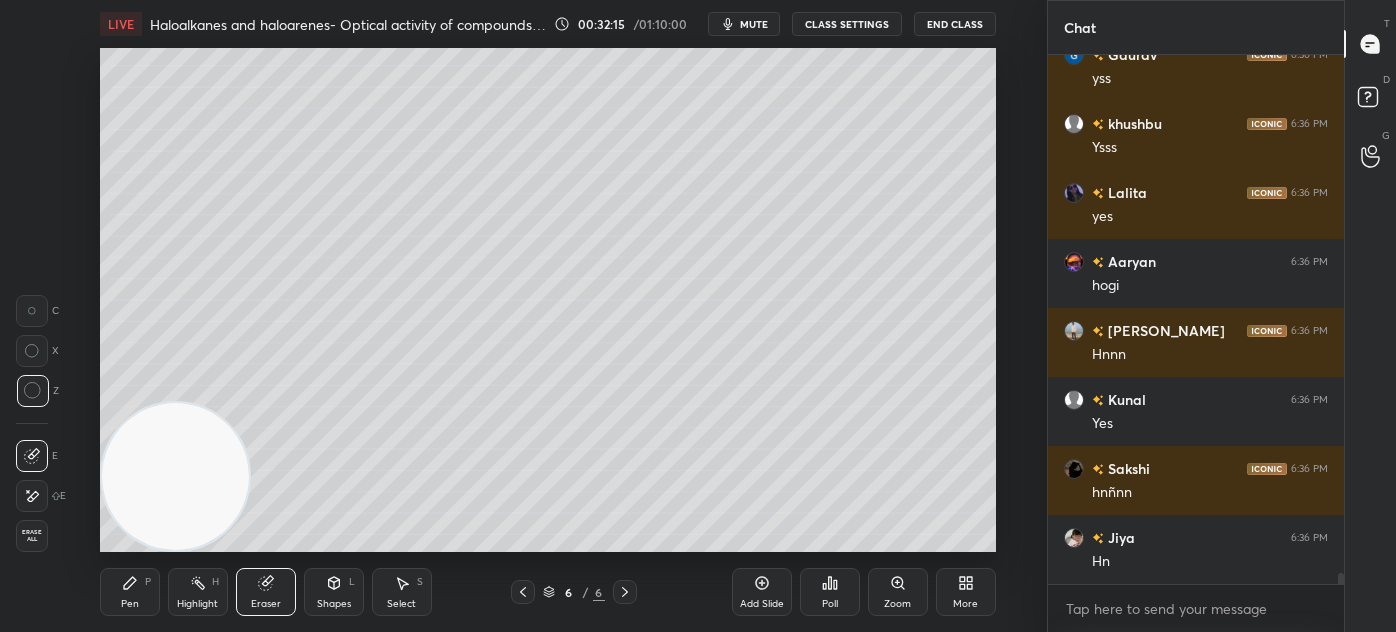 click on "Pen P" at bounding box center (130, 592) 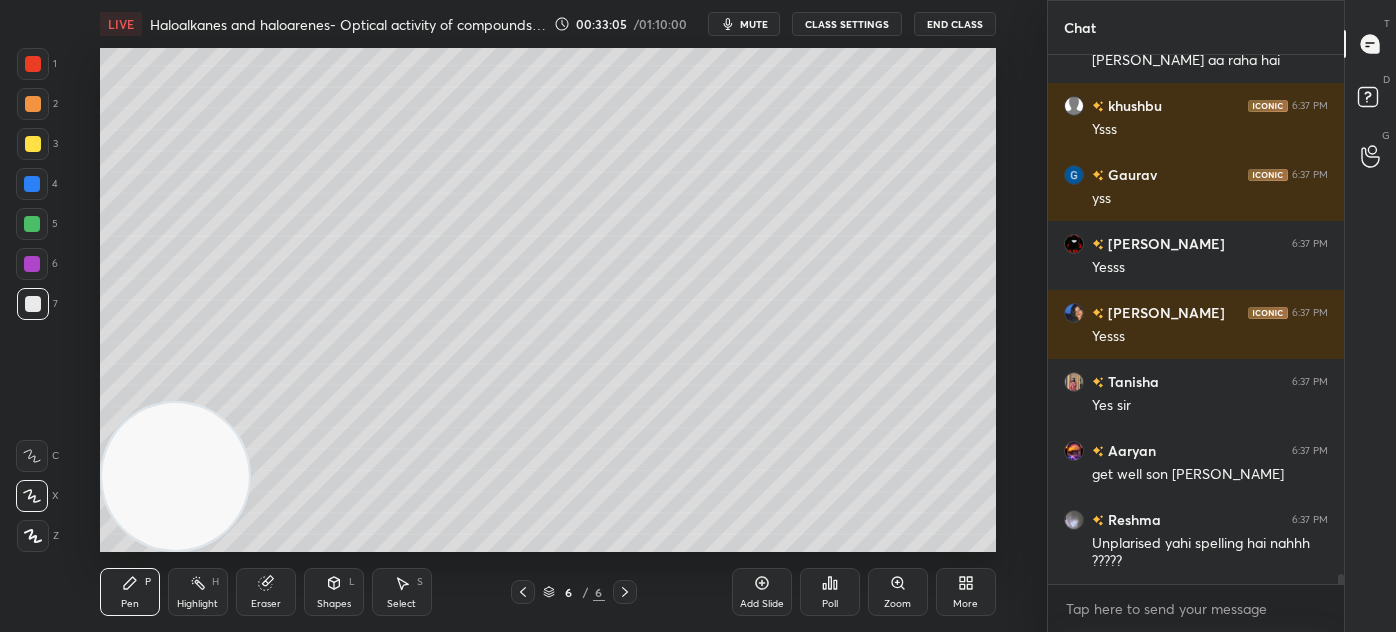 scroll, scrollTop: 27029, scrollLeft: 0, axis: vertical 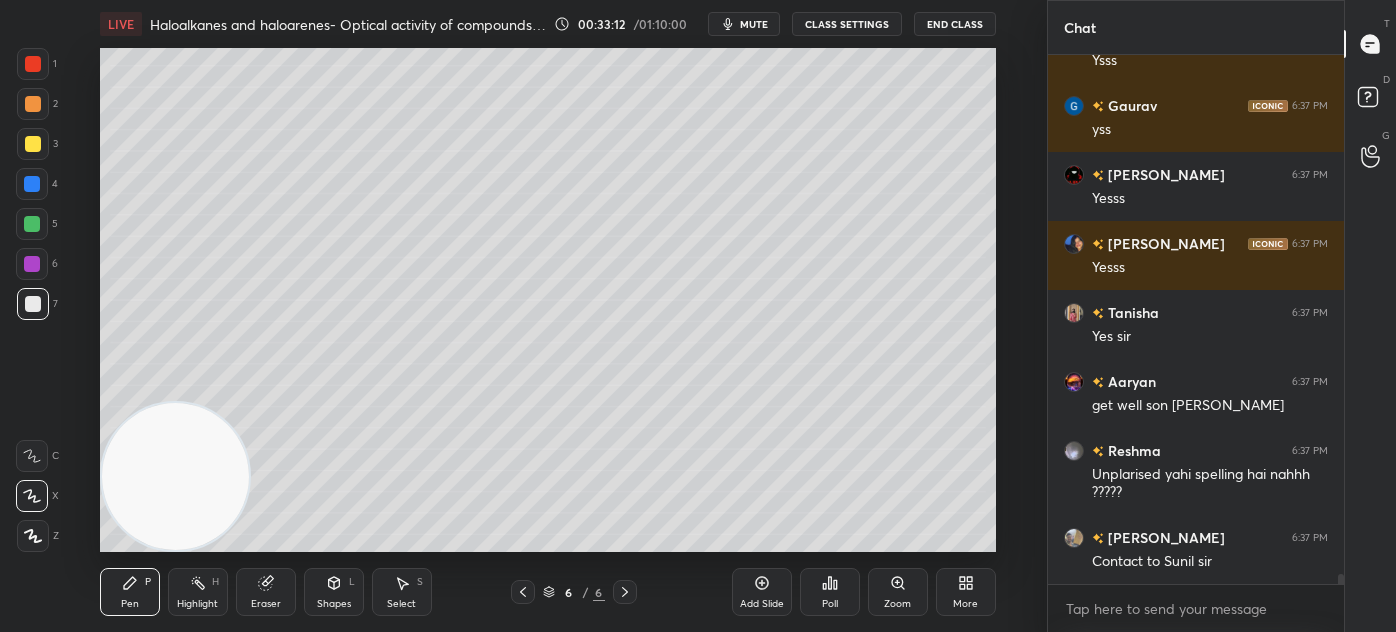 click on "Eraser" at bounding box center [266, 604] 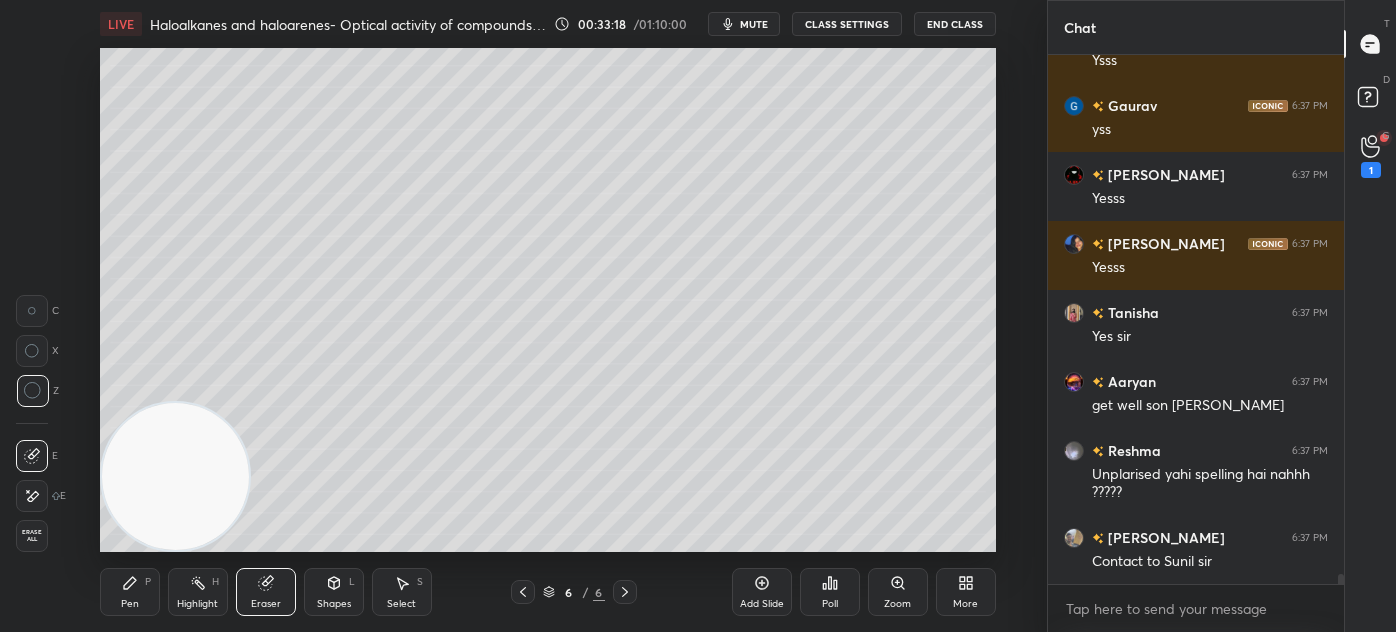 scroll, scrollTop: 27098, scrollLeft: 0, axis: vertical 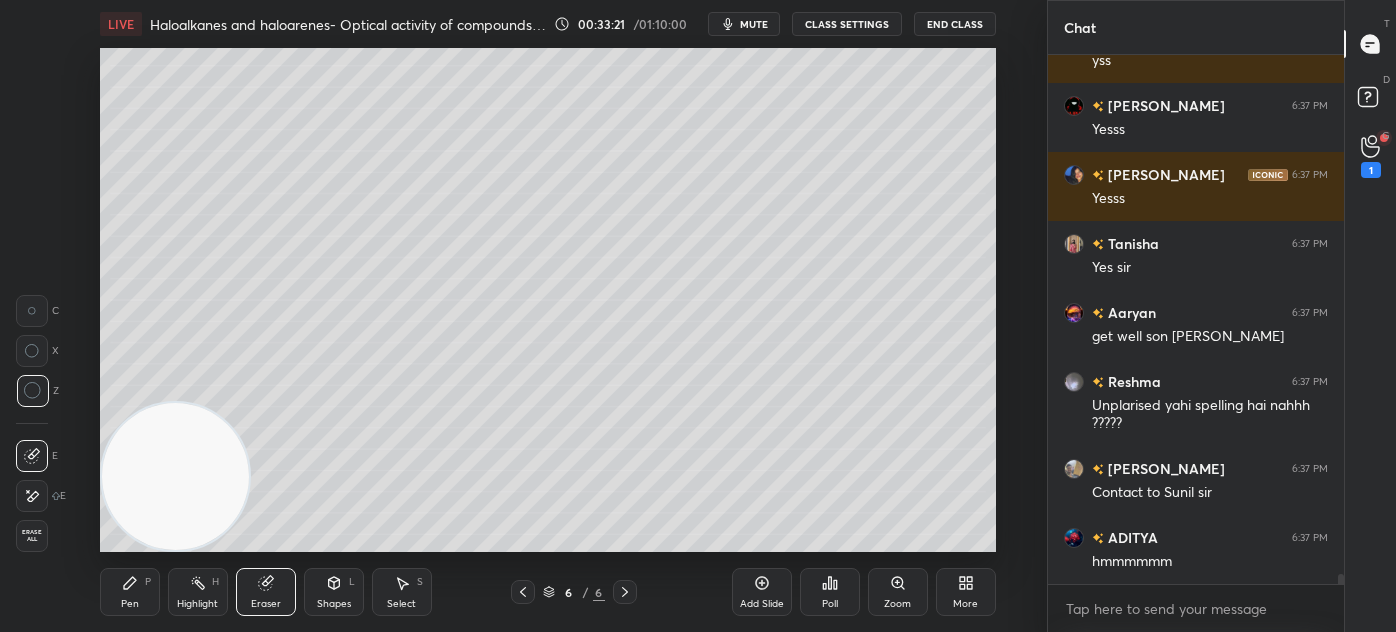 click on "Pen P" at bounding box center (130, 592) 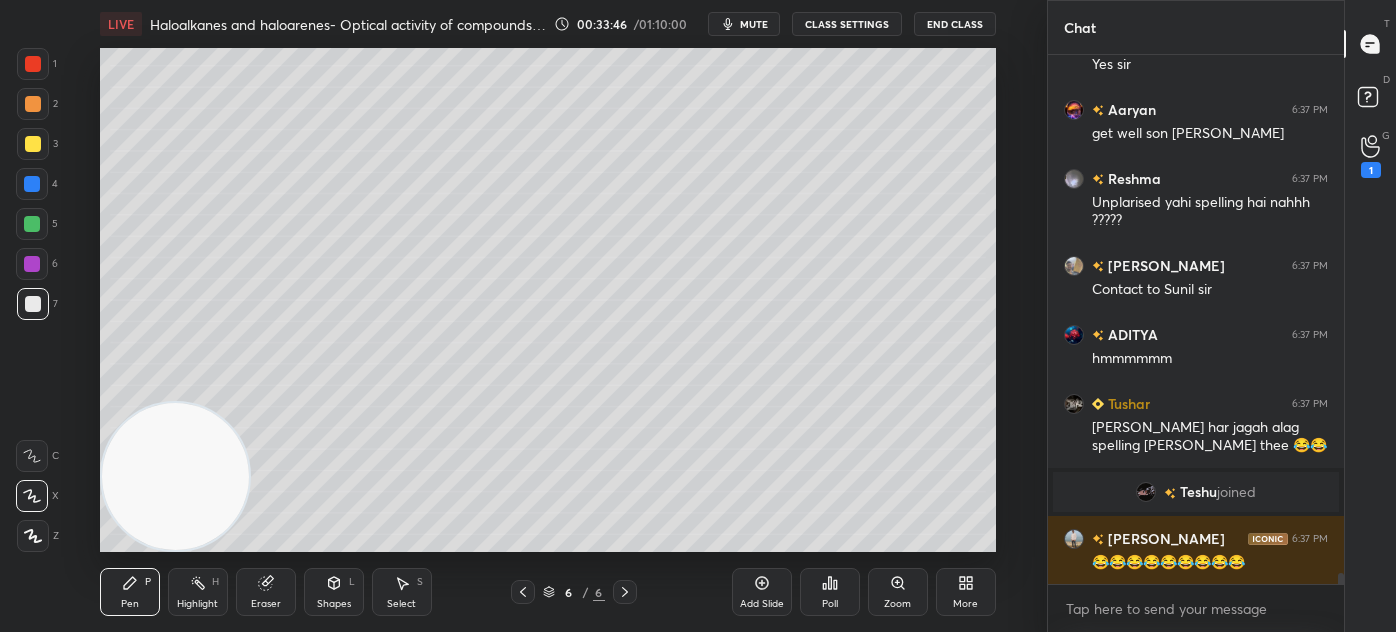 scroll, scrollTop: 25301, scrollLeft: 0, axis: vertical 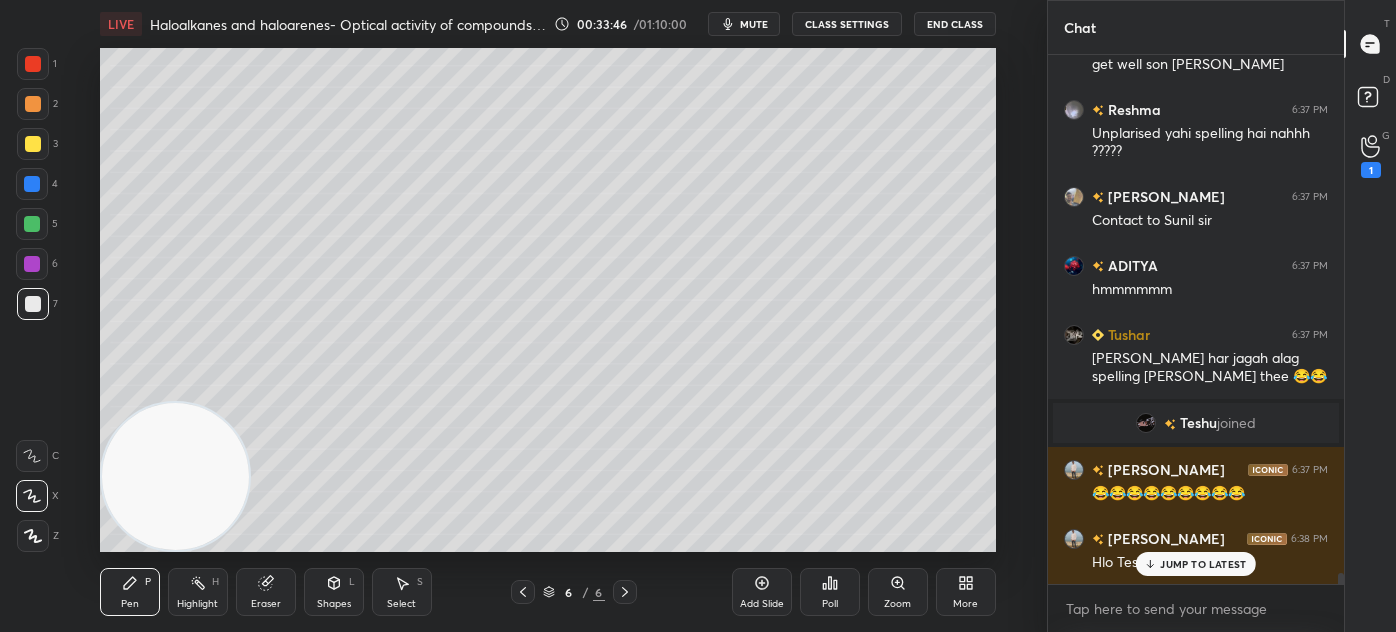 click on "1" at bounding box center (1371, 170) 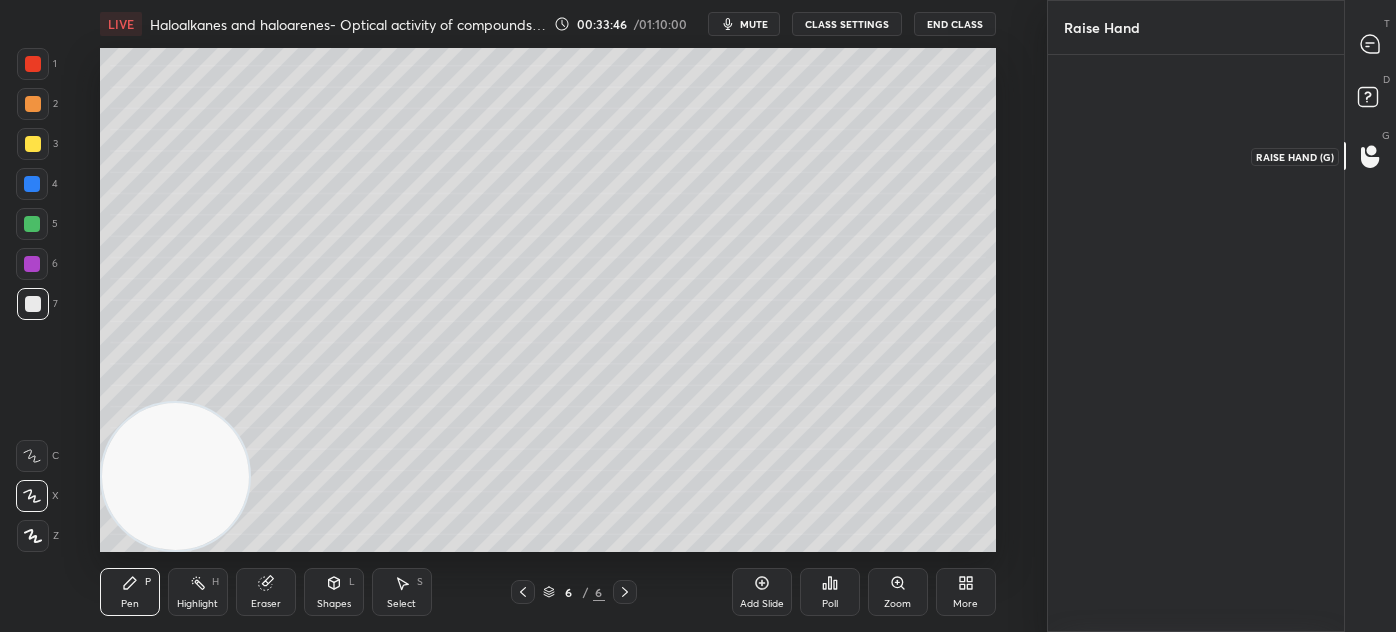 scroll, scrollTop: 571, scrollLeft: 290, axis: both 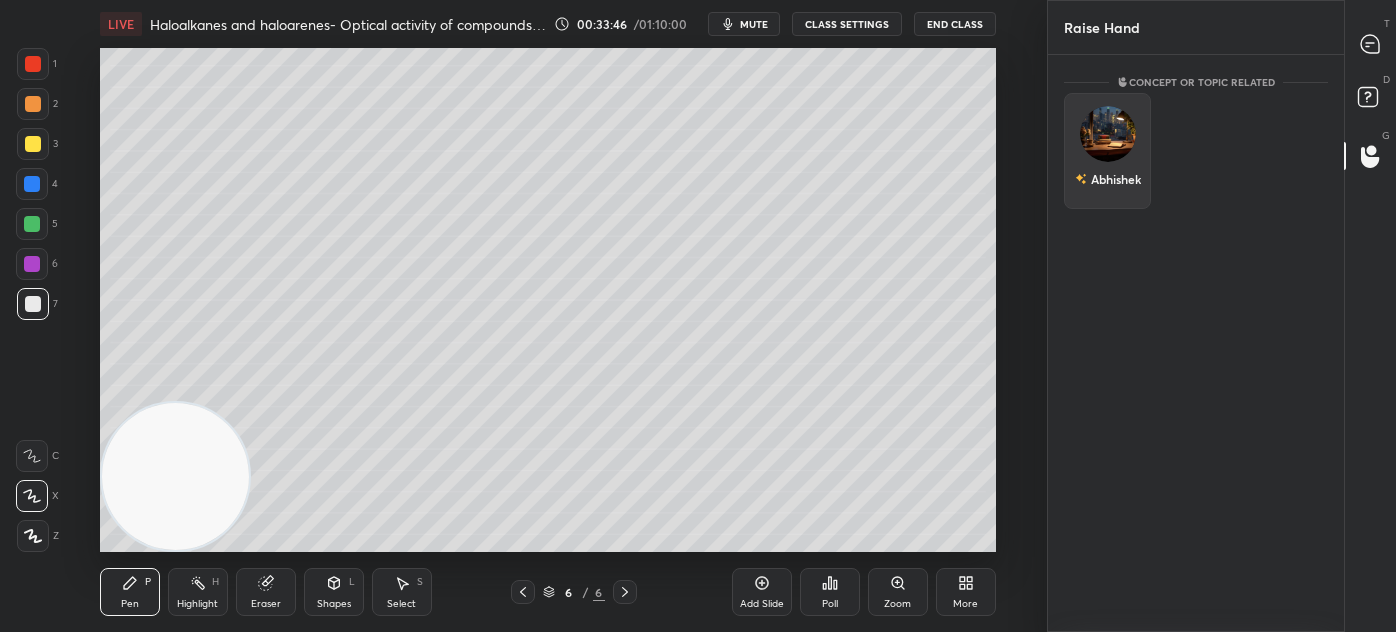 click on "Abhishek" at bounding box center [1107, 151] 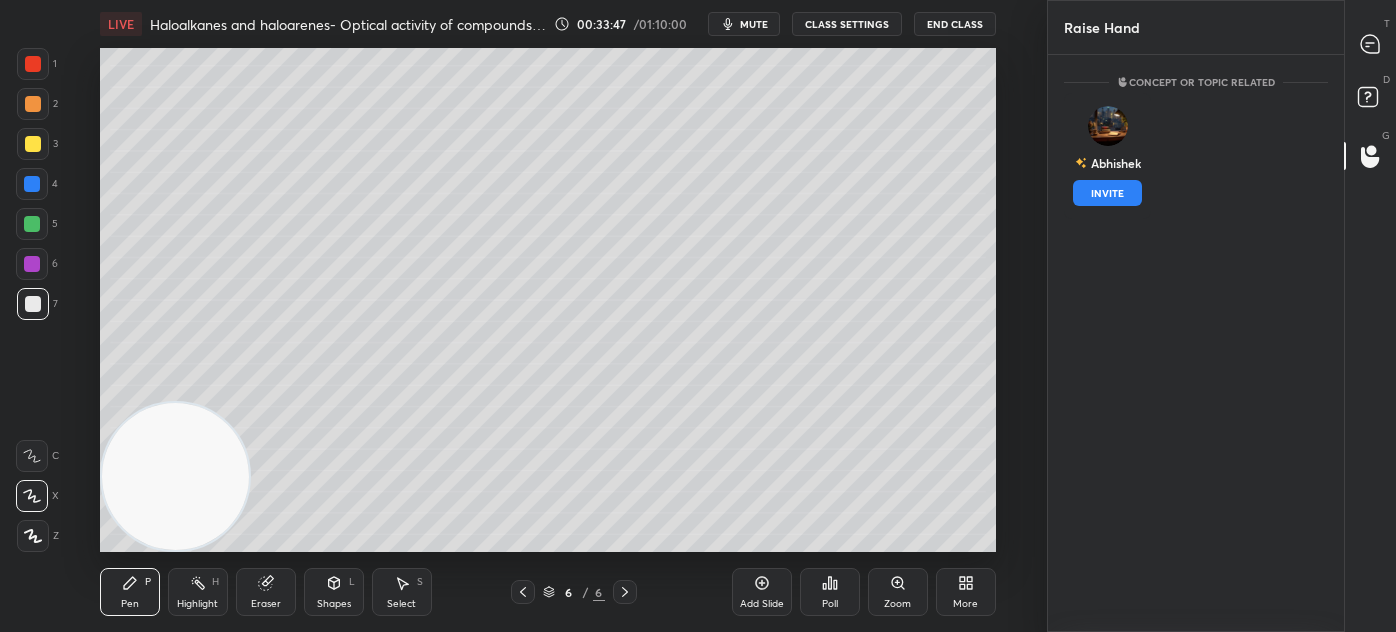 click on "INVITE" at bounding box center [1107, 193] 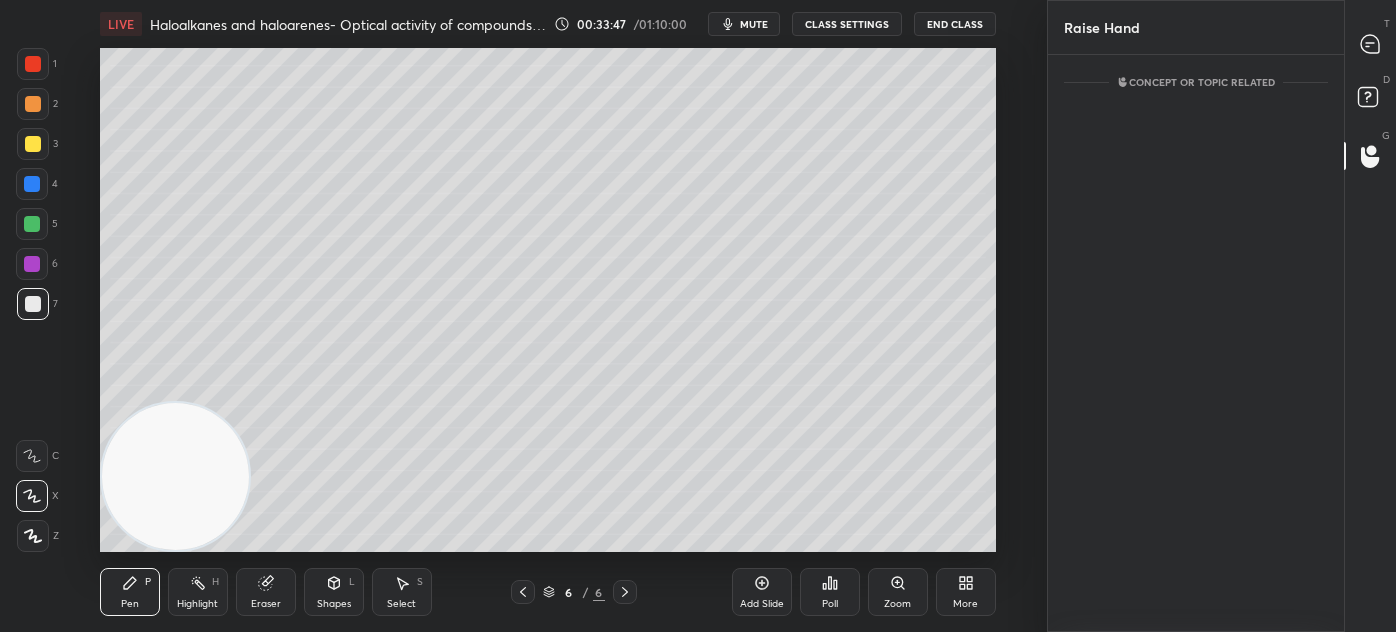 scroll, scrollTop: 490, scrollLeft: 290, axis: both 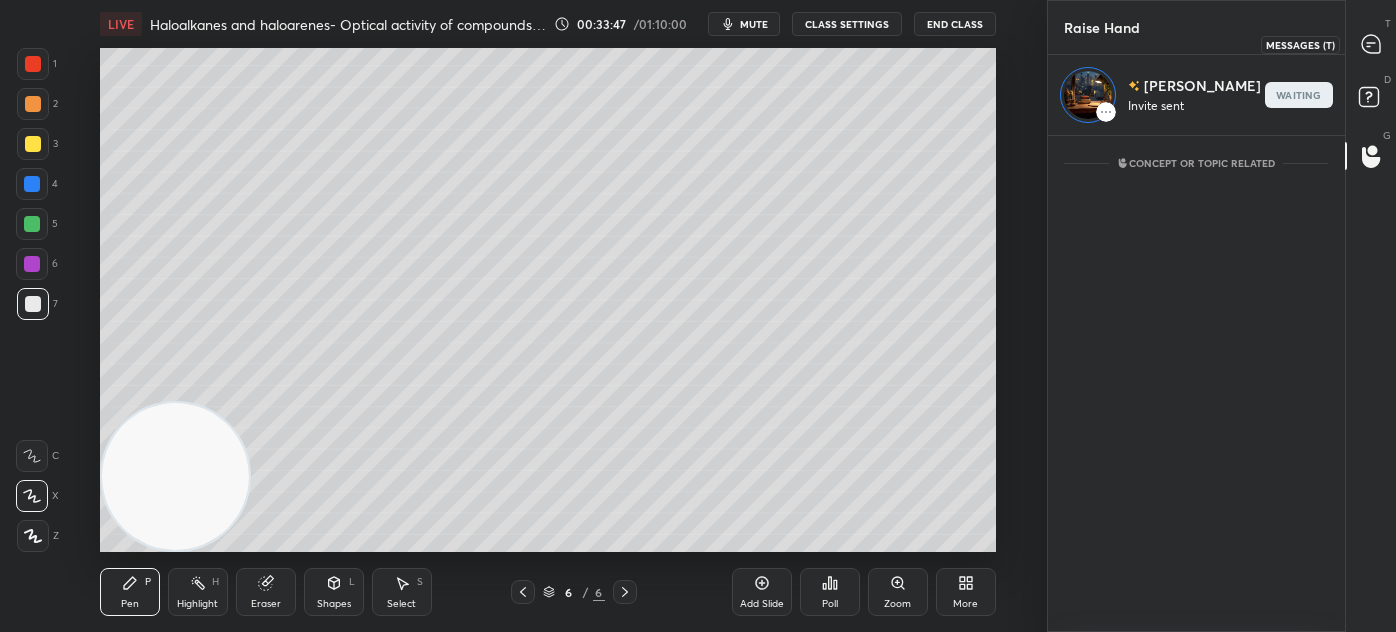 click 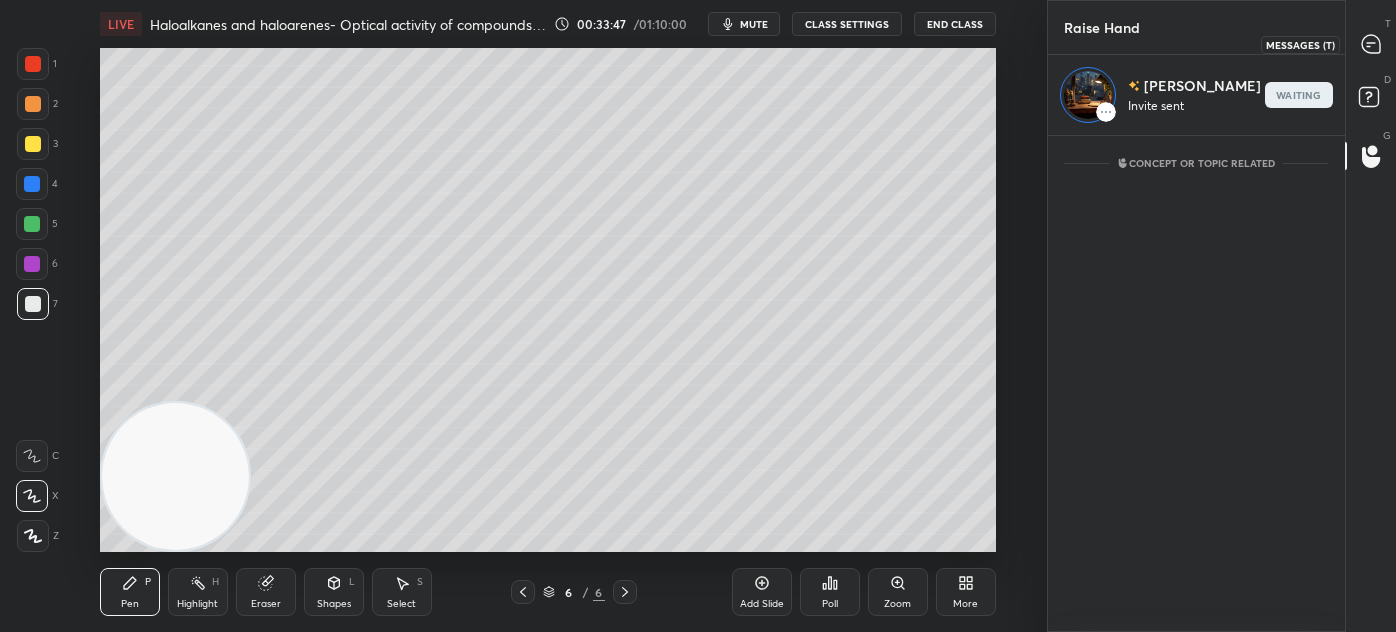 scroll, scrollTop: 490, scrollLeft: 290, axis: both 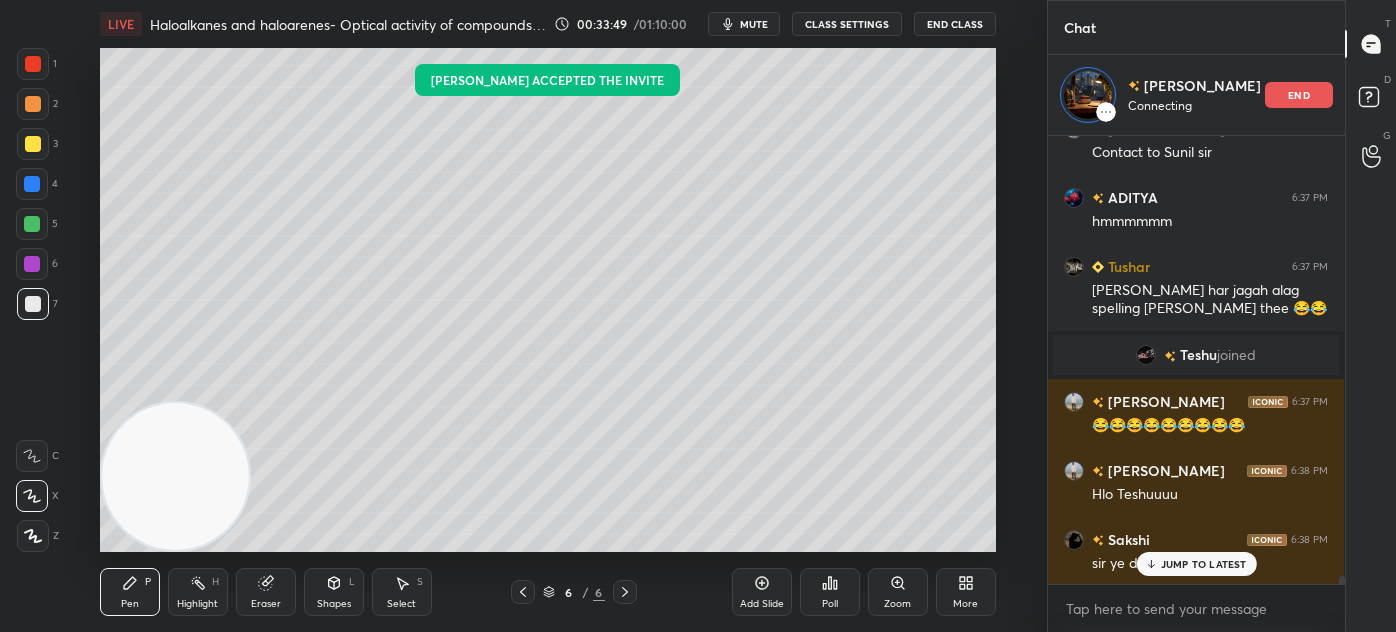 click on "[PERSON_NAME] 6:37 PM [PERSON_NAME] 6:37 PM ji ADITYA 6:37 PM [PERSON_NAME] aa raha hai [PERSON_NAME] 6:37 PM Ysss Gaurav 6:37 PM yss [PERSON_NAME] 6:37 PM Yesss [PERSON_NAME] 6:37 PM [PERSON_NAME] 6:37 PM Yes [PERSON_NAME] 6:37 PM get well son [PERSON_NAME] didi Reshma 6:37 PM Unplarised yahi spelling hai nahhh ????? Arihant 6:37 PM Contact to [PERSON_NAME] 6:37 PM hmmmmmm Tushar 6:37 PM [PERSON_NAME] har jagah alag spelling [PERSON_NAME] thee 😂😂 [PERSON_NAME]  joined [PERSON_NAME] 6:37 PM 😂😂😂😂😂😂😂😂😂 [PERSON_NAME] 6:38 PM Hlo Teshuuuu [PERSON_NAME] 6:38 PM sir ye draw krna h JUMP TO LATEST" at bounding box center [1196, 360] 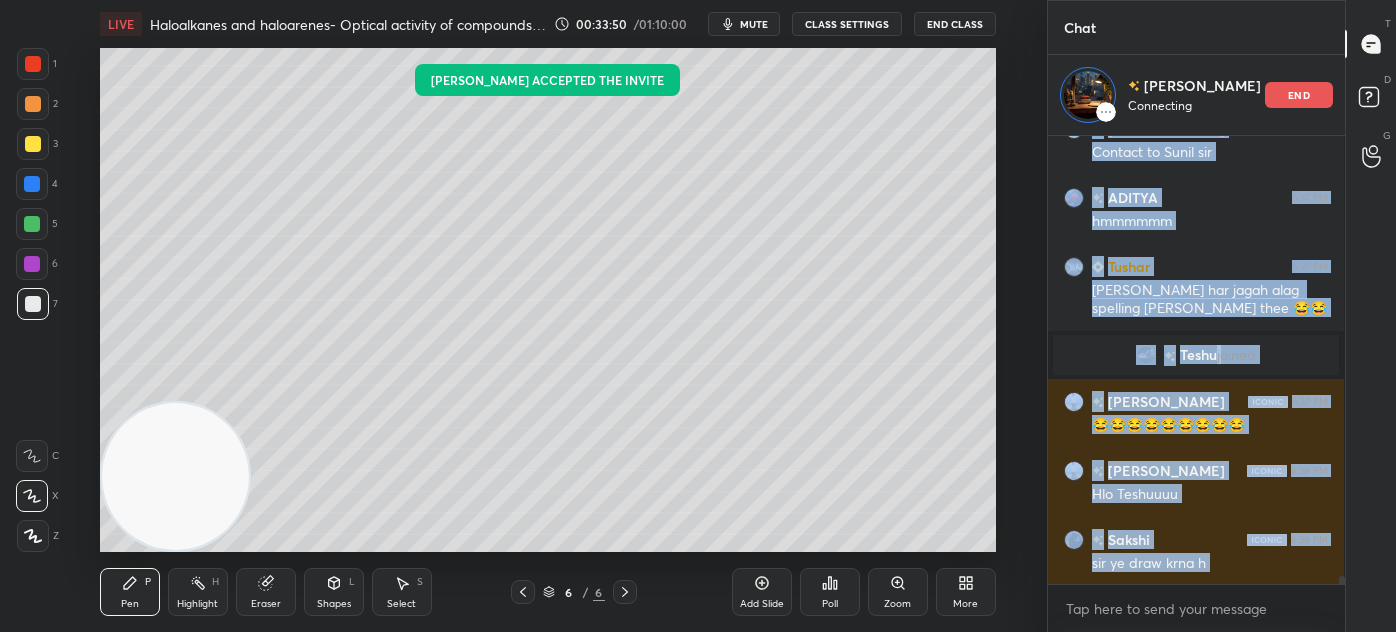 scroll, scrollTop: 25893, scrollLeft: 0, axis: vertical 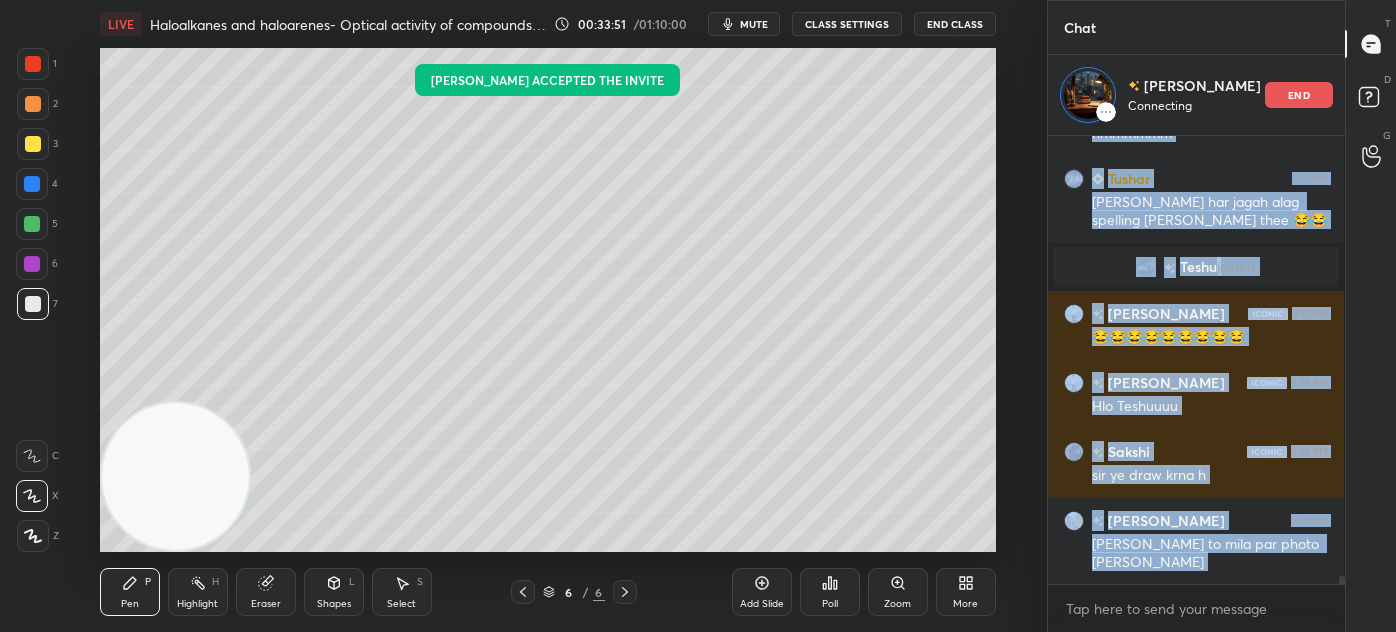 click 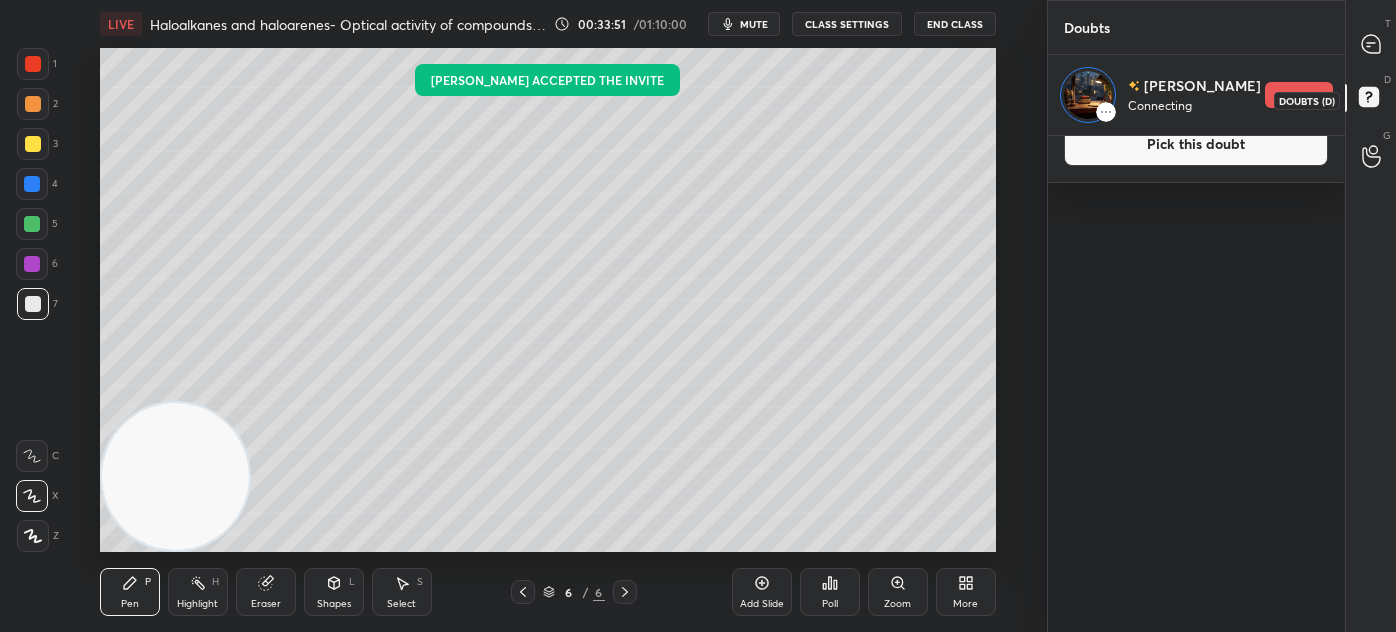 scroll, scrollTop: 0, scrollLeft: 0, axis: both 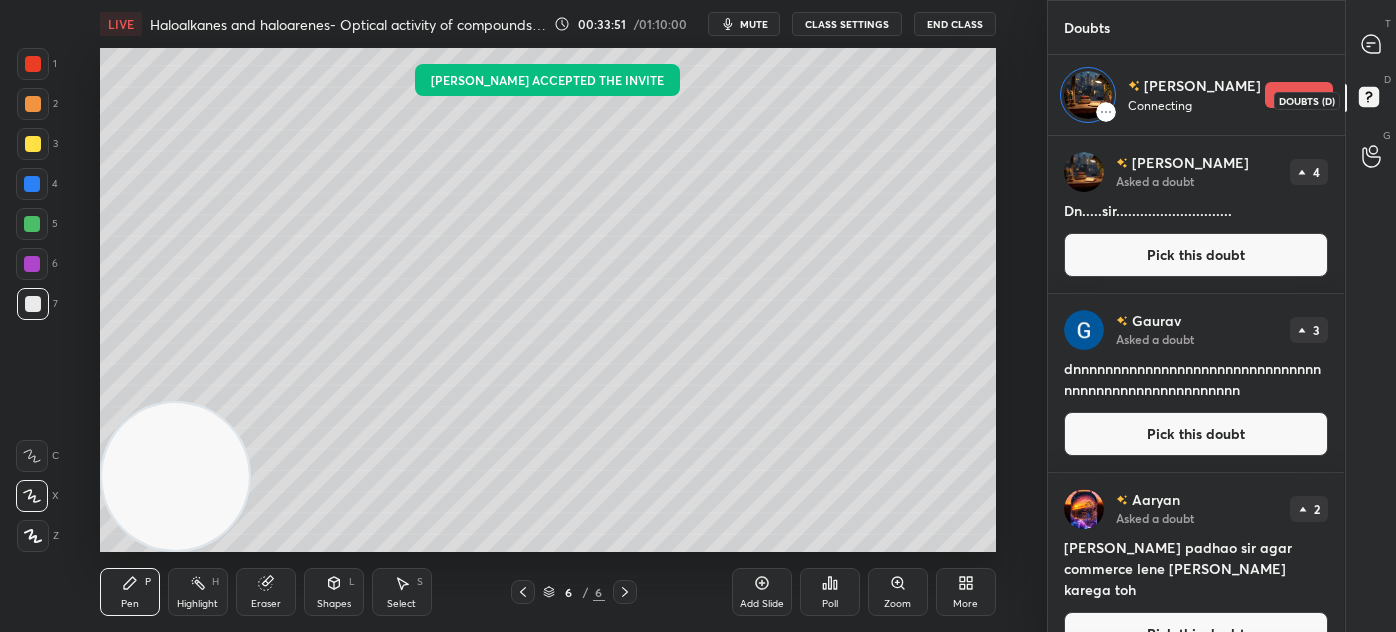 click 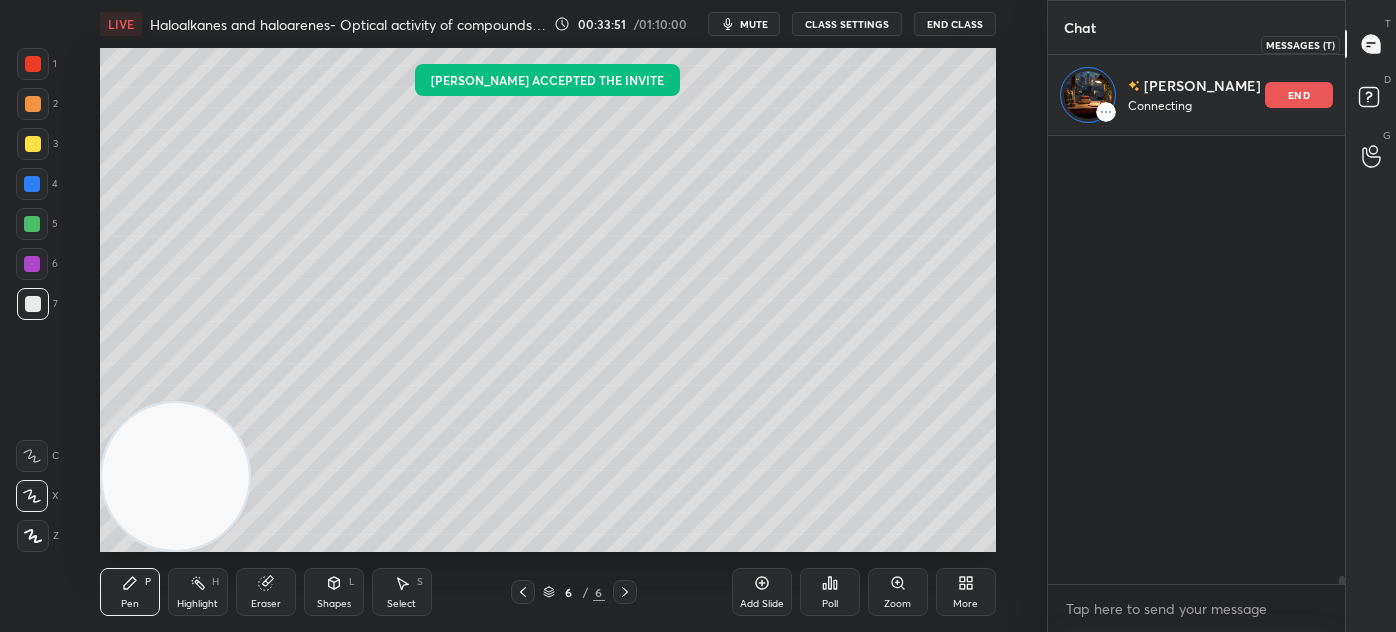 scroll, scrollTop: 25893, scrollLeft: 0, axis: vertical 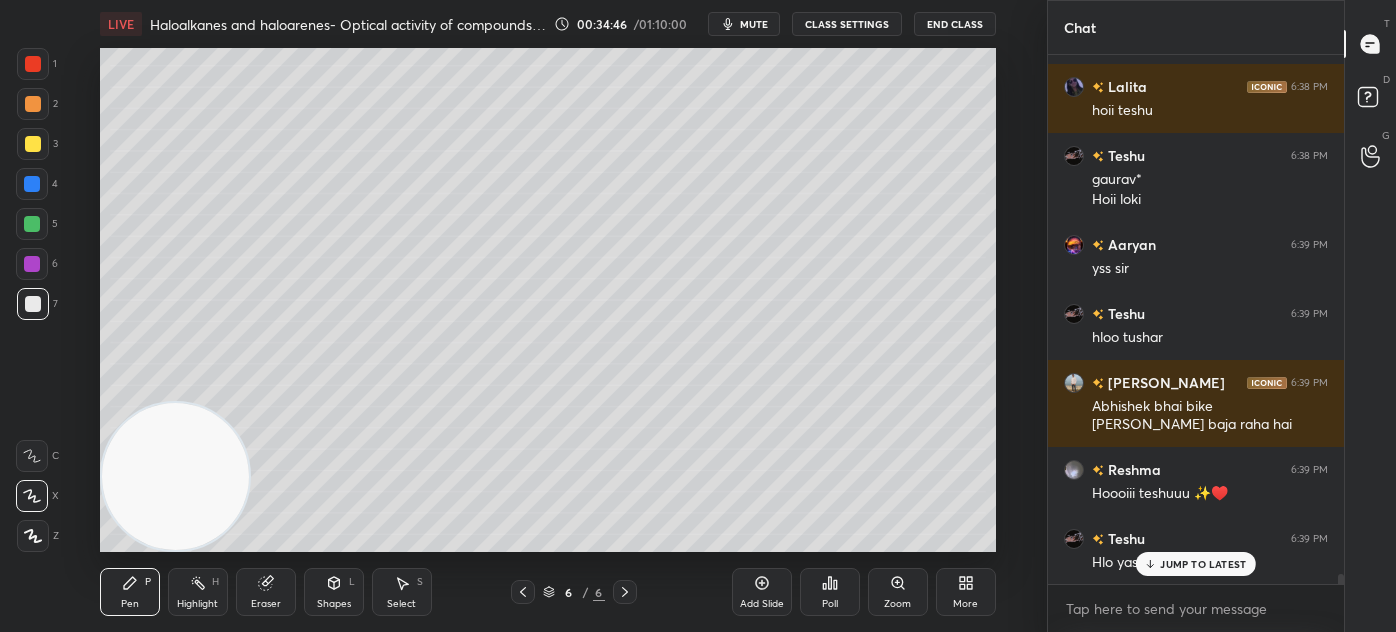 click on "CLASS SETTINGS" at bounding box center [847, 24] 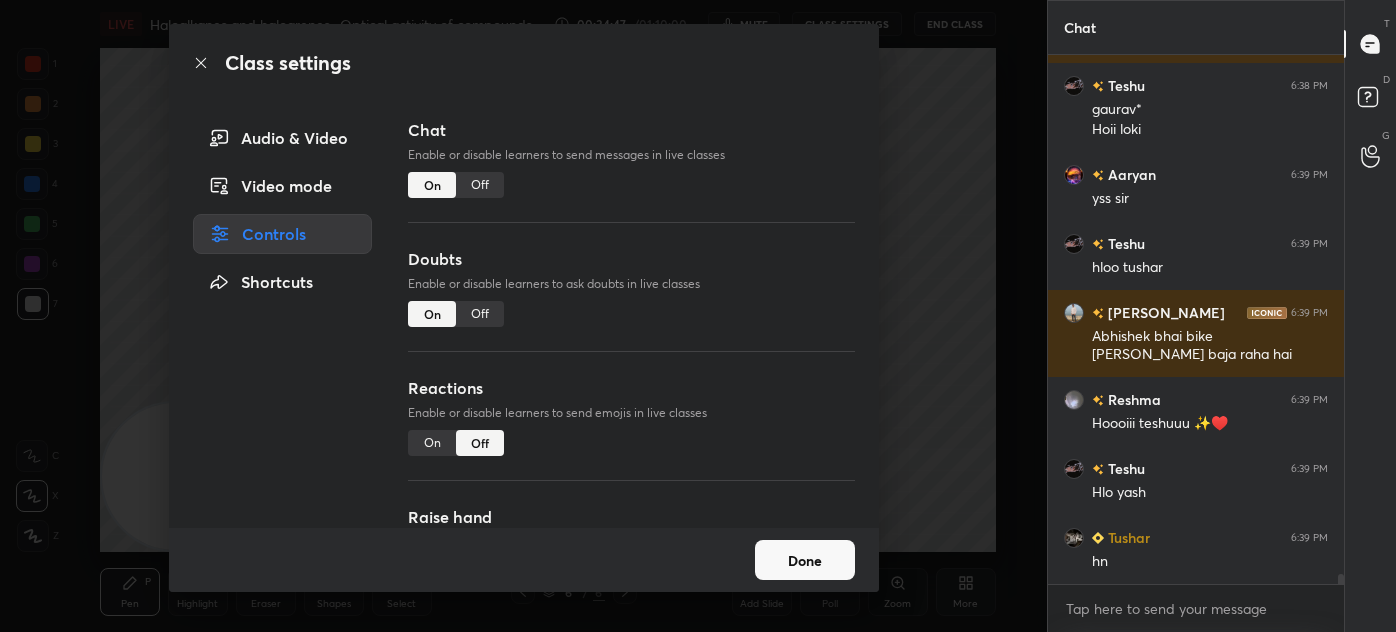 click on "Off" at bounding box center [480, 185] 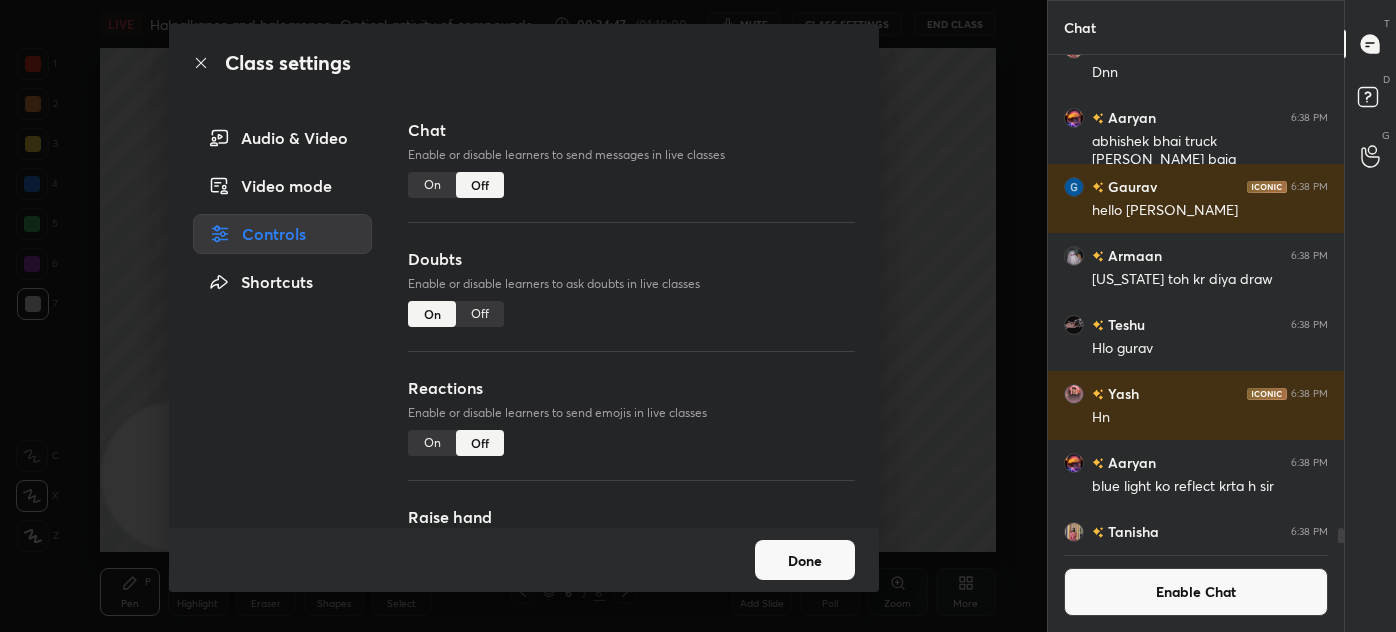 click on "Class settings Audio & Video Video mode Controls Shortcuts Chat Enable or disable learners to send messages in live classes On Off Doubts Enable or disable learners to ask doubts in live classes On Off Reactions Enable or disable learners to send emojis in live classes On Off Raise hand Learners will not be able to raise hand, if turned off On Off Poll Prediction Enable or disable poll prediction in case of a question on the slide On Off Done" at bounding box center [523, 316] 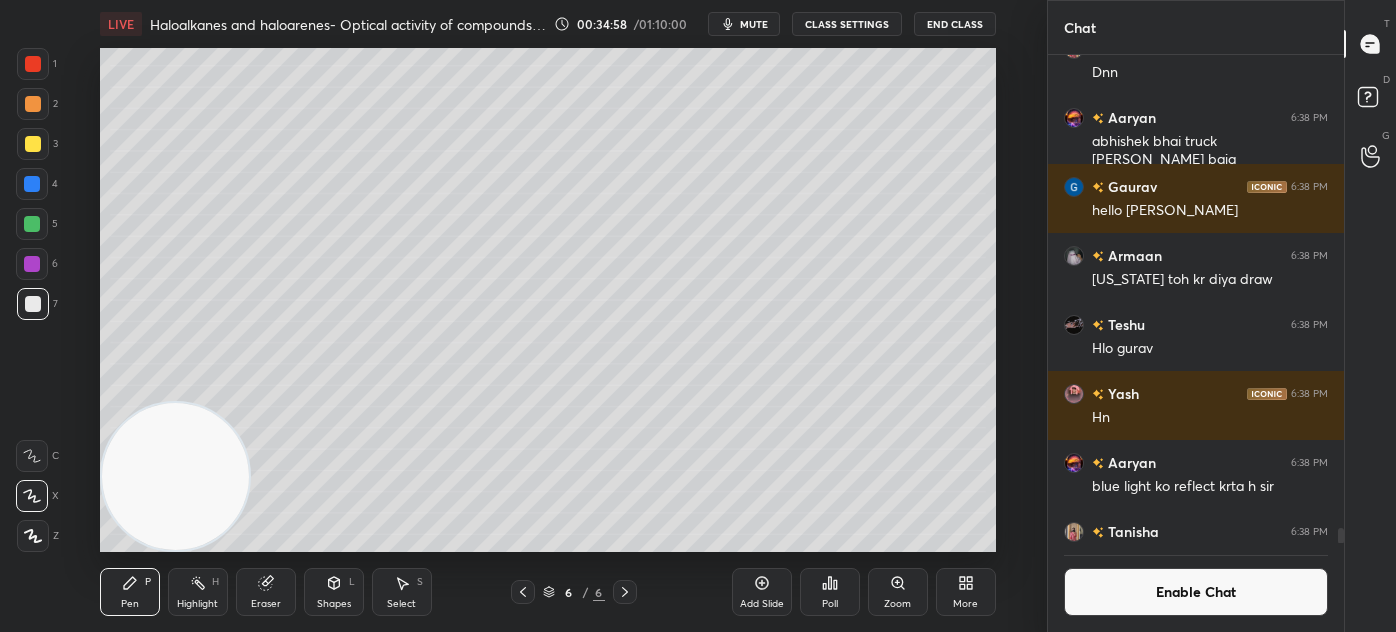 click on "Add Slide" at bounding box center [762, 592] 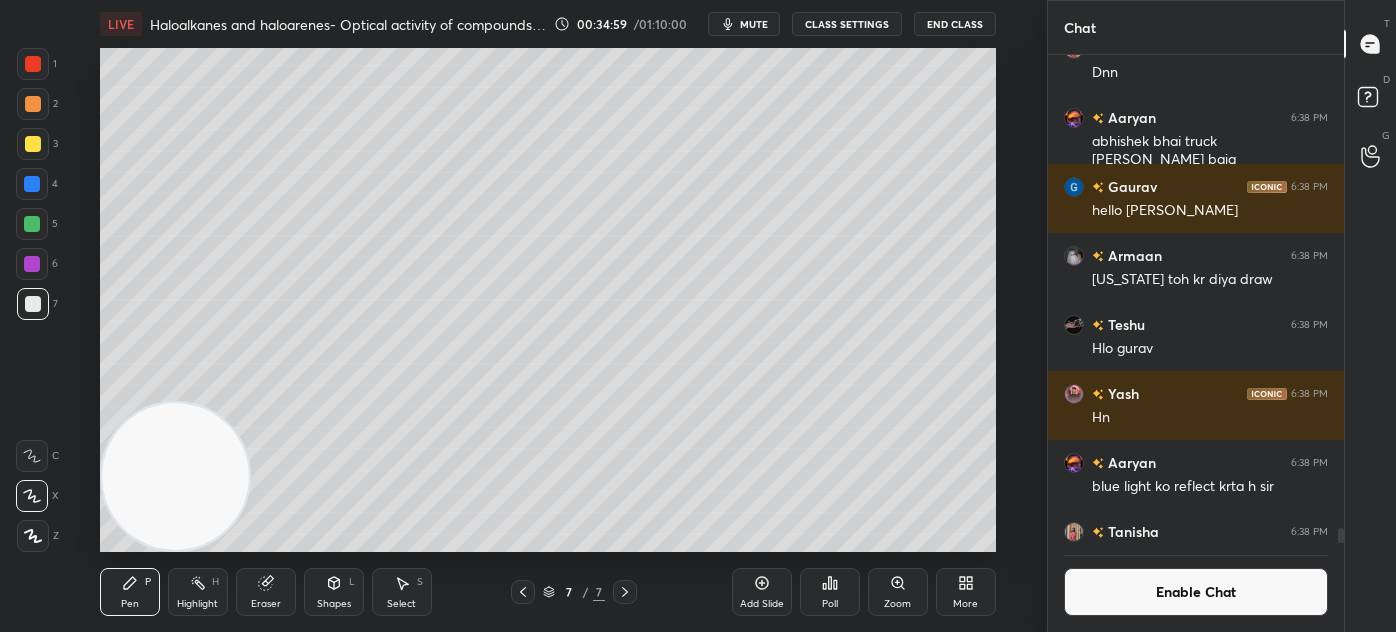 click at bounding box center [33, 144] 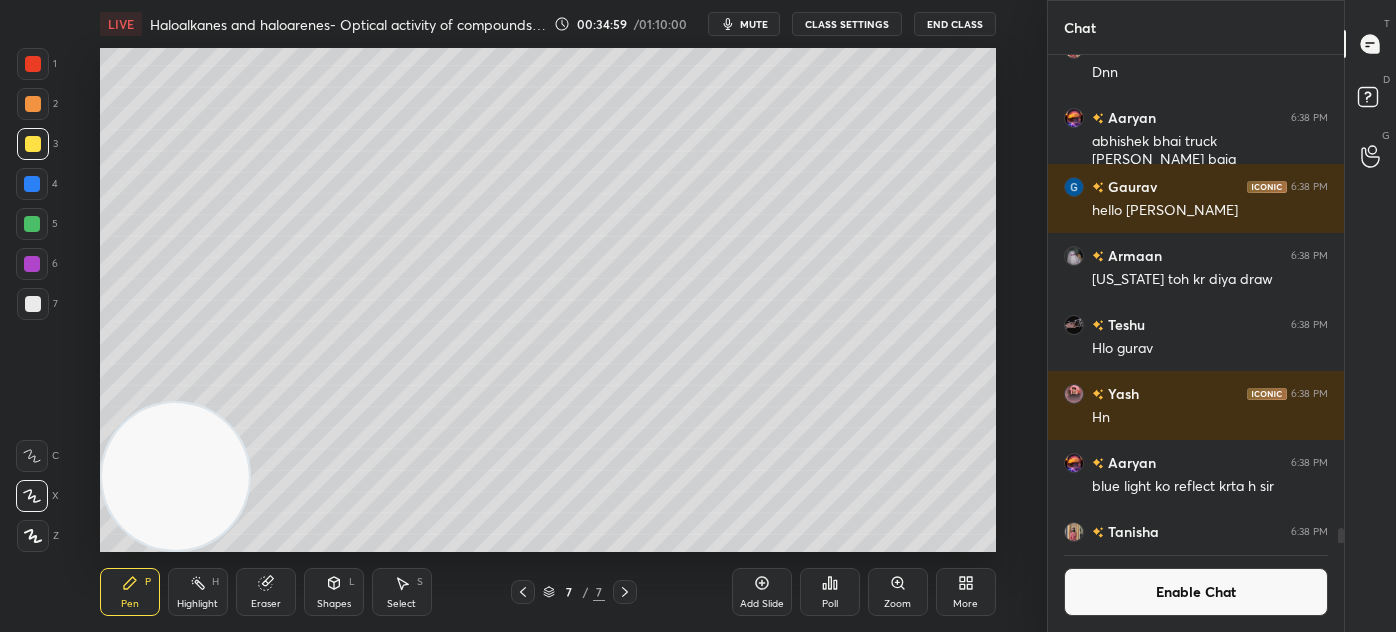 click on "Z" at bounding box center (38, 532) 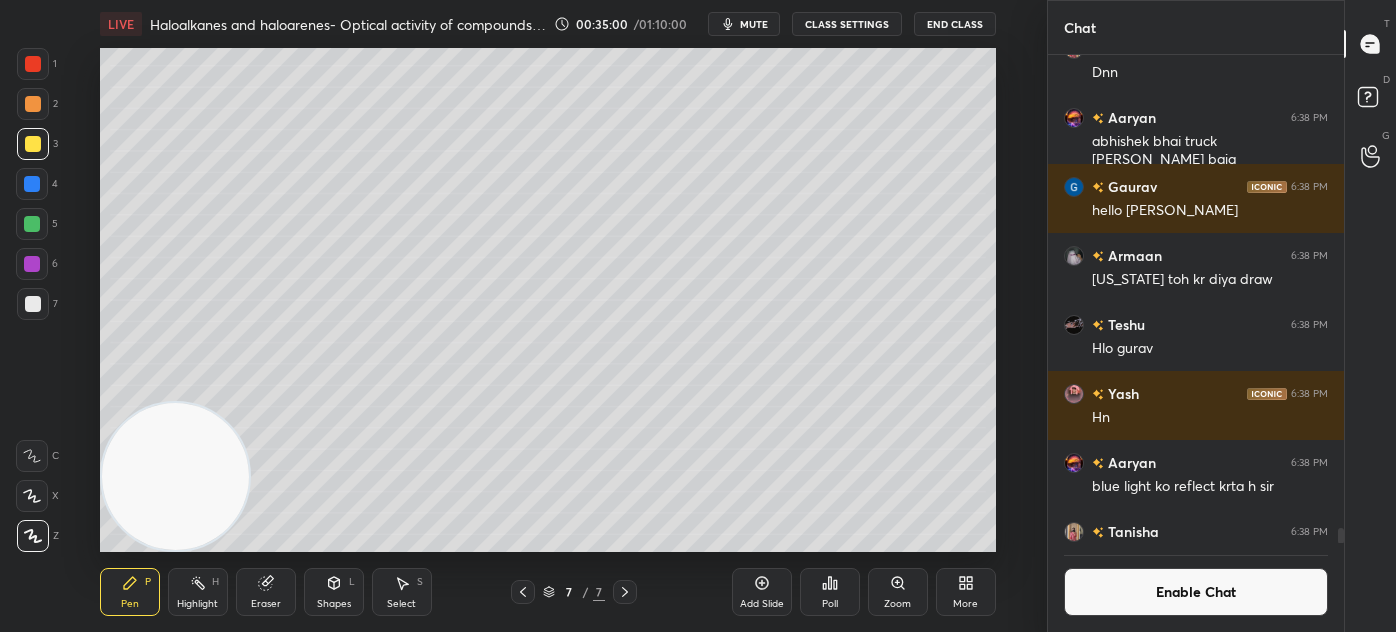 drag, startPoint x: 28, startPoint y: 489, endPoint x: 41, endPoint y: 485, distance: 13.601471 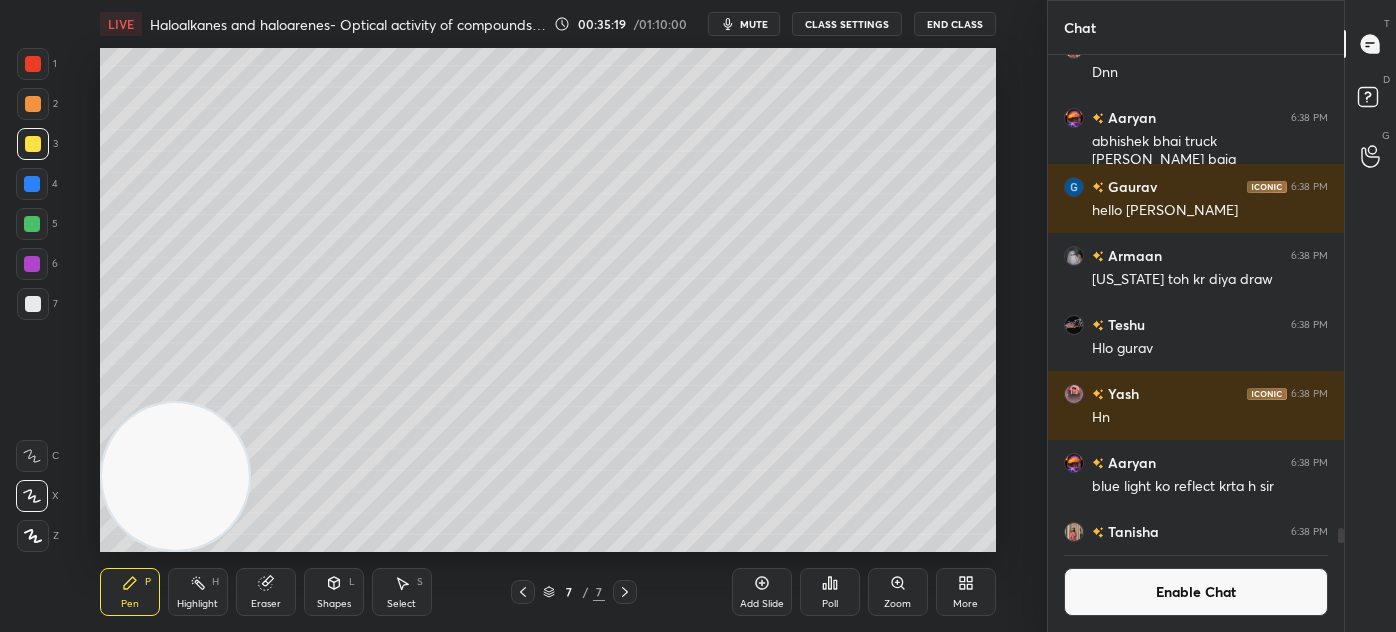 click at bounding box center [33, 304] 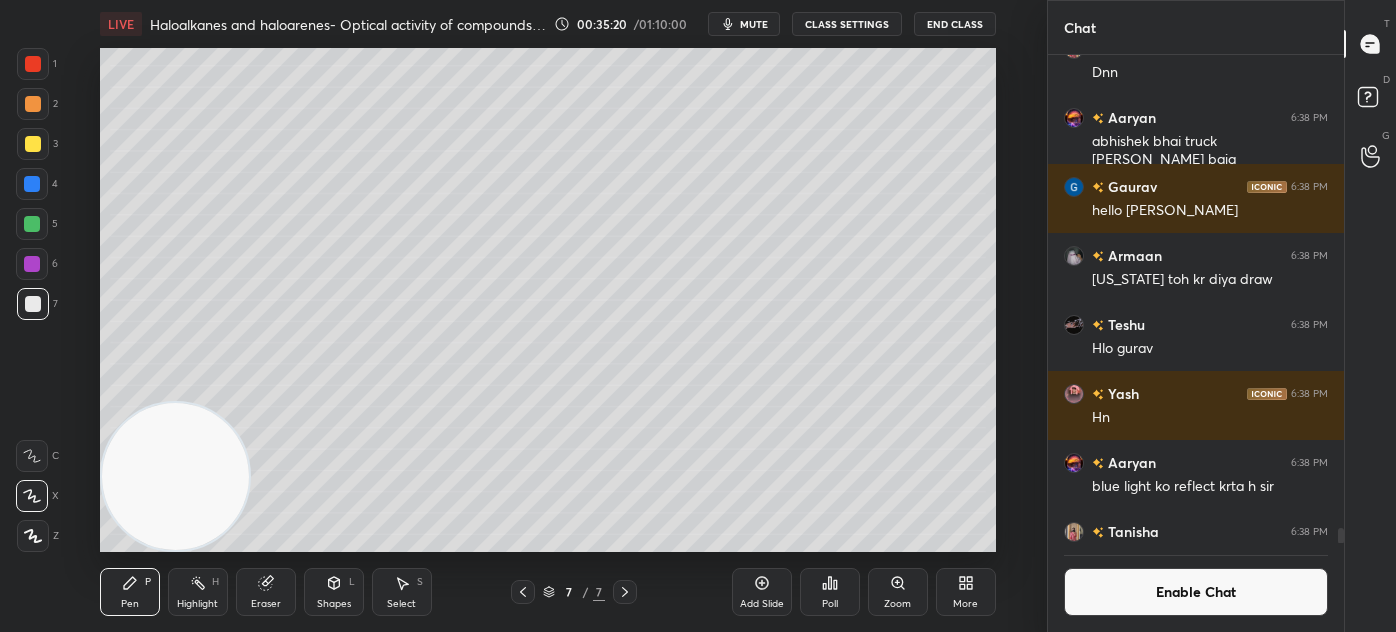 scroll, scrollTop: 26970, scrollLeft: 0, axis: vertical 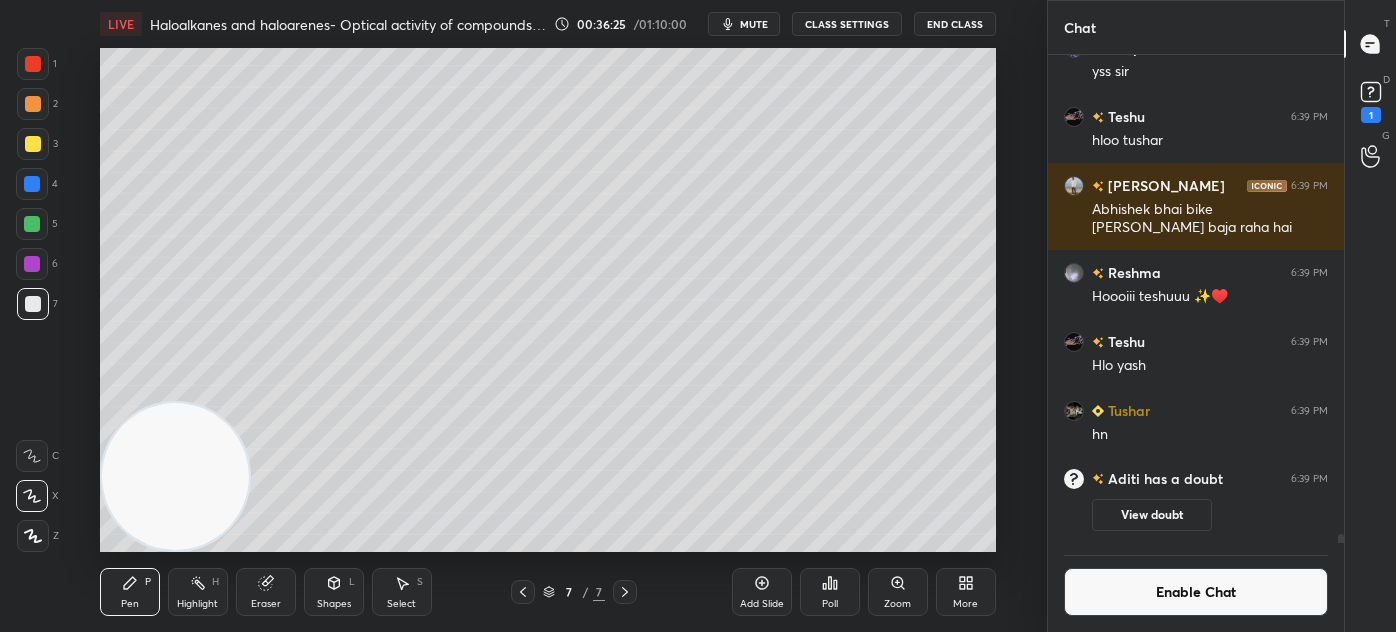 click on "3" at bounding box center [37, 148] 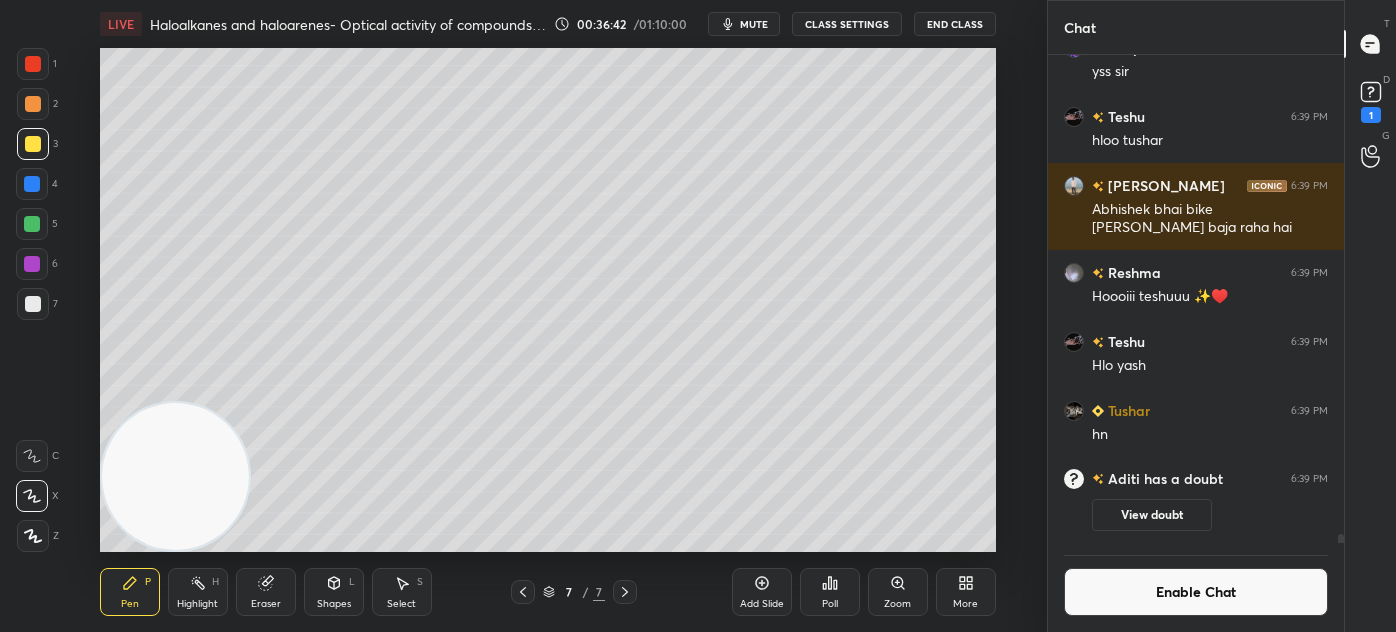 click on "Enable Chat" at bounding box center (1196, 592) 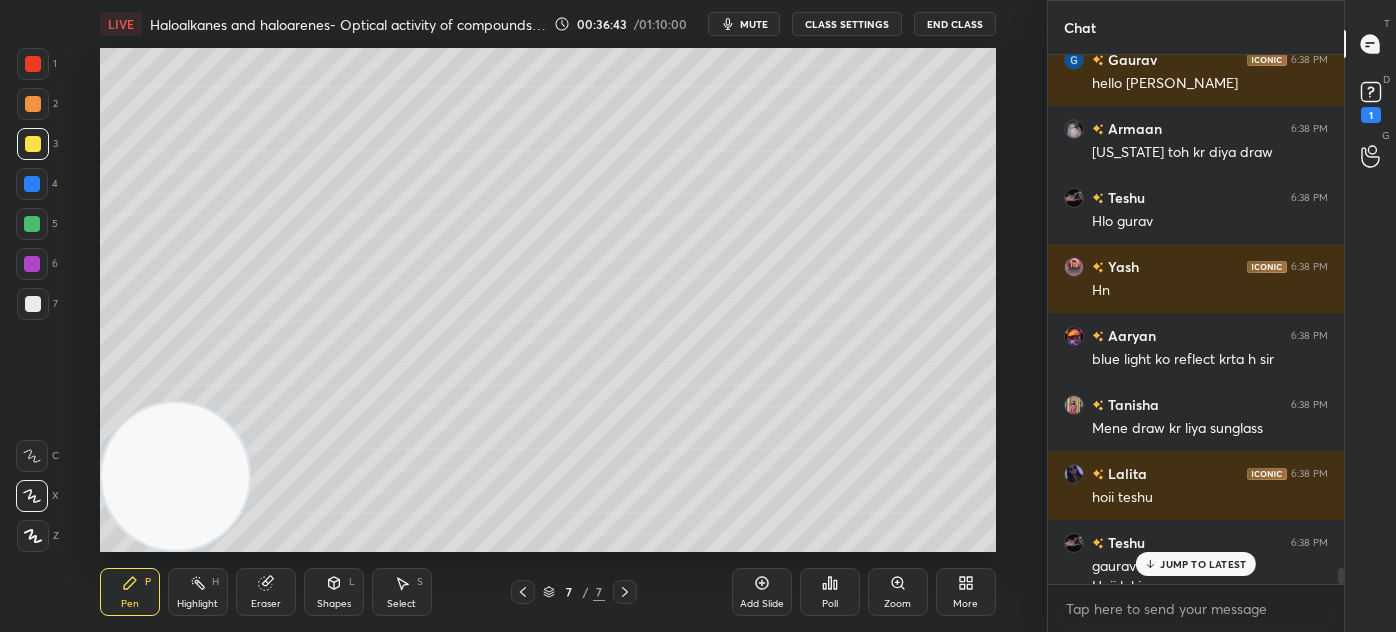 click on "JUMP TO LATEST" at bounding box center (1203, 564) 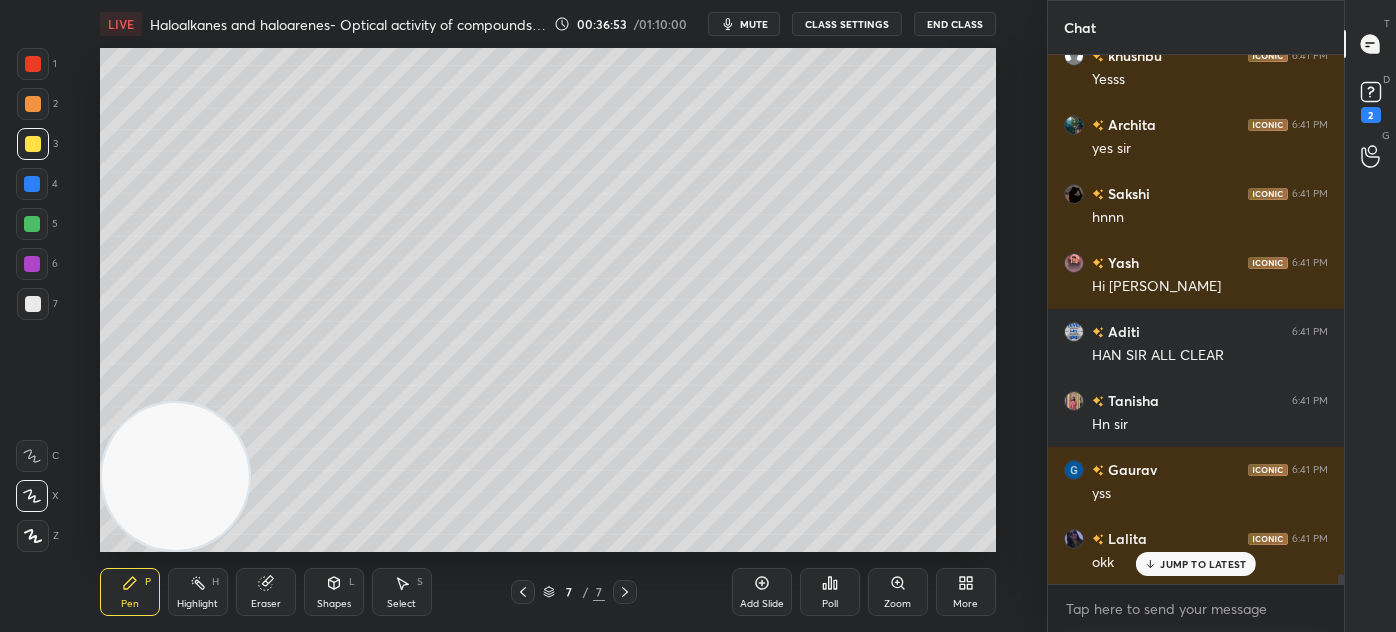 scroll, scrollTop: 27461, scrollLeft: 0, axis: vertical 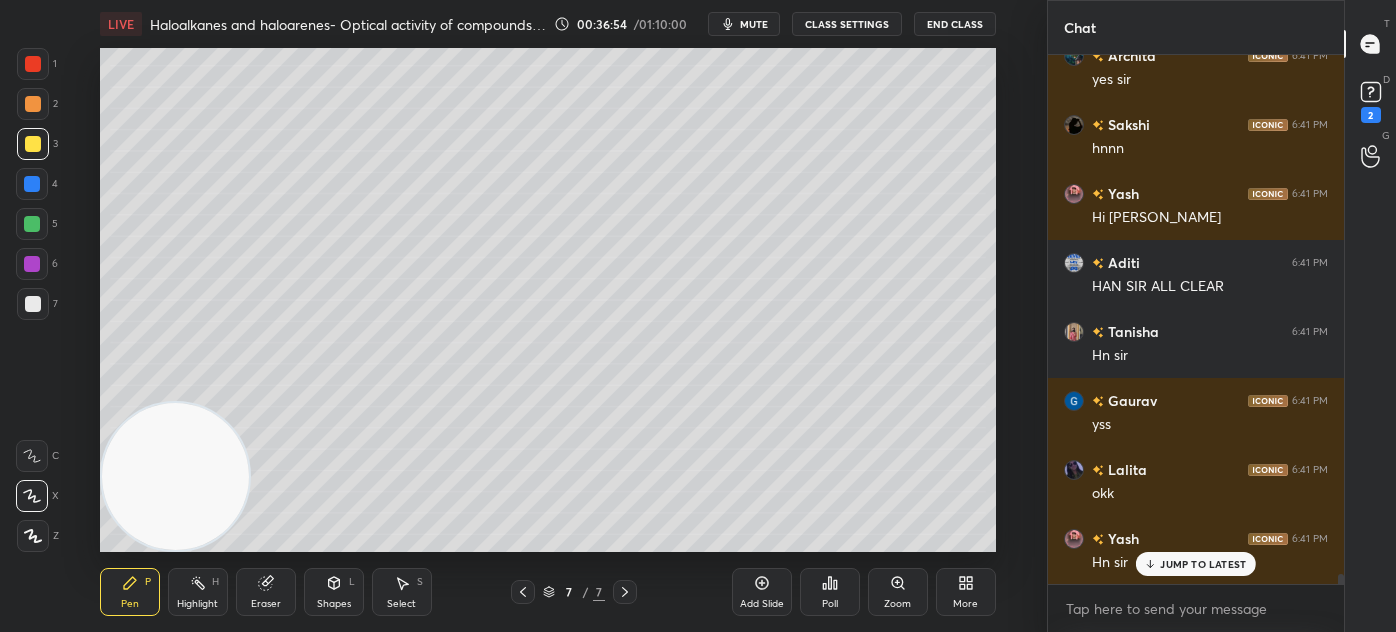 drag, startPoint x: 268, startPoint y: 597, endPoint x: 306, endPoint y: 571, distance: 46.043457 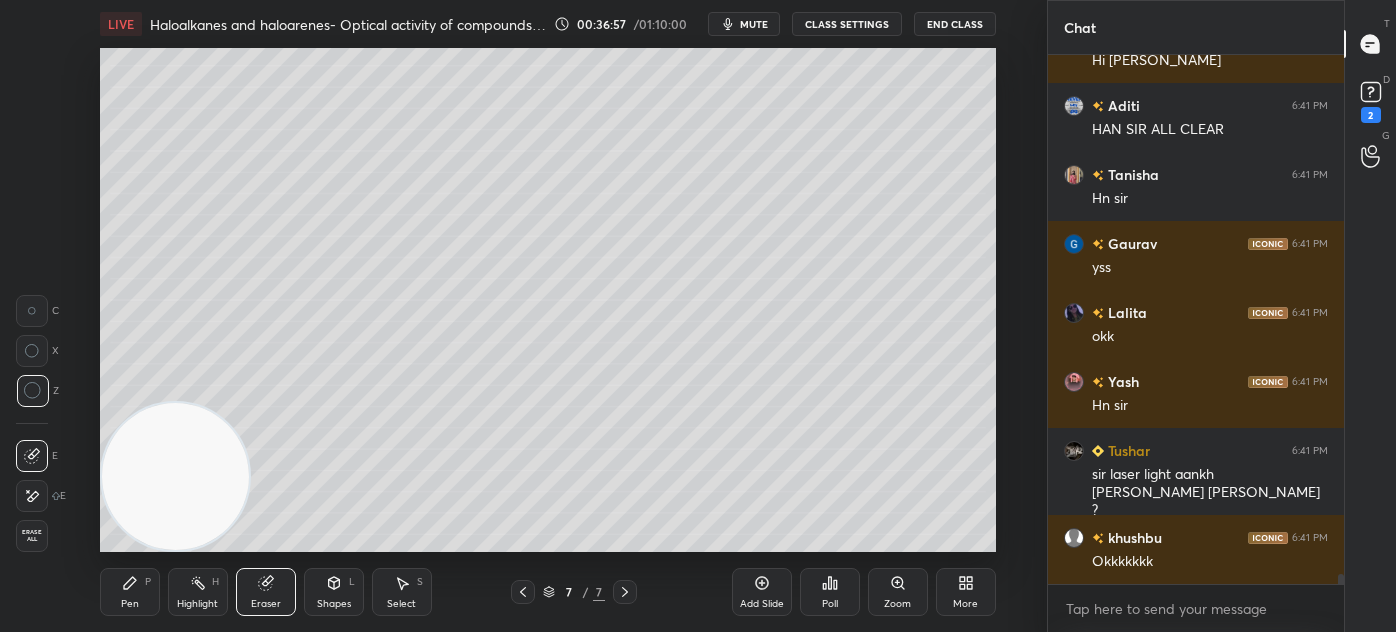 scroll, scrollTop: 27687, scrollLeft: 0, axis: vertical 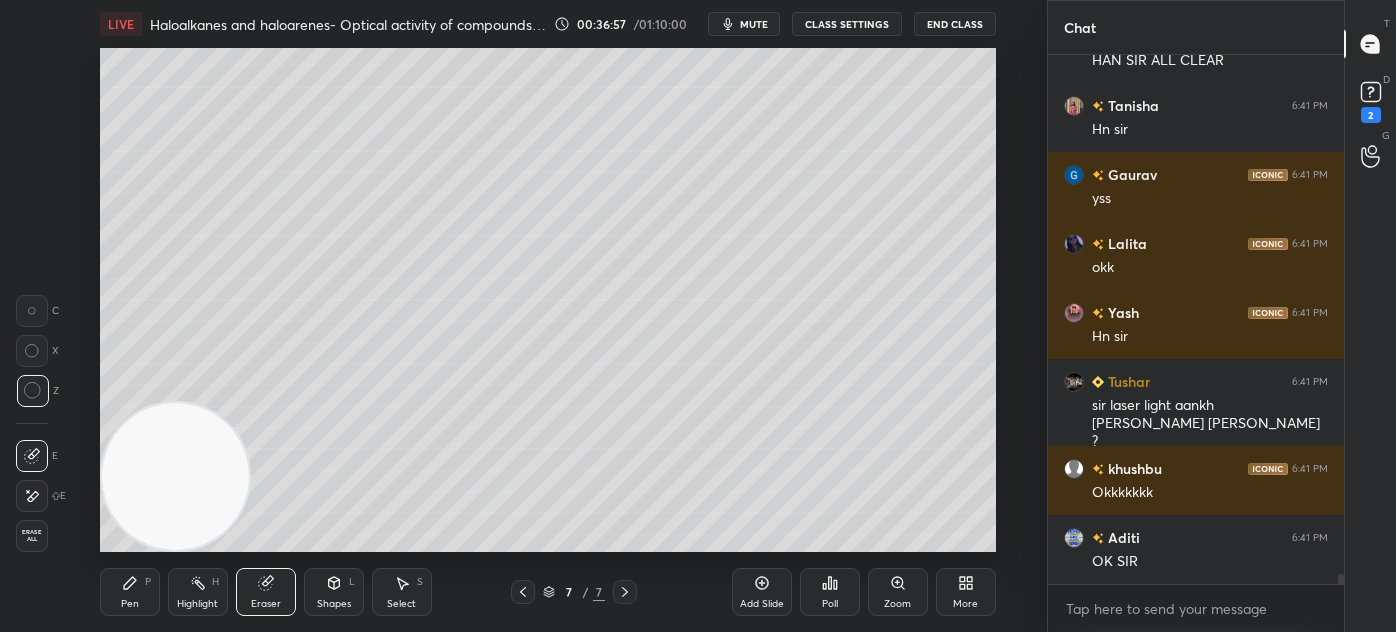 click on "Select S" at bounding box center (402, 592) 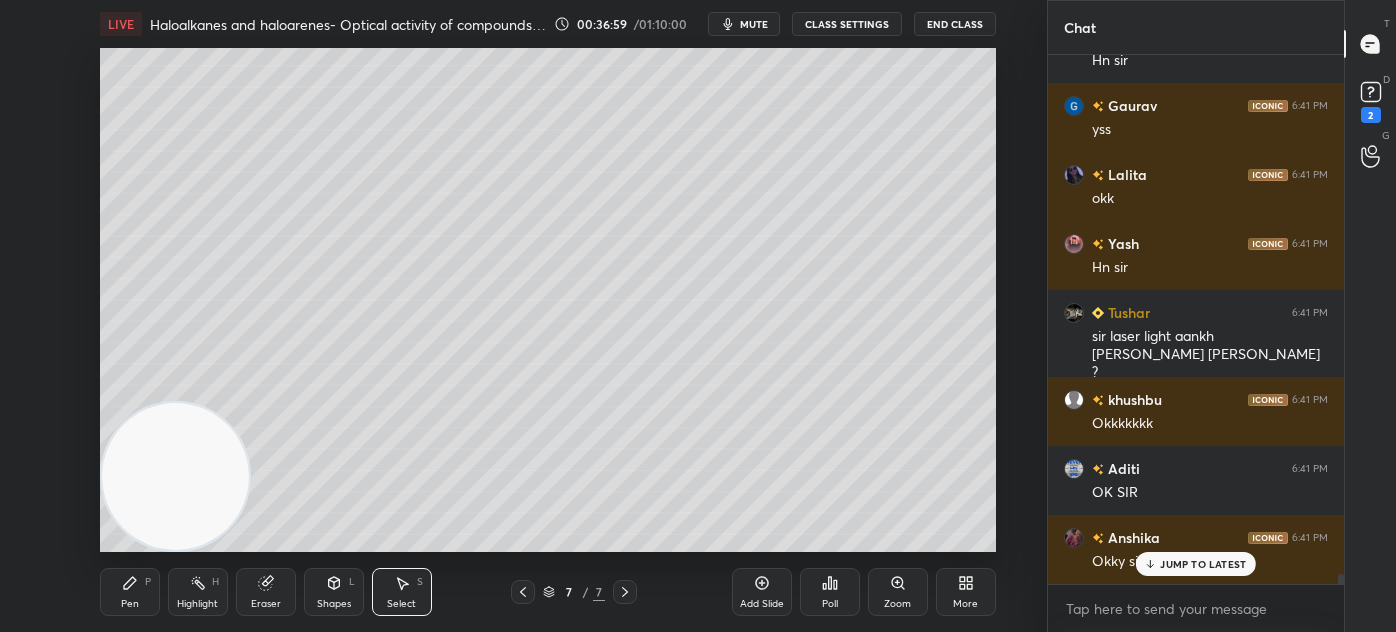 scroll, scrollTop: 27824, scrollLeft: 0, axis: vertical 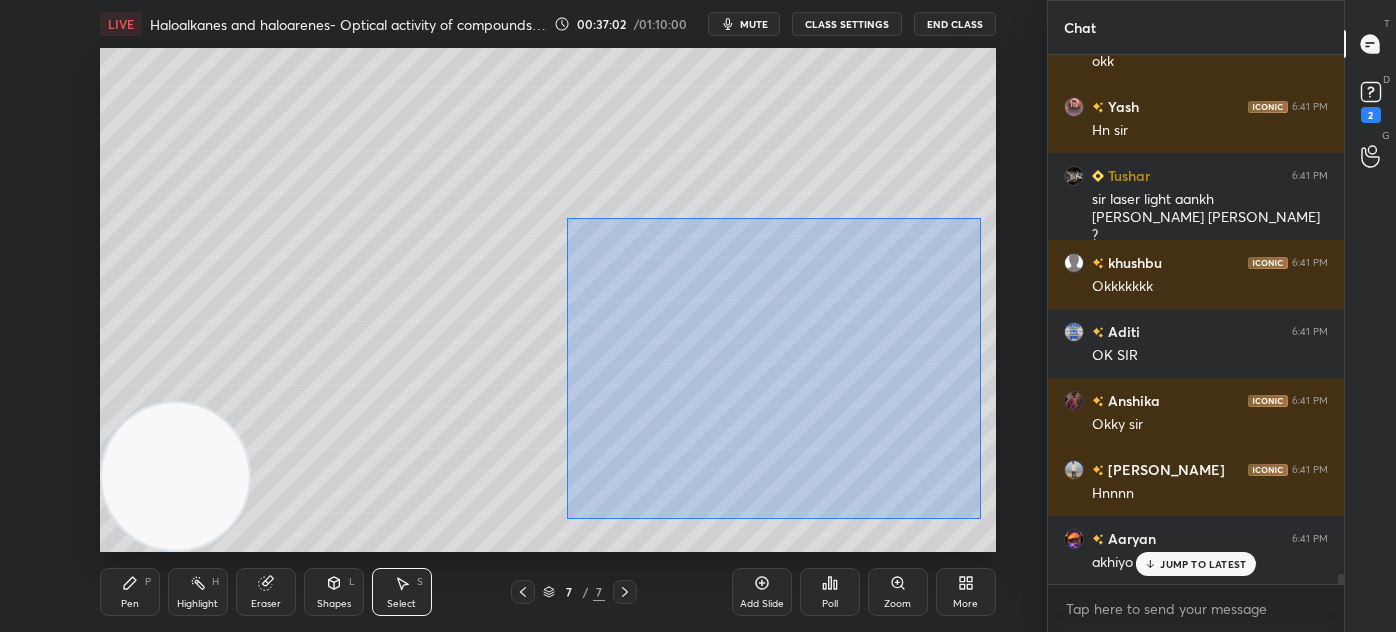 drag, startPoint x: 559, startPoint y: 251, endPoint x: 973, endPoint y: 487, distance: 476.54172 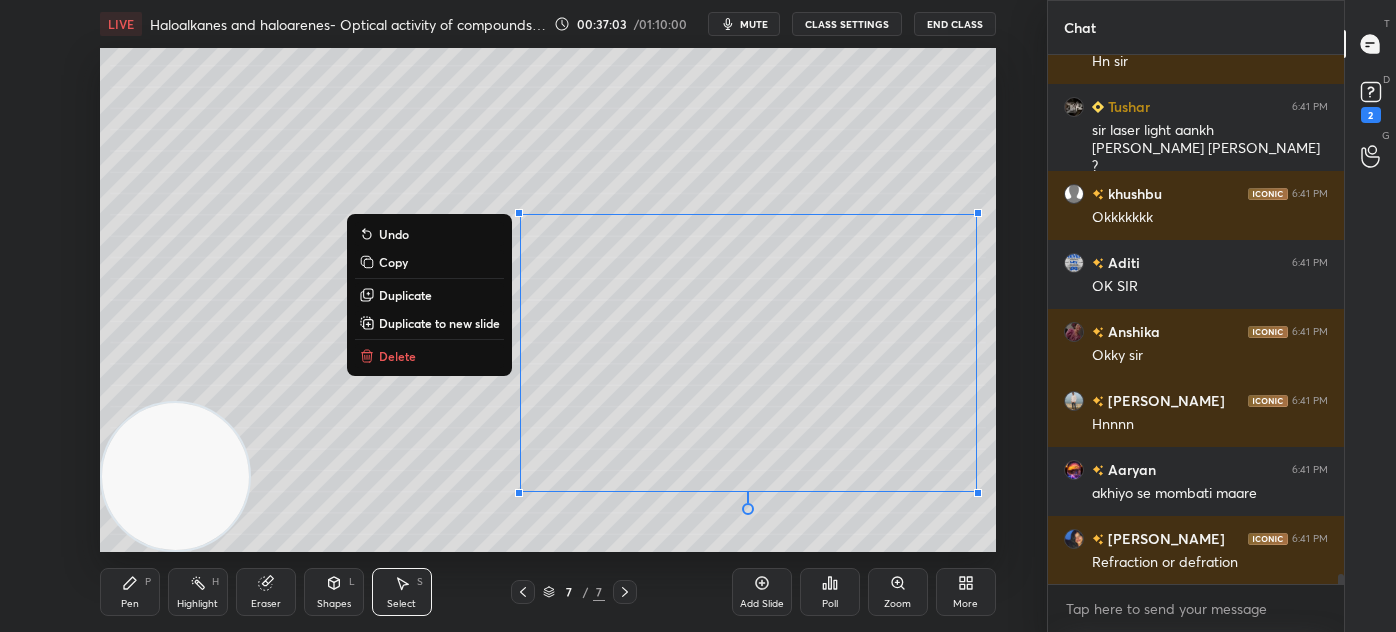 click on "Delete" at bounding box center (397, 356) 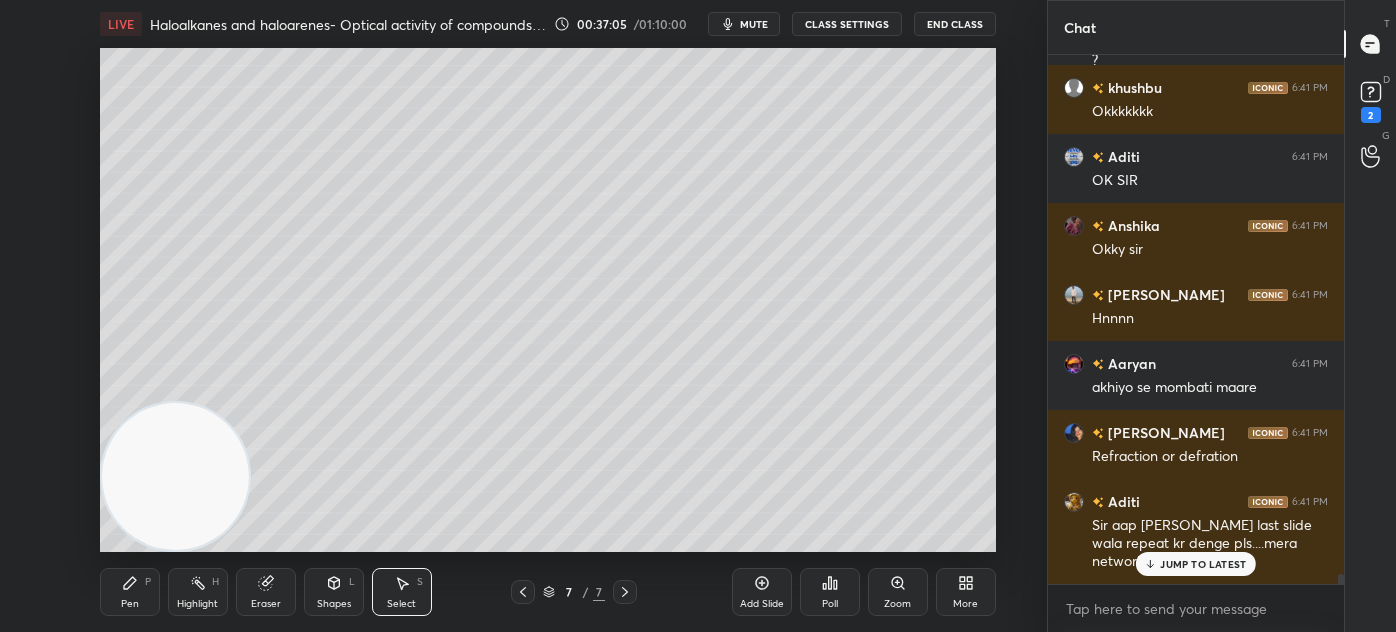 scroll, scrollTop: 28136, scrollLeft: 0, axis: vertical 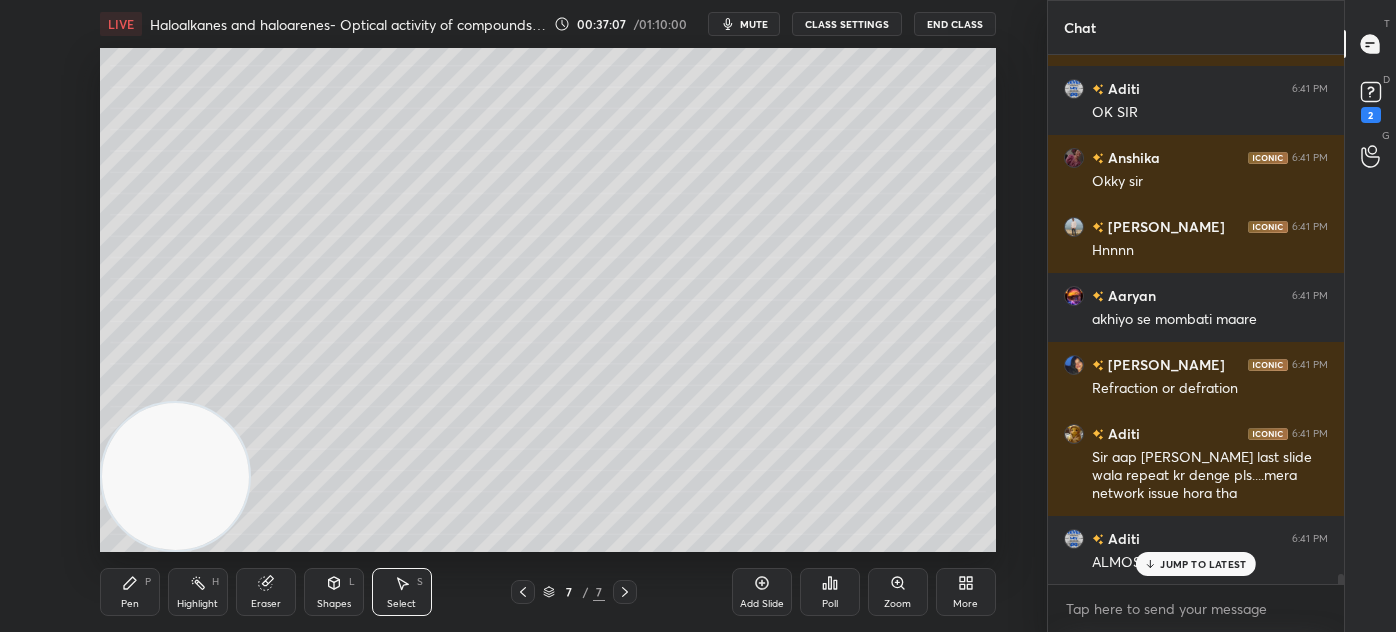 drag, startPoint x: 123, startPoint y: 603, endPoint x: 156, endPoint y: 570, distance: 46.66905 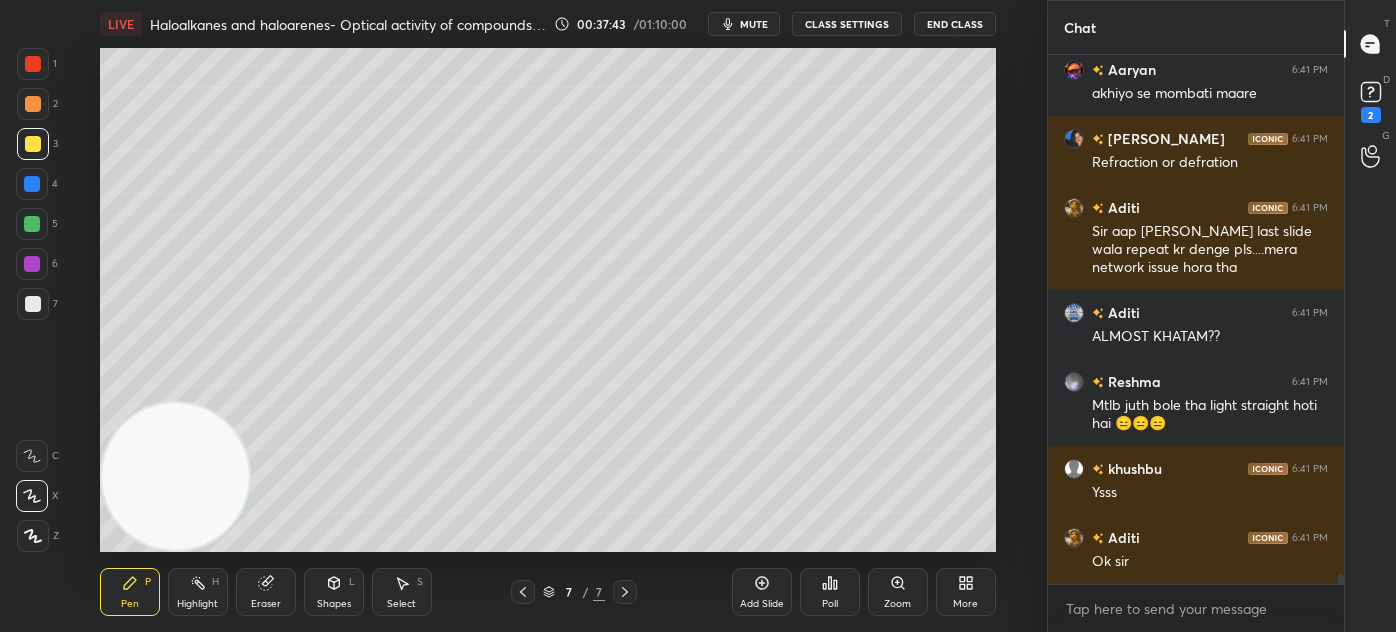 scroll, scrollTop: 28448, scrollLeft: 0, axis: vertical 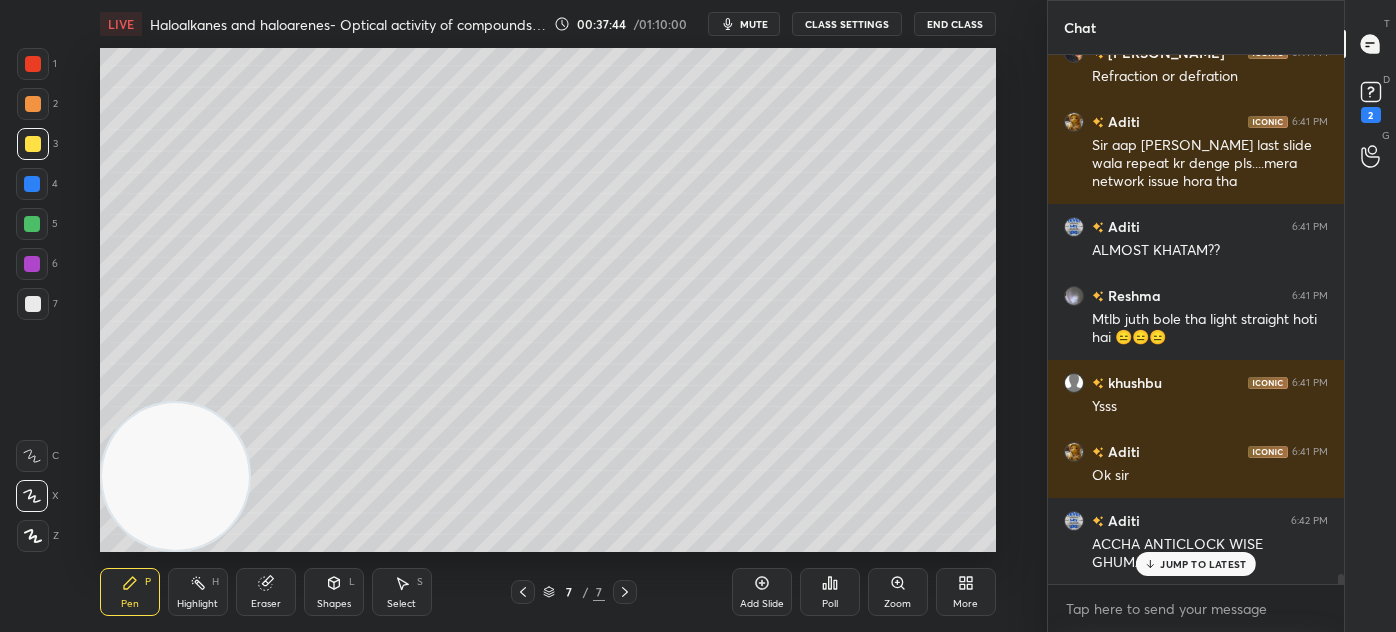 drag, startPoint x: 1172, startPoint y: 562, endPoint x: 1166, endPoint y: 571, distance: 10.816654 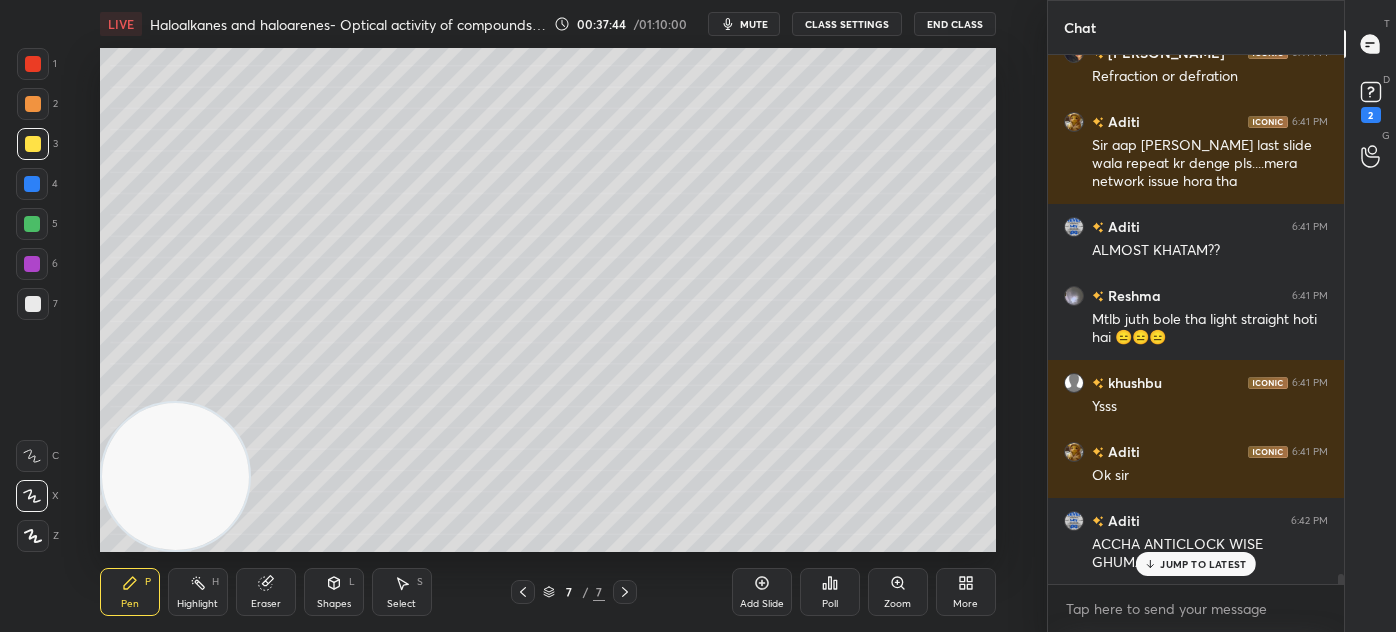 click on "JUMP TO LATEST" at bounding box center [1203, 564] 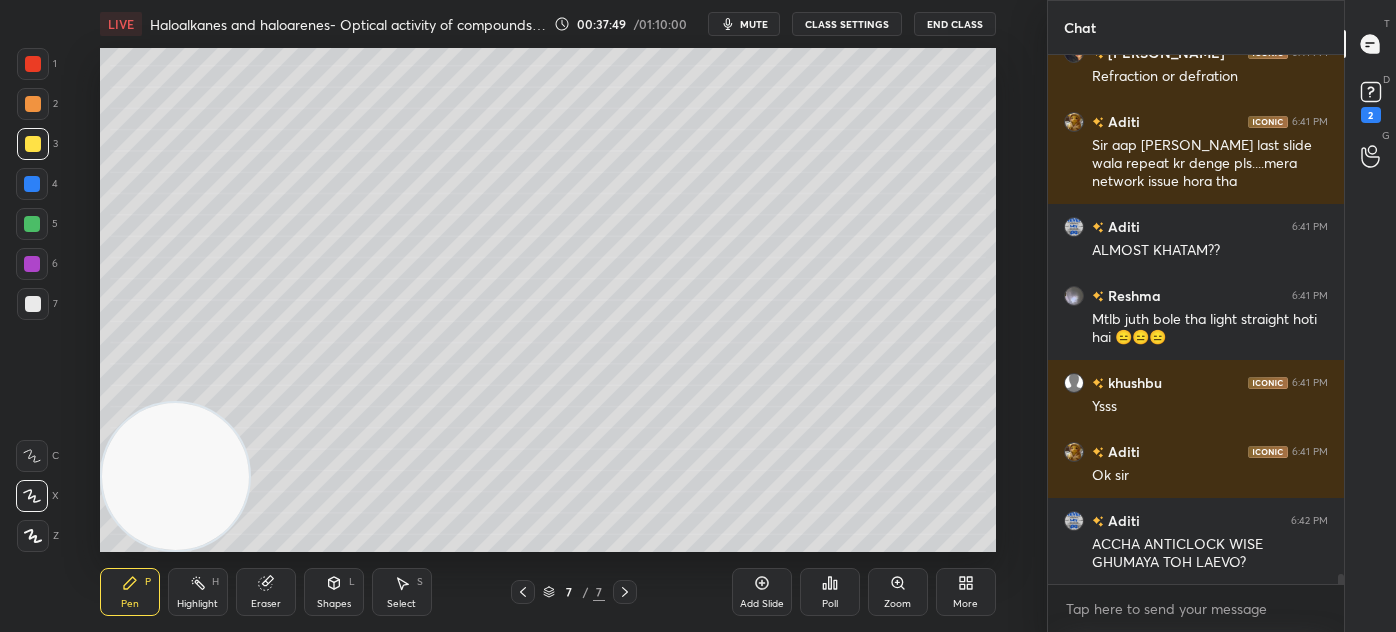 drag, startPoint x: 258, startPoint y: 599, endPoint x: 300, endPoint y: 551, distance: 63.780876 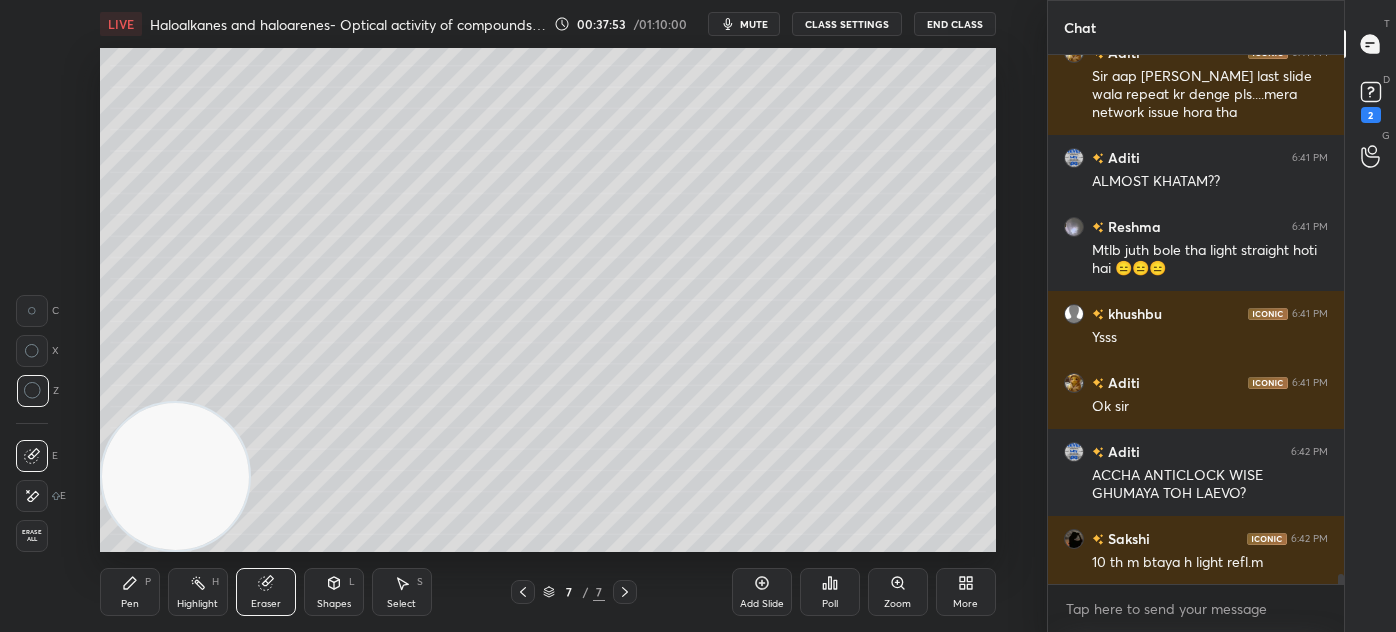 scroll, scrollTop: 28586, scrollLeft: 0, axis: vertical 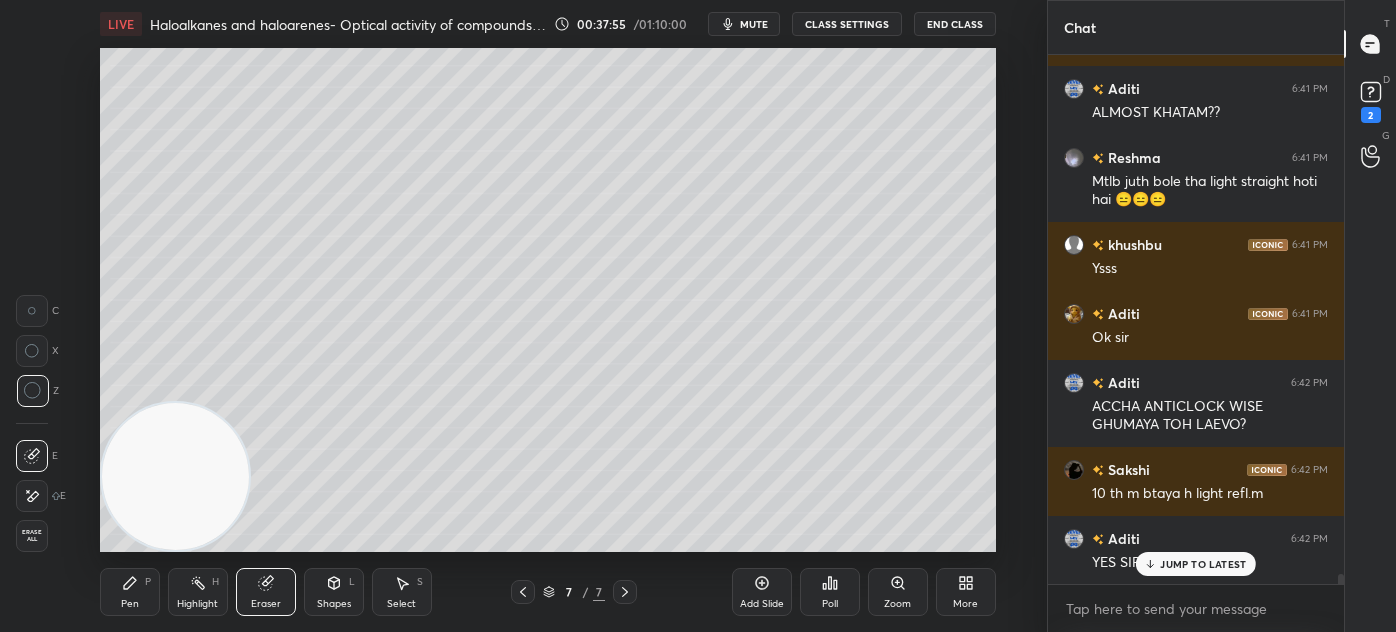 click on "Pen P" at bounding box center (130, 592) 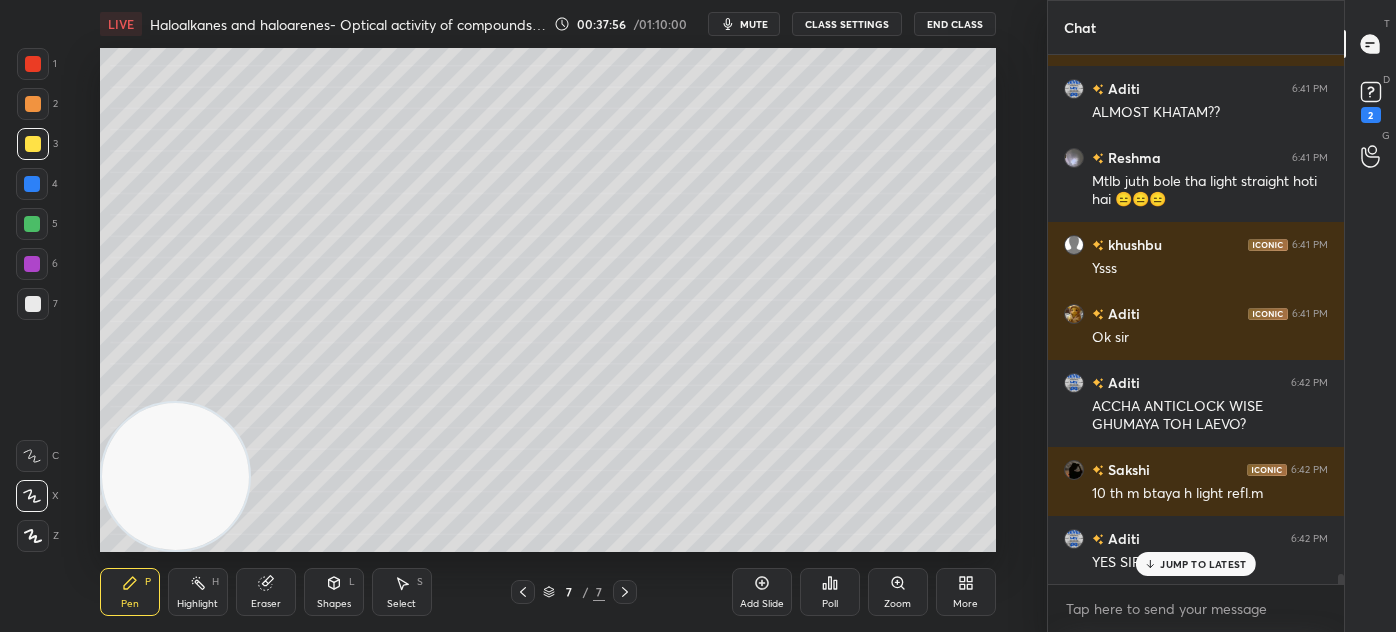 click at bounding box center (33, 304) 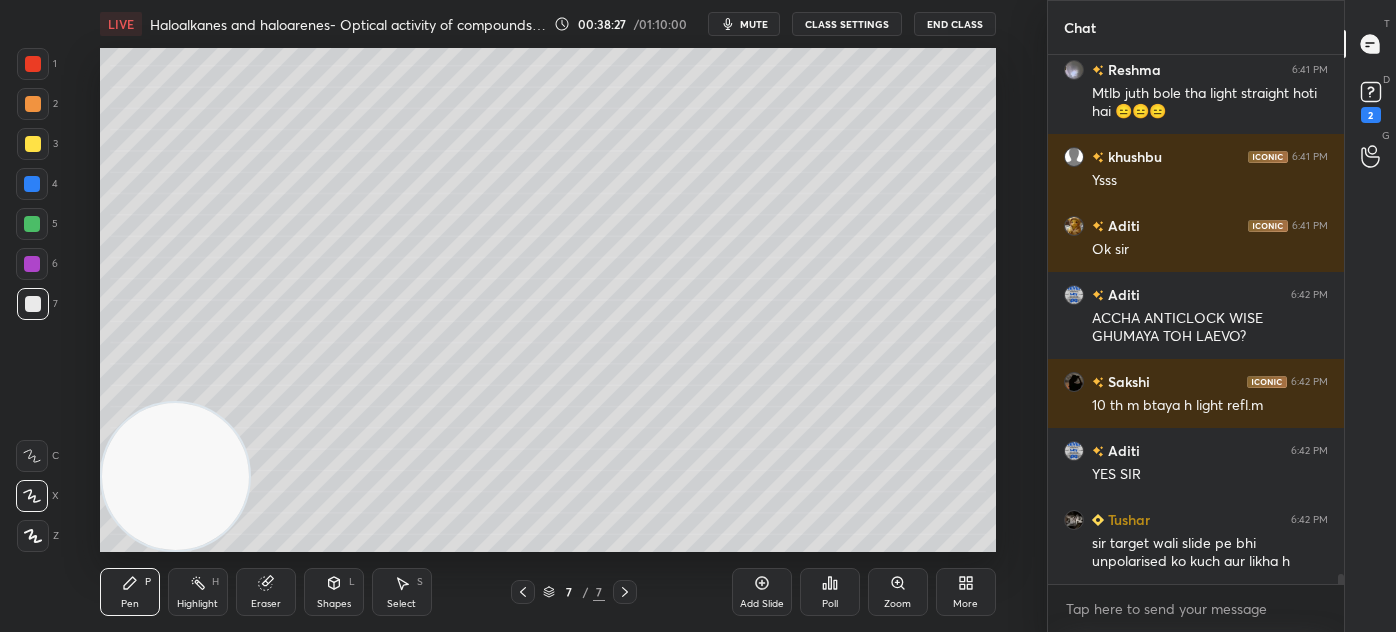 scroll, scrollTop: 28743, scrollLeft: 0, axis: vertical 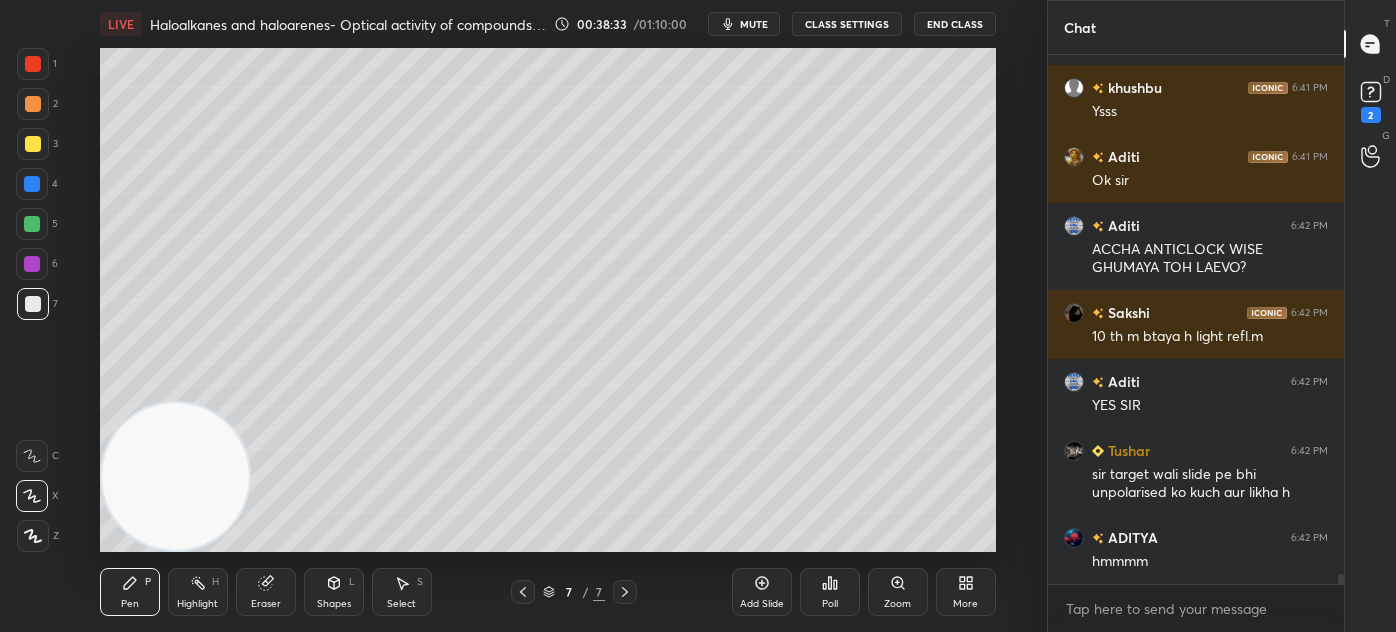 click on "Eraser" at bounding box center (266, 592) 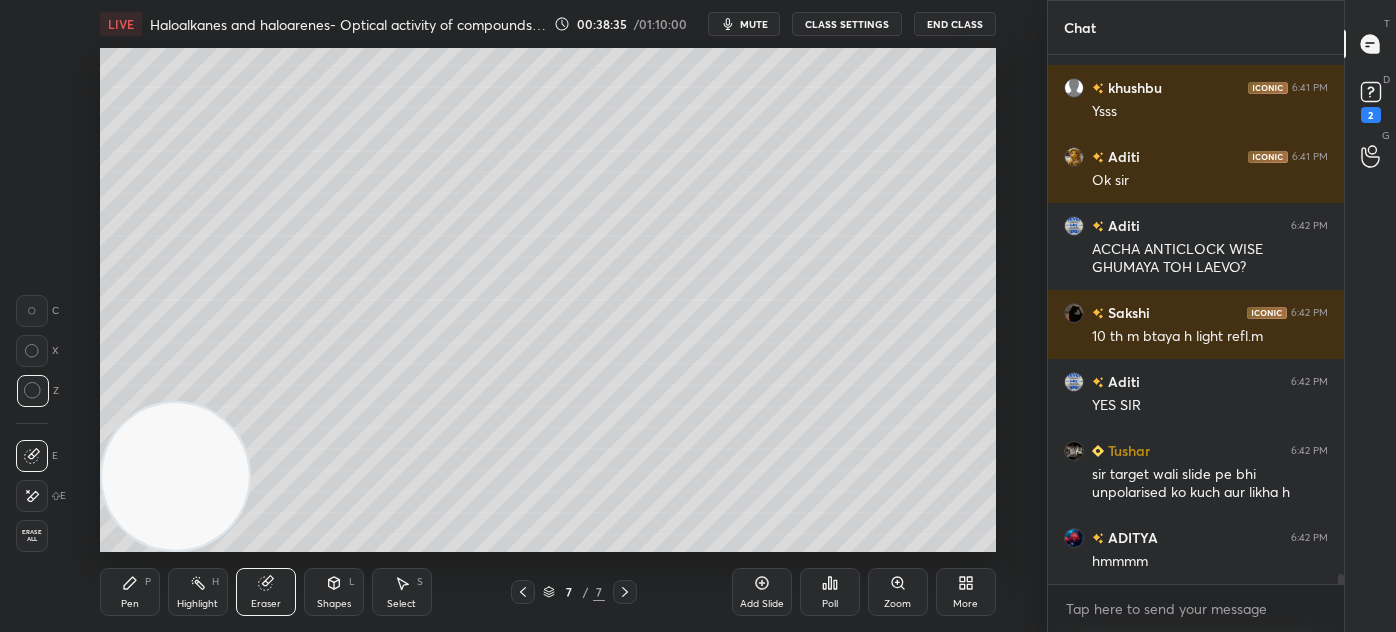 click on "Pen P" at bounding box center (130, 592) 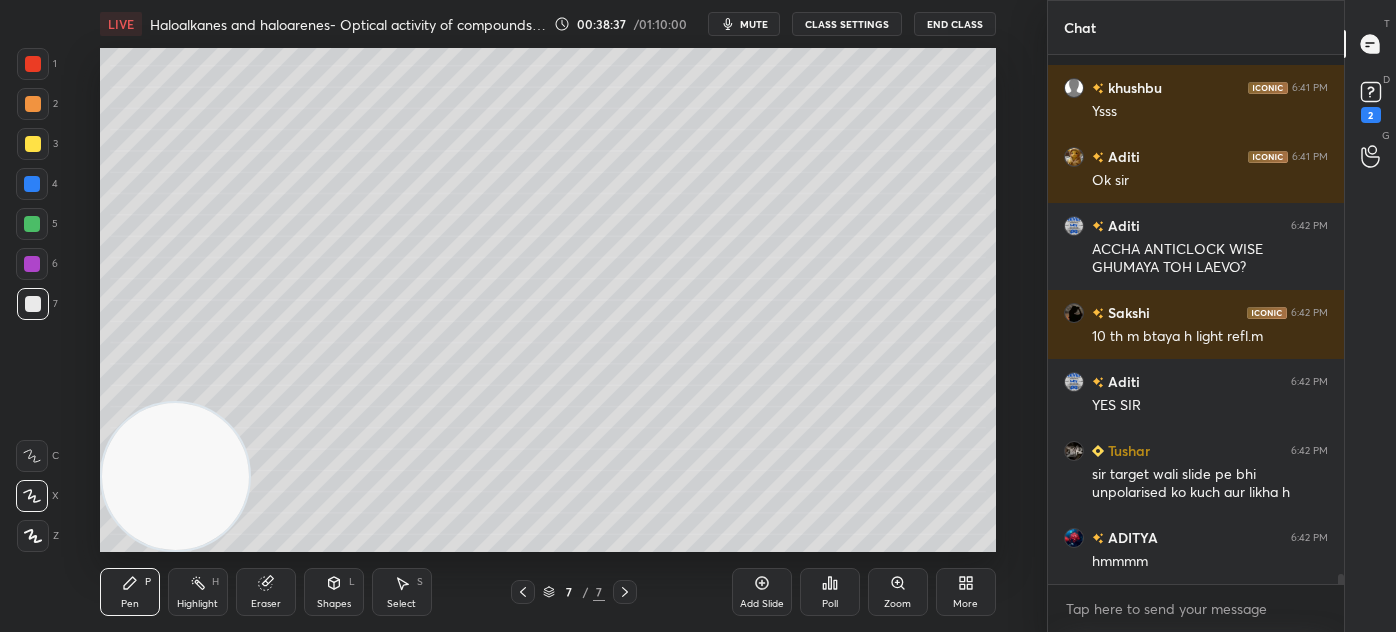 scroll, scrollTop: 28848, scrollLeft: 0, axis: vertical 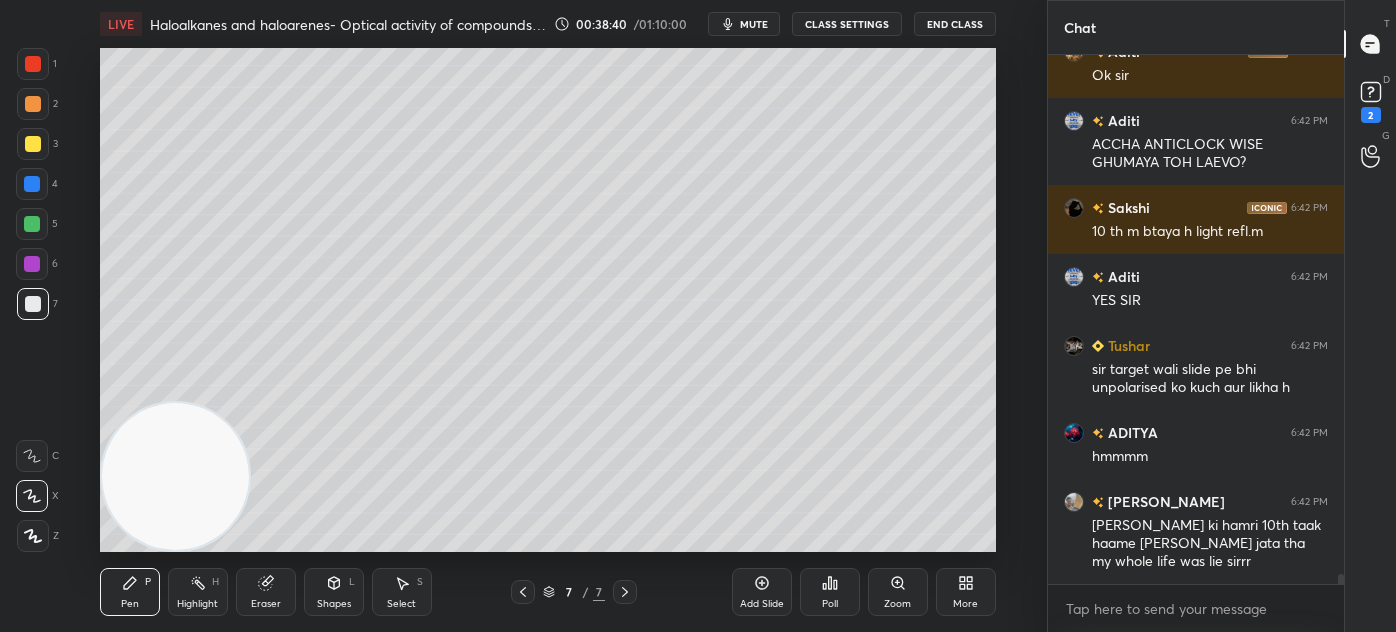 click on "Eraser" at bounding box center (266, 604) 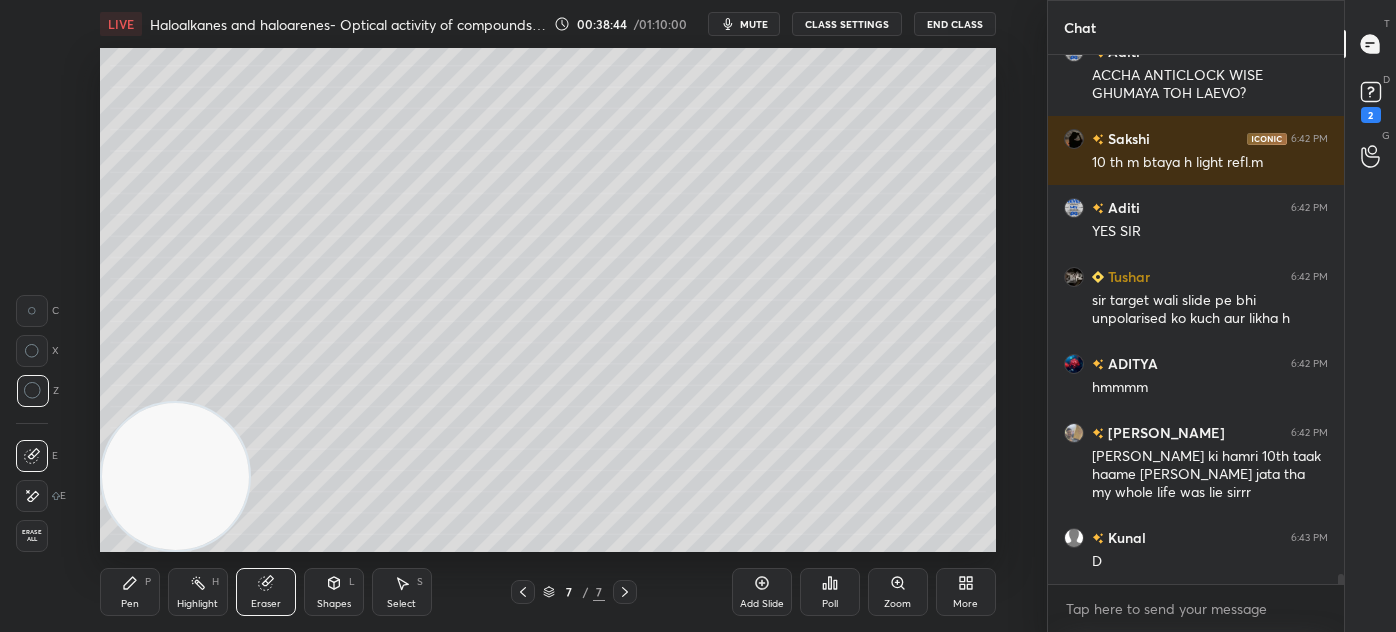 scroll, scrollTop: 28986, scrollLeft: 0, axis: vertical 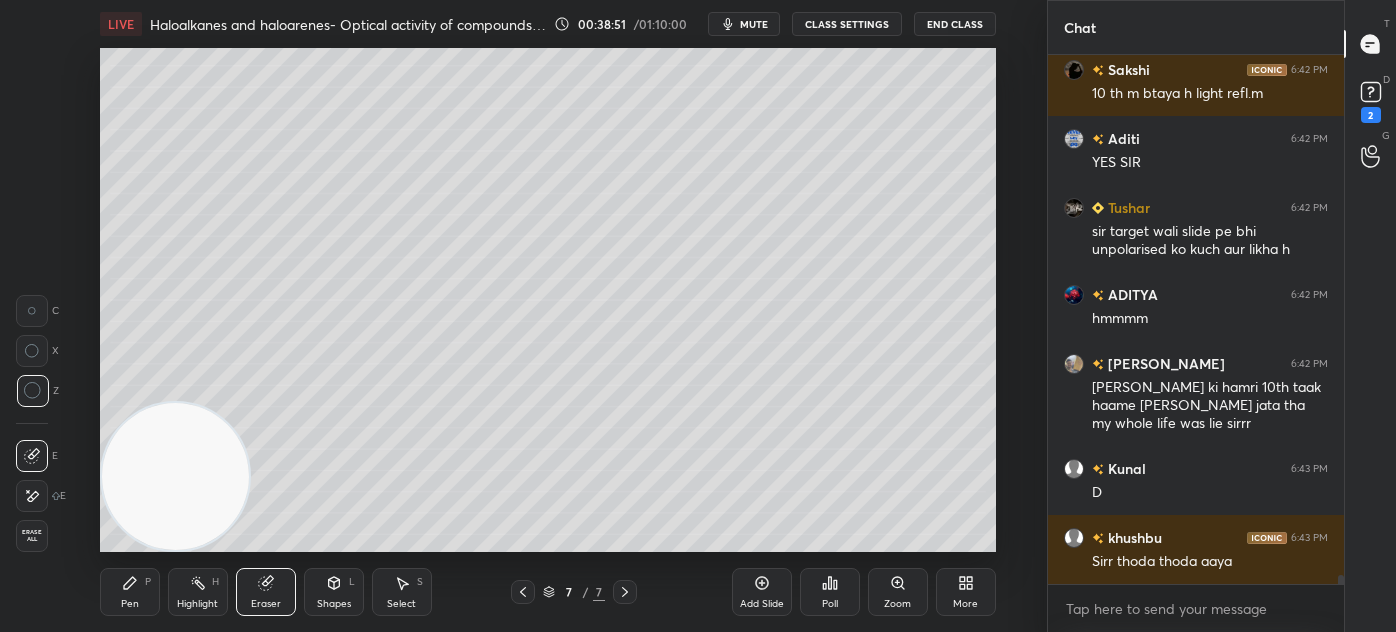 click on "Pen P" at bounding box center [130, 592] 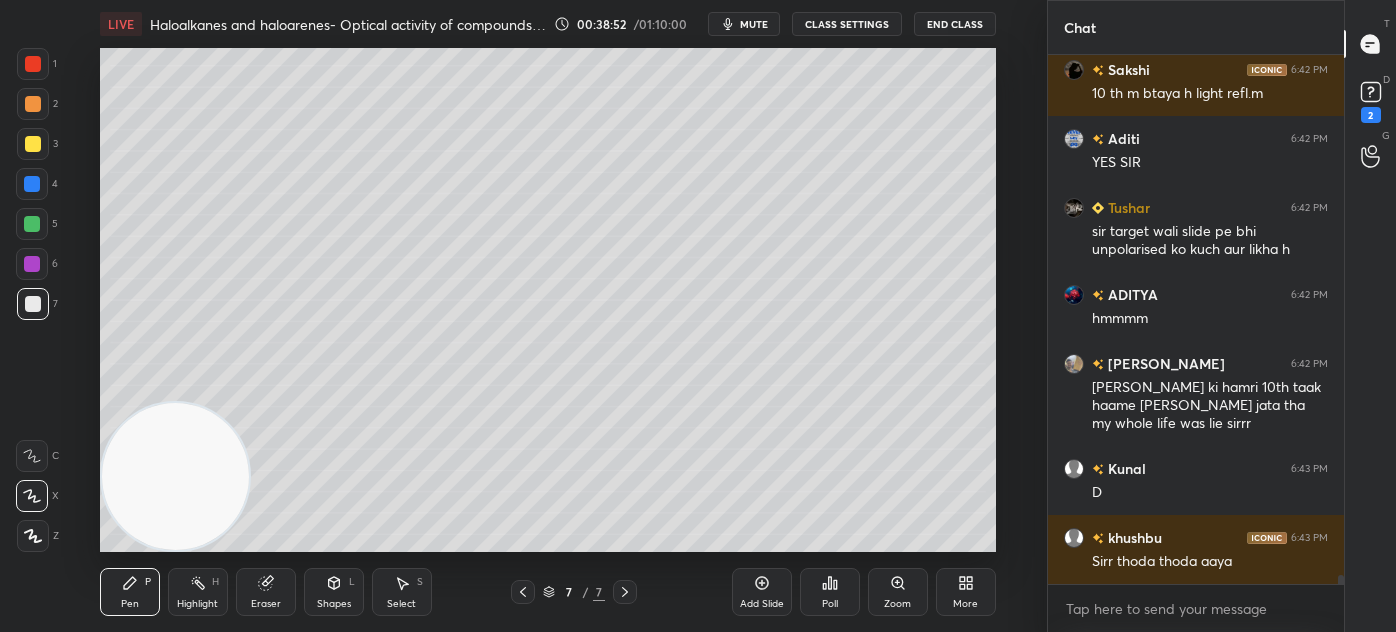 drag, startPoint x: 24, startPoint y: 151, endPoint x: 46, endPoint y: 174, distance: 31.827662 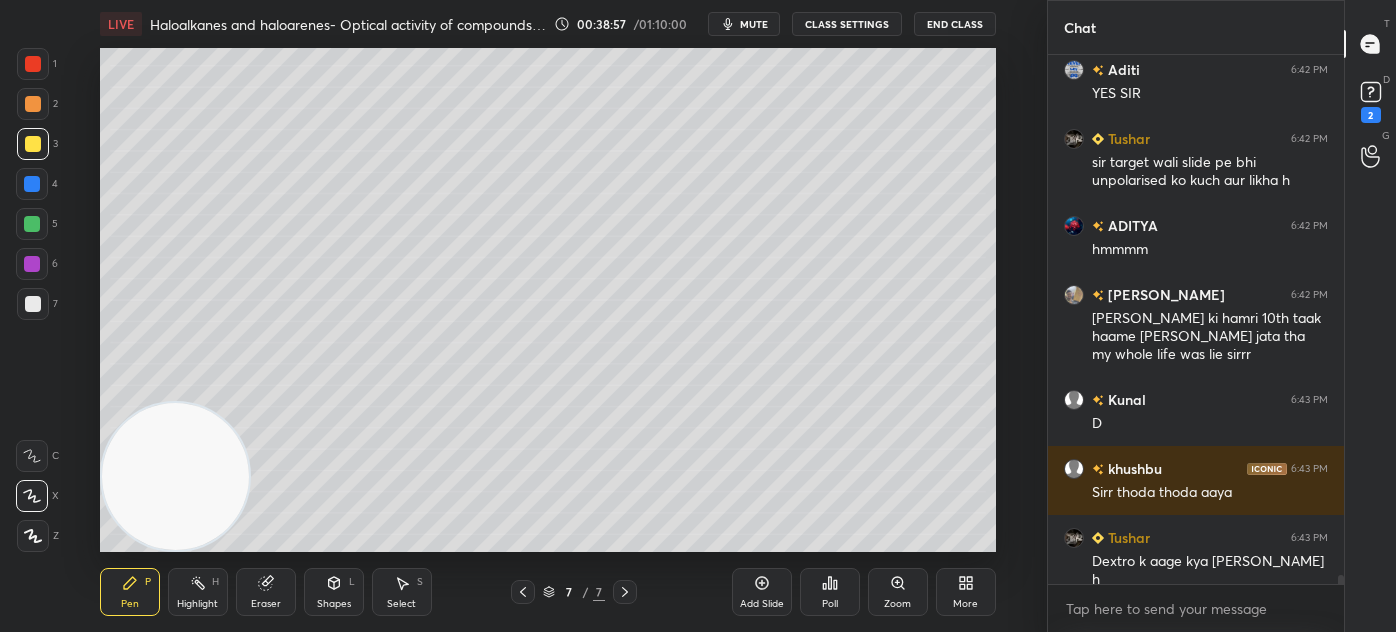 scroll, scrollTop: 29124, scrollLeft: 0, axis: vertical 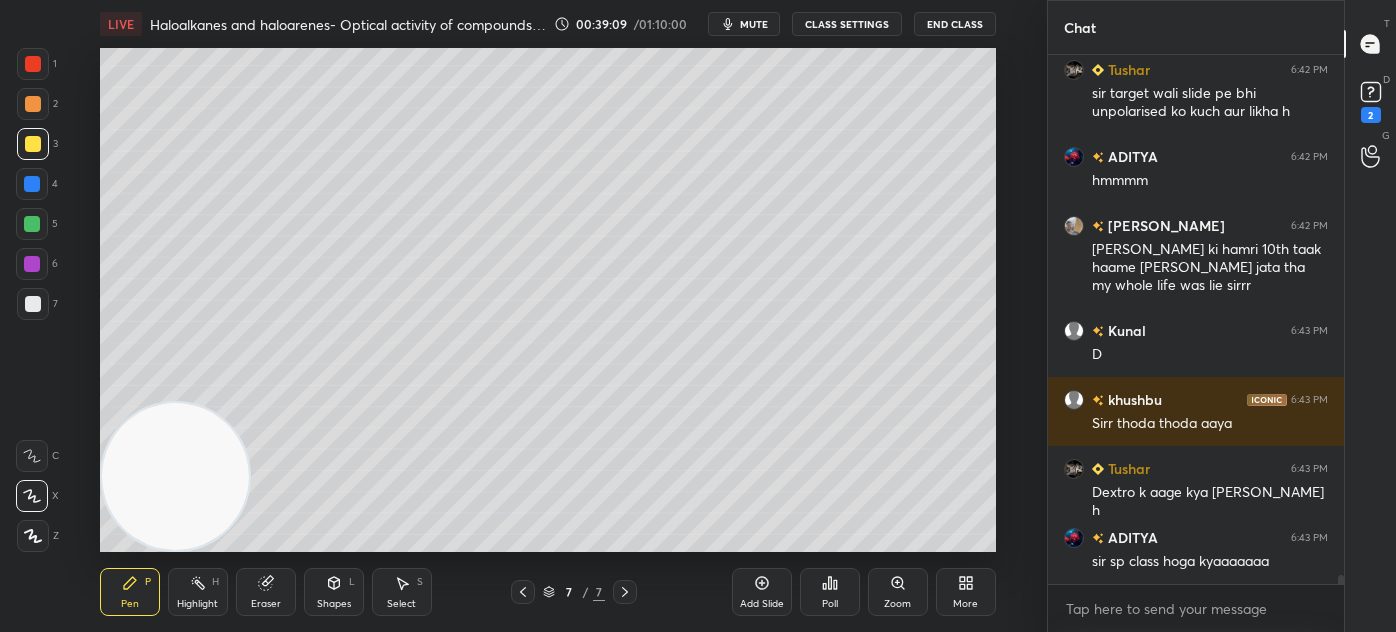 click 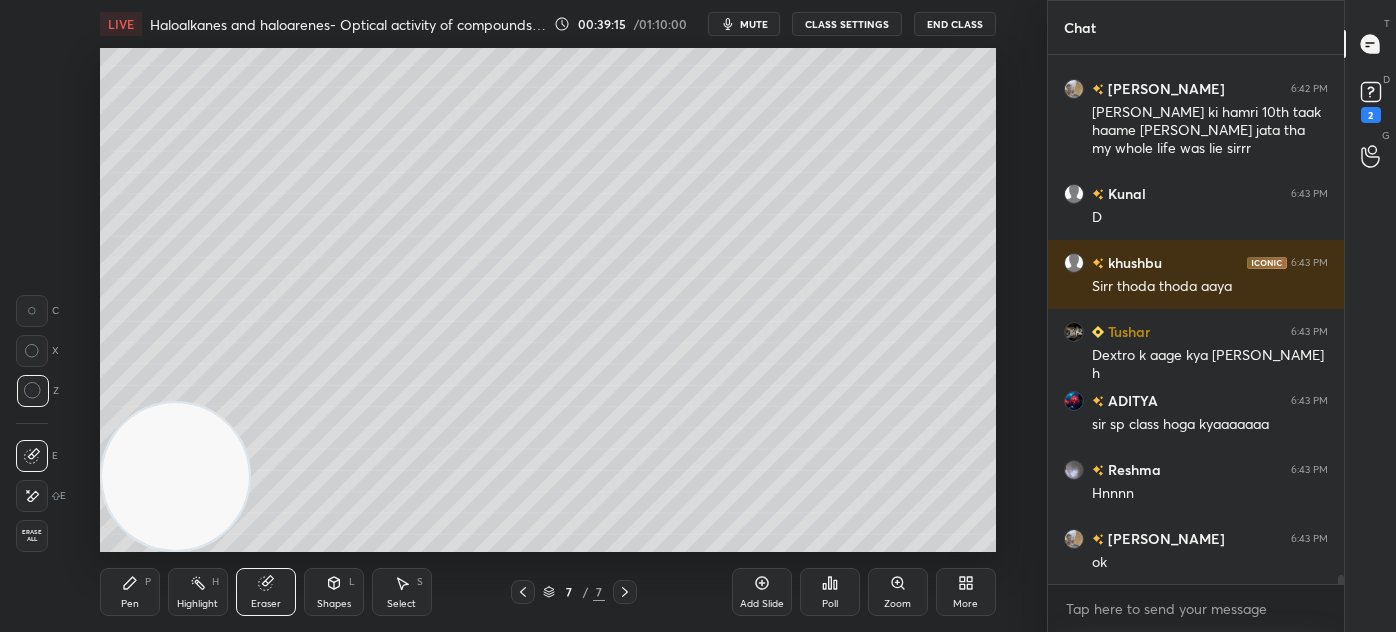 scroll, scrollTop: 29367, scrollLeft: 0, axis: vertical 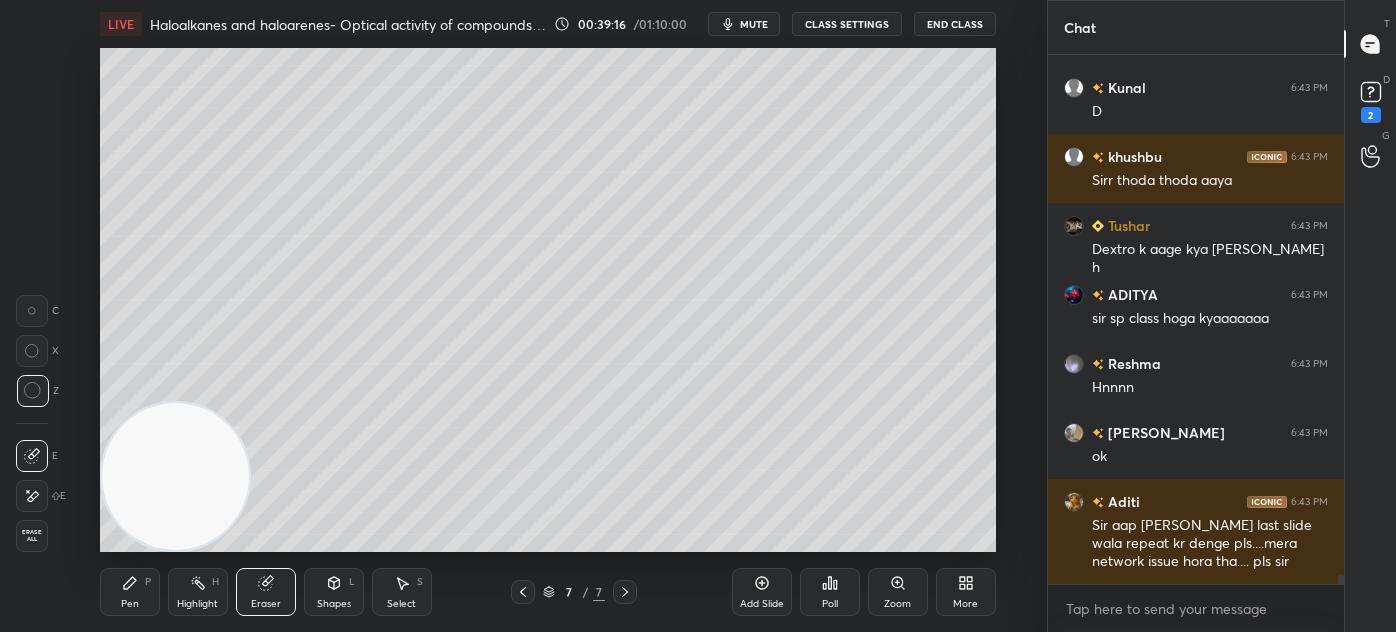 click on "Pen" at bounding box center (130, 604) 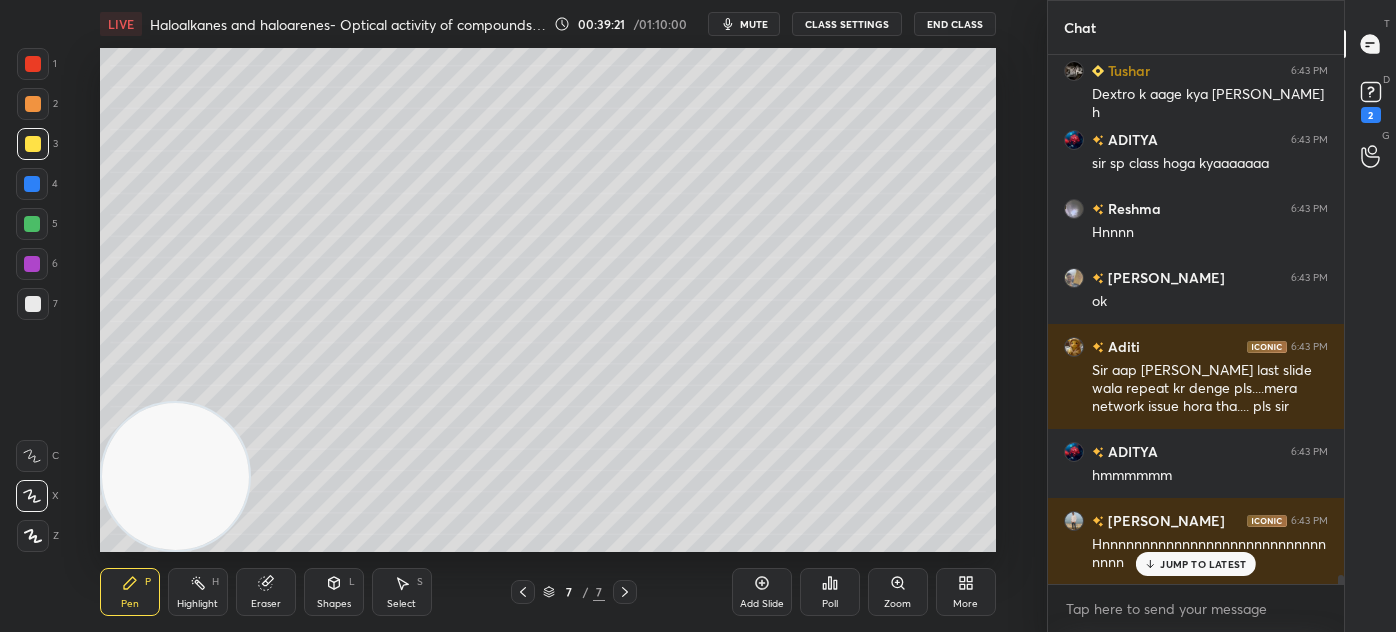 scroll, scrollTop: 29592, scrollLeft: 0, axis: vertical 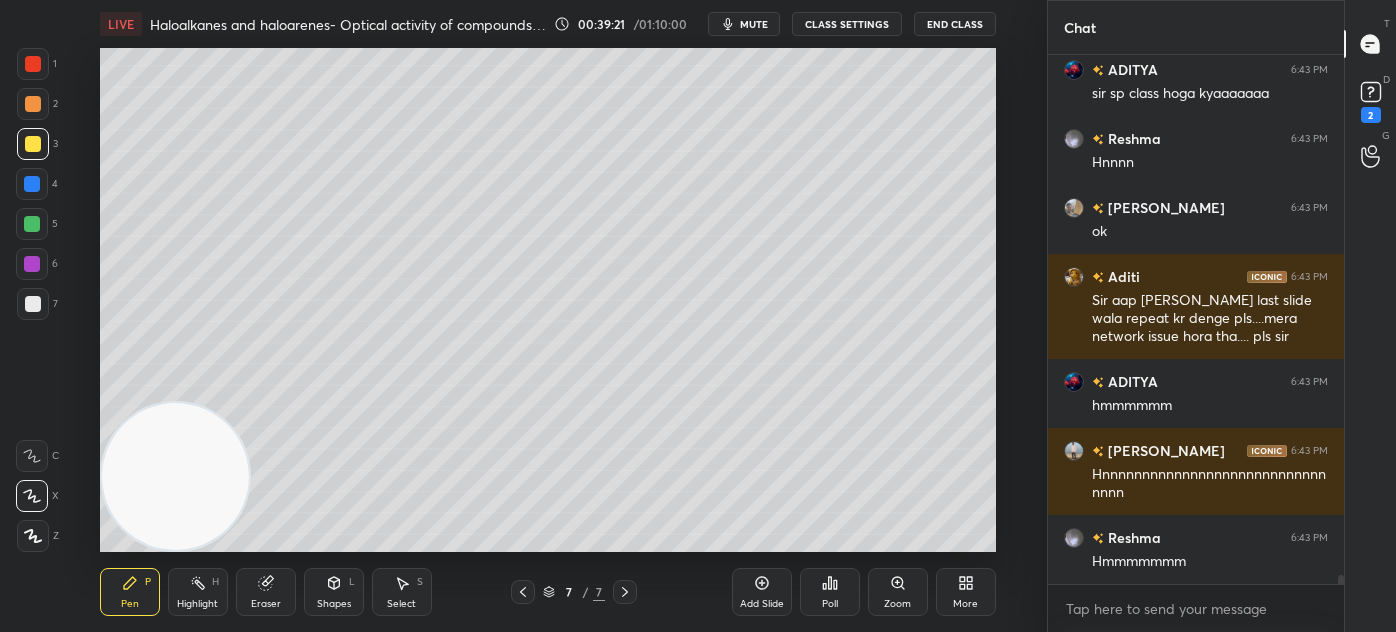 click on "Eraser" at bounding box center (266, 592) 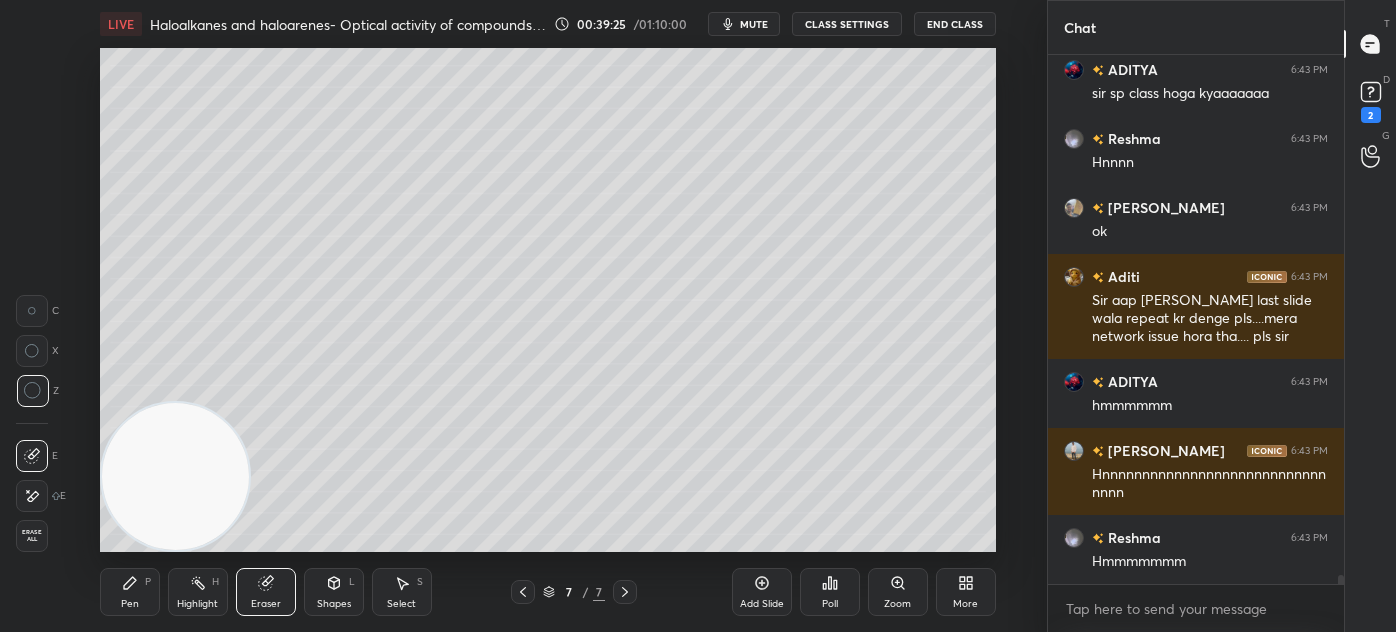 click on "Pen P" at bounding box center [130, 592] 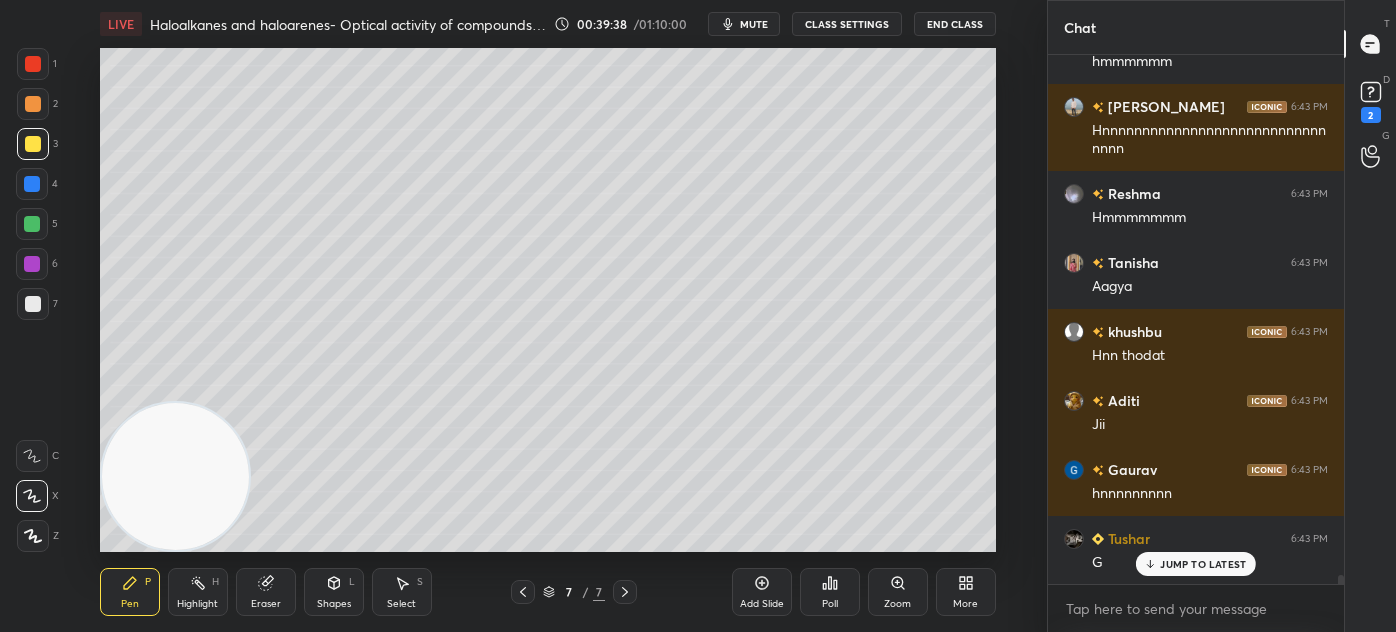 scroll, scrollTop: 30005, scrollLeft: 0, axis: vertical 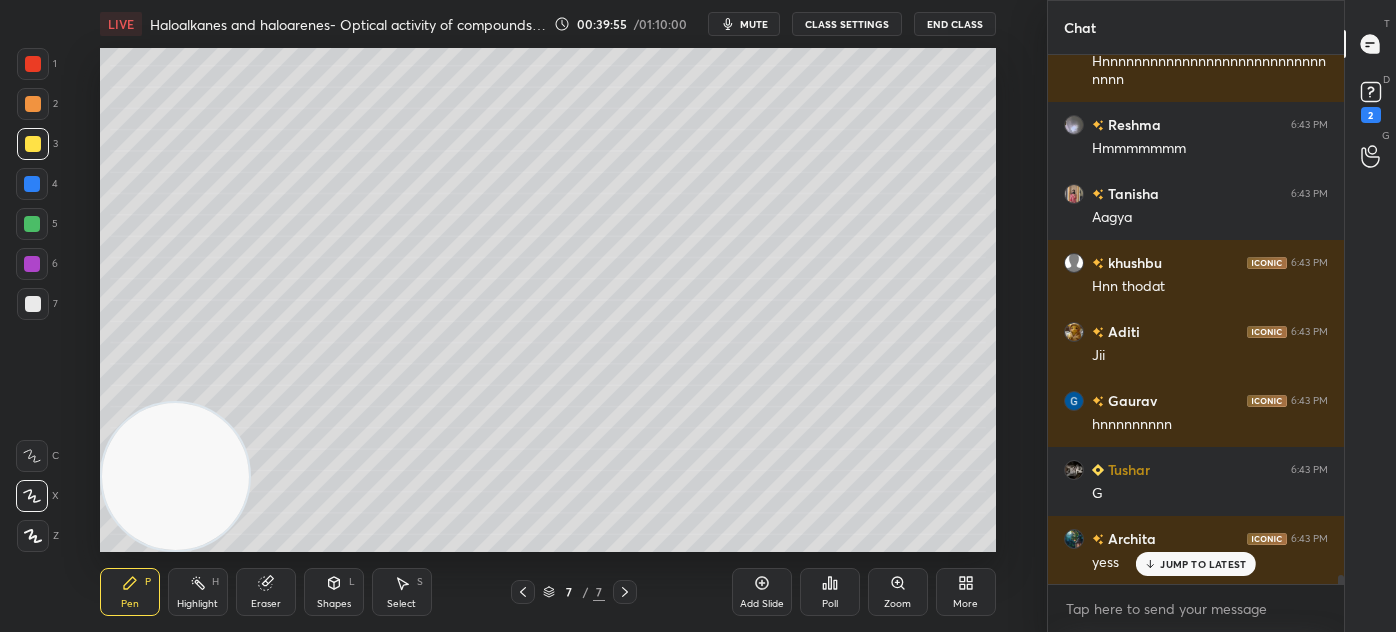click at bounding box center (33, 64) 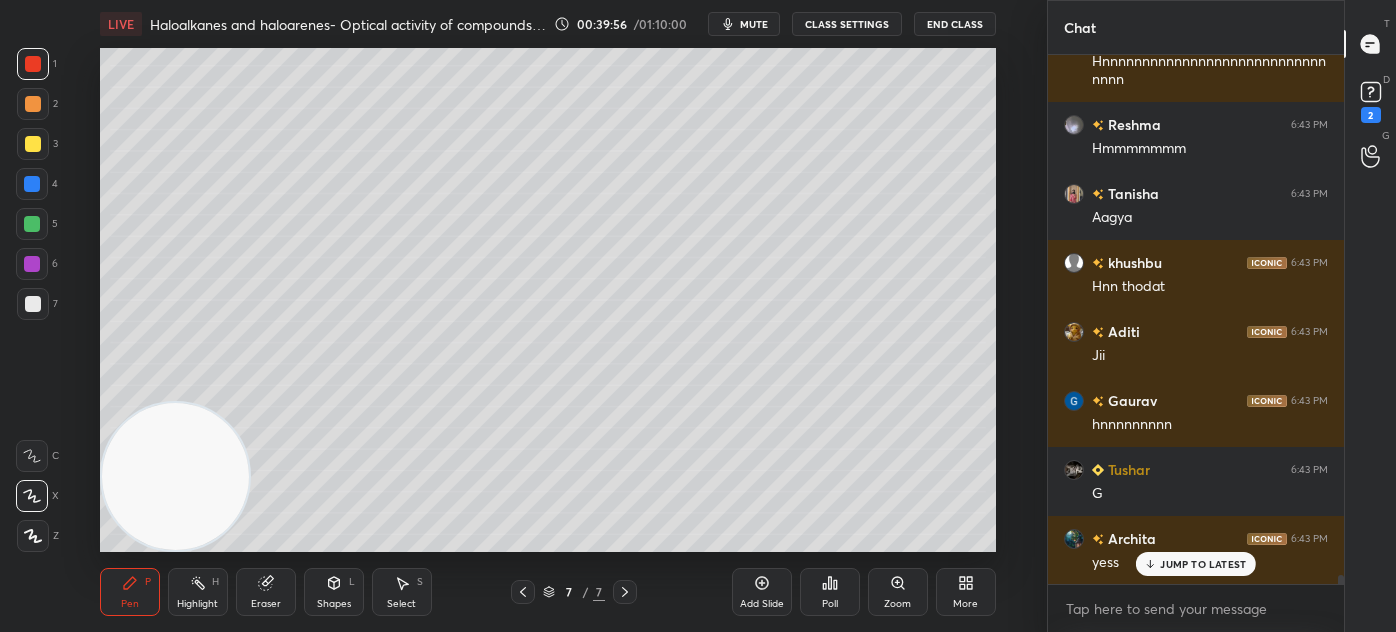 drag, startPoint x: 27, startPoint y: 310, endPoint x: 92, endPoint y: 311, distance: 65.00769 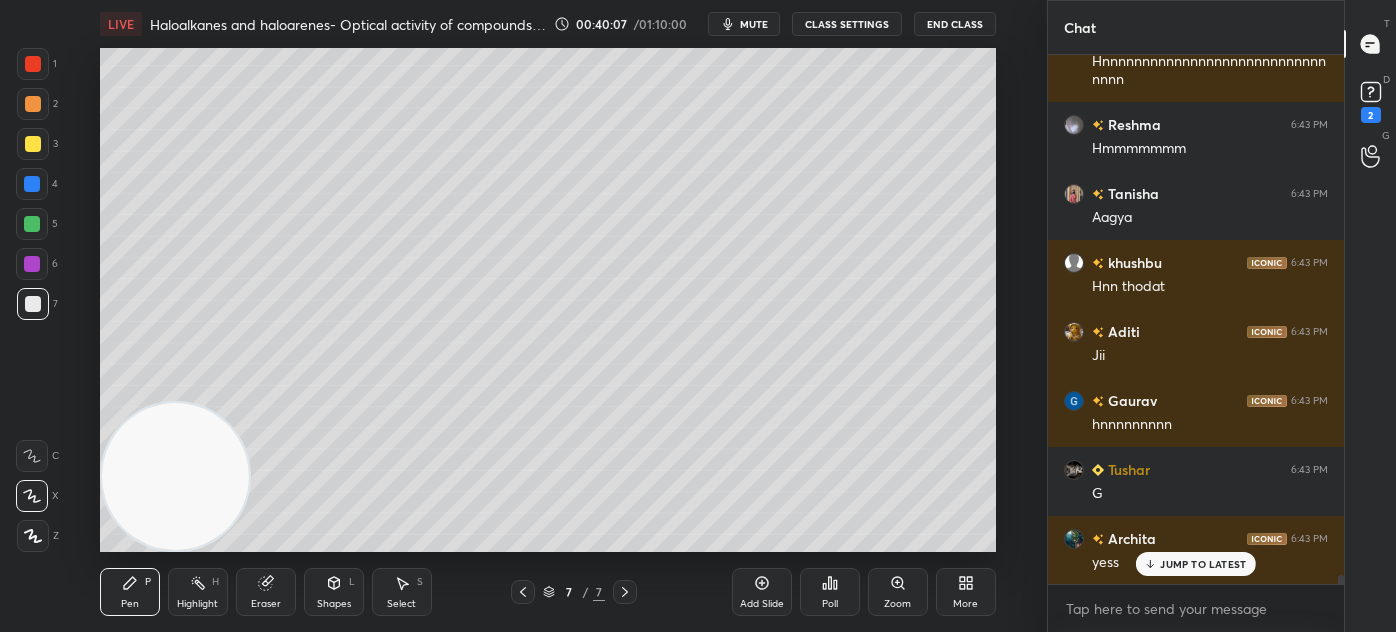 click at bounding box center [32, 224] 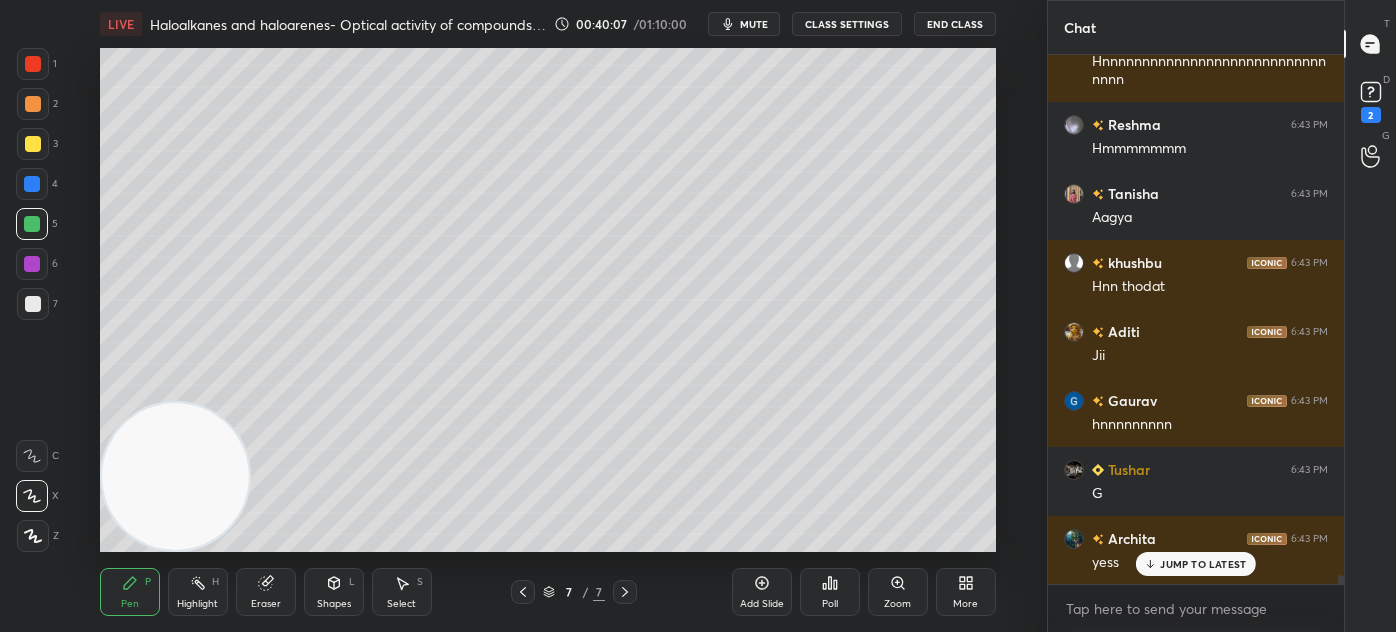 click at bounding box center [33, 536] 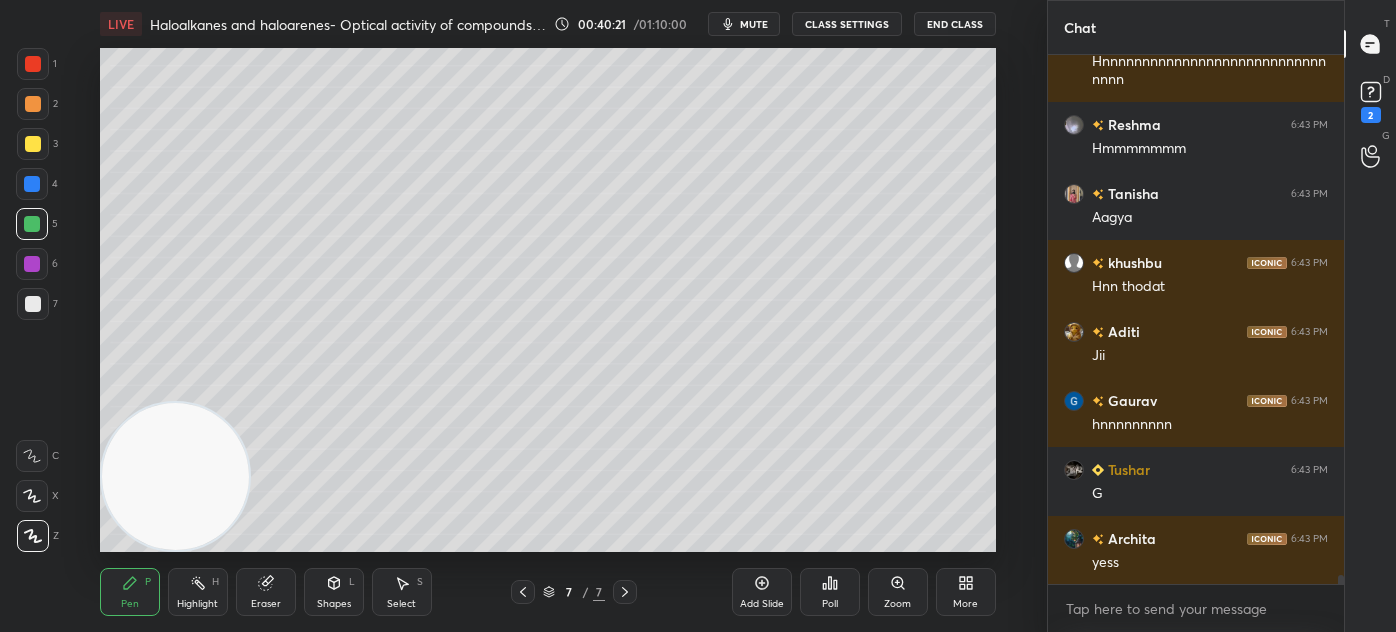 scroll, scrollTop: 30074, scrollLeft: 0, axis: vertical 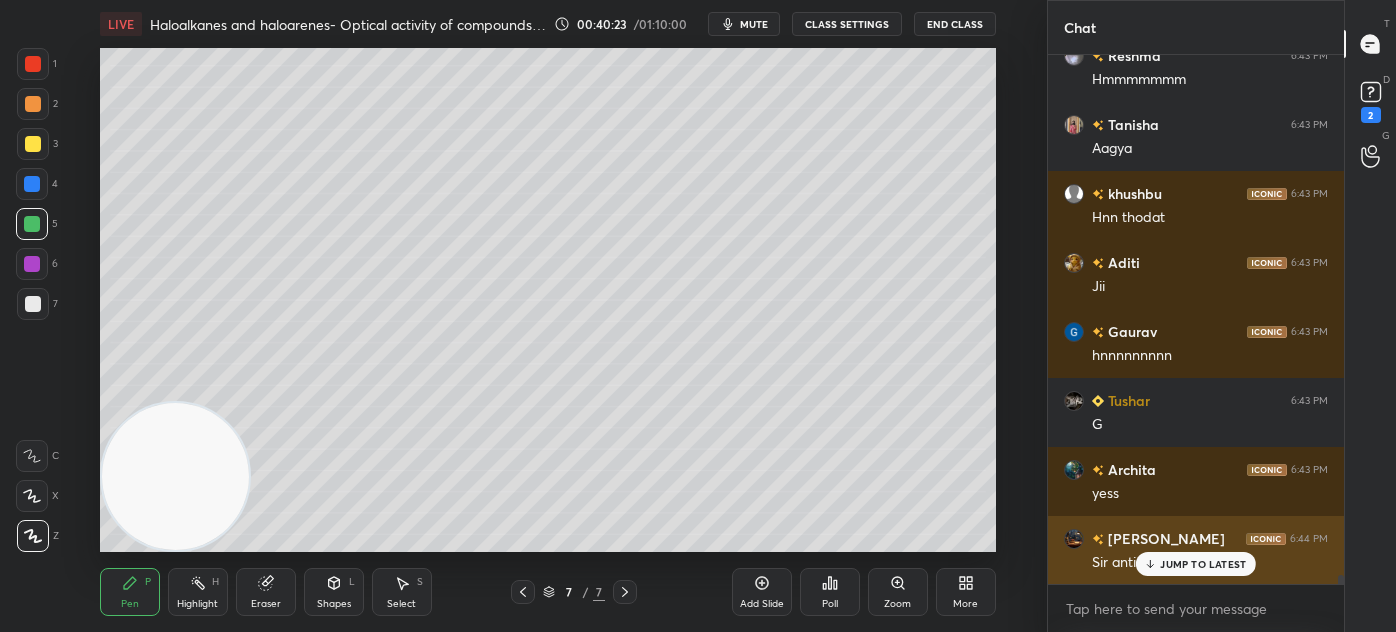click on "JUMP TO LATEST" at bounding box center [1203, 564] 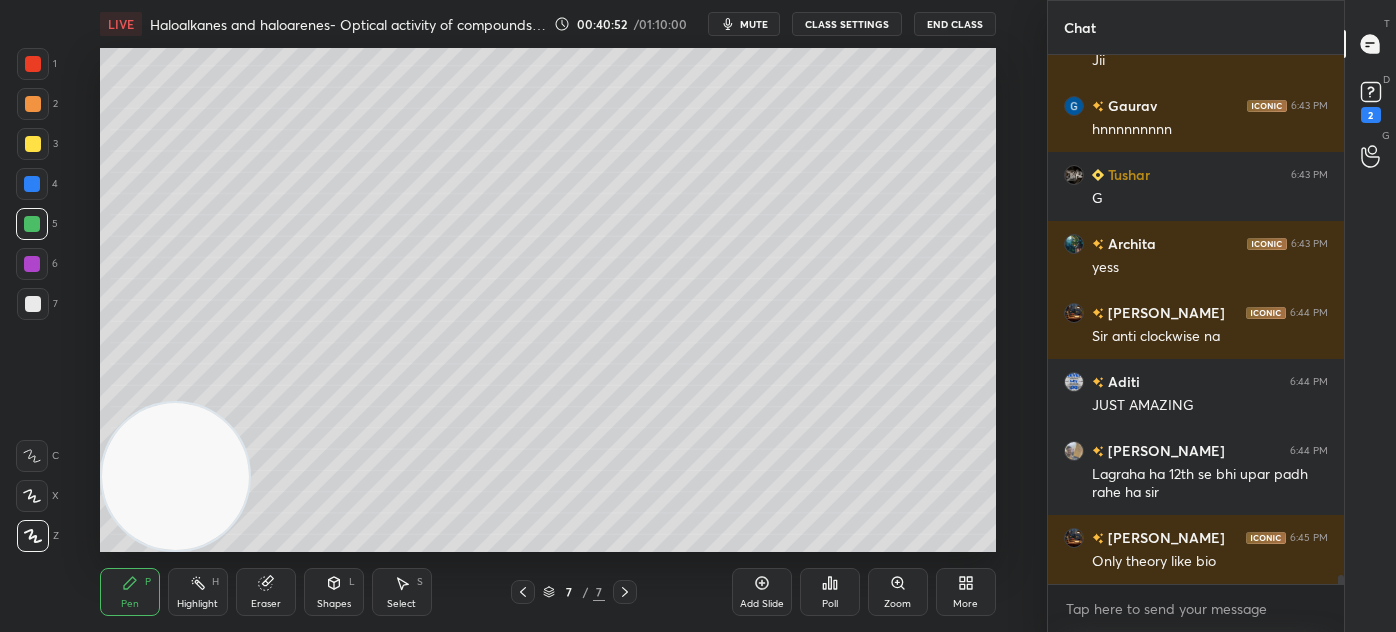 scroll, scrollTop: 30386, scrollLeft: 0, axis: vertical 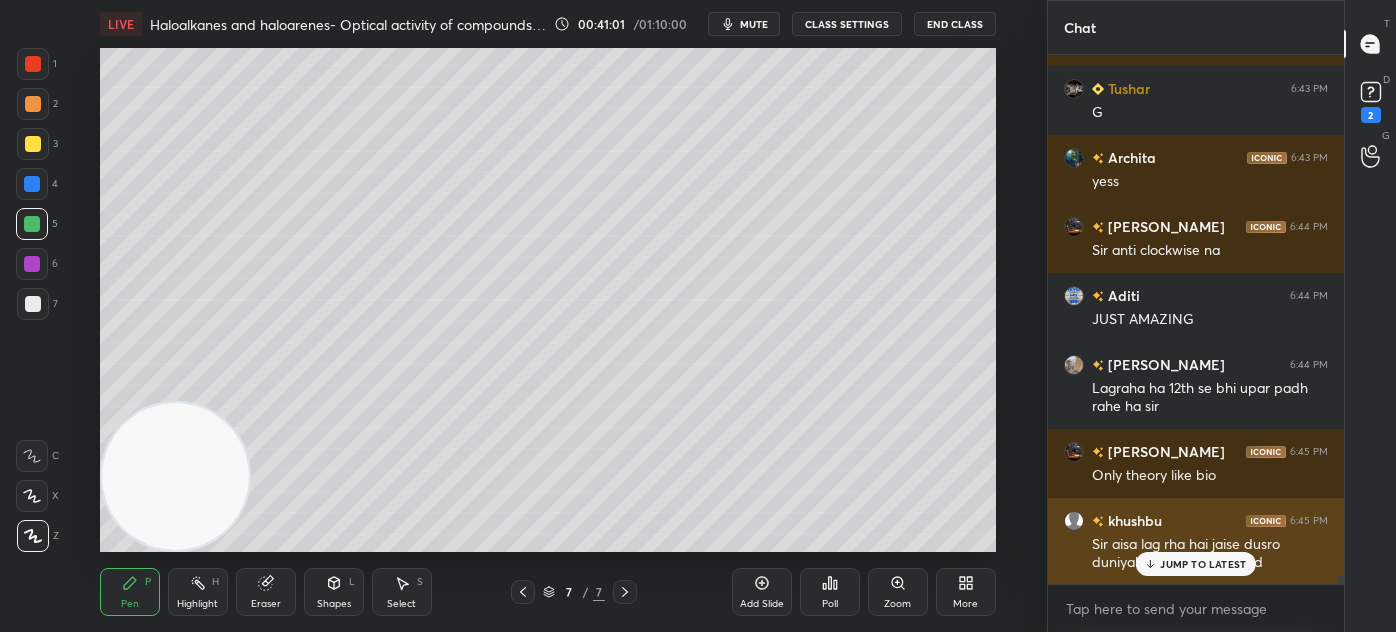 click on "JUMP TO LATEST" at bounding box center (1196, 564) 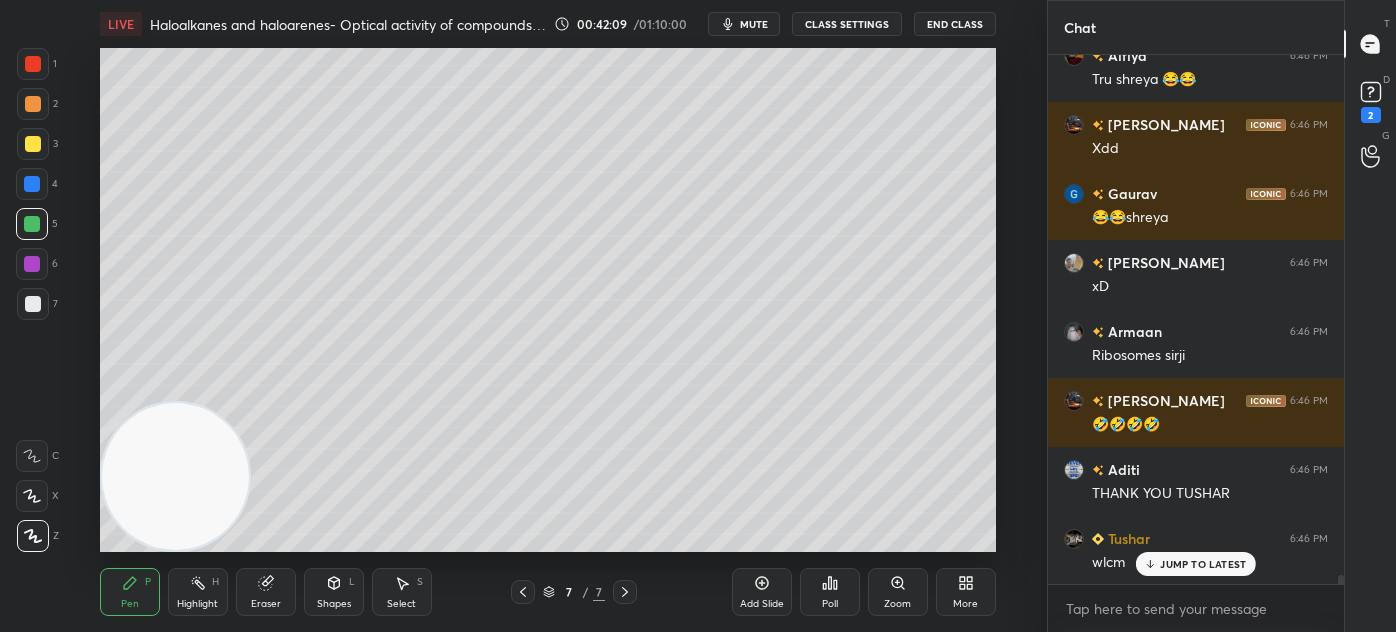 scroll, scrollTop: 32269, scrollLeft: 0, axis: vertical 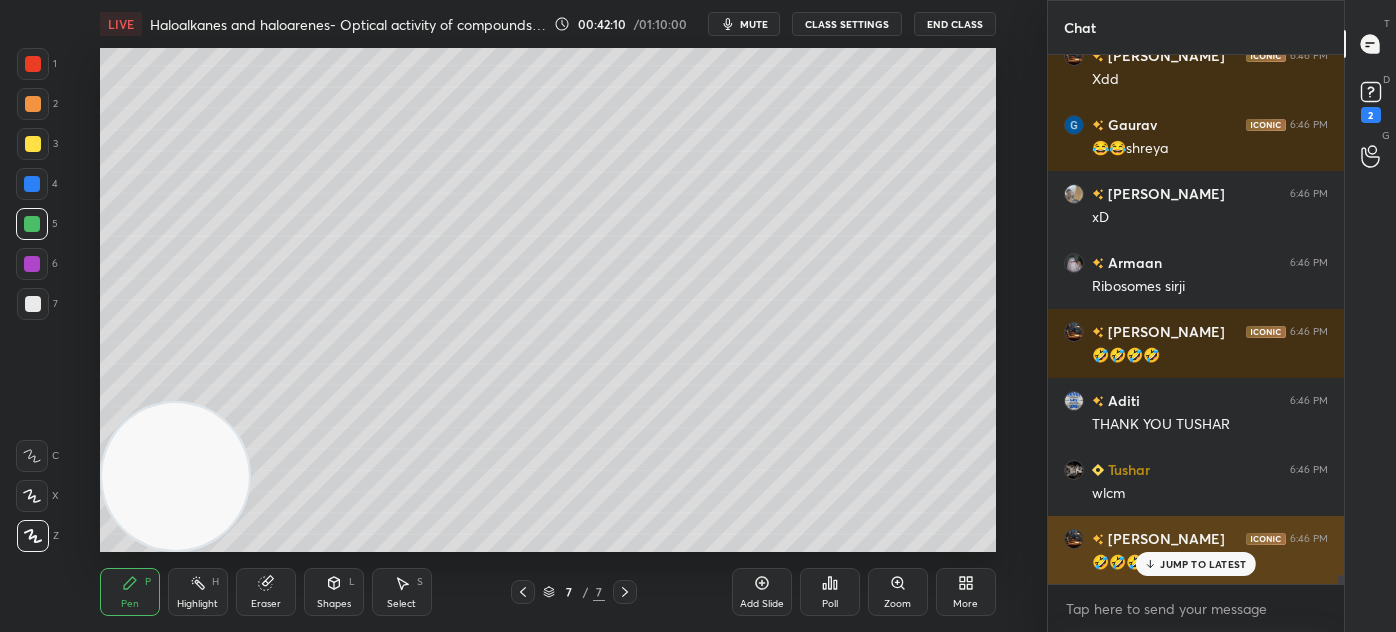 click on "JUMP TO LATEST" at bounding box center [1196, 564] 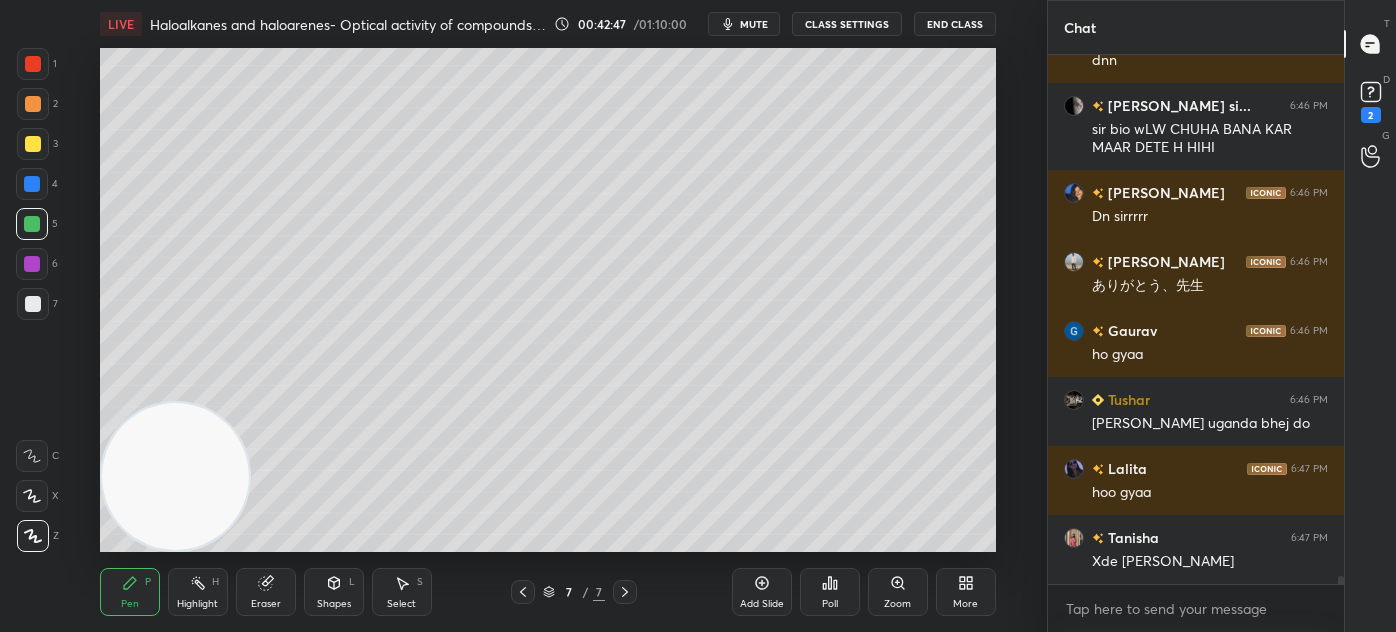 scroll, scrollTop: 33202, scrollLeft: 0, axis: vertical 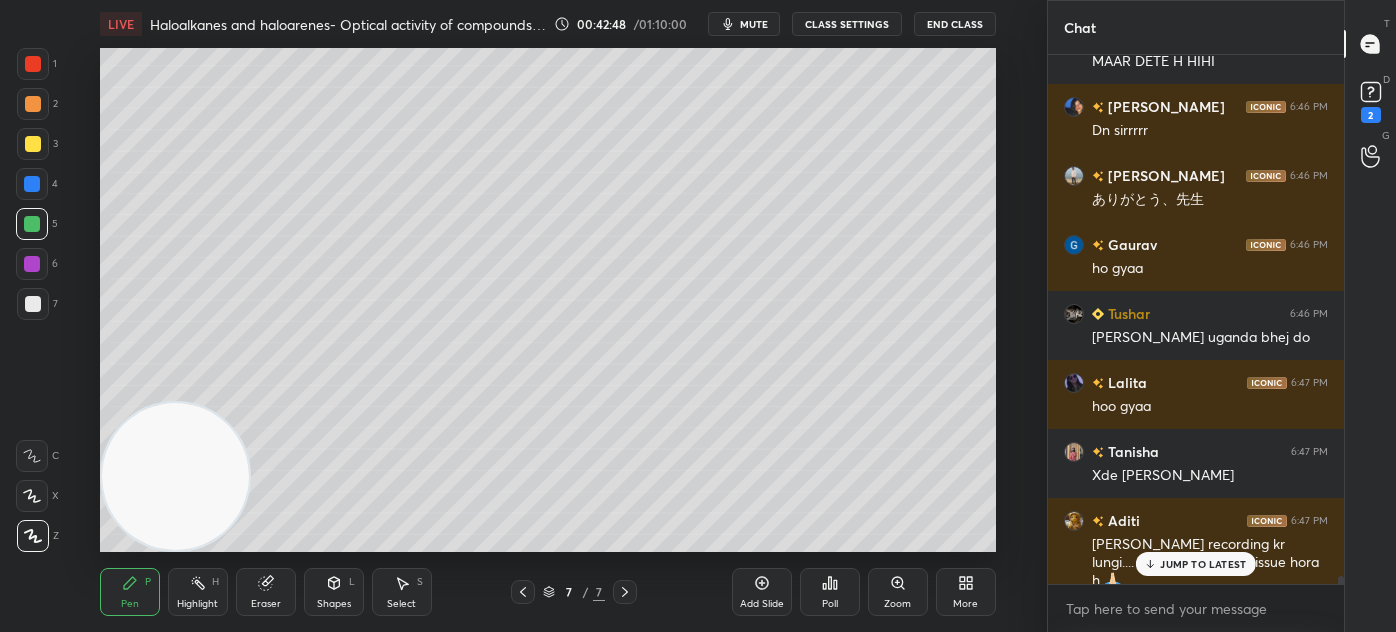 click on "CLASS SETTINGS" at bounding box center (847, 24) 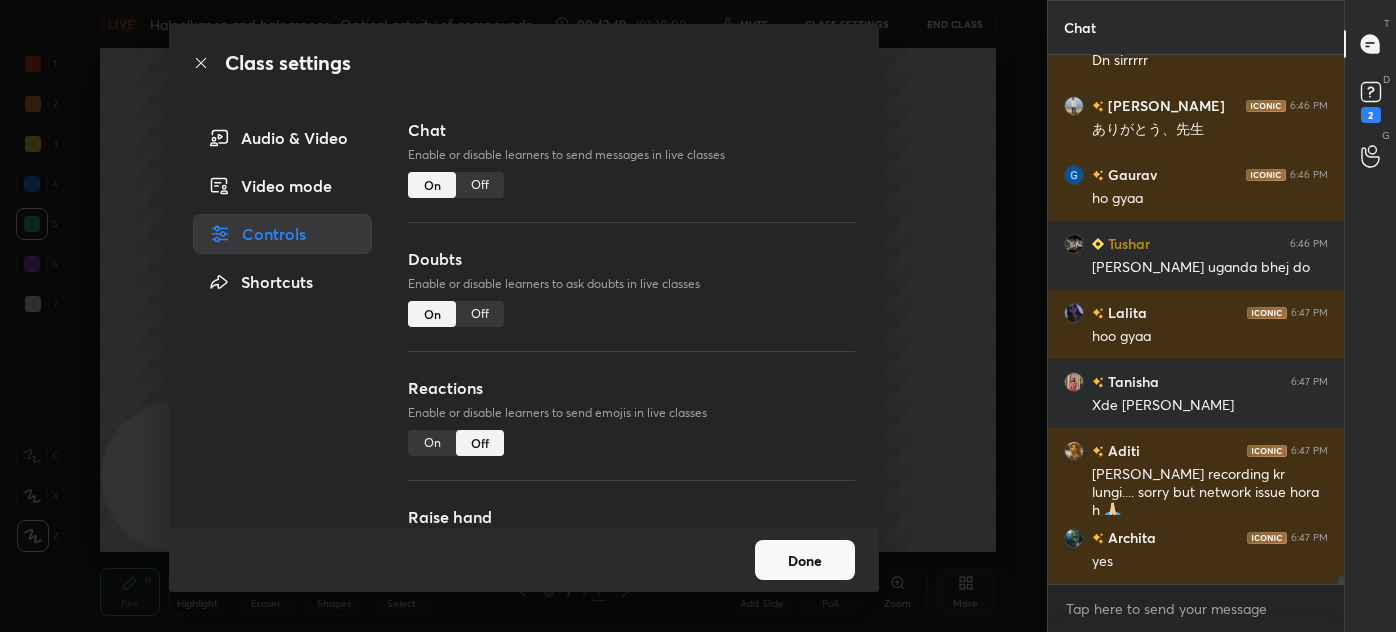 click on "Off" at bounding box center [480, 185] 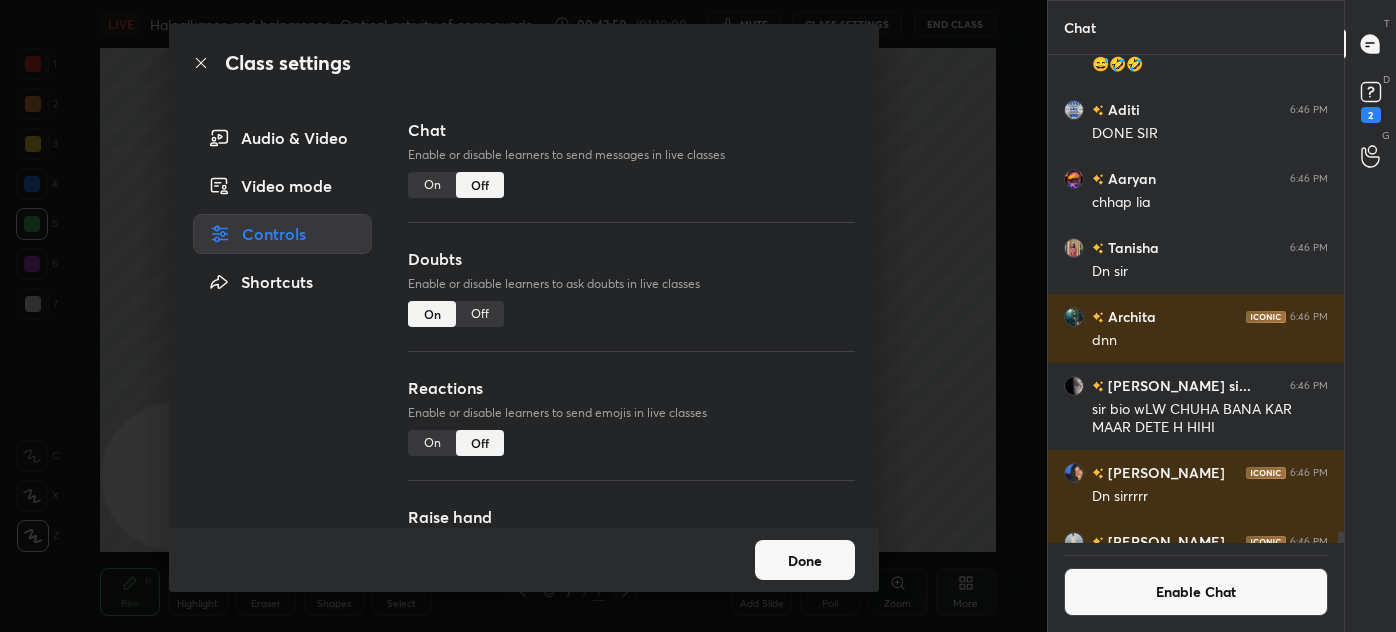 click on "Class settings Audio & Video Video mode Controls Shortcuts Chat Enable or disable learners to send messages in live classes On Off Doubts Enable or disable learners to ask doubts in live classes On Off Reactions Enable or disable learners to send emojis in live classes On Off Raise hand Learners will not be able to raise hand, if turned off On Off Poll Prediction Enable or disable poll prediction in case of a question on the slide On Off Done" at bounding box center [523, 316] 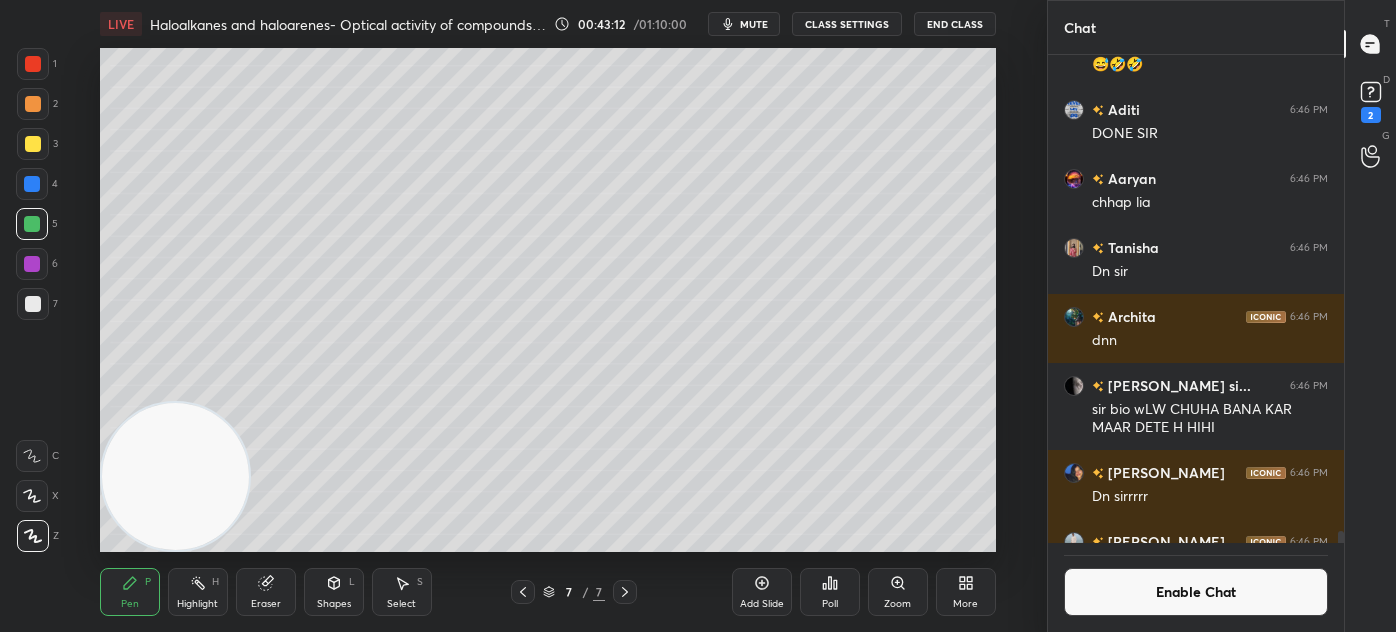 click on "mute" at bounding box center (754, 24) 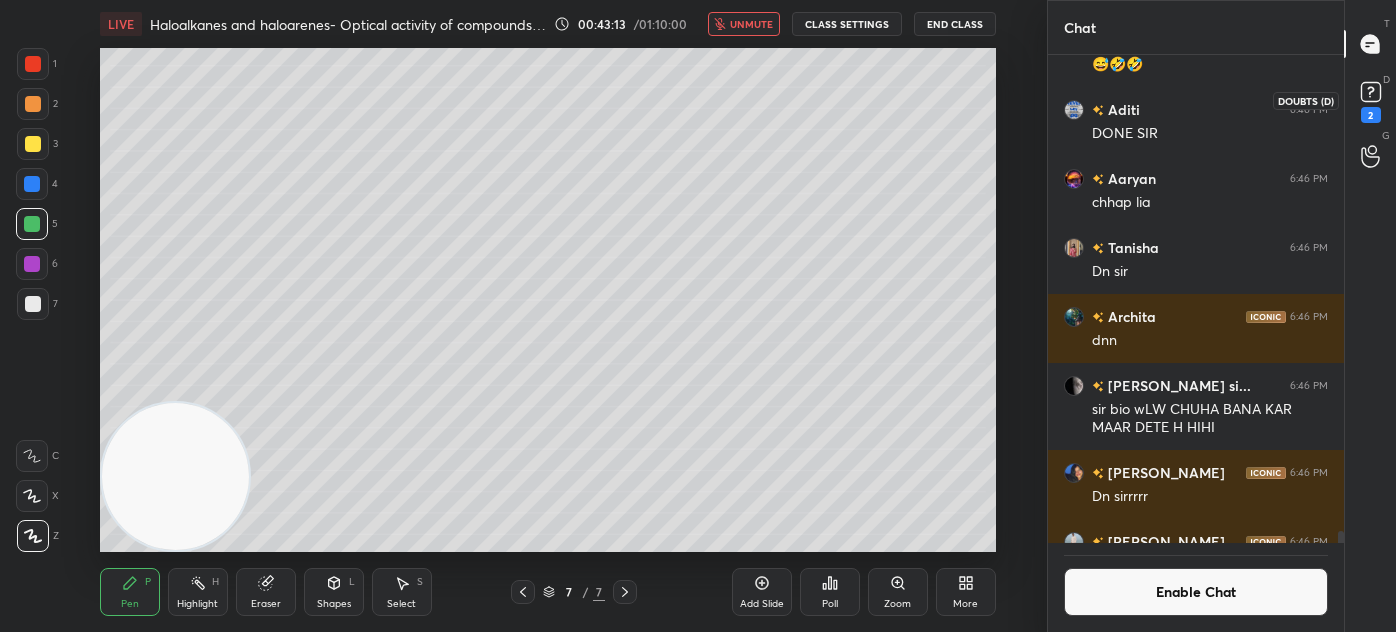 click on "2" at bounding box center [1371, 115] 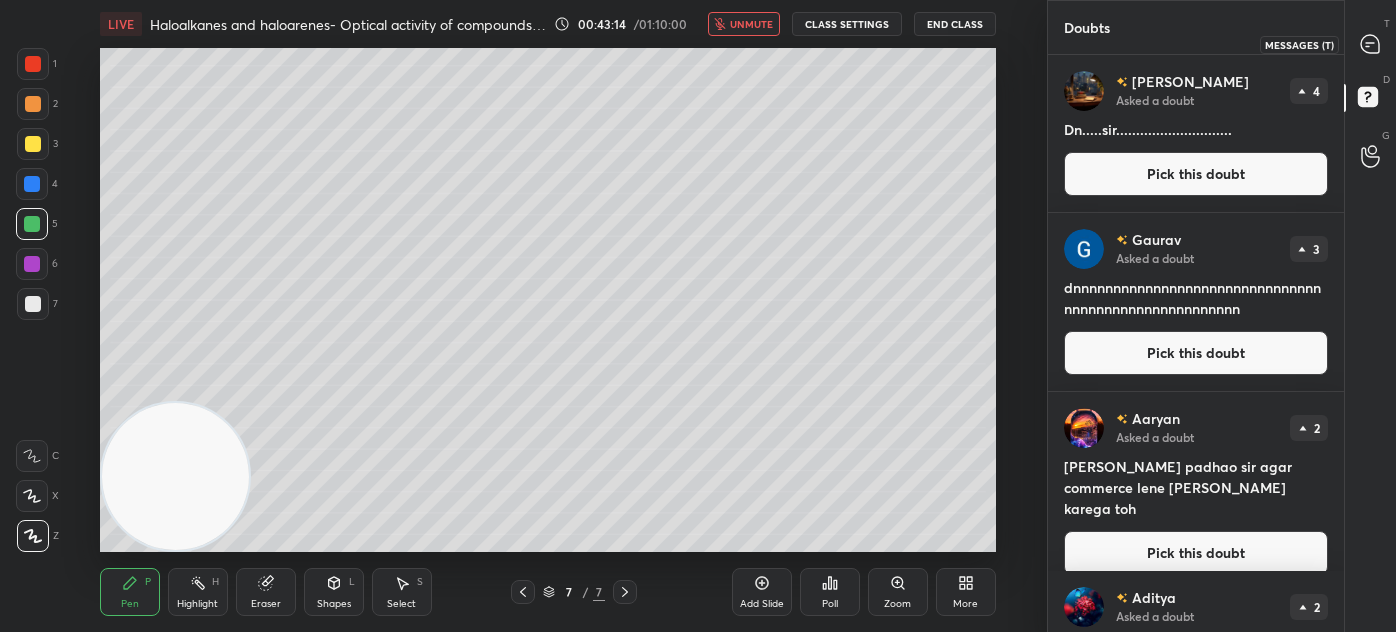 click 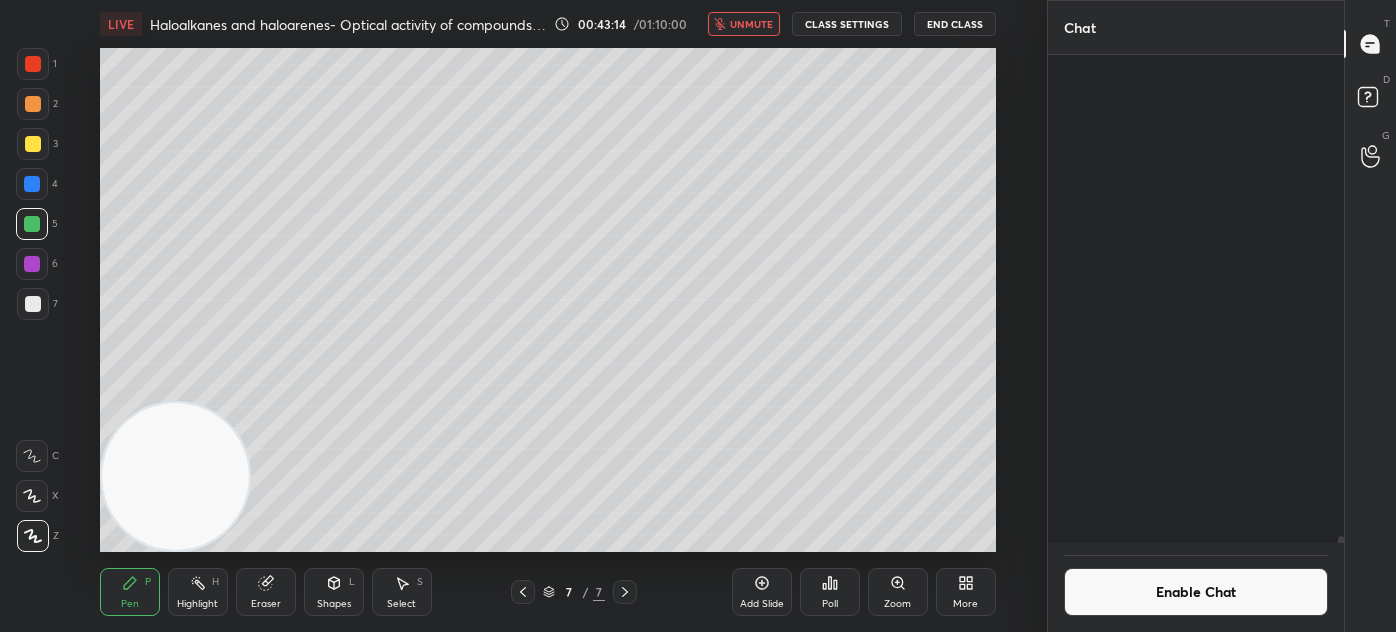 scroll, scrollTop: 31728, scrollLeft: 0, axis: vertical 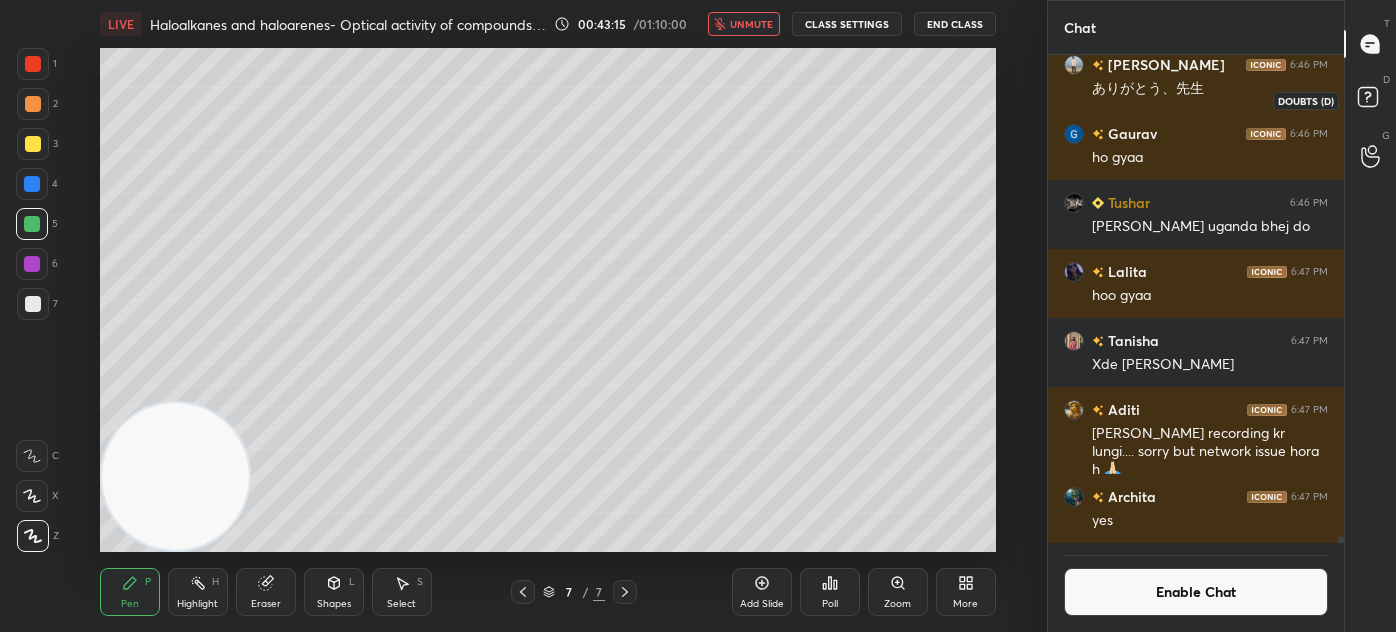 click 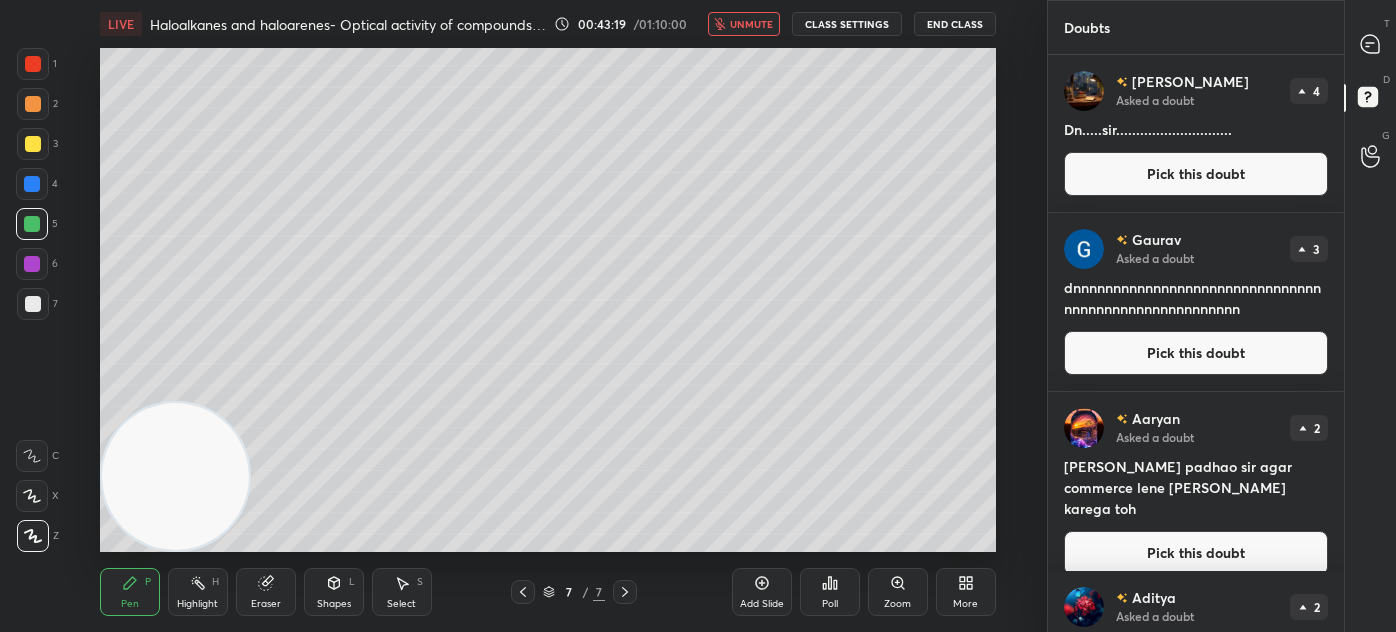 click 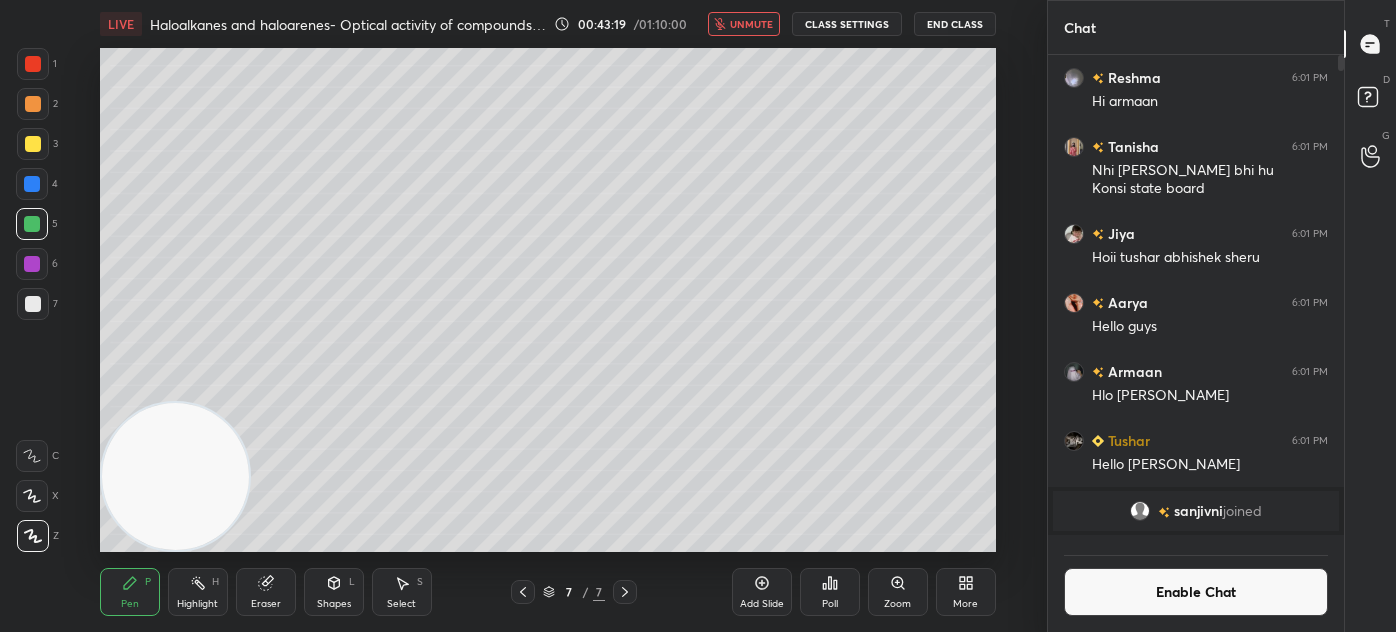 scroll, scrollTop: 31728, scrollLeft: 0, axis: vertical 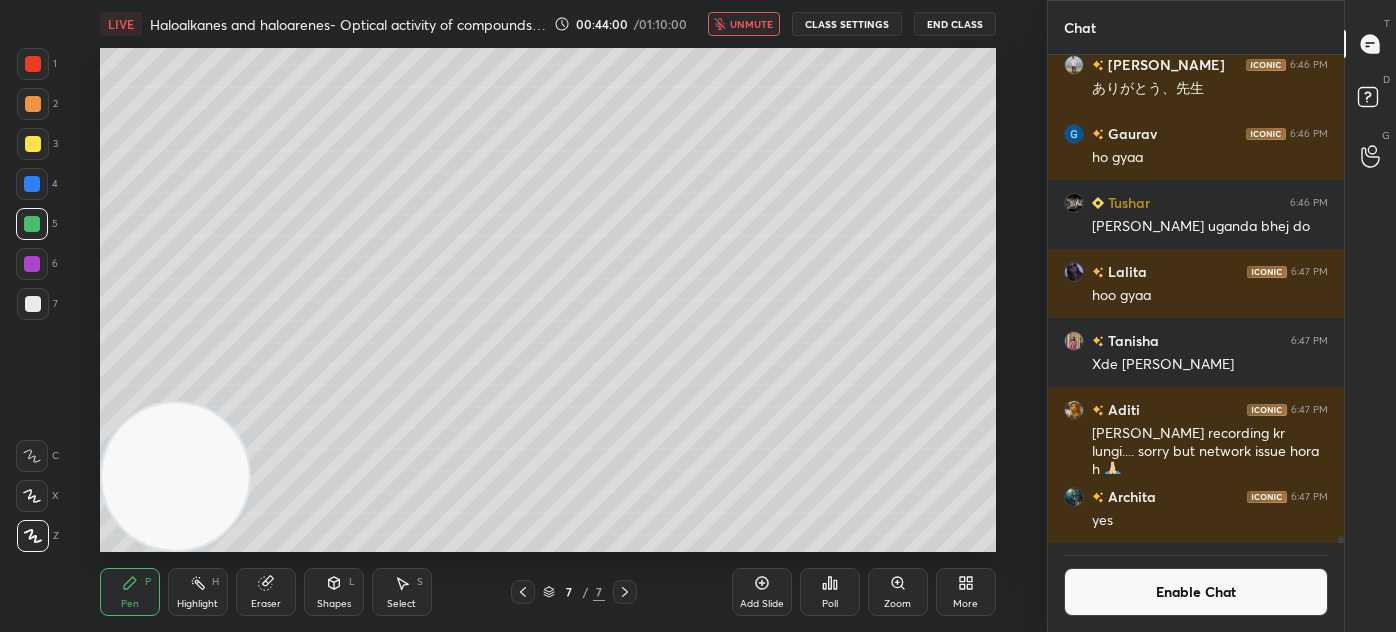 click on "unmute" at bounding box center [751, 24] 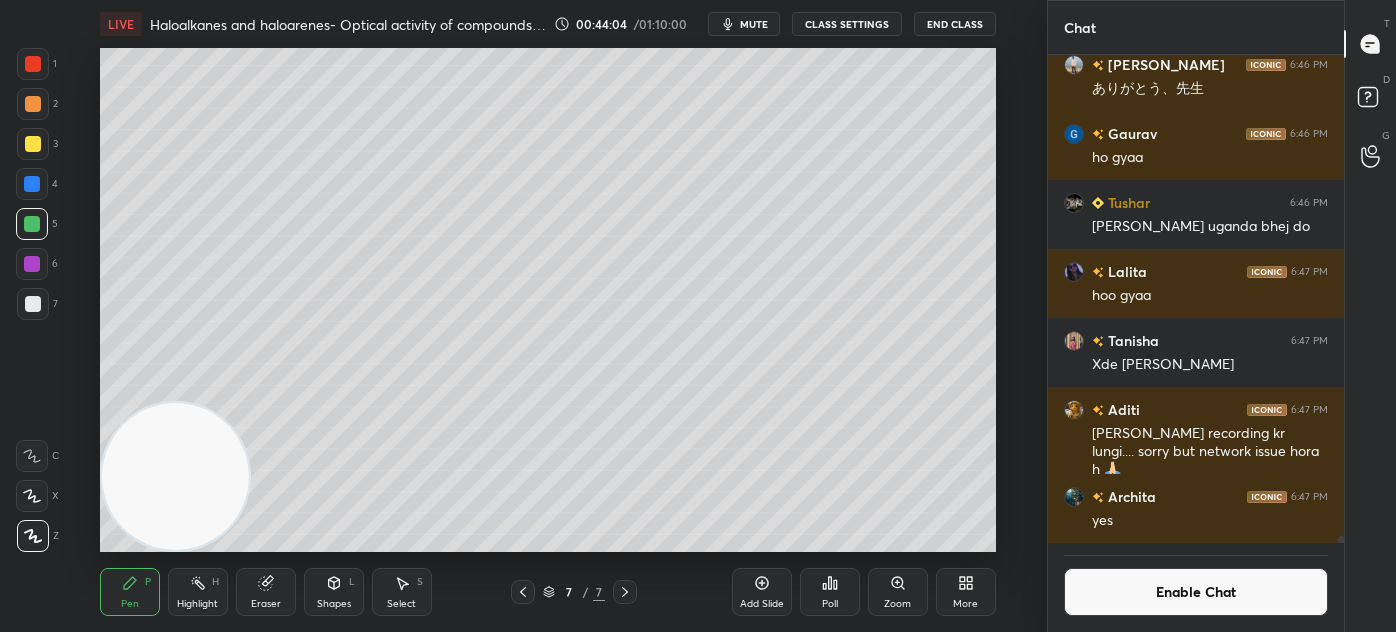 click at bounding box center [1338, 299] 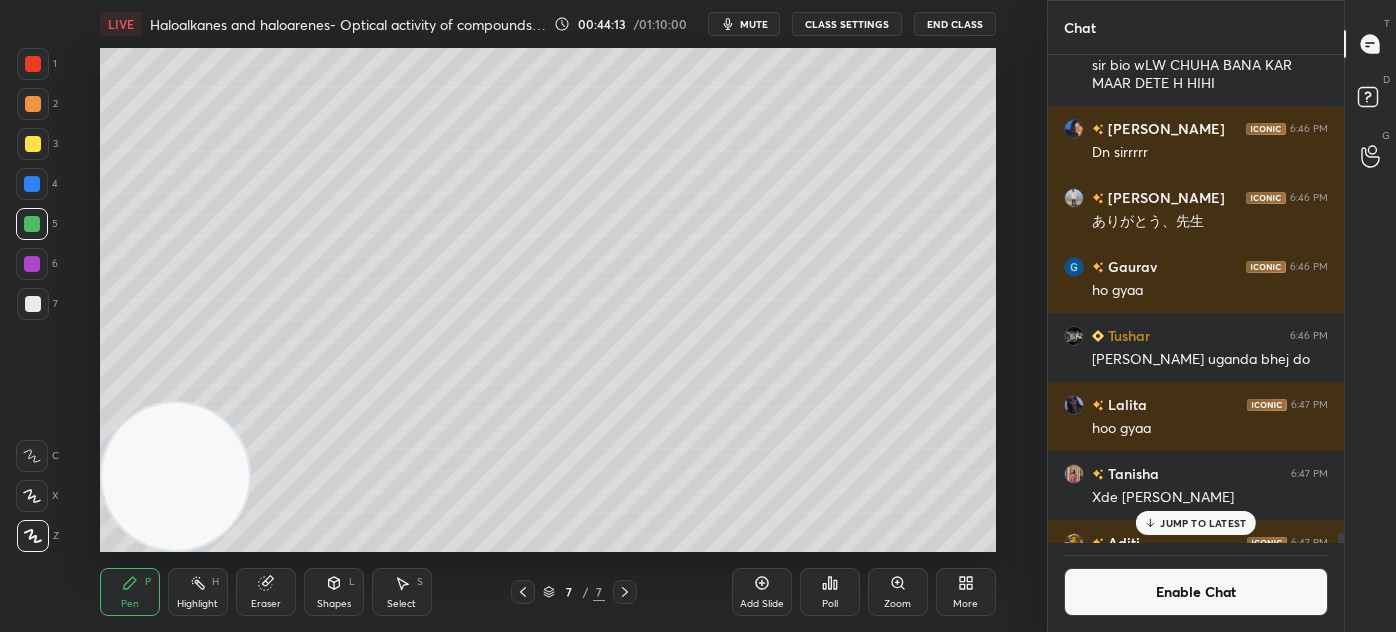 scroll, scrollTop: 2400, scrollLeft: 0, axis: vertical 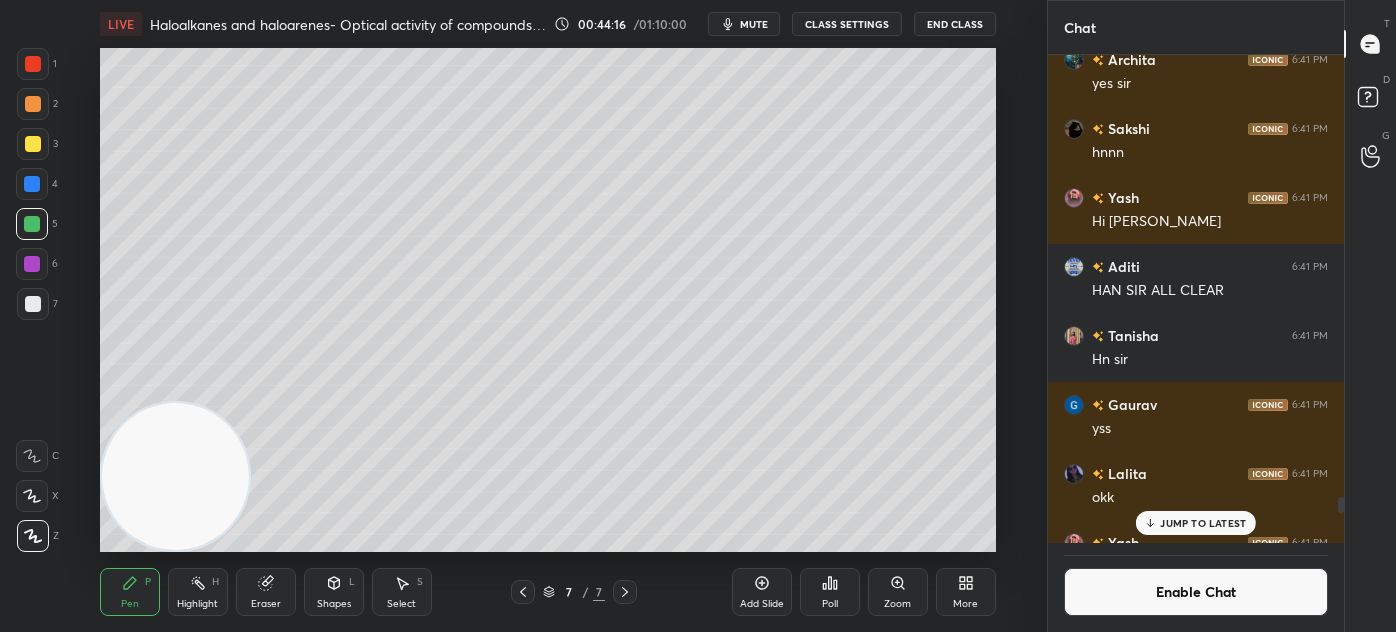 click on "JUMP TO LATEST" at bounding box center [1203, 523] 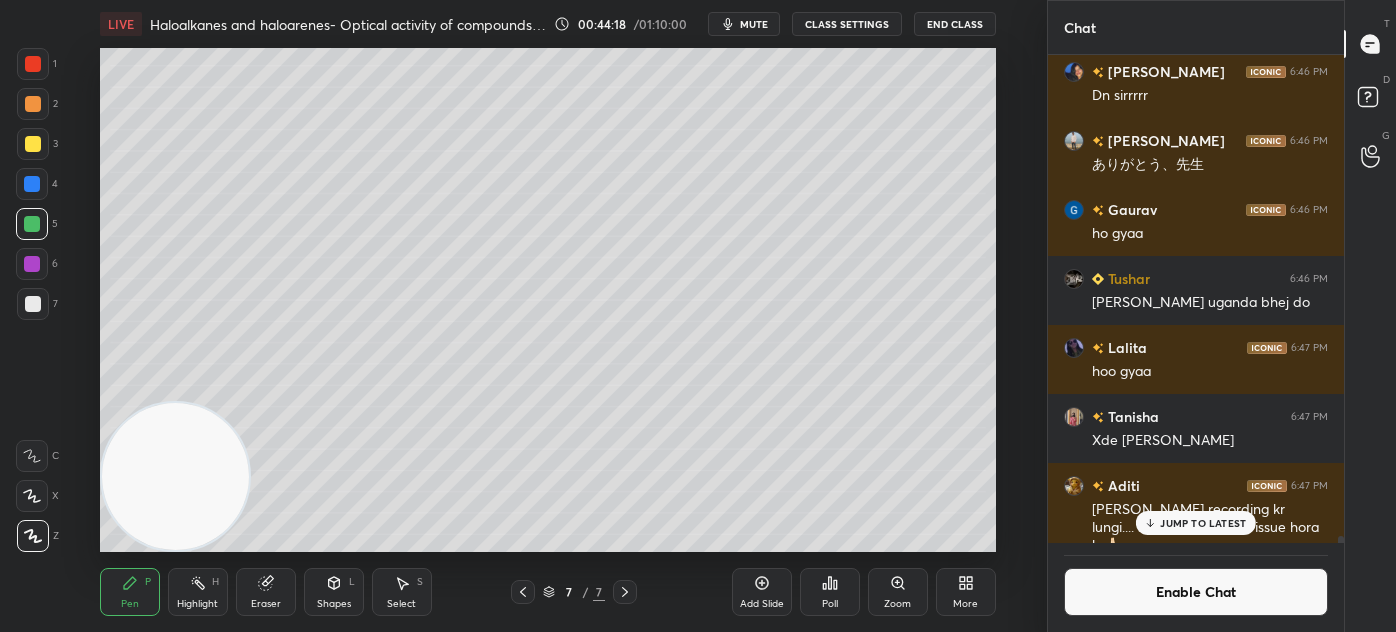 scroll, scrollTop: 36158, scrollLeft: 0, axis: vertical 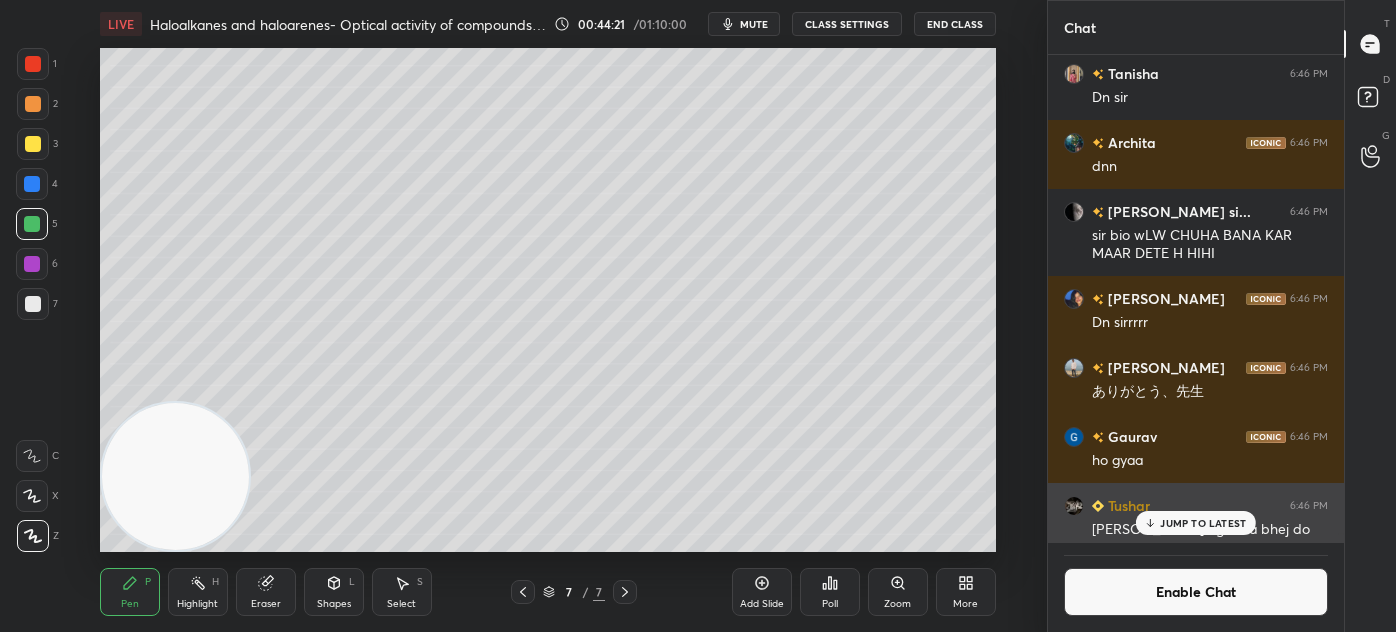 drag, startPoint x: 1340, startPoint y: 537, endPoint x: 1300, endPoint y: 519, distance: 43.863426 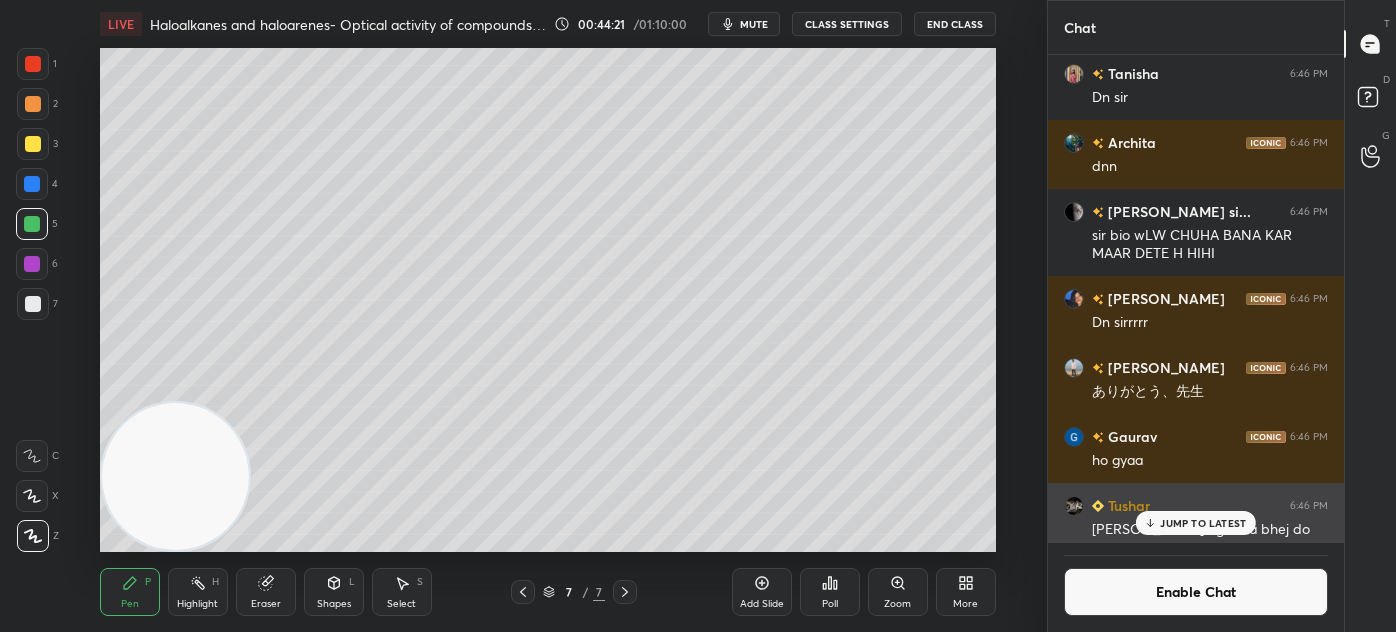 click at bounding box center [1341, 541] 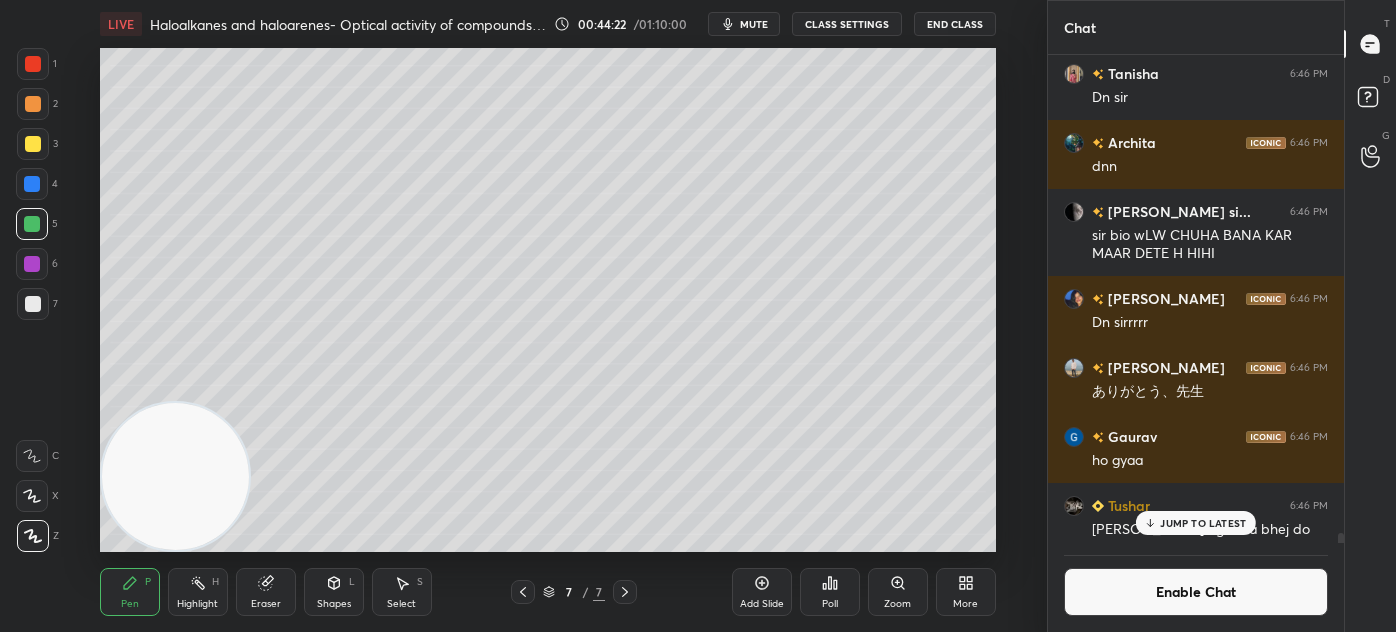 click on "JUMP TO LATEST" at bounding box center (1196, 523) 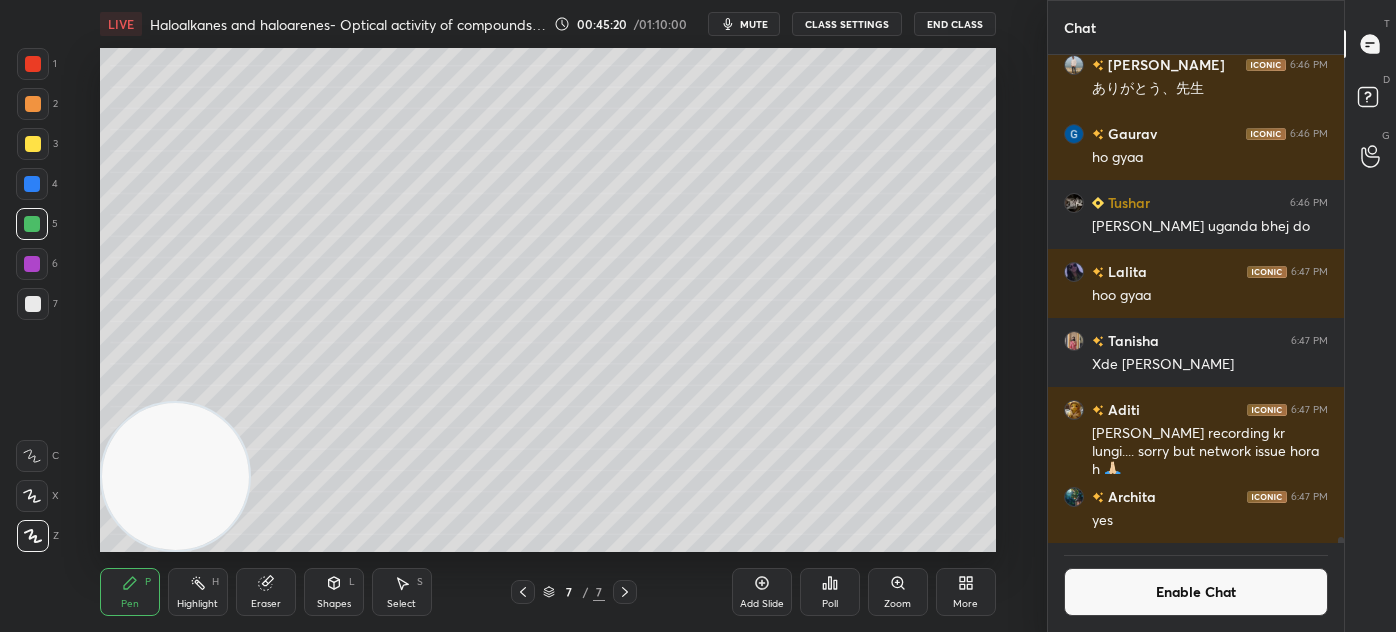 click on "Enable Chat" at bounding box center (1196, 592) 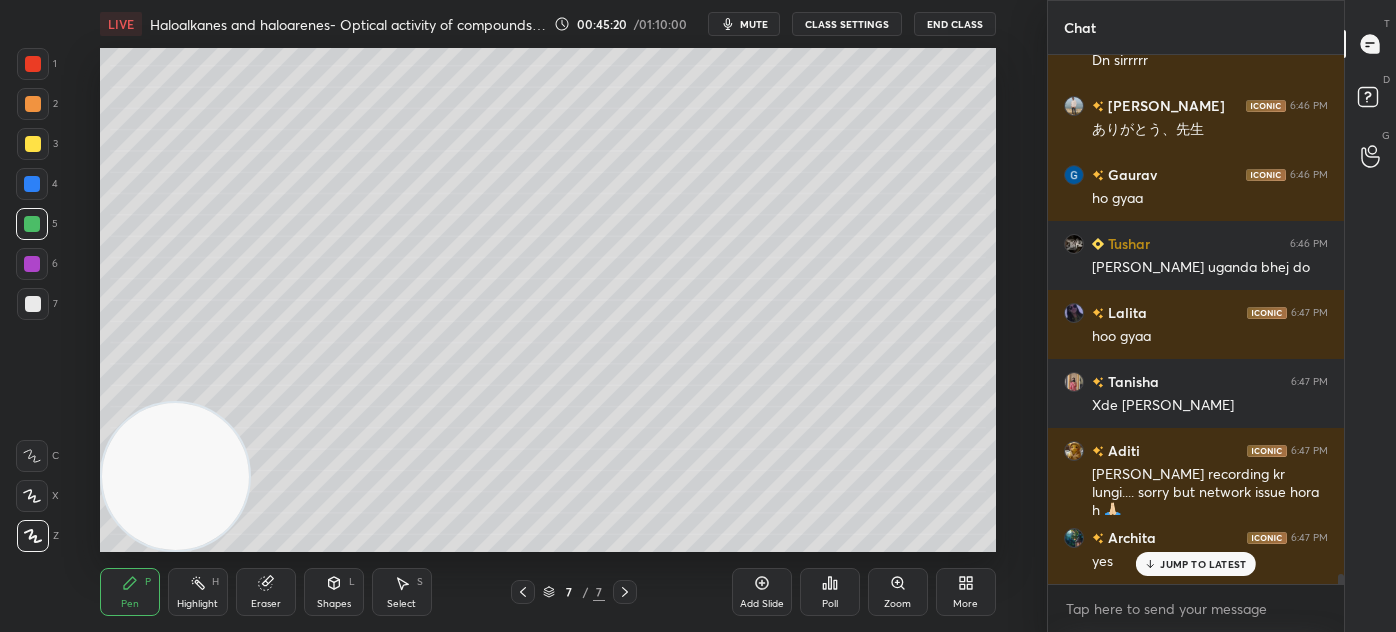 scroll, scrollTop: 33506, scrollLeft: 0, axis: vertical 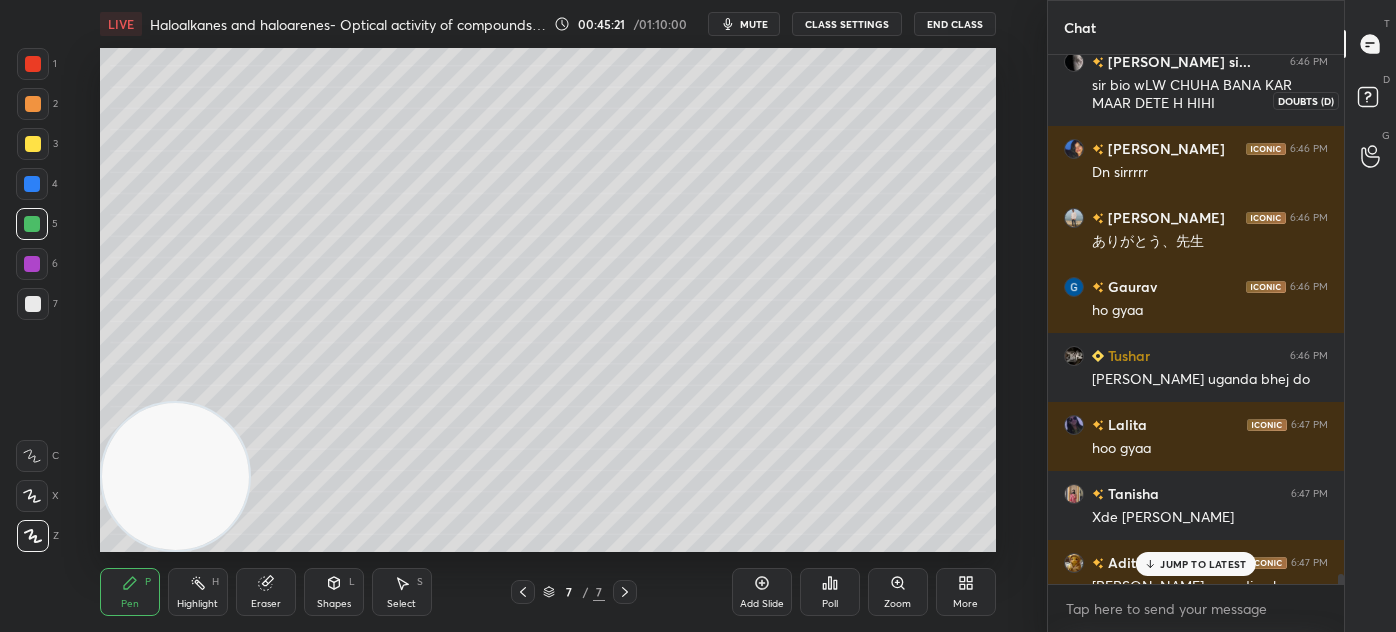 click 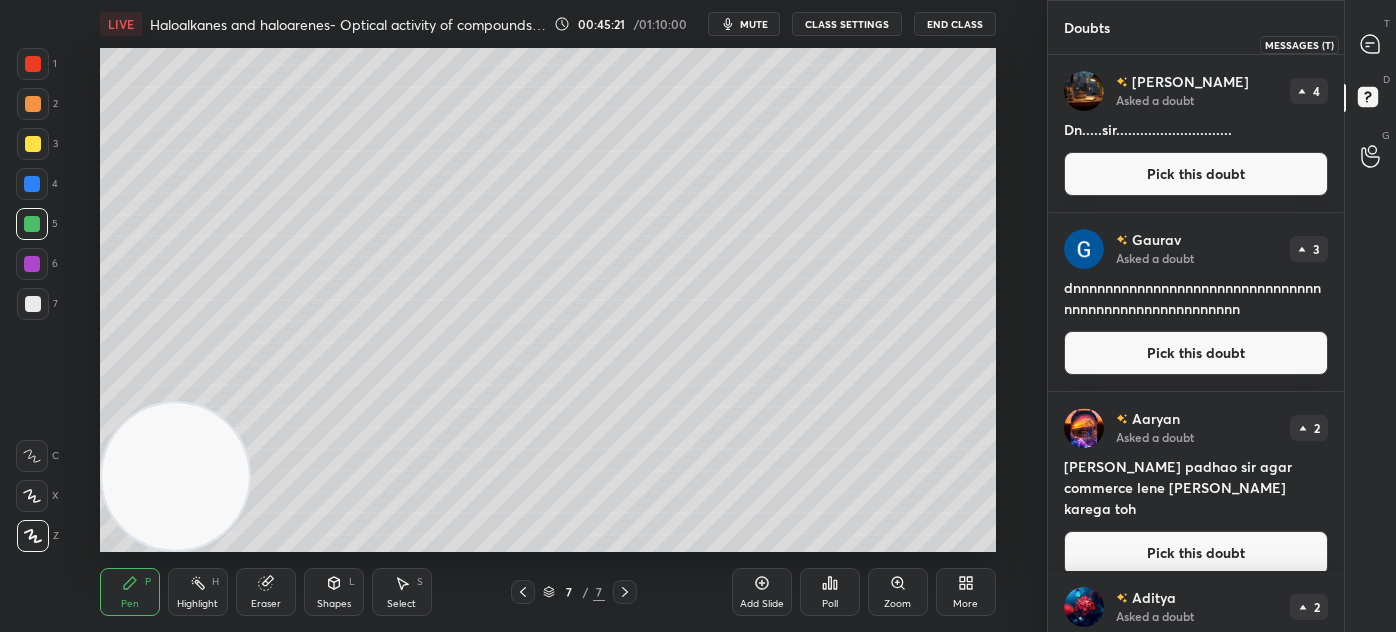 click 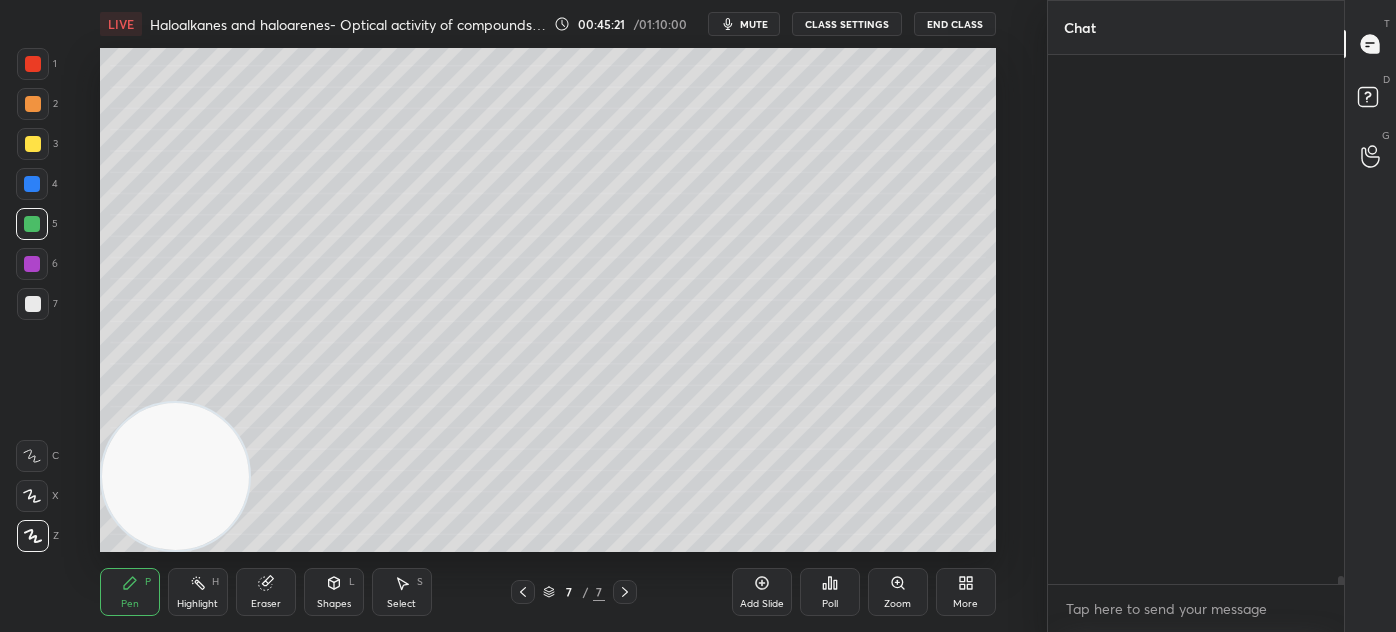 scroll, scrollTop: 33996, scrollLeft: 0, axis: vertical 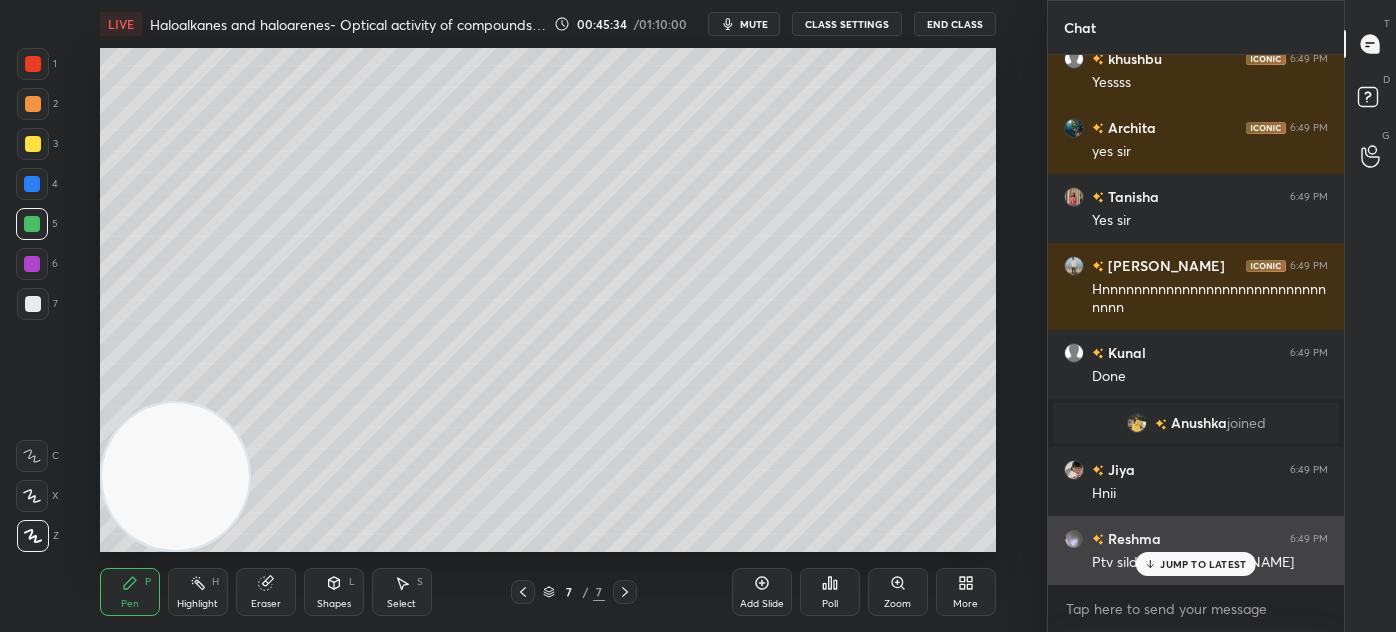 click on "JUMP TO LATEST" at bounding box center [1203, 564] 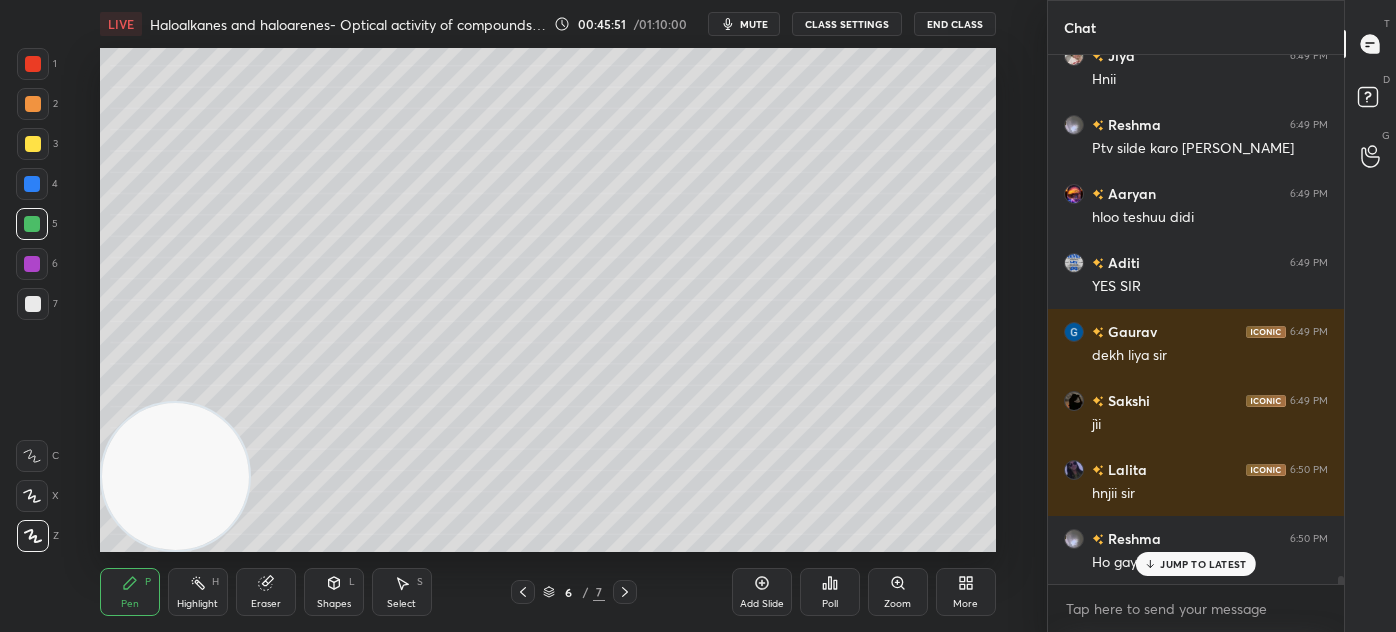 scroll, scrollTop: 35165, scrollLeft: 0, axis: vertical 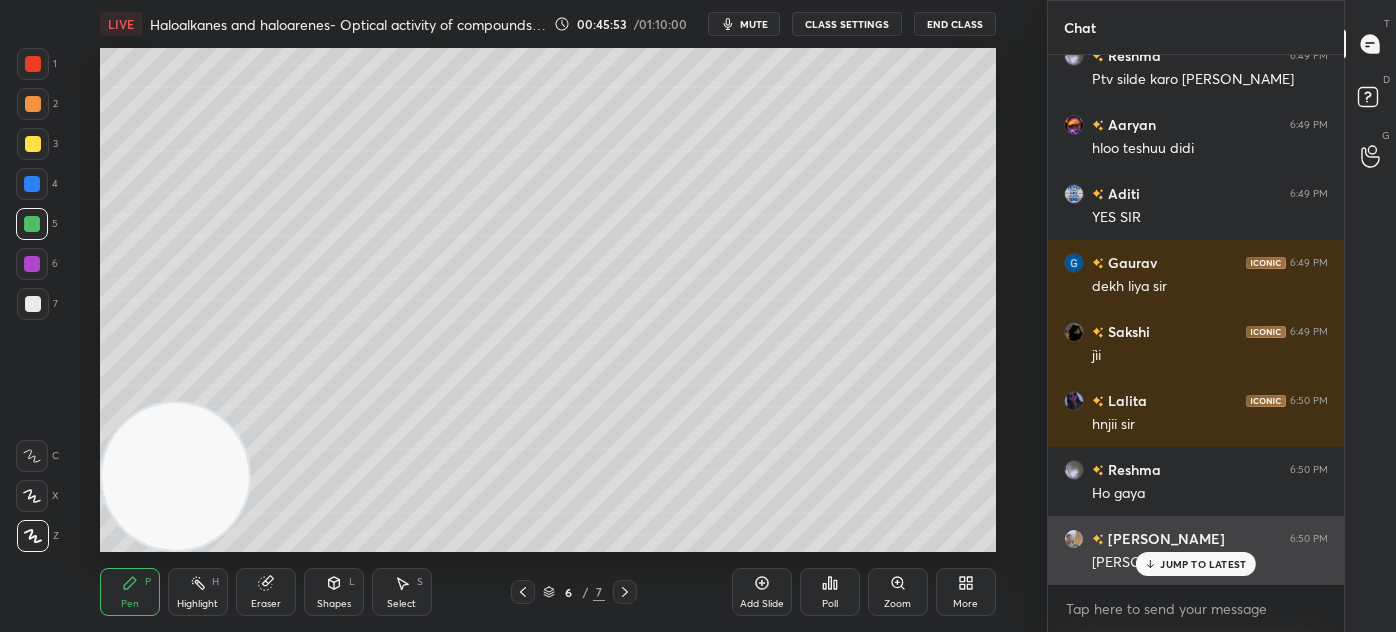 click on "JUMP TO LATEST" at bounding box center (1203, 564) 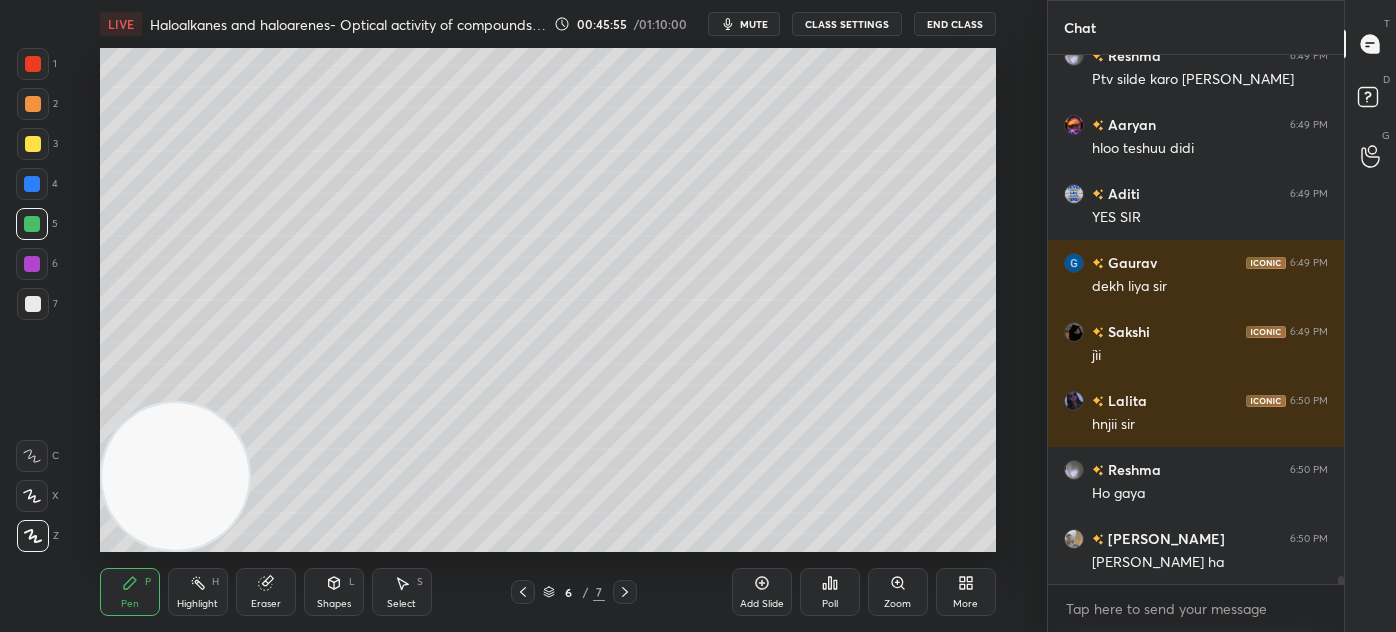 scroll, scrollTop: 35234, scrollLeft: 0, axis: vertical 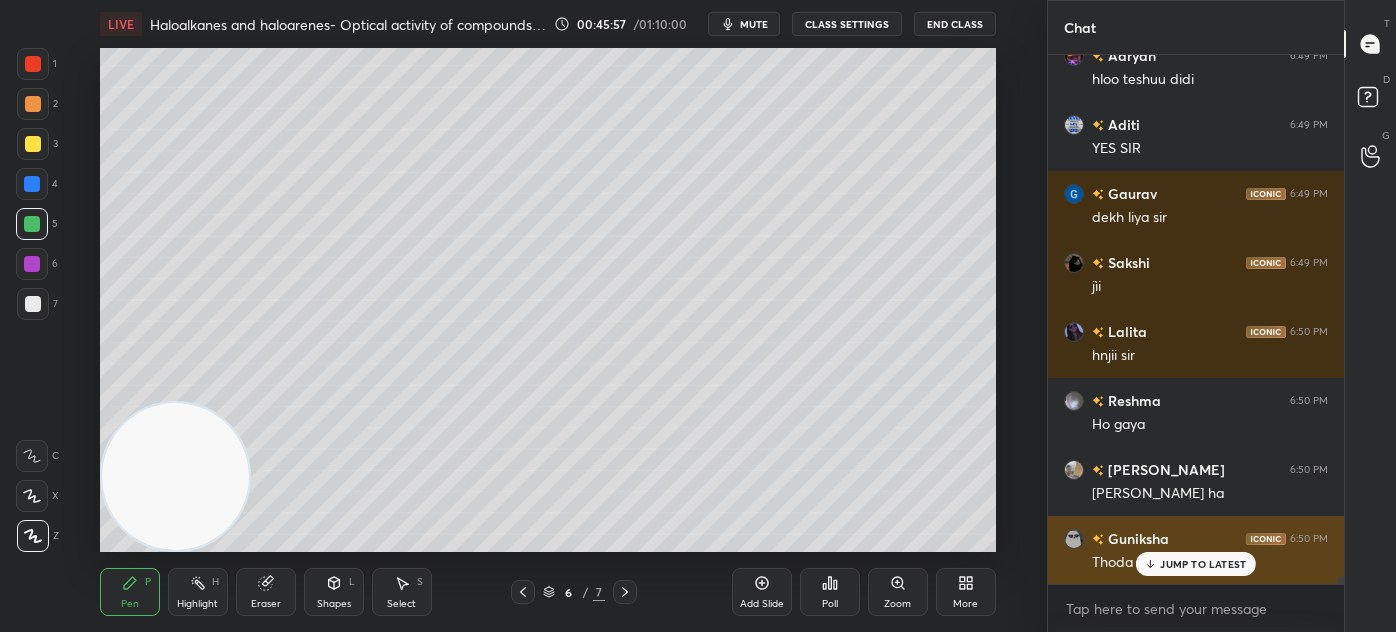 click on "JUMP TO LATEST" at bounding box center (1203, 564) 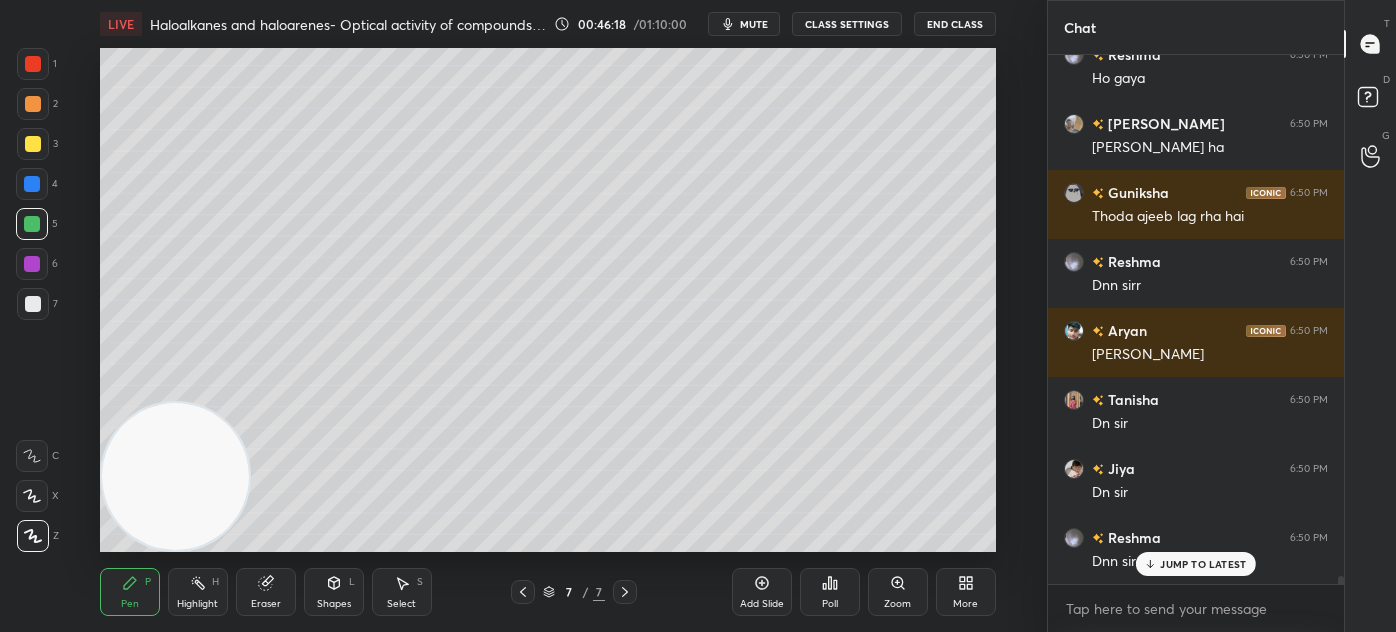 scroll, scrollTop: 35648, scrollLeft: 0, axis: vertical 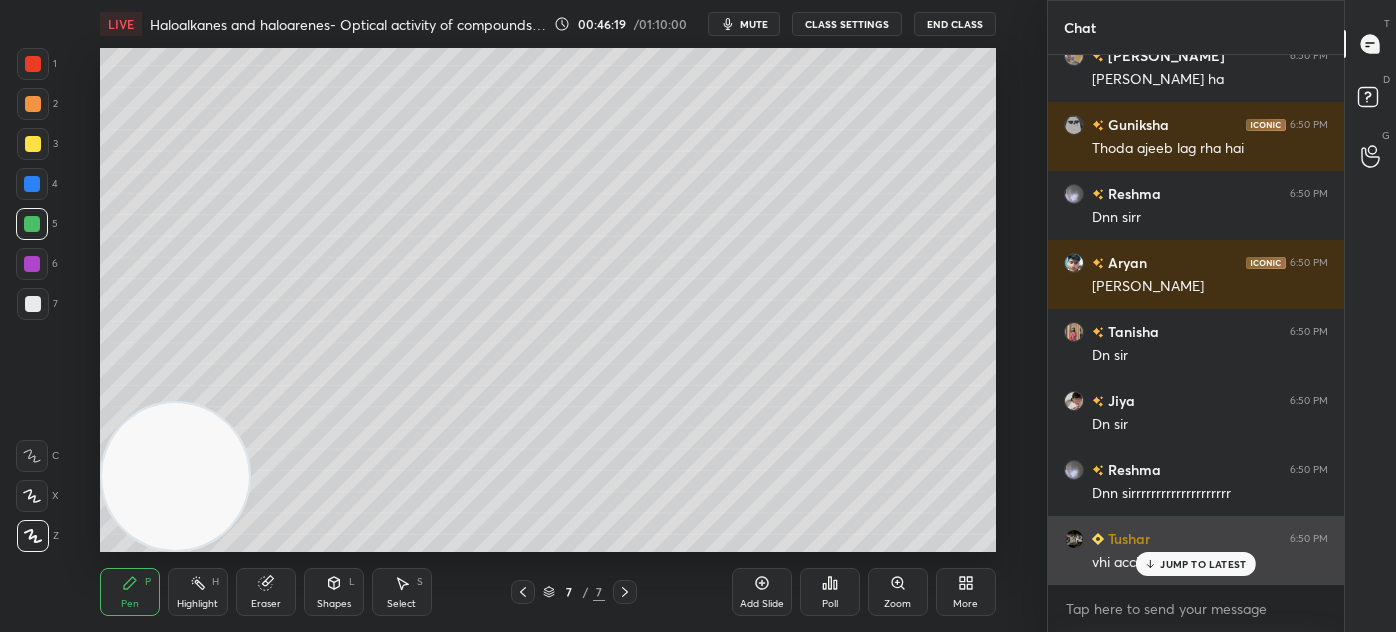 click on "JUMP TO LATEST" at bounding box center [1196, 564] 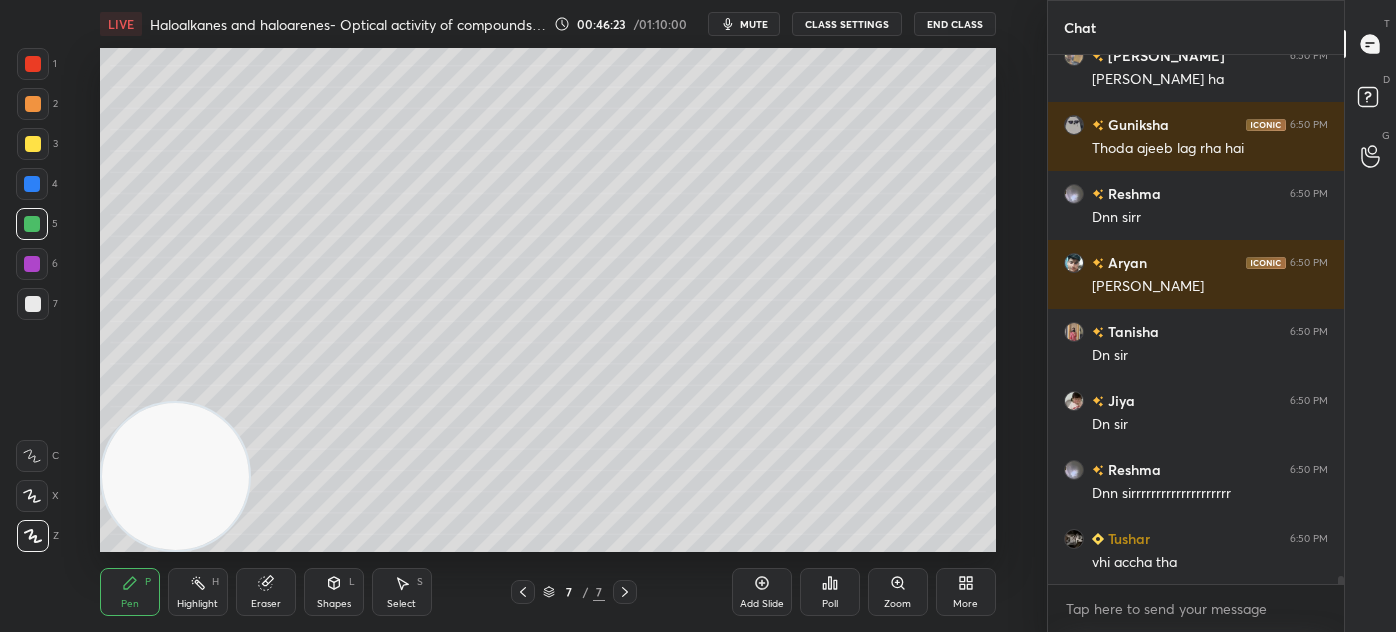 scroll, scrollTop: 35717, scrollLeft: 0, axis: vertical 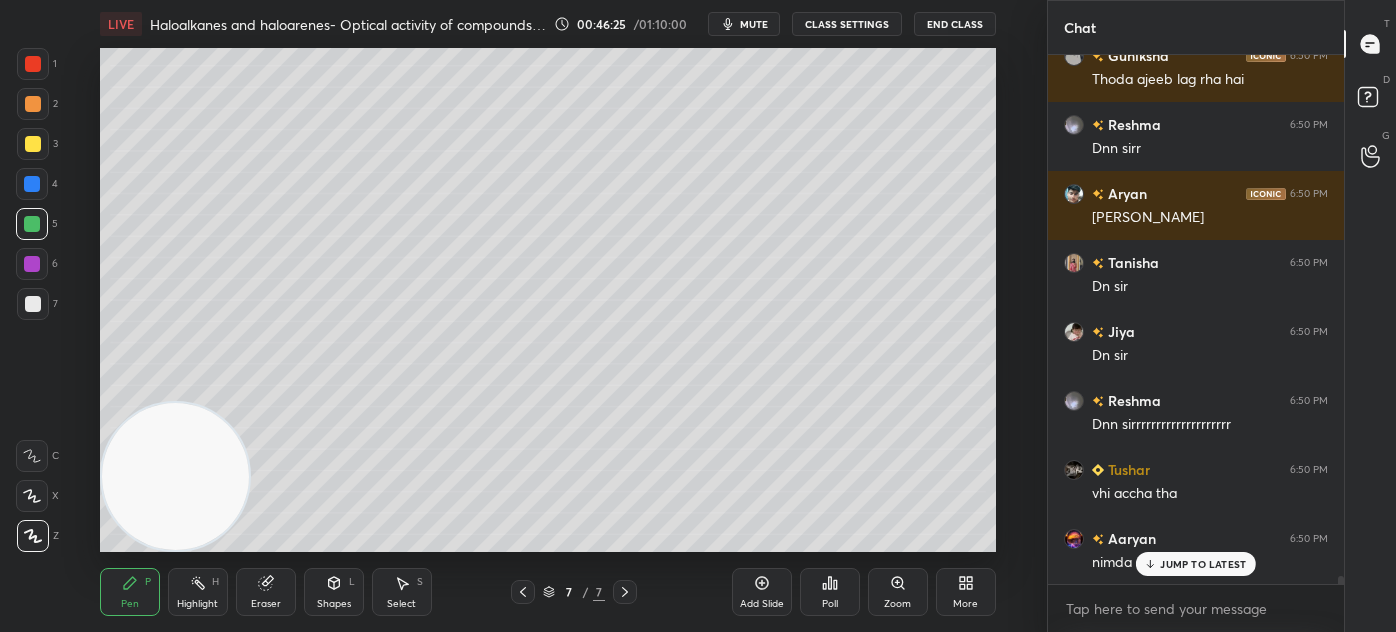 click on "CLASS SETTINGS" at bounding box center [847, 24] 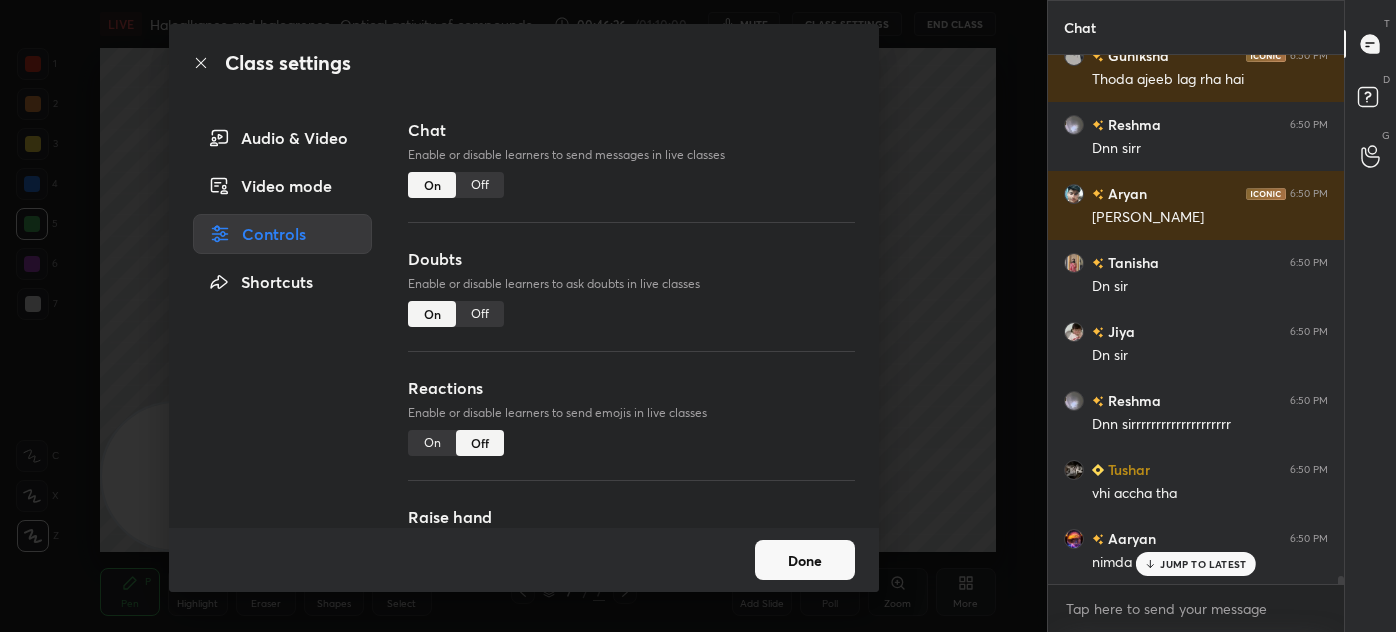 click on "Off" at bounding box center (480, 185) 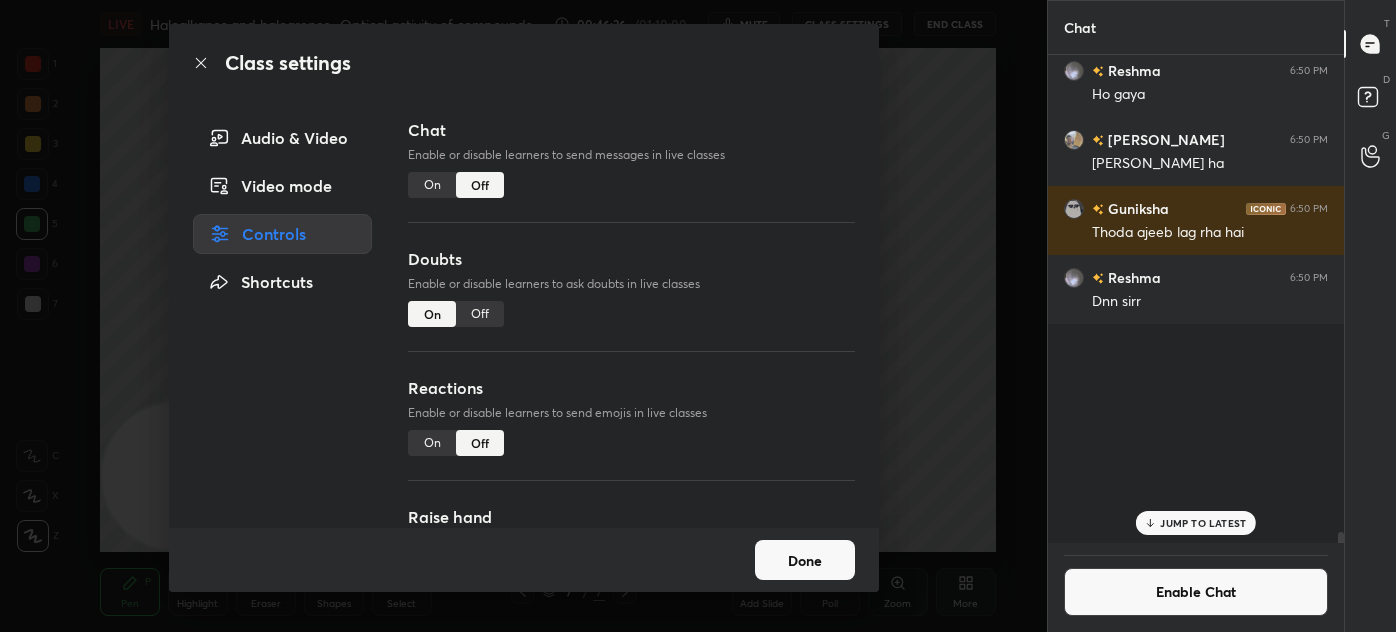 scroll, scrollTop: 34471, scrollLeft: 0, axis: vertical 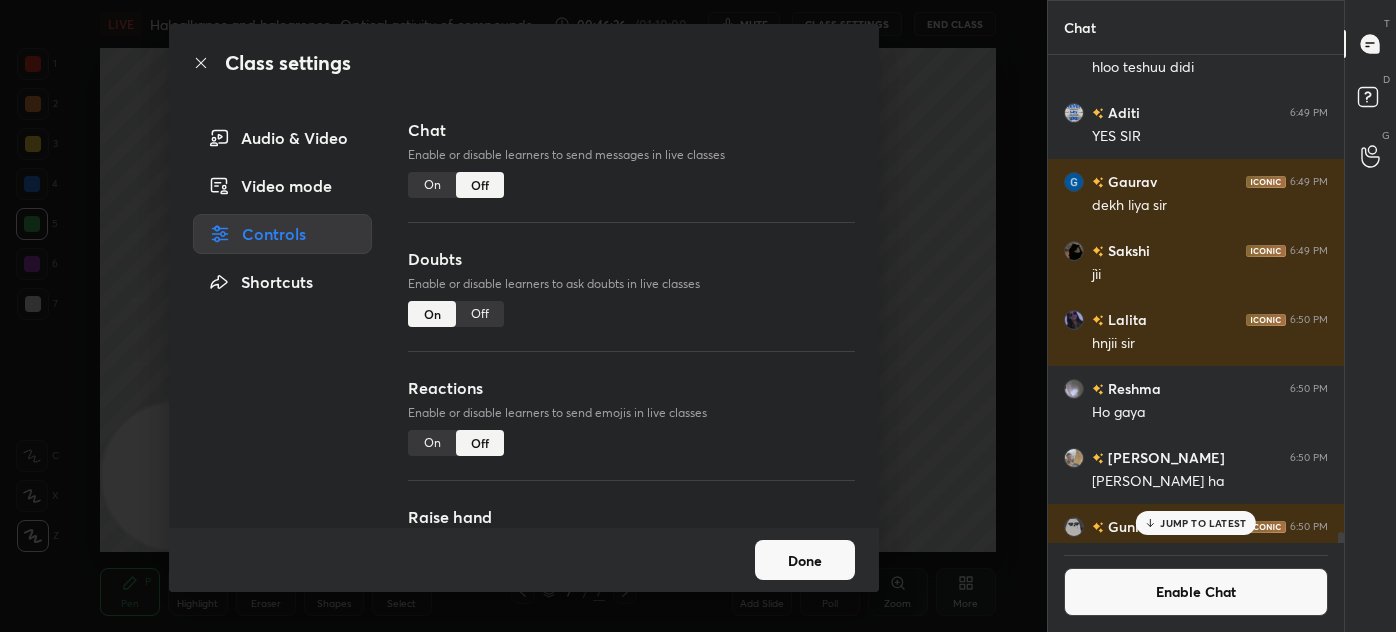 click on "Class settings Audio & Video Video mode Controls Shortcuts Chat Enable or disable learners to send messages in live classes On Off Doubts Enable or disable learners to ask doubts in live classes On Off Reactions Enable or disable learners to send emojis in live classes On Off Raise hand Learners will not be able to raise hand, if turned off On Off Poll Prediction Enable or disable poll prediction in case of a question on the slide On Off Done" at bounding box center [523, 316] 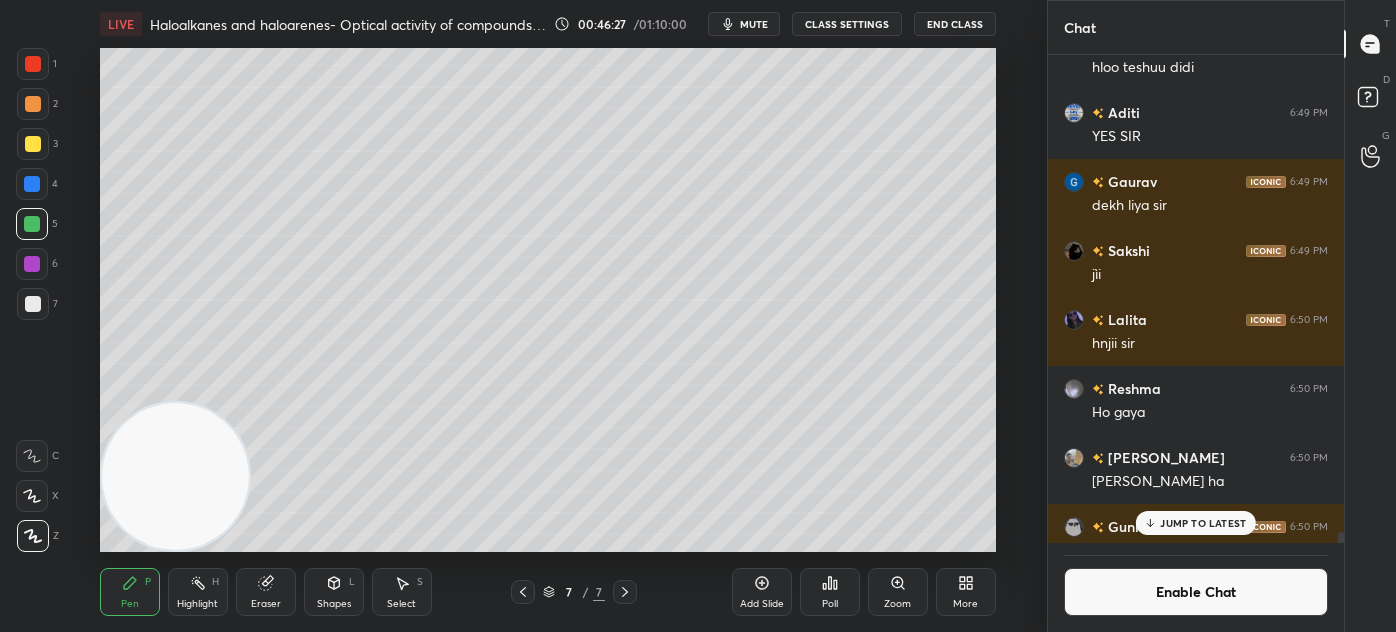 click on "Add Slide" at bounding box center [762, 604] 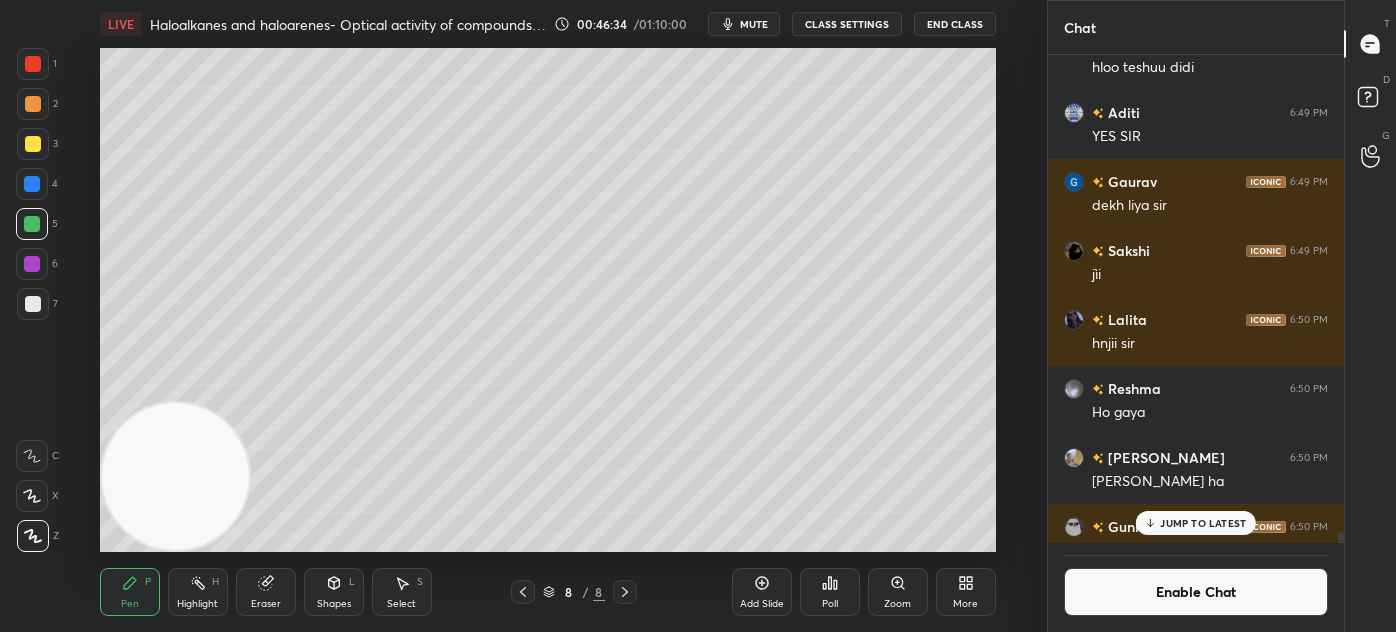 click on "3" at bounding box center [37, 144] 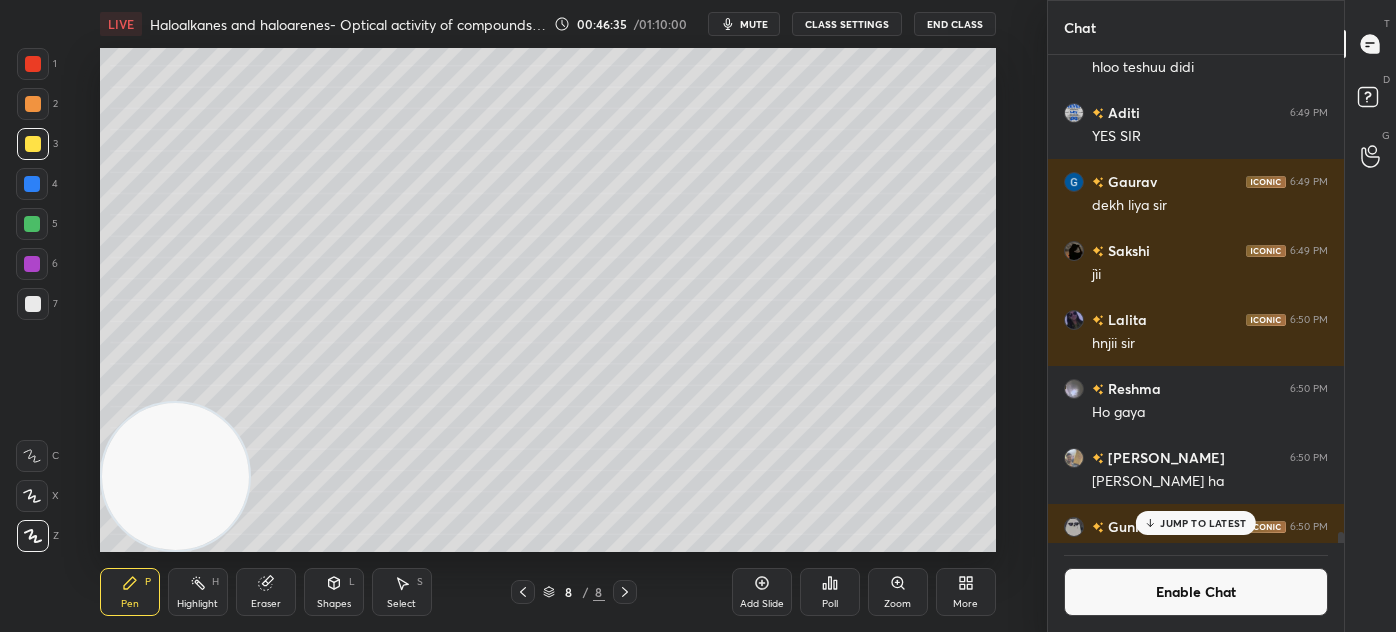 click 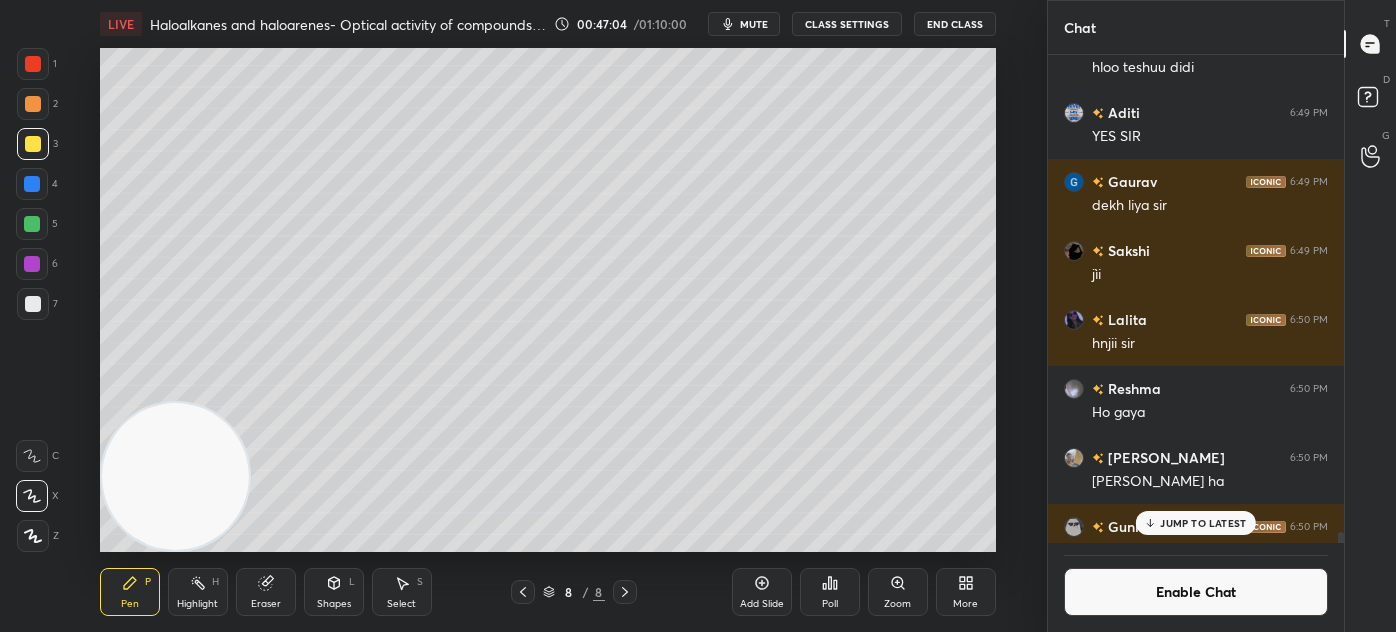 click on "Eraser" at bounding box center (266, 592) 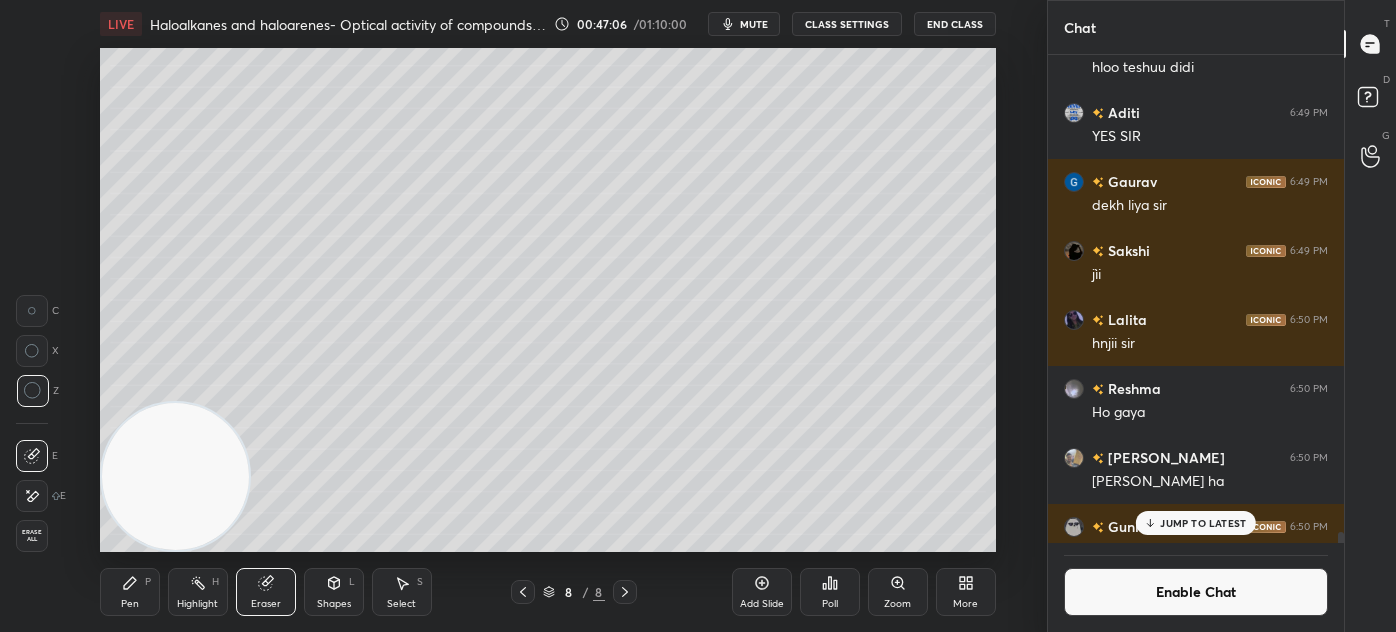 click on "Pen P" at bounding box center [130, 592] 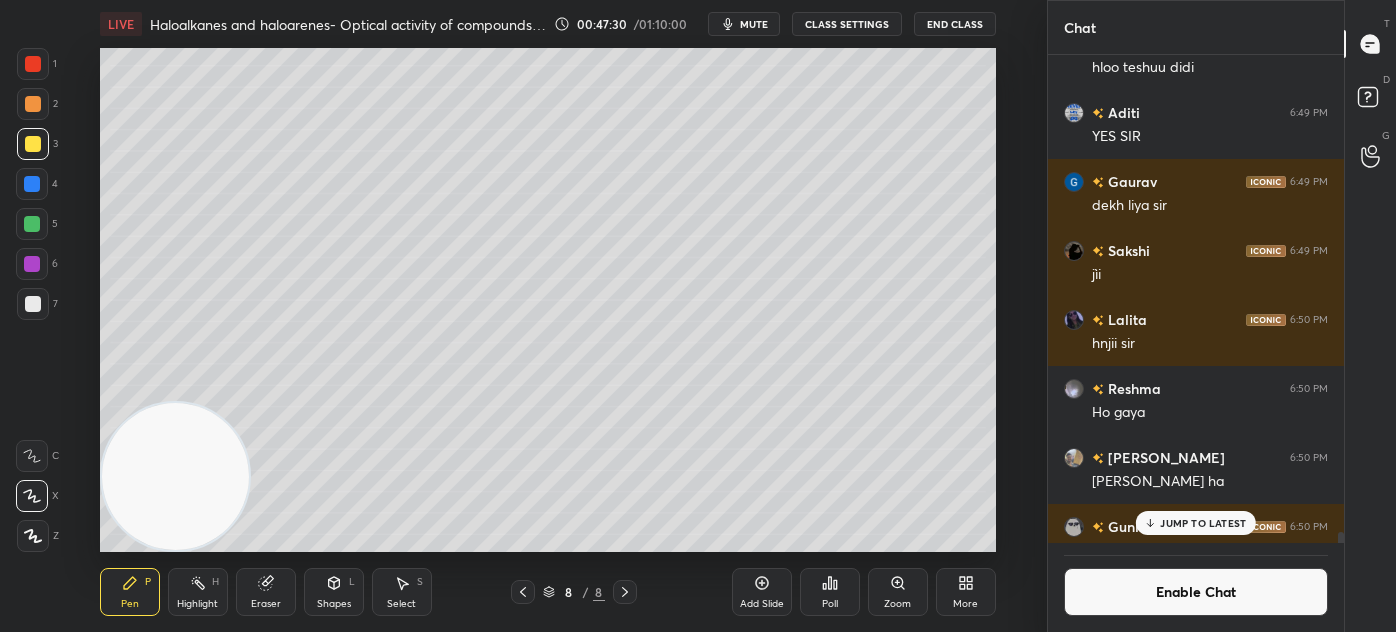 click at bounding box center [33, 304] 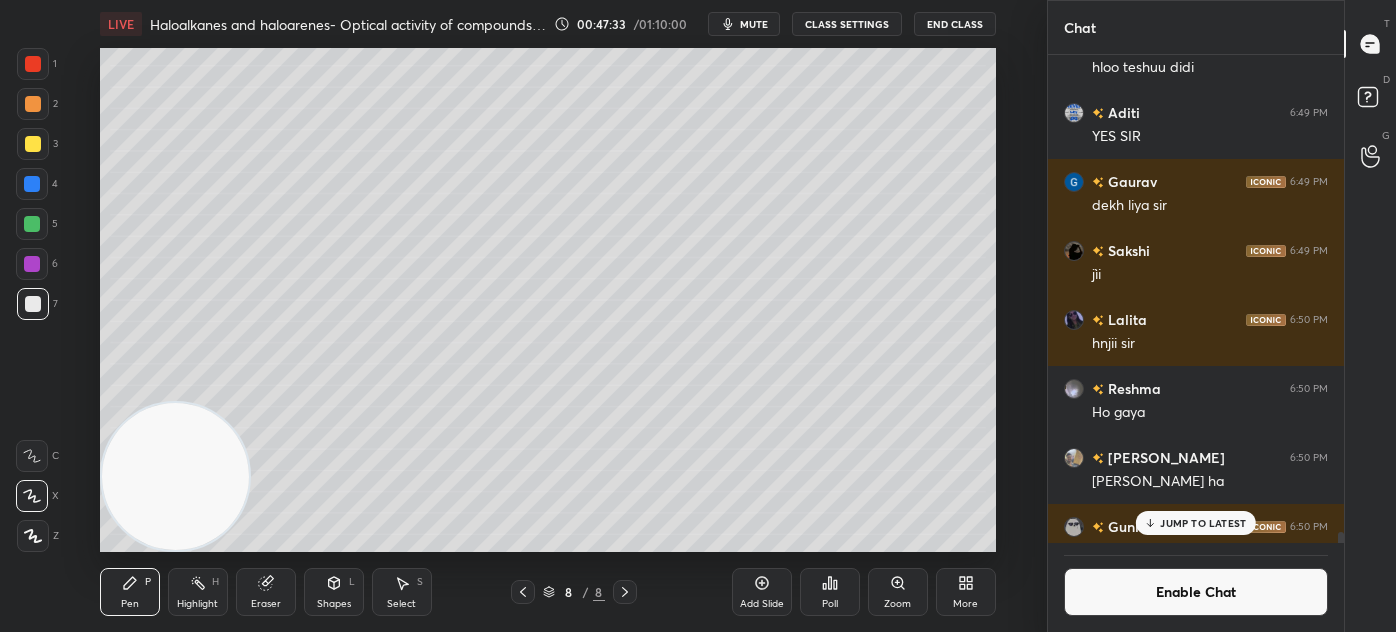 click at bounding box center [33, 64] 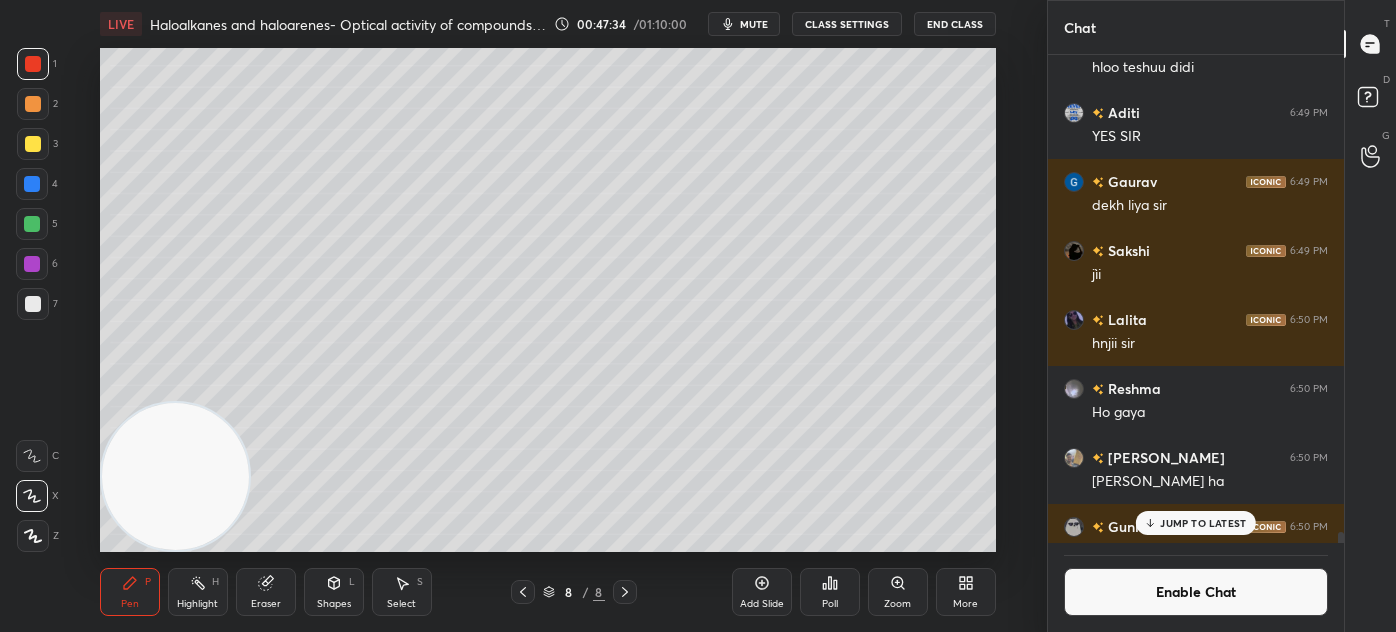 click 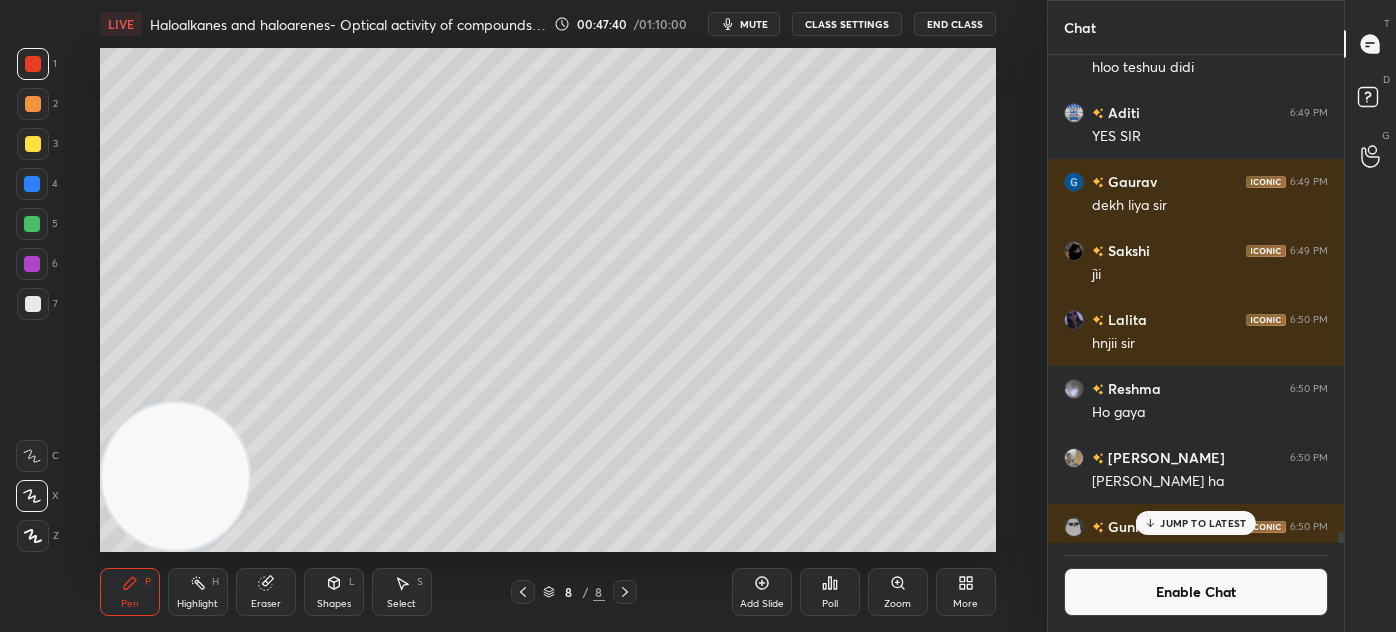 click at bounding box center (33, 304) 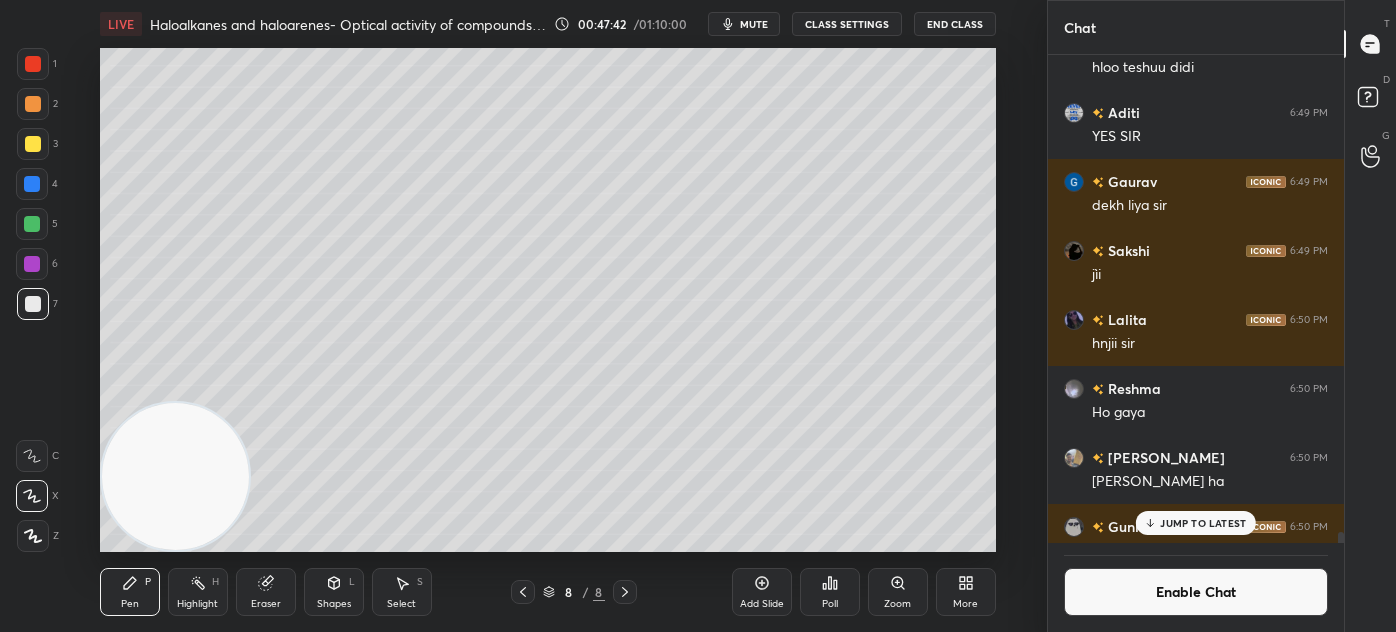 click at bounding box center (33, 144) 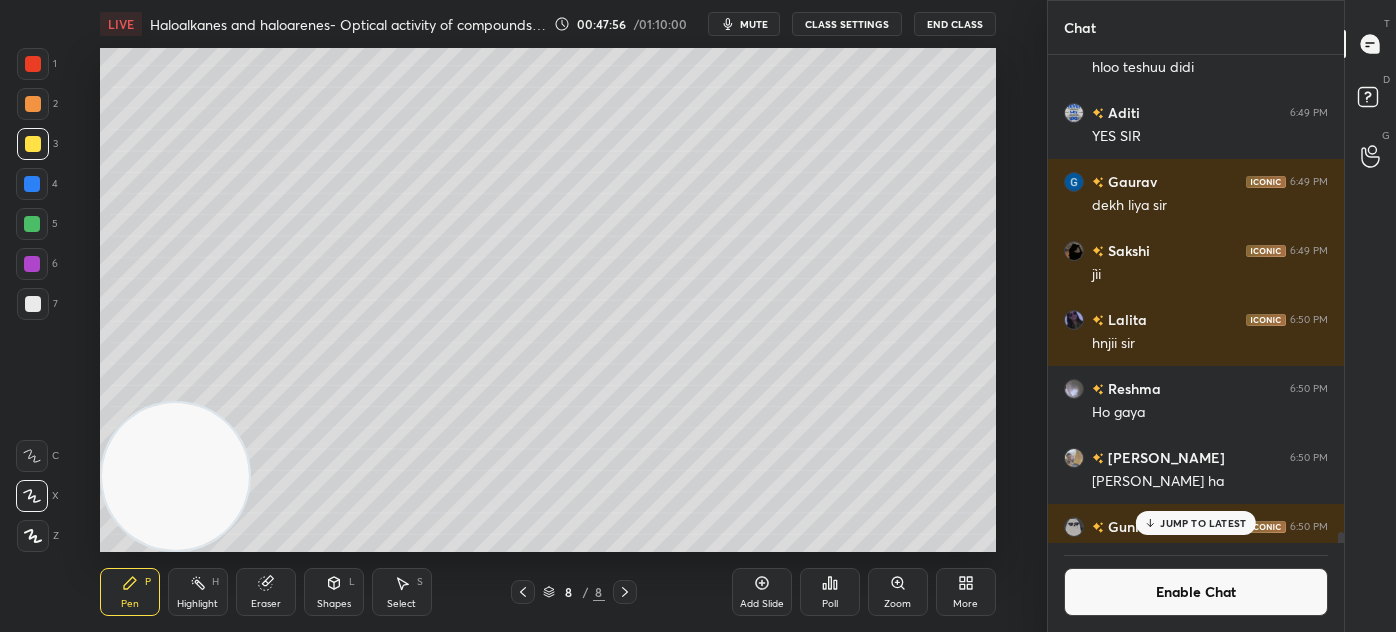 click at bounding box center (33, 304) 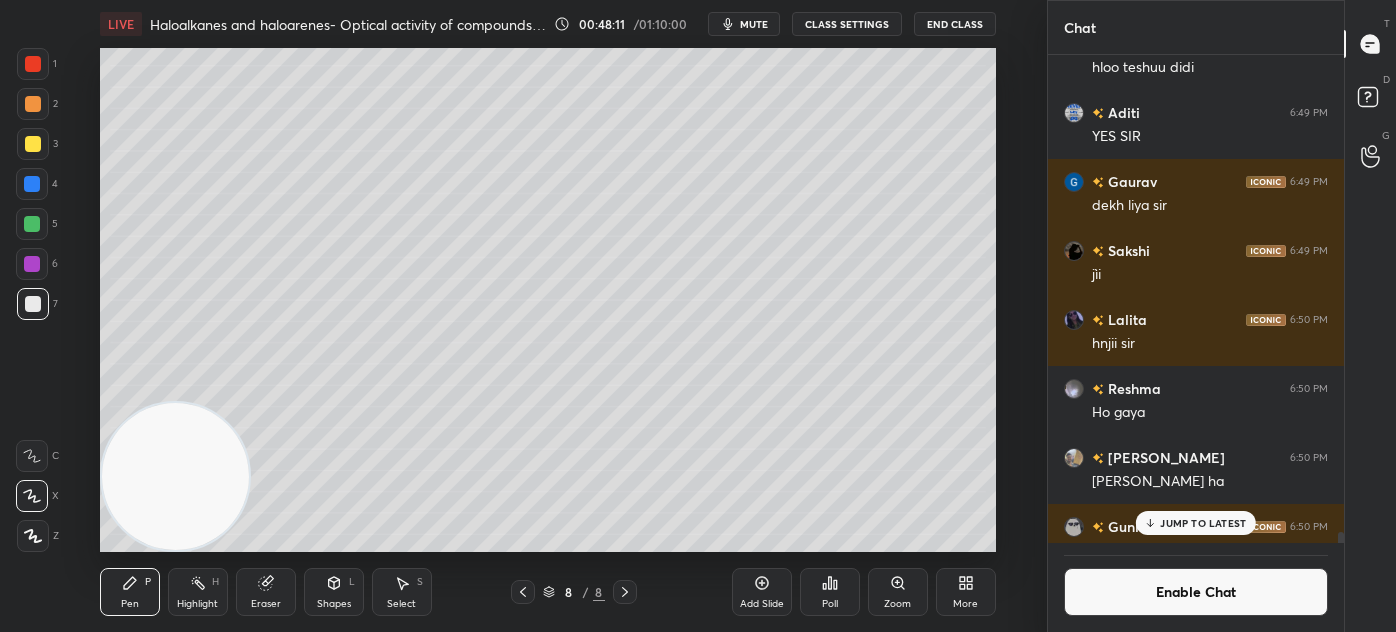 drag, startPoint x: 1138, startPoint y: 591, endPoint x: 1162, endPoint y: 567, distance: 33.941124 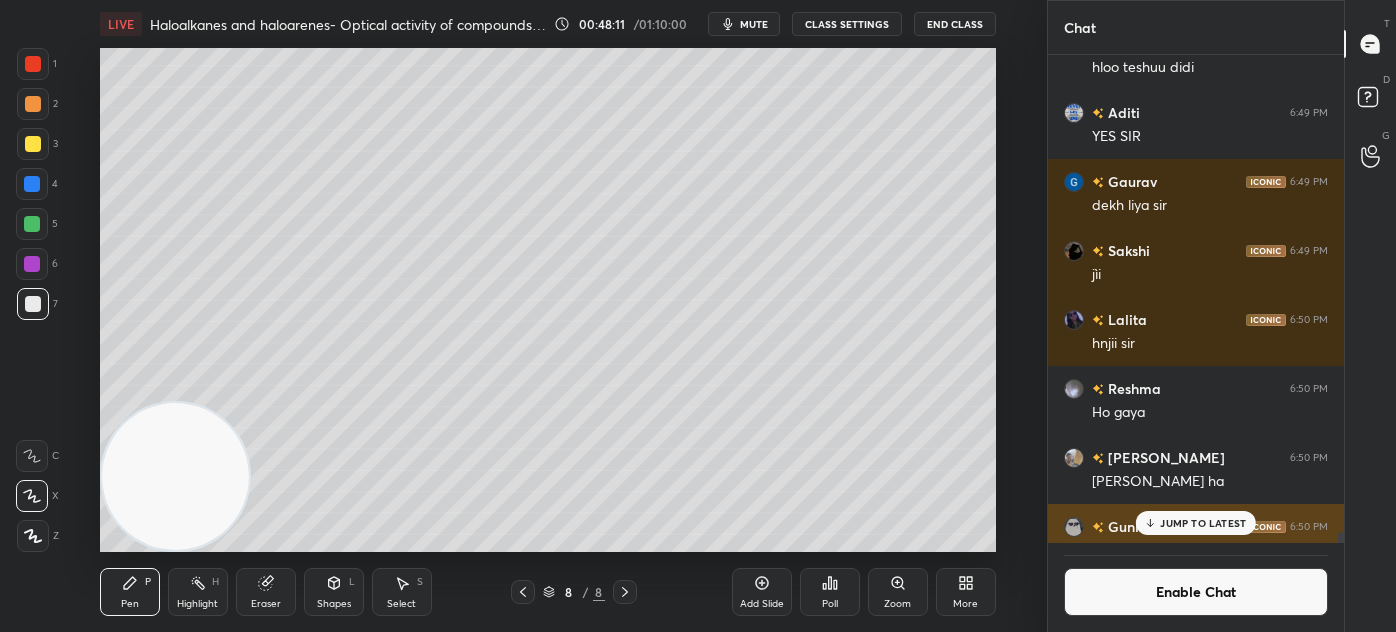 scroll, scrollTop: 6, scrollLeft: 5, axis: both 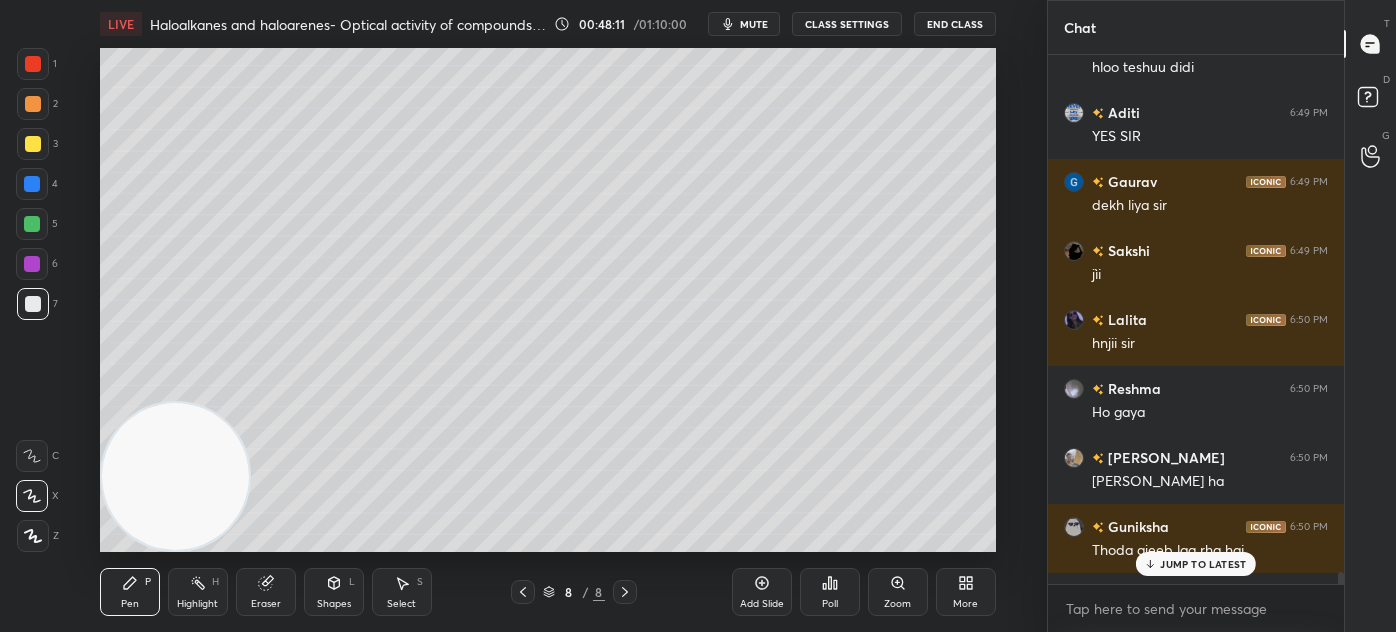 click on "JUMP TO LATEST" at bounding box center (1203, 564) 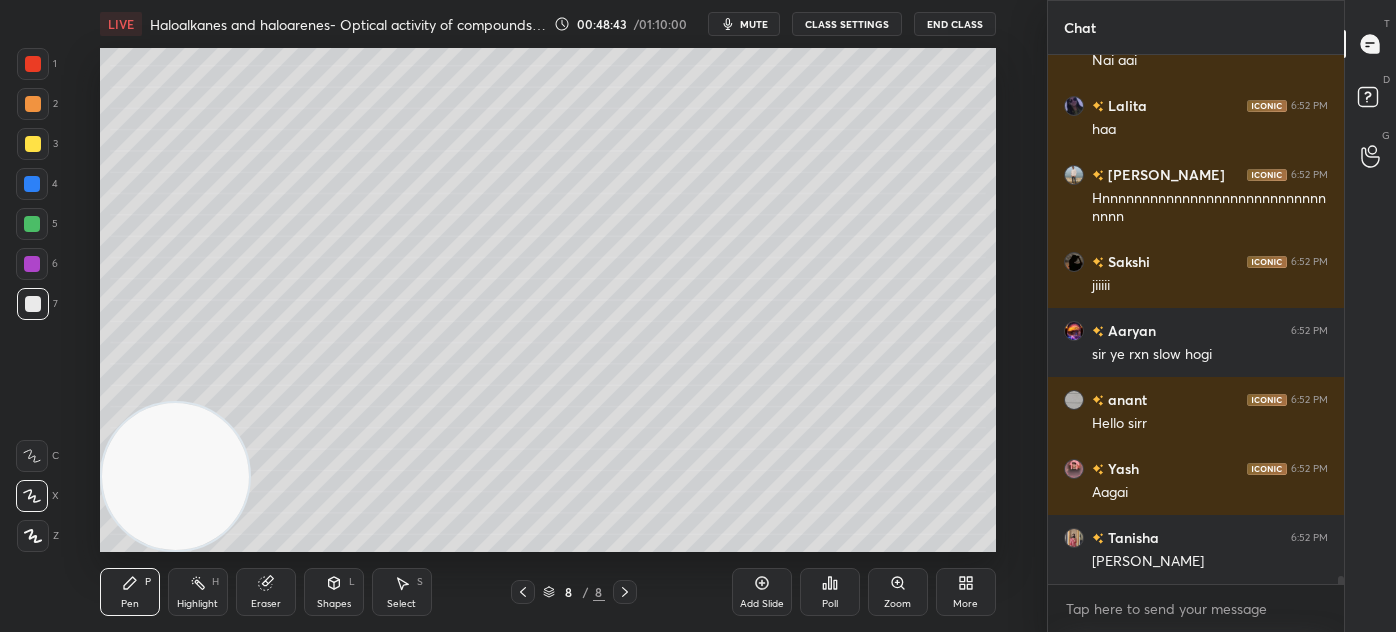 scroll, scrollTop: 35858, scrollLeft: 0, axis: vertical 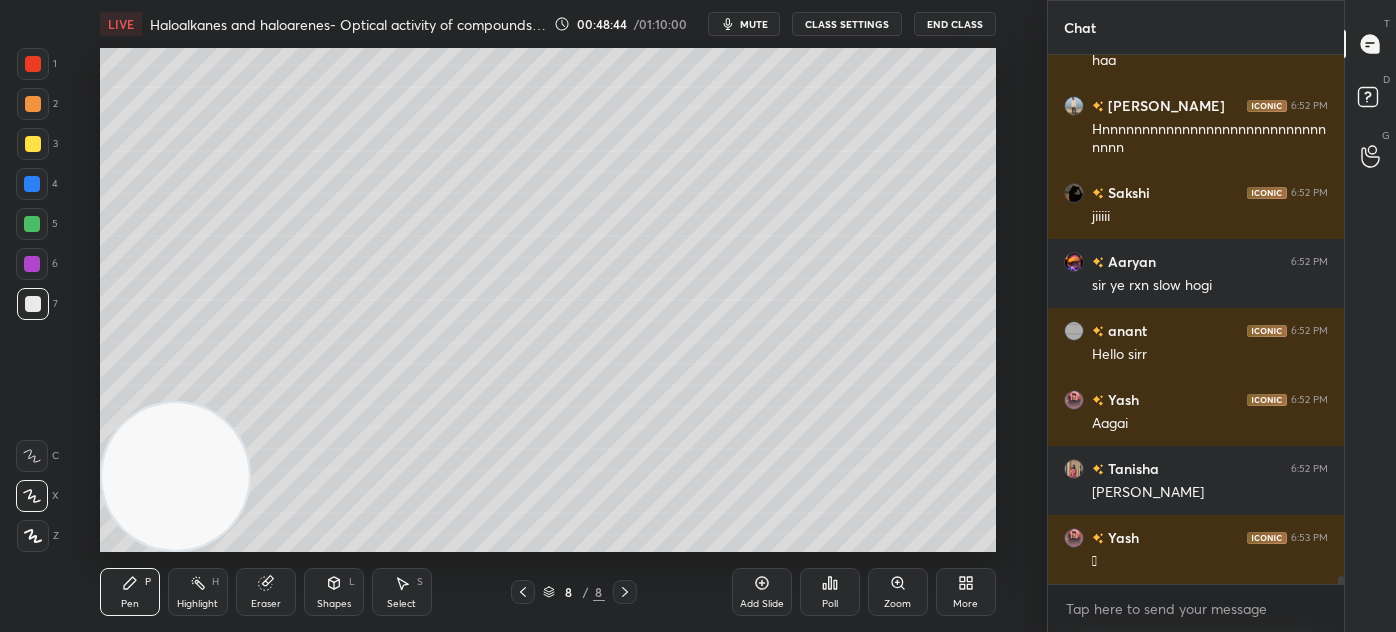 click at bounding box center (33, 304) 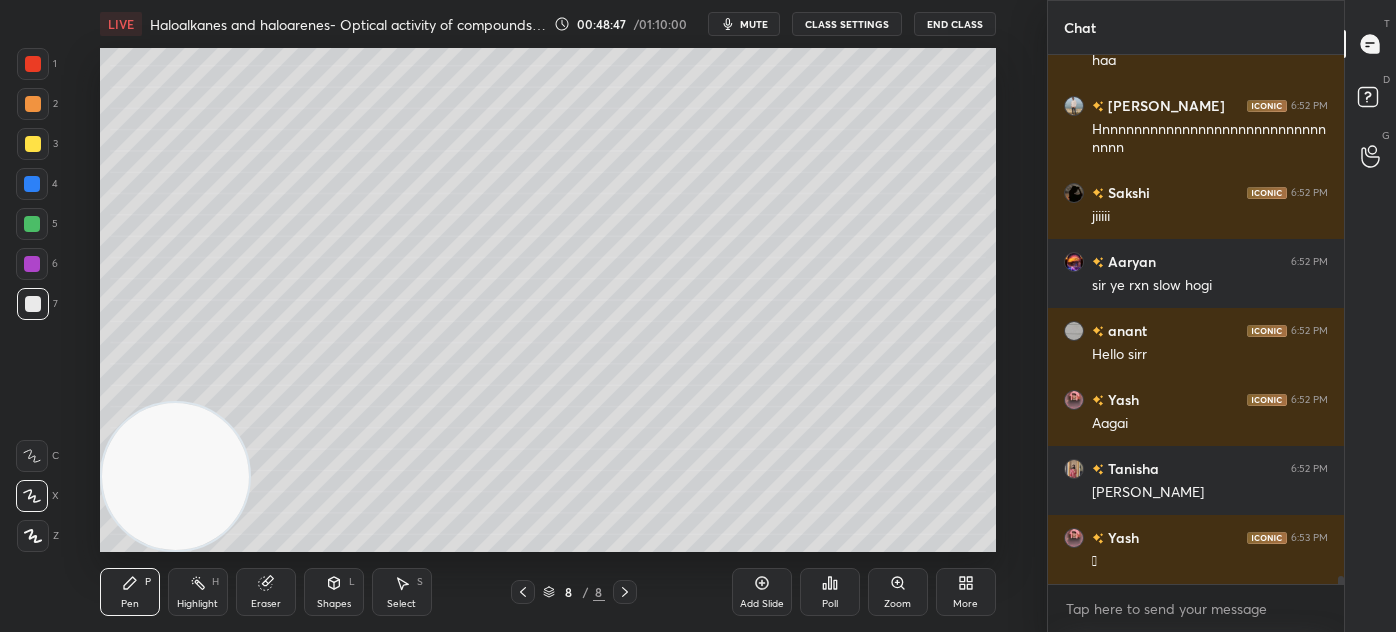 click at bounding box center (33, 144) 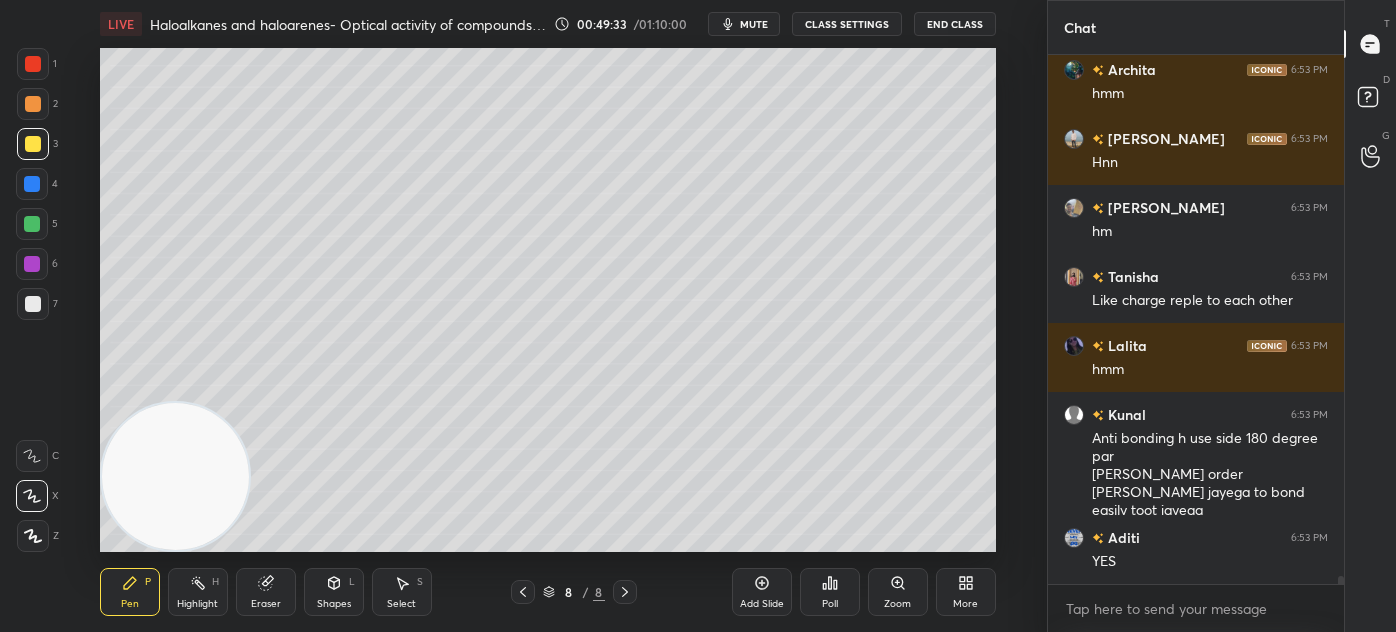 scroll, scrollTop: 36602, scrollLeft: 0, axis: vertical 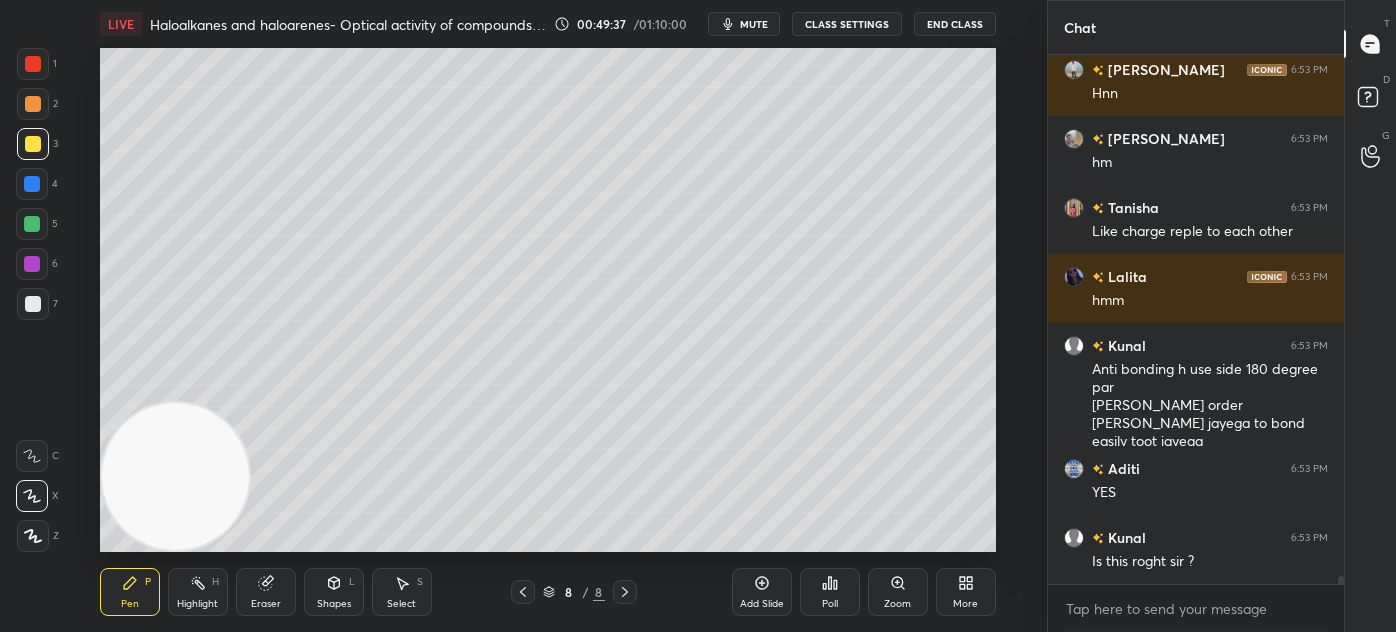 click at bounding box center (33, 304) 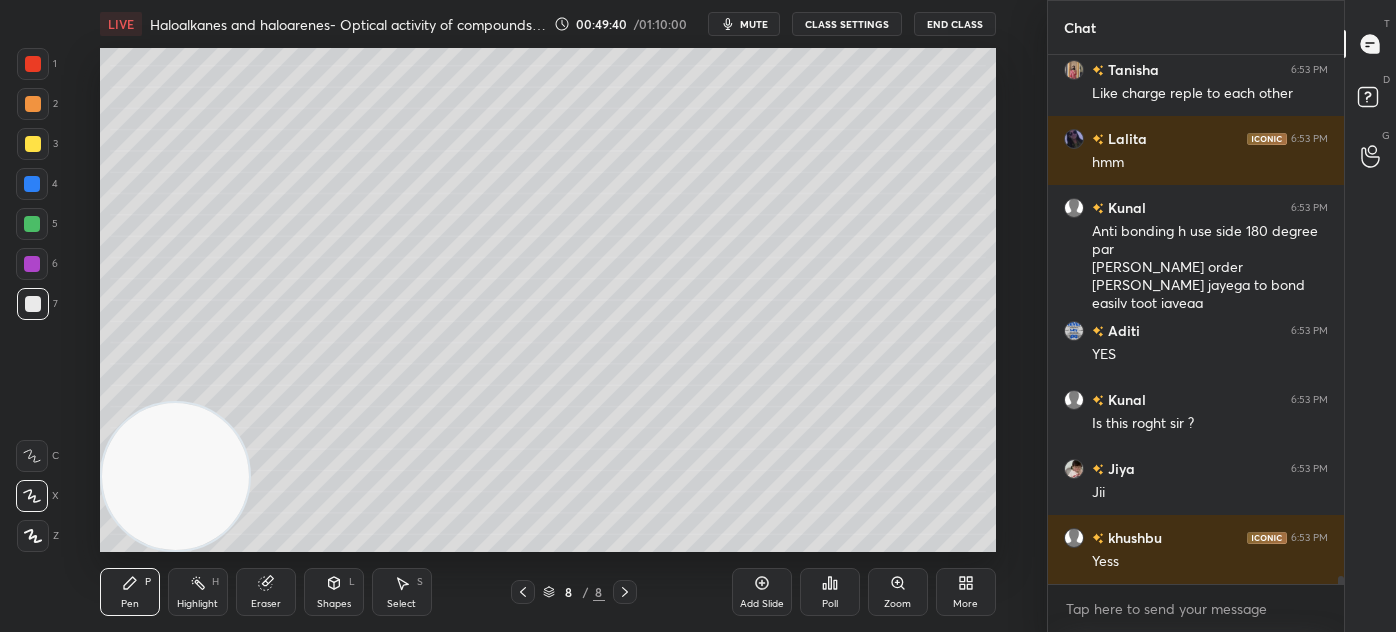 scroll, scrollTop: 36808, scrollLeft: 0, axis: vertical 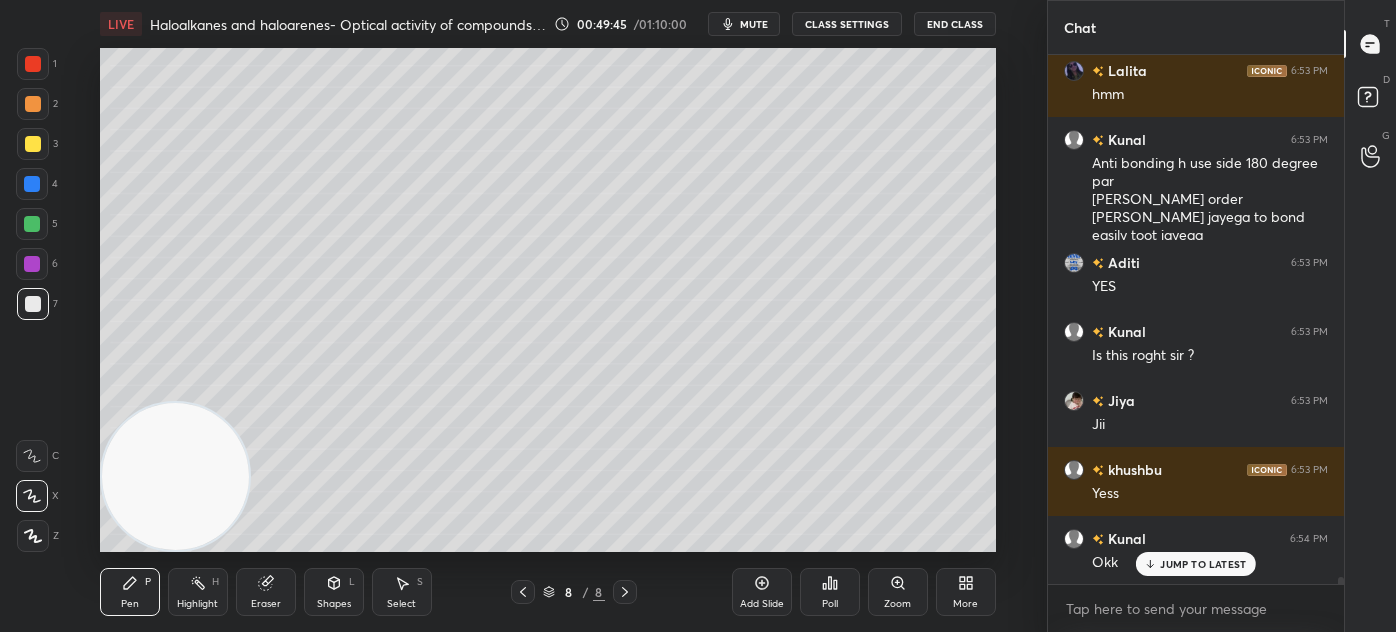 click at bounding box center [33, 304] 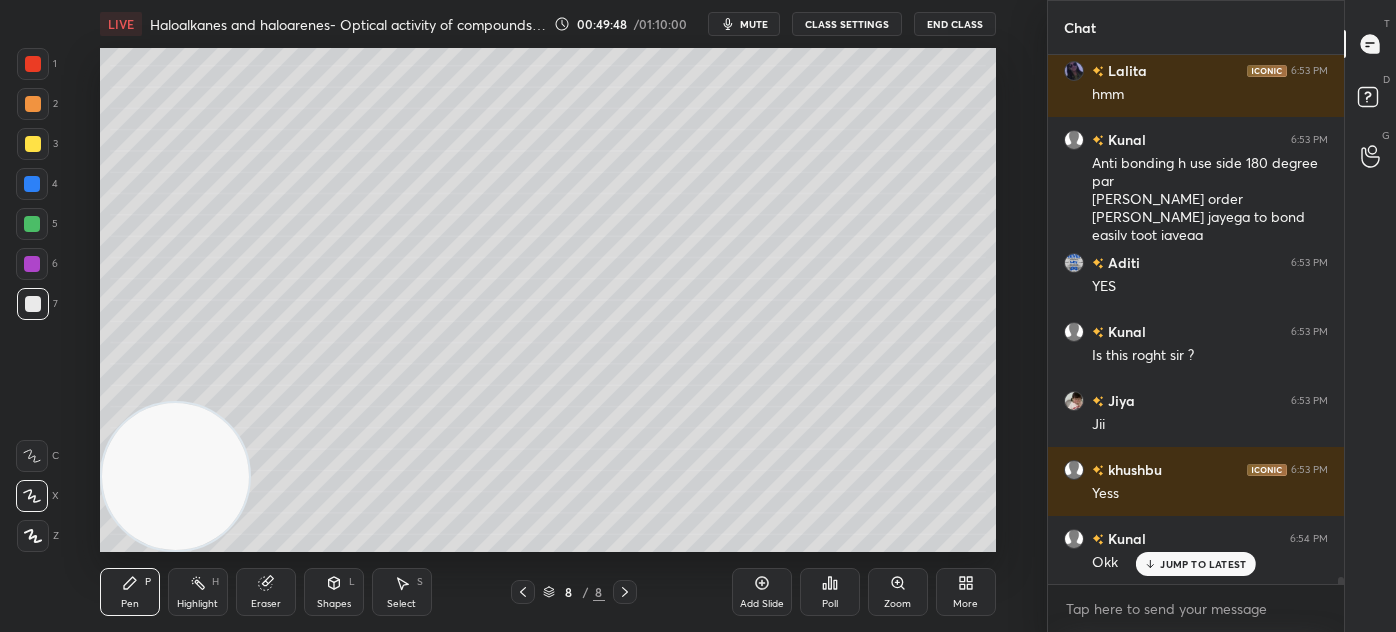 drag, startPoint x: 261, startPoint y: 596, endPoint x: 283, endPoint y: 556, distance: 45.65085 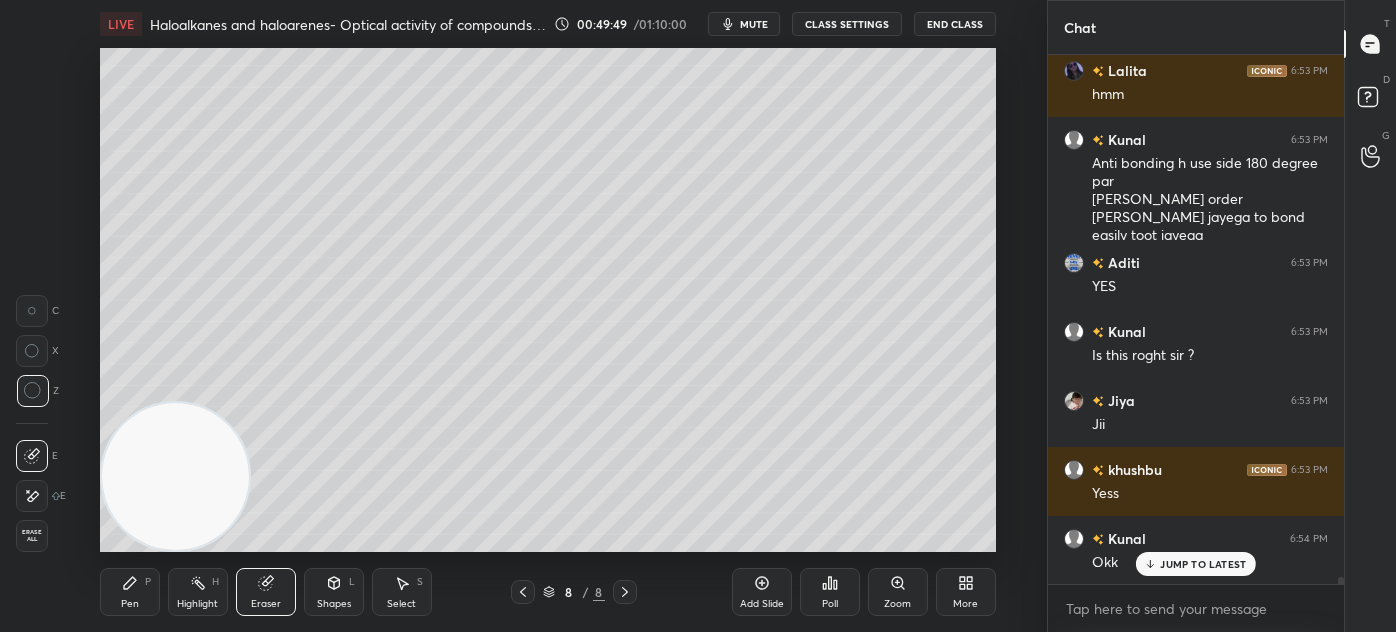 click on "Pen P" at bounding box center [130, 592] 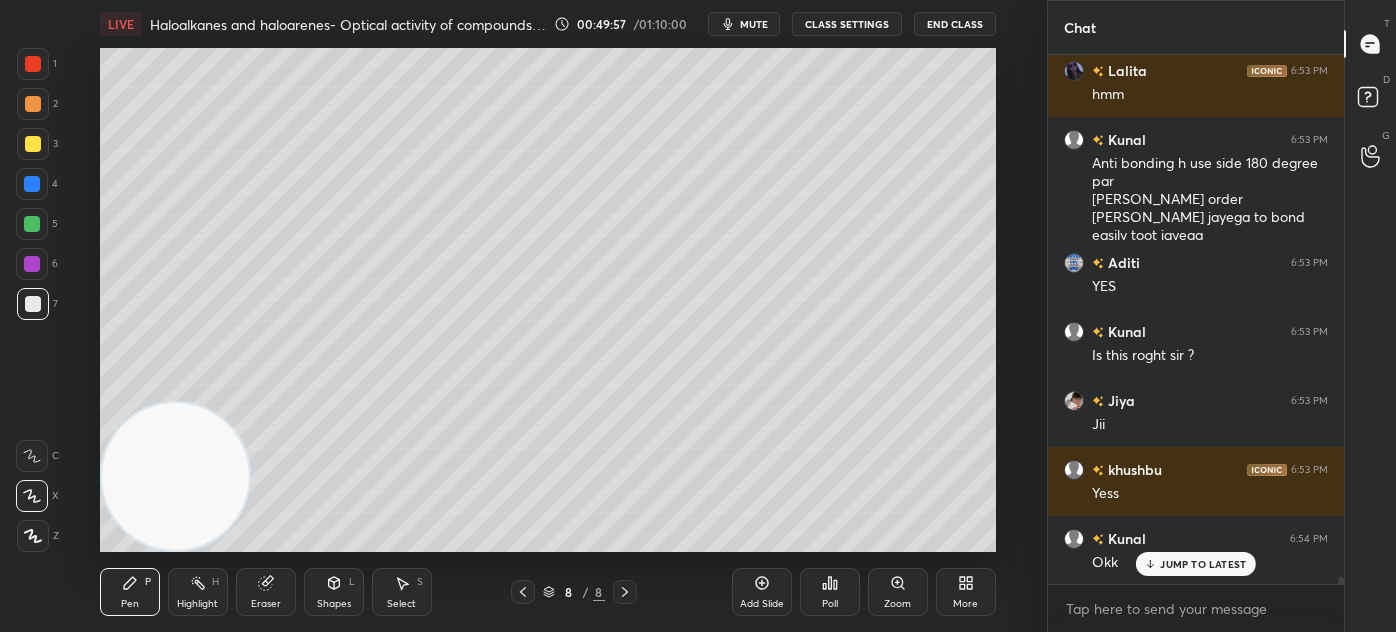 click 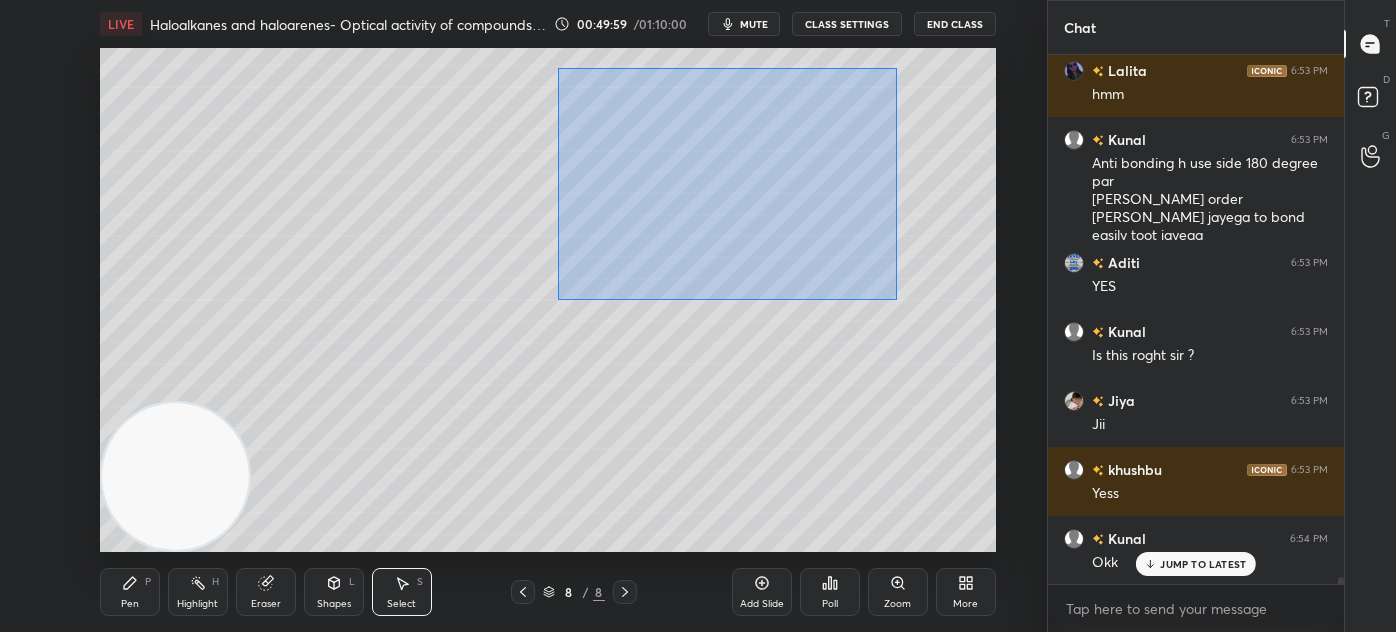 drag, startPoint x: 557, startPoint y: 68, endPoint x: 874, endPoint y: 279, distance: 380.8018 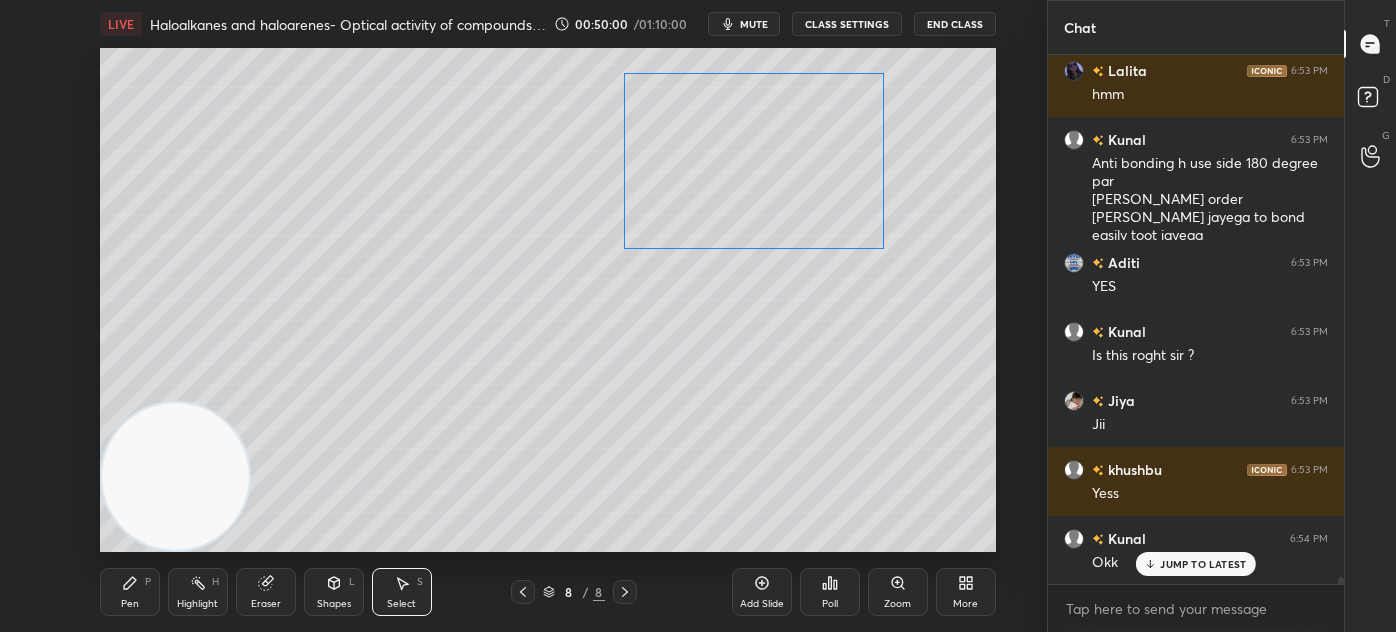 drag, startPoint x: 762, startPoint y: 191, endPoint x: 821, endPoint y: 198, distance: 59.413803 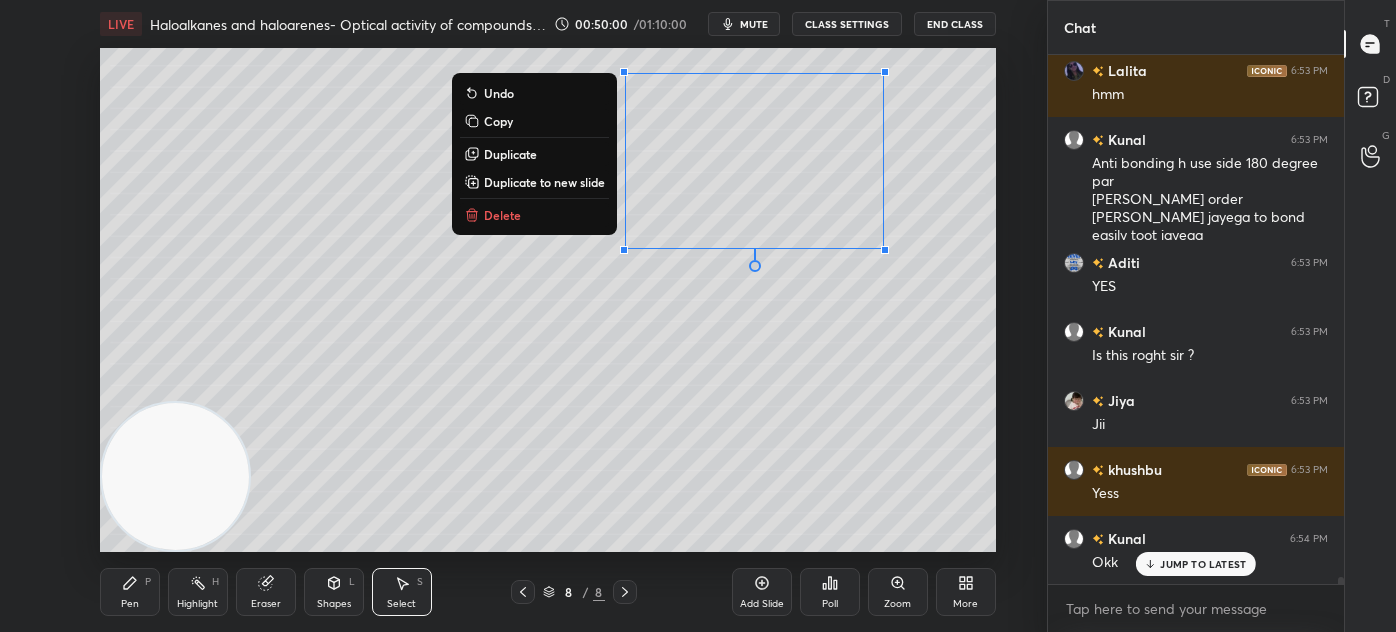 click on "0 ° Undo Copy Duplicate Duplicate to new slide Delete" at bounding box center (548, 300) 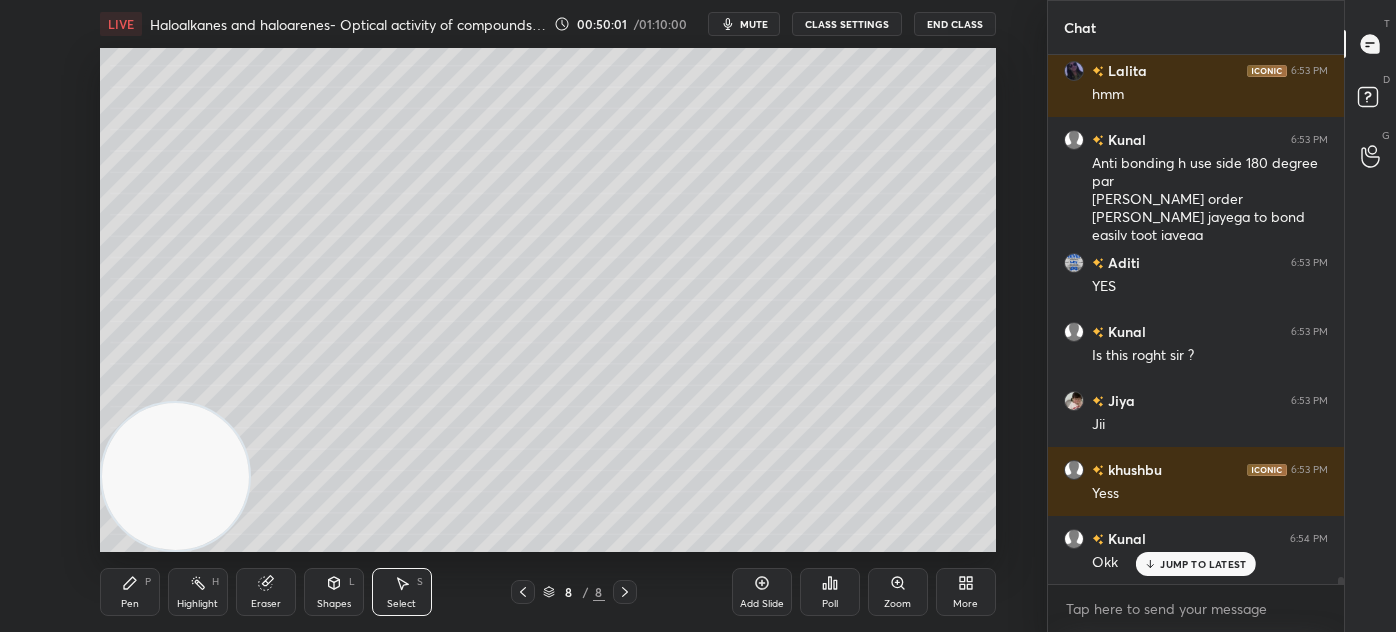 click on "Pen P" at bounding box center [130, 592] 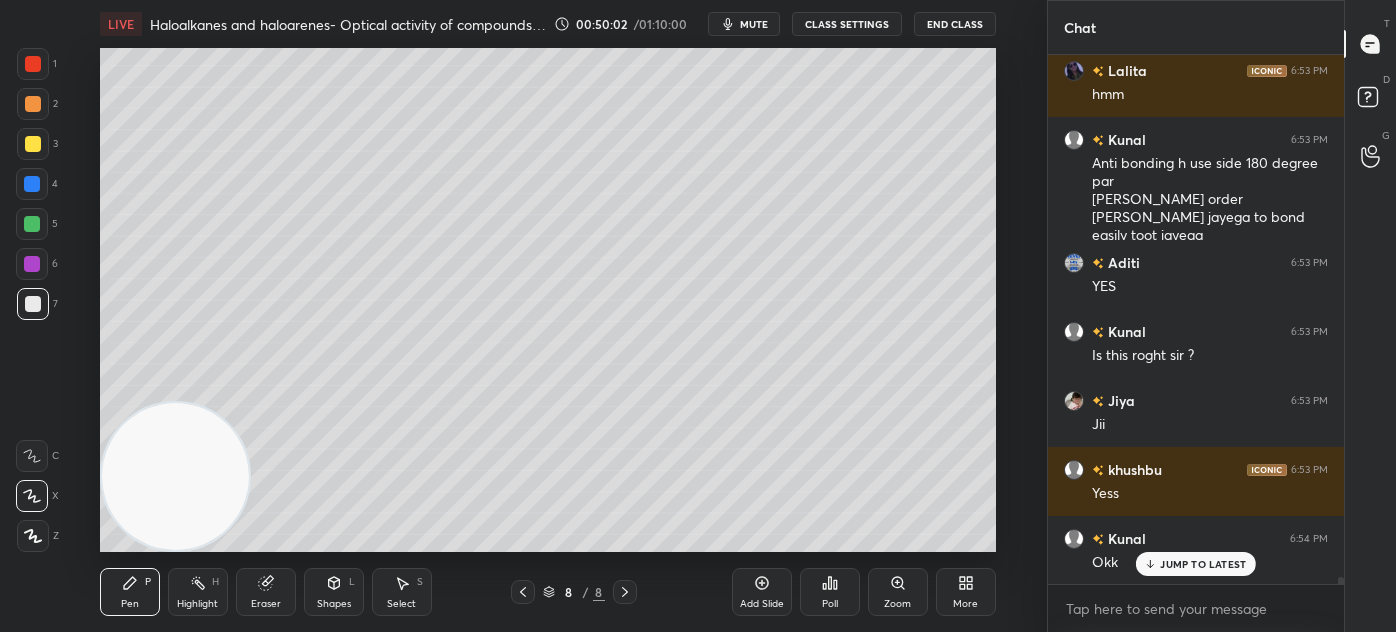 scroll, scrollTop: 36877, scrollLeft: 0, axis: vertical 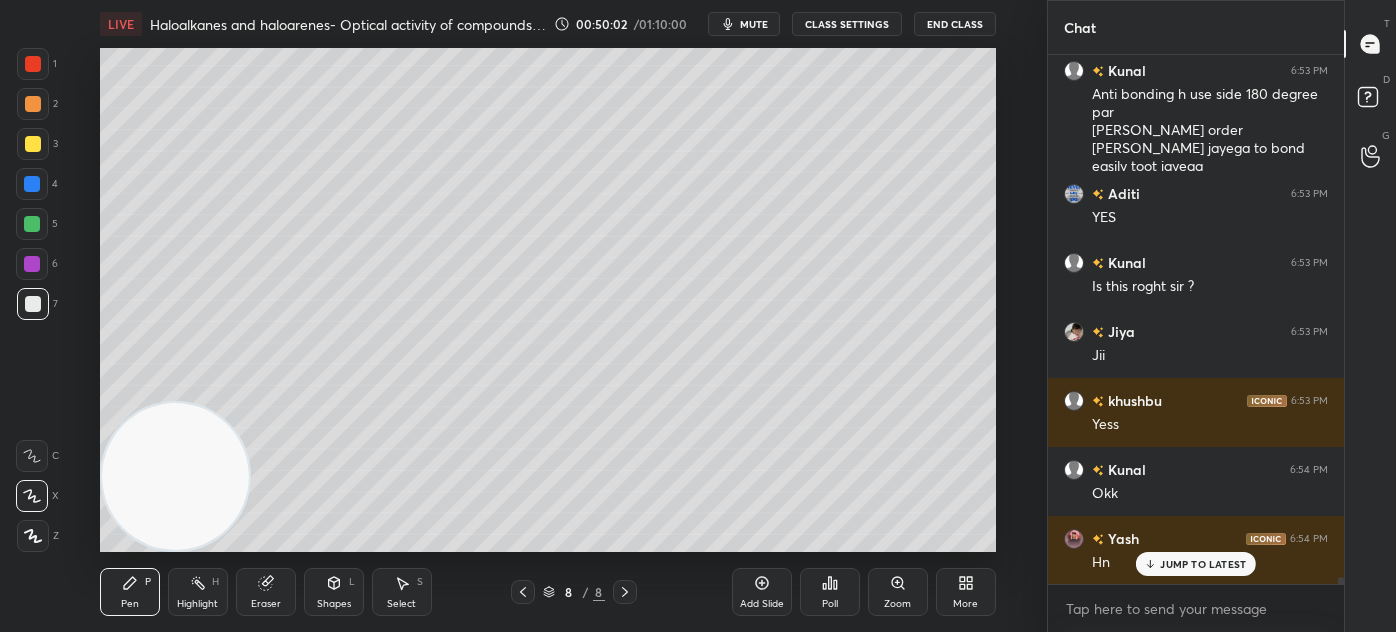 click at bounding box center [33, 64] 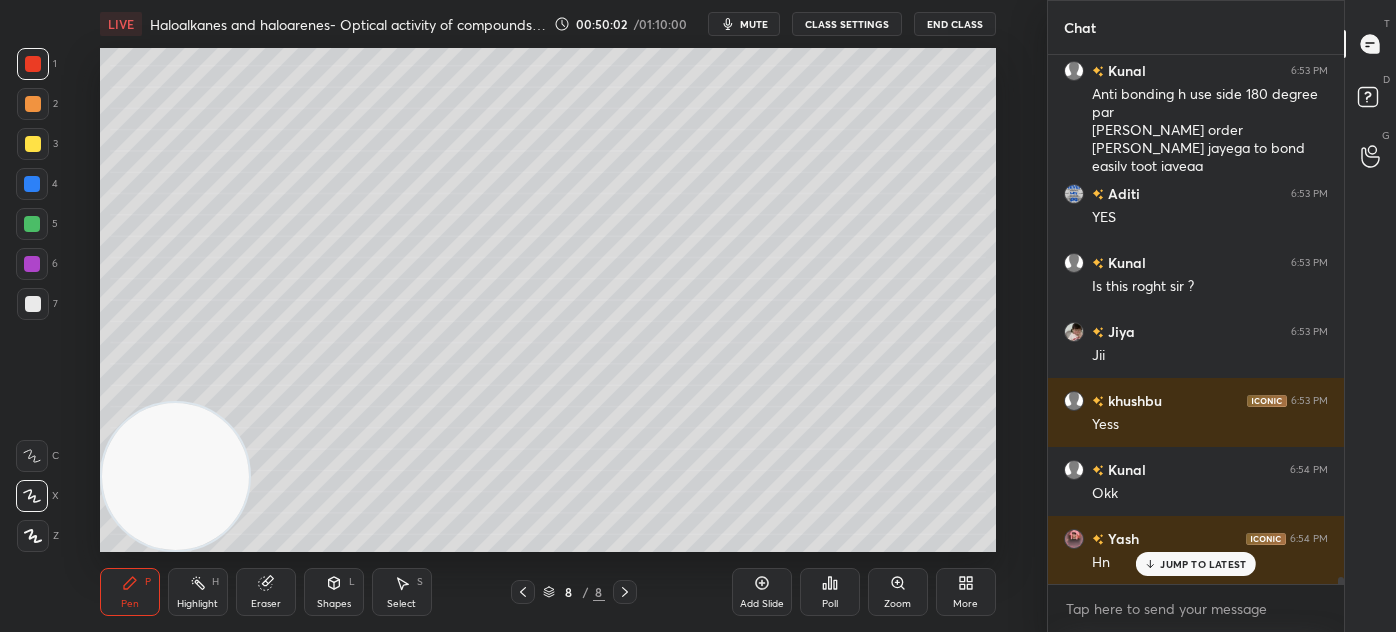 click 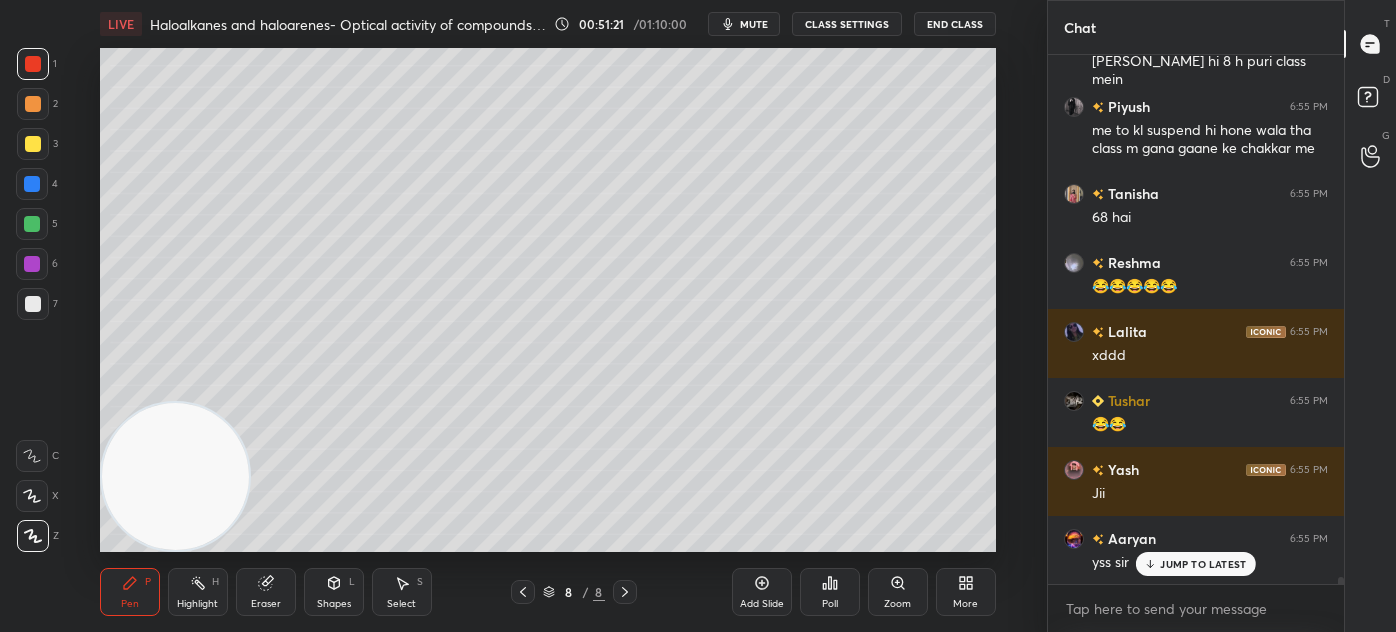 scroll, scrollTop: 39466, scrollLeft: 0, axis: vertical 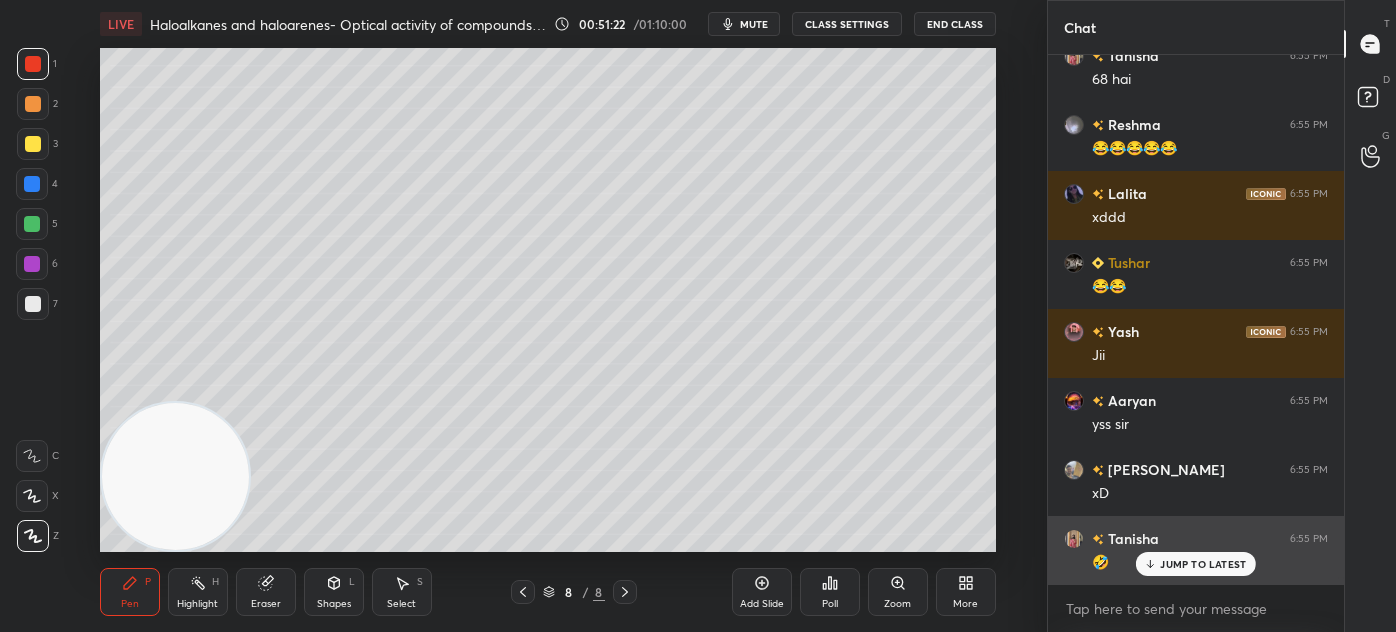 click on "JUMP TO LATEST" at bounding box center [1203, 564] 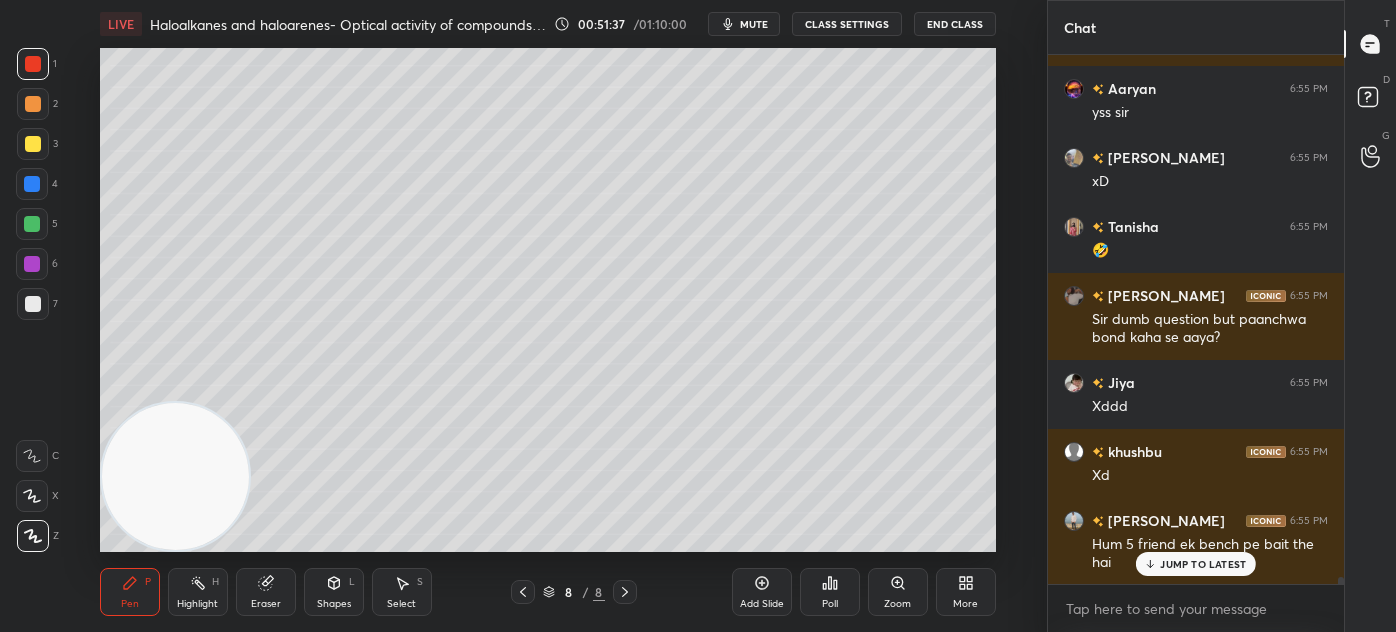 scroll, scrollTop: 39866, scrollLeft: 0, axis: vertical 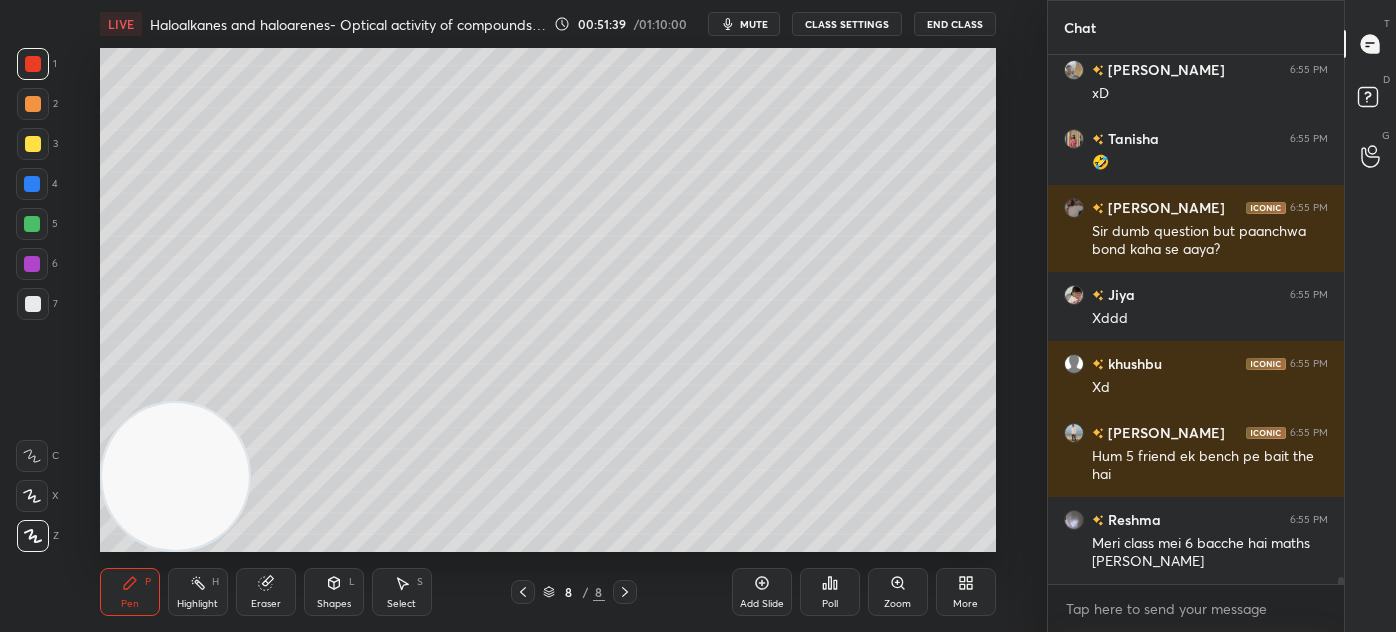 click at bounding box center (32, 224) 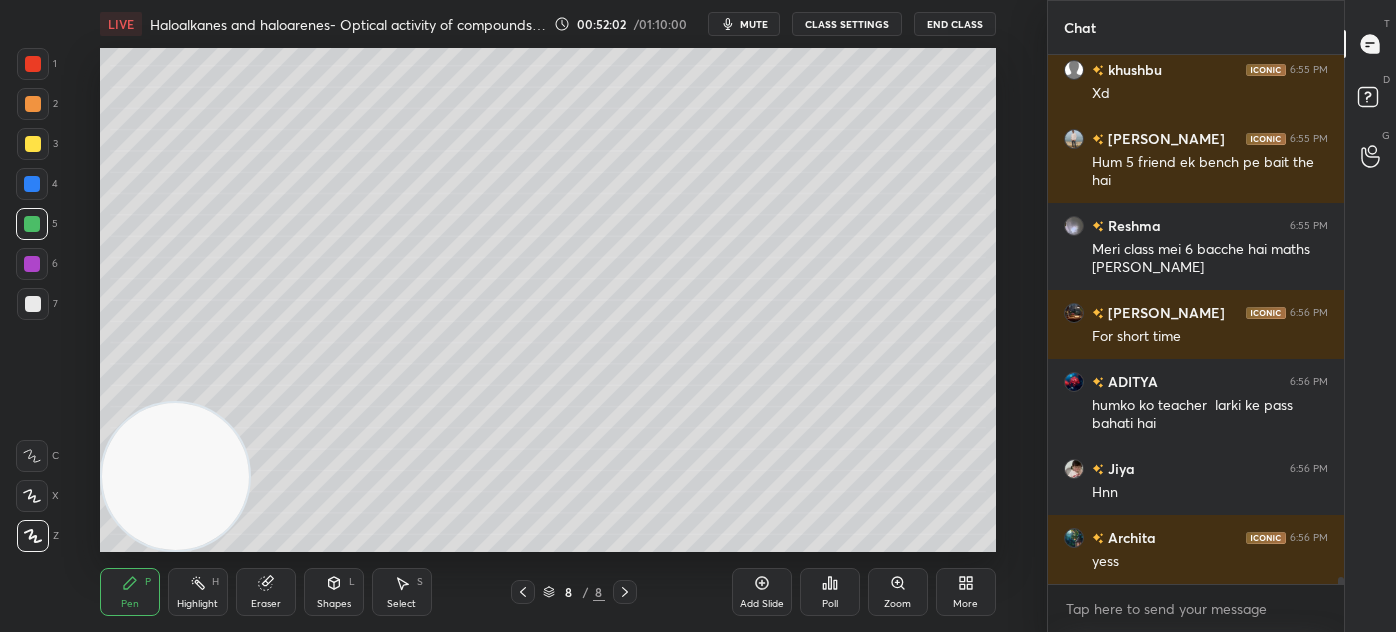 scroll, scrollTop: 40229, scrollLeft: 0, axis: vertical 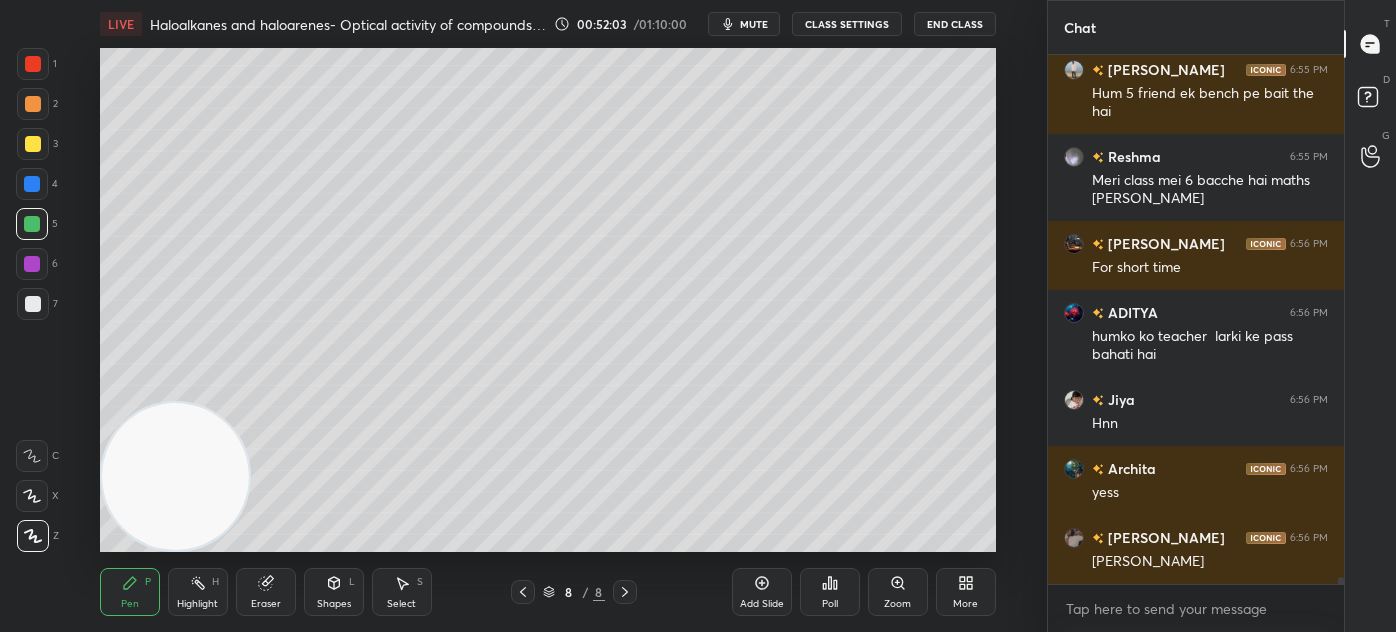click on "Eraser" at bounding box center [266, 604] 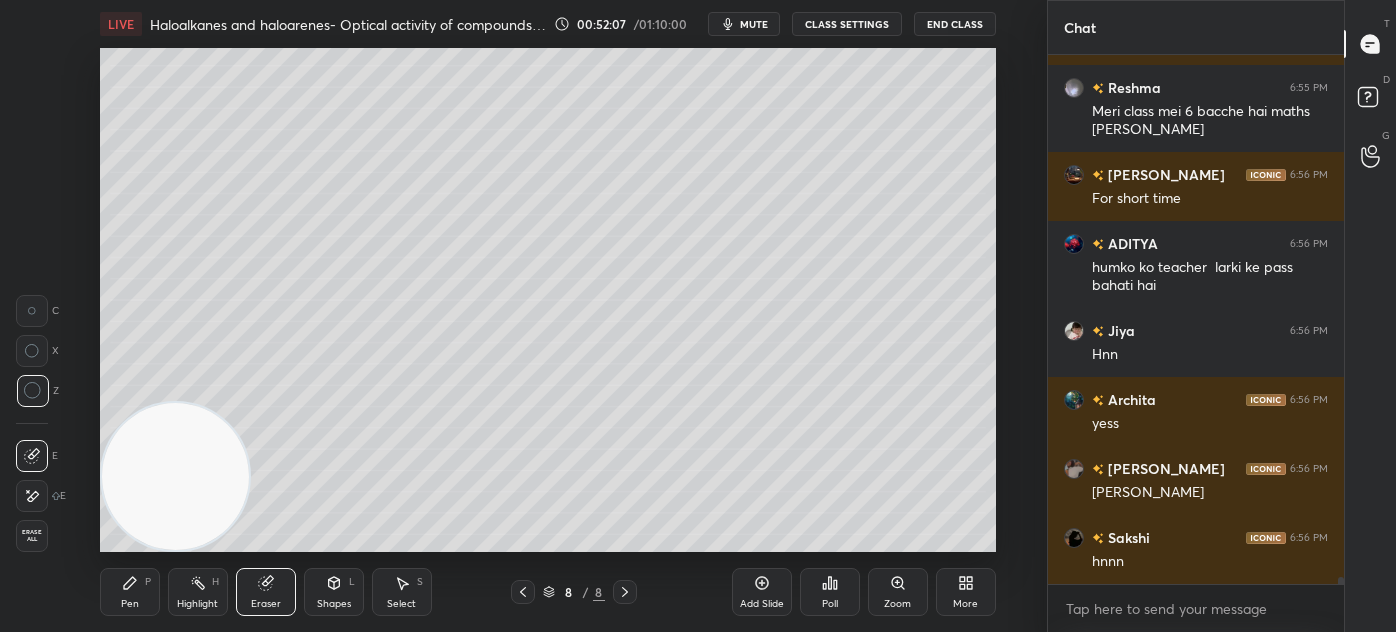 scroll, scrollTop: 40367, scrollLeft: 0, axis: vertical 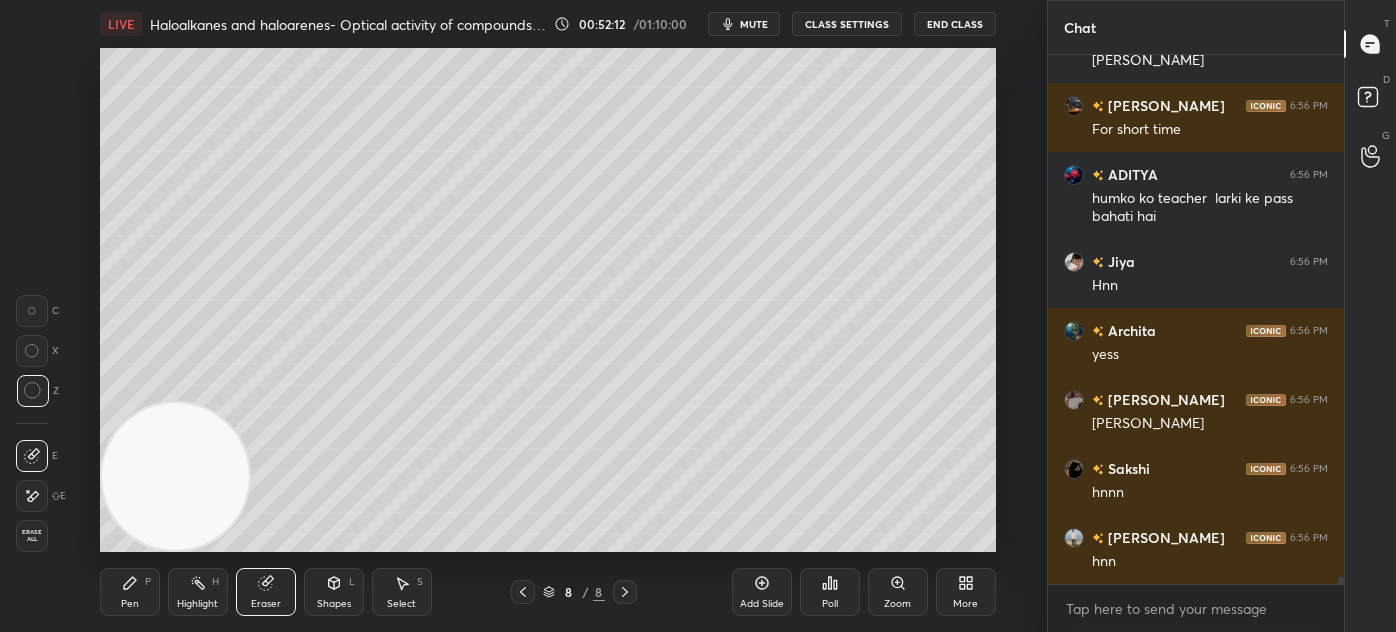 click on "Pen" at bounding box center [130, 604] 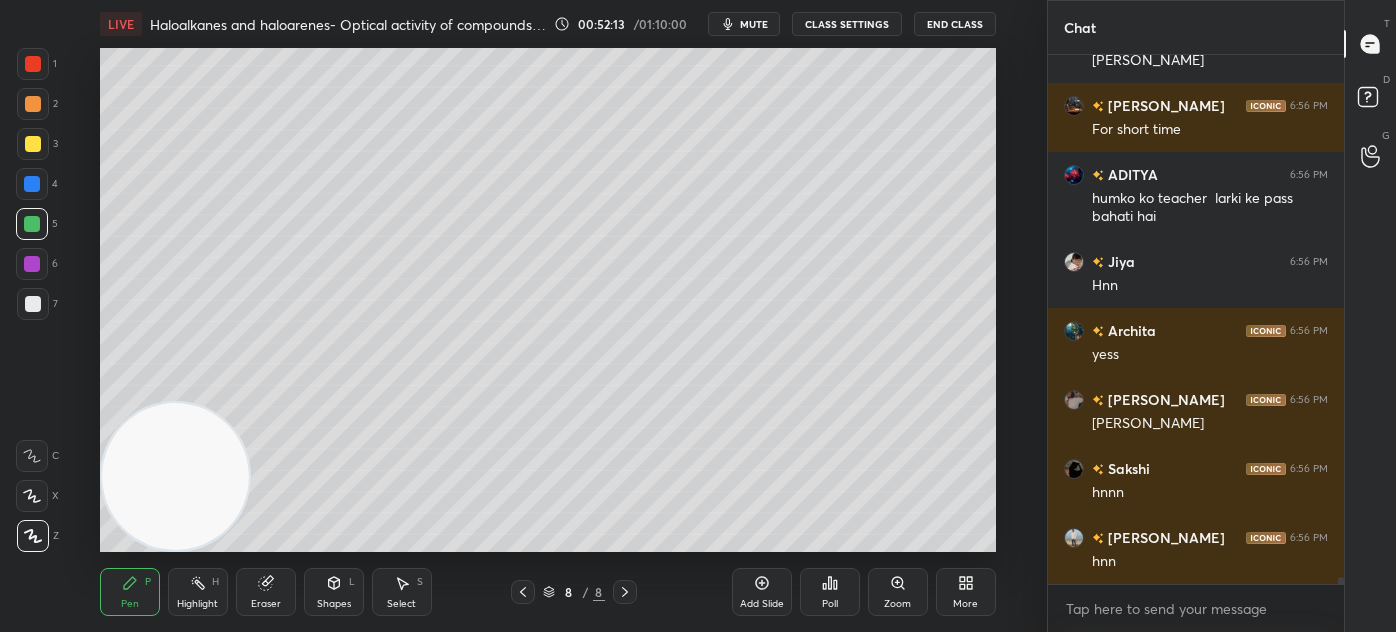 click at bounding box center (33, 304) 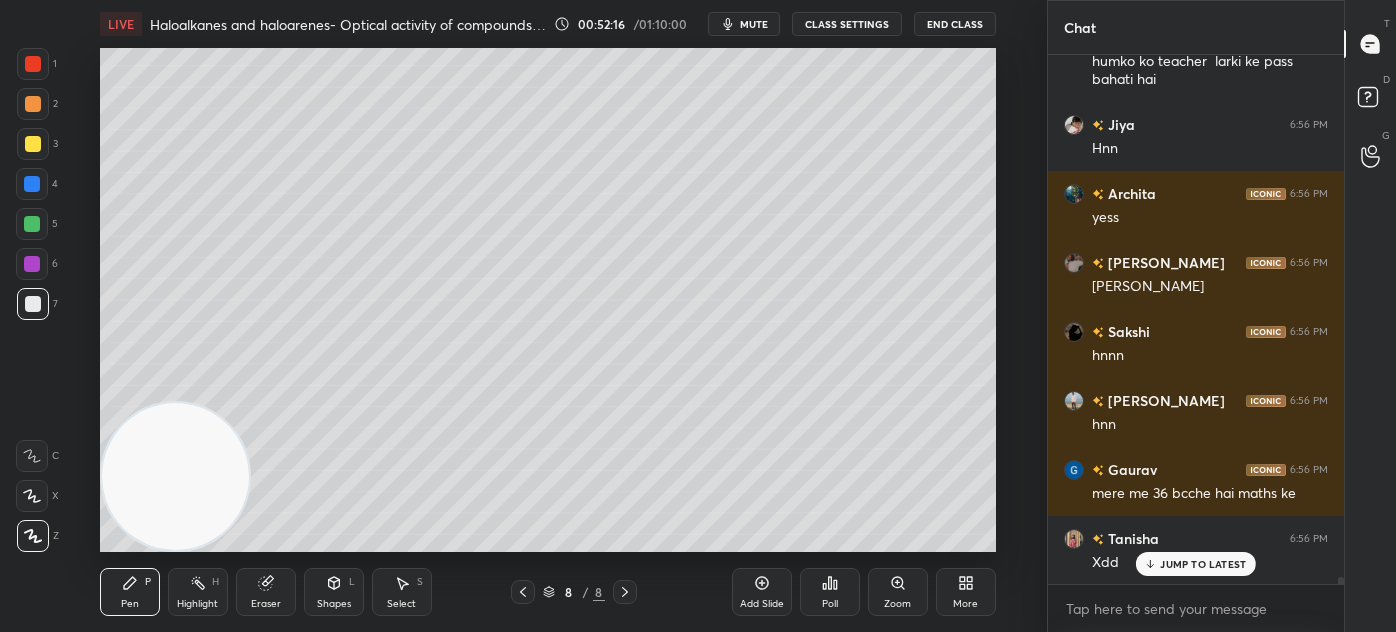 scroll, scrollTop: 40573, scrollLeft: 0, axis: vertical 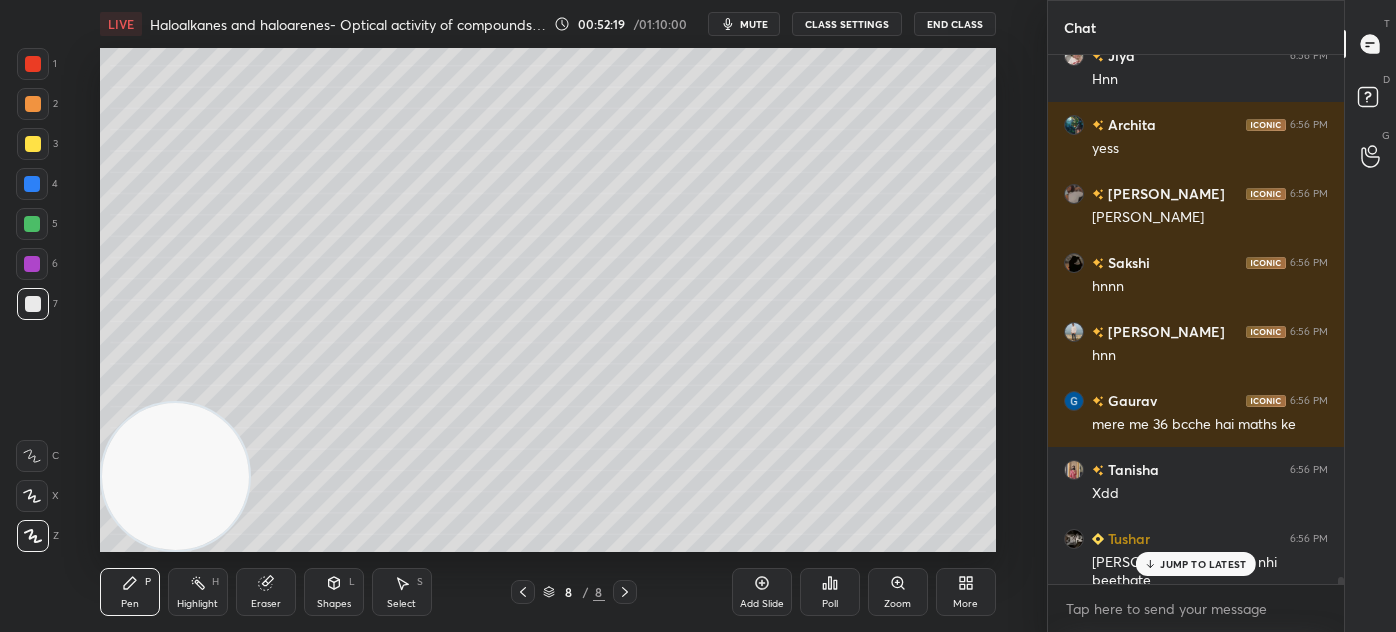 click at bounding box center (32, 496) 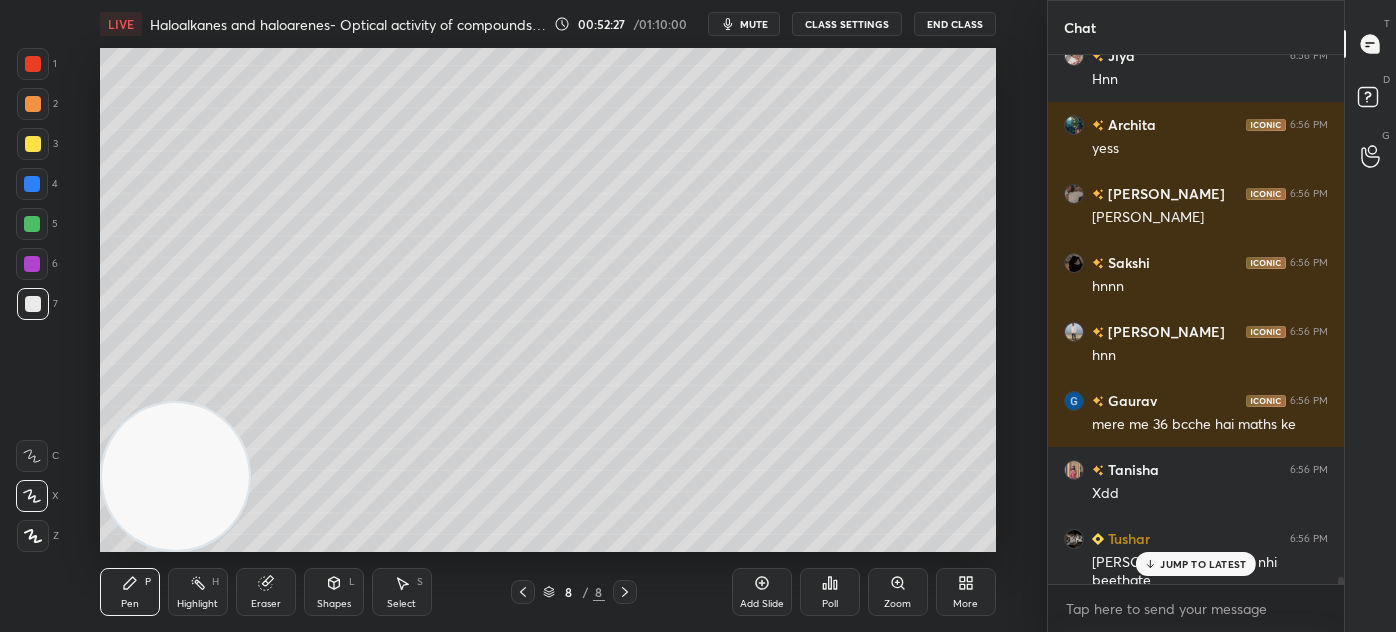 drag, startPoint x: 29, startPoint y: 65, endPoint x: 58, endPoint y: 87, distance: 36.40055 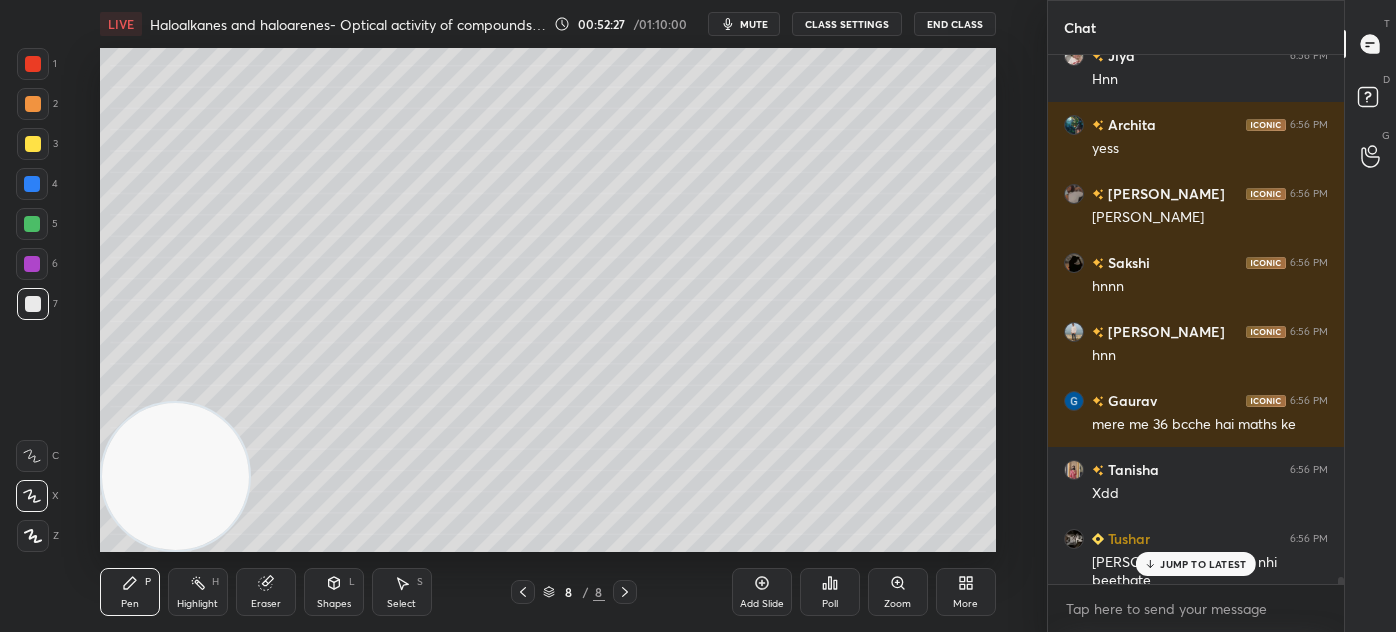 click at bounding box center (33, 64) 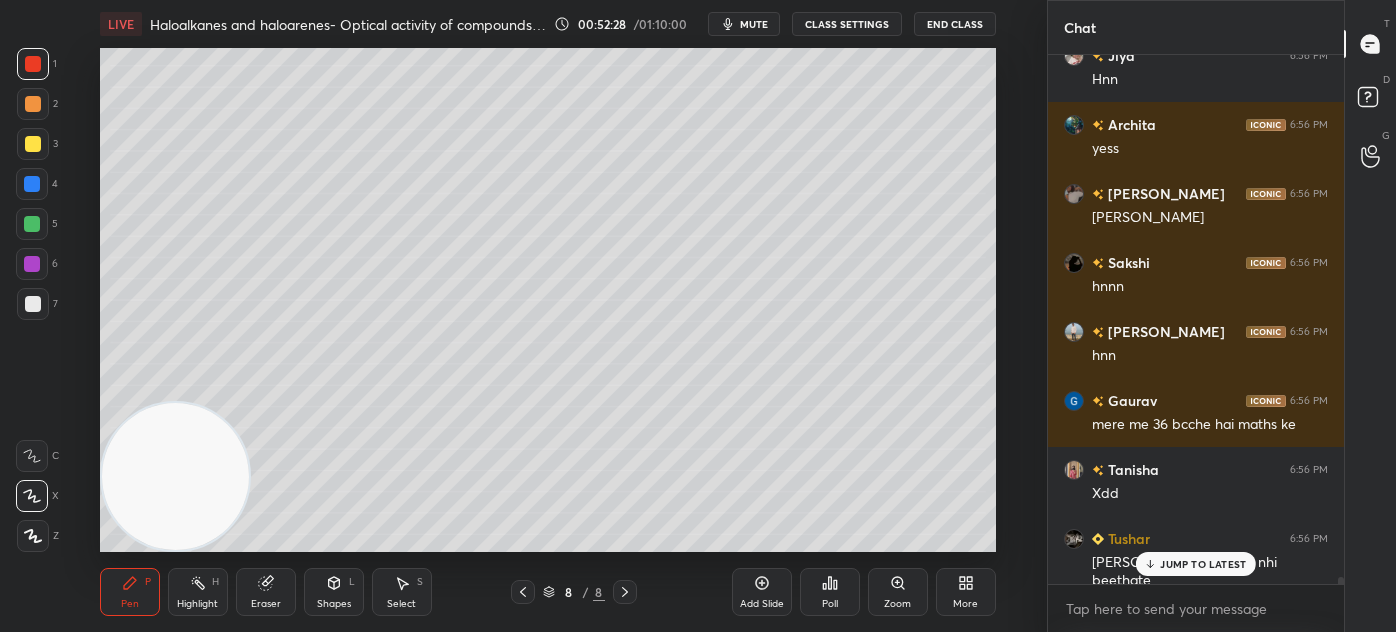 drag, startPoint x: 32, startPoint y: 540, endPoint x: 42, endPoint y: 523, distance: 19.723083 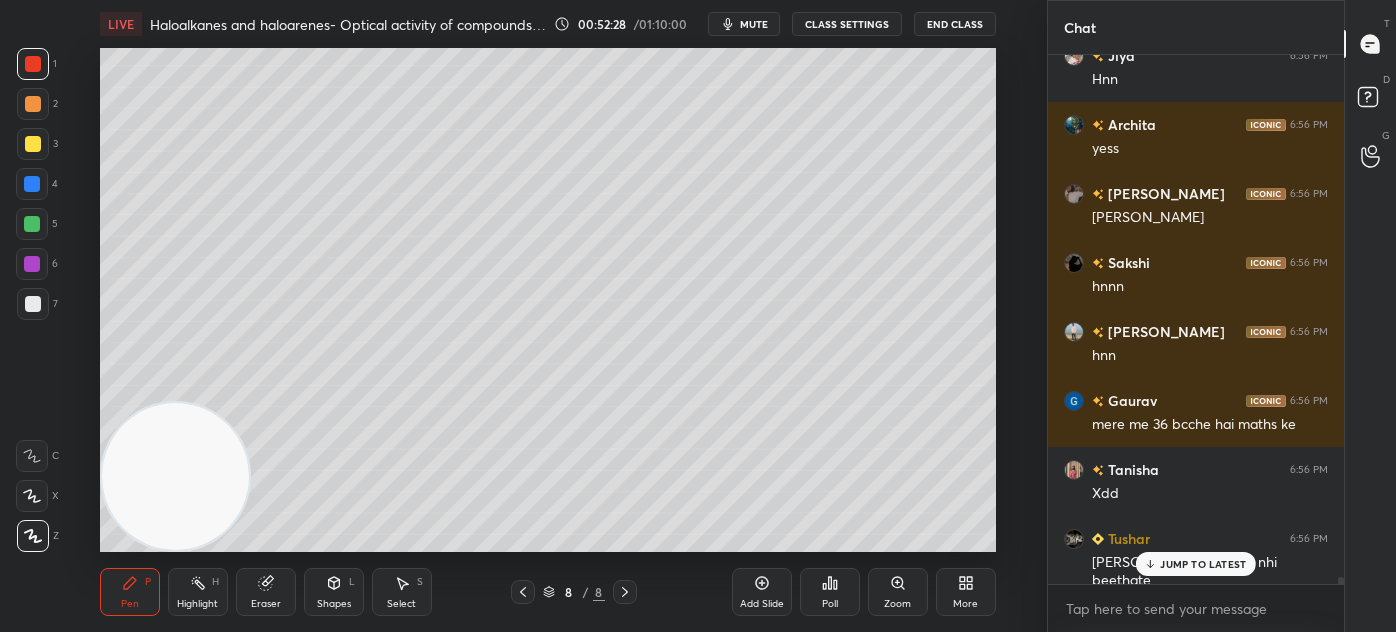 click 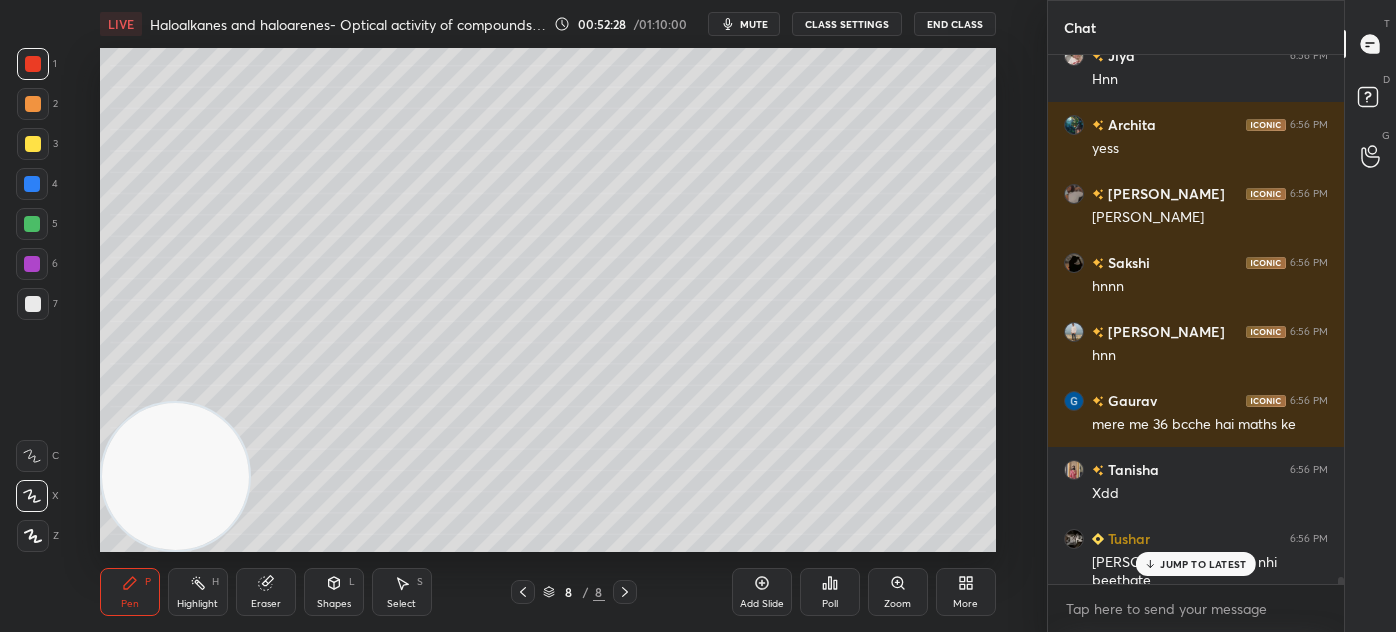 click 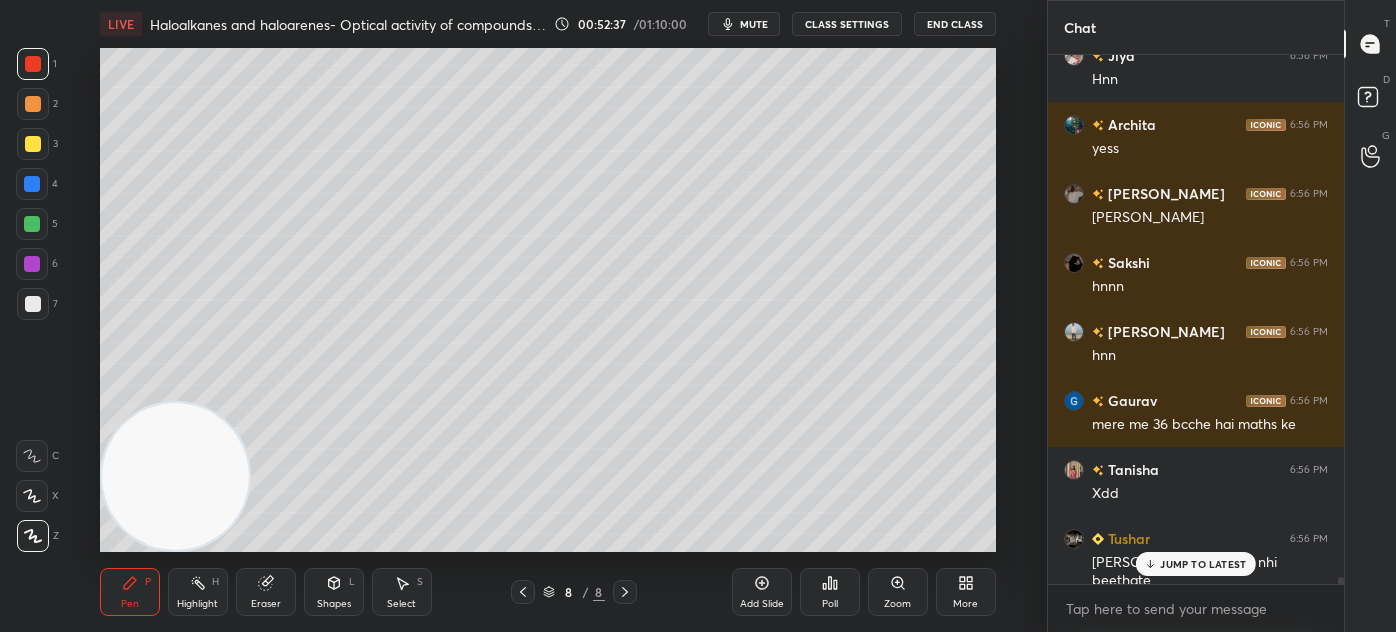 click at bounding box center [33, 304] 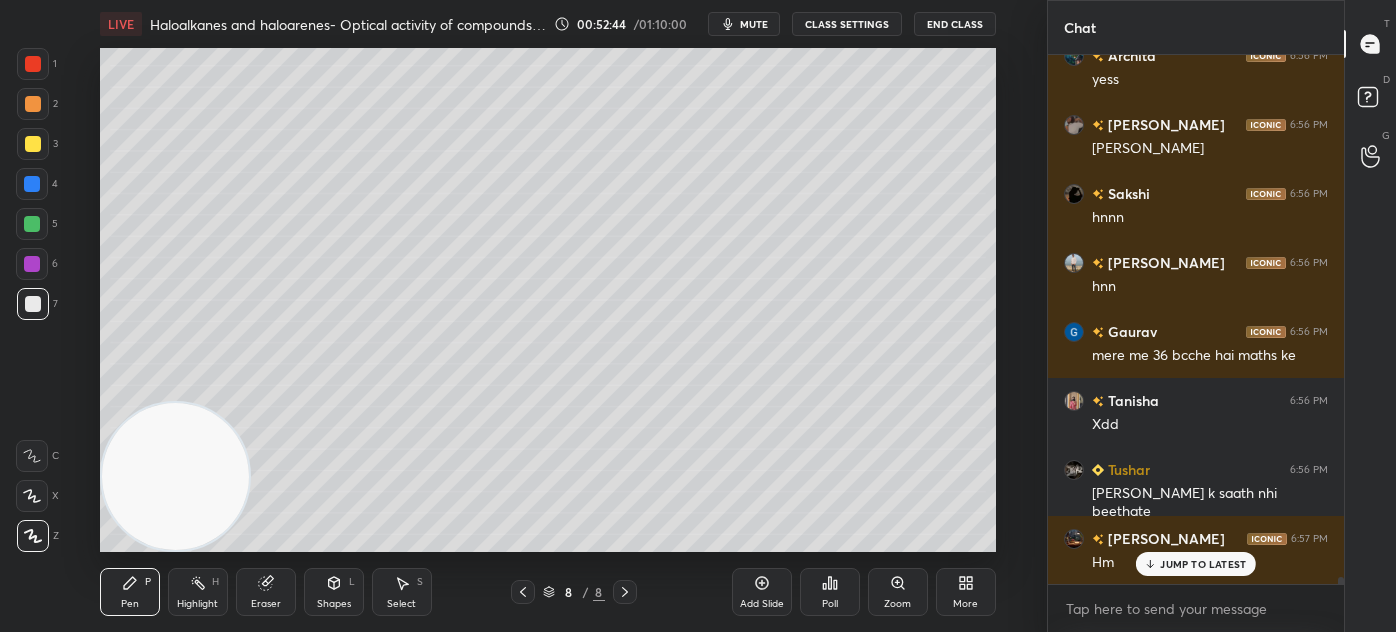 scroll, scrollTop: 40712, scrollLeft: 0, axis: vertical 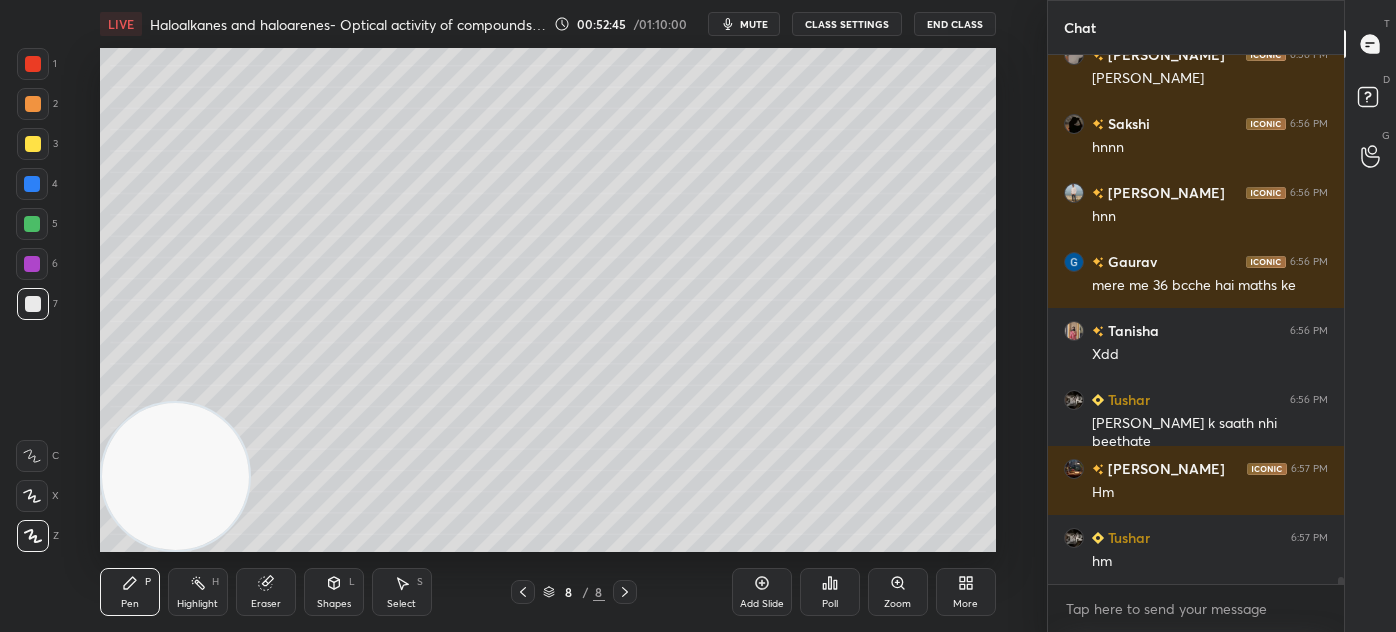 click on "Select" at bounding box center [401, 604] 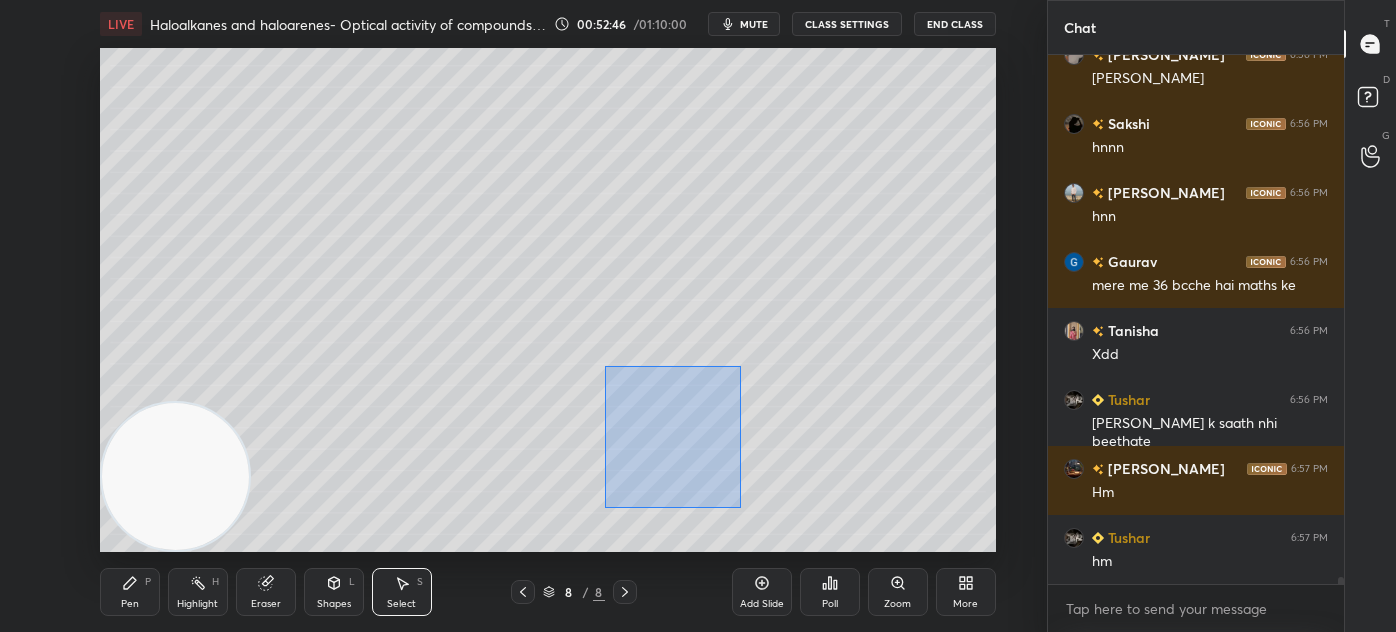 drag, startPoint x: 603, startPoint y: 386, endPoint x: 724, endPoint y: 490, distance: 159.5525 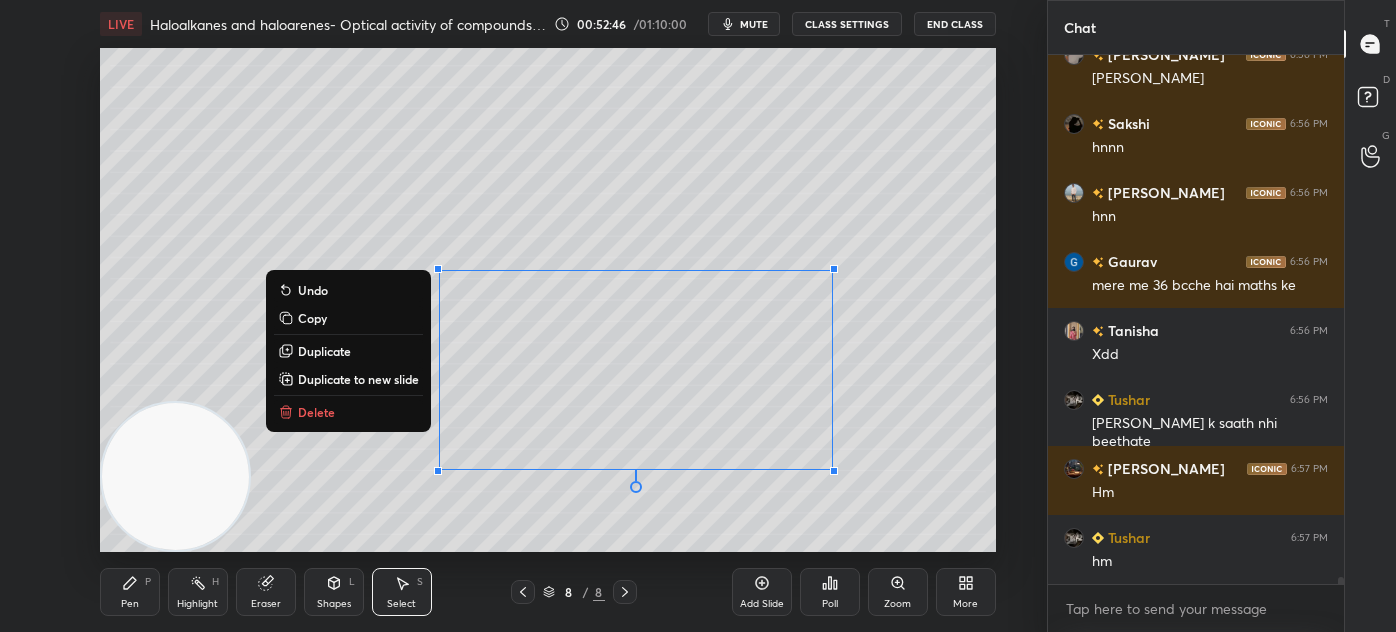 scroll, scrollTop: 40781, scrollLeft: 0, axis: vertical 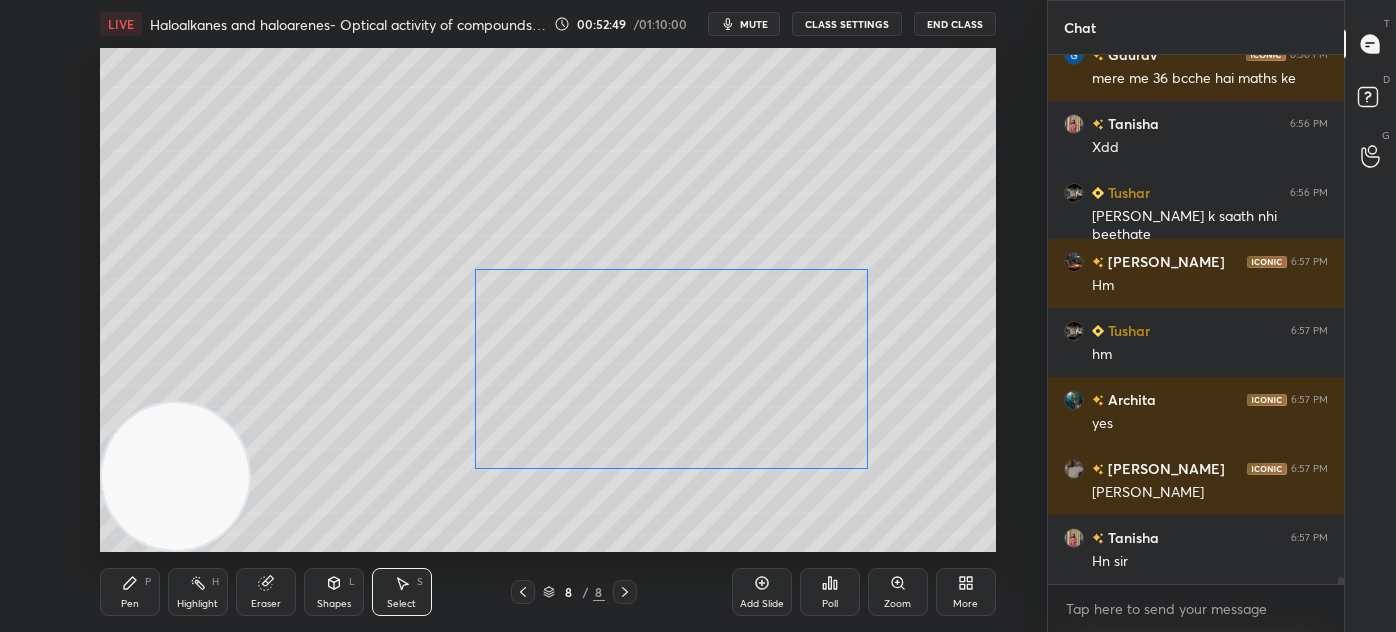 drag, startPoint x: 682, startPoint y: 431, endPoint x: 717, endPoint y: 429, distance: 35.057095 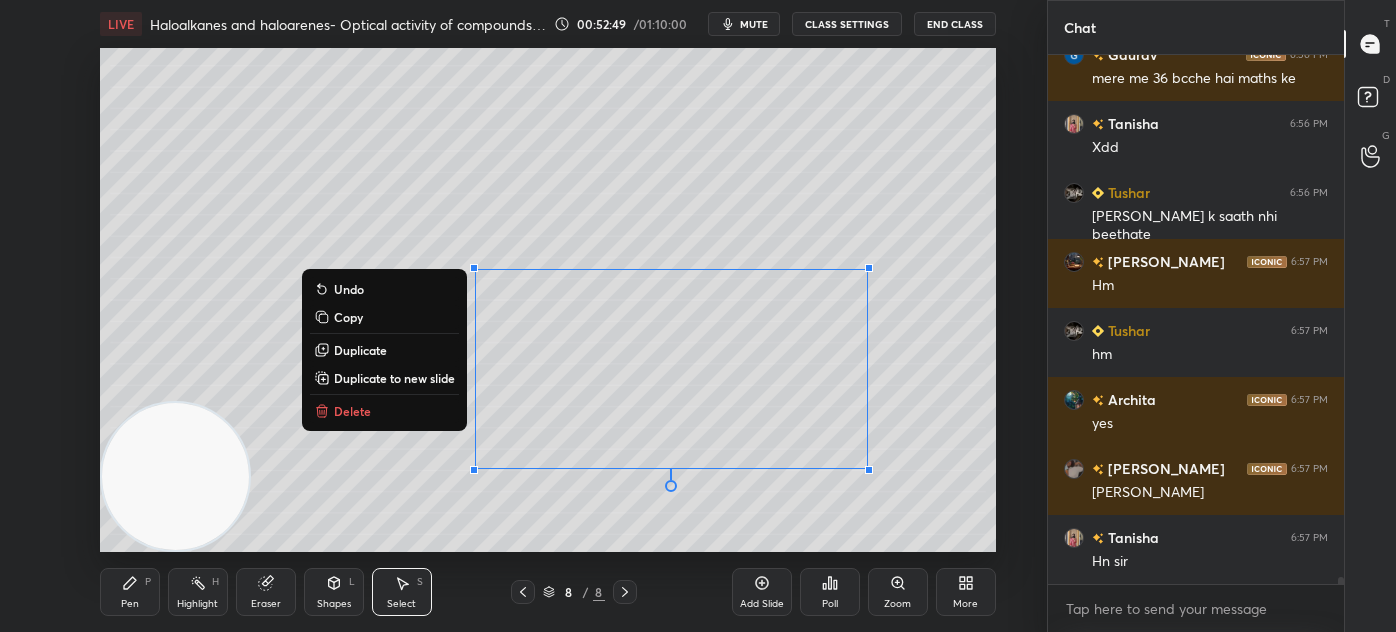 click on "0 ° Undo Copy Duplicate Duplicate to new slide Delete" at bounding box center (548, 300) 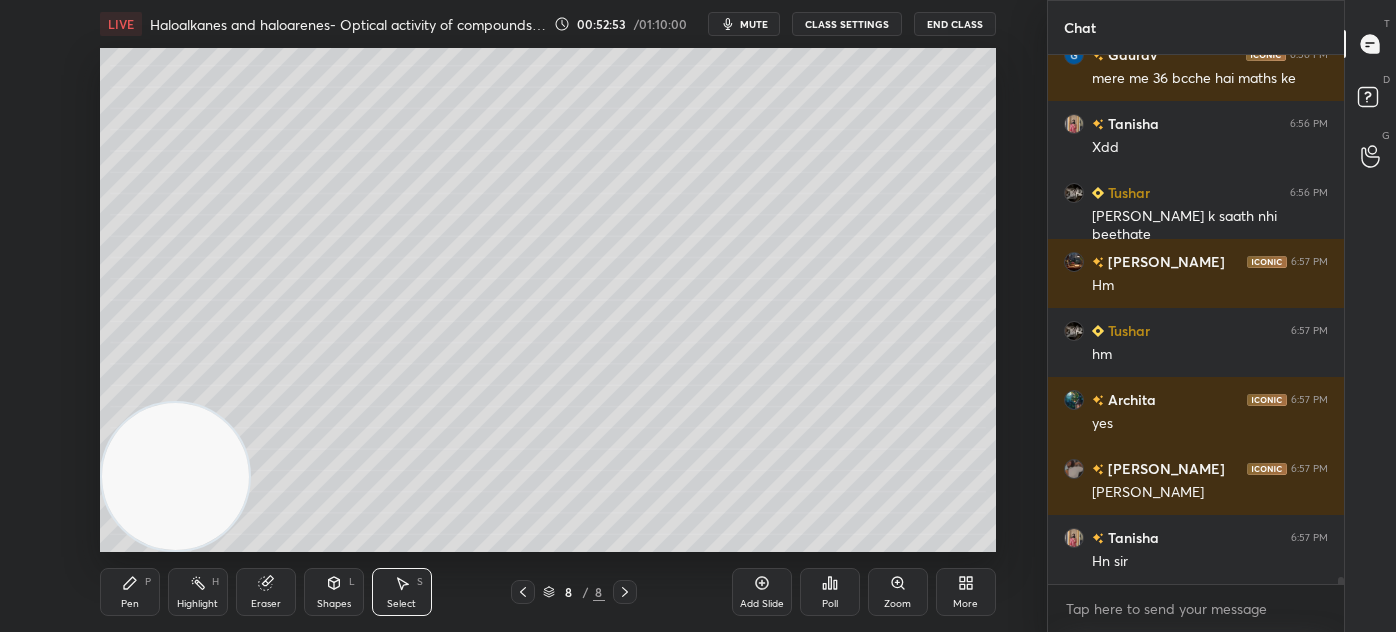 scroll, scrollTop: 40988, scrollLeft: 0, axis: vertical 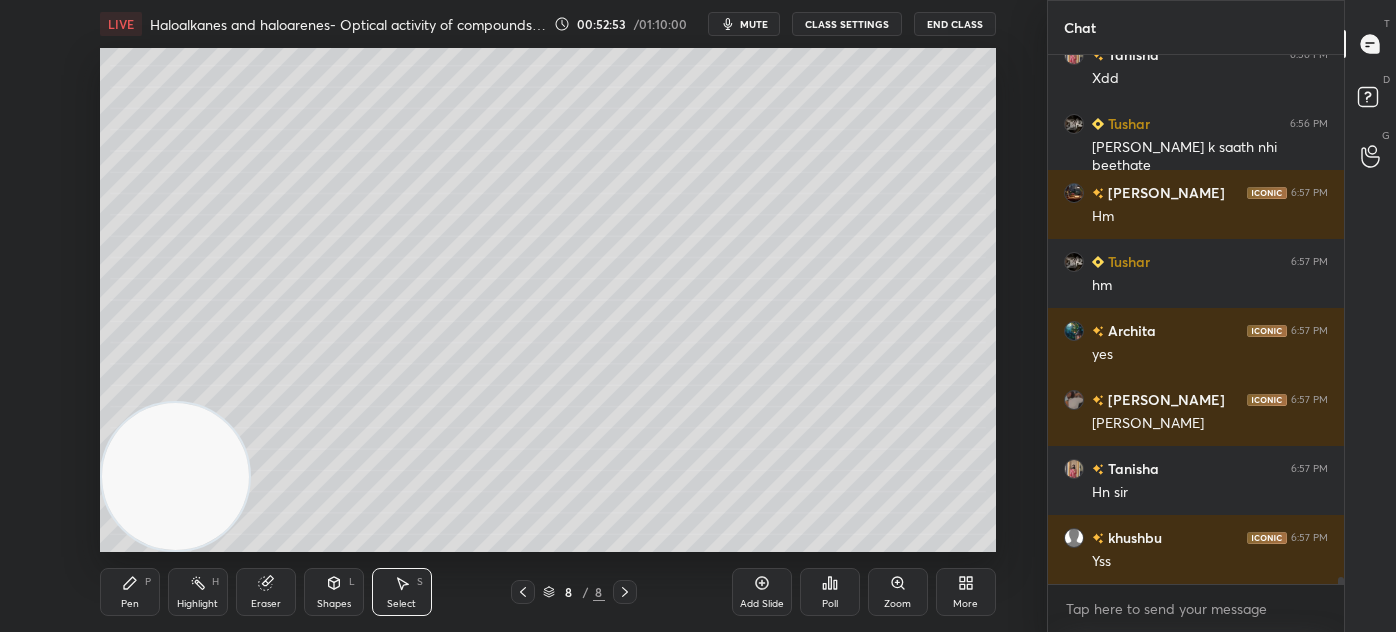 click on "Pen P" at bounding box center (130, 592) 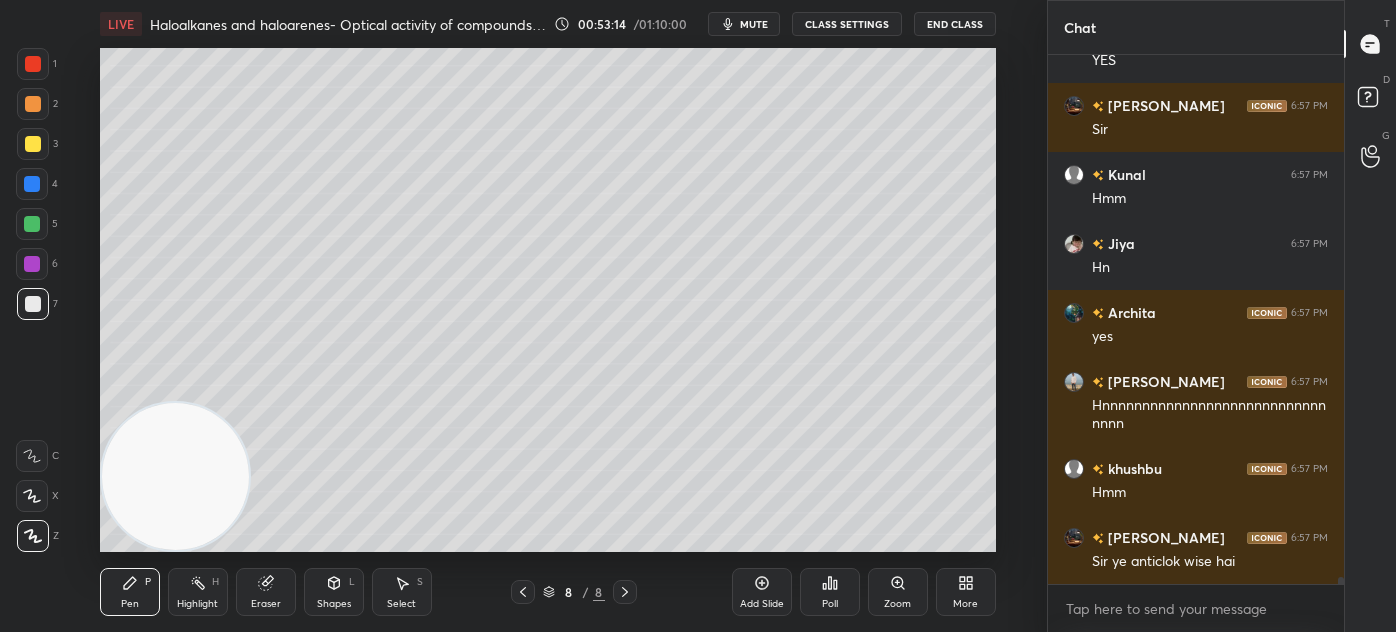 scroll, scrollTop: 41834, scrollLeft: 0, axis: vertical 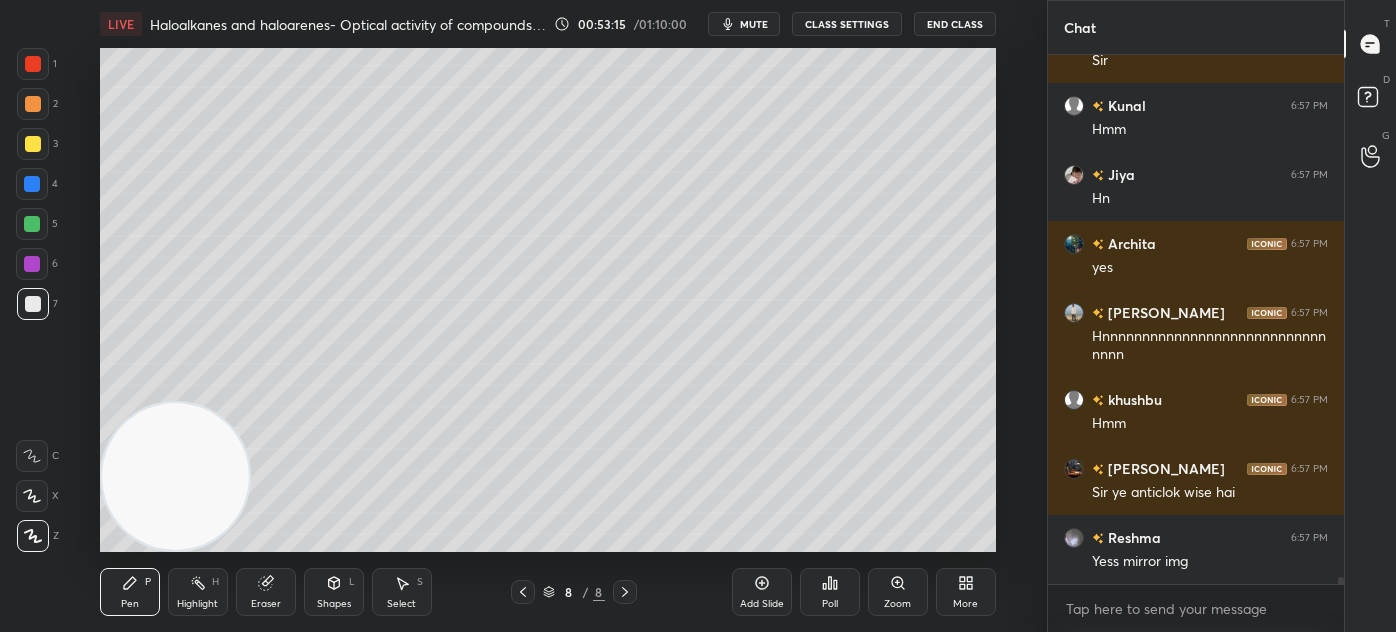 click 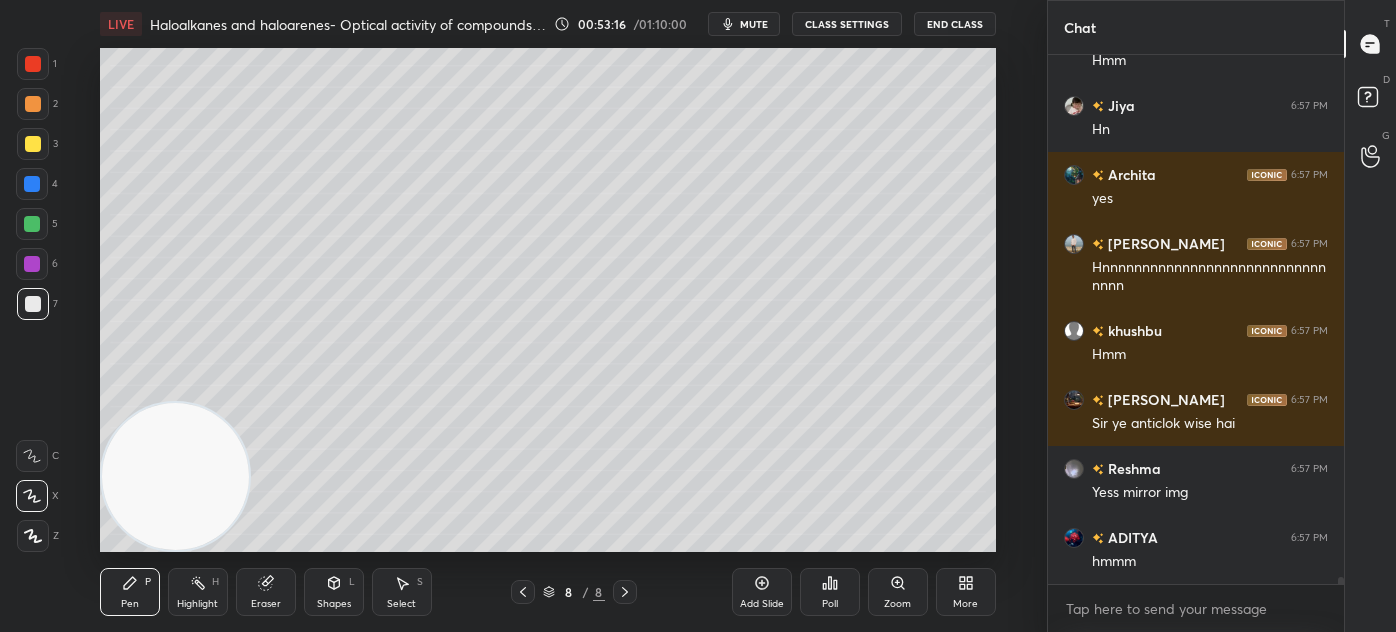 click at bounding box center [32, 184] 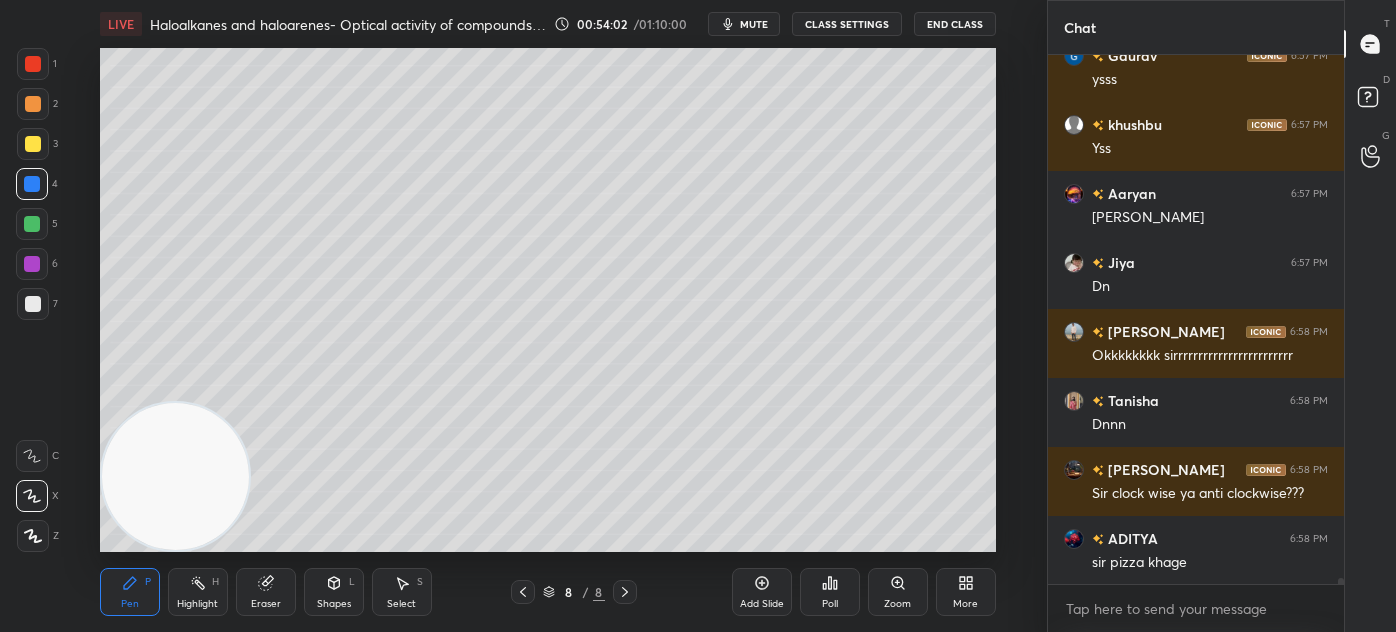 scroll, scrollTop: 42661, scrollLeft: 0, axis: vertical 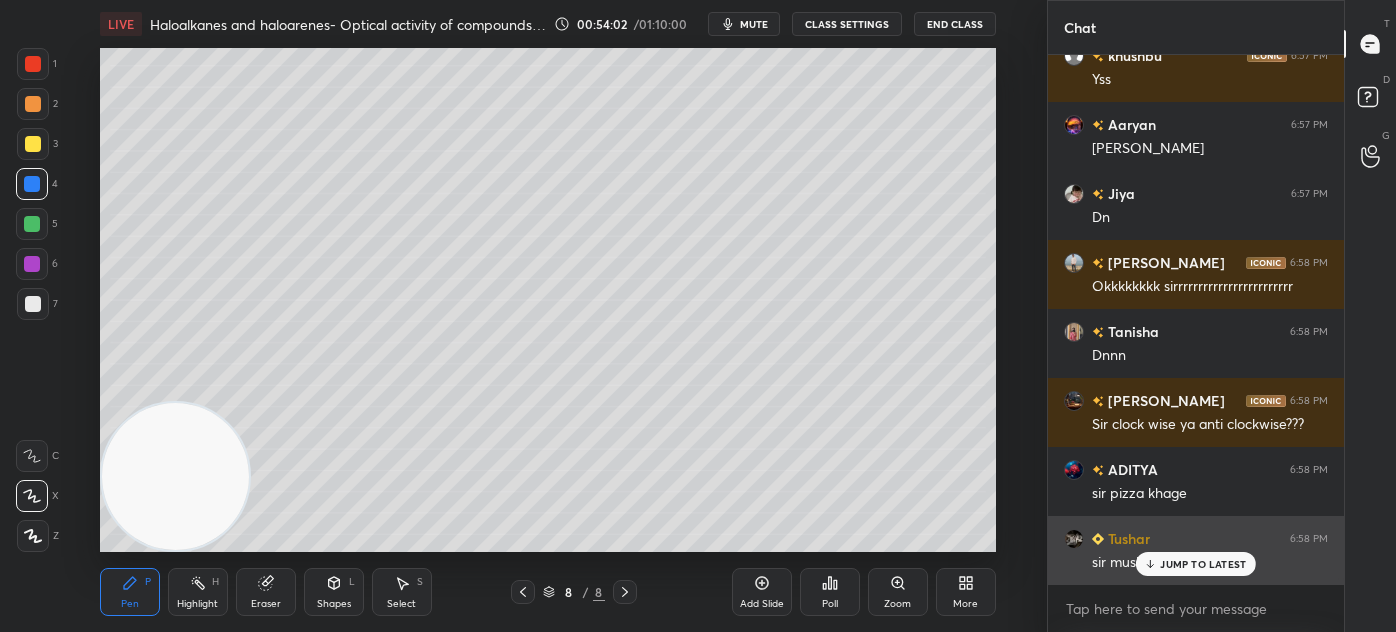 click on "JUMP TO LATEST" at bounding box center (1203, 564) 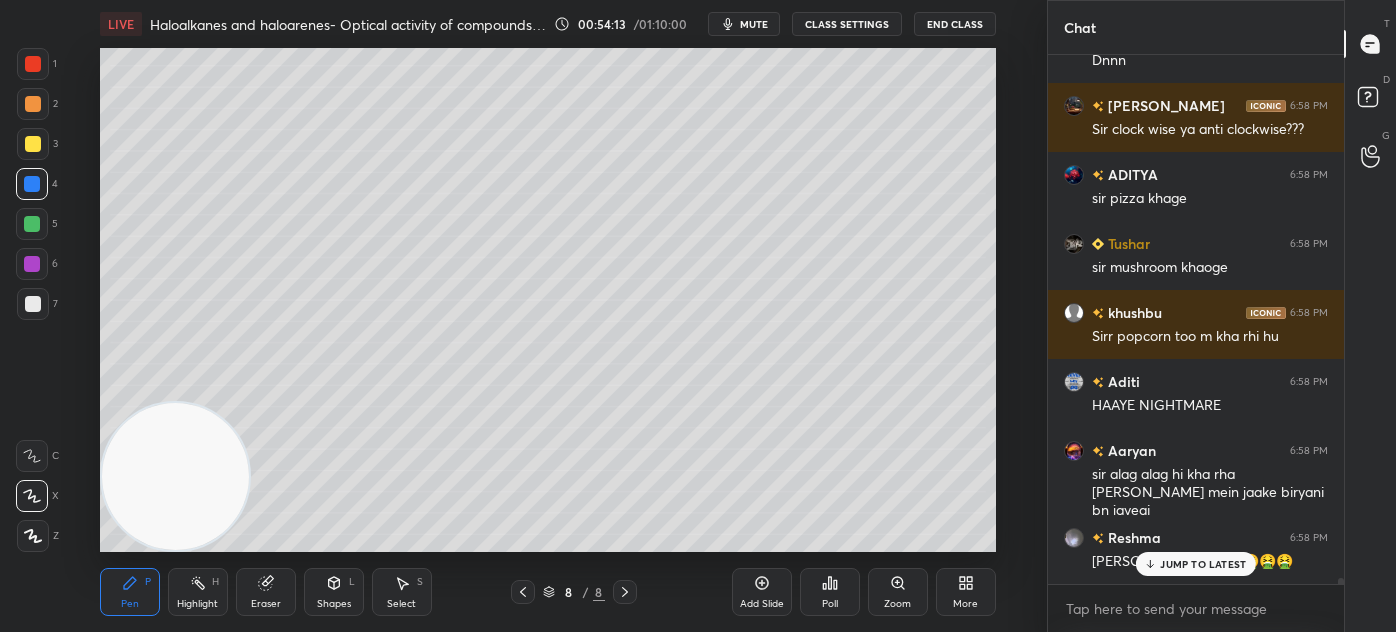 scroll, scrollTop: 43024, scrollLeft: 0, axis: vertical 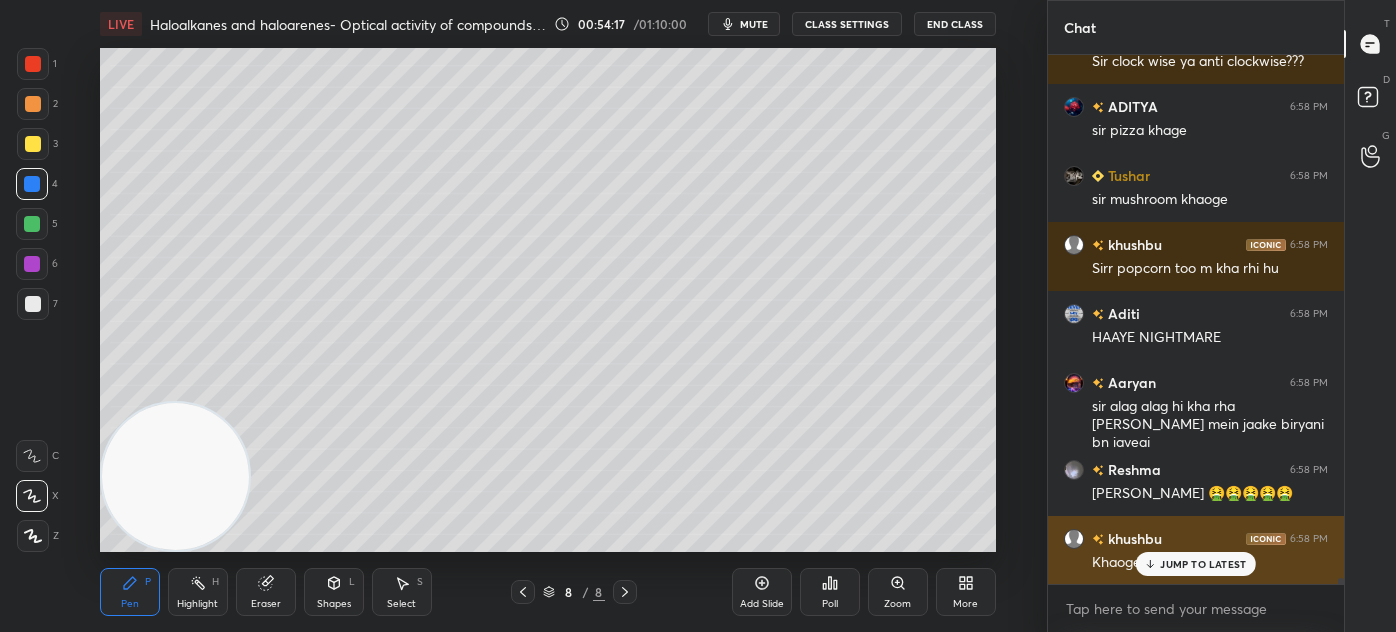 click on "JUMP TO LATEST" at bounding box center (1203, 564) 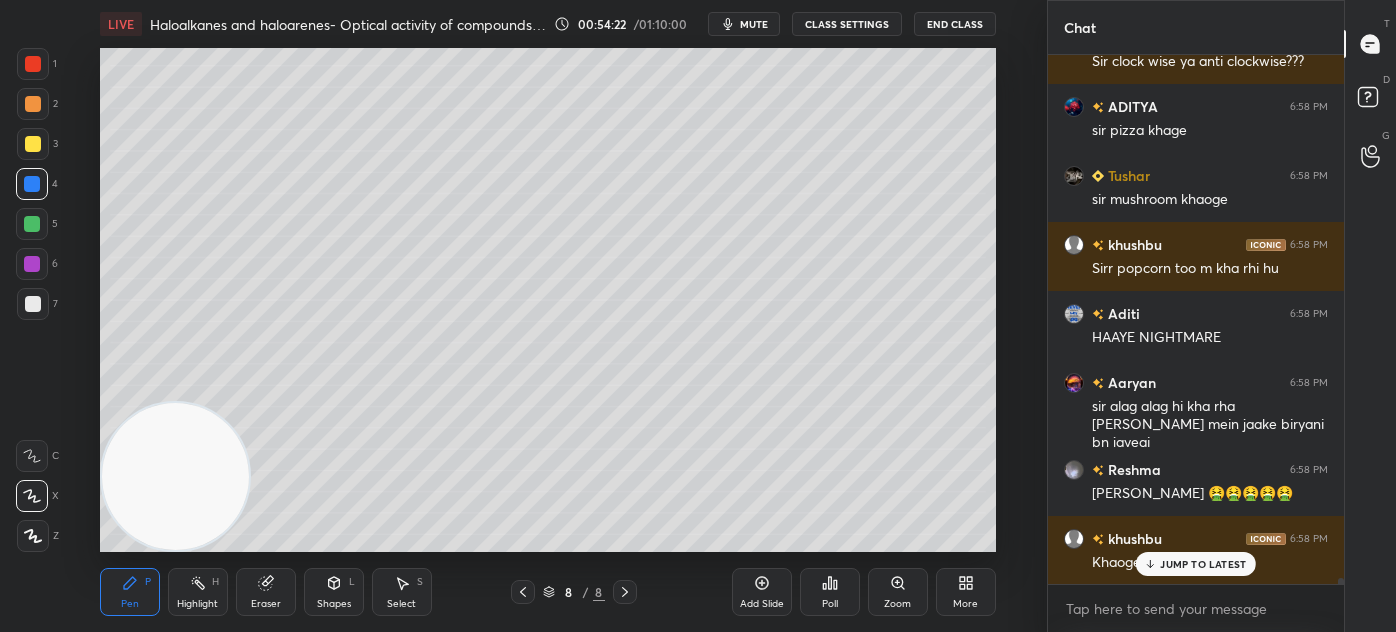 scroll, scrollTop: 43093, scrollLeft: 0, axis: vertical 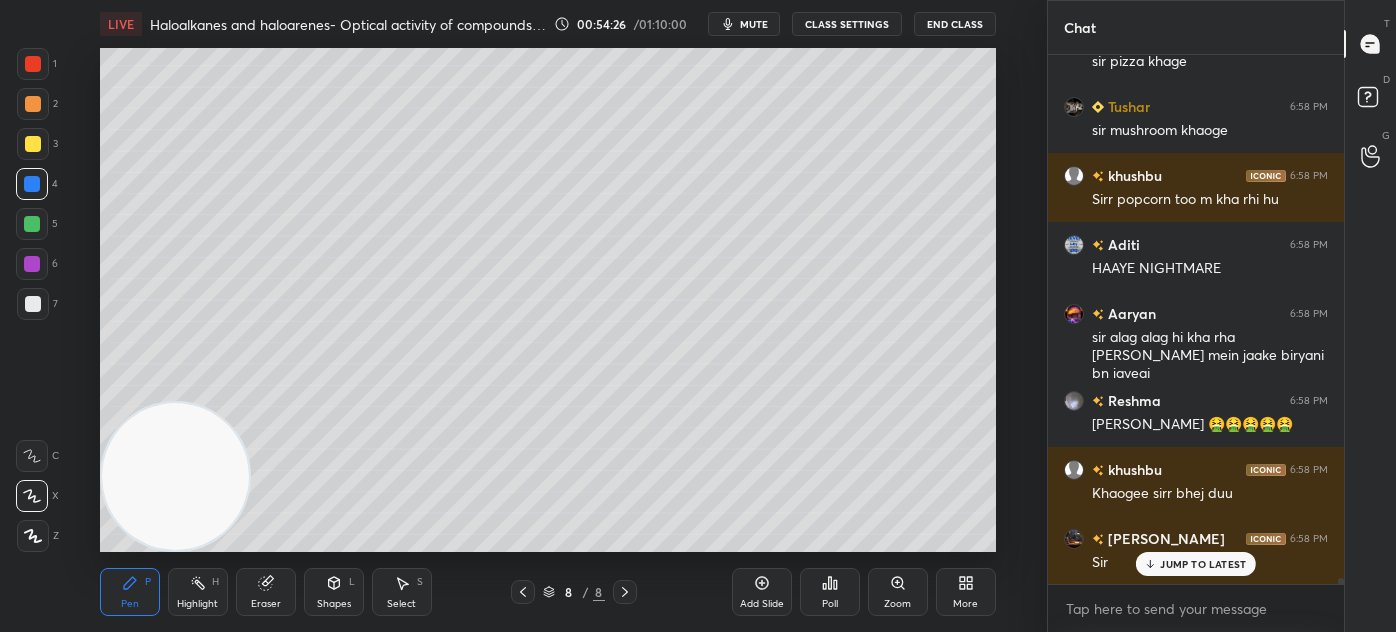 click on "CLASS SETTINGS" at bounding box center (847, 24) 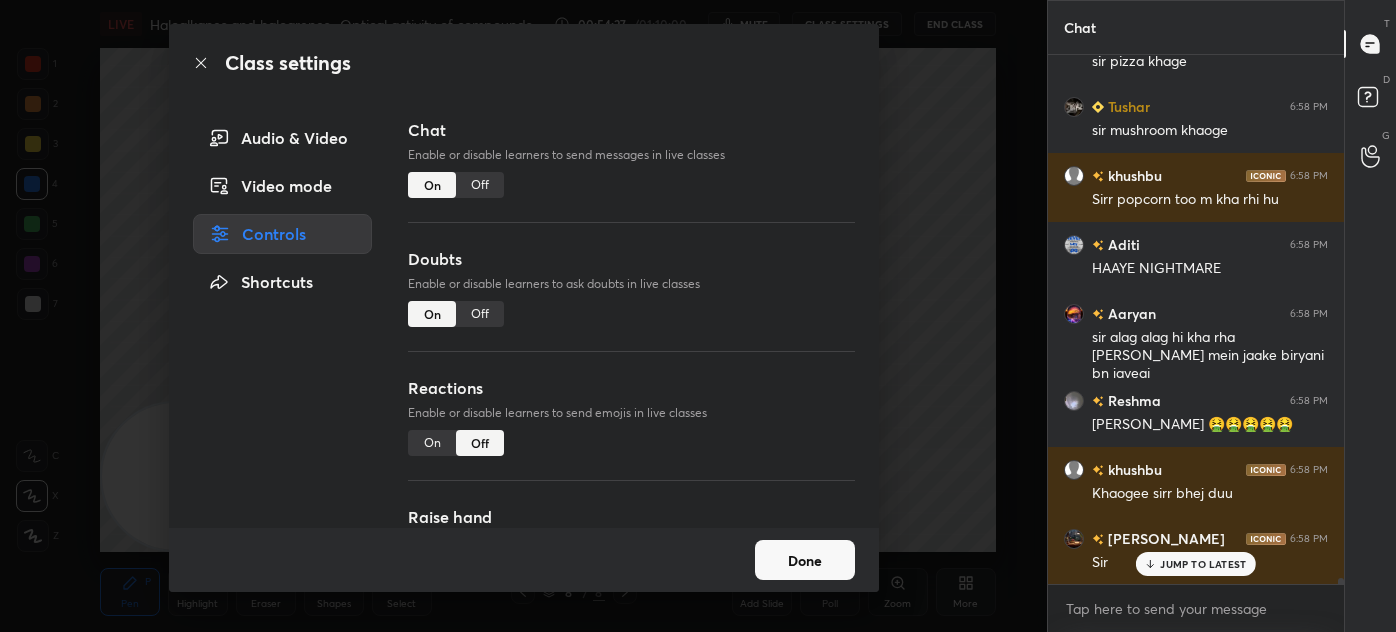 click on "Off" at bounding box center [480, 185] 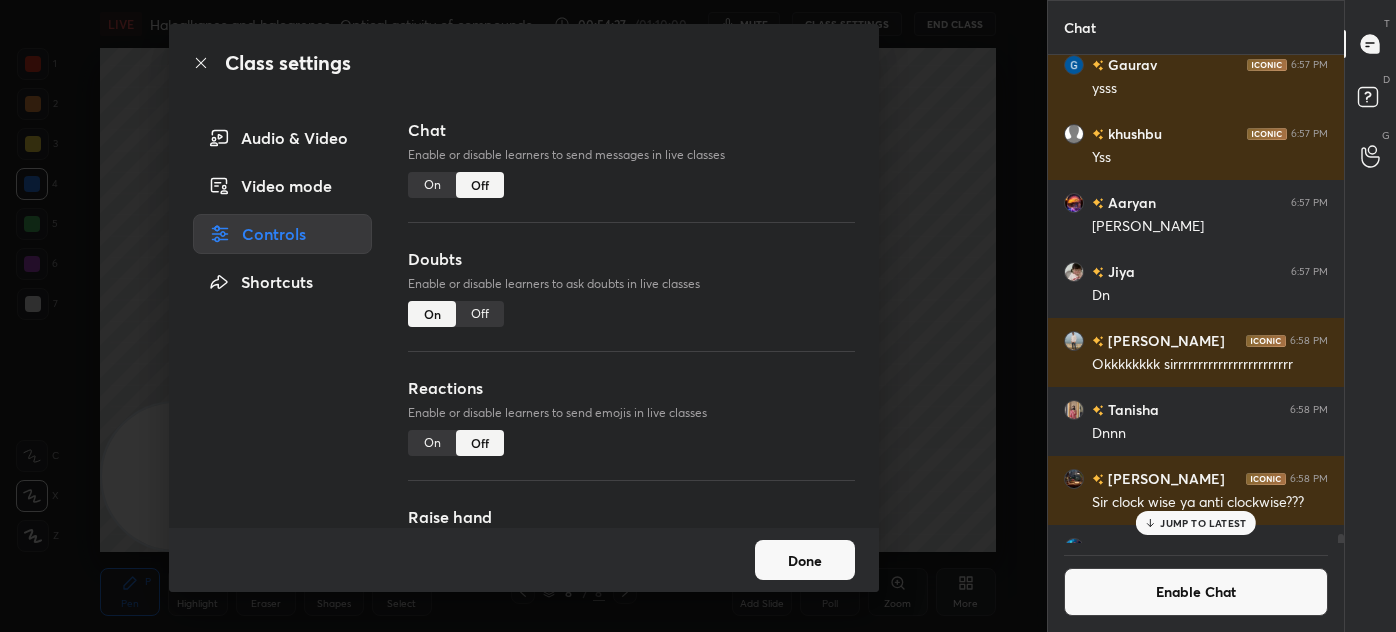 click on "Class settings Audio & Video Video mode Controls Shortcuts Chat Enable or disable learners to send messages in live classes On Off Doubts Enable or disable learners to ask doubts in live classes On Off Reactions Enable or disable learners to send emojis in live classes On Off Raise hand Learners will not be able to raise hand, if turned off On Off Poll Prediction Enable or disable poll prediction in case of a question on the slide On Off Done" at bounding box center [523, 316] 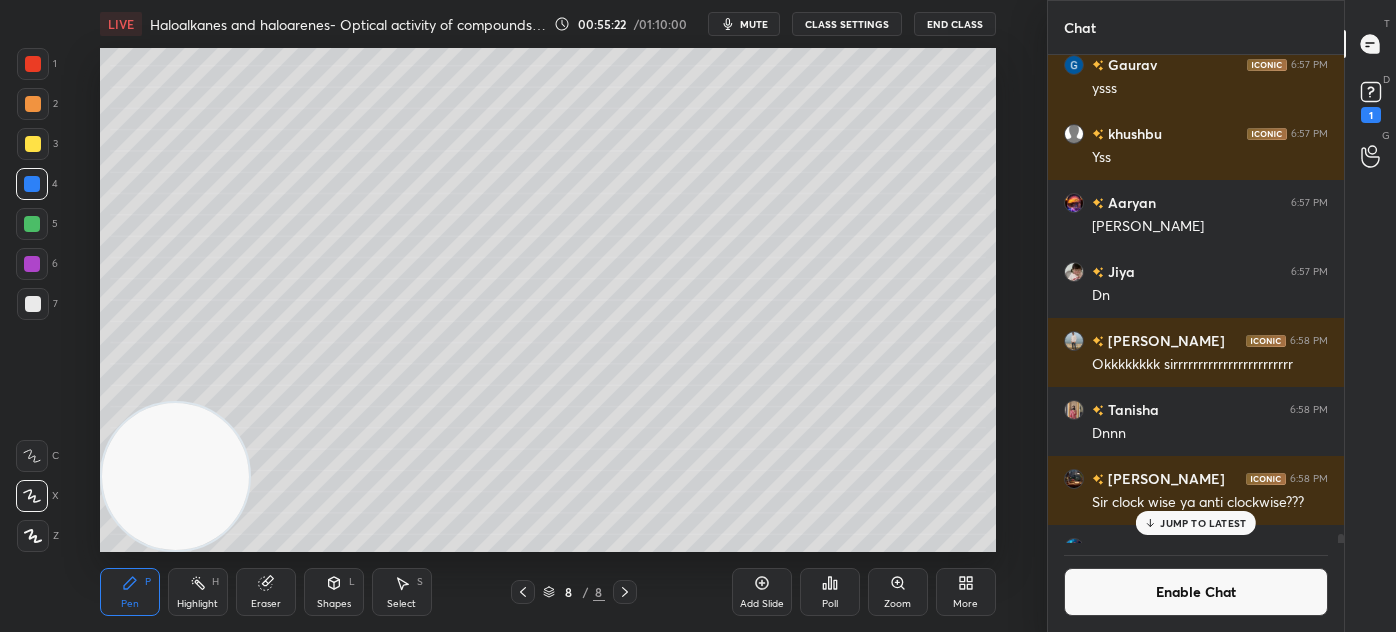 click on "JUMP TO LATEST" at bounding box center (1203, 523) 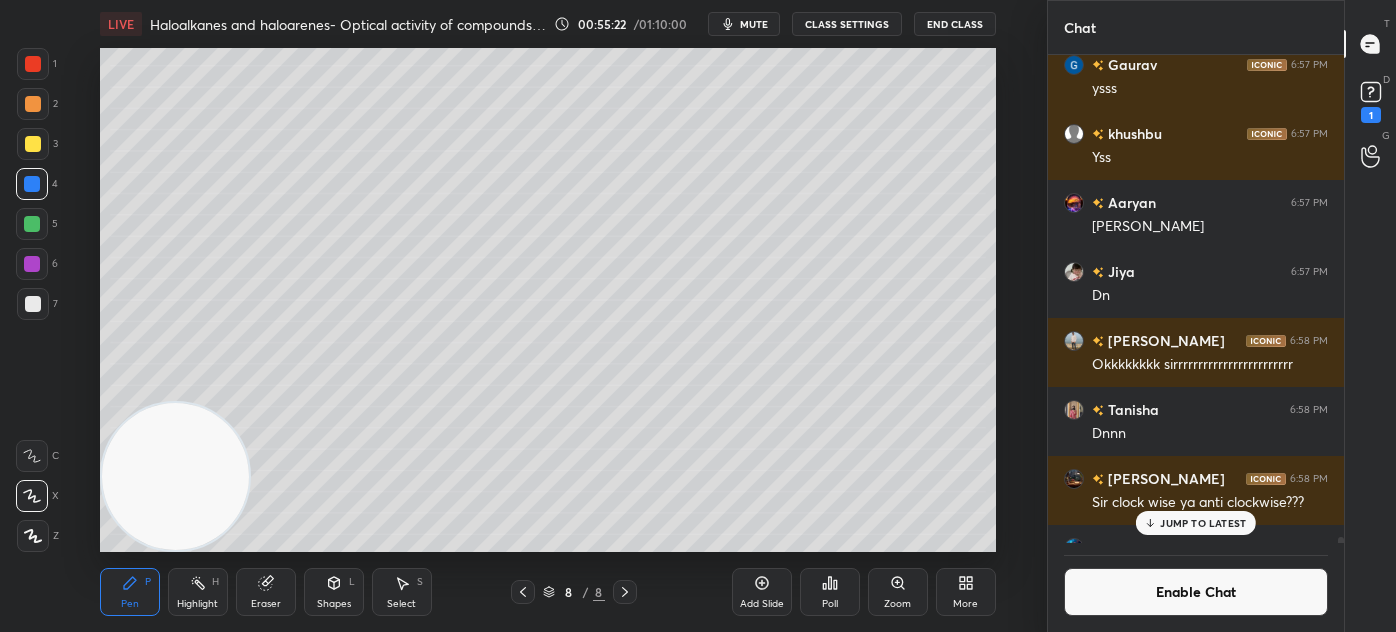 scroll, scrollTop: 40858, scrollLeft: 0, axis: vertical 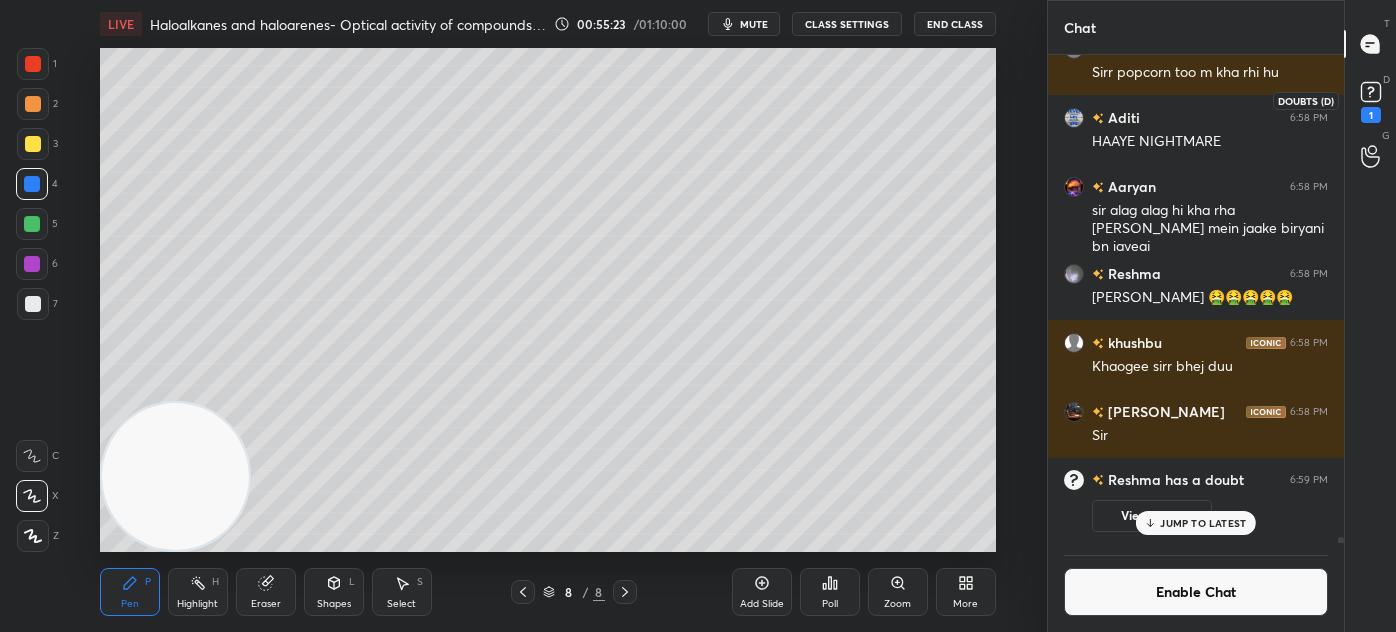 click on "1" at bounding box center (1371, 100) 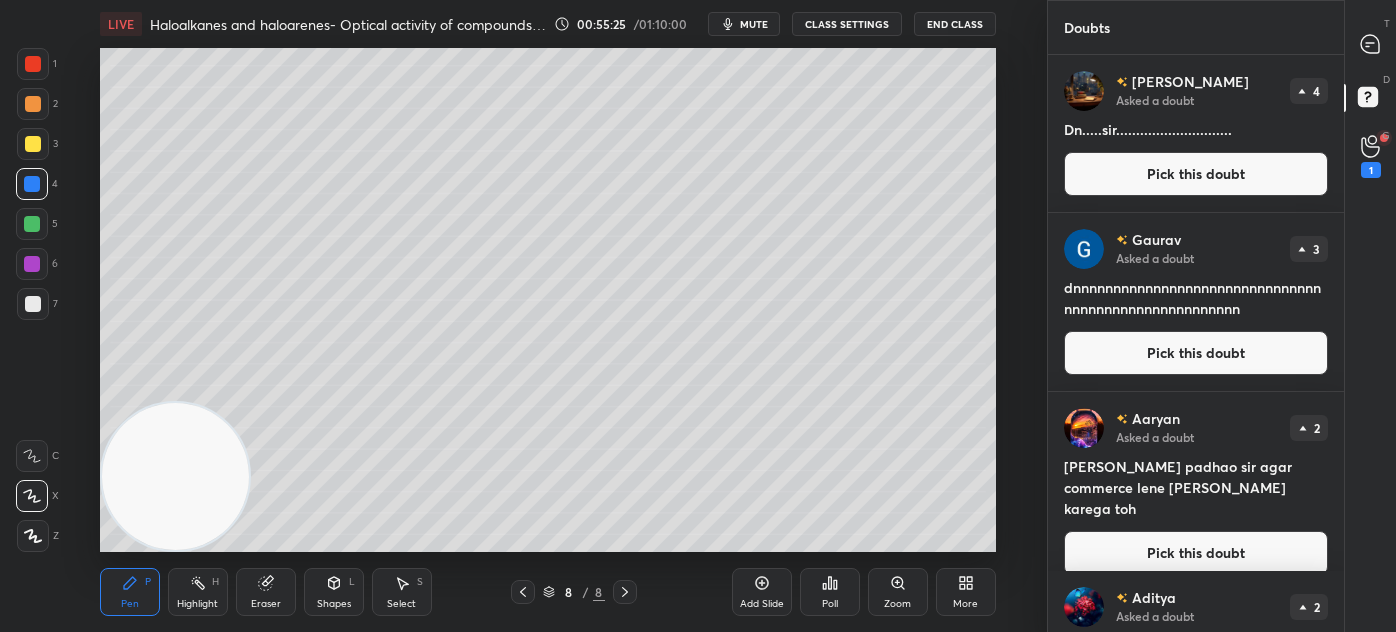 click on "G Raise Hand (G) 1" at bounding box center [1370, 156] 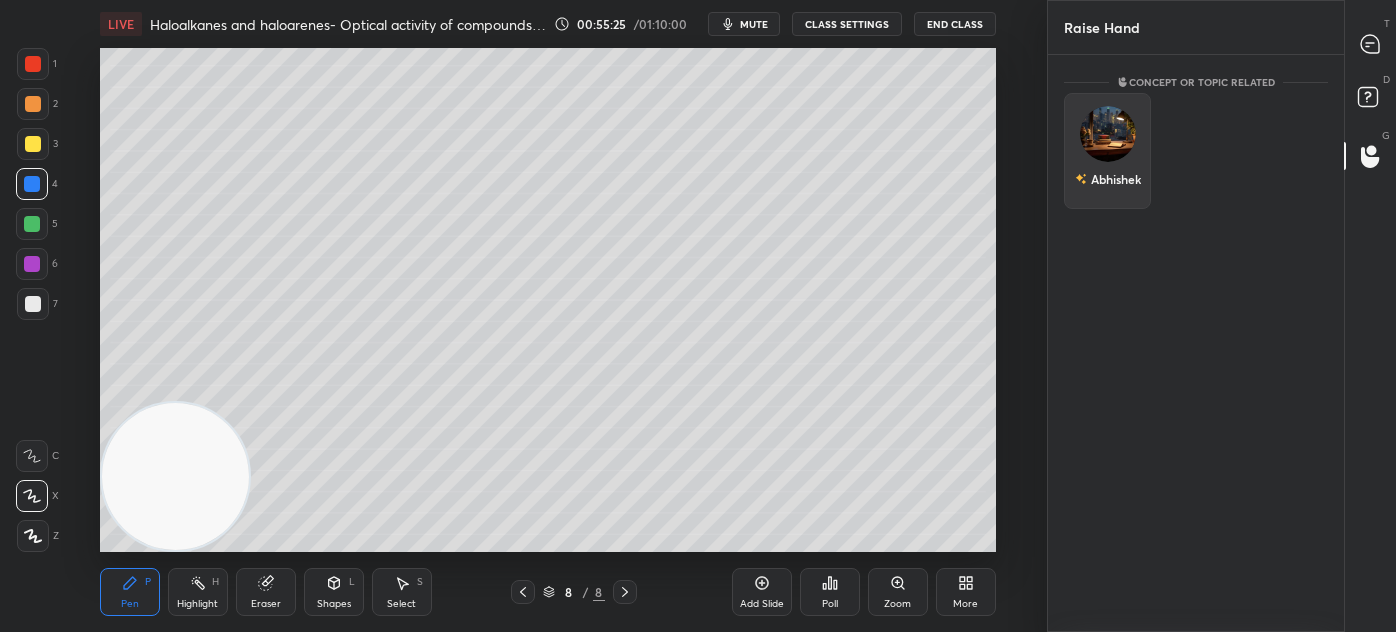 click on "Abhishek" at bounding box center (1107, 151) 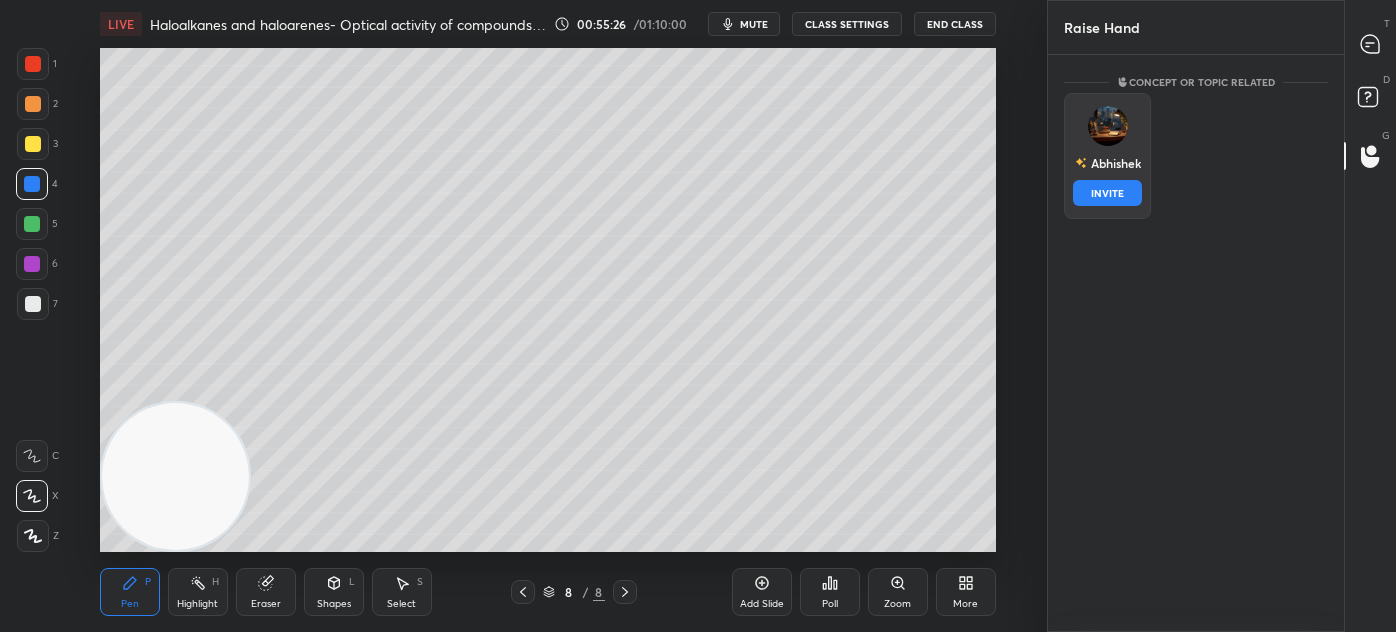 click on "INVITE" at bounding box center (1107, 193) 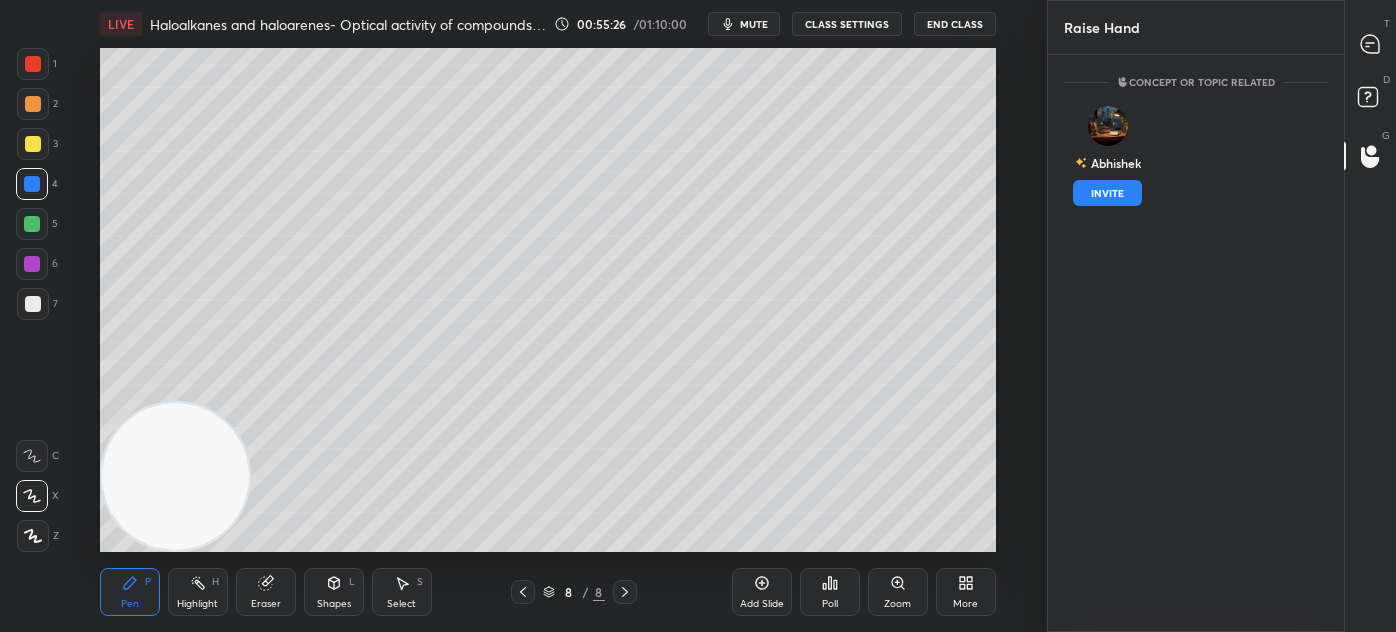 scroll, scrollTop: 490, scrollLeft: 290, axis: both 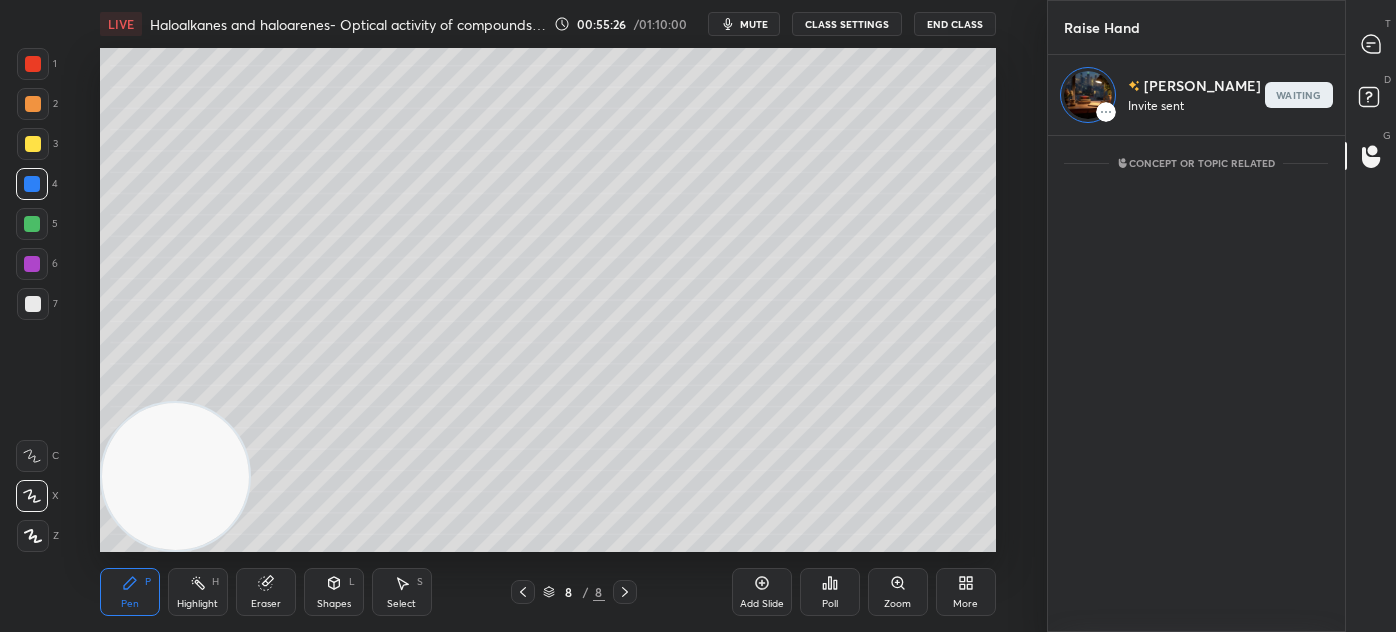 click 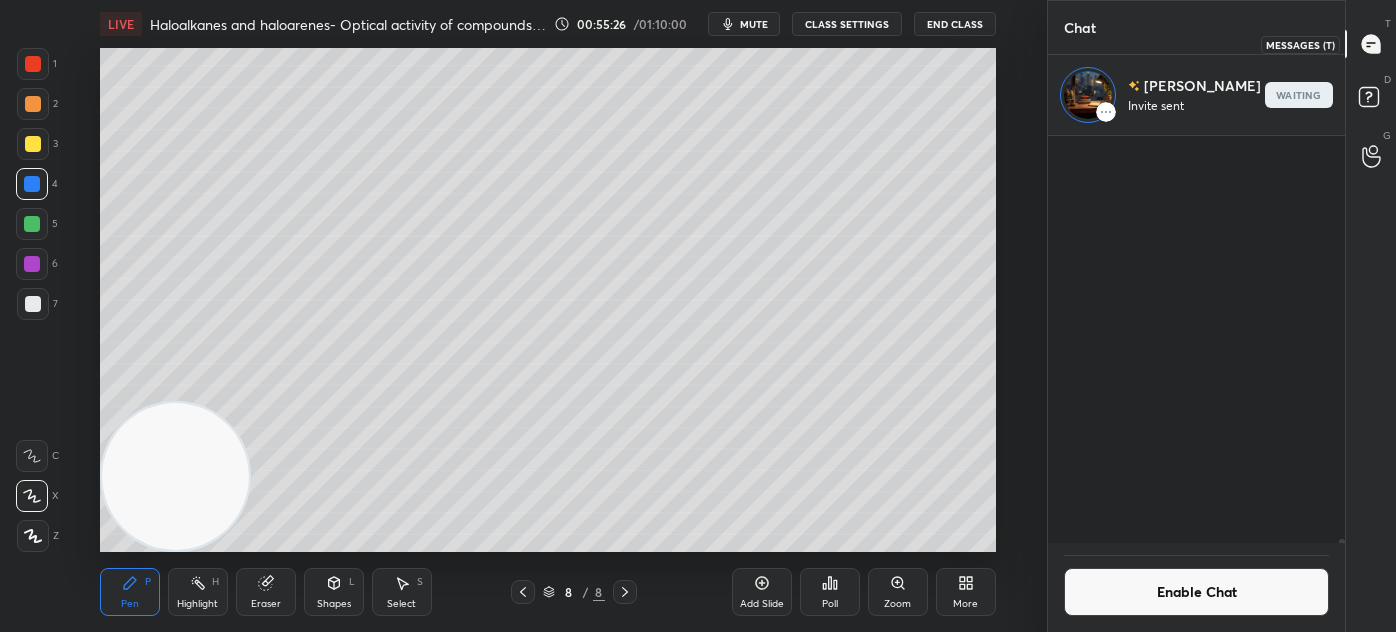scroll, scrollTop: 41279, scrollLeft: 0, axis: vertical 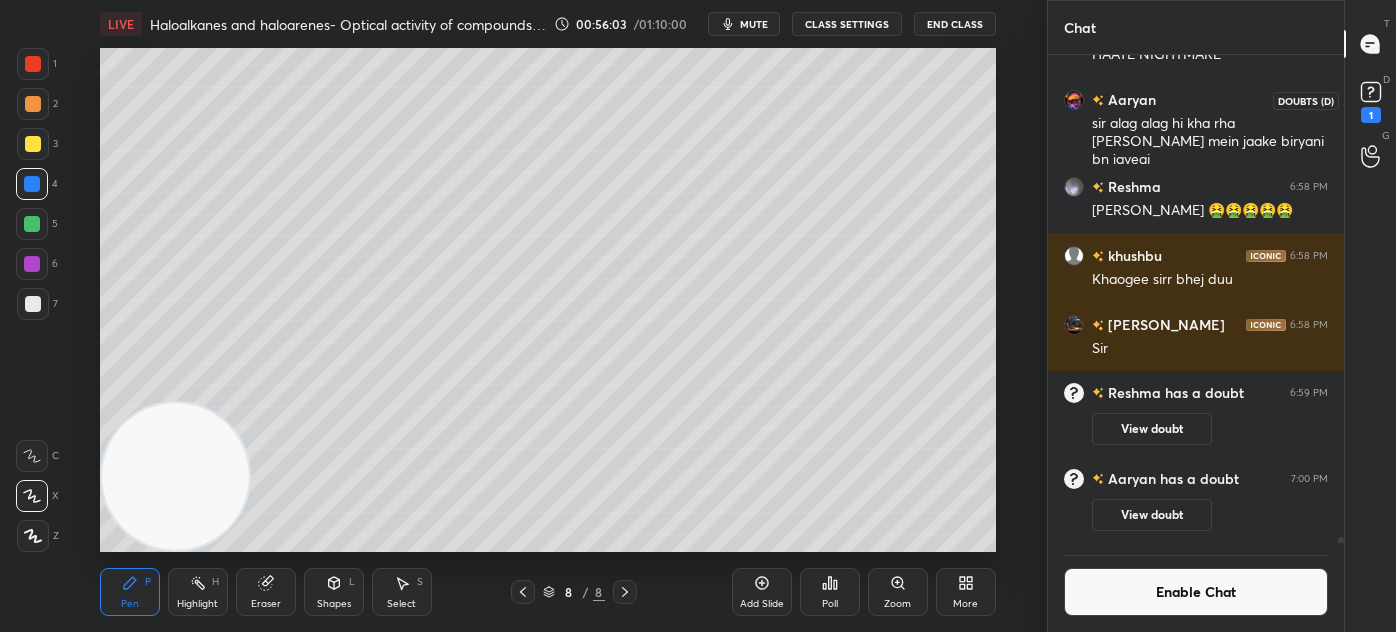 click 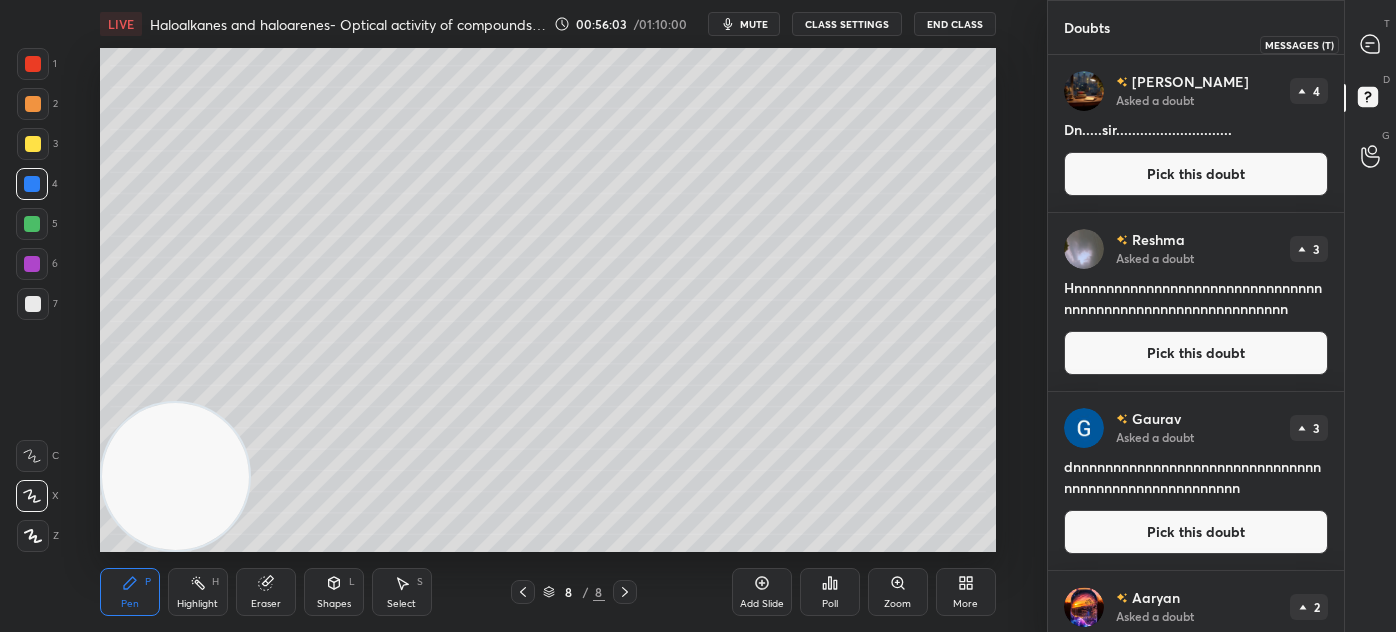 click at bounding box center [1371, 44] 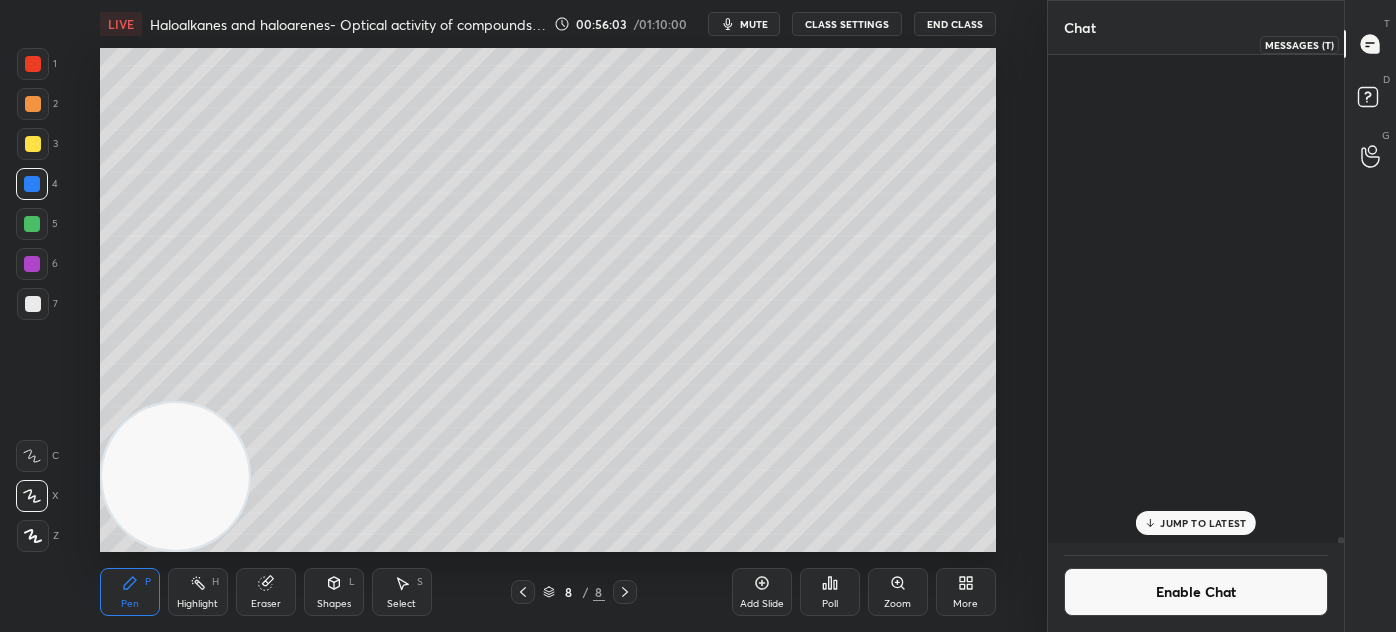 scroll, scrollTop: 41114, scrollLeft: 0, axis: vertical 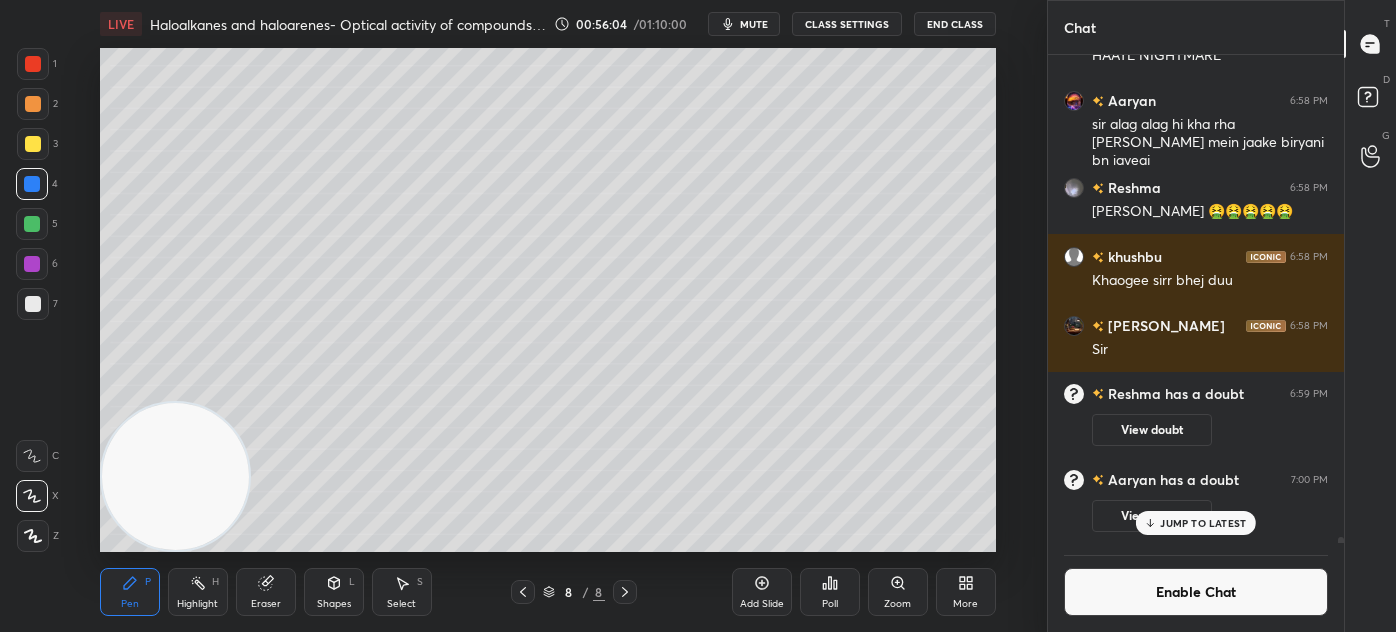 click on "Enable Chat" at bounding box center [1196, 592] 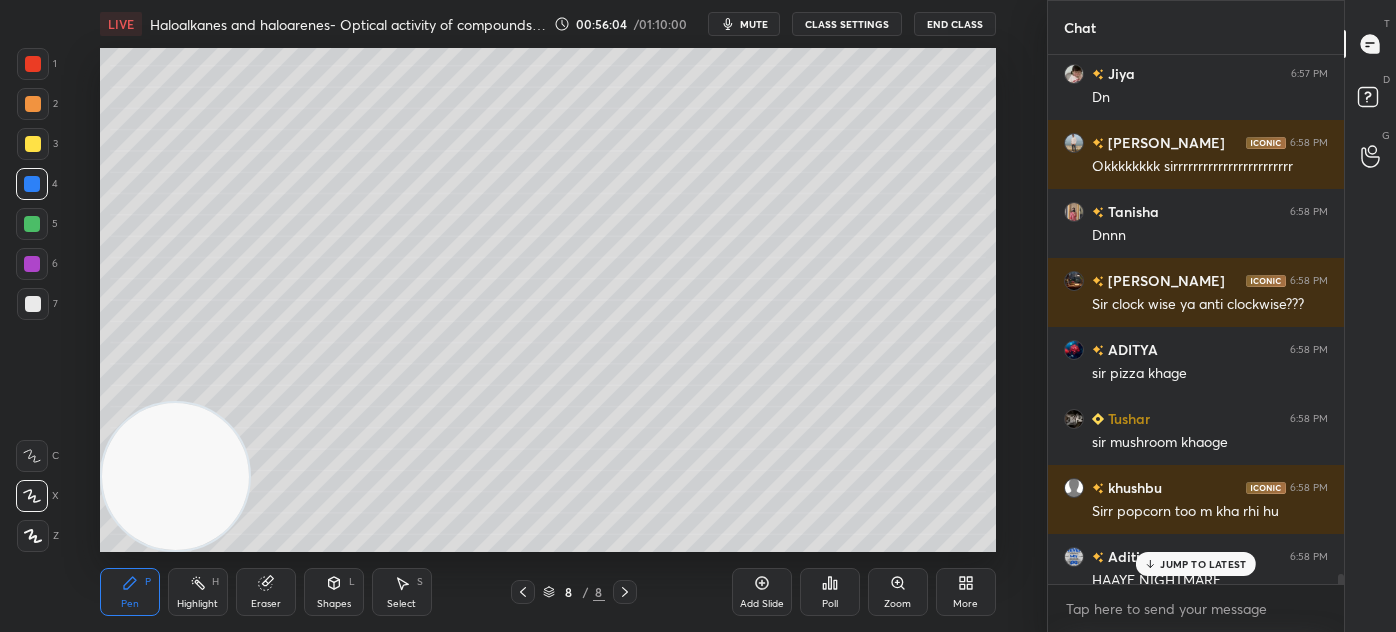 click on "JUMP TO LATEST" at bounding box center (1203, 564) 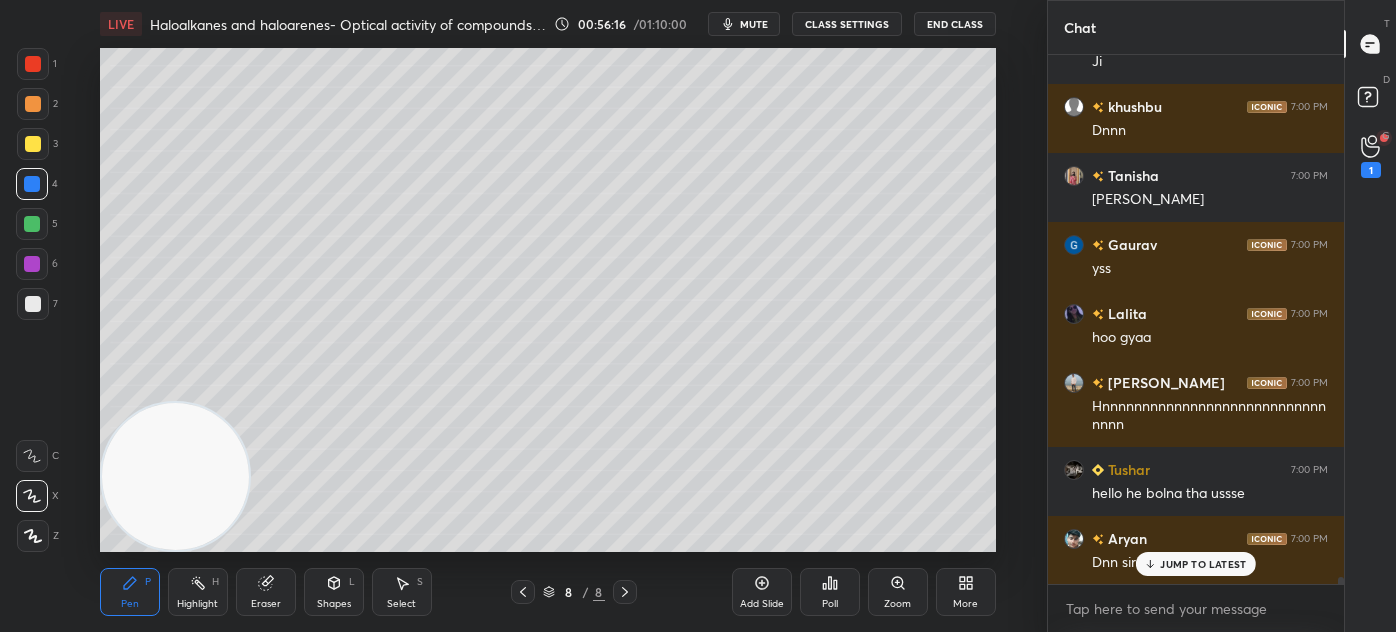 scroll, scrollTop: 41554, scrollLeft: 0, axis: vertical 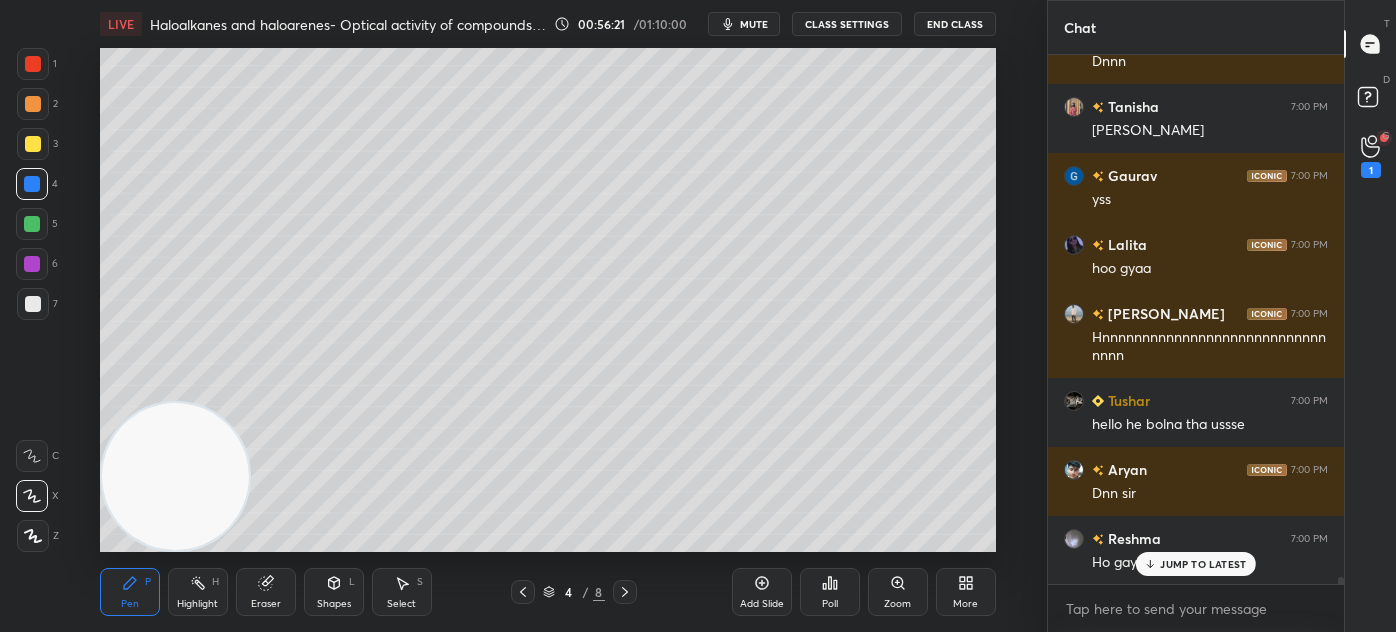 click at bounding box center (33, 64) 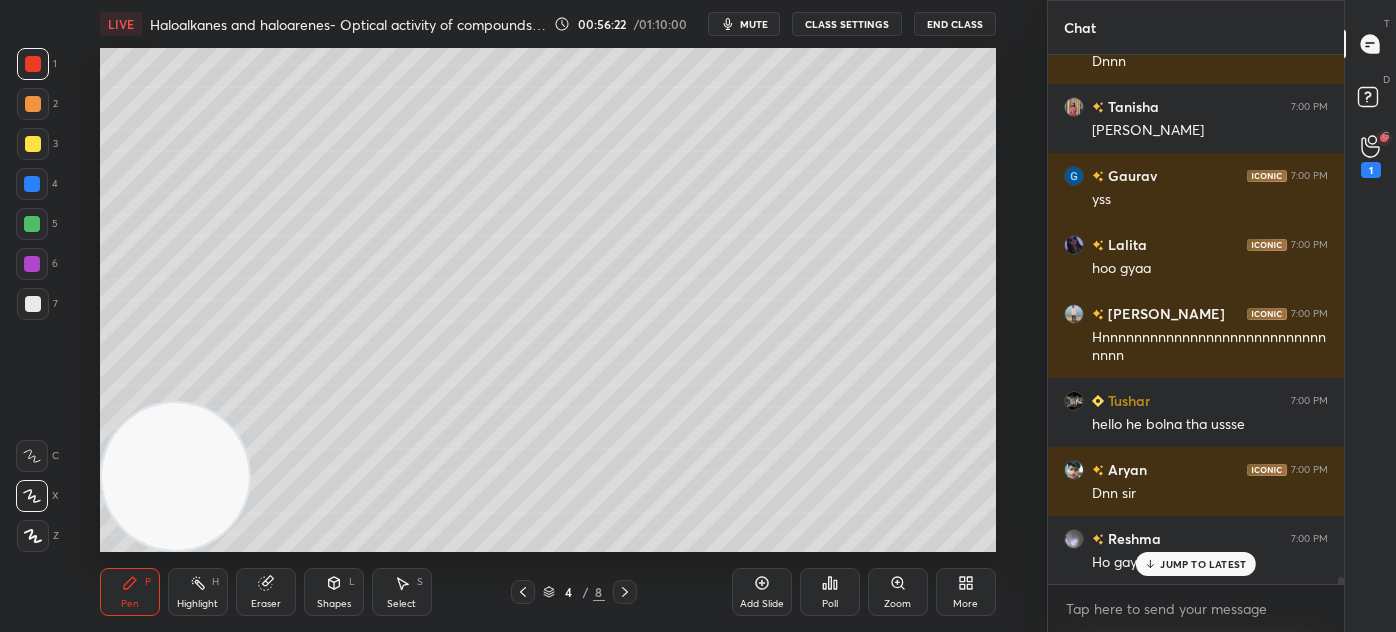 click 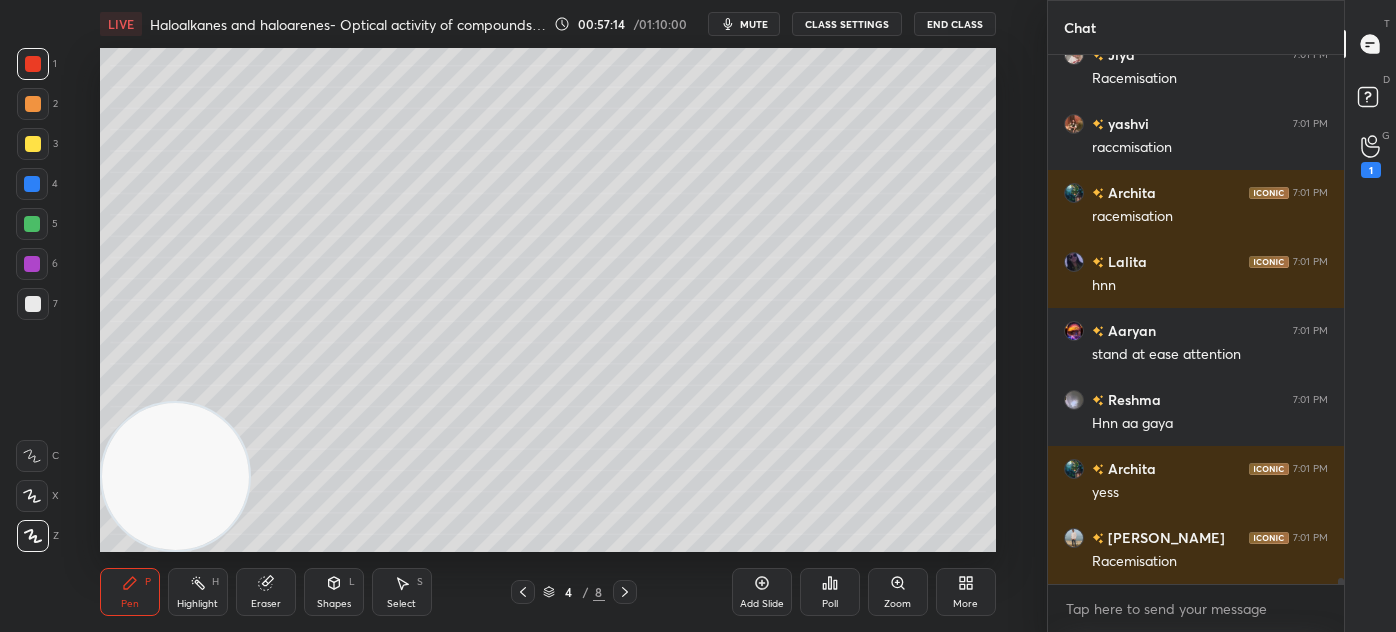 scroll, scrollTop: 43298, scrollLeft: 0, axis: vertical 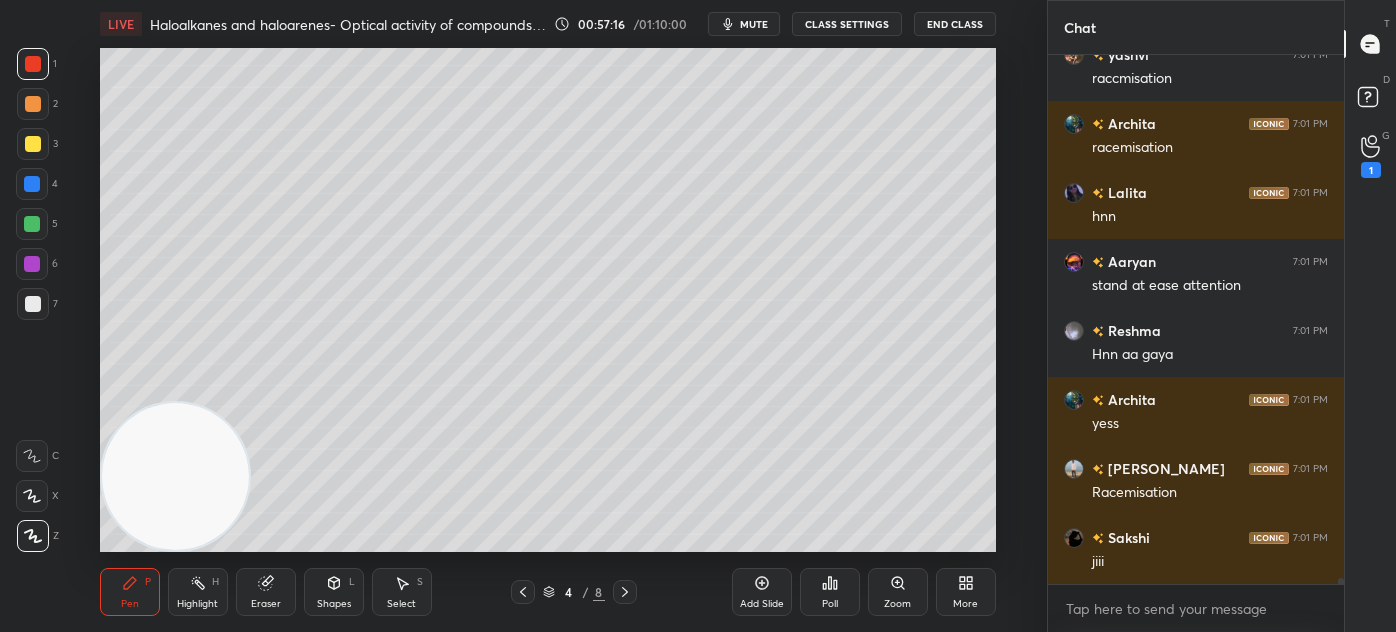 click on "1" at bounding box center [1371, 170] 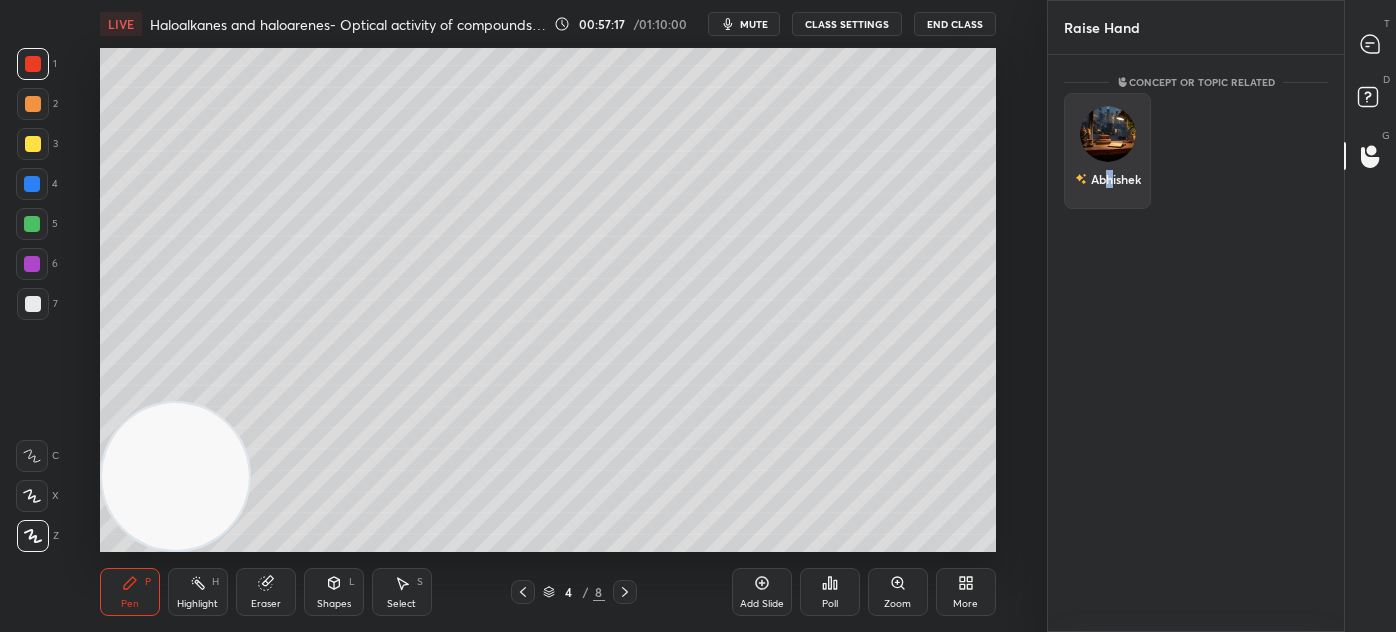 click on "Abhishek" at bounding box center (1108, 179) 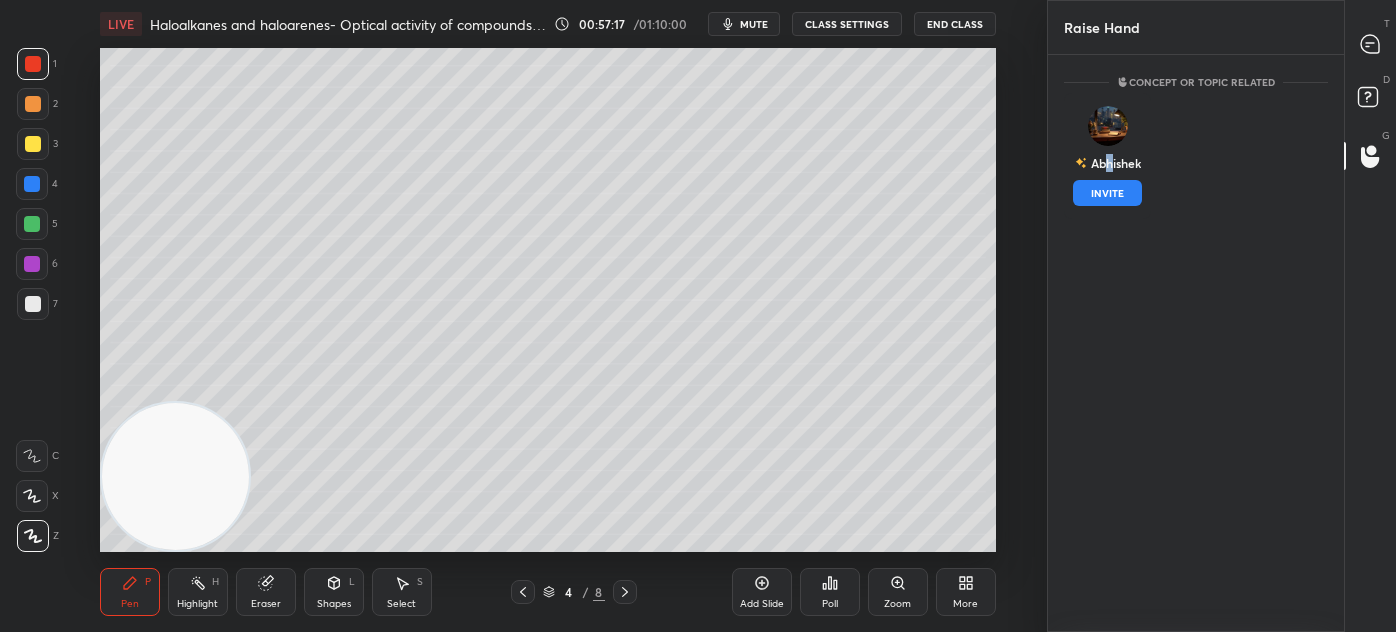 click on "INVITE" at bounding box center [1107, 193] 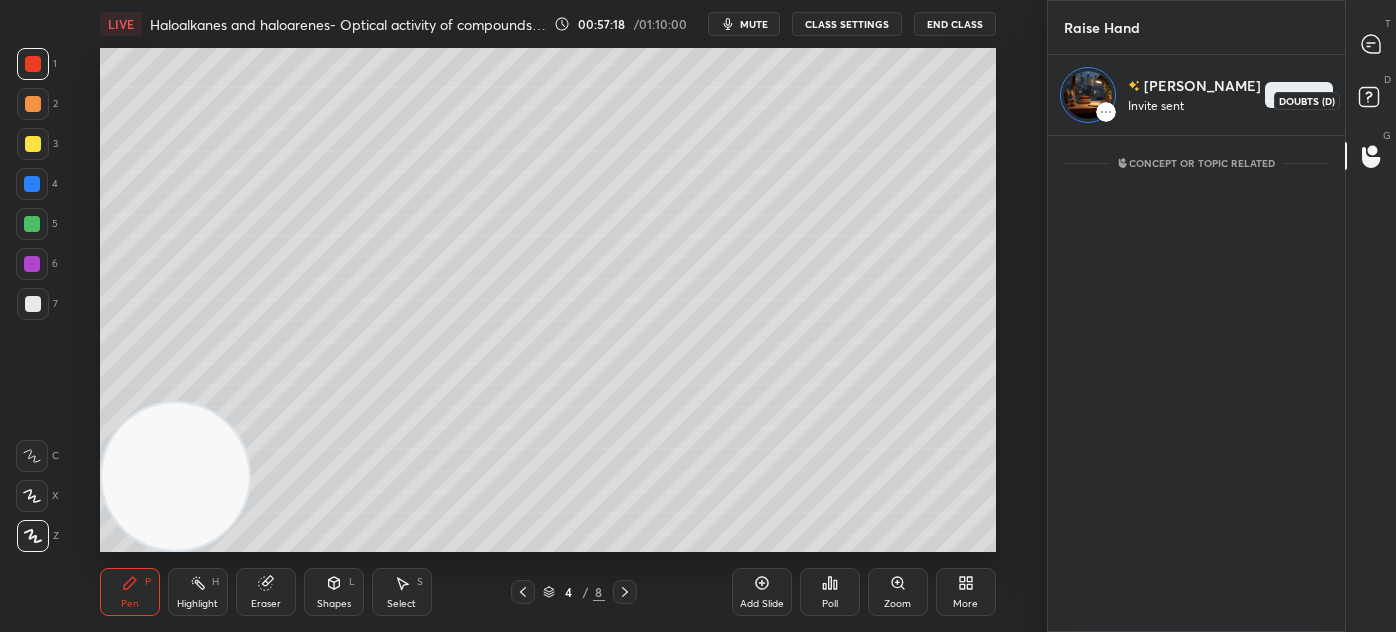 click 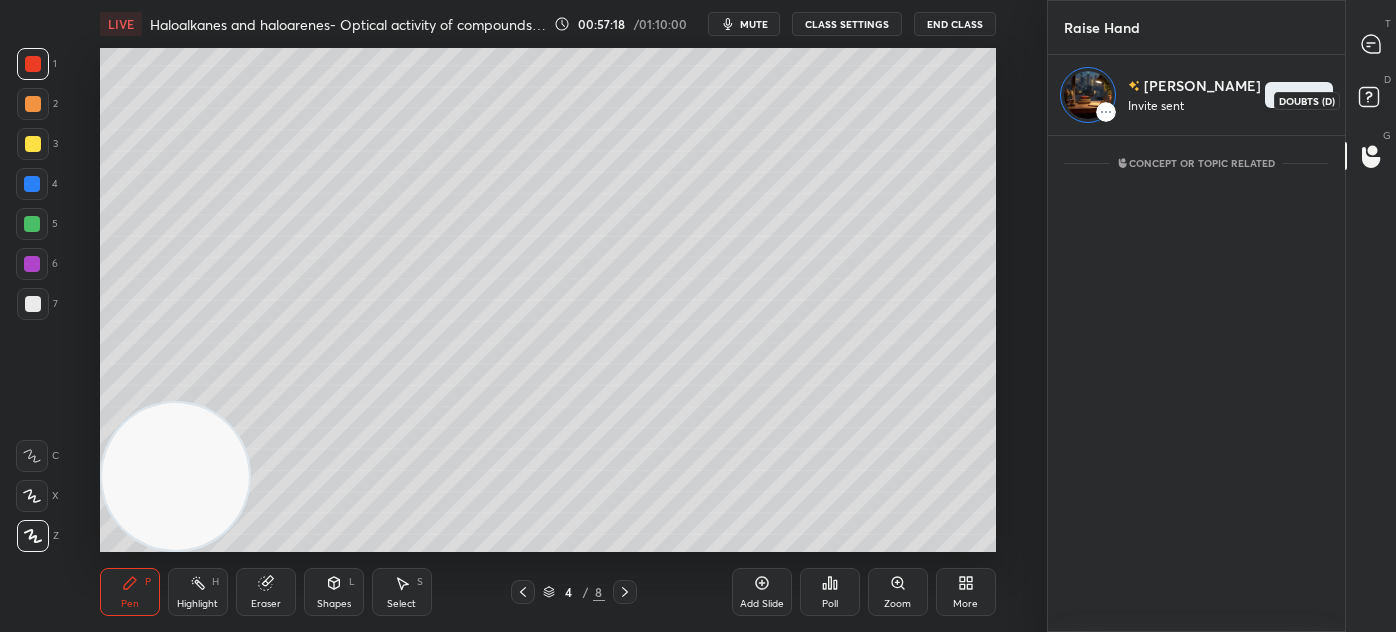 scroll, scrollTop: 490, scrollLeft: 290, axis: both 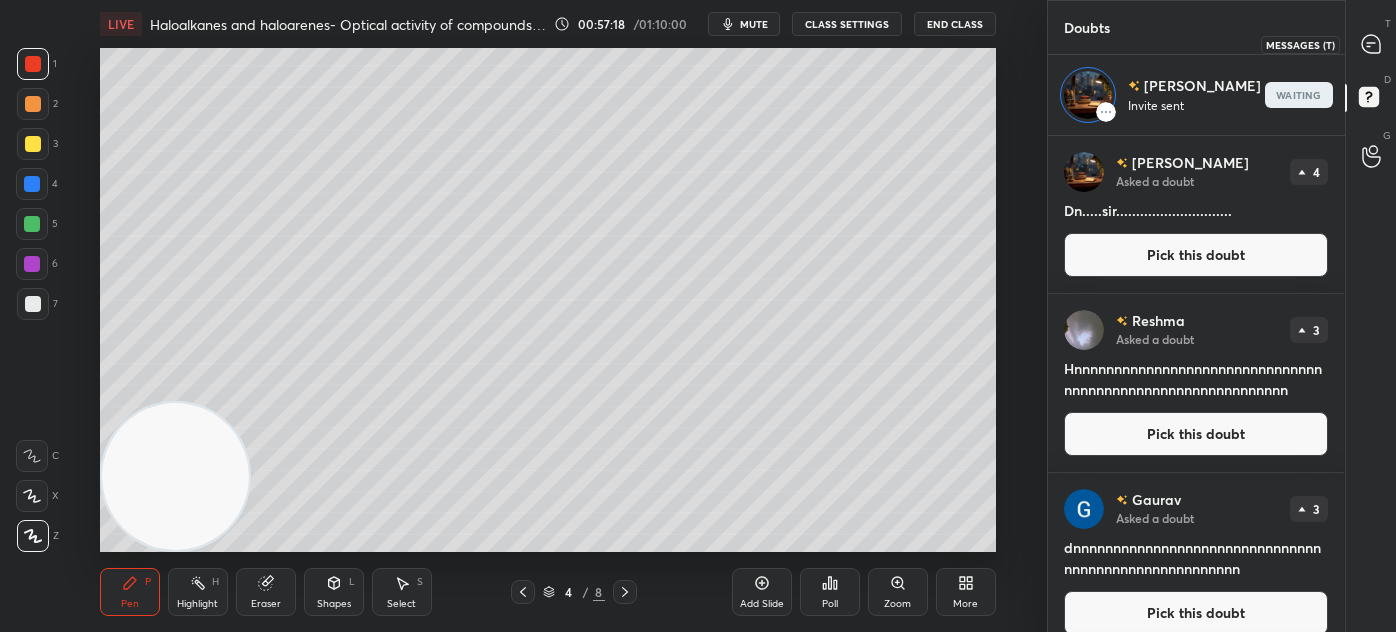click 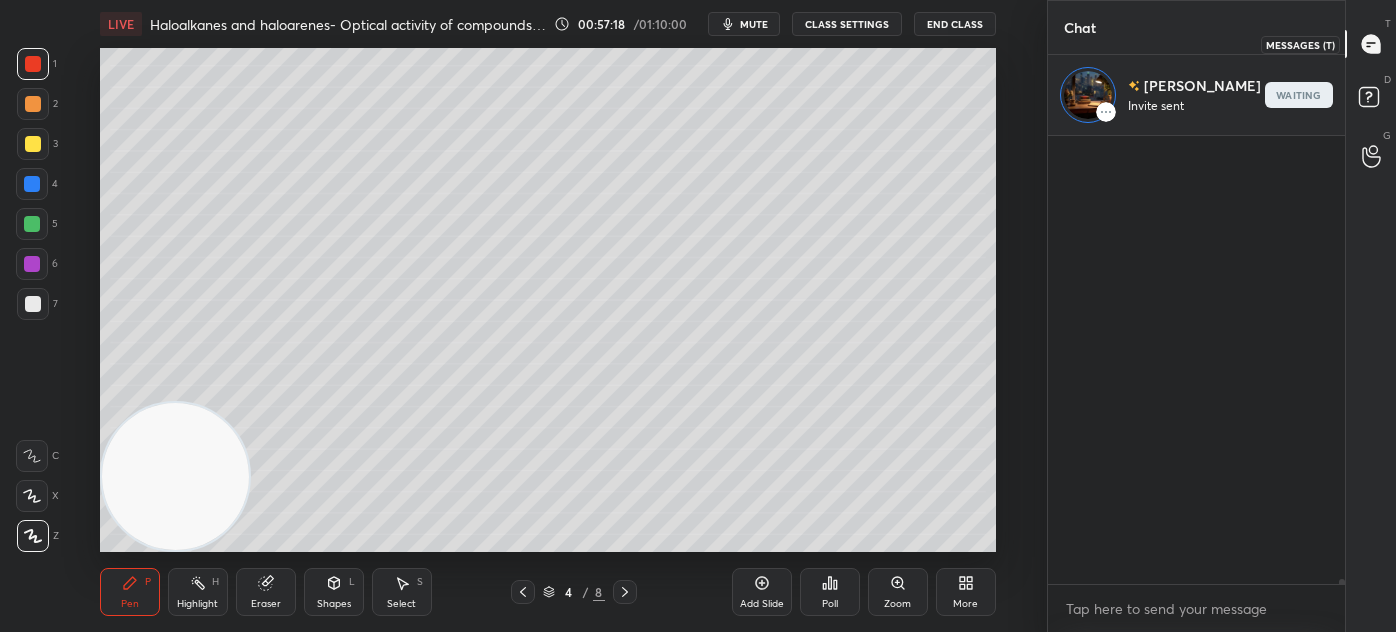 scroll, scrollTop: 43768, scrollLeft: 0, axis: vertical 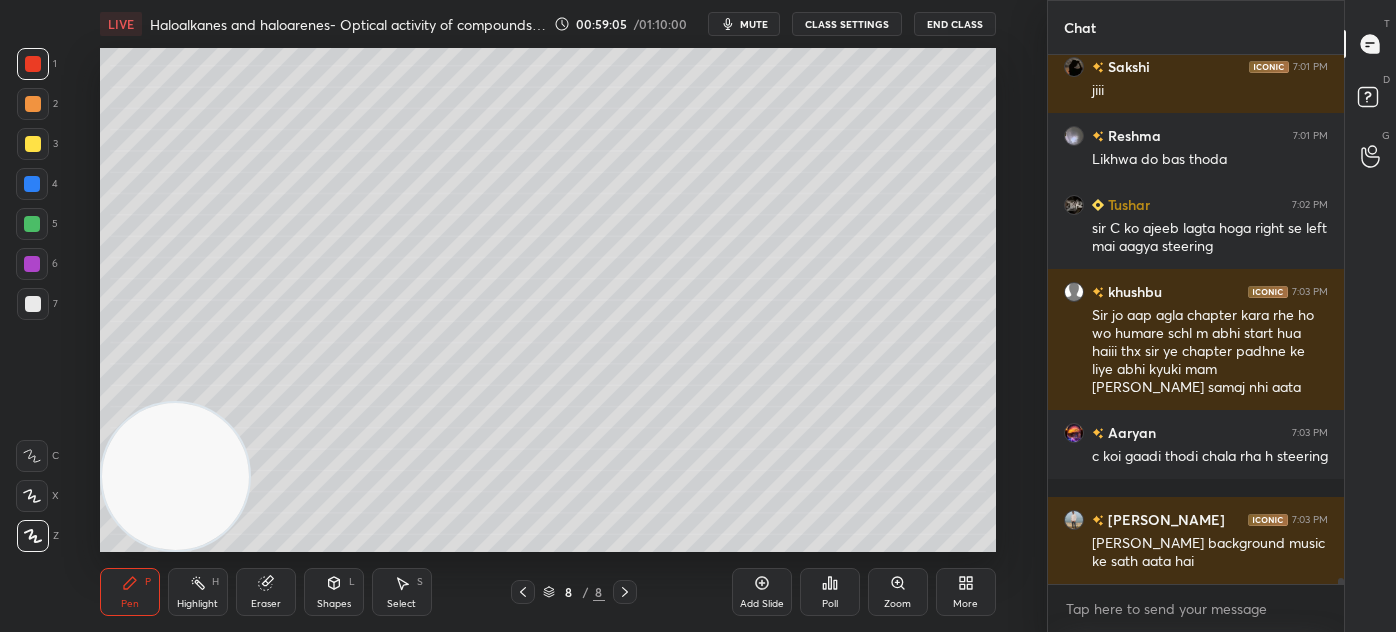click on "CLASS SETTINGS" at bounding box center [847, 24] 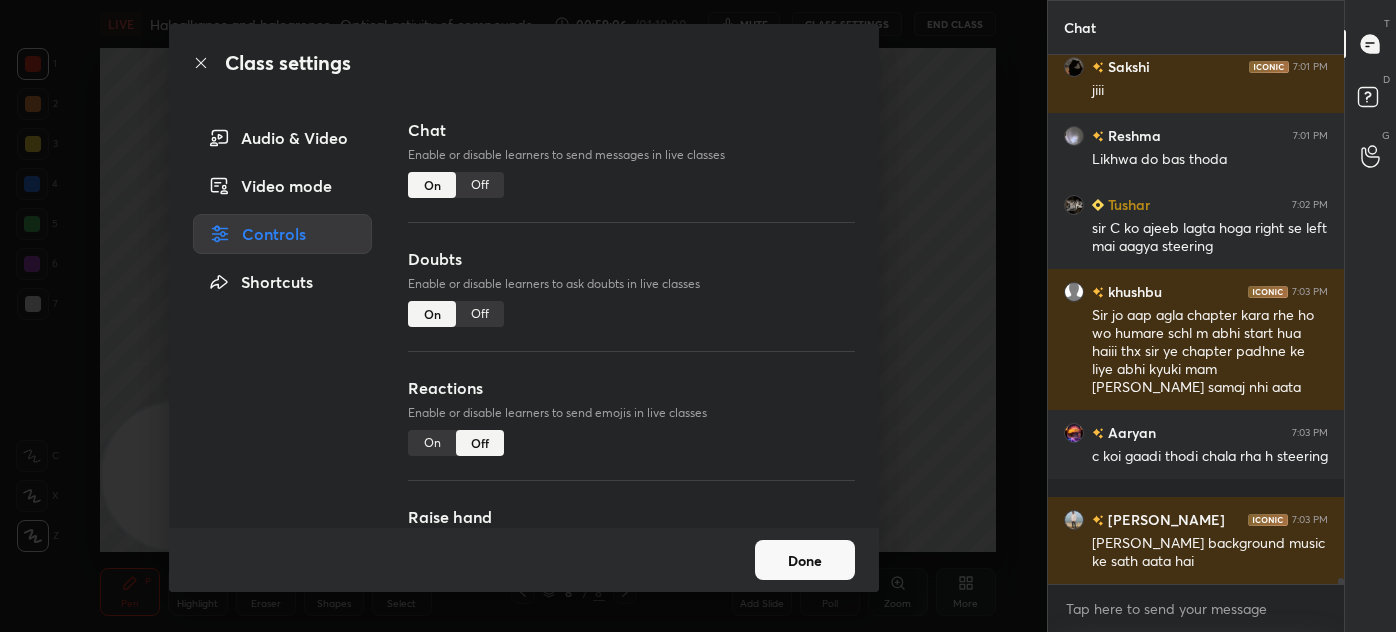 click on "Off" at bounding box center [480, 185] 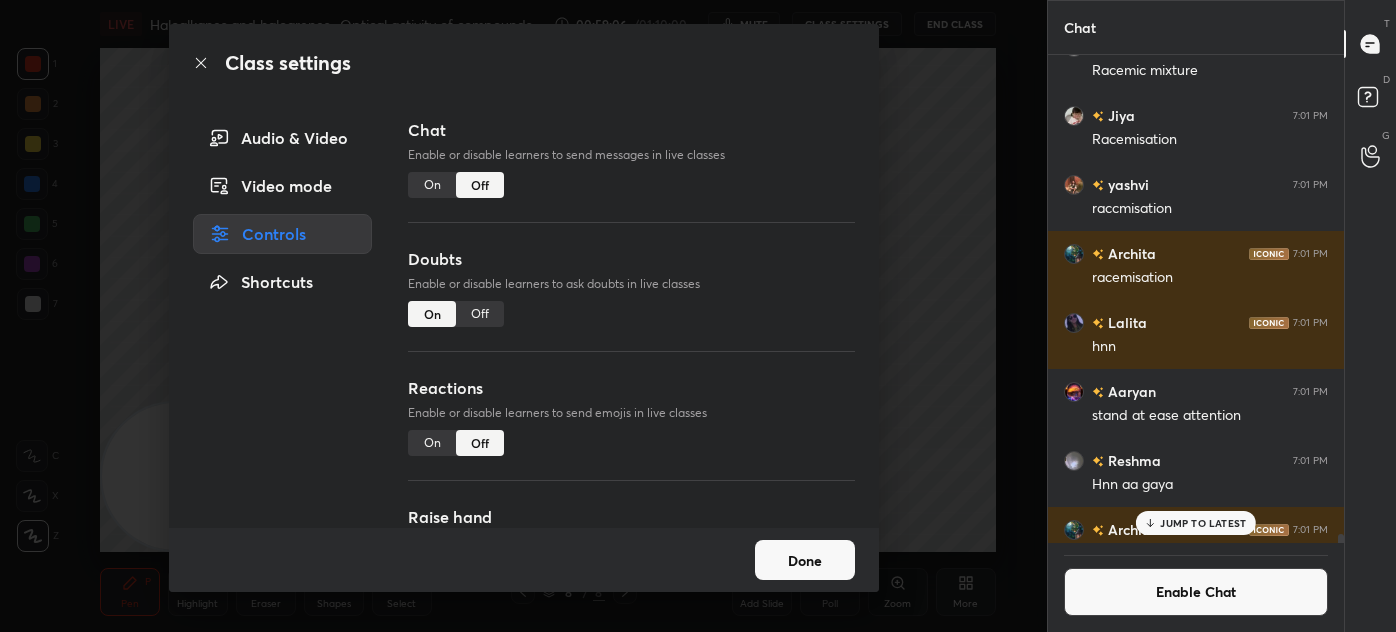 click on "Class settings Audio & Video Video mode Controls Shortcuts Chat Enable or disable learners to send messages in live classes On Off Doubts Enable or disable learners to ask doubts in live classes On Off Reactions Enable or disable learners to send emojis in live classes On Off Raise hand Learners will not be able to raise hand, if turned off On Off Poll Prediction Enable or disable poll prediction in case of a question on the slide On Off Done" at bounding box center [523, 316] 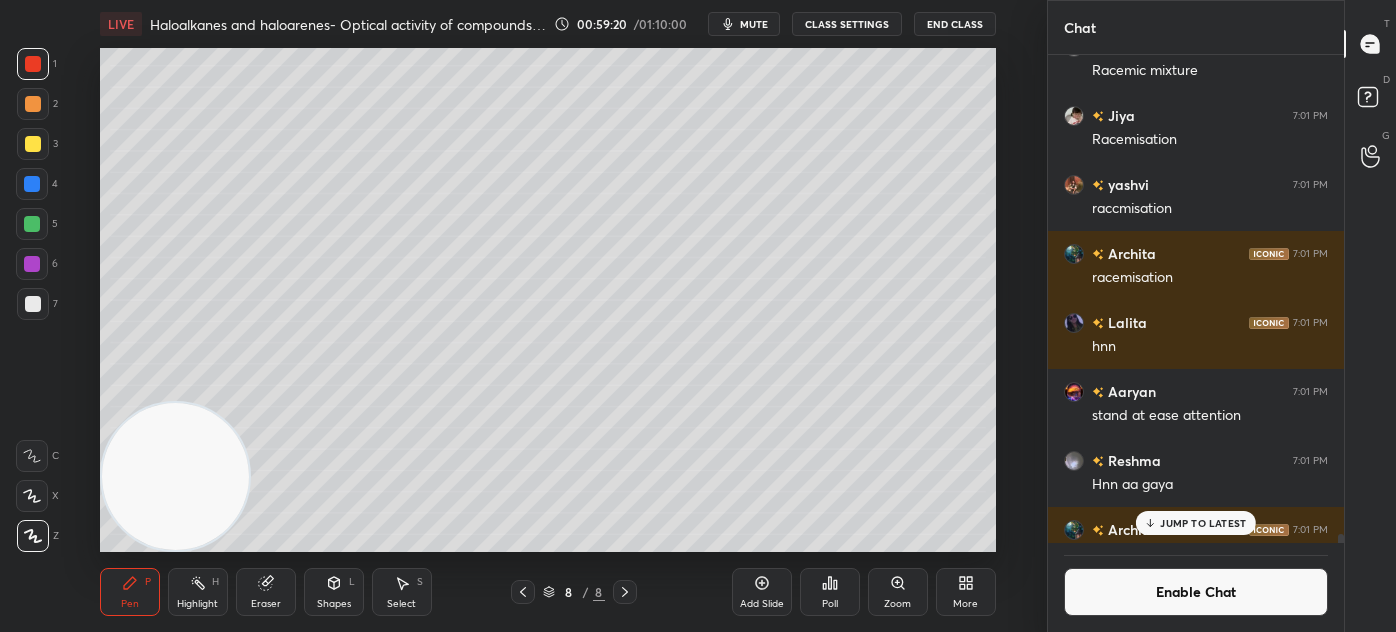 click on "Add Slide" at bounding box center (762, 592) 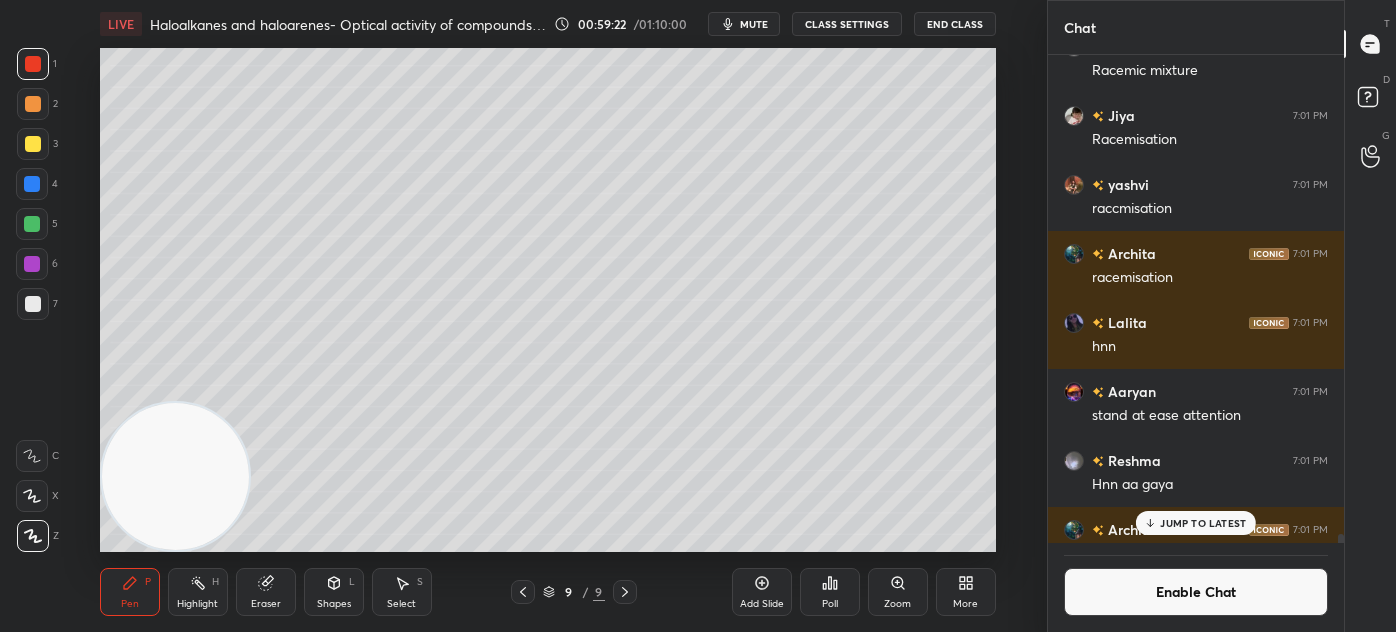 click at bounding box center (33, 144) 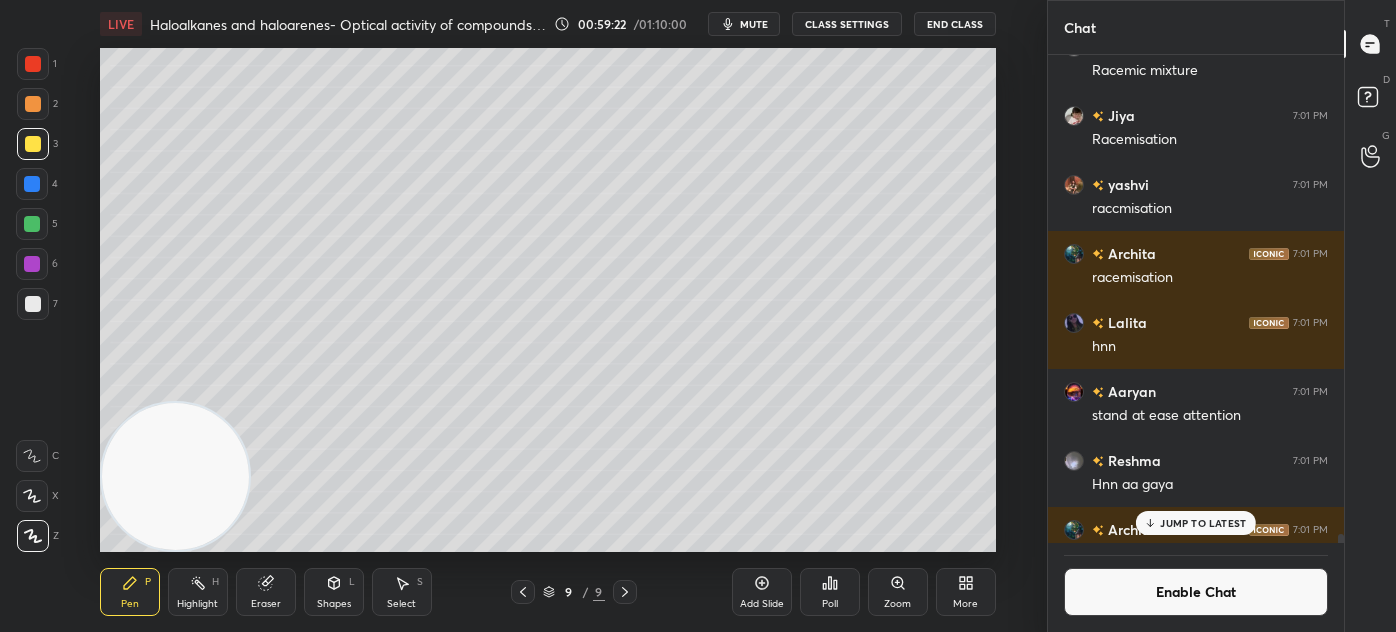 drag, startPoint x: 30, startPoint y: 494, endPoint x: 42, endPoint y: 463, distance: 33.24154 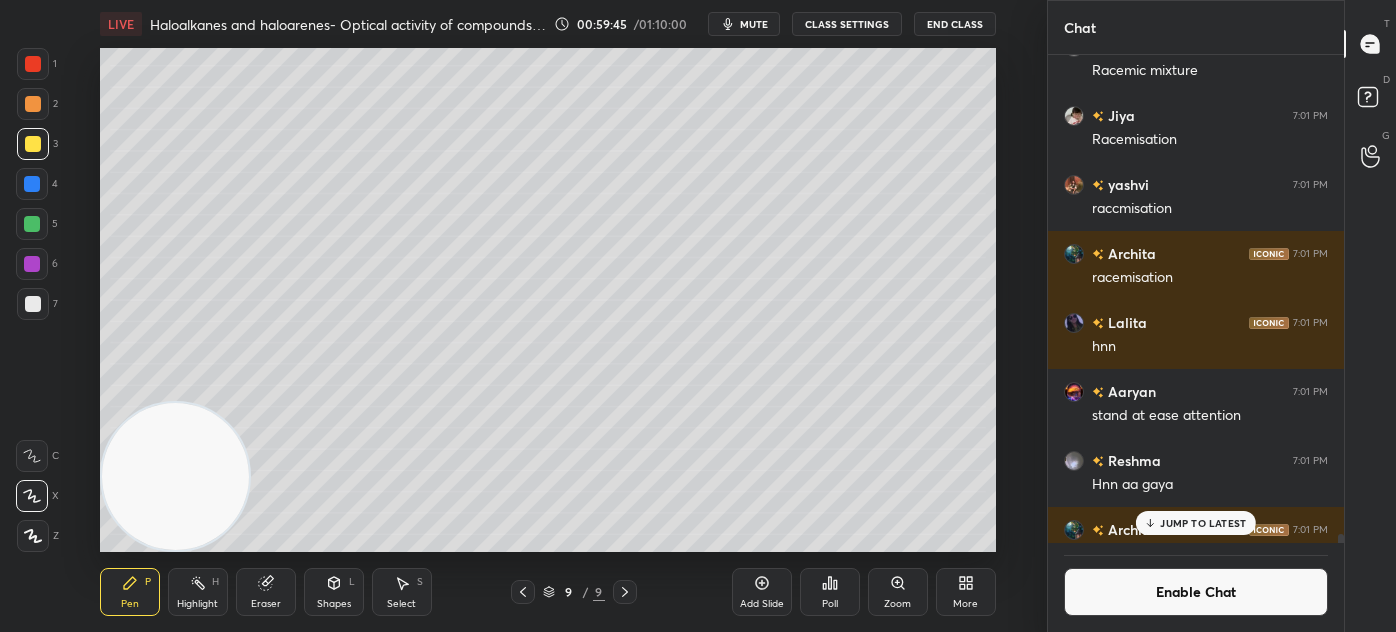 click at bounding box center [32, 224] 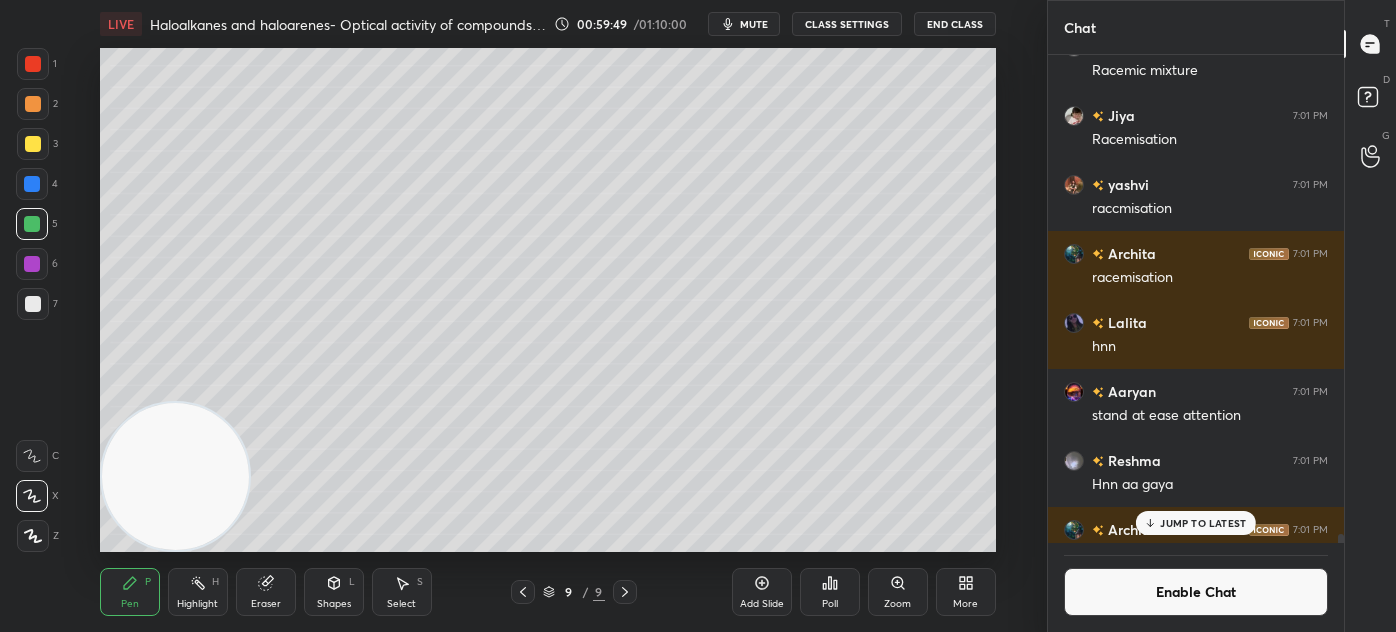 click at bounding box center [33, 304] 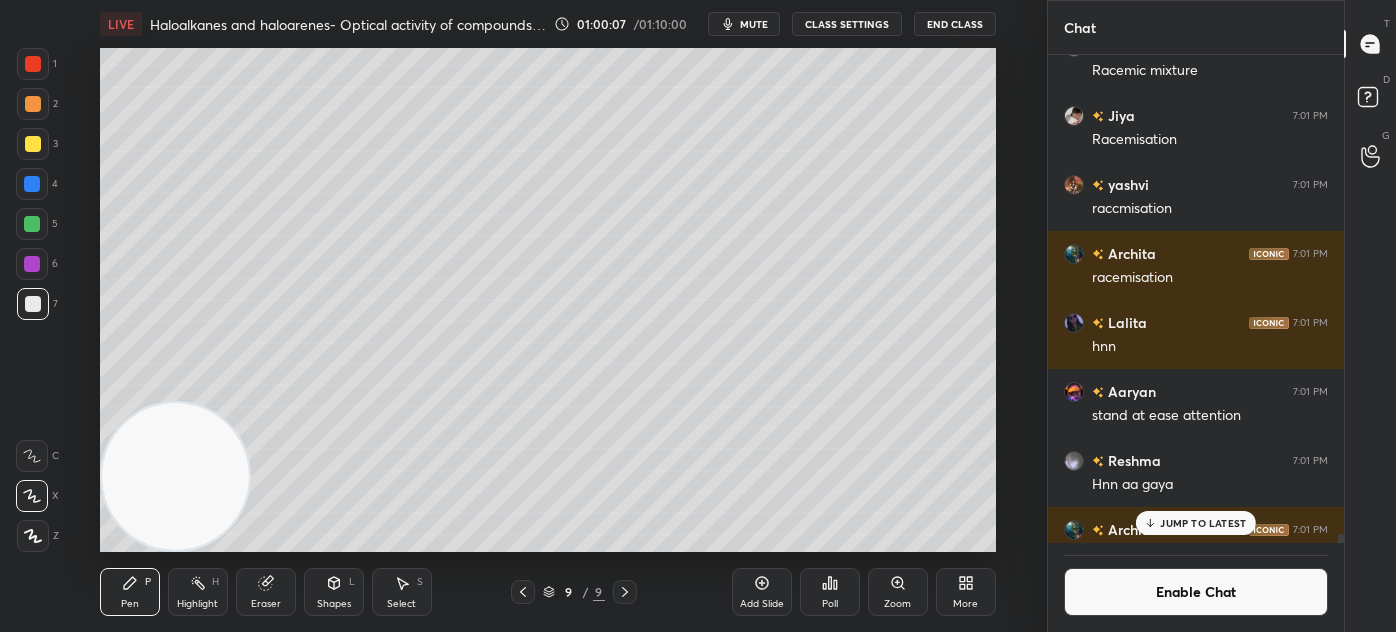 click at bounding box center [33, 144] 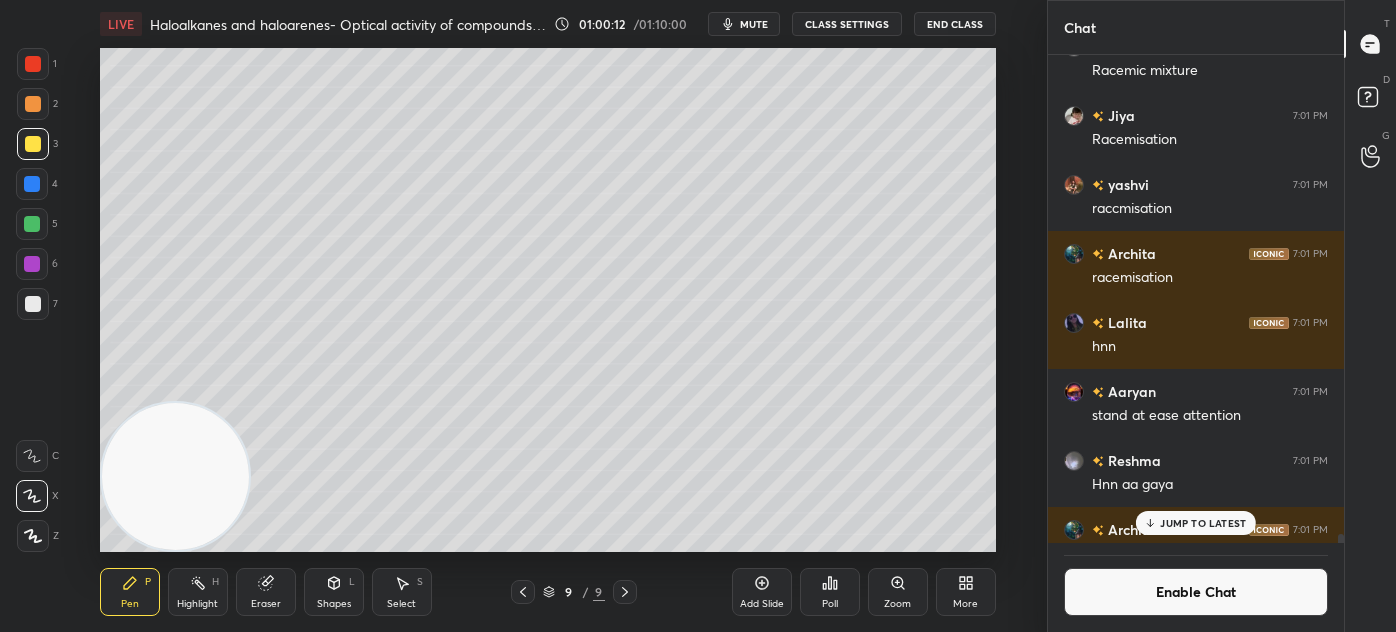 click 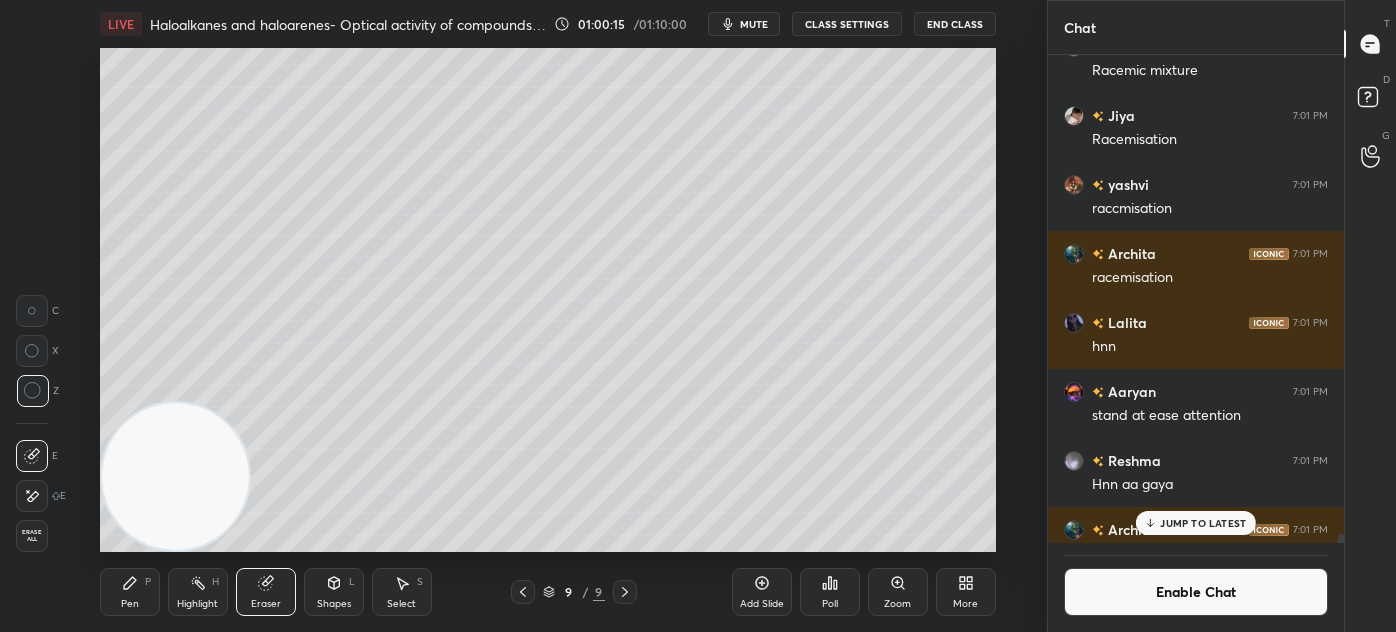 click 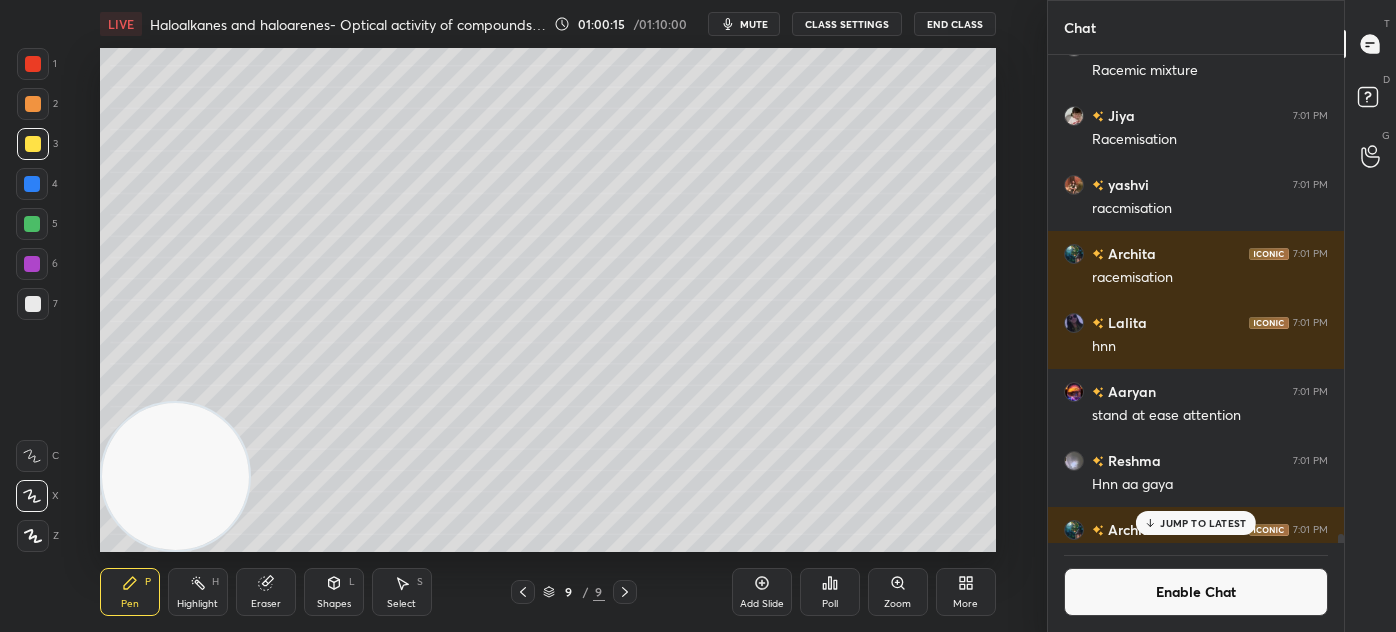 click at bounding box center (33, 144) 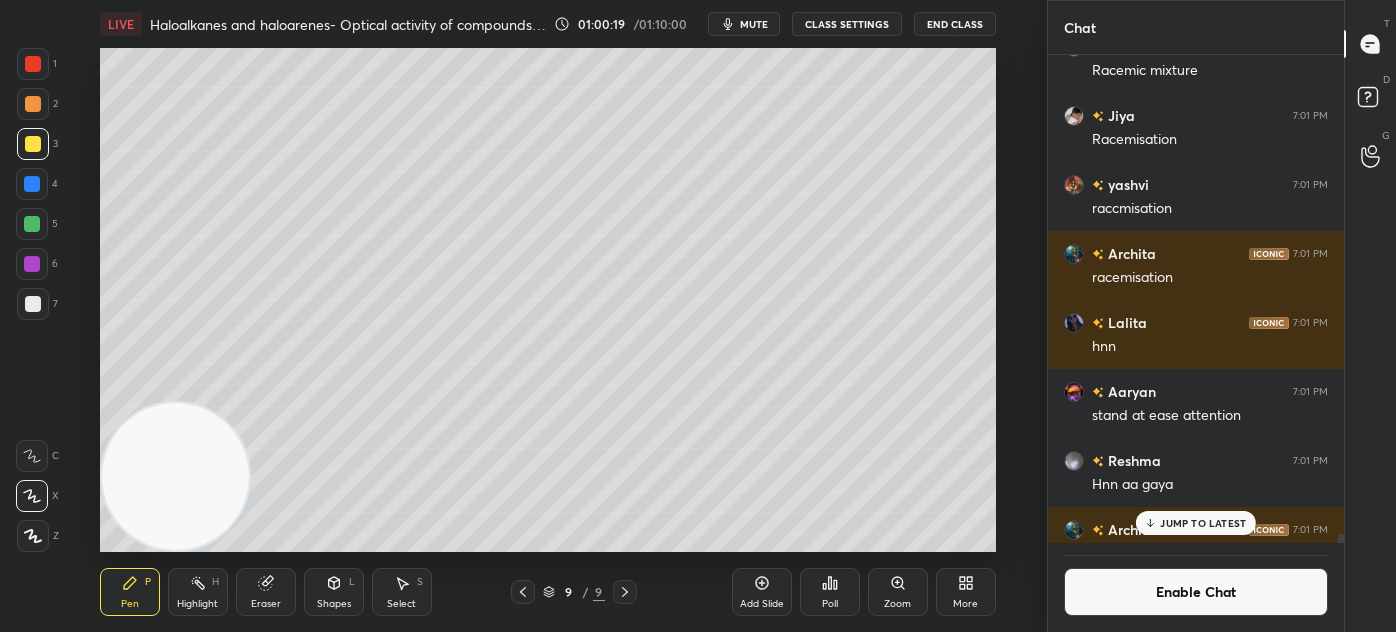 click at bounding box center (33, 64) 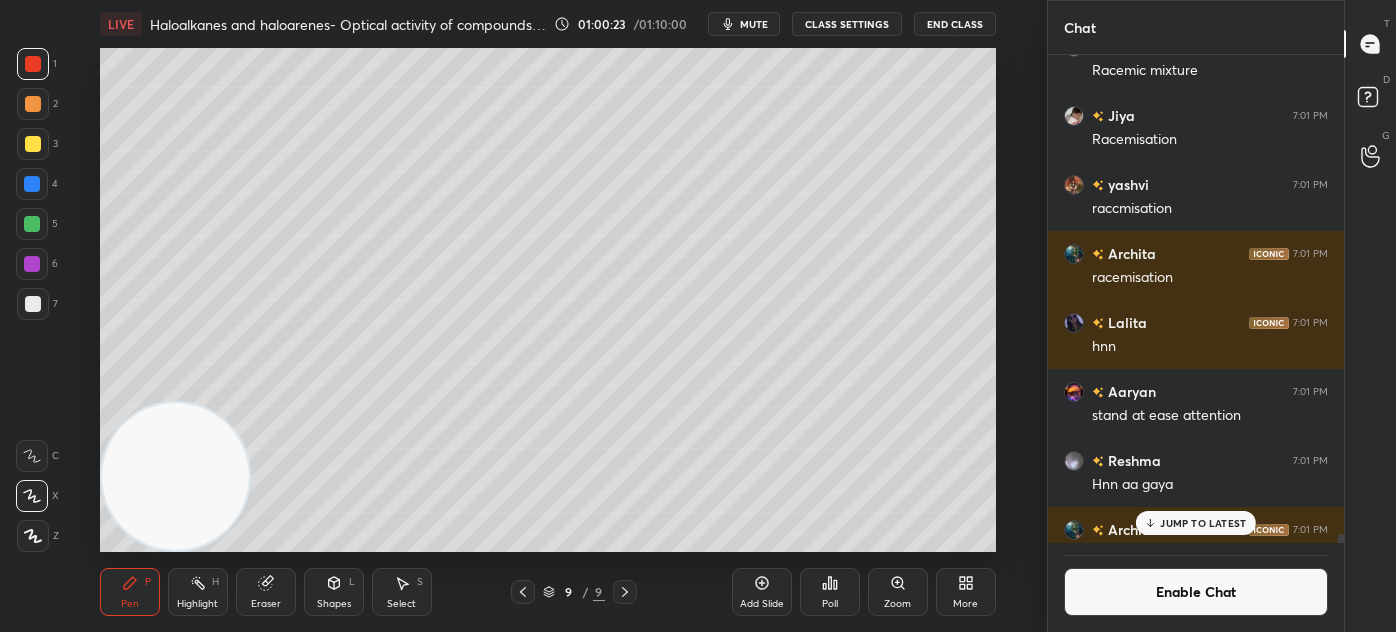 click on "Eraser" at bounding box center [266, 592] 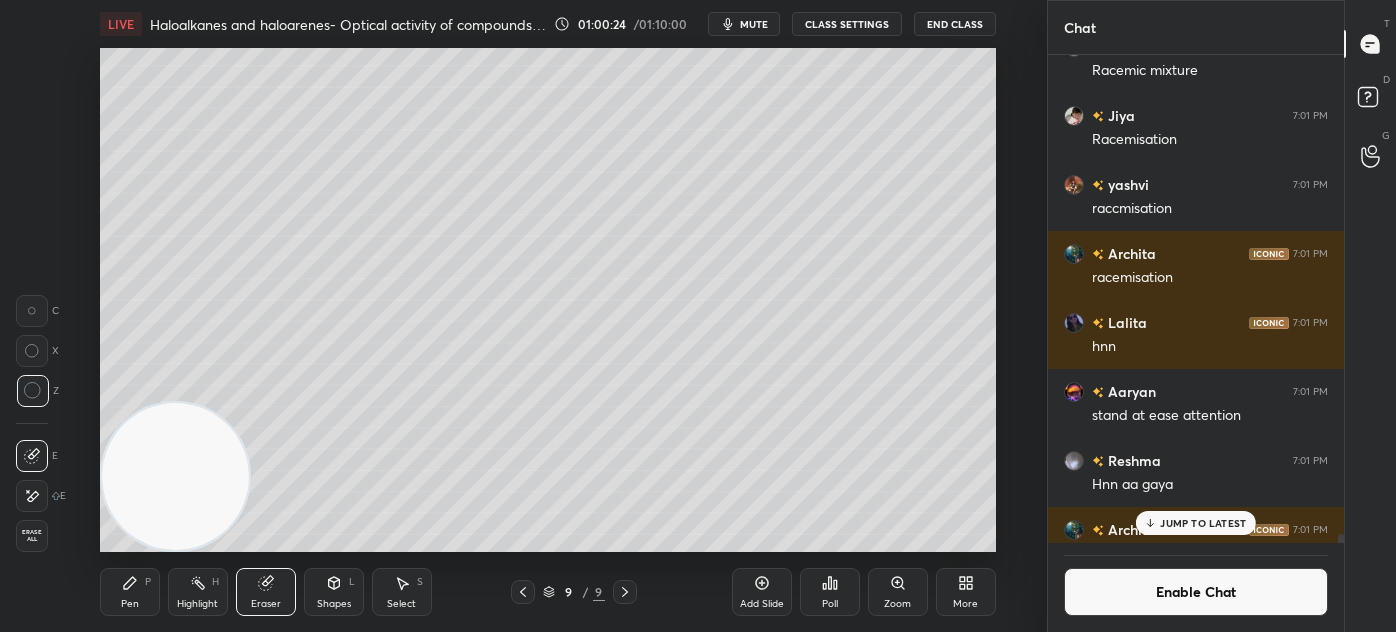 click on "Pen P" at bounding box center (130, 592) 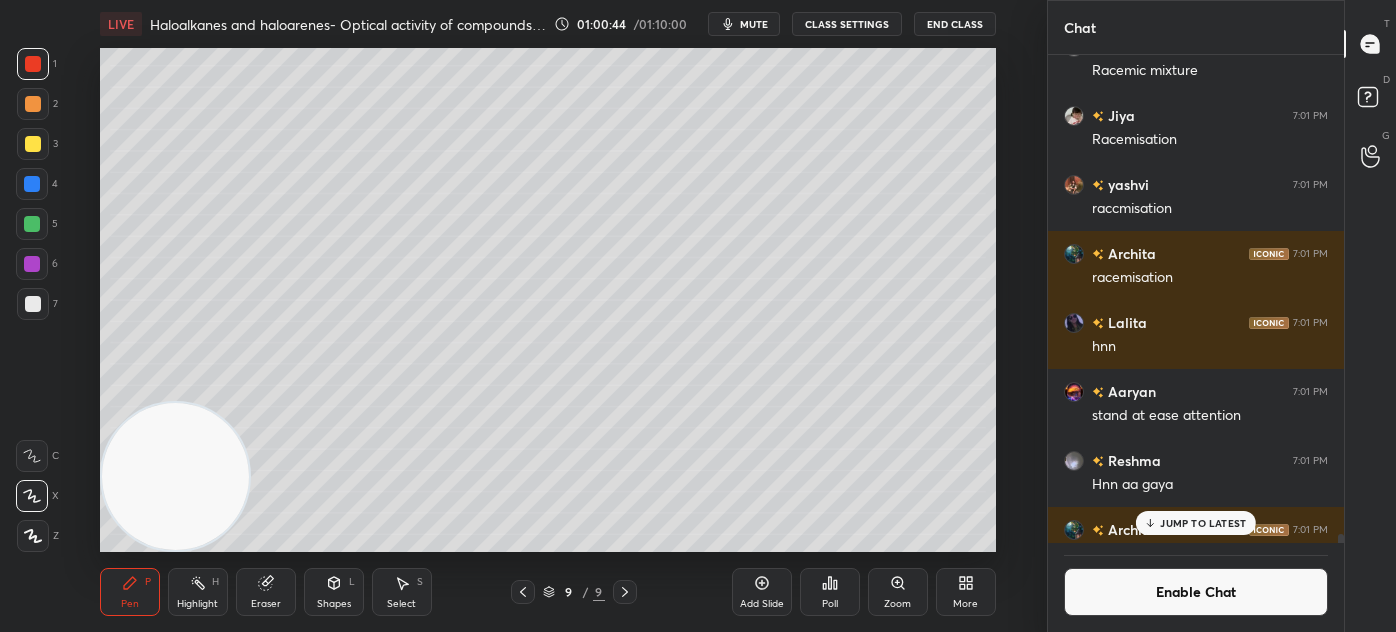 click on "Eraser" at bounding box center [266, 604] 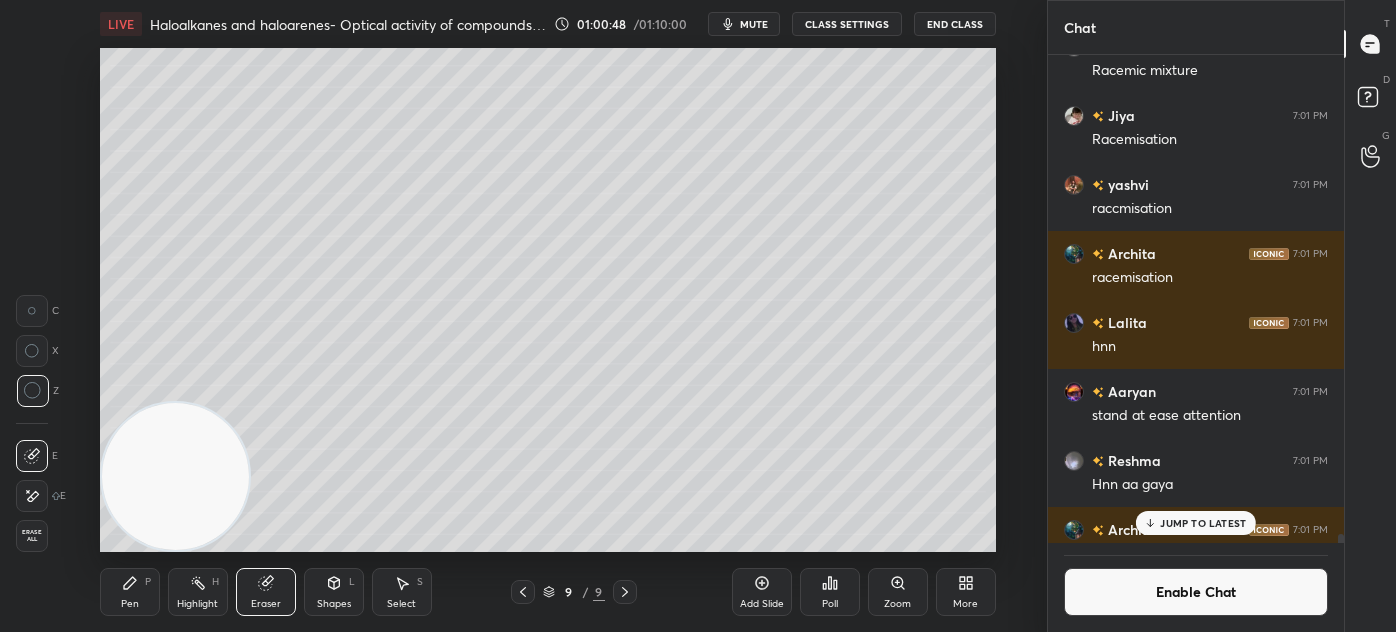 click on "Pen" at bounding box center (130, 604) 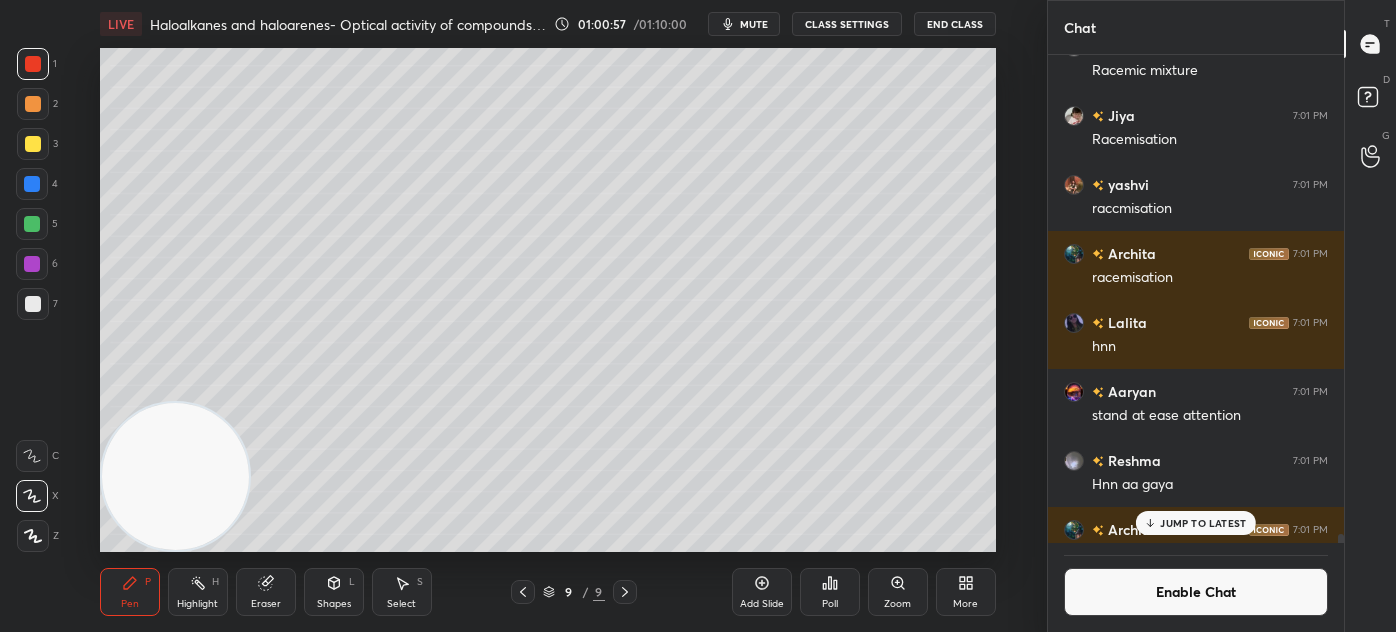 click at bounding box center (33, 304) 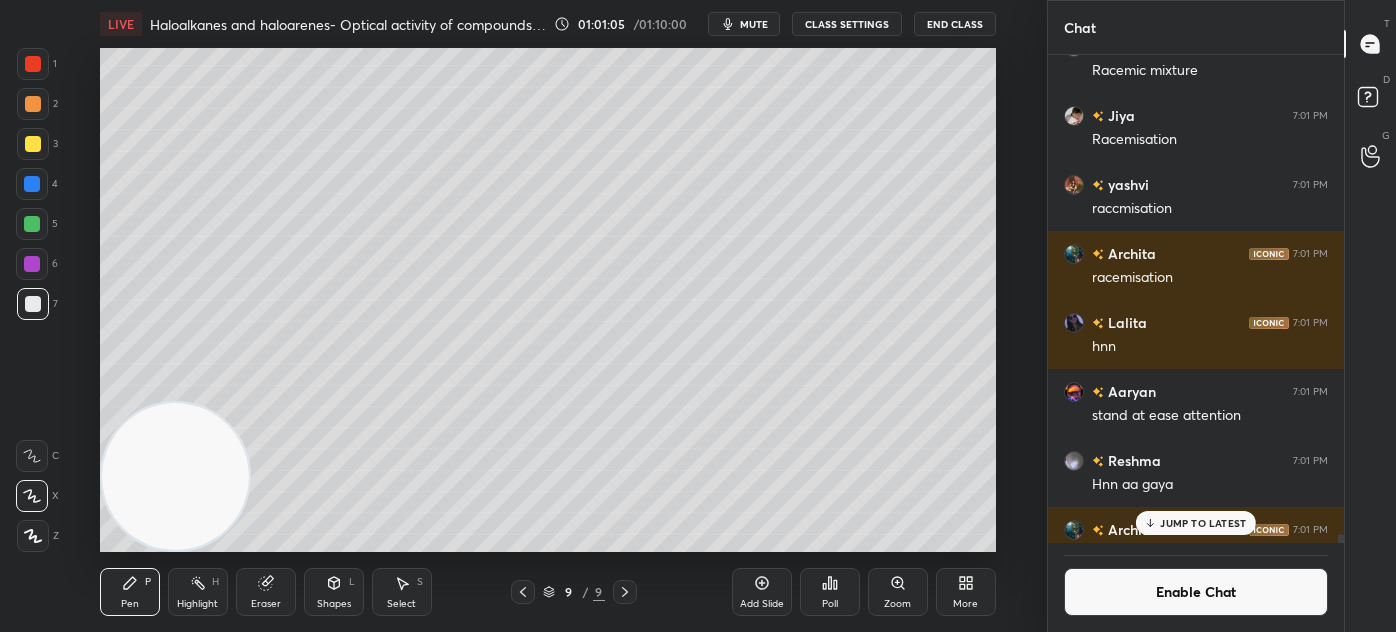 click on "Eraser" at bounding box center (266, 604) 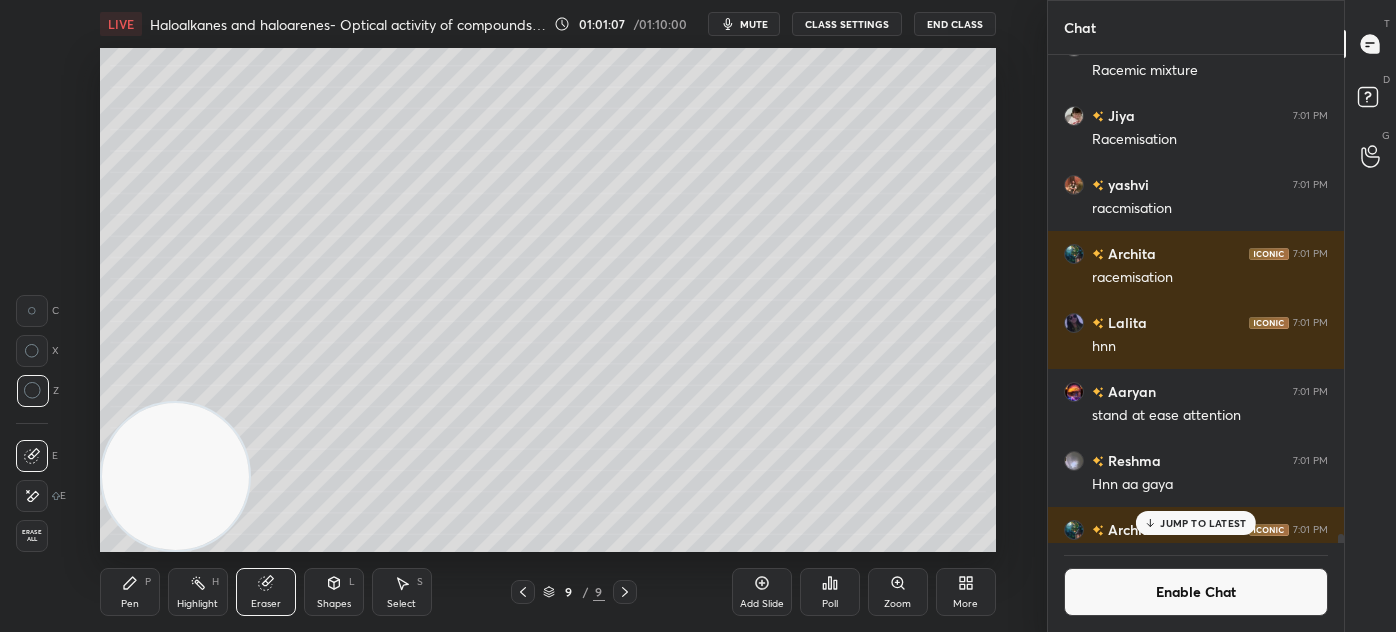 click on "Pen" at bounding box center (130, 604) 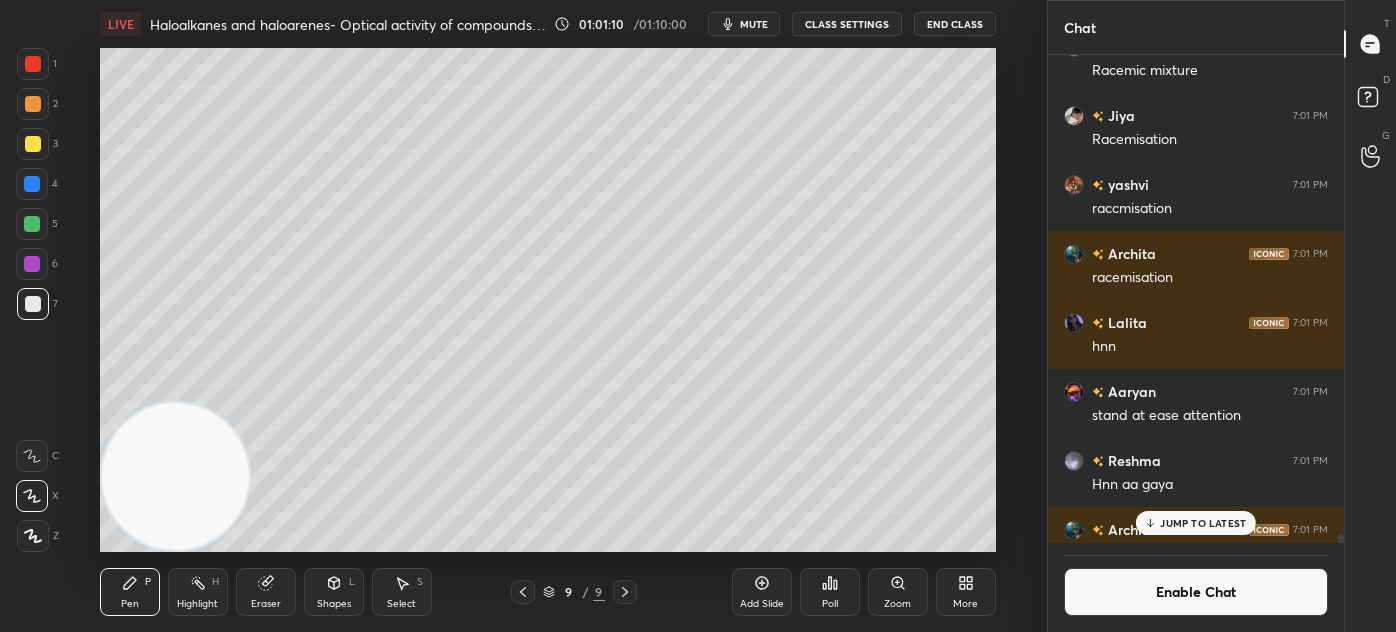 click at bounding box center (33, 144) 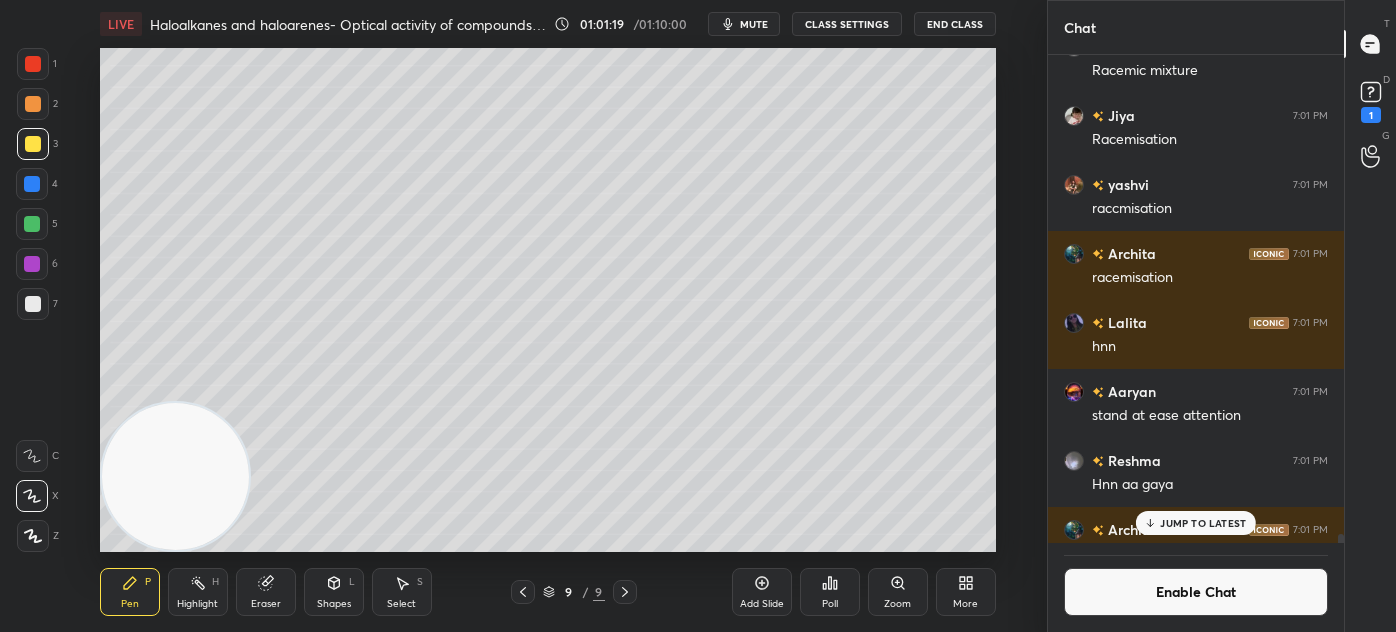 drag, startPoint x: 43, startPoint y: 68, endPoint x: 95, endPoint y: 98, distance: 60.033325 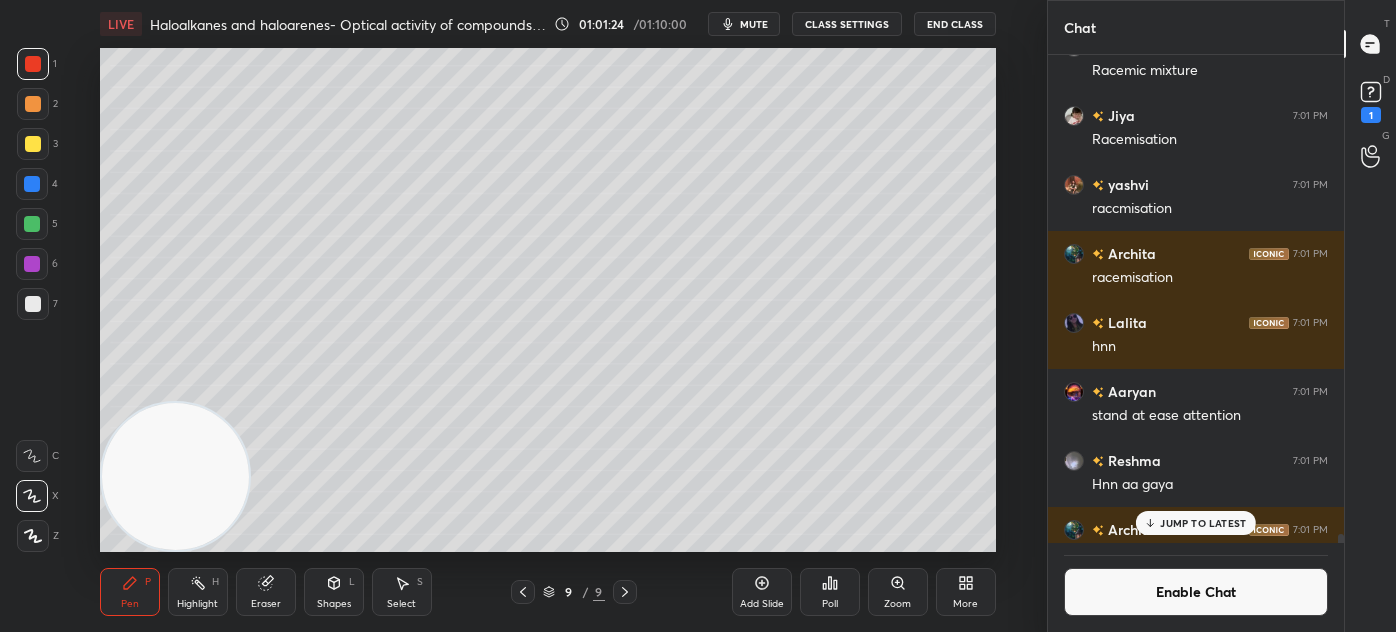 click at bounding box center [33, 144] 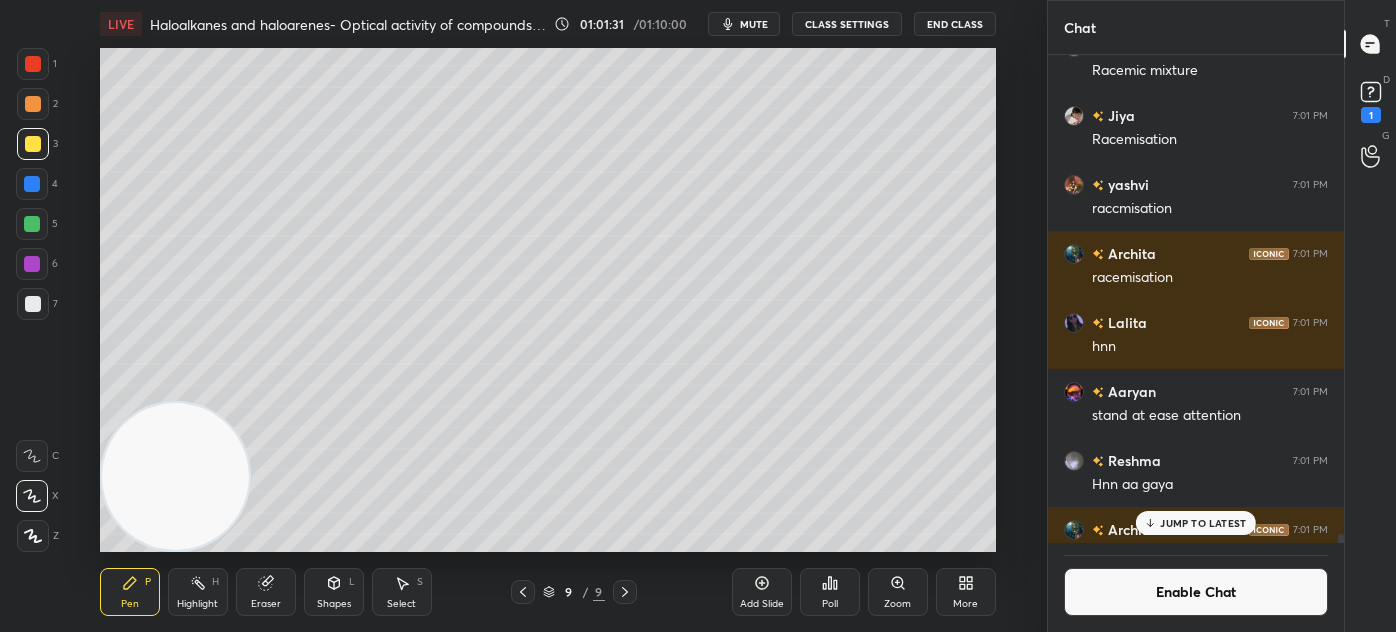 click at bounding box center [33, 304] 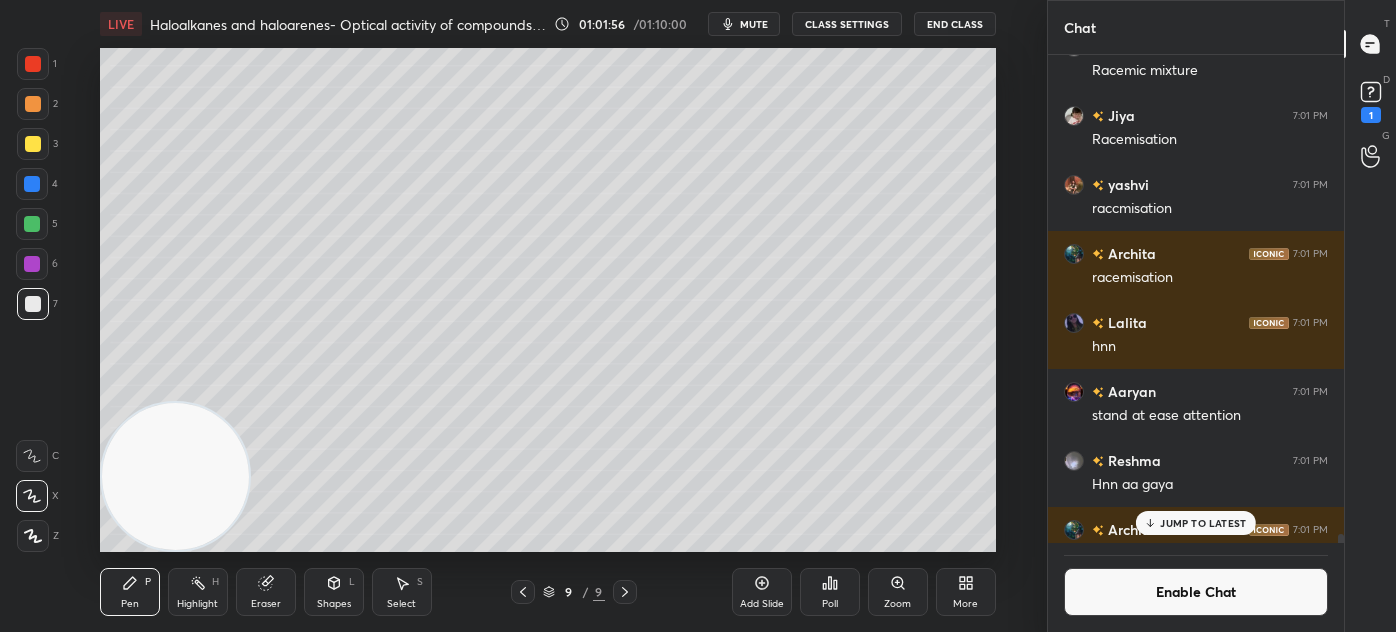 click at bounding box center (32, 224) 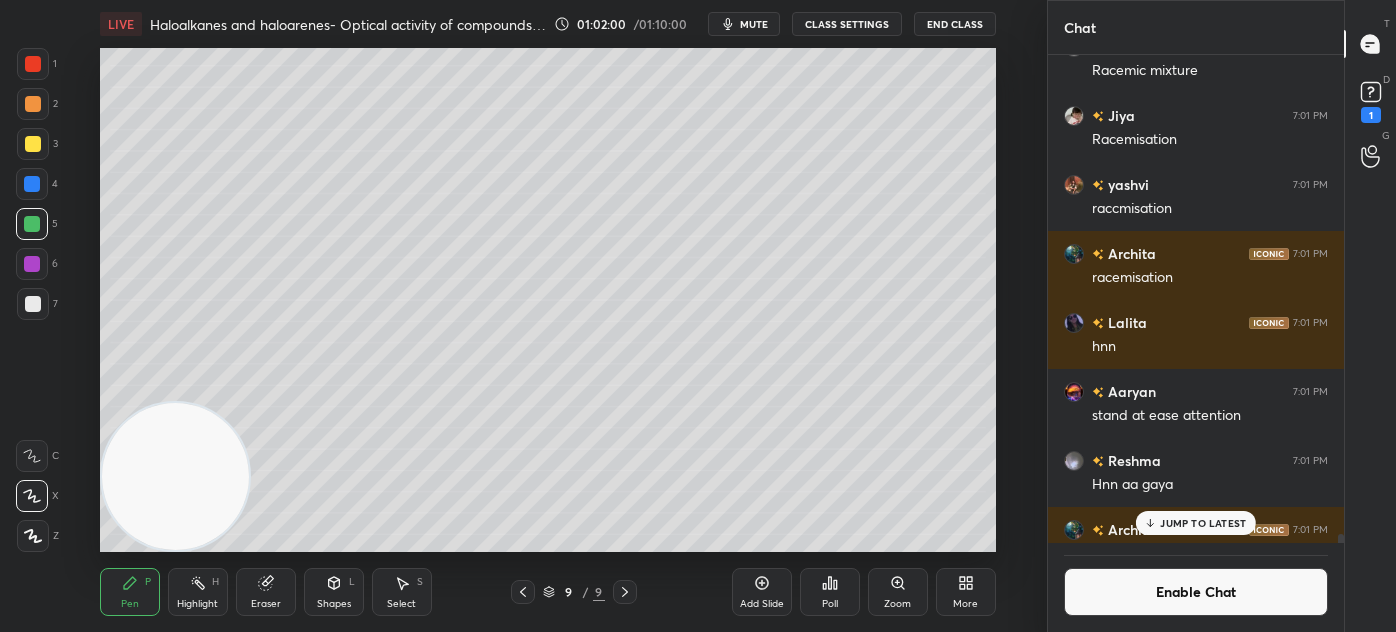 drag, startPoint x: 34, startPoint y: 309, endPoint x: 88, endPoint y: 323, distance: 55.7853 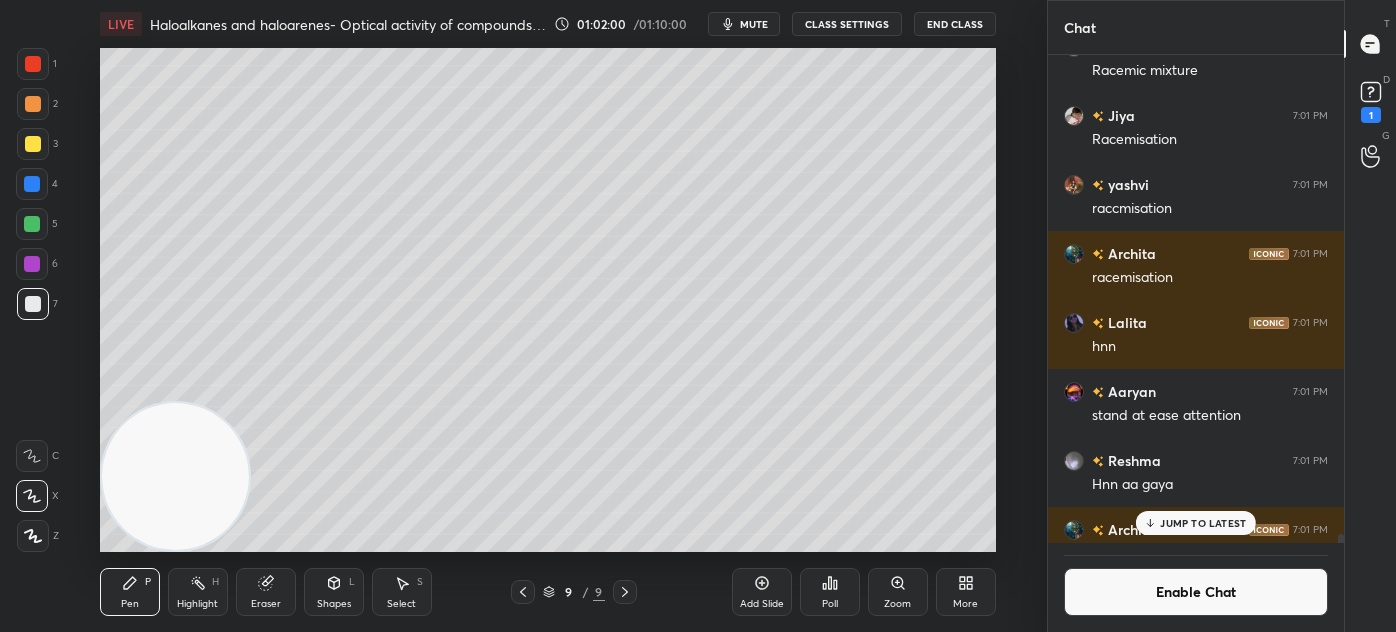 click on "Select S" at bounding box center [402, 592] 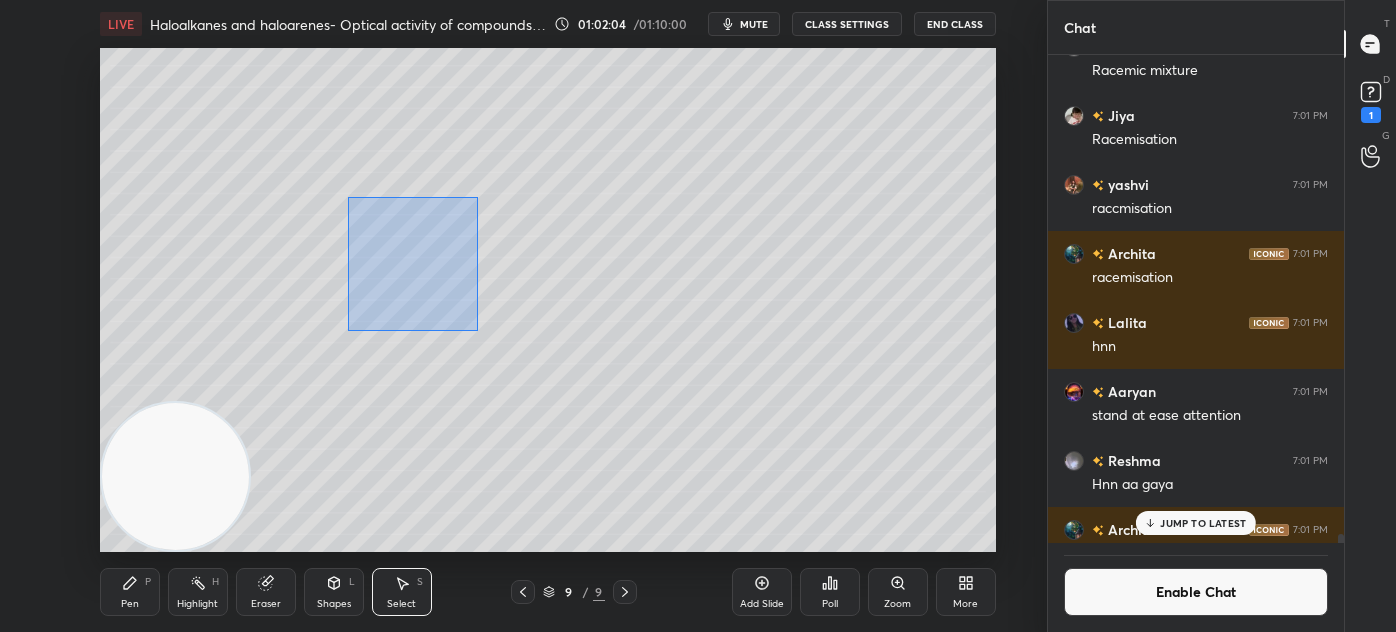 drag, startPoint x: 344, startPoint y: 211, endPoint x: 435, endPoint y: 309, distance: 133.73482 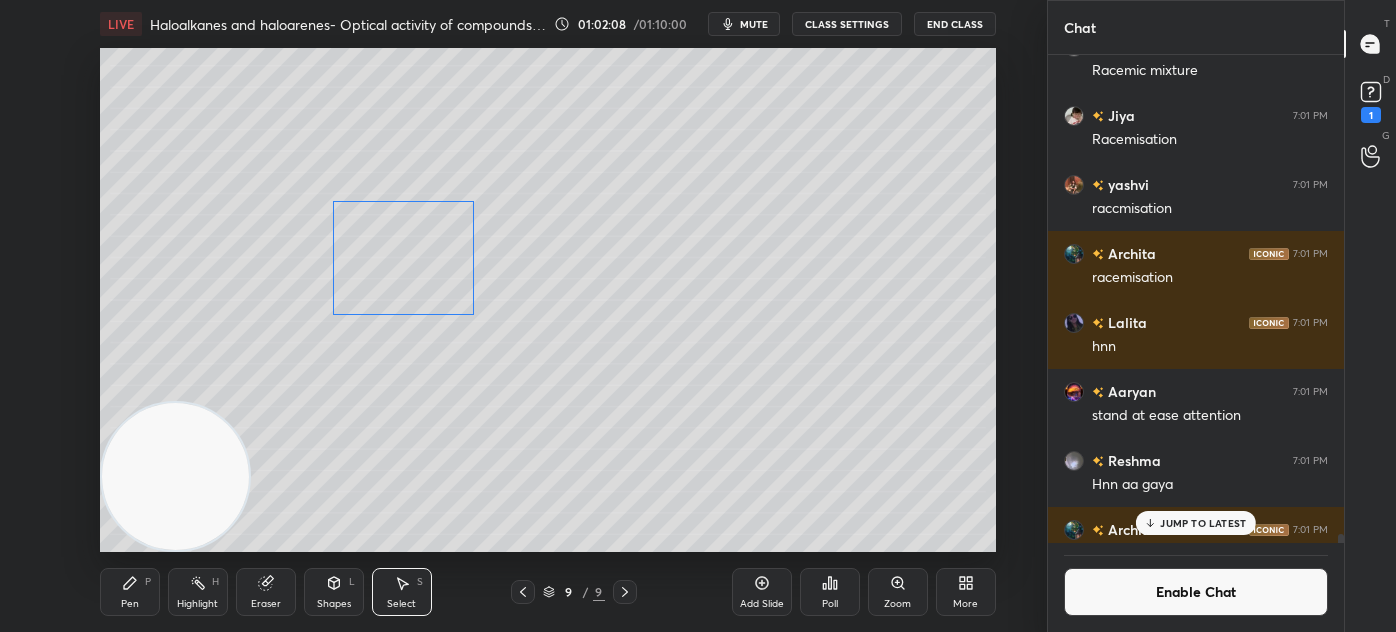 click on "0 ° Undo Copy Duplicate Duplicate to new slide Delete" at bounding box center (548, 300) 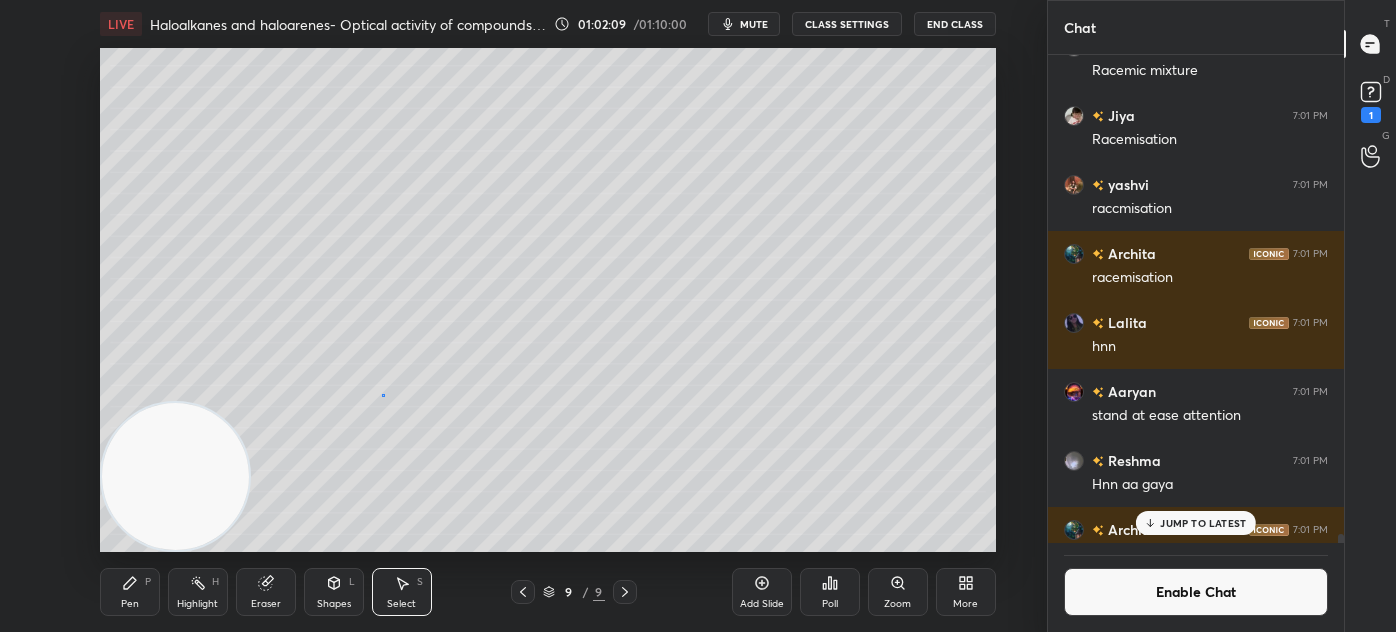 click on "0 ° Undo Copy Duplicate Duplicate to new slide Delete" at bounding box center (548, 300) 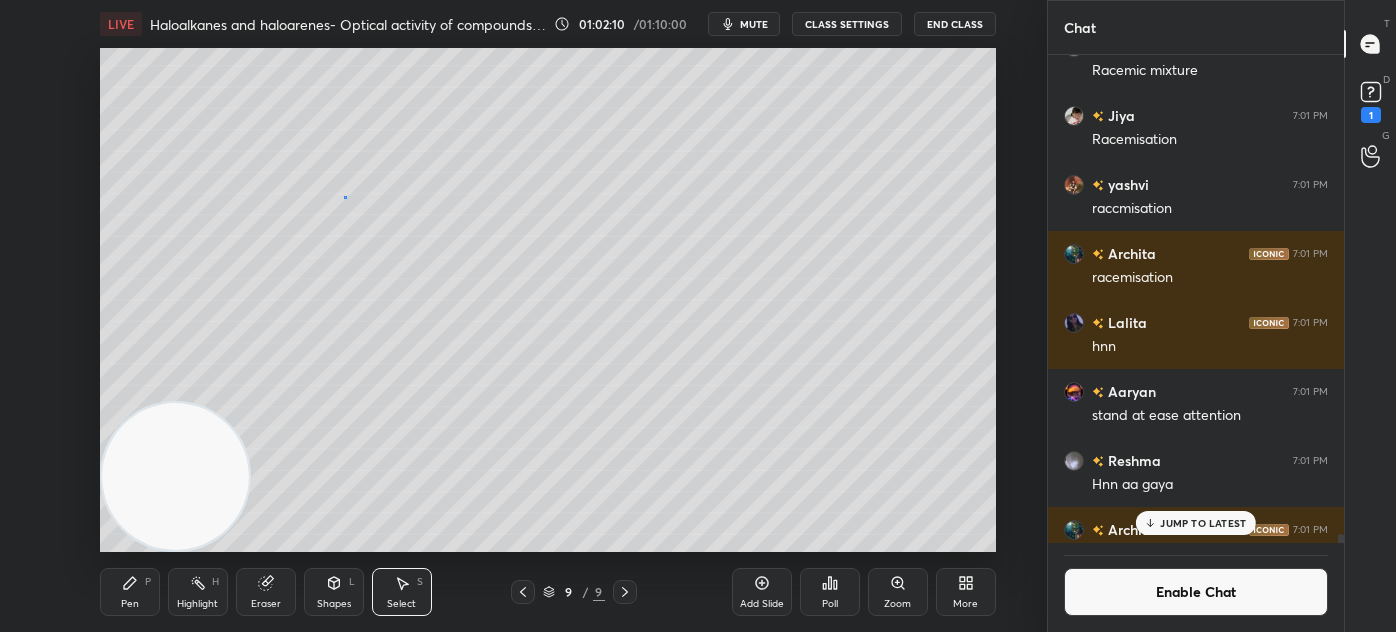 click on "0 ° Undo Copy Duplicate Duplicate to new slide Delete" at bounding box center [548, 300] 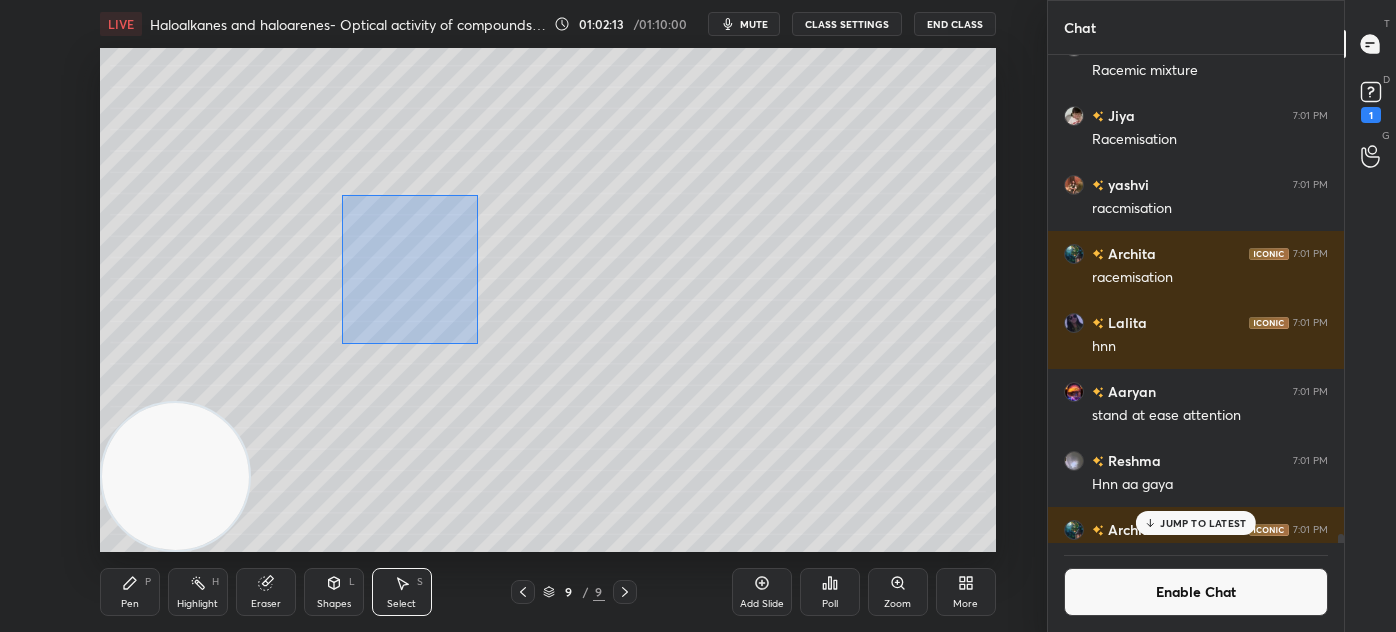 drag, startPoint x: 342, startPoint y: 195, endPoint x: 466, endPoint y: 305, distance: 165.75887 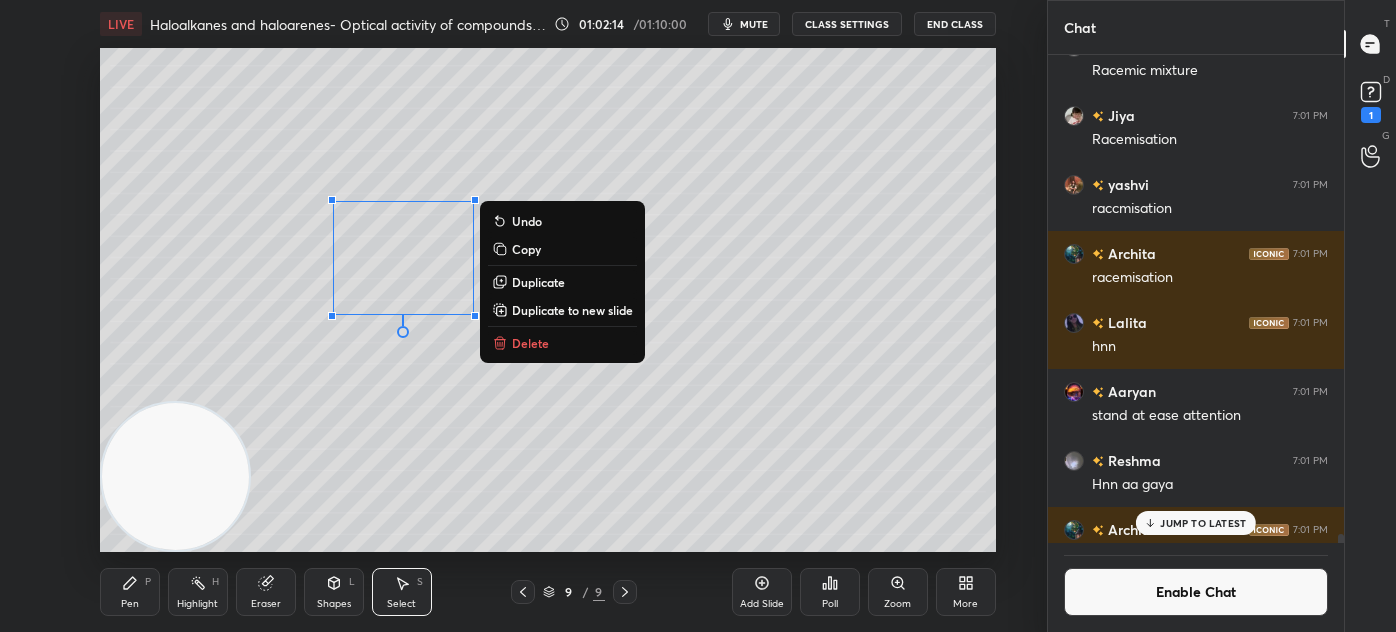 click on "Duplicate" at bounding box center [538, 282] 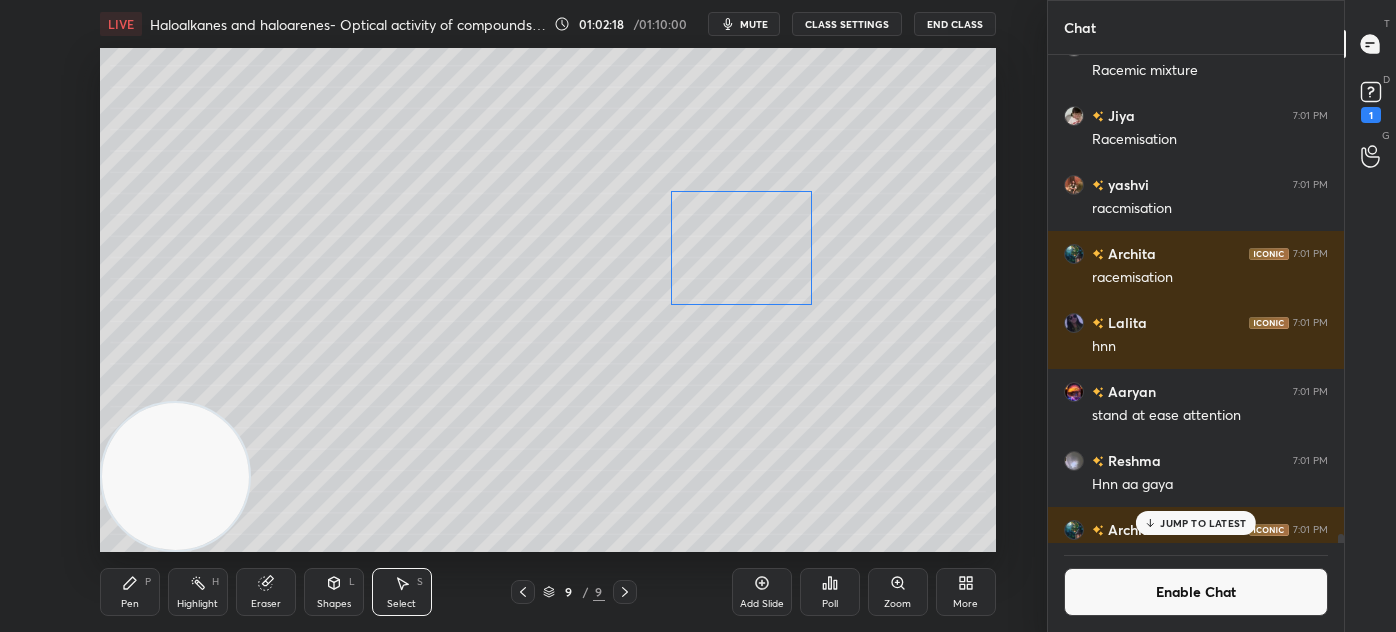drag, startPoint x: 435, startPoint y: 292, endPoint x: 753, endPoint y: 262, distance: 319.41196 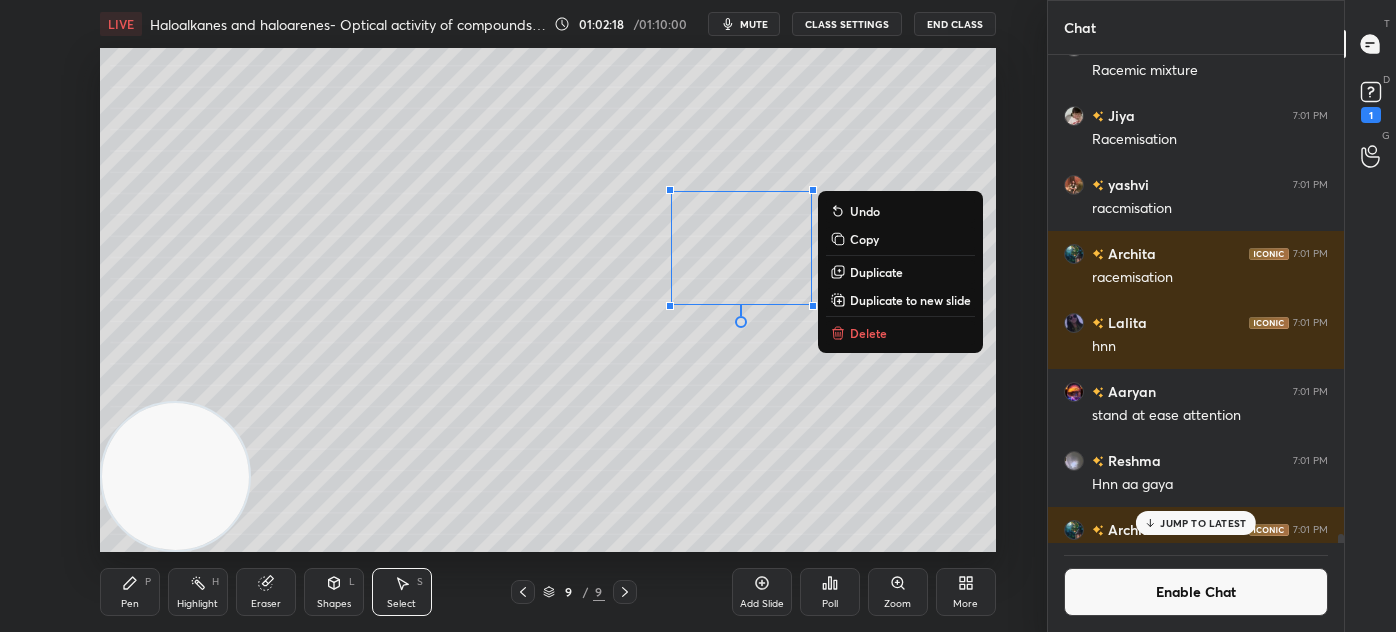 click on "0 ° Undo Copy Duplicate Duplicate to new slide Delete" at bounding box center (548, 300) 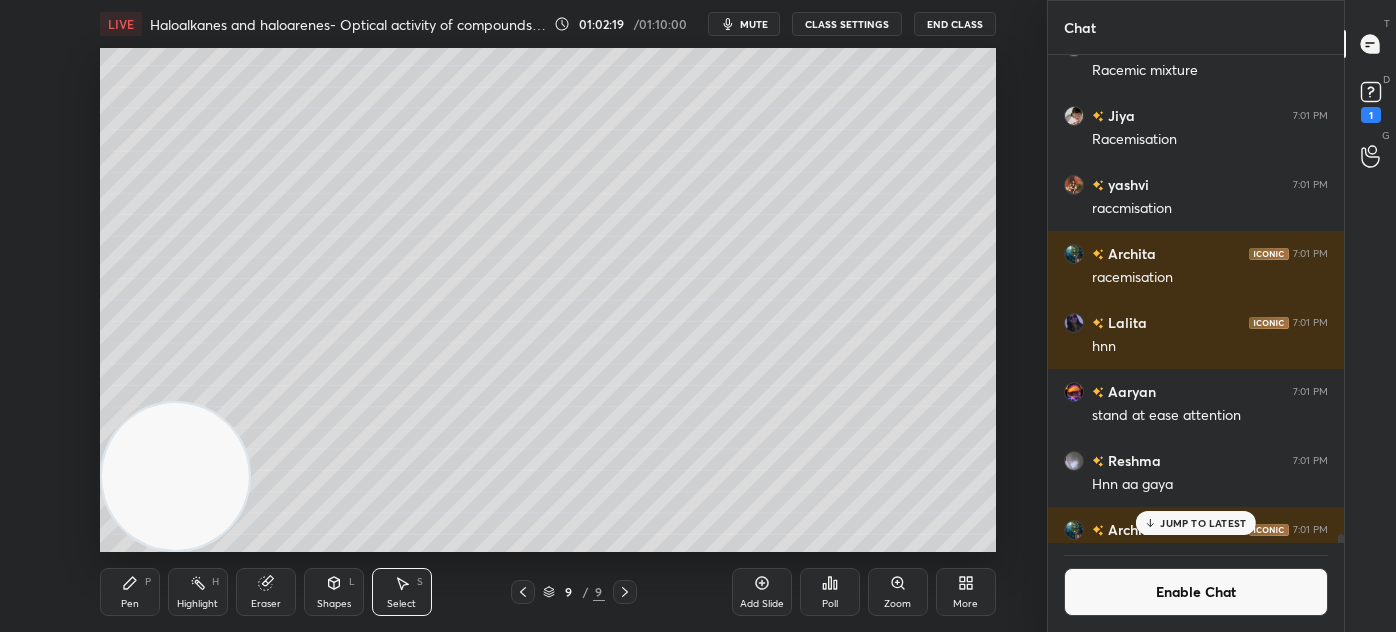 click on "Eraser" at bounding box center [266, 592] 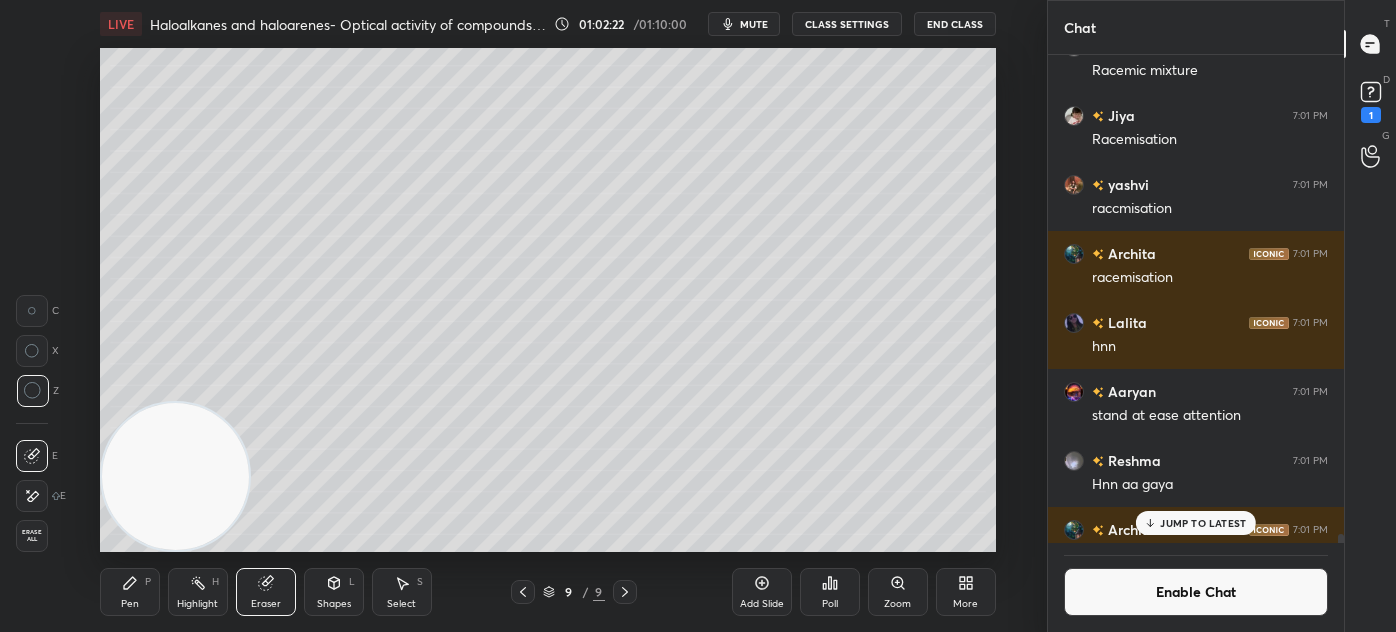 drag, startPoint x: 122, startPoint y: 594, endPoint x: 142, endPoint y: 580, distance: 24.41311 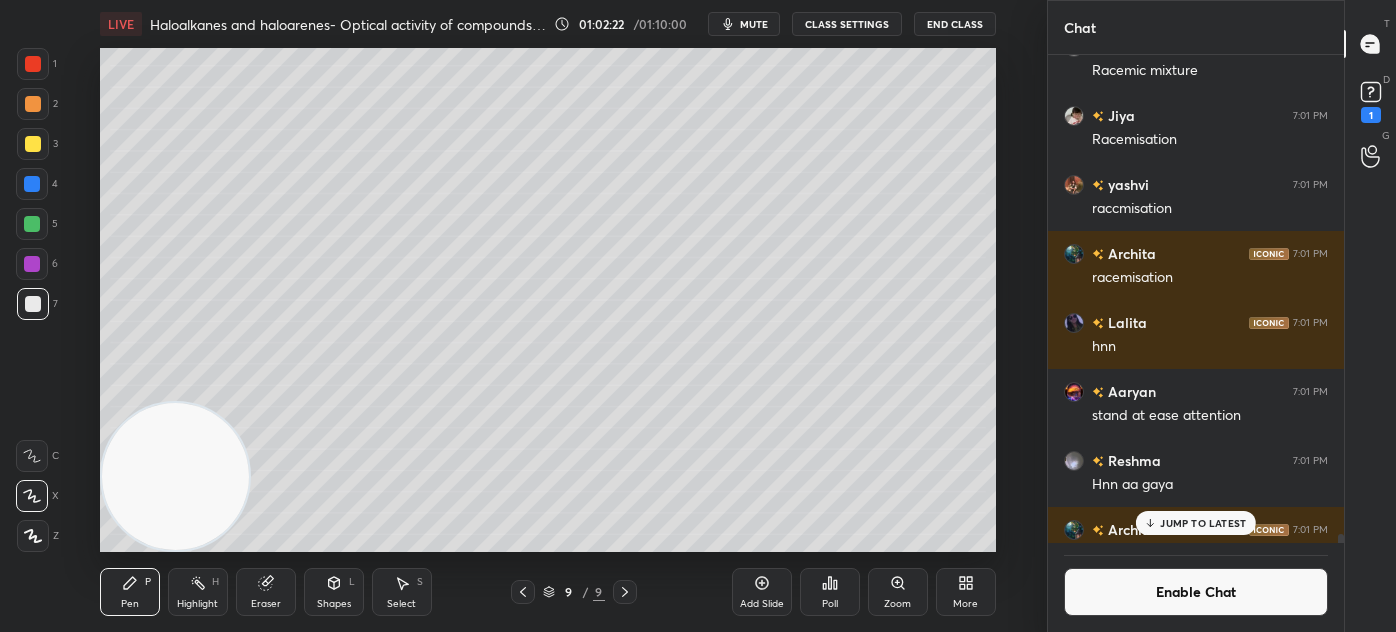 click at bounding box center [32, 224] 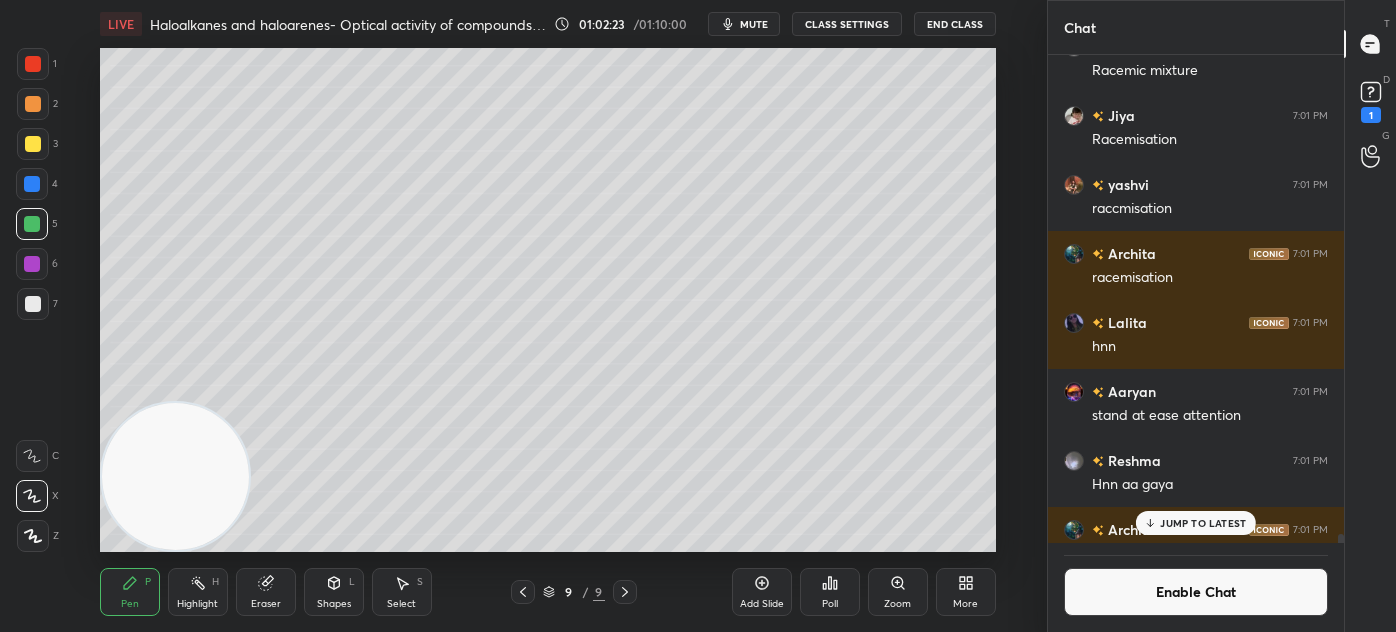 click at bounding box center (33, 536) 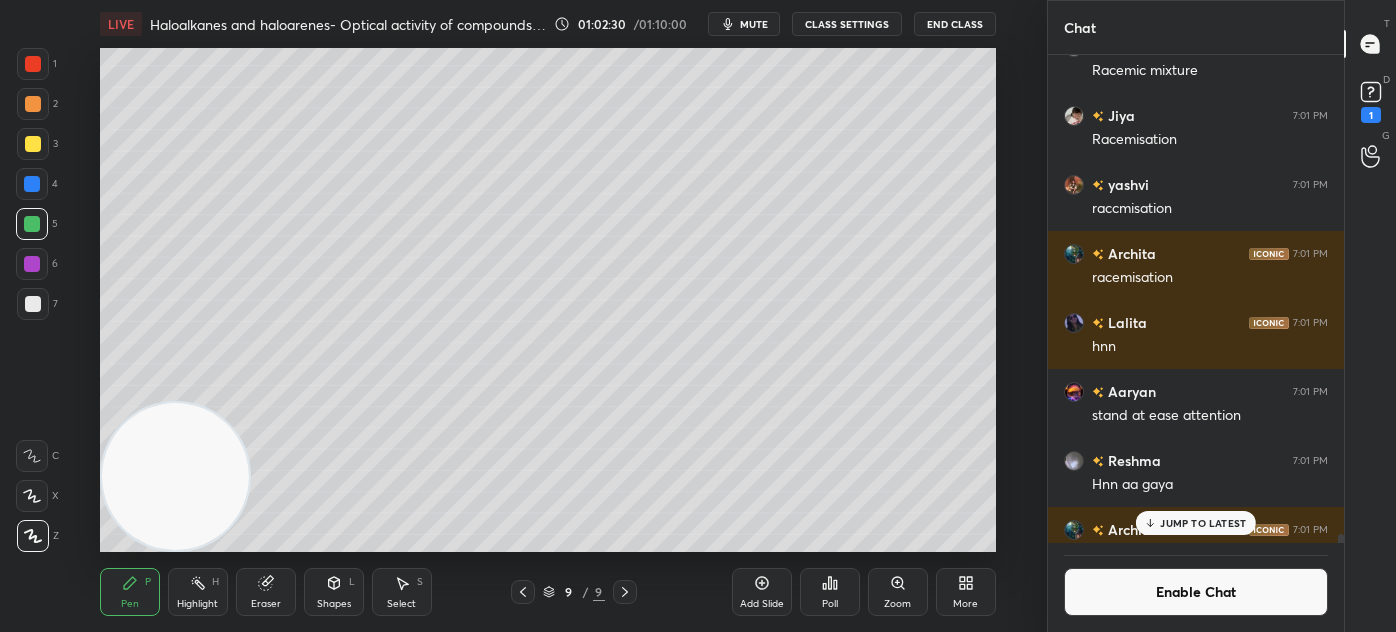 click at bounding box center [33, 144] 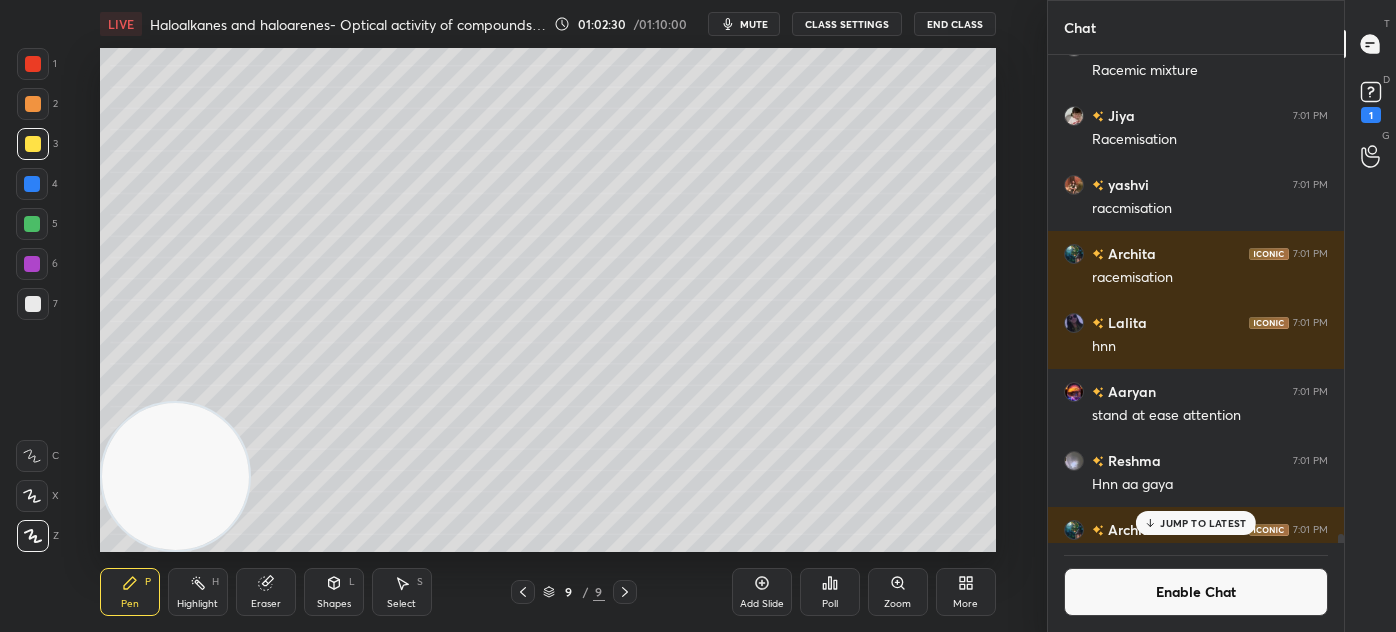 click 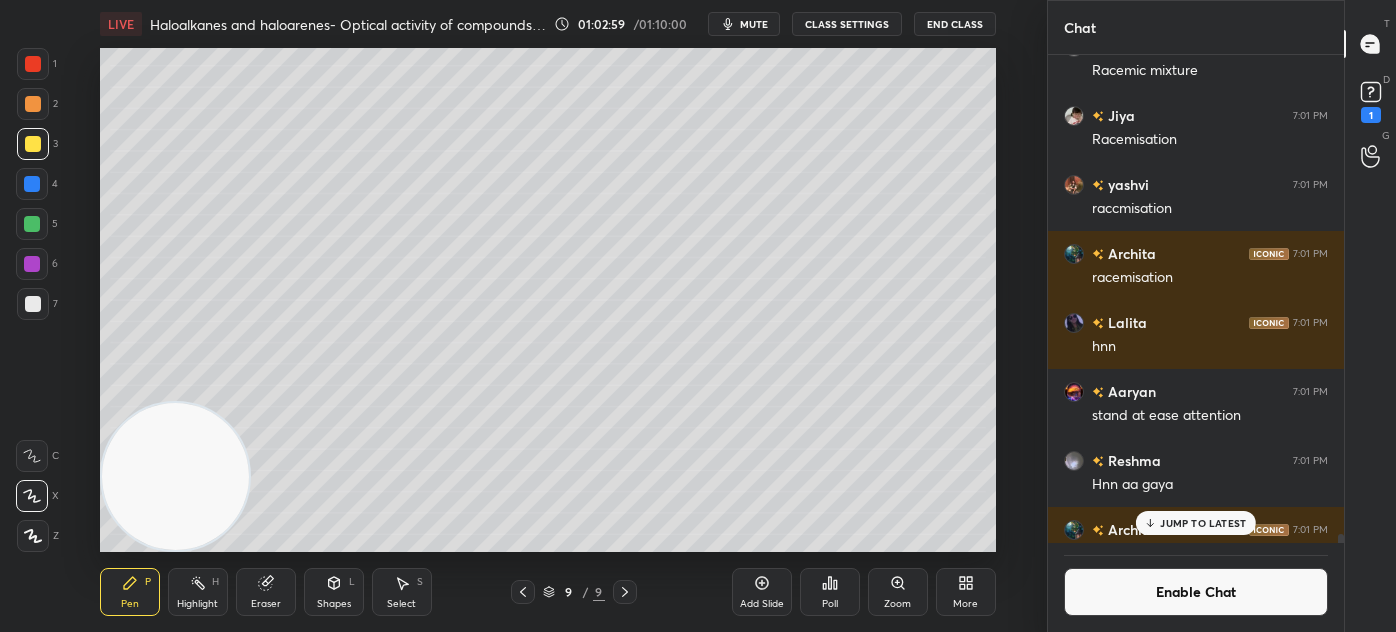 click at bounding box center (32, 224) 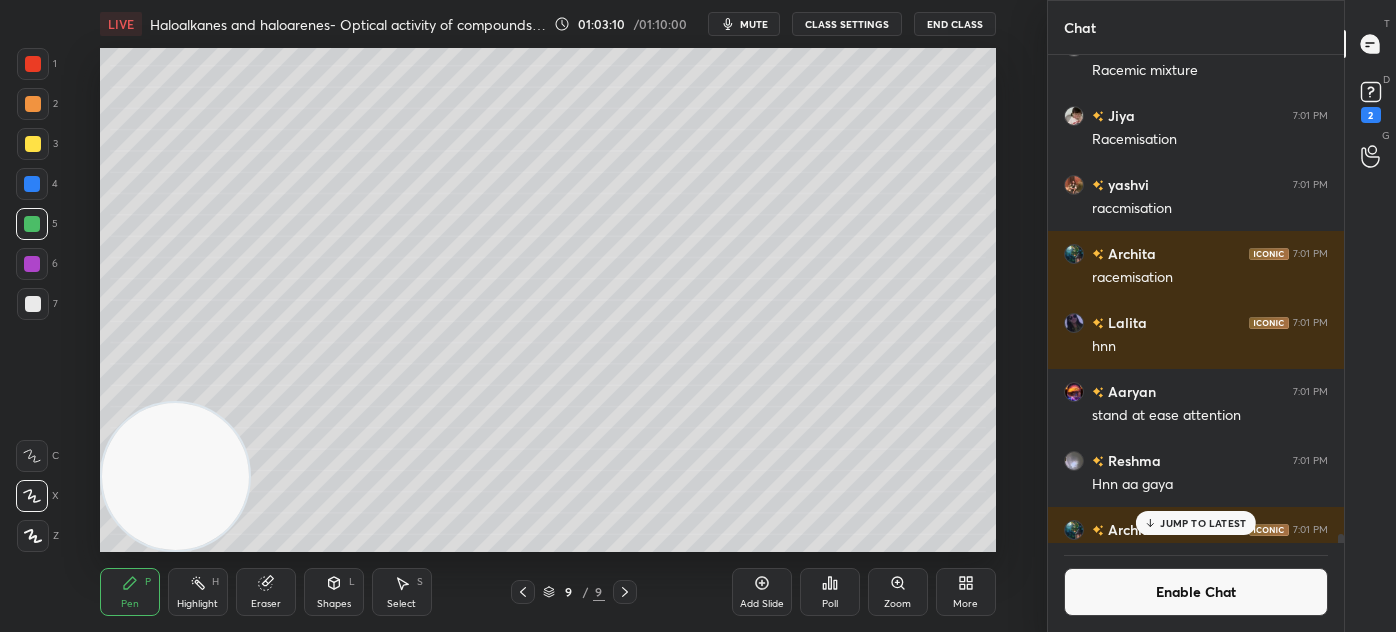 drag, startPoint x: 28, startPoint y: 143, endPoint x: 74, endPoint y: 202, distance: 74.8131 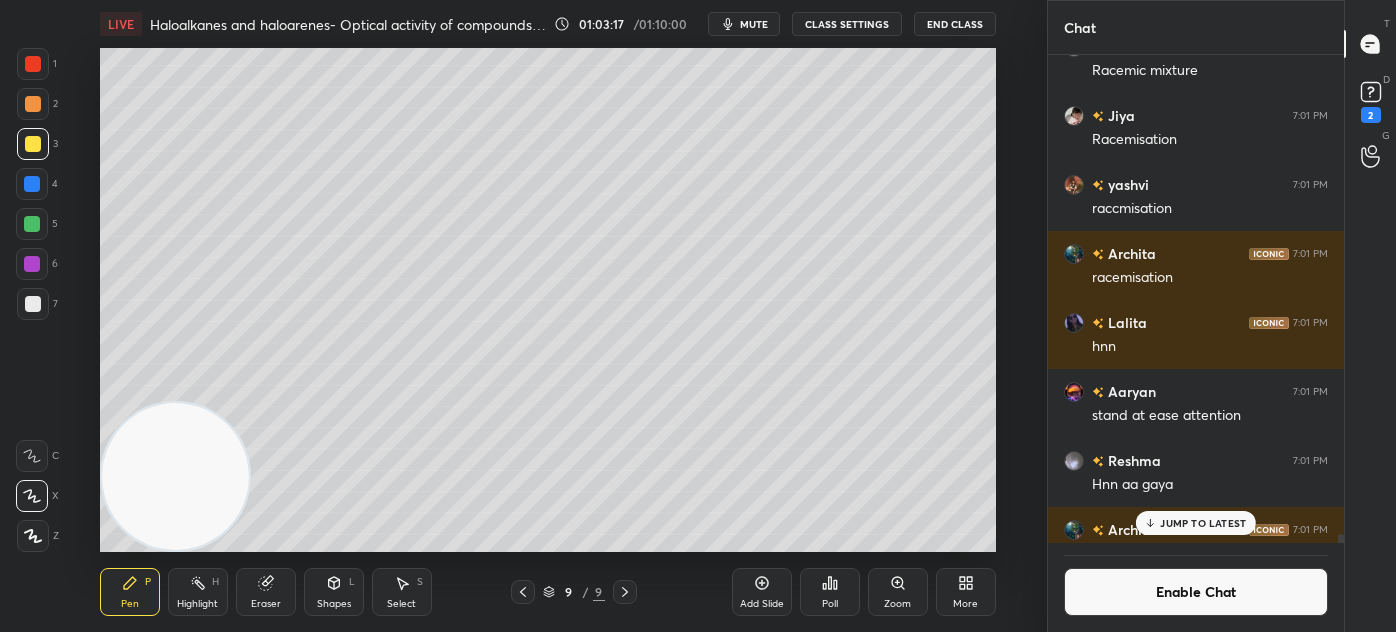 click at bounding box center [32, 224] 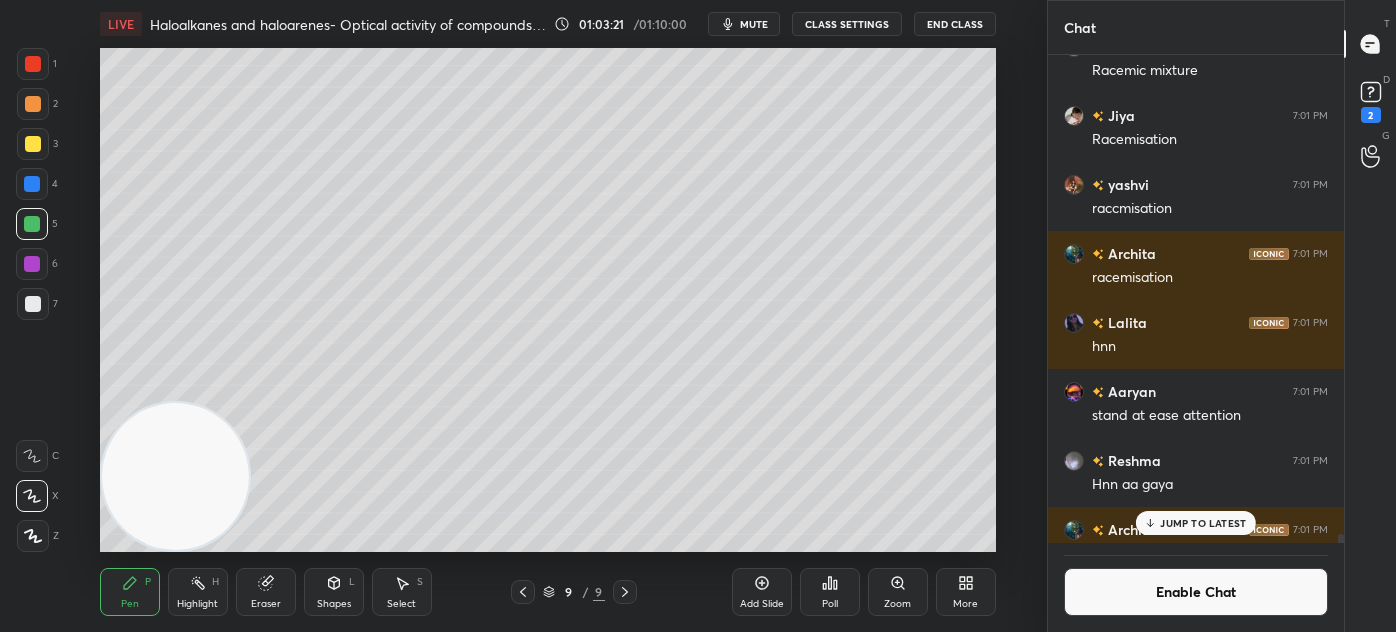 drag, startPoint x: 40, startPoint y: 134, endPoint x: 88, endPoint y: 183, distance: 68.593 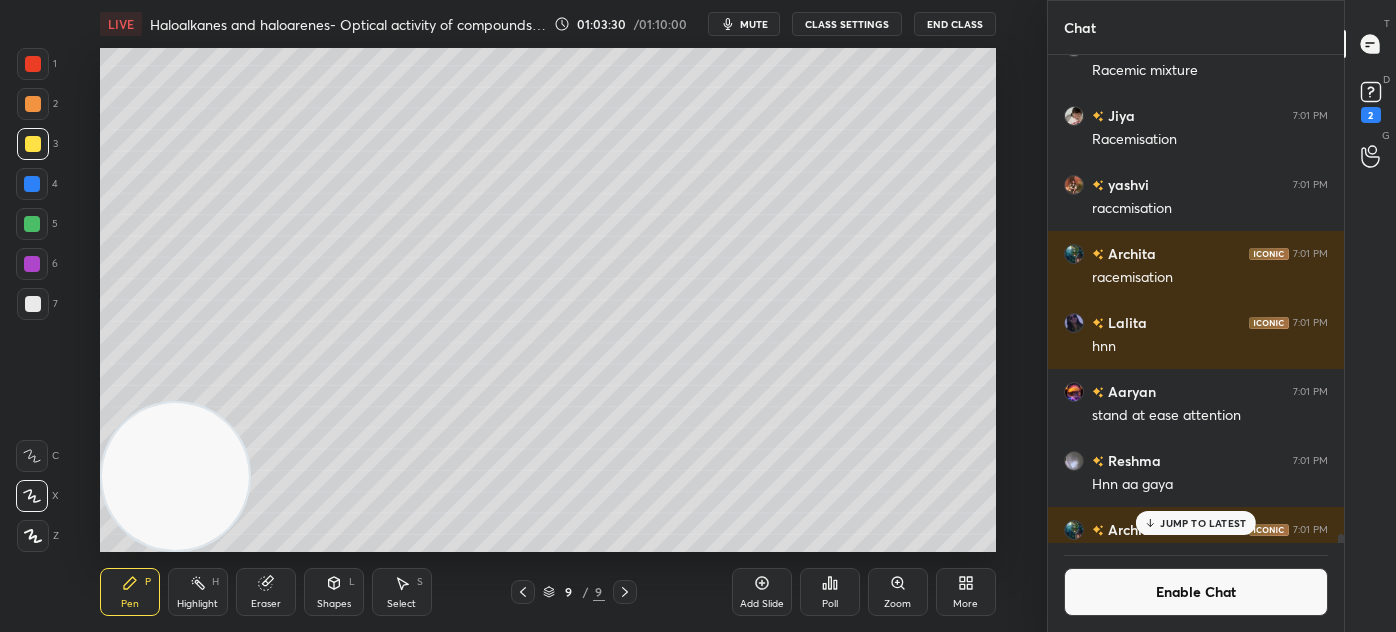 click at bounding box center [32, 224] 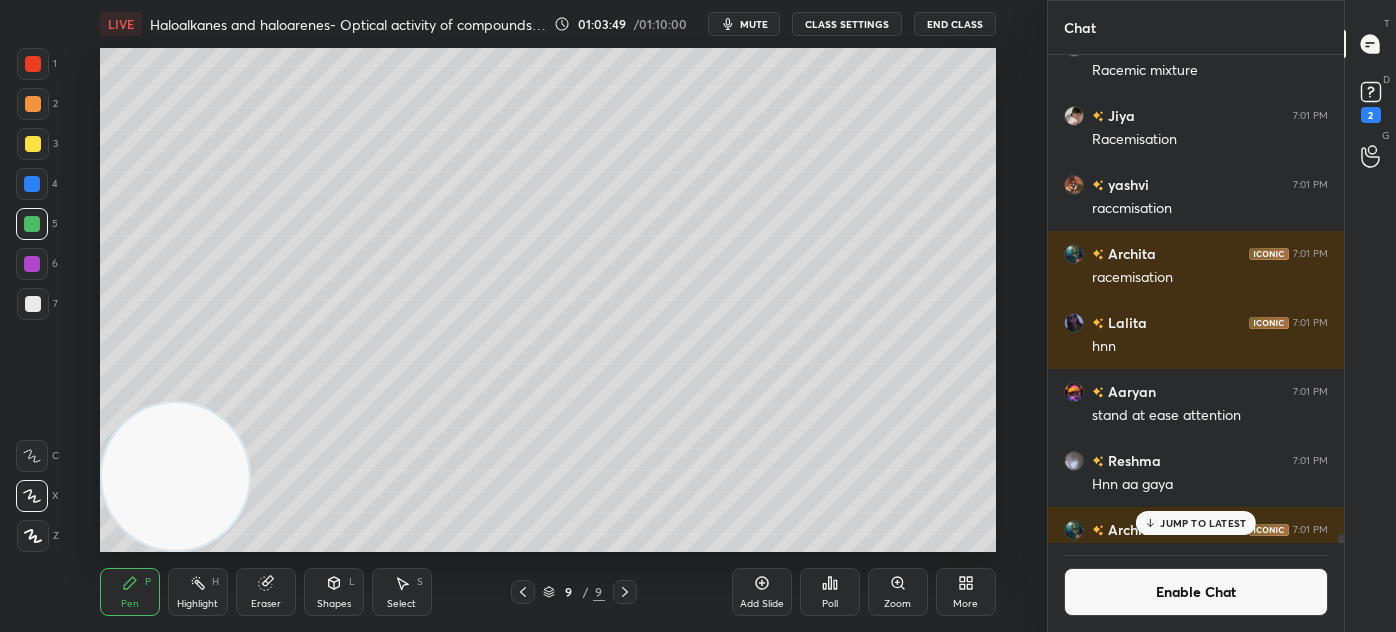 click at bounding box center (33, 304) 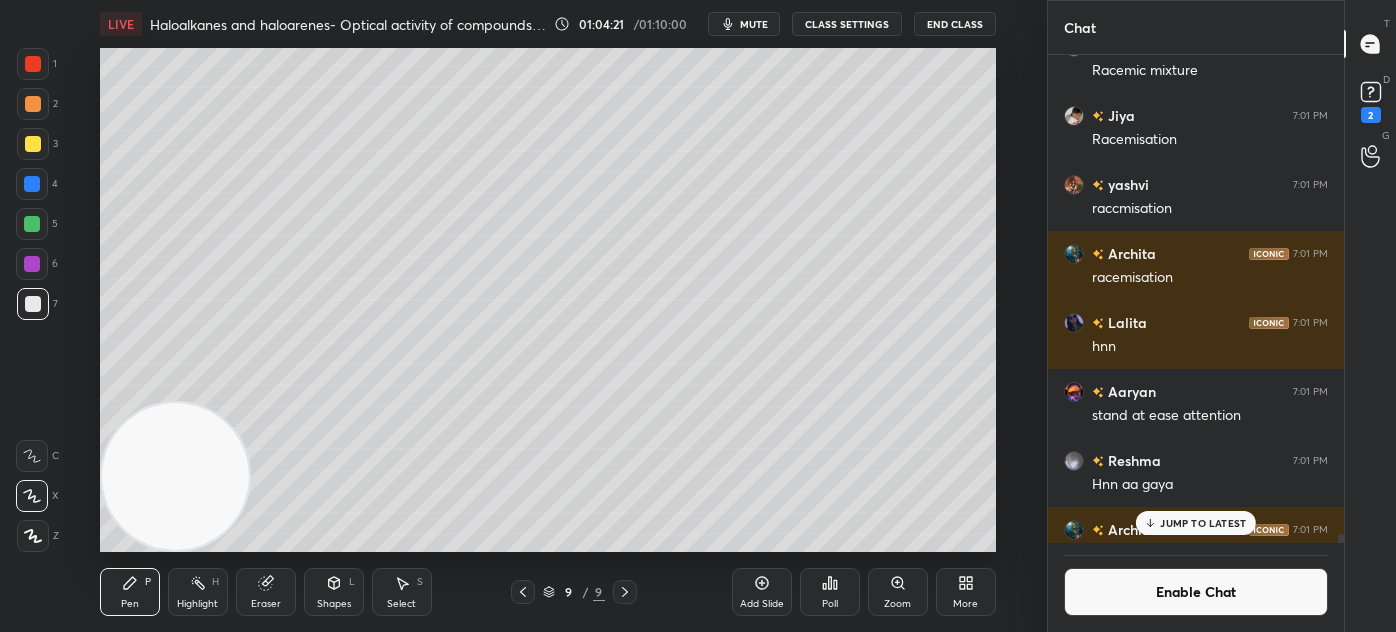 click on "JUMP TO LATEST" at bounding box center [1203, 523] 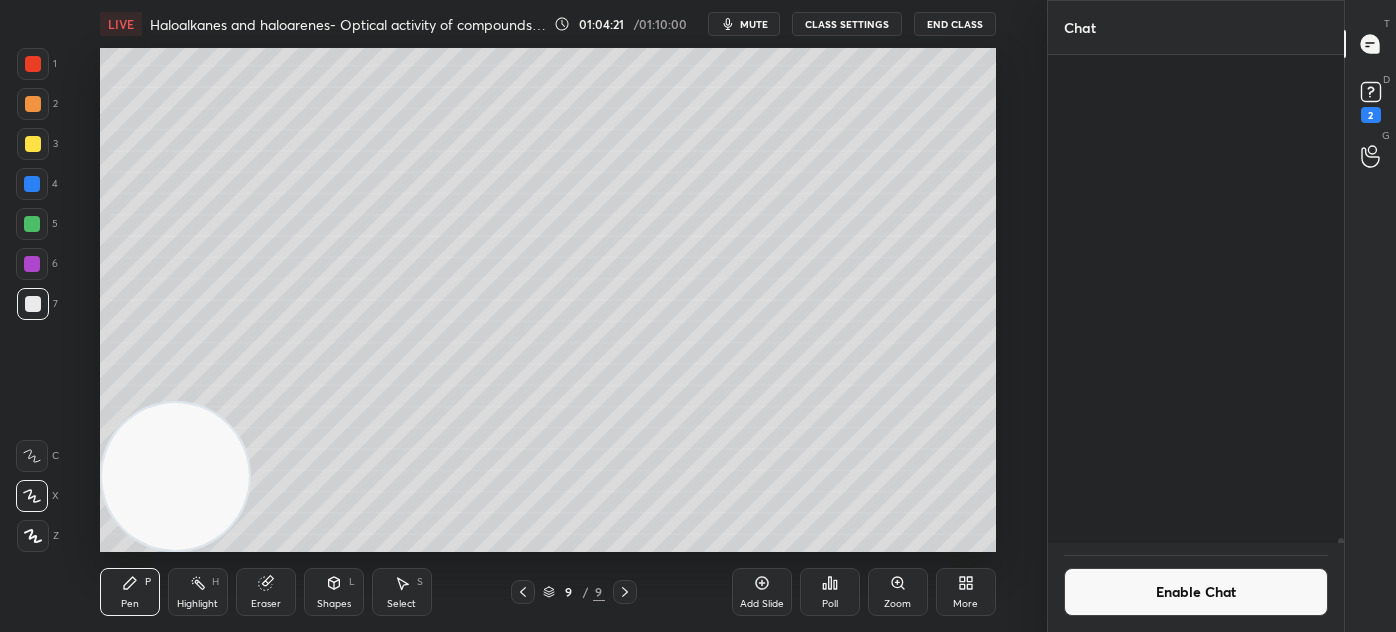 scroll, scrollTop: 43135, scrollLeft: 0, axis: vertical 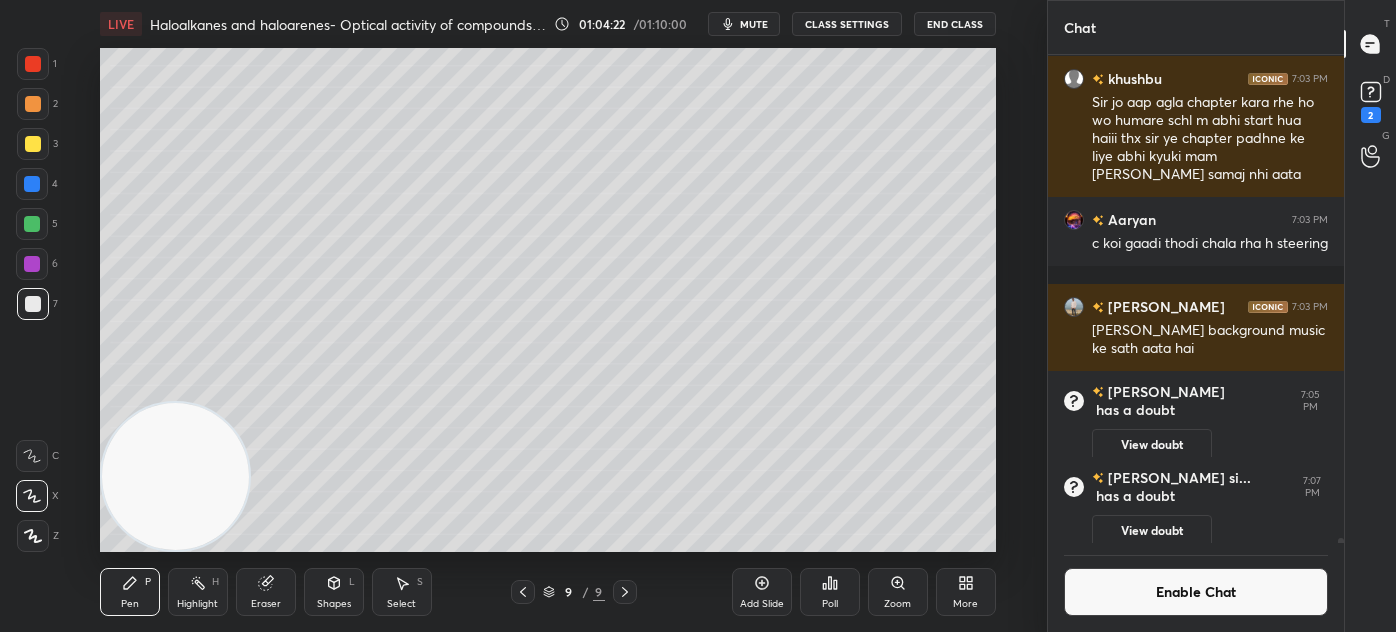 click on "Enable Chat" at bounding box center [1196, 592] 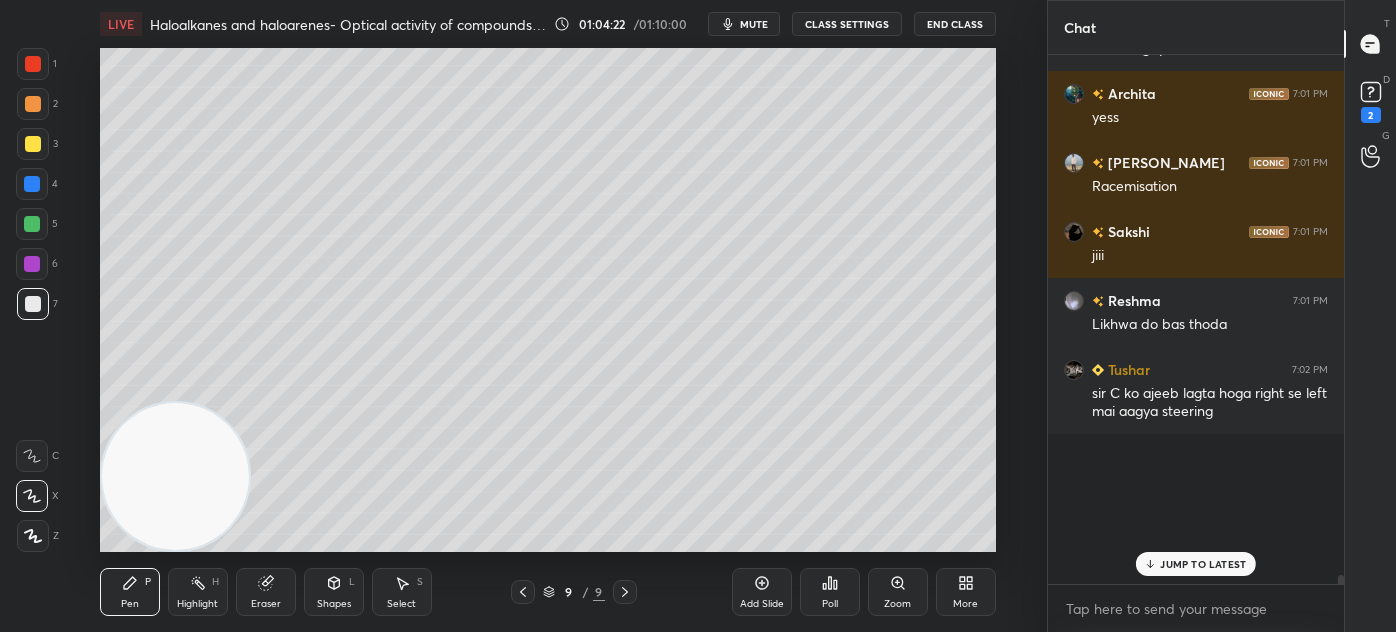 scroll, scrollTop: 6, scrollLeft: 5, axis: both 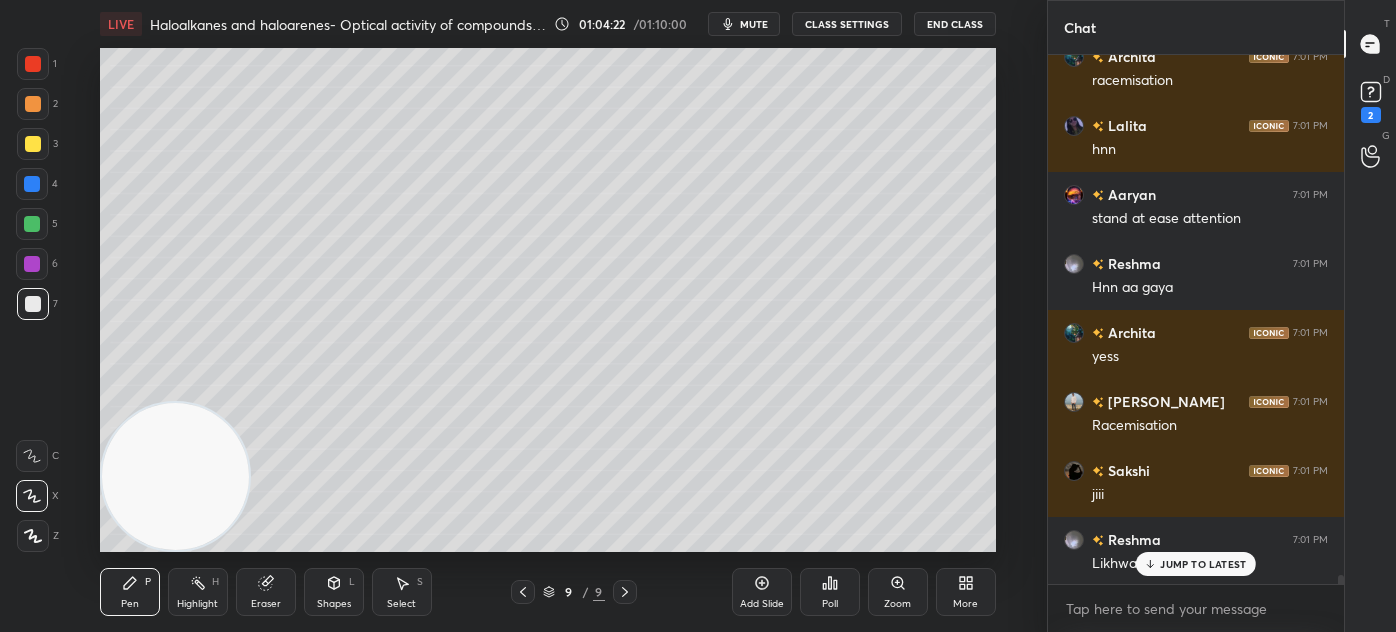 click on "JUMP TO LATEST" at bounding box center (1203, 564) 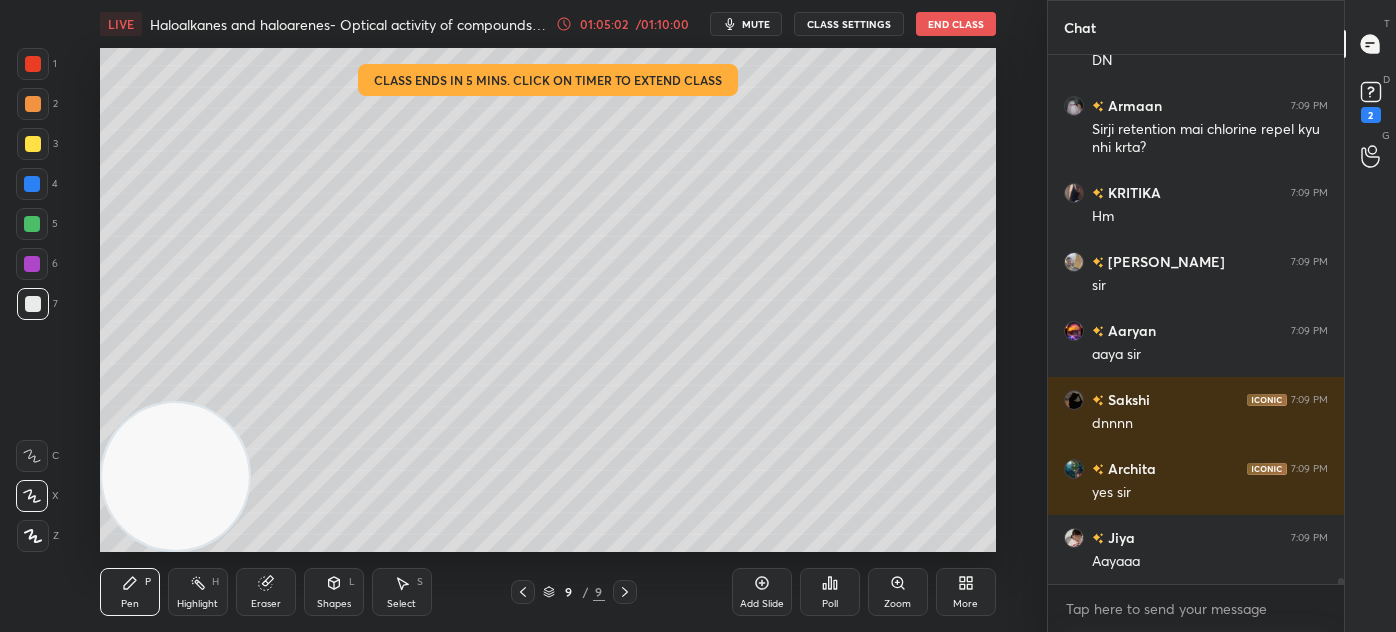 scroll, scrollTop: 44591, scrollLeft: 0, axis: vertical 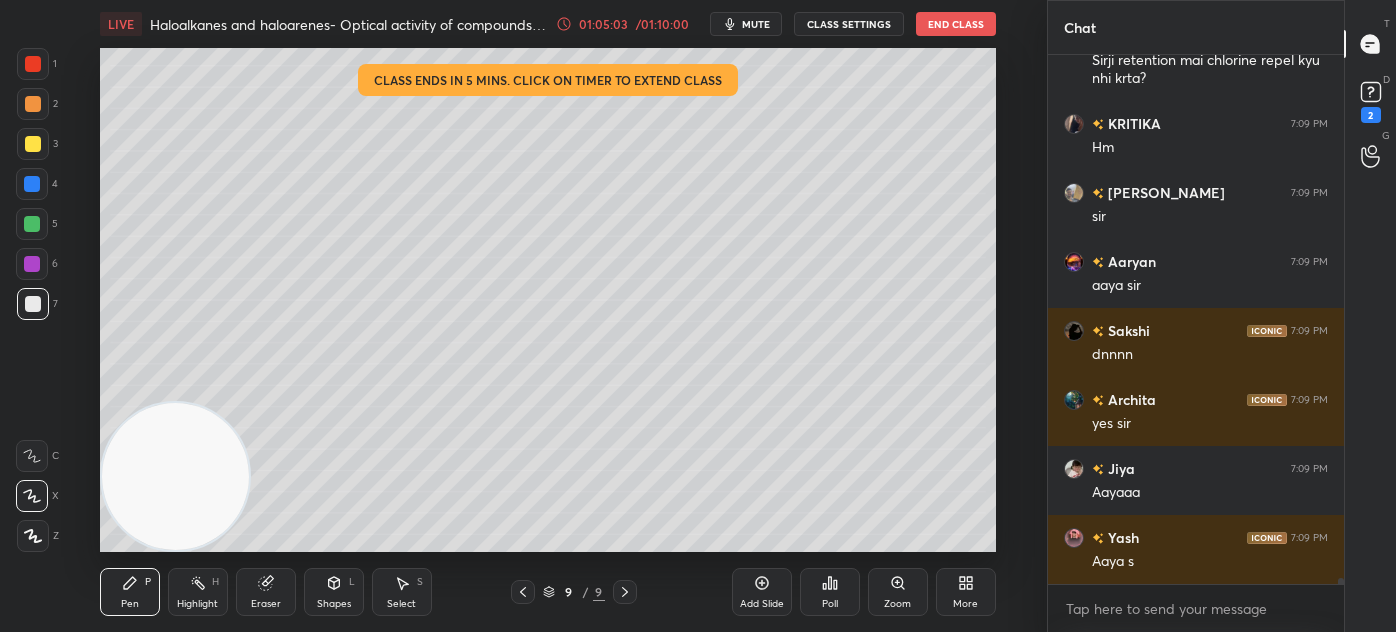 click 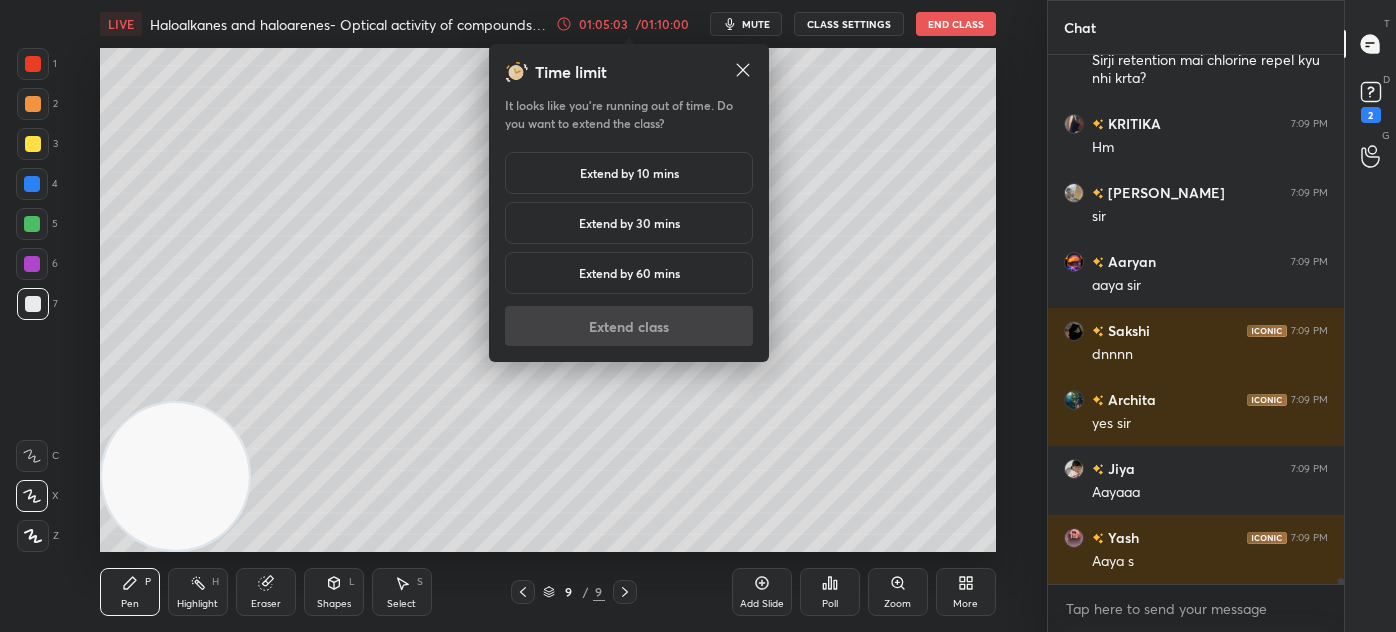 click on "Extend by 10 mins" at bounding box center [629, 173] 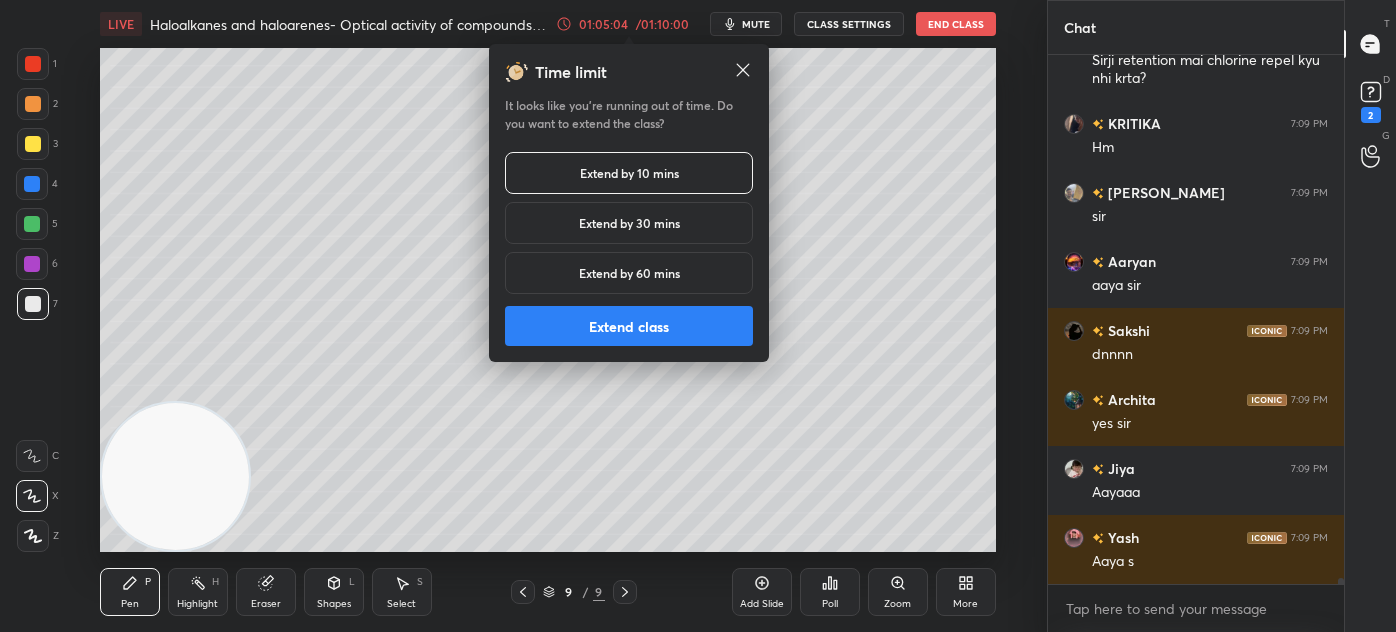 scroll, scrollTop: 44660, scrollLeft: 0, axis: vertical 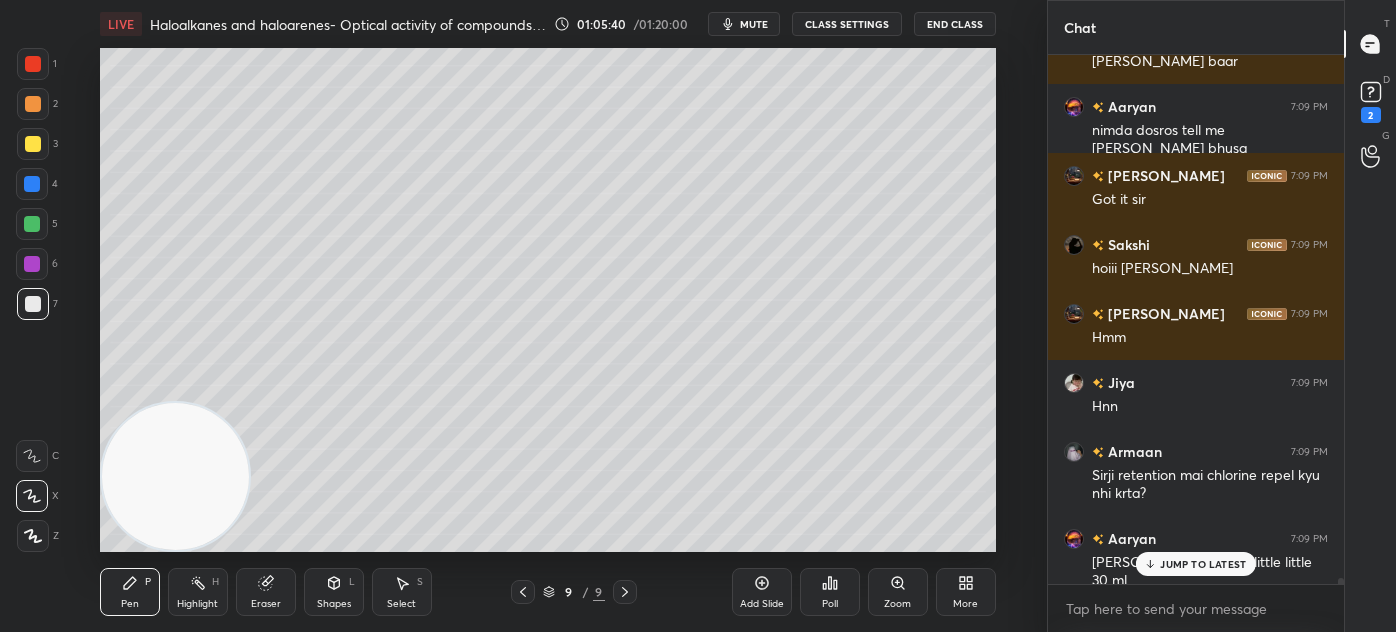 click at bounding box center (33, 64) 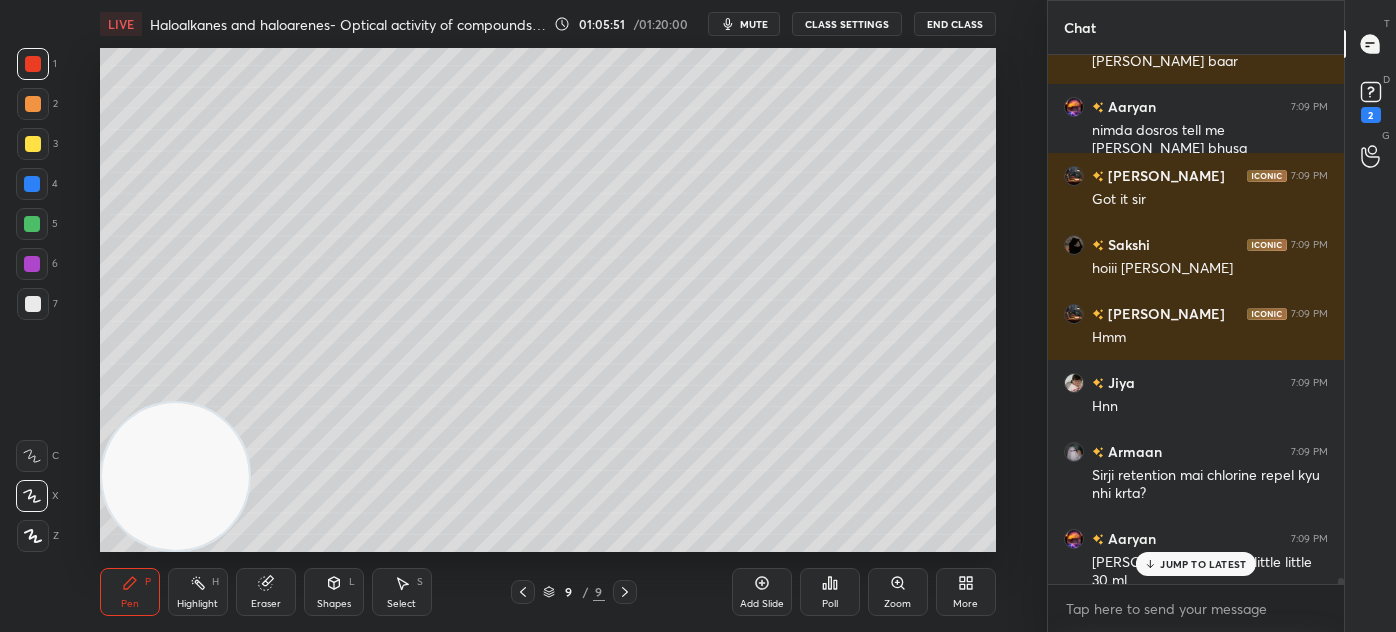 click on "Eraser" at bounding box center (266, 604) 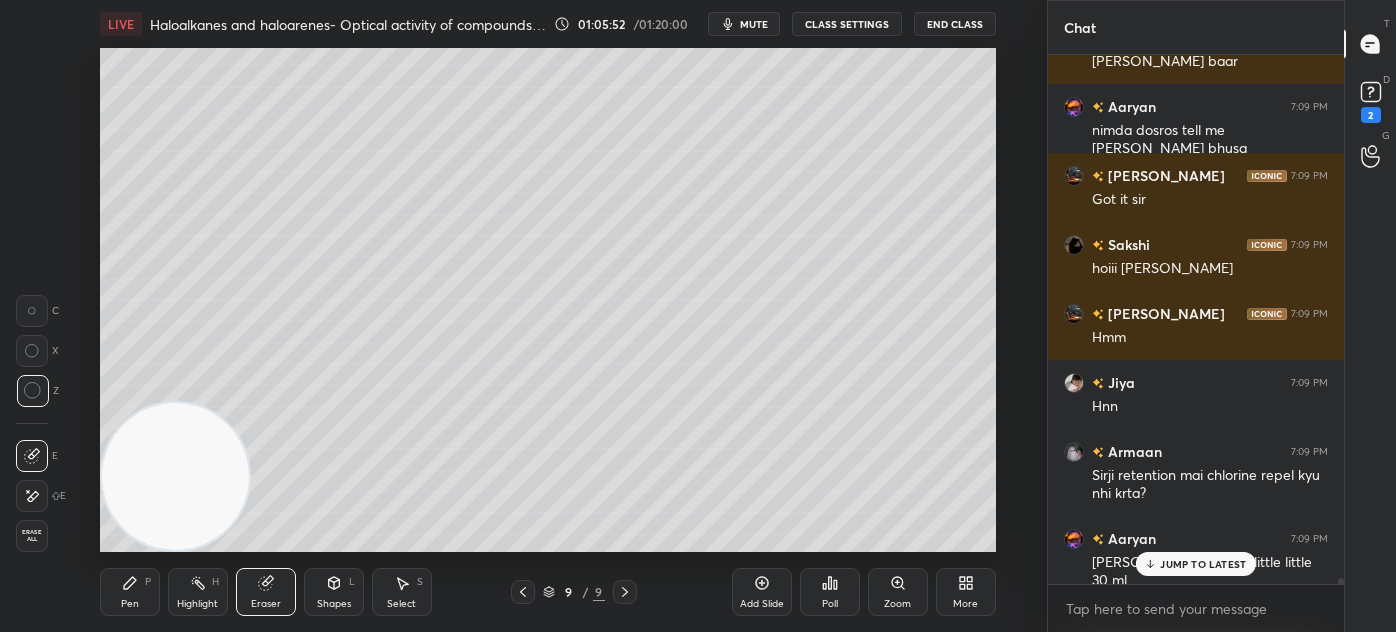 scroll, scrollTop: 45717, scrollLeft: 0, axis: vertical 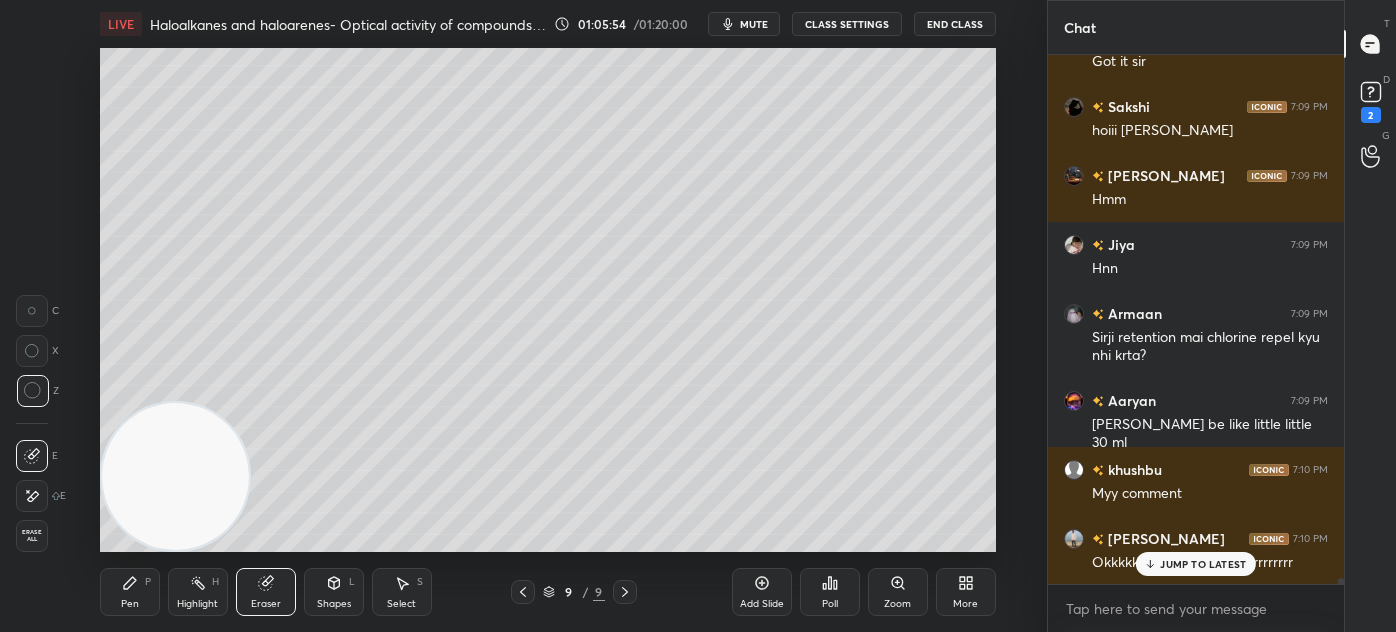 click on "Pen P" at bounding box center [130, 592] 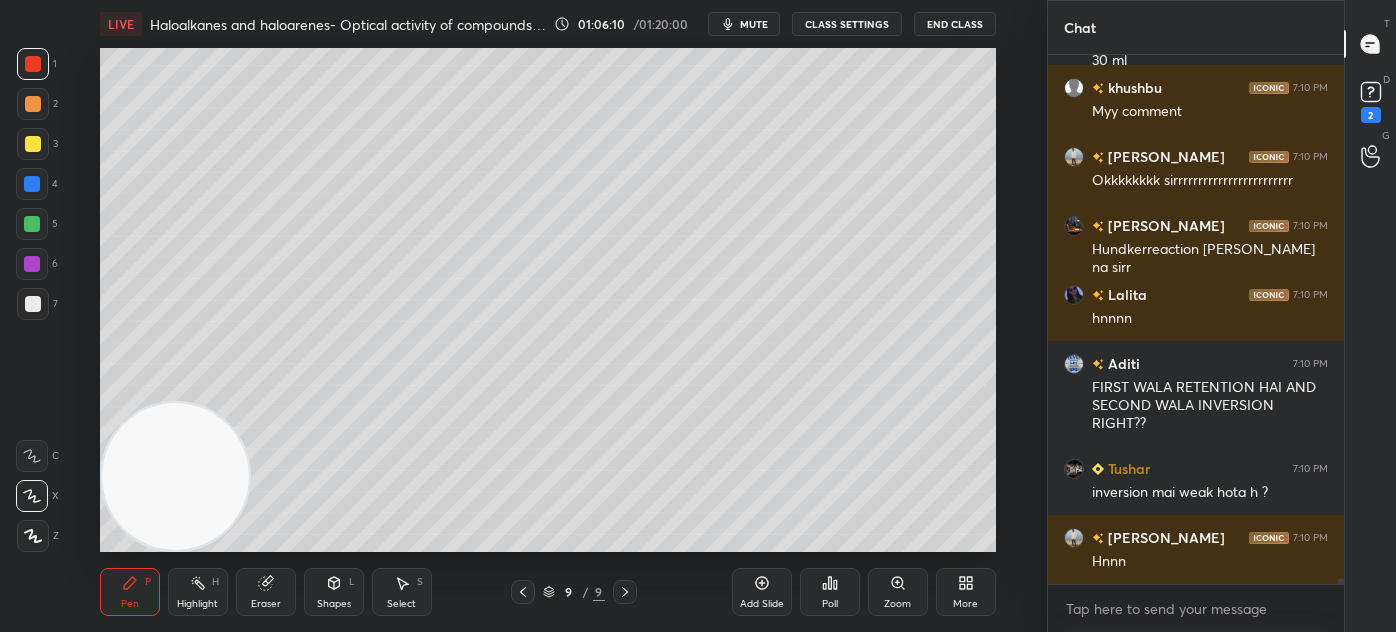 scroll, scrollTop: 46237, scrollLeft: 0, axis: vertical 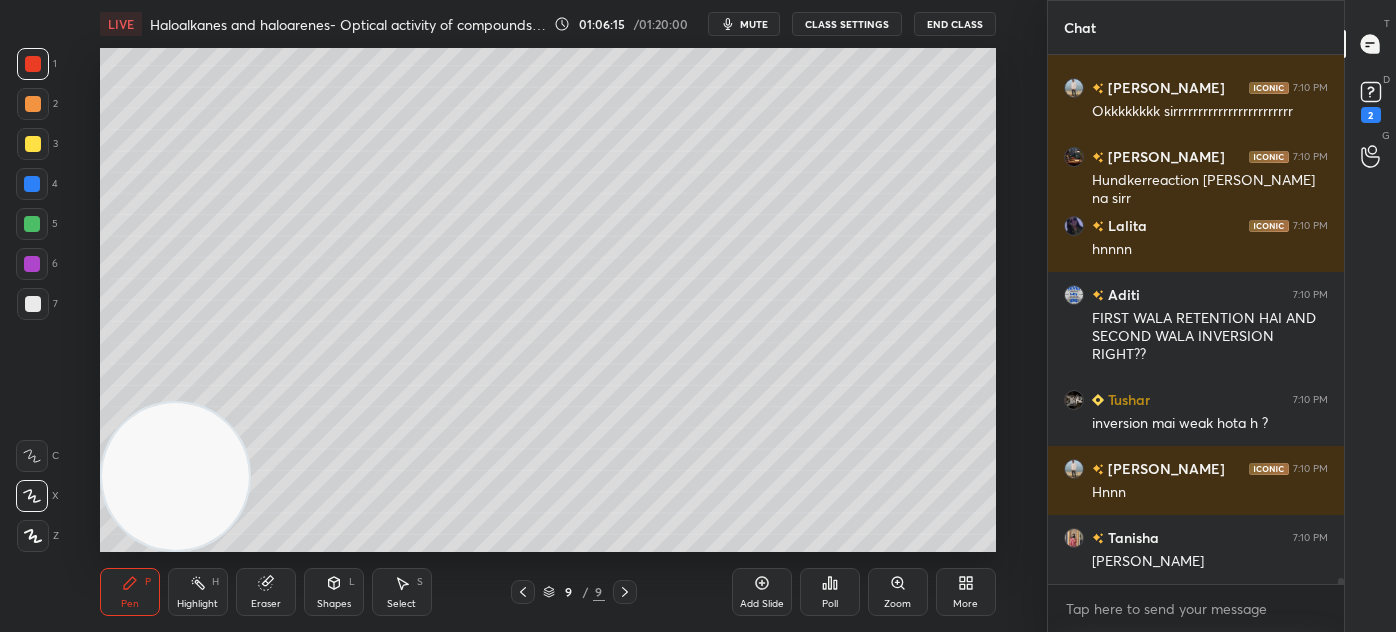 click at bounding box center (33, 304) 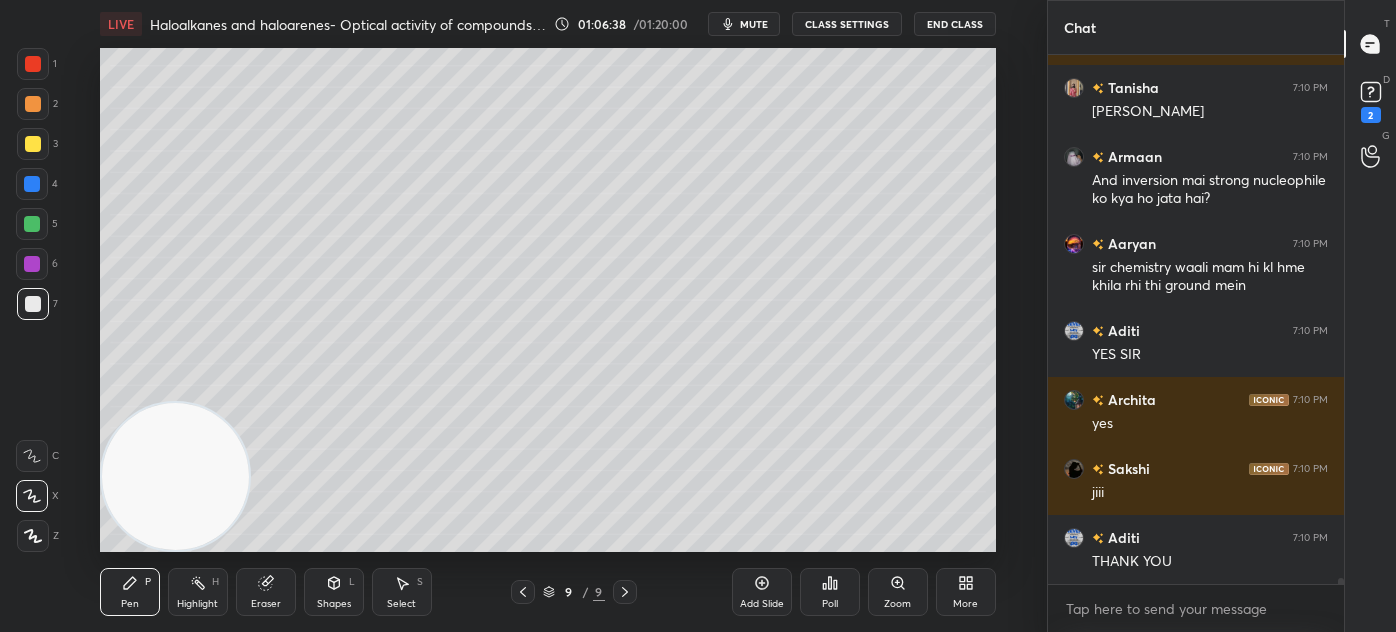 scroll, scrollTop: 46773, scrollLeft: 0, axis: vertical 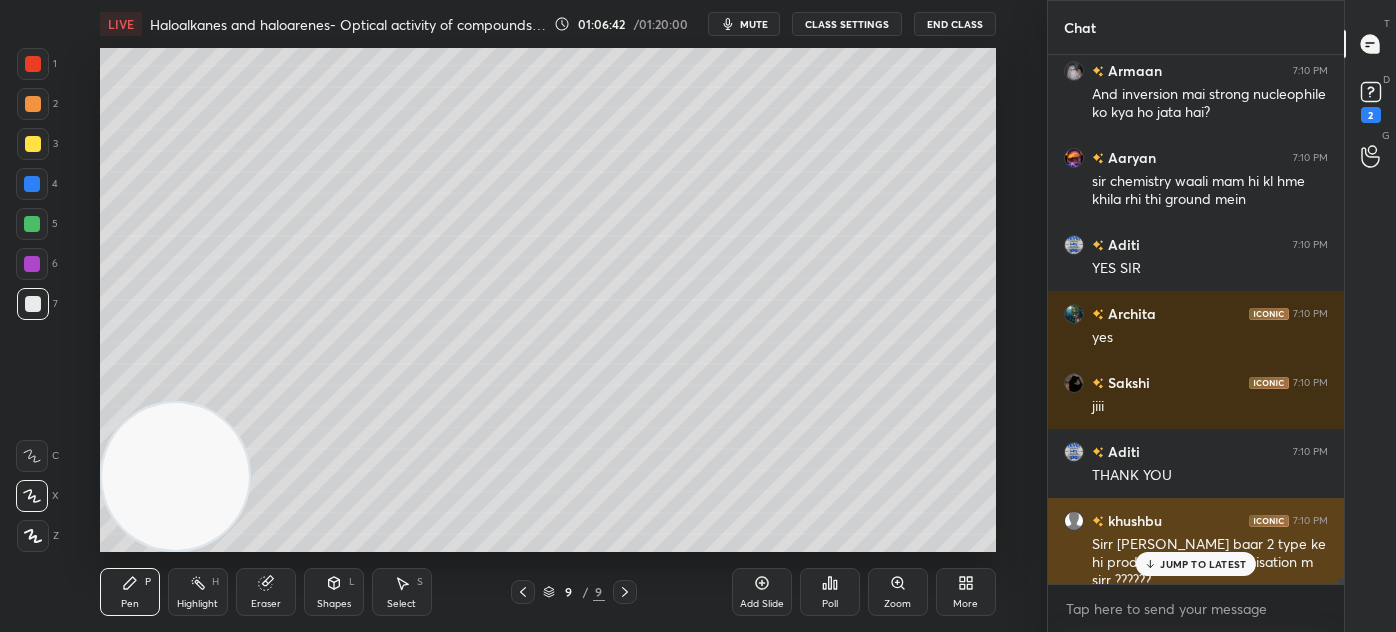 drag, startPoint x: 1188, startPoint y: 559, endPoint x: 1177, endPoint y: 564, distance: 12.083046 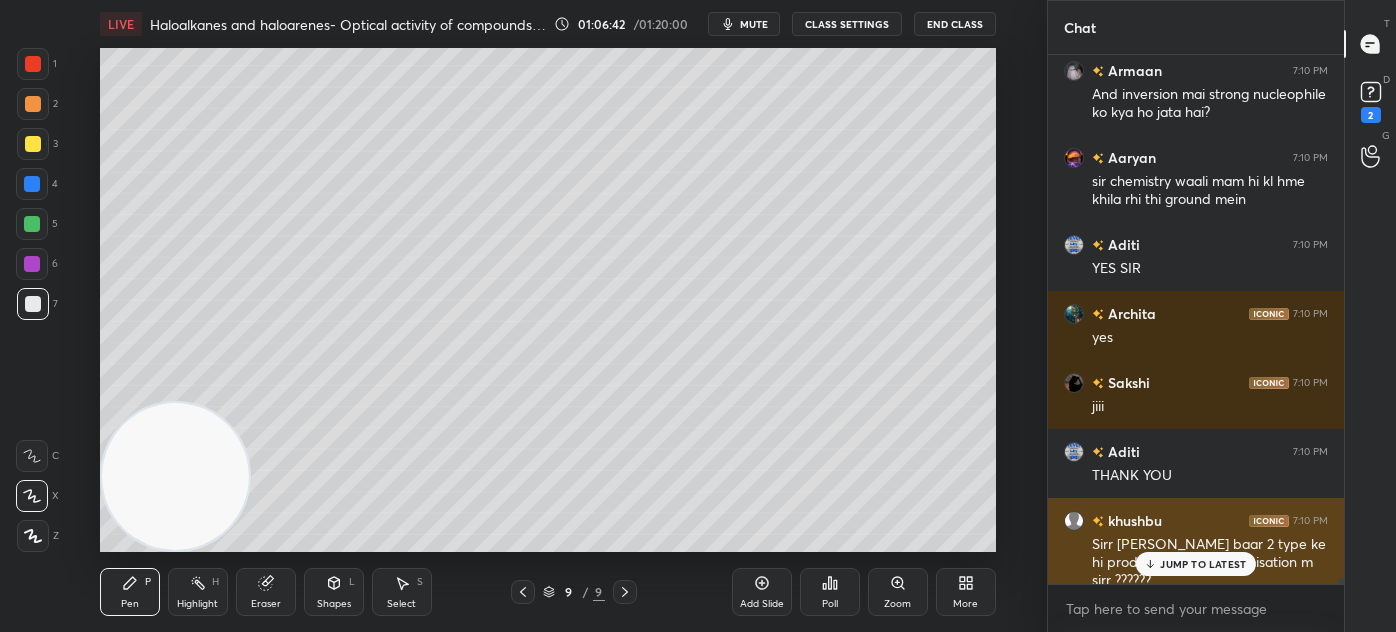 click on "JUMP TO LATEST" at bounding box center [1203, 564] 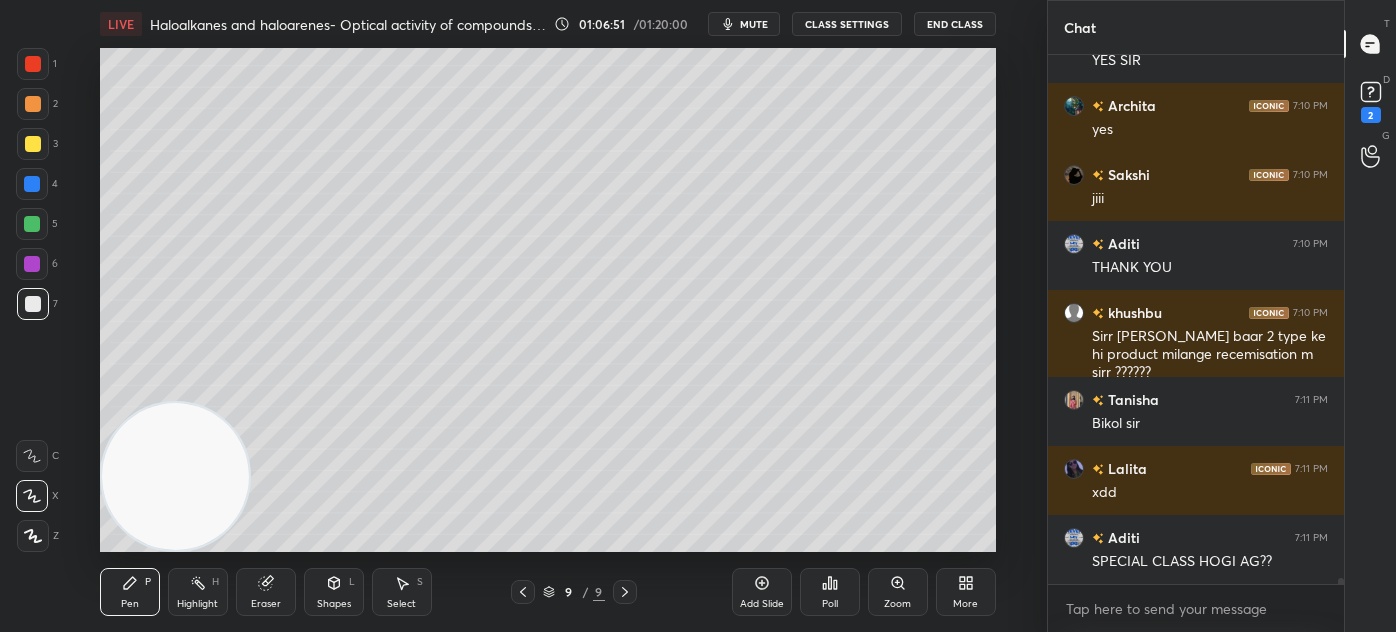 scroll, scrollTop: 47050, scrollLeft: 0, axis: vertical 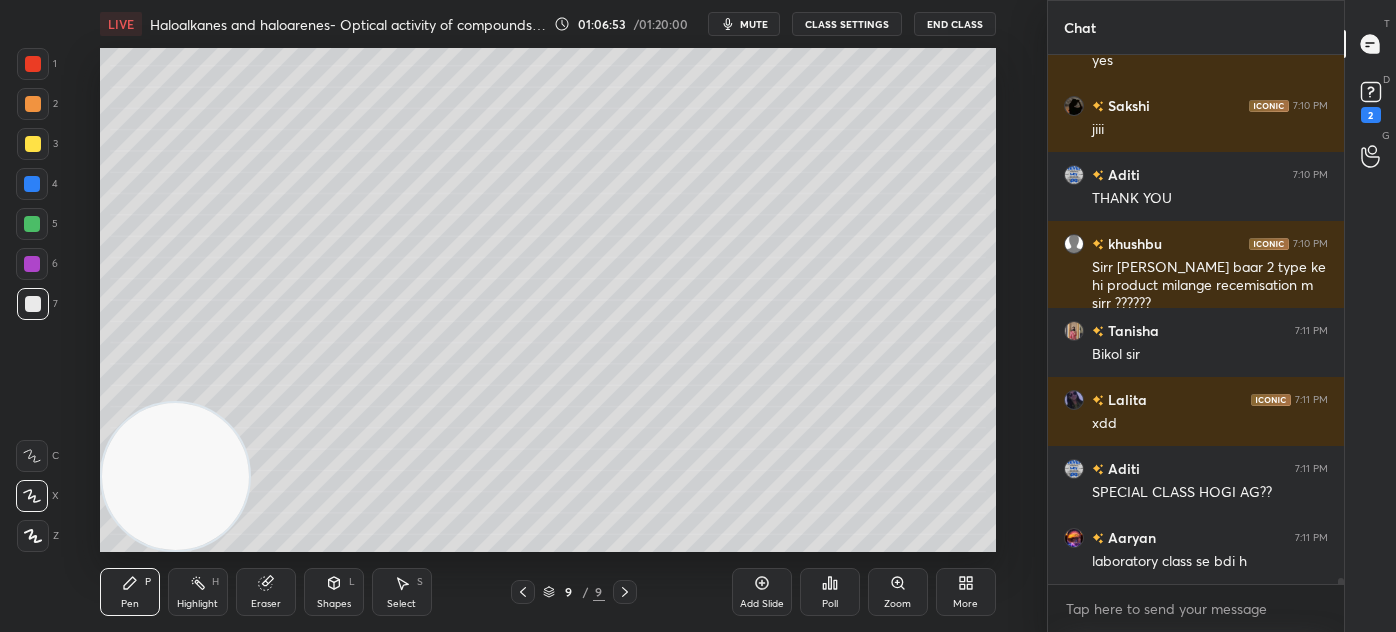 drag, startPoint x: 402, startPoint y: 598, endPoint x: 440, endPoint y: 566, distance: 49.67897 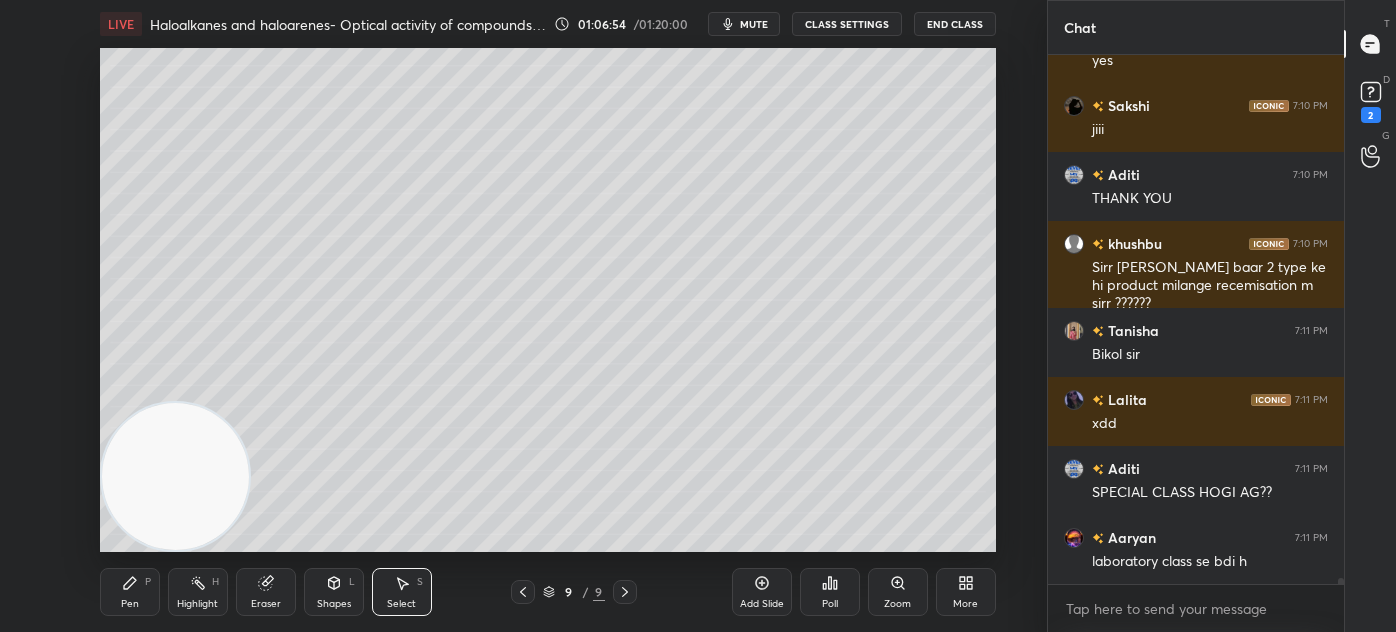 scroll, scrollTop: 47119, scrollLeft: 0, axis: vertical 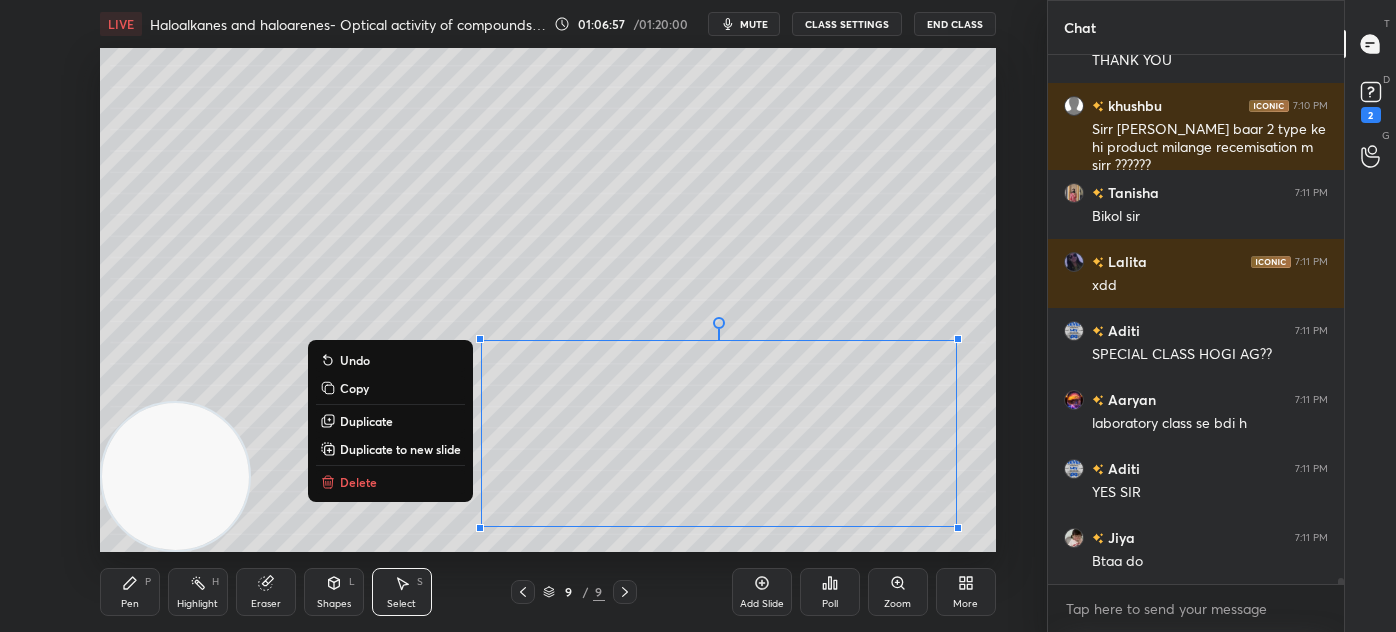 drag, startPoint x: 520, startPoint y: 356, endPoint x: 977, endPoint y: 492, distance: 476.8071 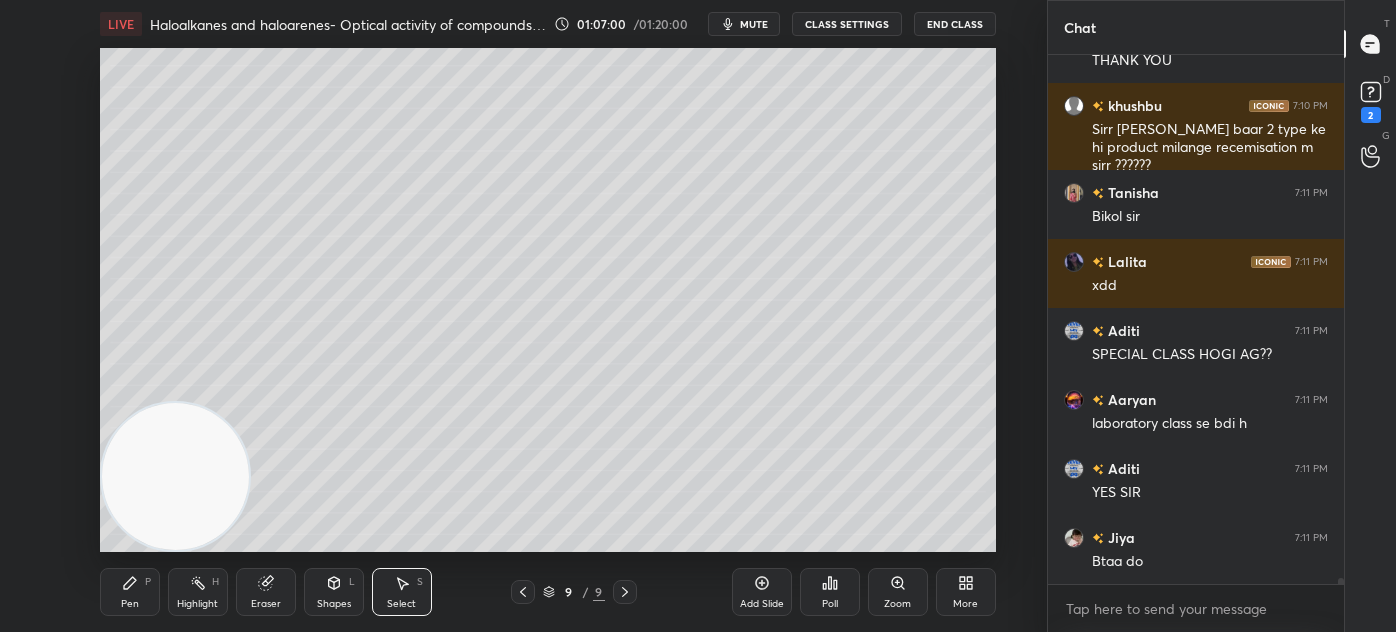 scroll, scrollTop: 47256, scrollLeft: 0, axis: vertical 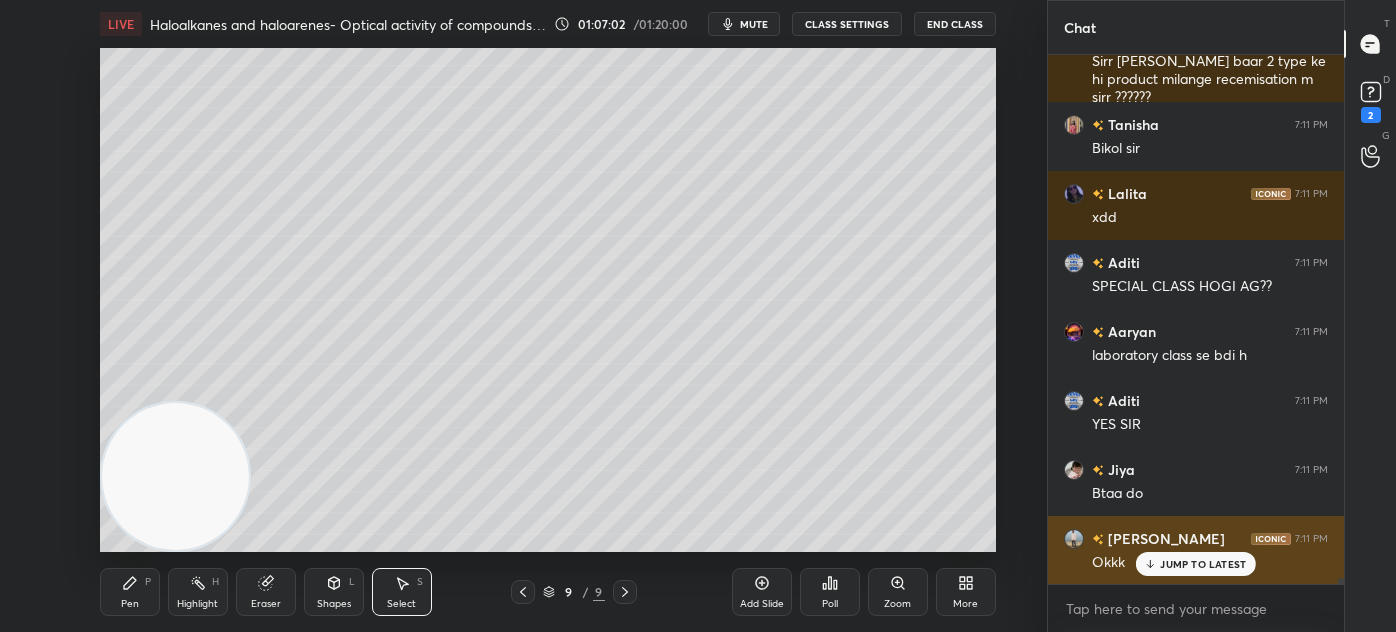 drag, startPoint x: 1181, startPoint y: 559, endPoint x: 1161, endPoint y: 546, distance: 23.853722 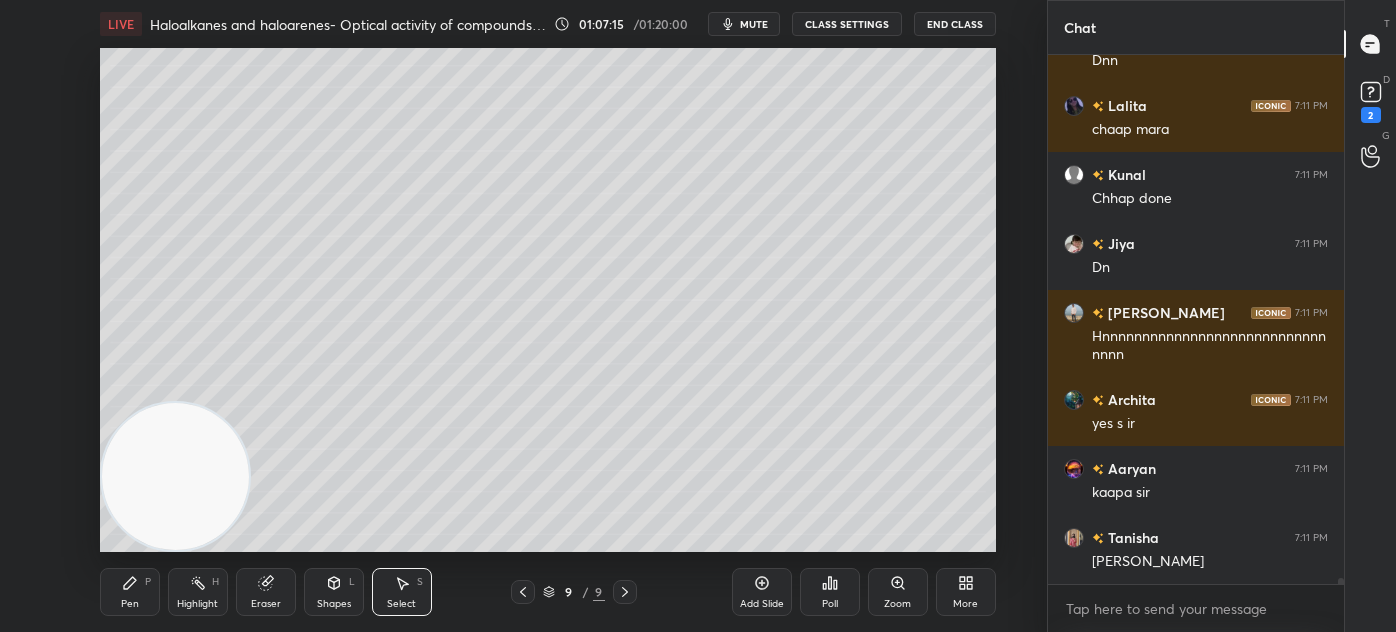scroll, scrollTop: 48103, scrollLeft: 0, axis: vertical 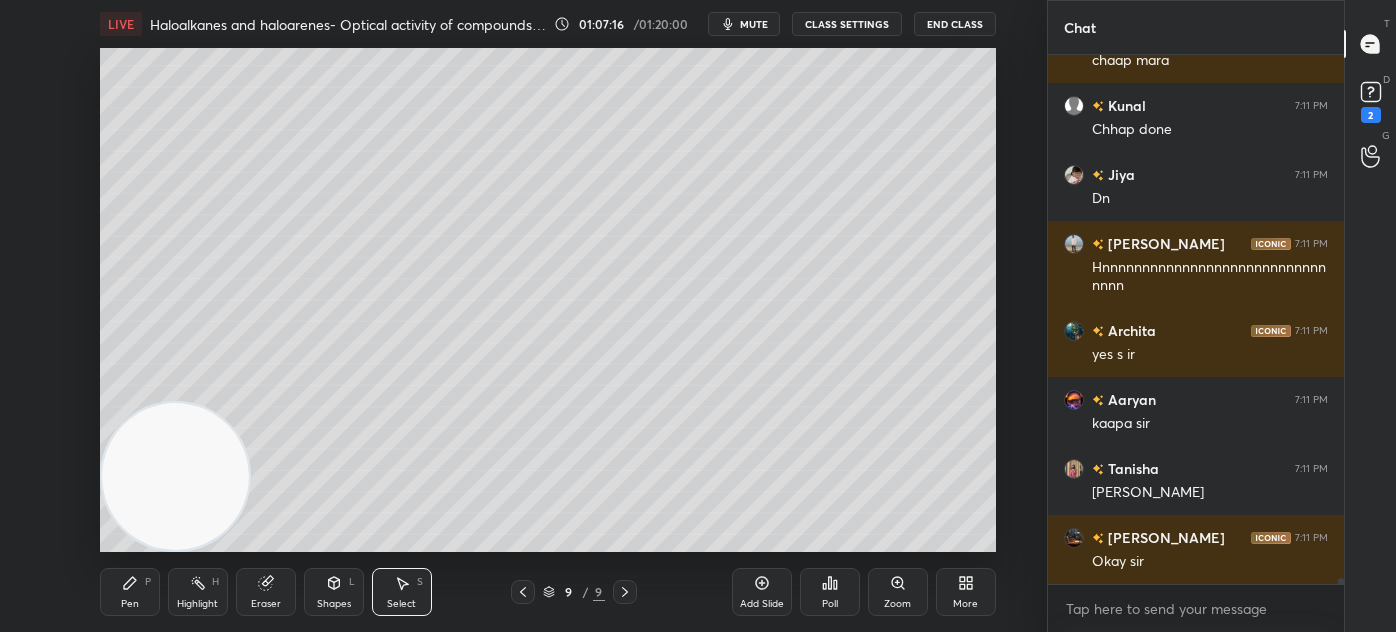 click on "Add Slide" at bounding box center (762, 592) 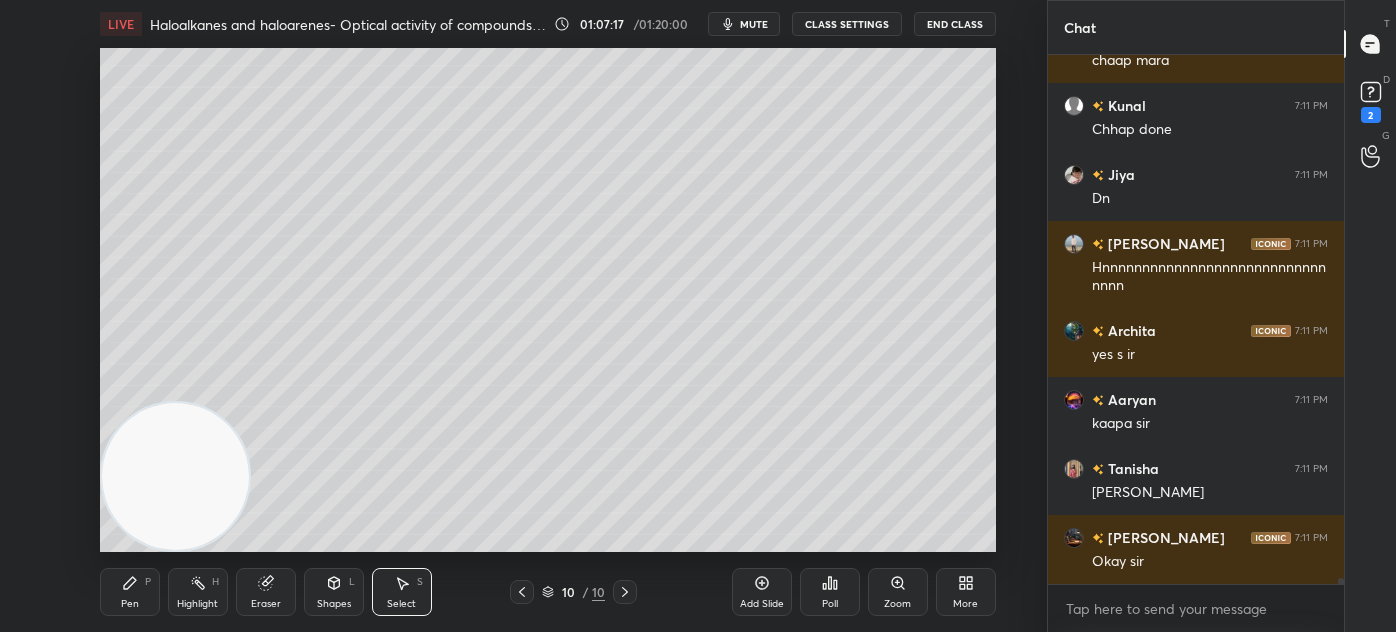 drag, startPoint x: 135, startPoint y: 607, endPoint x: 157, endPoint y: 587, distance: 29.732138 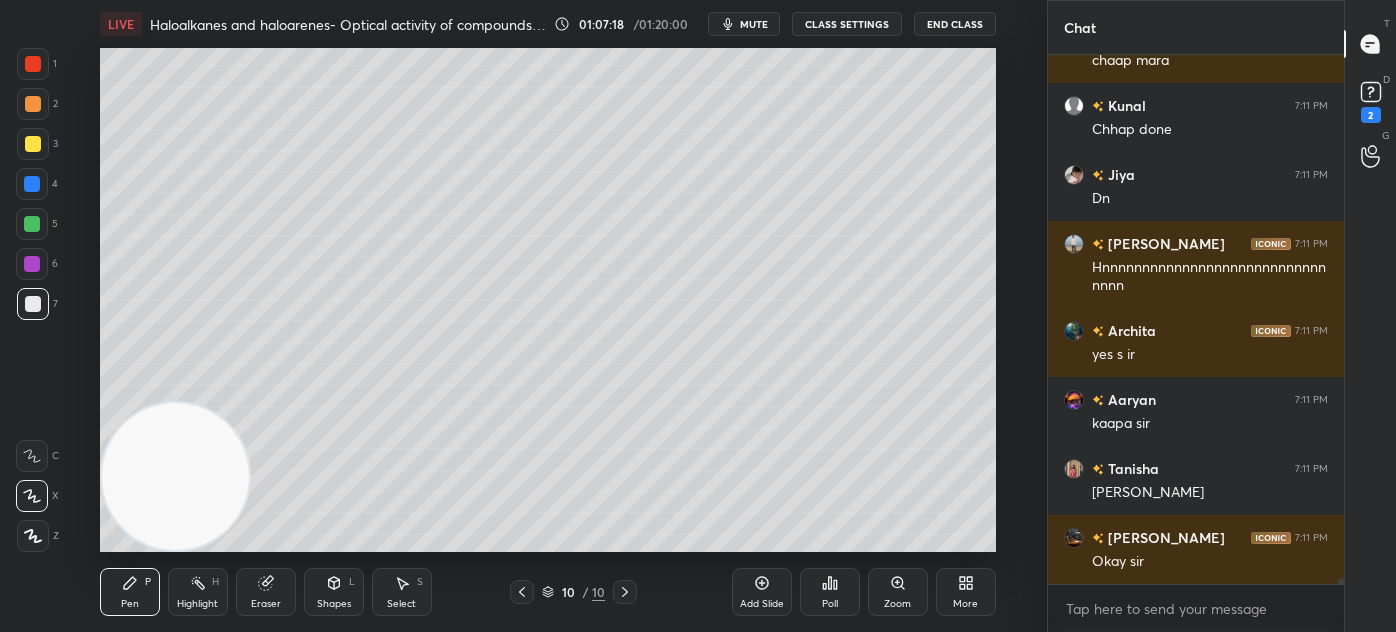 click at bounding box center (33, 144) 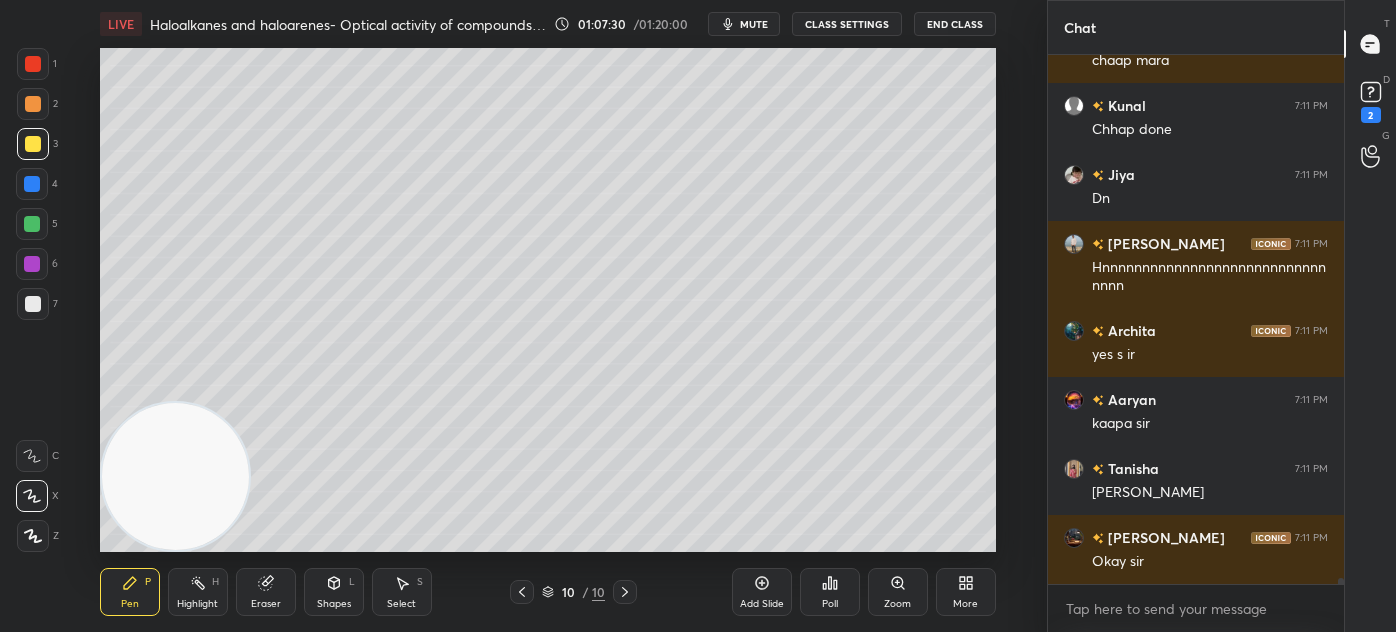 scroll, scrollTop: 48172, scrollLeft: 0, axis: vertical 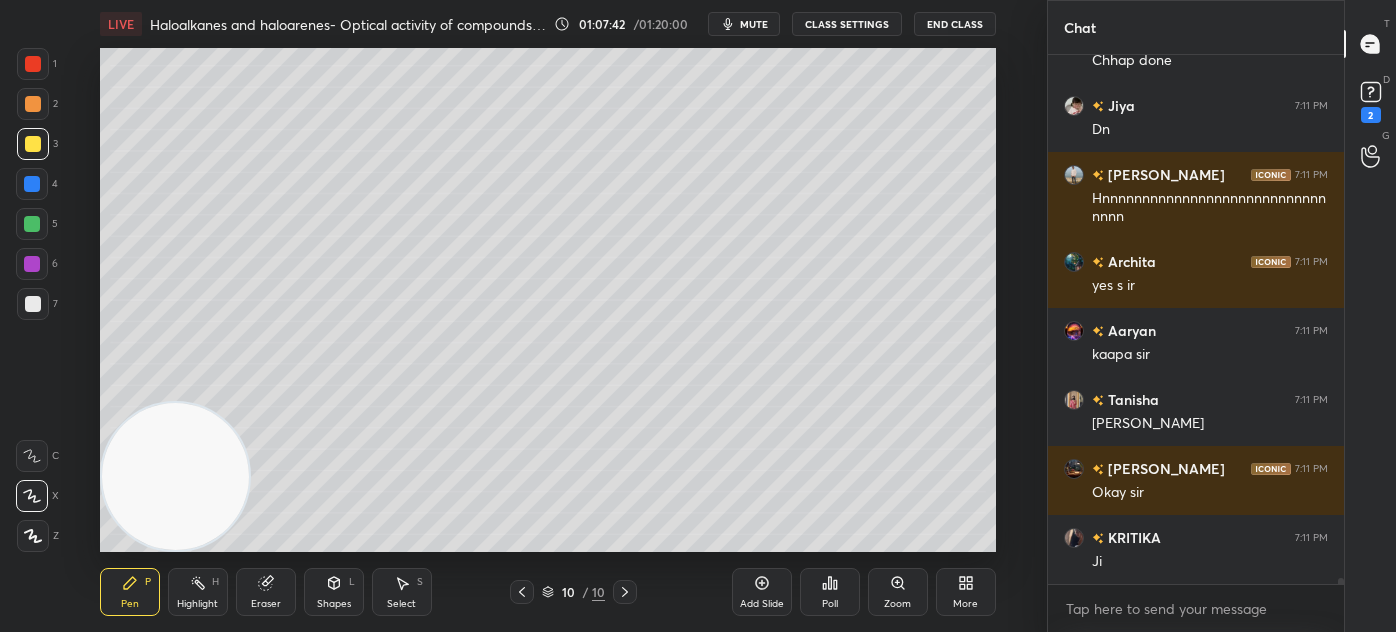 drag, startPoint x: 276, startPoint y: 594, endPoint x: 331, endPoint y: 556, distance: 66.85058 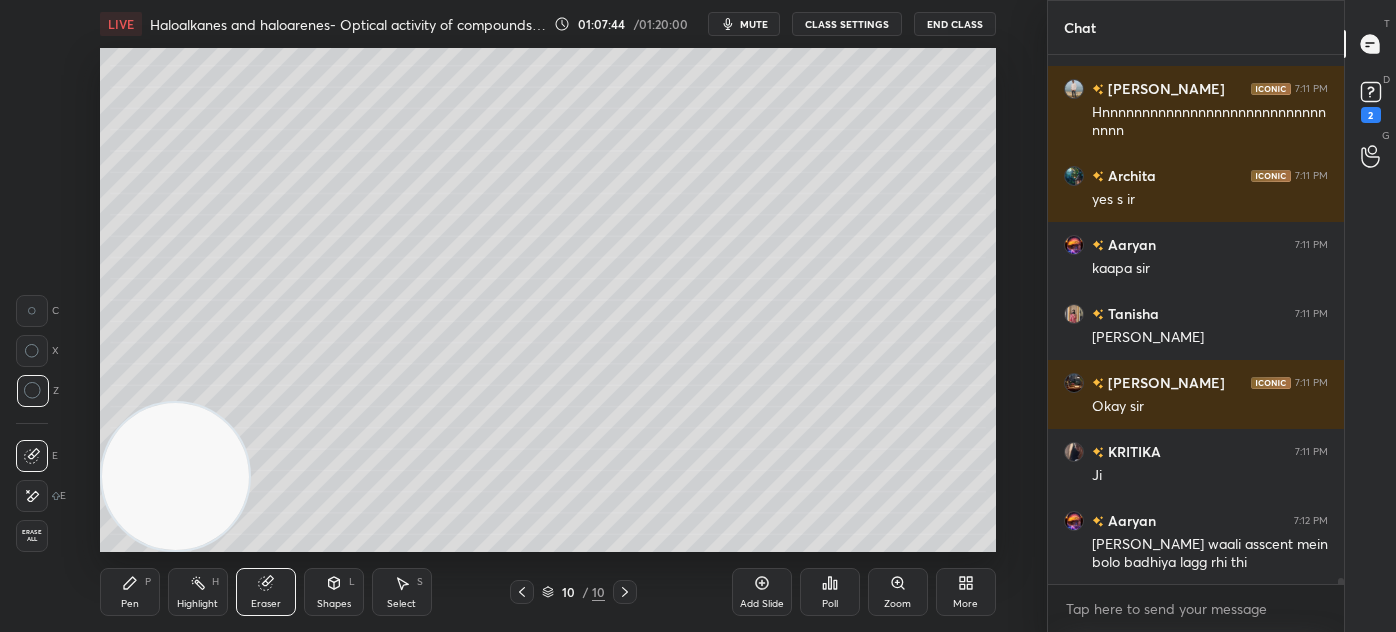 click 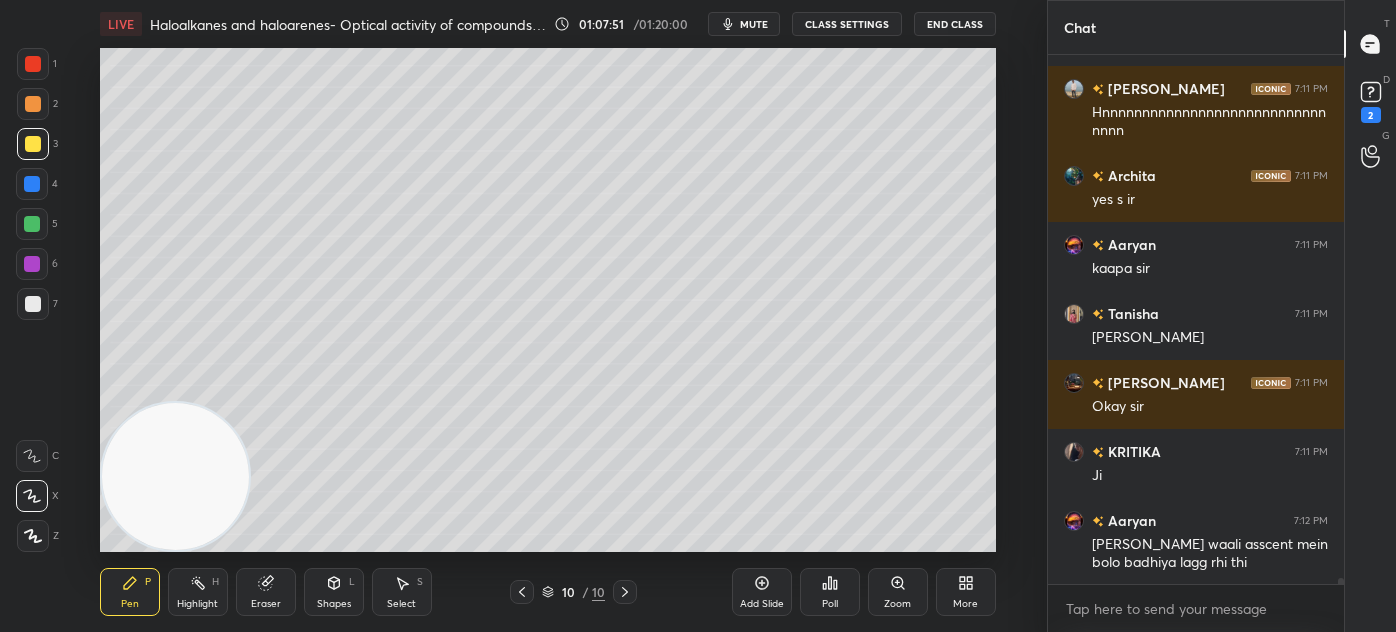 click at bounding box center [33, 64] 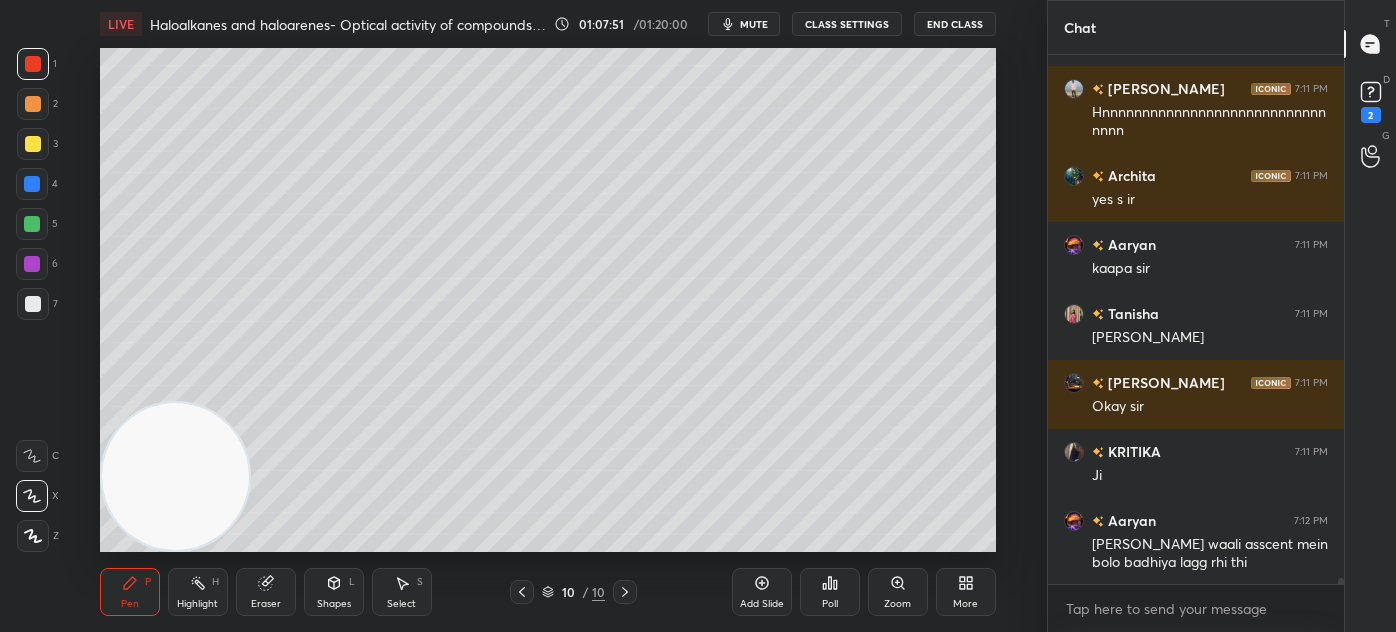 click 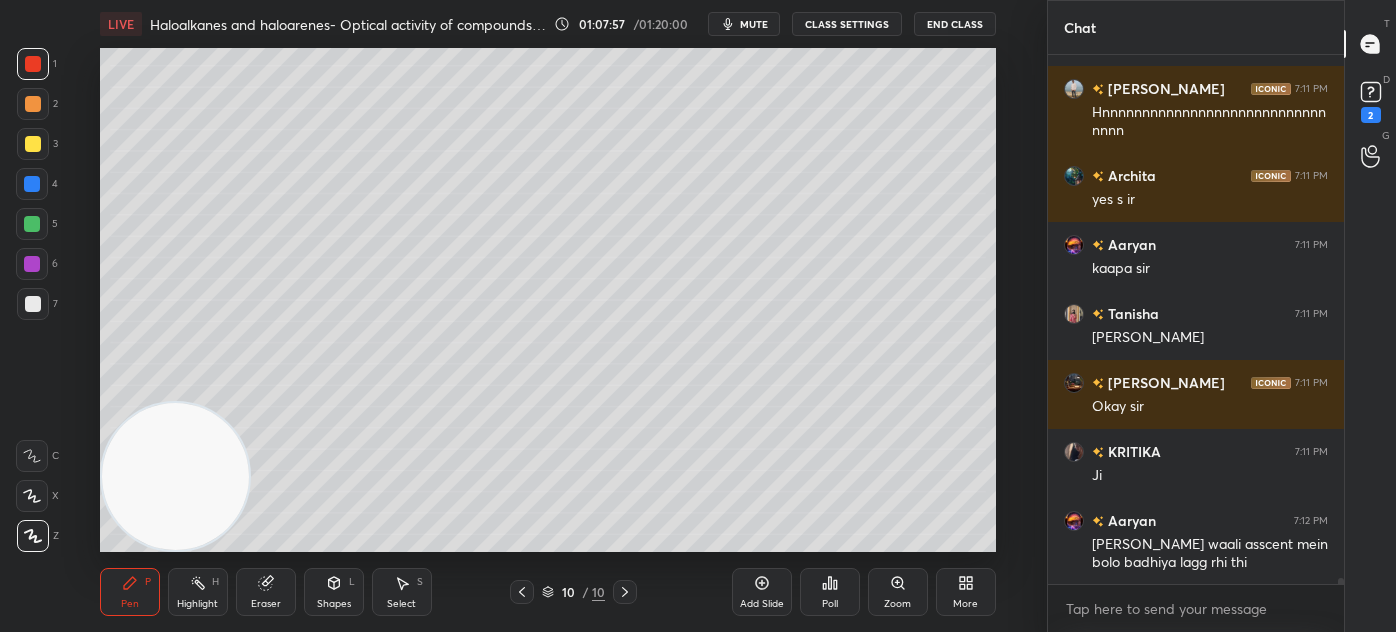 click on "Eraser" at bounding box center (266, 592) 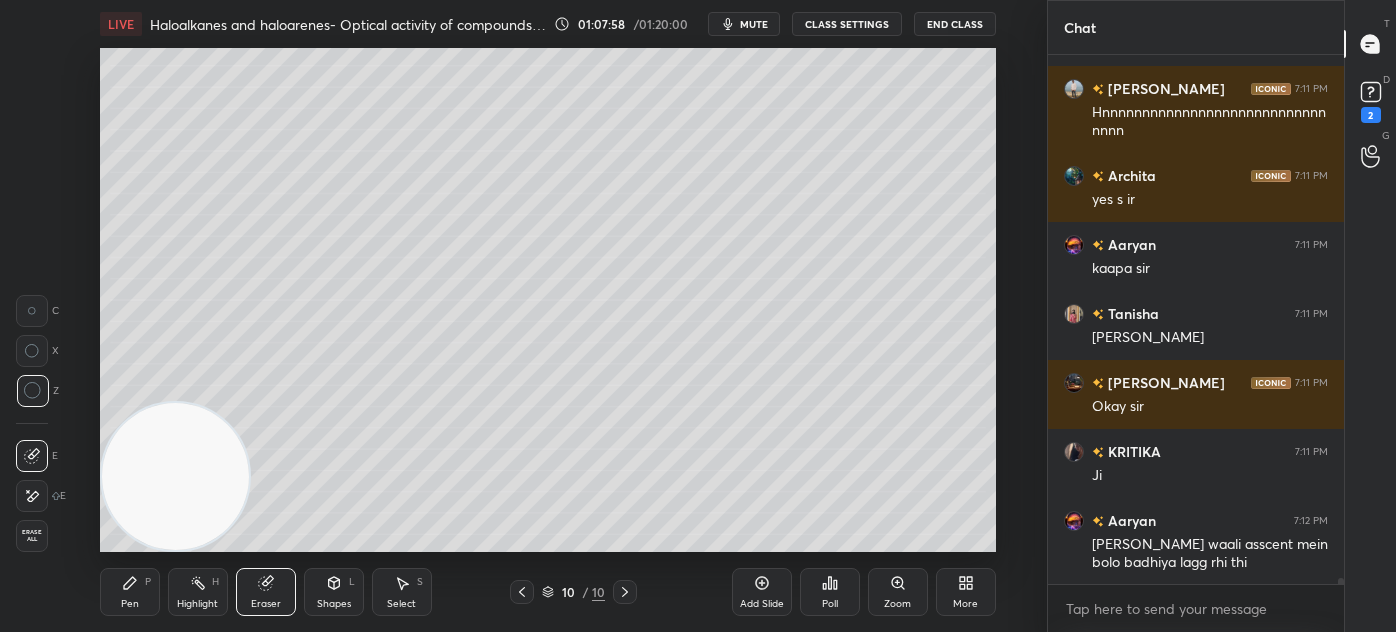 click on "Pen P" at bounding box center (130, 592) 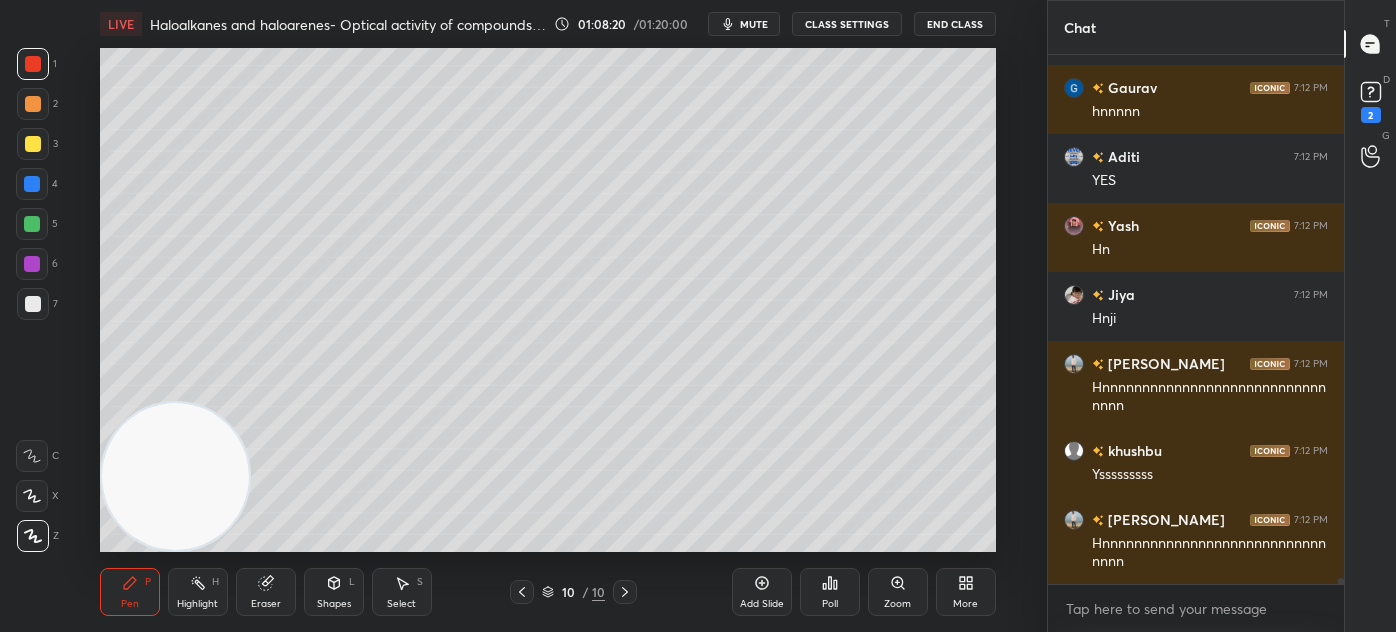 scroll, scrollTop: 49693, scrollLeft: 0, axis: vertical 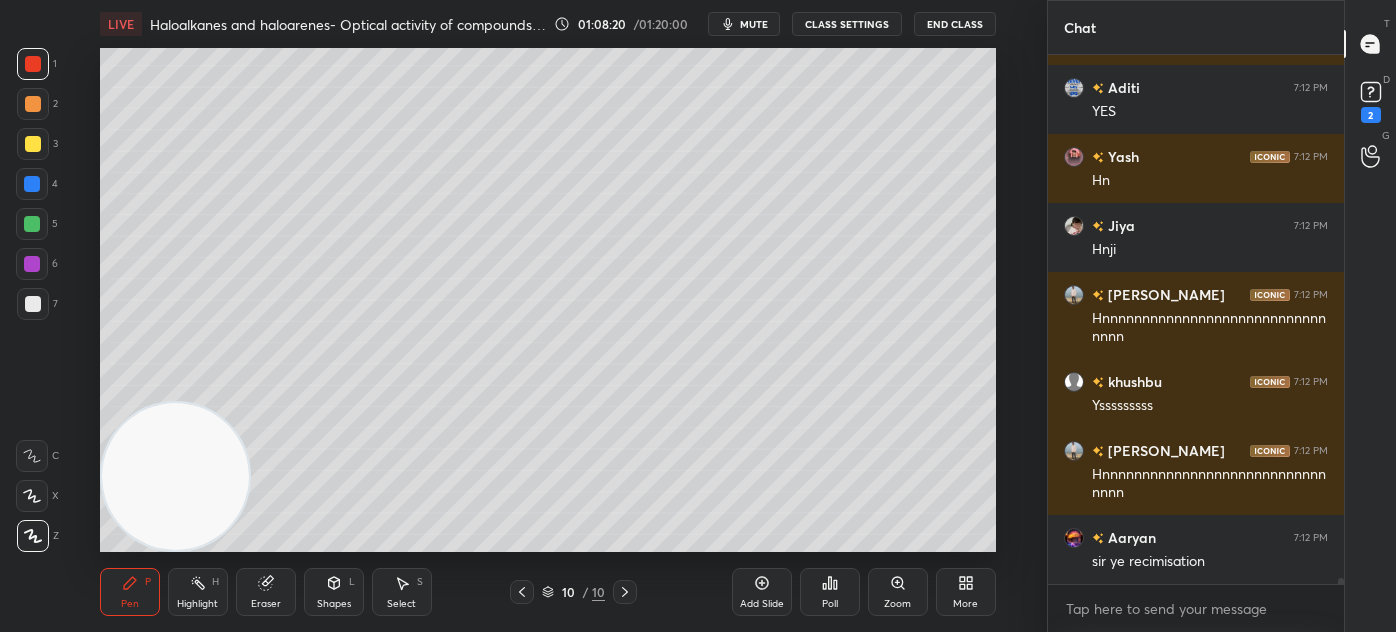 click at bounding box center (33, 104) 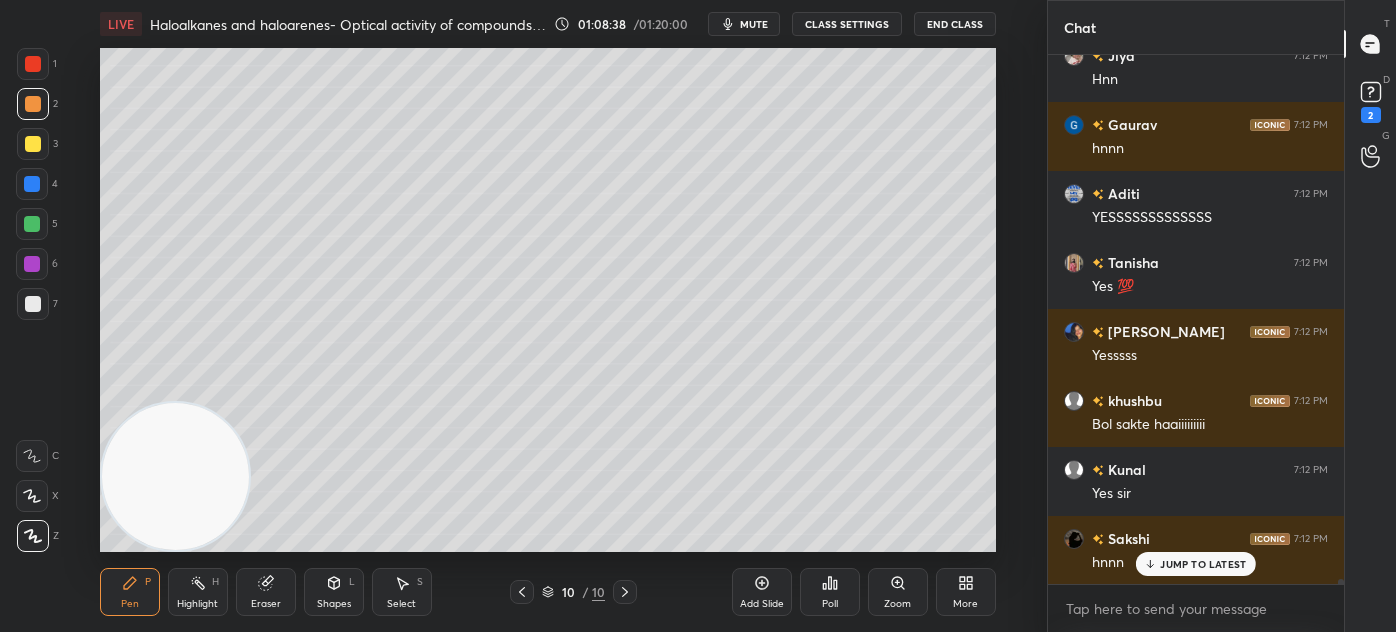 scroll, scrollTop: 50776, scrollLeft: 0, axis: vertical 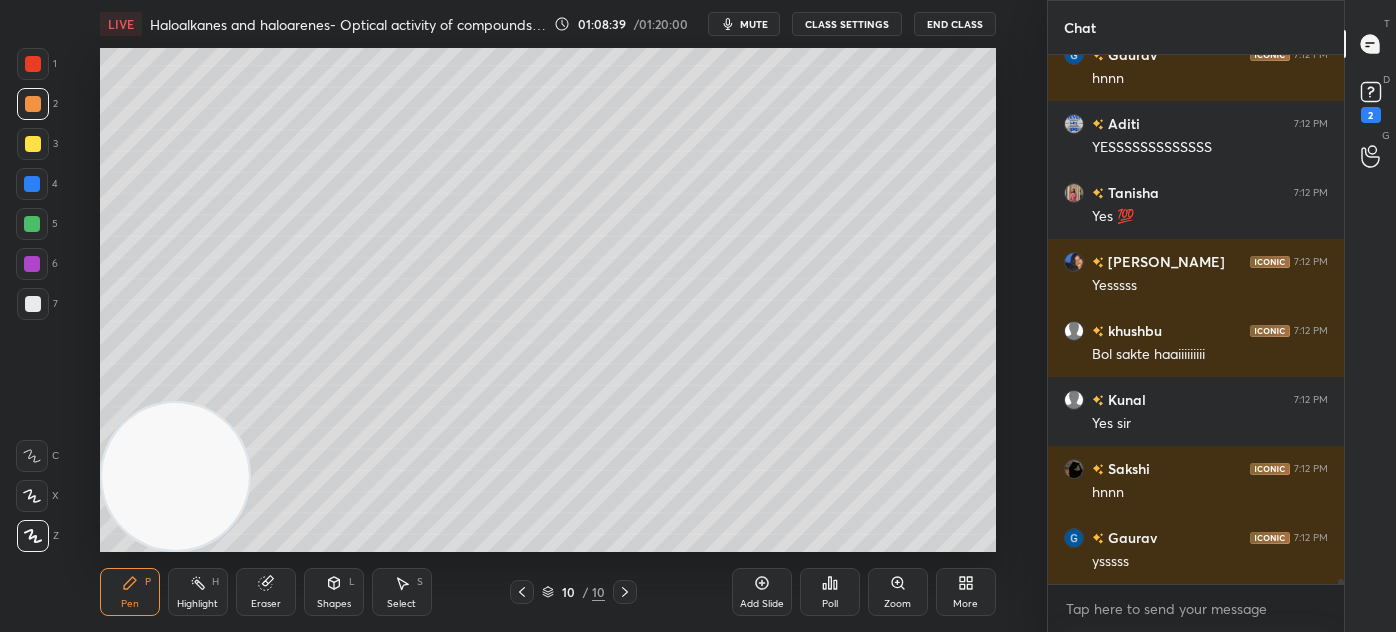 click at bounding box center (32, 224) 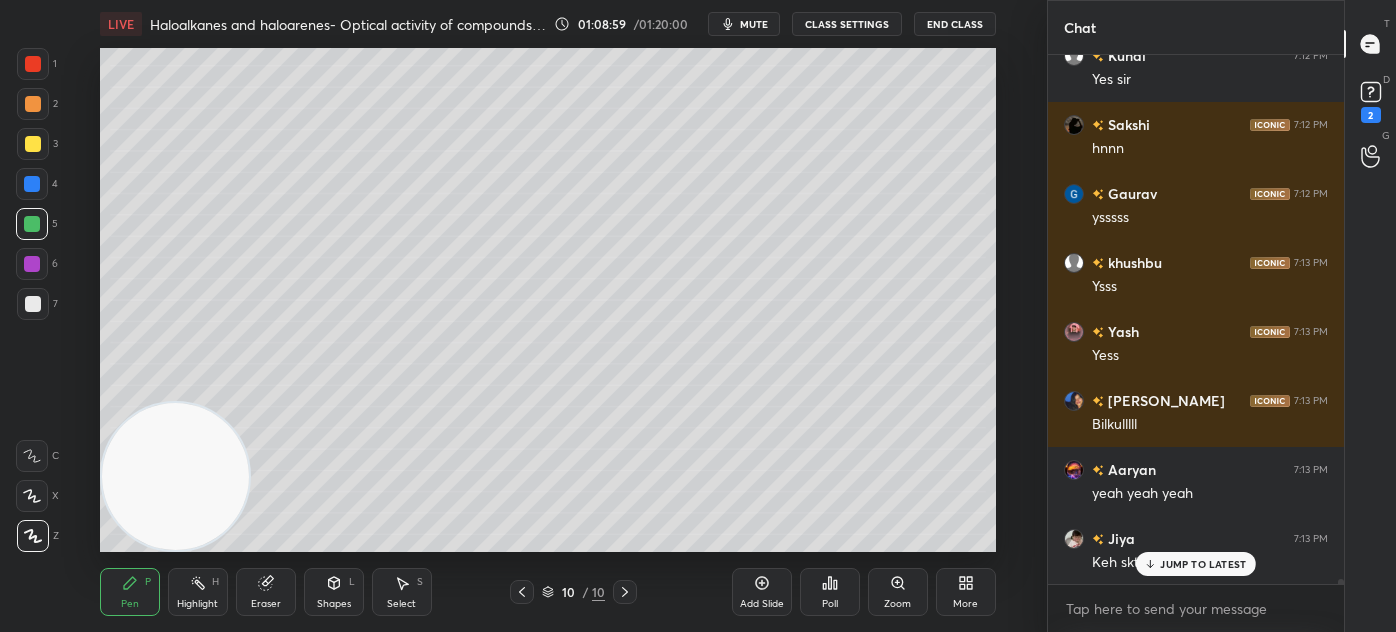 scroll, scrollTop: 51189, scrollLeft: 0, axis: vertical 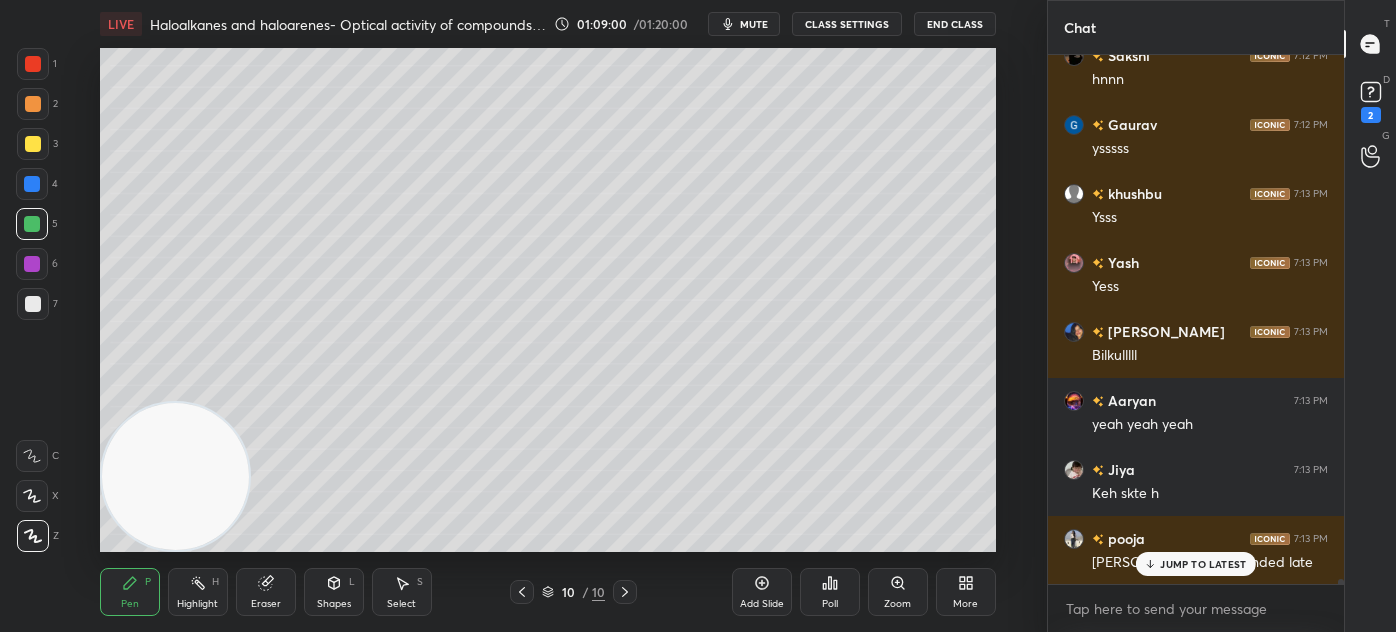 click on "[PERSON_NAME] 7:12 PM Yssssssssss Yash 7:12 PM Hnn [PERSON_NAME] 7:12 PM kah sakte haii Jiya 7:12 PM Hnn Gaurav 7:12 PM hnnn Aditi 7:12 PM YESSSSSSSSSSSSS [PERSON_NAME] 7:12 PM Yes 💯 [PERSON_NAME] 7:12 PM Yesssss [PERSON_NAME] 7:12 PM Bol sakte haaiiiiiiiii Kunal 7:12 PM Yes [PERSON_NAME] 7:12 PM hnnn Gaurav 7:12 PM ysssss [PERSON_NAME] 7:13 PM Ysss Yash 7:13 PM [PERSON_NAME] 7:13 PM Bilkulllll Aaryan 7:13 PM yeah yeah yeah Jiya 7:13 PM Keh skte h pooja 7:13 PM sir i had joinded late" at bounding box center (1196, 319) 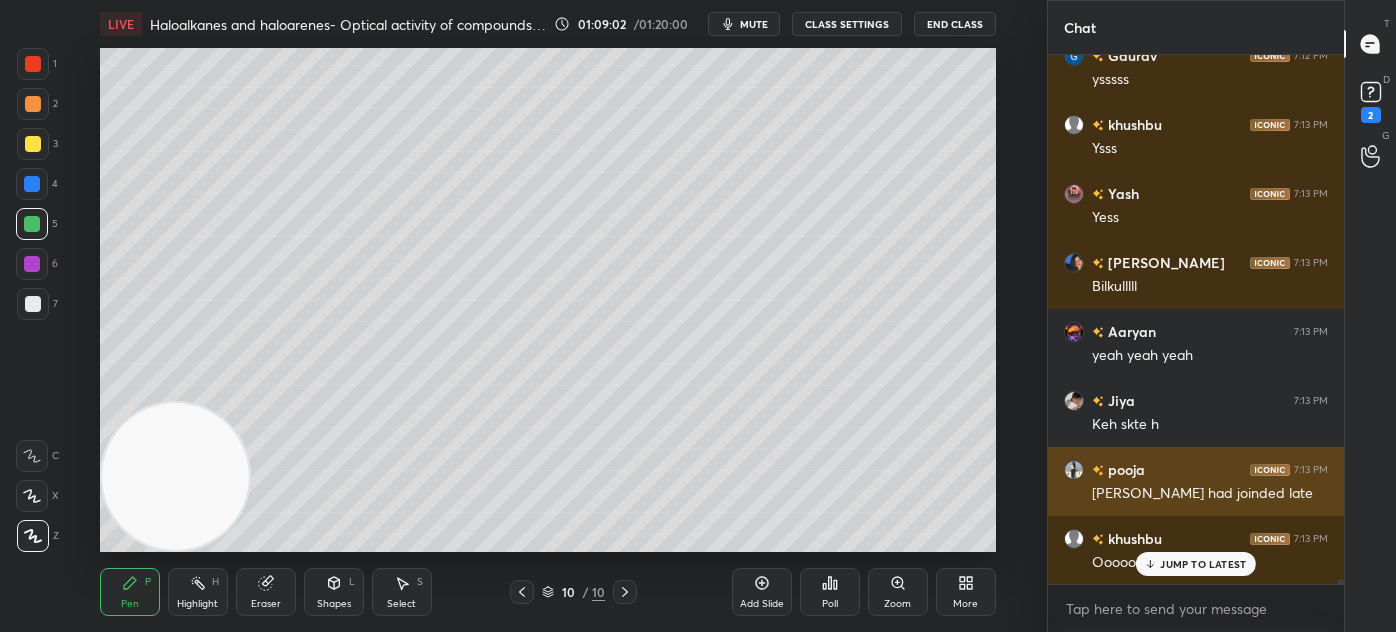 click at bounding box center [1074, 470] 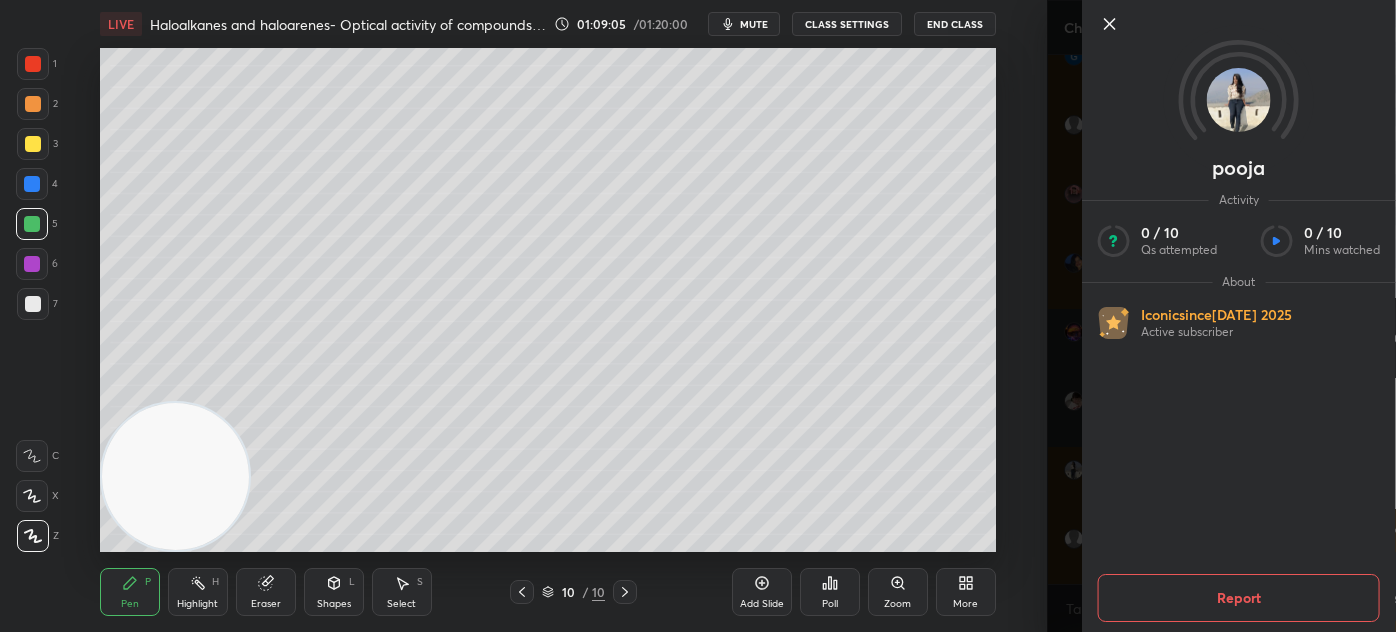 click on "pooja Activity 0 / 10 Qs attempted 0 / 10 Mins watched About Iconic  since  [DATE] Active subscriber Report" at bounding box center [1221, 316] 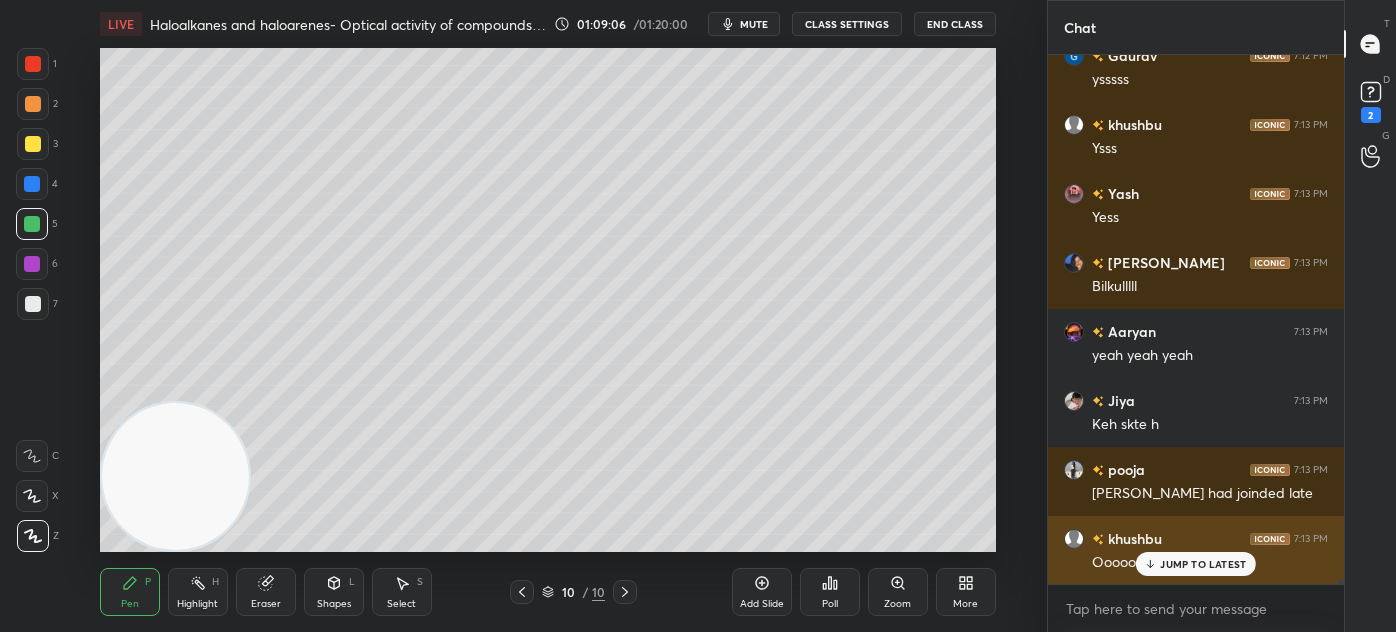 click on "JUMP TO LATEST" at bounding box center (1203, 564) 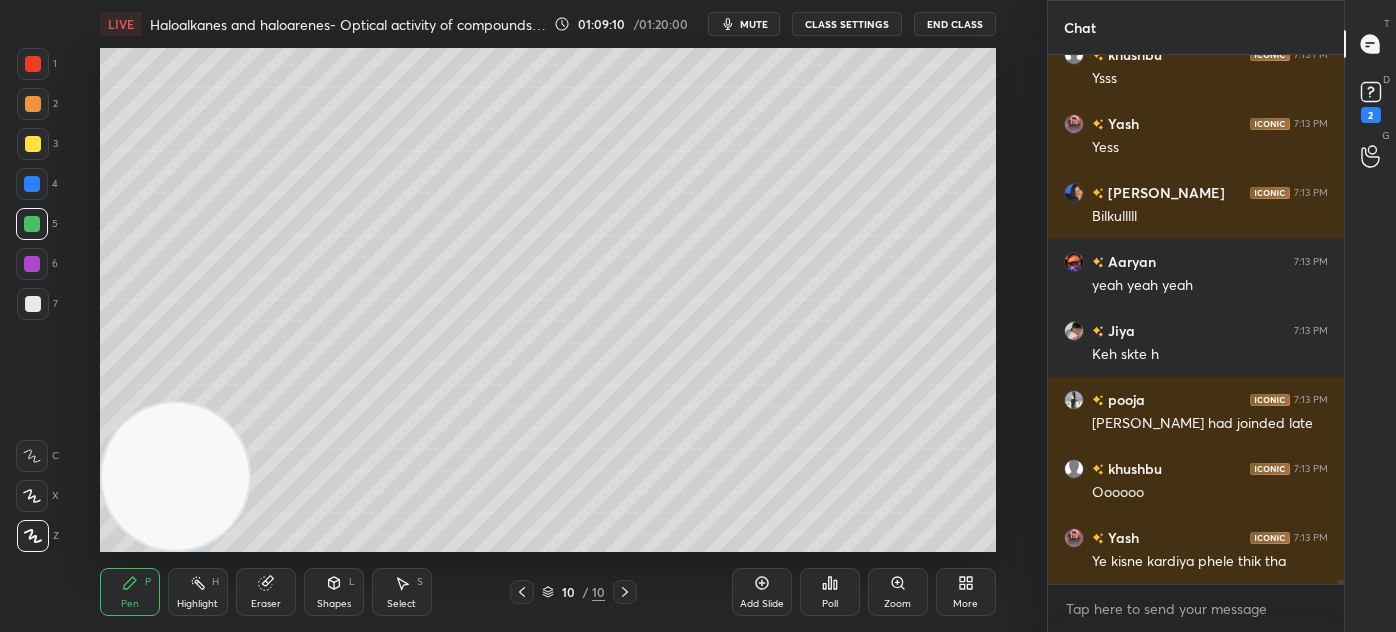 scroll, scrollTop: 51397, scrollLeft: 0, axis: vertical 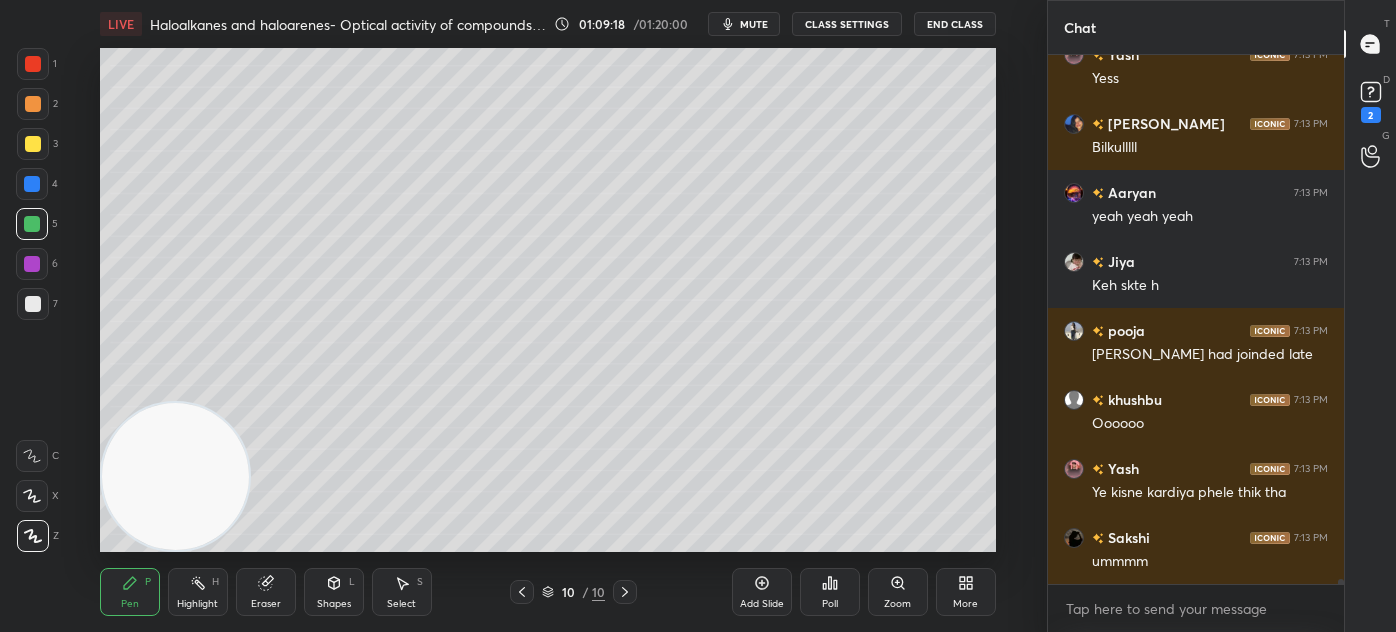 click at bounding box center [33, 104] 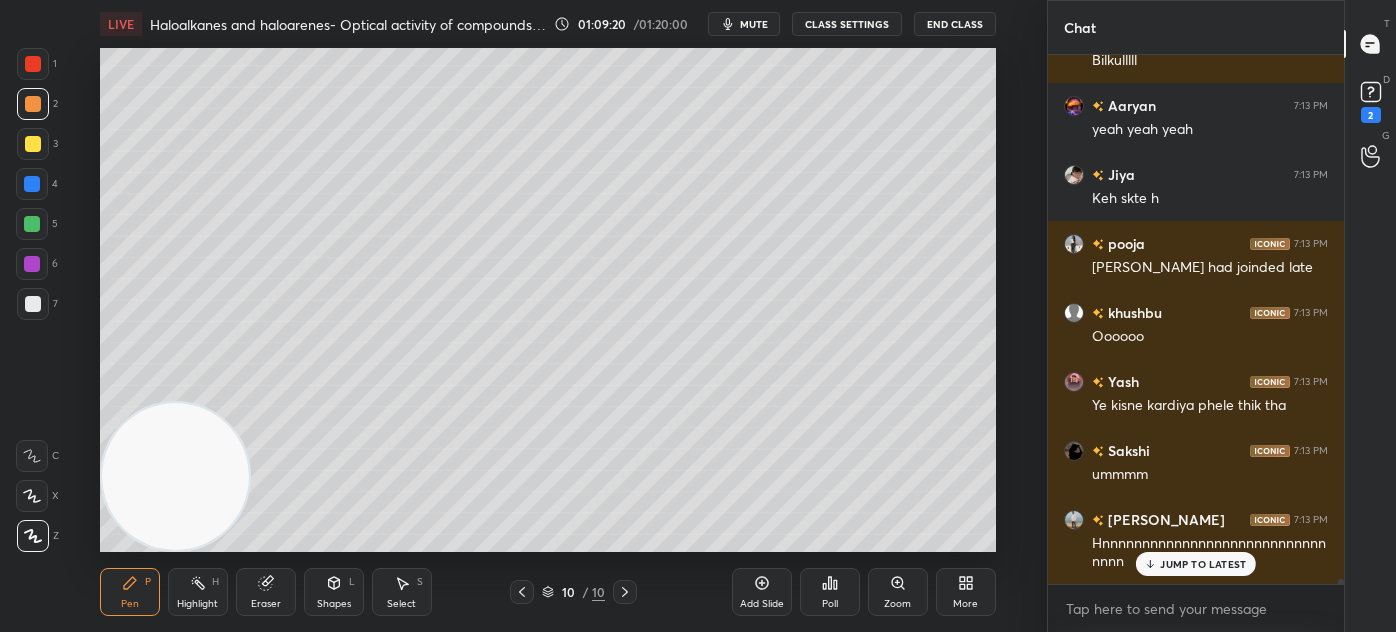 scroll, scrollTop: 51552, scrollLeft: 0, axis: vertical 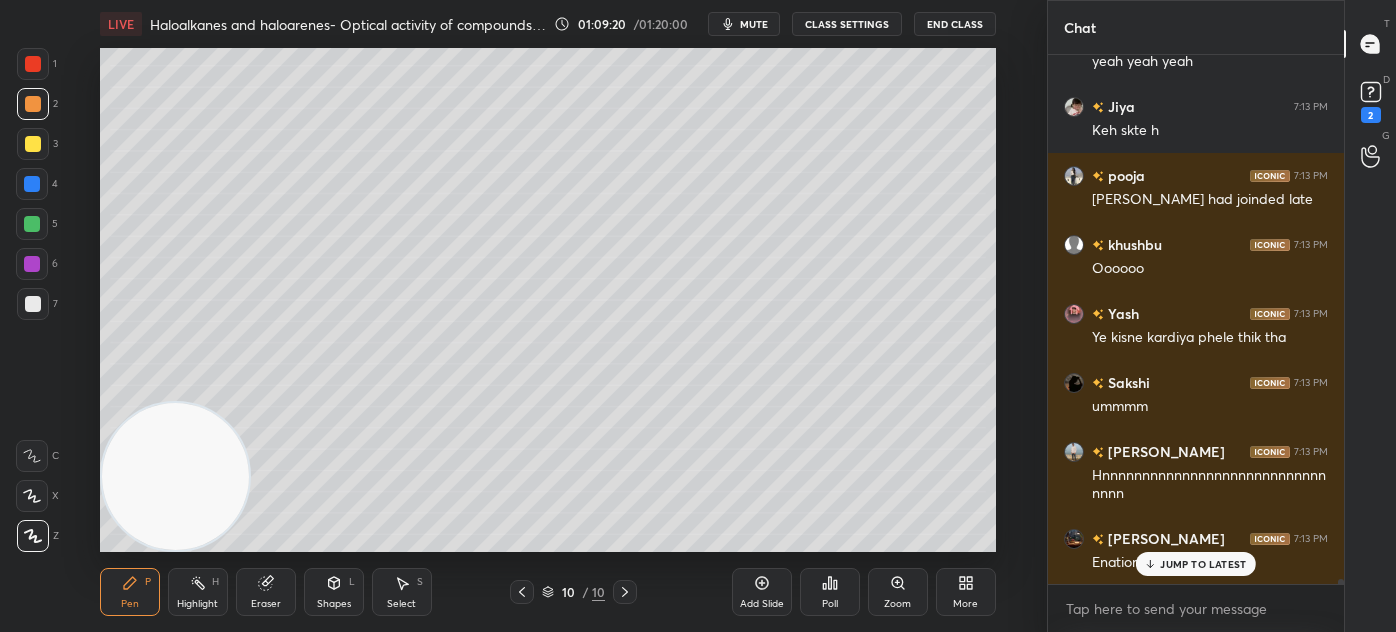 click at bounding box center (33, 64) 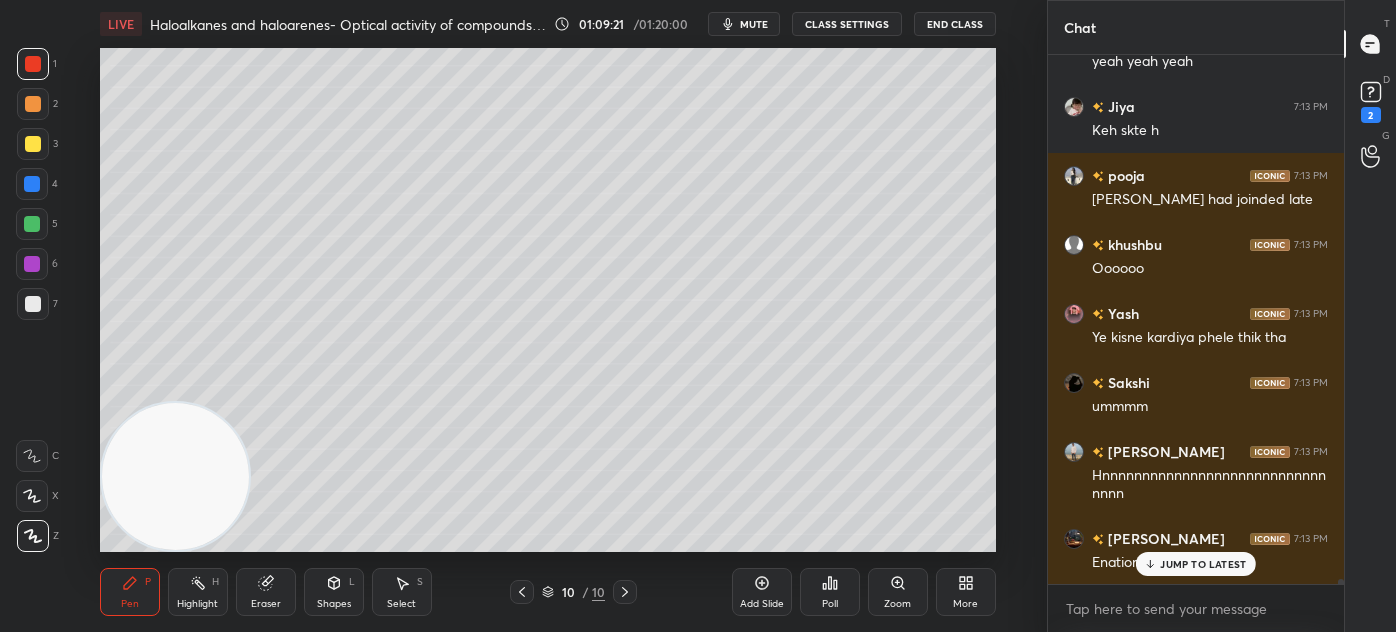 click at bounding box center [33, 304] 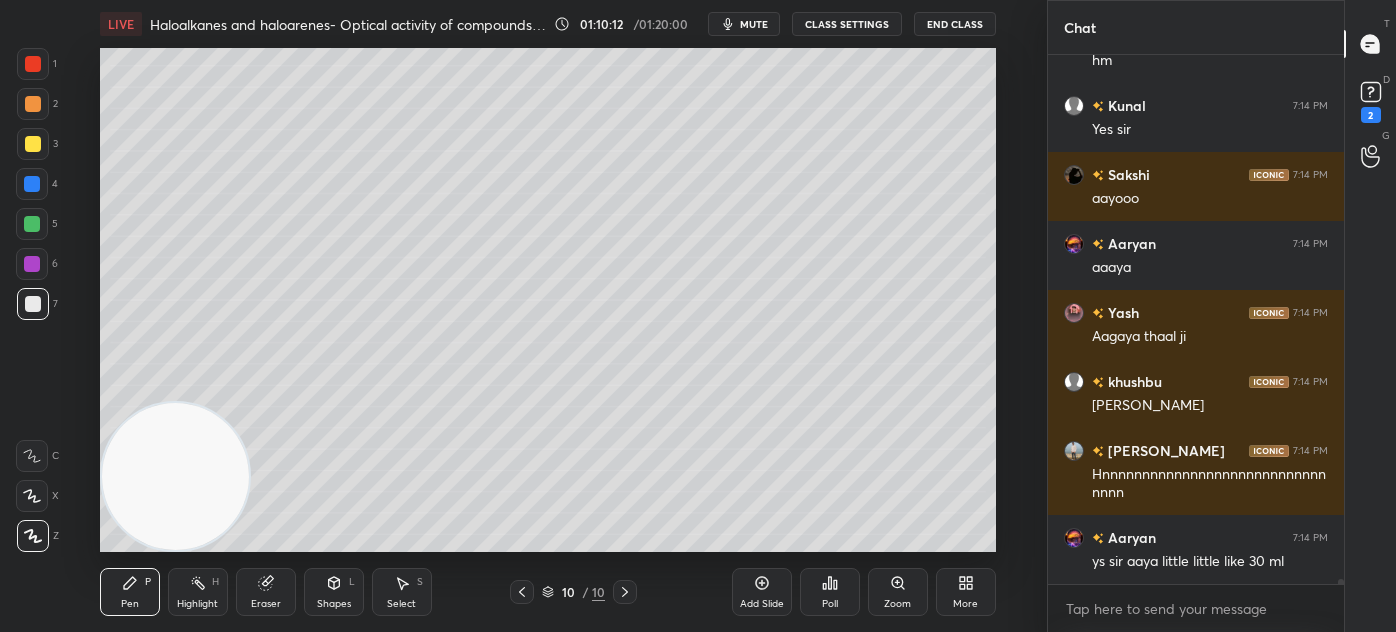 scroll, scrollTop: 50615, scrollLeft: 0, axis: vertical 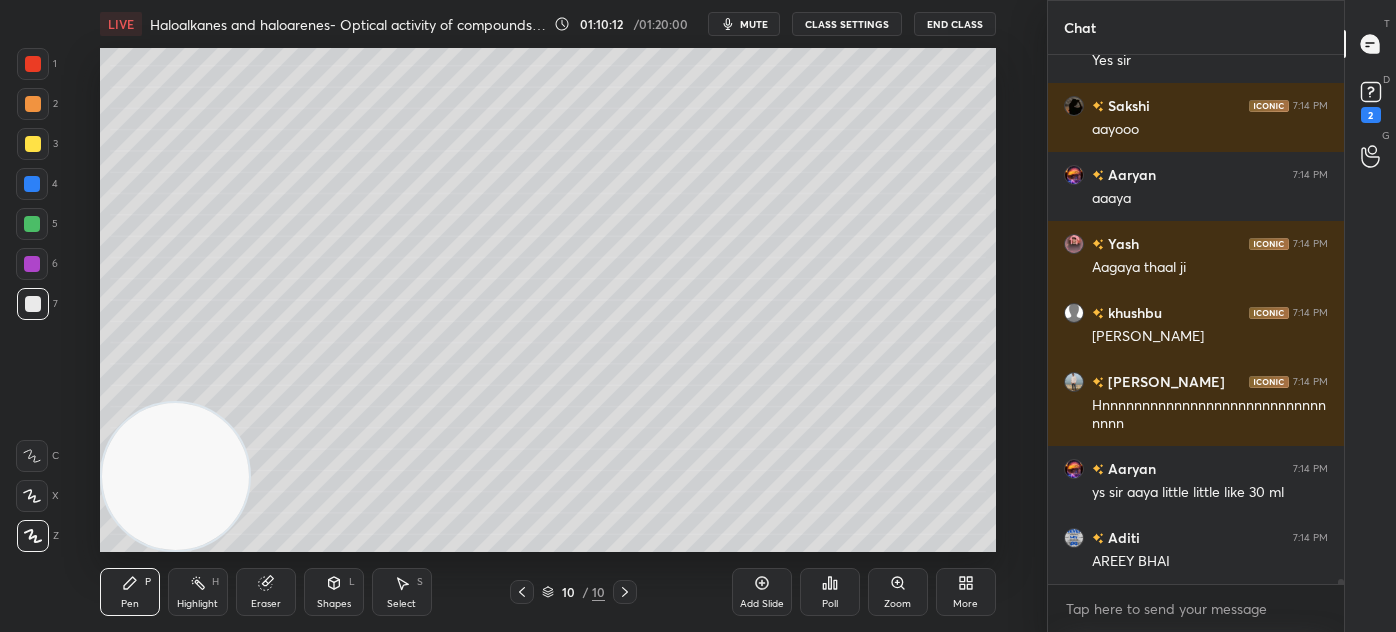 click at bounding box center (33, 144) 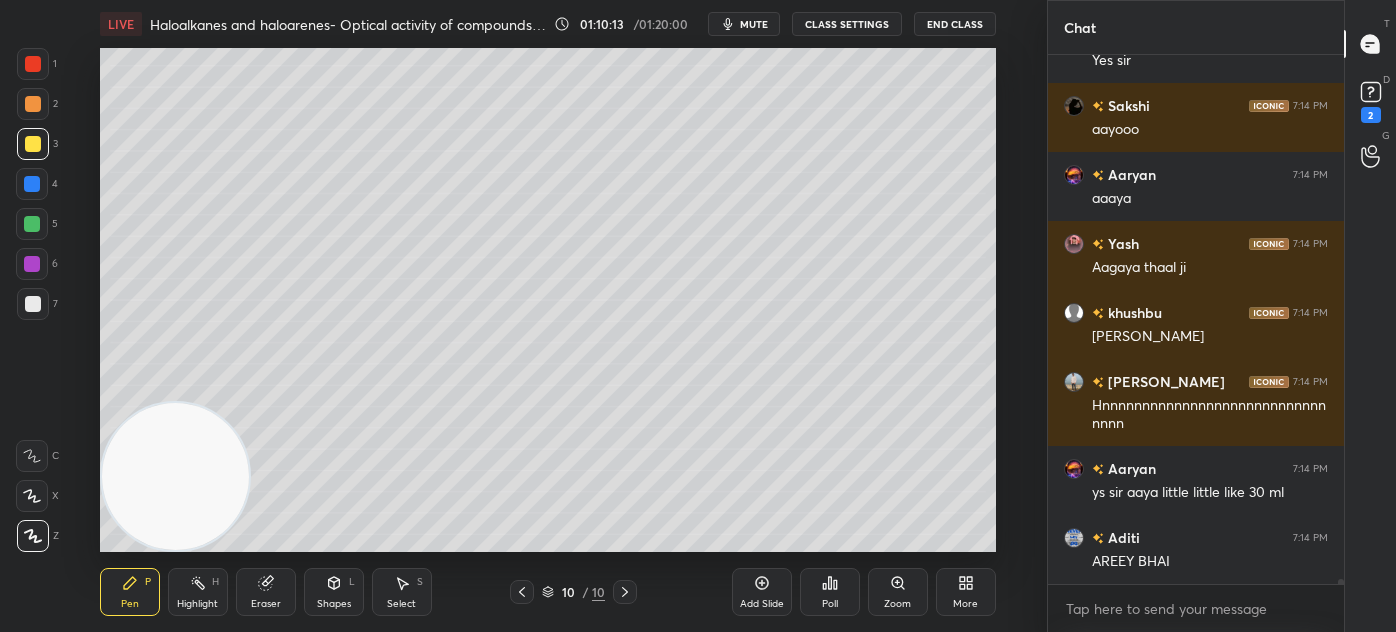 click 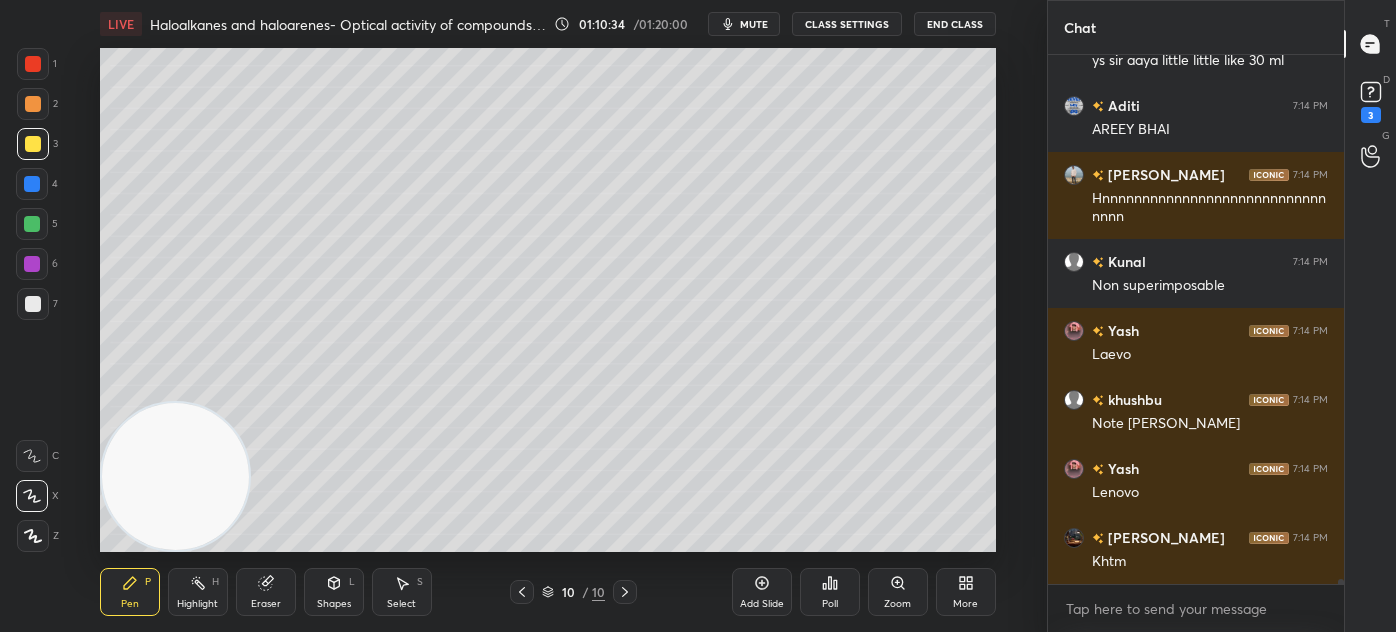 scroll, scrollTop: 51116, scrollLeft: 0, axis: vertical 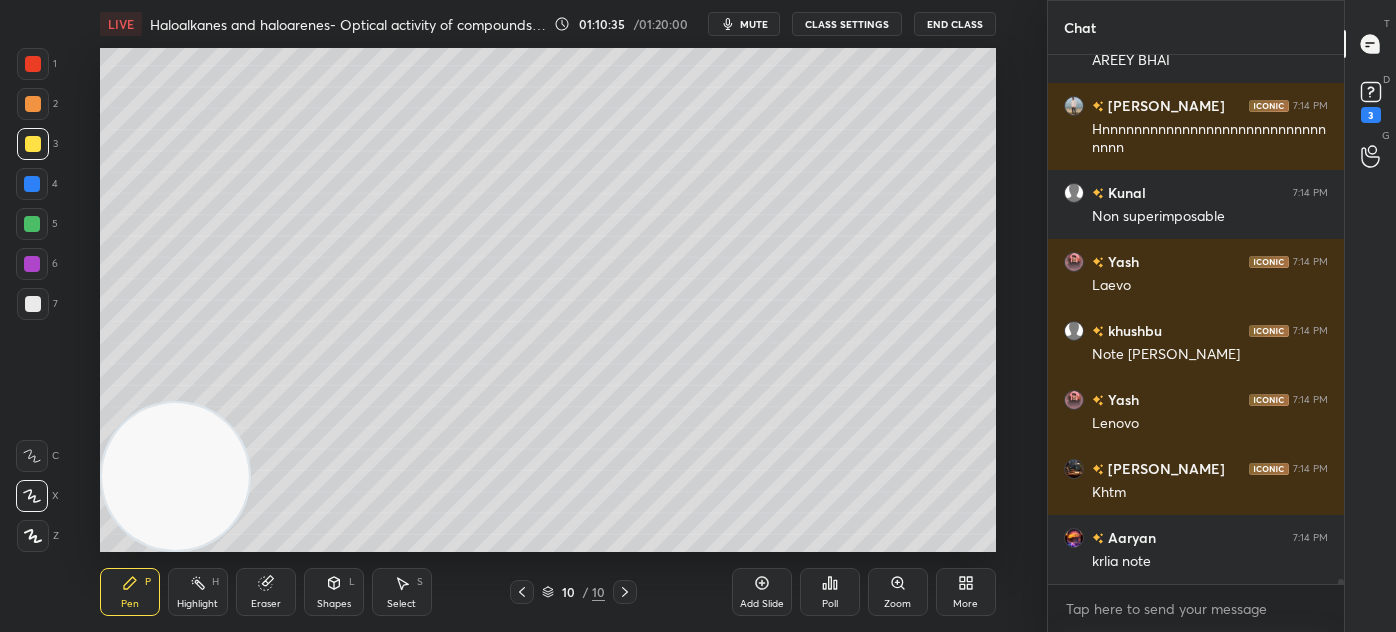 click at bounding box center [33, 304] 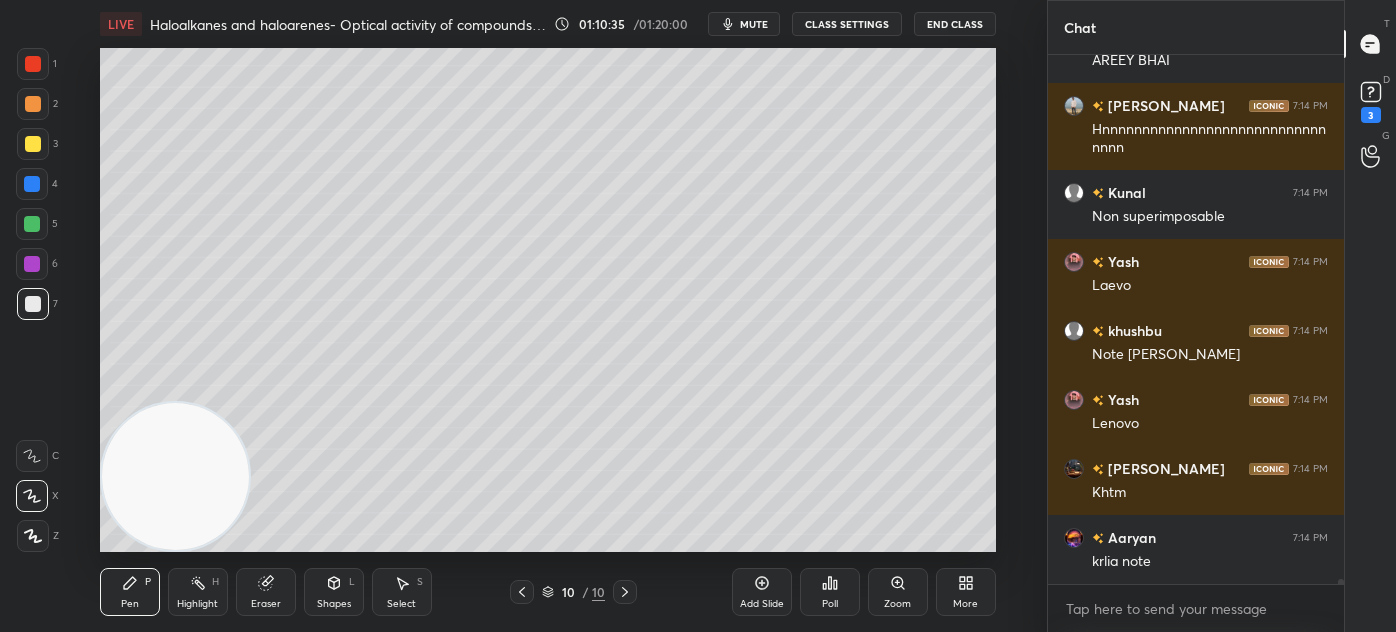 click 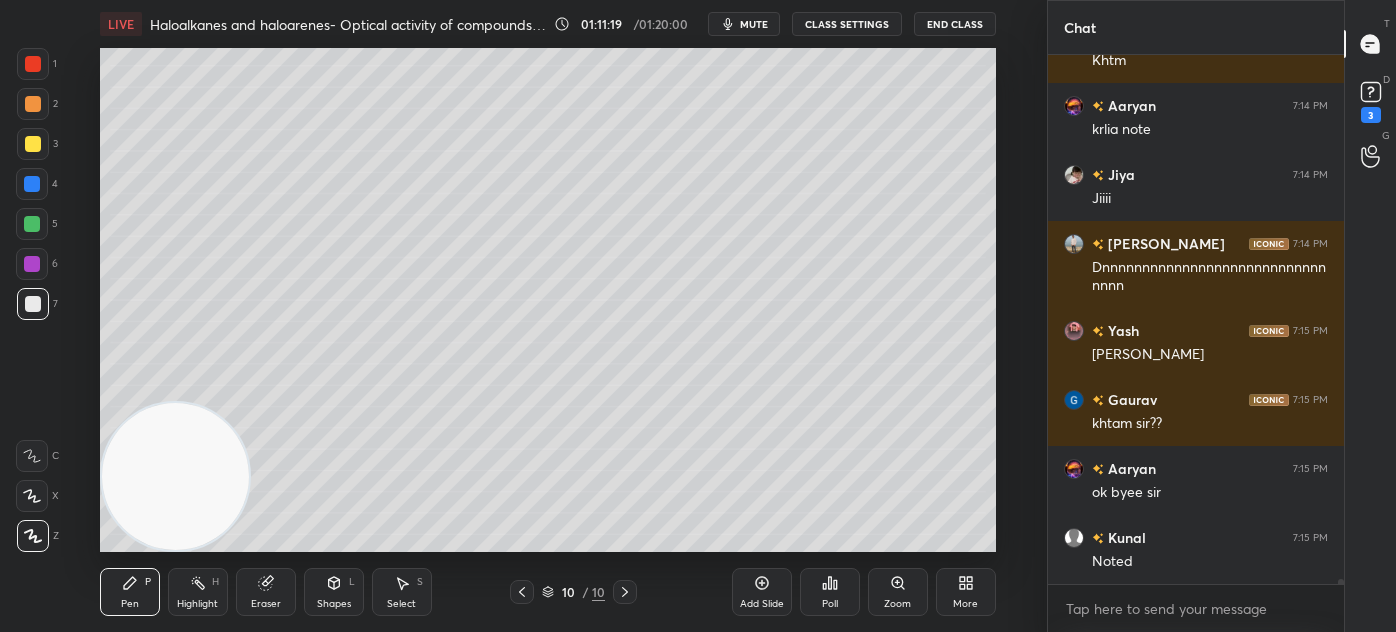 scroll, scrollTop: 51616, scrollLeft: 0, axis: vertical 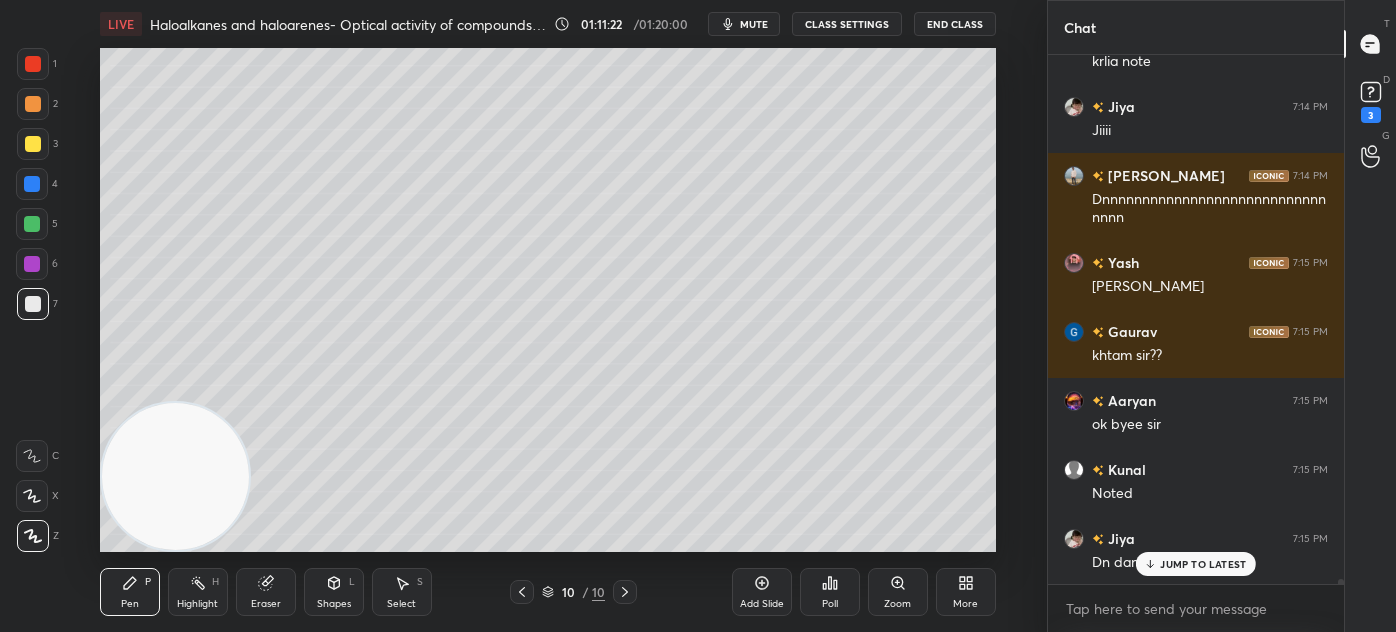 click on "JUMP TO LATEST" at bounding box center [1203, 564] 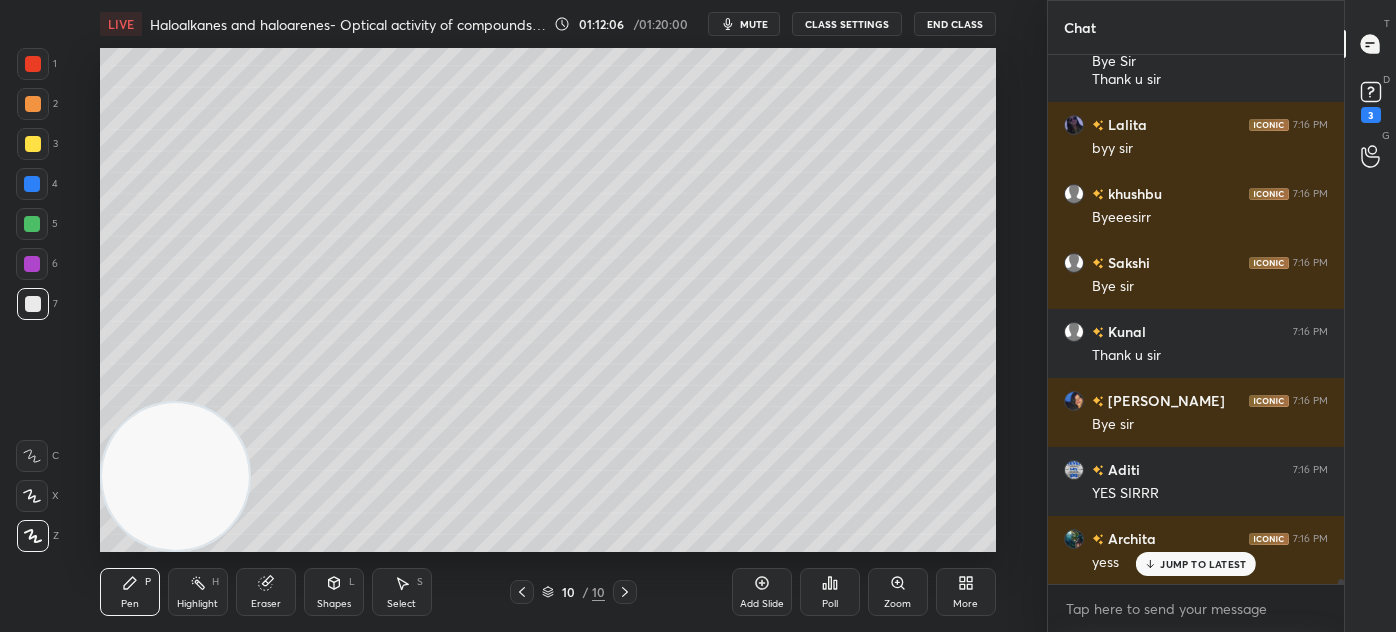 scroll, scrollTop: 53861, scrollLeft: 0, axis: vertical 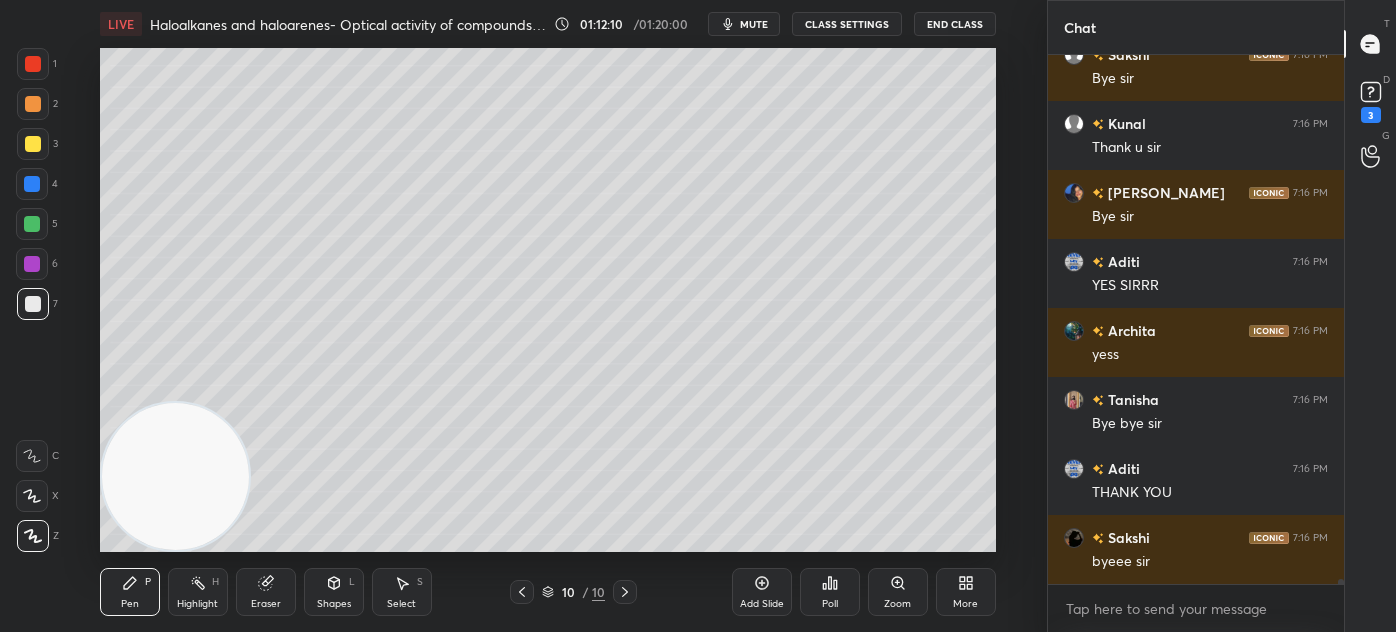 click on "End Class" at bounding box center [955, 24] 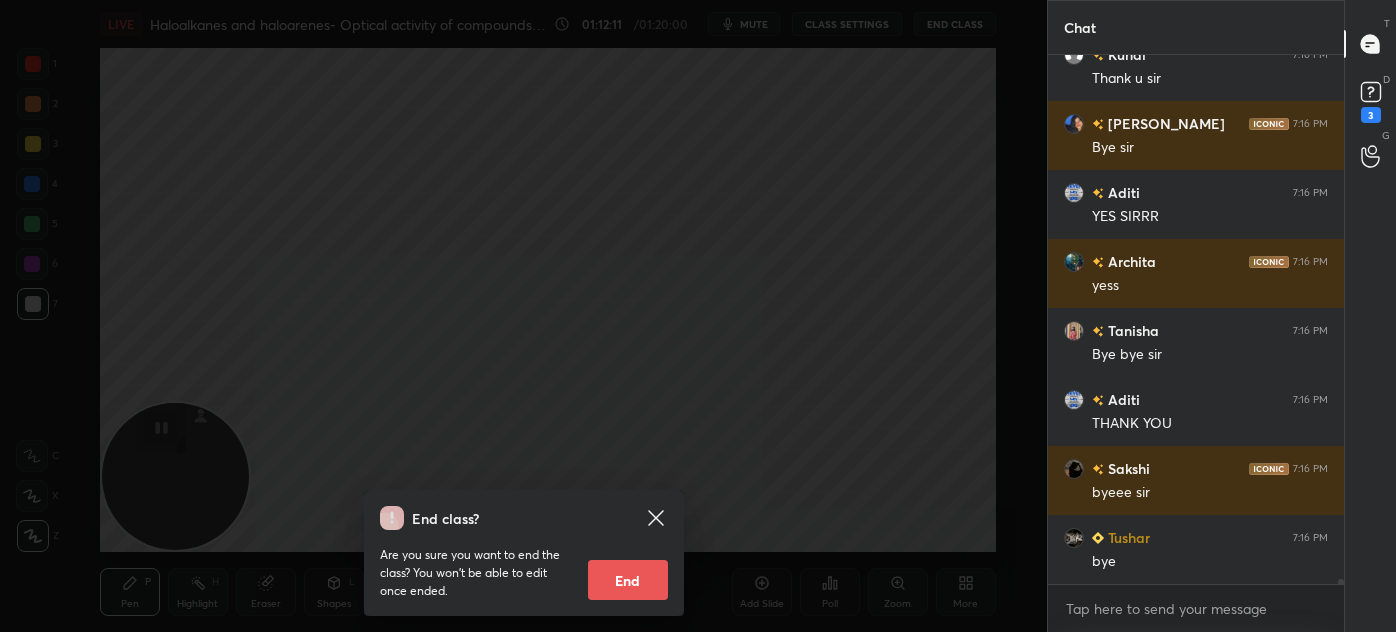 click on "End" at bounding box center [628, 580] 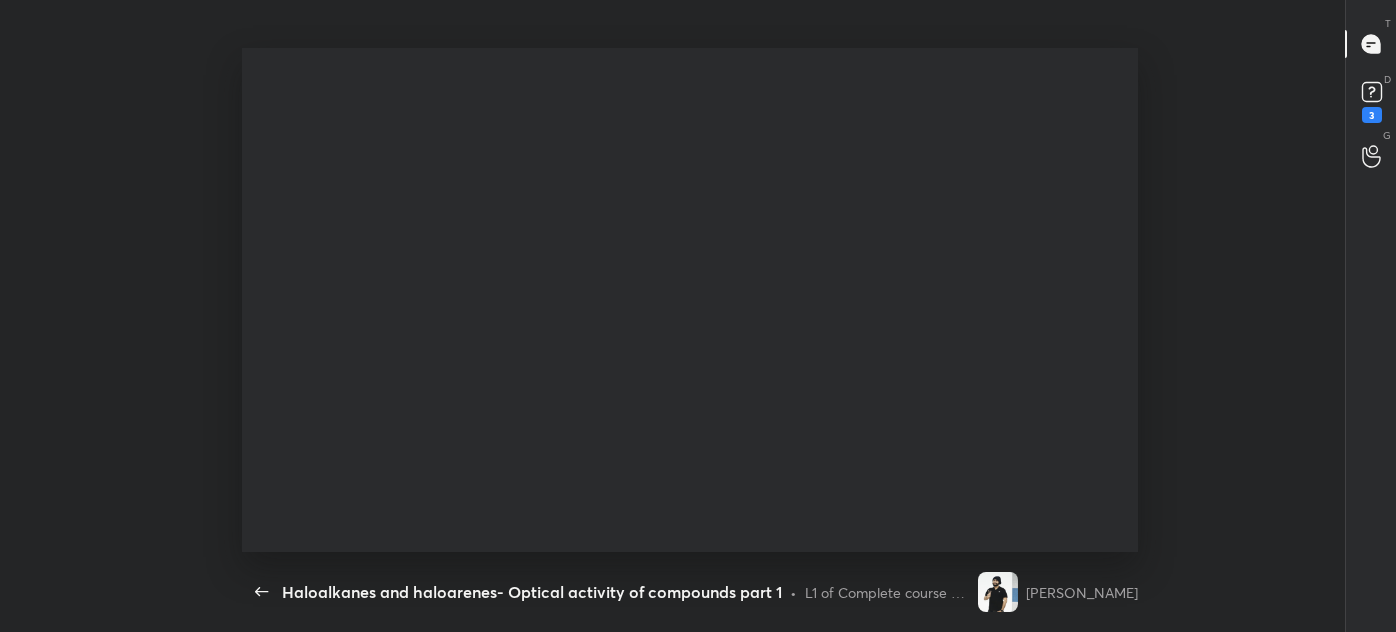 scroll, scrollTop: 54082, scrollLeft: 0, axis: vertical 